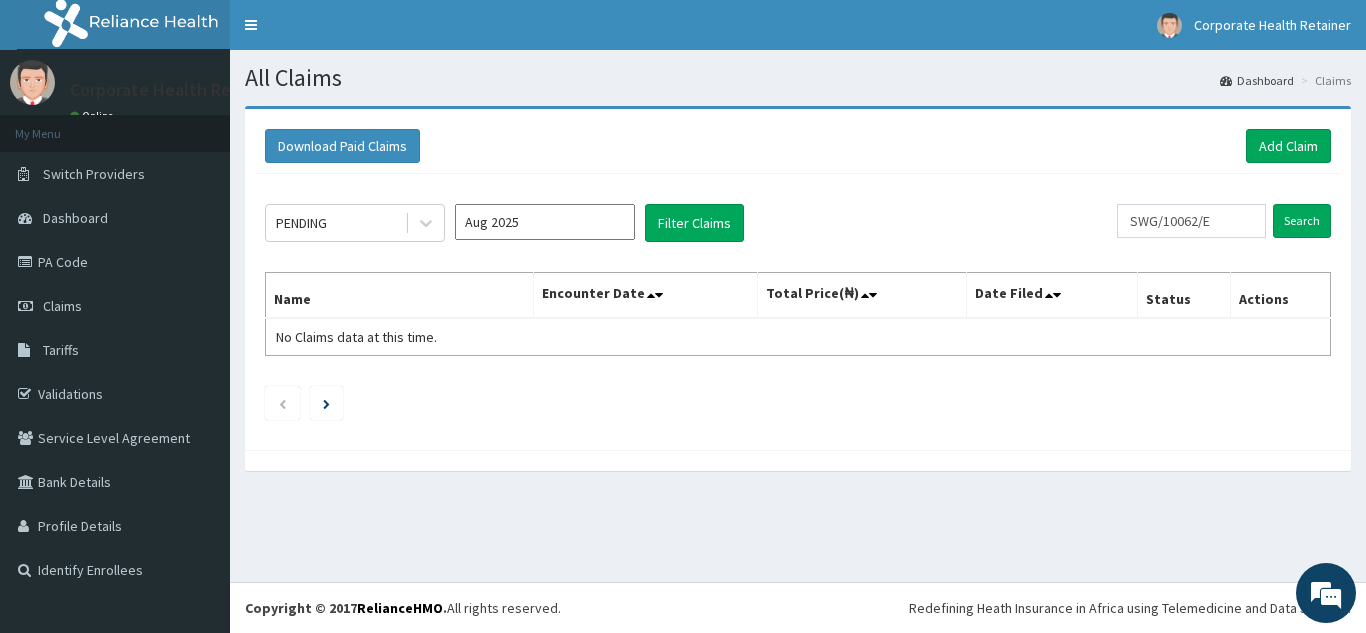scroll, scrollTop: 0, scrollLeft: 0, axis: both 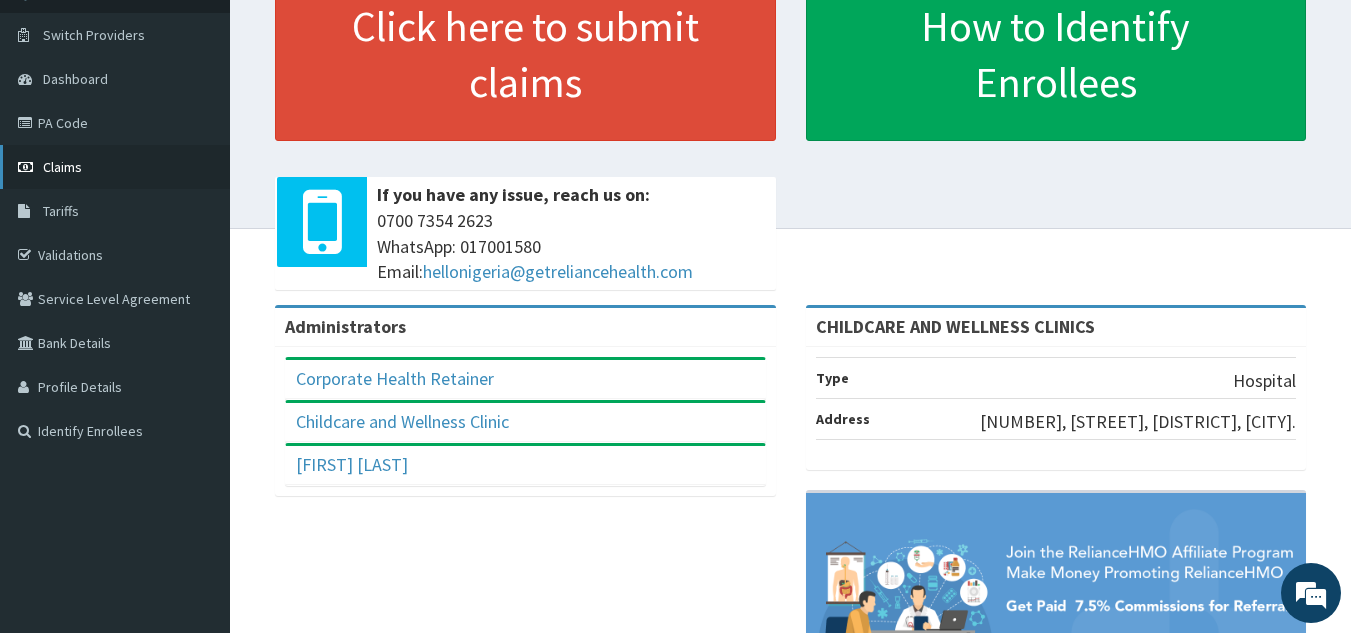 click on "Claims" at bounding box center (62, 167) 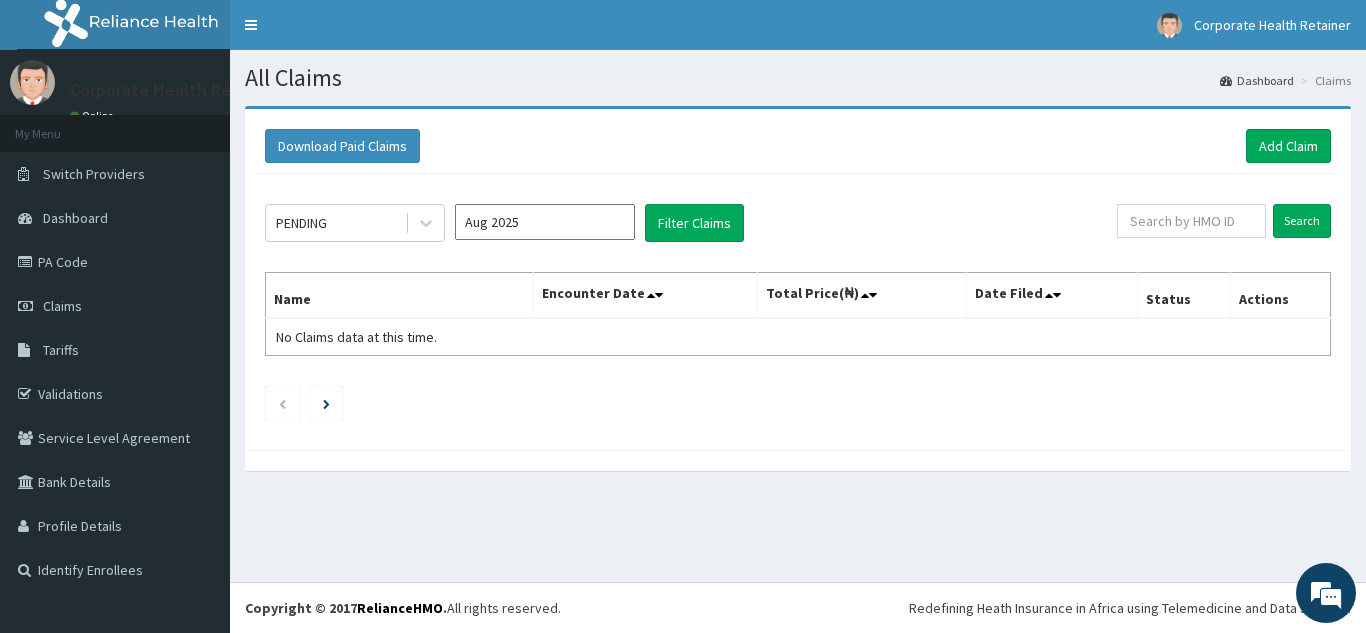scroll, scrollTop: 0, scrollLeft: 0, axis: both 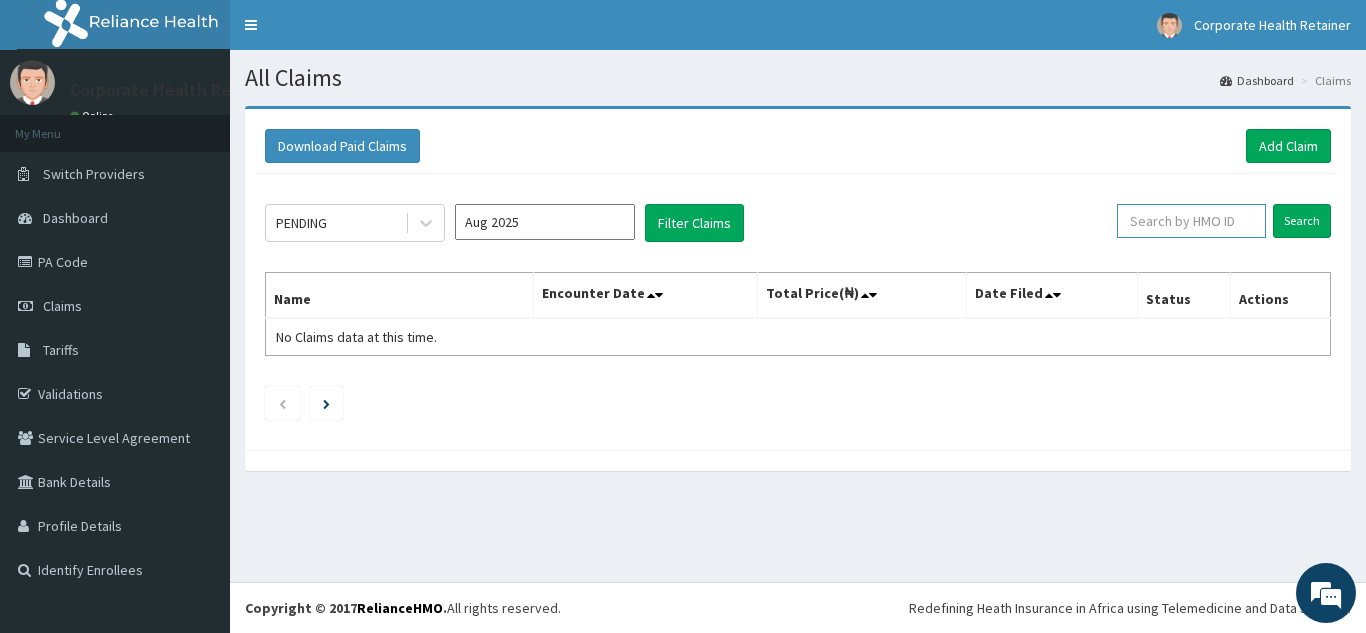click at bounding box center (1191, 221) 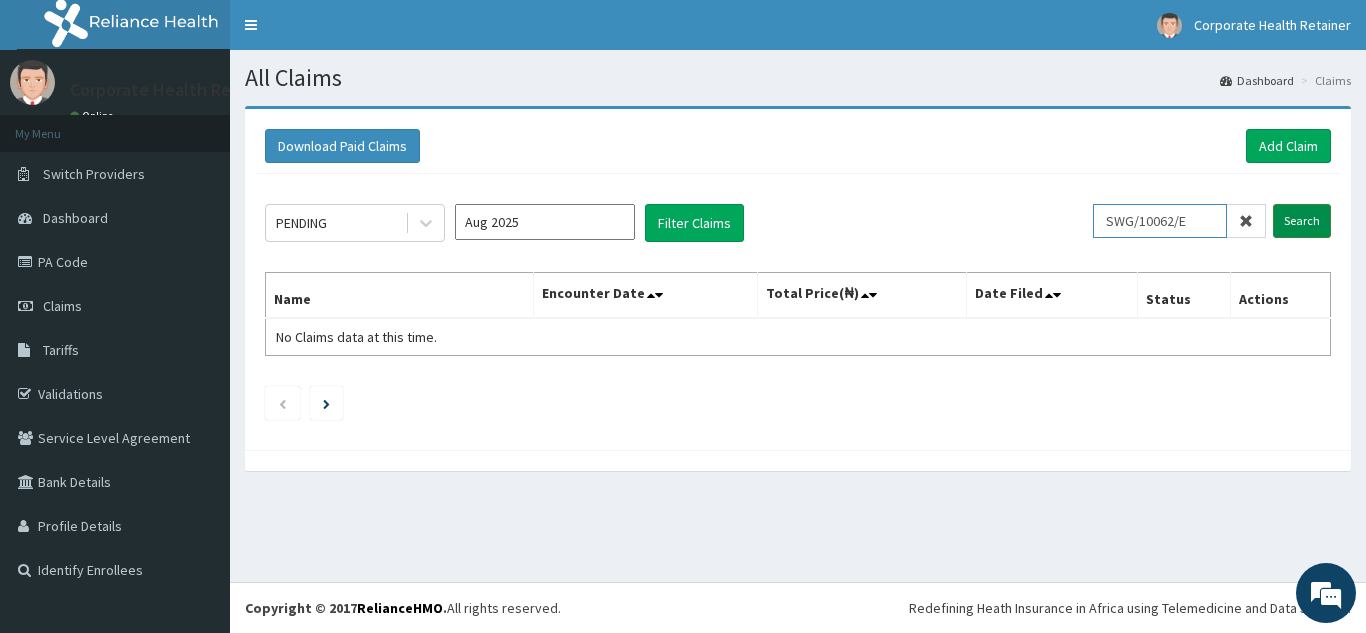 type on "SWG/10062/E" 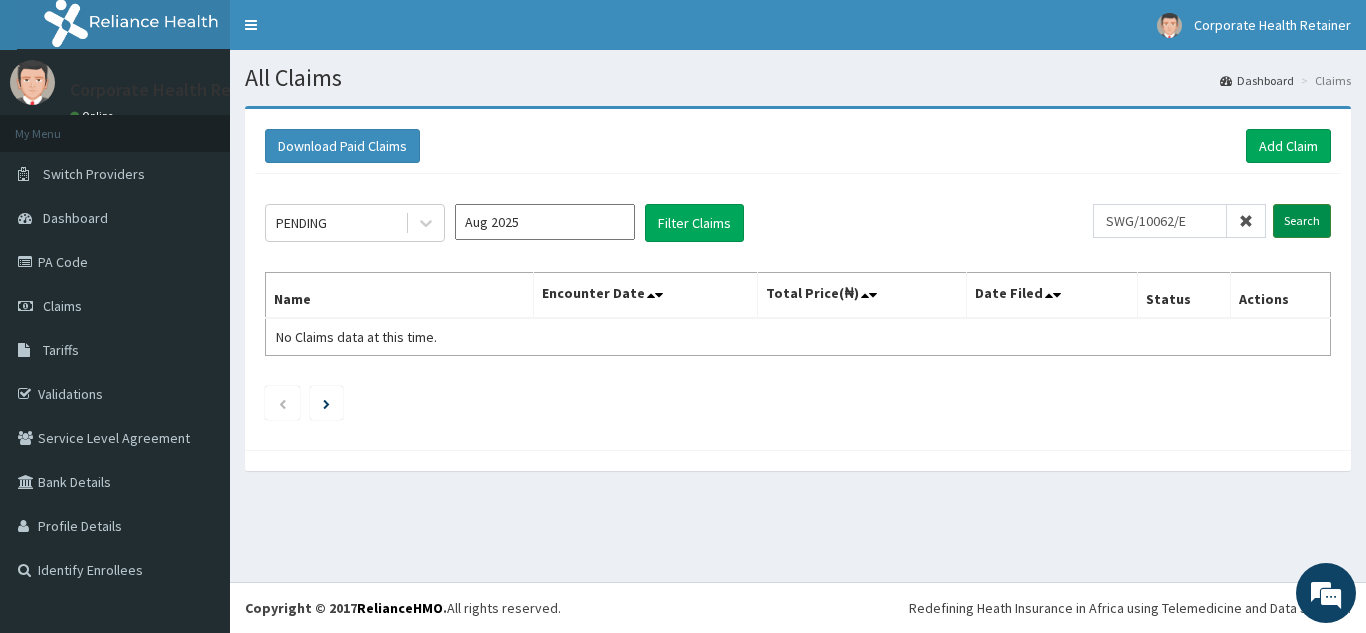 click on "Search" at bounding box center [1302, 221] 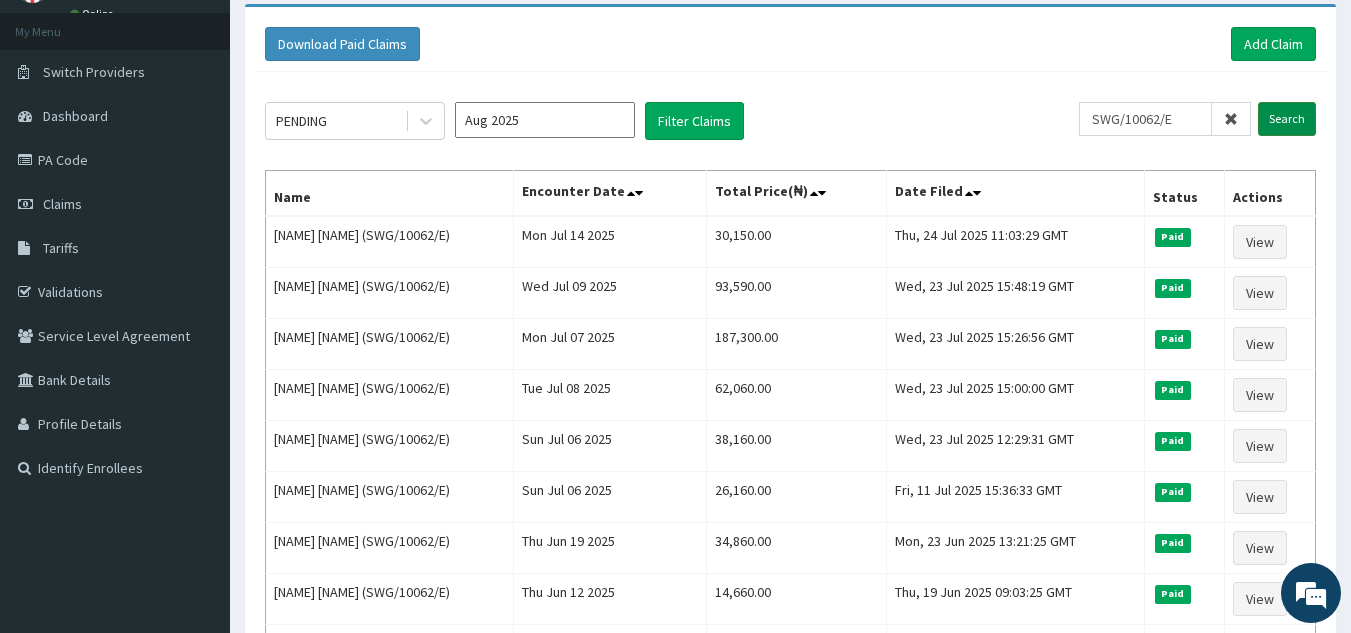 scroll, scrollTop: 106, scrollLeft: 0, axis: vertical 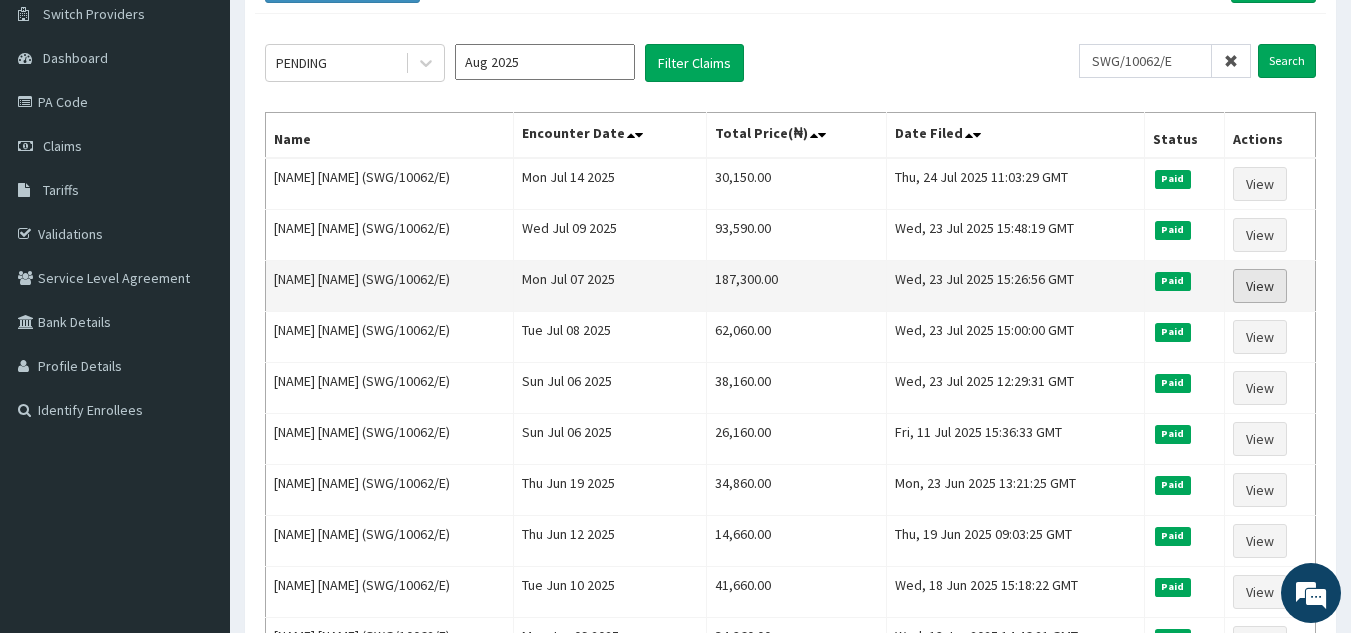 click on "View" at bounding box center (1260, 286) 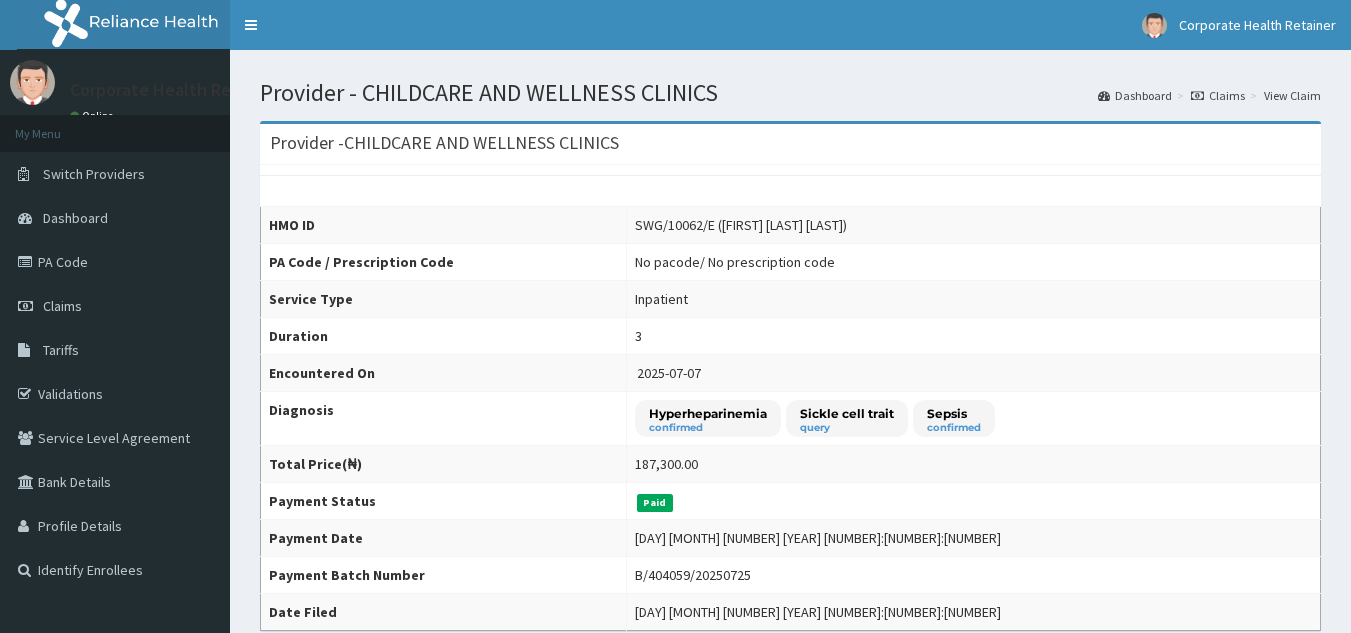 scroll, scrollTop: 0, scrollLeft: 0, axis: both 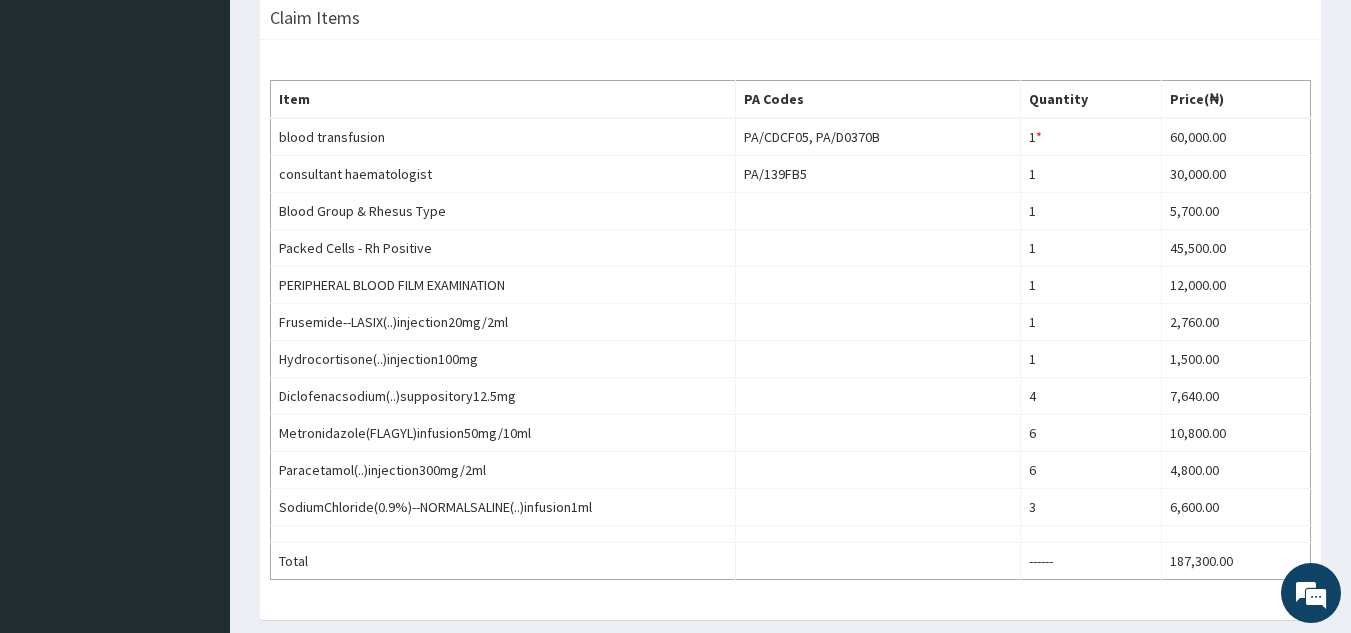 click on "Corporate Health Retainer
Online
My Menu
Switch Providers
Dashboard
PA Code
Claims
Tariffs
Validations
Service Level Agreement
Bank Details
Profile Details
Identify Enrollees" at bounding box center [115, 130] 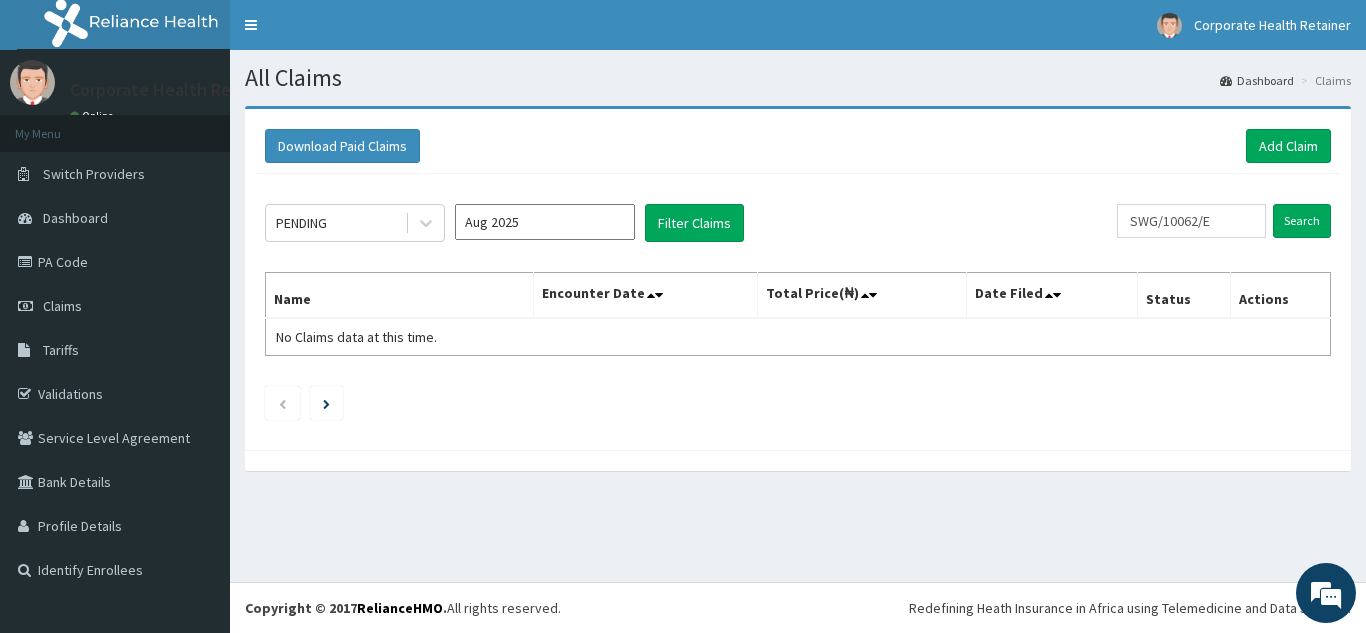 scroll, scrollTop: 0, scrollLeft: 0, axis: both 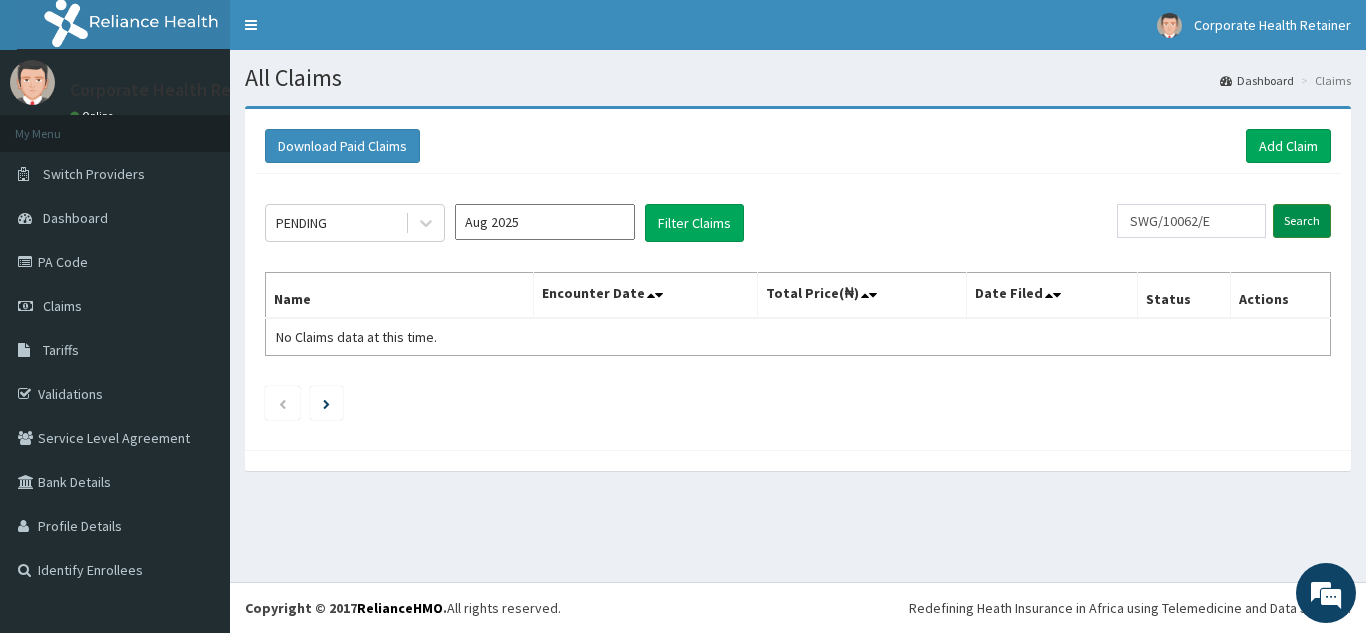 click on "Search" at bounding box center (1302, 221) 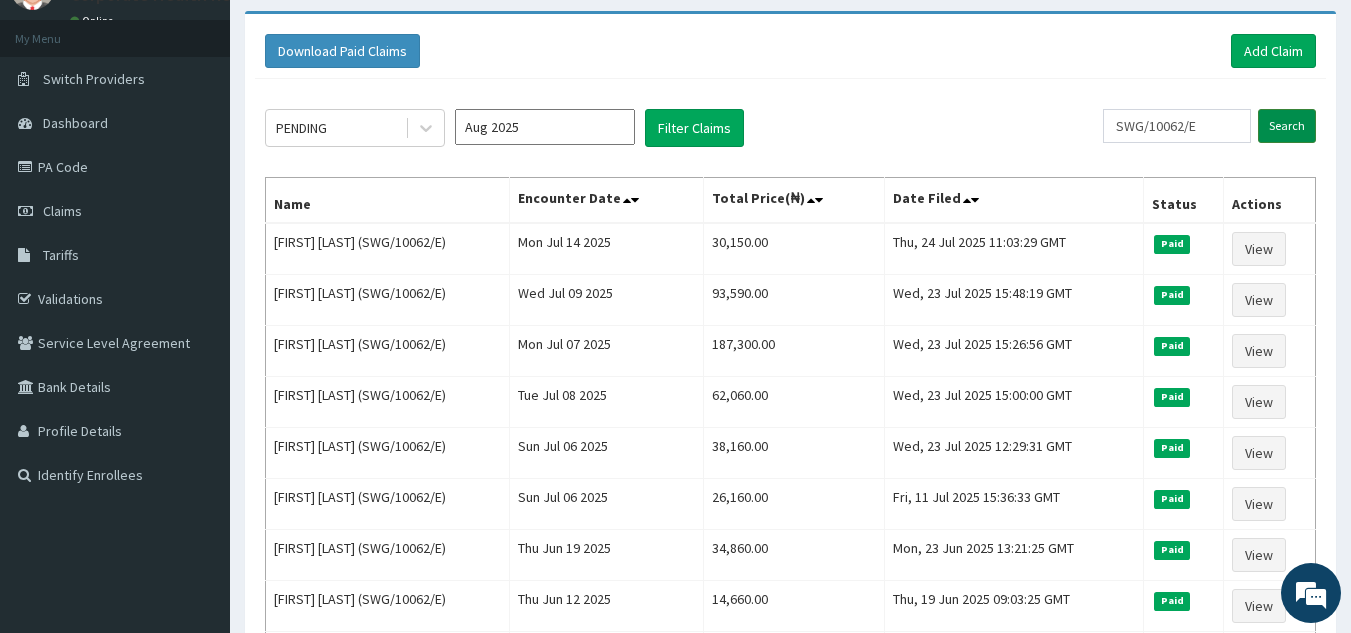 scroll, scrollTop: 100, scrollLeft: 0, axis: vertical 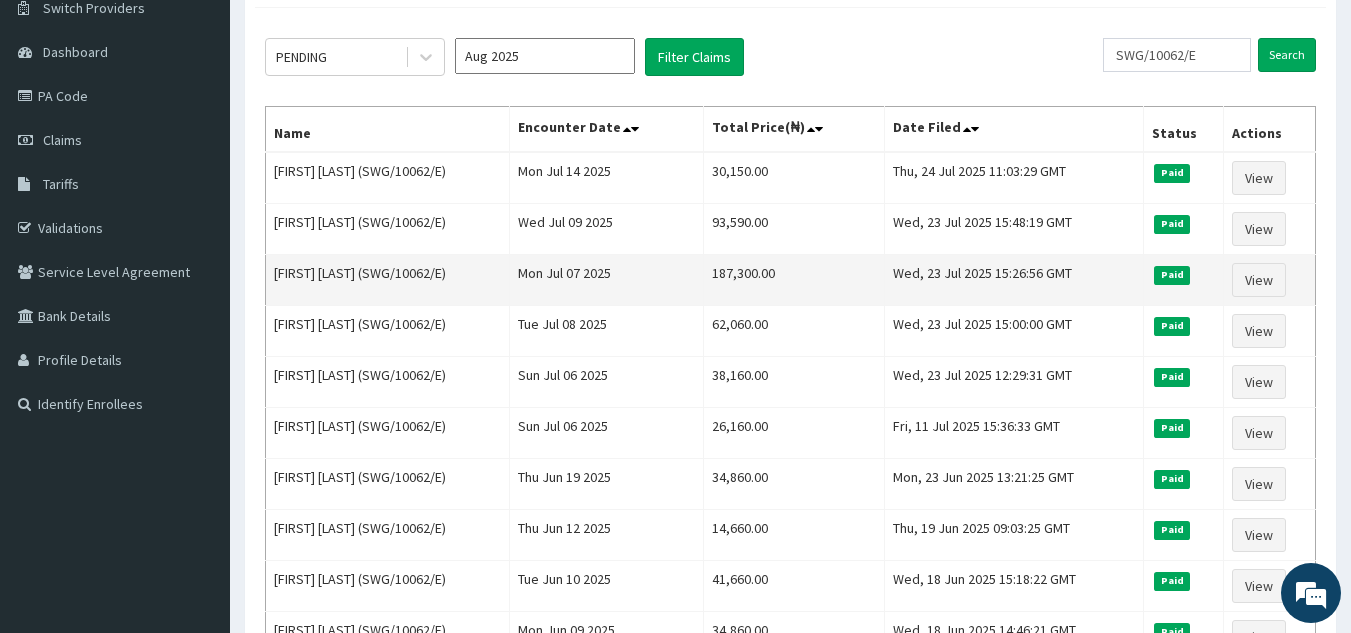 click on "187,300.00" at bounding box center [793, 280] 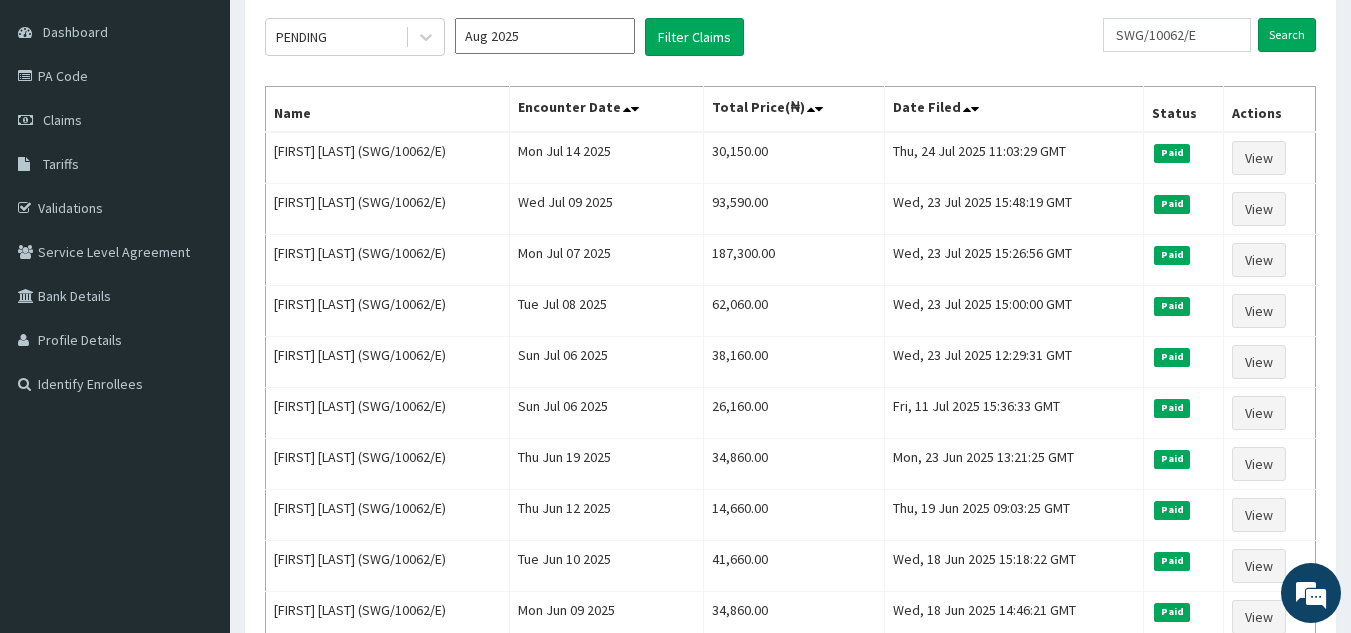 scroll, scrollTop: 174, scrollLeft: 0, axis: vertical 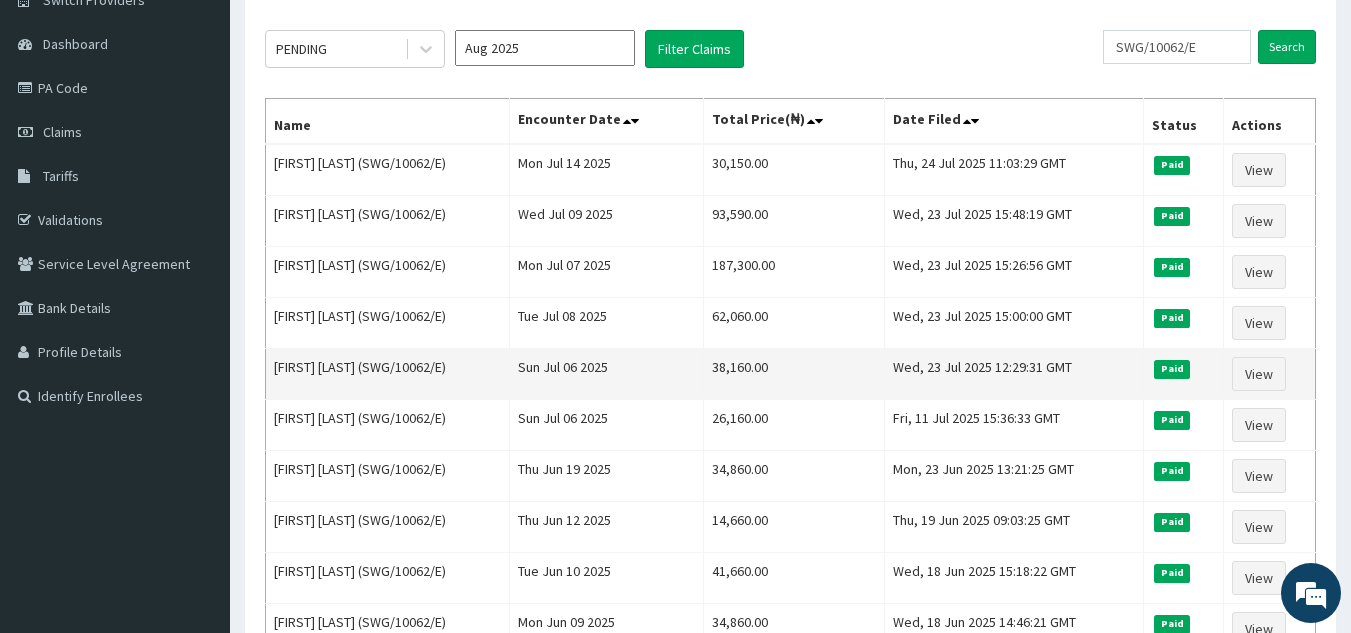 click on "Paid" at bounding box center [1172, 369] 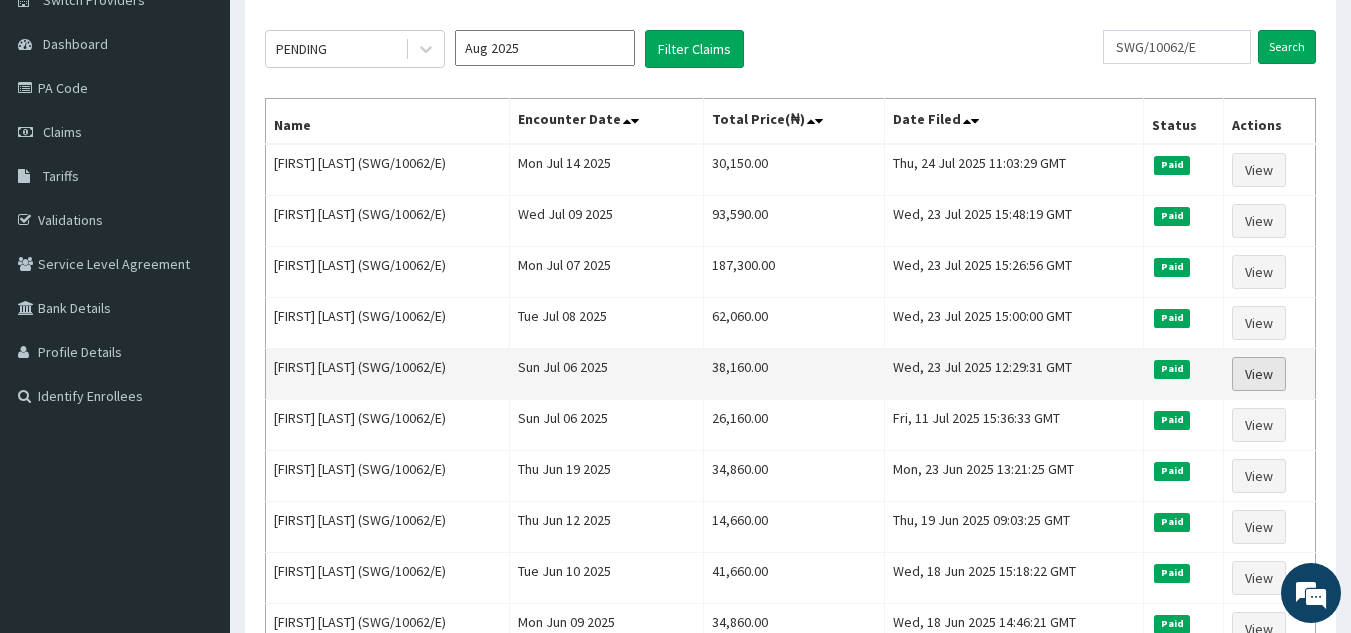 click on "View" at bounding box center (1259, 374) 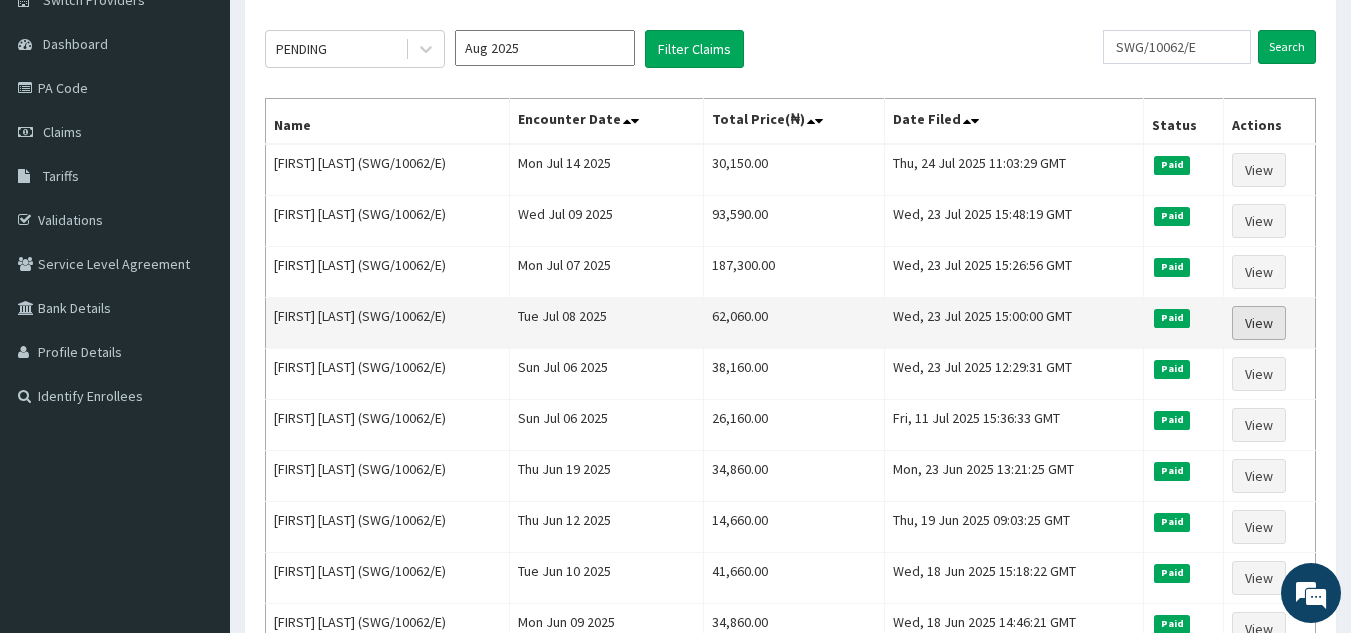 click on "View" at bounding box center (1259, 323) 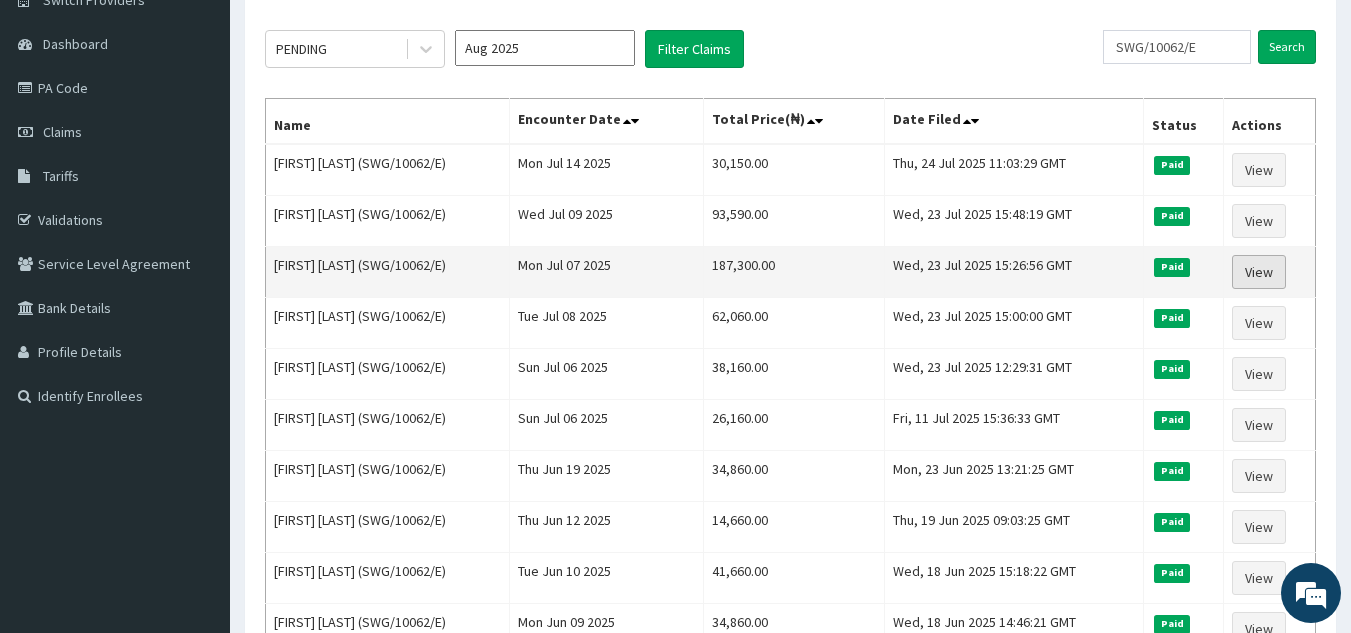 click on "View" at bounding box center [1259, 272] 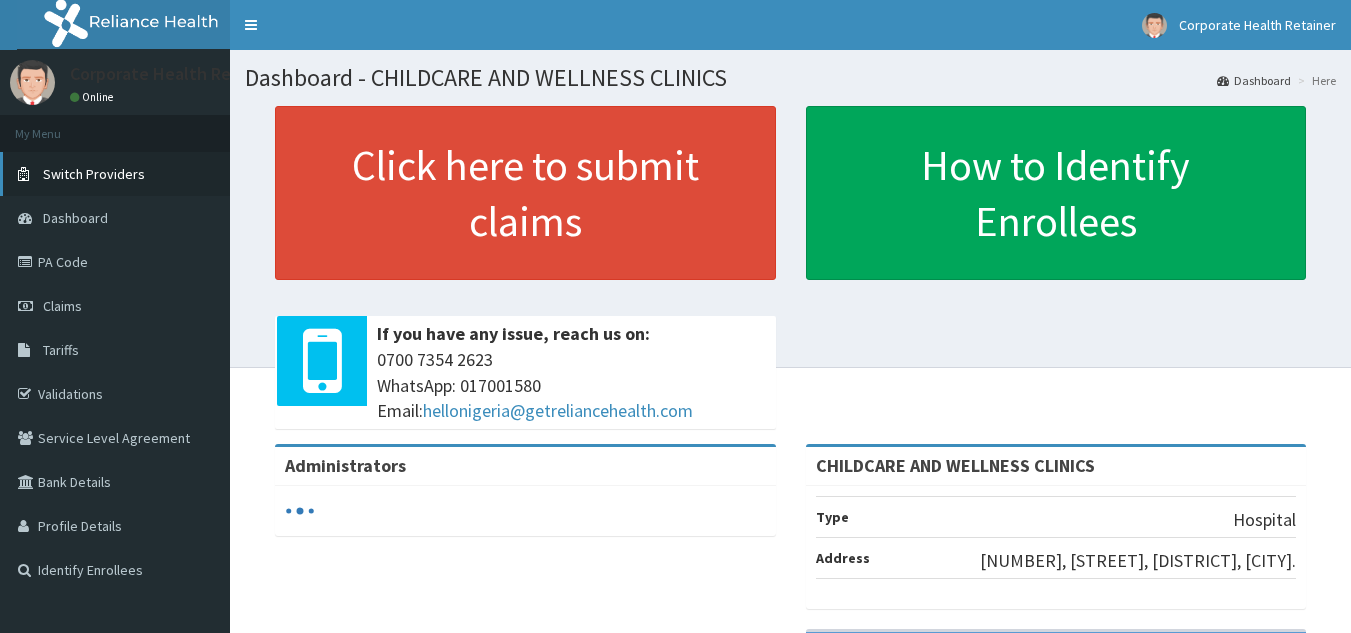 scroll, scrollTop: 0, scrollLeft: 0, axis: both 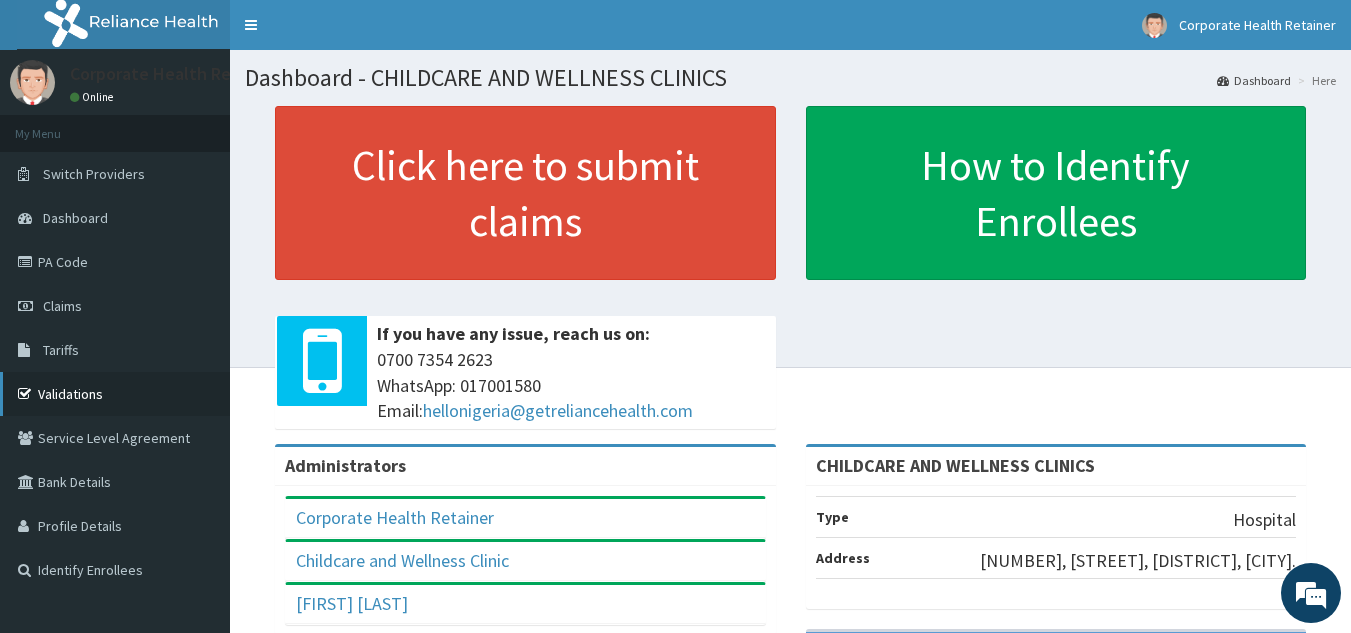 click on "Validations" at bounding box center (115, 394) 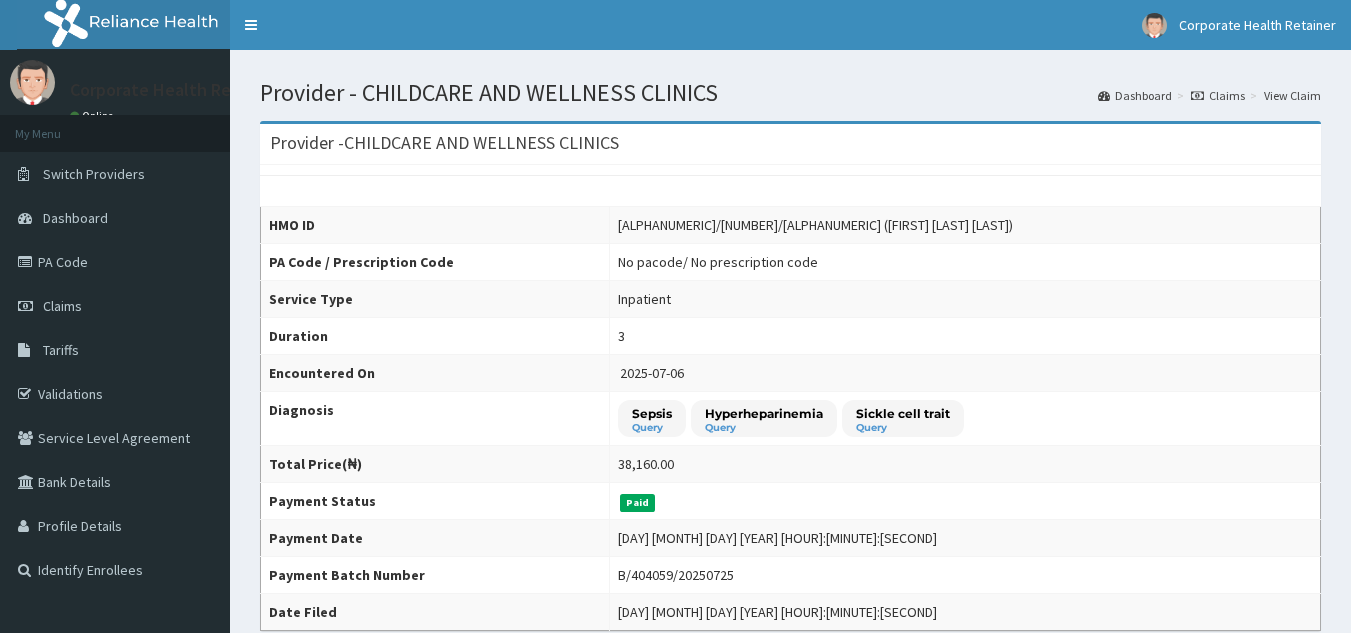 scroll, scrollTop: 205, scrollLeft: 0, axis: vertical 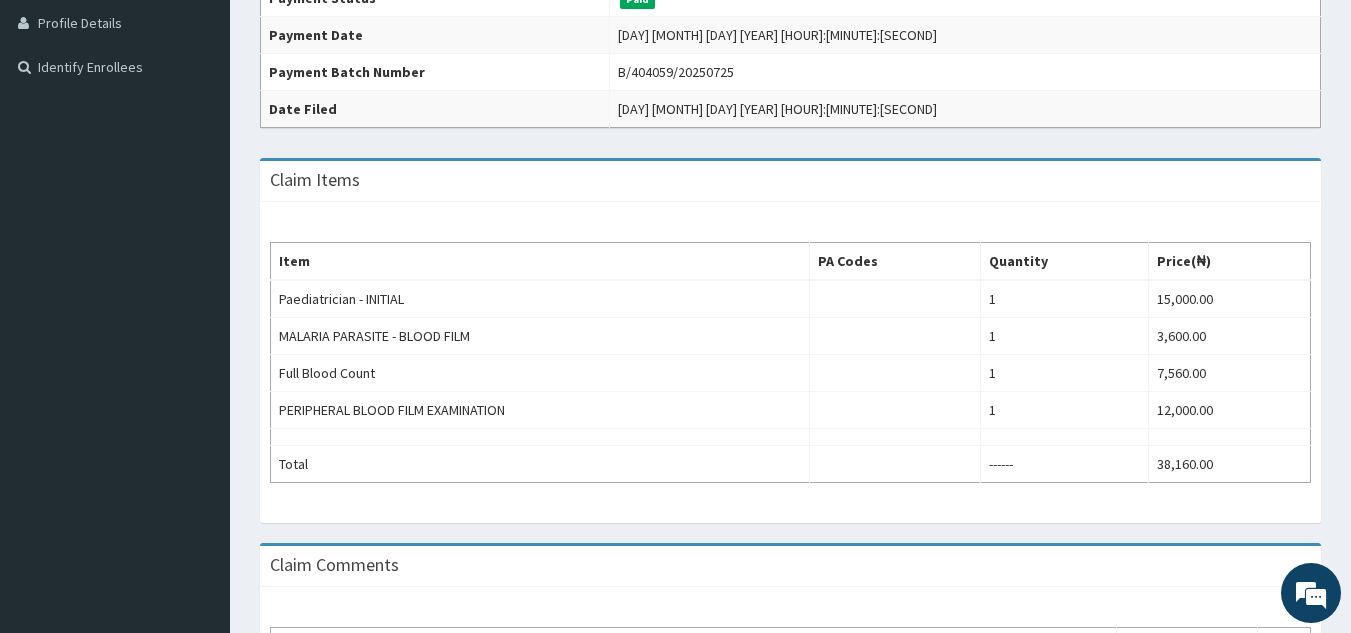 click on "Corporate Health Retainer
Online
My Menu
Switch Providers
Dashboard
PA Code
Claims
Tariffs
Validations
Service Level Agreement
Bank Details
Profile Details
Identify Enrollees" at bounding box center [115, 162] 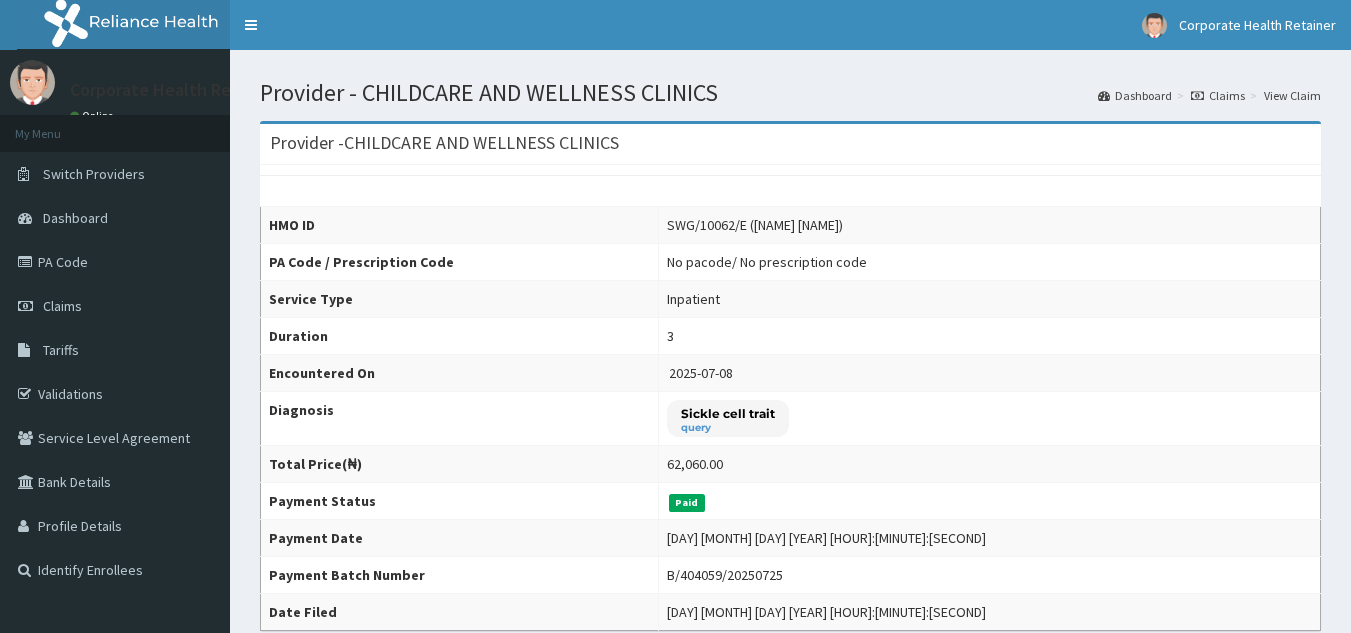 scroll, scrollTop: 0, scrollLeft: 0, axis: both 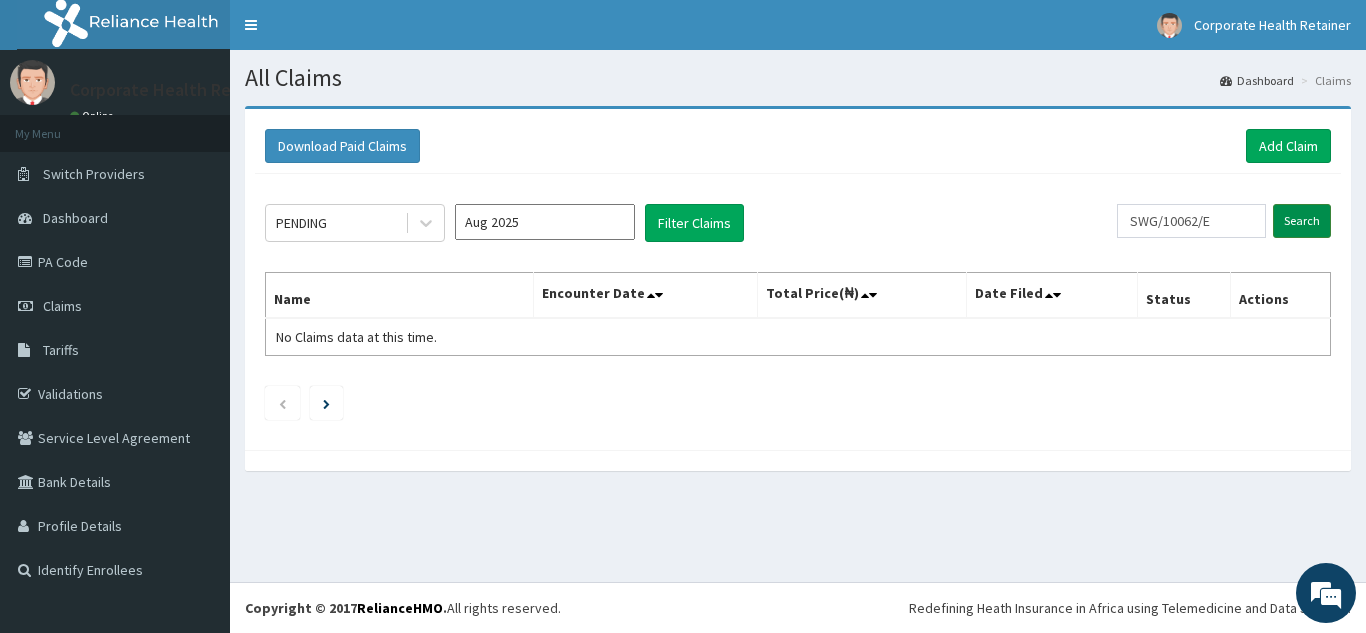 click on "Search" at bounding box center [1302, 221] 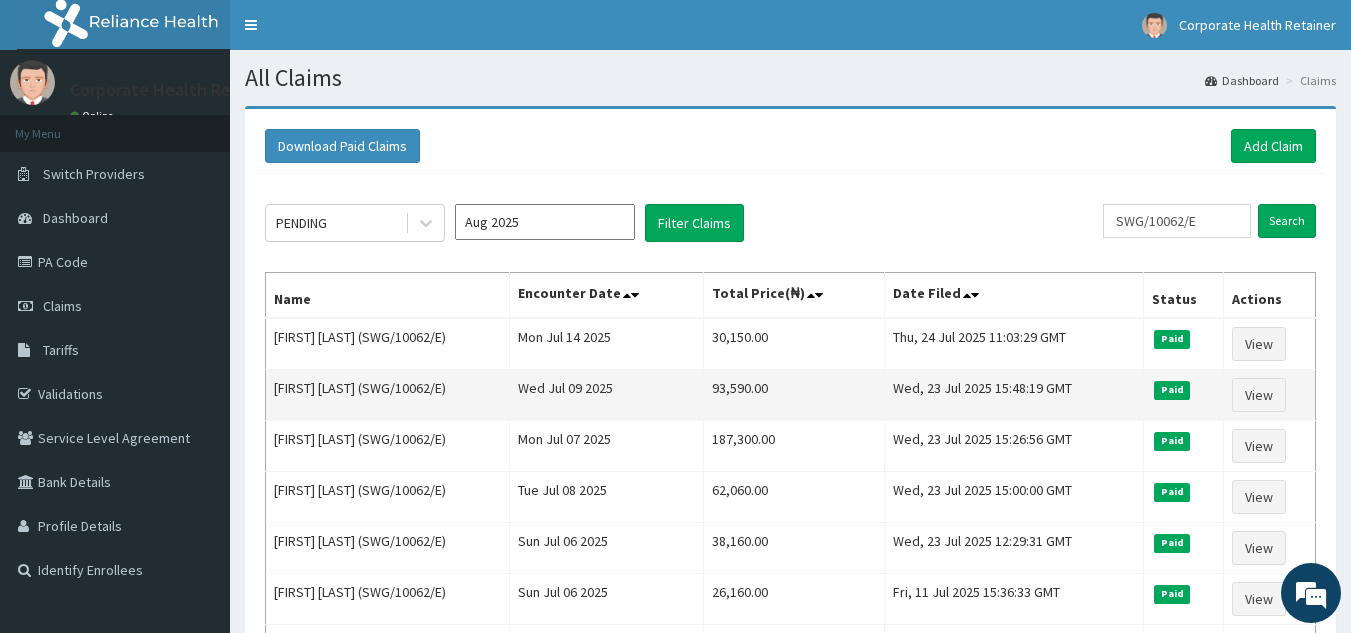 click on "Paid" at bounding box center (1172, 390) 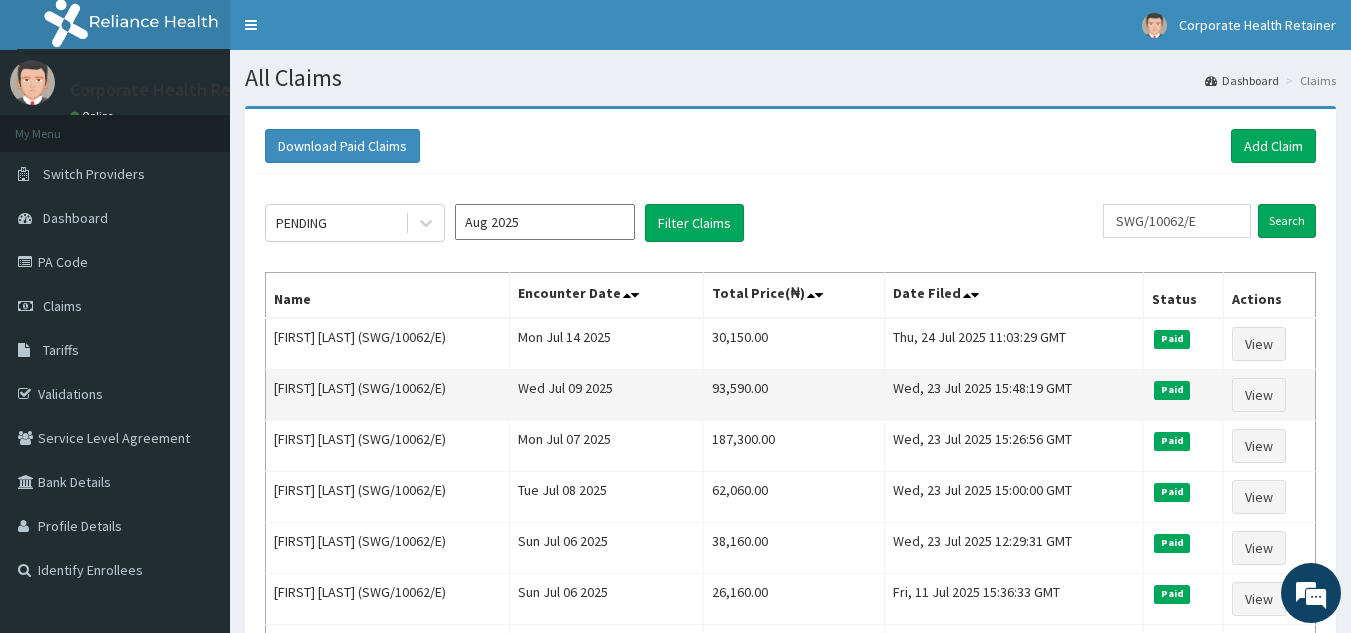 click on "Paid" at bounding box center (1172, 390) 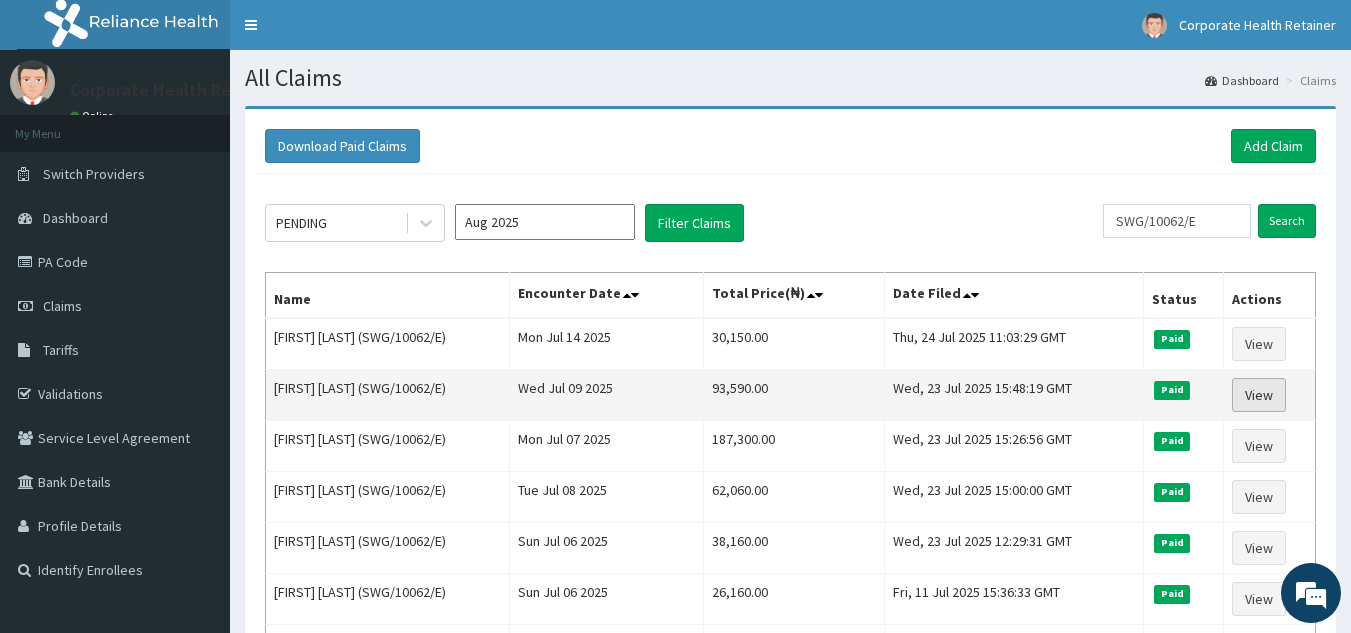 scroll, scrollTop: 0, scrollLeft: 0, axis: both 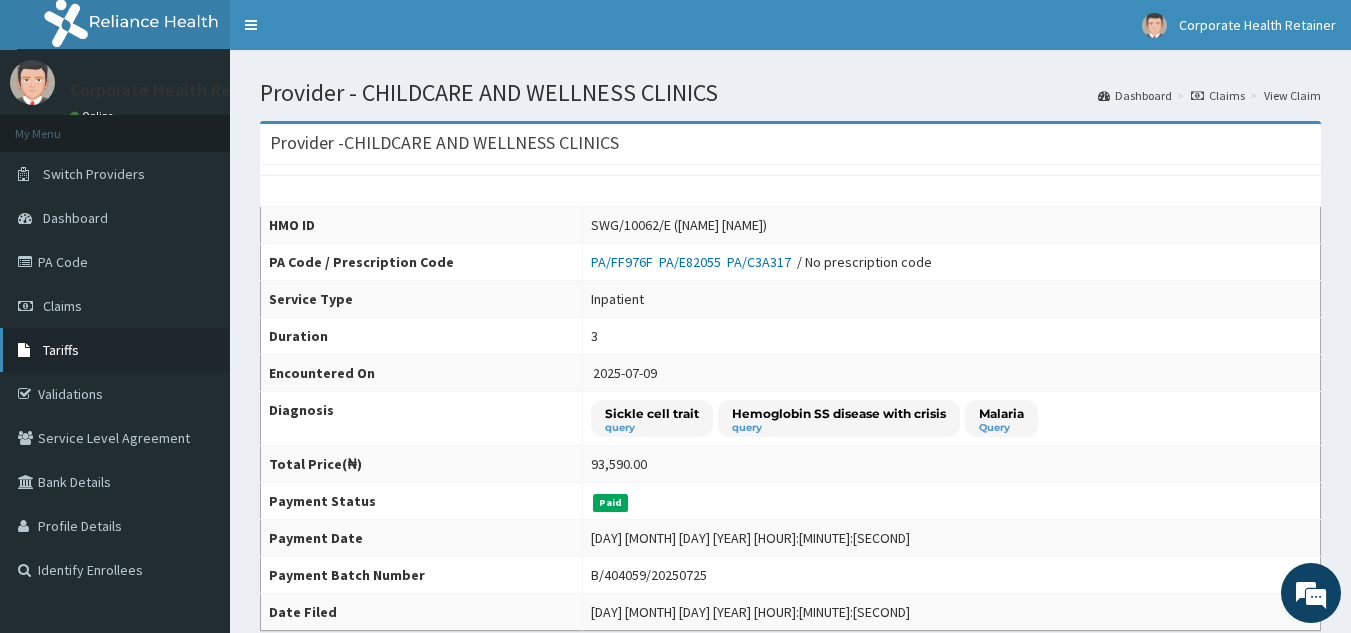 click on "Tariffs" at bounding box center (61, 350) 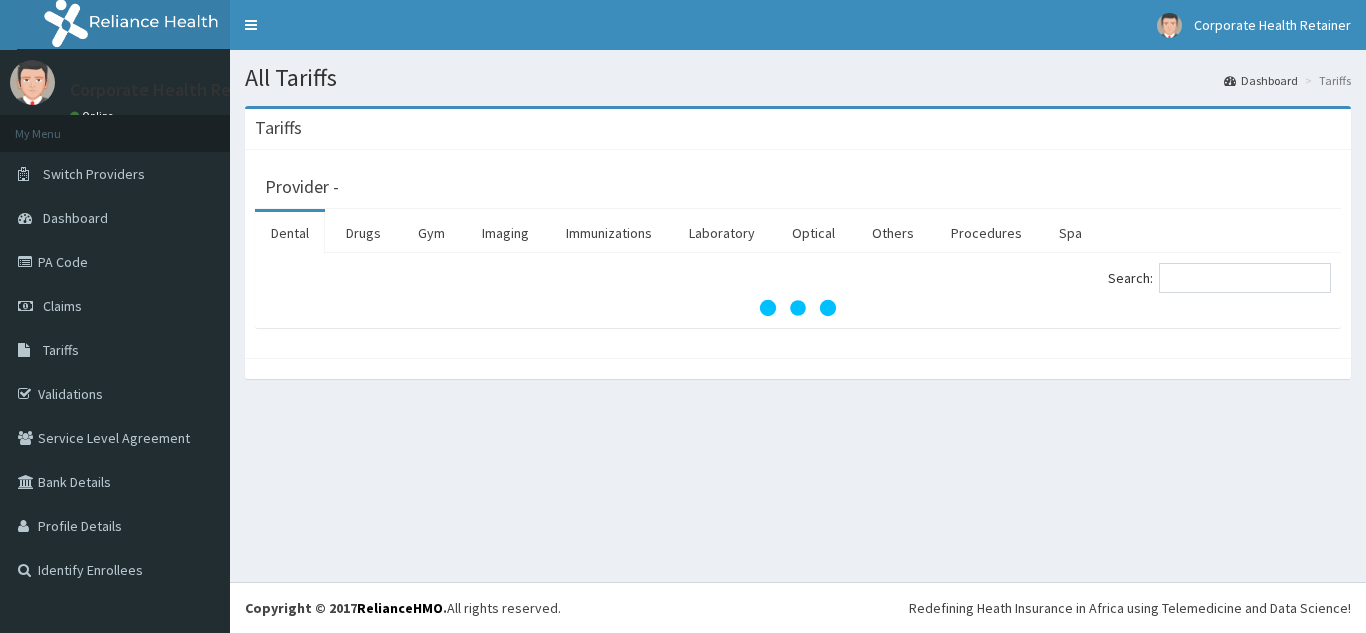 scroll, scrollTop: 0, scrollLeft: 0, axis: both 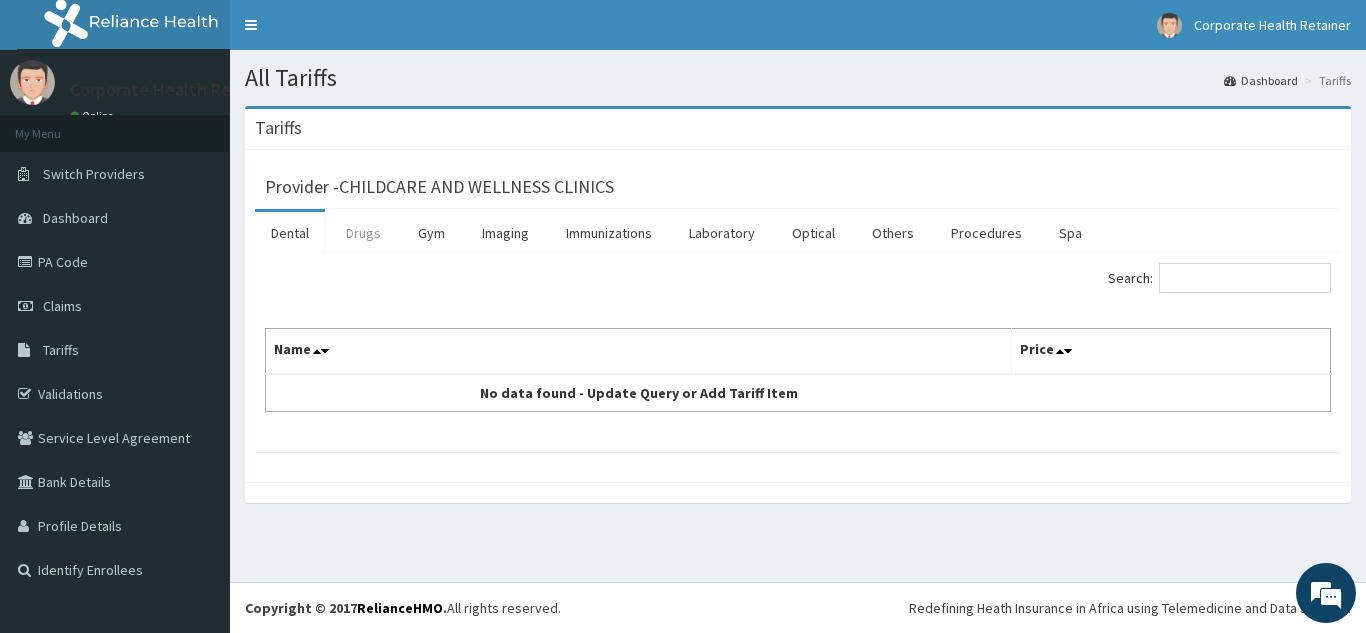 click on "Drugs" at bounding box center (363, 233) 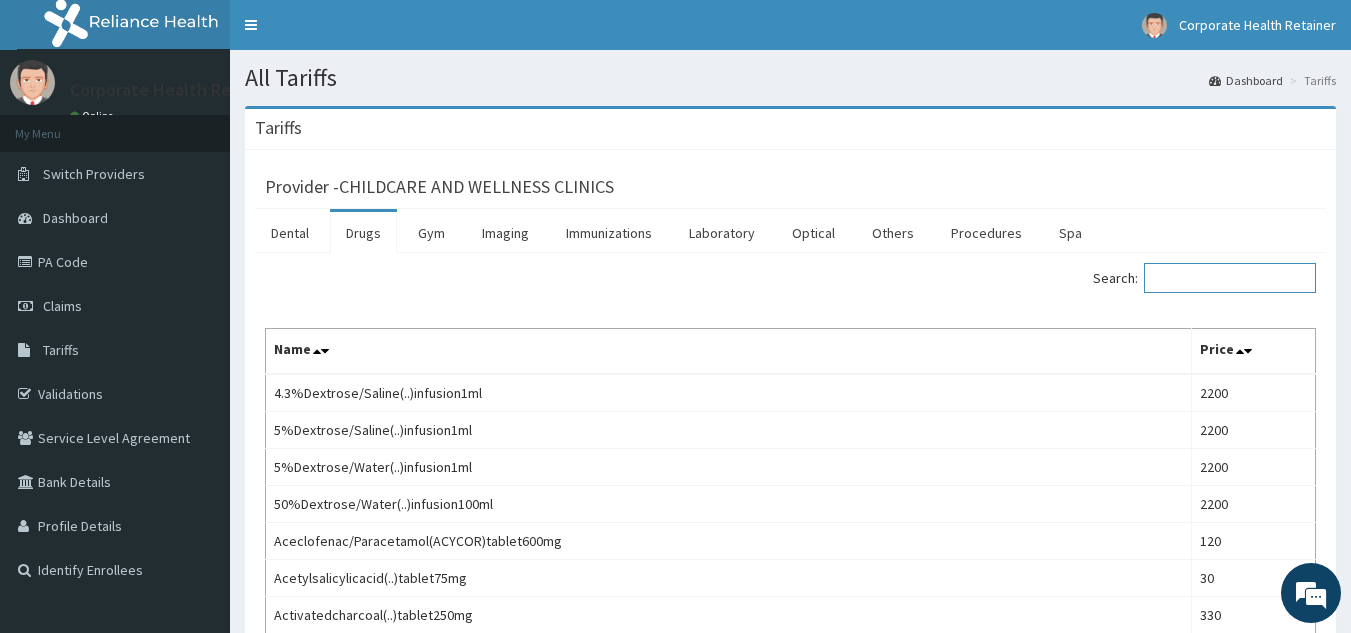 click on "Search:" at bounding box center (1230, 278) 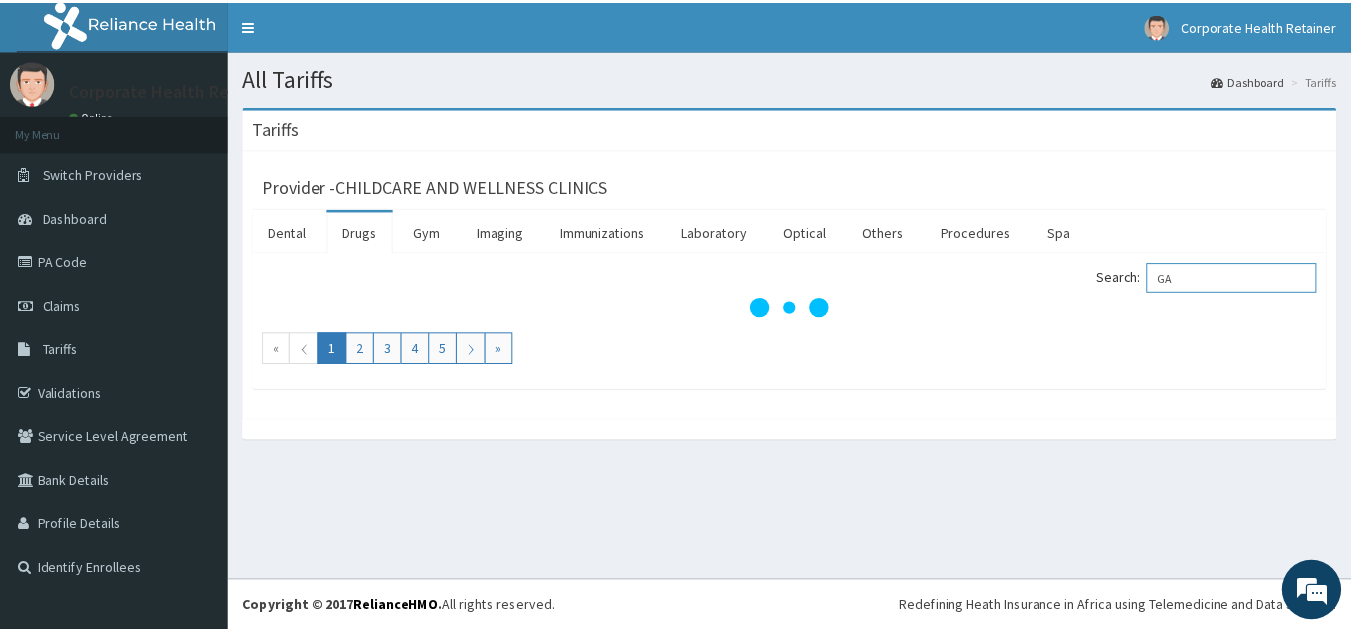 scroll, scrollTop: 0, scrollLeft: 0, axis: both 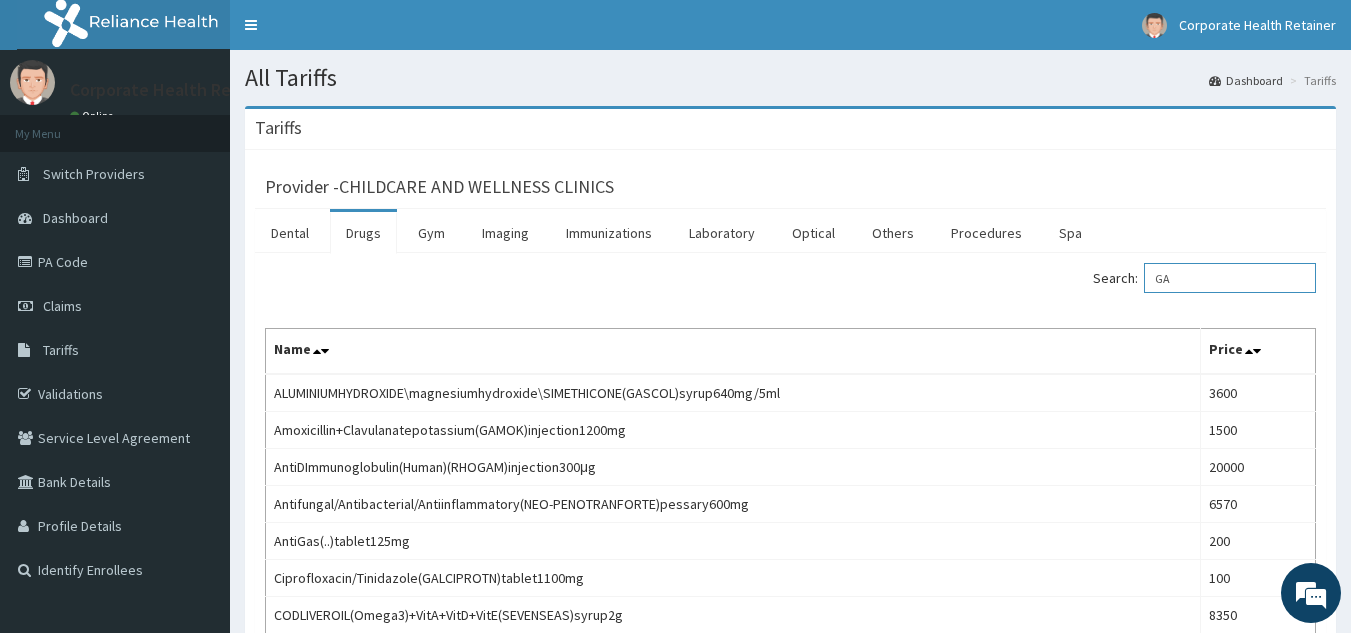 type on "G" 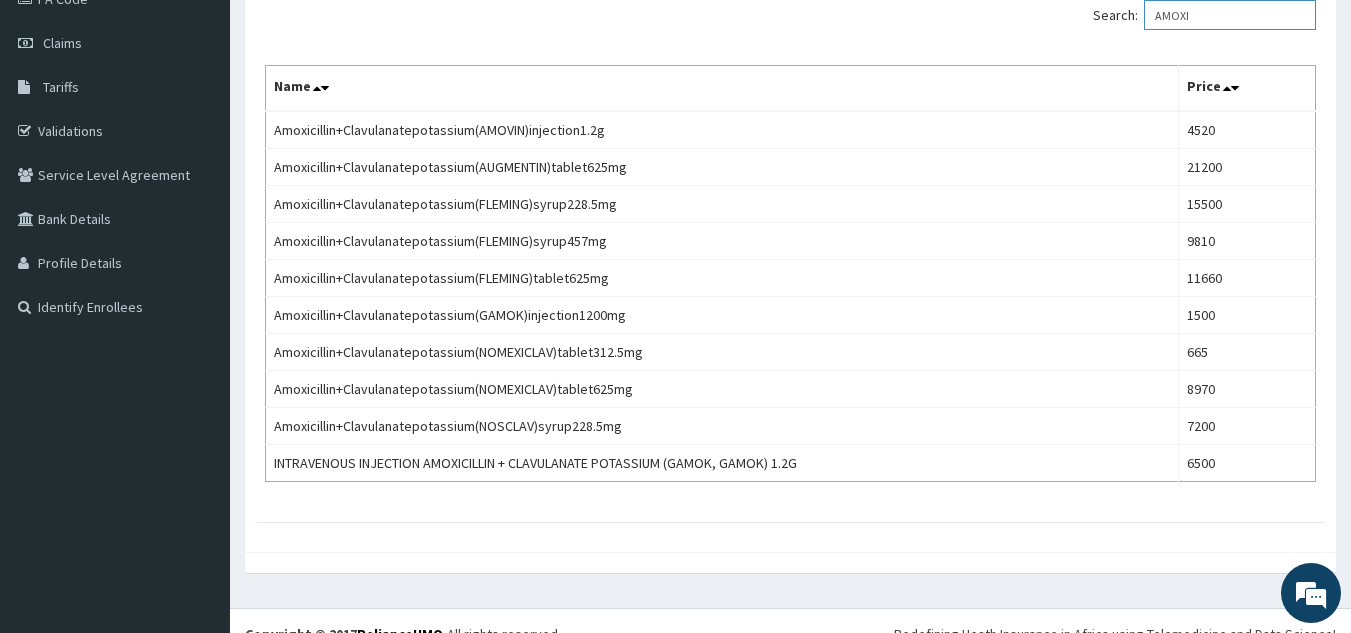 scroll, scrollTop: 255, scrollLeft: 0, axis: vertical 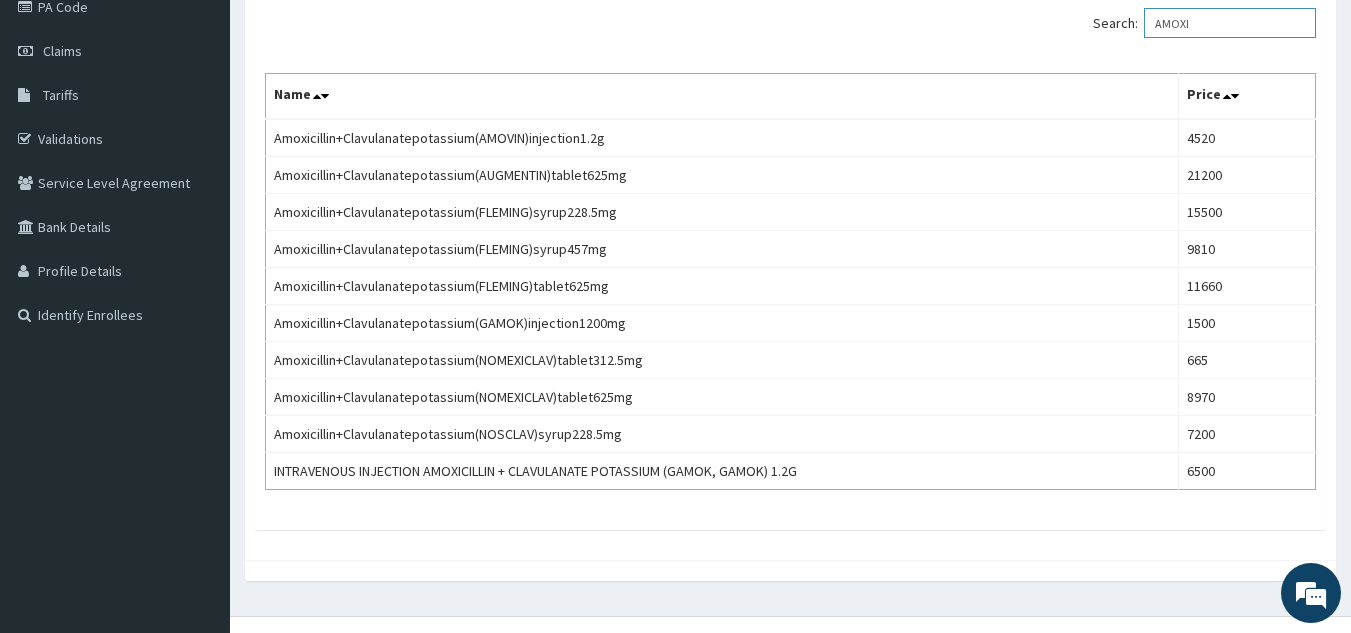 type on "AMOXI" 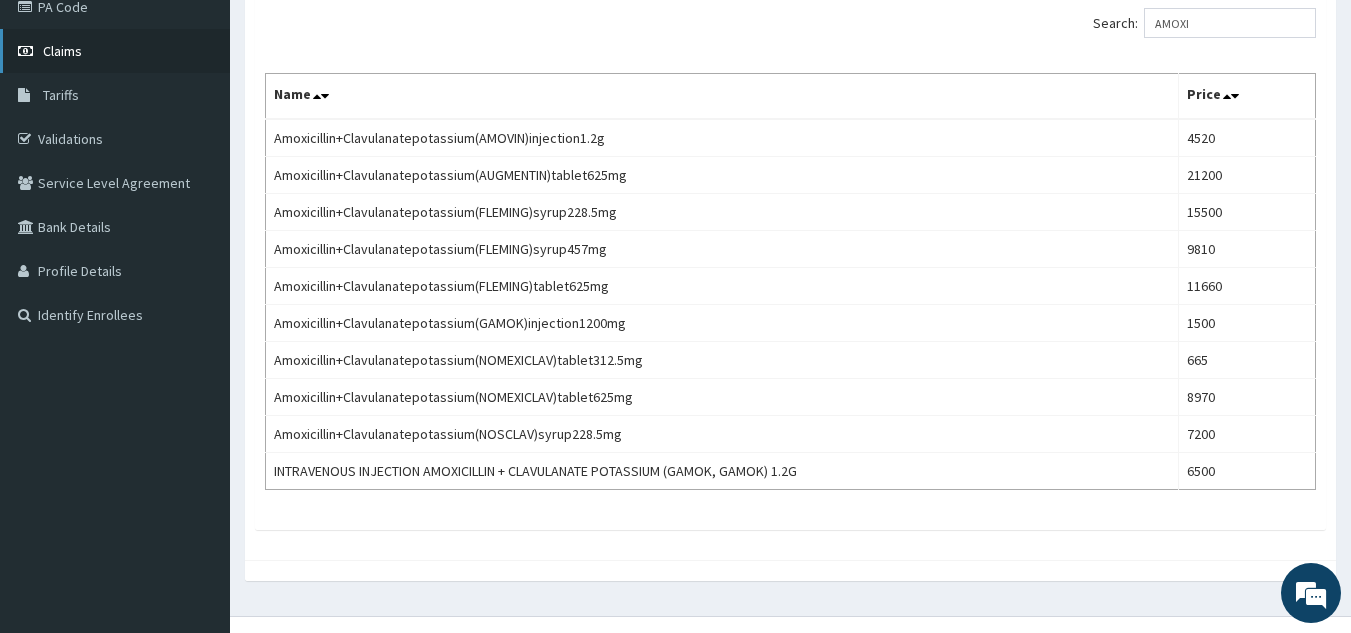 click on "Claims" at bounding box center [115, 51] 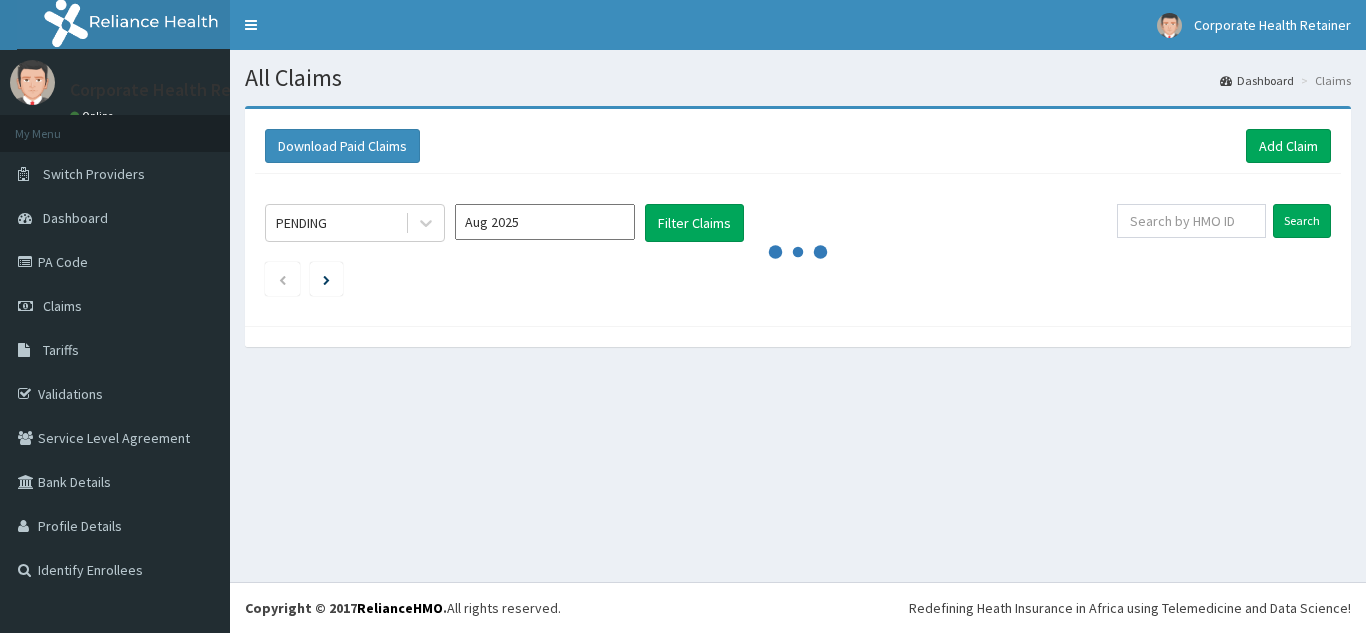 scroll, scrollTop: 0, scrollLeft: 0, axis: both 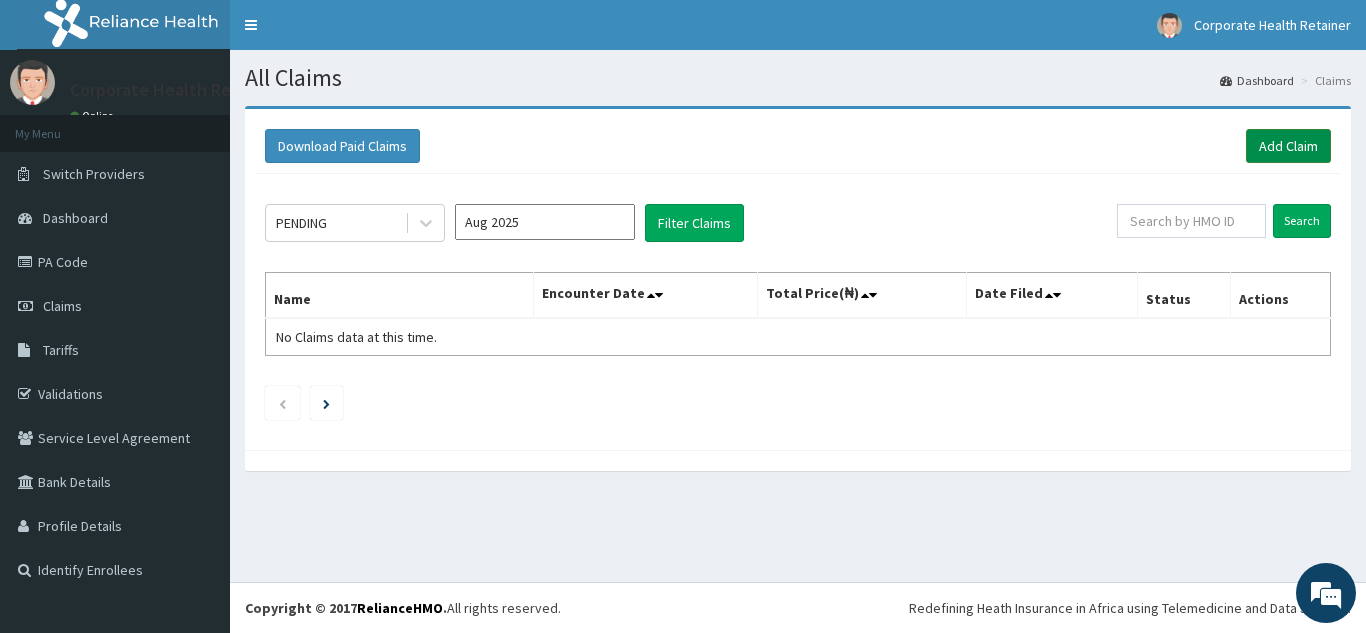 click on "Add Claim" at bounding box center [1288, 146] 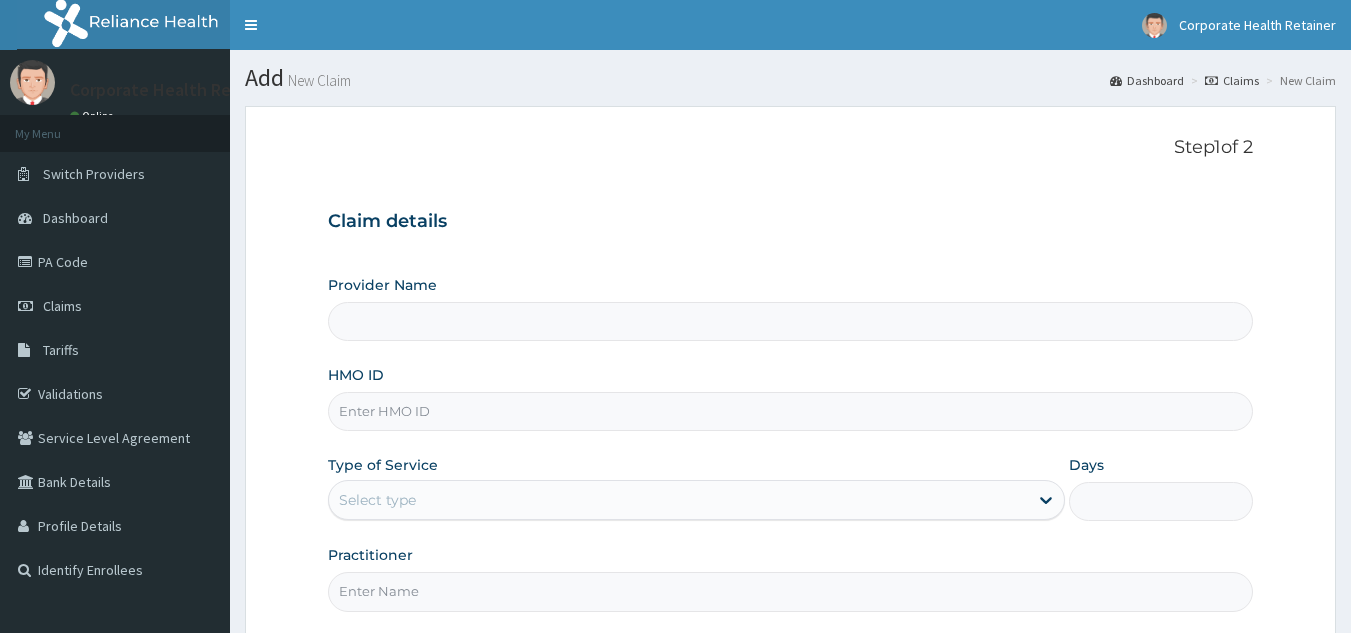 scroll, scrollTop: 0, scrollLeft: 0, axis: both 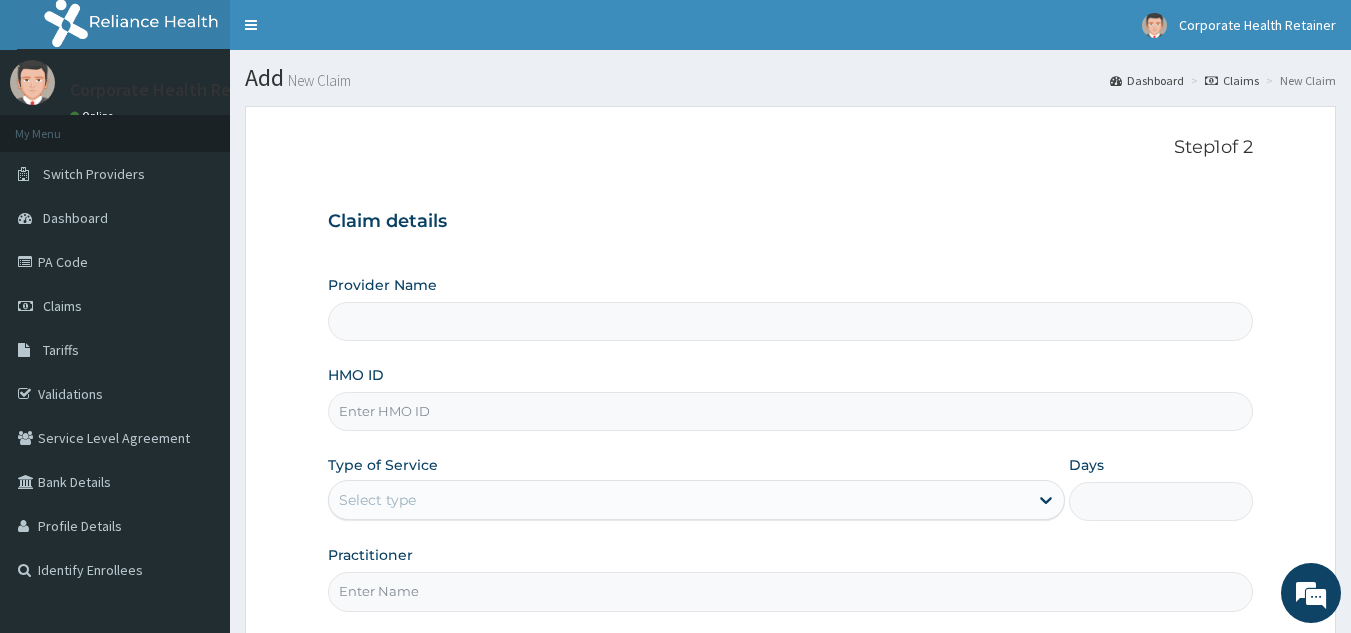 type on "CHILDCARE AND WELLNESS CLINICS" 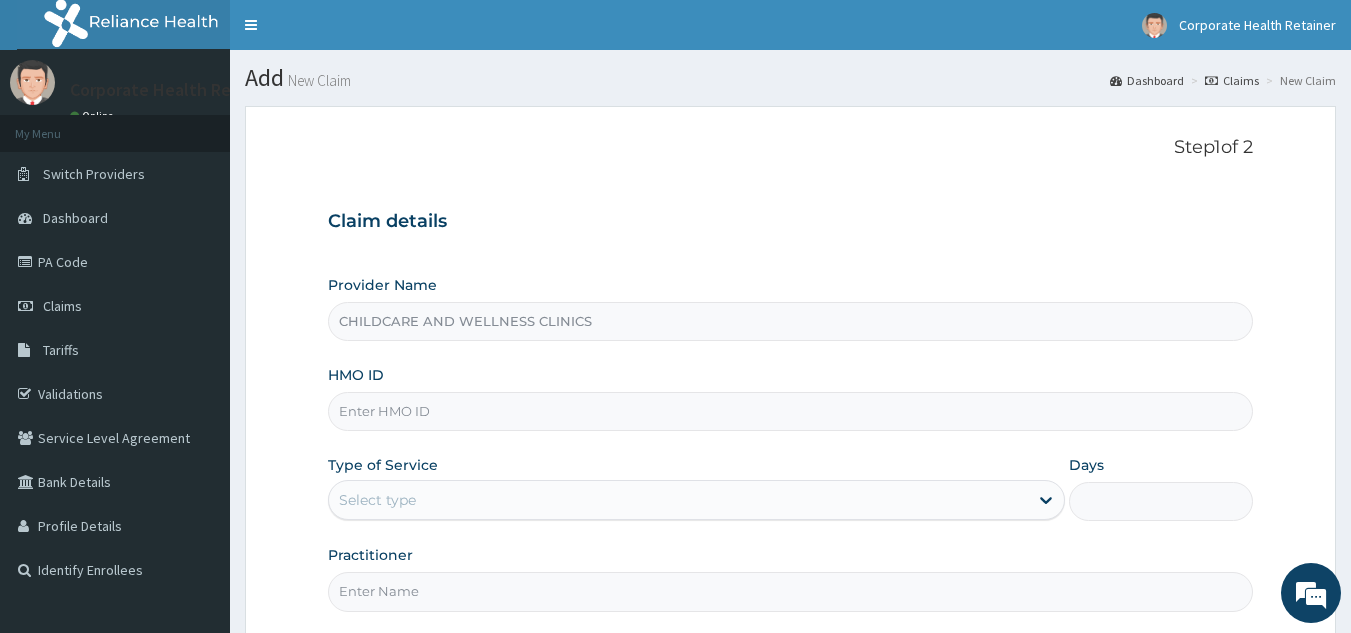 click on "HMO ID" at bounding box center [791, 411] 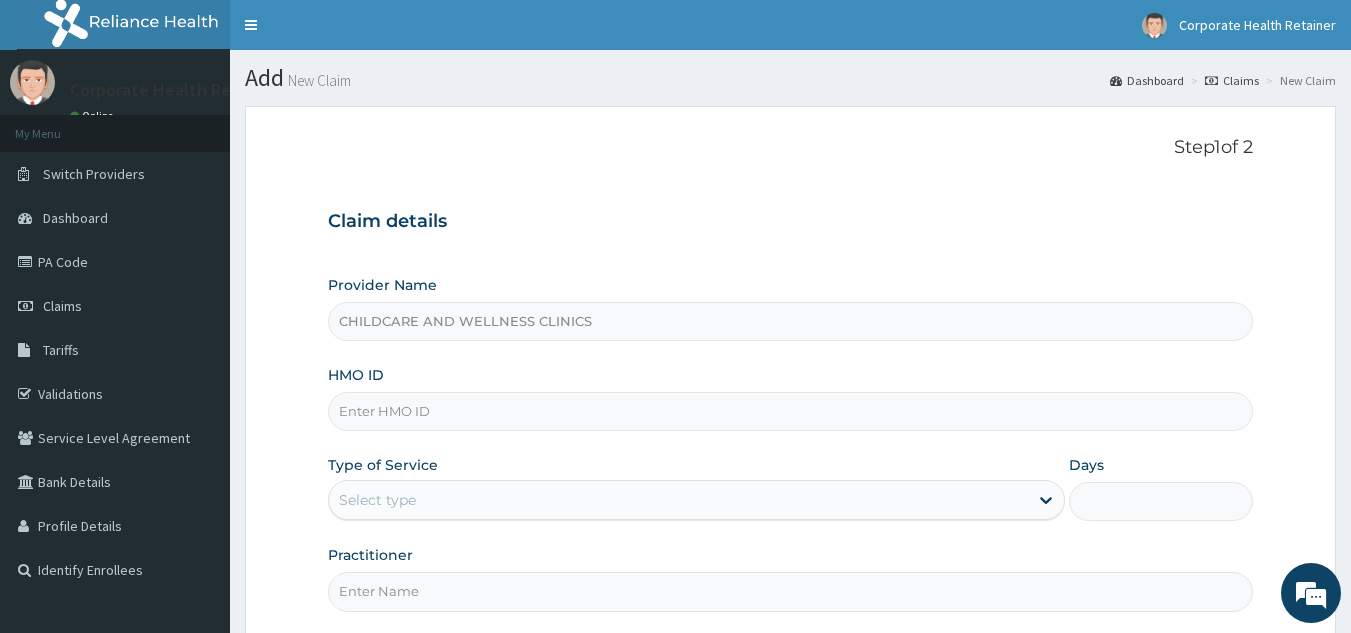 paste on "SWG/10062/E" 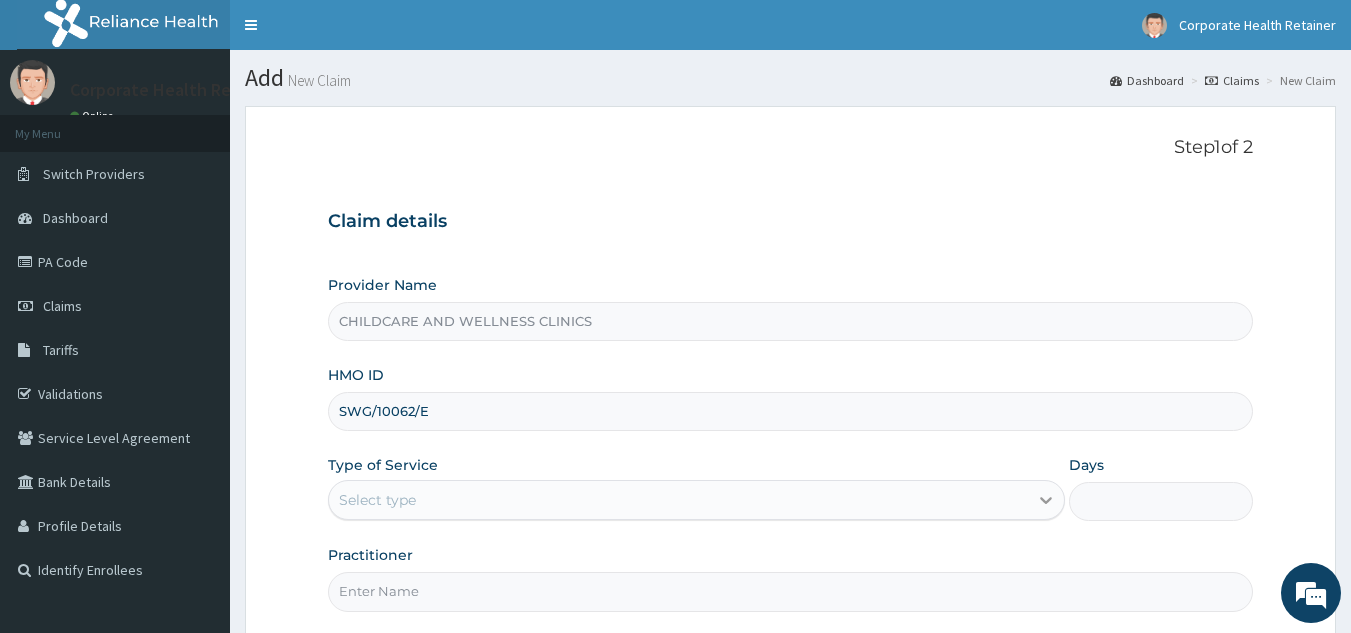 type on "SWG/10062/E" 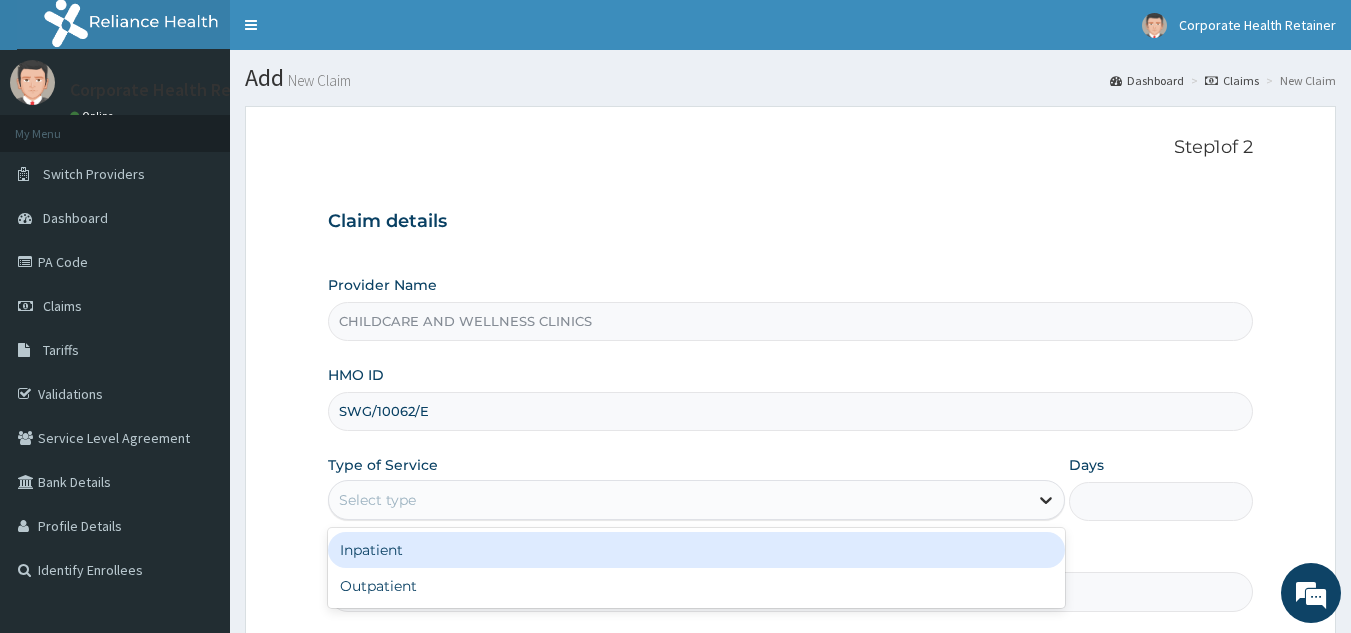 click 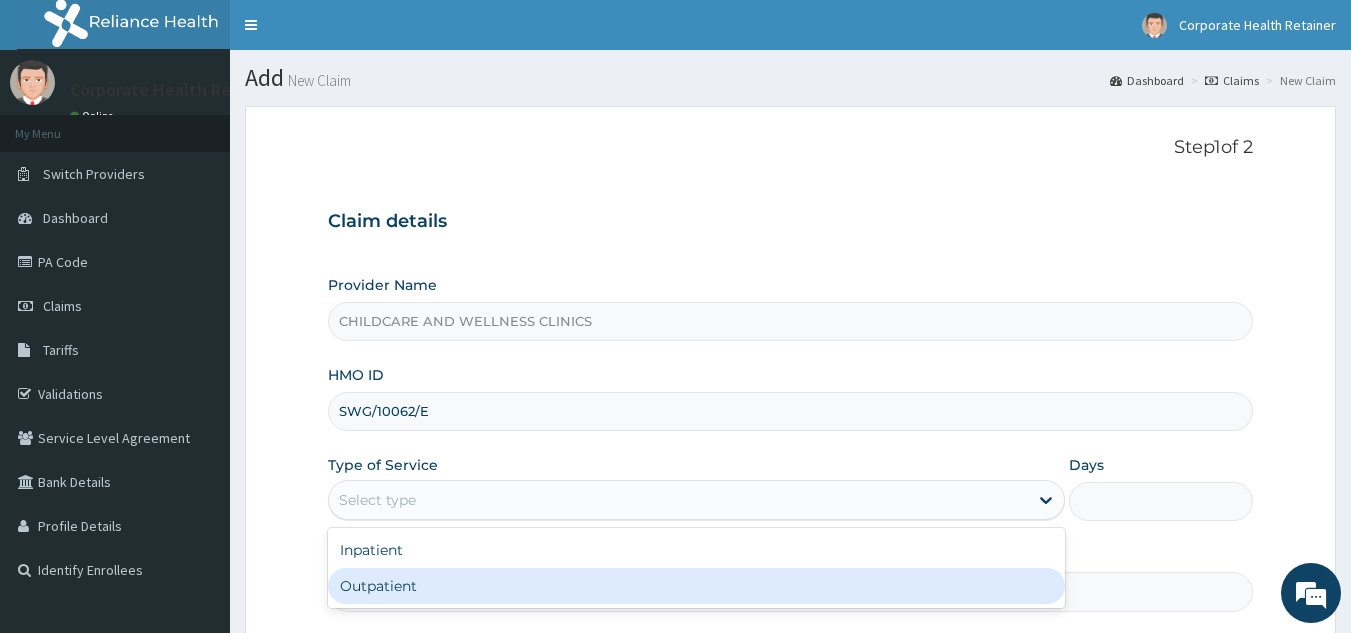 click on "Outpatient" at bounding box center [696, 586] 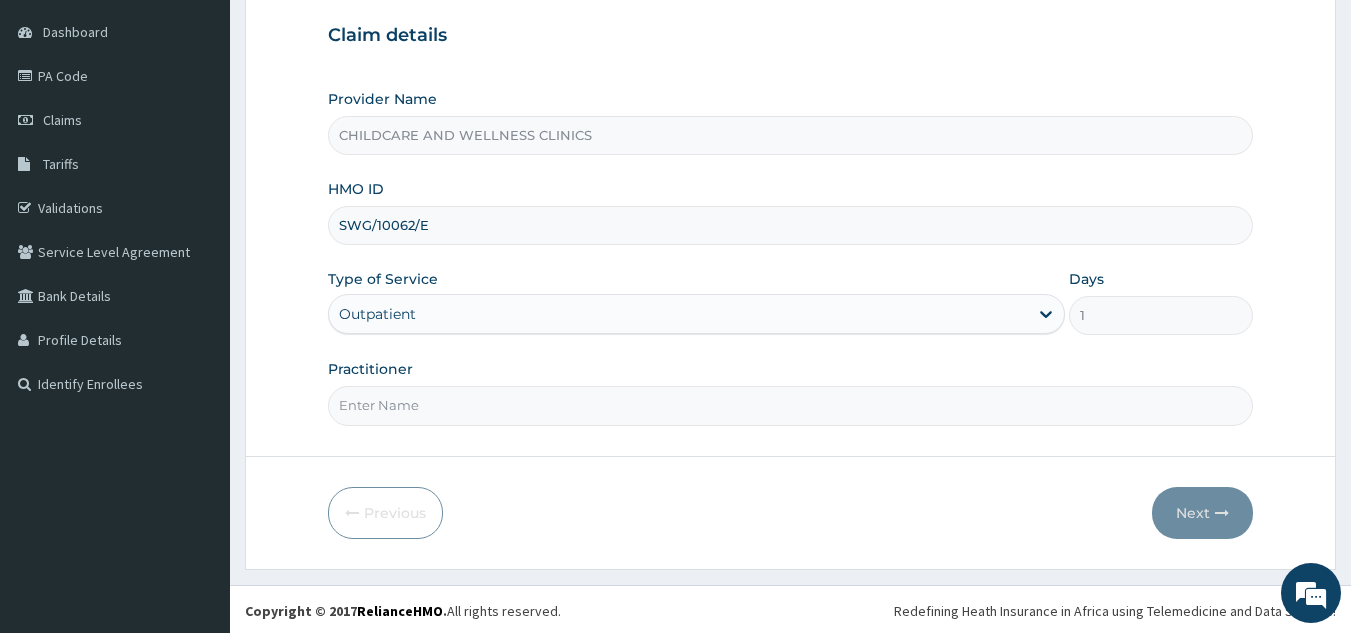 scroll, scrollTop: 189, scrollLeft: 0, axis: vertical 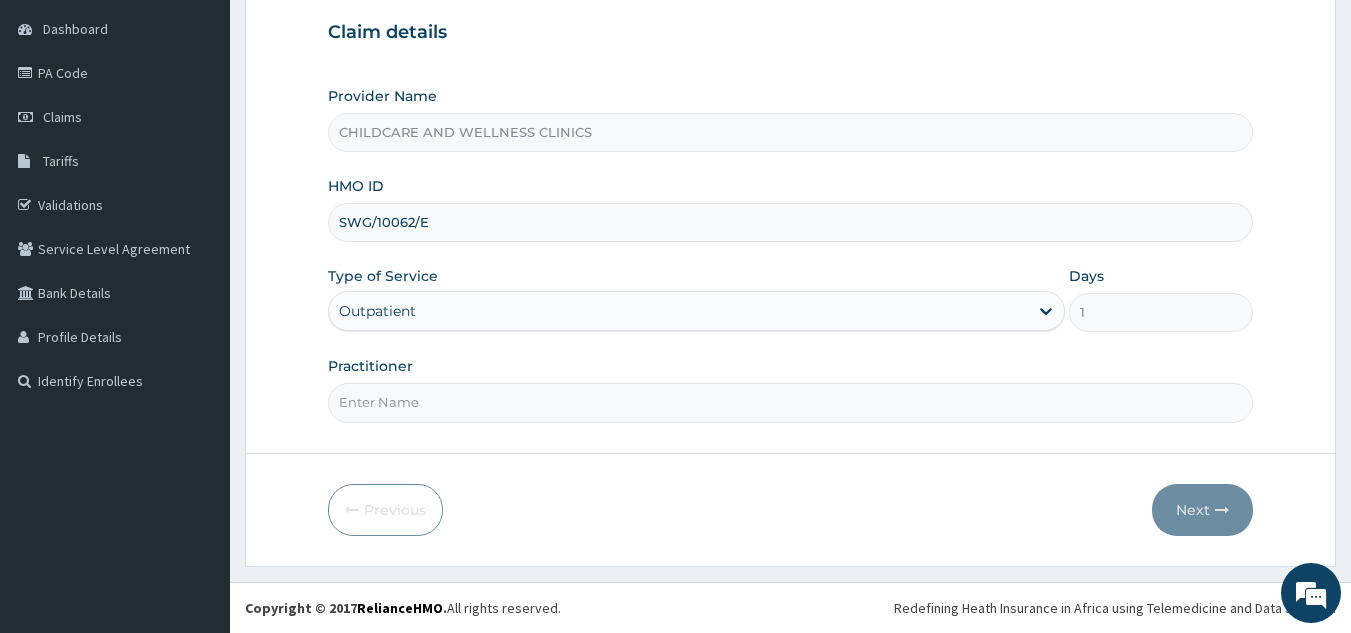 click on "Practitioner" at bounding box center (791, 402) 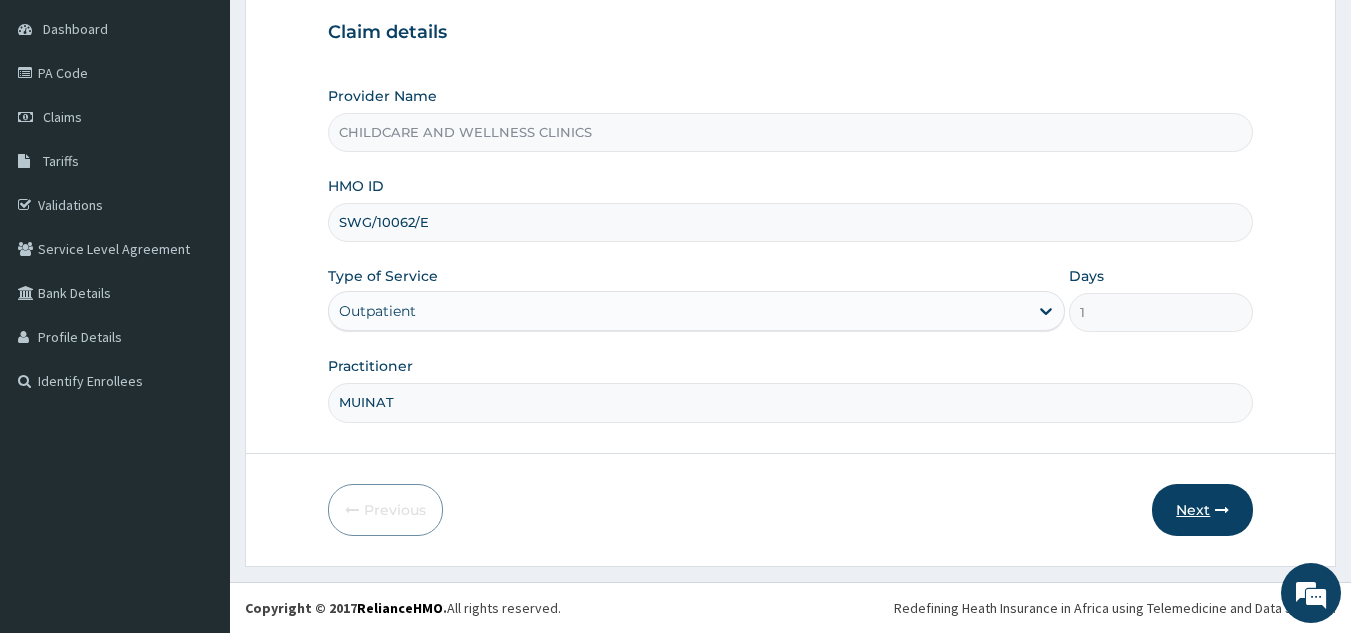 type on "MUINAT" 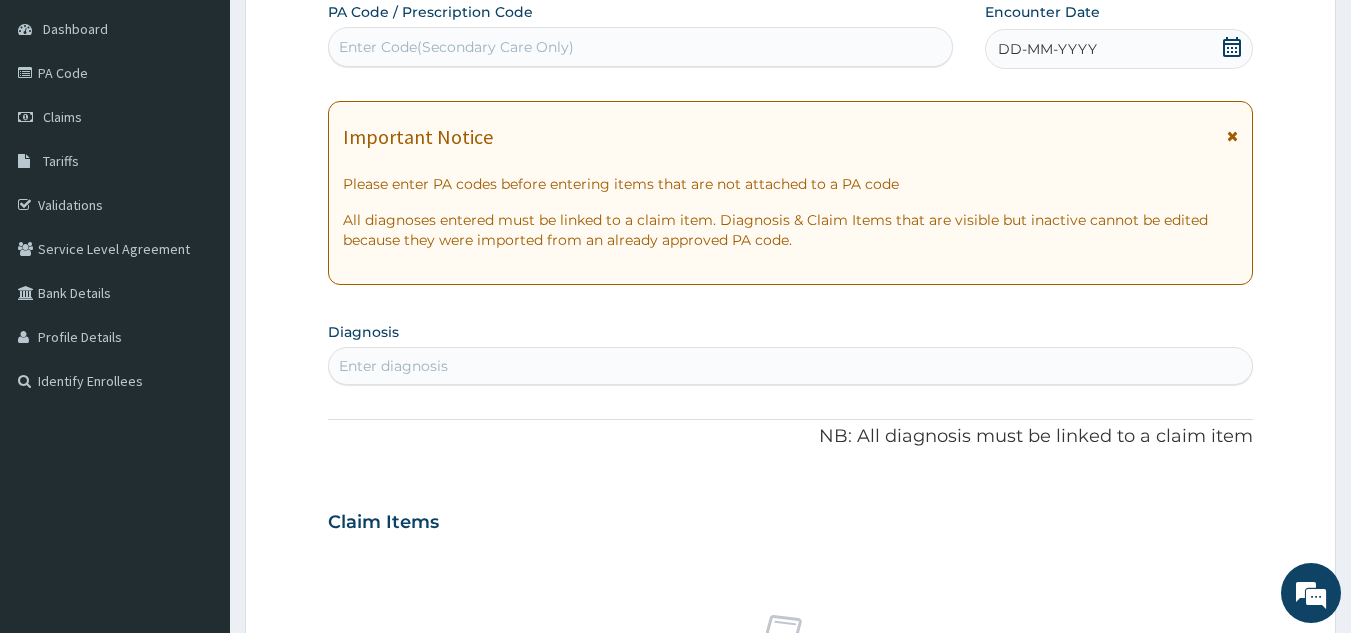click on "DD-MM-YYYY" at bounding box center [1047, 49] 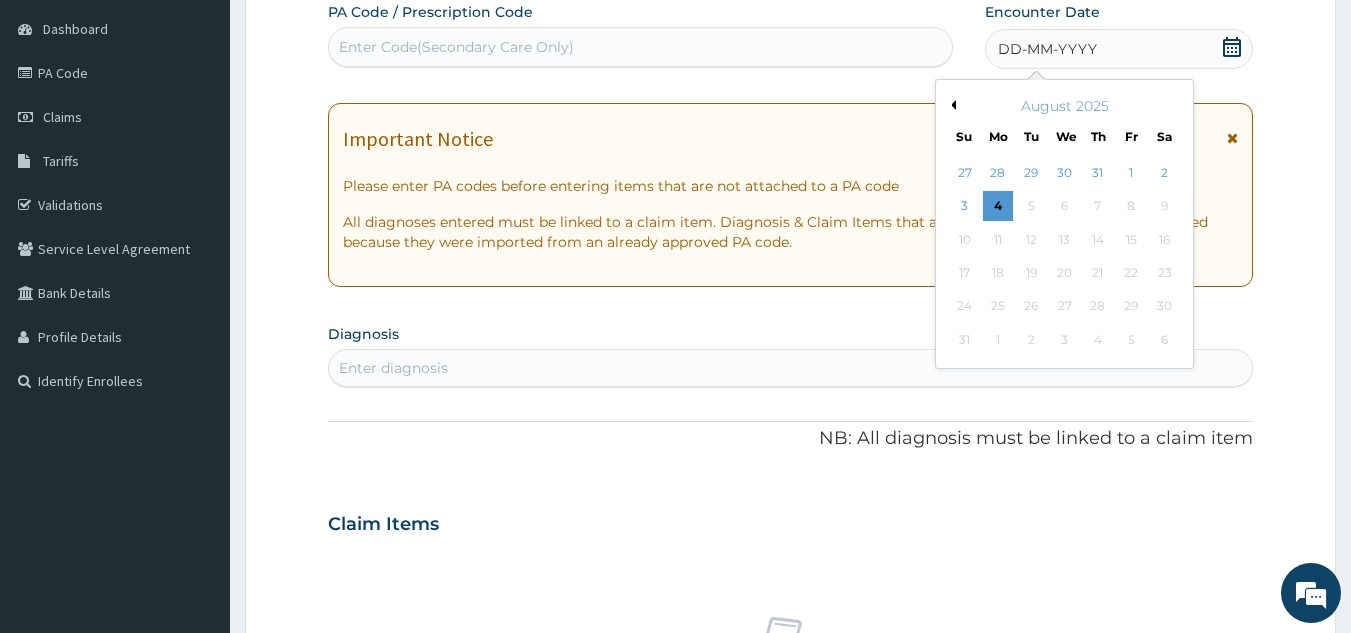click on "Previous Month" at bounding box center [951, 105] 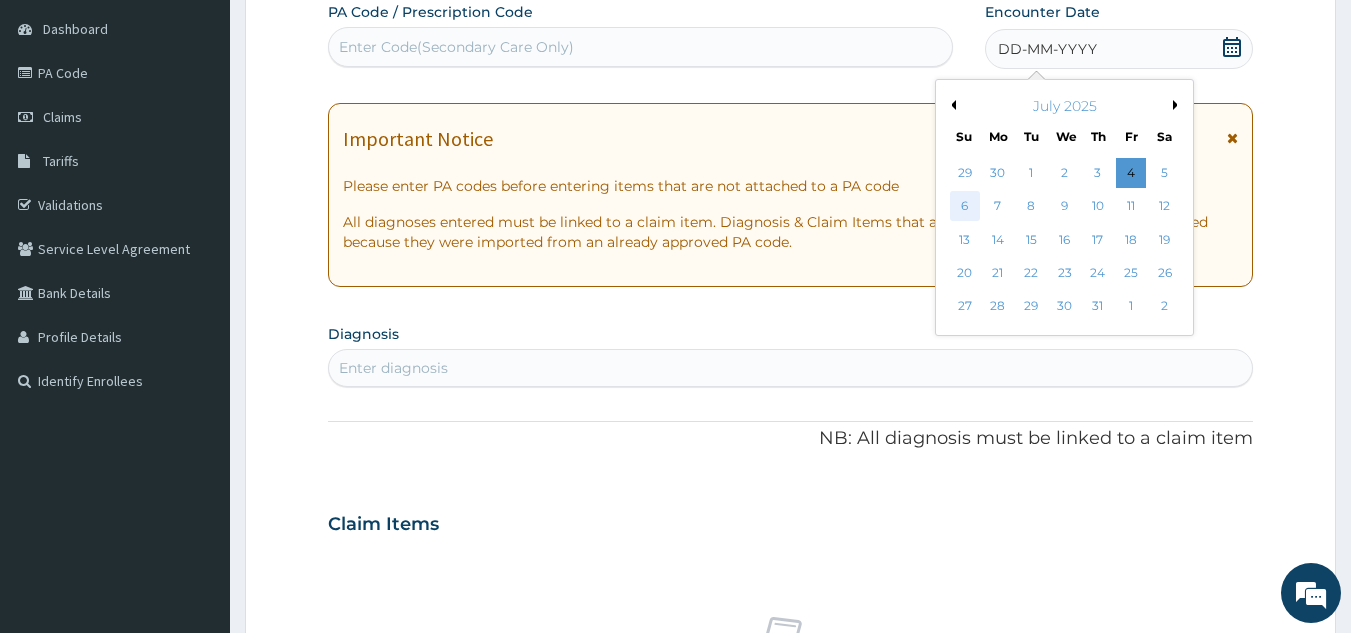 click on "6" at bounding box center [965, 207] 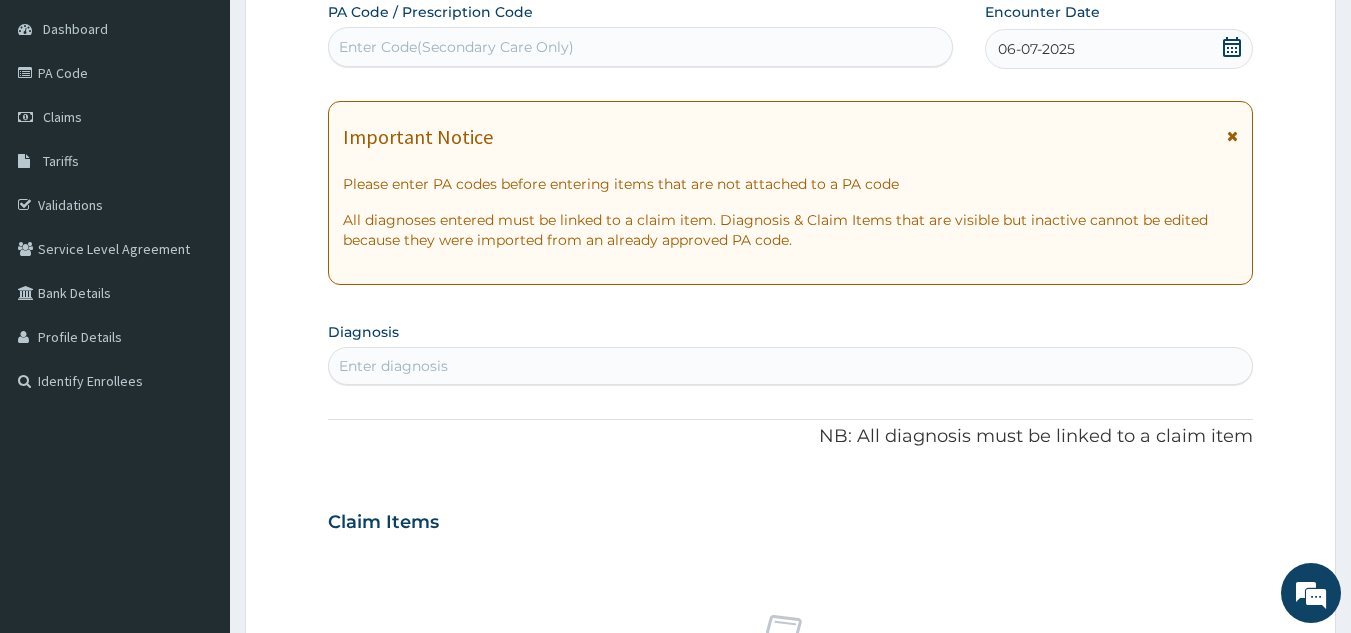 click on "Enter diagnosis" at bounding box center (791, 366) 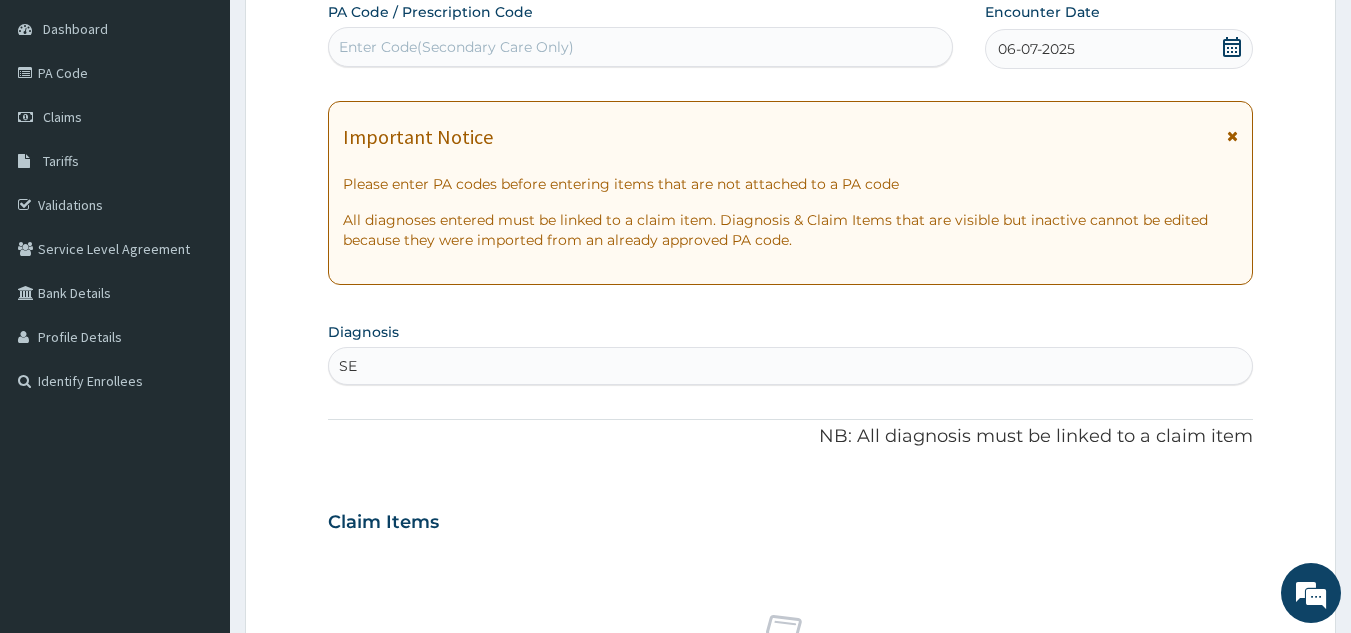type on "SEP" 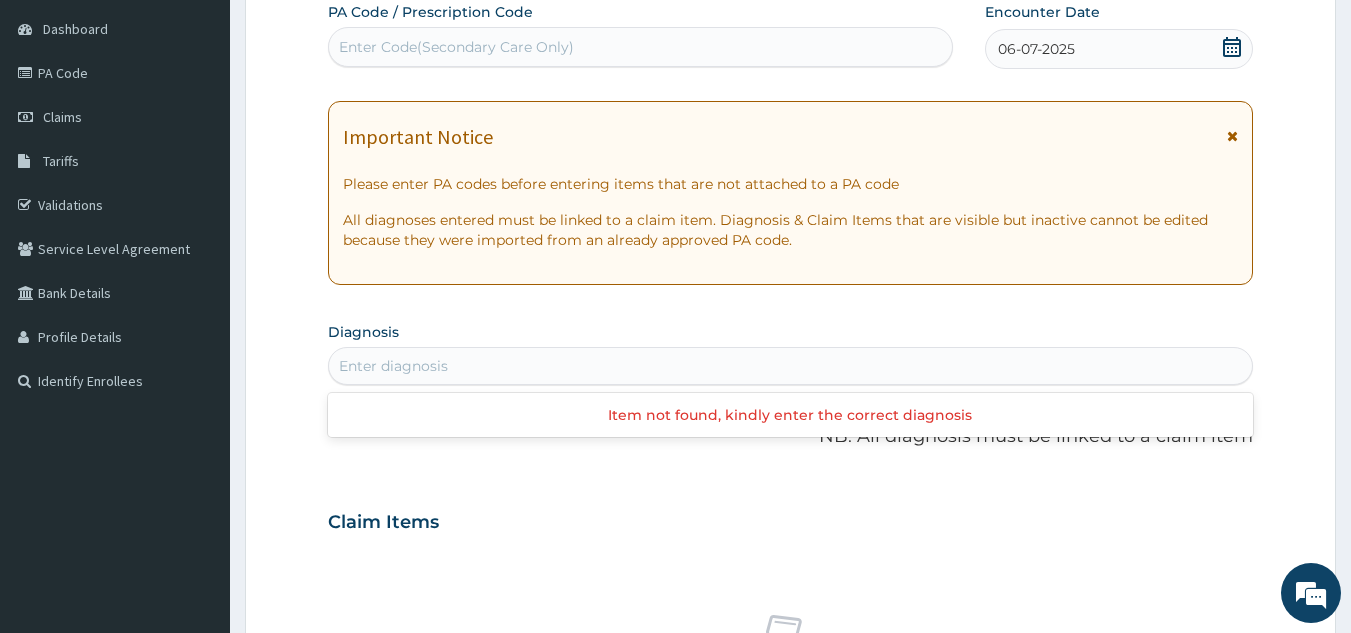 click on "Enter diagnosis" at bounding box center [791, 366] 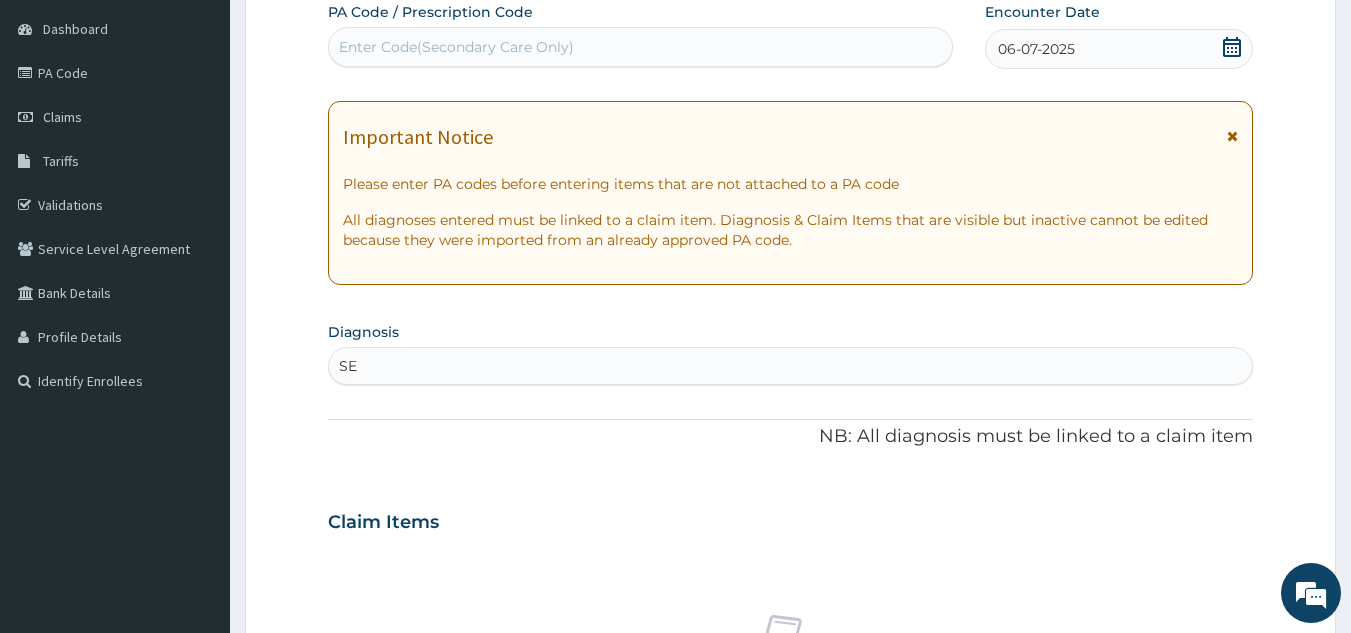 type on "SEP" 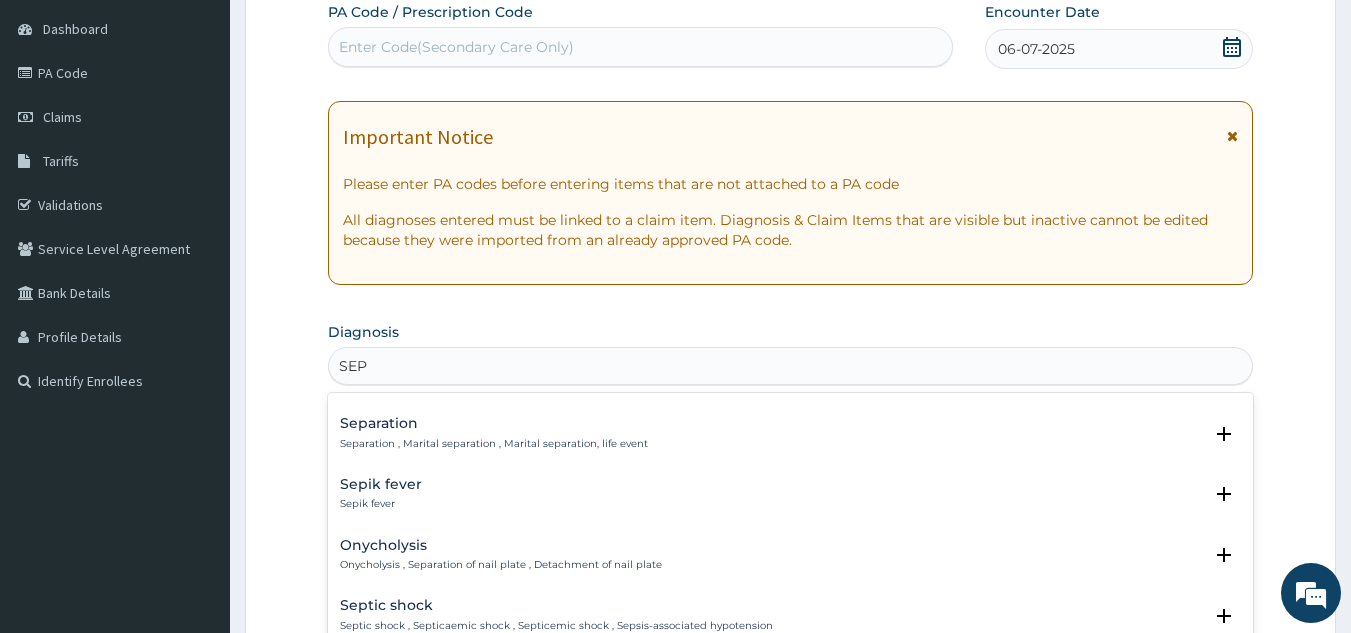 scroll, scrollTop: 0, scrollLeft: 0, axis: both 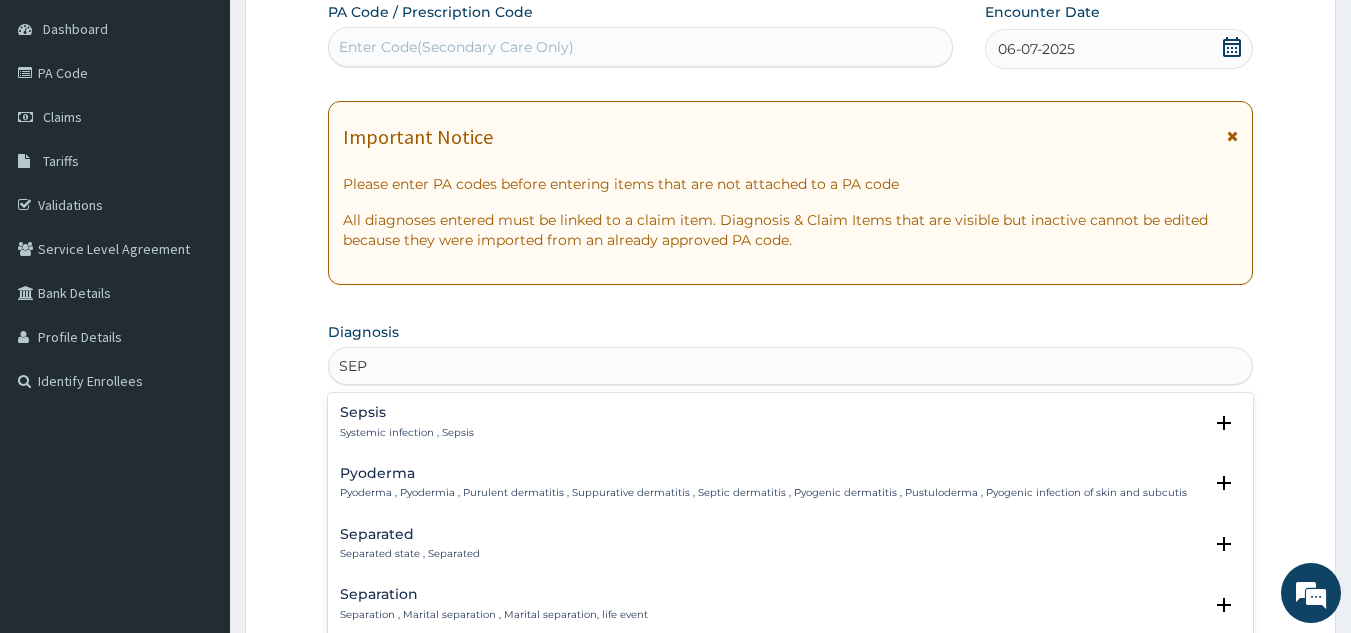 click on "Systemic infection , Sepsis" at bounding box center (407, 433) 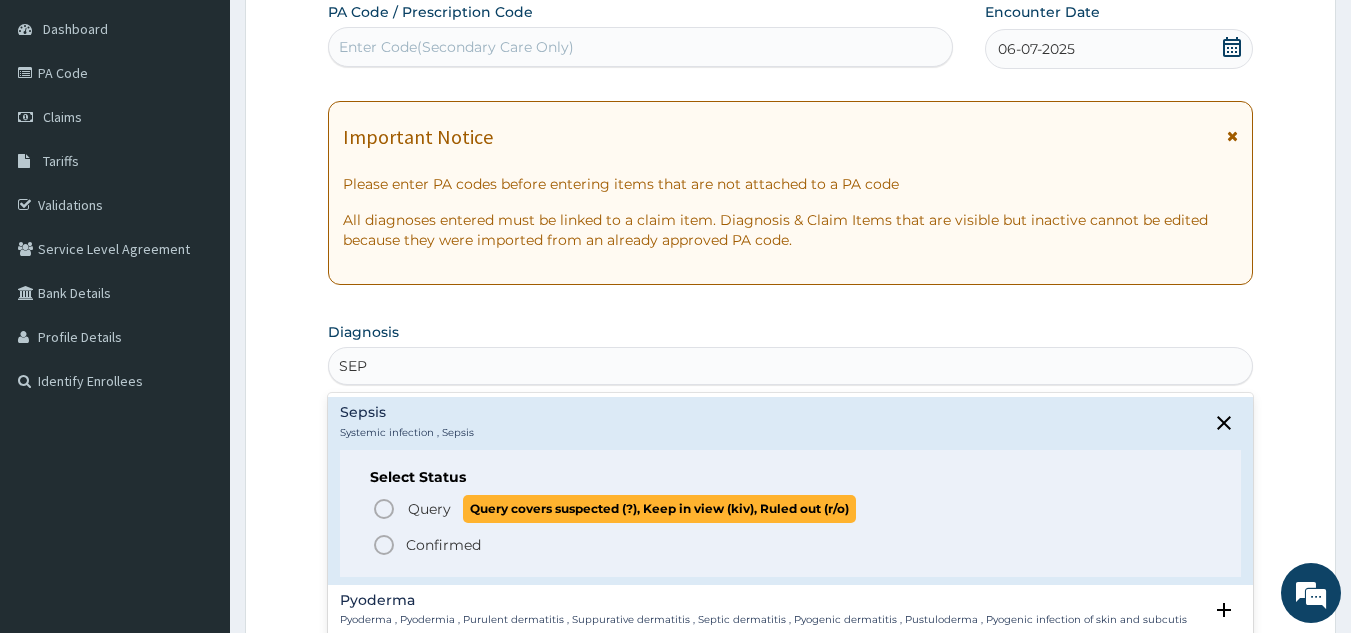 click 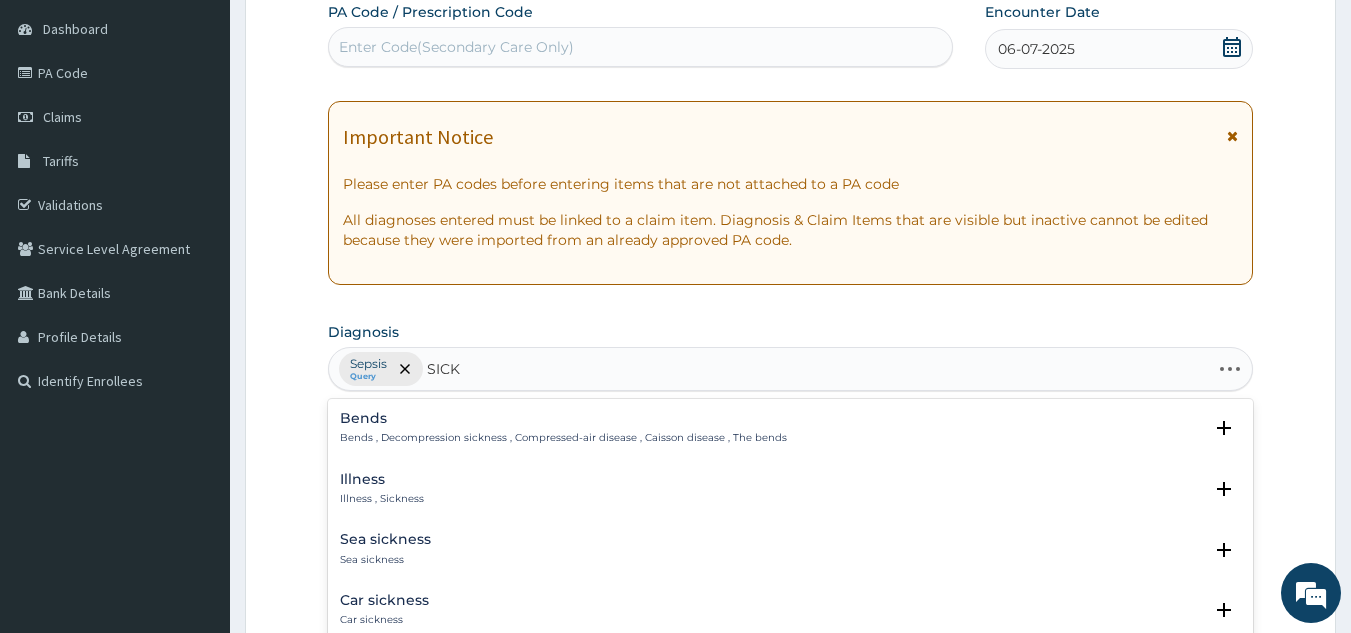 type on "SICKL" 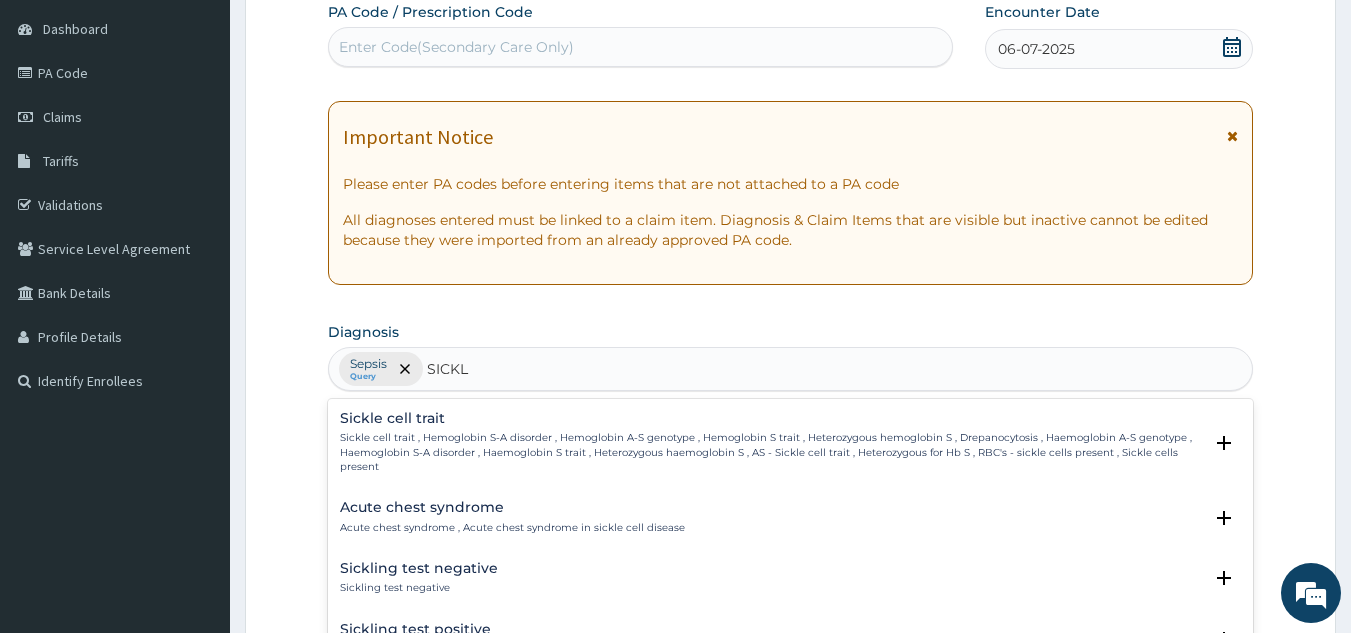 click on "Sickle cell trait Sickle cell trait , Hemoglobin S-A disorder , Hemoglobin A-S genotype , Hemoglobin S trait , Heterozygous hemoglobin S , Drepanocytosis , Haemoglobin A-S genotype , Haemoglobin S-A disorder , Haemoglobin S trait , Heterozygous haemoglobin S , AS - Sickle cell trait , Heterozygous for Hb S , RBC's - sickle cells present , Sickle cells present" at bounding box center (771, 442) 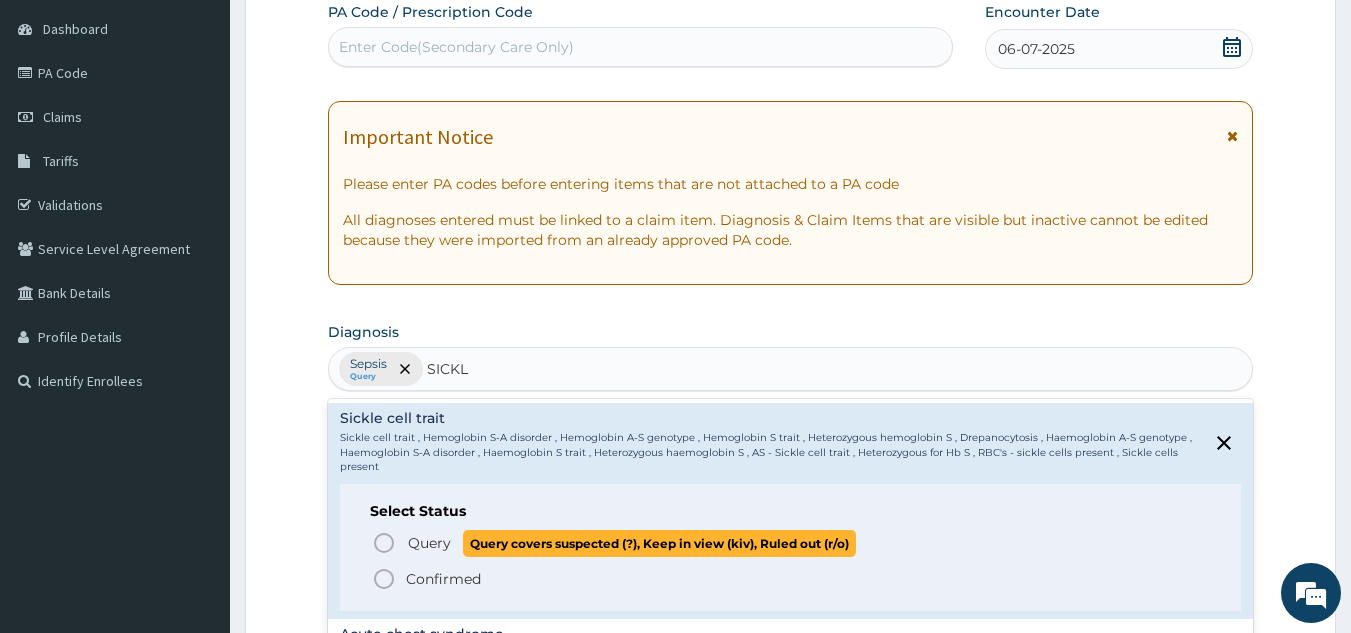 click 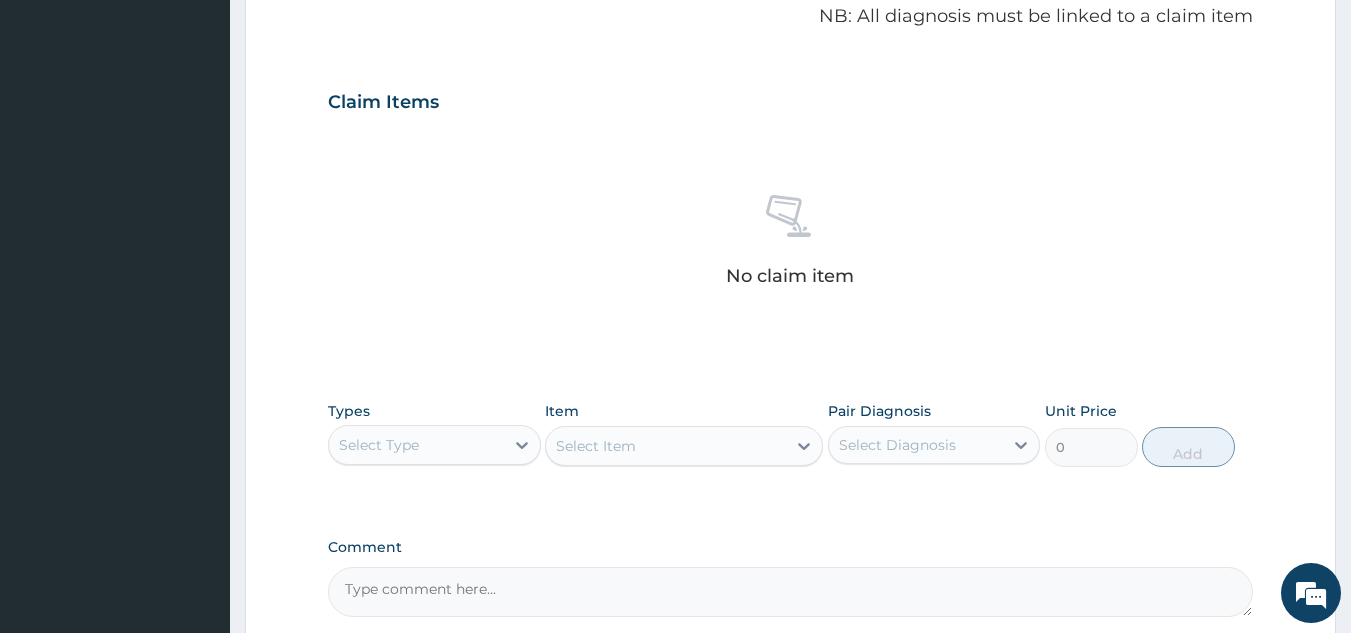 scroll, scrollTop: 627, scrollLeft: 0, axis: vertical 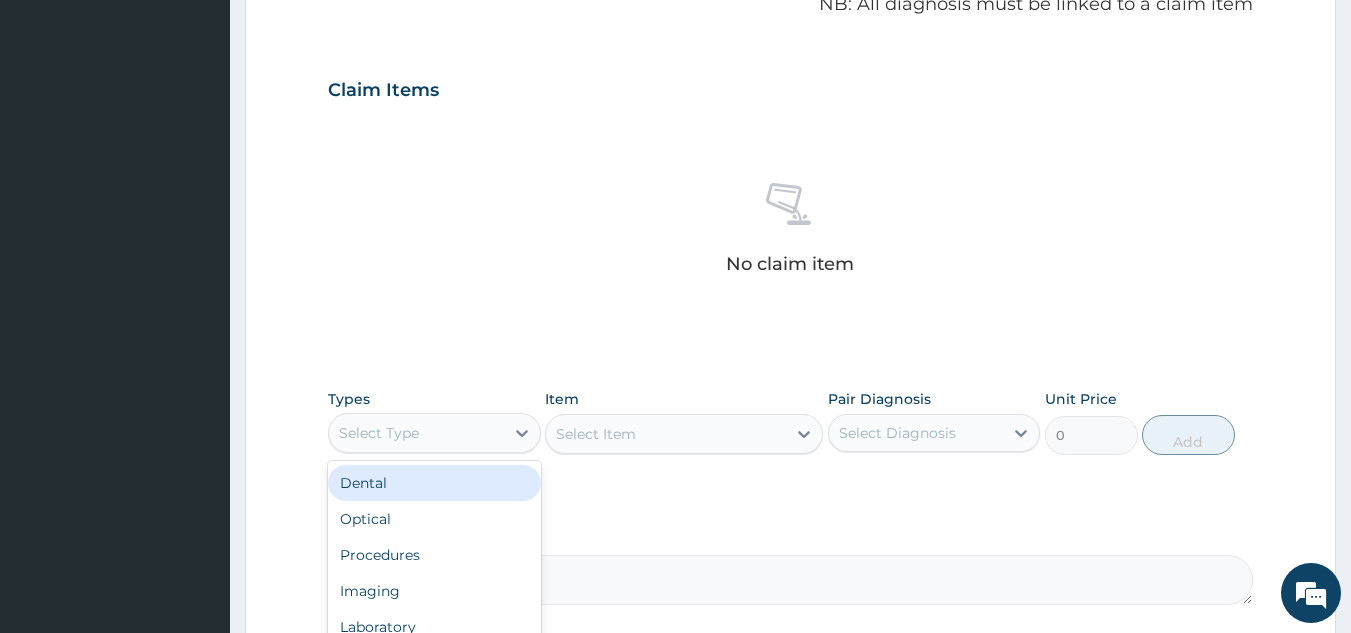 click on "Select Type" at bounding box center [416, 433] 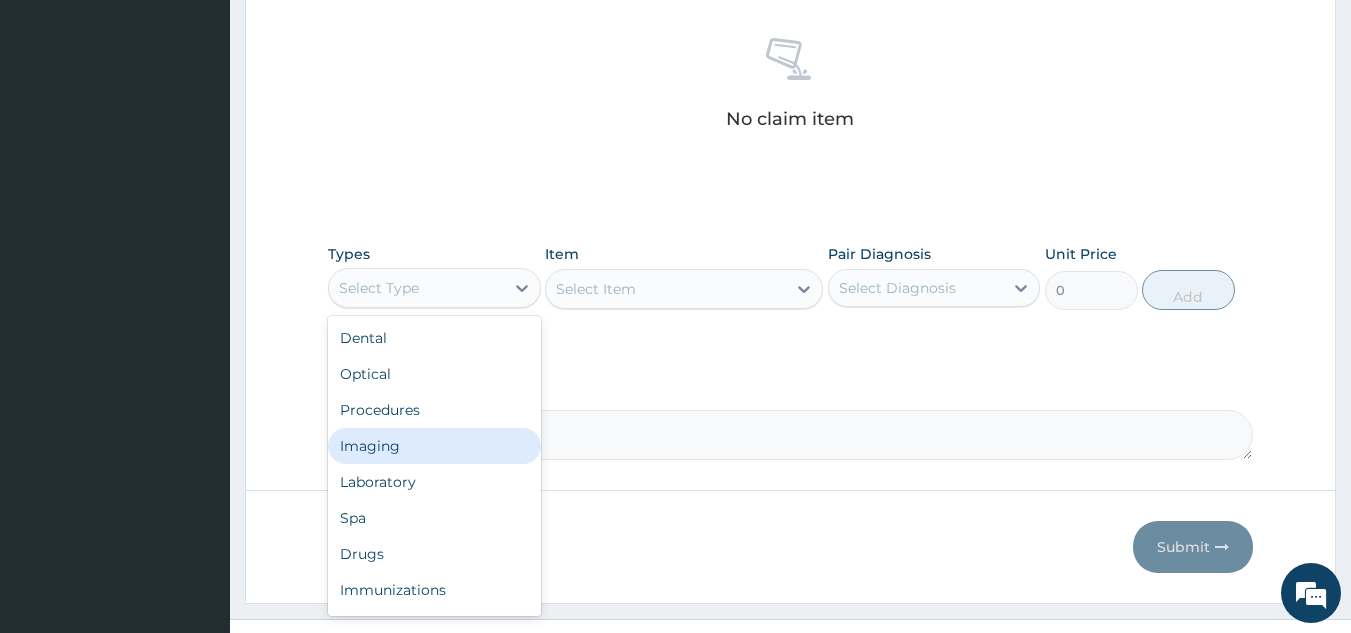 scroll, scrollTop: 805, scrollLeft: 0, axis: vertical 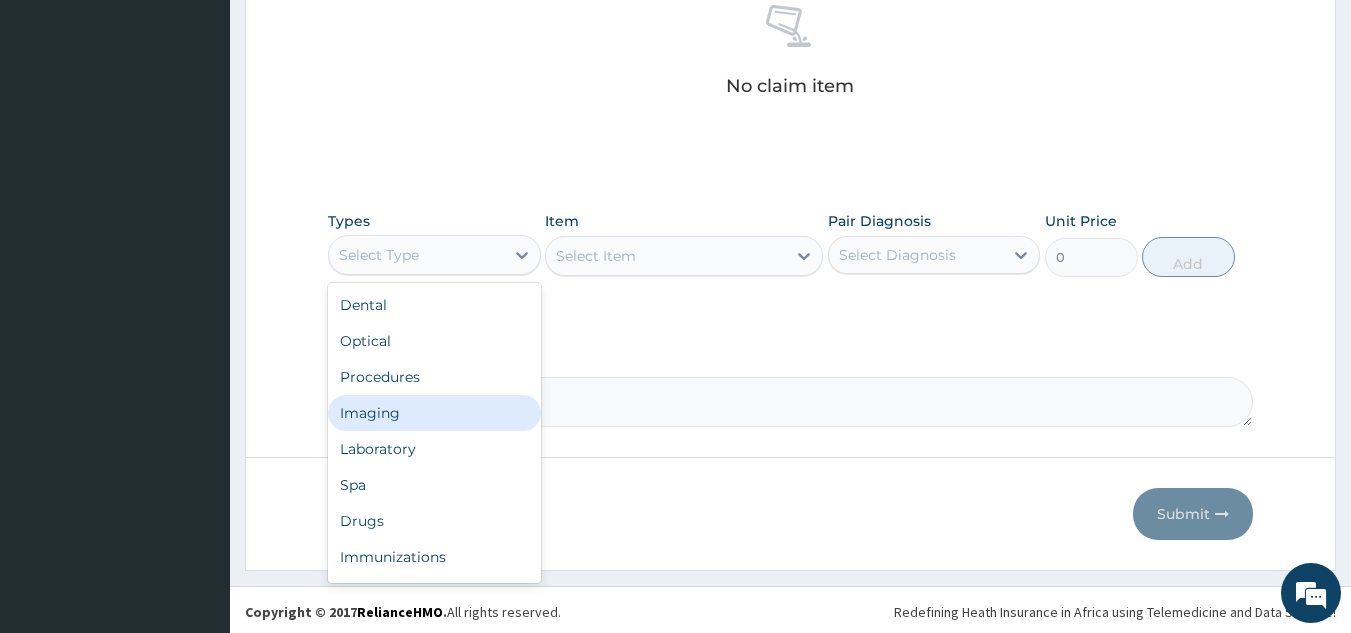 click on "Drugs" at bounding box center (434, 521) 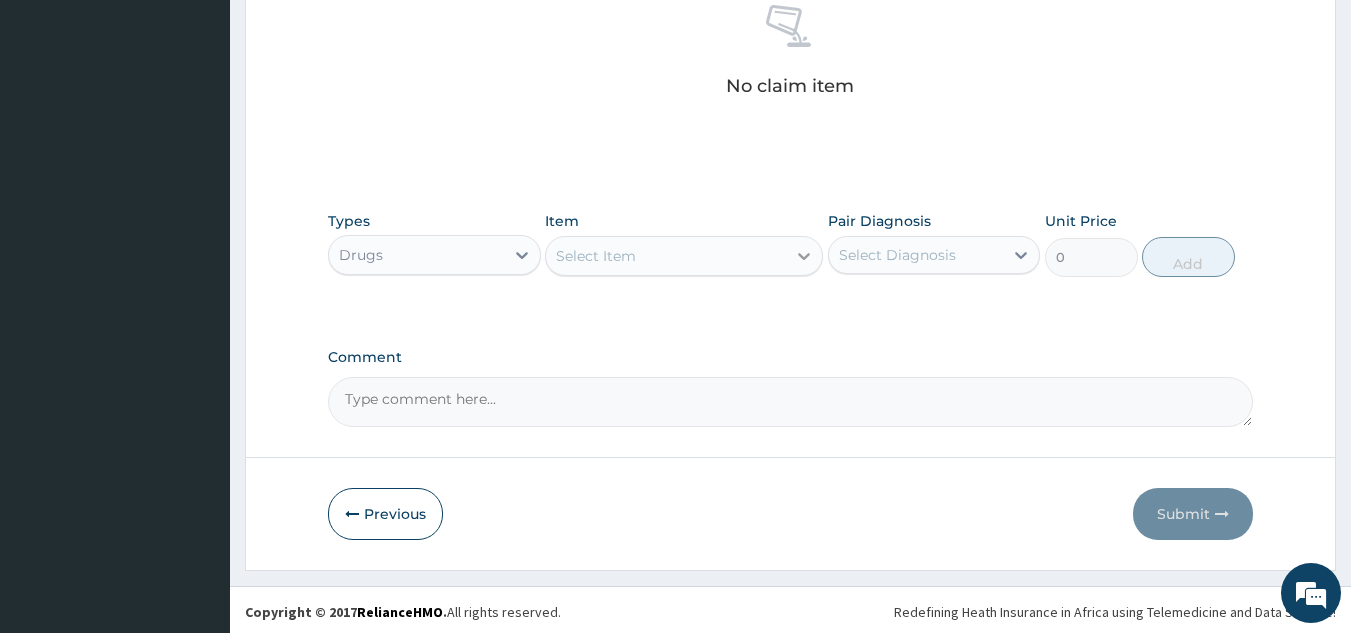 click at bounding box center (804, 256) 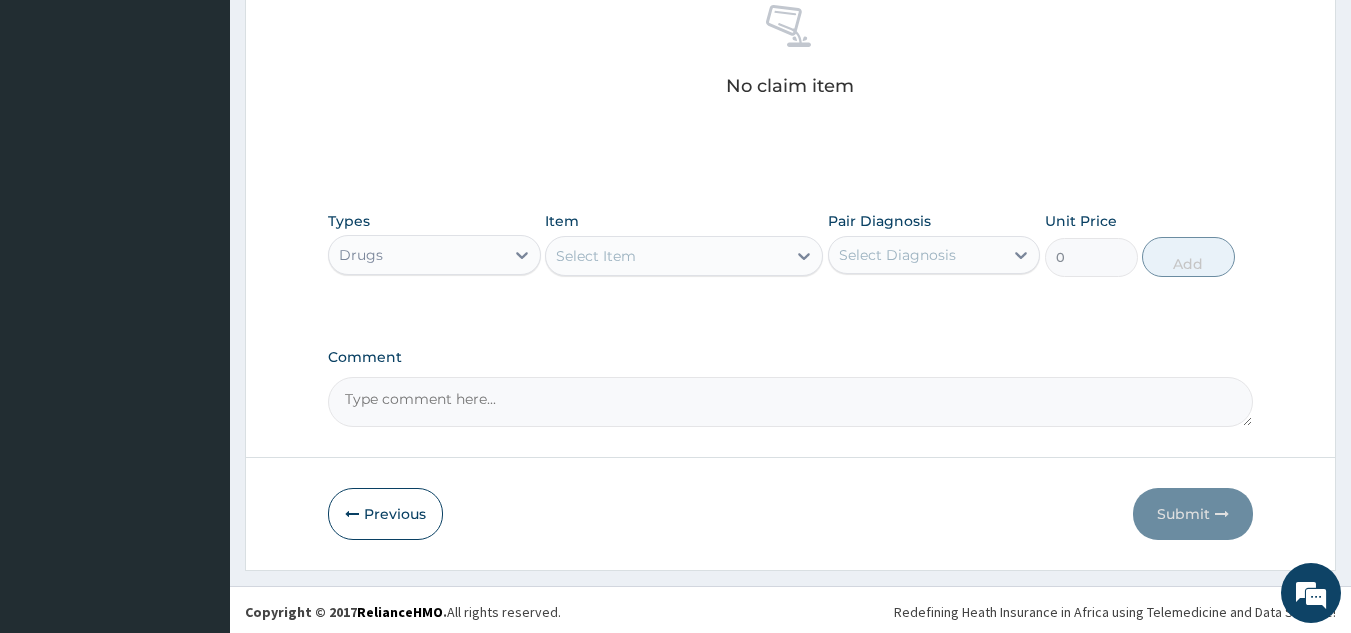 click on "Select Item" at bounding box center (666, 256) 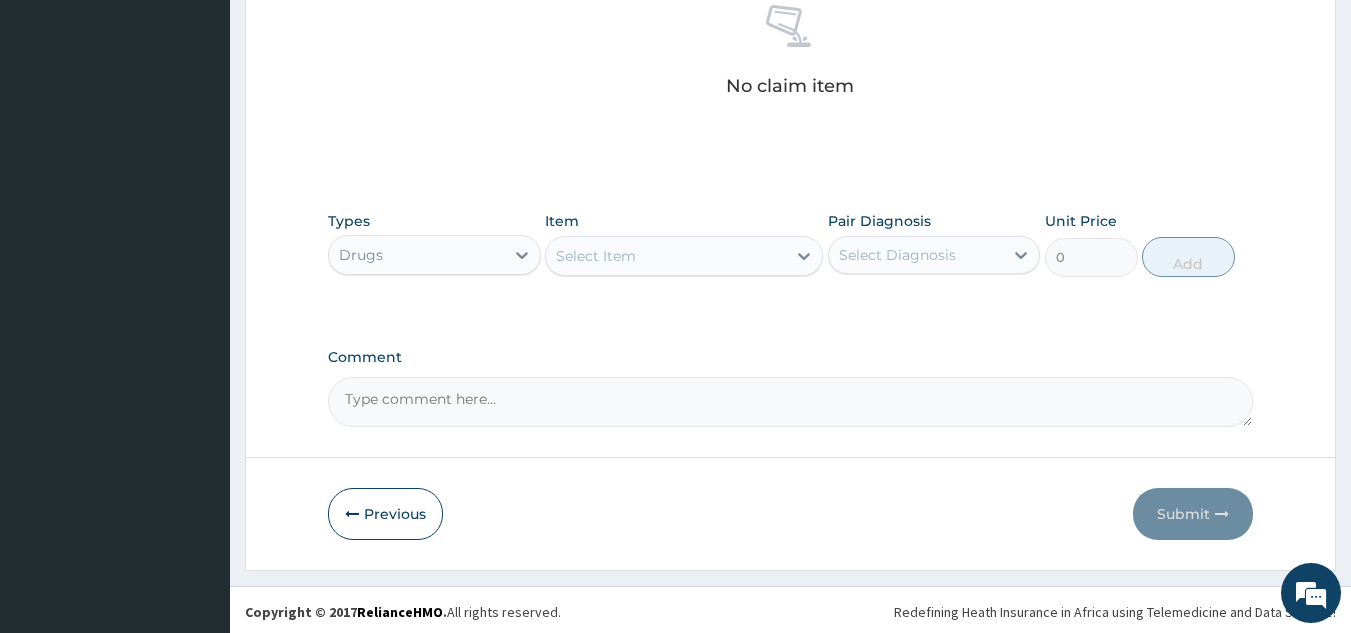click on "Select Item" at bounding box center (666, 256) 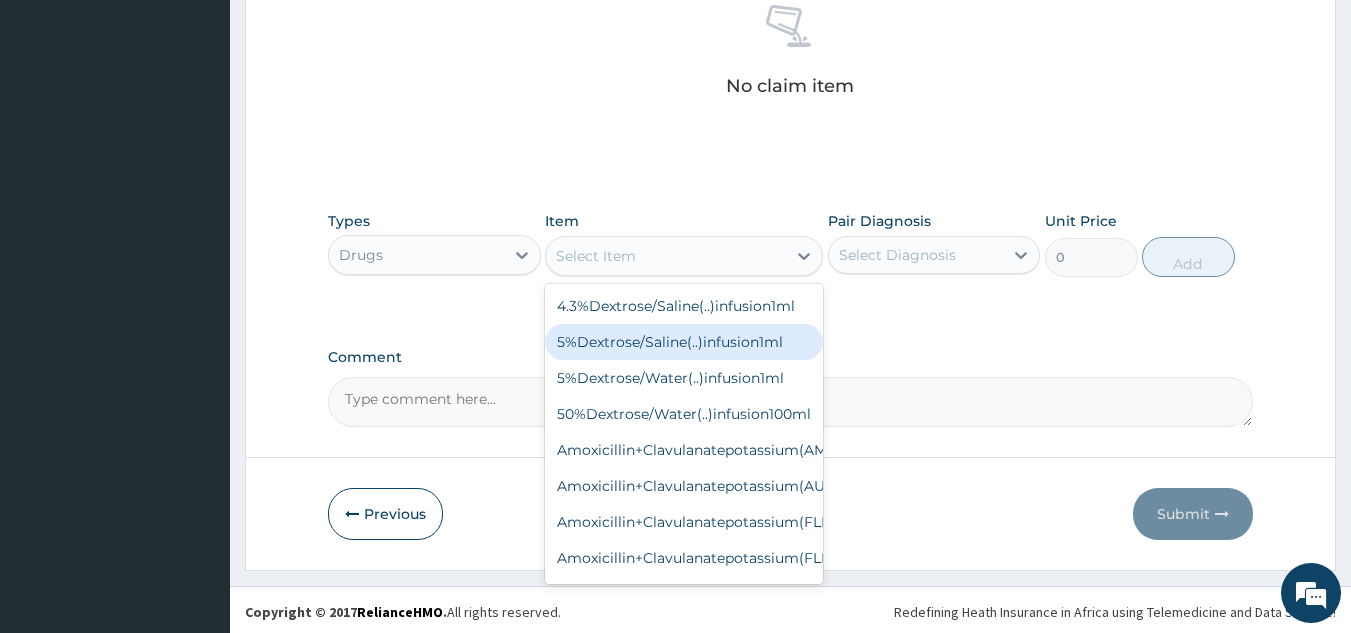 click on "Select Item" at bounding box center [596, 256] 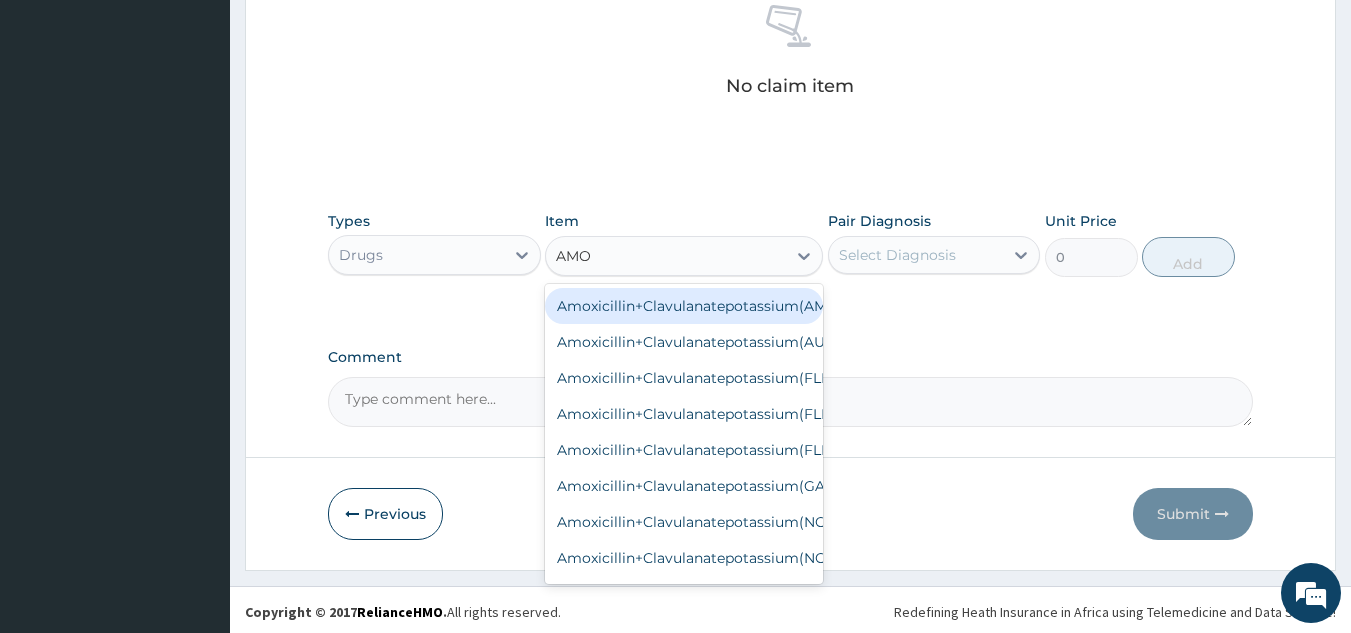 type on "AMOX" 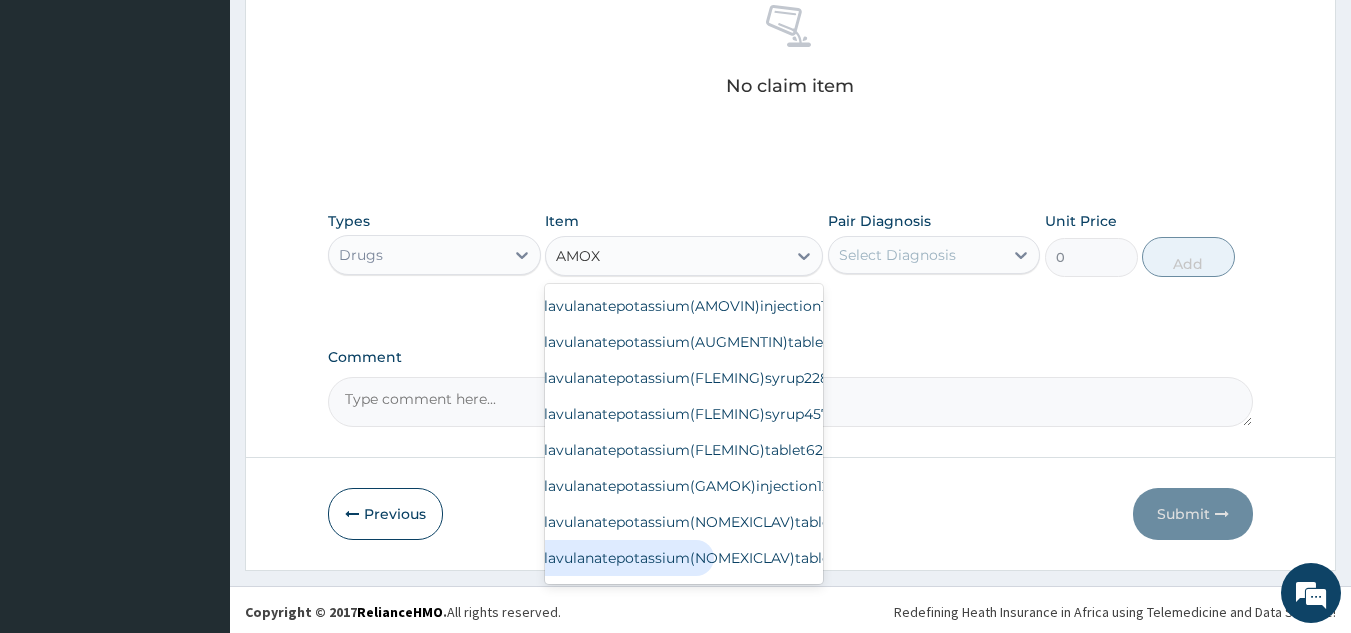scroll, scrollTop: 0, scrollLeft: 111, axis: horizontal 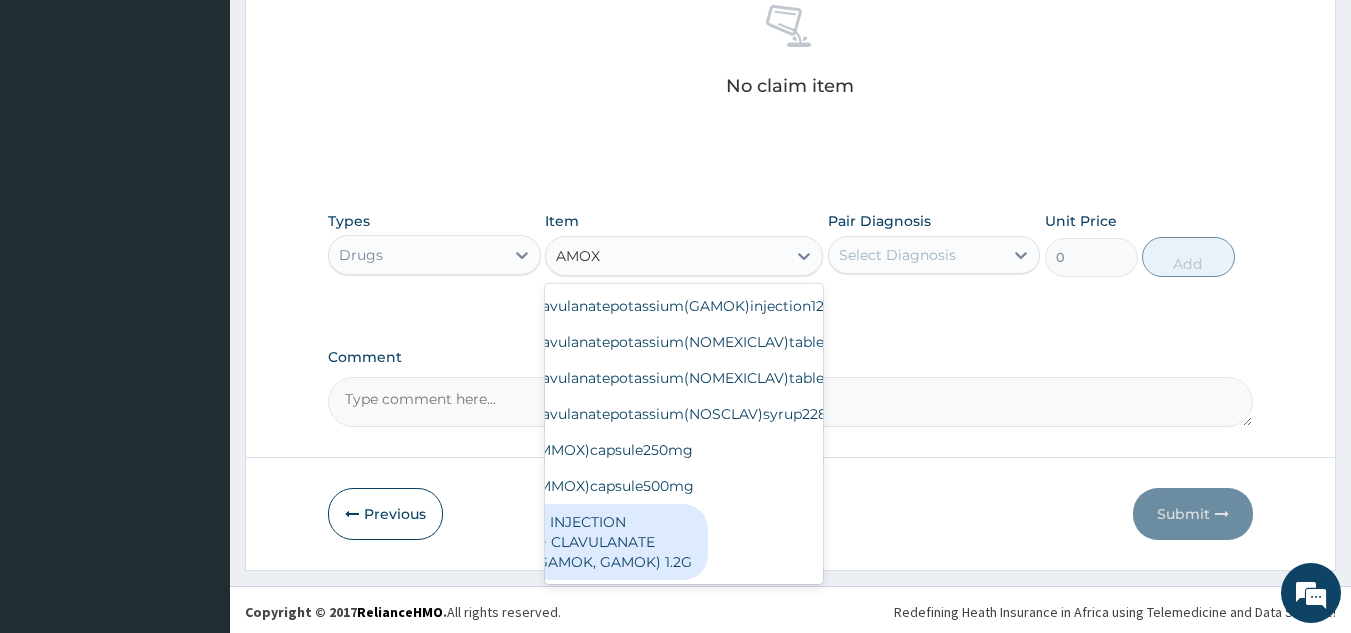 click on "INTRAVENOUS INJECTION AMOXICILLIN + CLAVULANATE POTASSIUM (GAMOK, GAMOK)  1.2G" at bounding box center [569, 542] 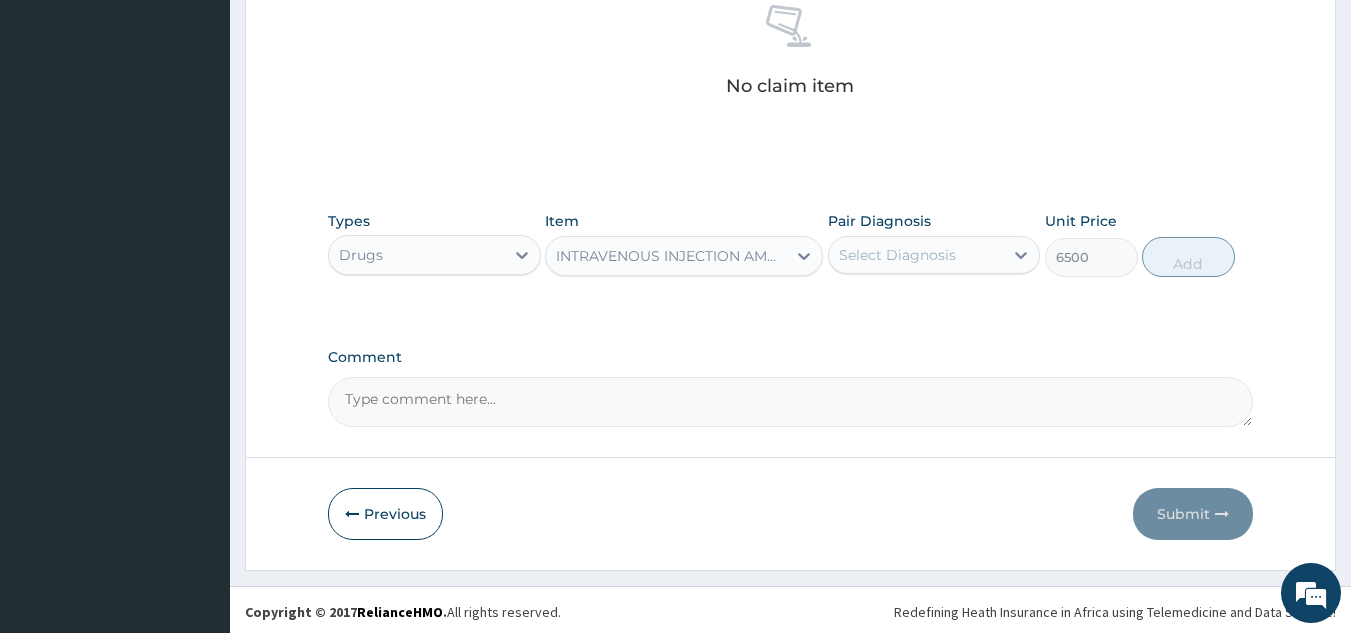 click on "Select Diagnosis" at bounding box center [916, 255] 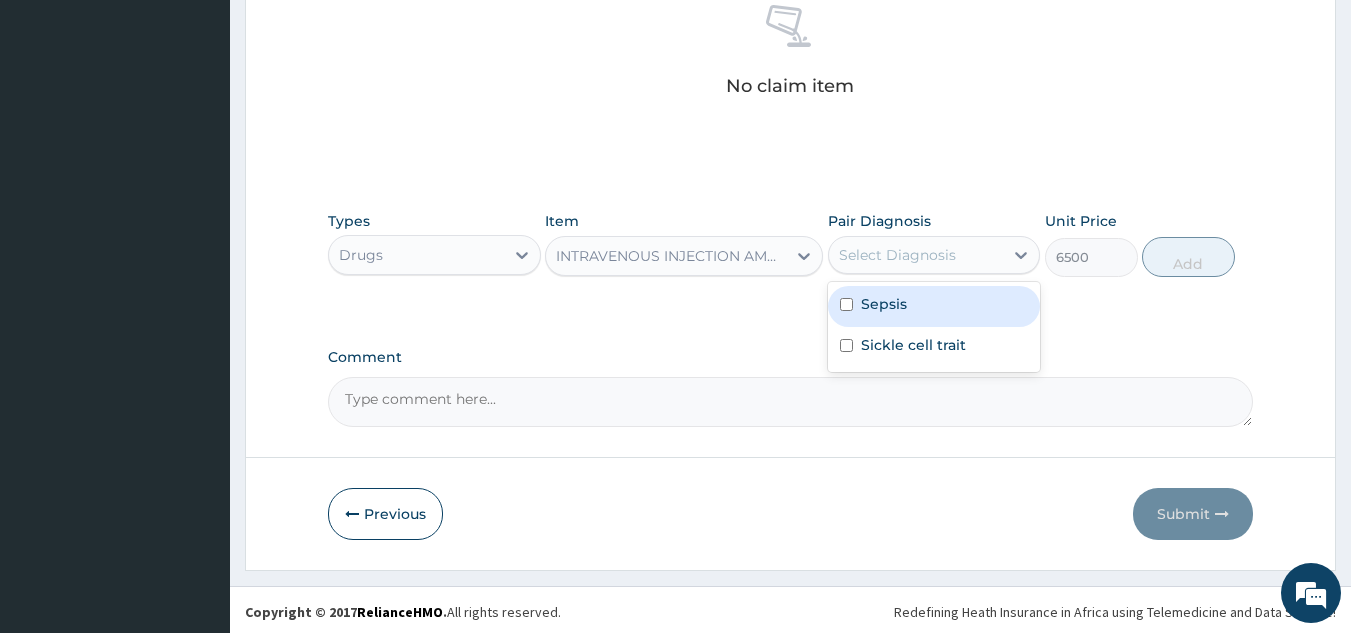 click at bounding box center (846, 304) 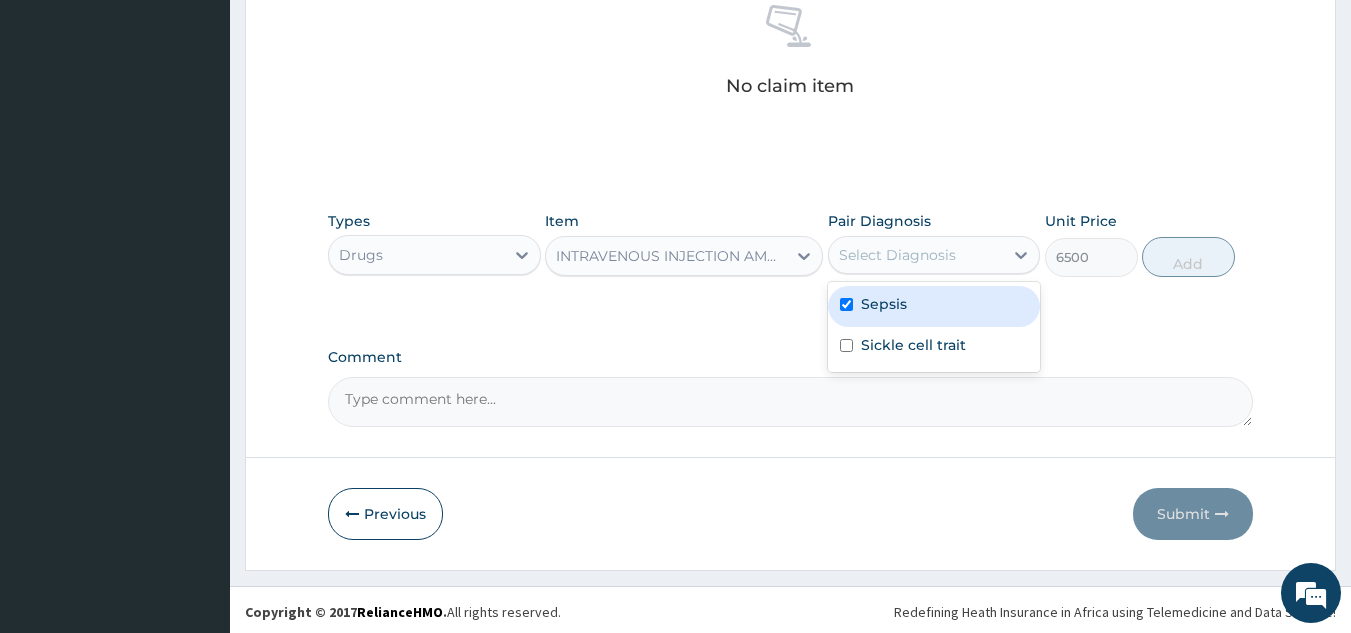 checkbox on "true" 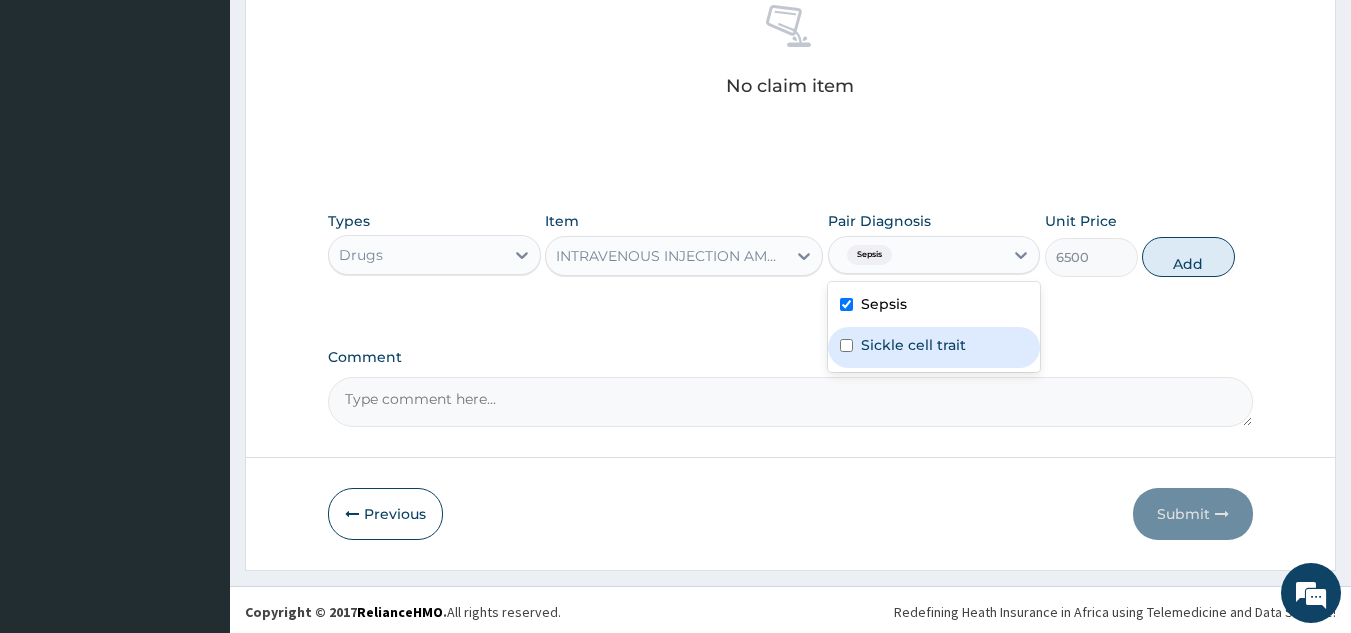 click on "Sickle cell trait" at bounding box center (934, 347) 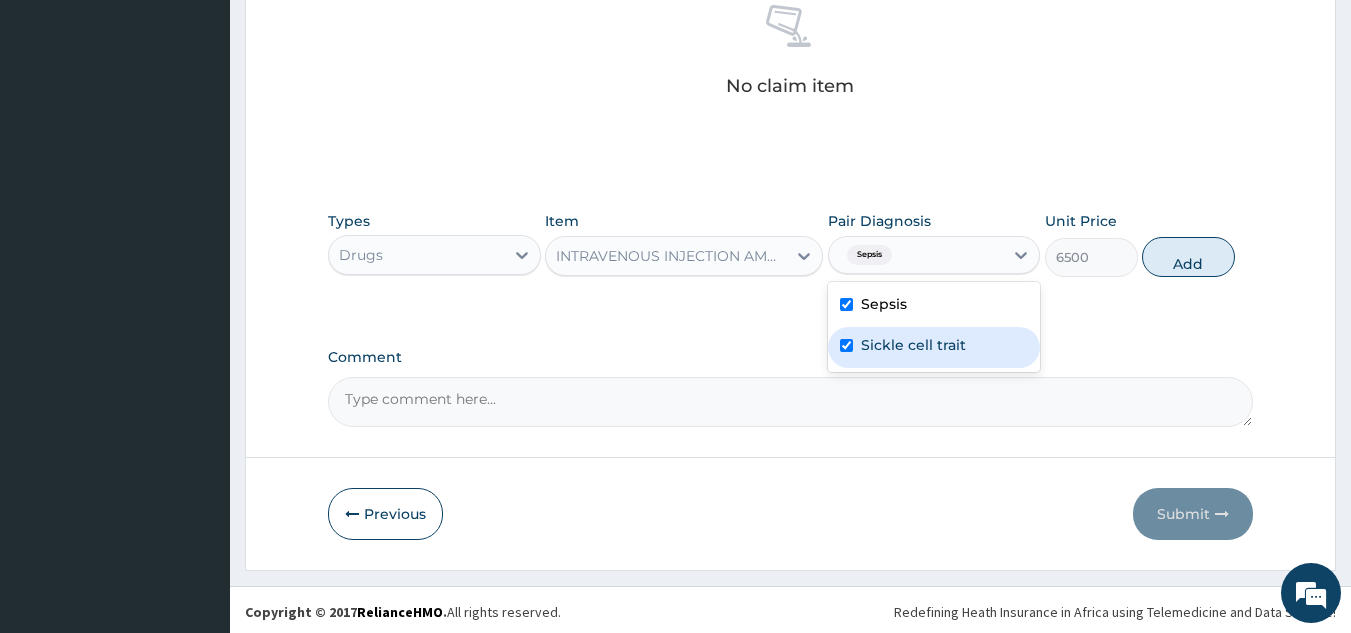 checkbox on "true" 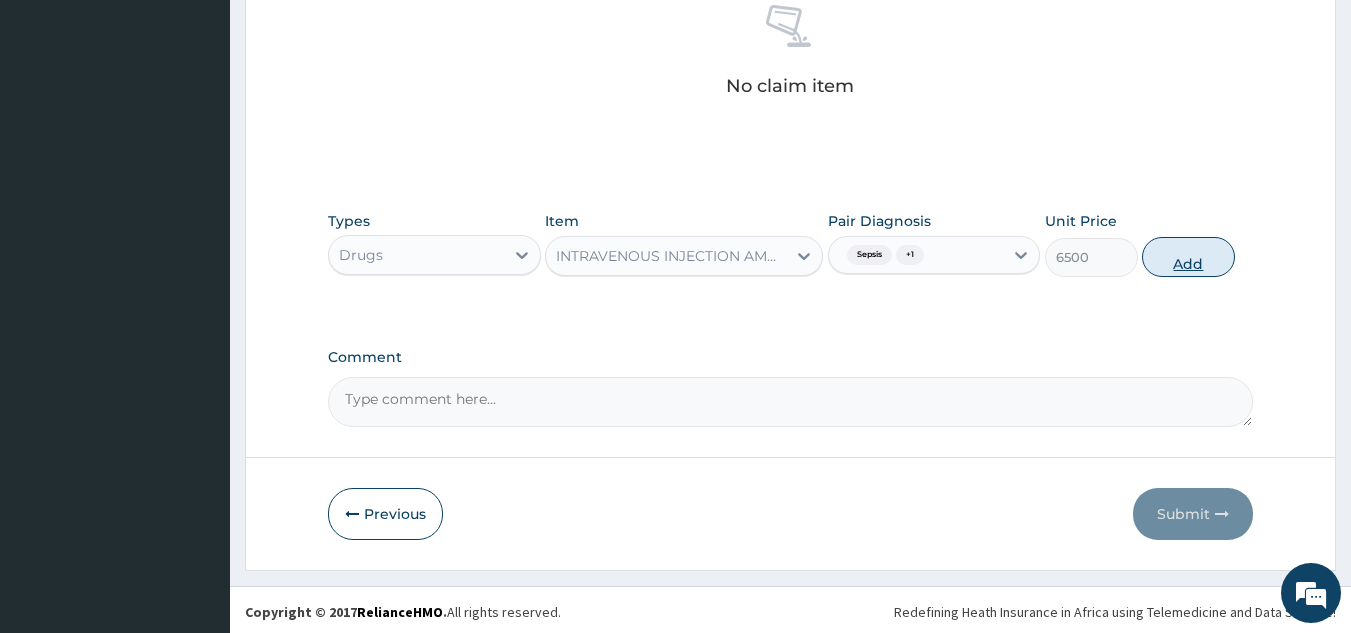 click on "Add" at bounding box center (1188, 257) 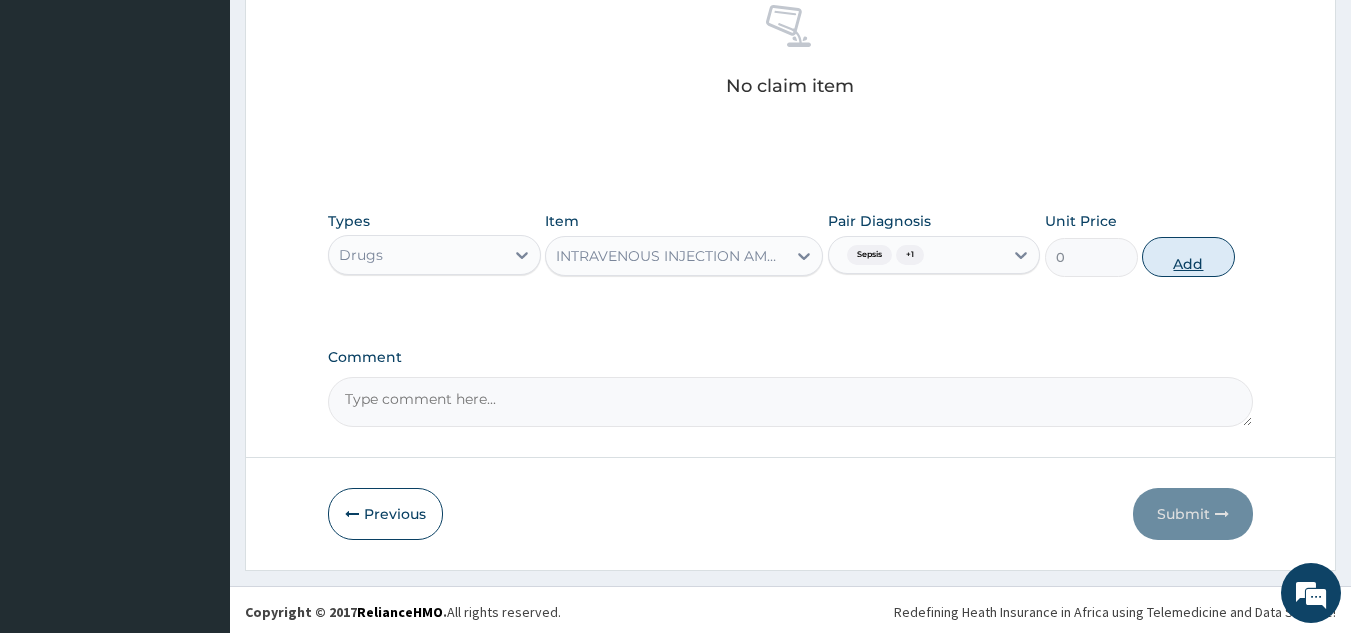 scroll, scrollTop: 780, scrollLeft: 0, axis: vertical 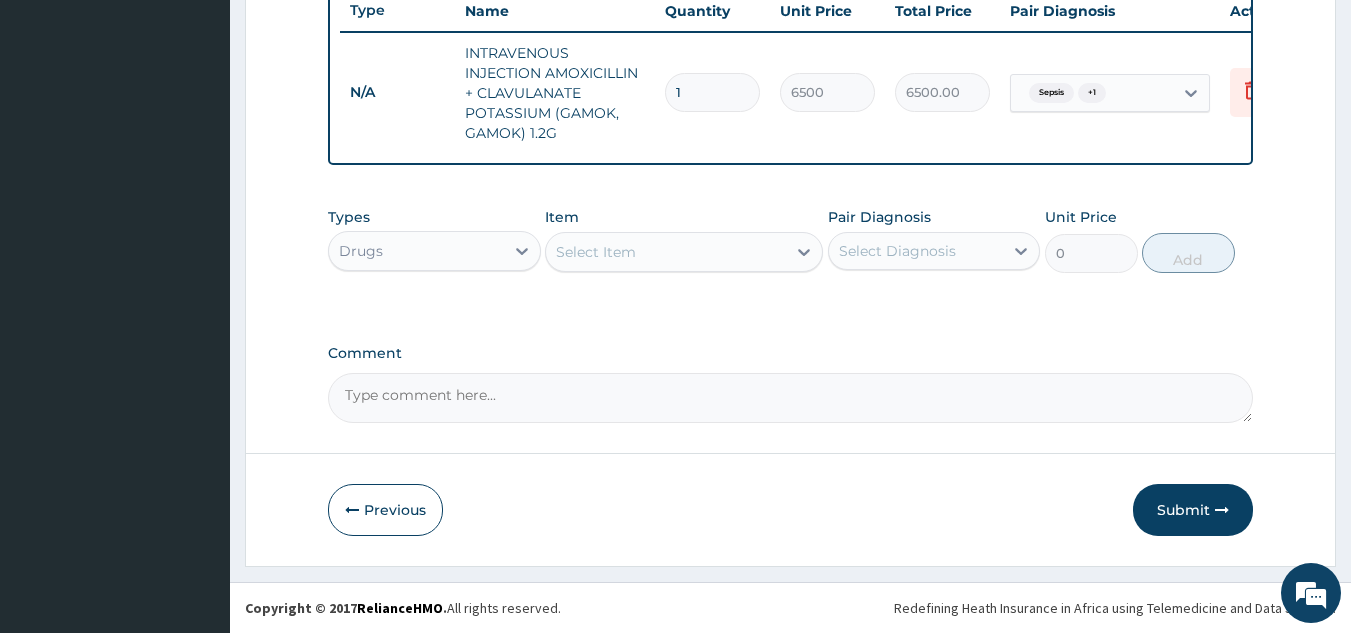 type 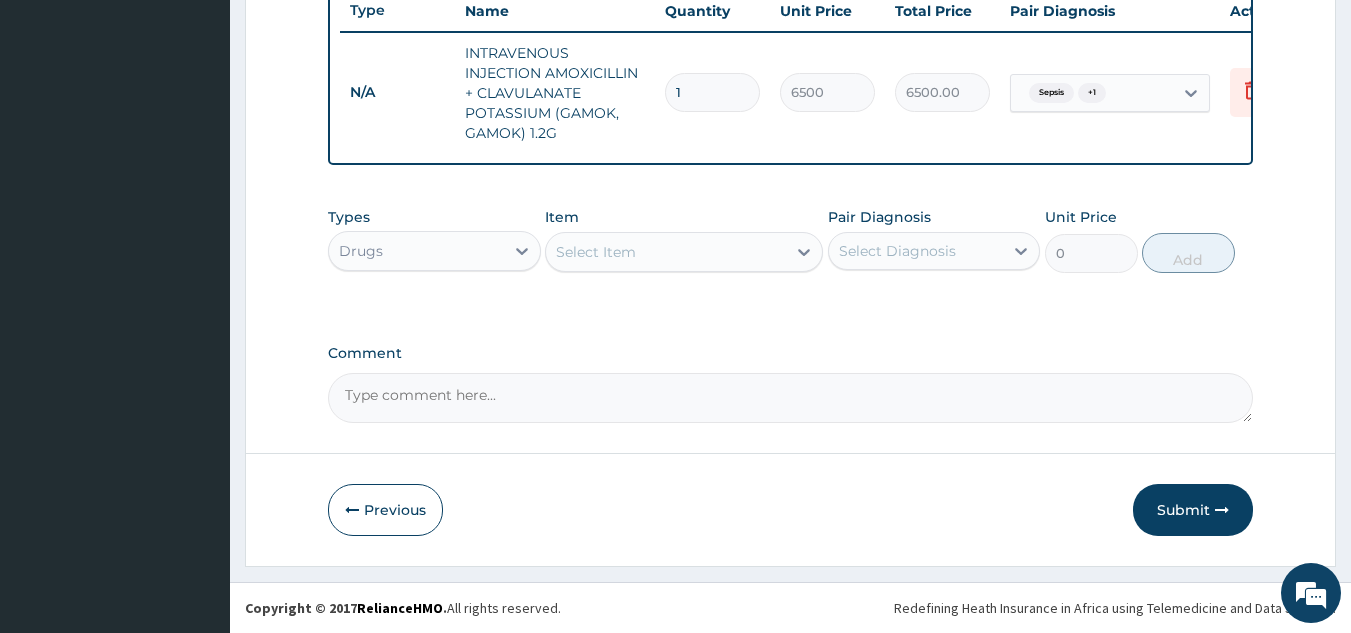 type on "0.00" 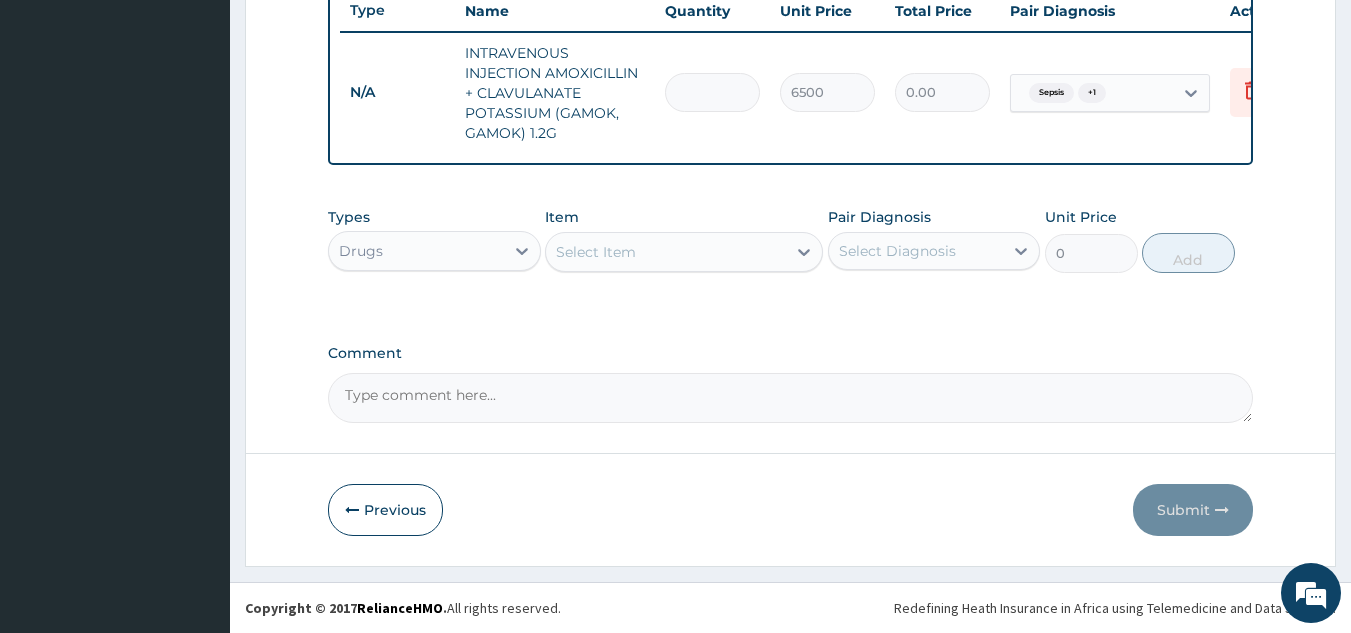 type on "6" 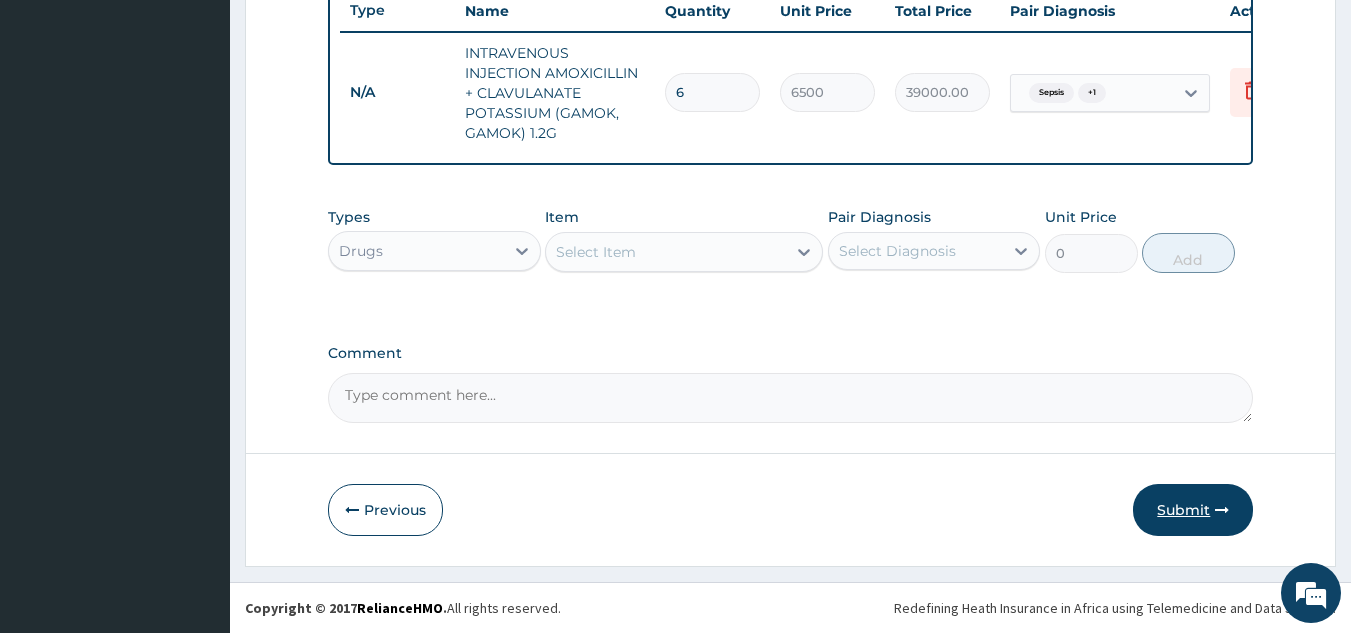 type on "6" 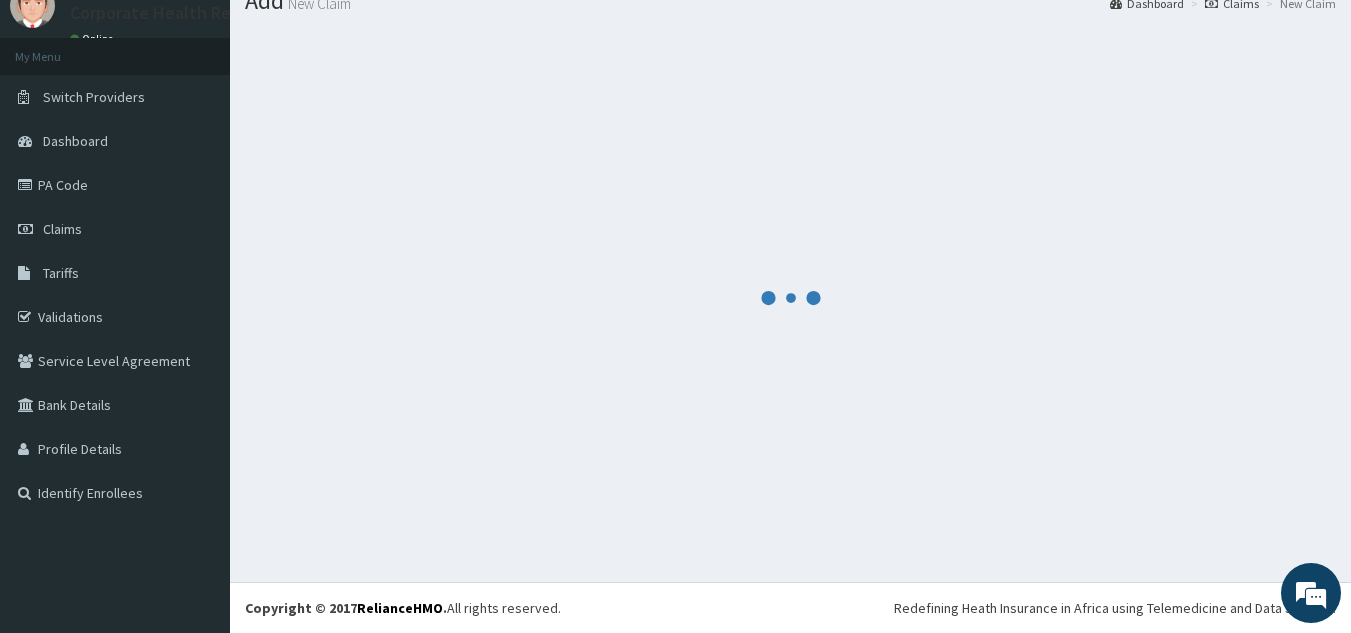 scroll, scrollTop: 780, scrollLeft: 0, axis: vertical 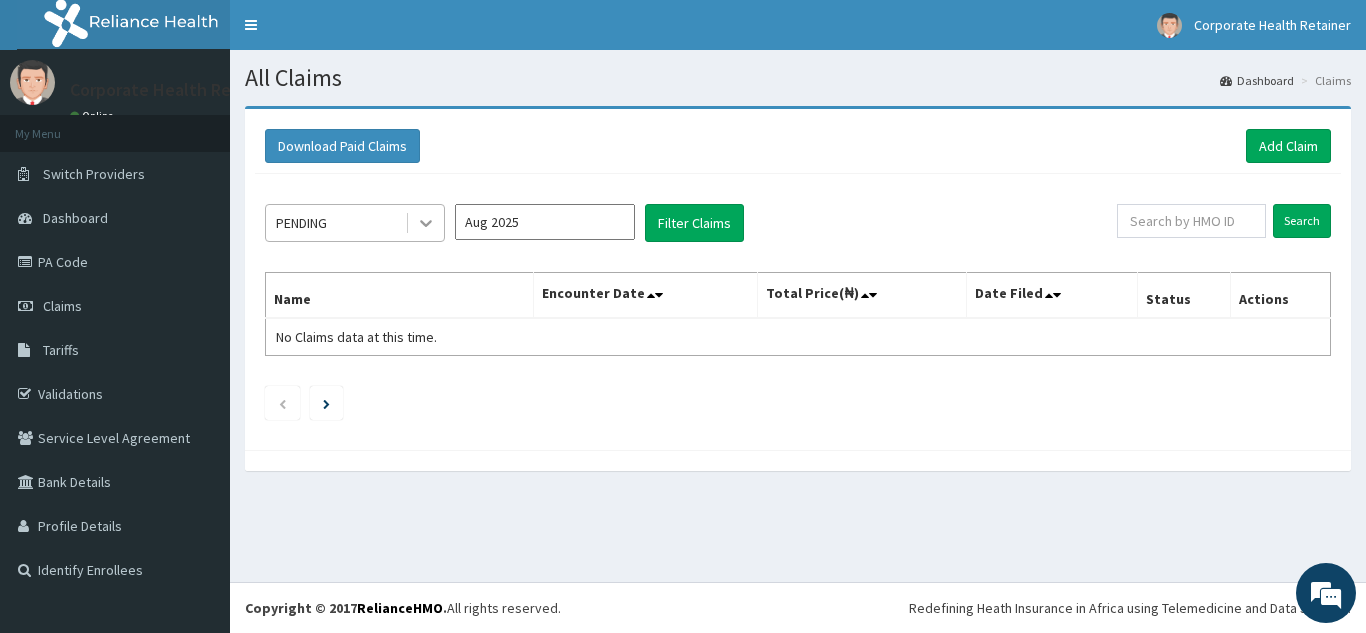 click 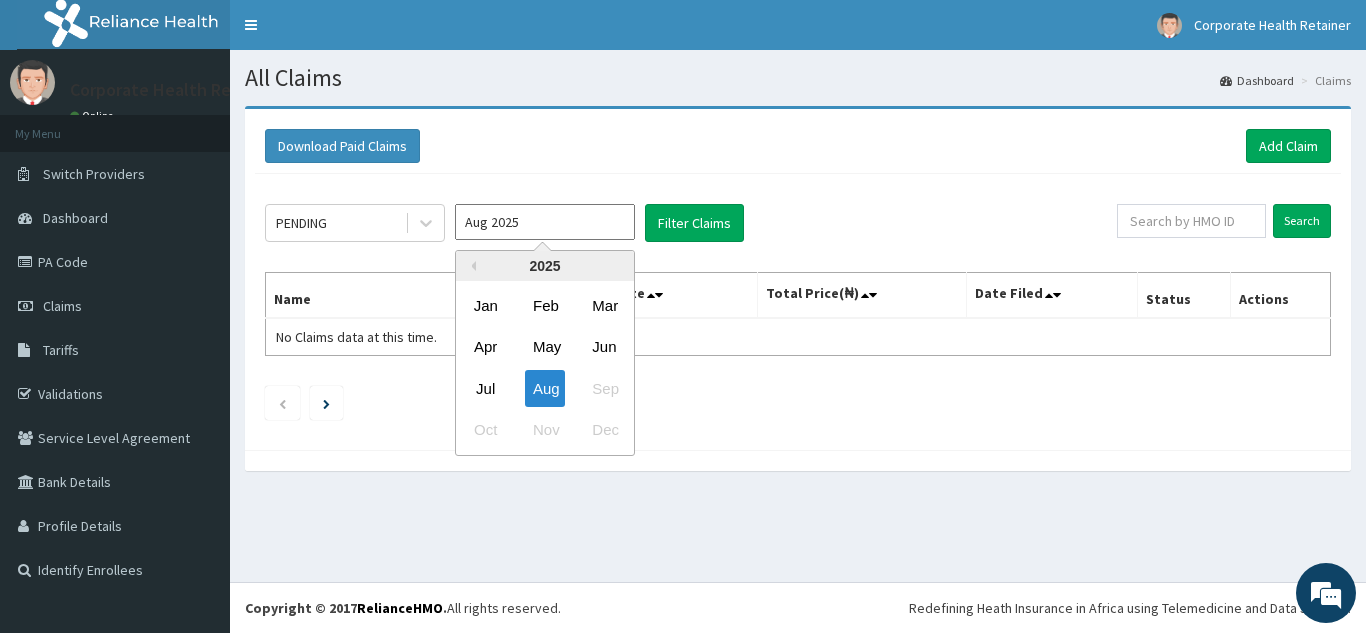 click on "Aug 2025" at bounding box center (545, 222) 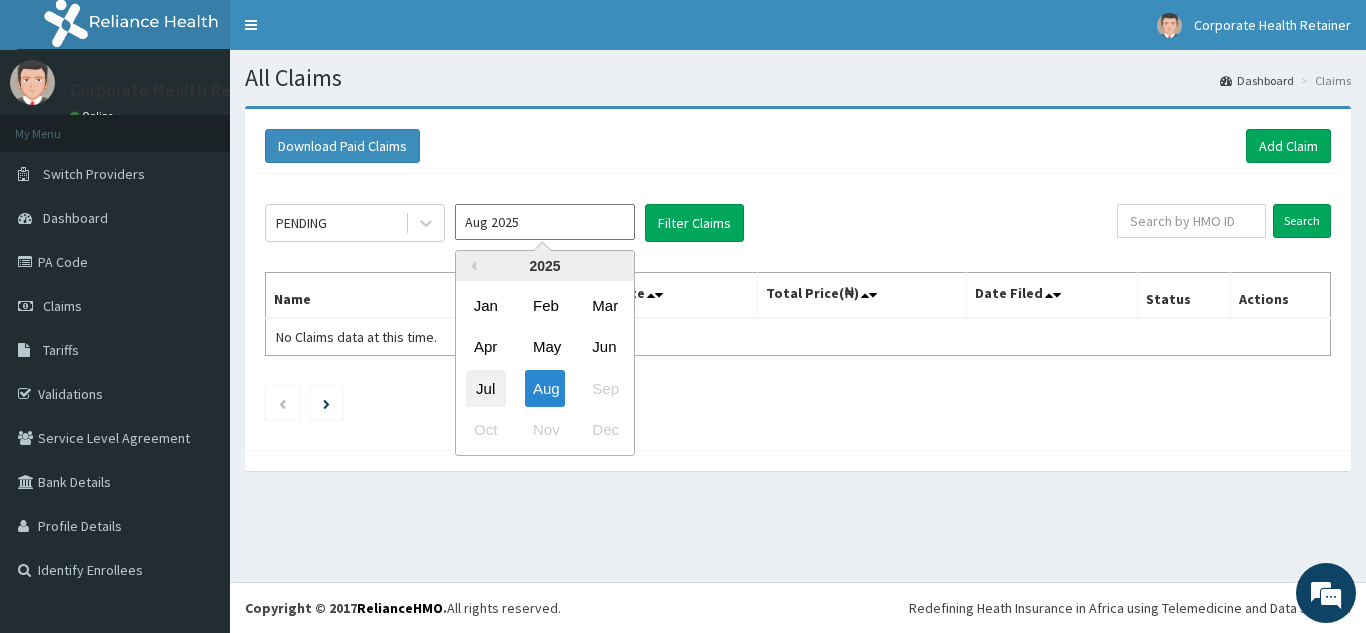click on "Jul" at bounding box center (486, 388) 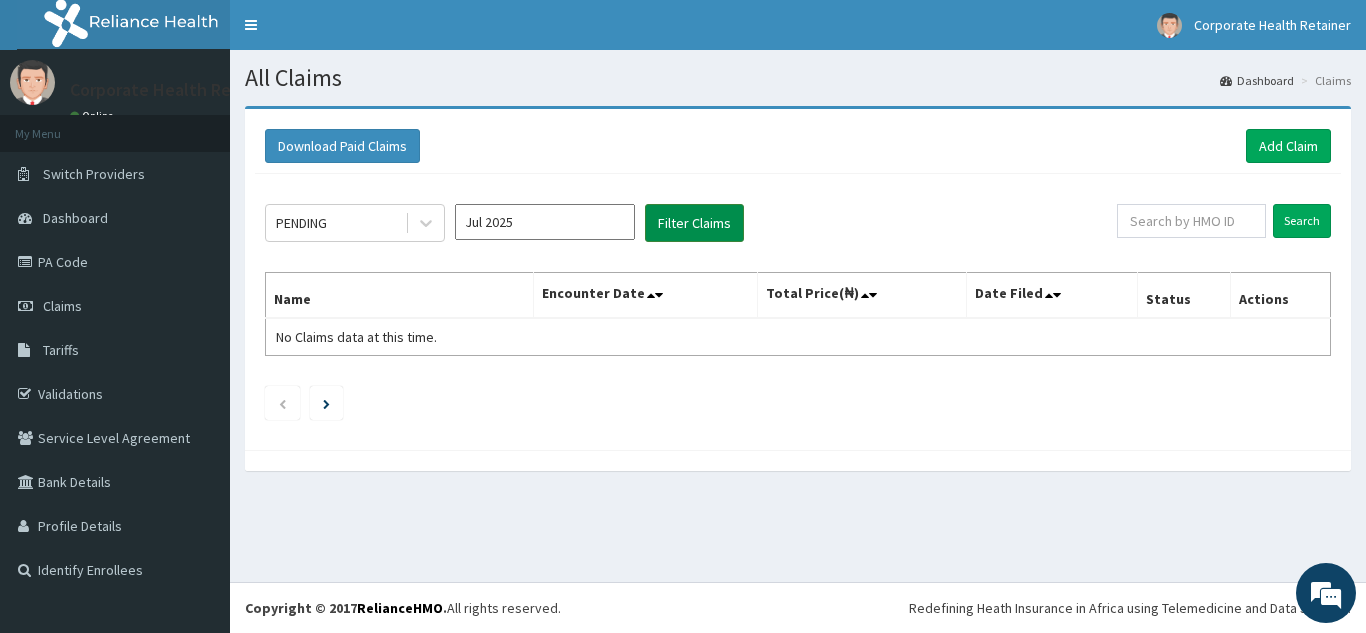 click on "Filter Claims" at bounding box center [694, 223] 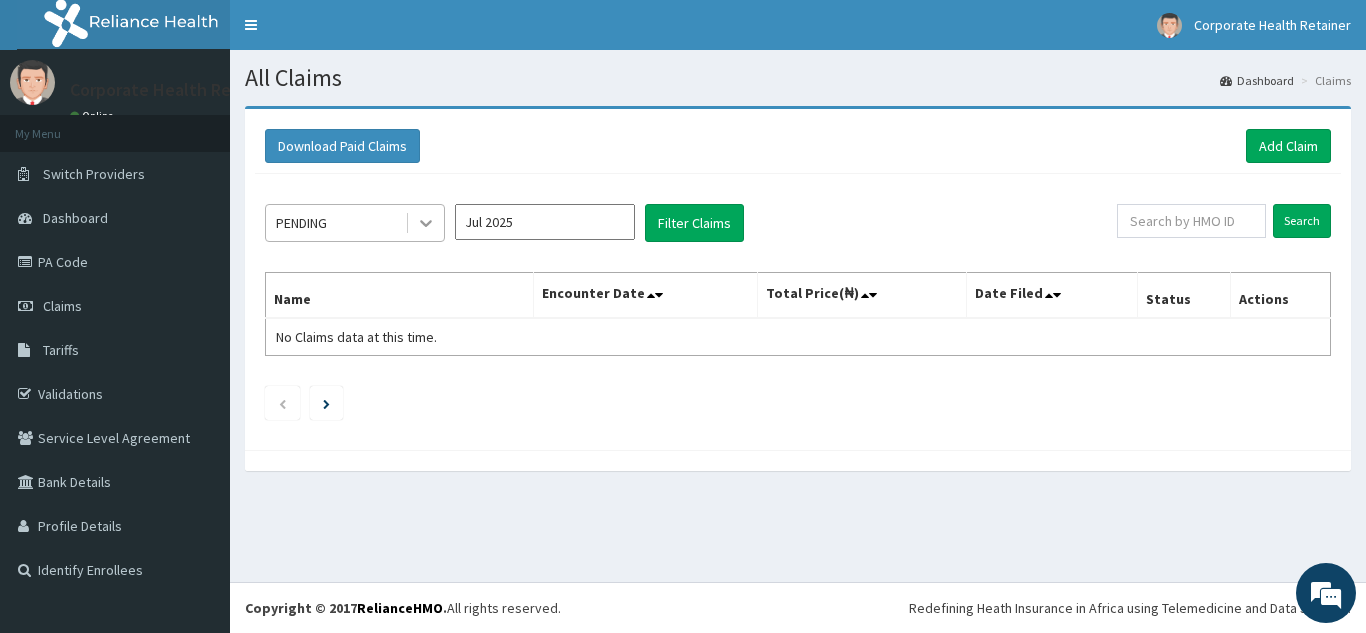 click 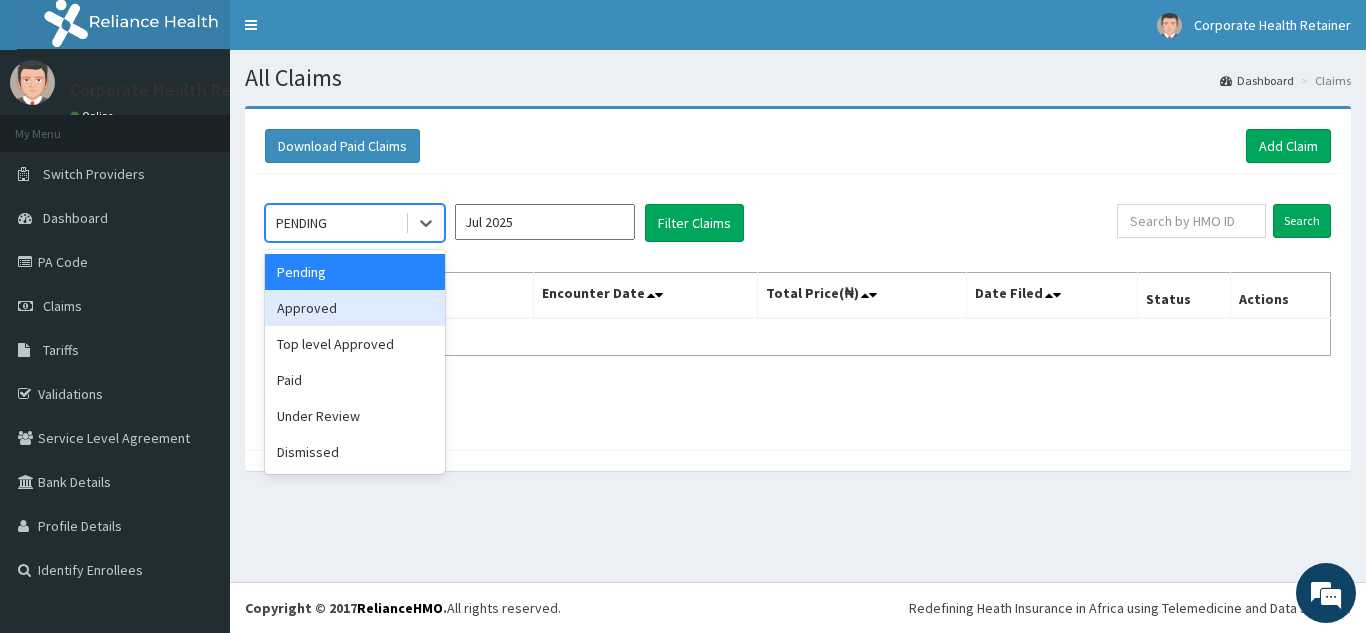 click on "Approved" at bounding box center [355, 308] 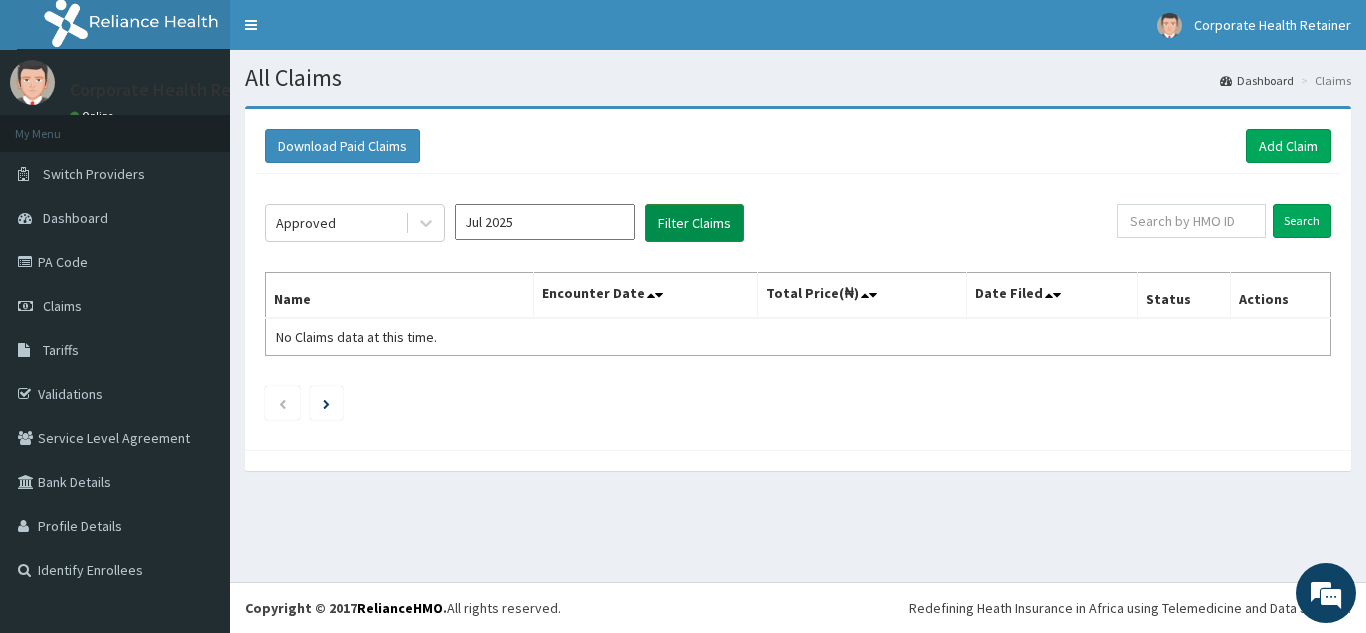 click on "Filter Claims" at bounding box center [694, 223] 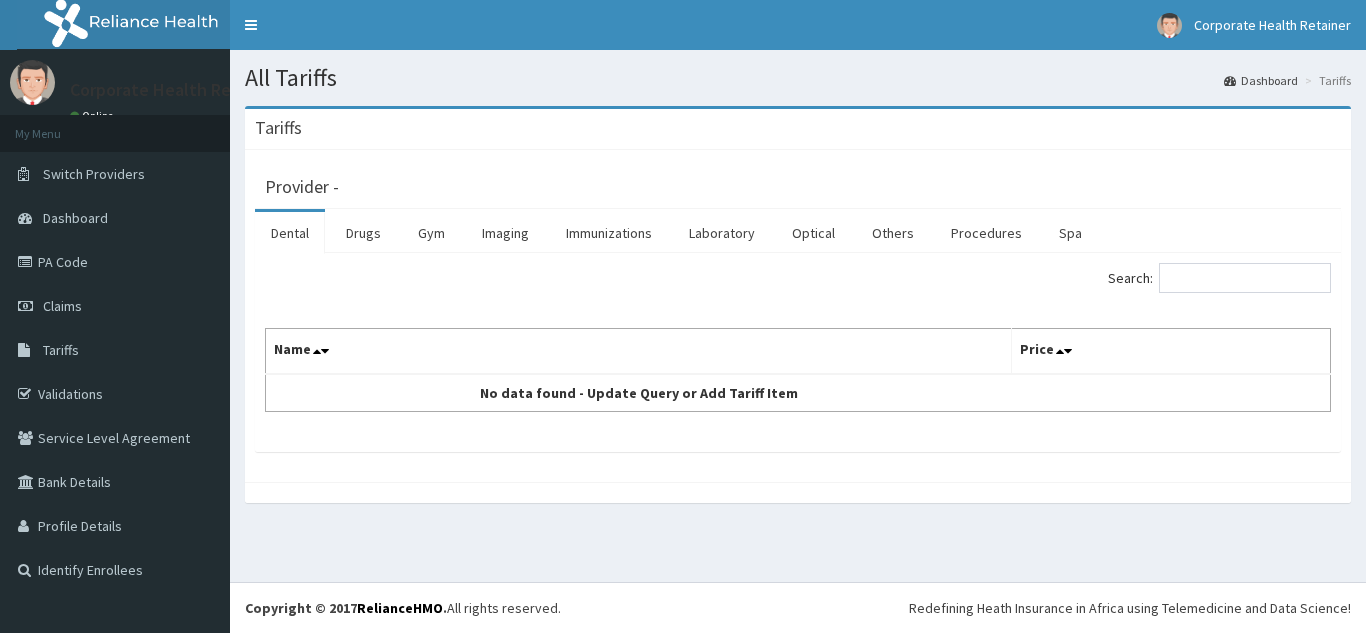 scroll, scrollTop: 0, scrollLeft: 0, axis: both 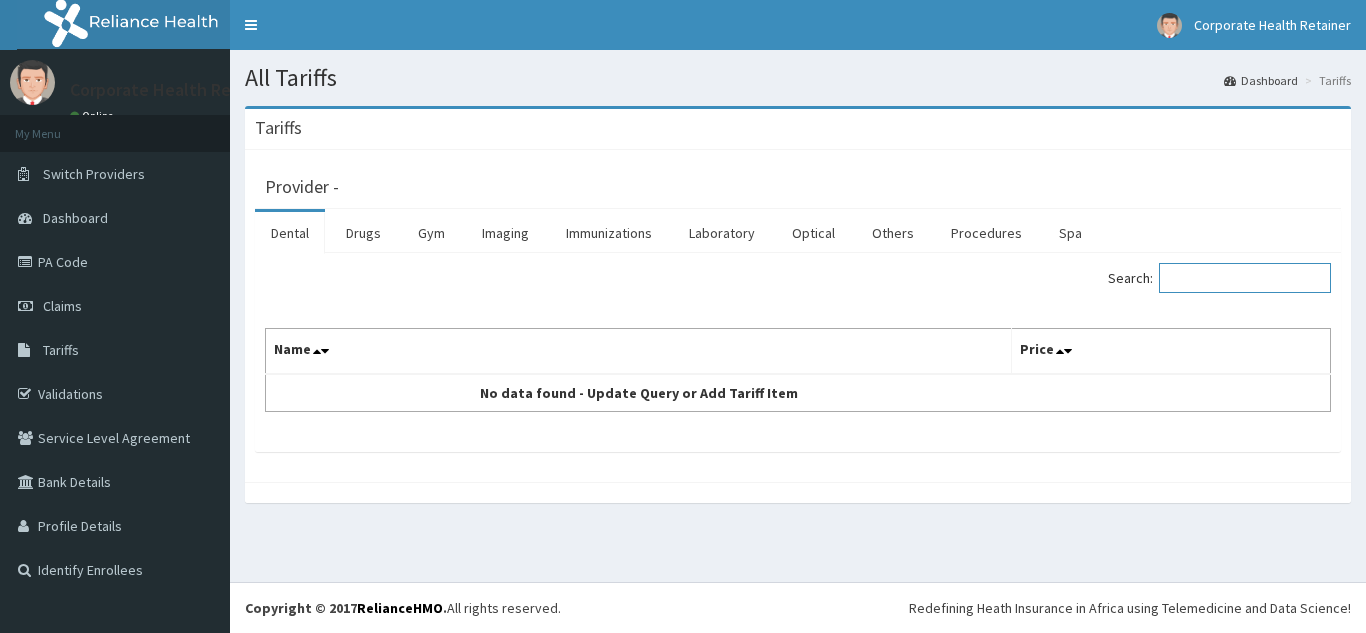 click on "Search:" at bounding box center (1245, 278) 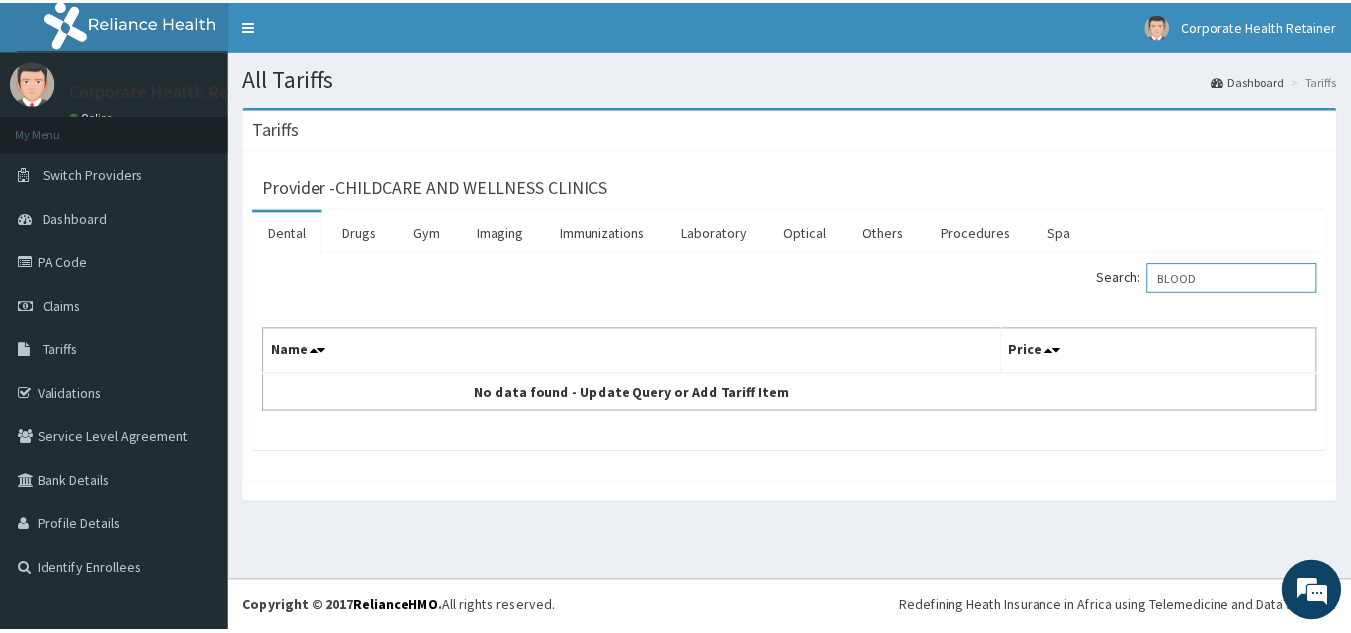 scroll, scrollTop: 0, scrollLeft: 0, axis: both 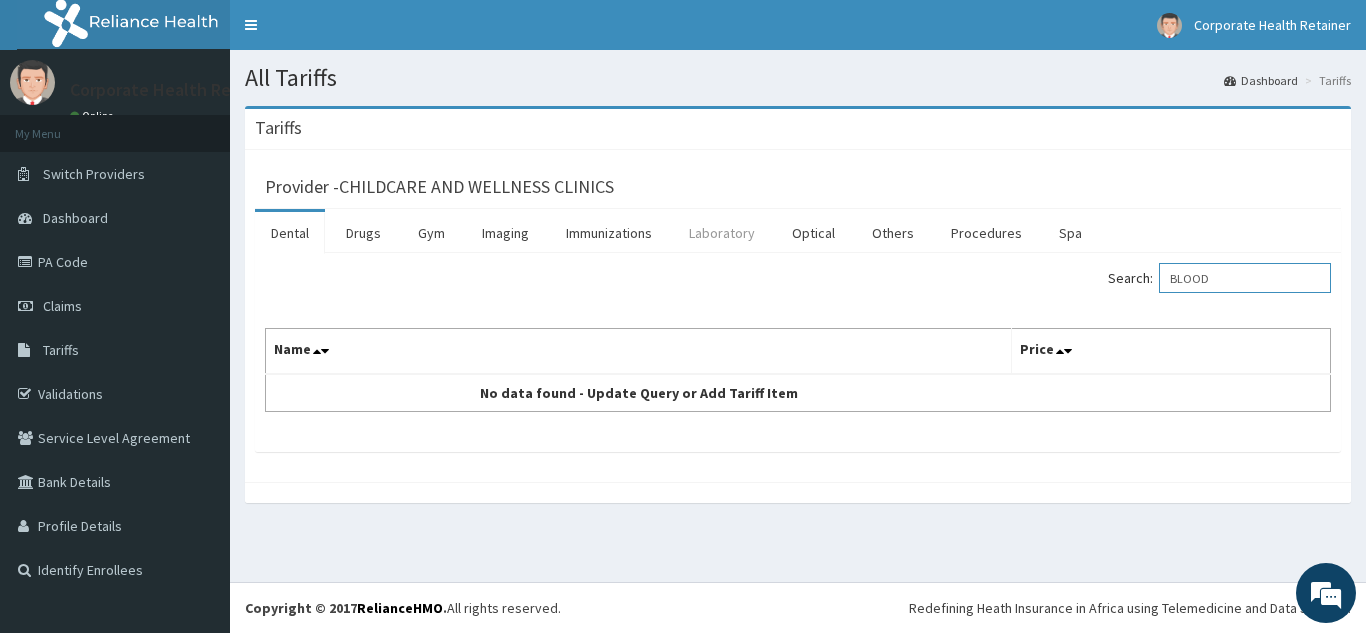 type on "BLOOD" 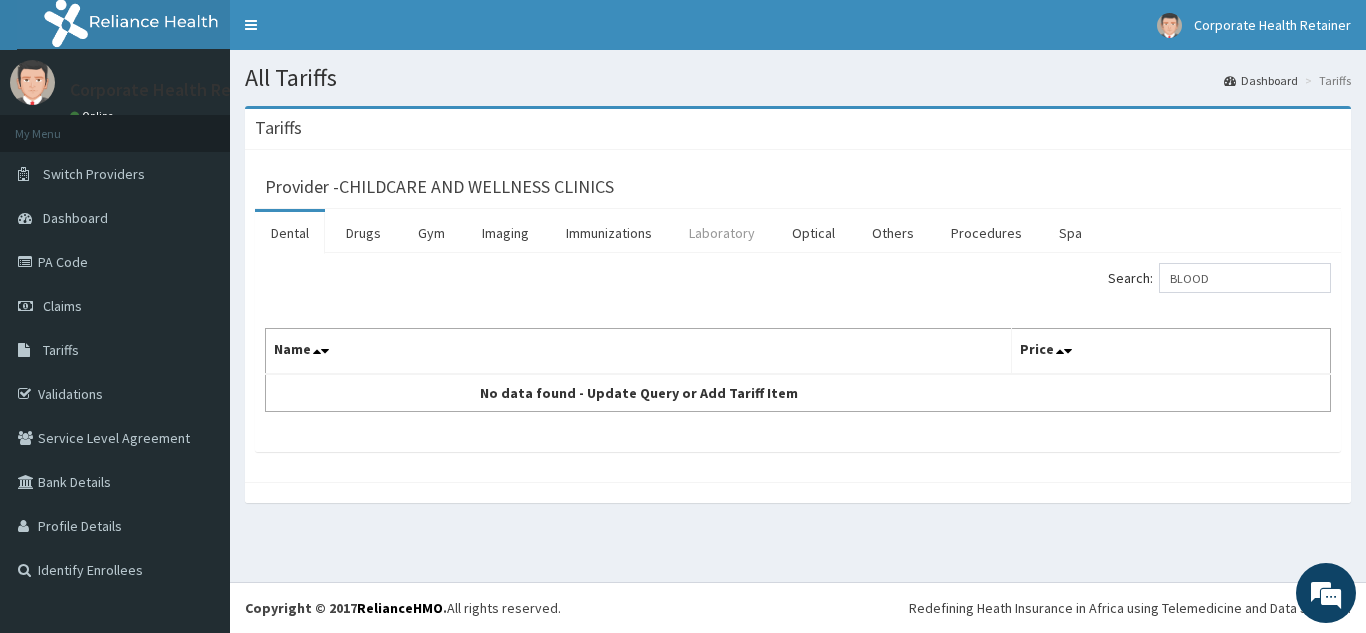 click on "Laboratory" at bounding box center [722, 233] 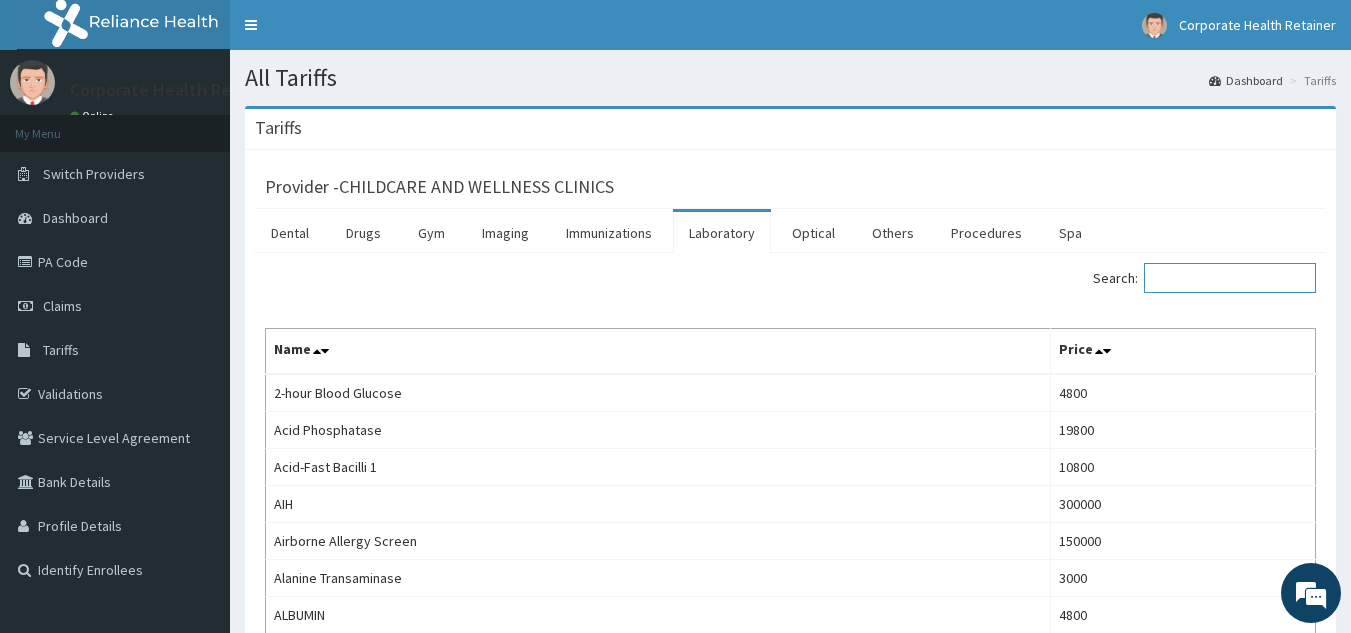 click on "Search:" at bounding box center [1230, 278] 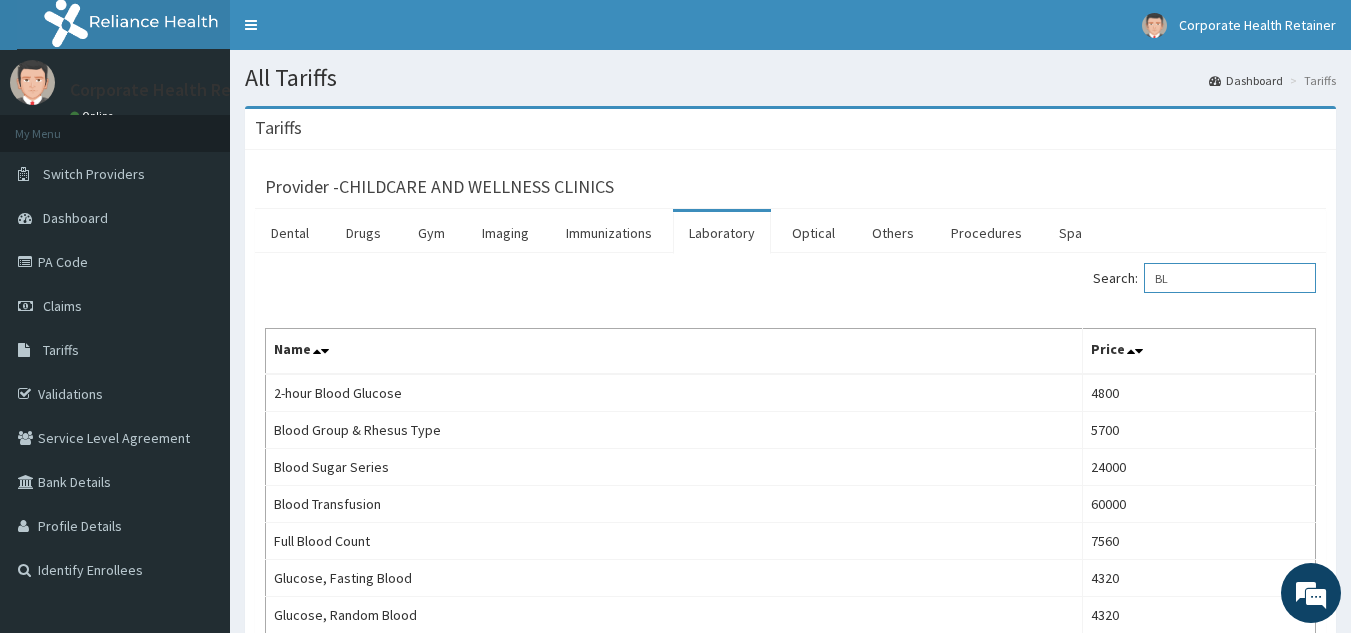 type on "B" 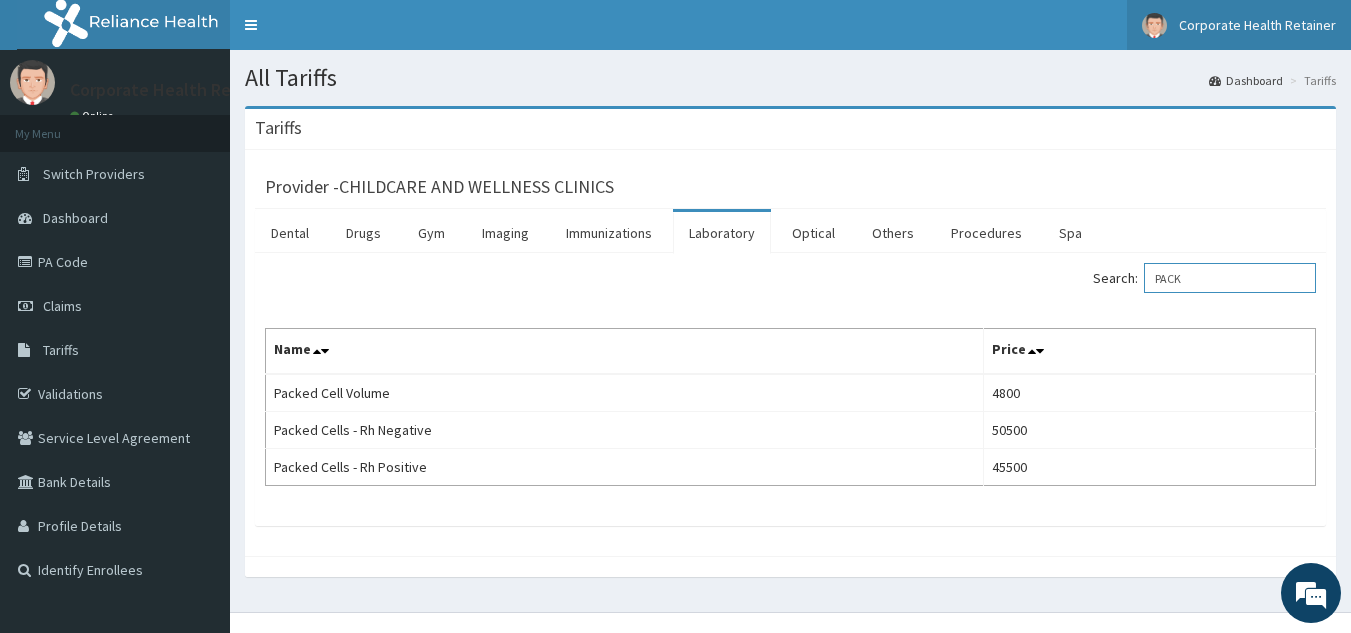 type on "PACK" 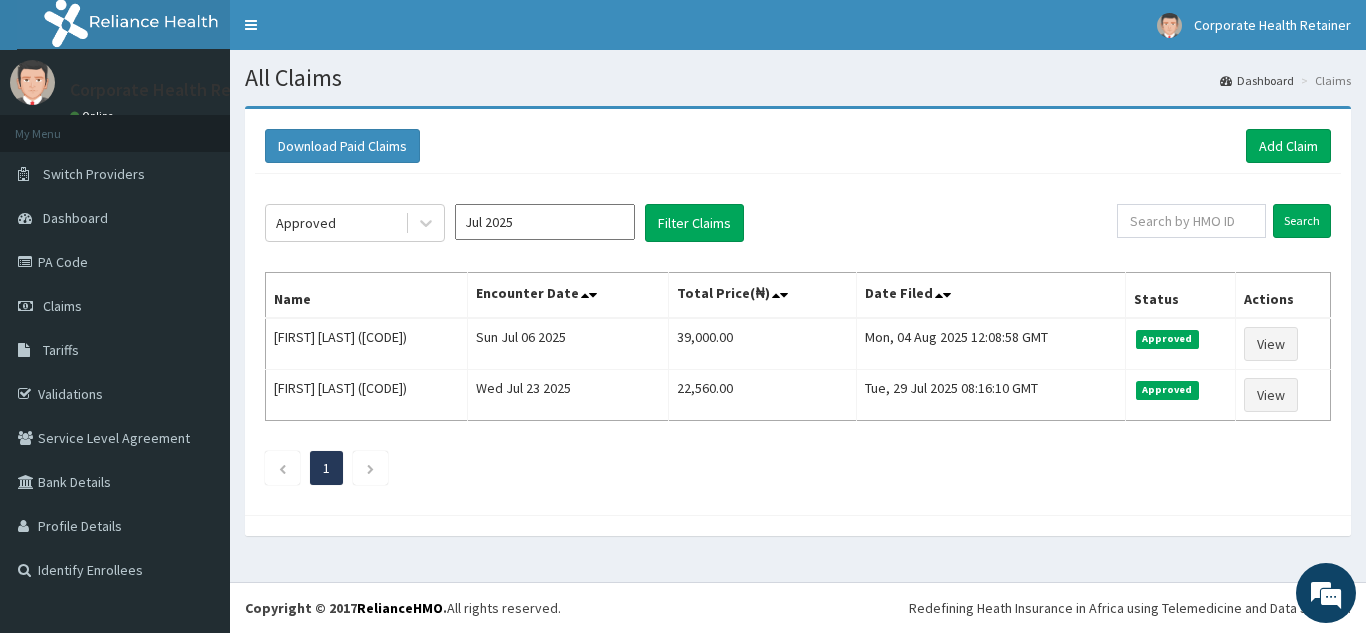 scroll, scrollTop: 0, scrollLeft: 0, axis: both 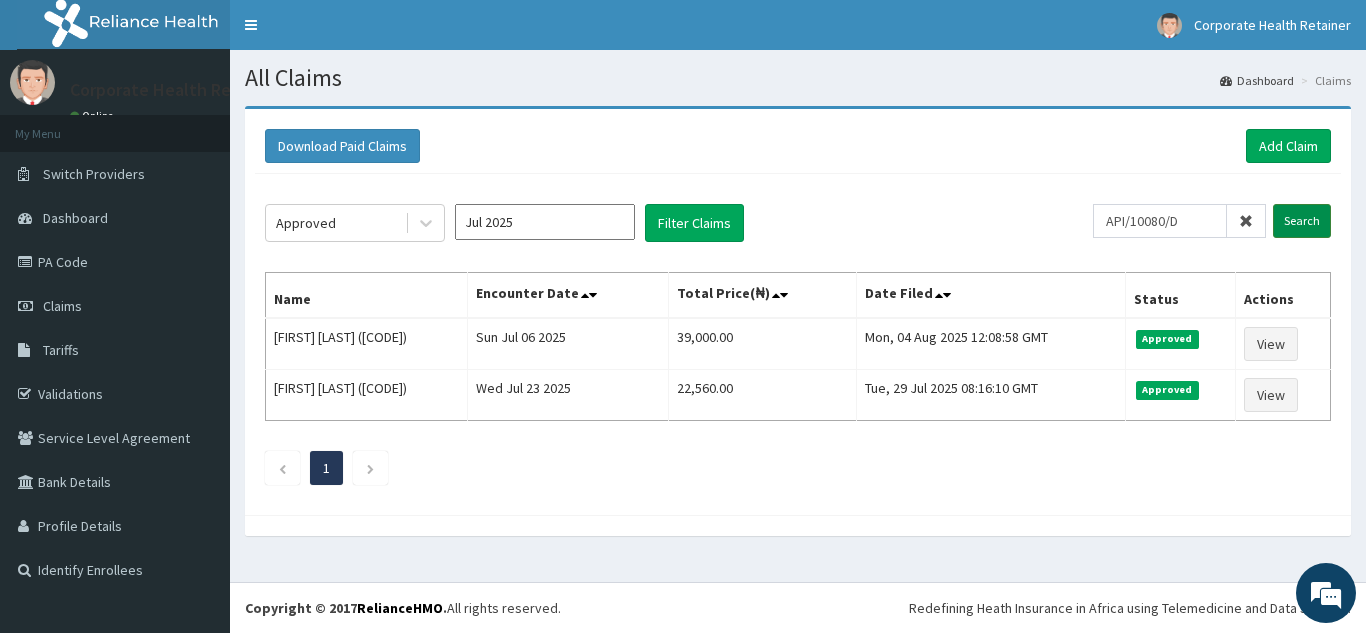 type on "API/10080/D" 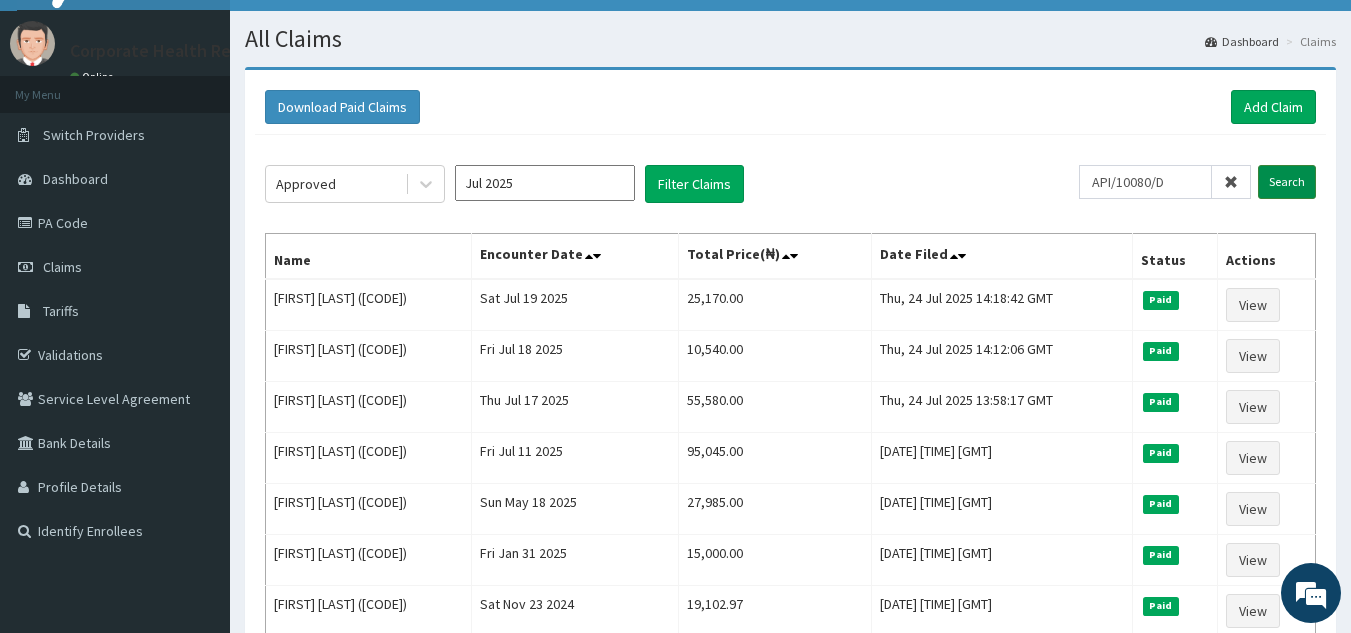 scroll, scrollTop: 88, scrollLeft: 0, axis: vertical 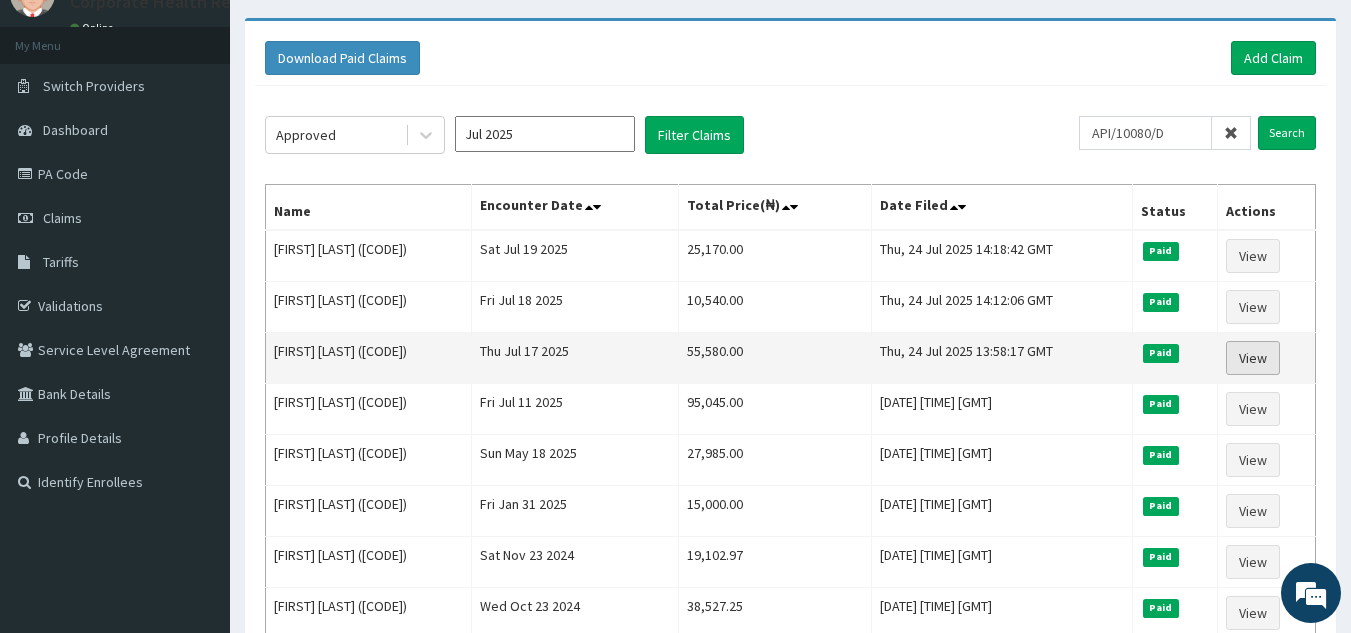 click on "View" at bounding box center [1253, 358] 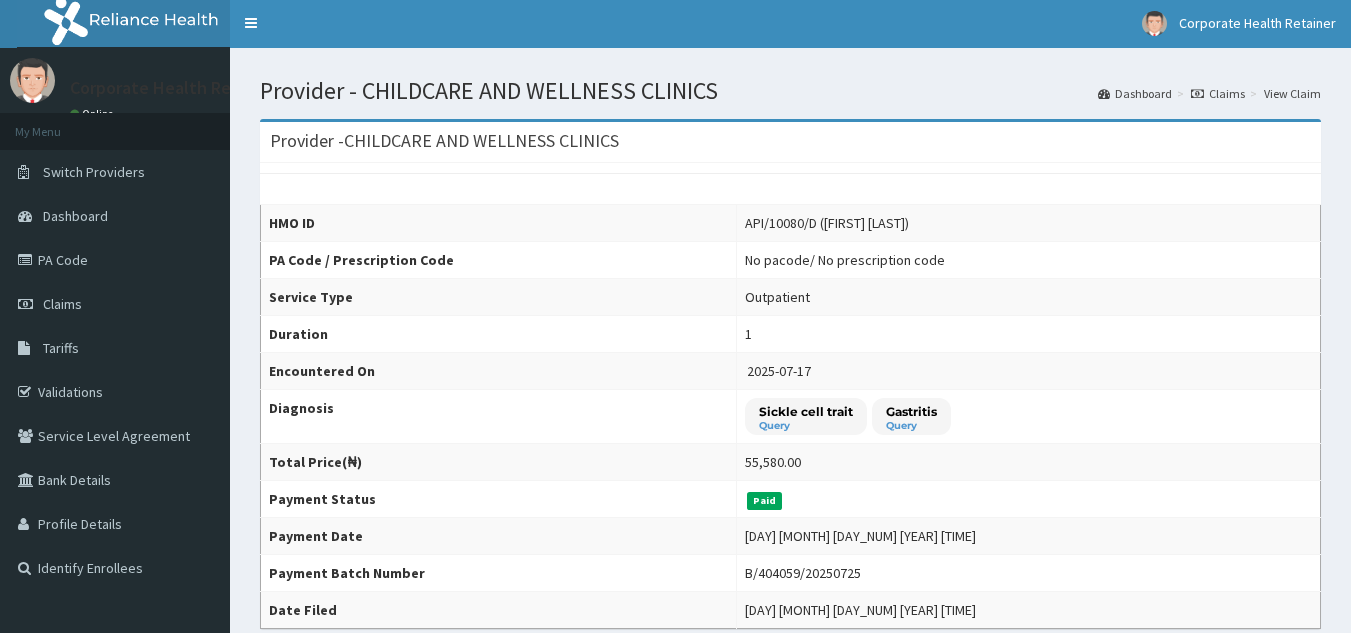 scroll, scrollTop: 0, scrollLeft: 0, axis: both 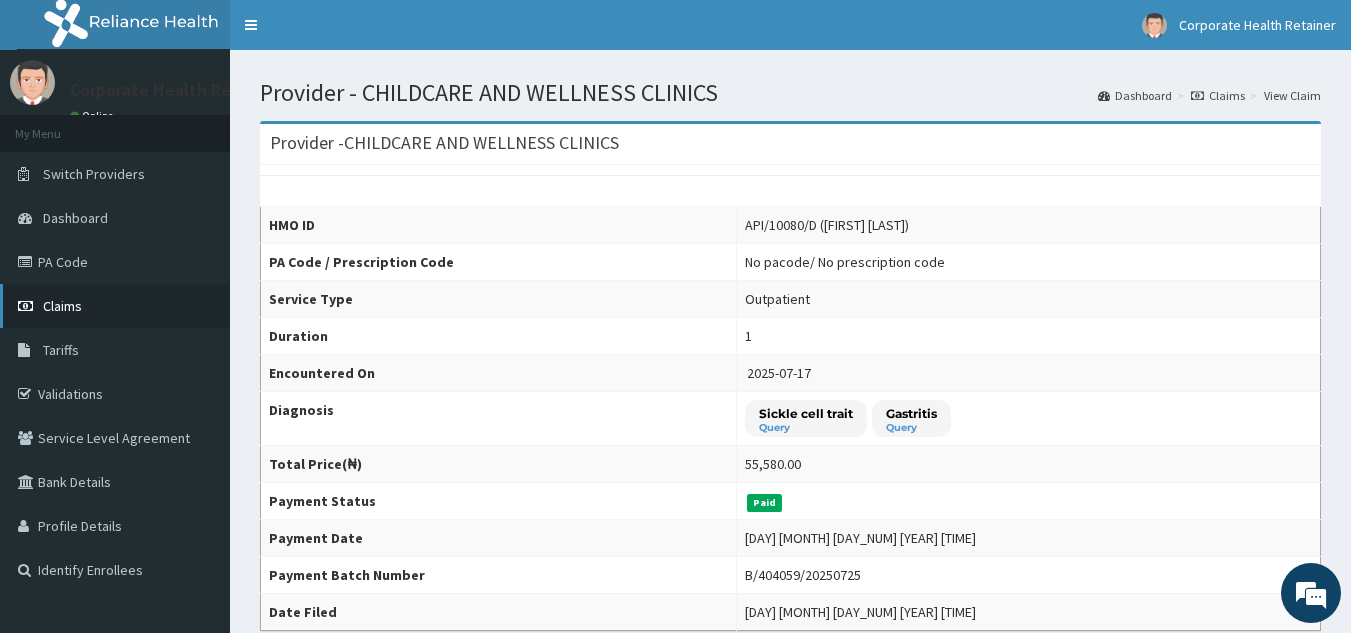 click on "Claims" at bounding box center (115, 306) 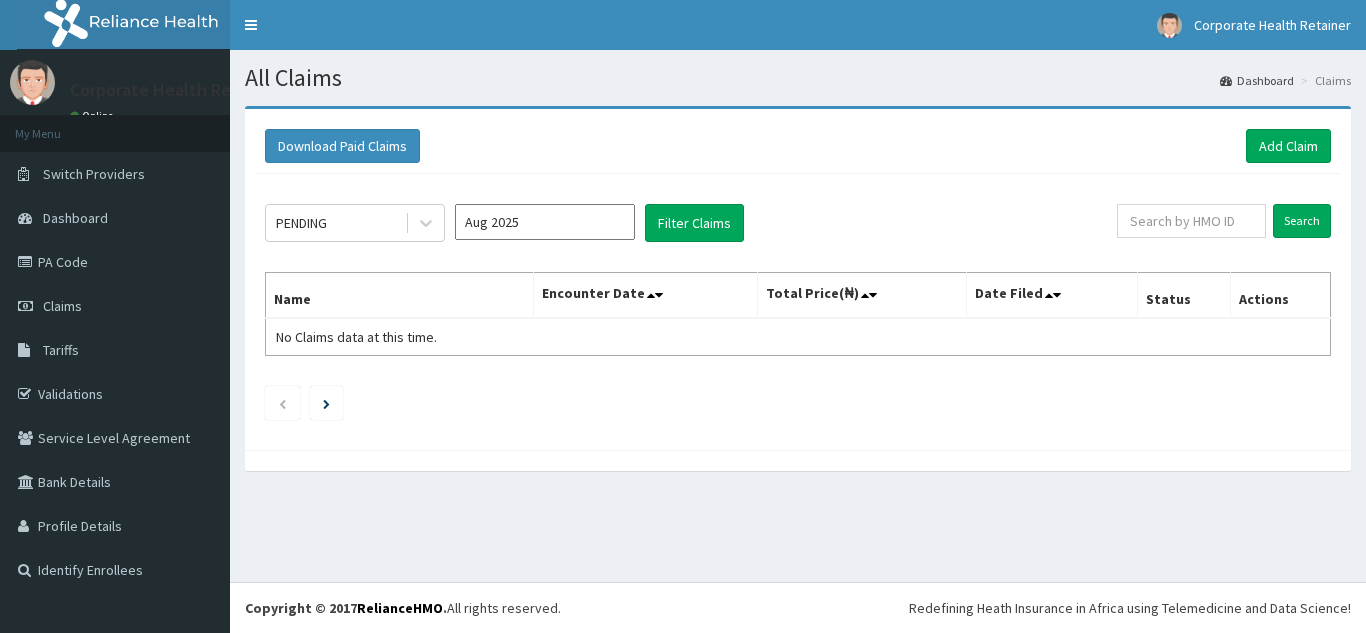 scroll, scrollTop: 0, scrollLeft: 0, axis: both 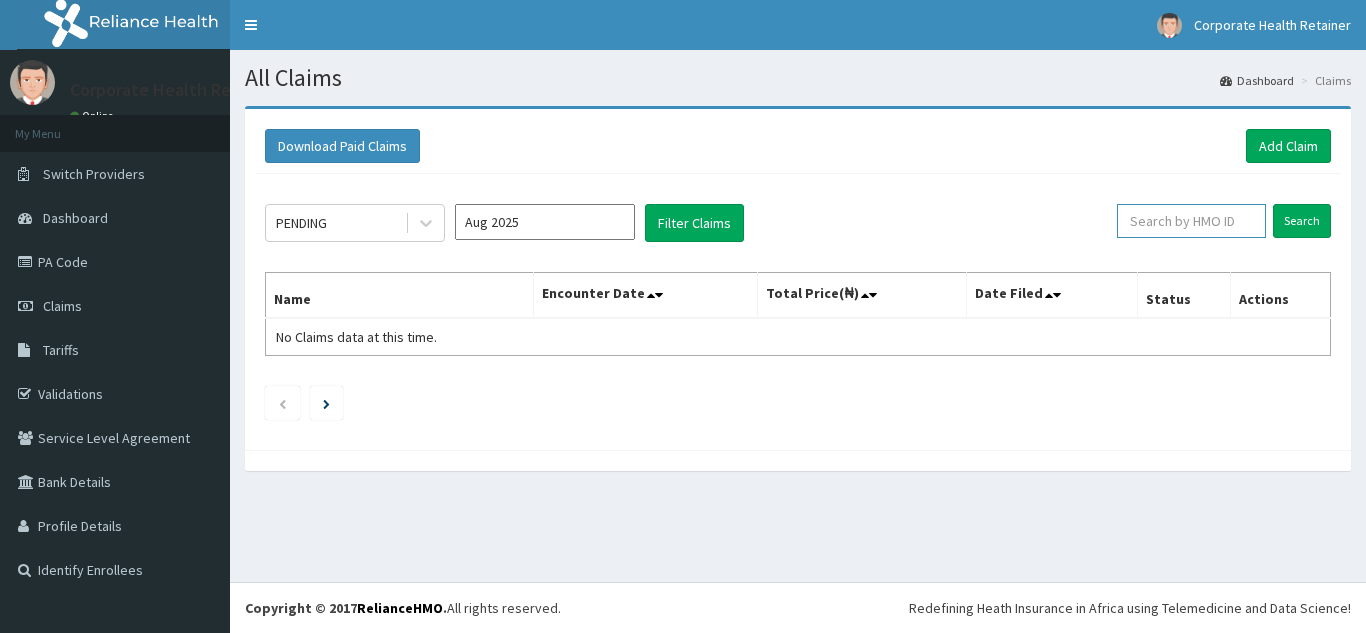 click at bounding box center [1191, 221] 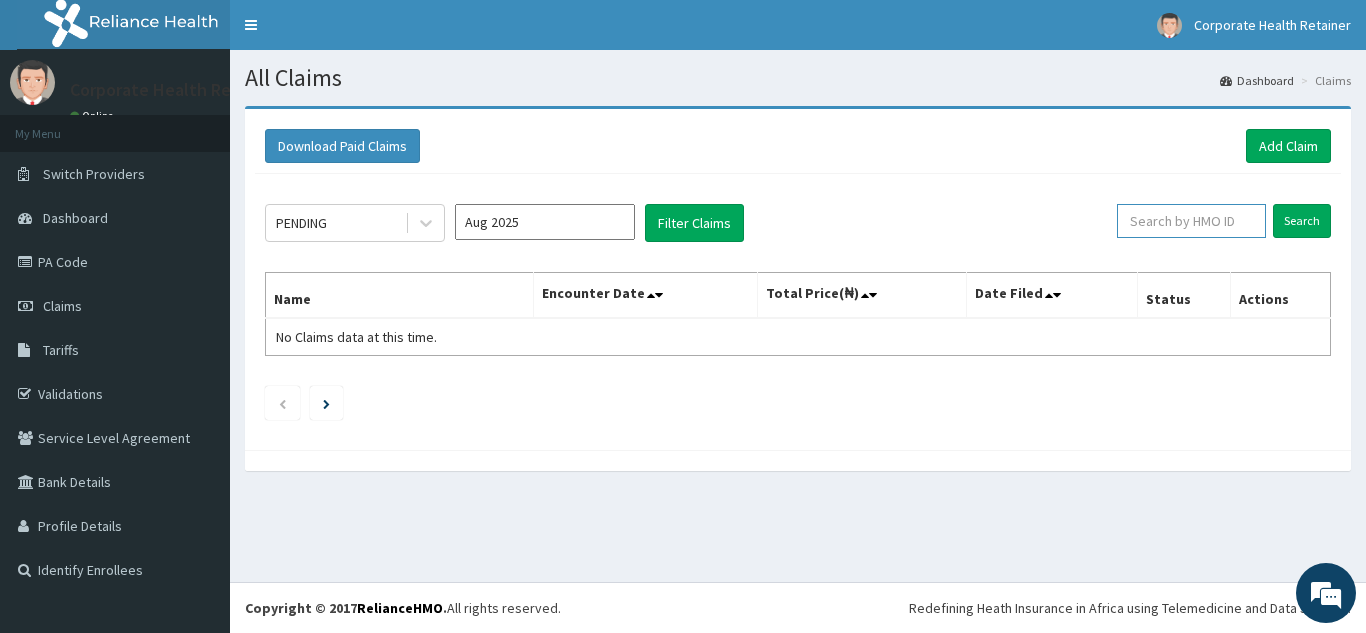 paste on "ssv/10130/c" 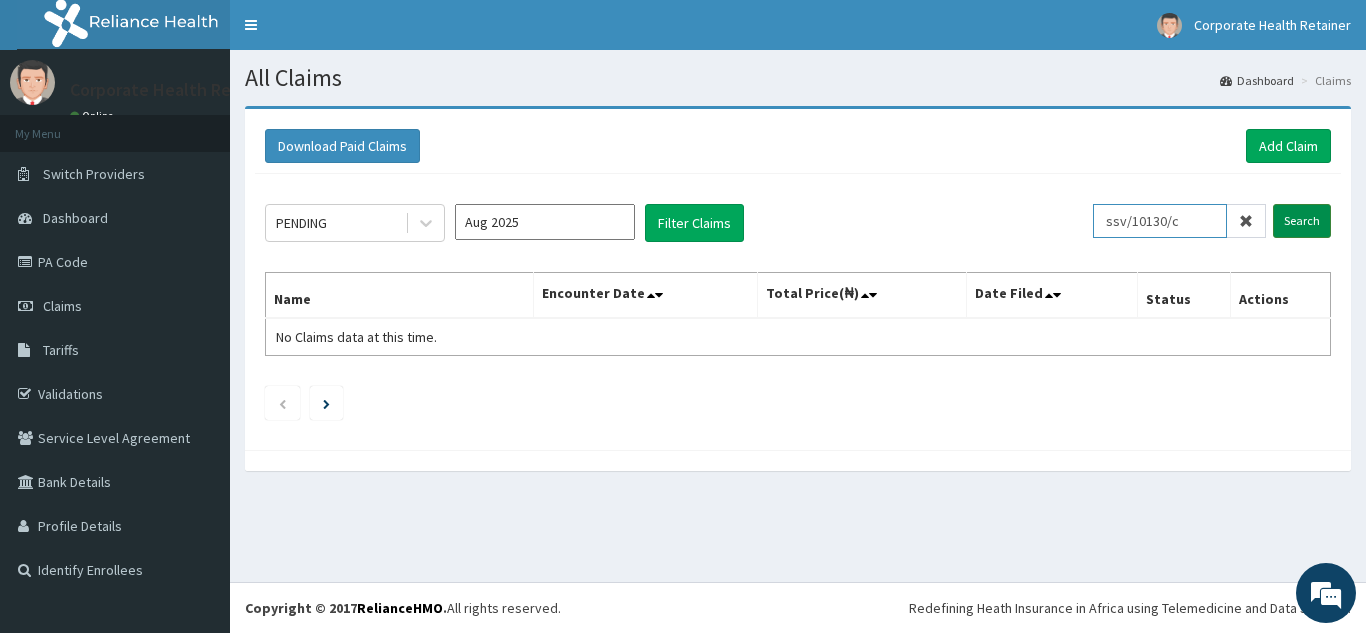 type on "ssv/10130/c" 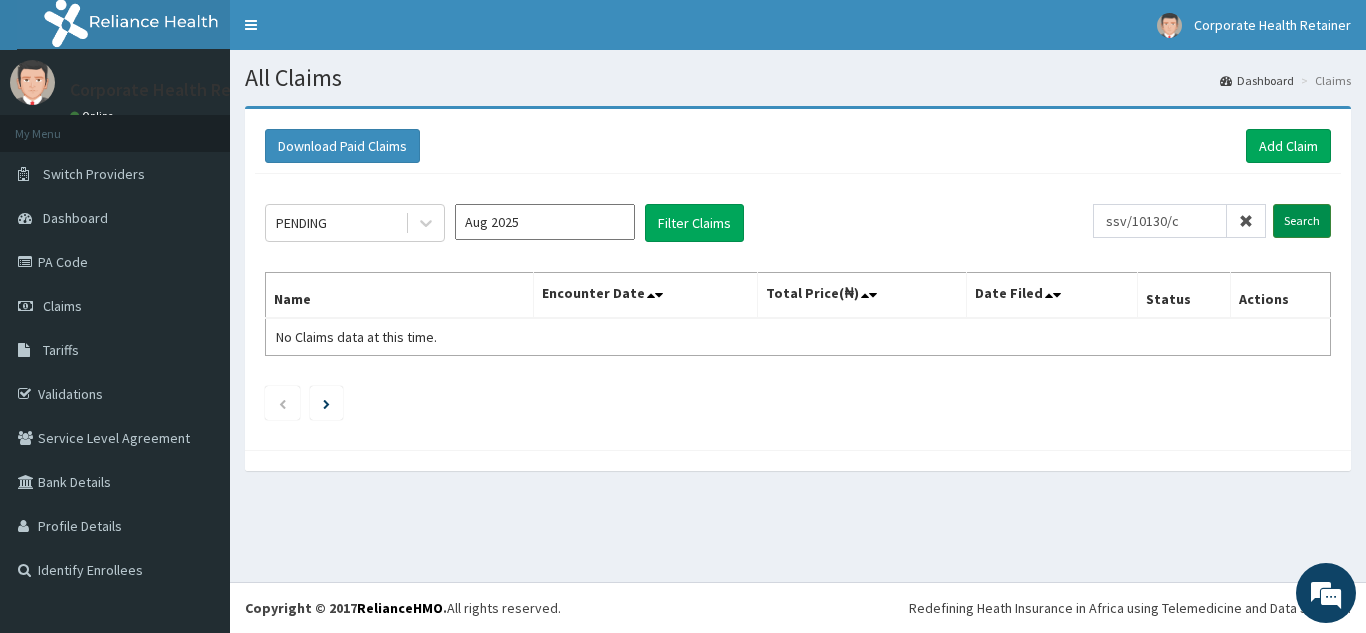 click on "Search" at bounding box center [1302, 221] 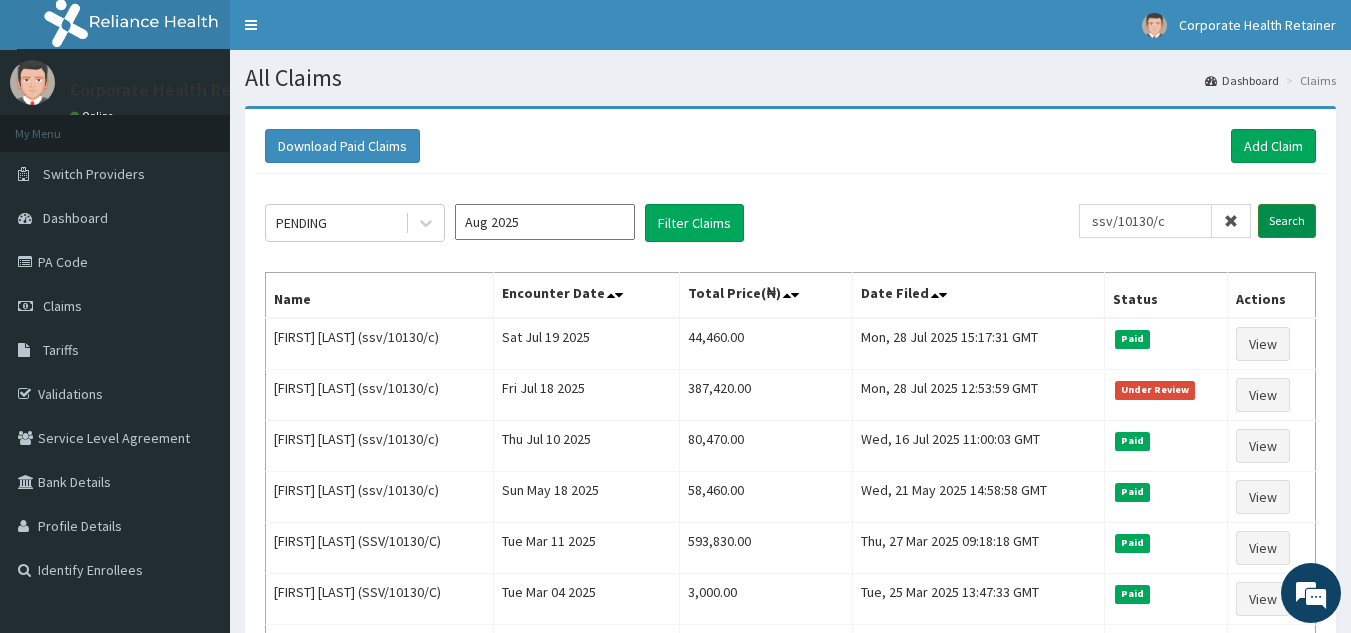 scroll, scrollTop: 0, scrollLeft: 0, axis: both 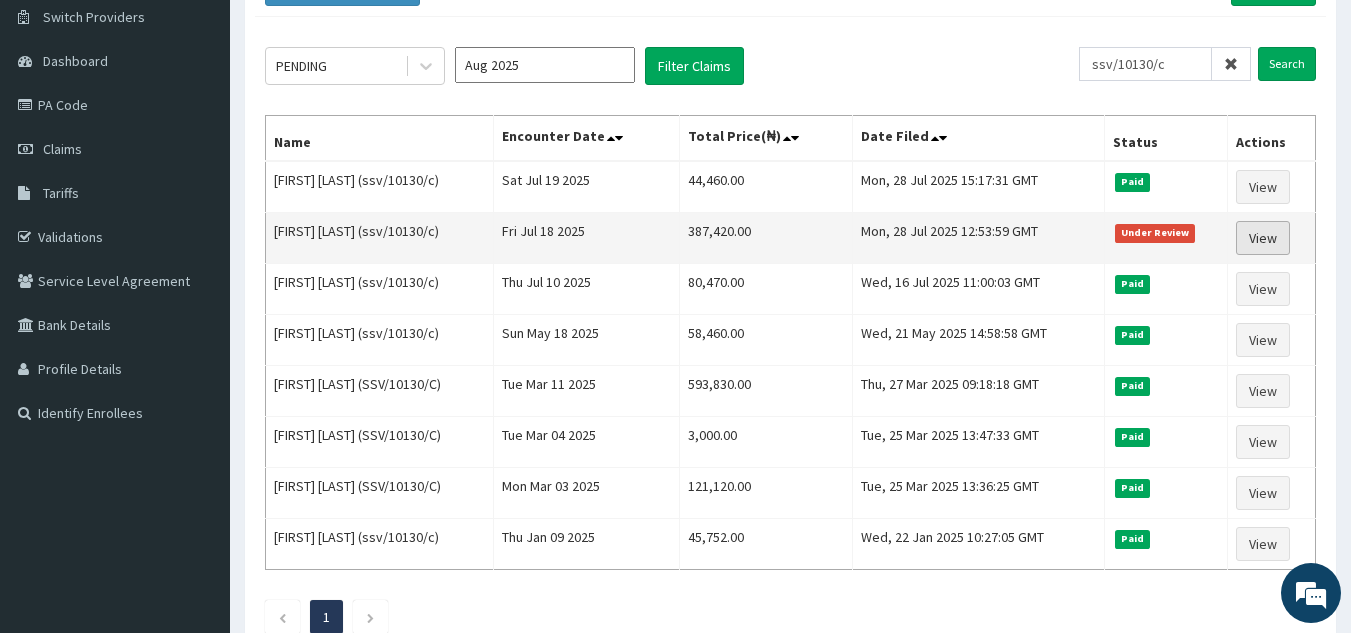 click on "View" at bounding box center [1263, 238] 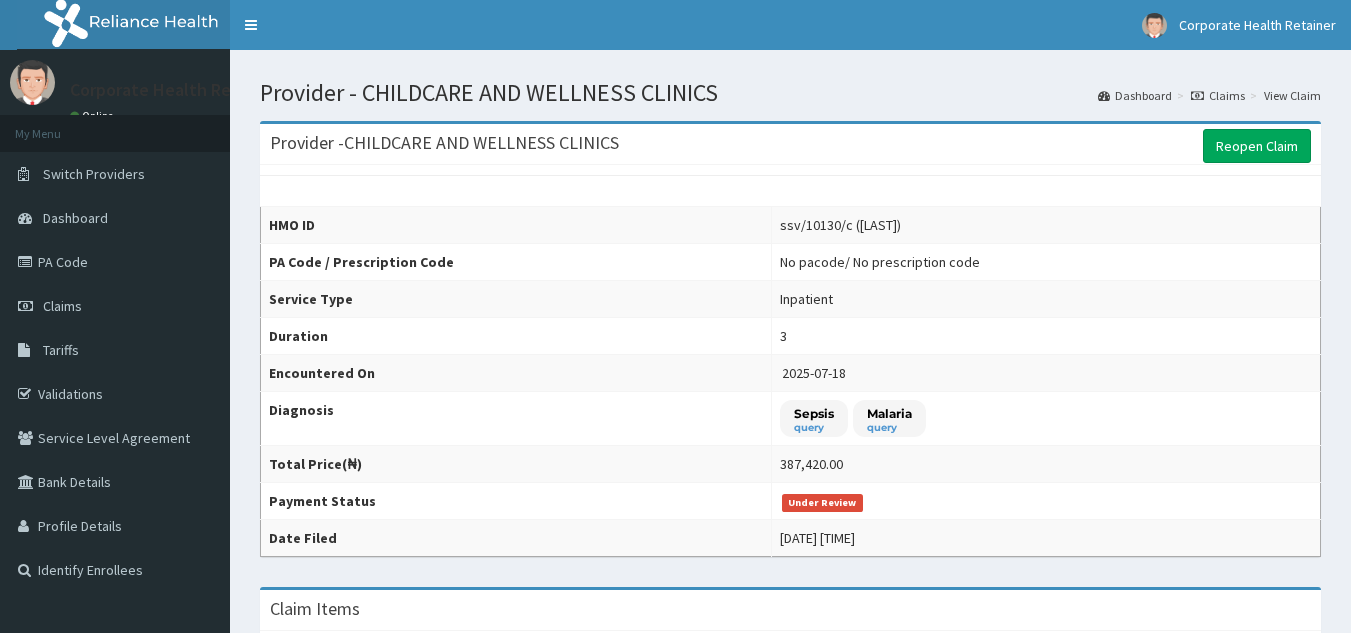 scroll, scrollTop: 0, scrollLeft: 0, axis: both 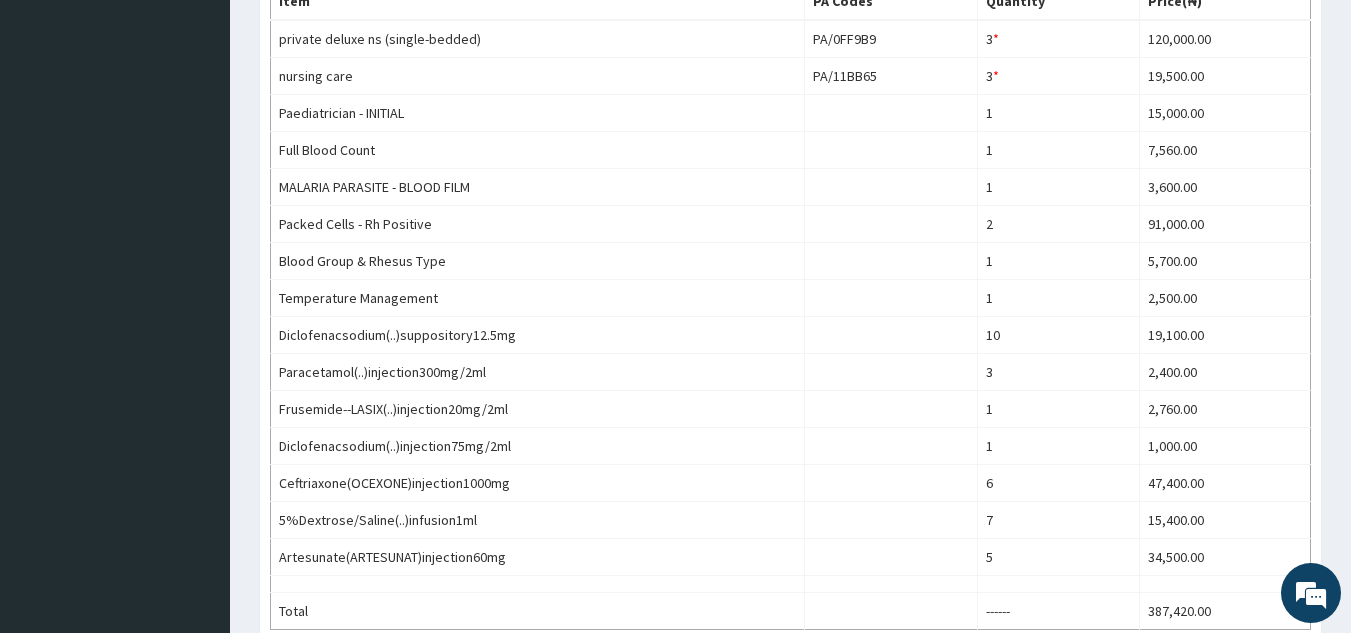 click on "Corporate Health Retainer
Online
My Menu
Switch Providers
Dashboard
PA Code
Claims
Tariffs
Validations
Service Level Agreement
Bank Details
Profile Details
Identify Enrollees" at bounding box center (115, 161) 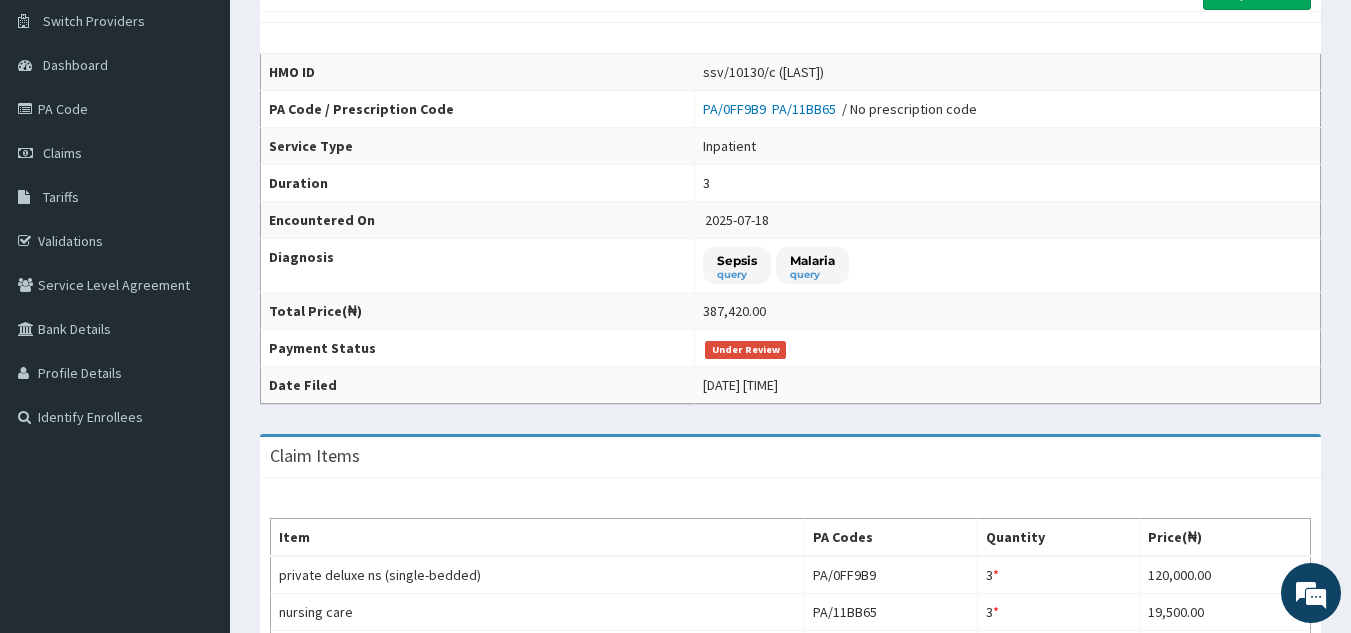 scroll, scrollTop: 160, scrollLeft: 0, axis: vertical 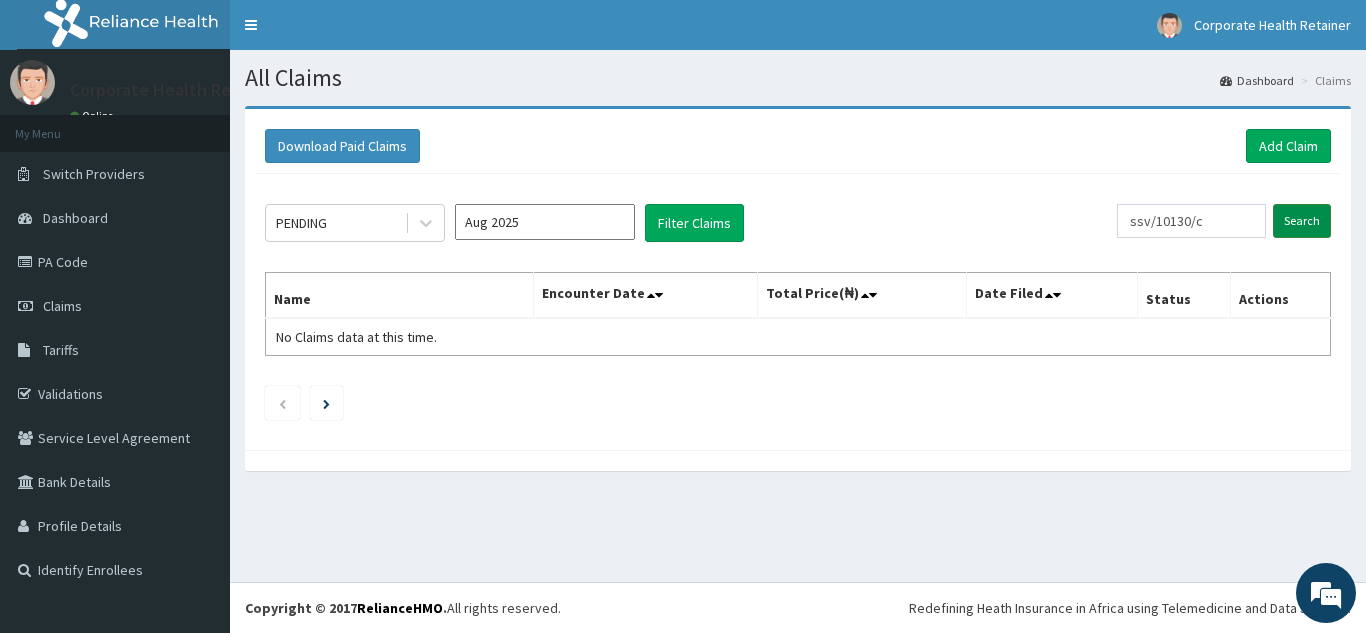 click on "Search" at bounding box center [1302, 221] 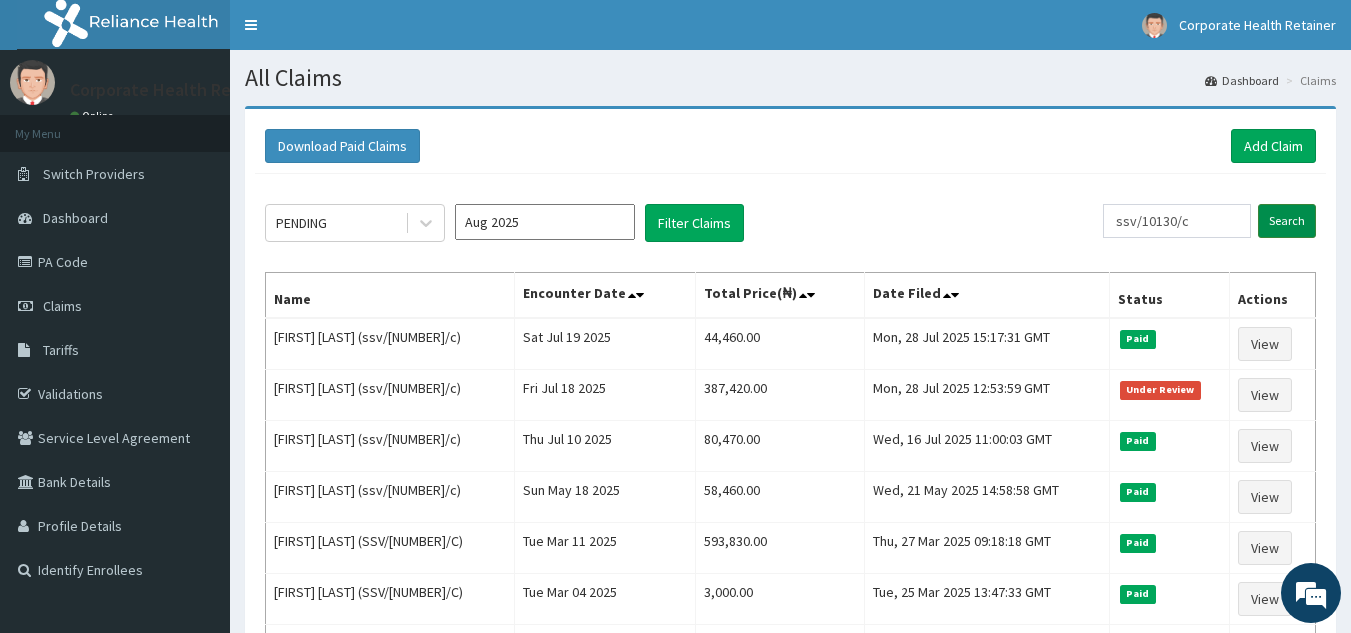 scroll, scrollTop: 0, scrollLeft: 0, axis: both 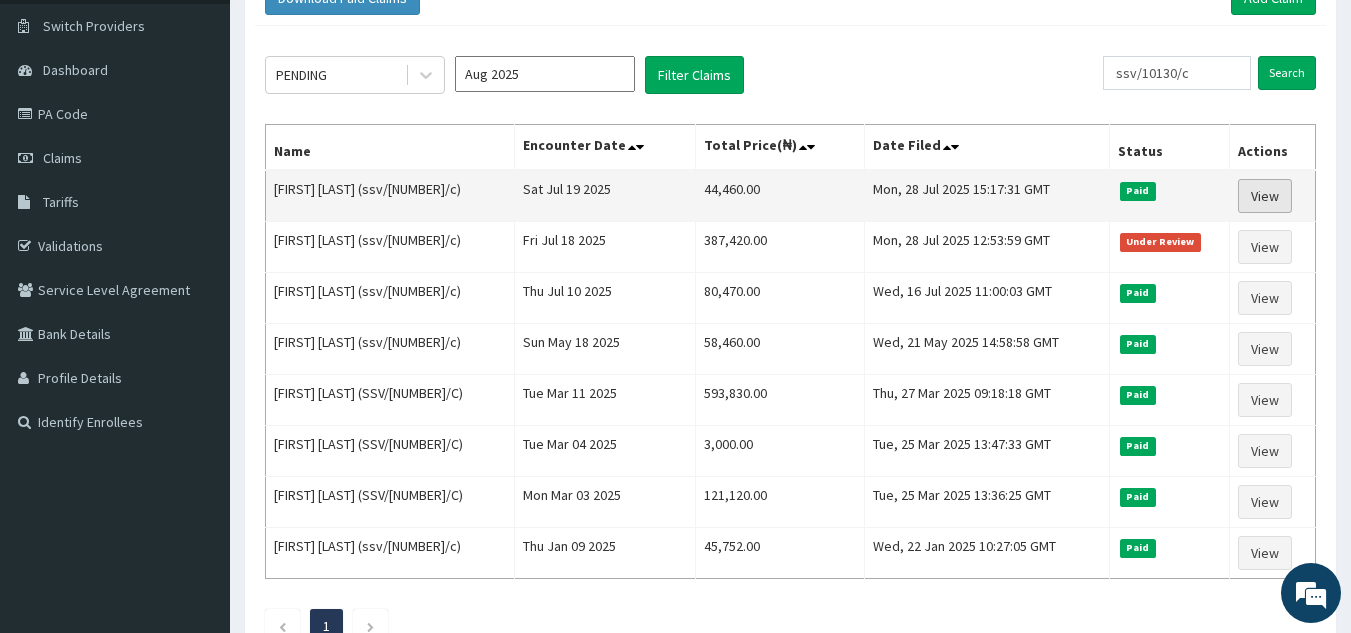 click on "View" at bounding box center [1265, 196] 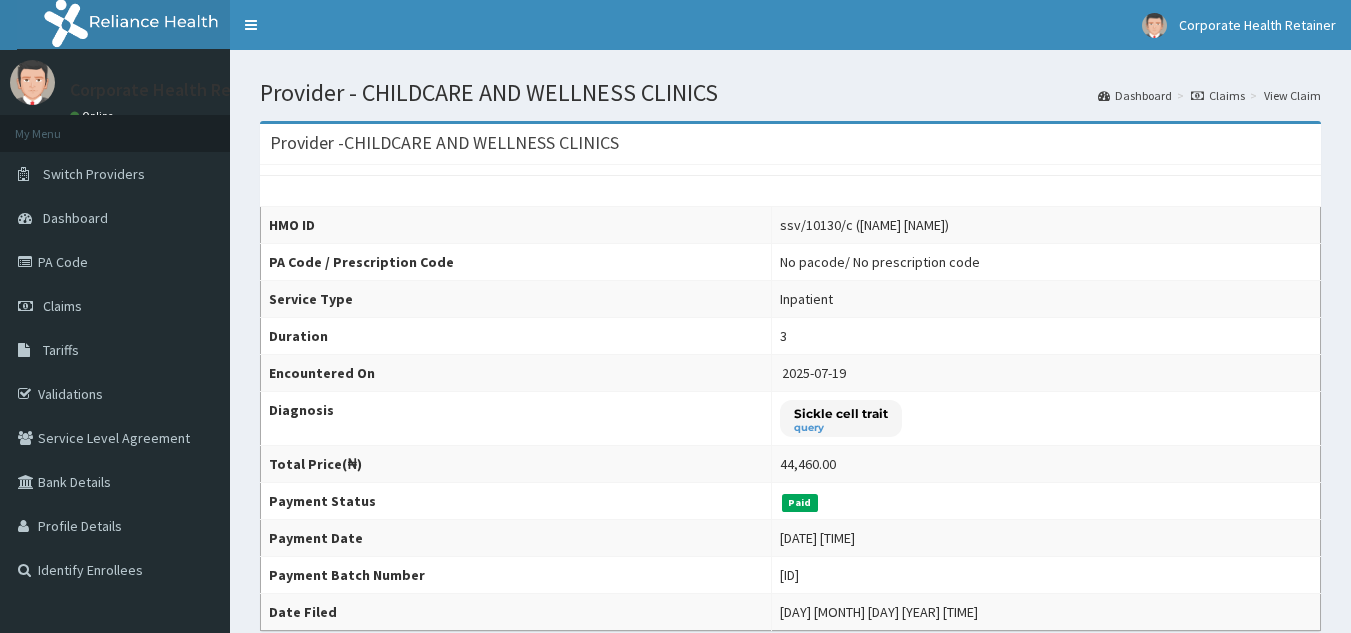 scroll, scrollTop: 0, scrollLeft: 0, axis: both 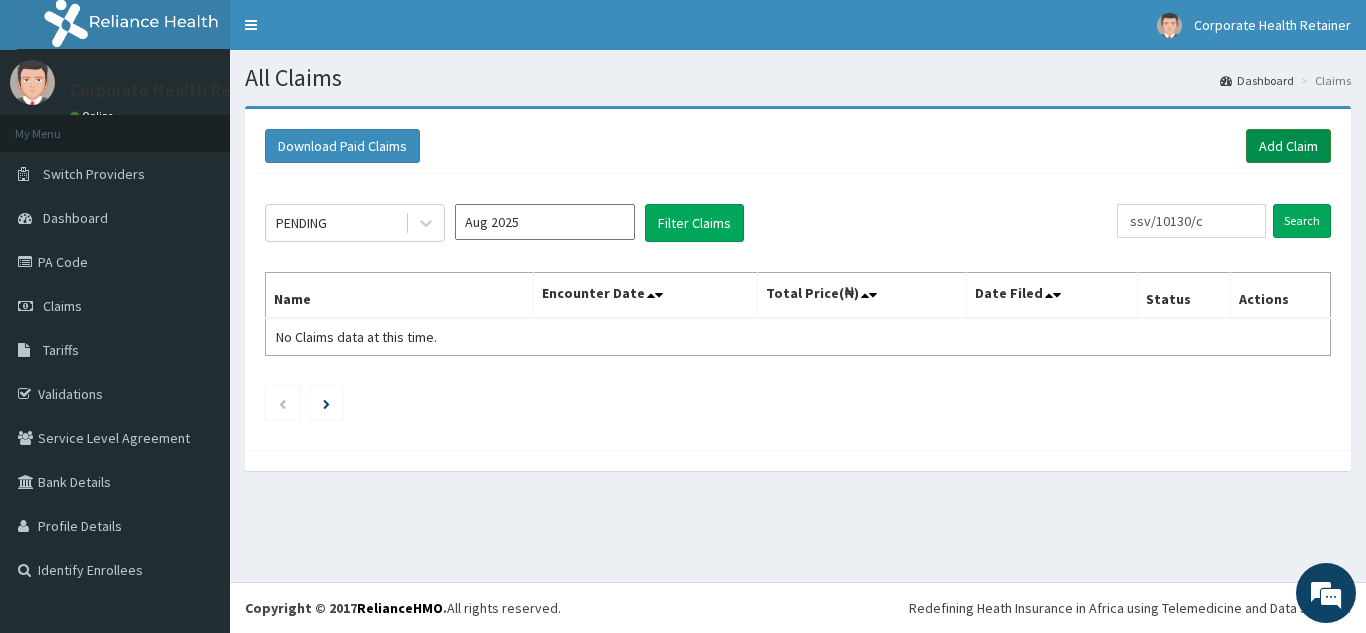 click on "Add Claim" at bounding box center (1288, 146) 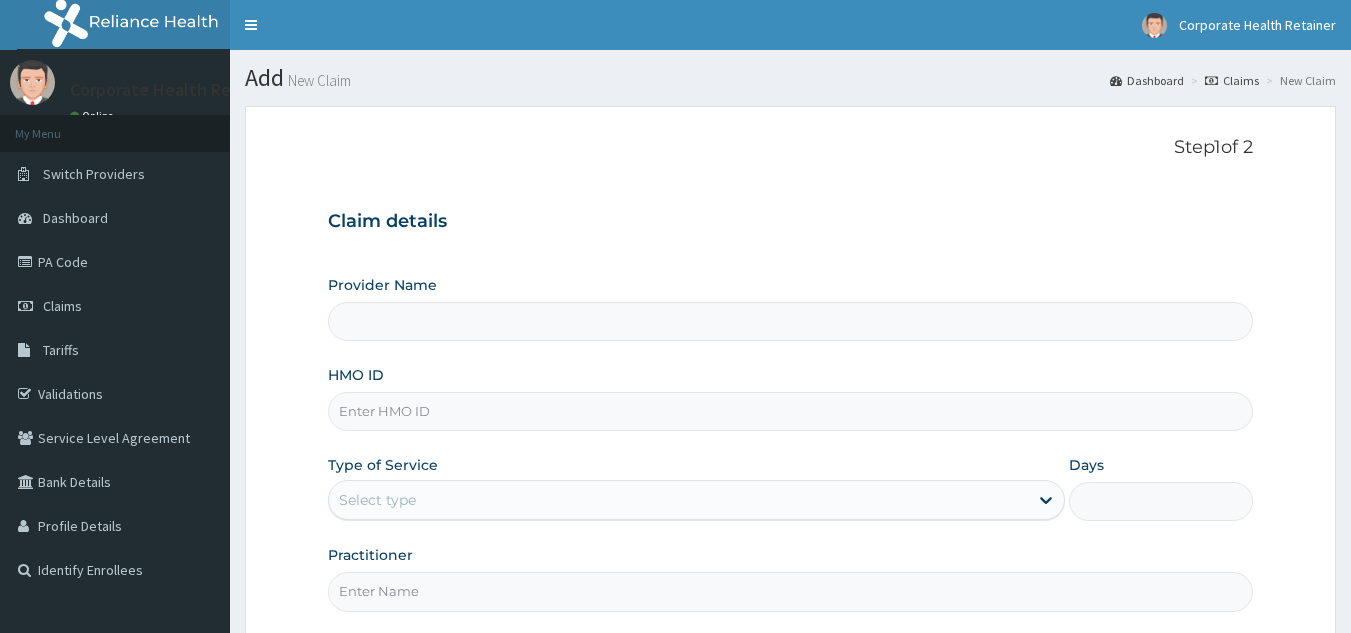scroll, scrollTop: 0, scrollLeft: 0, axis: both 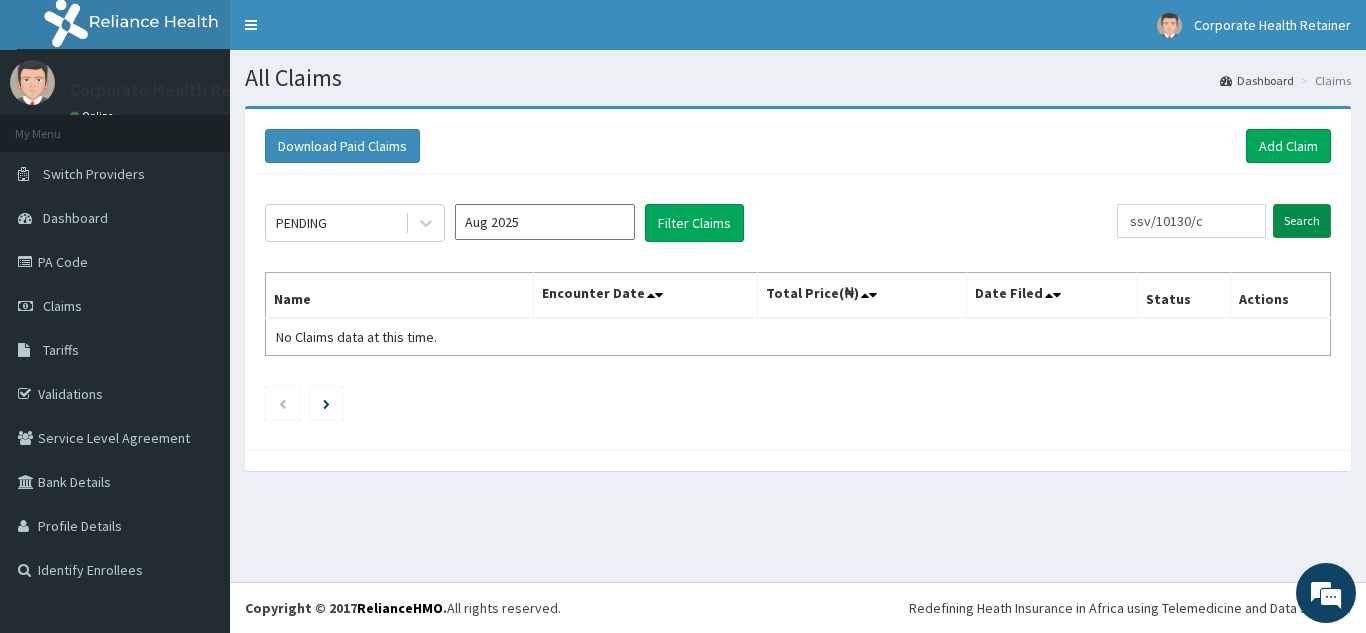 click on "Search" at bounding box center [1302, 221] 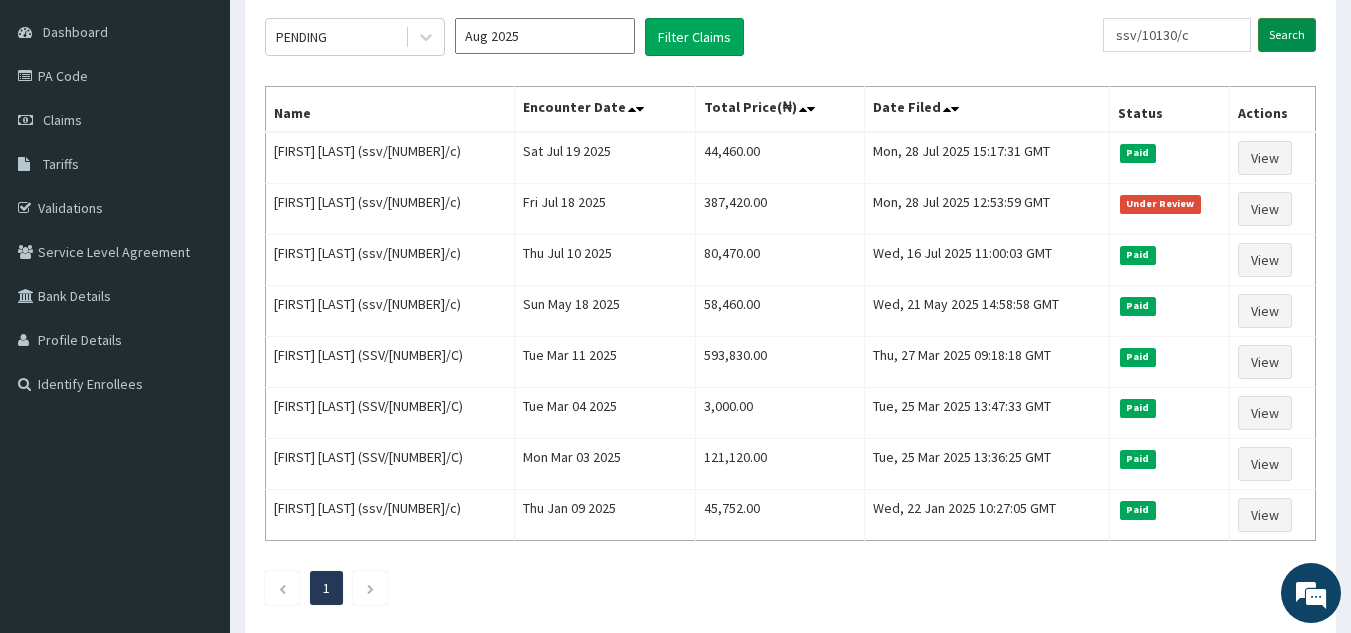 scroll, scrollTop: 187, scrollLeft: 0, axis: vertical 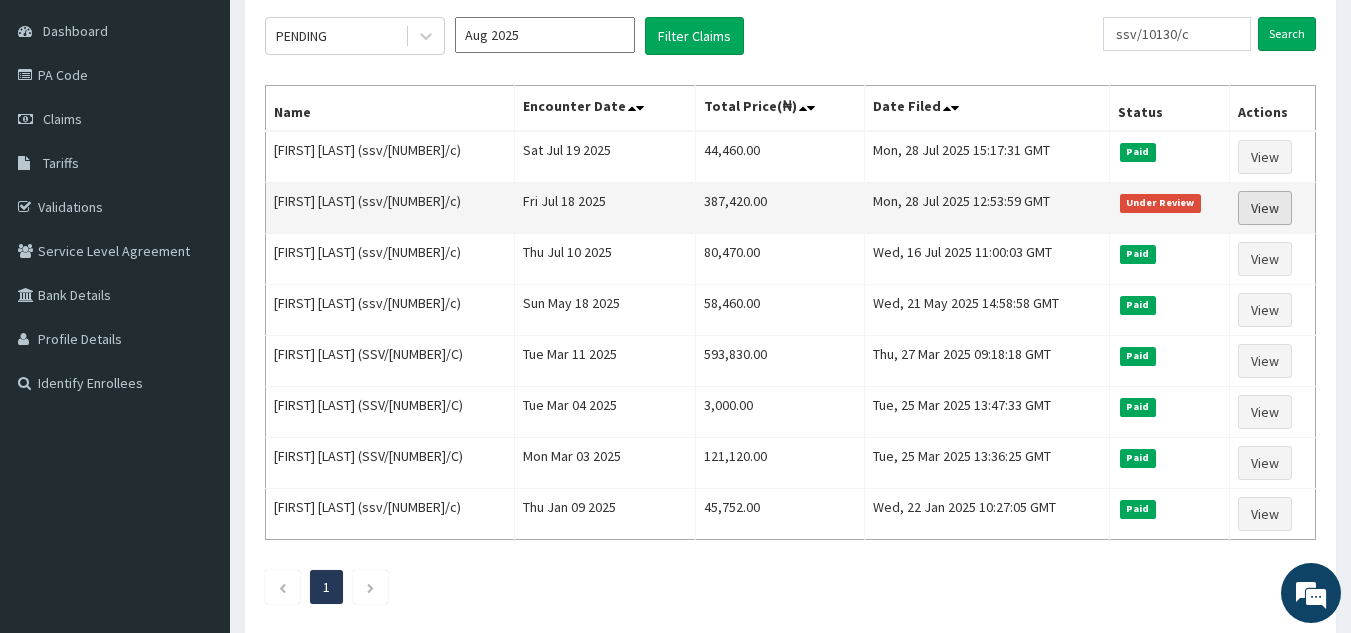 click on "View" at bounding box center (1265, 208) 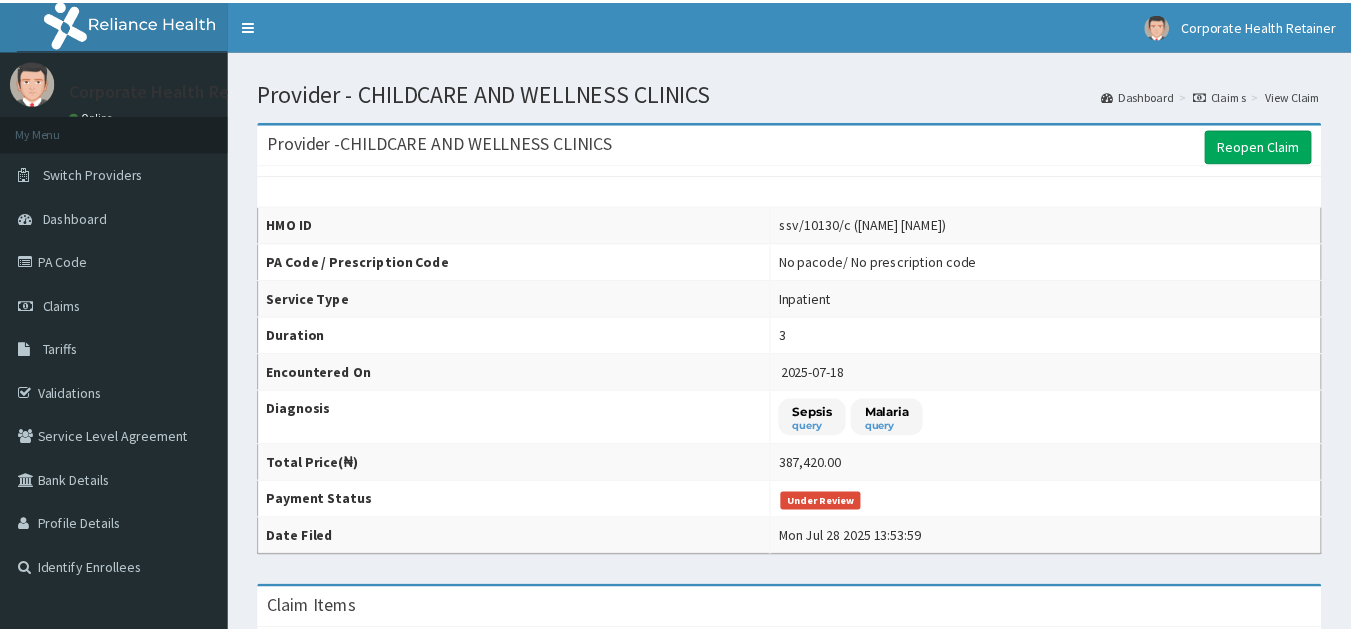 scroll, scrollTop: 0, scrollLeft: 0, axis: both 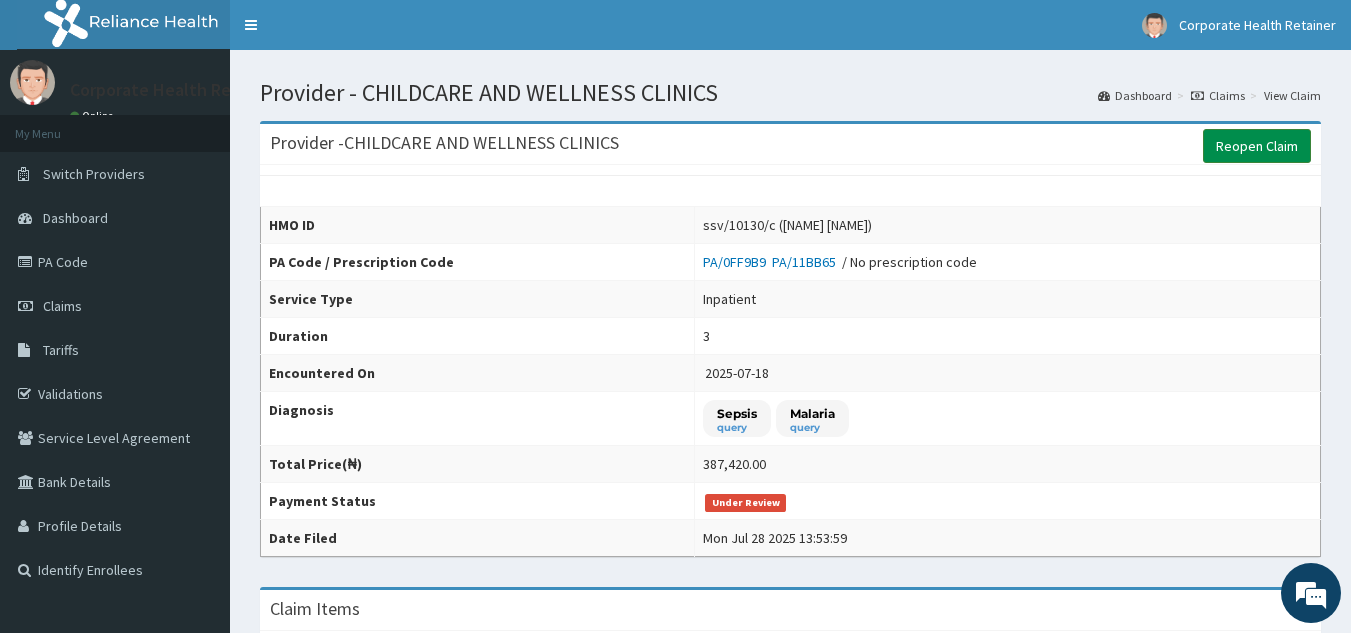 click on "Reopen Claim" at bounding box center [1257, 146] 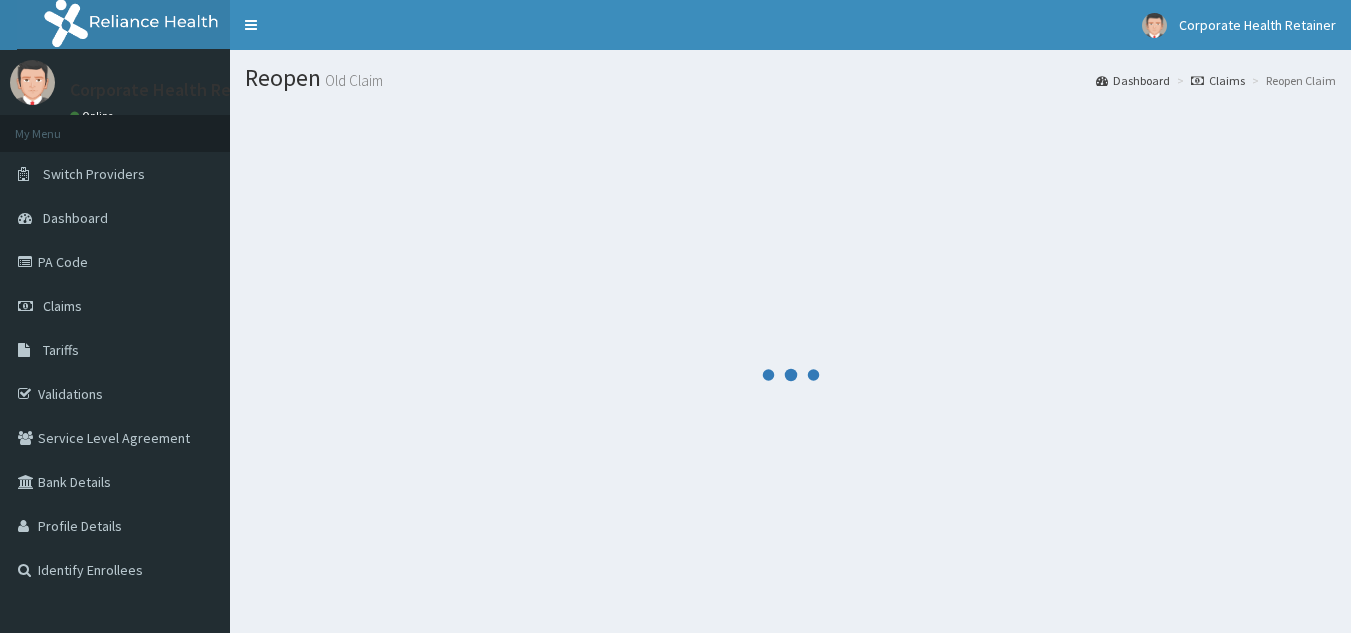 scroll, scrollTop: 0, scrollLeft: 0, axis: both 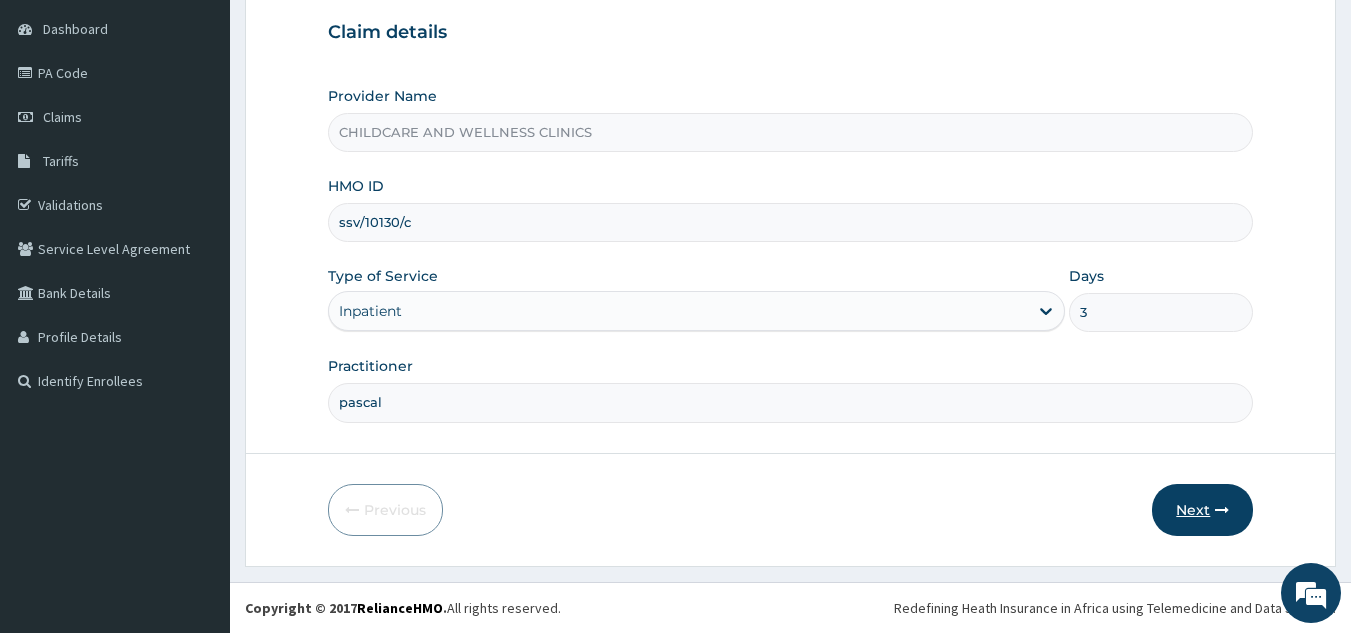 click on "Next" at bounding box center [1202, 510] 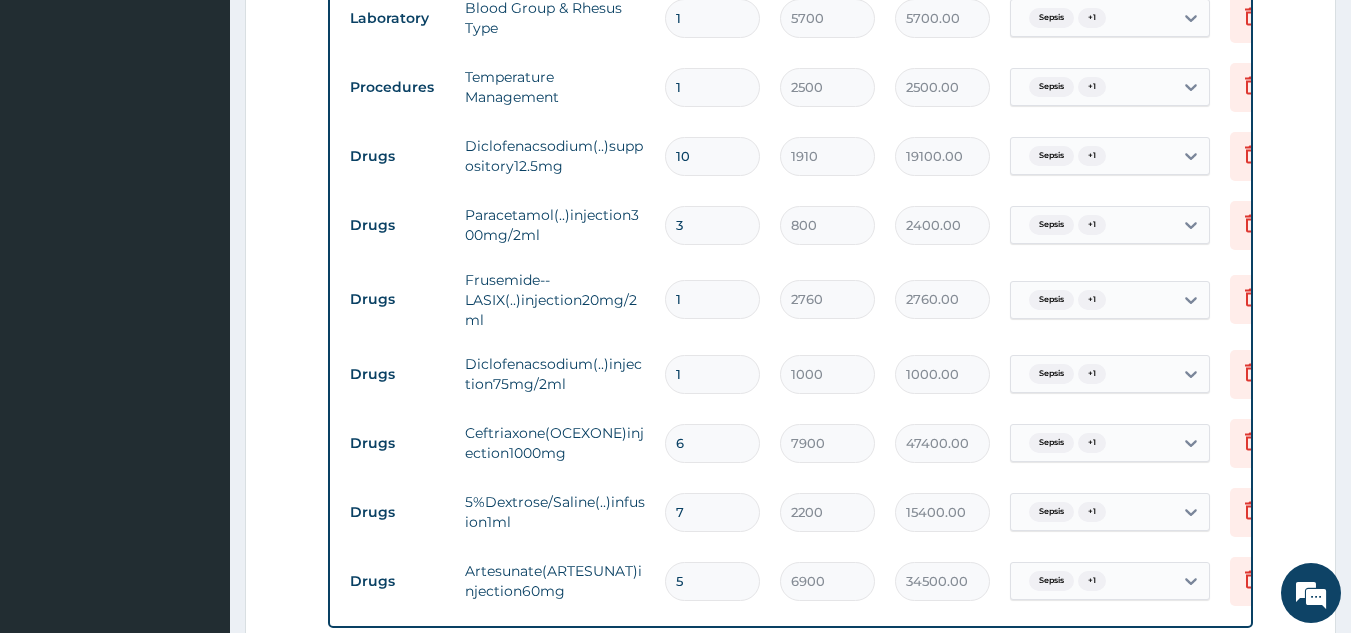 scroll, scrollTop: 1245, scrollLeft: 0, axis: vertical 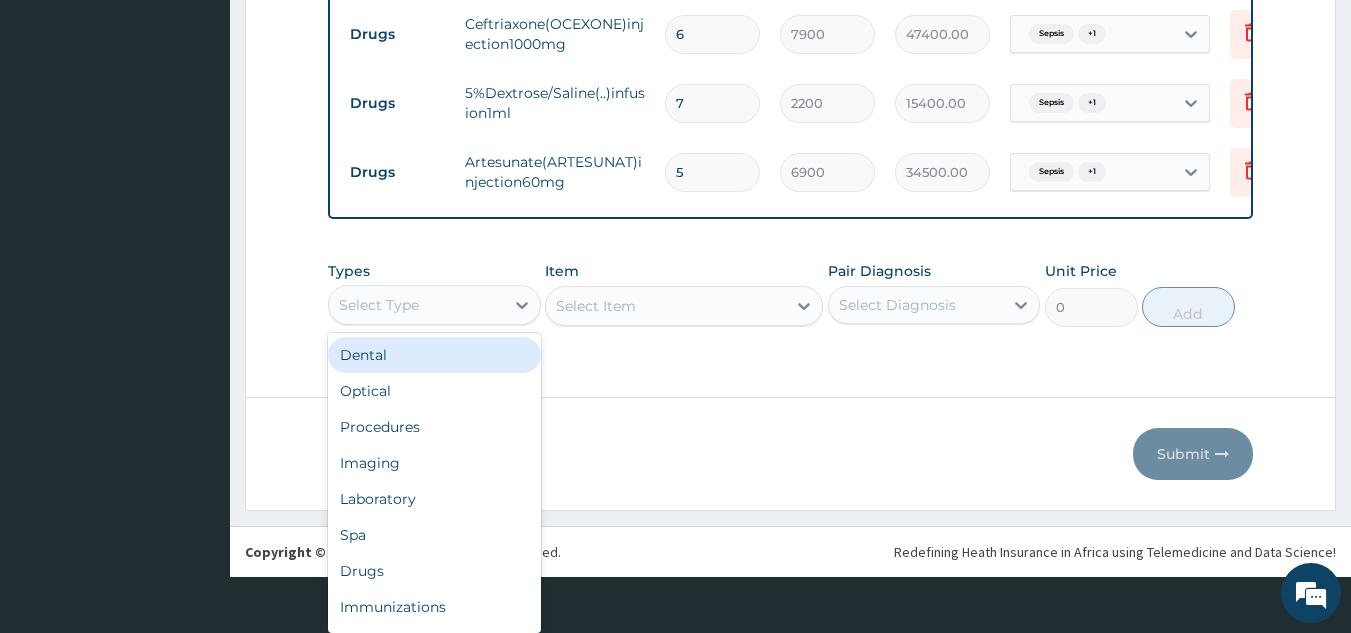 click on "Drugs" at bounding box center [434, 571] 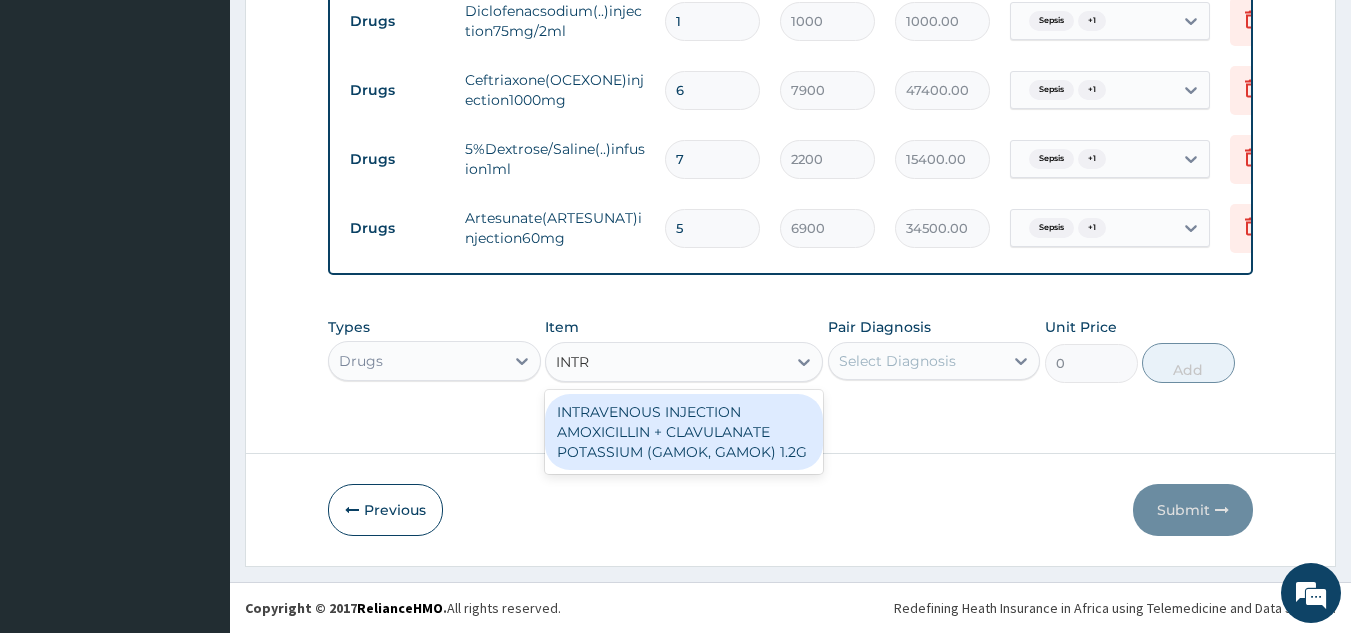 scroll, scrollTop: 0, scrollLeft: 0, axis: both 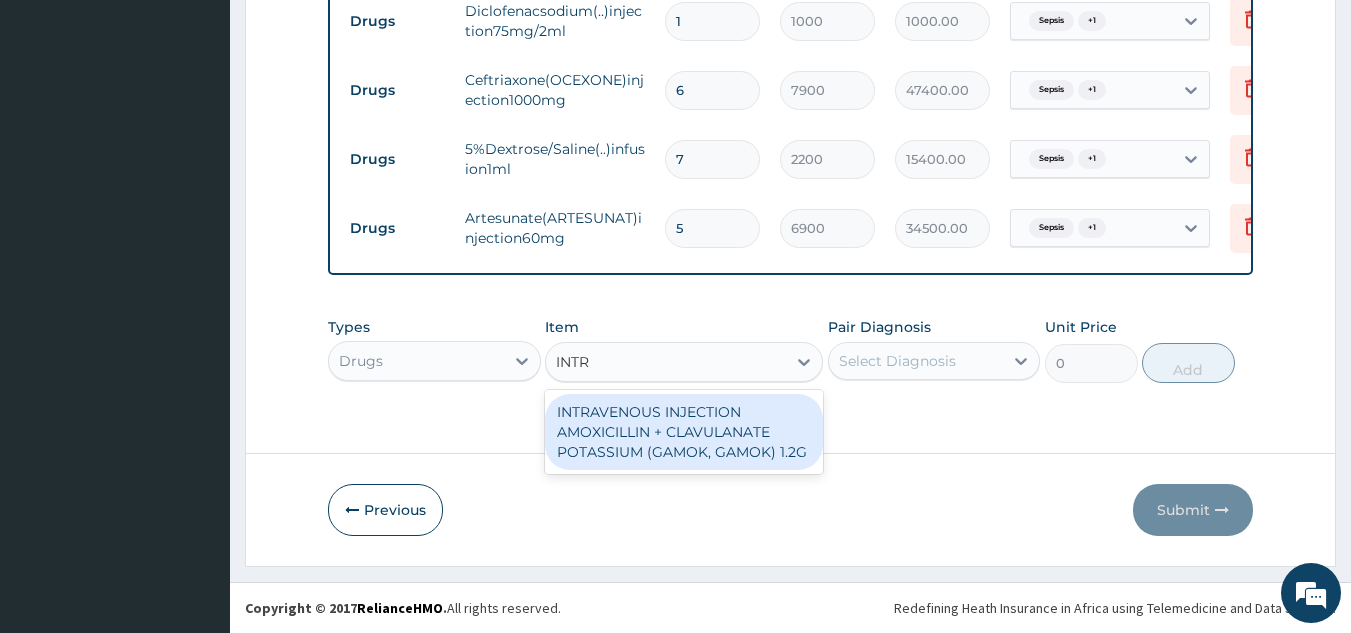 type on "INTRA" 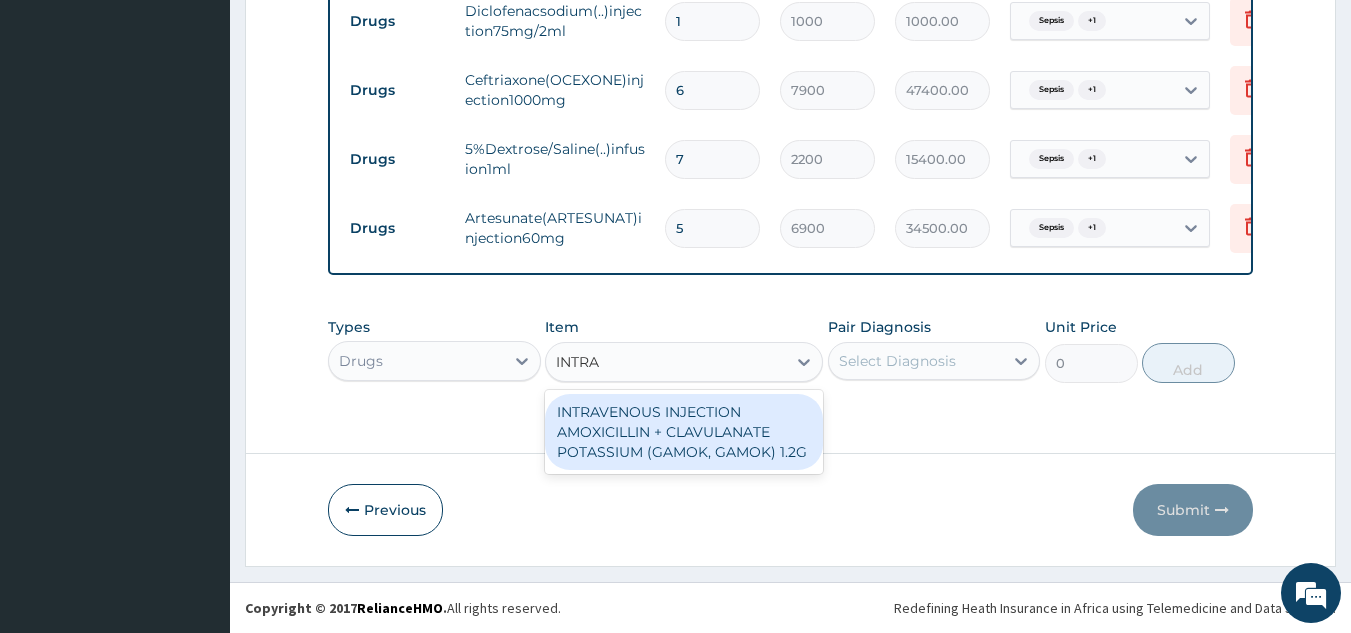 click on "INTRAVENOUS INJECTION AMOXICILLIN + CLAVULANATE POTASSIUM (GAMOK, GAMOK)  1.2G" at bounding box center [684, 432] 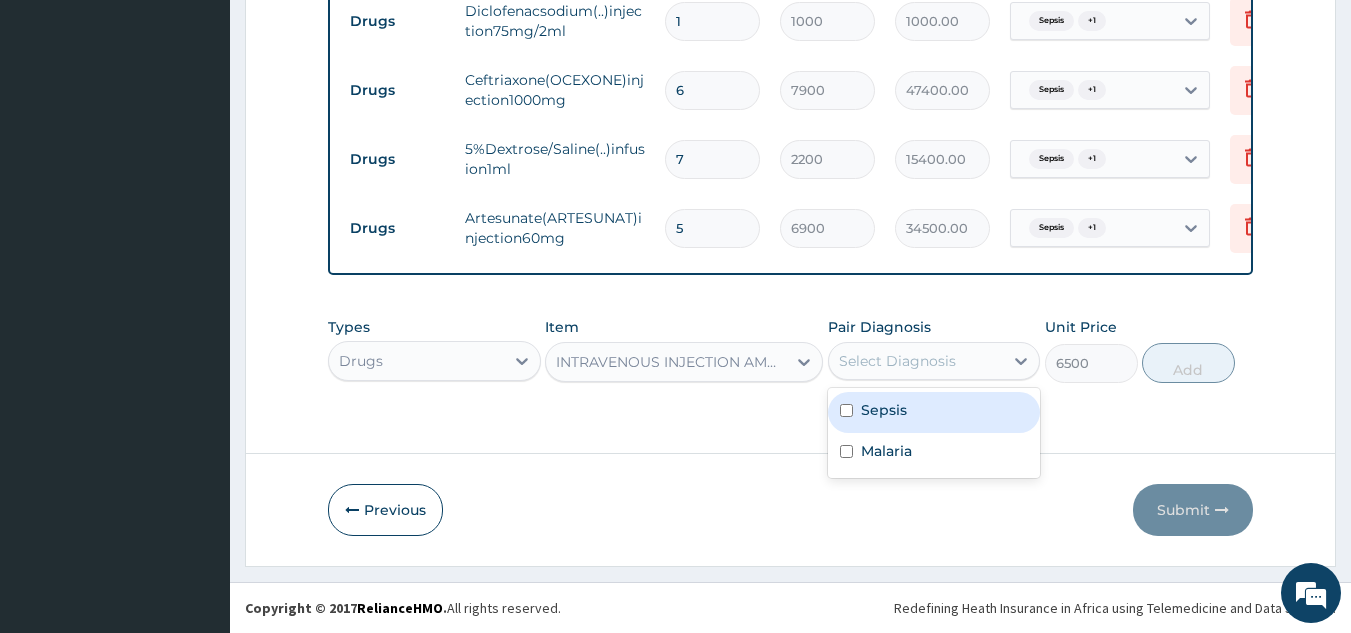 click at bounding box center [846, 410] 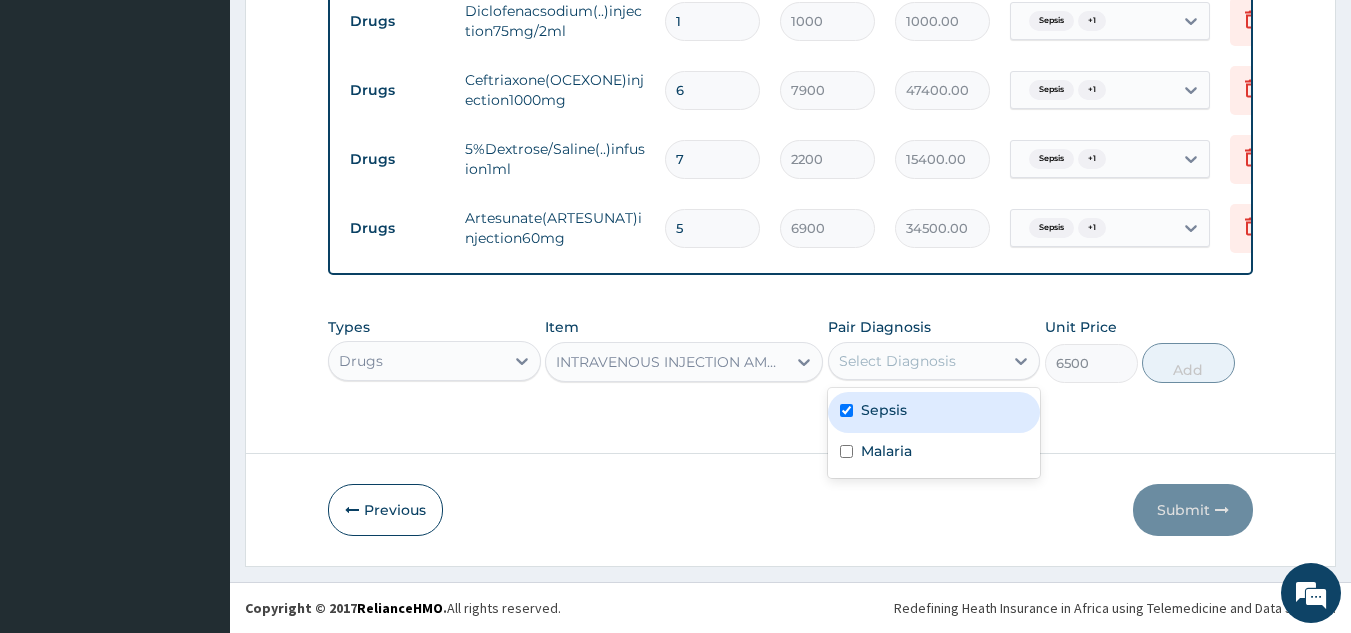 checkbox on "true" 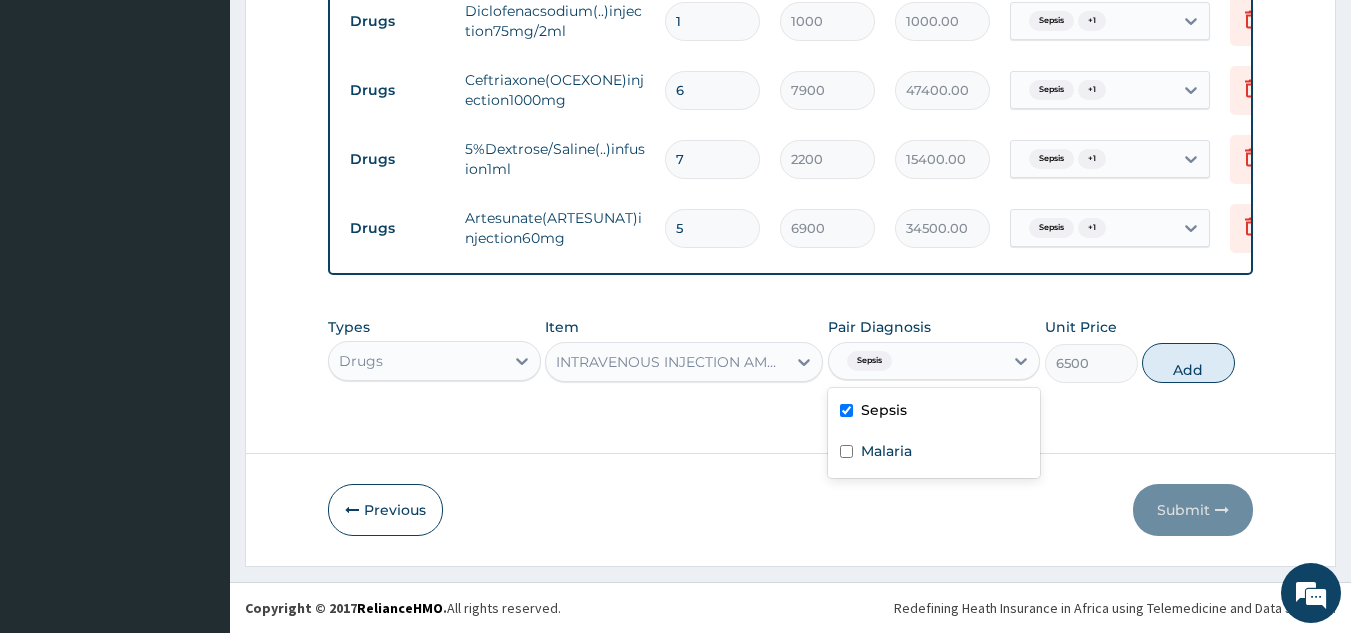 click at bounding box center [846, 451] 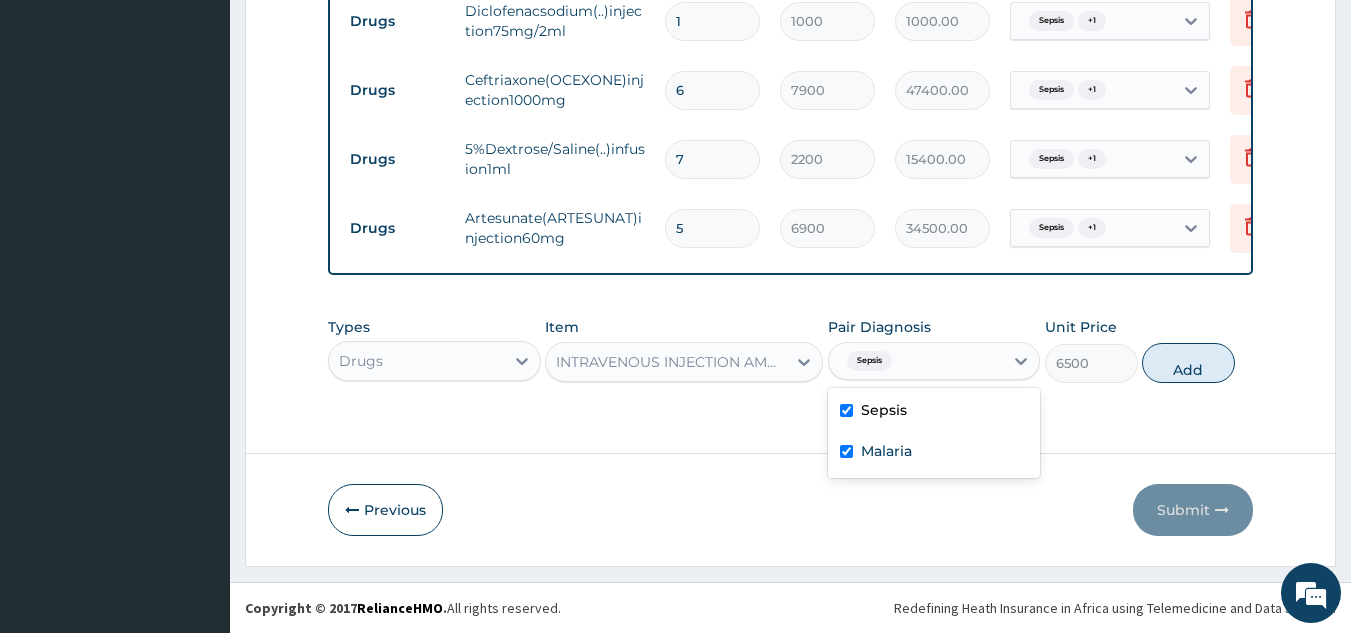 checkbox on "true" 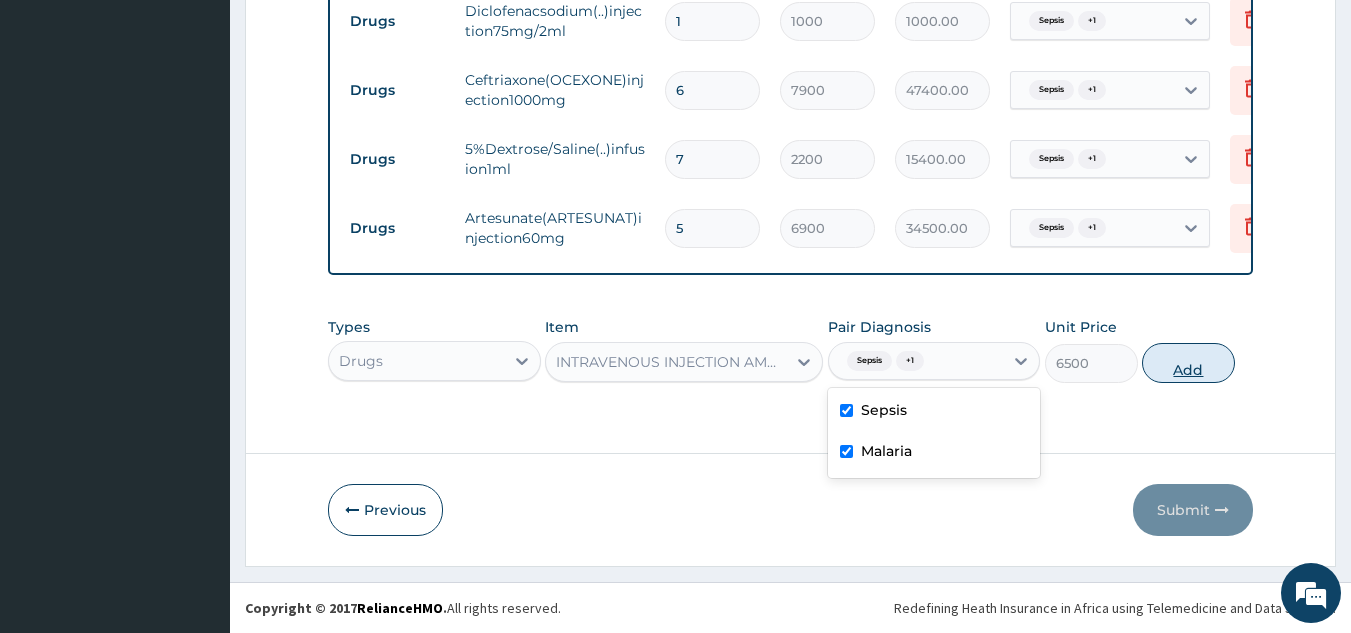 click on "Add" at bounding box center (1188, 363) 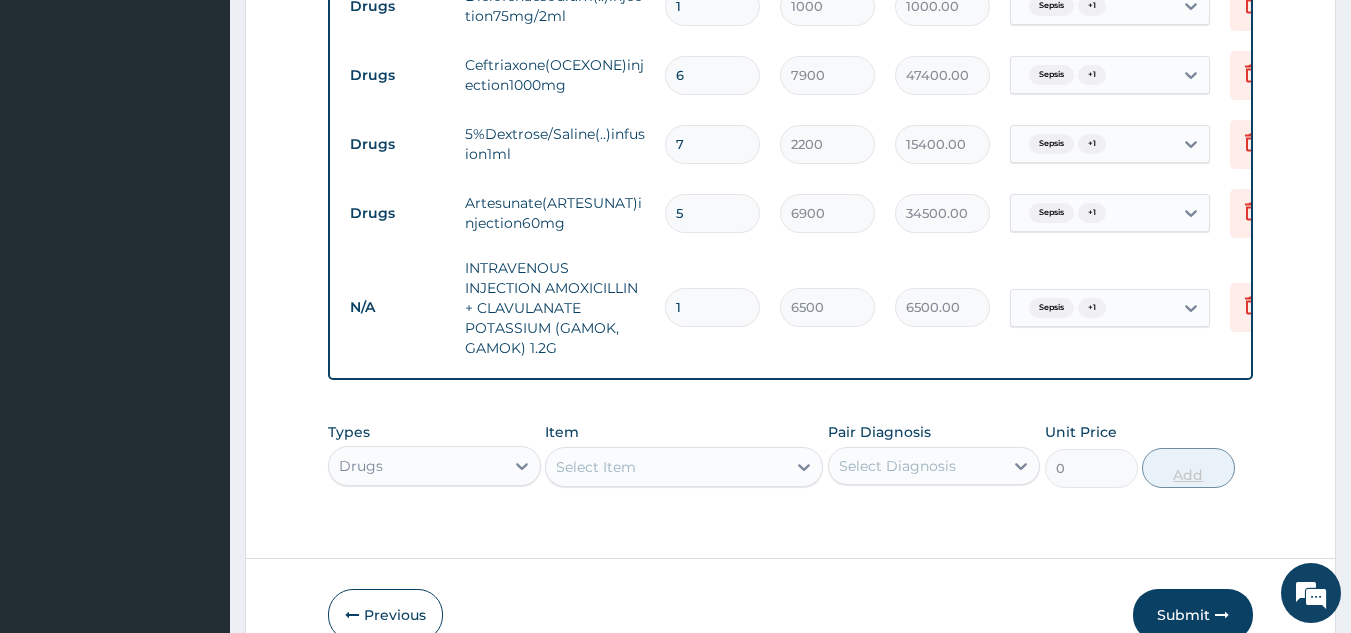 type 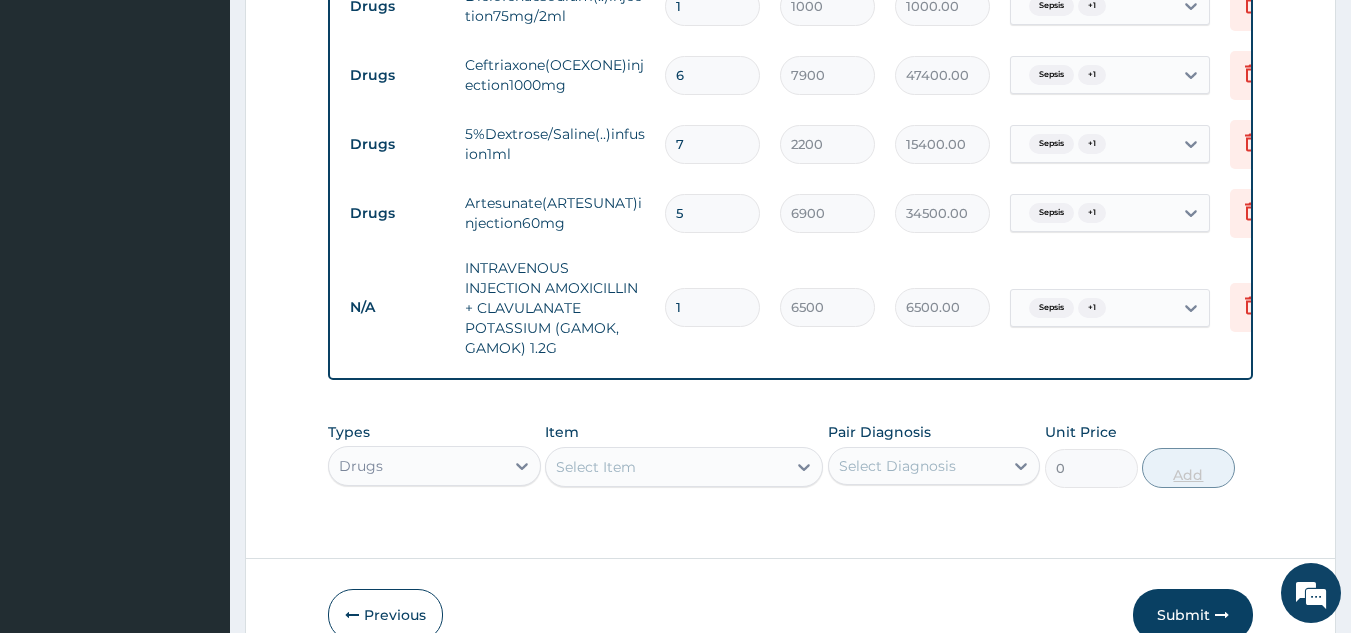 type on "0.00" 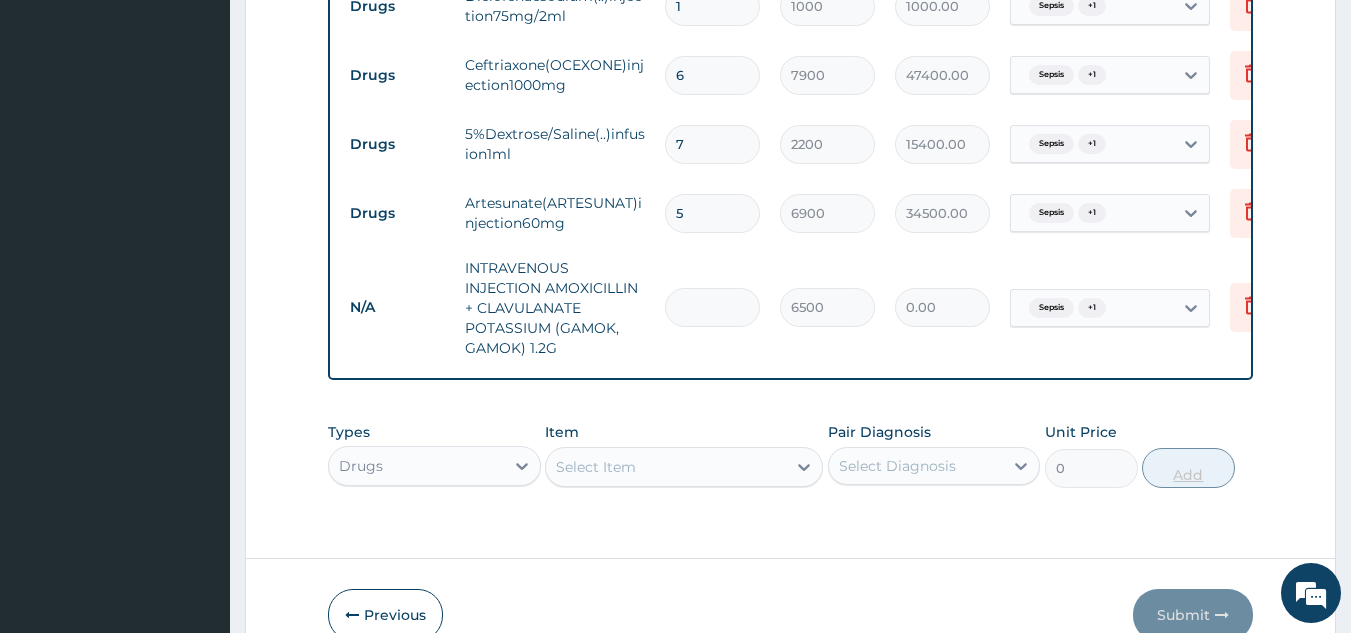 type on "6" 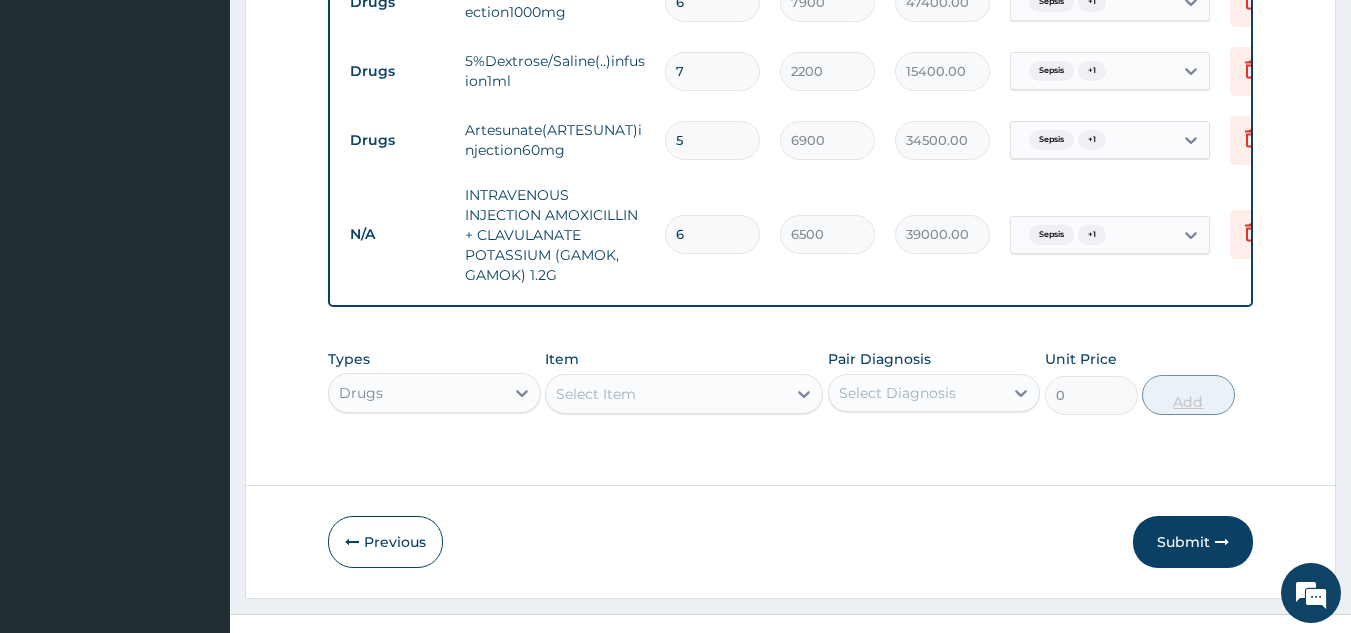 scroll, scrollTop: 1716, scrollLeft: 0, axis: vertical 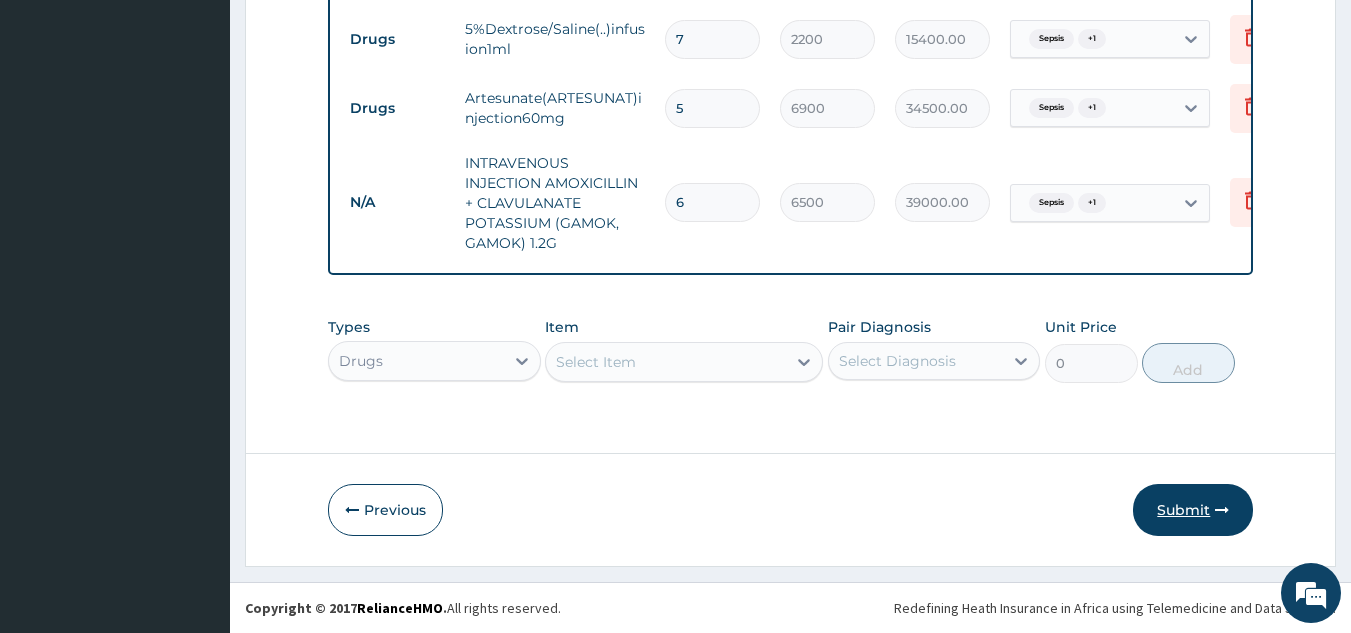 click on "Submit" at bounding box center (1193, 510) 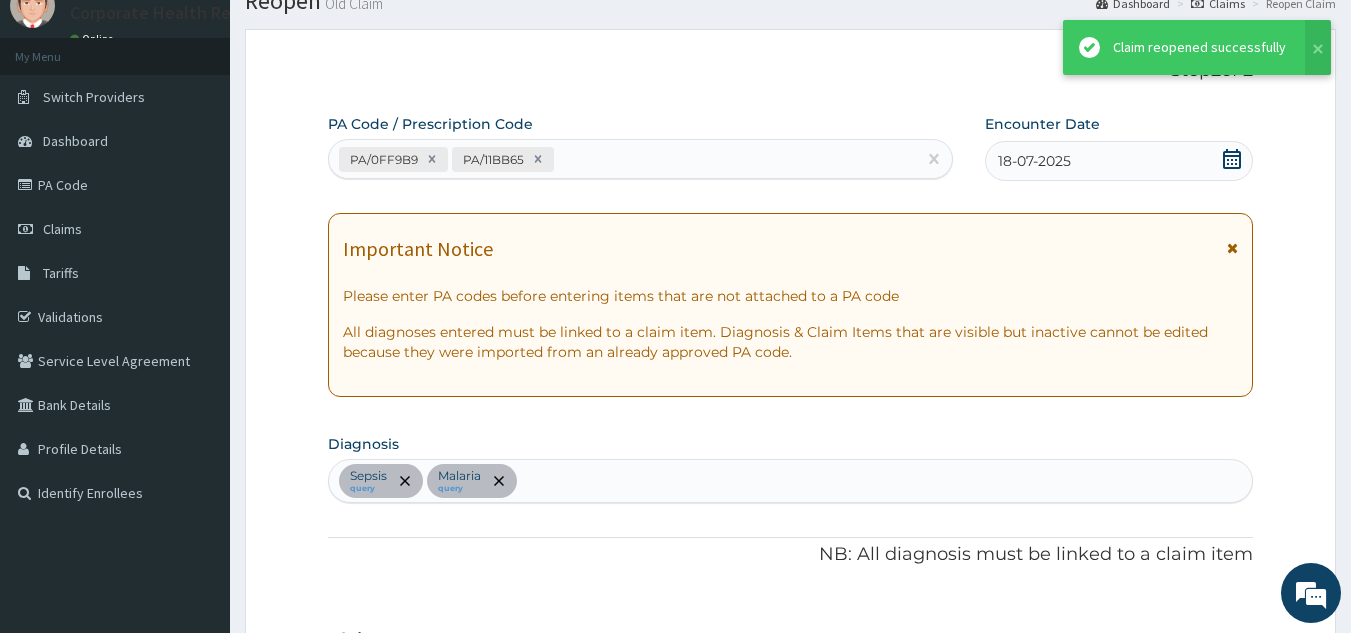scroll, scrollTop: 1716, scrollLeft: 0, axis: vertical 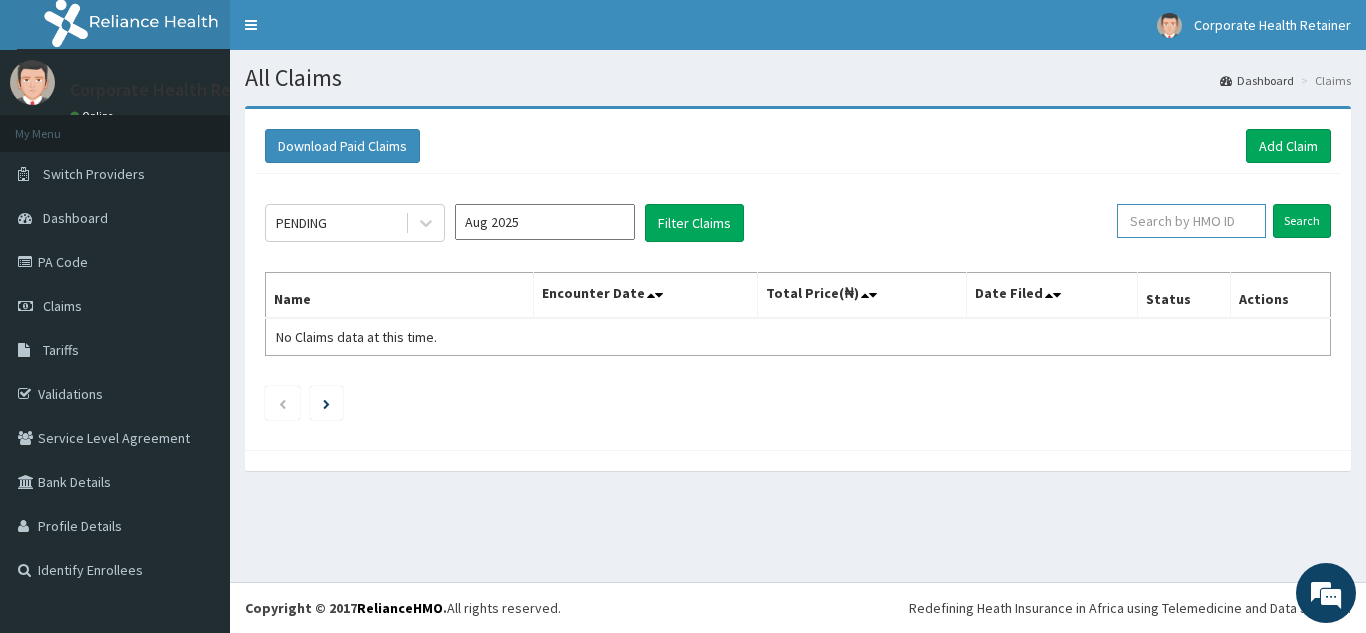 click at bounding box center [1191, 221] 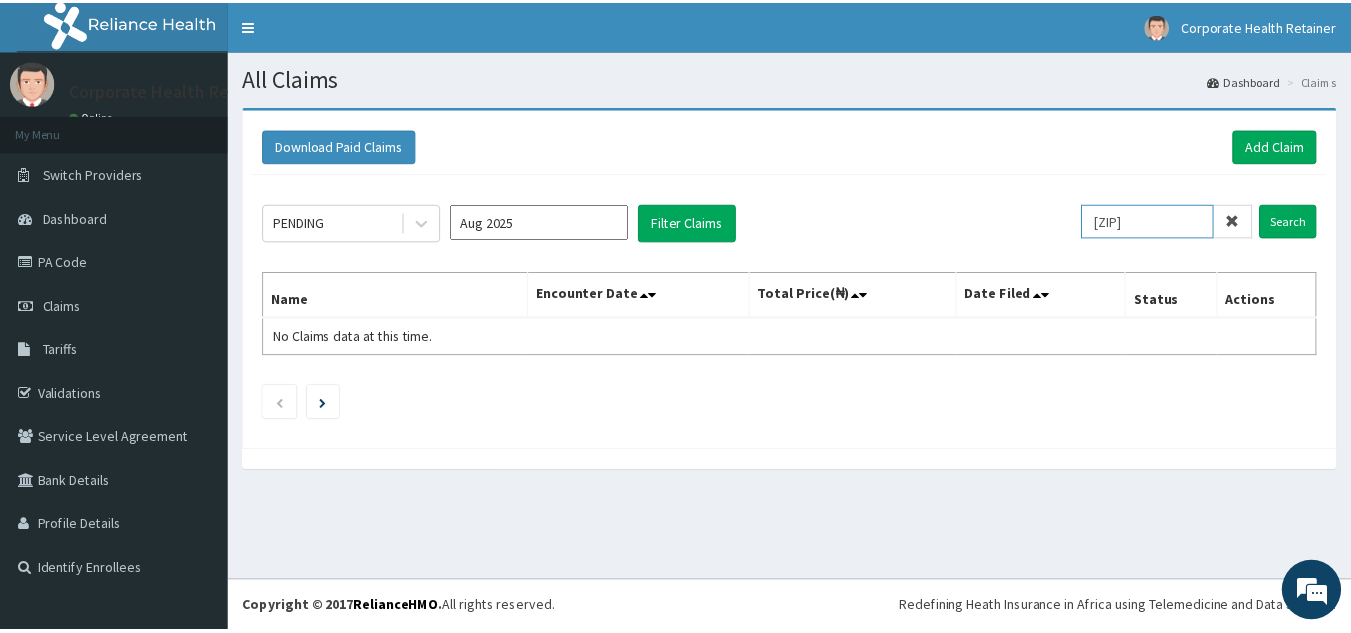 scroll, scrollTop: 0, scrollLeft: 0, axis: both 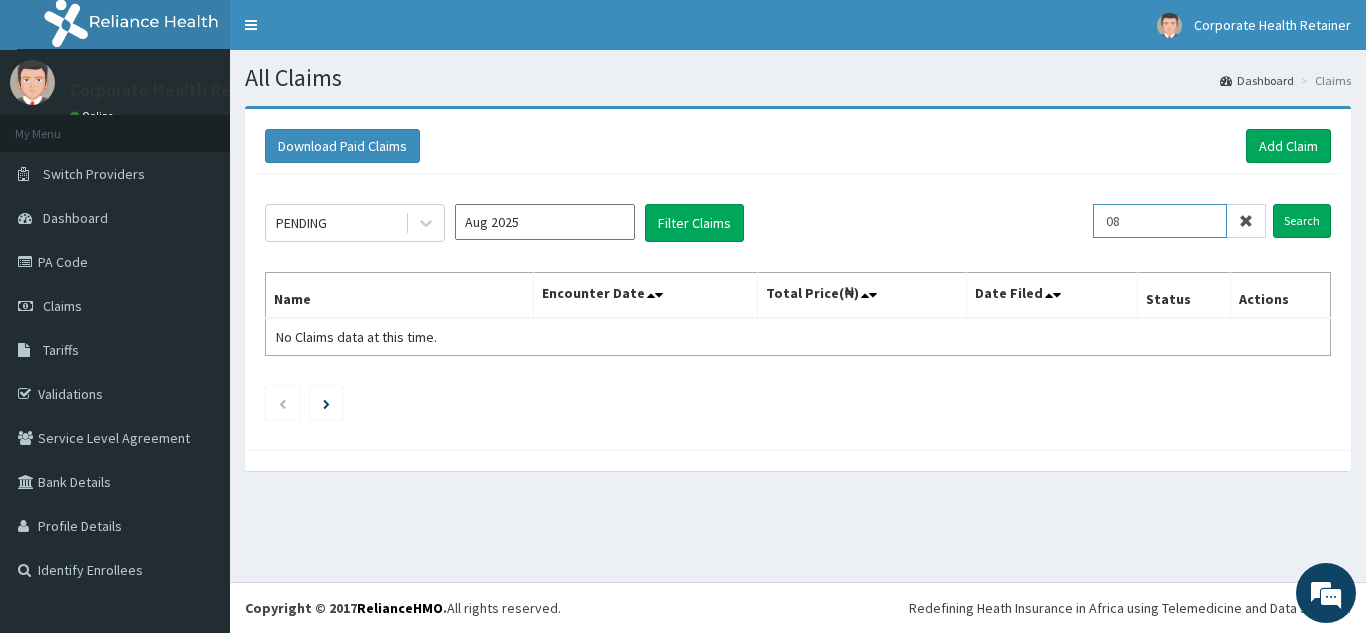 type on "0" 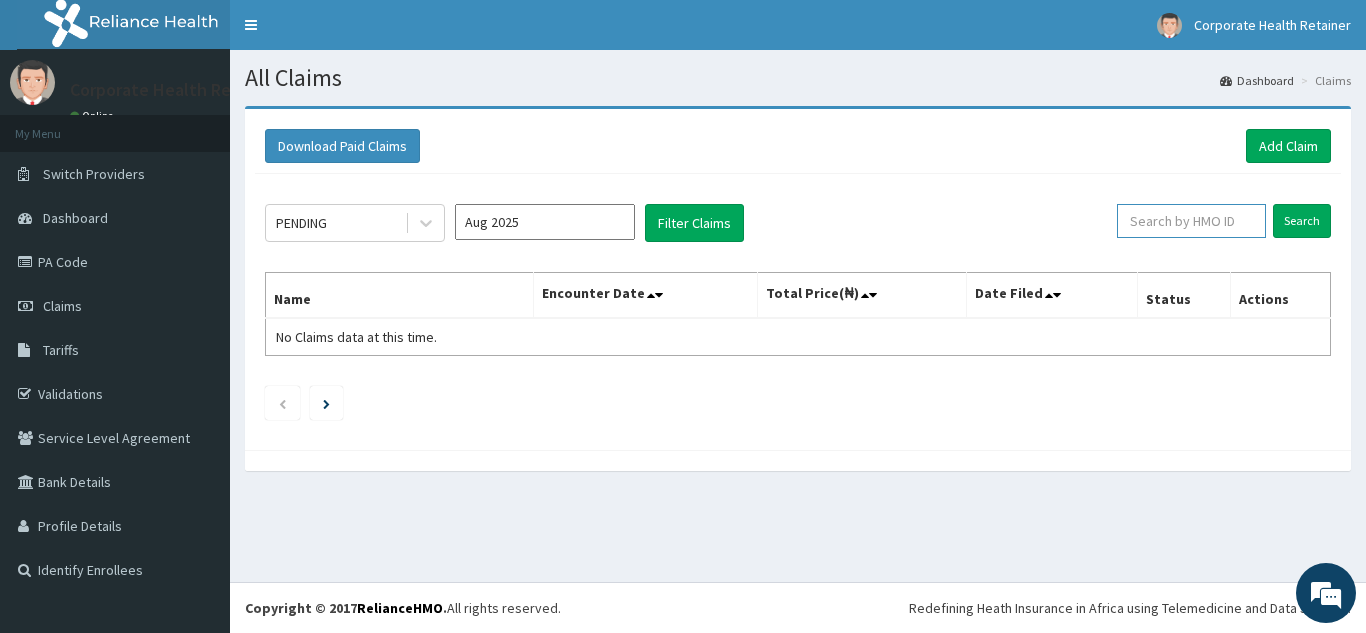 click at bounding box center (1191, 221) 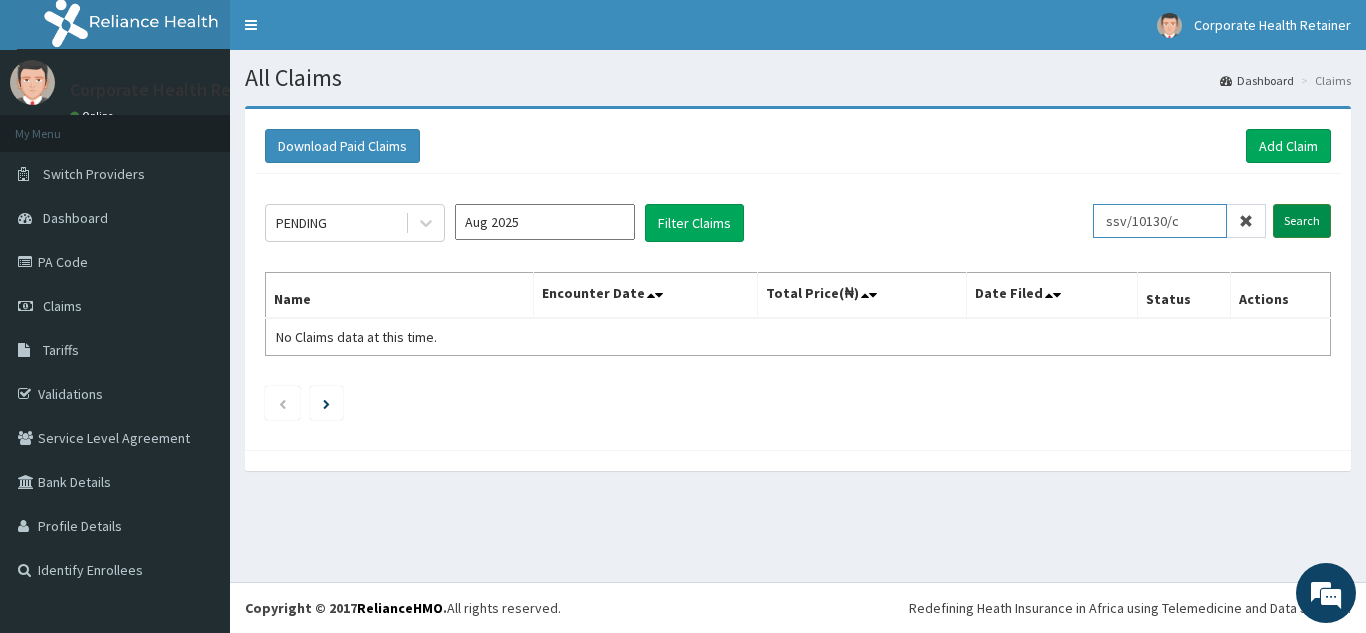 type on "ssv/10130/c" 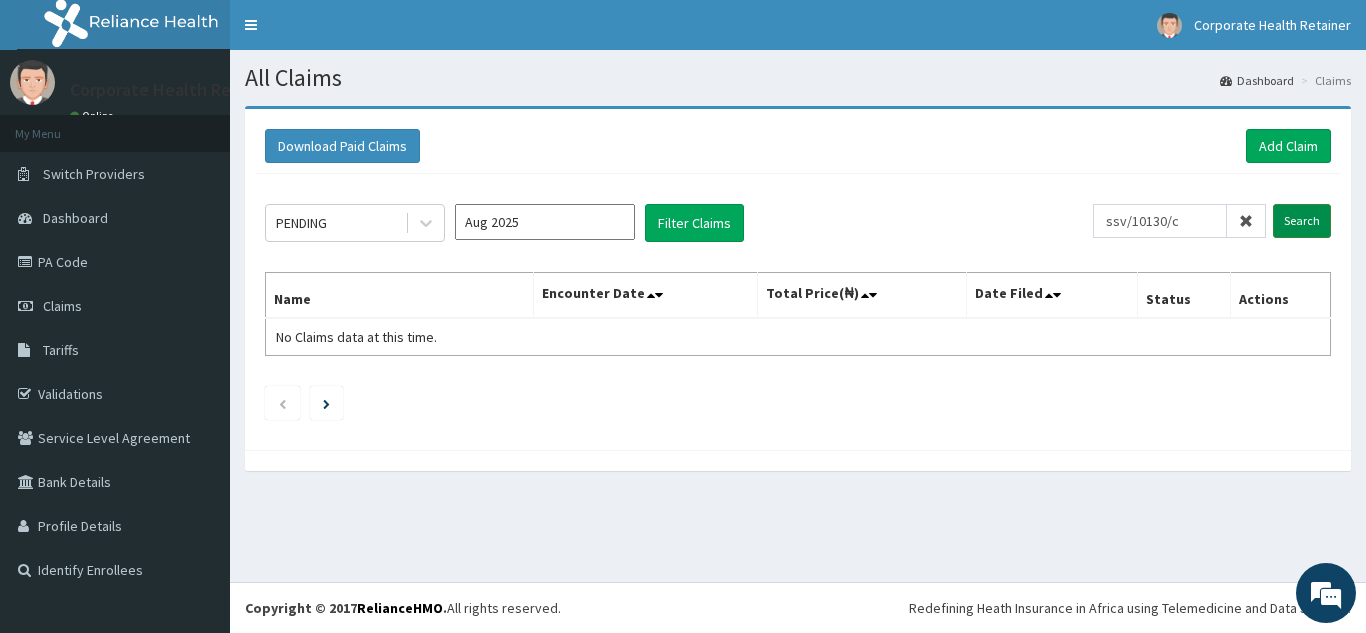 click on "Search" at bounding box center (1302, 221) 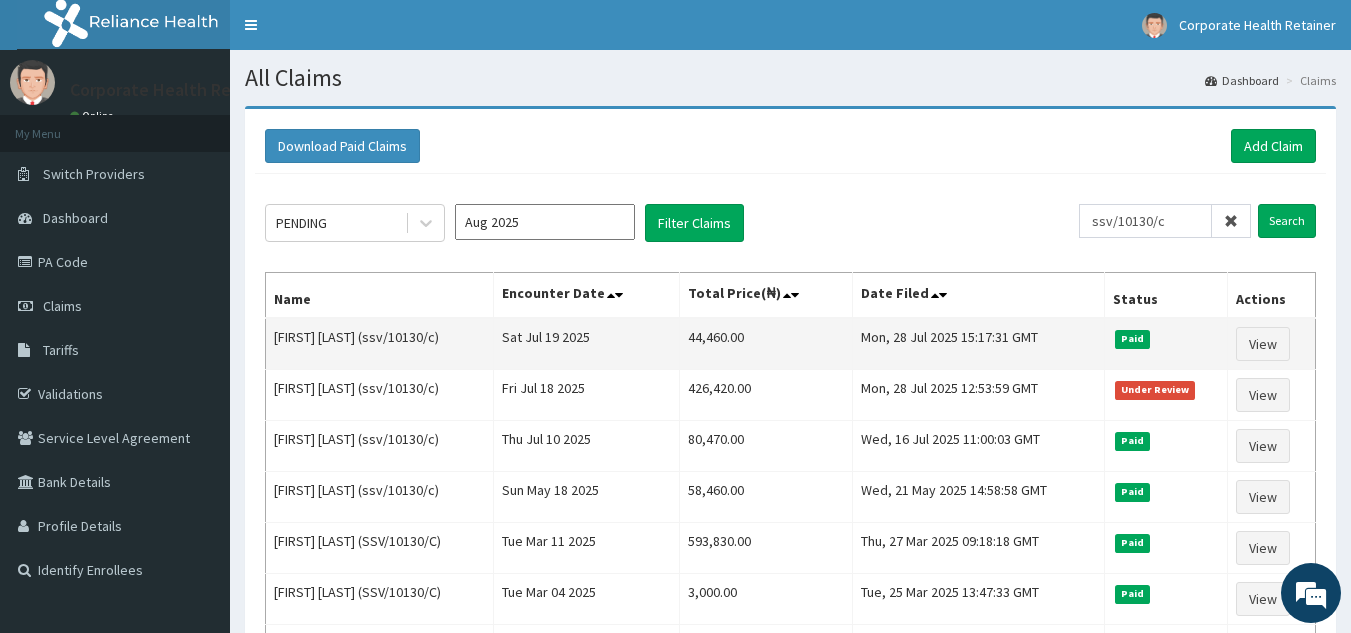 click on "Sat Jul 19 2025" at bounding box center (586, 344) 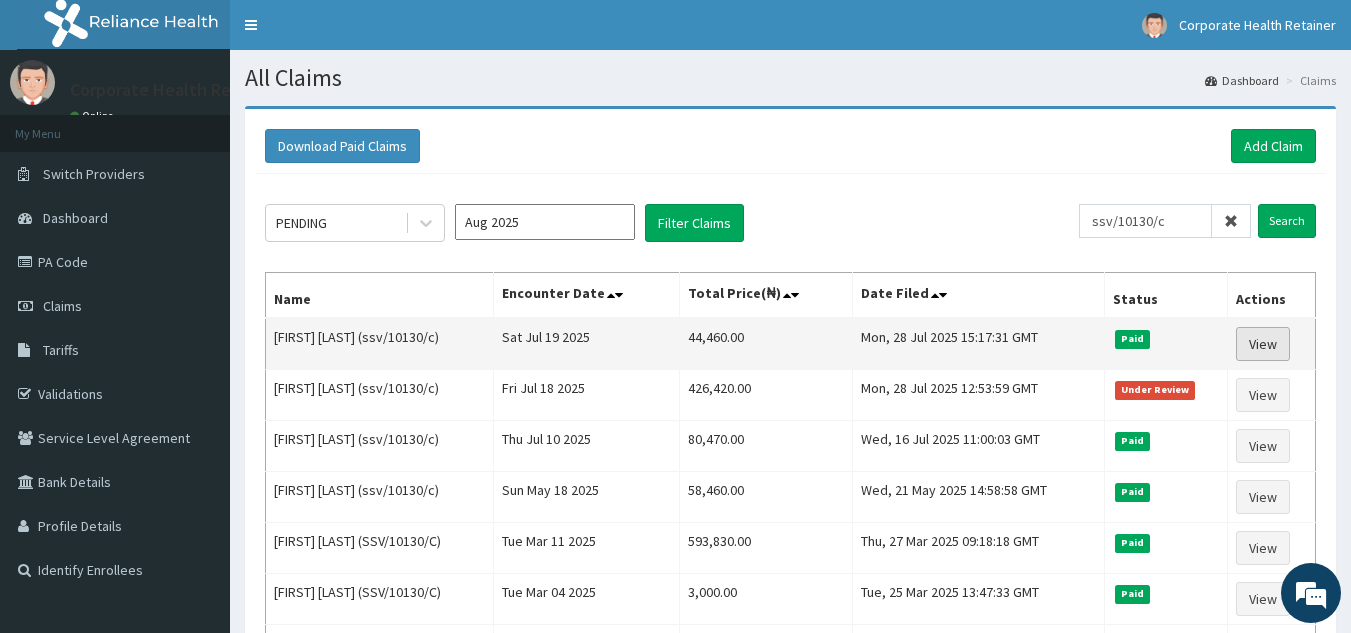 click on "View" at bounding box center (1263, 344) 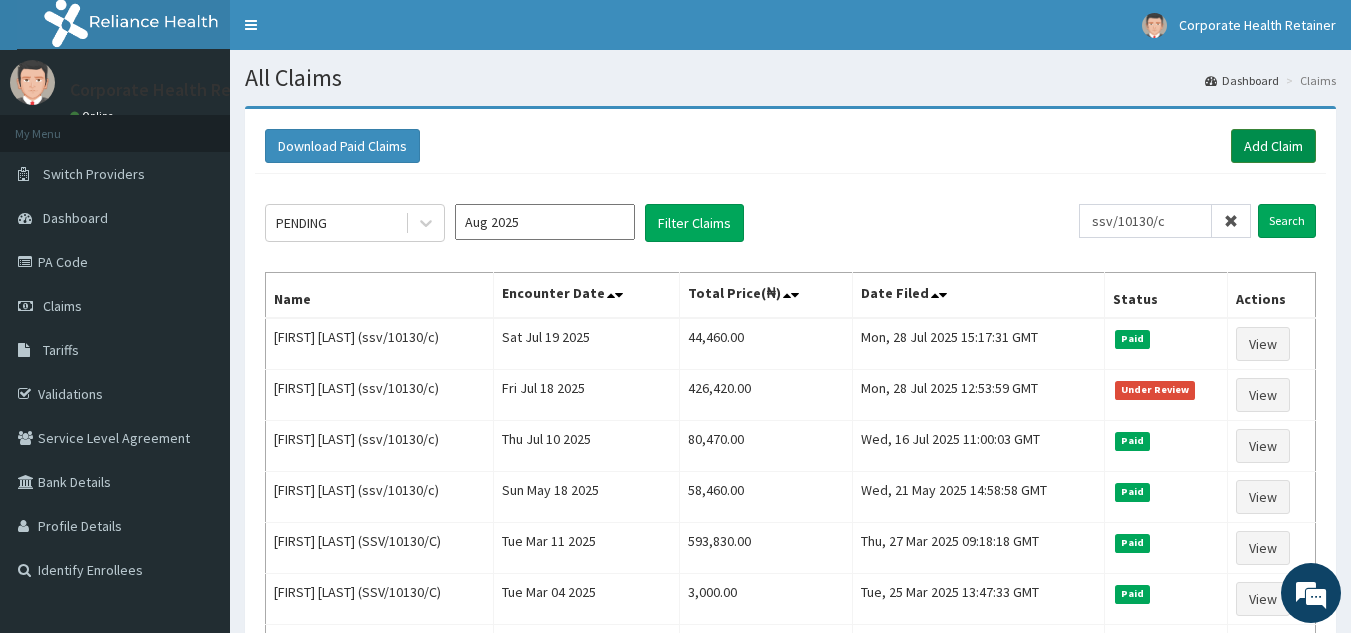 click on "Add Claim" at bounding box center (1273, 146) 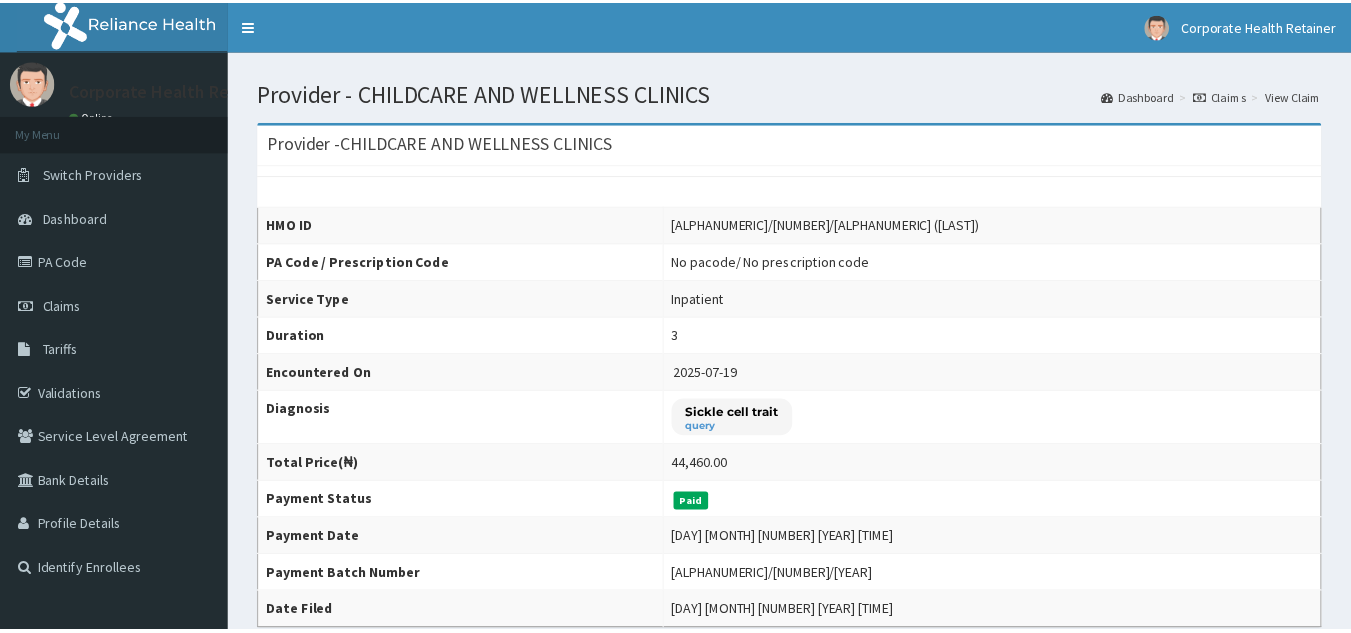 scroll, scrollTop: 0, scrollLeft: 0, axis: both 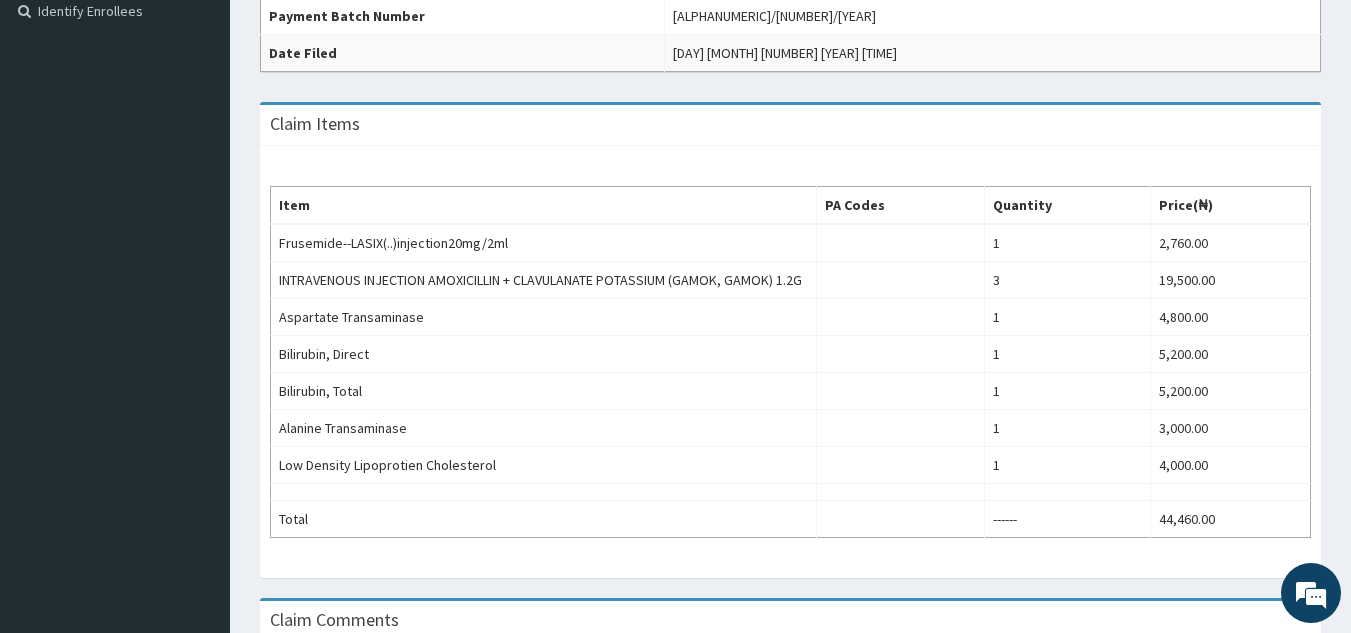 click on "Corporate Health Retainer
Online
My Menu
Switch Providers
Dashboard
PA Code
Claims
Tariffs
Validations
Service Level Agreement
Bank Details
Profile Details
Identify Enrollees" at bounding box center (115, 219) 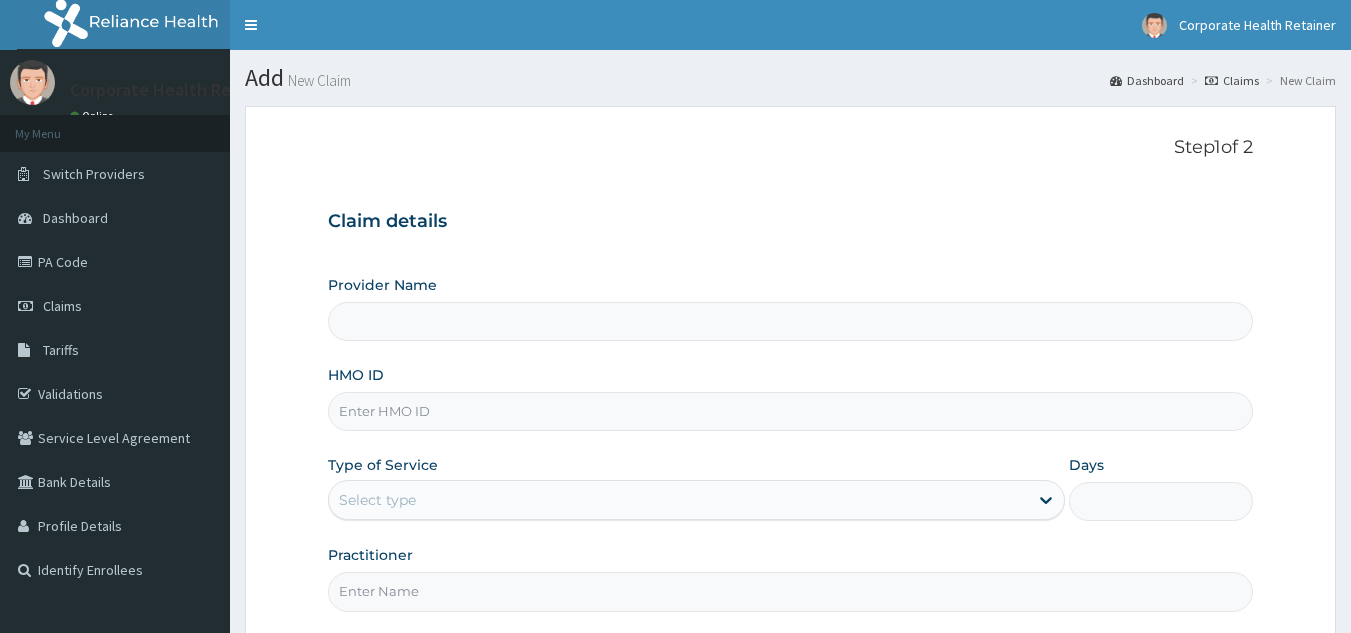 scroll, scrollTop: 0, scrollLeft: 0, axis: both 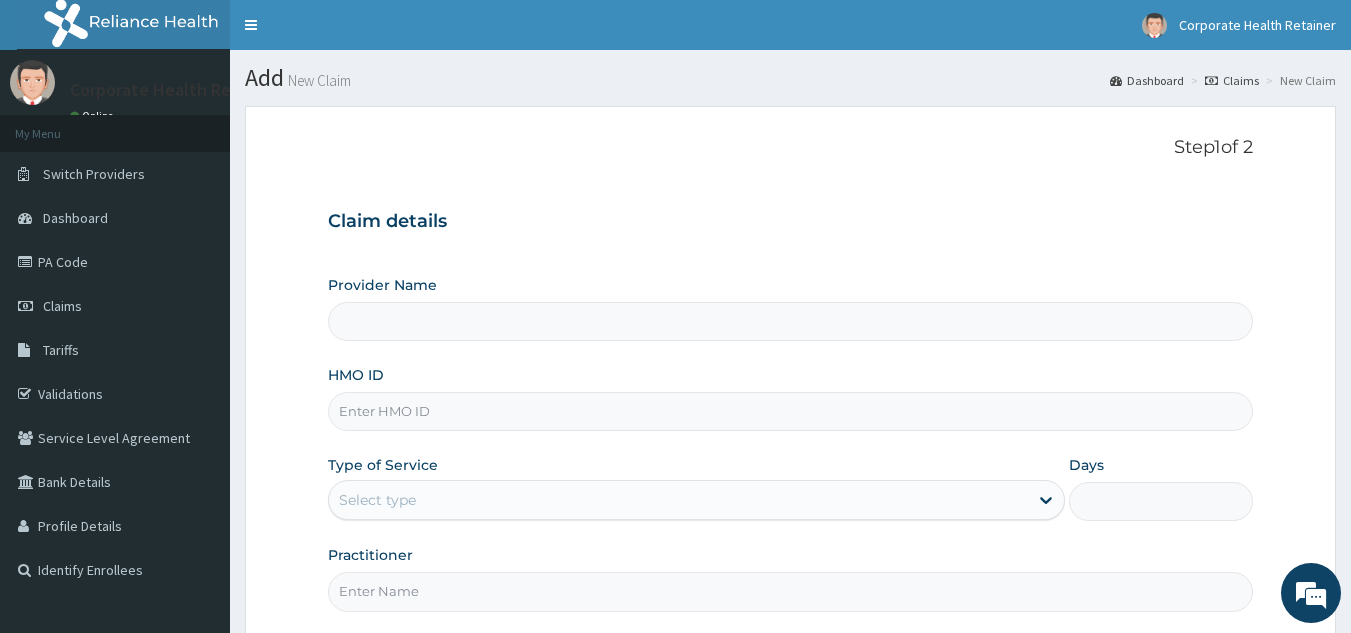 type on "CHILDCARE AND WELLNESS CLINICS" 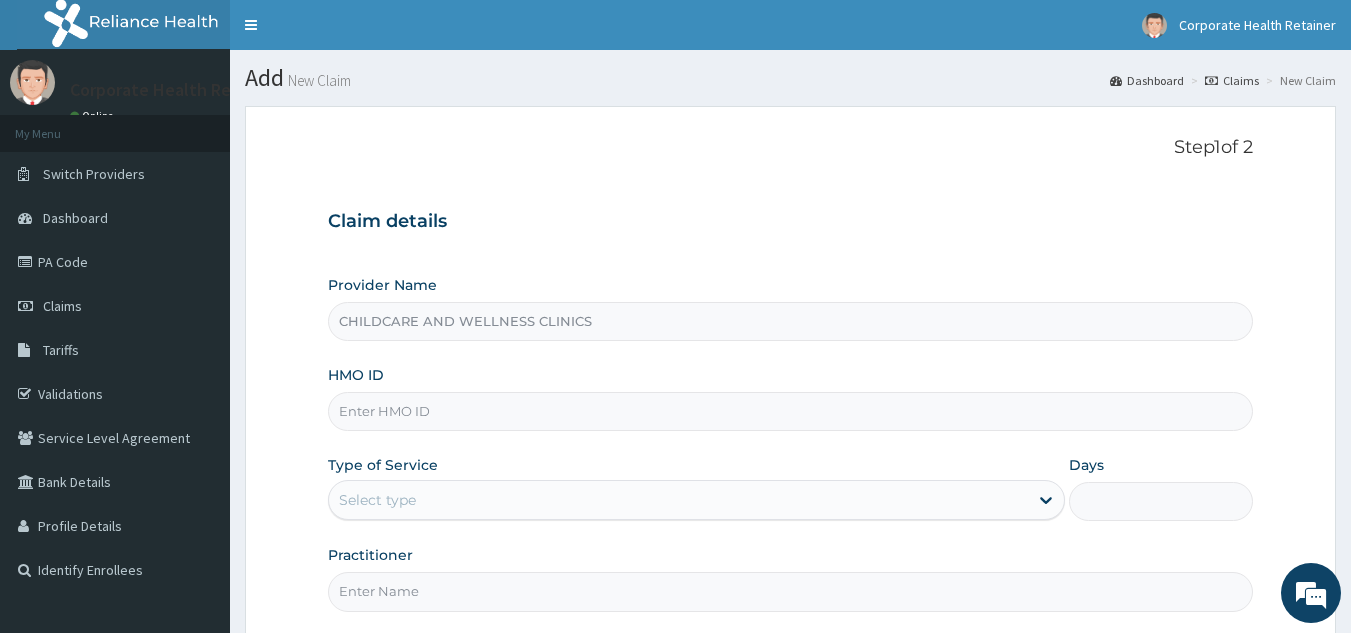 click on "HMO ID" at bounding box center [791, 411] 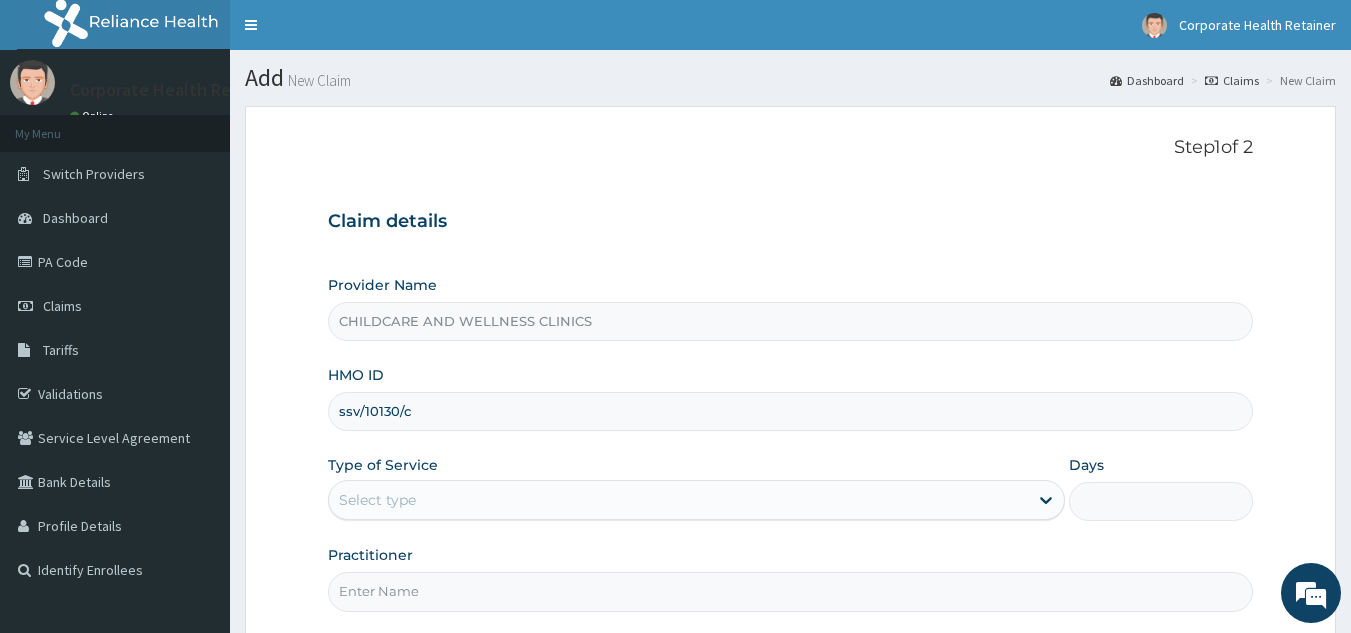type on "ssv/10130/c" 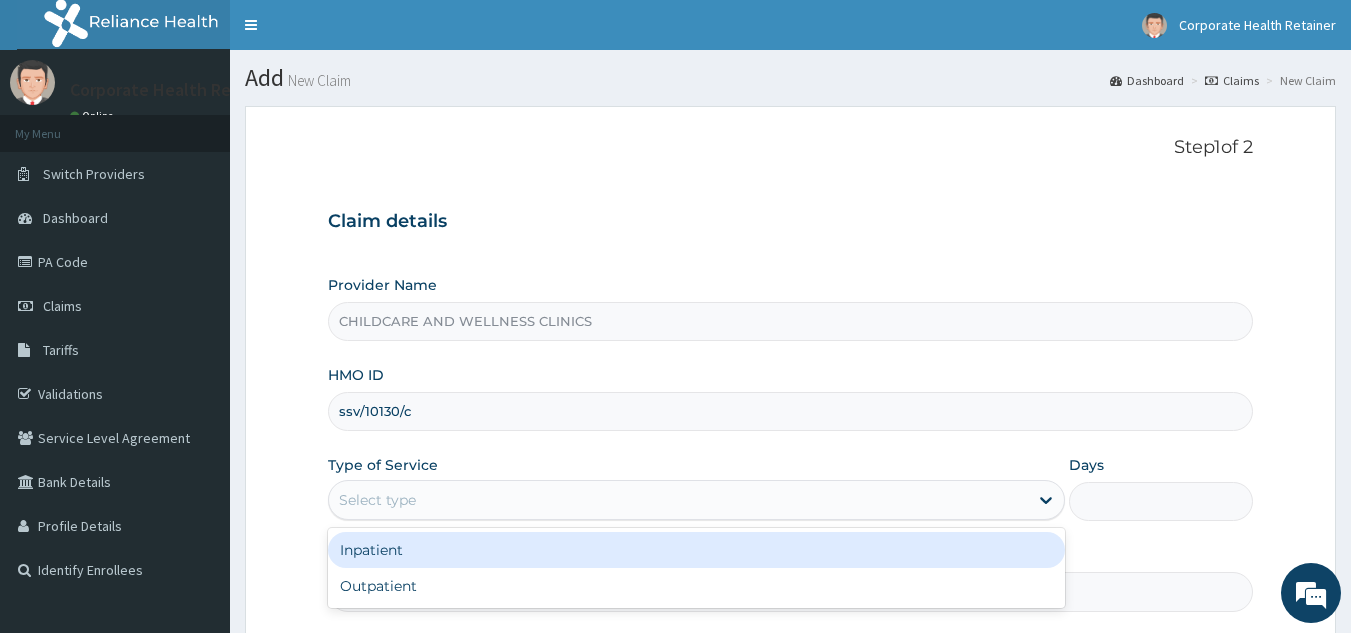click on "Inpatient" at bounding box center (696, 550) 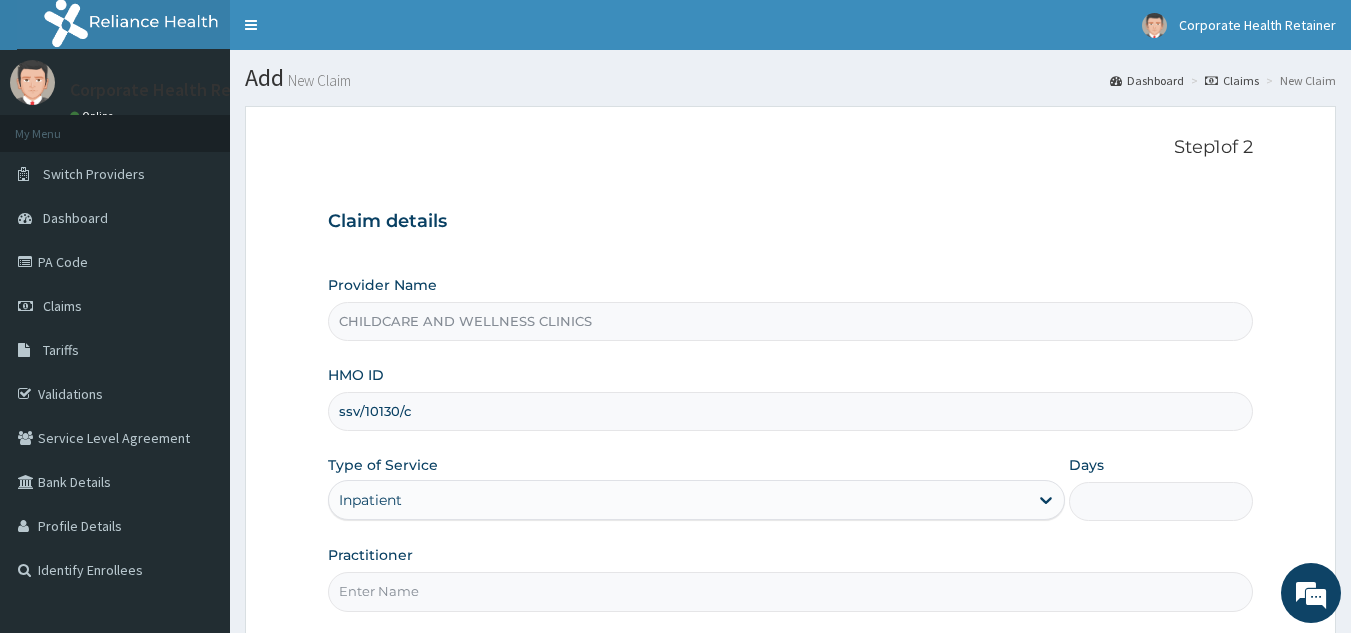 scroll, scrollTop: 0, scrollLeft: 0, axis: both 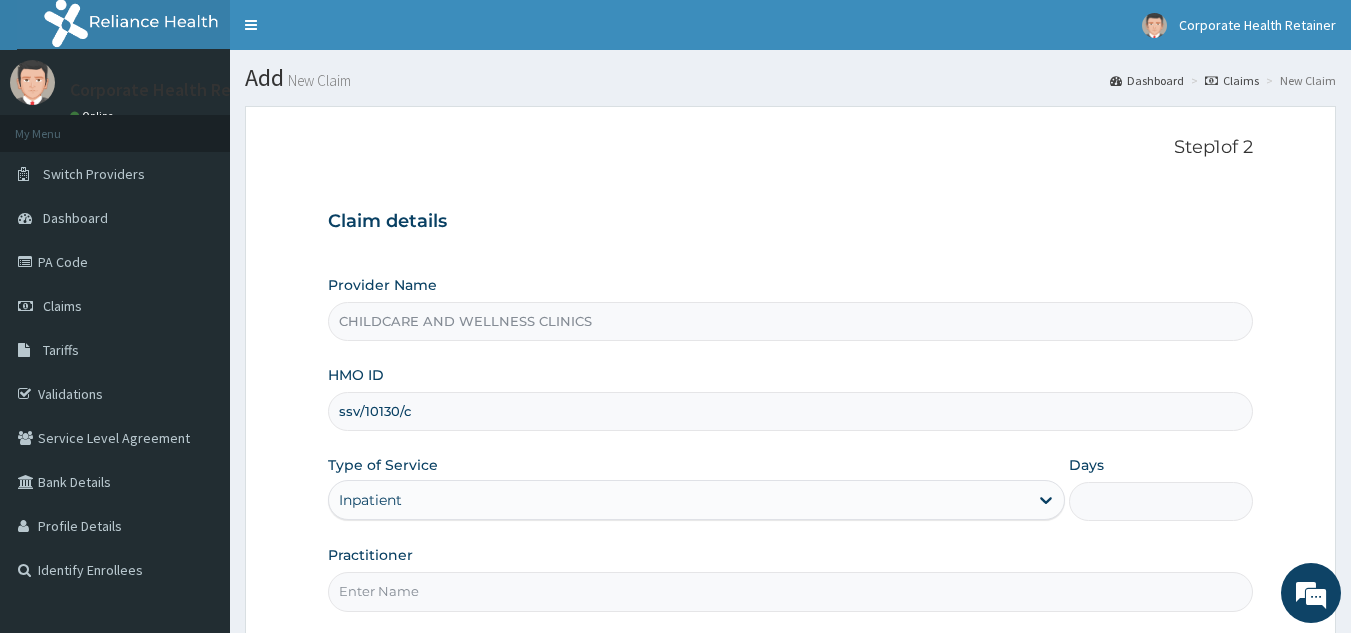 click on "Days" at bounding box center [1161, 501] 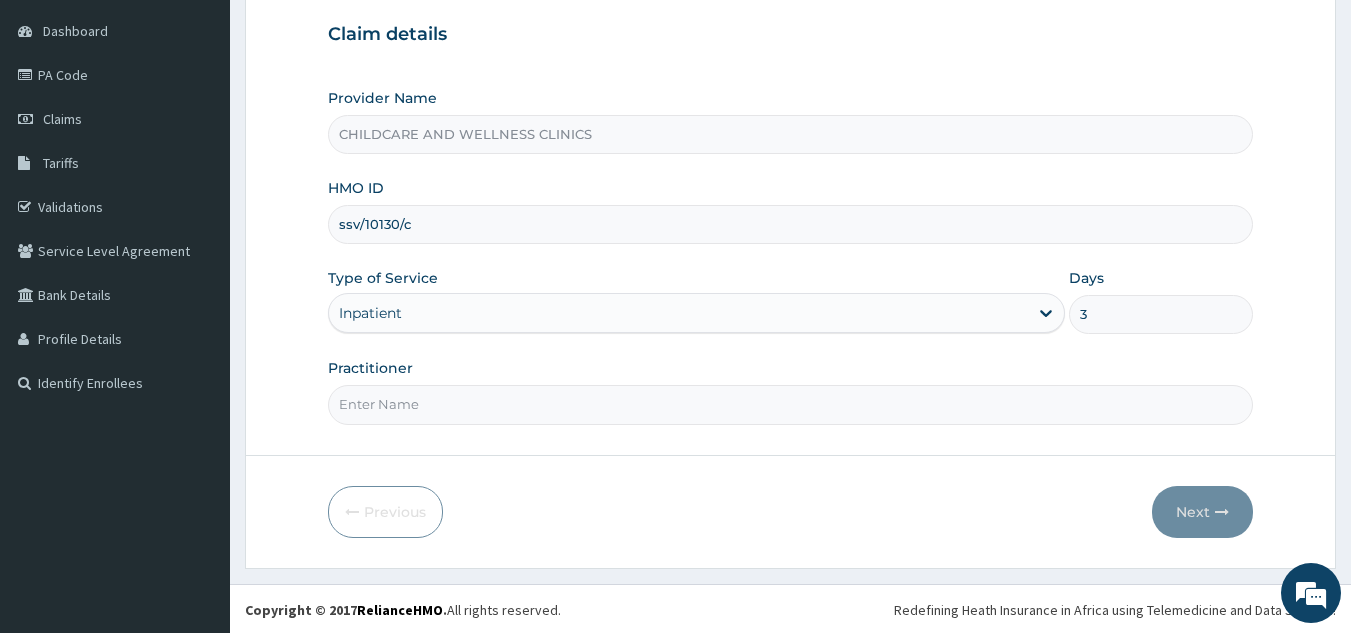 scroll, scrollTop: 189, scrollLeft: 0, axis: vertical 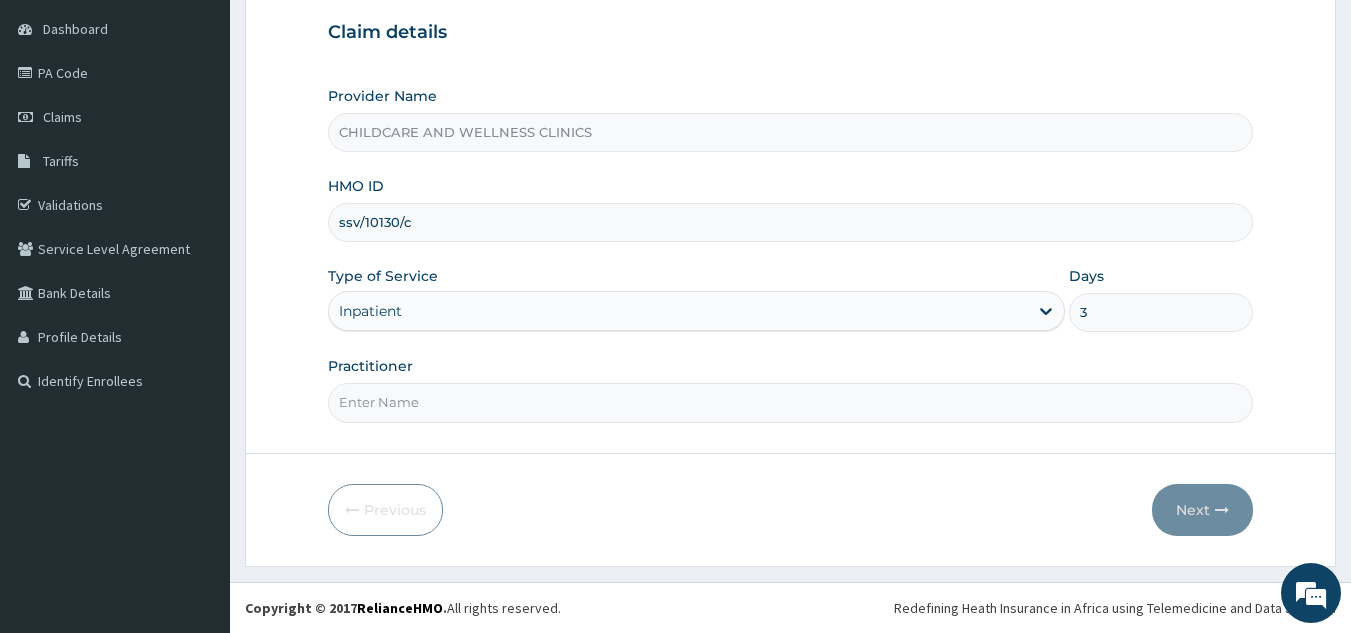 type on "3" 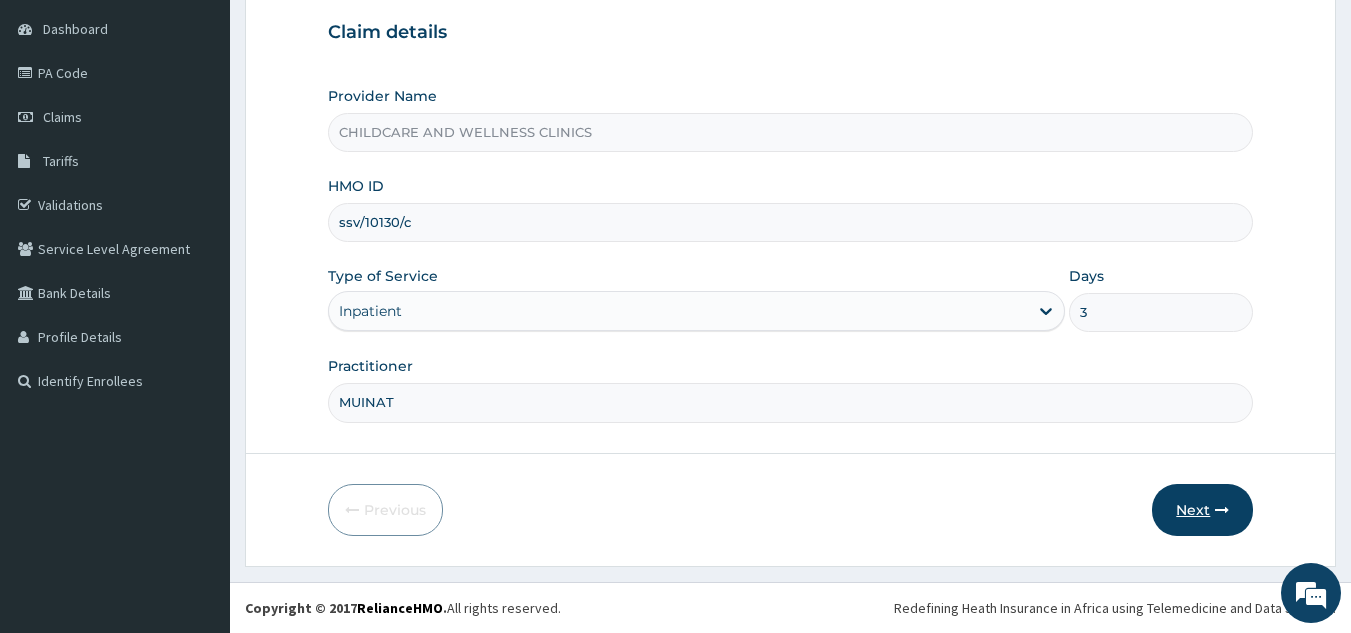 type on "MUINAT" 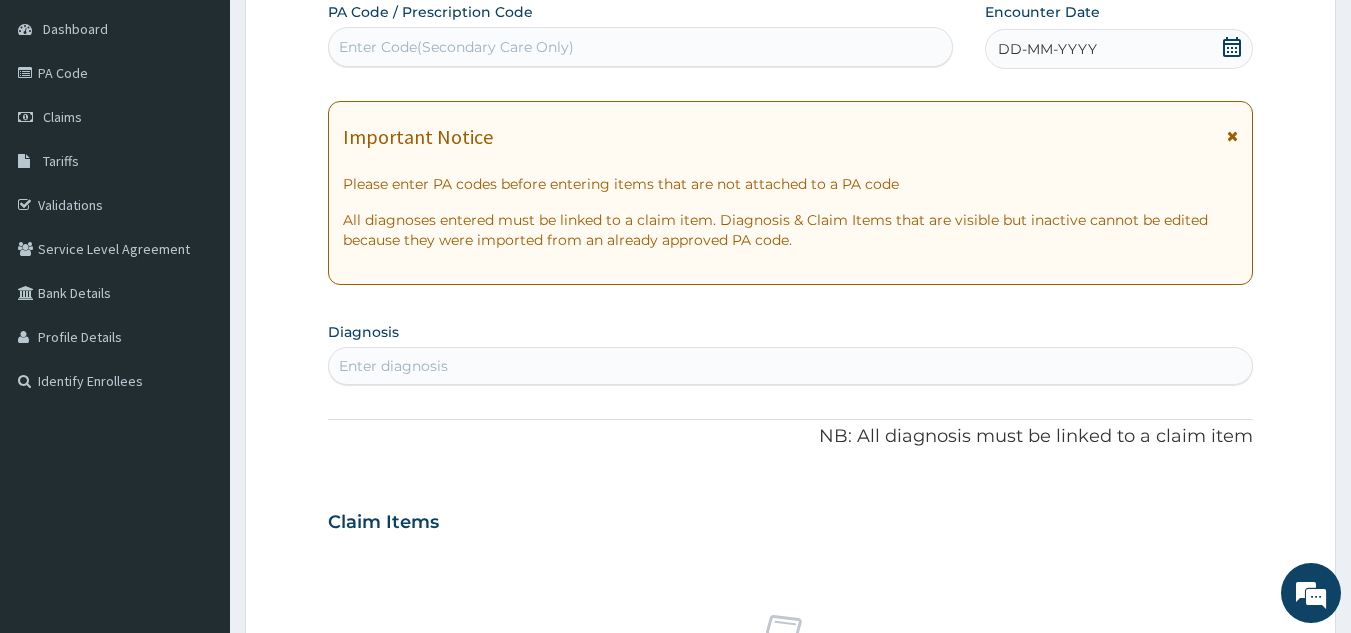 click 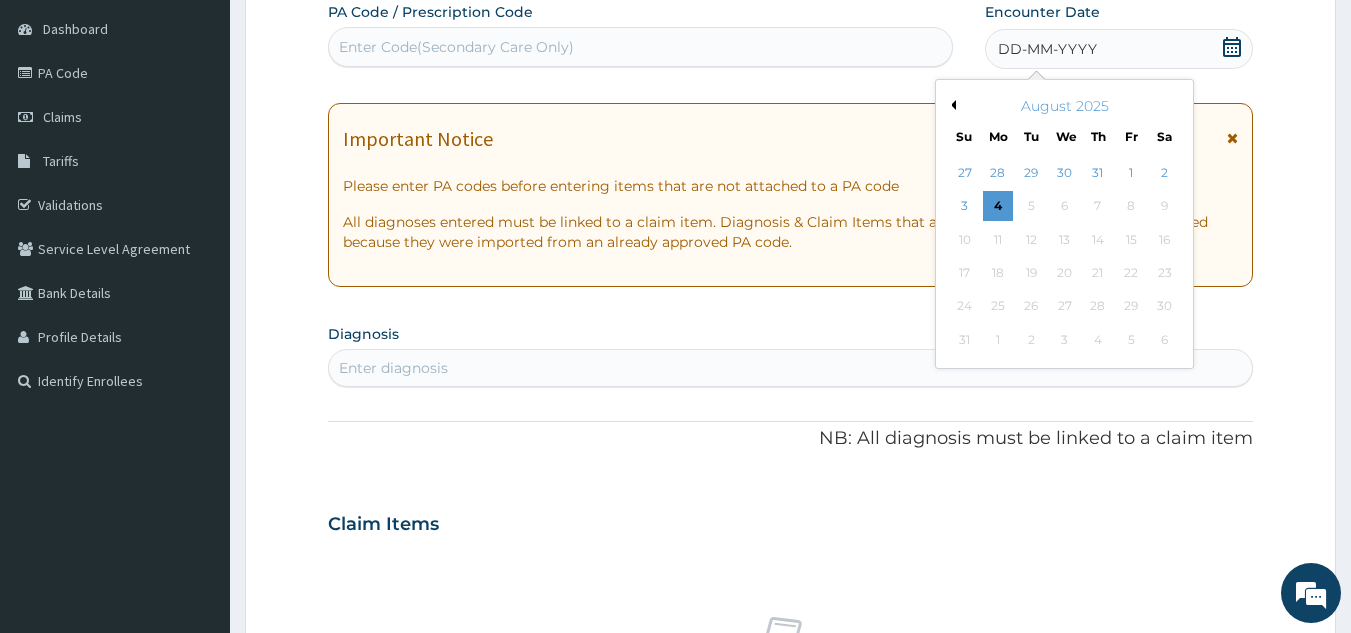 click on "Previous Month" at bounding box center (951, 105) 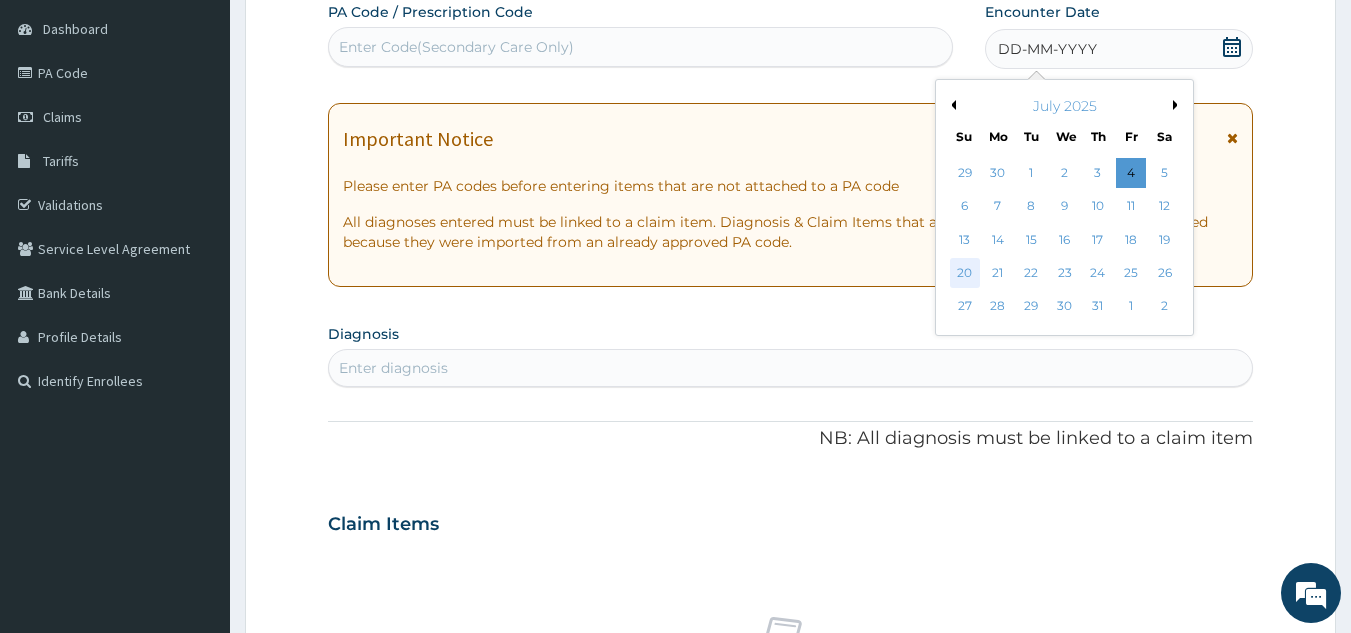 click on "20" at bounding box center (965, 273) 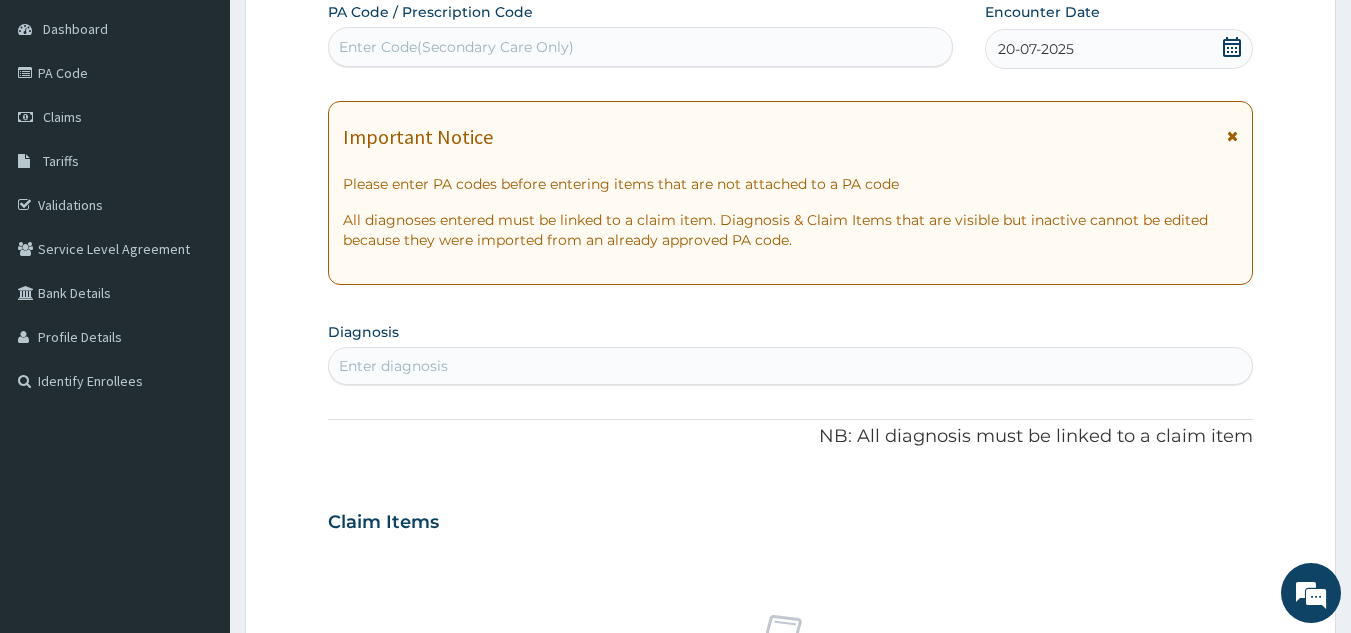 click on "Enter diagnosis" at bounding box center [791, 366] 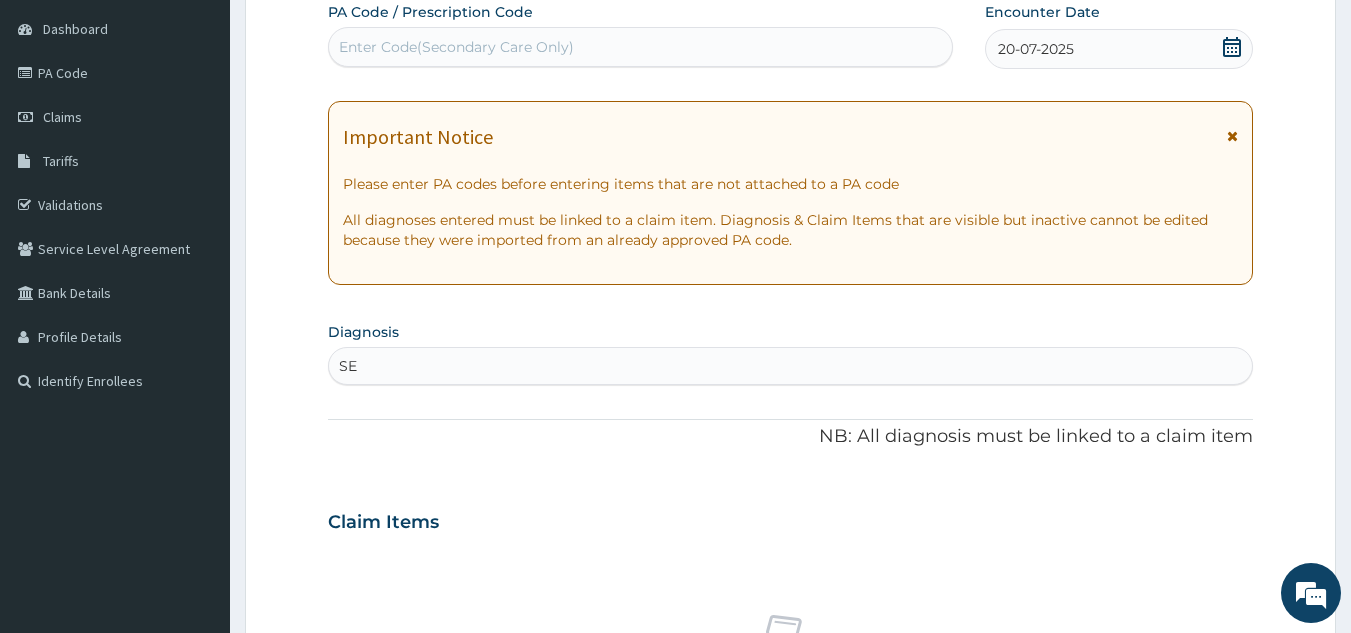 type on "SEP" 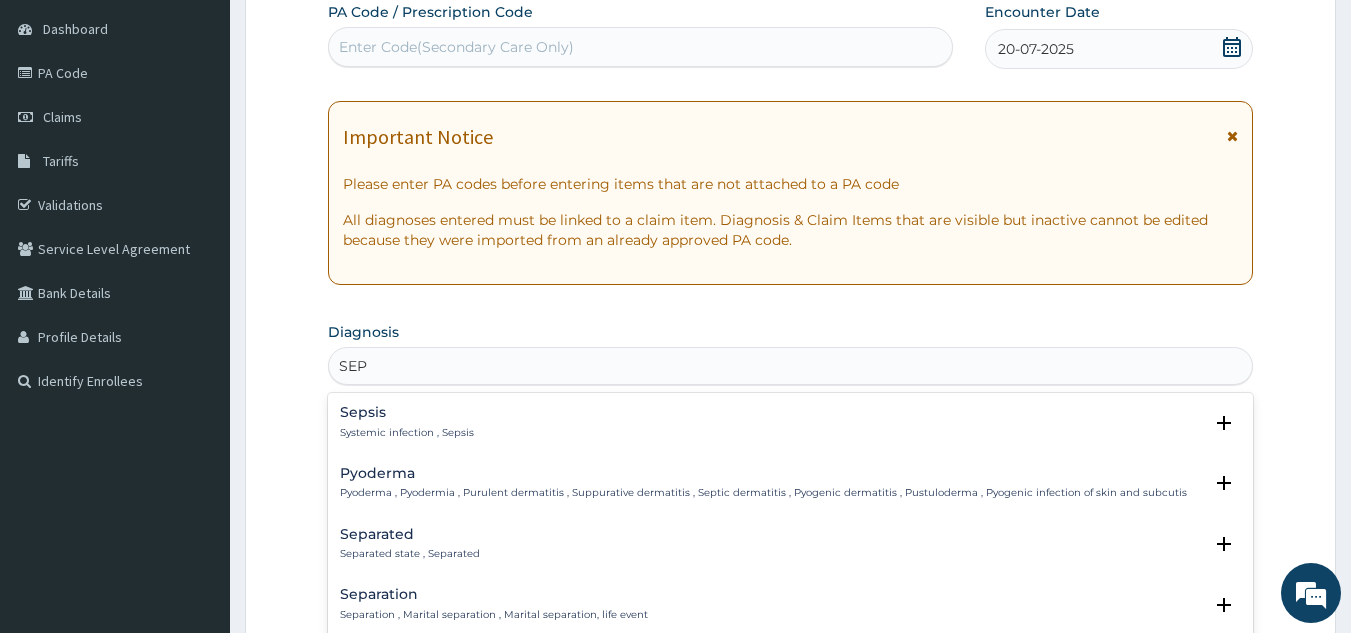 click on "Sepsis" at bounding box center (407, 412) 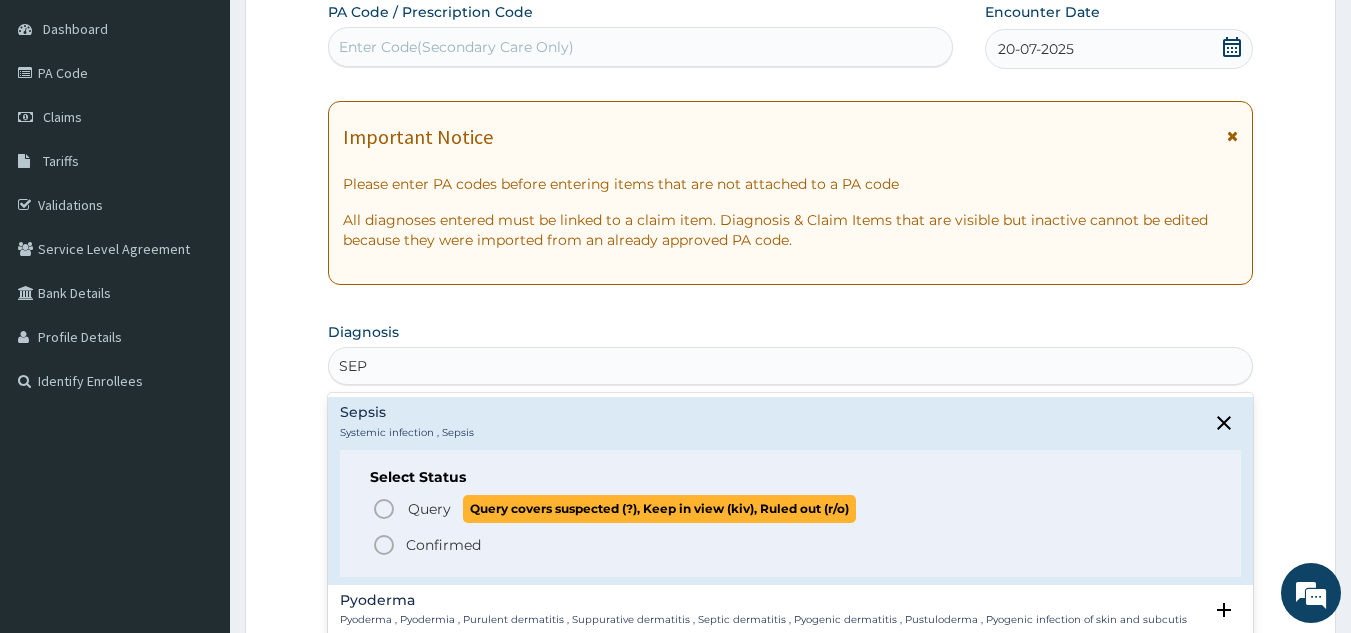 click 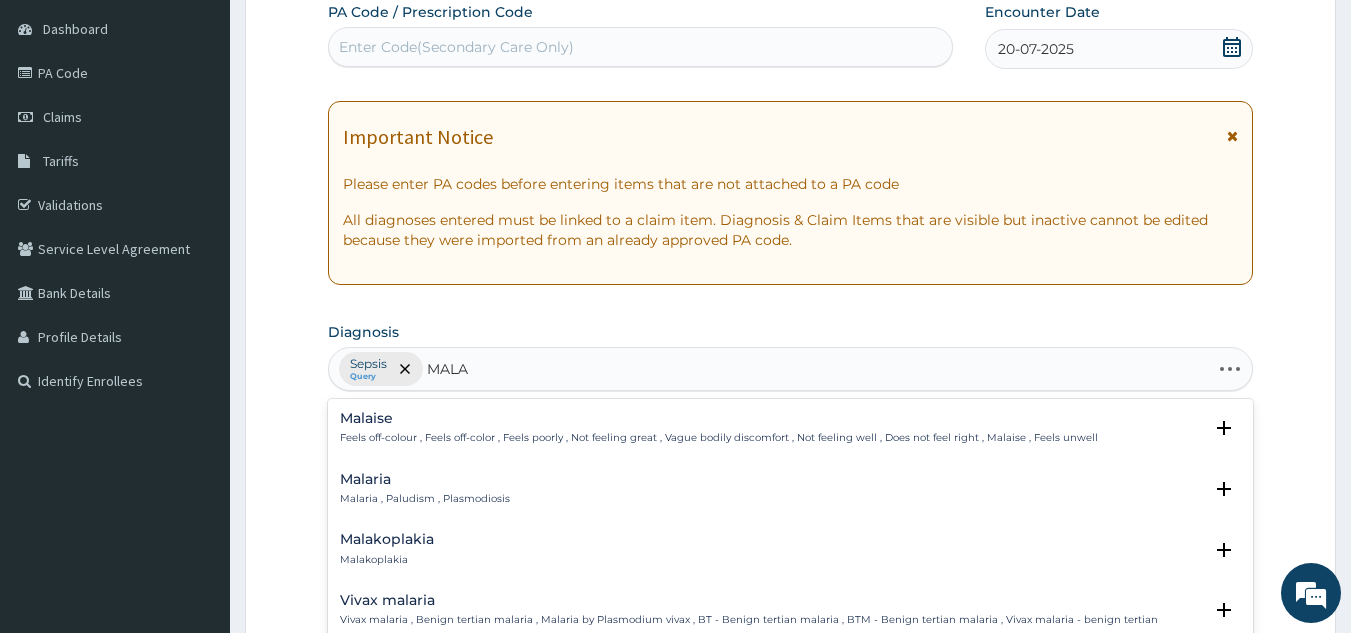 type on "MALAR" 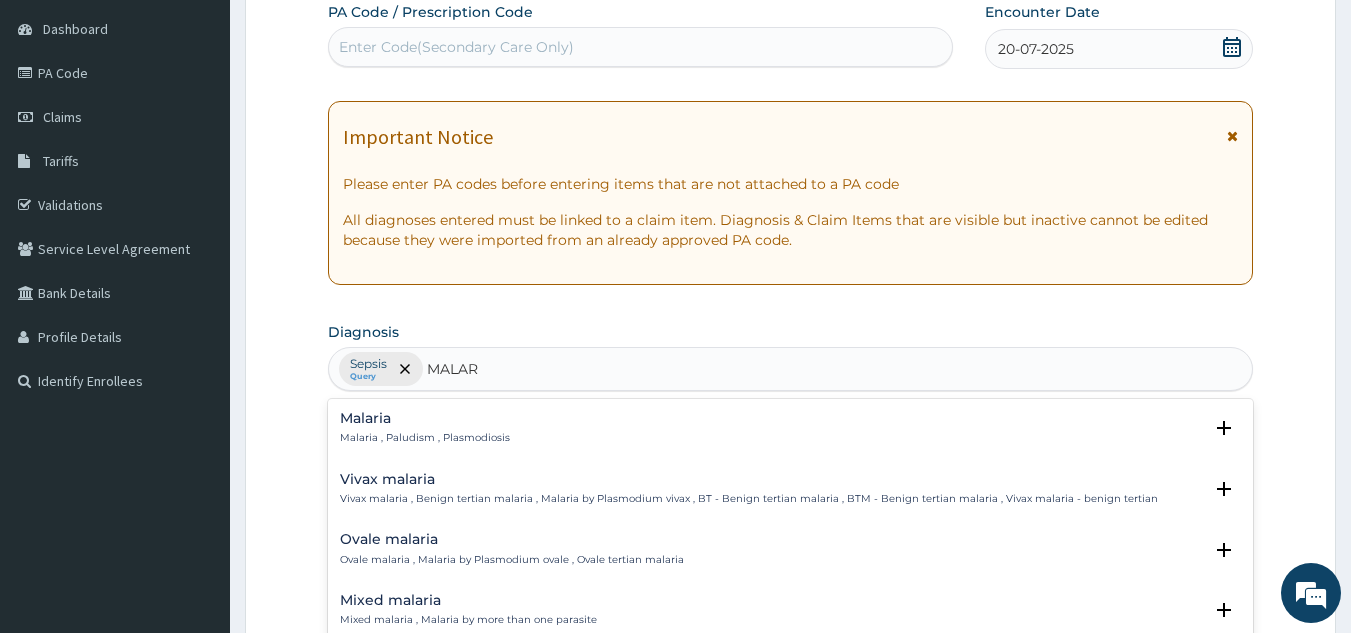 click on "Malaria , Paludism , Plasmodiosis" at bounding box center (425, 438) 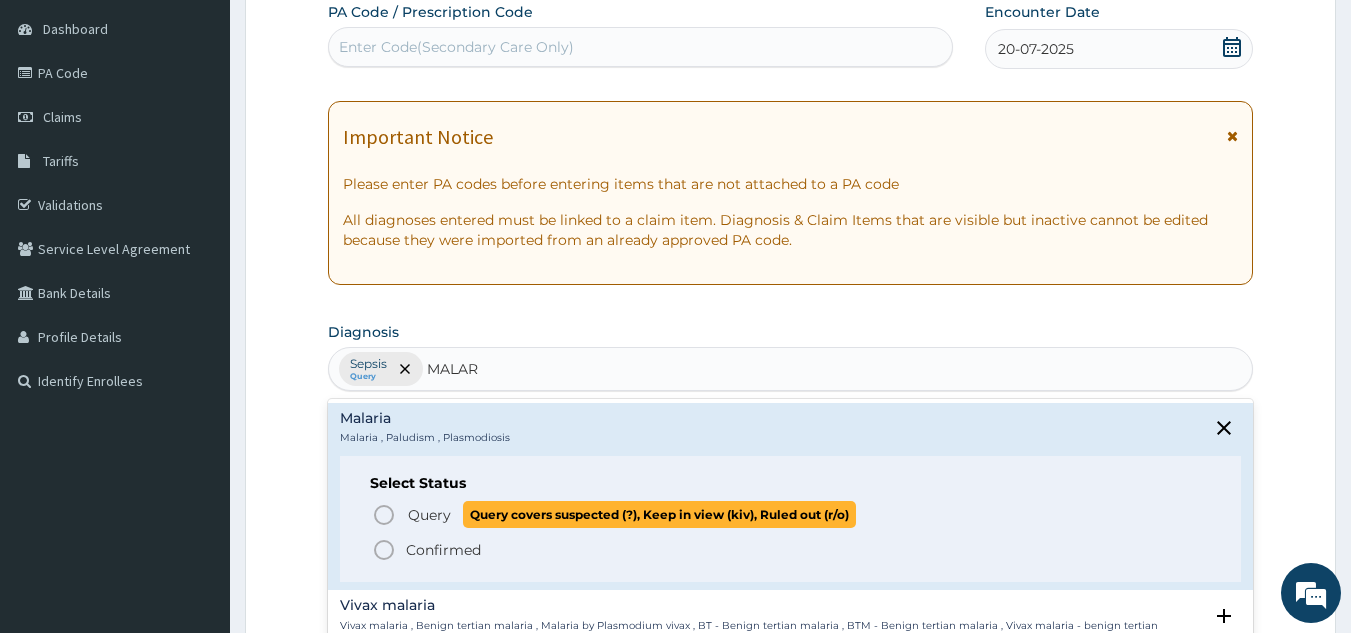 click 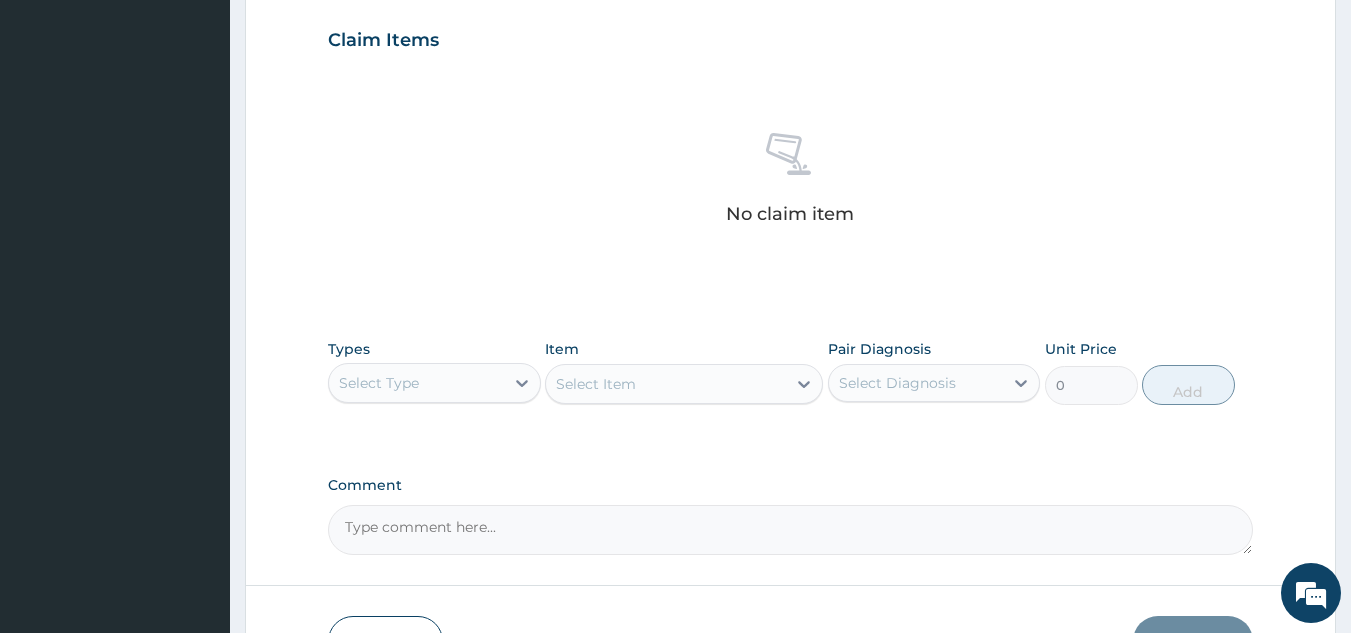 scroll, scrollTop: 693, scrollLeft: 0, axis: vertical 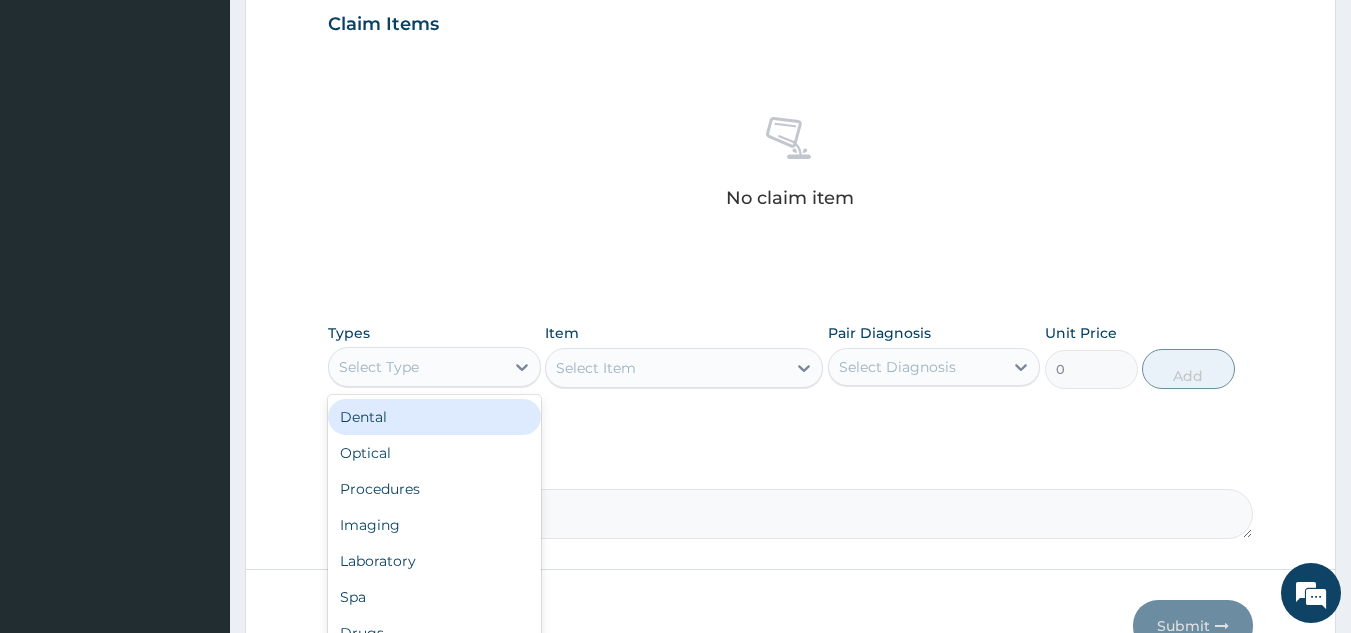 click on "Laboratory" at bounding box center [434, 561] 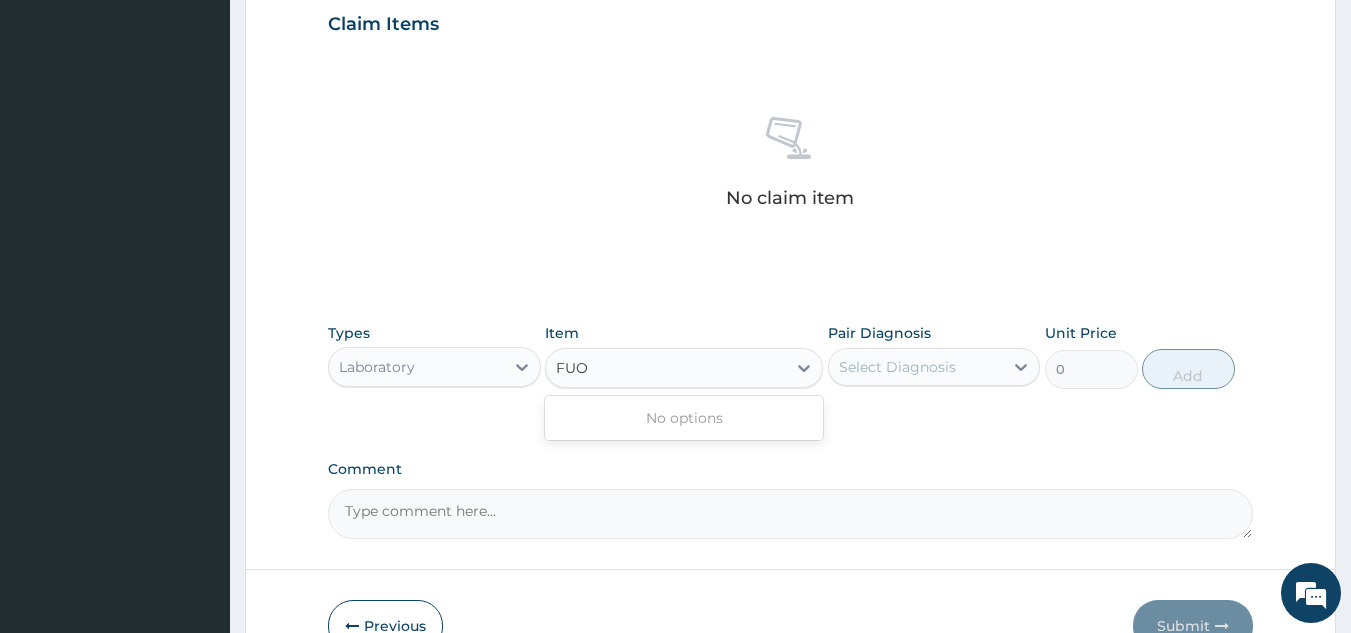 type on "FU" 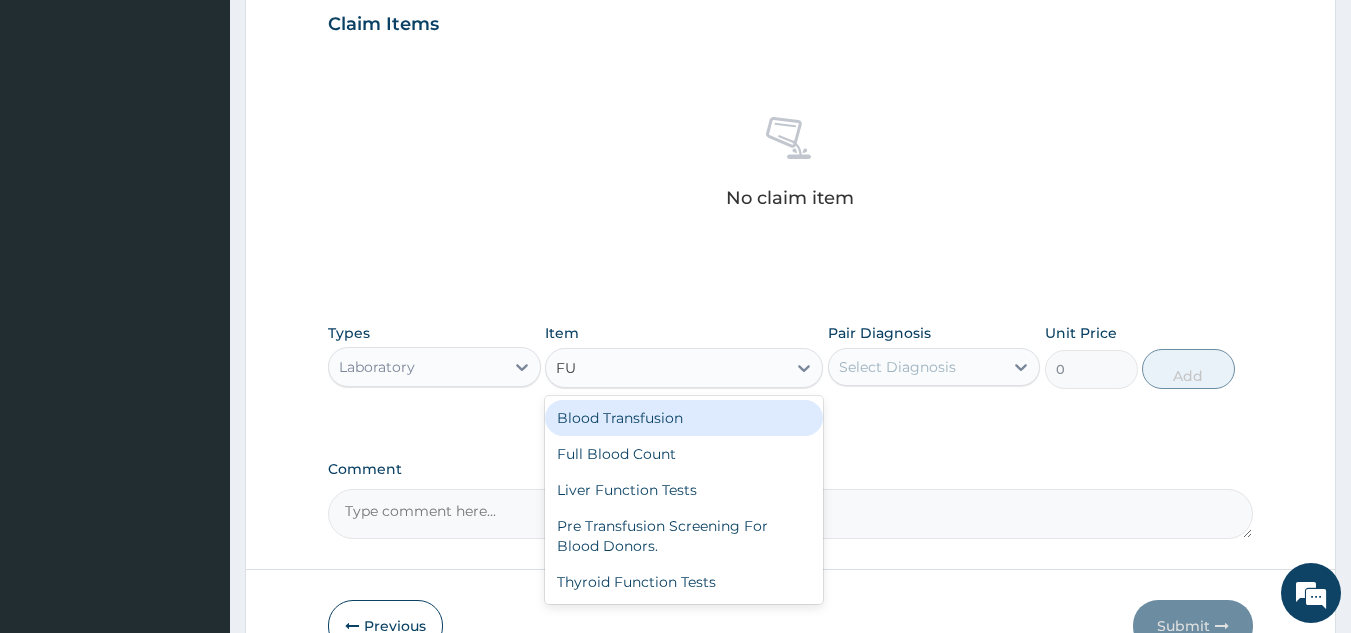 click on "Full Blood Count" at bounding box center (684, 454) 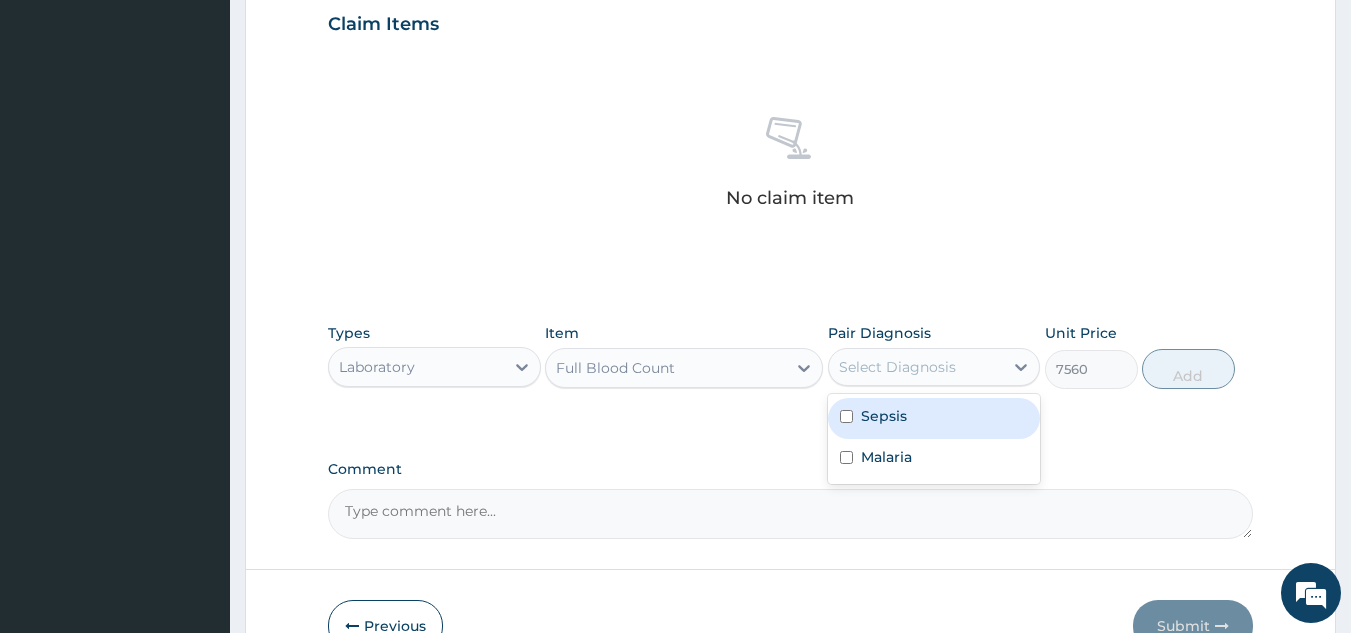 click at bounding box center (846, 416) 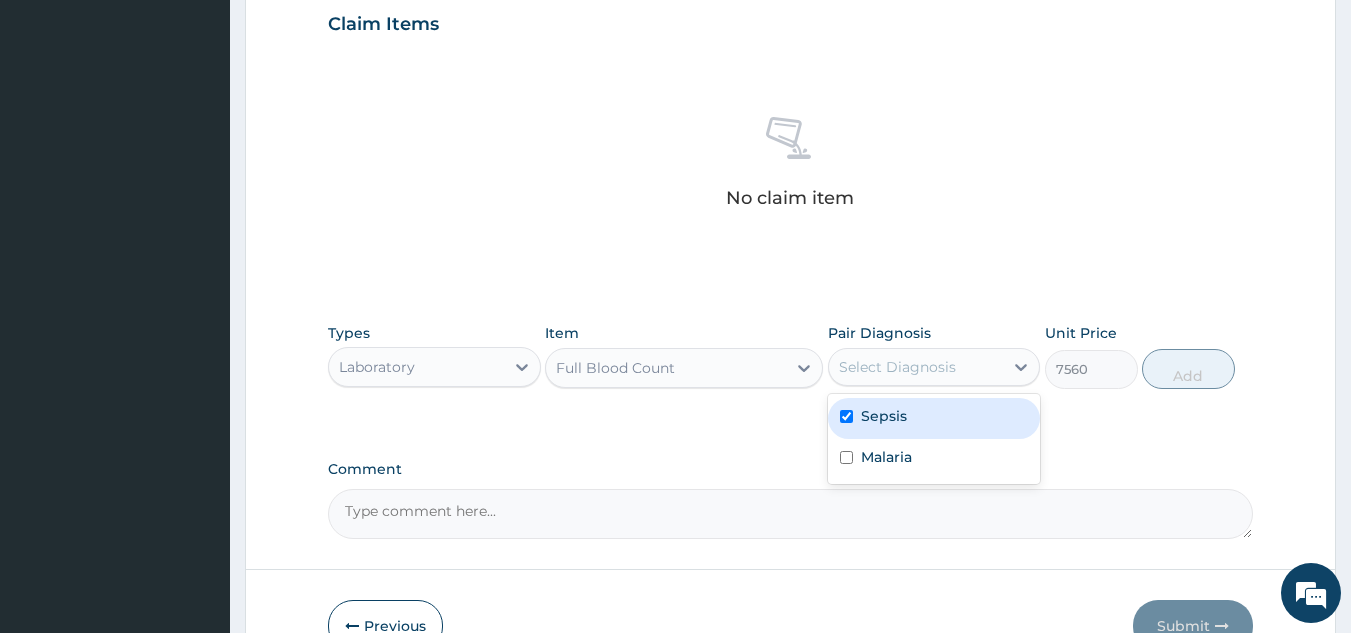 checkbox on "true" 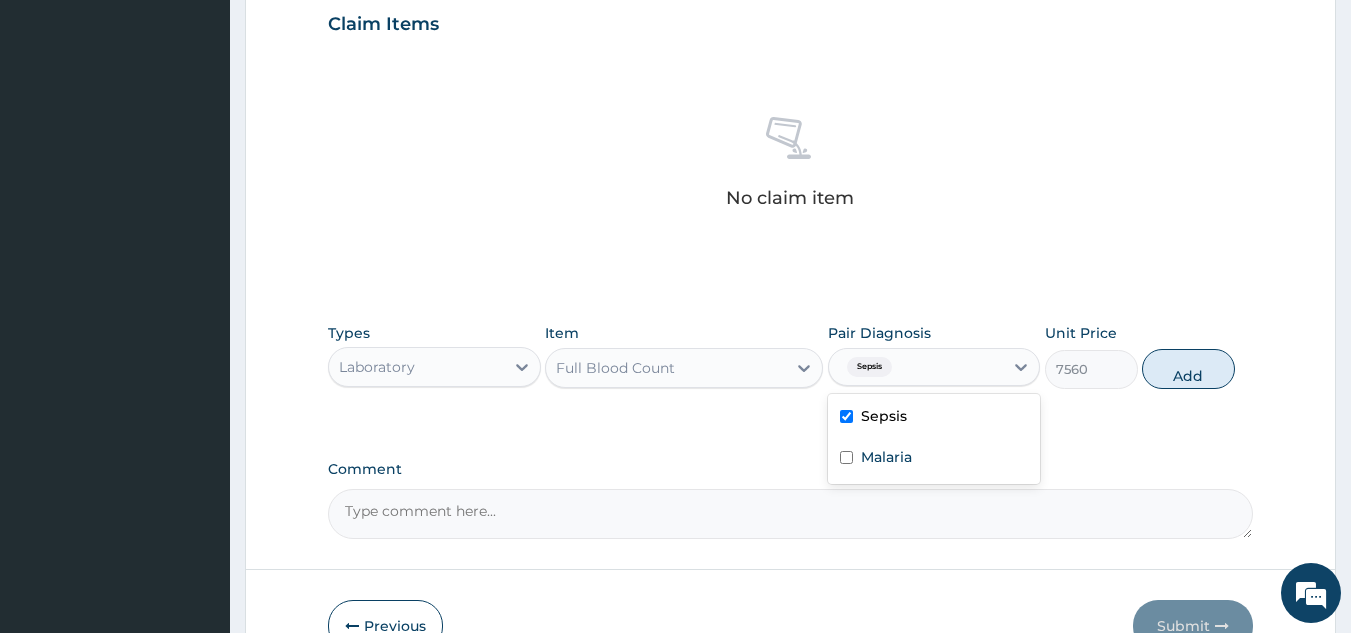 click at bounding box center (846, 457) 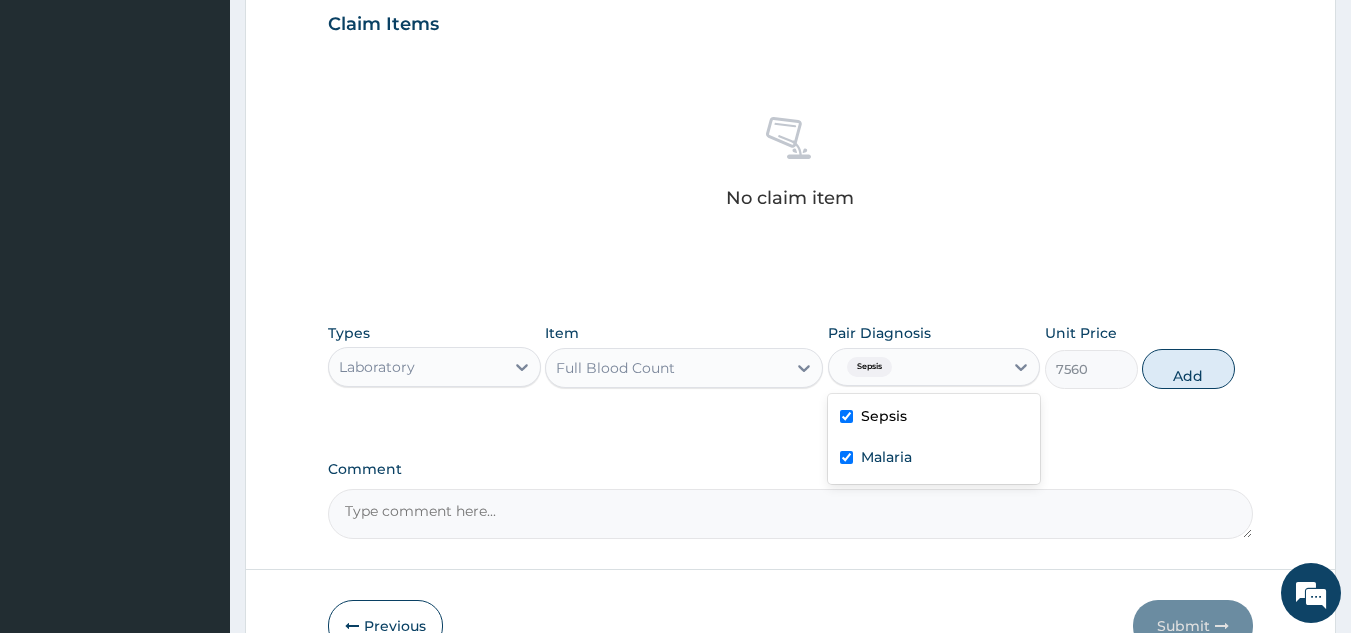 checkbox on "true" 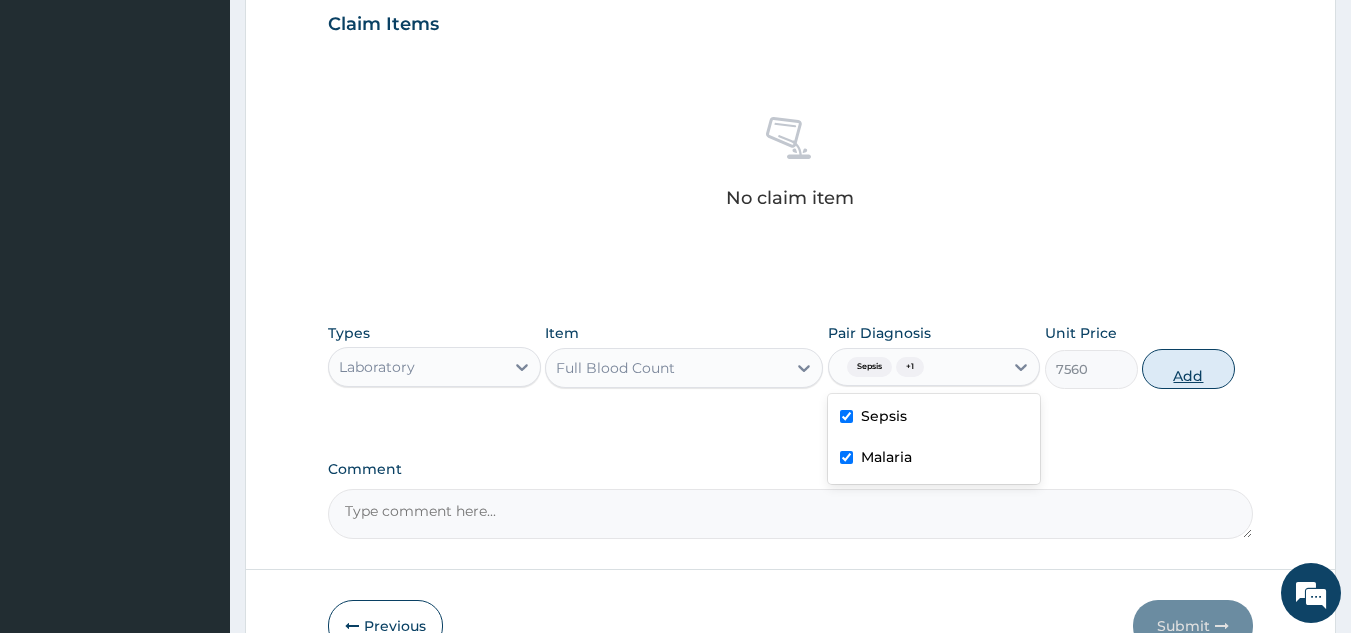 click on "Add" at bounding box center (1188, 369) 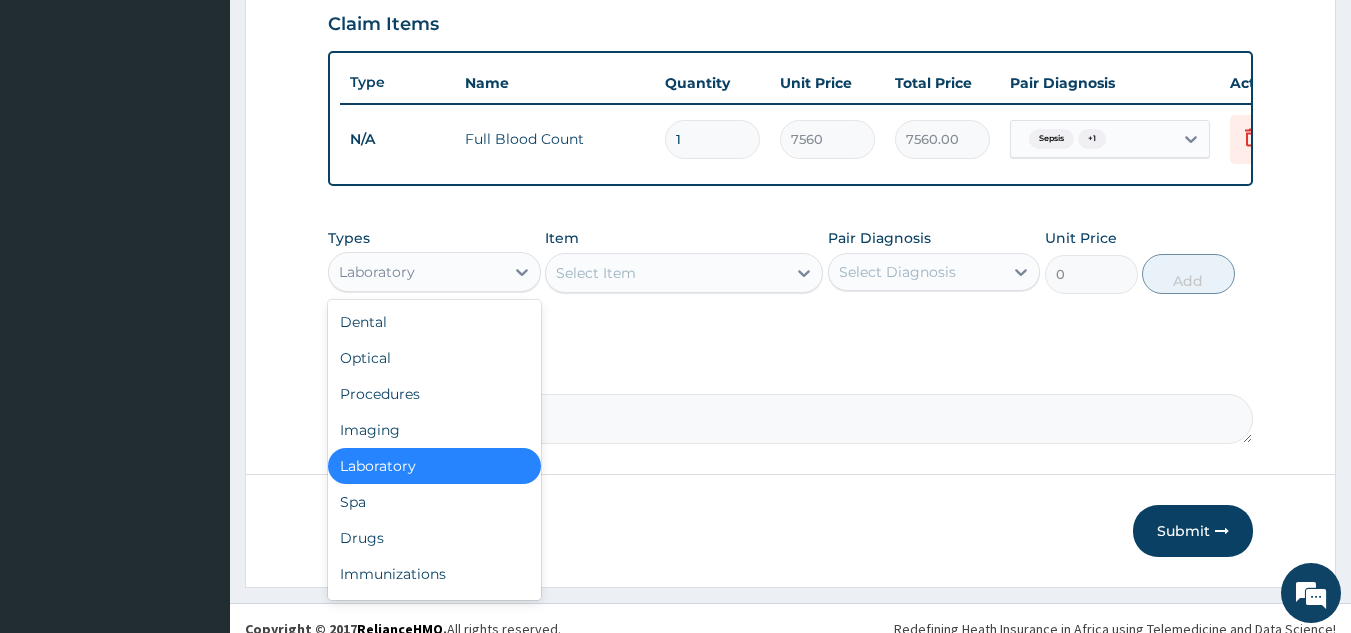 click on "Drugs" at bounding box center [434, 538] 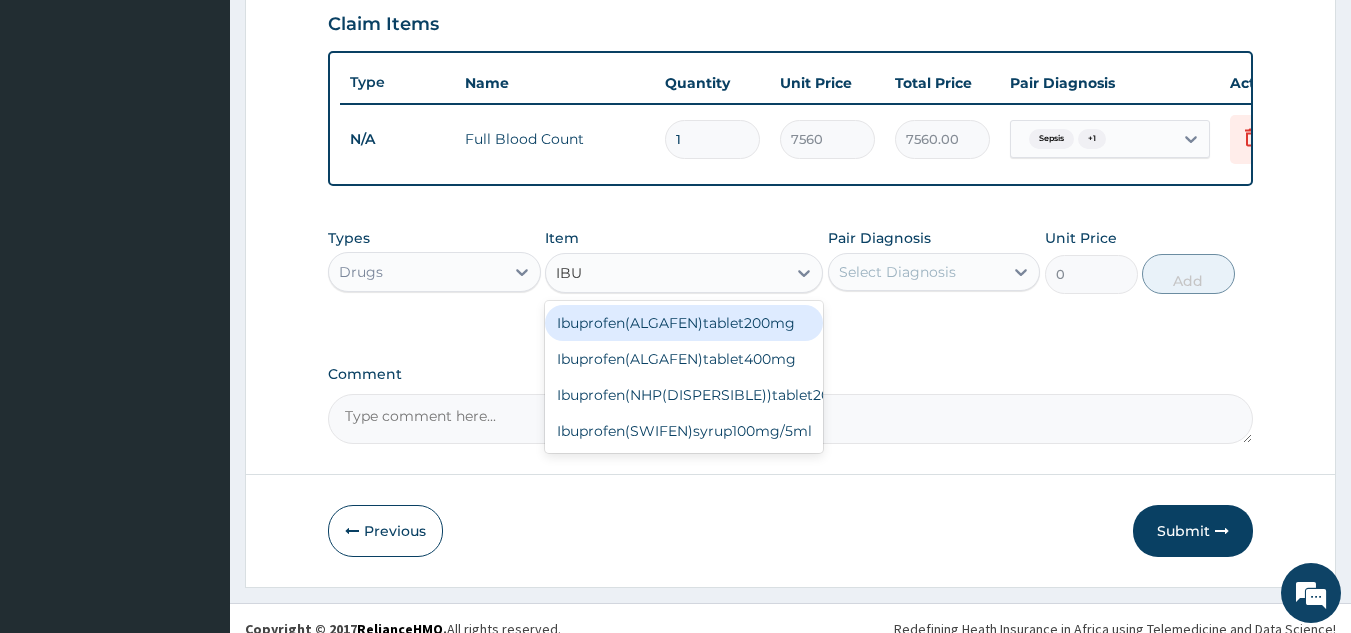 type on "IBUP" 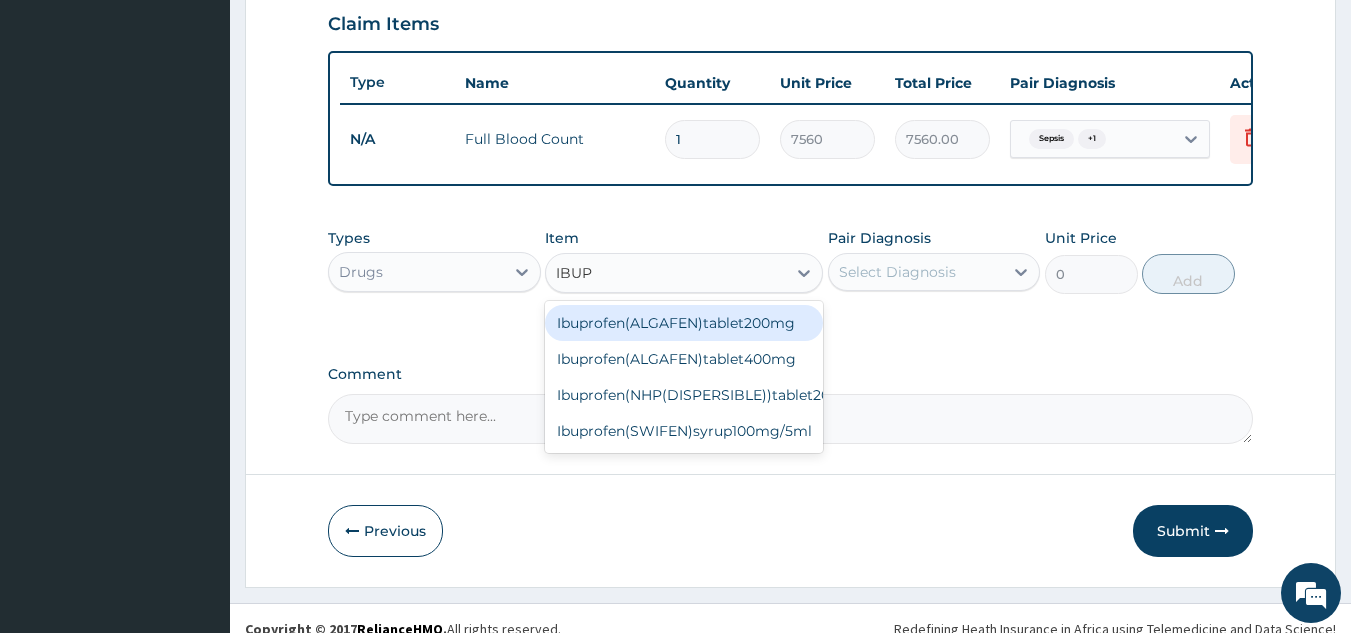 click on "Ibuprofen(SWIFEN)syrup100mg/5ml" at bounding box center [684, 431] 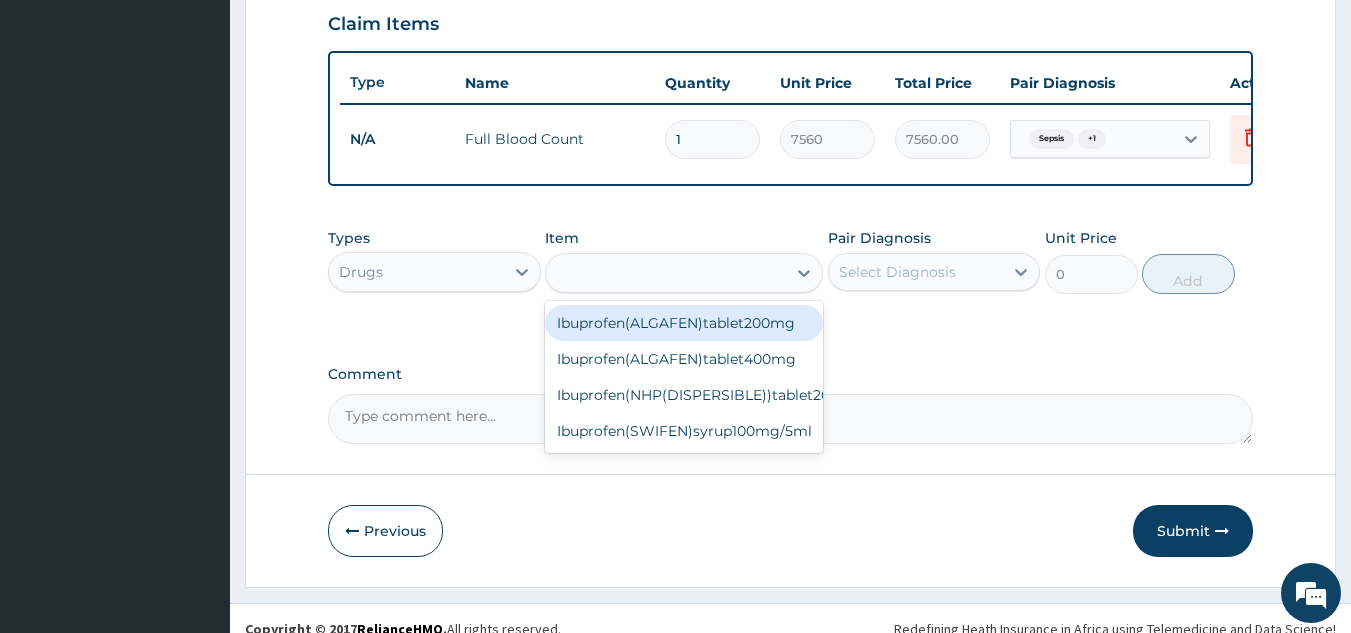 type on "1530" 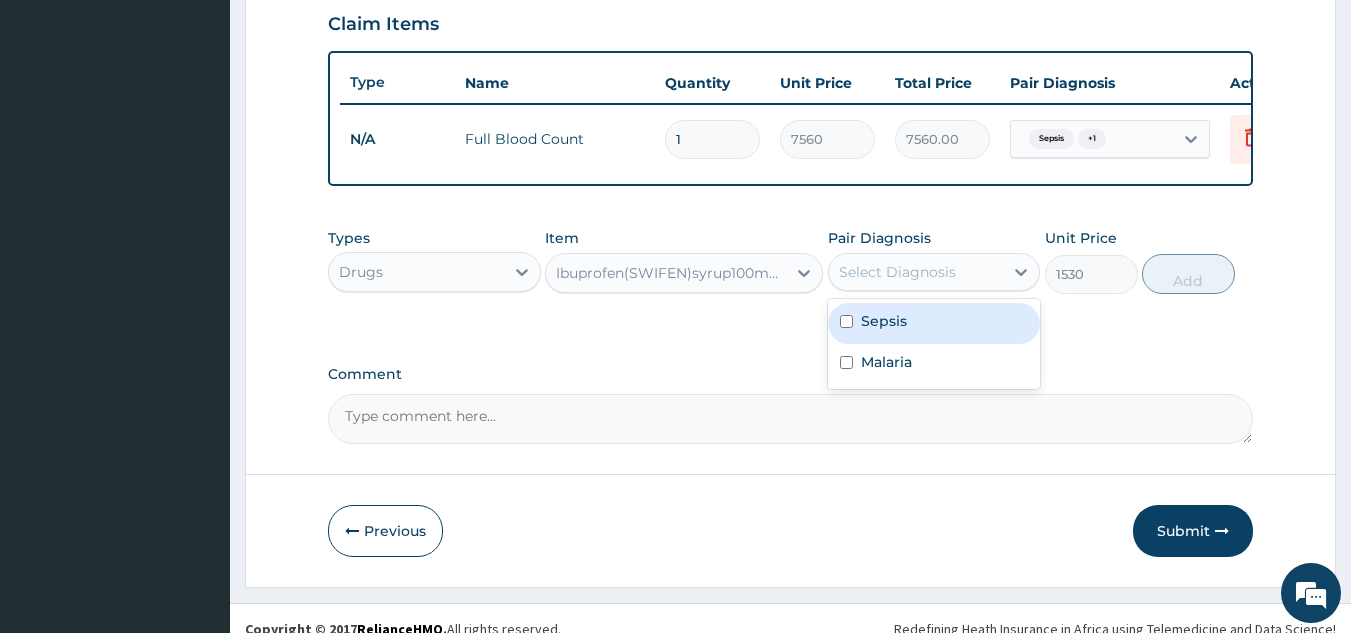 click at bounding box center (846, 321) 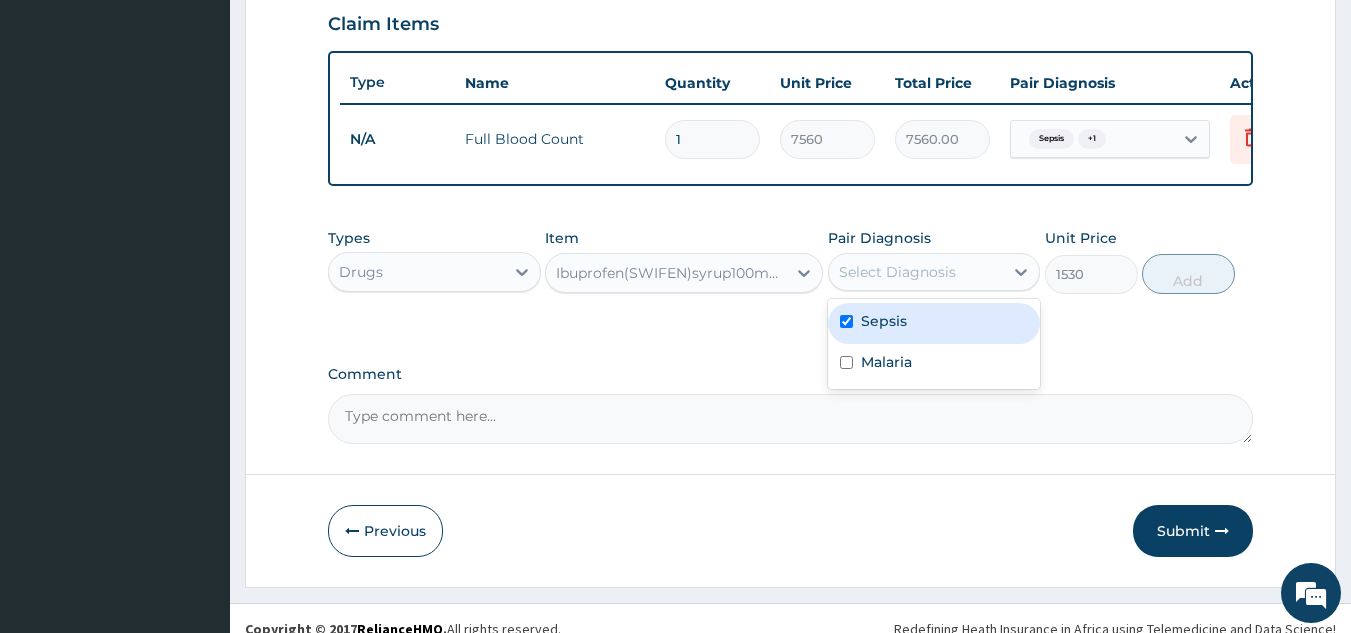 checkbox on "true" 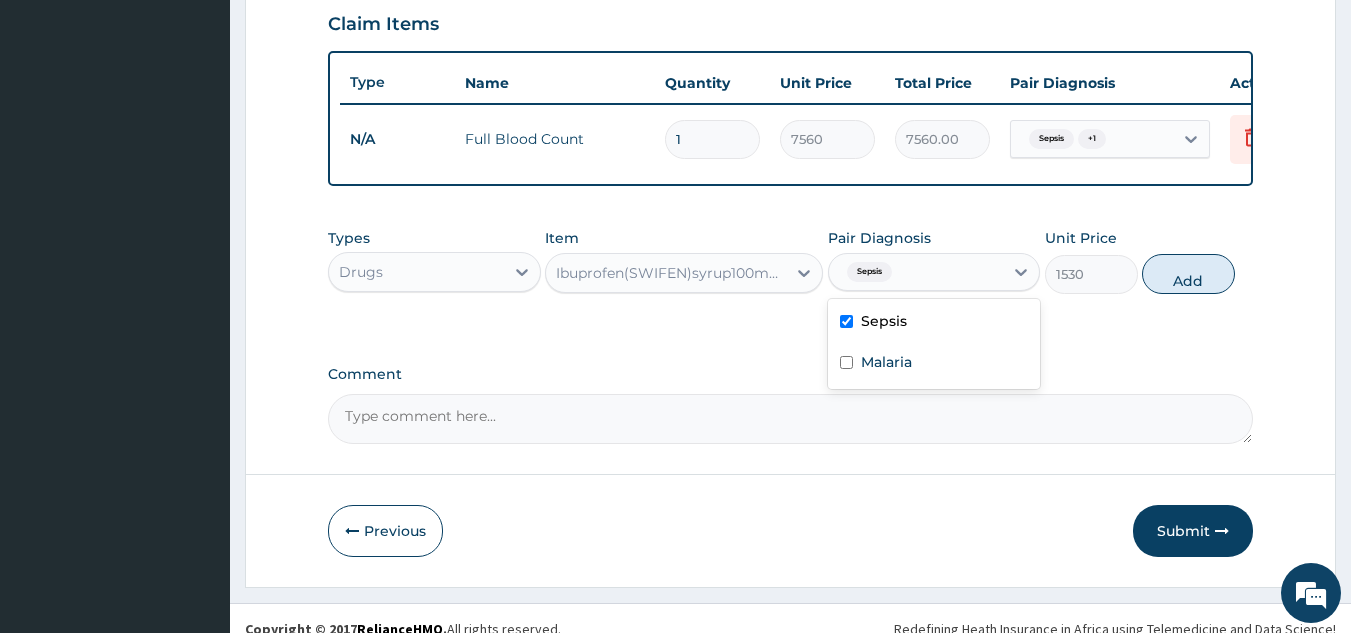 click at bounding box center [846, 362] 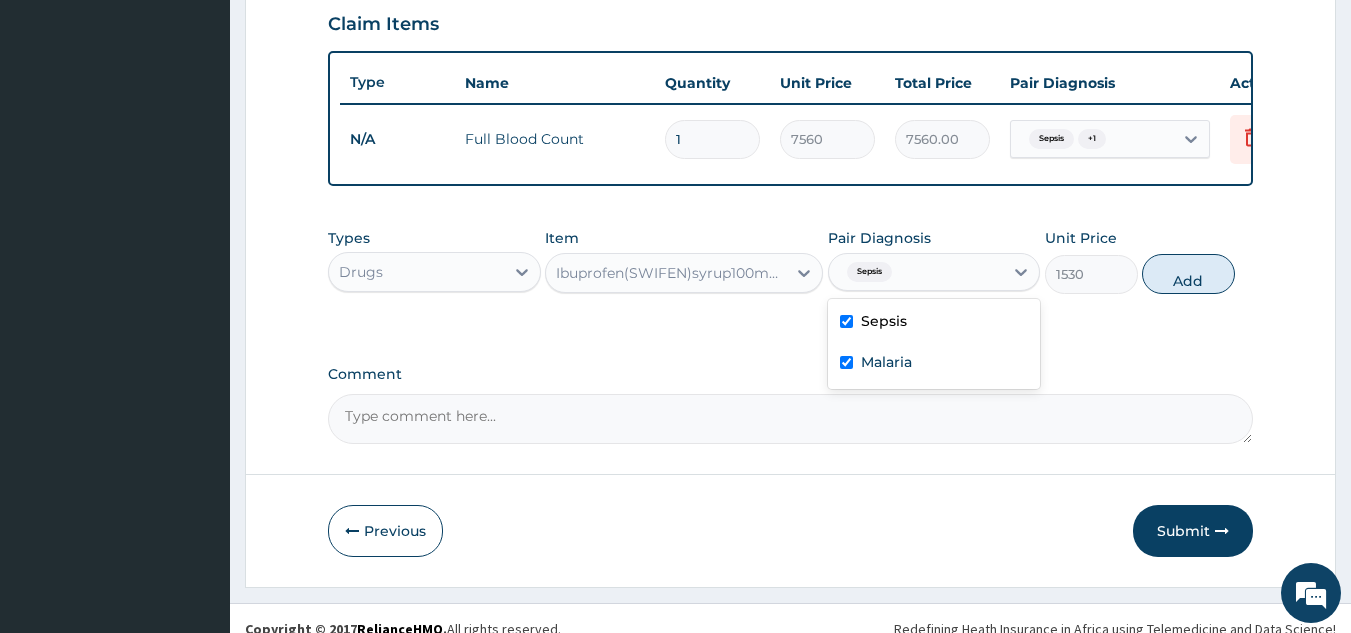 checkbox on "true" 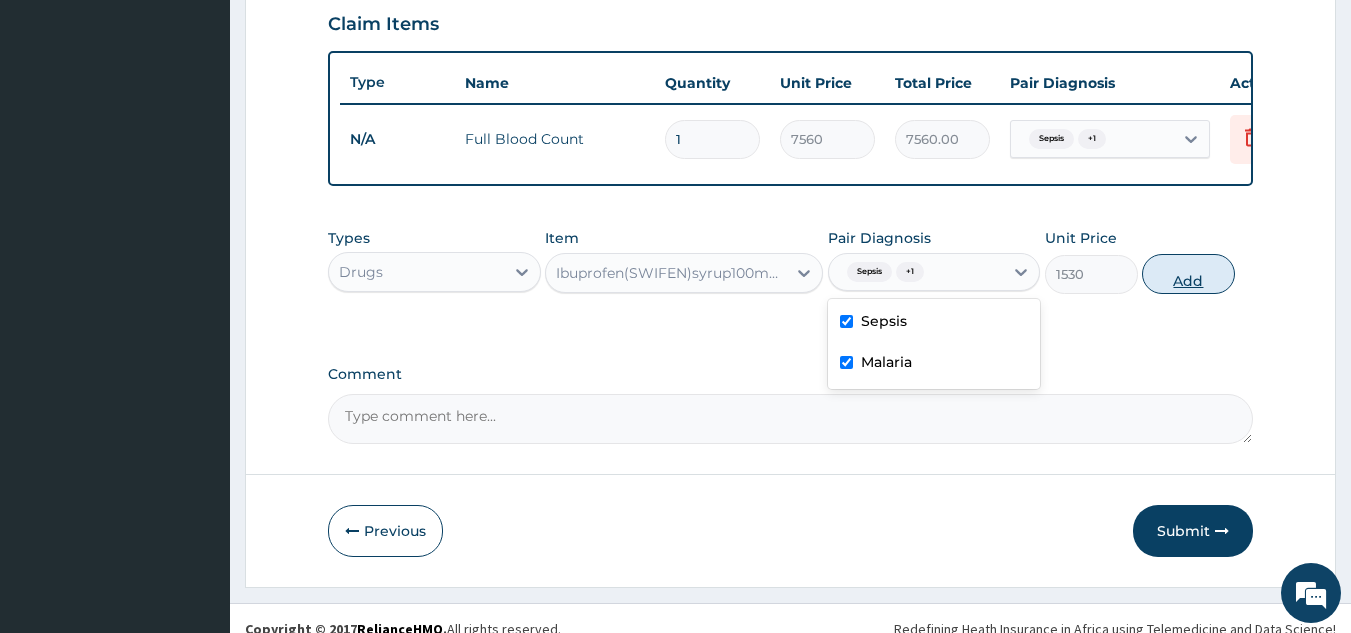 click on "Add" at bounding box center (1188, 274) 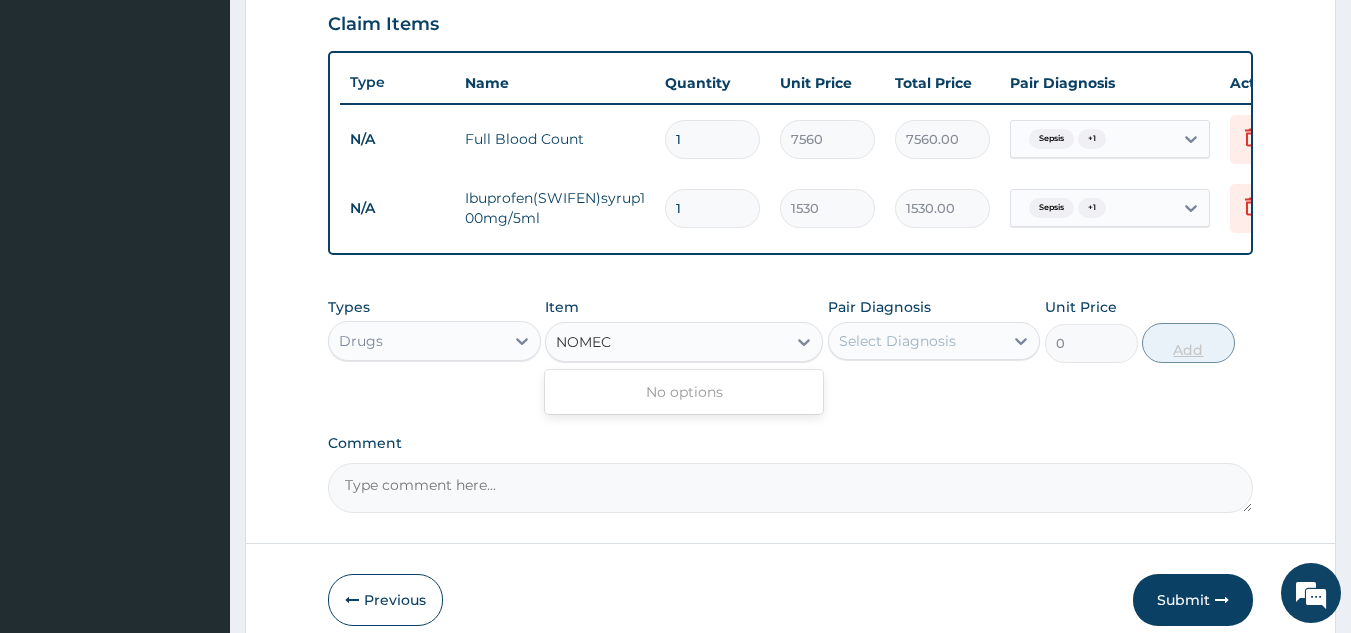 type on "NOME" 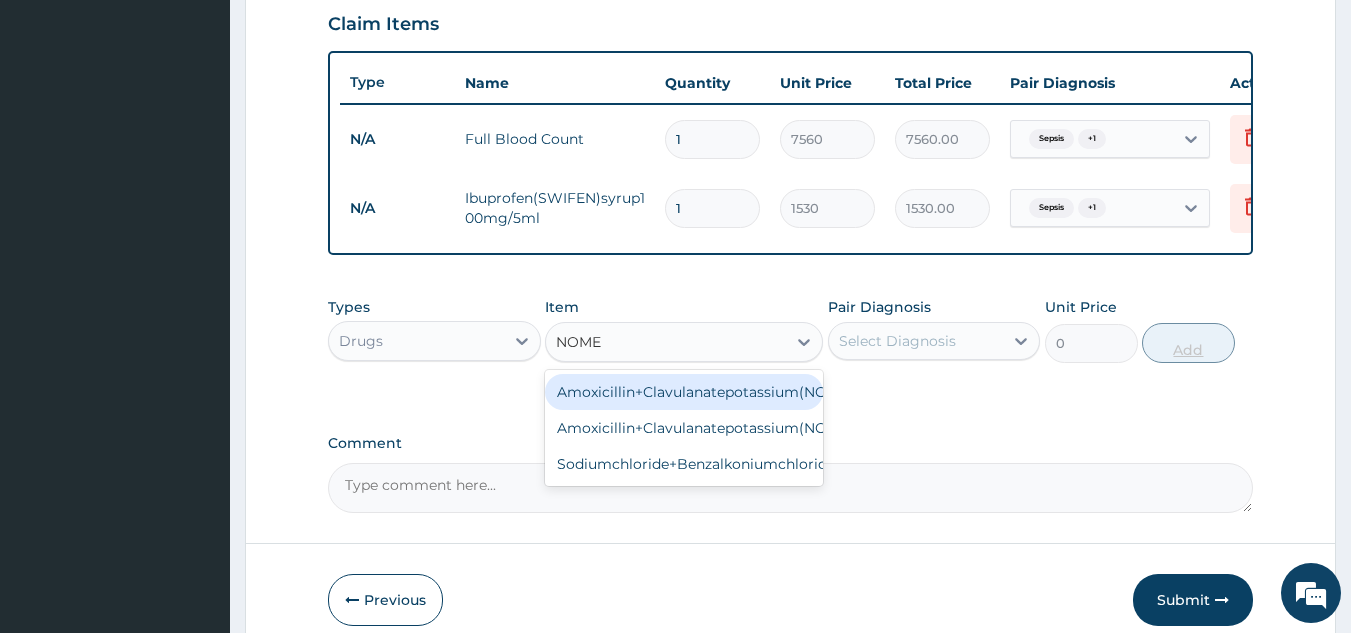scroll, scrollTop: 0, scrollLeft: 159, axis: horizontal 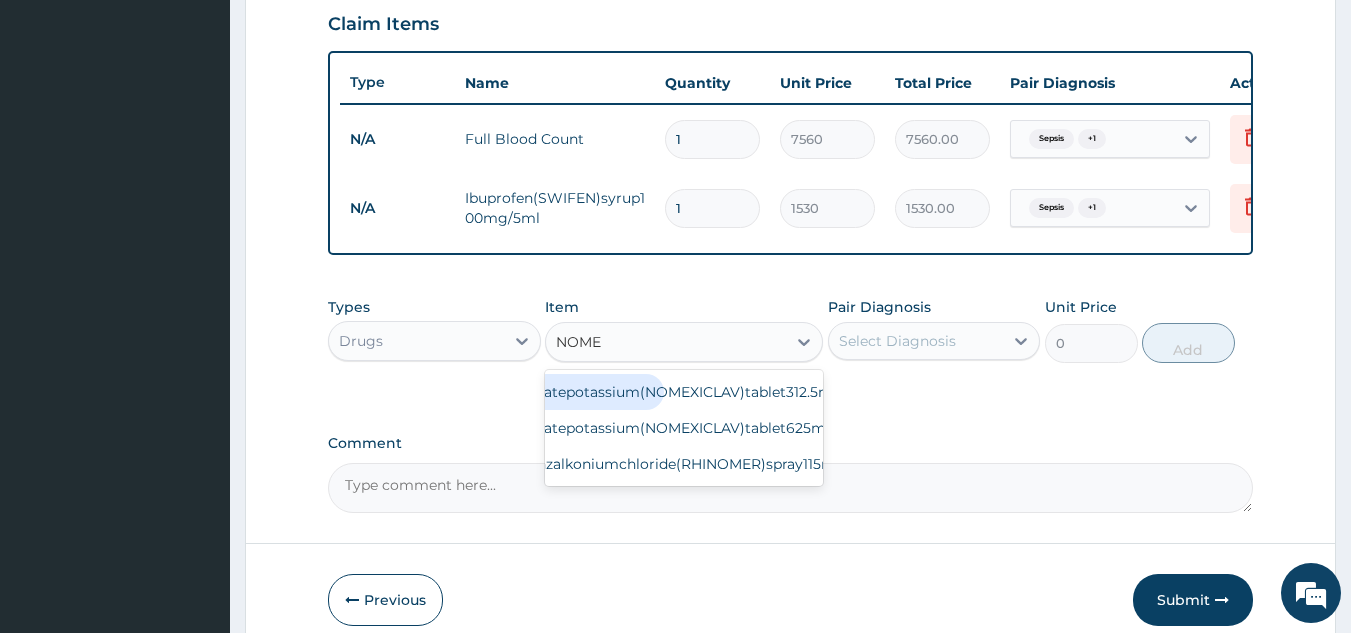 click on "Amoxicillin+Clavulanatepotassium(NOMEXICLAV)tablet625mg" at bounding box center [525, 428] 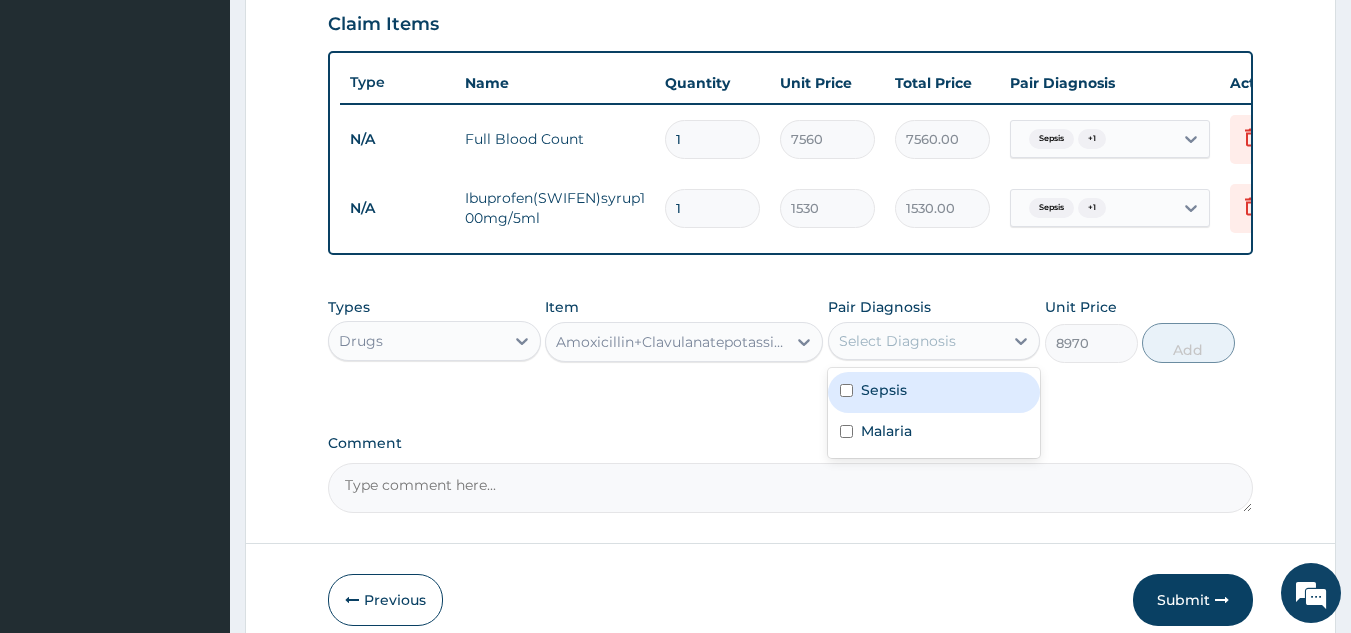 click at bounding box center [846, 390] 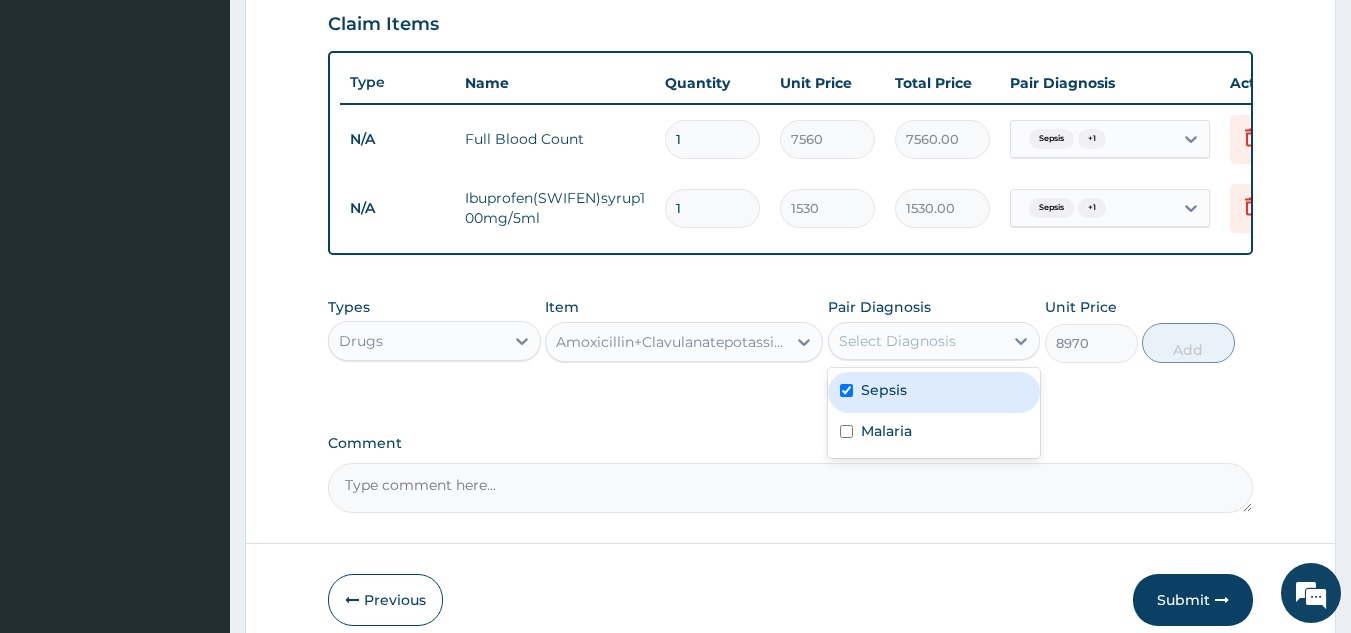 checkbox on "true" 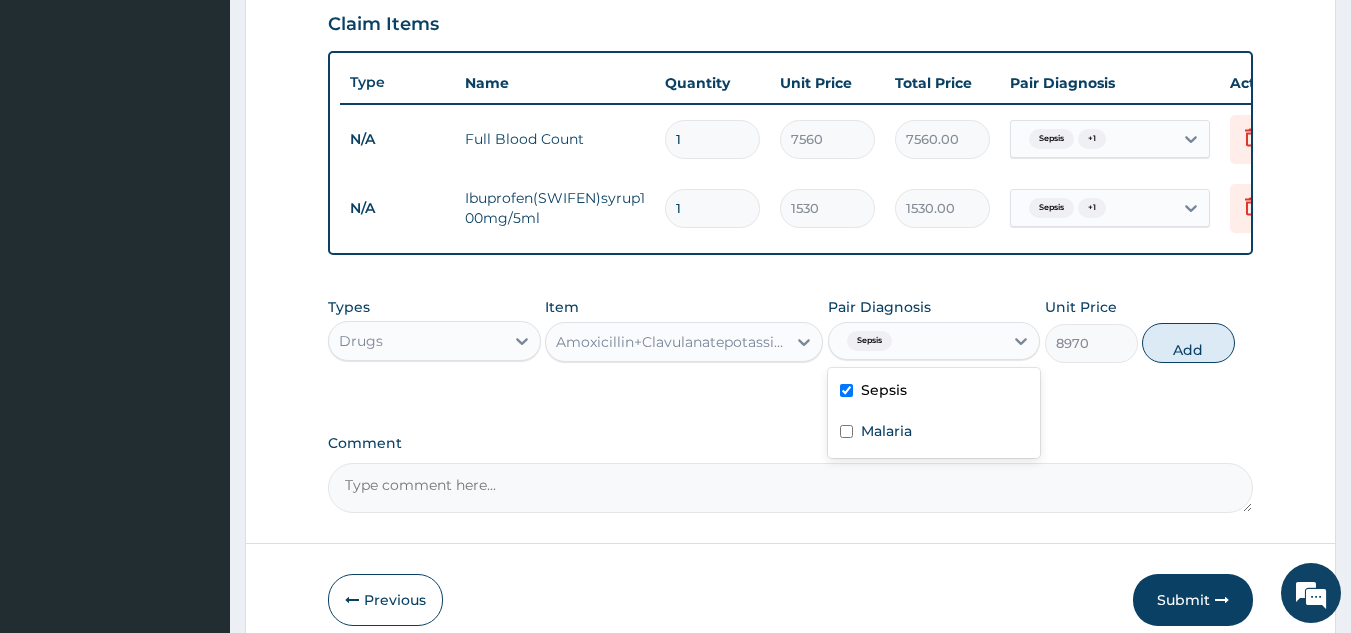 click at bounding box center [846, 431] 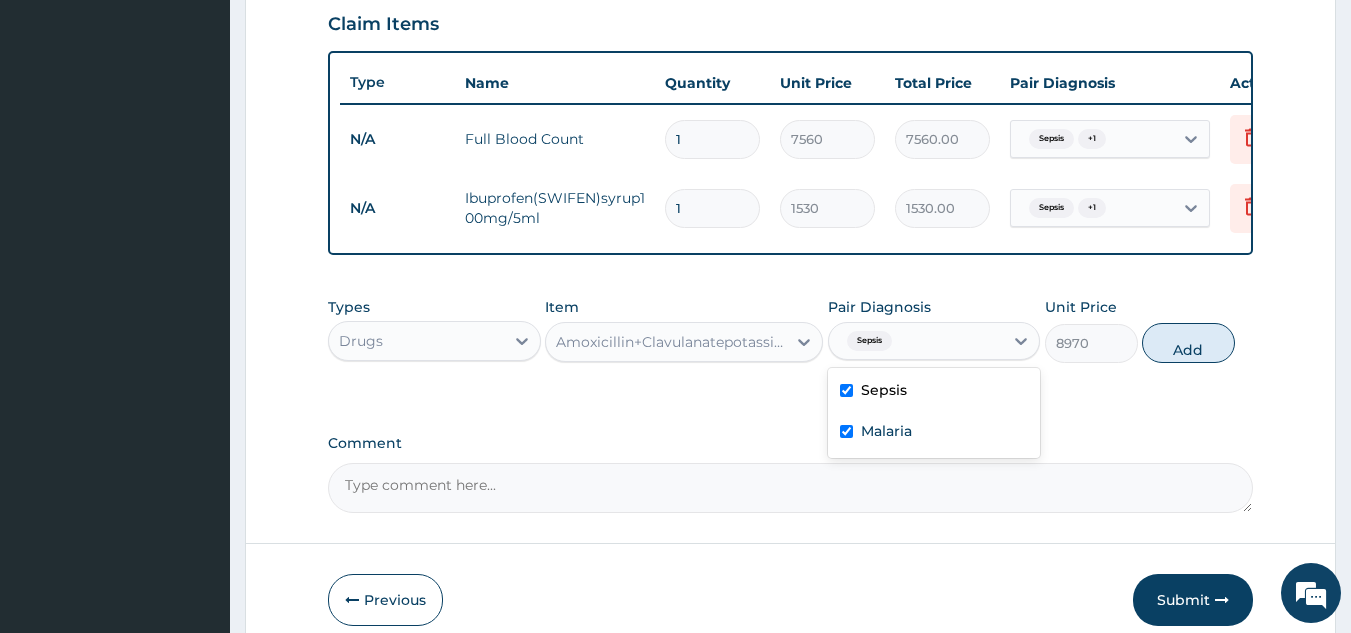 checkbox on "true" 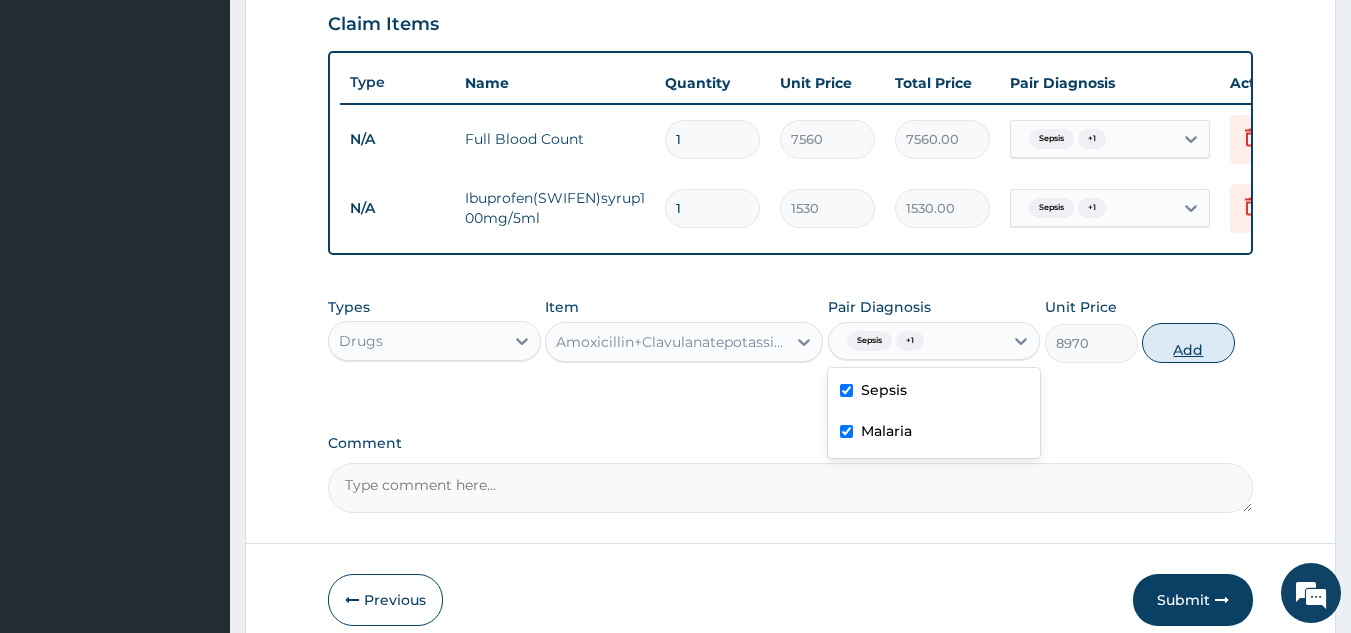 click on "Add" at bounding box center (1188, 343) 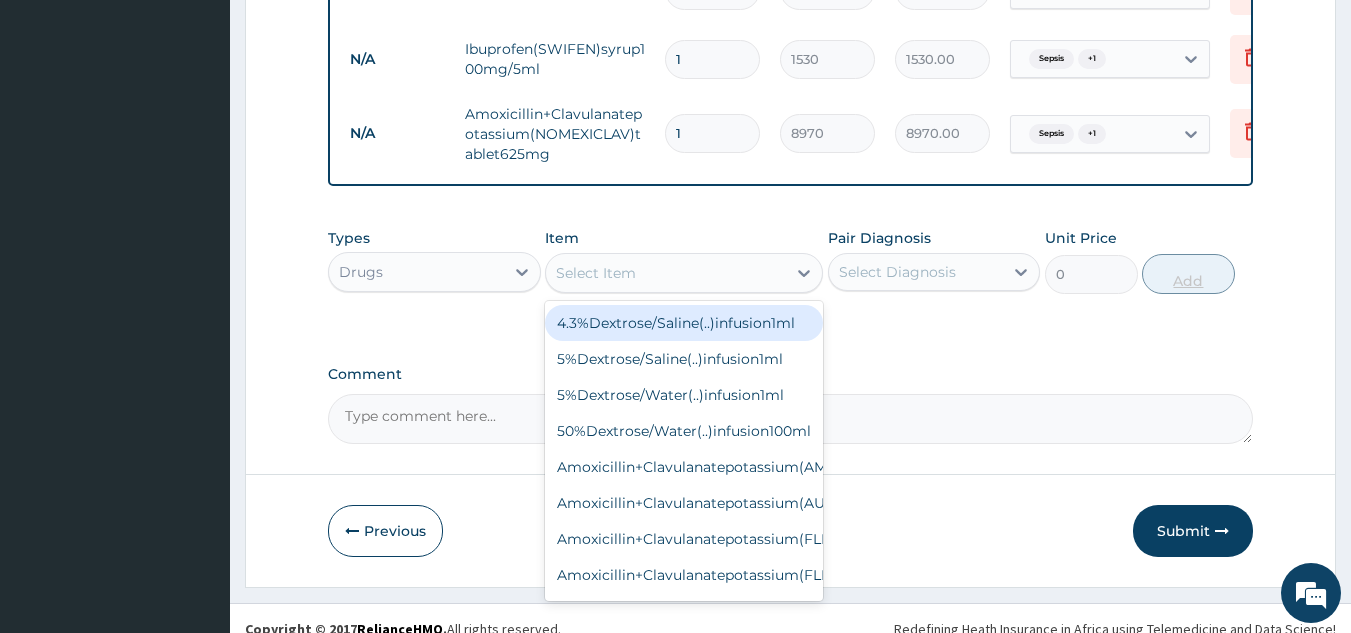 scroll, scrollTop: 852, scrollLeft: 0, axis: vertical 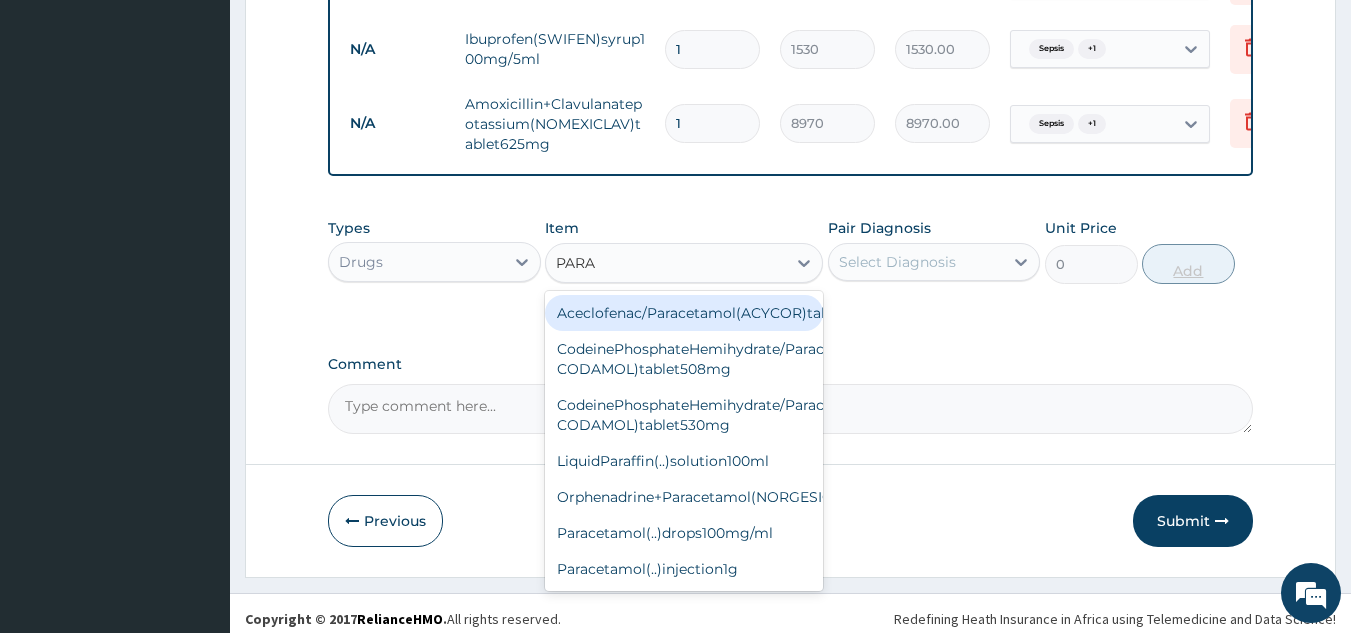 type on "PARAC" 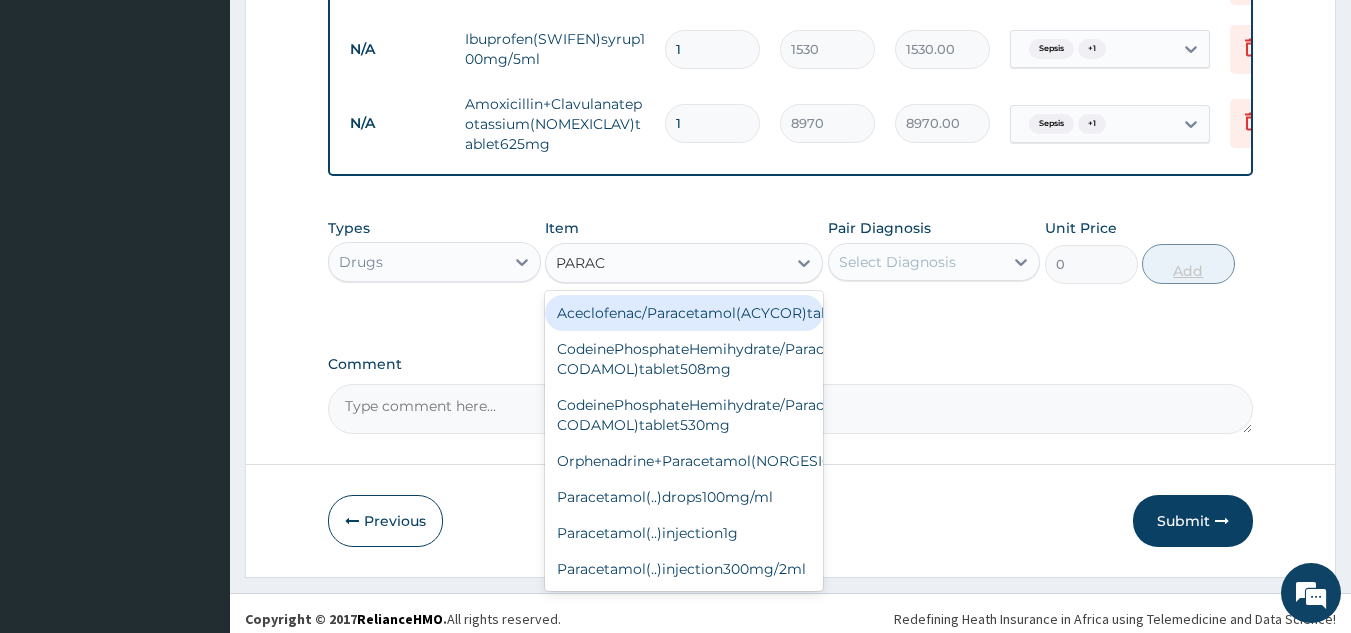 scroll, scrollTop: 878, scrollLeft: 0, axis: vertical 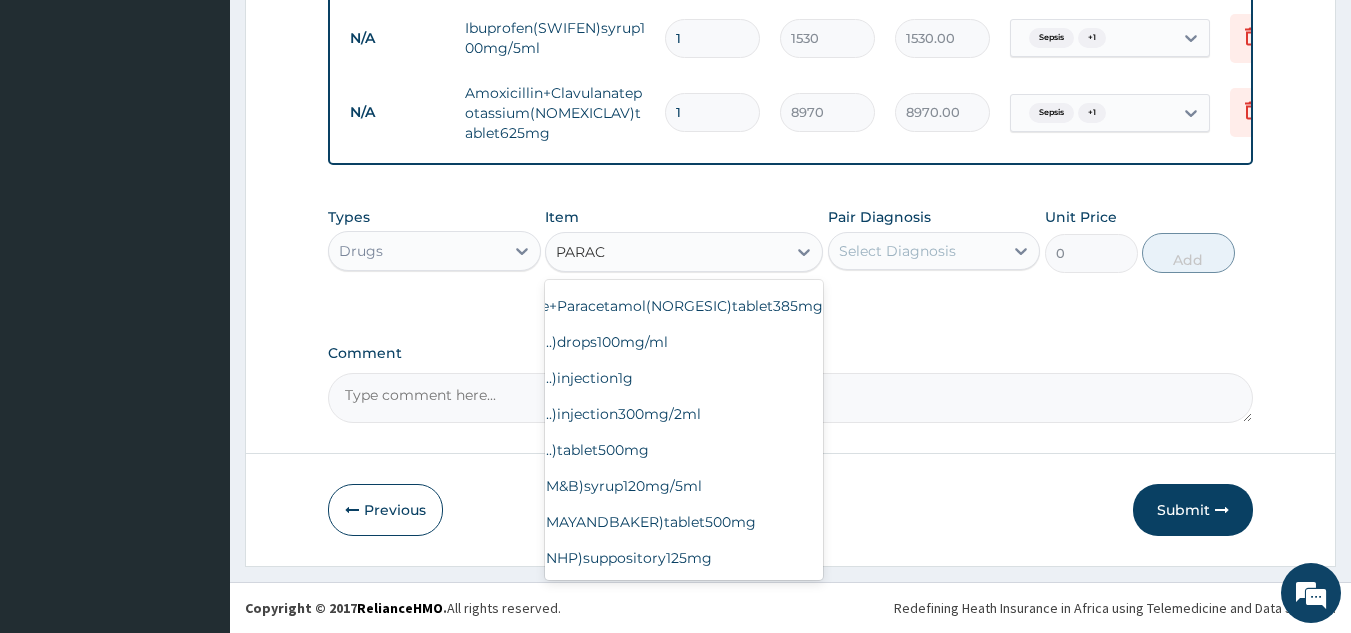 click on "Paracetamol(..)tablet500mg" at bounding box center (579, 450) 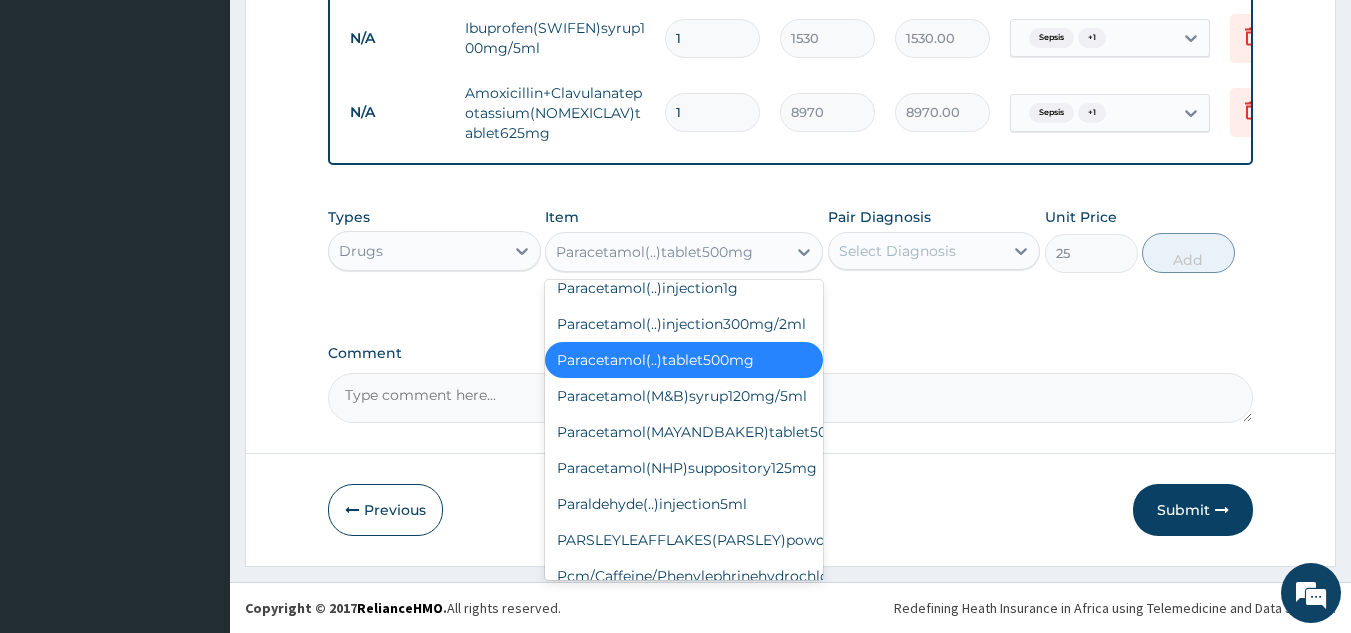 scroll, scrollTop: 20582, scrollLeft: 0, axis: vertical 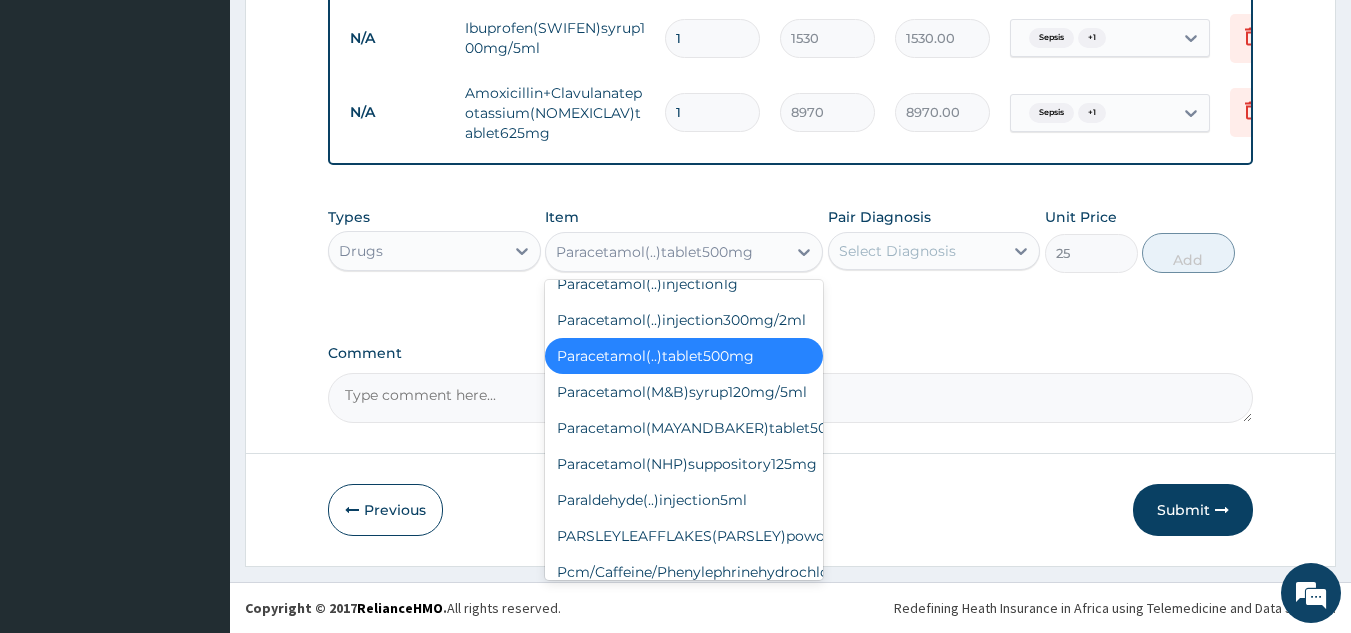 click on "Paracetamol(M&B)syrup120mg/5ml" at bounding box center (684, 392) 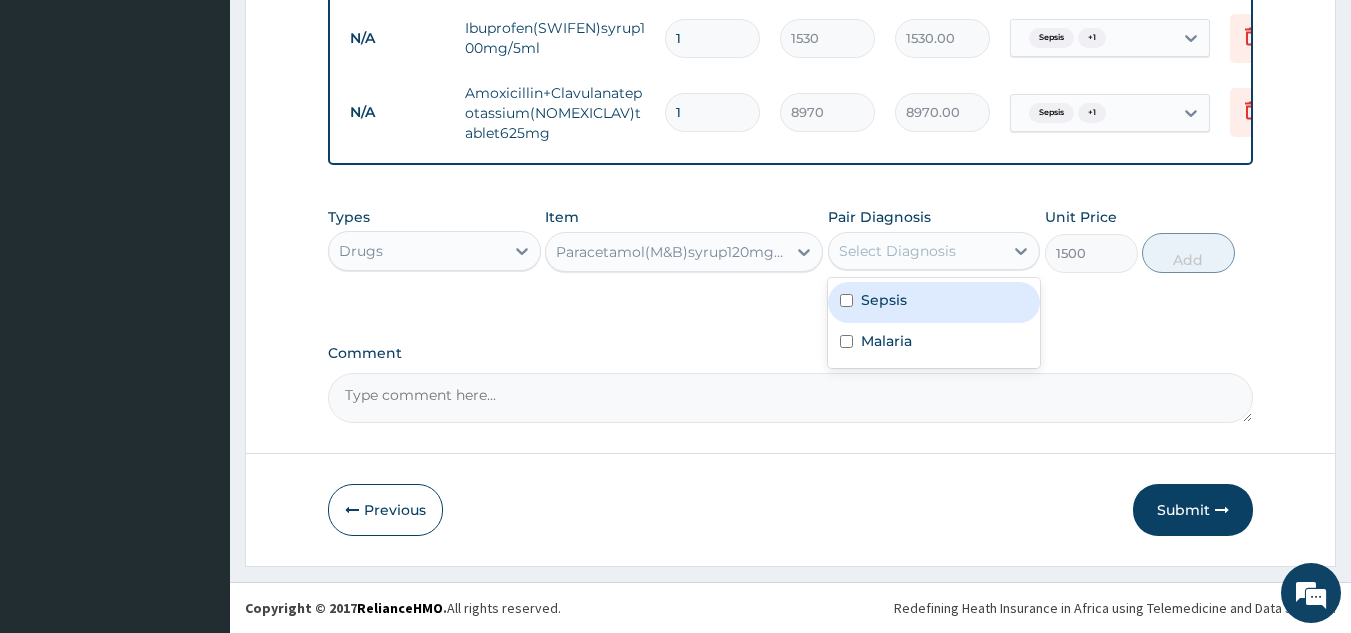 click at bounding box center (846, 300) 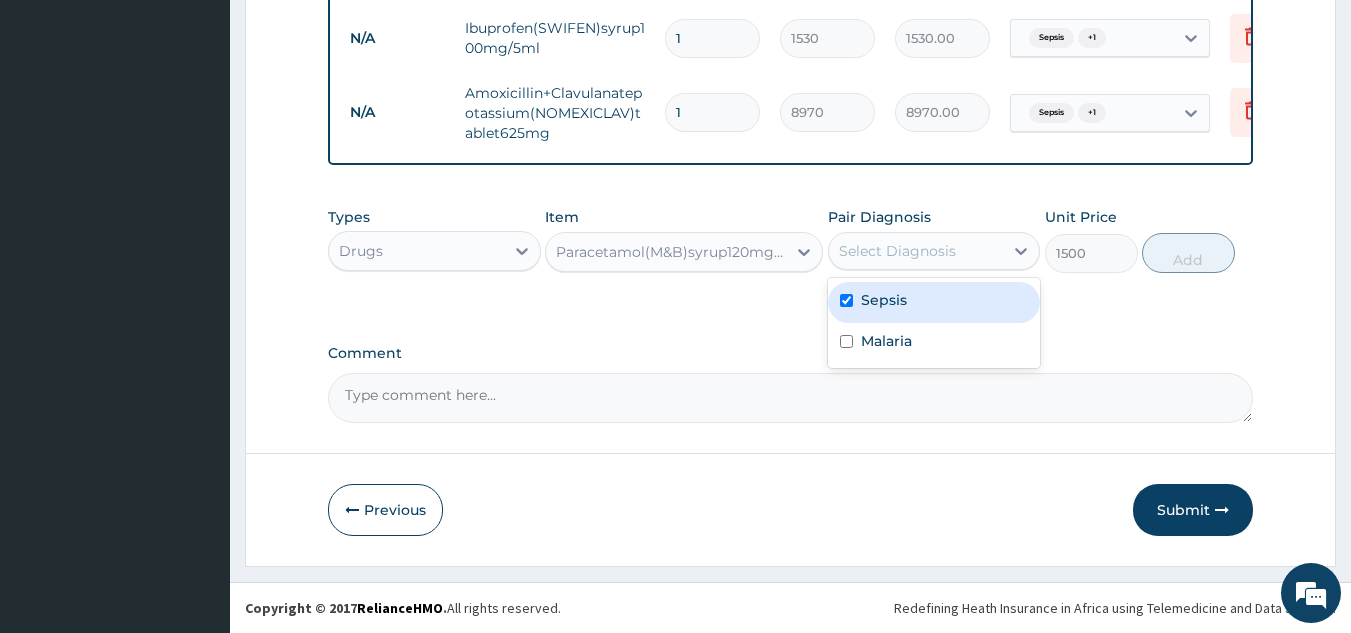 checkbox on "true" 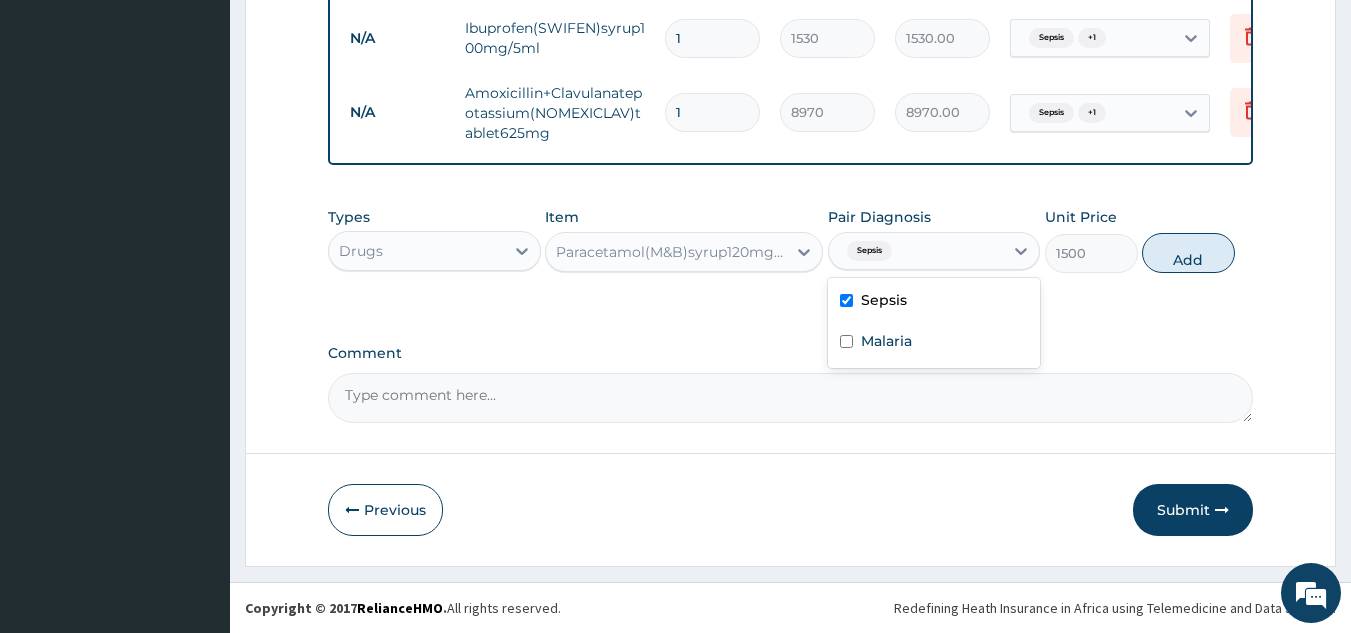 click at bounding box center [846, 341] 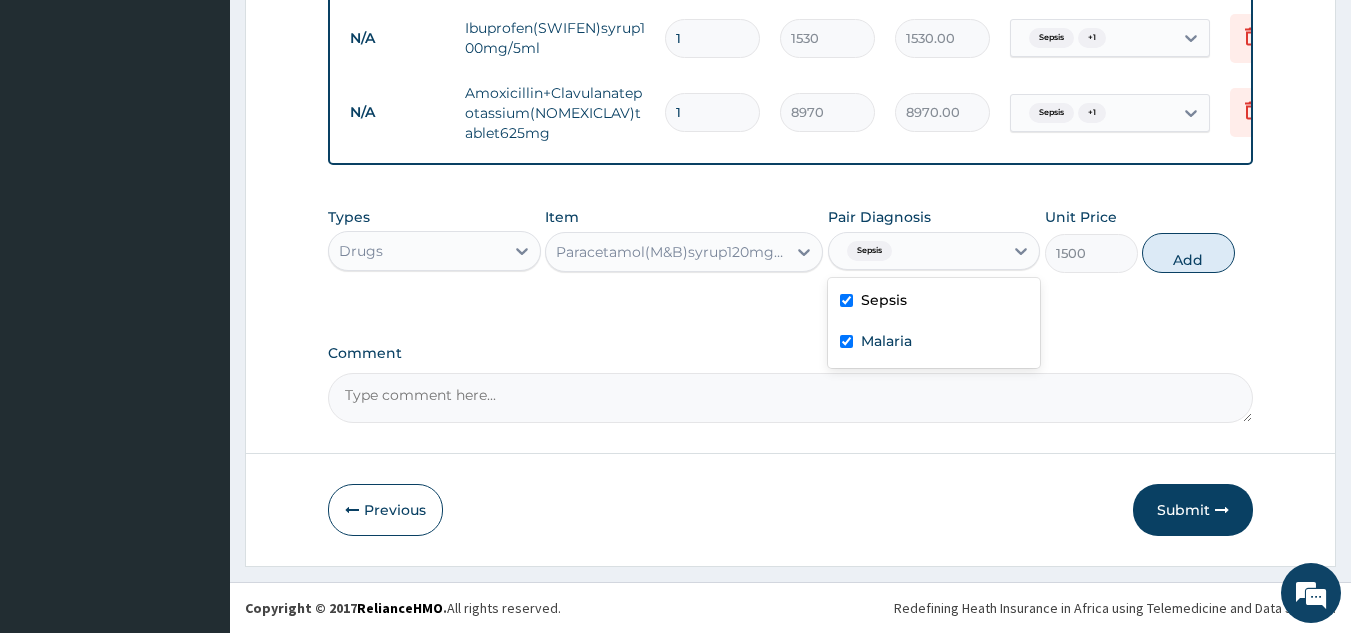 checkbox on "true" 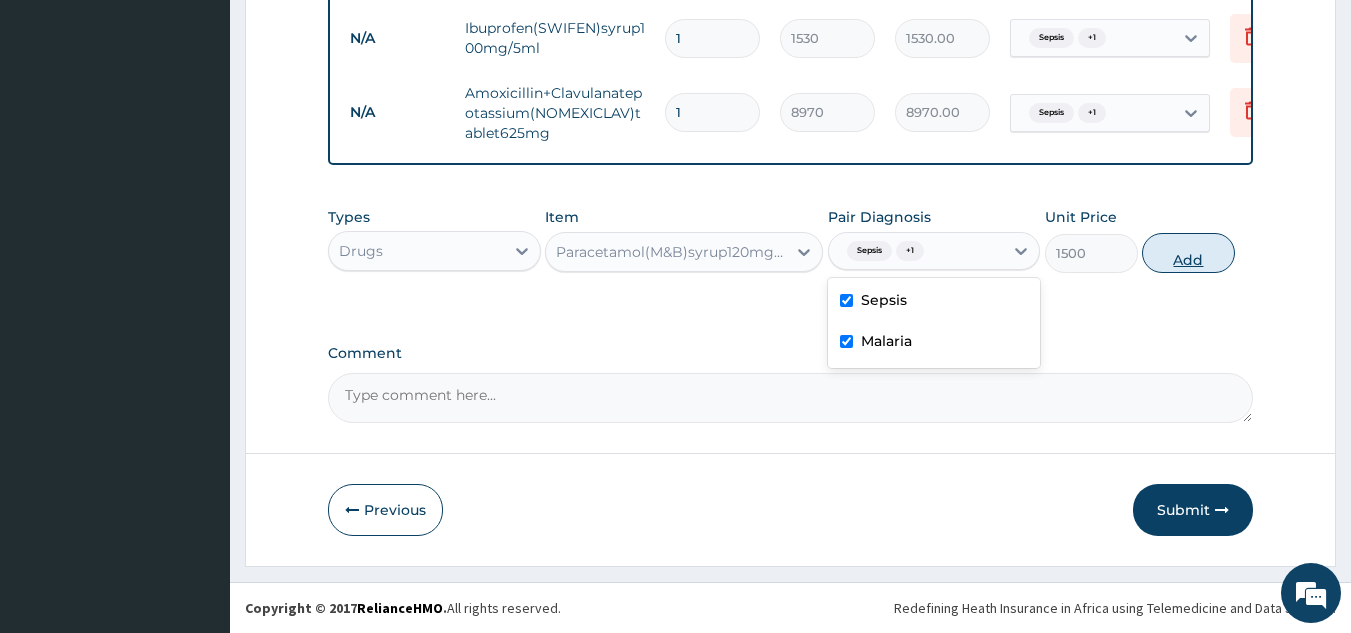 click on "Add" at bounding box center (1188, 253) 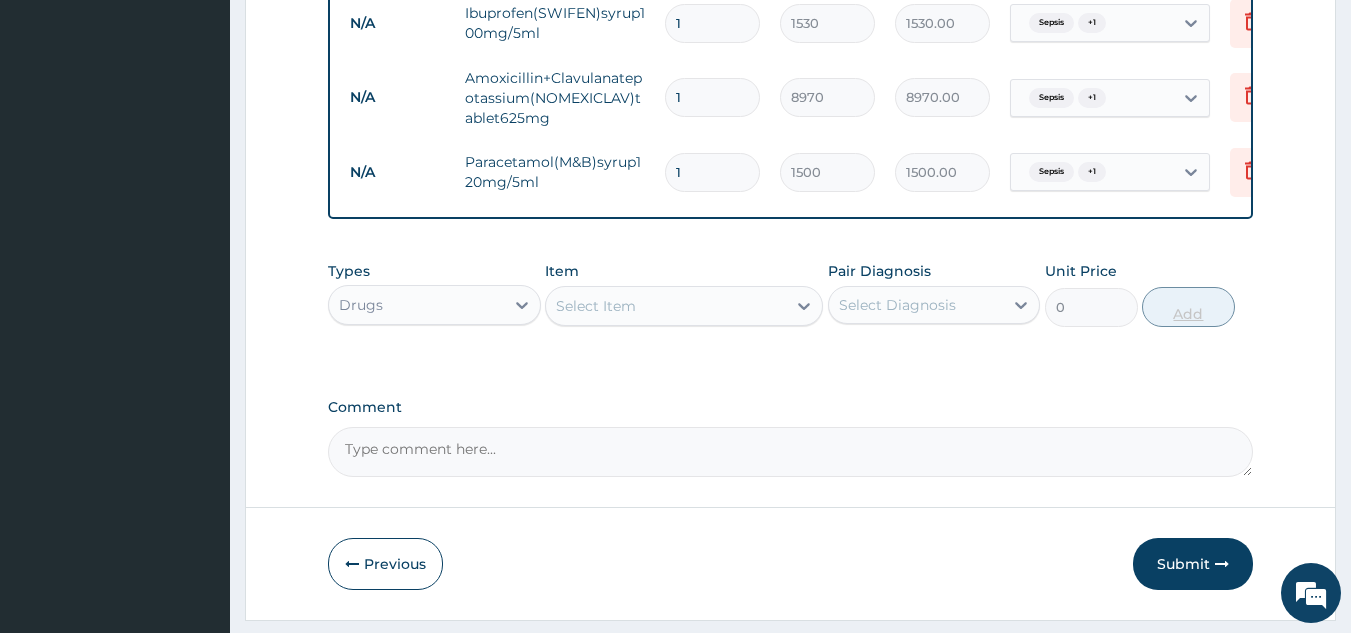 type 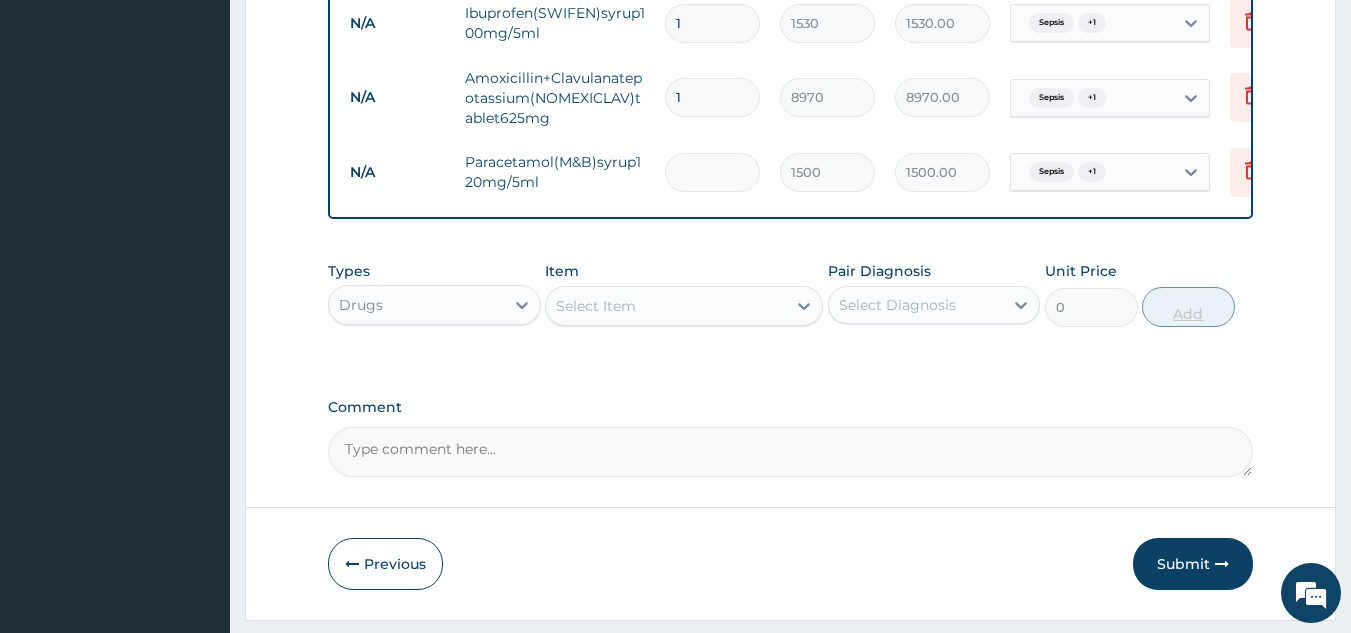 type on "0.00" 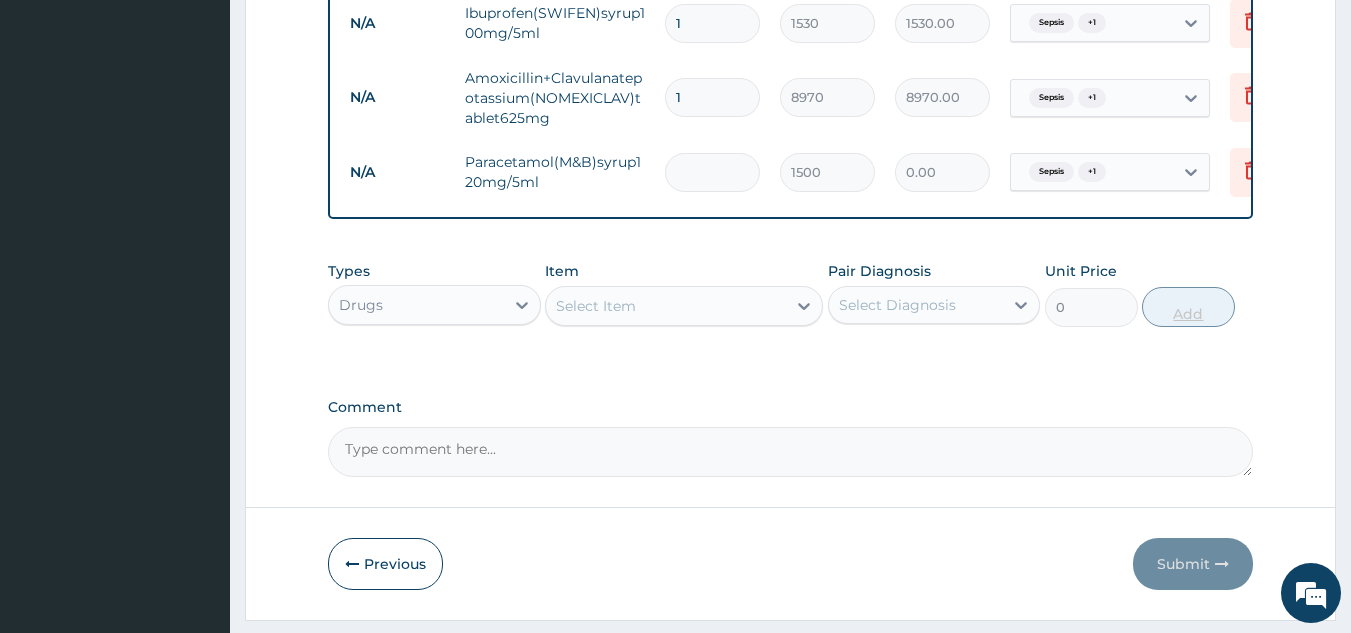 type on "4" 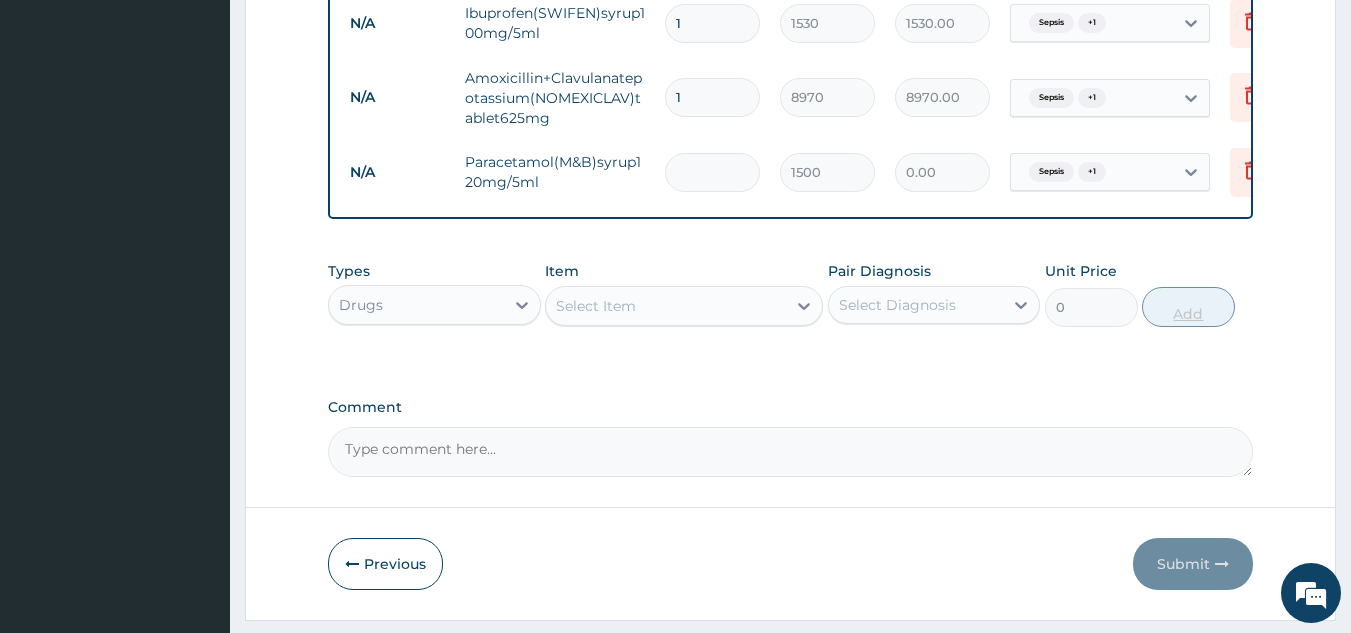 type on "6000.00" 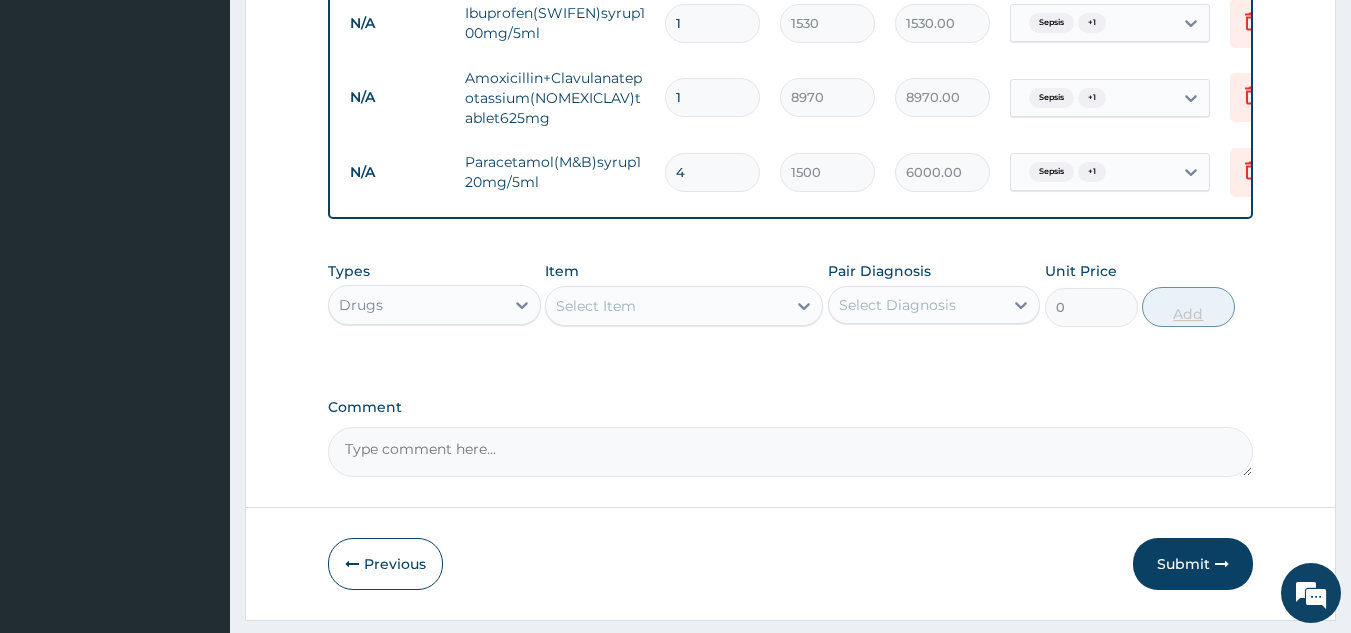 type 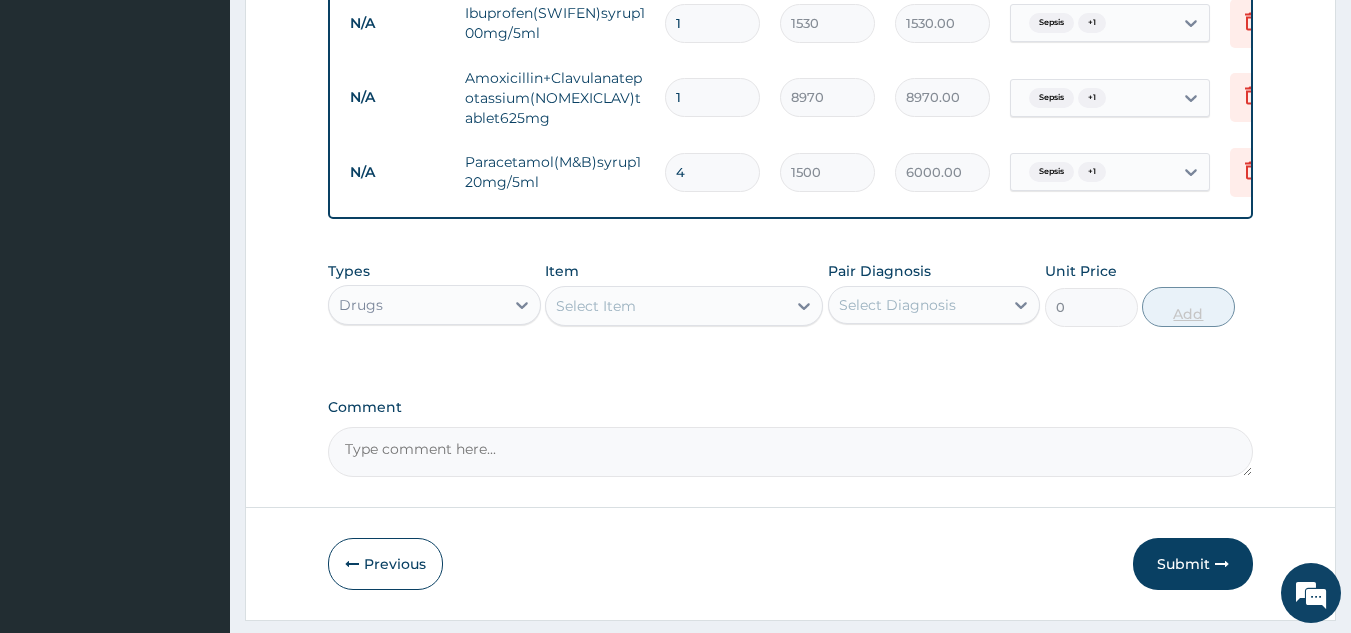 type on "0.00" 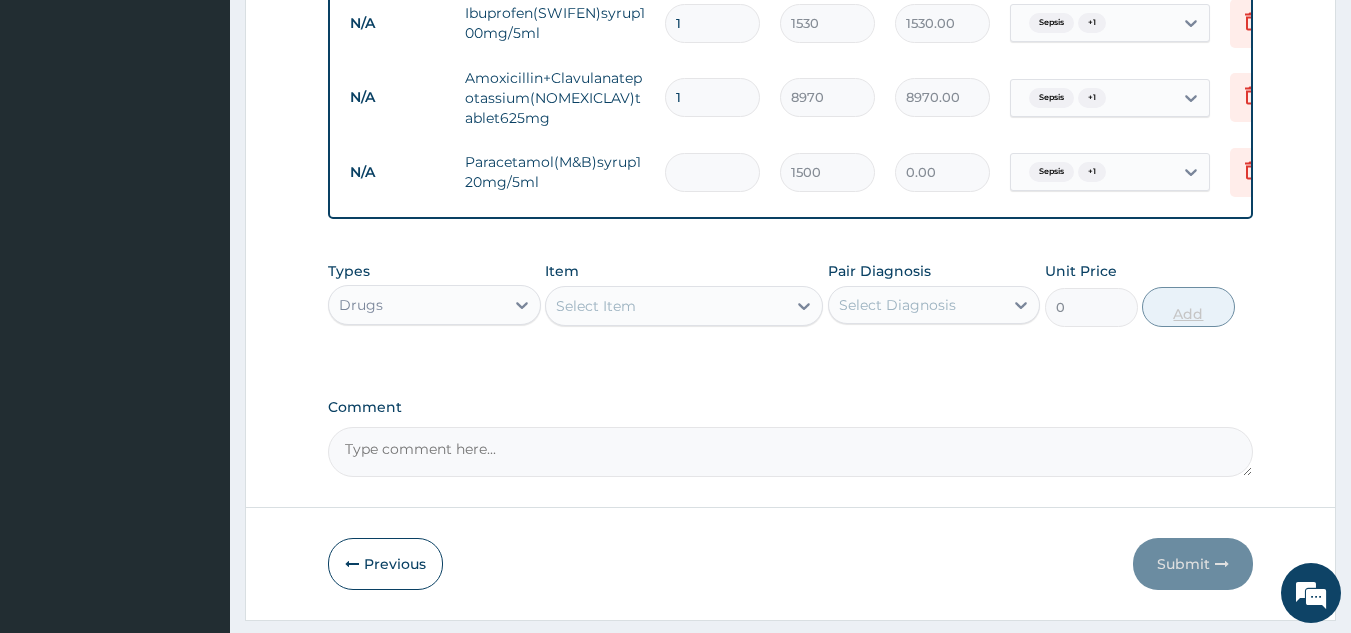 type on "2" 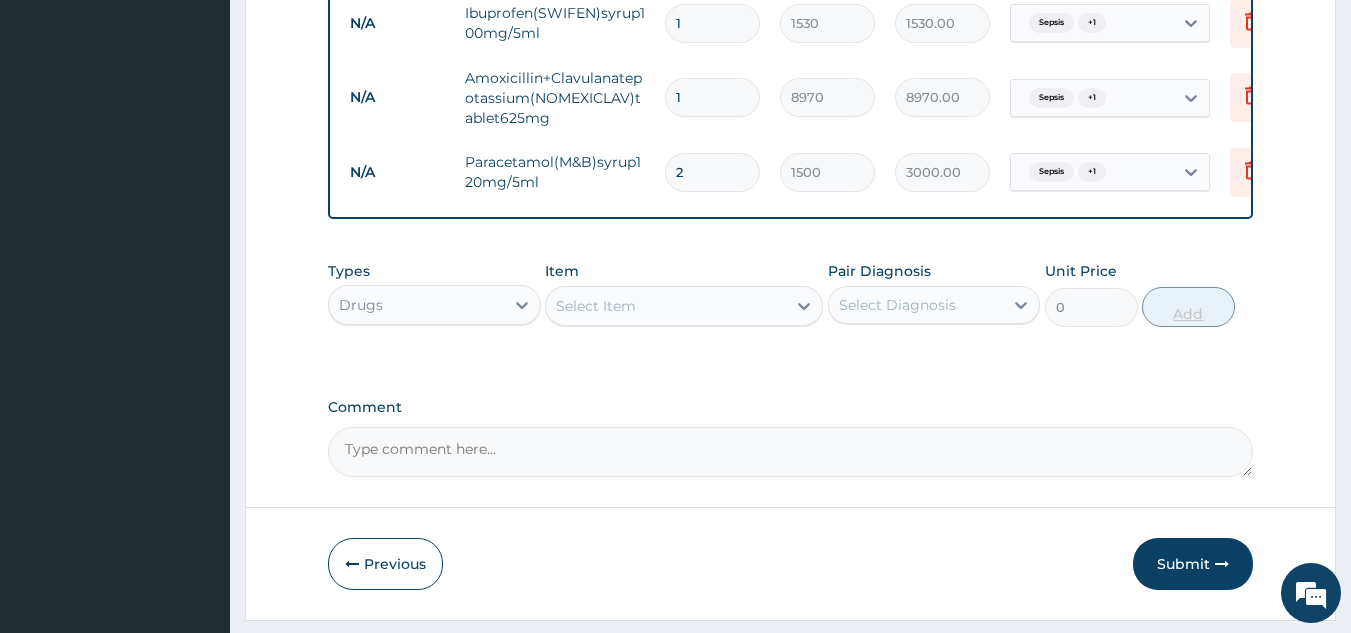 type on "2" 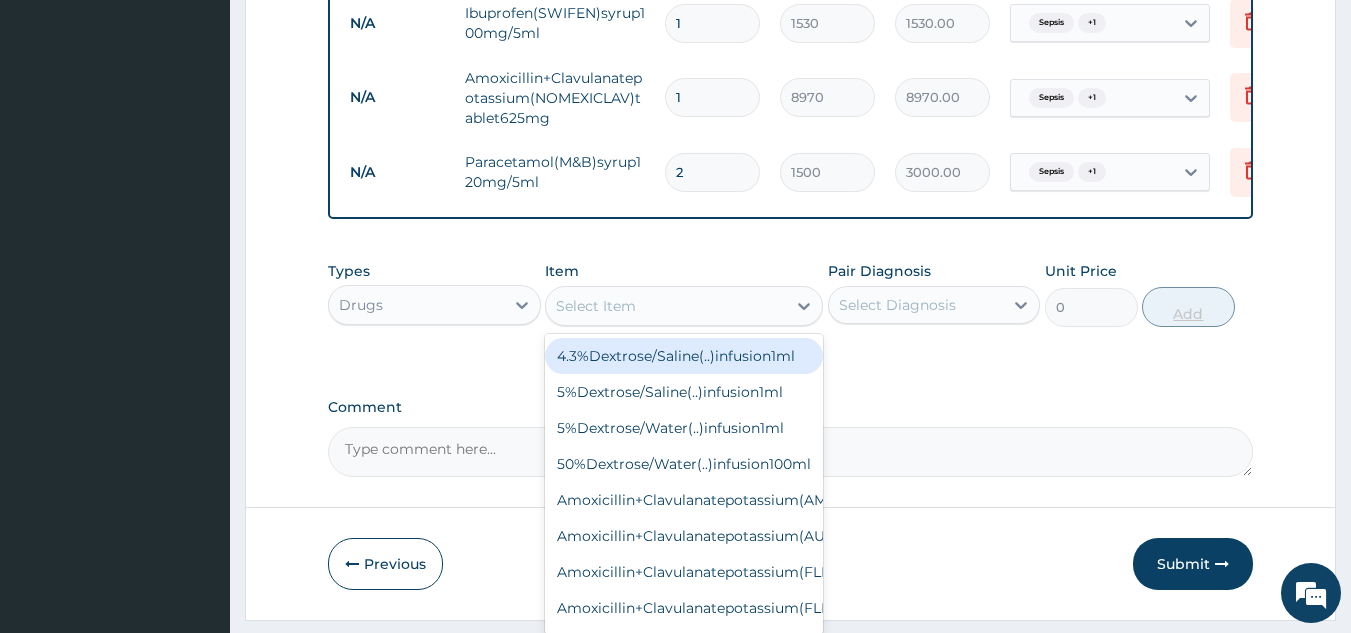 type on "A" 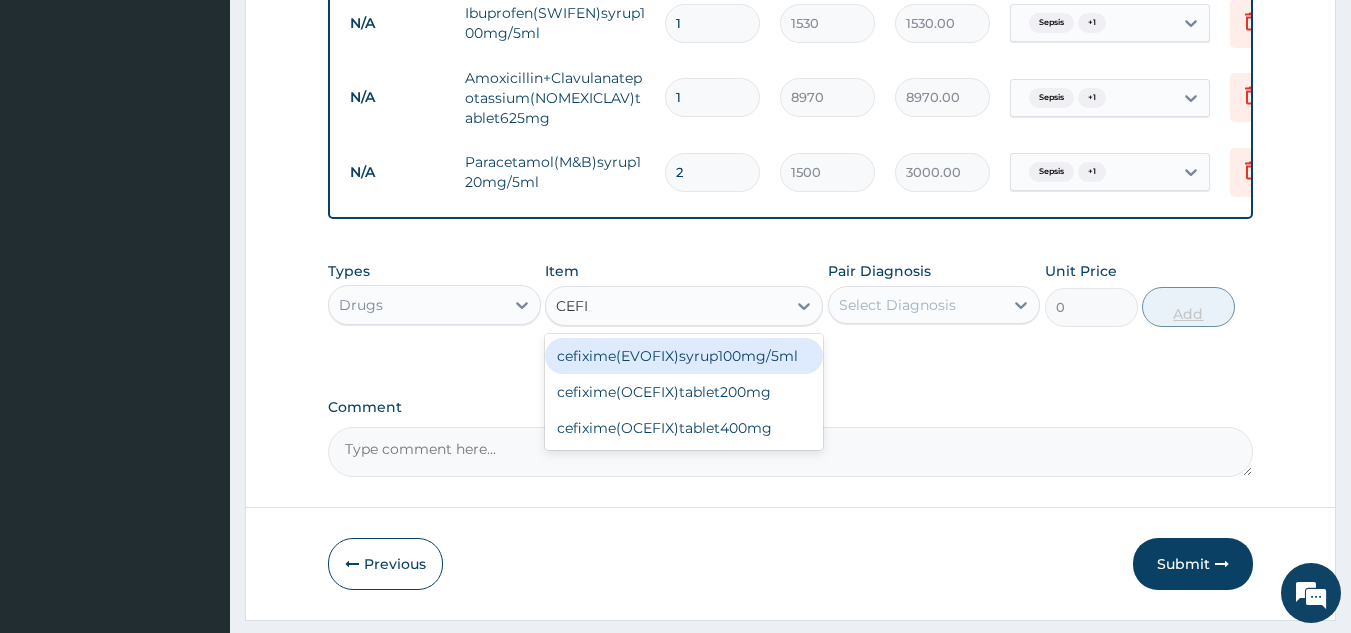 type on "CEFIX" 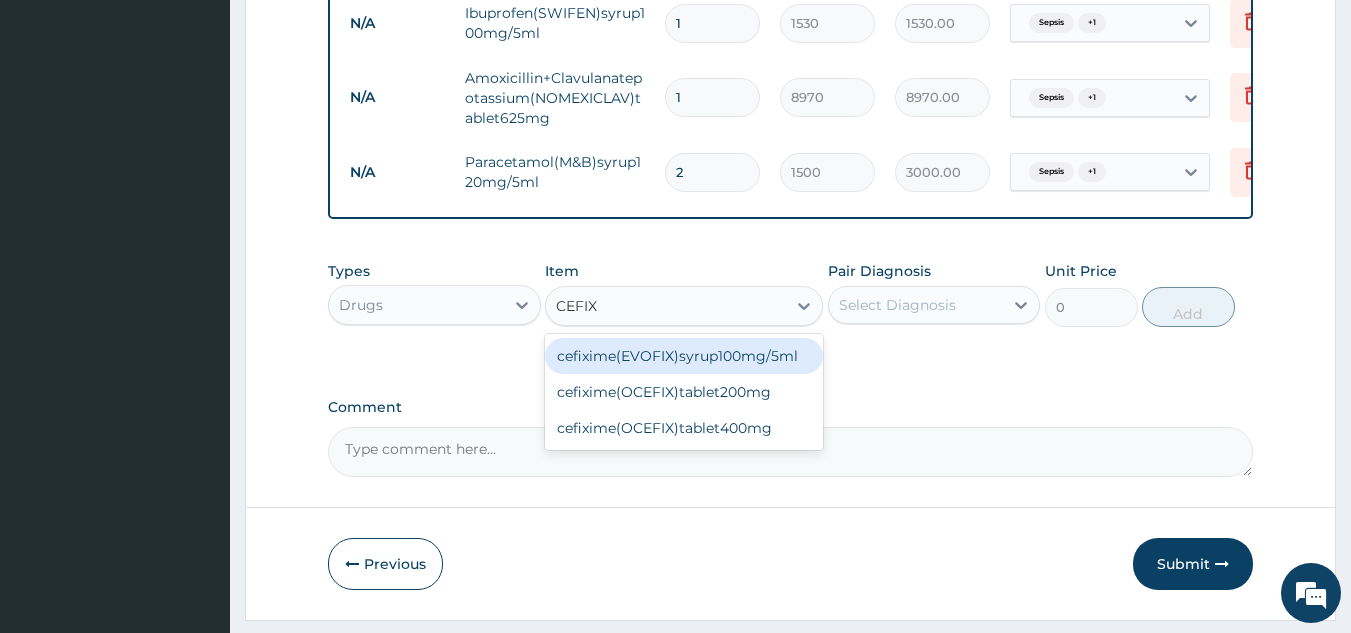 click on "cefixime(EVOFIX)syrup100mg/5ml" at bounding box center (684, 356) 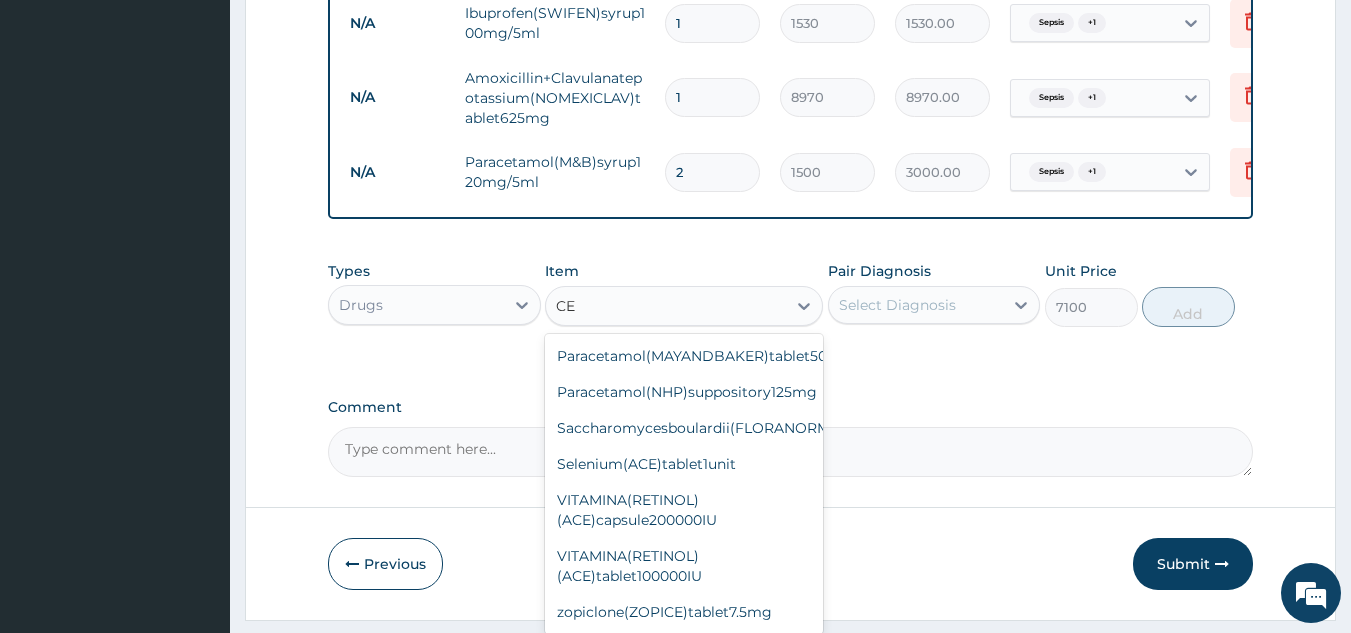 scroll, scrollTop: 0, scrollLeft: 0, axis: both 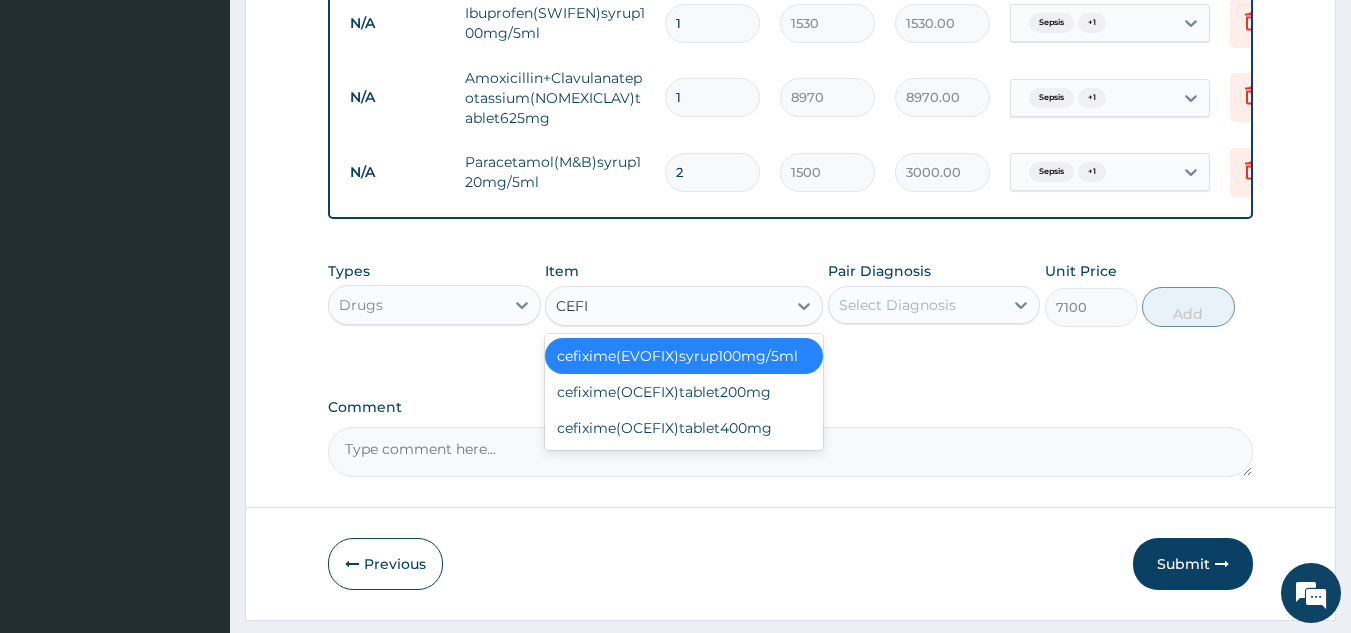 type on "CEFI" 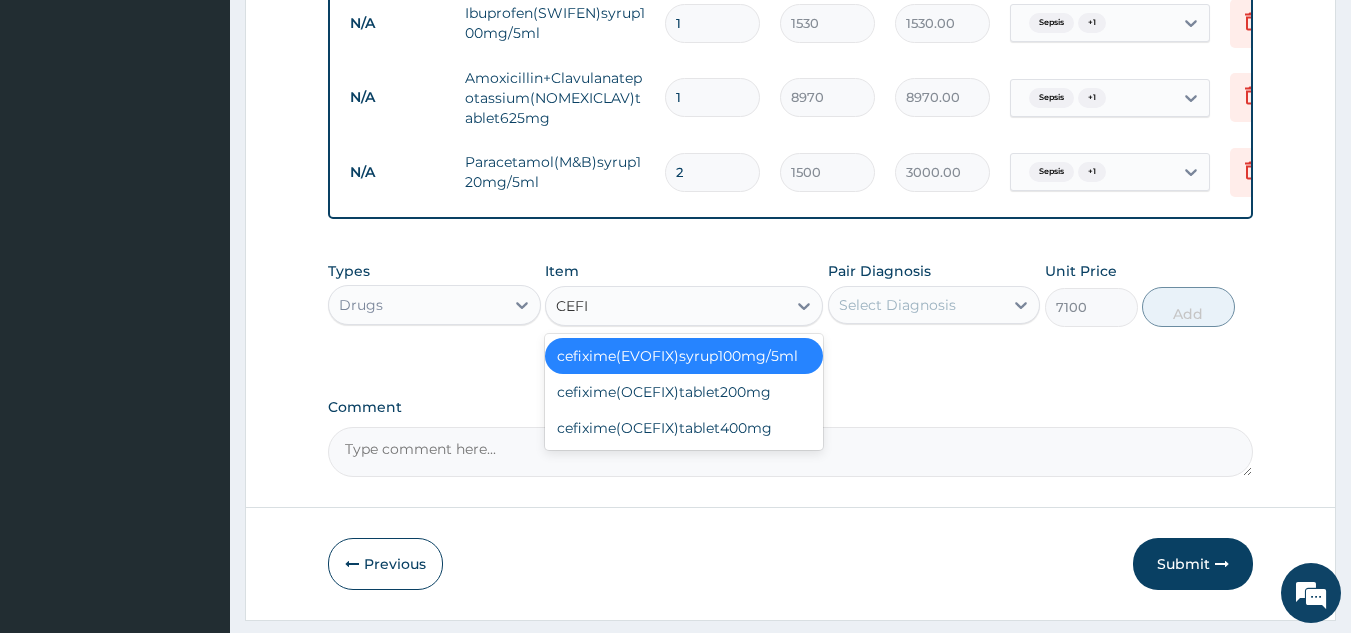 type 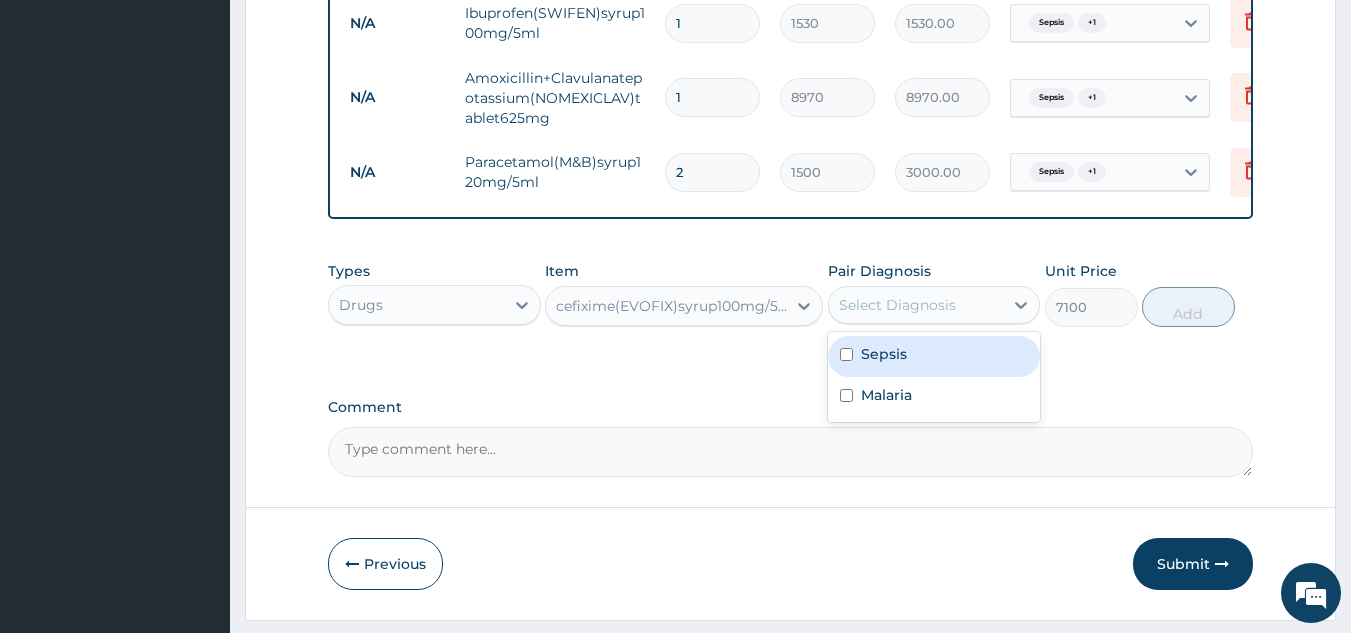 click at bounding box center [846, 354] 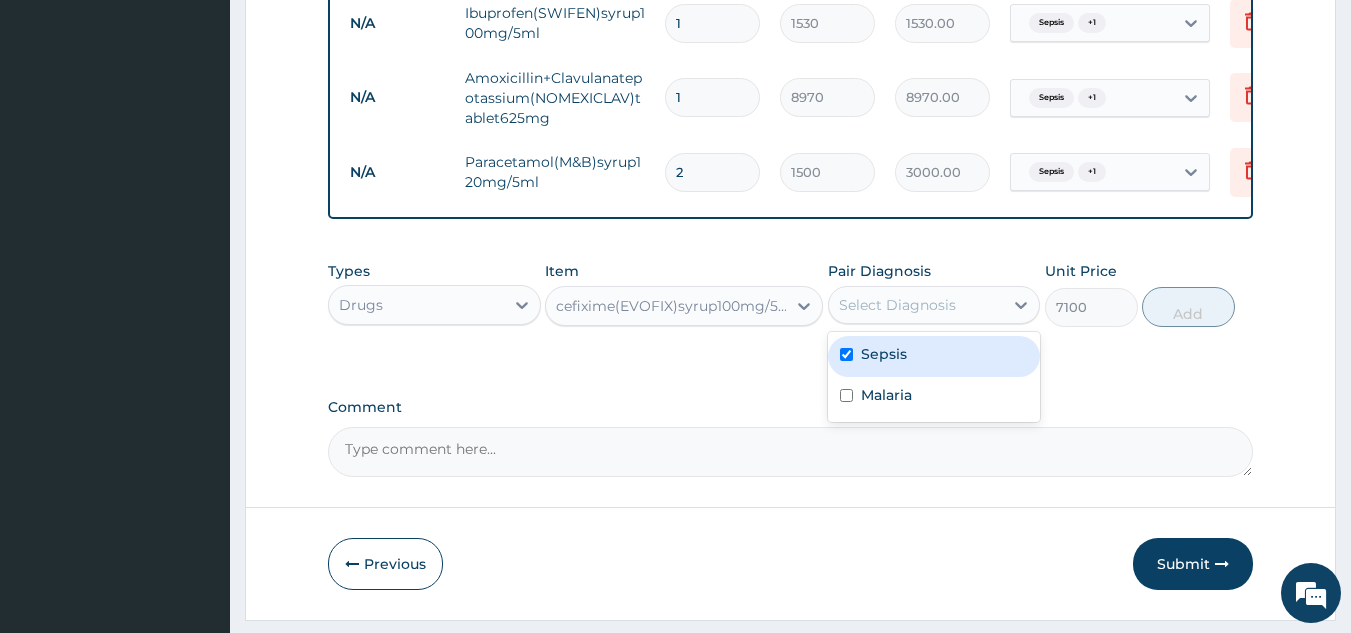 checkbox on "true" 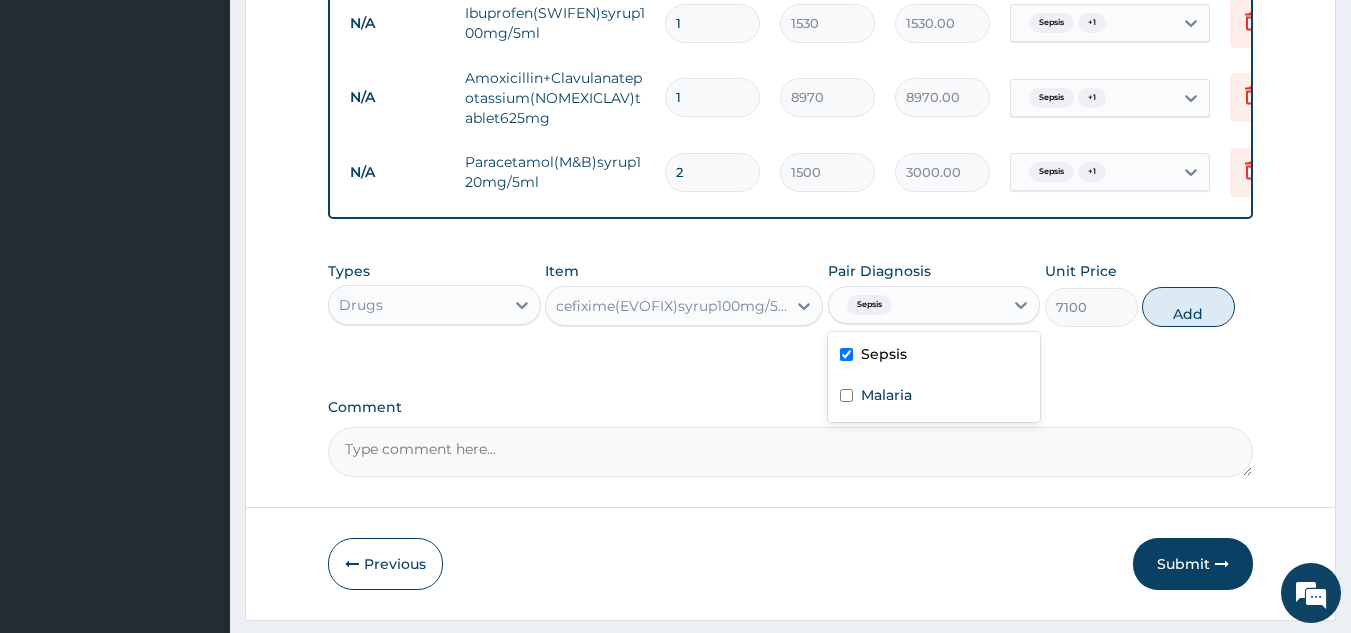 click at bounding box center [846, 395] 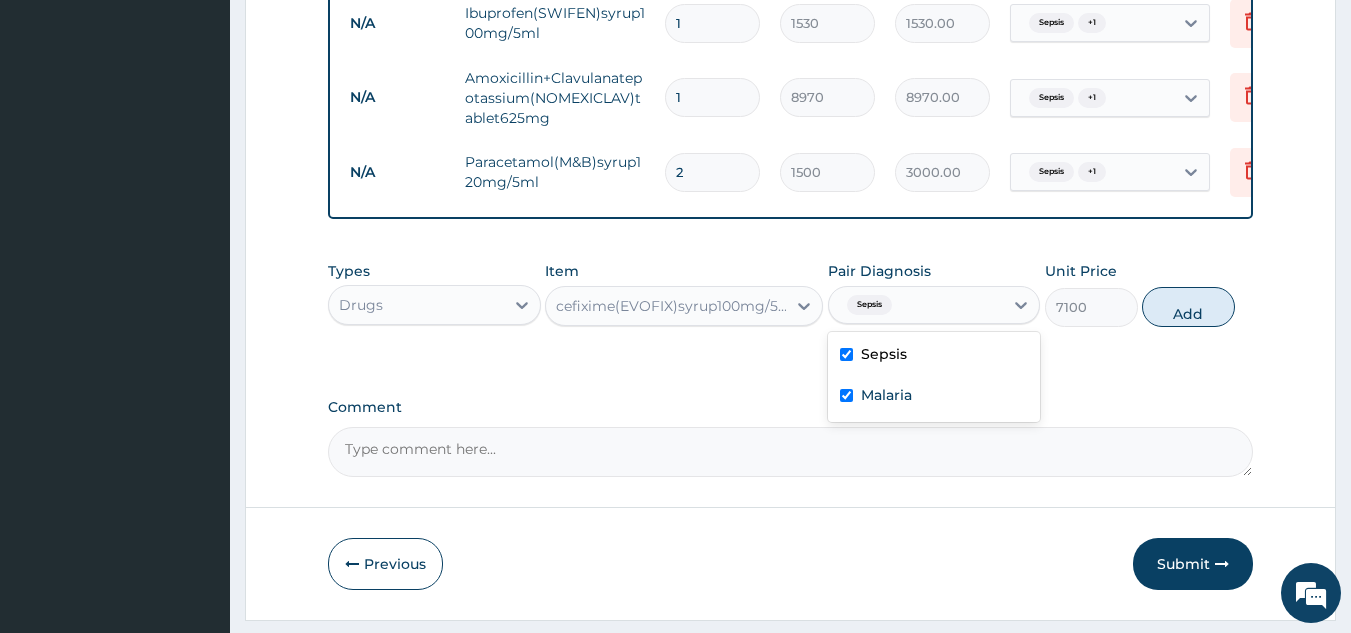 checkbox on "true" 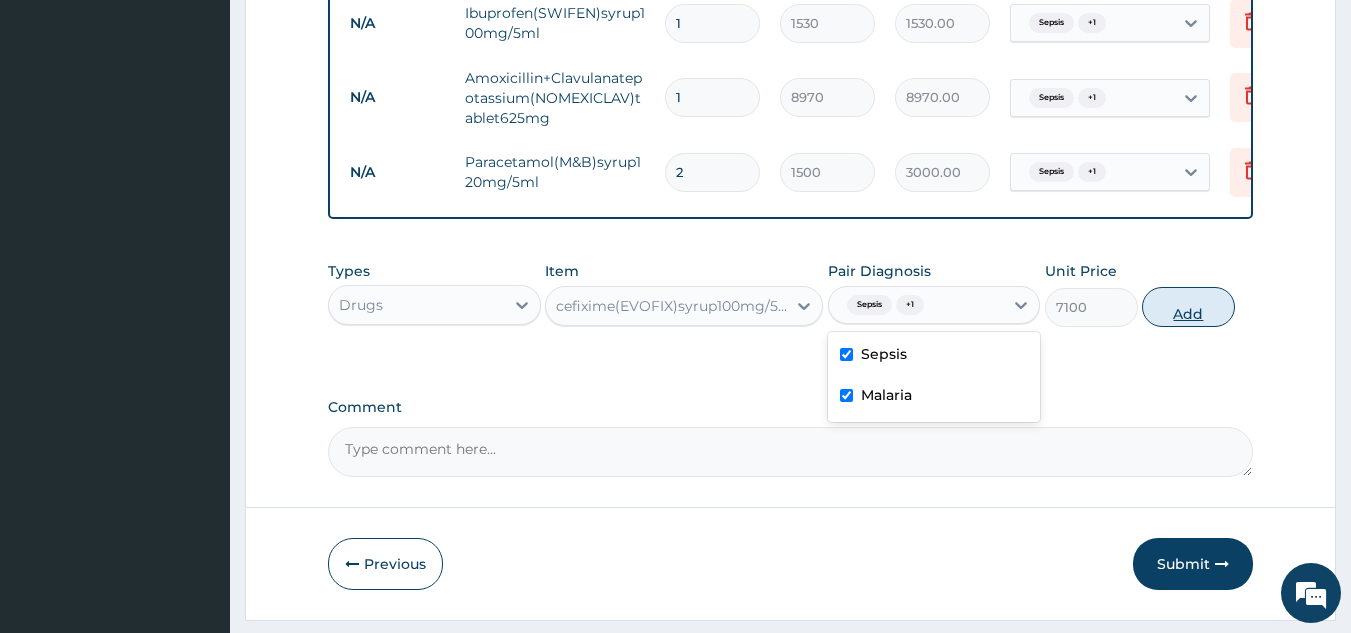 click on "Add" at bounding box center (1188, 307) 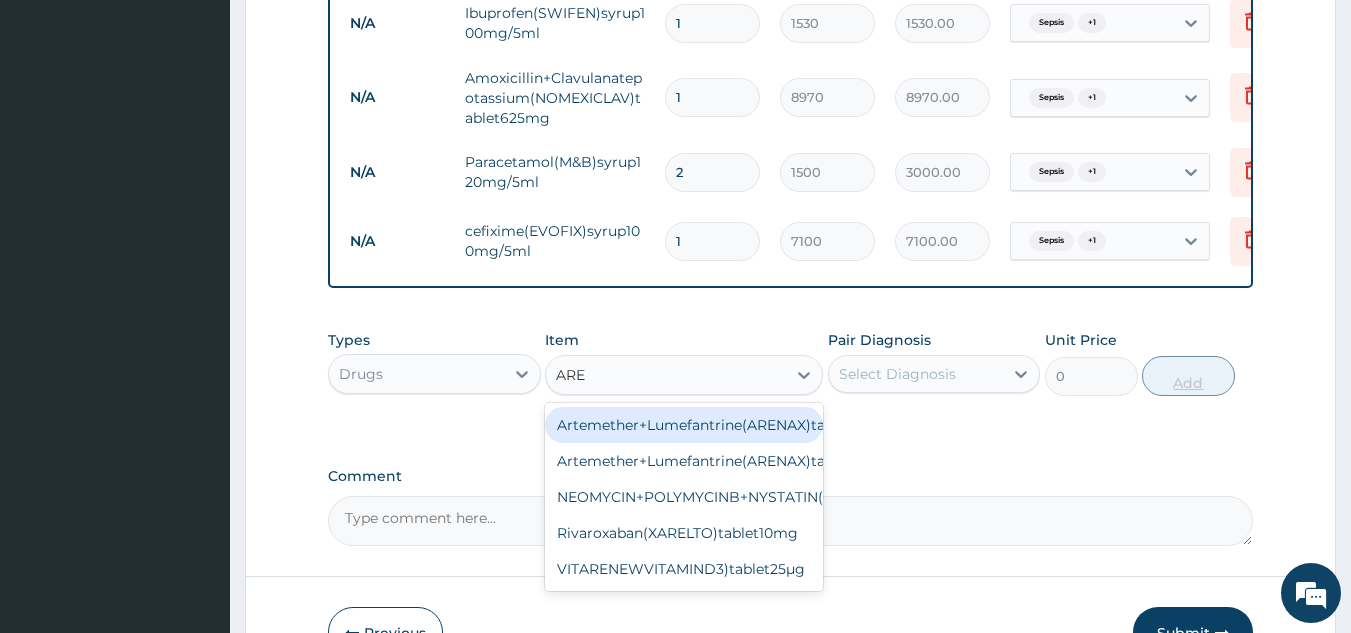 type on "AREN" 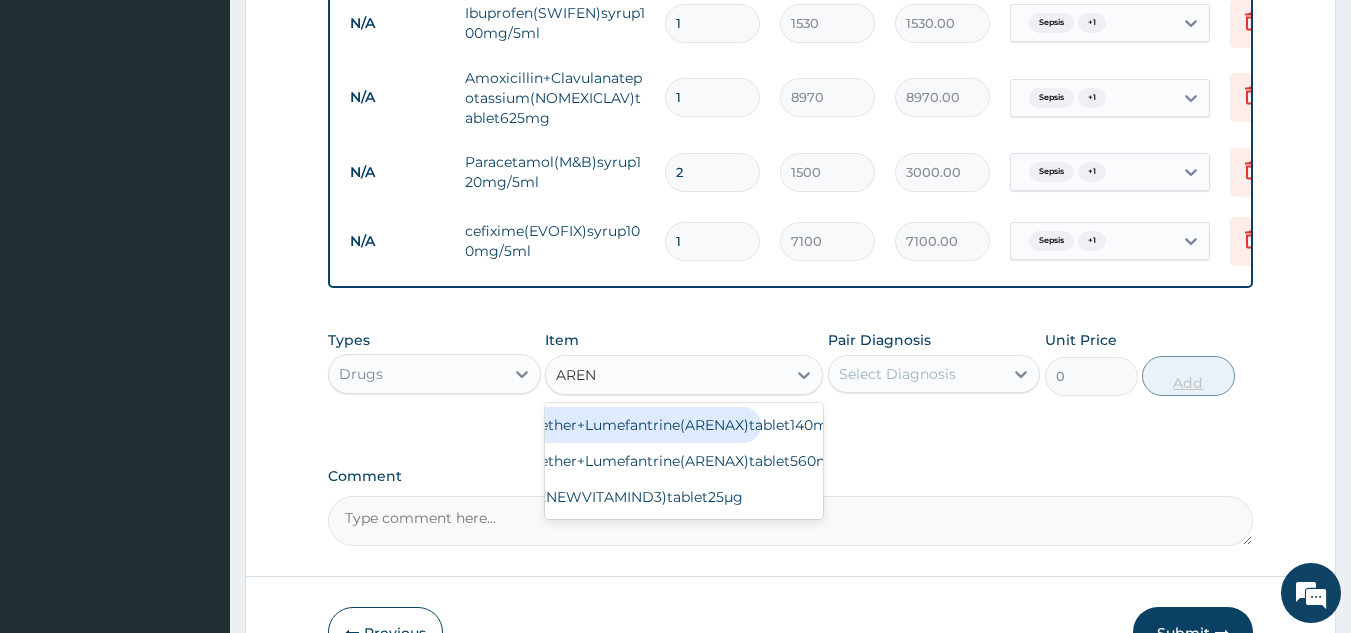 scroll, scrollTop: 0, scrollLeft: 80, axis: horizontal 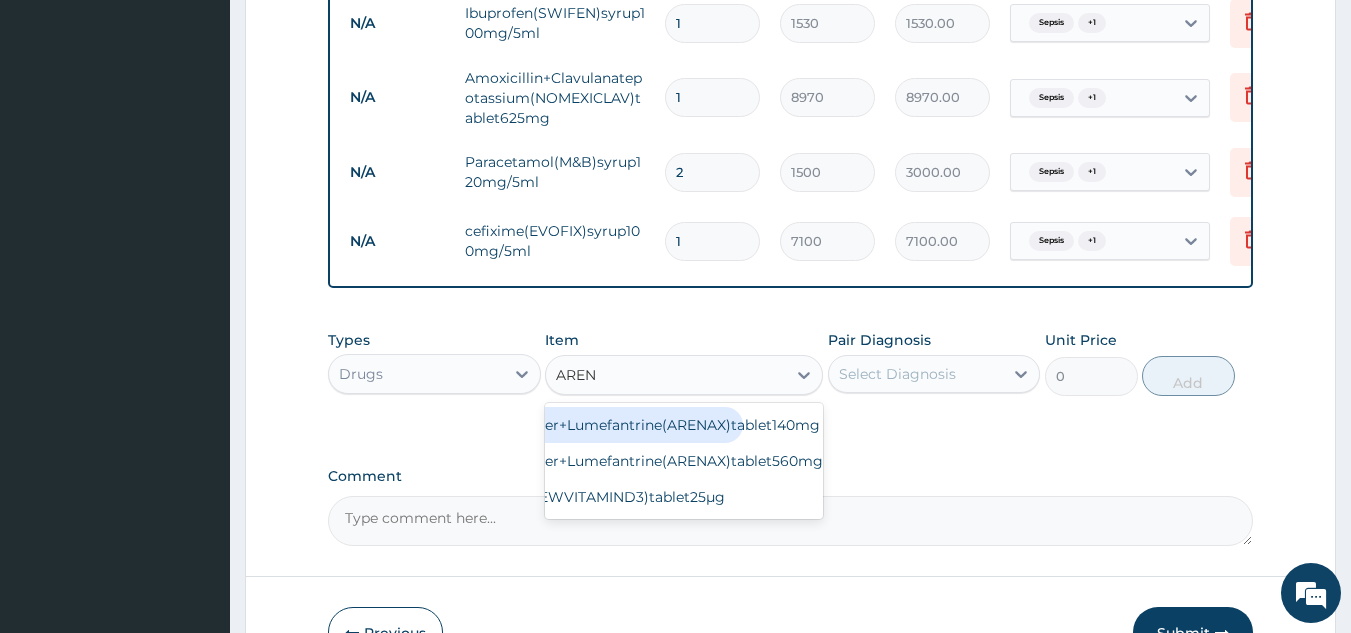 click on "Artemether+Lumefantrine(ARENAX)tablet140mg Artemether+Lumefantrine(ARENAX)tablet560mg VITARENEWVITAMIND3)tablet25μg" at bounding box center [684, 461] 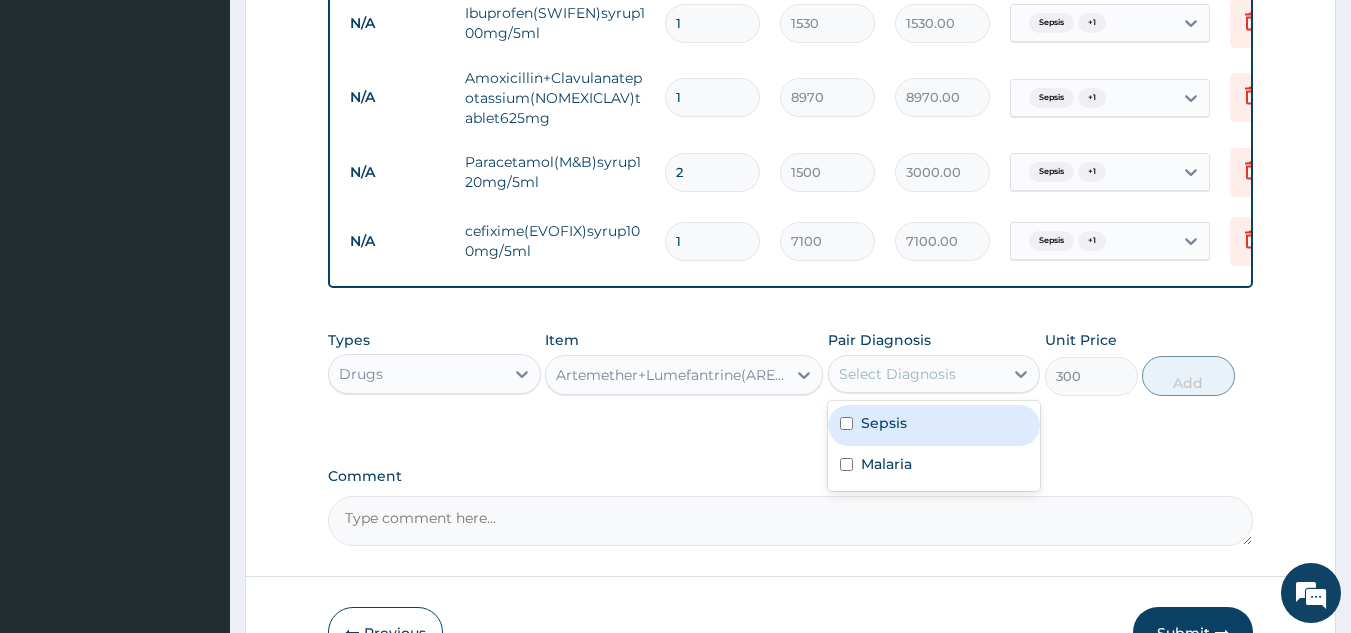 click at bounding box center (846, 423) 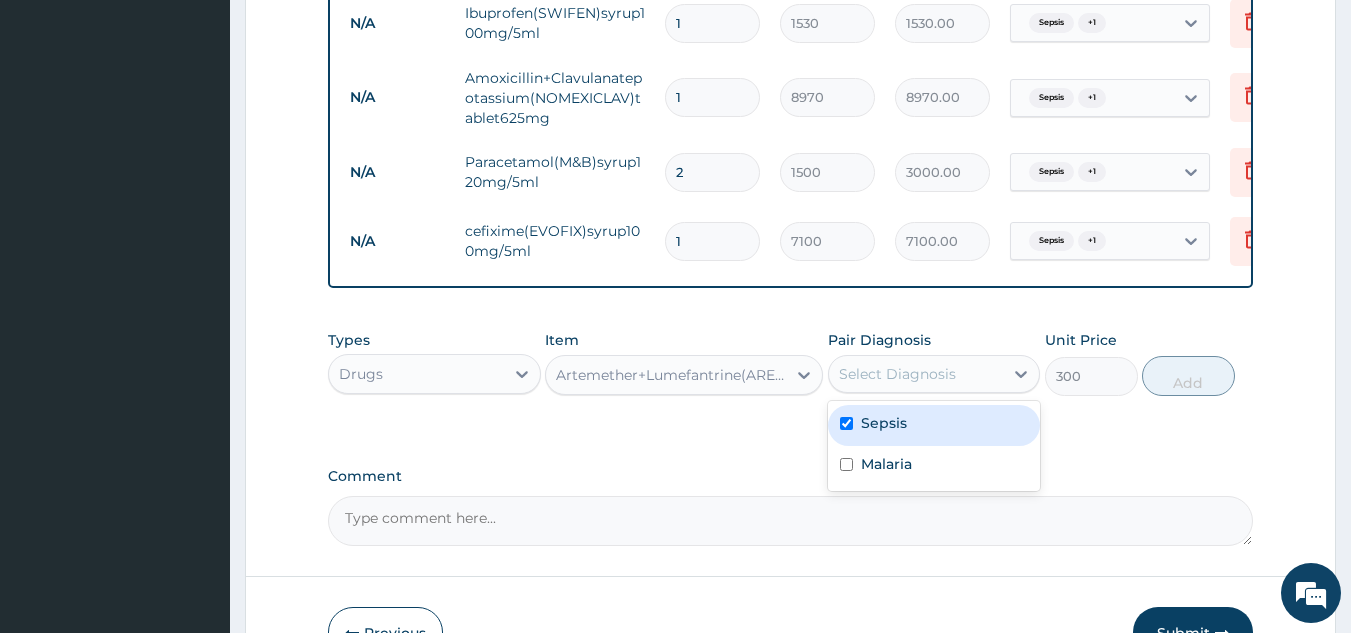 checkbox on "true" 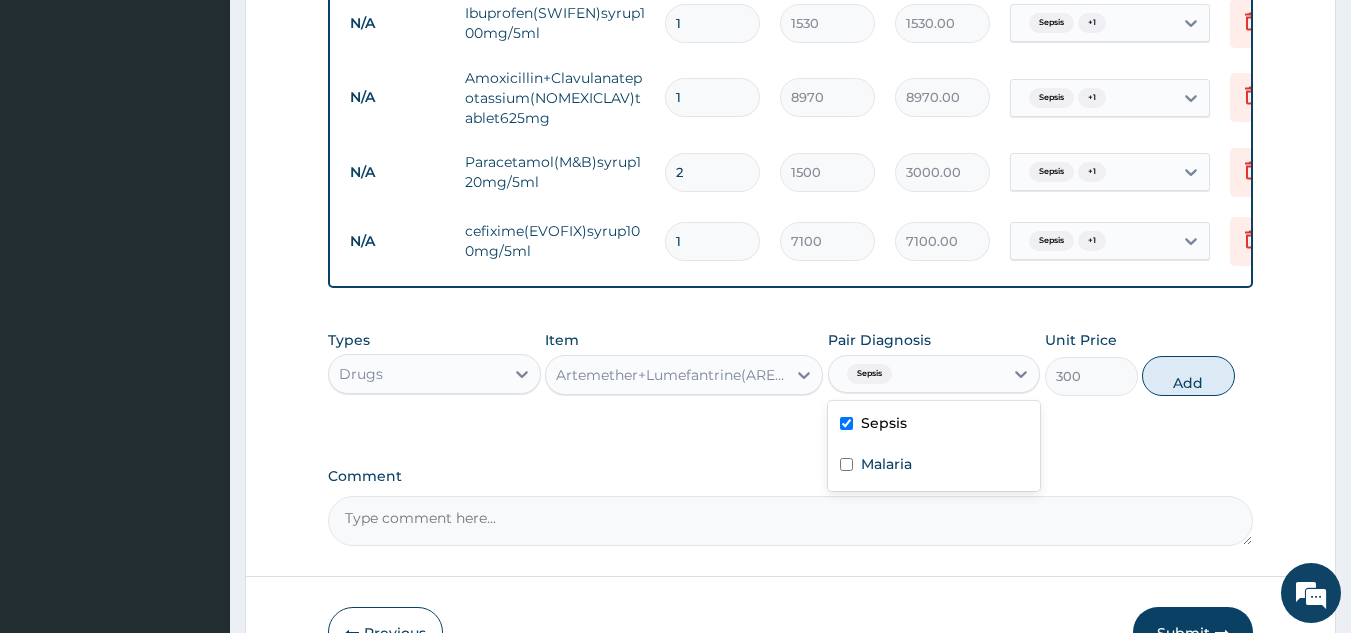 click on "Comment" at bounding box center [791, 521] 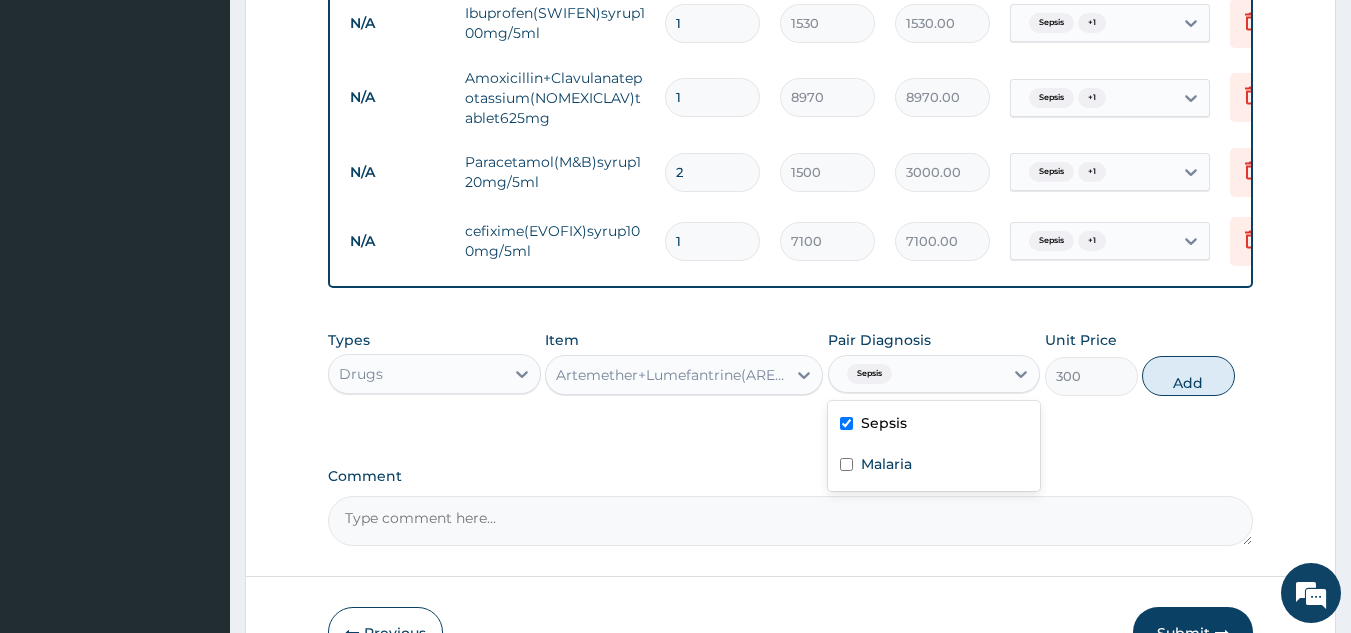 click on "Malaria" at bounding box center [886, 464] 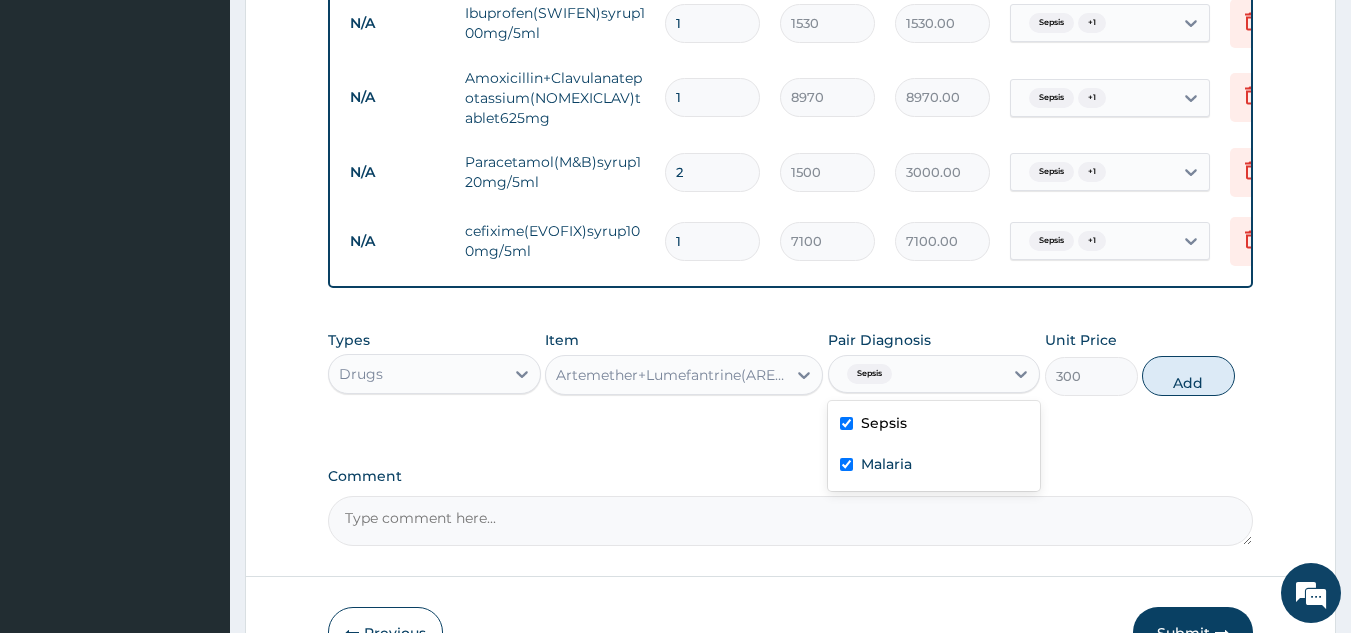 checkbox on "true" 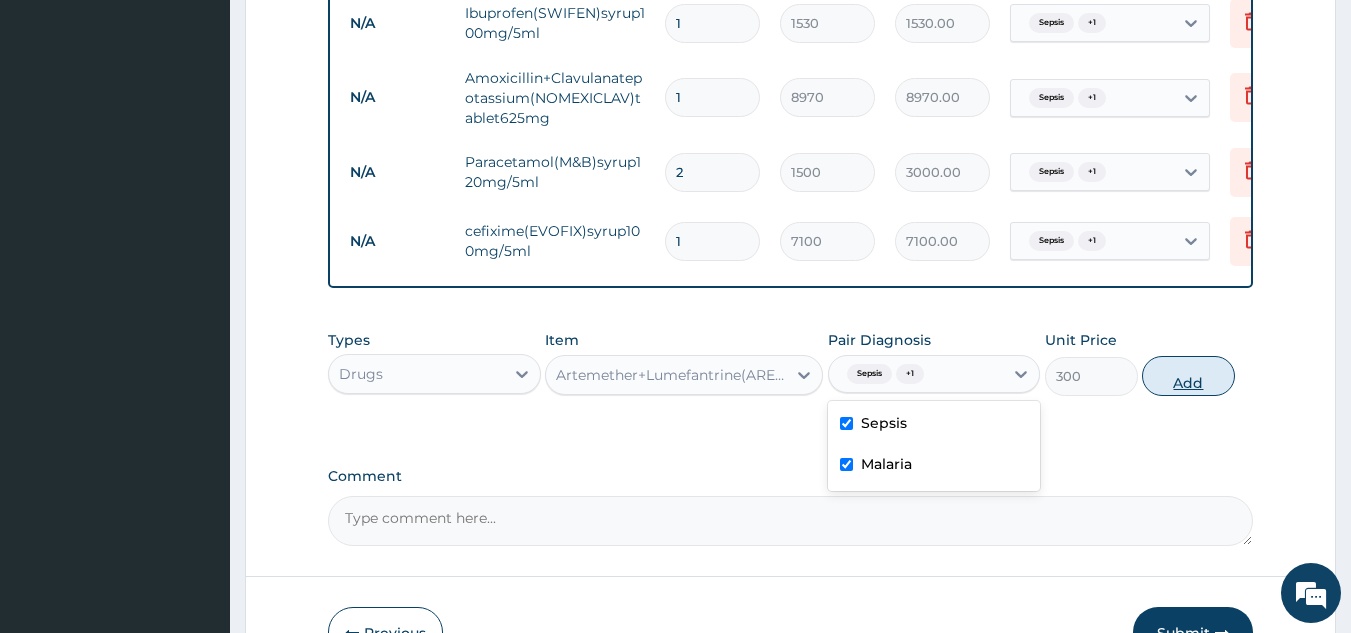 click on "Add" at bounding box center (1188, 376) 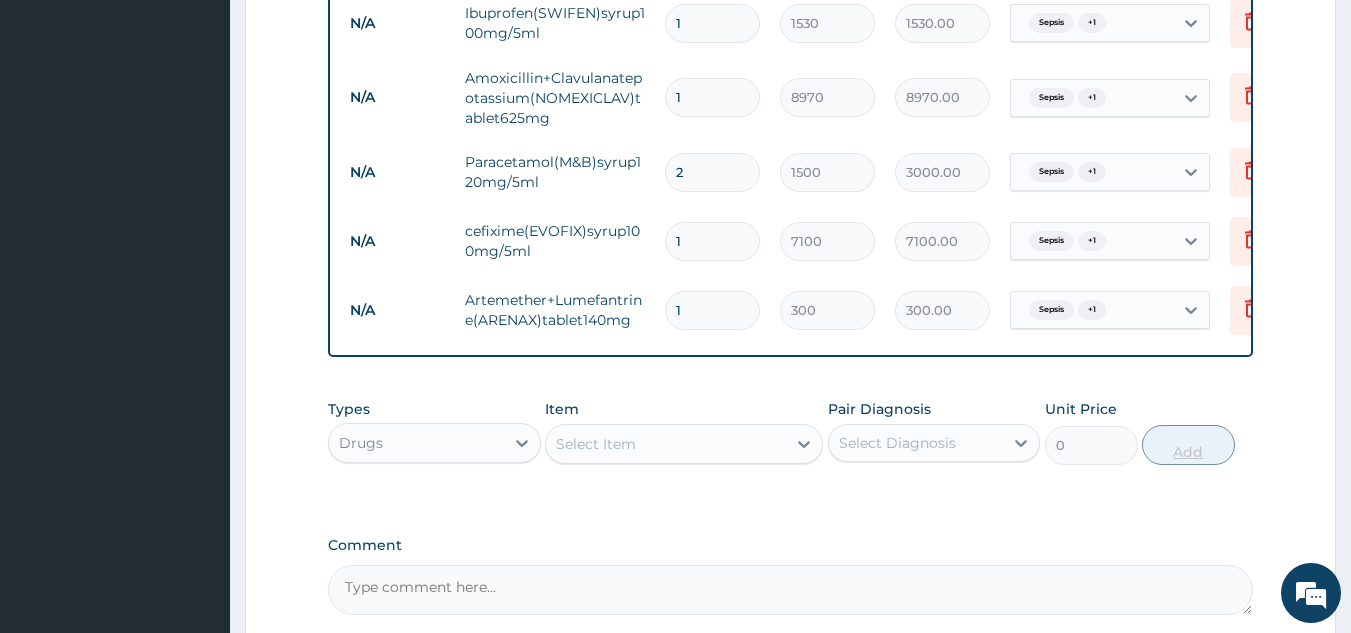 type on "15" 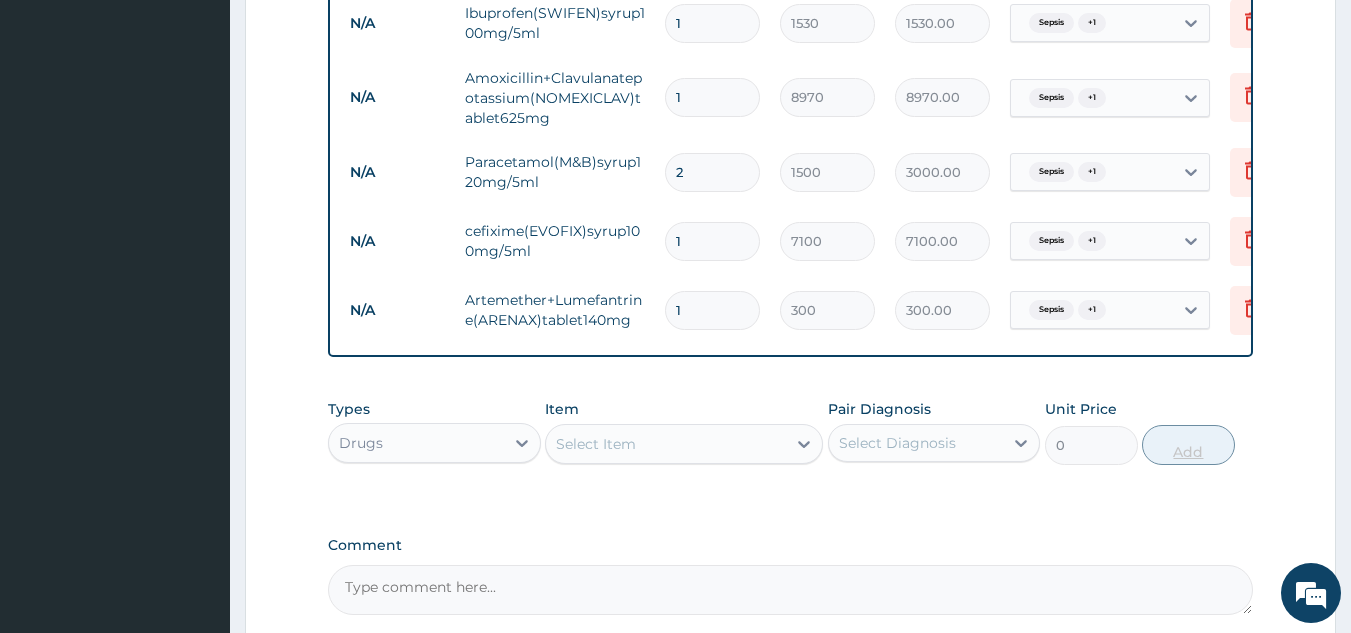 type on "4500.00" 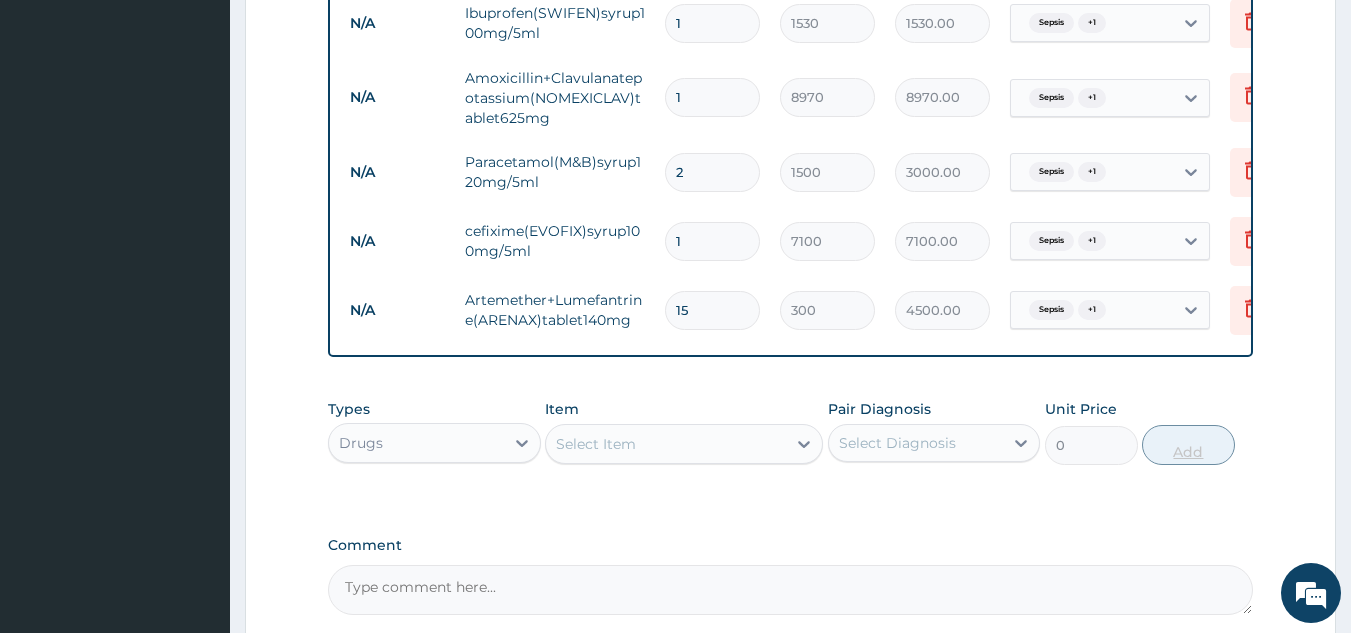type on "1" 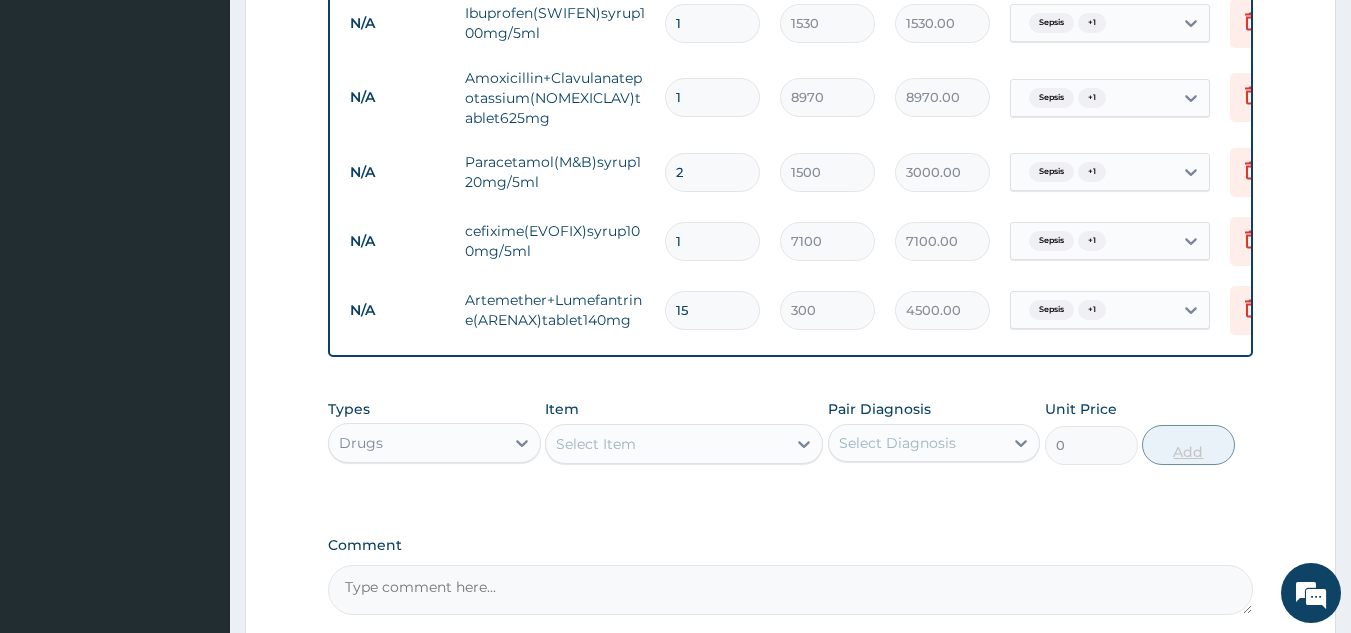type on "300.00" 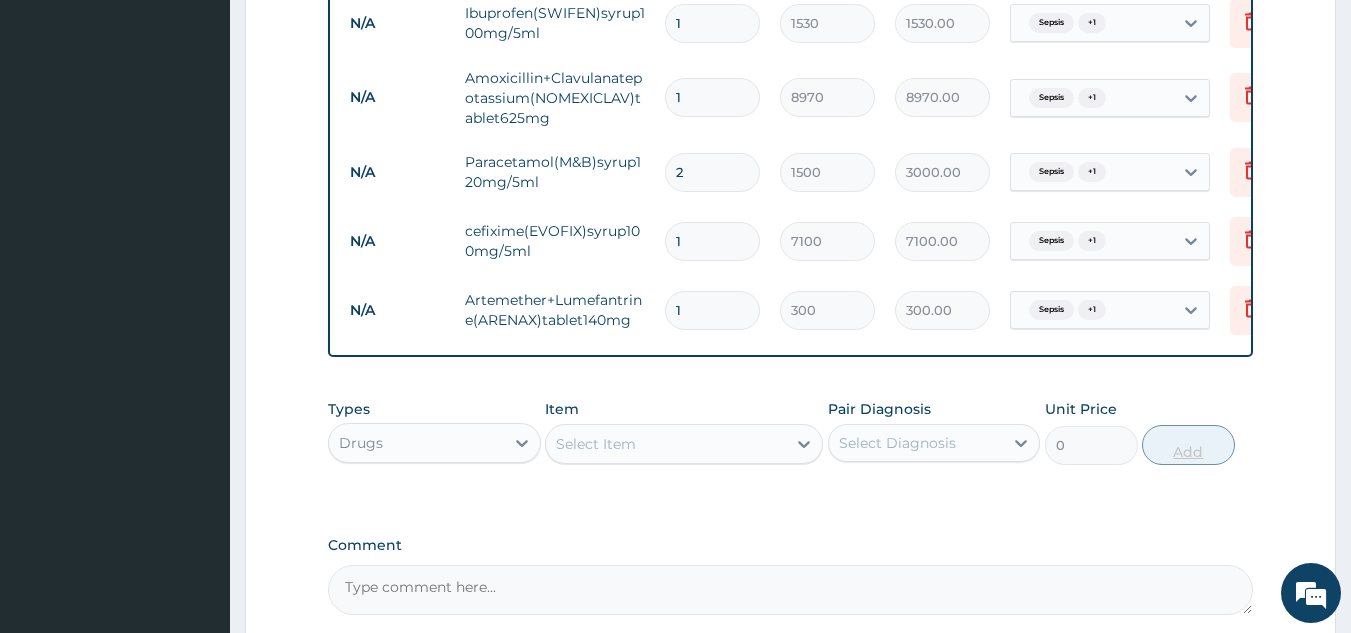 type on "12" 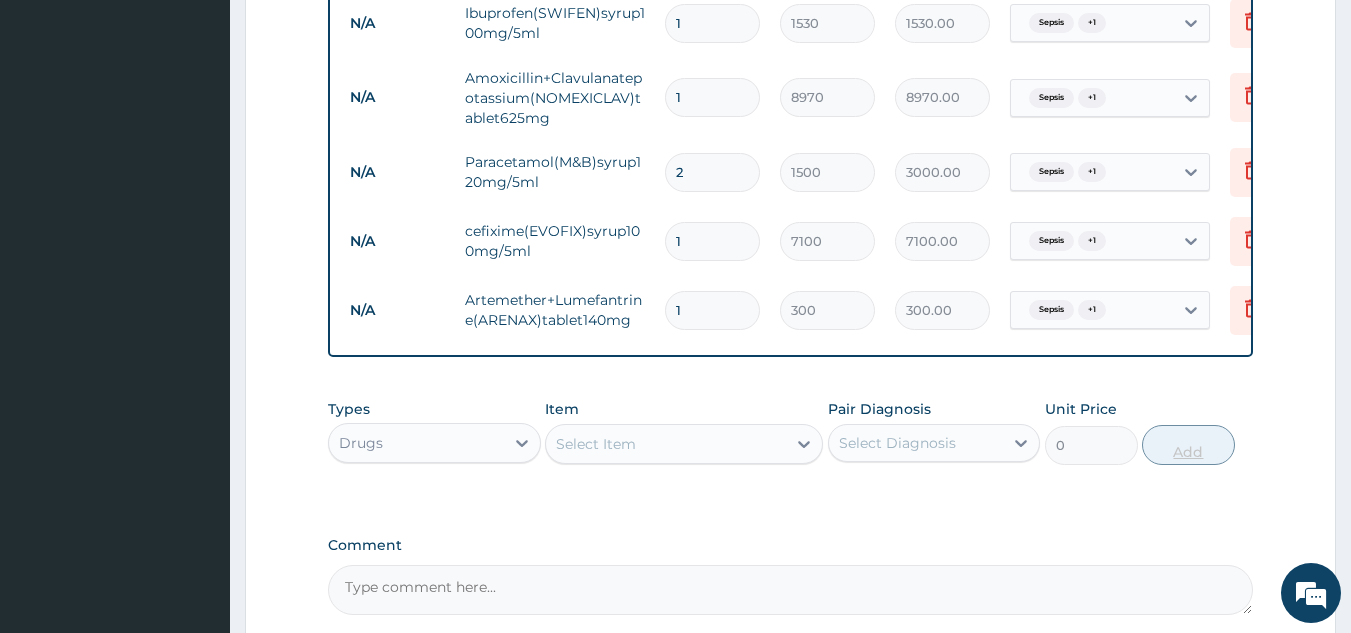 type on "3600.00" 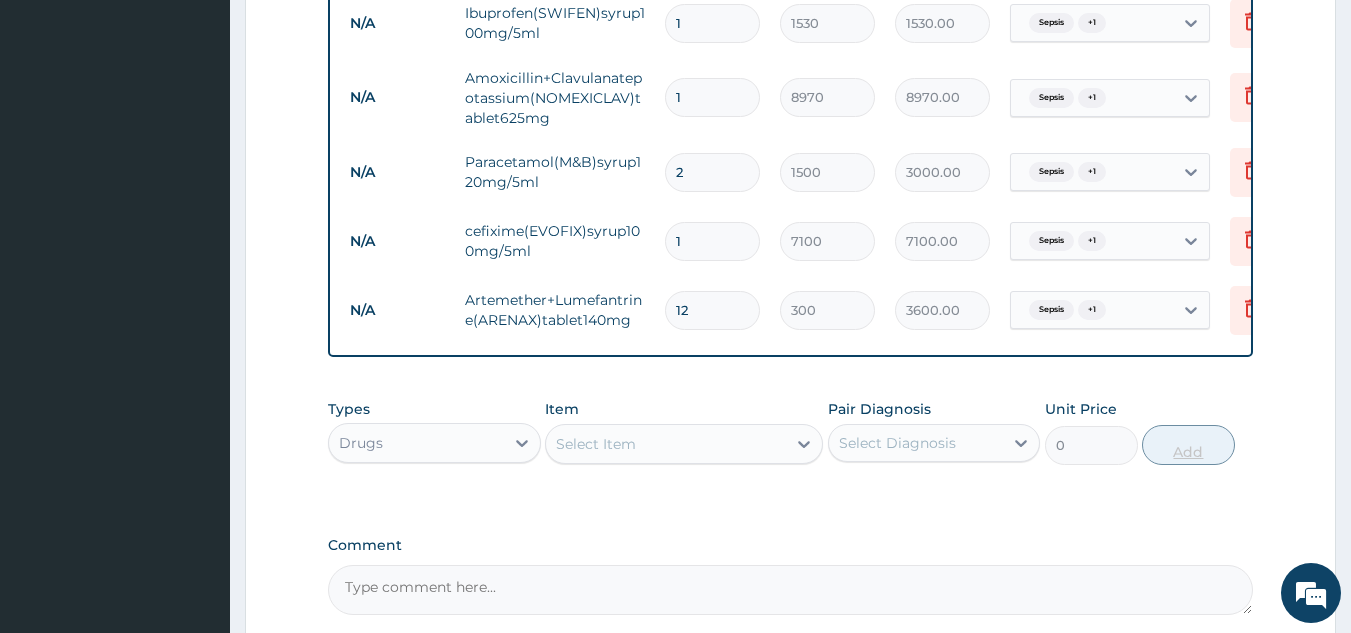 type on "12" 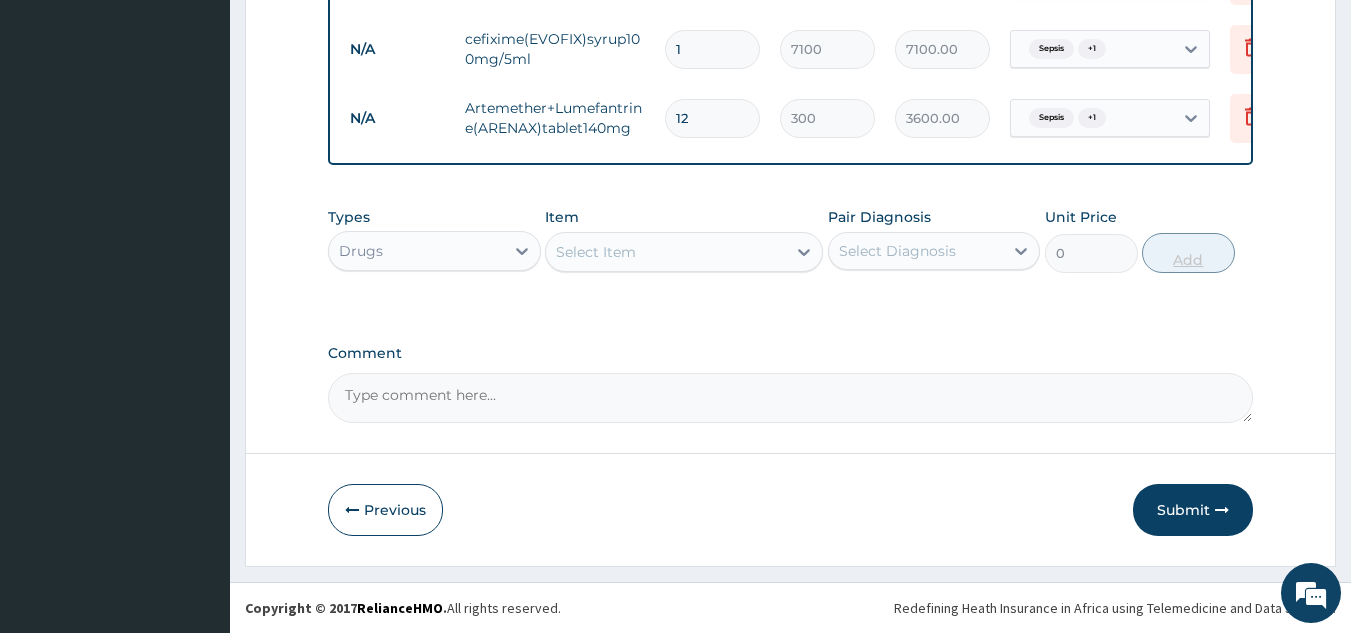scroll, scrollTop: 1085, scrollLeft: 0, axis: vertical 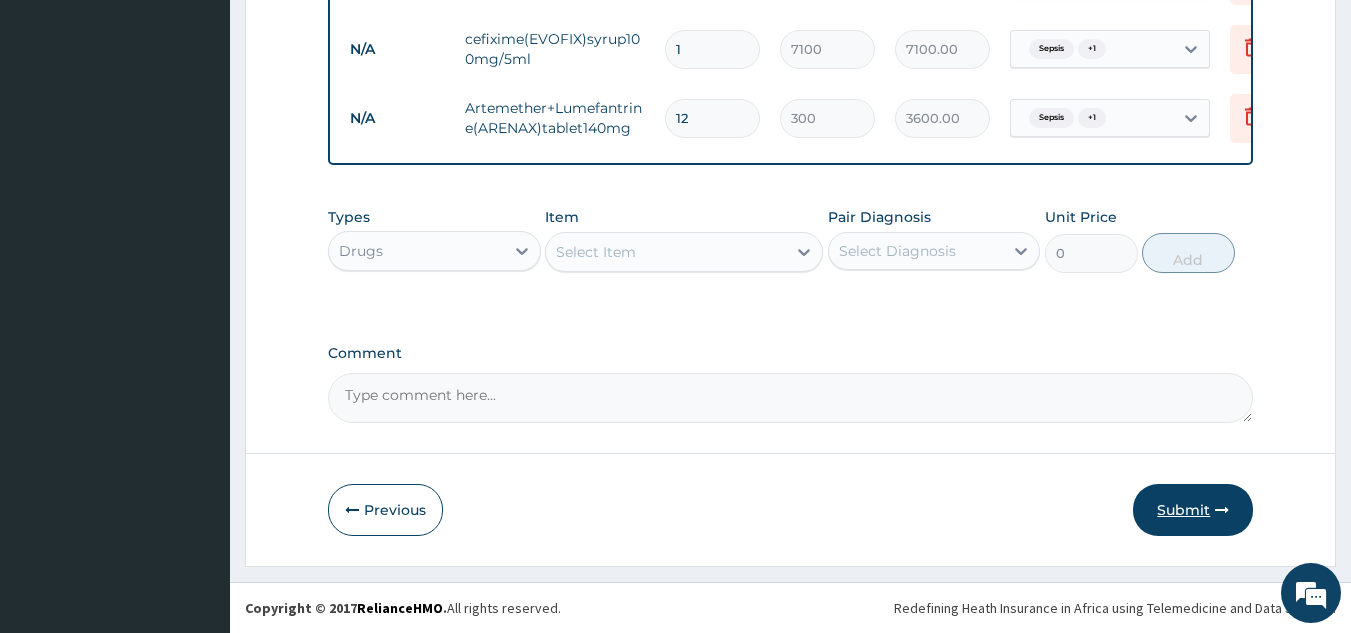 click on "Submit" at bounding box center (1193, 510) 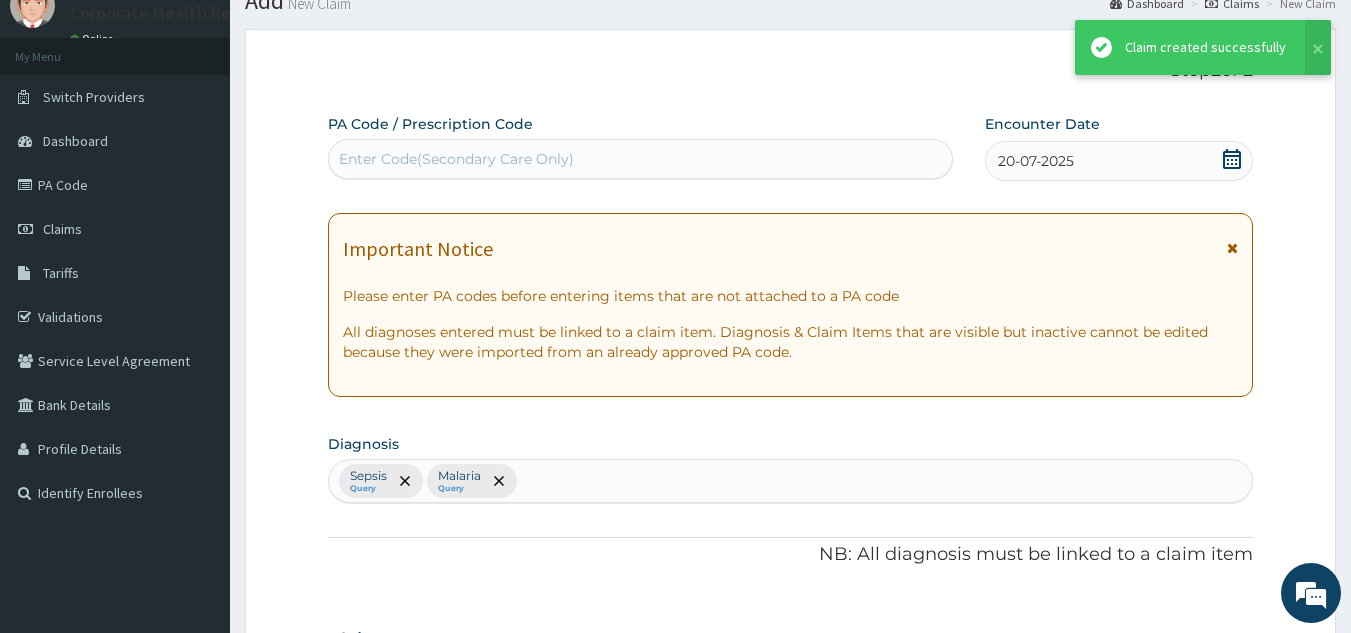 scroll, scrollTop: 1085, scrollLeft: 0, axis: vertical 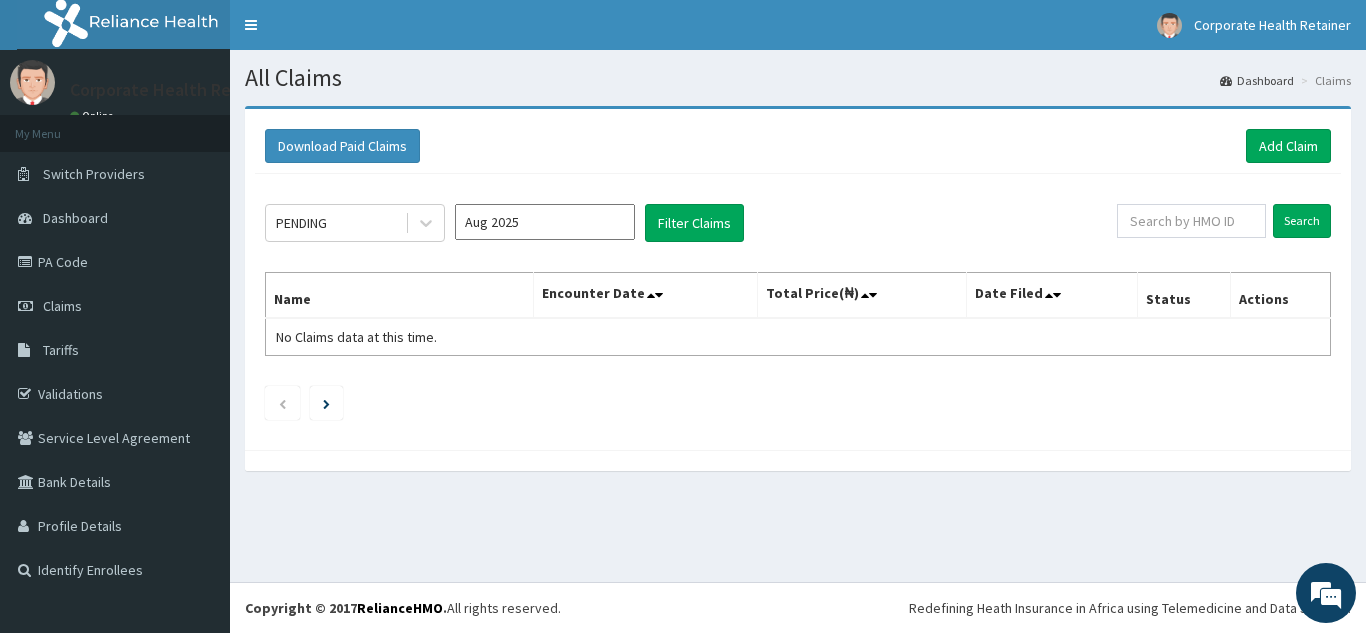 click on "Redefining Heath Insurance in Africa using Telemedicine and Data Science!
Copyright © 2017  RelianceHMO .  All rights reserved." at bounding box center (798, 607) 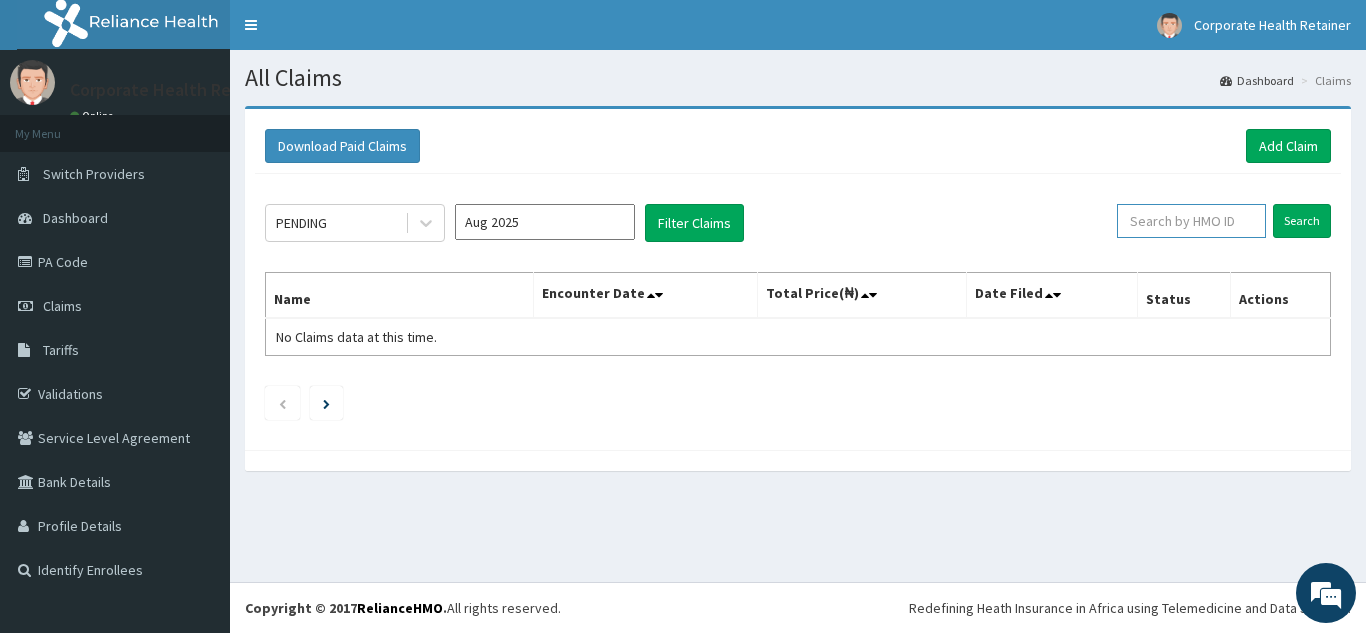 click at bounding box center [1191, 221] 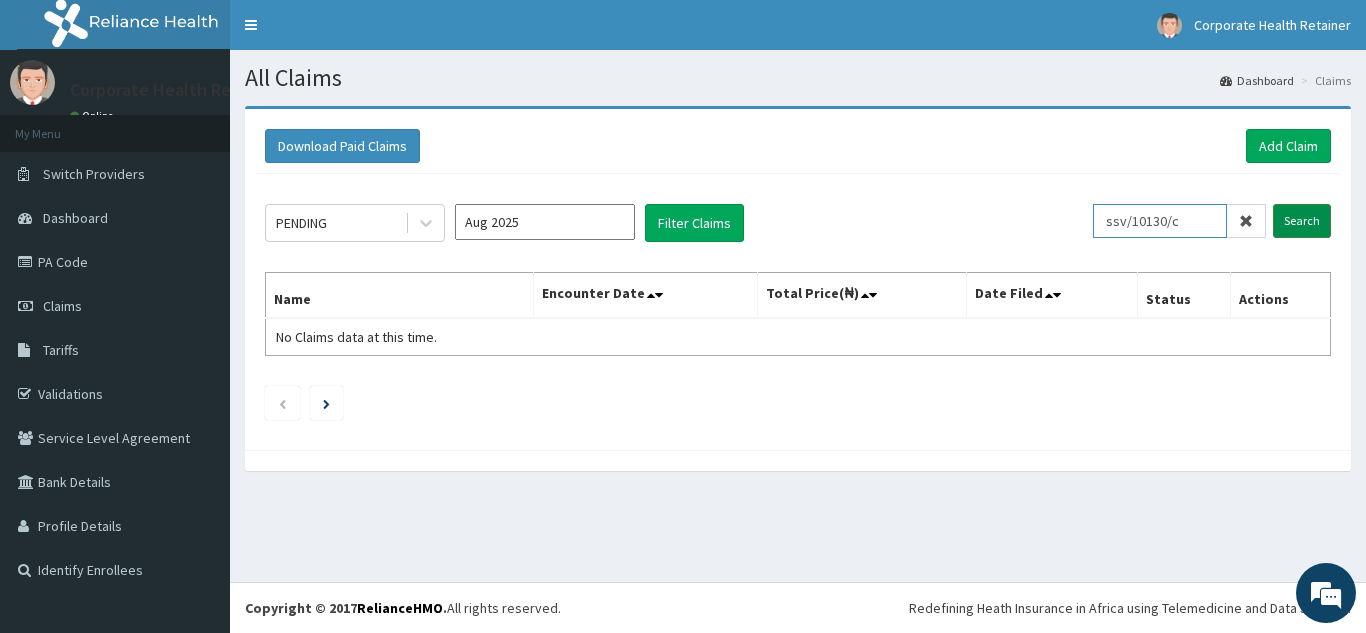 type on "ssv/10130/c" 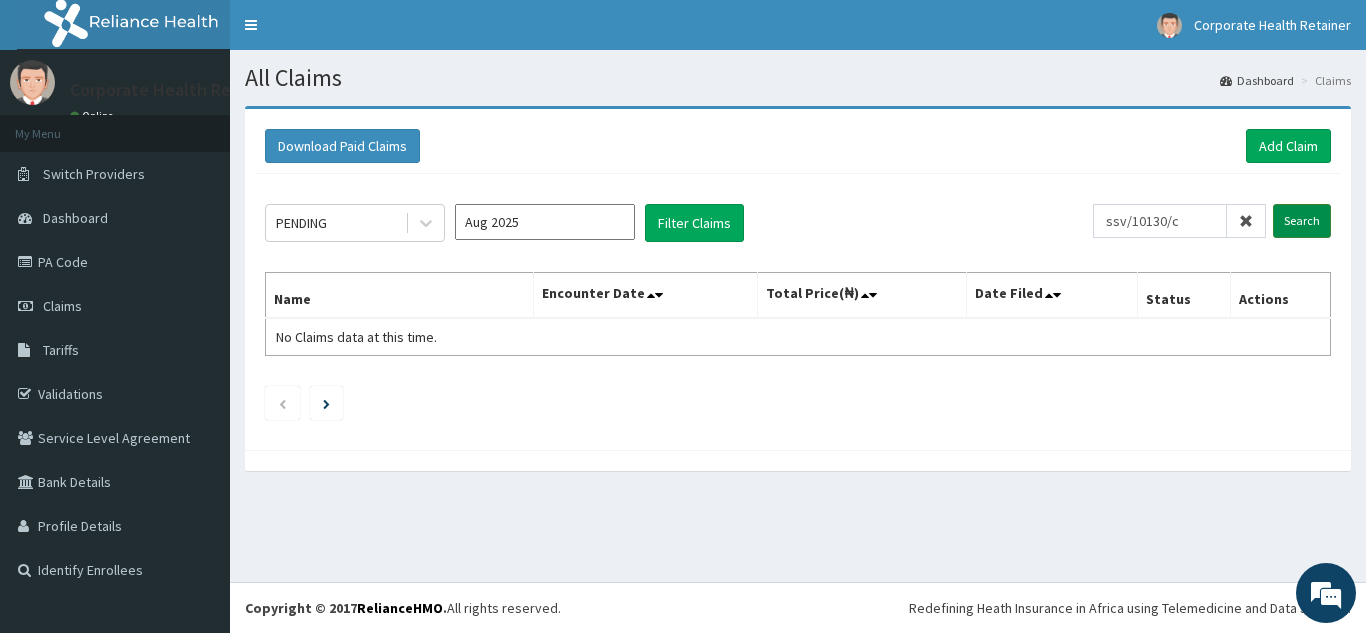 click on "Search" at bounding box center (1302, 221) 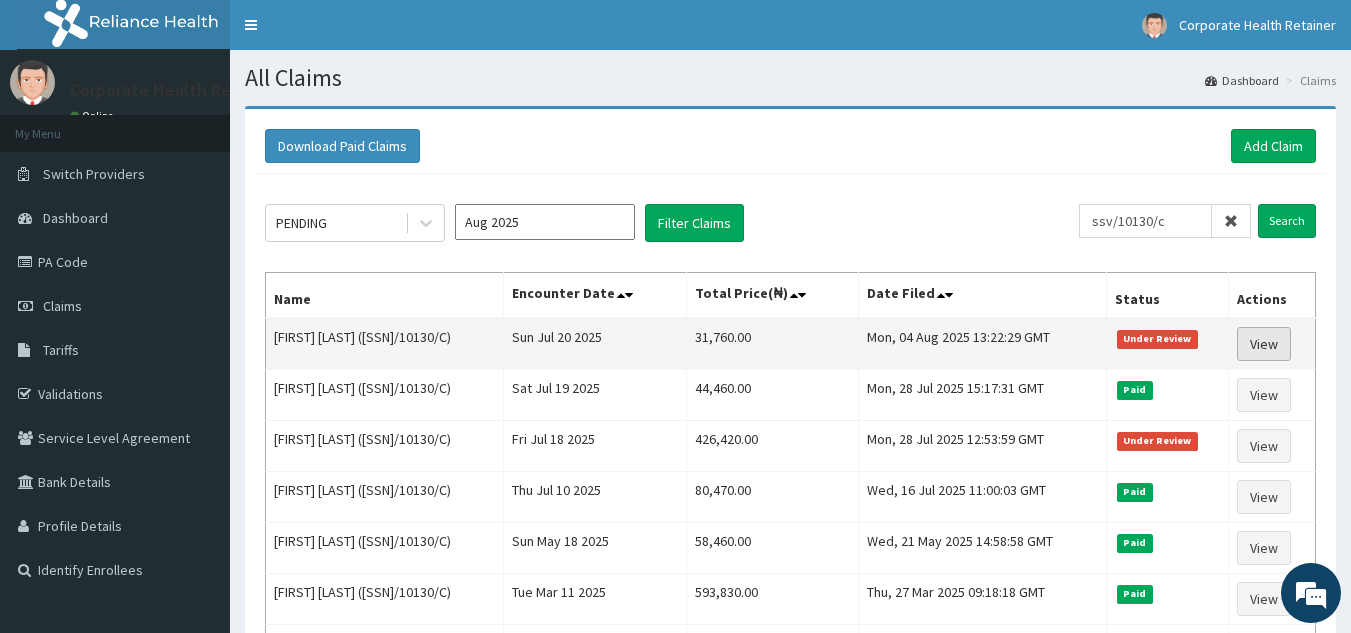 click on "View" at bounding box center (1264, 344) 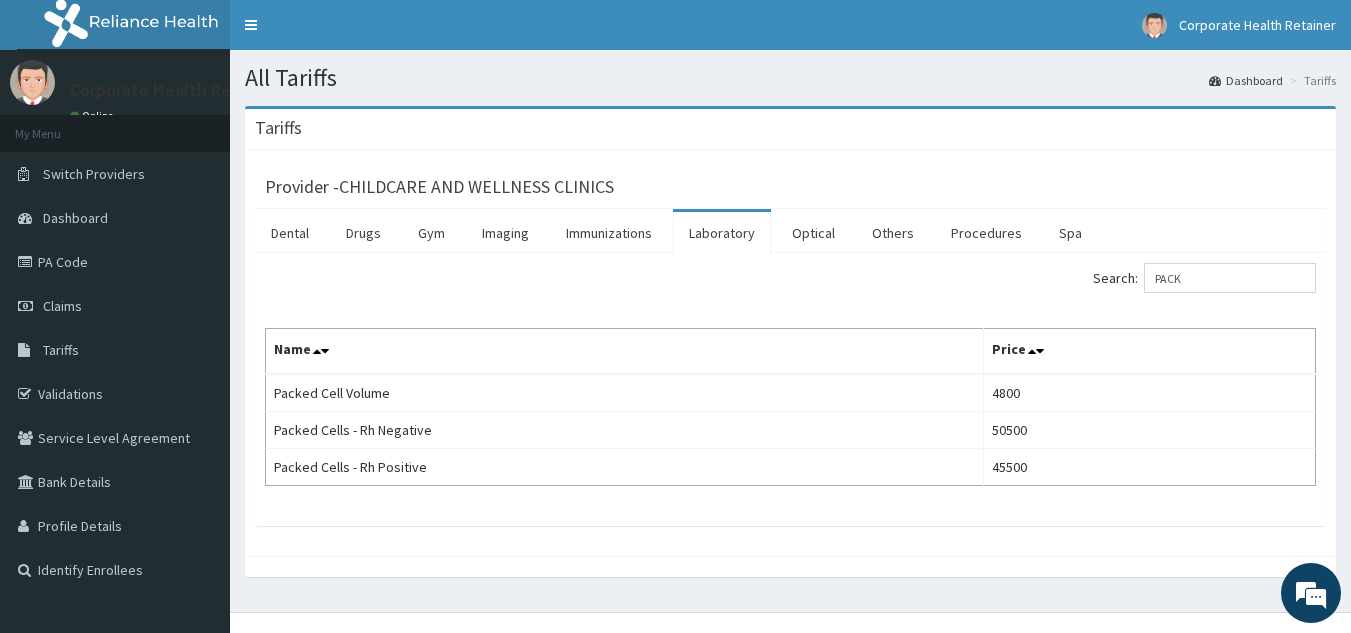 scroll, scrollTop: 0, scrollLeft: 0, axis: both 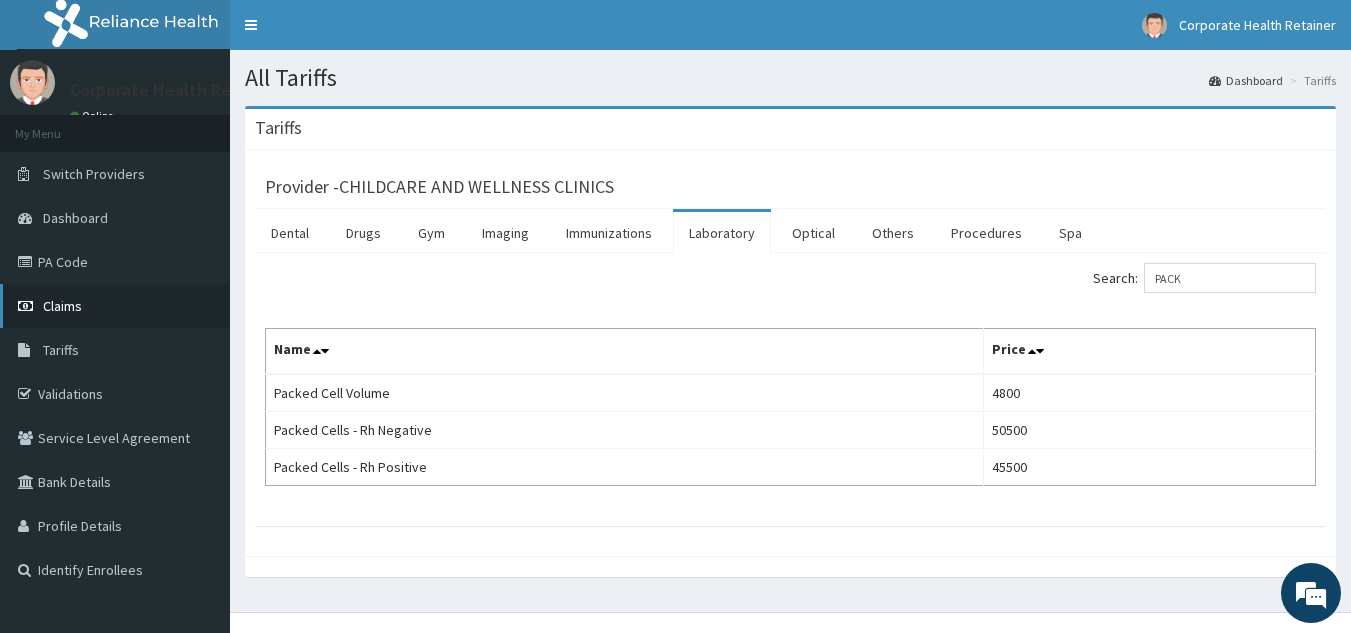 click on "Claims" at bounding box center [62, 306] 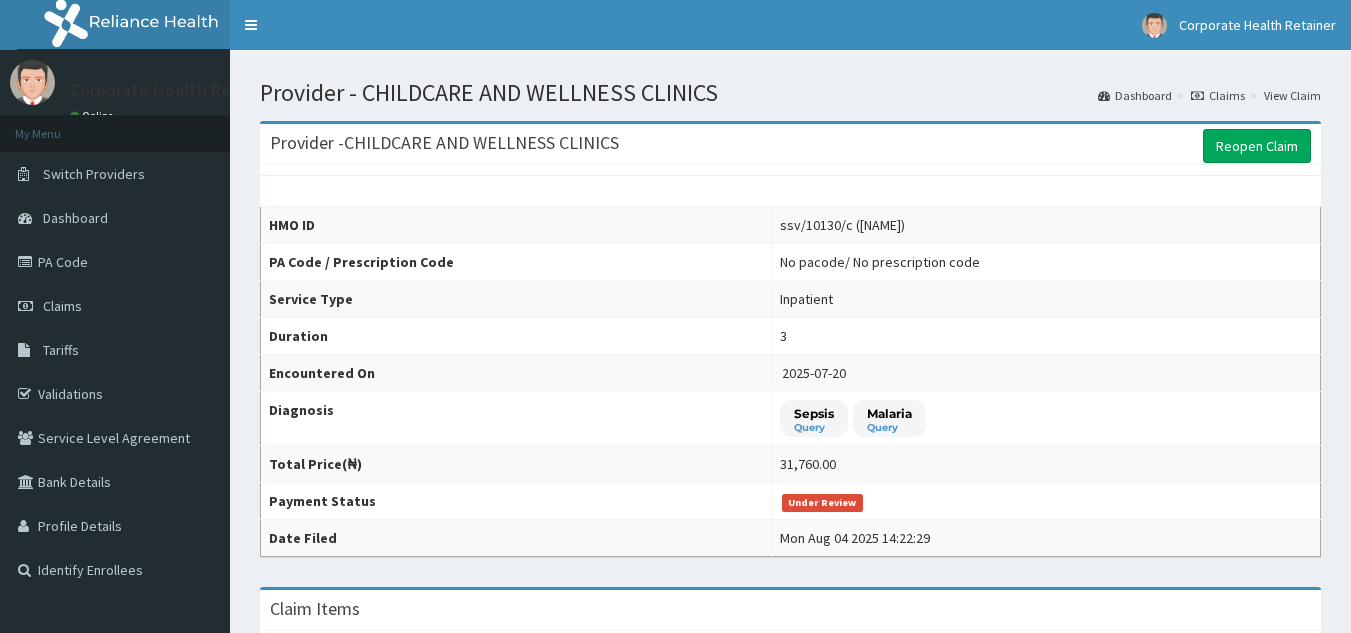 scroll, scrollTop: 0, scrollLeft: 0, axis: both 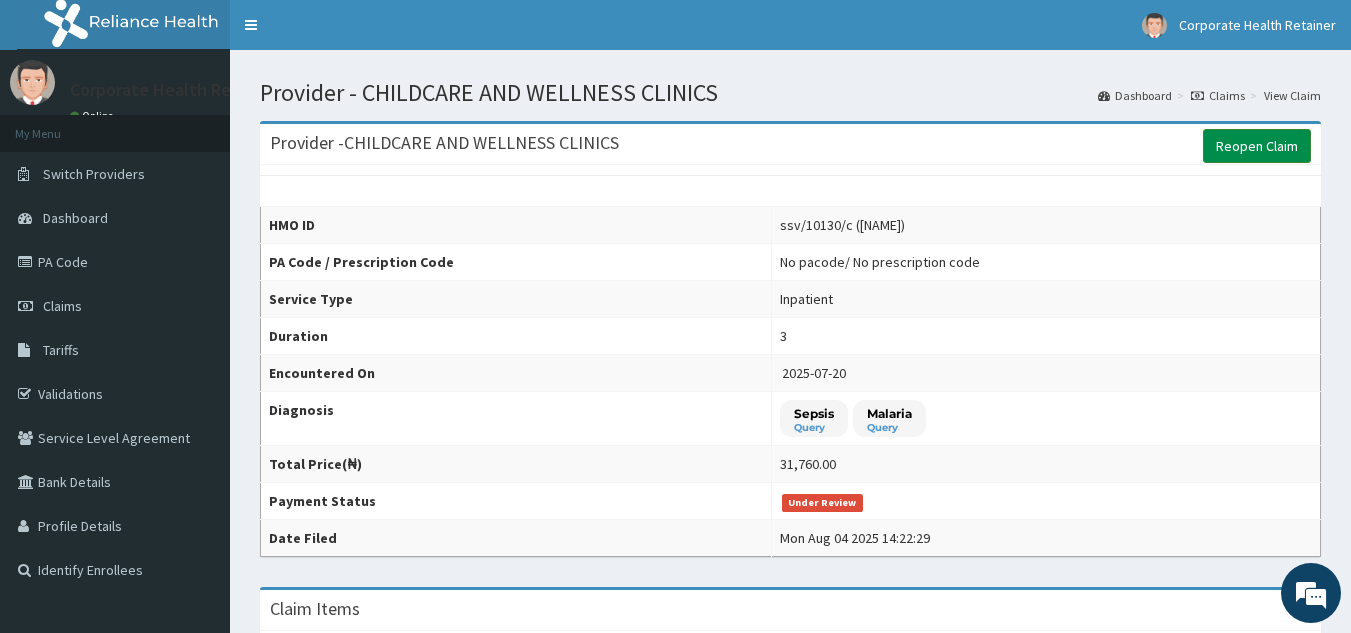 click on "Reopen Claim" at bounding box center (1257, 146) 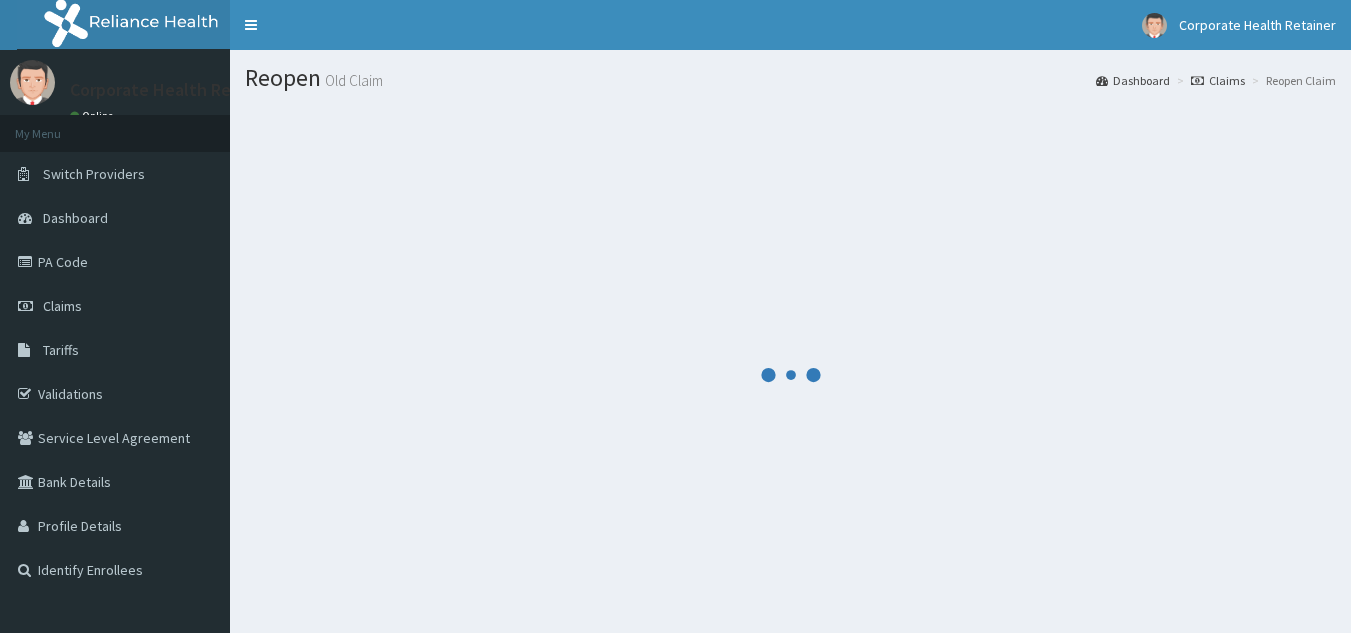 scroll, scrollTop: 0, scrollLeft: 0, axis: both 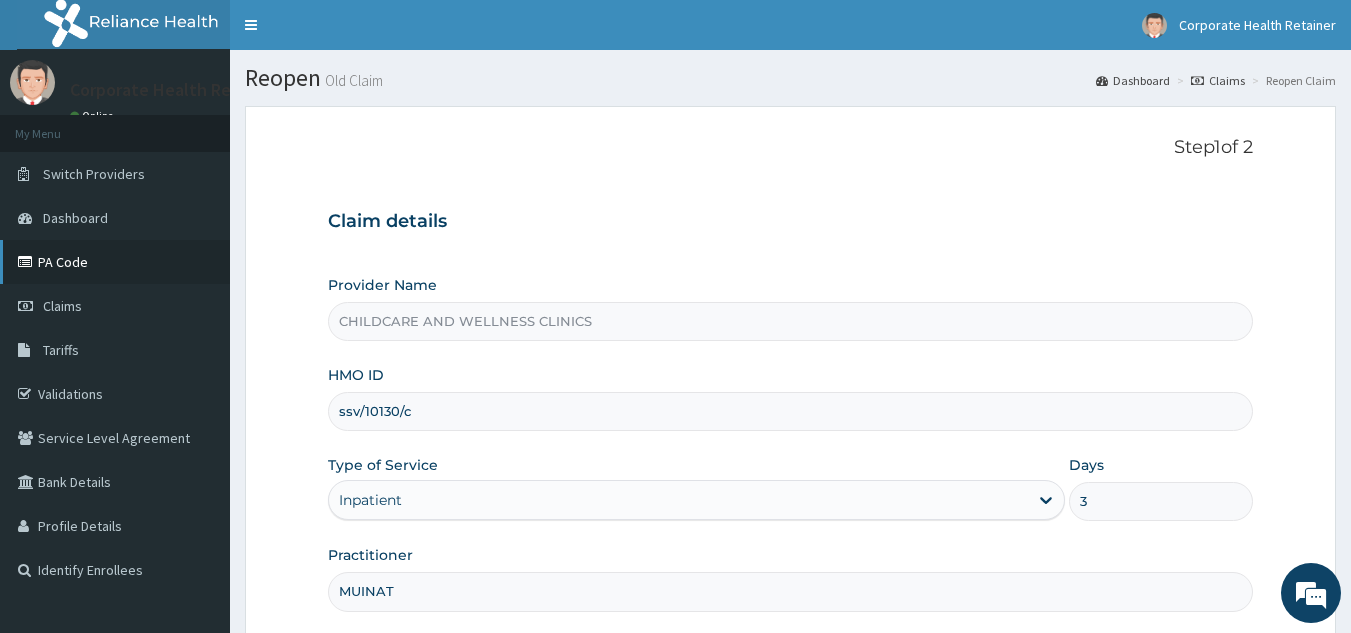 click on "PA Code" at bounding box center [115, 262] 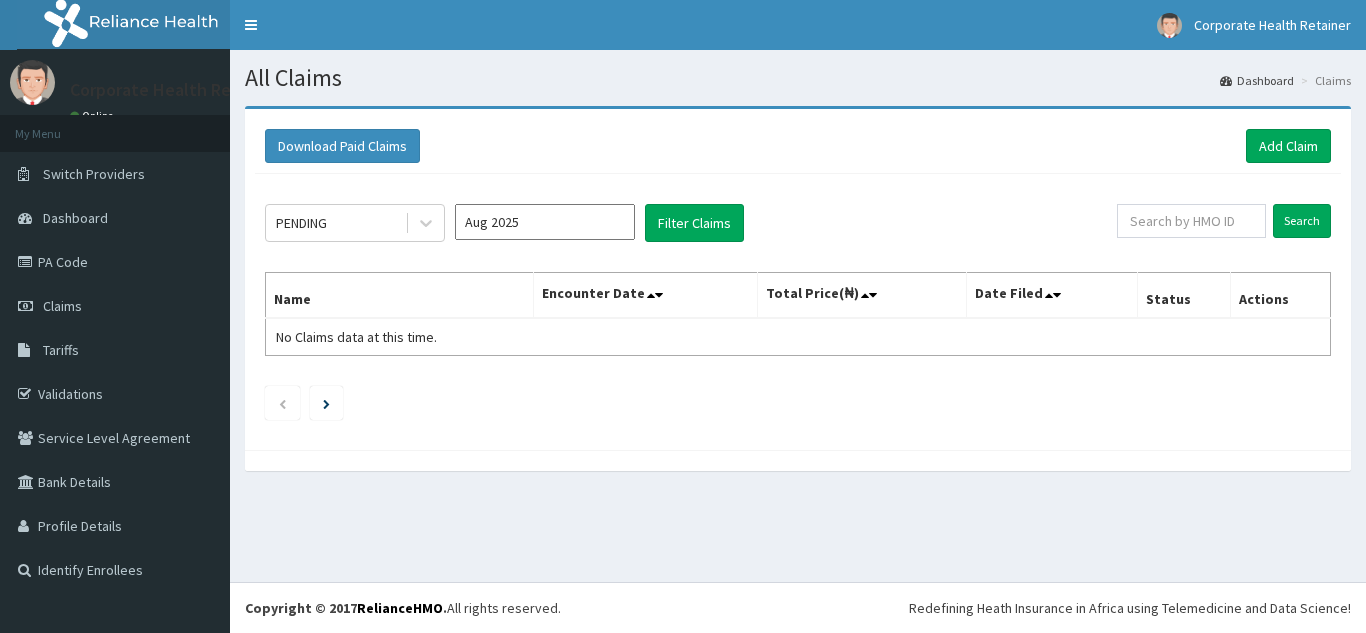 scroll, scrollTop: 0, scrollLeft: 0, axis: both 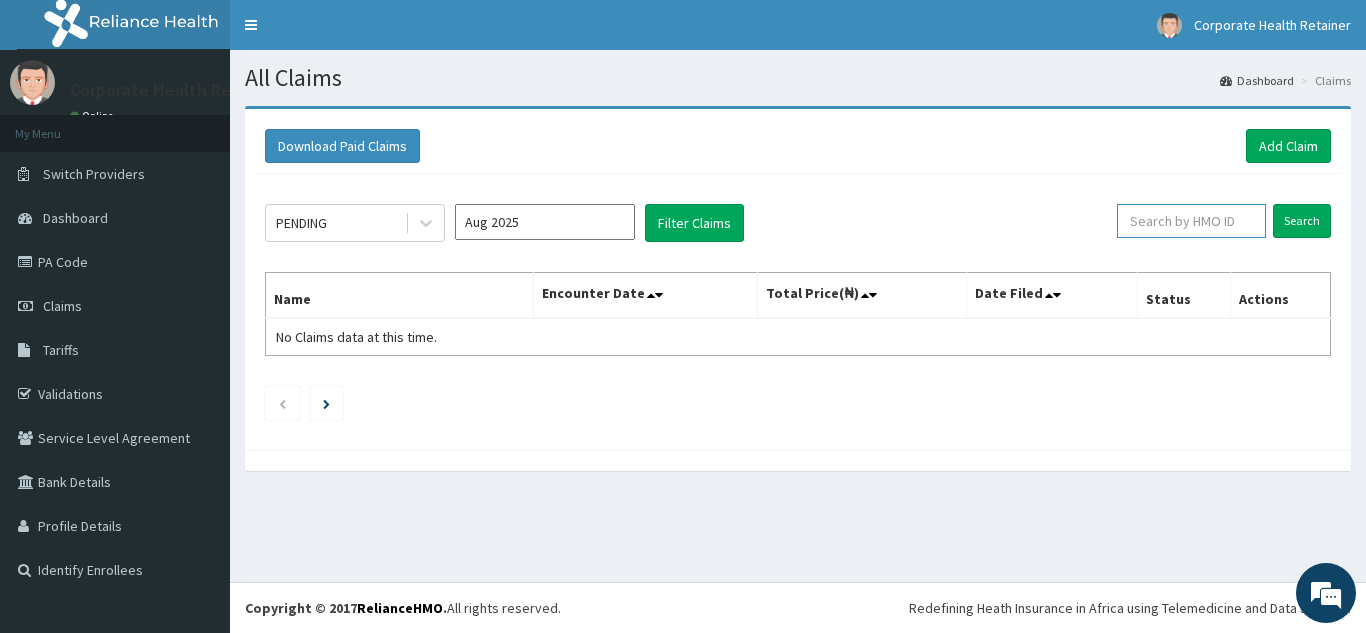 click at bounding box center [1191, 221] 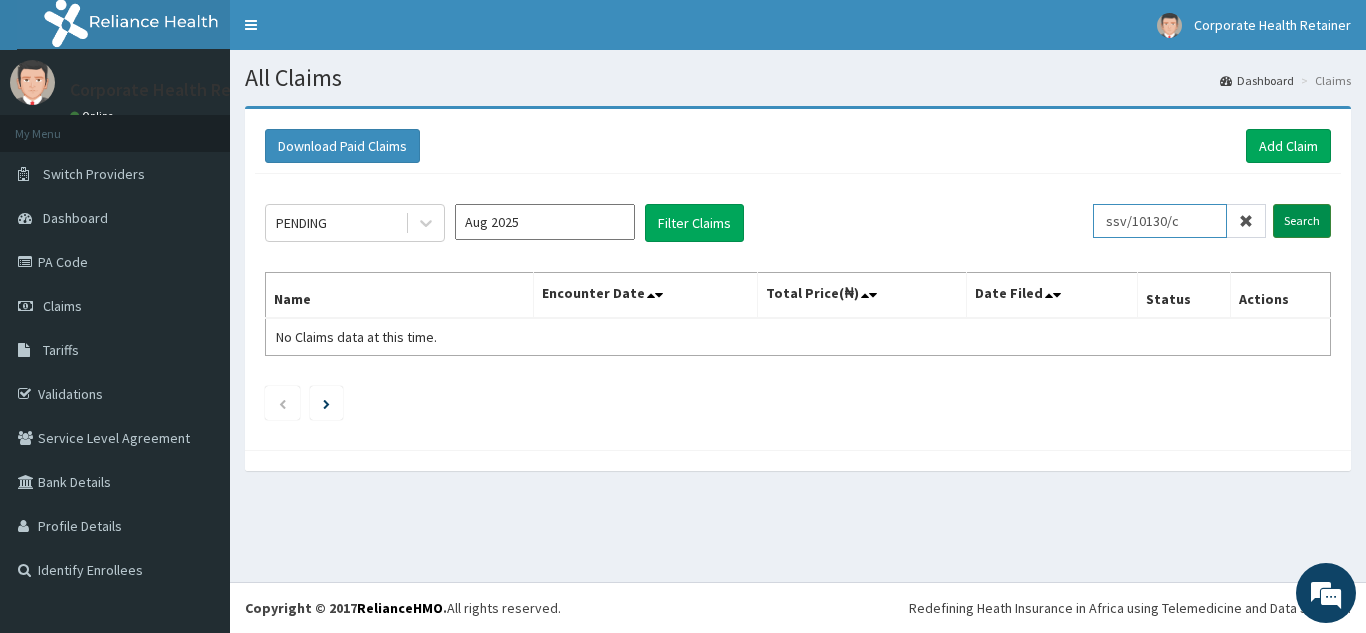 type on "ssv/10130/c" 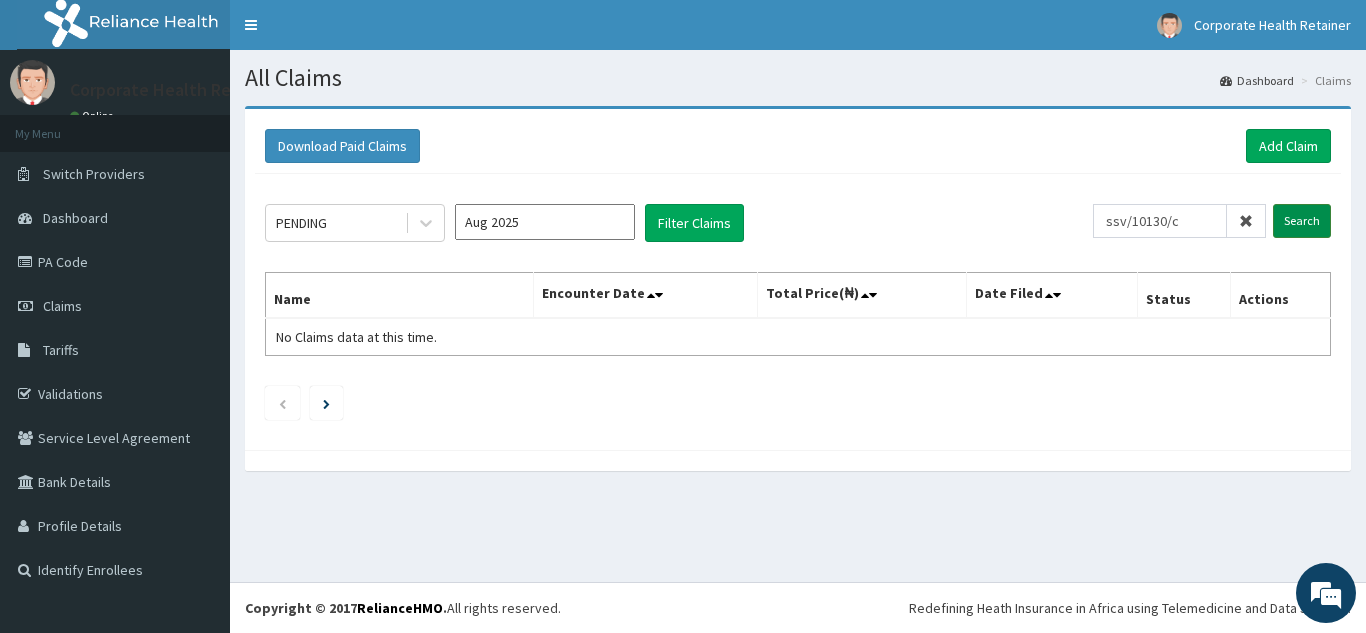 click on "Search" at bounding box center [1302, 221] 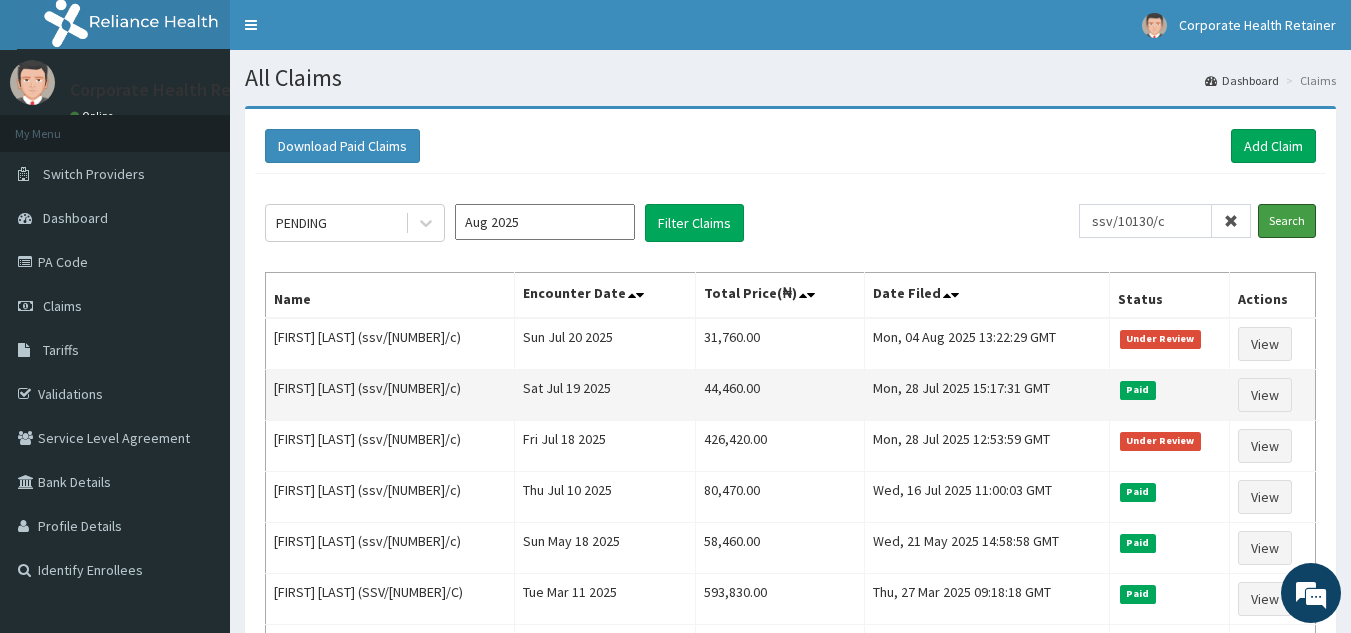 scroll, scrollTop: 0, scrollLeft: 0, axis: both 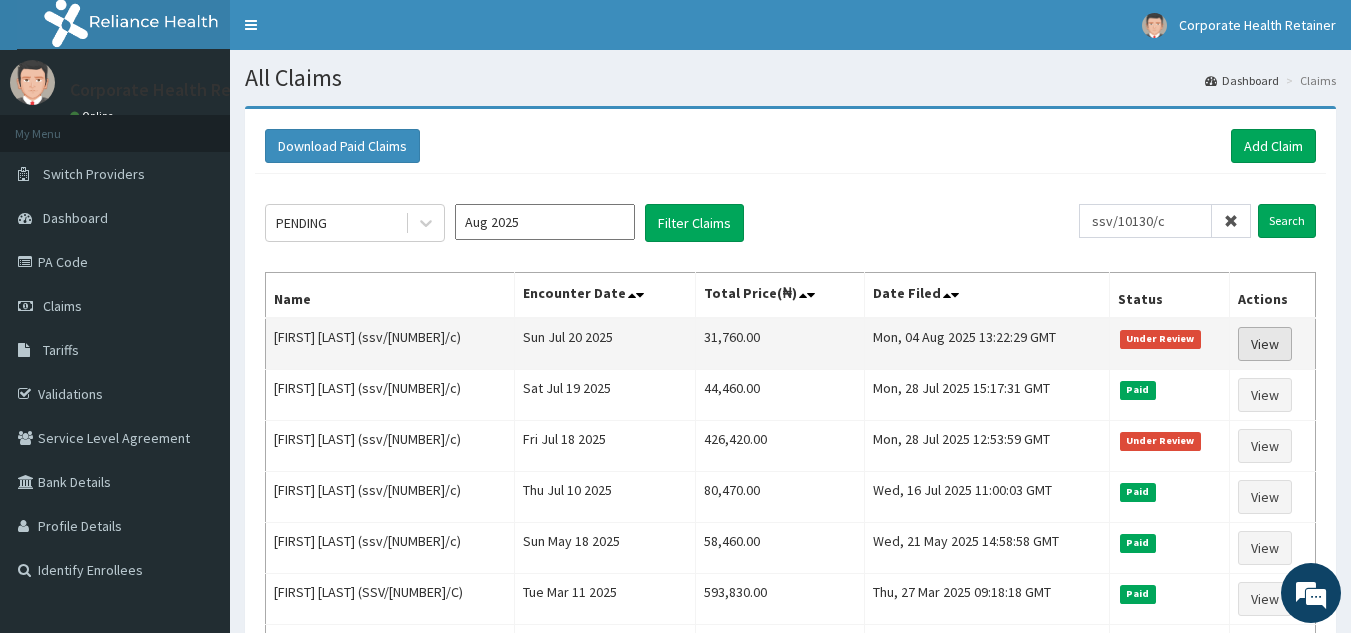 click on "View" at bounding box center [1265, 344] 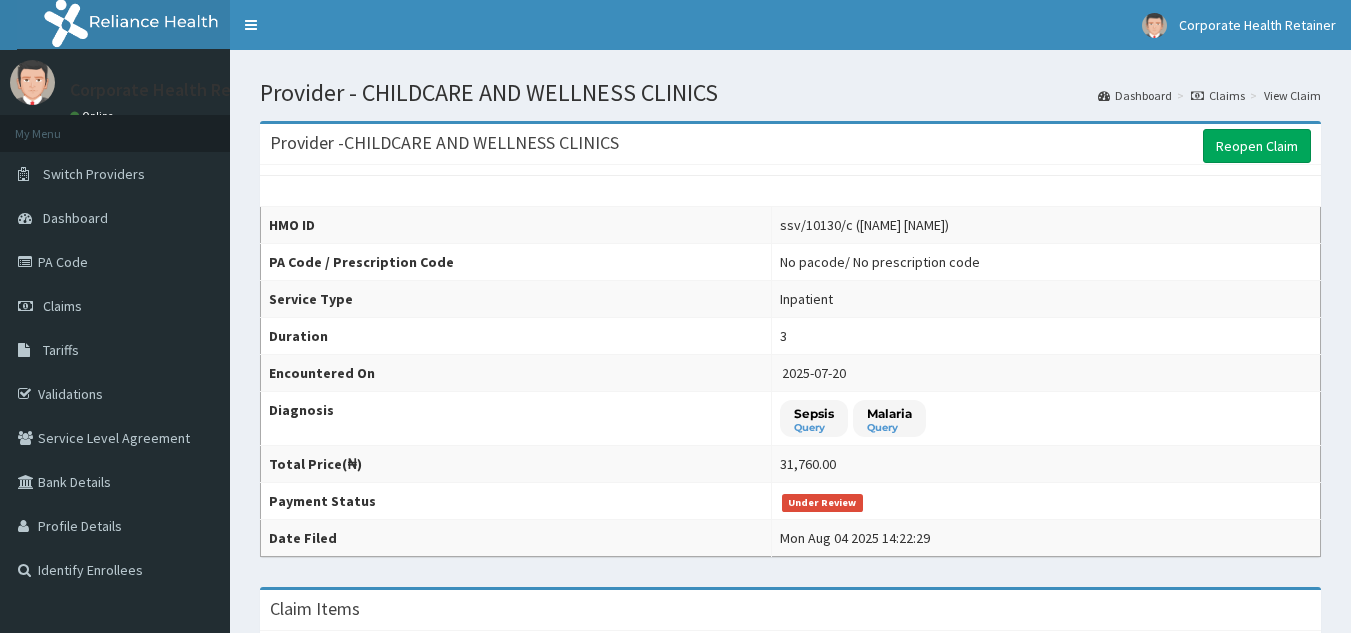 scroll, scrollTop: 0, scrollLeft: 0, axis: both 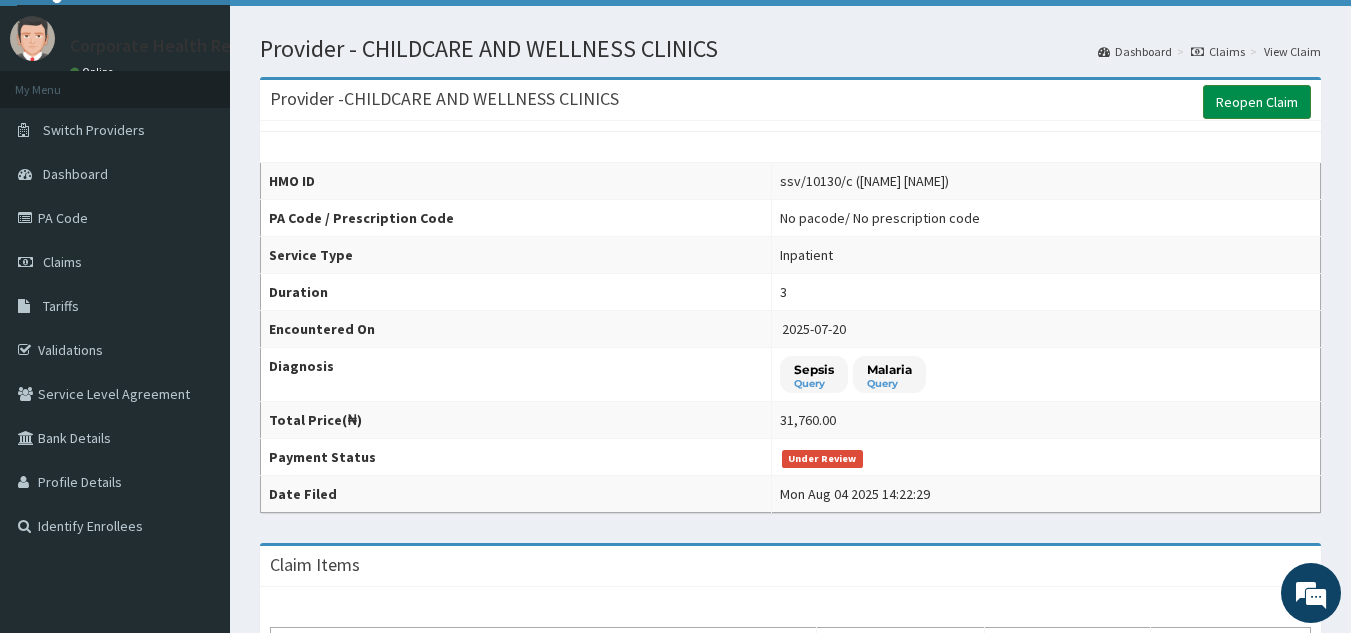 click on "Reopen Claim" at bounding box center (1257, 102) 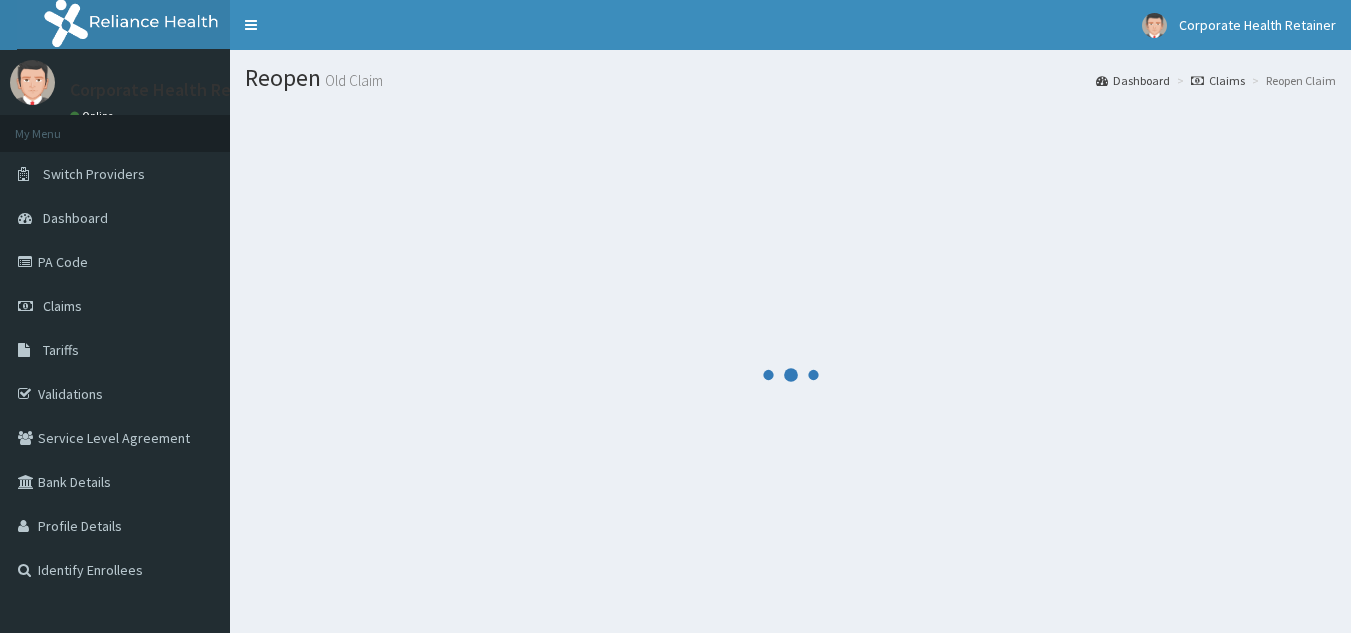 scroll, scrollTop: 0, scrollLeft: 0, axis: both 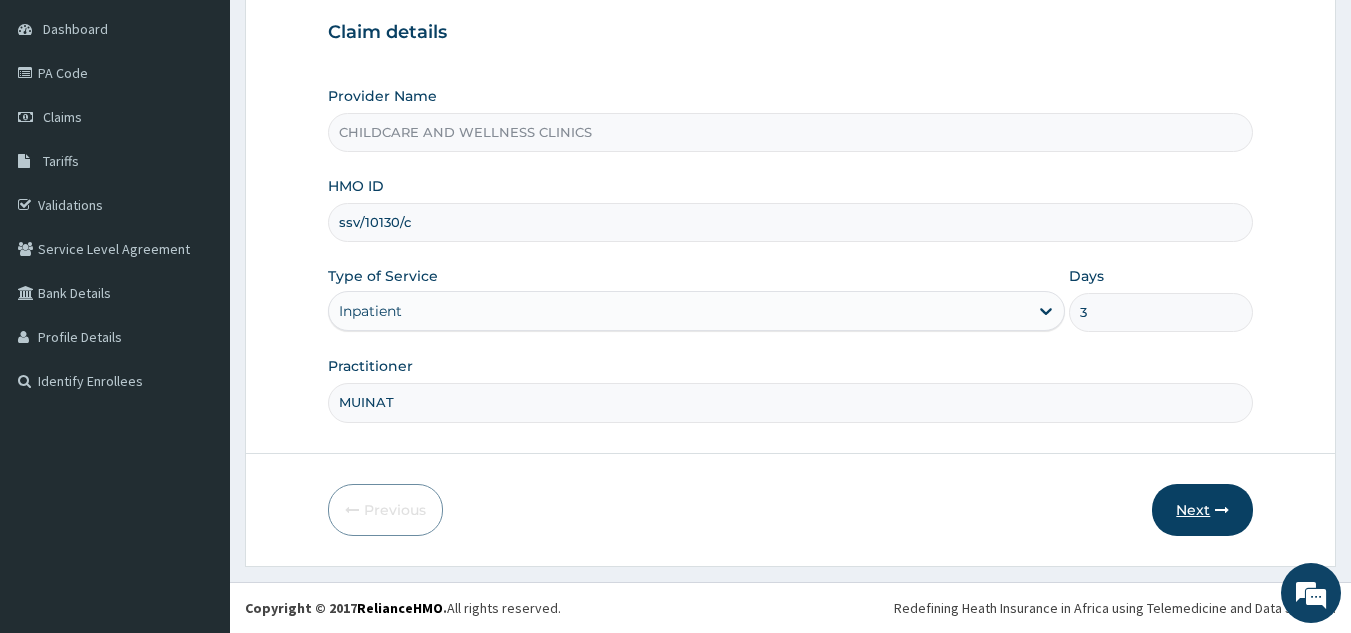 click on "Next" at bounding box center (1202, 510) 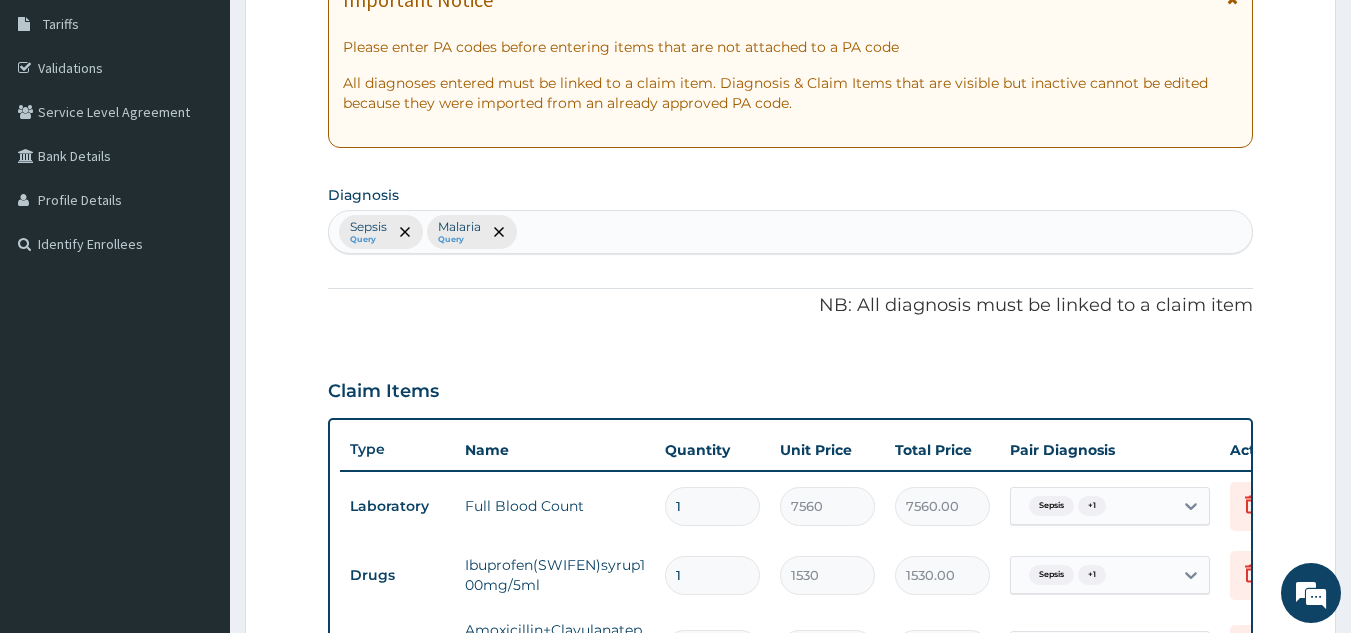 scroll, scrollTop: 584, scrollLeft: 0, axis: vertical 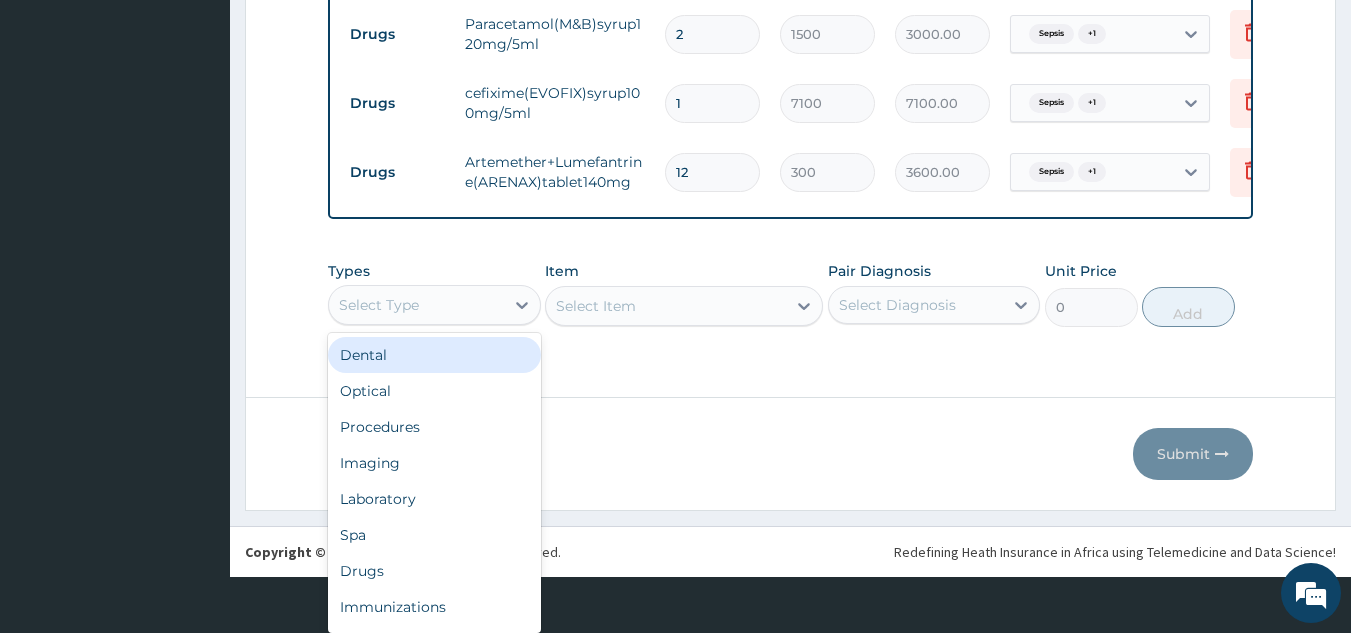click on "Drugs" at bounding box center [434, 571] 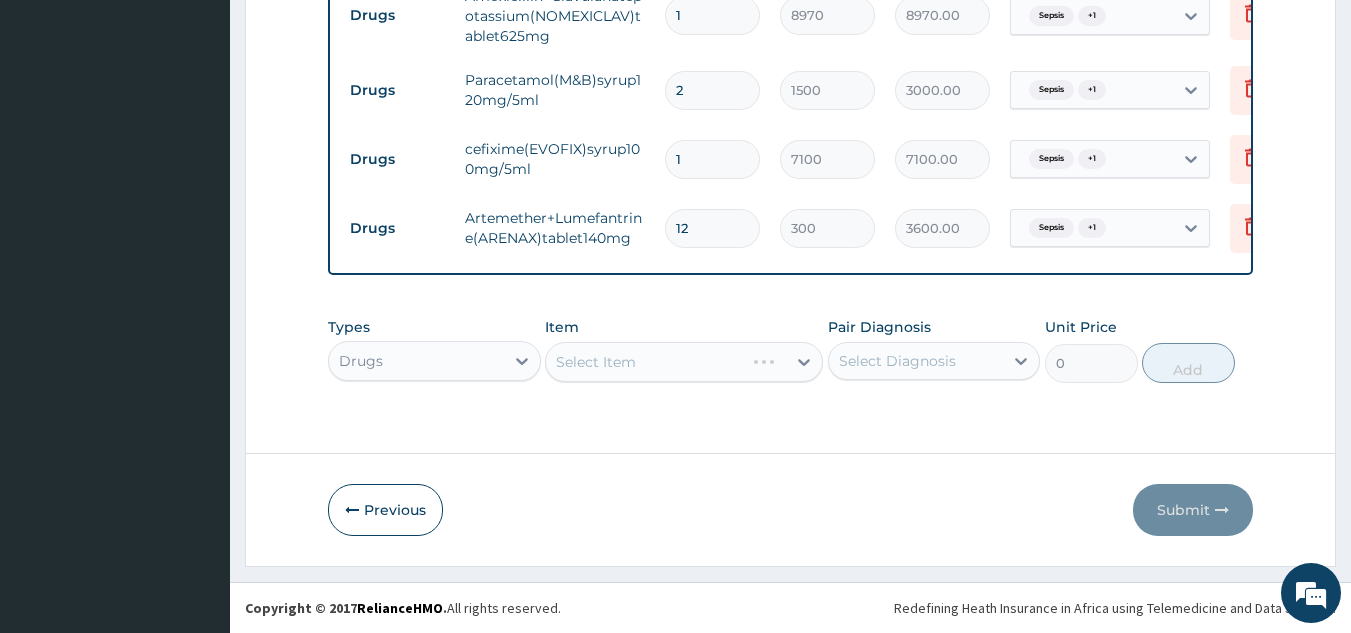 scroll, scrollTop: 0, scrollLeft: 0, axis: both 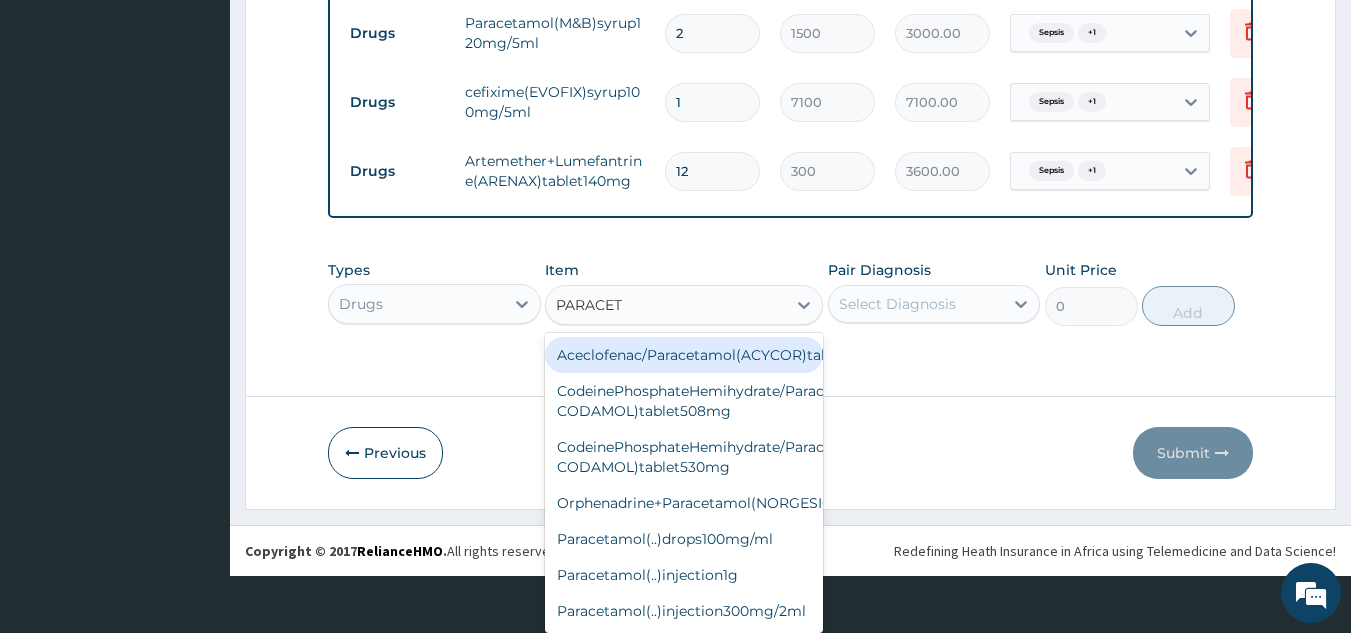 type on "PARACETA" 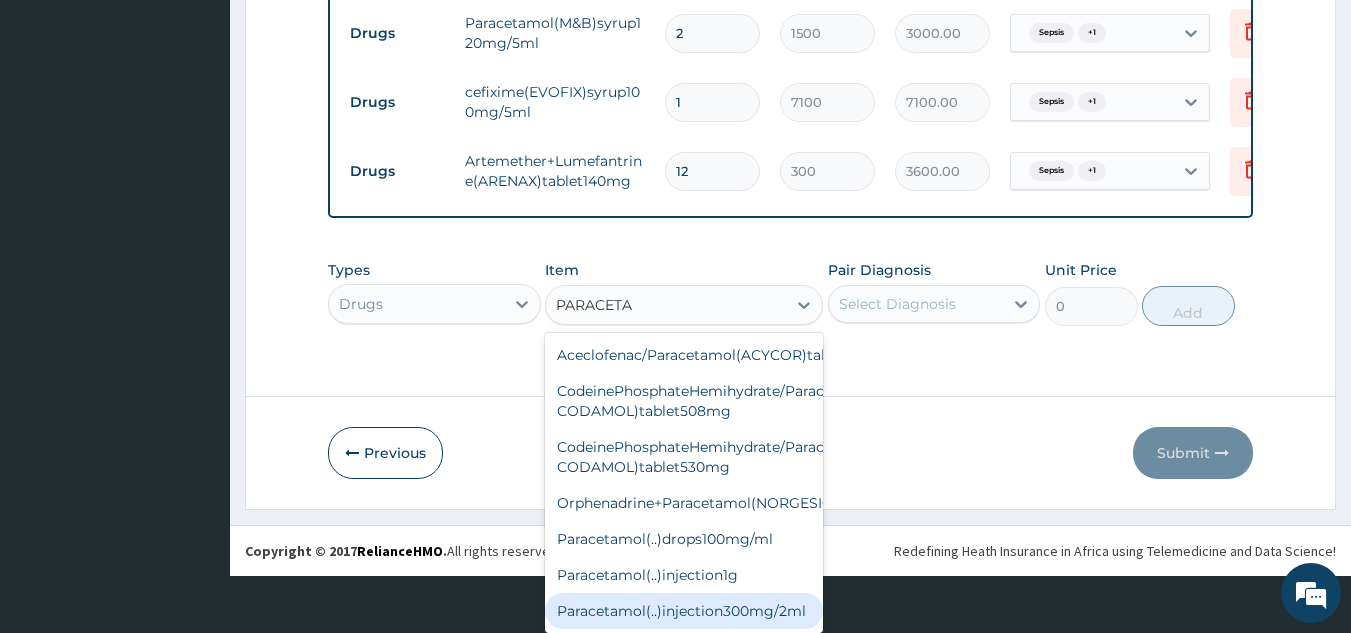 scroll, scrollTop: 0, scrollLeft: 125, axis: horizontal 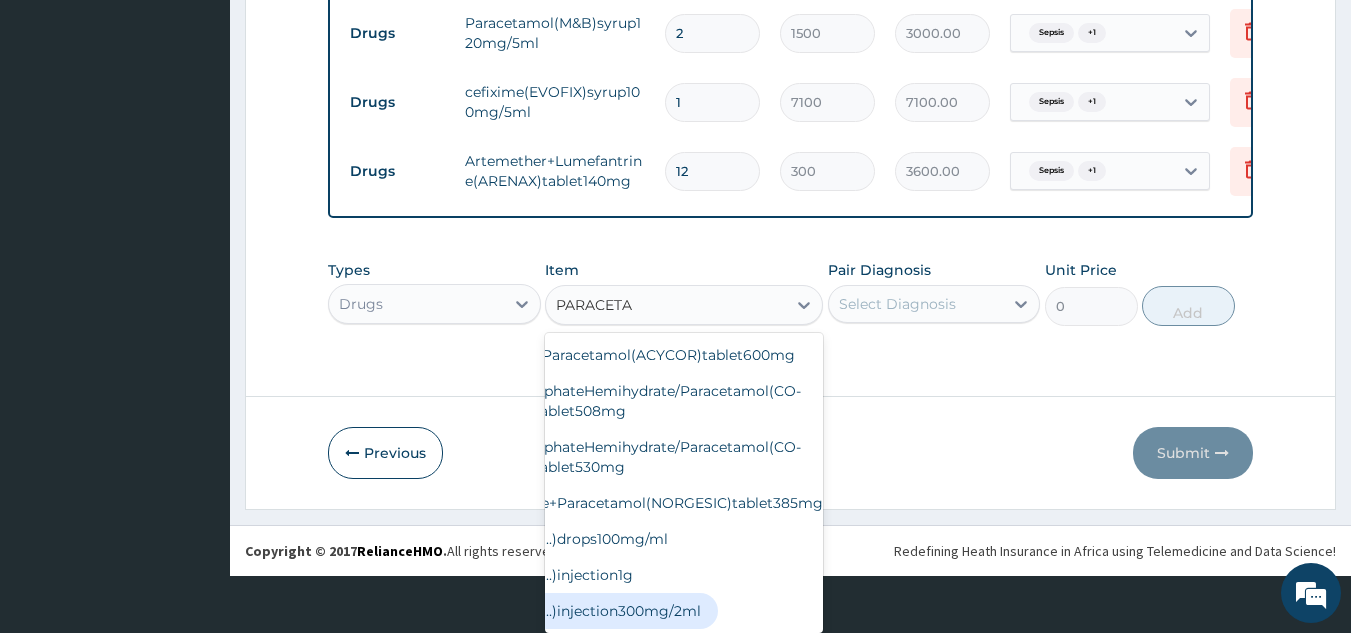 click on "Paracetamol(..)injection300mg/2ml" at bounding box center (579, 611) 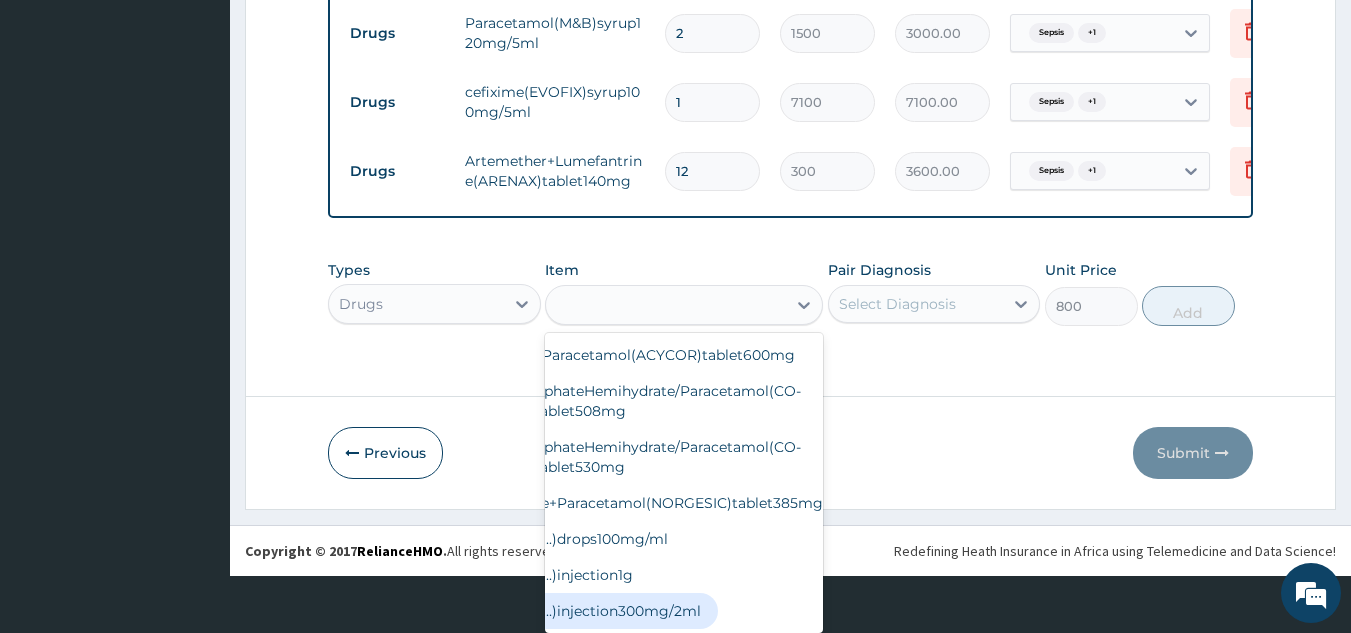 scroll, scrollTop: 0, scrollLeft: 0, axis: both 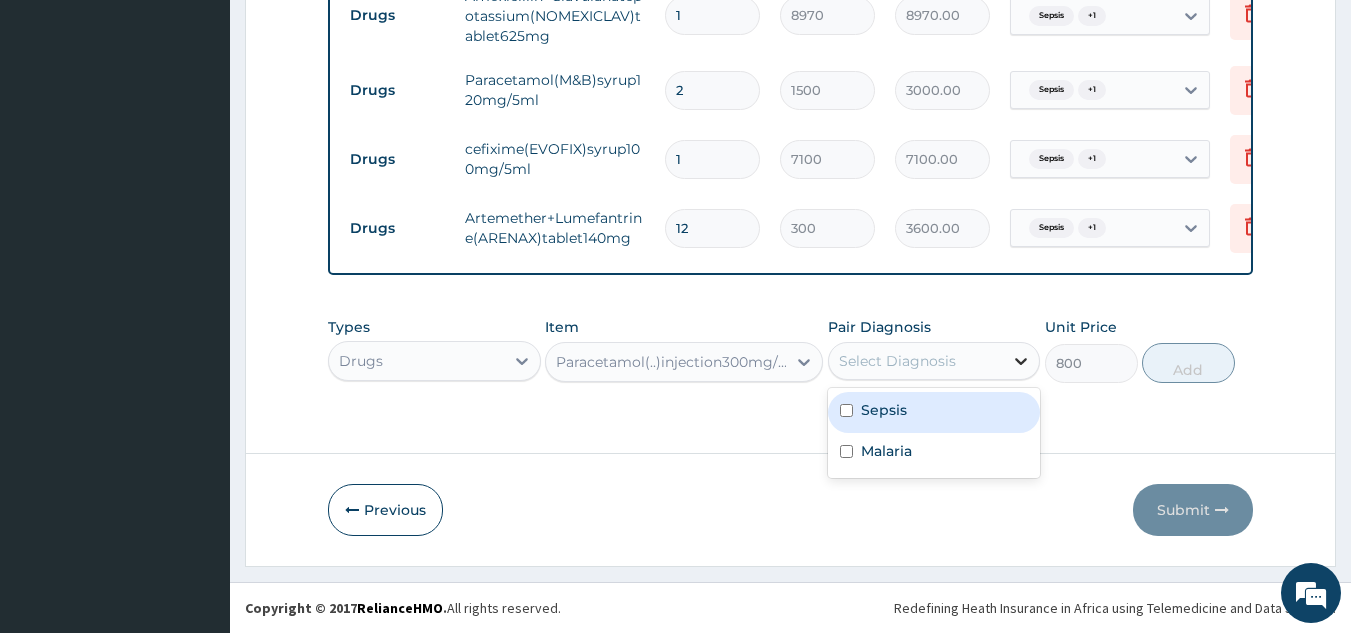 click 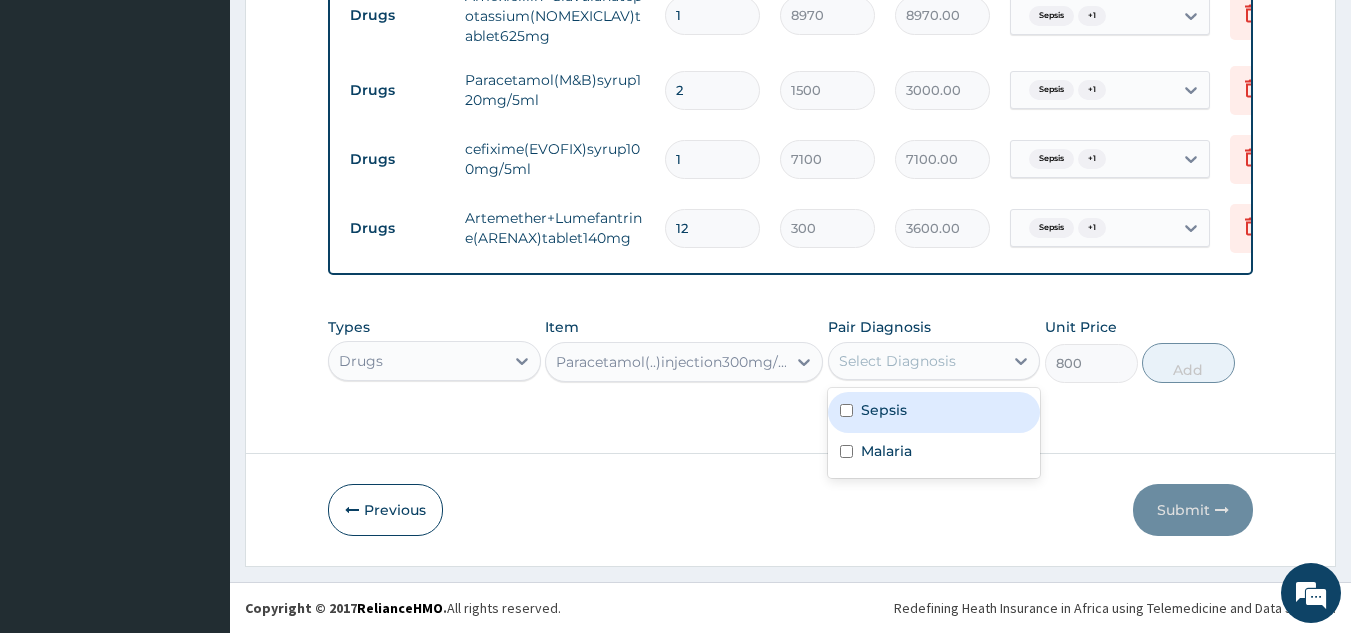 click at bounding box center [846, 410] 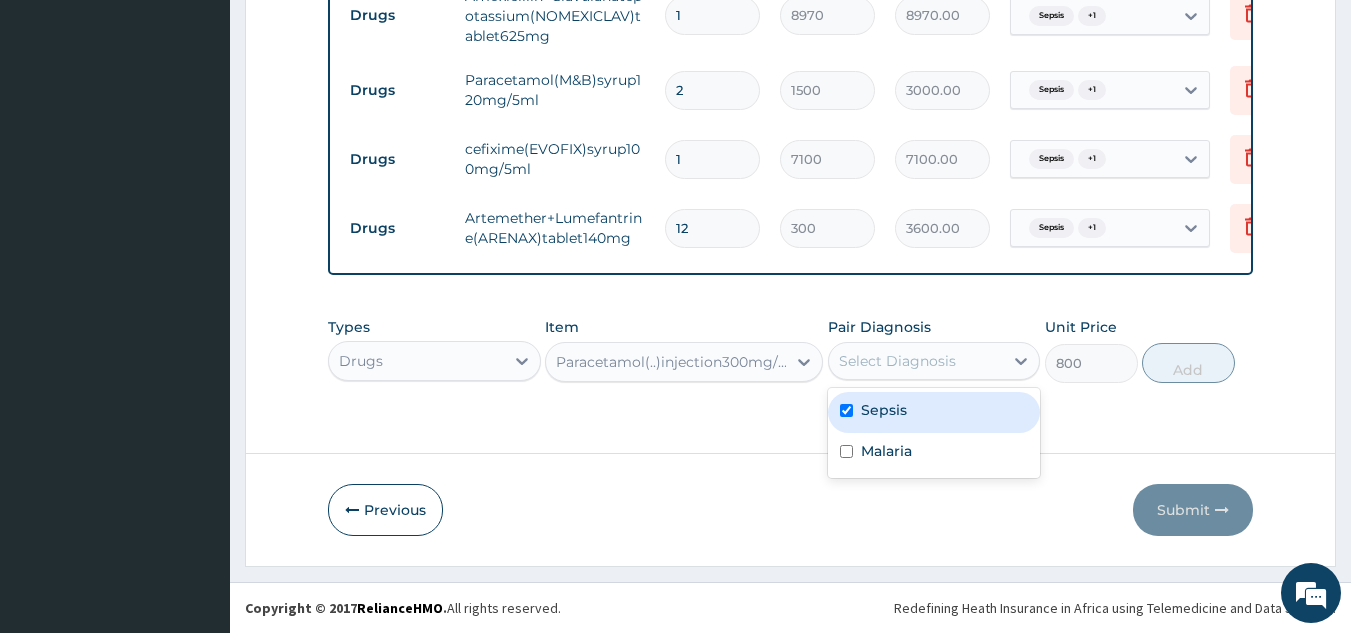 checkbox on "true" 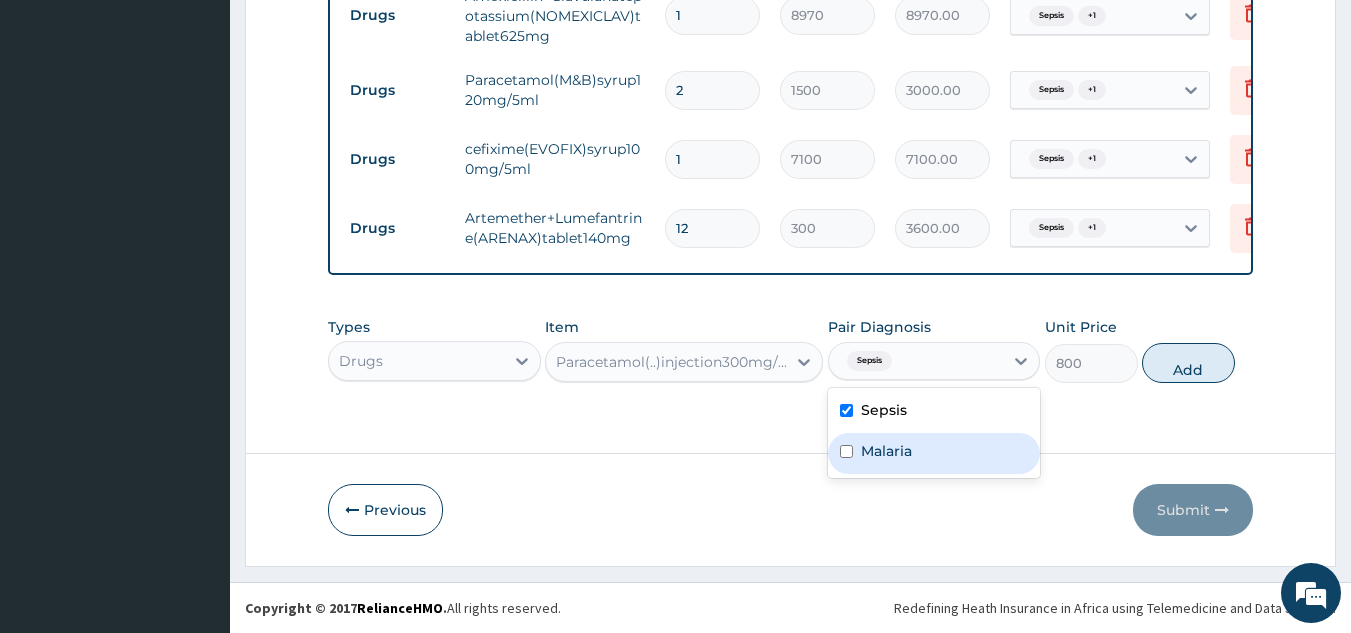 click at bounding box center (846, 451) 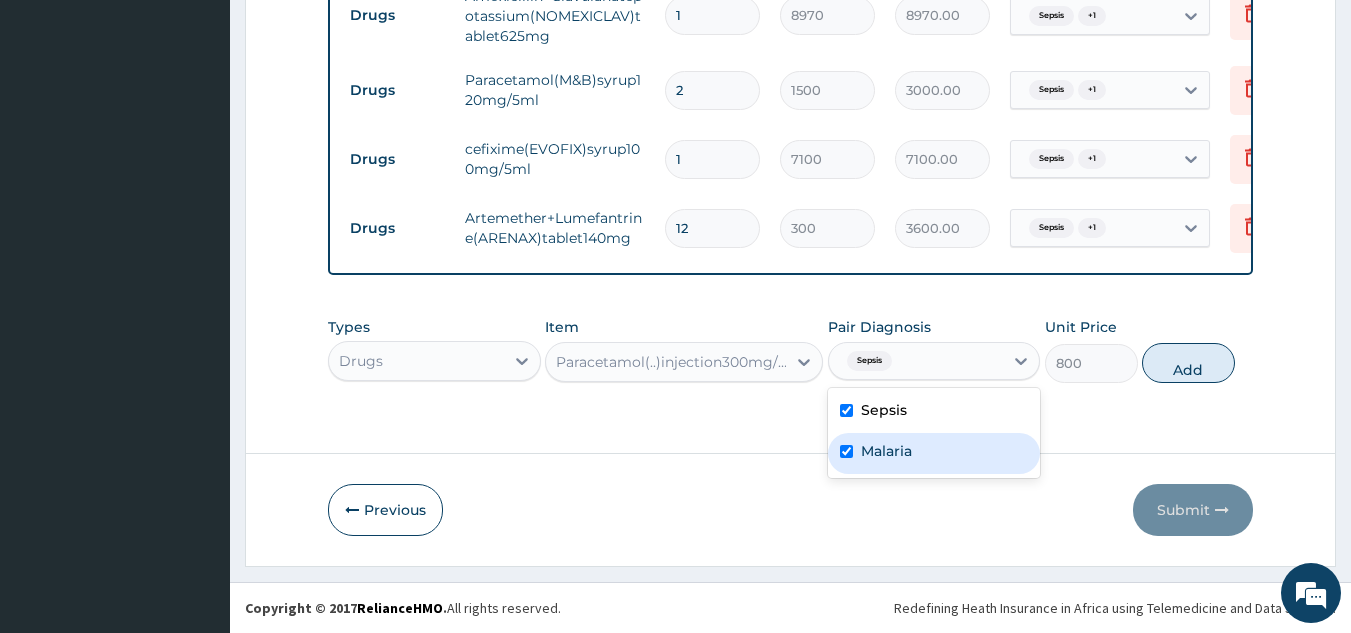 checkbox on "true" 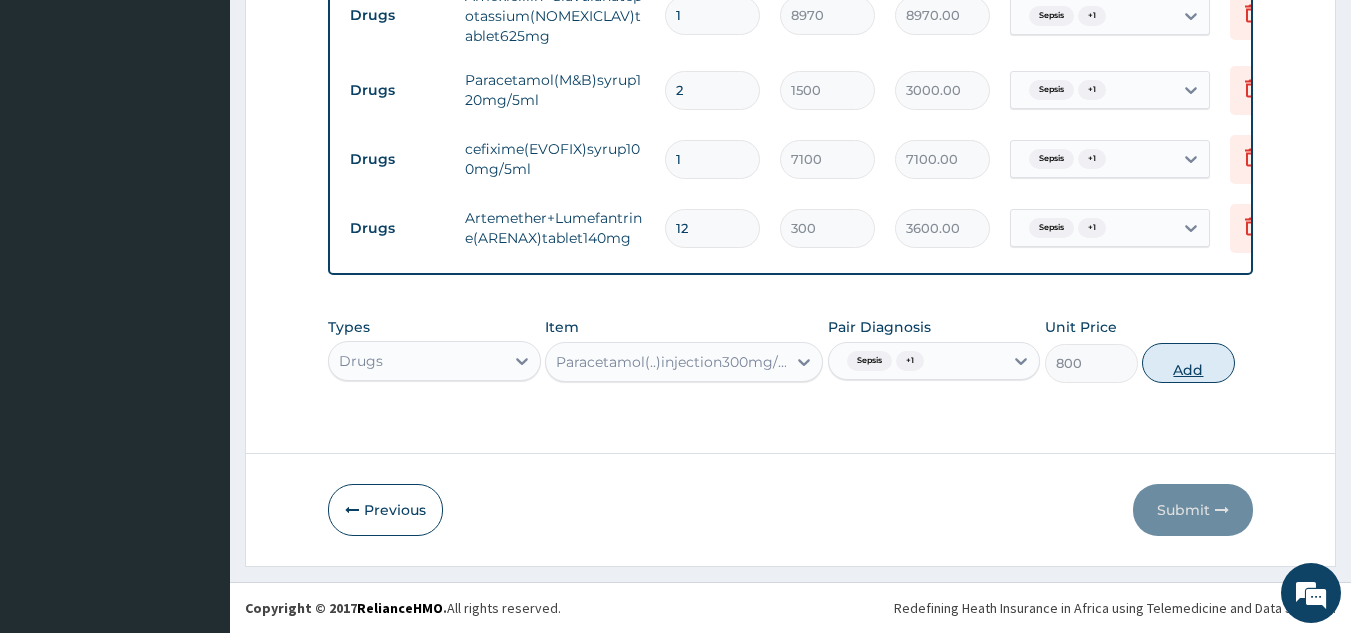 click on "Add" at bounding box center (1188, 363) 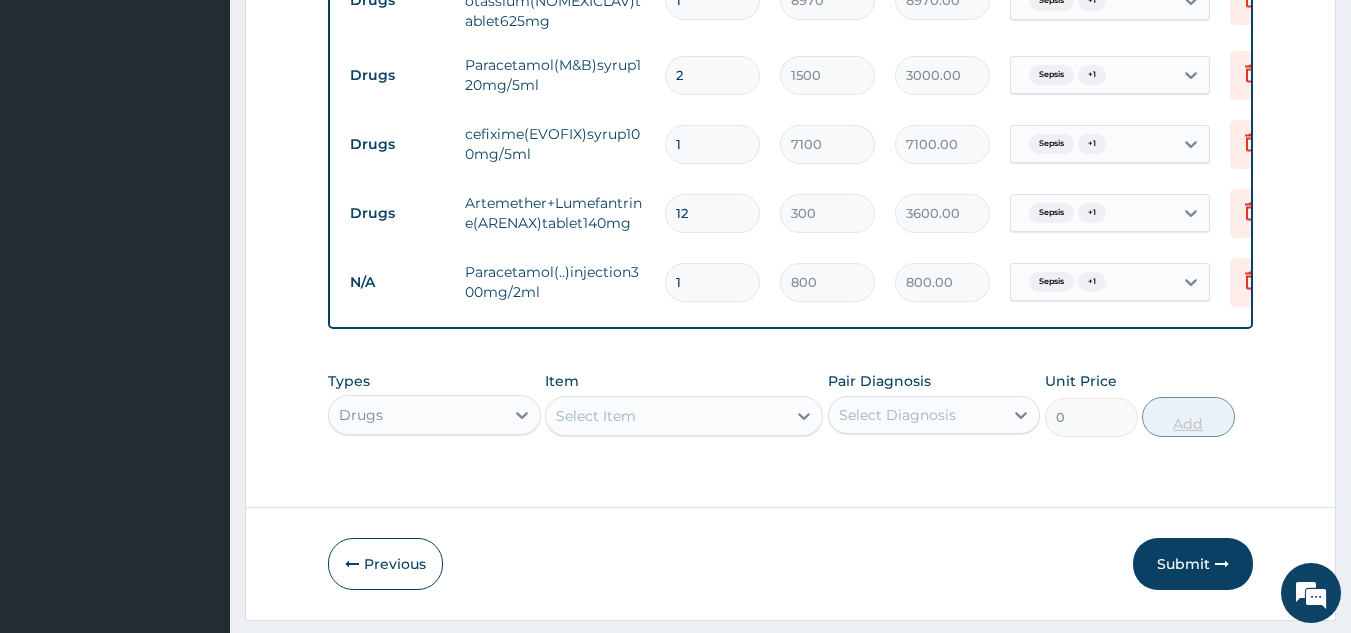 type 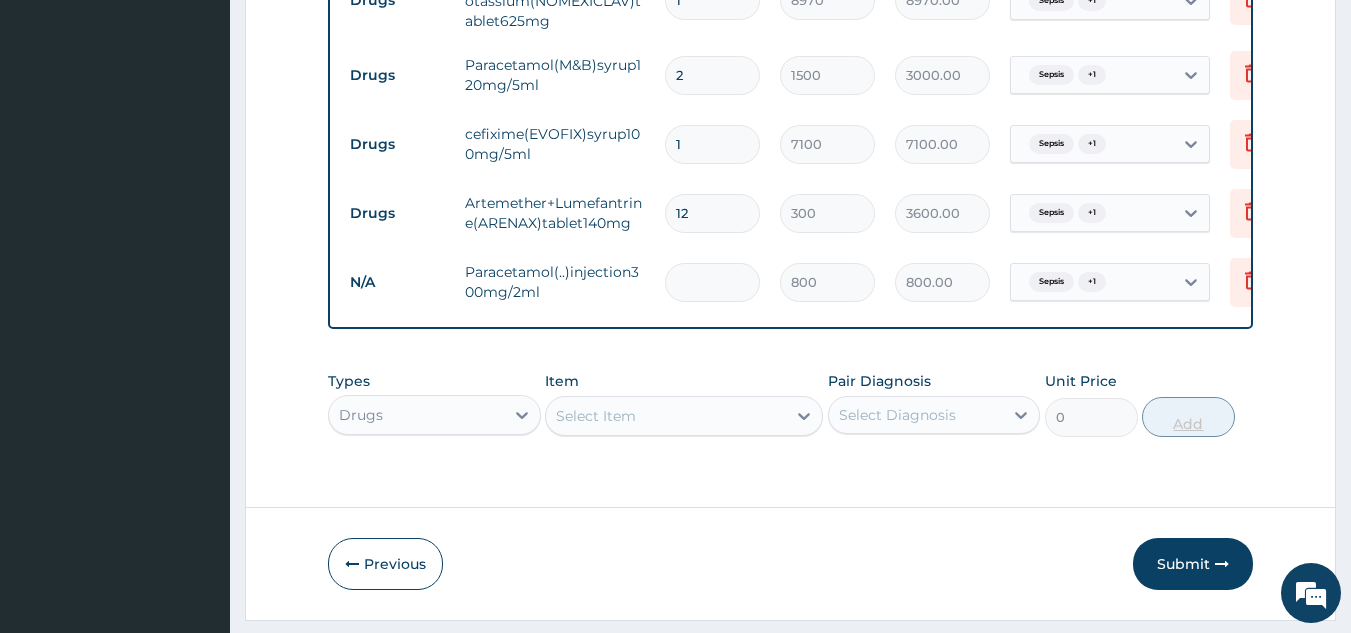 type on "0.00" 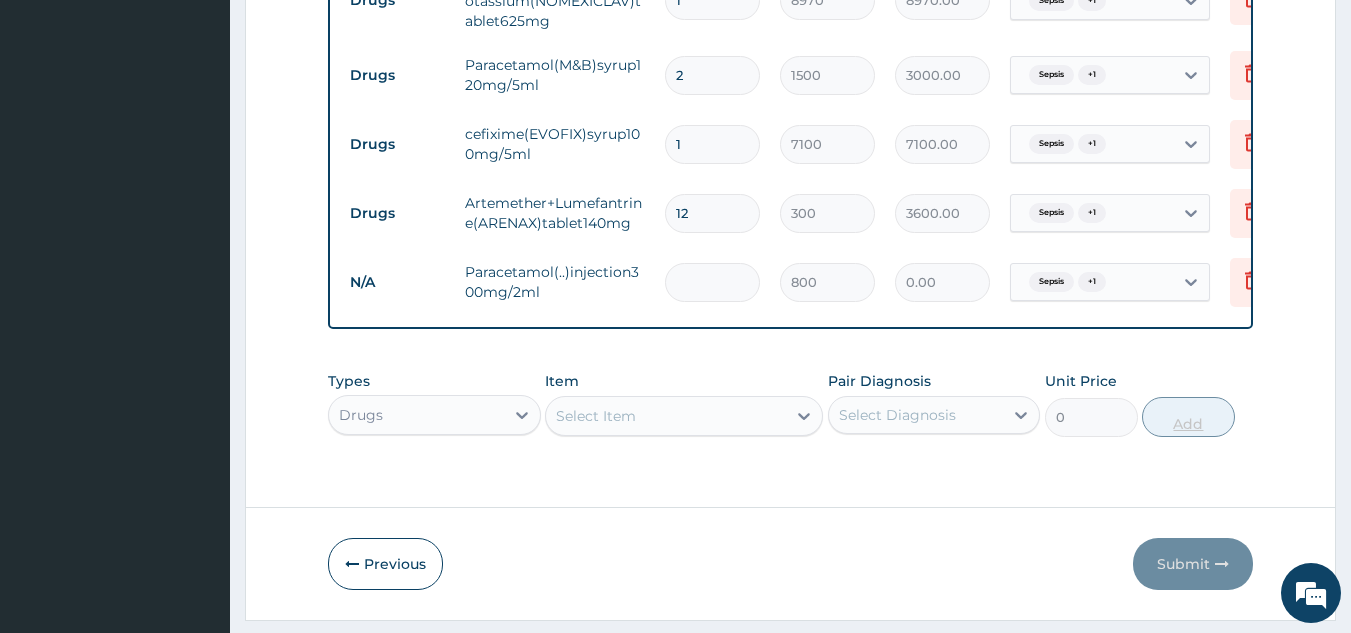 type on "6" 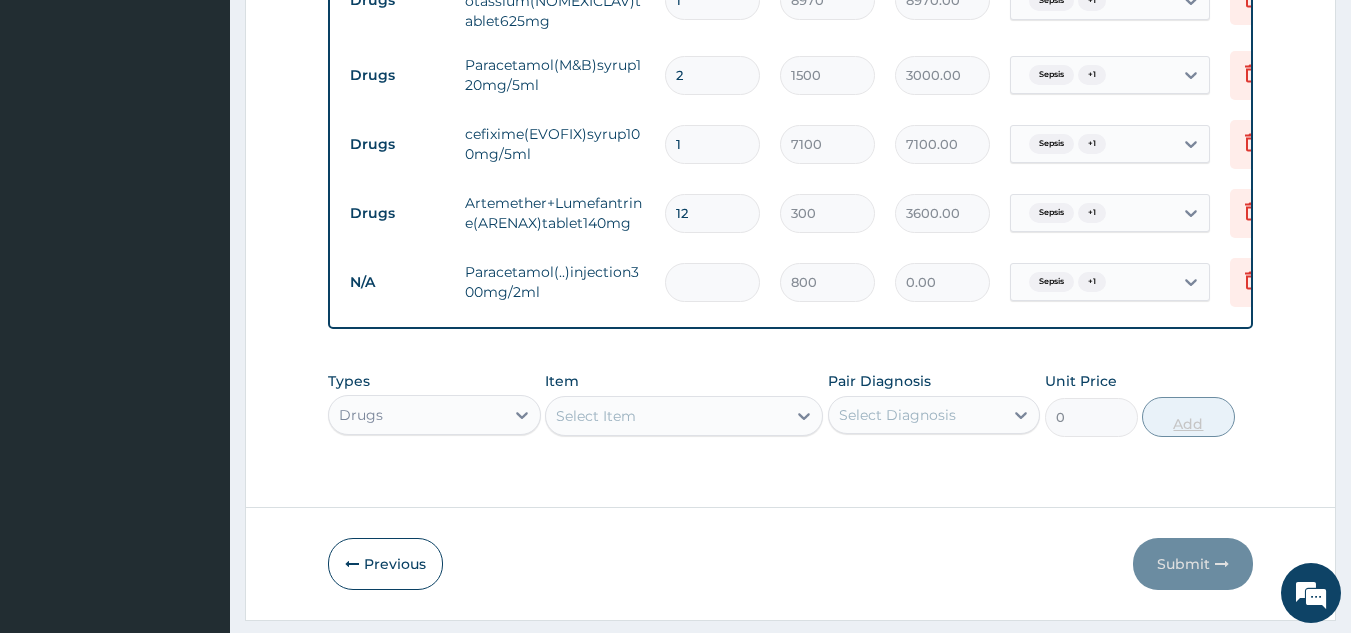 type on "4800.00" 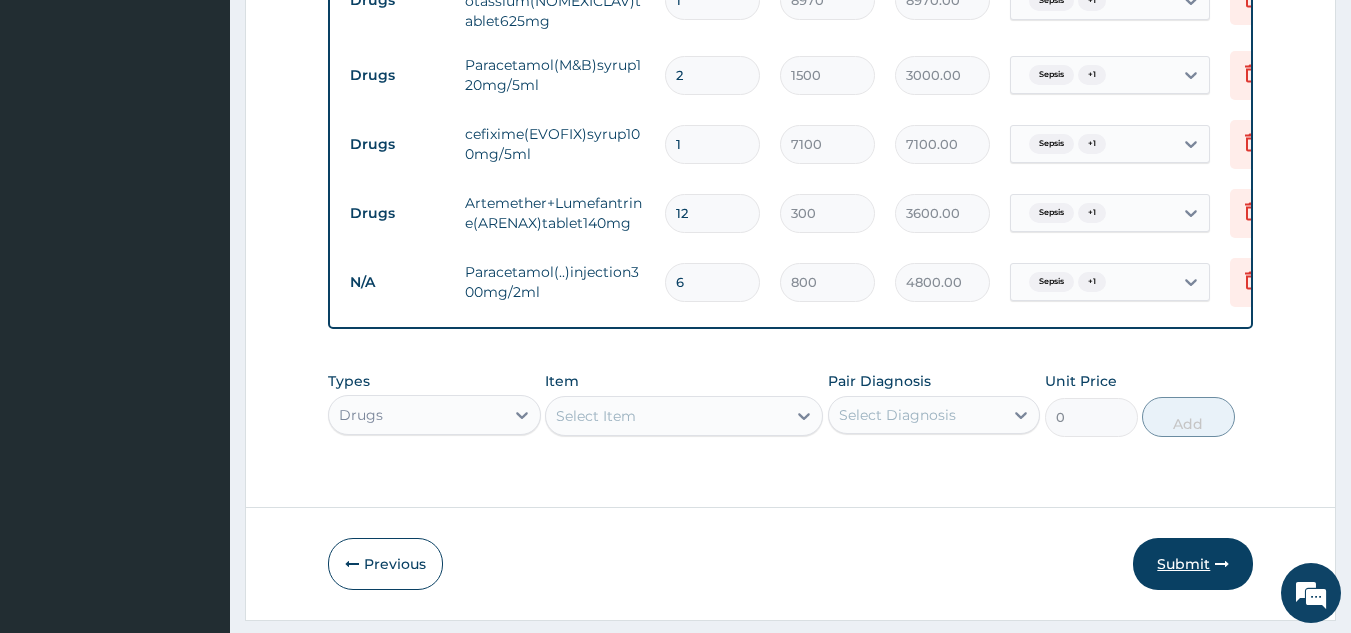 type on "6" 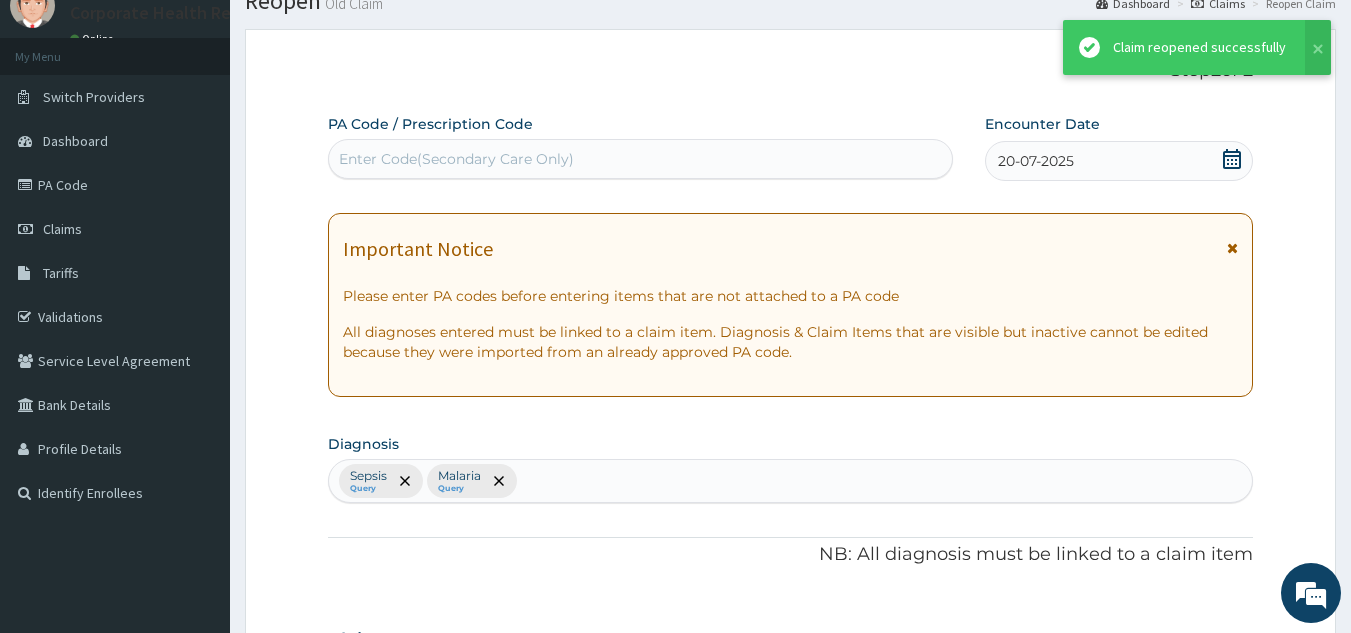 scroll, scrollTop: 975, scrollLeft: 0, axis: vertical 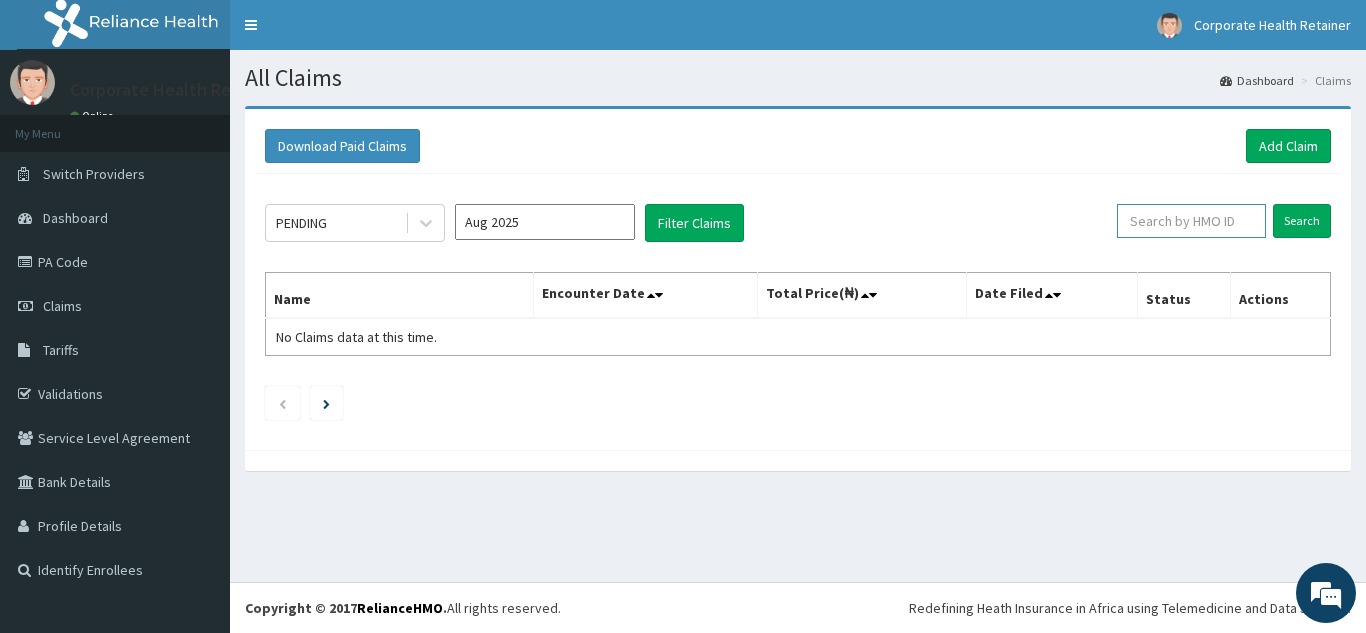 click at bounding box center (1191, 221) 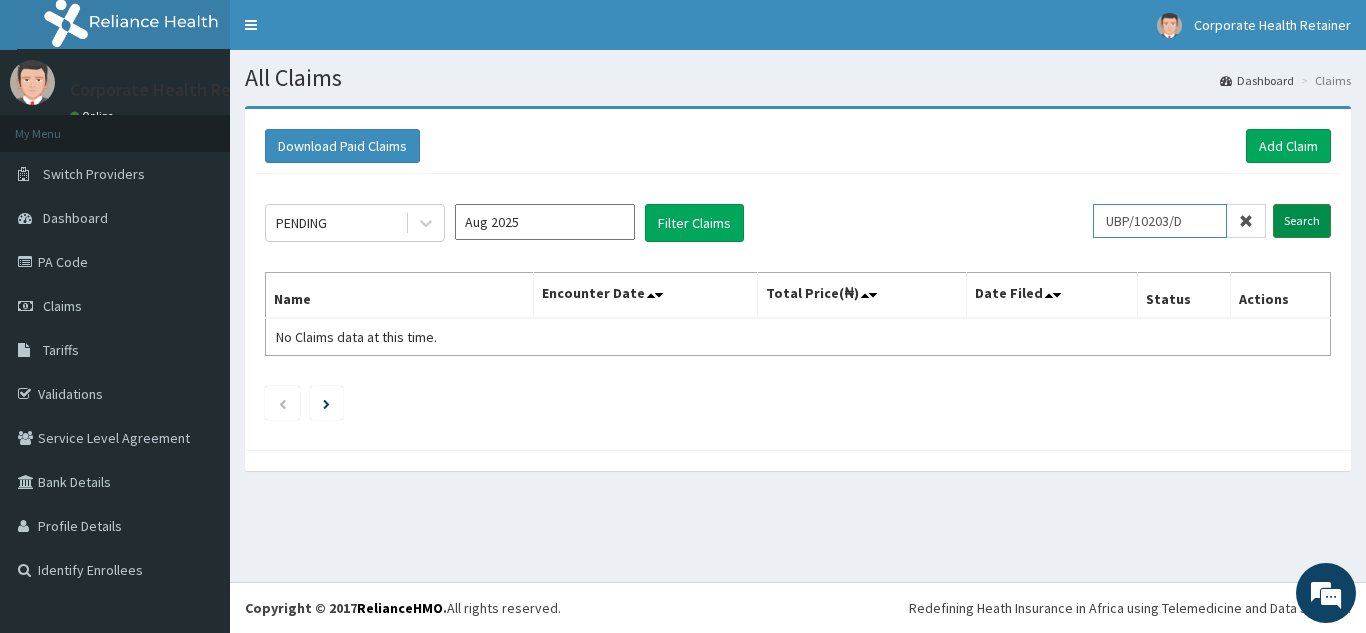 type on "UBP/10203/D" 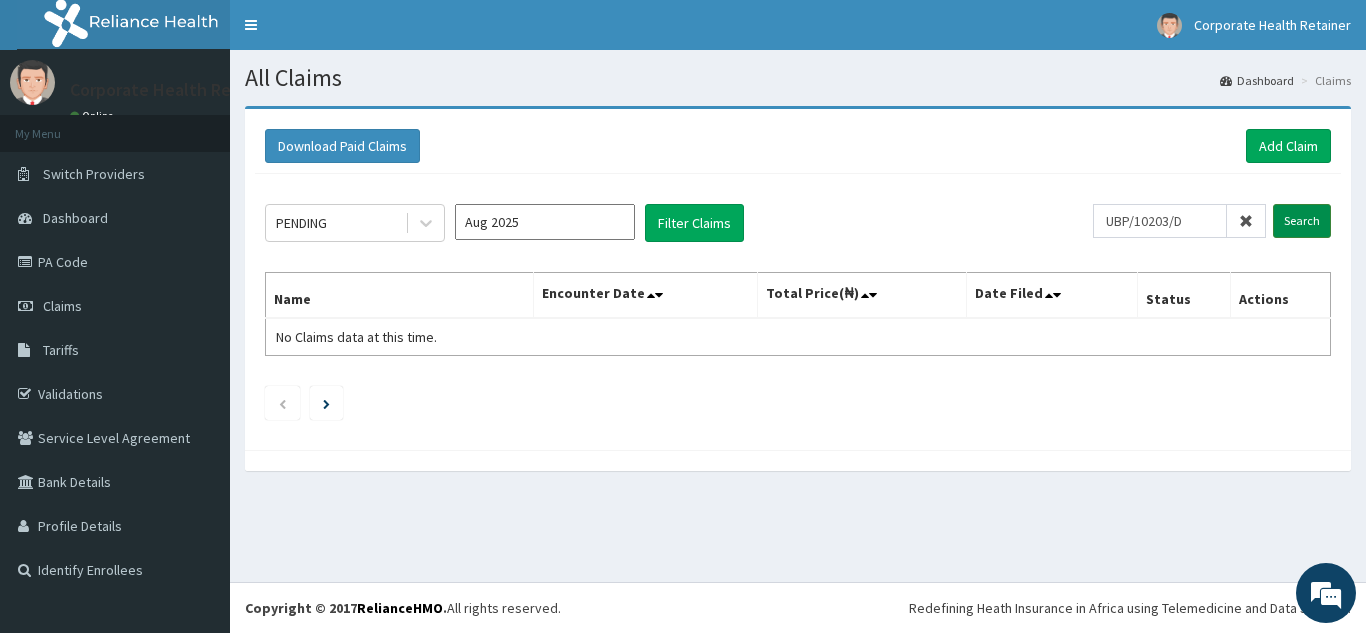 click on "Search" at bounding box center (1302, 221) 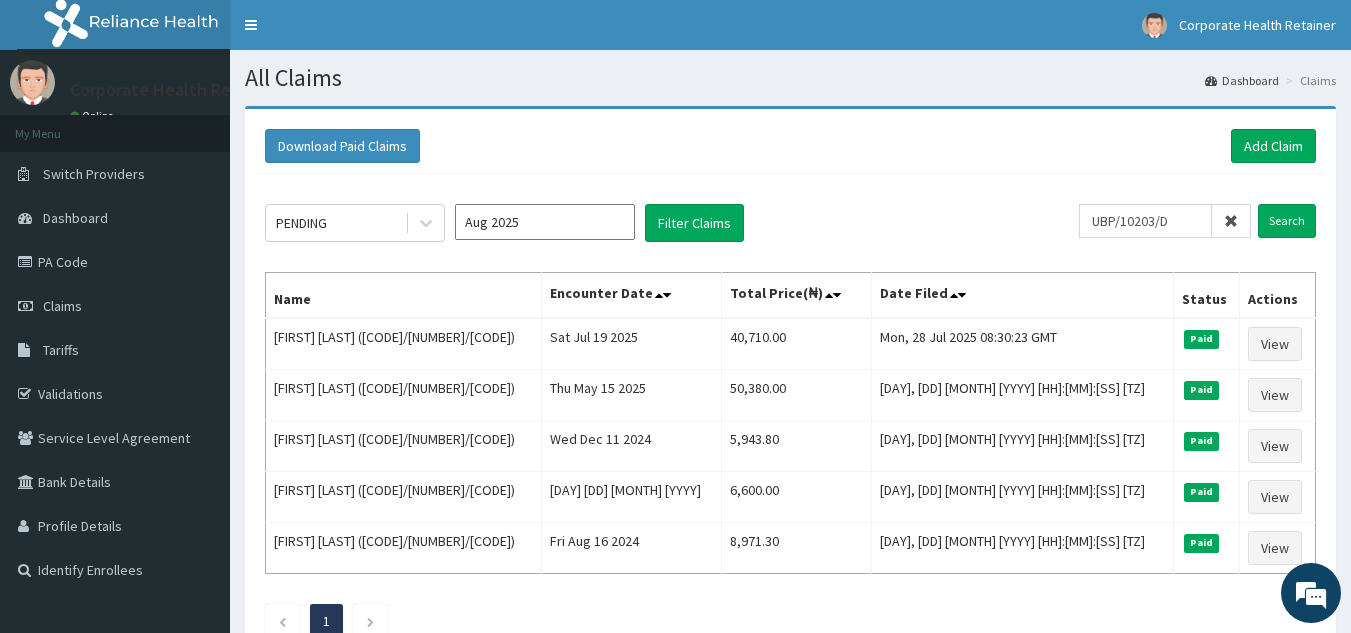 click at bounding box center [1231, 221] 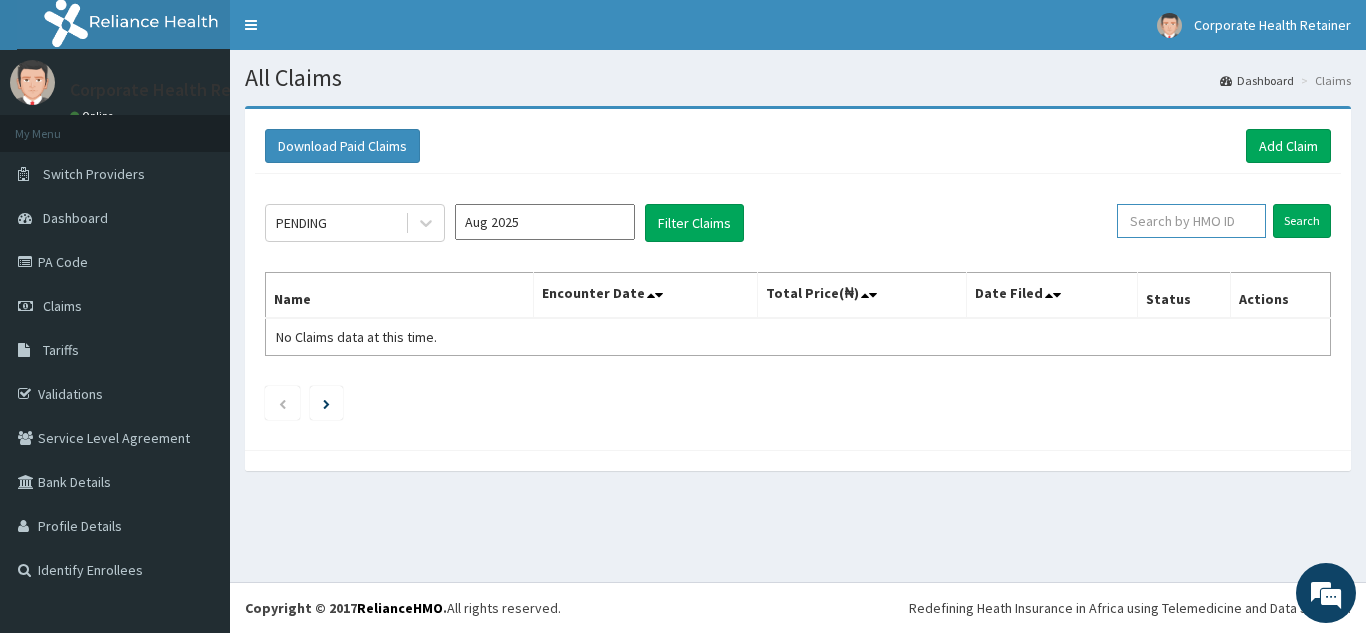 click at bounding box center [1191, 221] 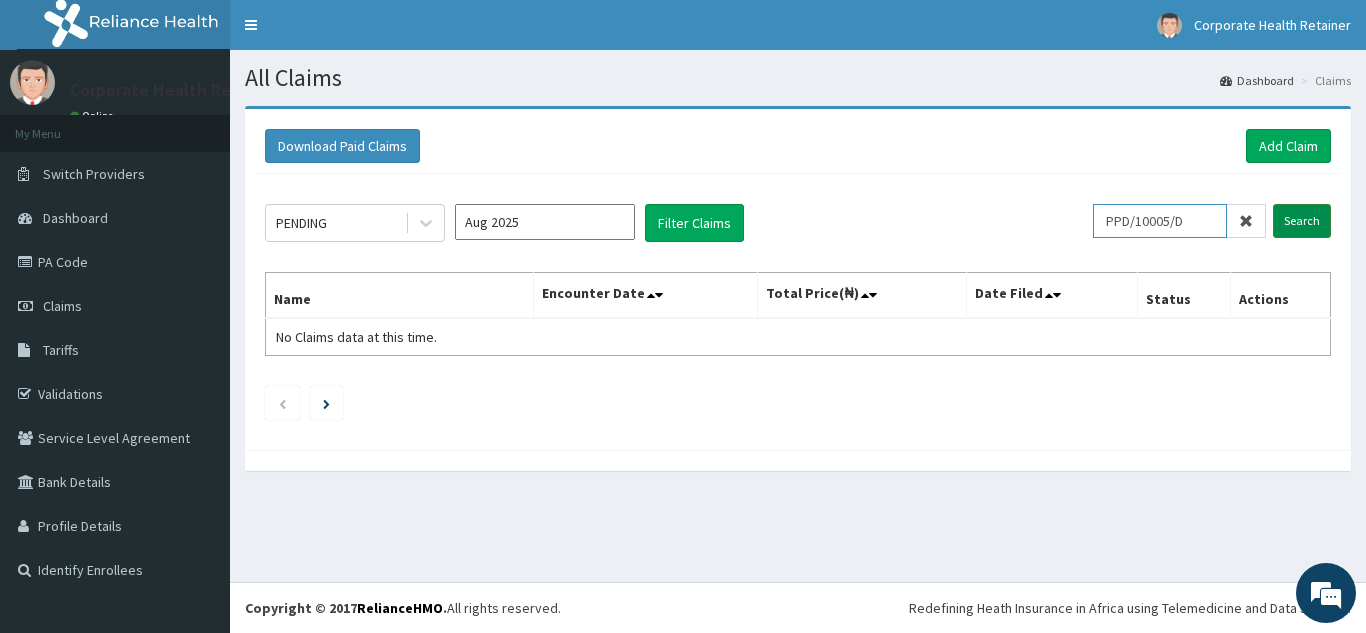 type on "PPD/10005/D" 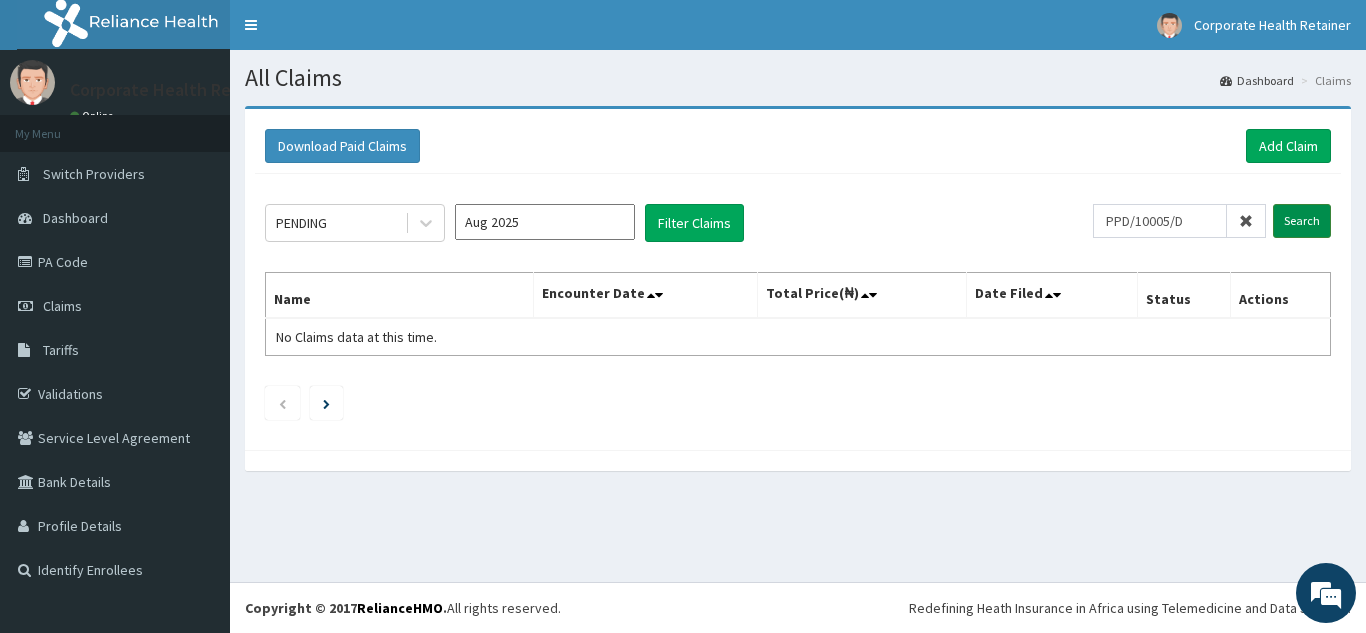 click on "Search" at bounding box center [1302, 221] 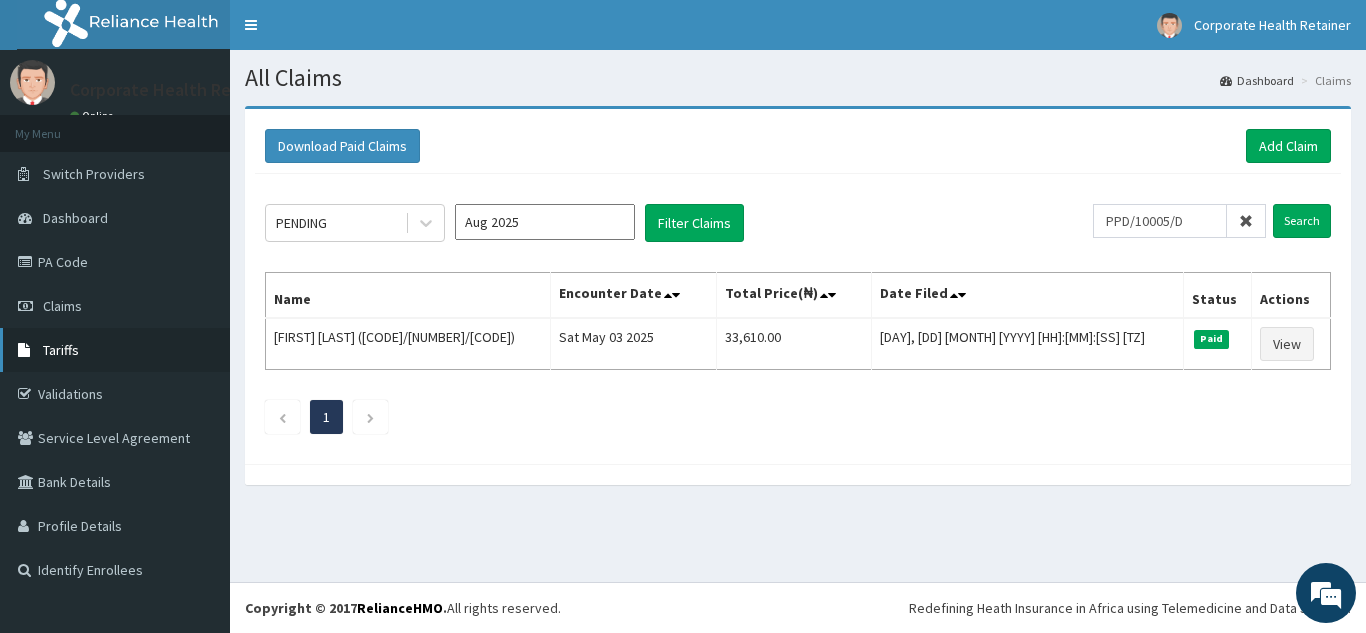click on "Tariffs" at bounding box center [61, 350] 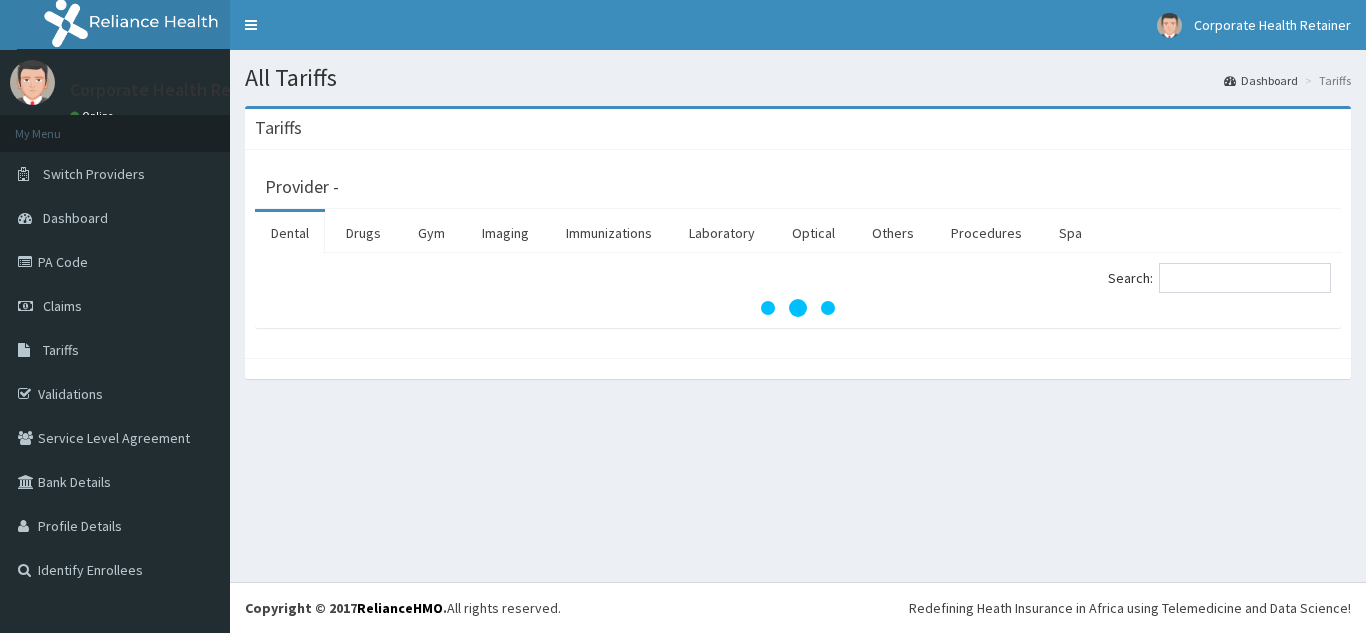 scroll, scrollTop: 0, scrollLeft: 0, axis: both 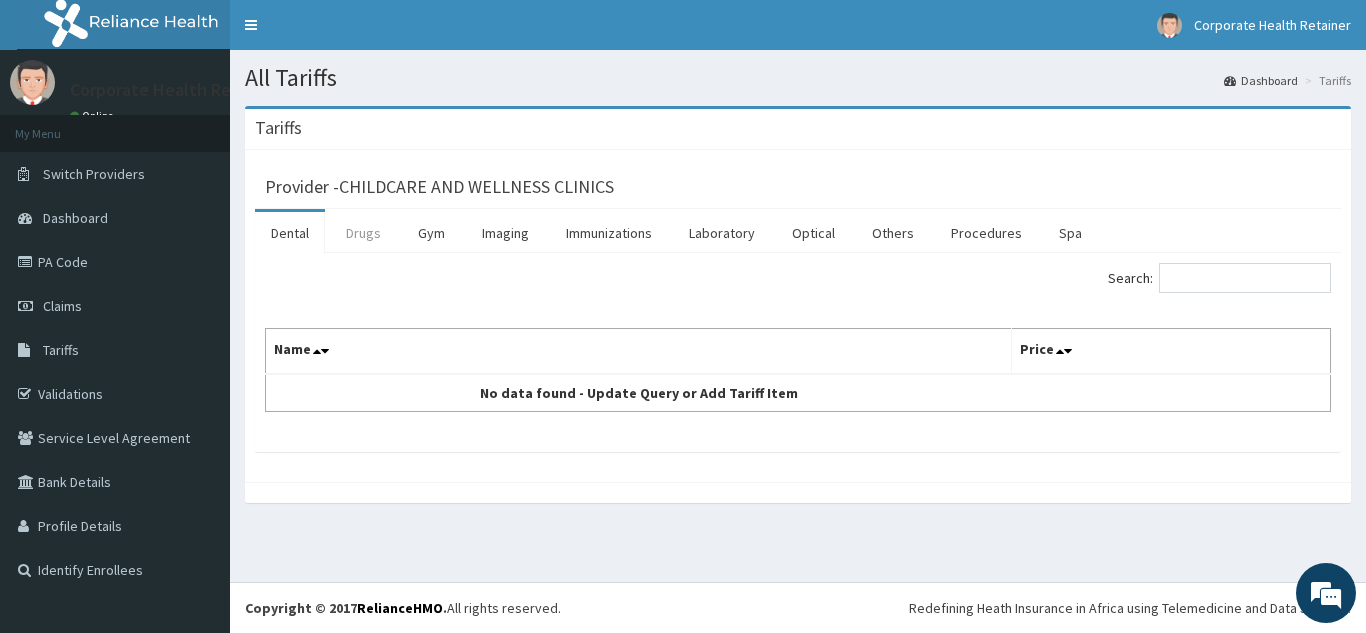 click on "Drugs" at bounding box center (363, 233) 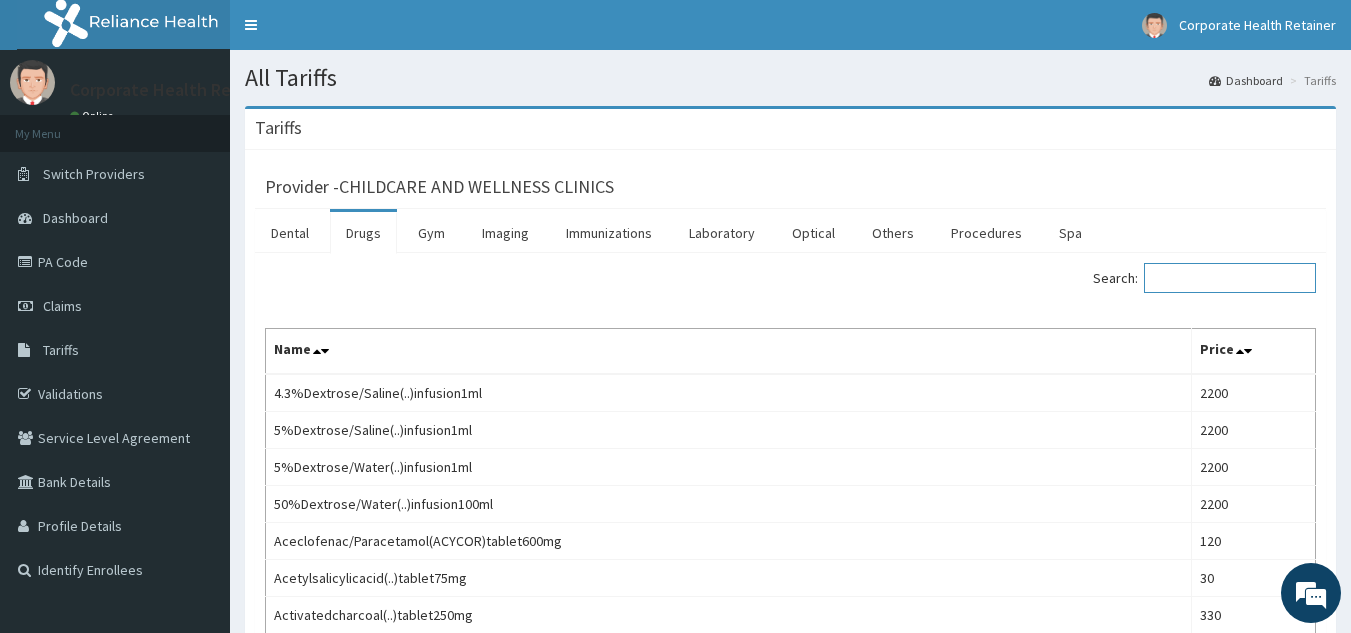 click on "Search:" at bounding box center [1230, 278] 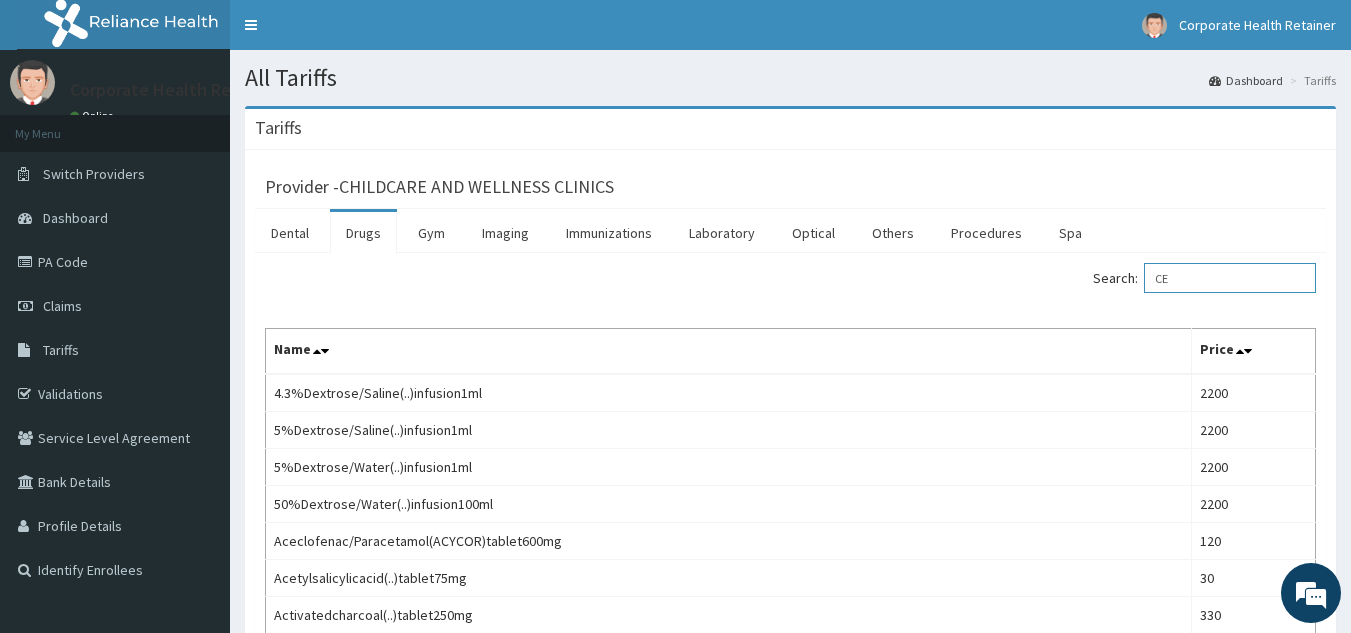 scroll, scrollTop: 0, scrollLeft: 0, axis: both 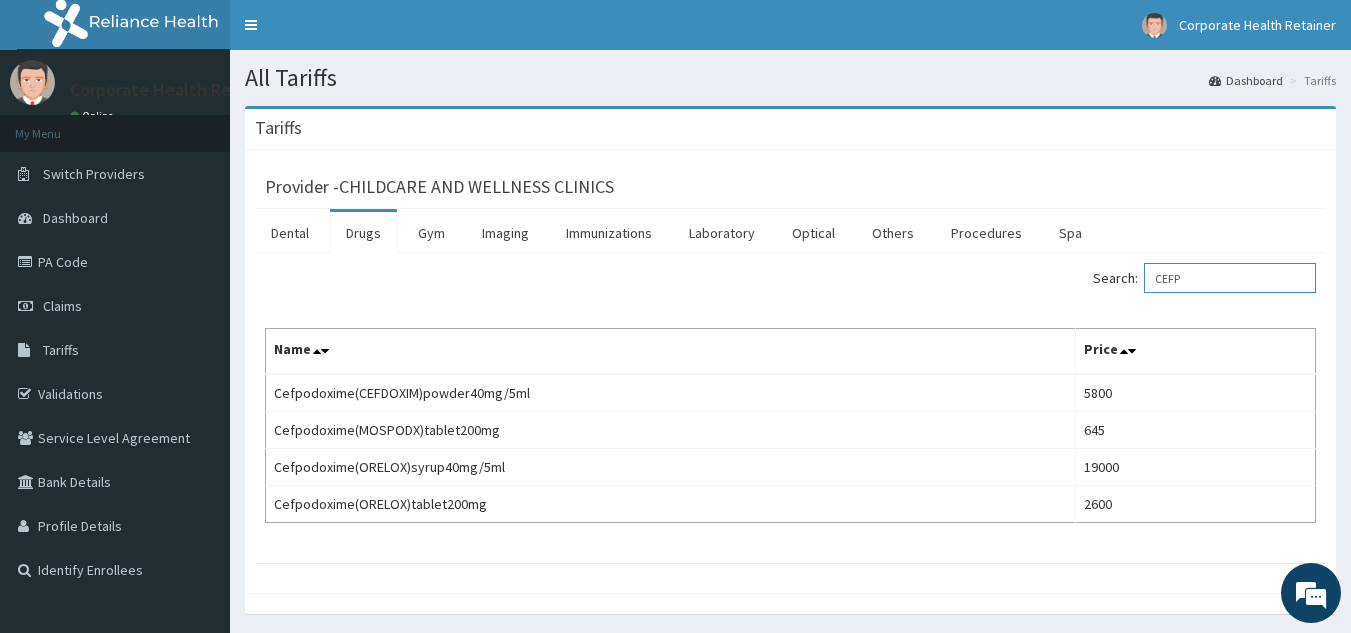 type on "CEFP" 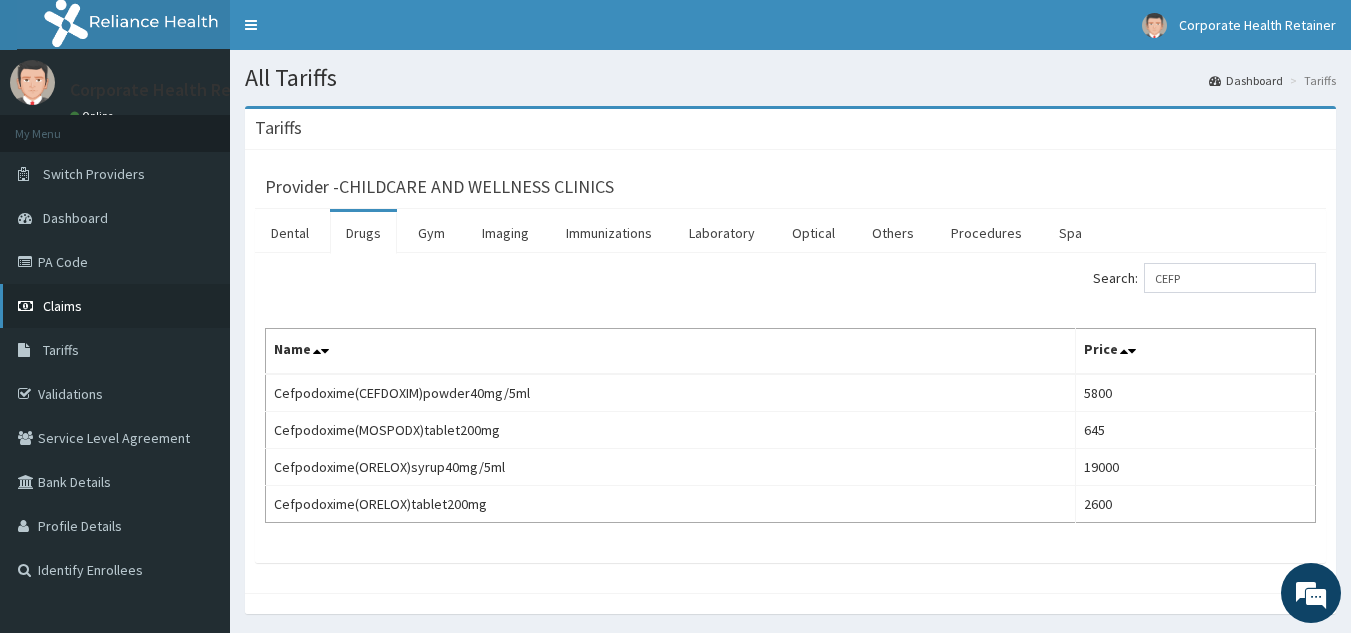 click on "Claims" at bounding box center [115, 306] 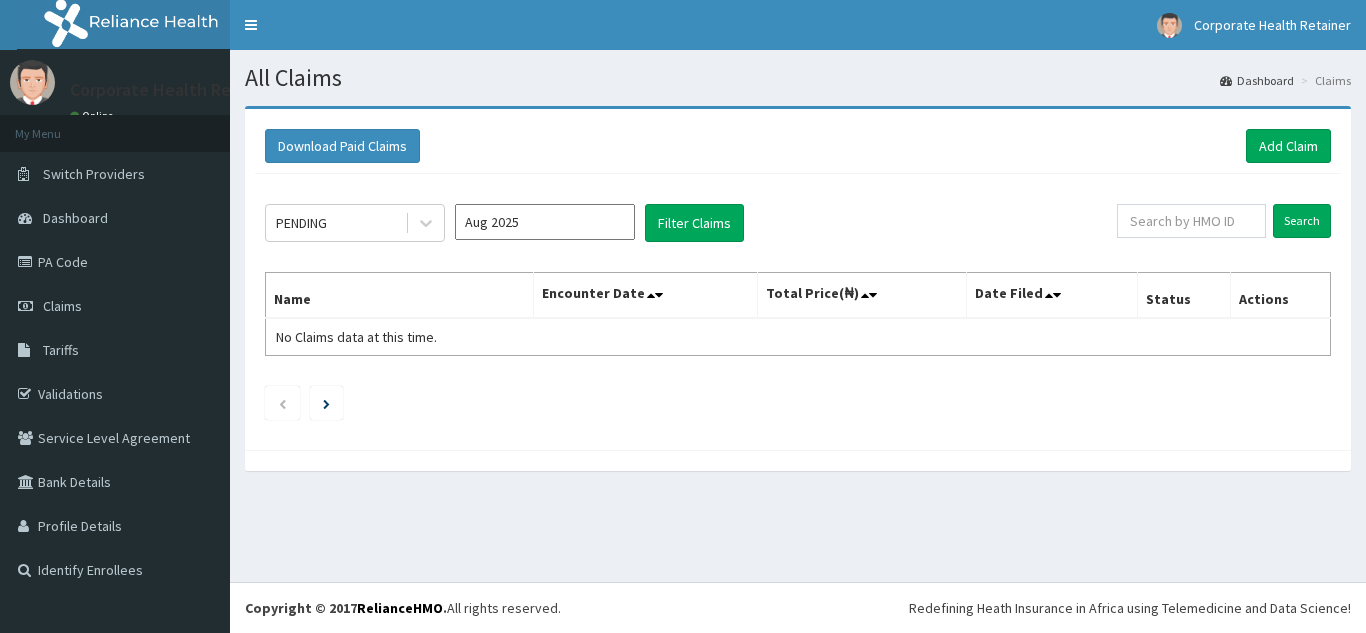scroll, scrollTop: 0, scrollLeft: 0, axis: both 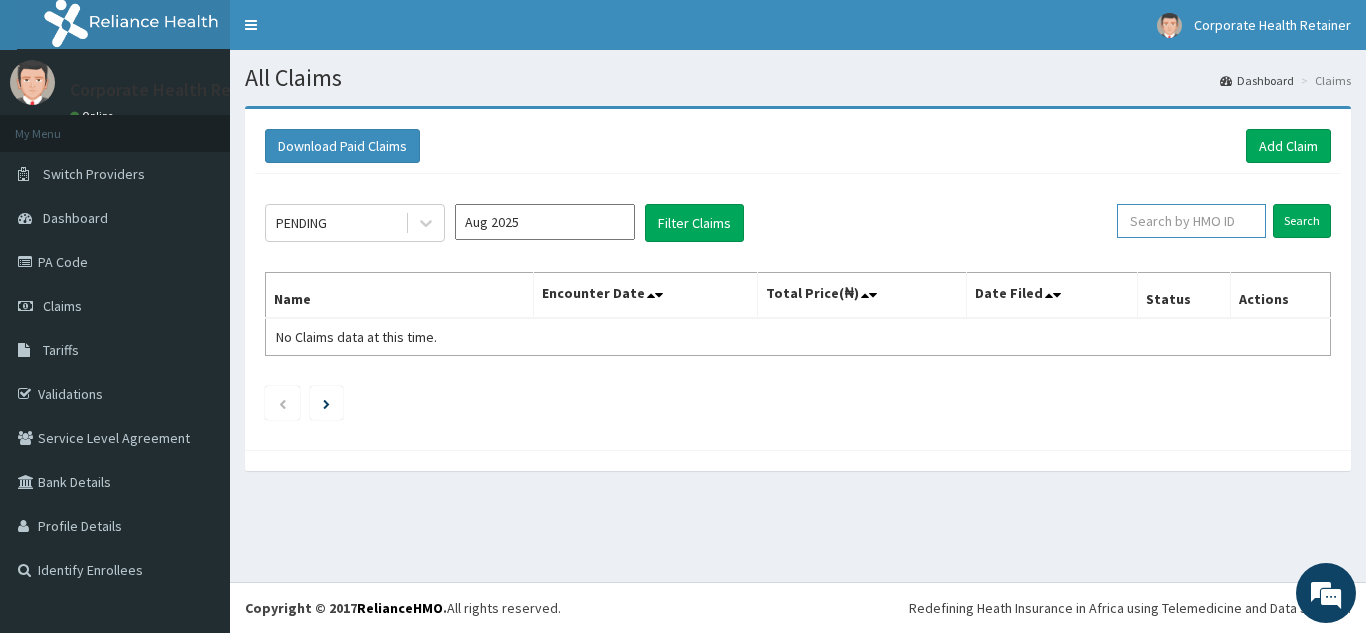click at bounding box center [1191, 221] 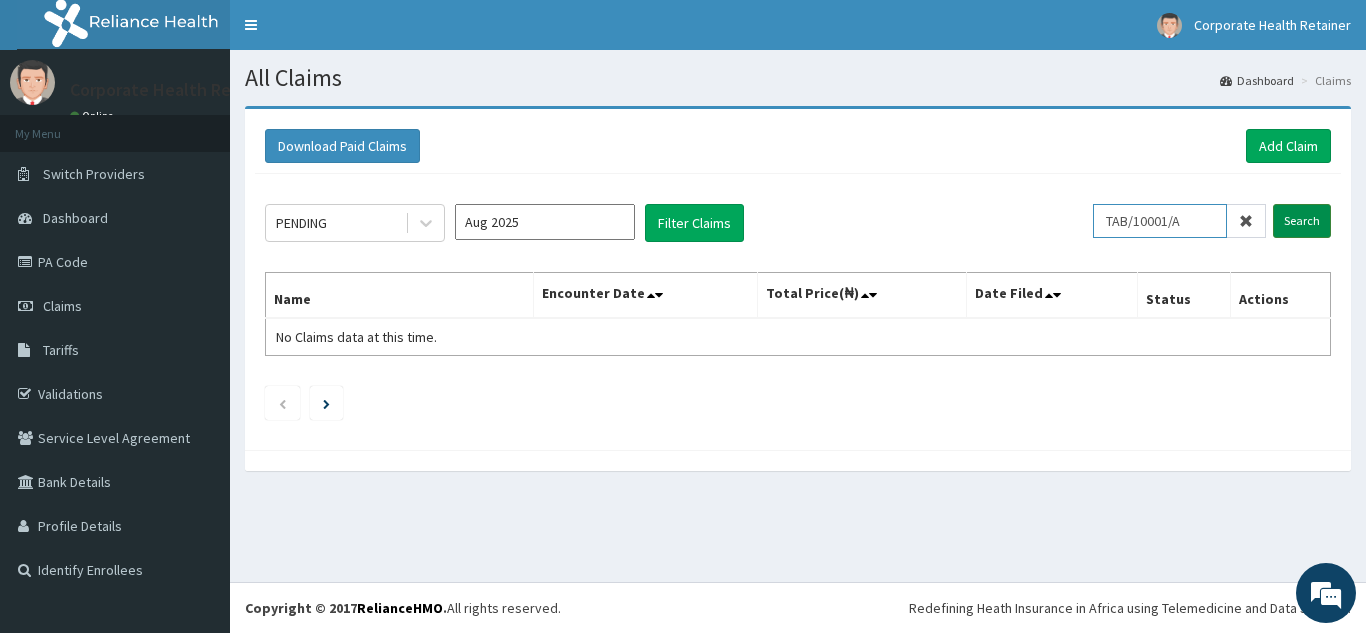 drag, startPoint x: 1205, startPoint y: 219, endPoint x: 1303, endPoint y: 220, distance: 98.005104 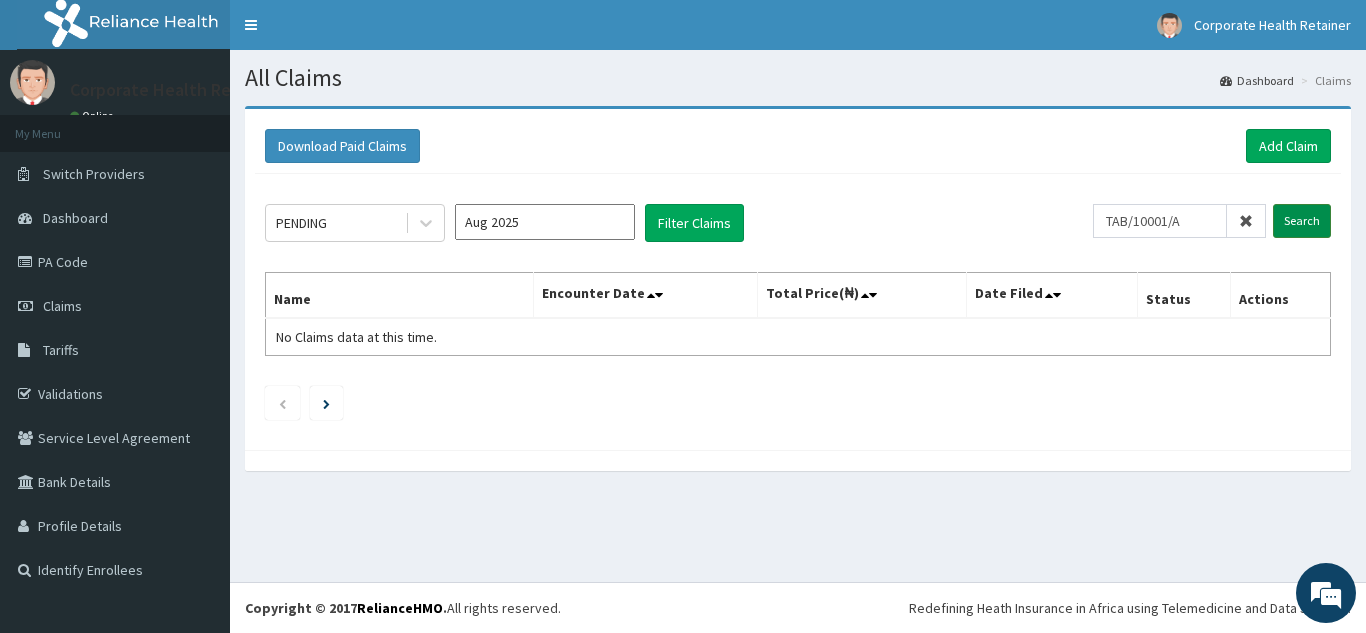 click on "Search" at bounding box center [1302, 221] 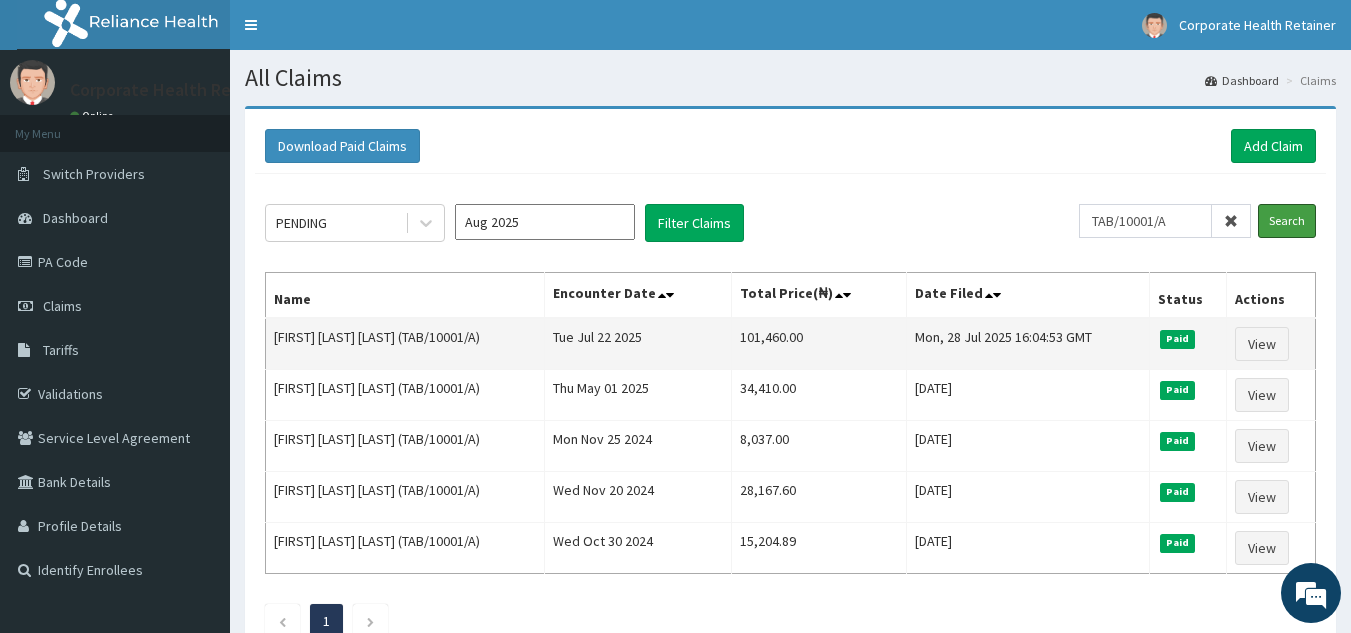 scroll, scrollTop: 0, scrollLeft: 0, axis: both 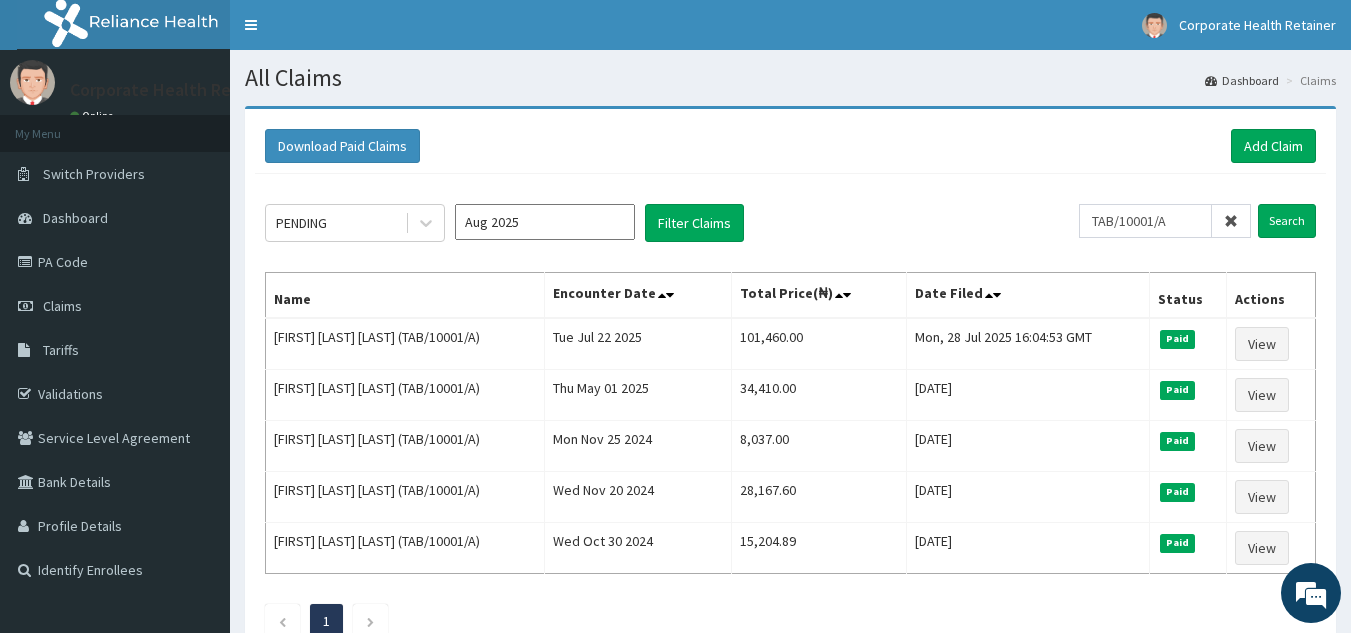click at bounding box center (1231, 221) 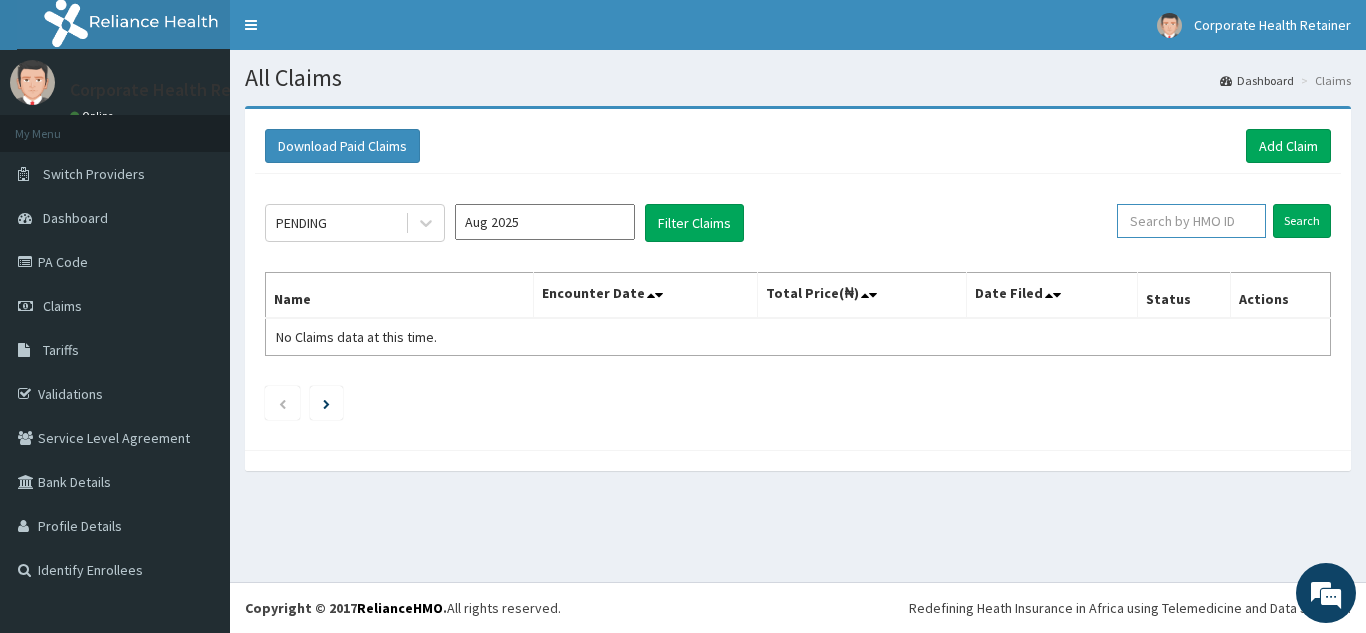 click at bounding box center [1191, 221] 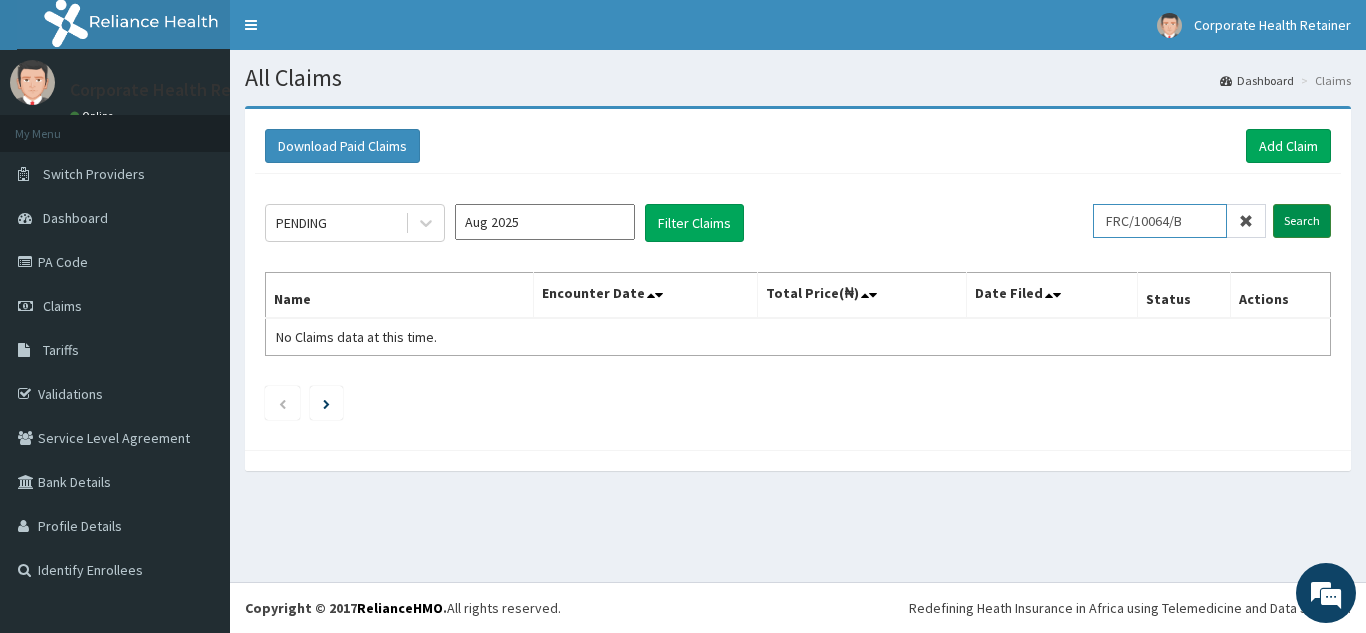 type on "FRC/10064/B" 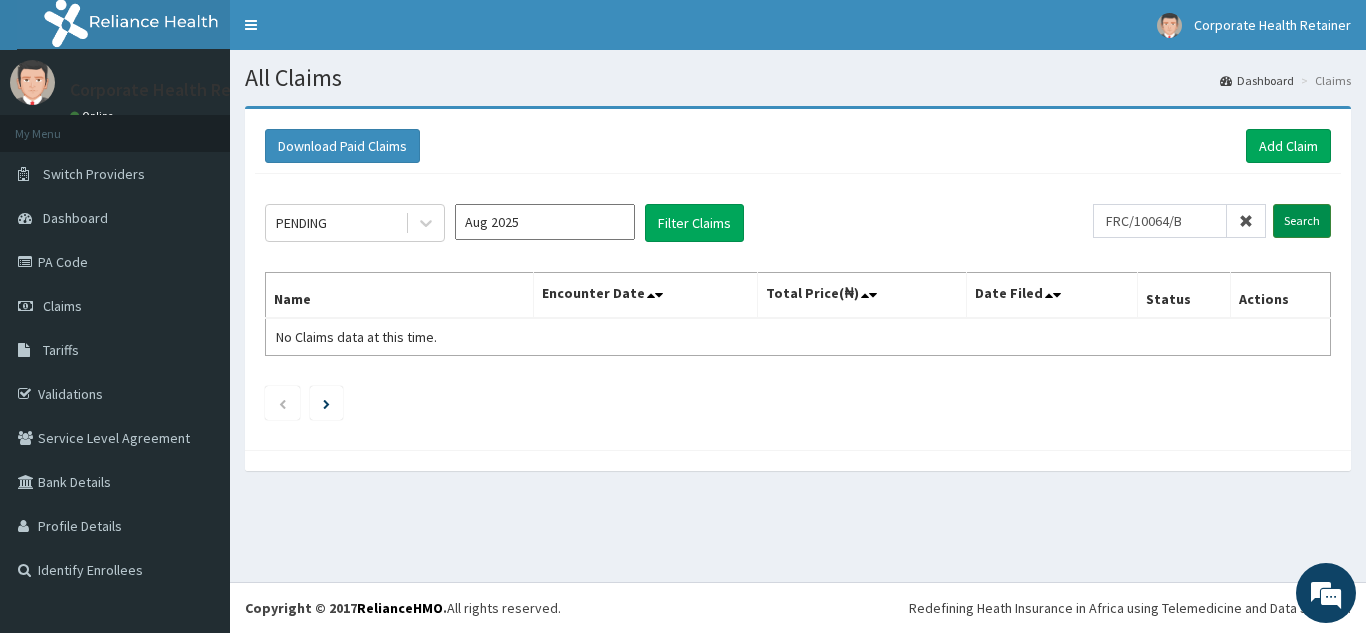 click on "Search" at bounding box center (1302, 221) 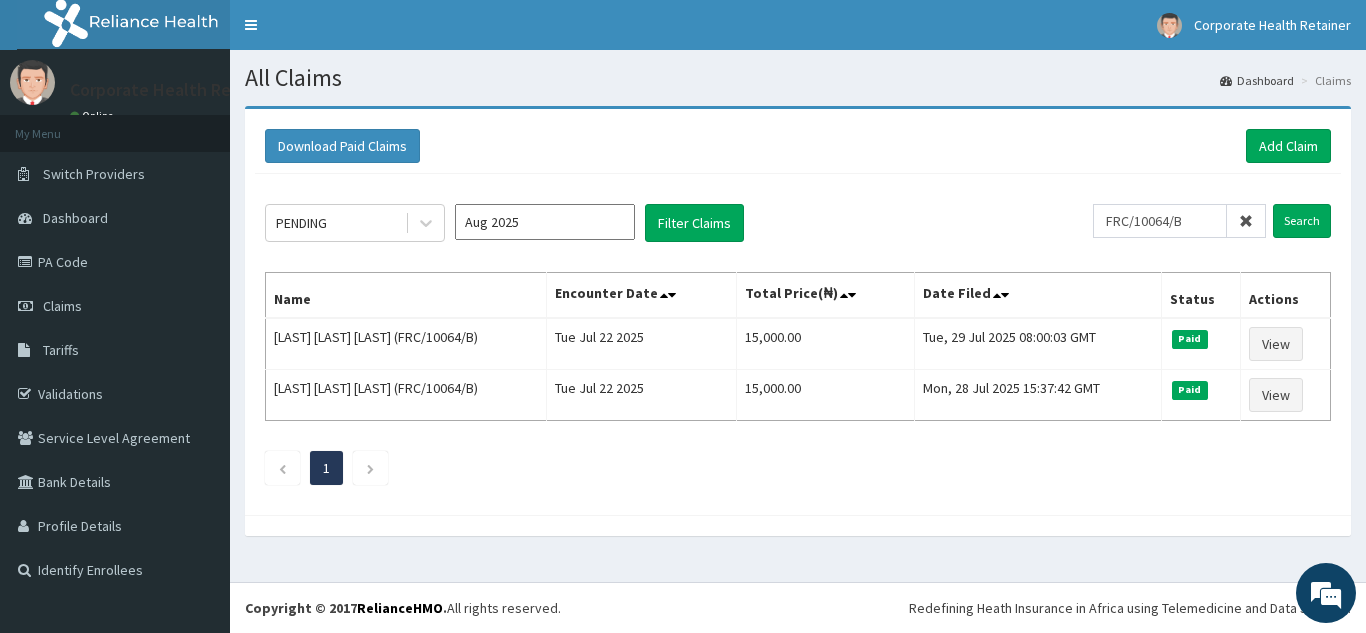 click at bounding box center (1246, 221) 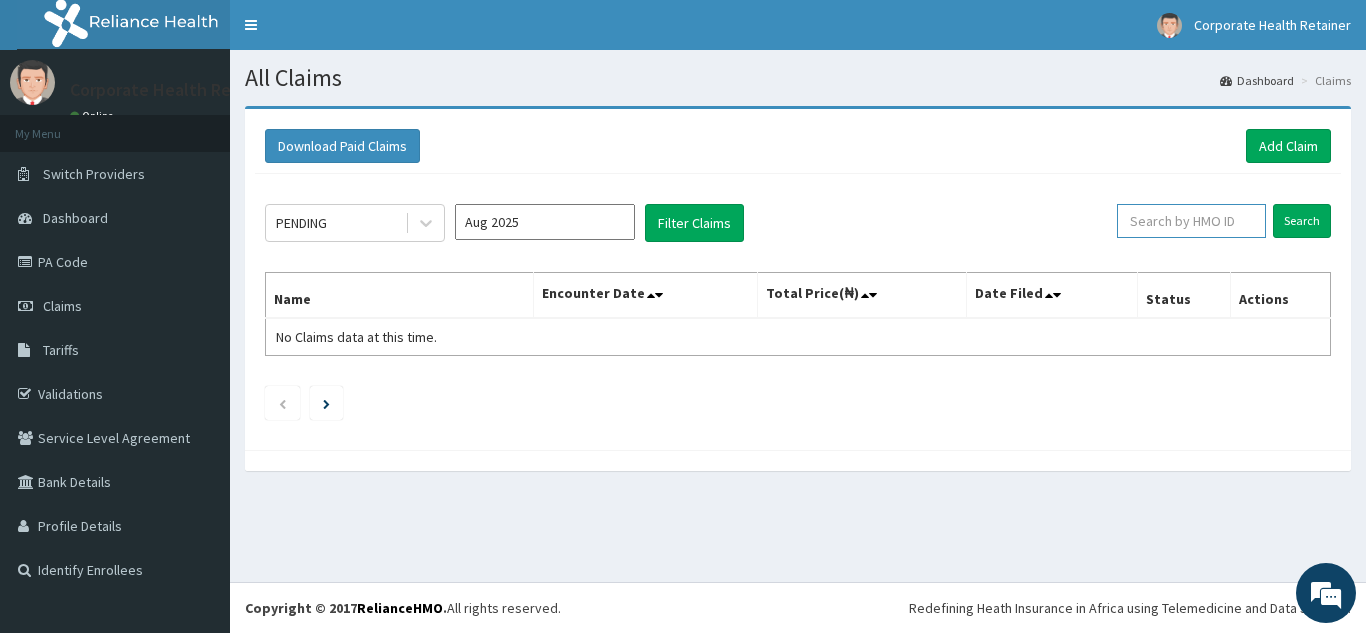 click at bounding box center (1191, 221) 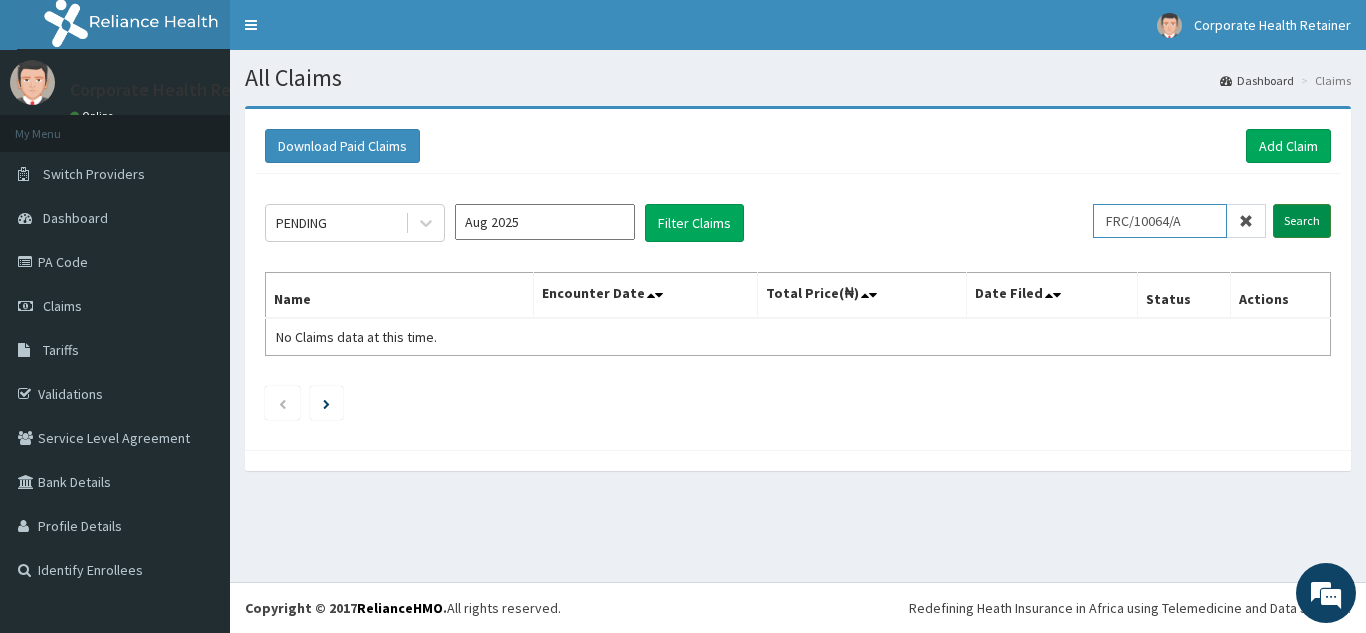 type on "FRC/10064/A" 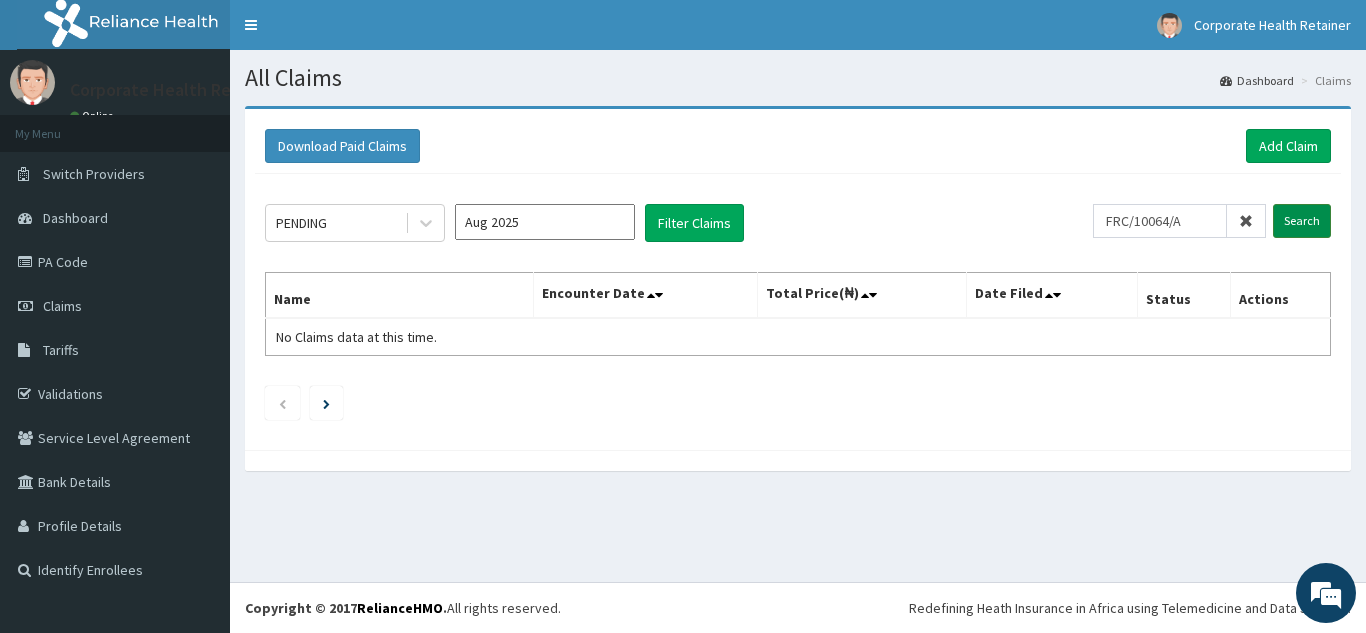 click on "Search" at bounding box center [1302, 221] 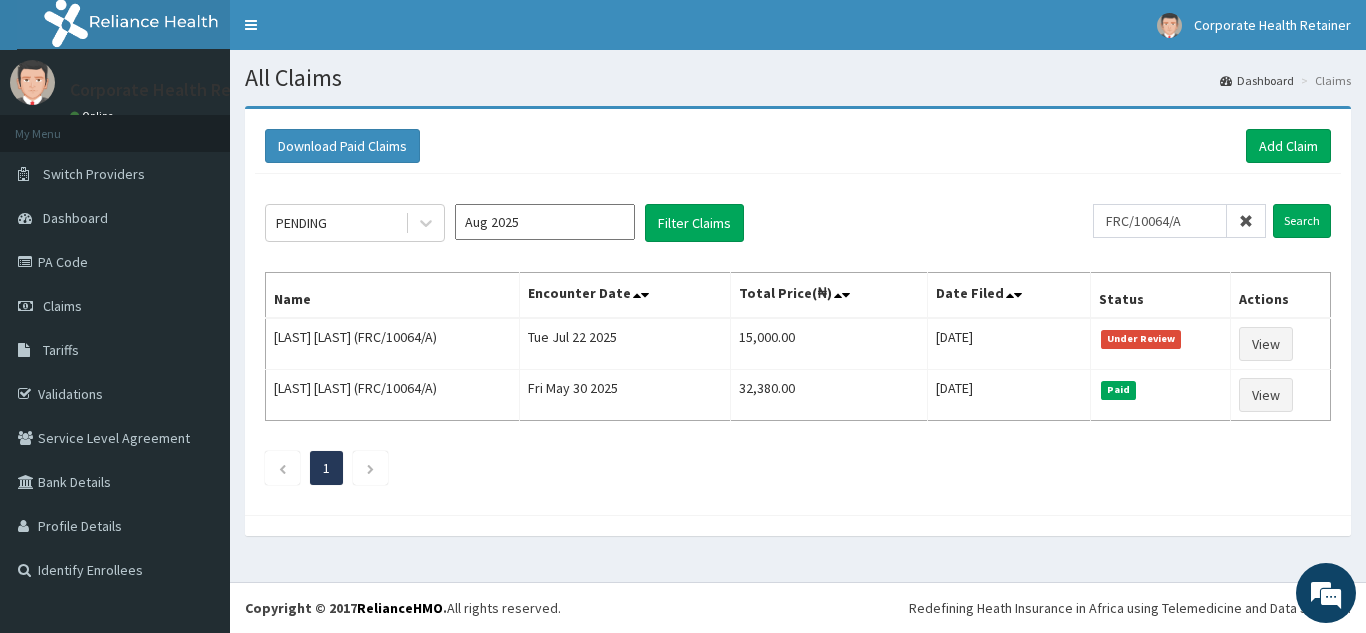 click at bounding box center (1246, 221) 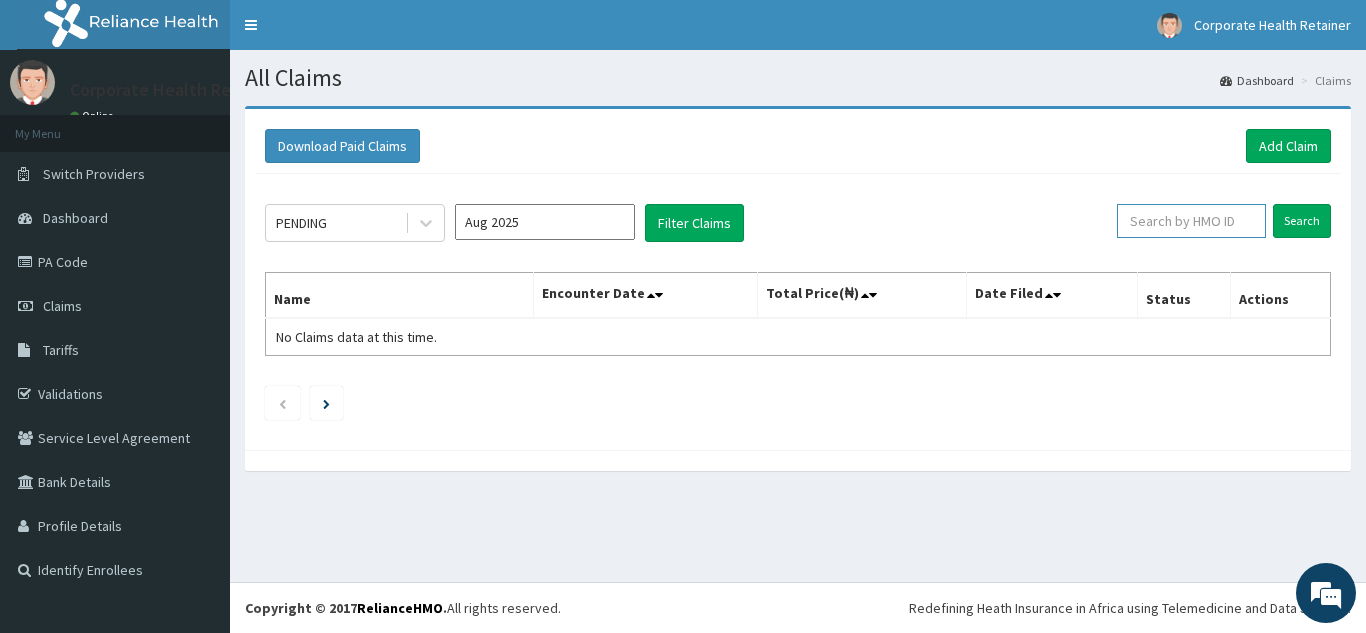 click at bounding box center [1191, 221] 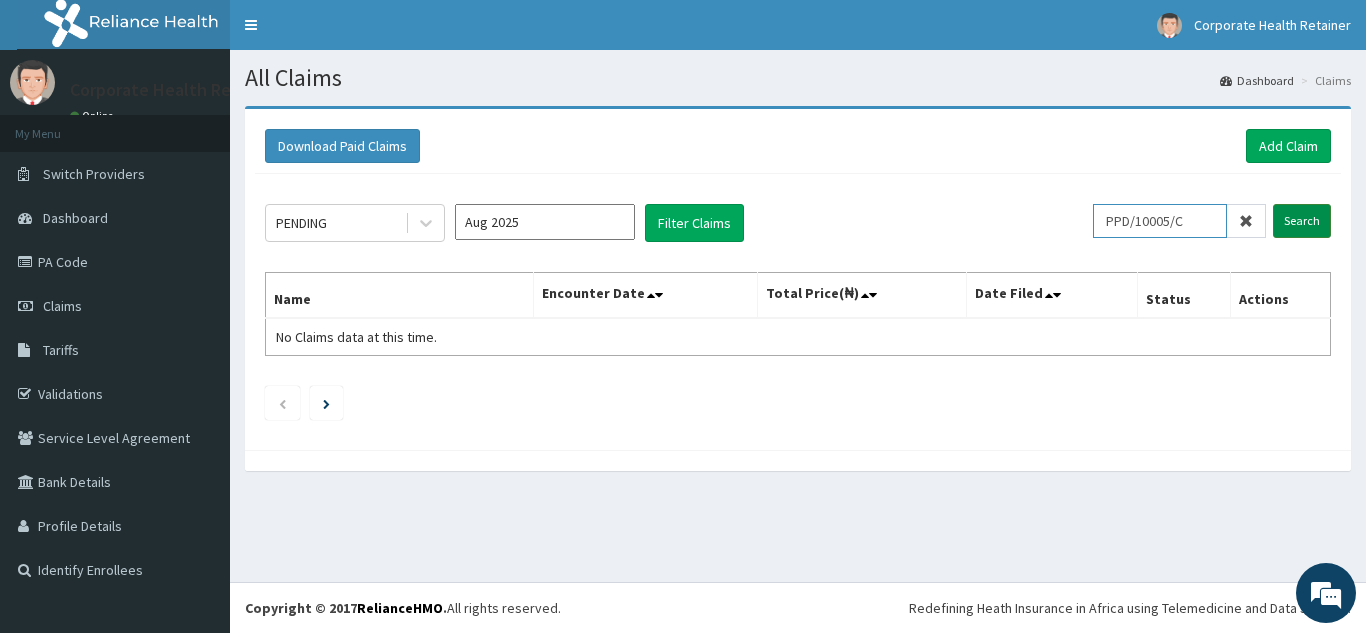 type on "PPD/10005/C" 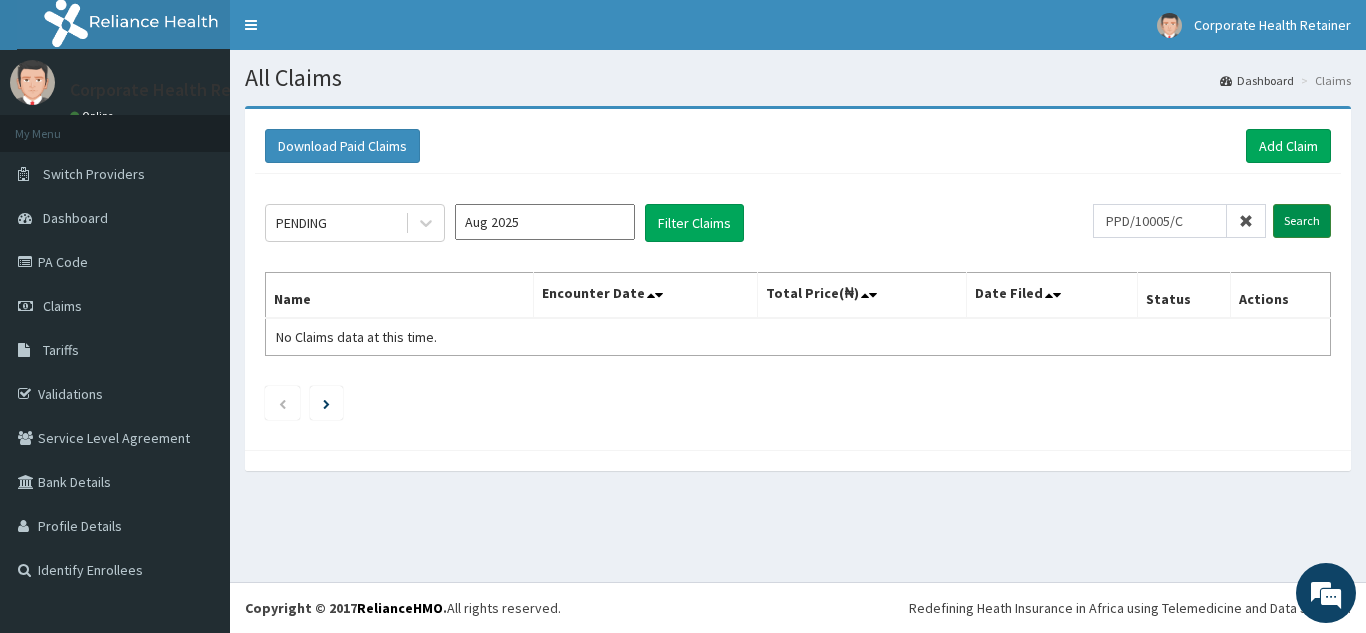 click on "Search" at bounding box center [1302, 221] 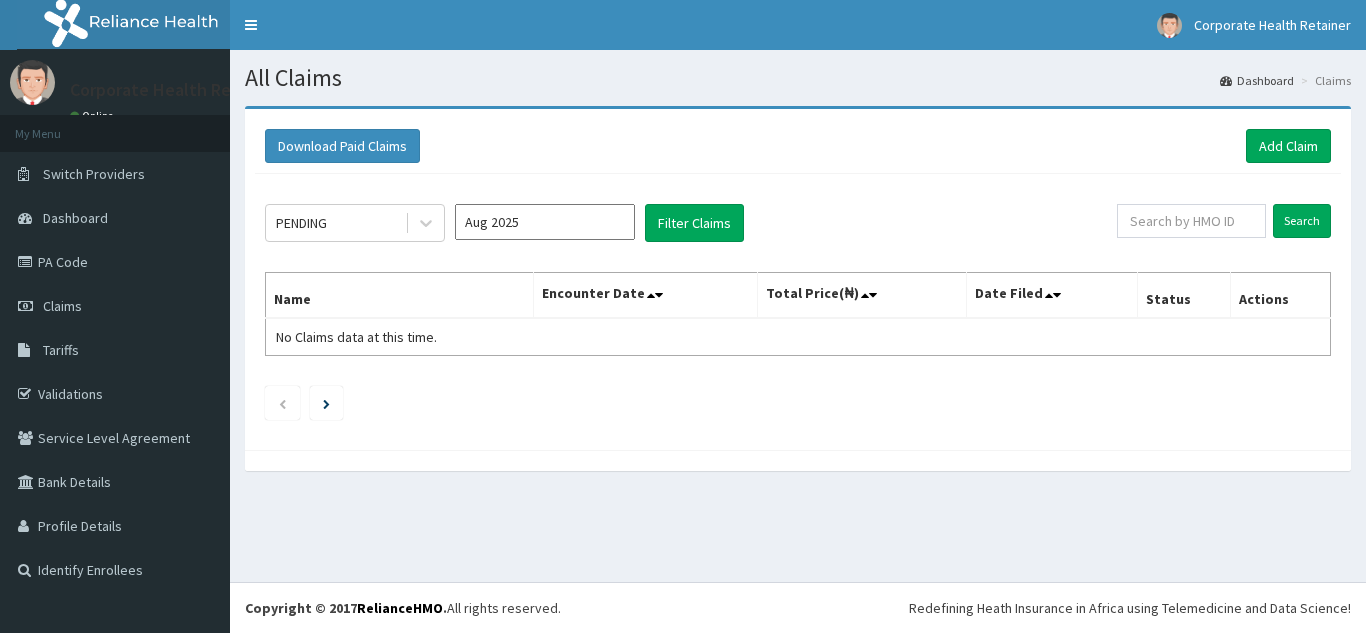 scroll, scrollTop: 0, scrollLeft: 0, axis: both 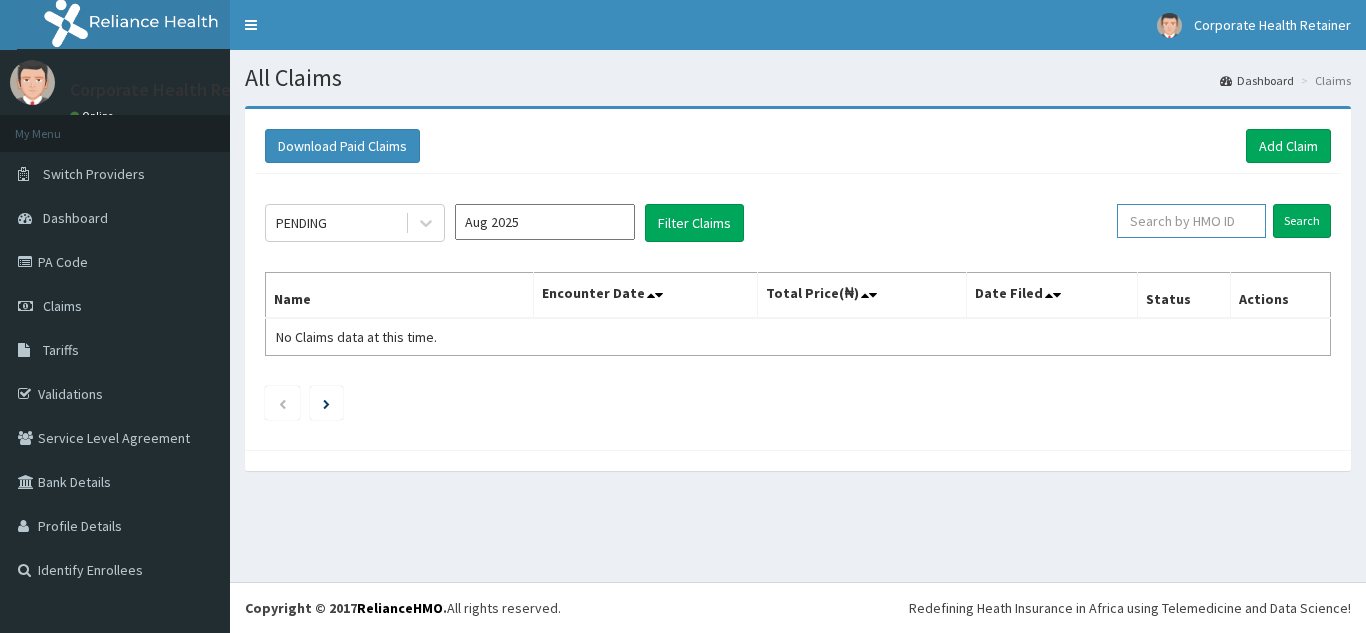 click at bounding box center [1191, 221] 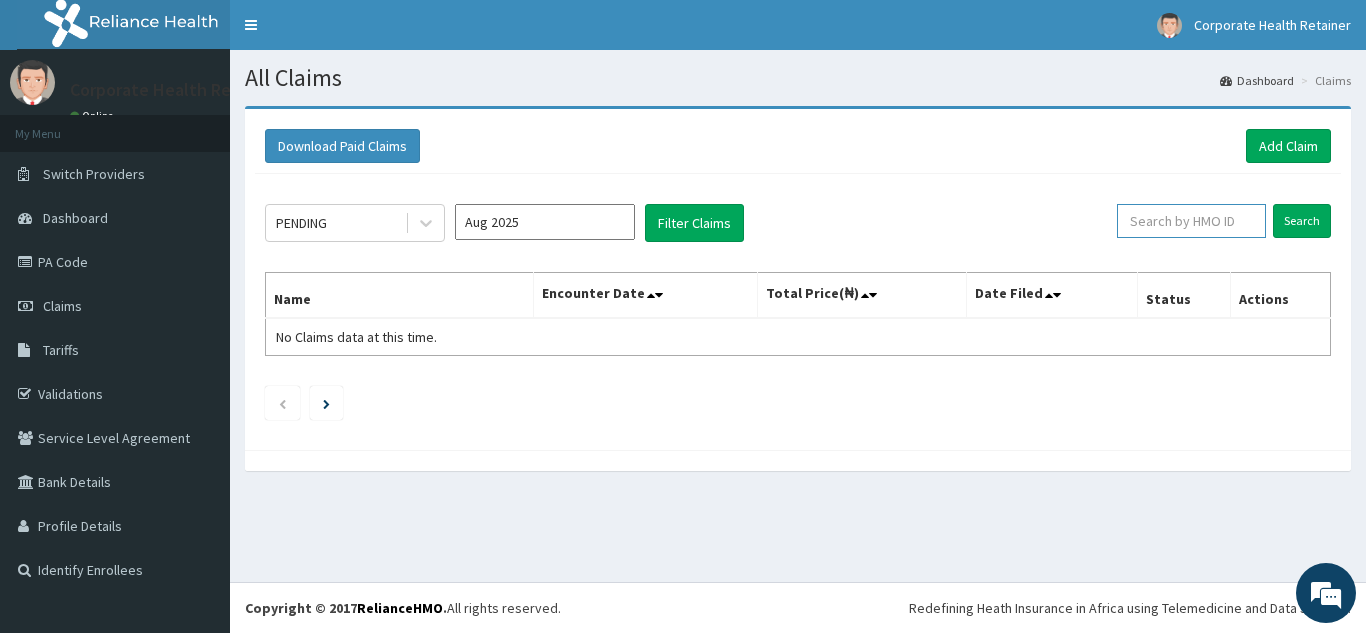 paste on "[LAST] [FIRST] [INITIAL]" 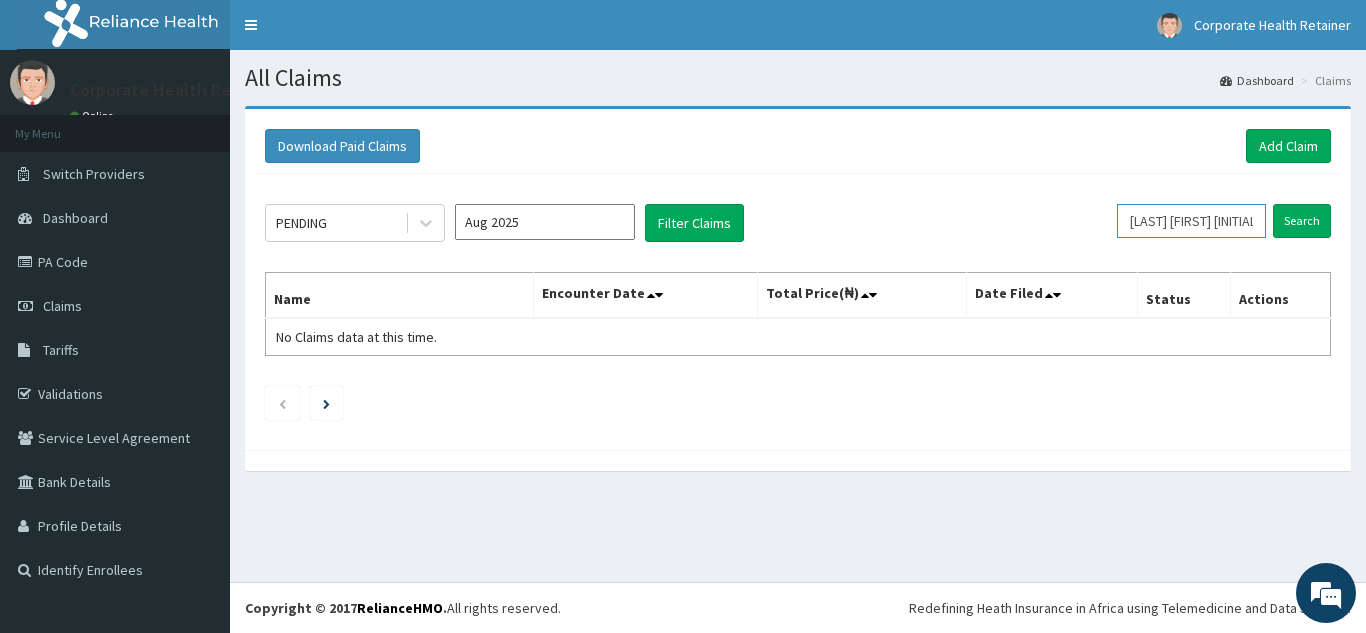 scroll, scrollTop: 0, scrollLeft: 34, axis: horizontal 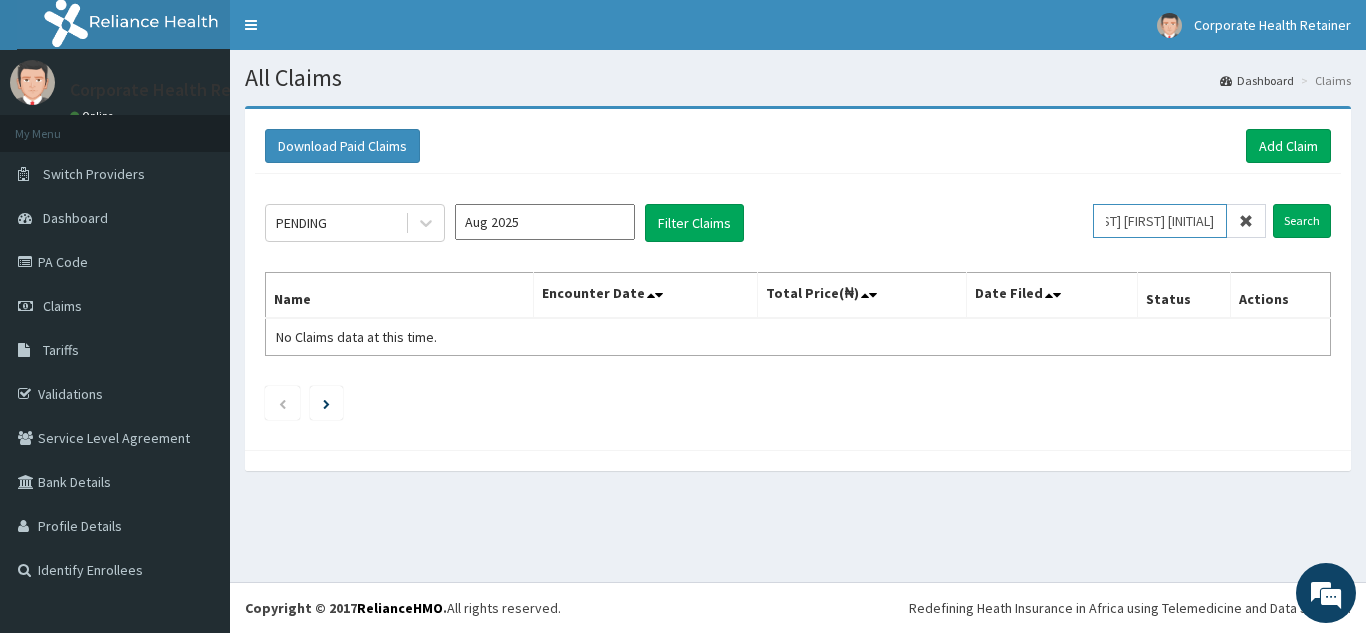type on "[LAST] [FIRST] [INITIAL]" 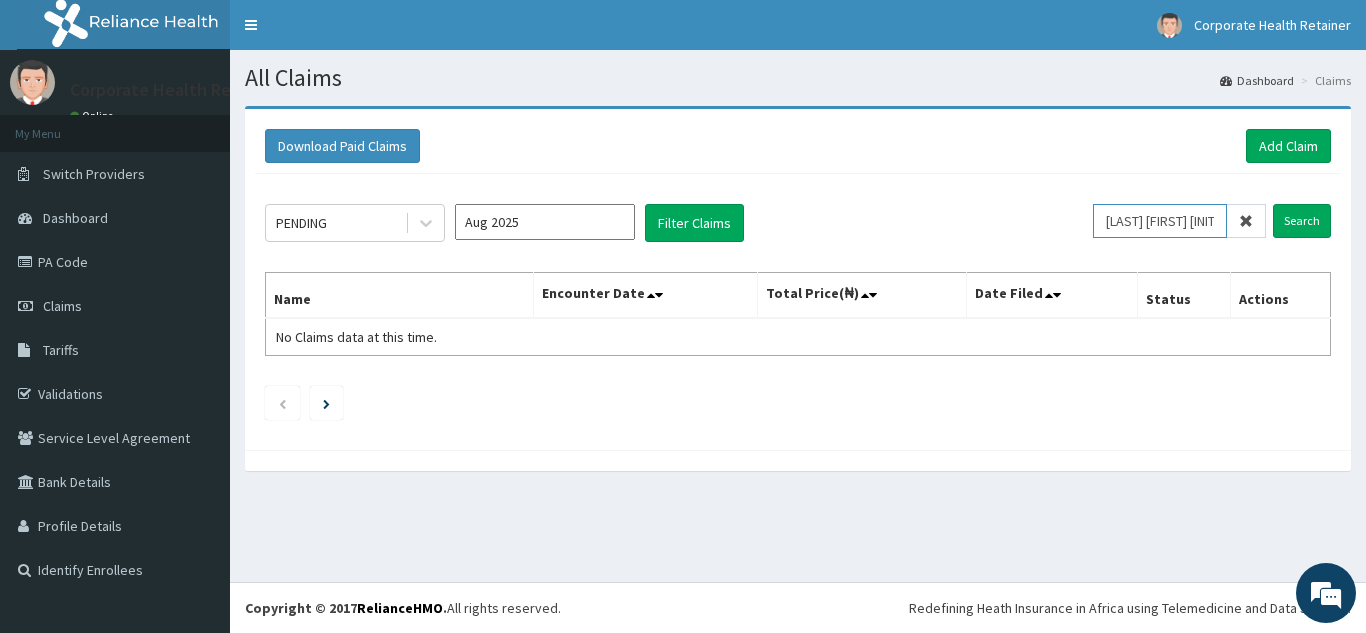 scroll, scrollTop: 0, scrollLeft: 0, axis: both 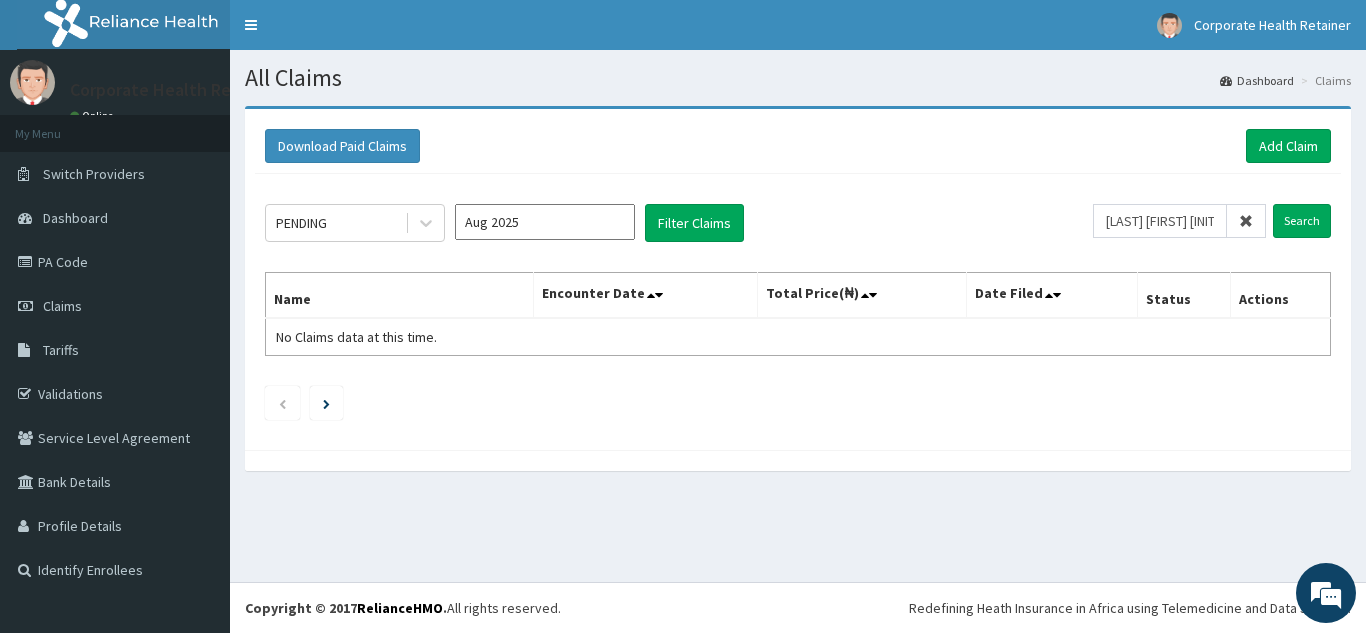 click at bounding box center [1246, 221] 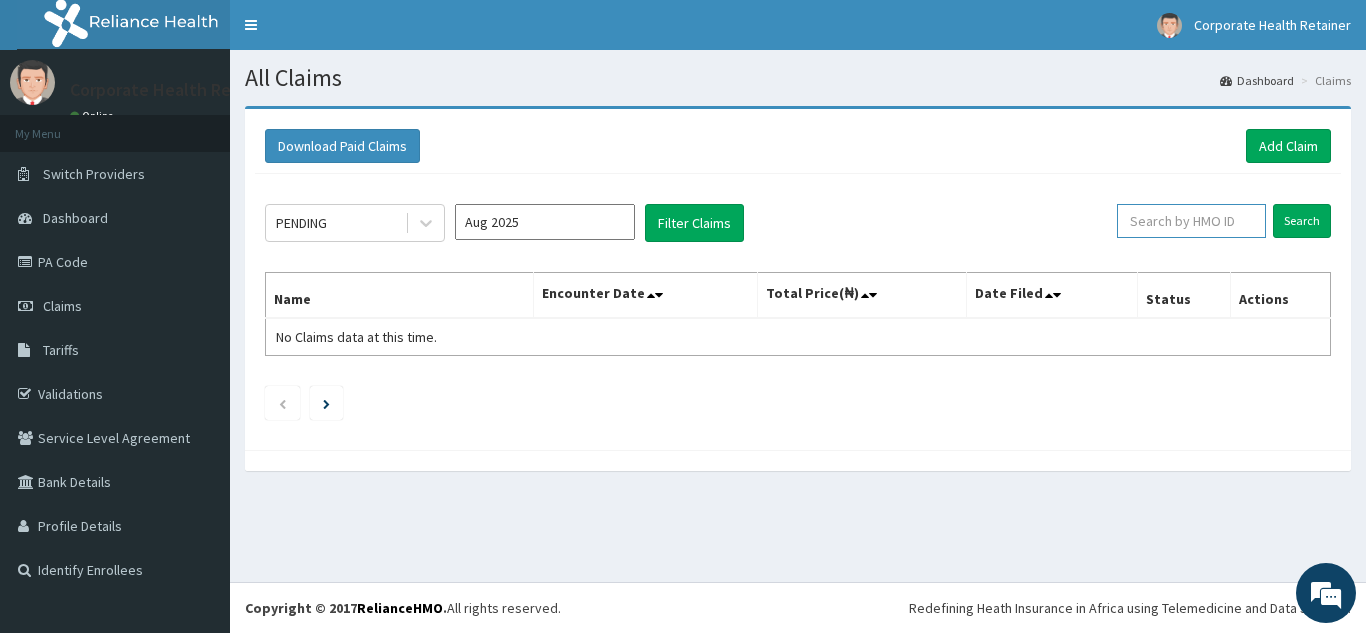 click at bounding box center [1191, 221] 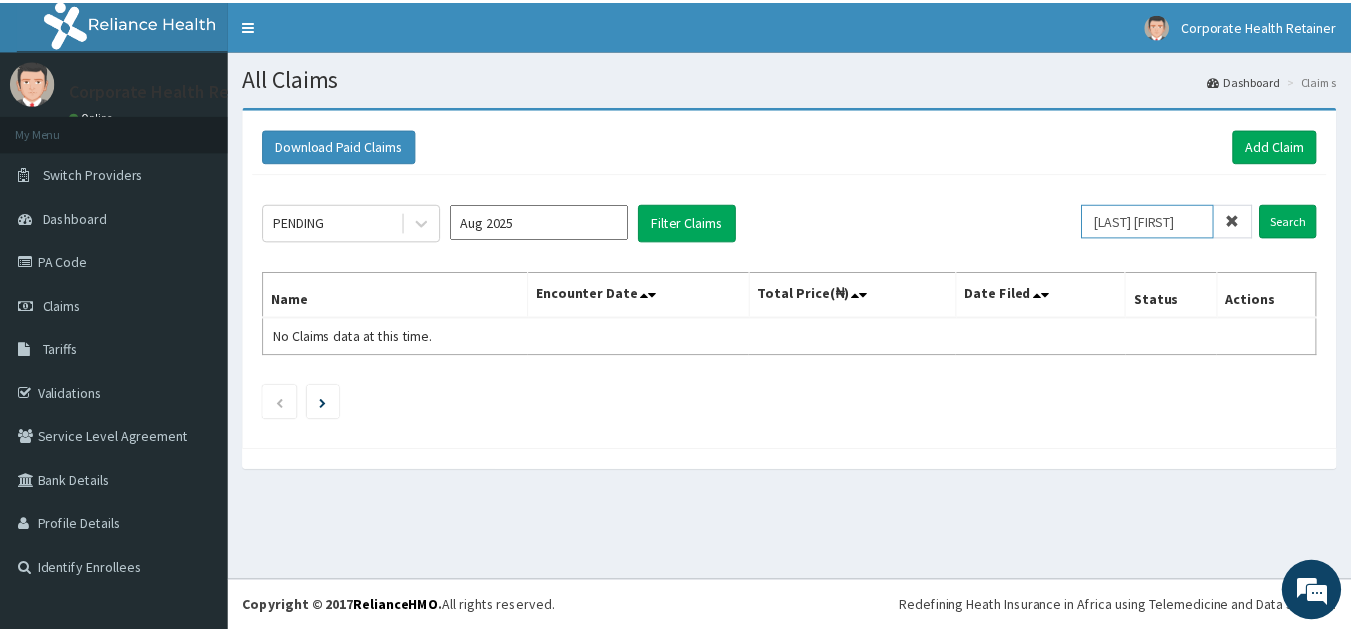 scroll, scrollTop: 0, scrollLeft: 0, axis: both 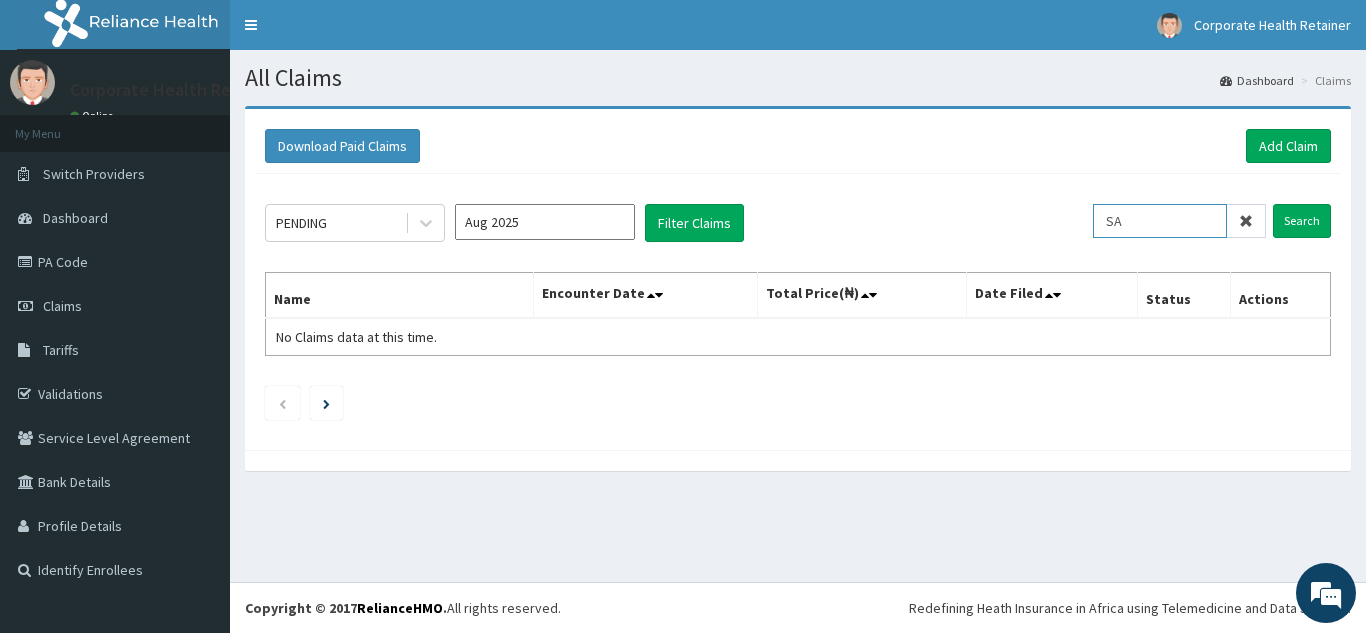 type on "S" 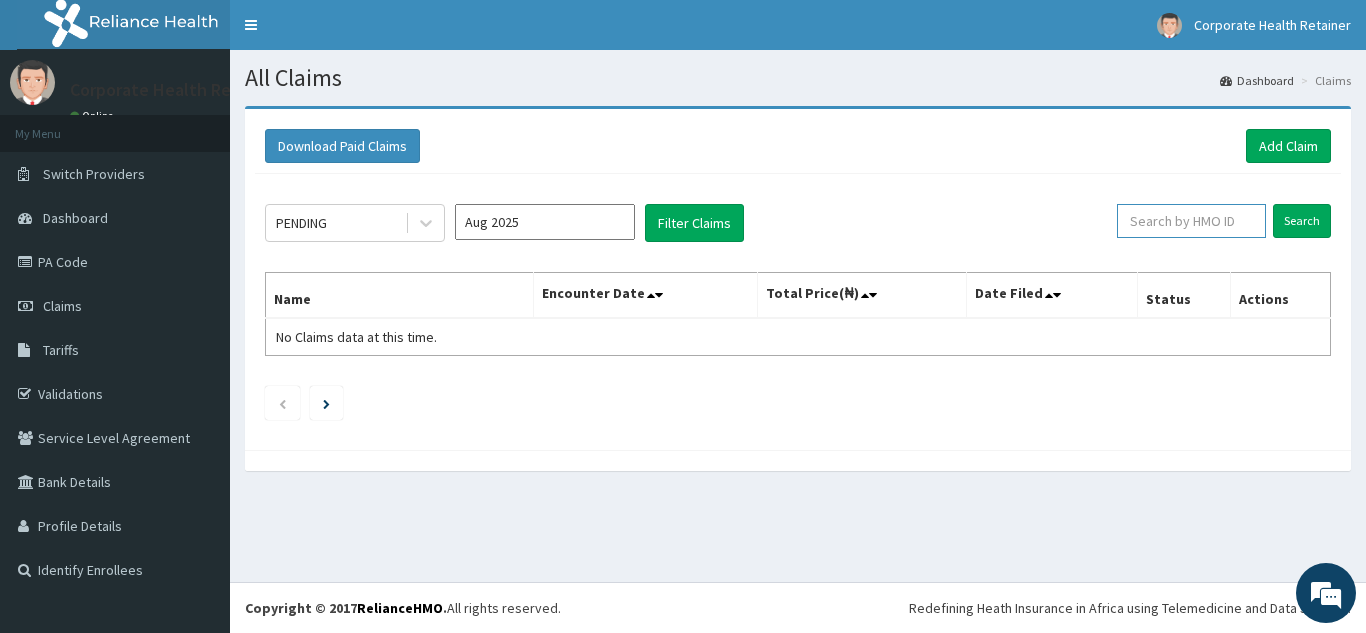click at bounding box center (1191, 221) 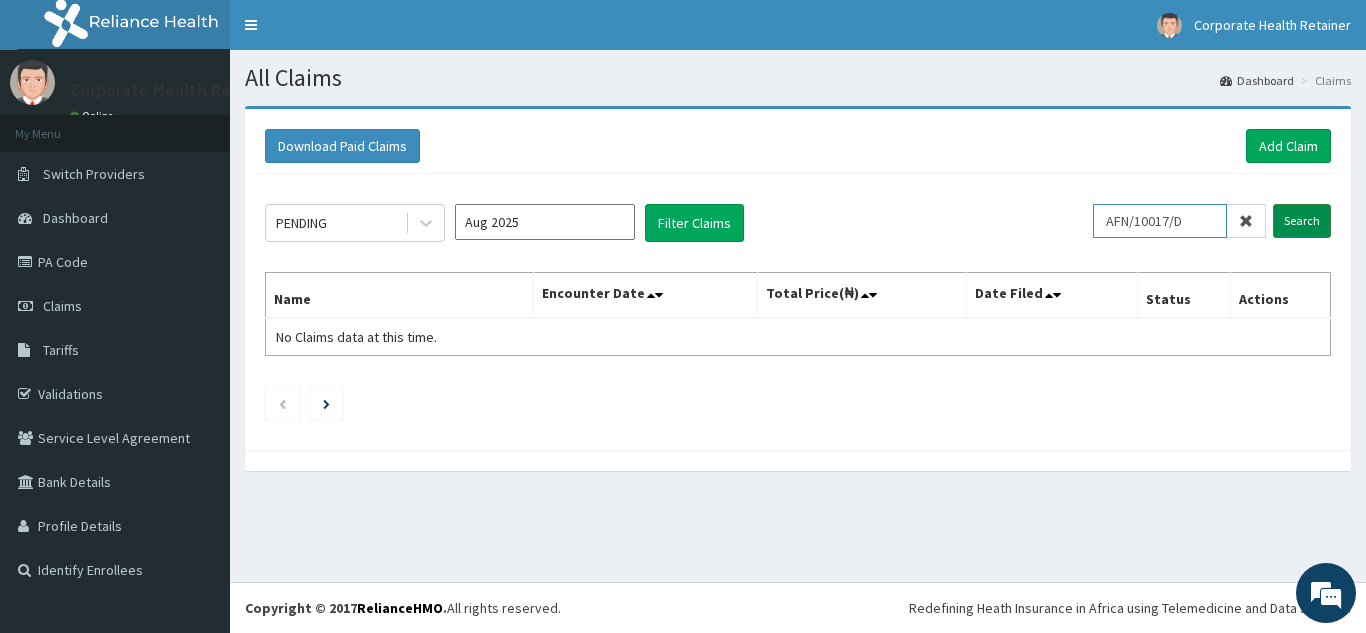 type on "AFN/10017/D" 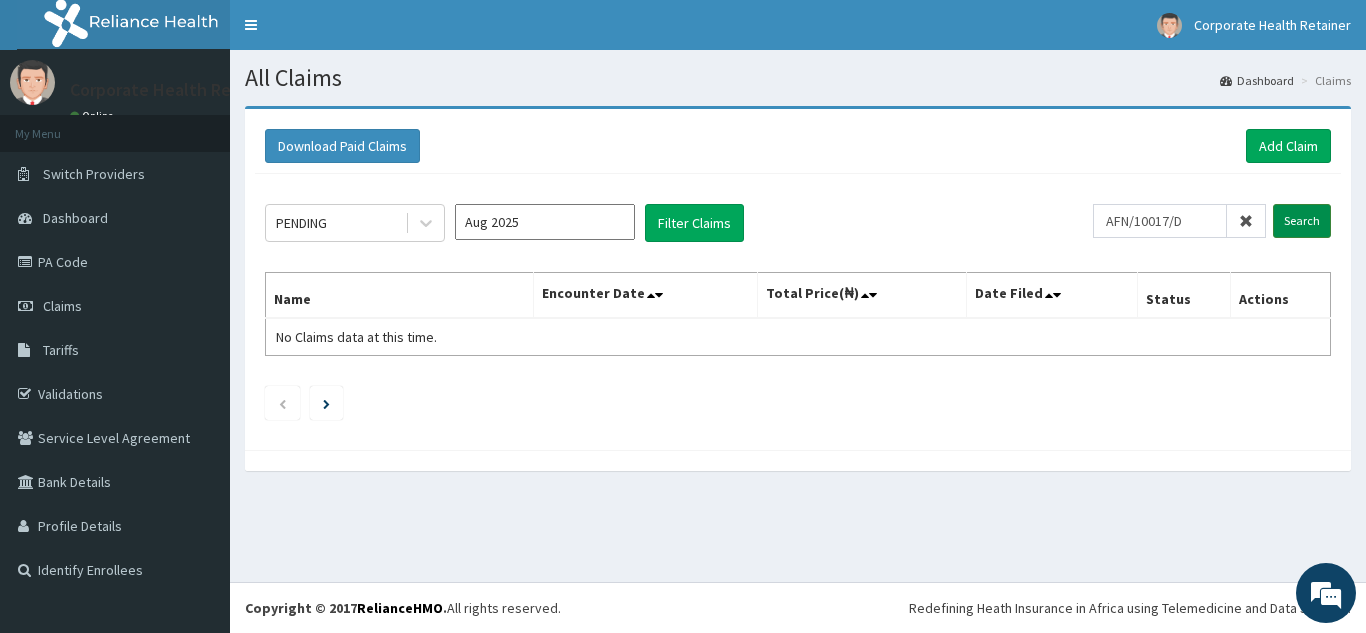 click on "Search" at bounding box center [1302, 221] 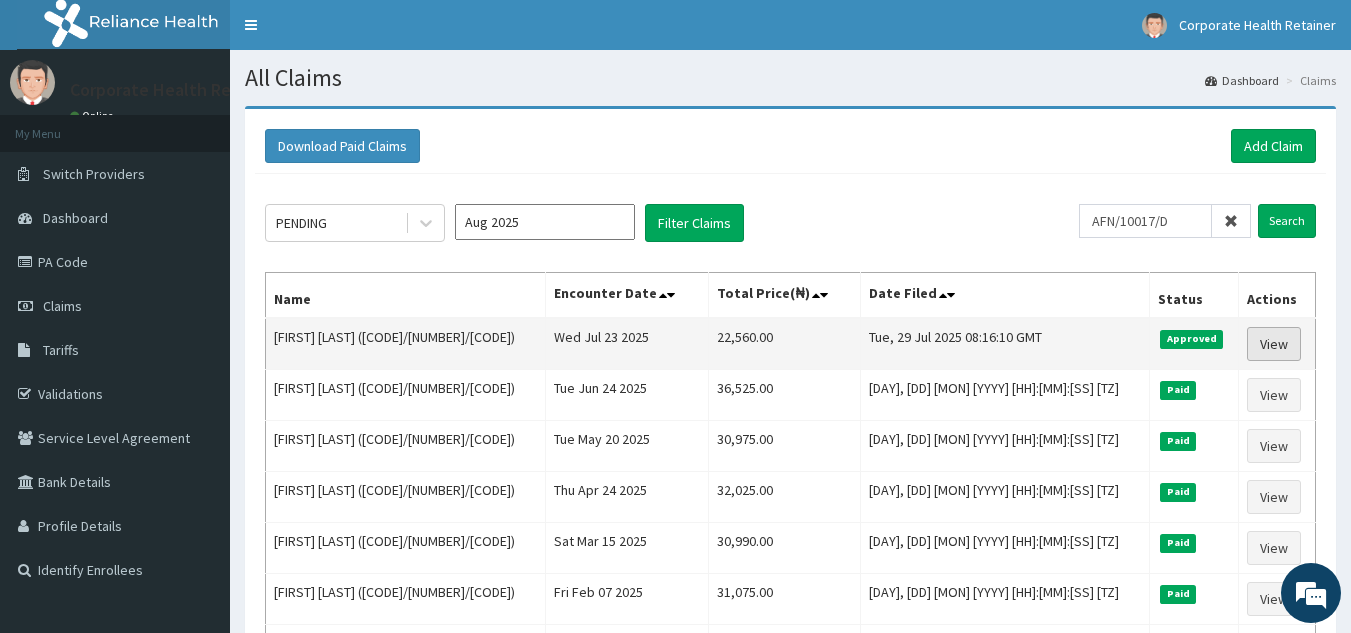 click on "View" at bounding box center [1274, 344] 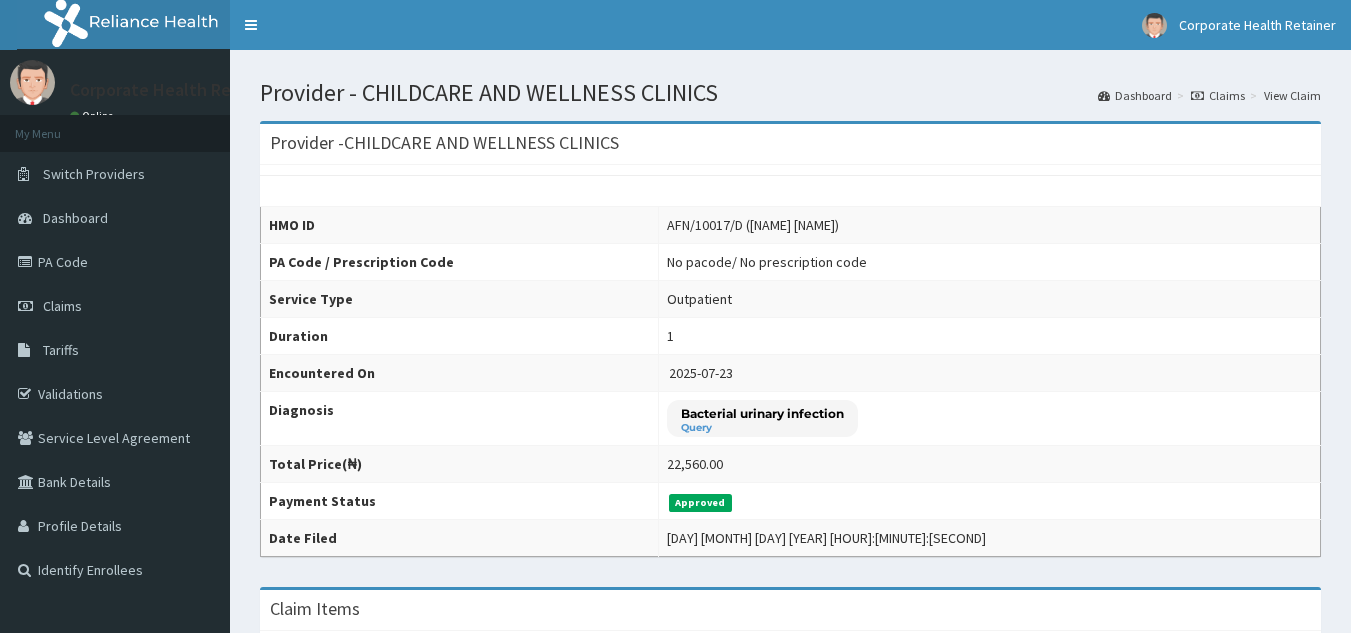 scroll, scrollTop: 0, scrollLeft: 0, axis: both 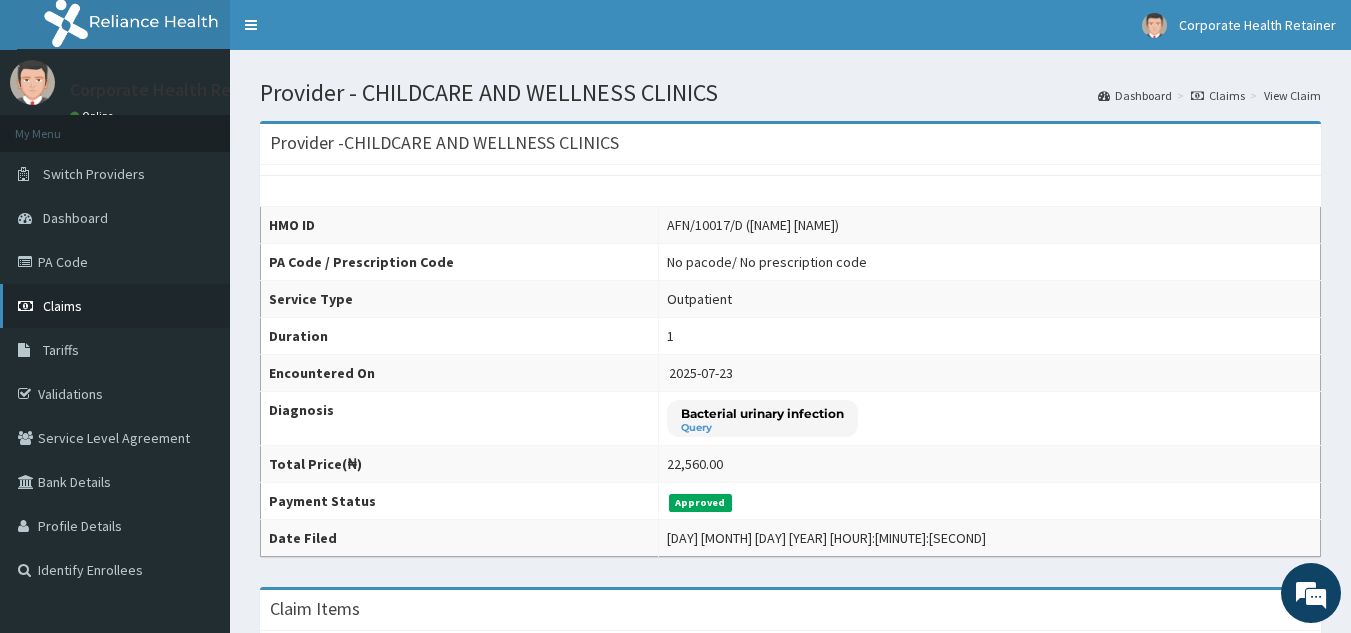 click on "Claims" at bounding box center (115, 306) 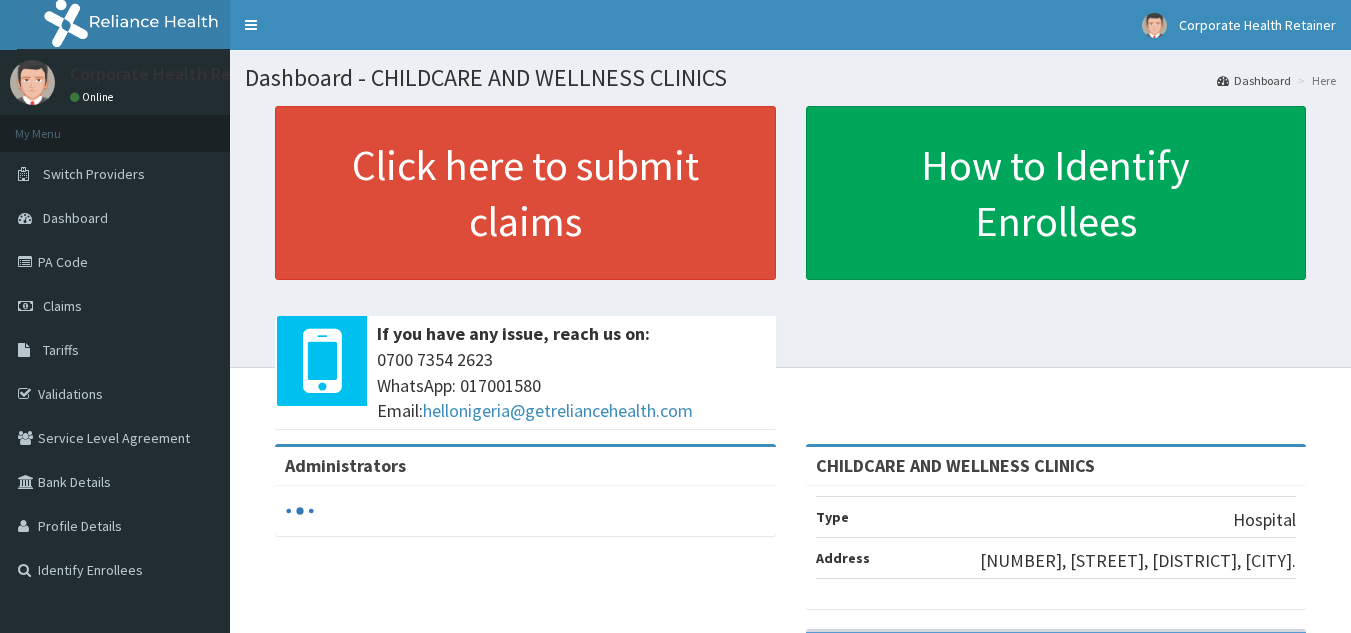 scroll, scrollTop: 0, scrollLeft: 0, axis: both 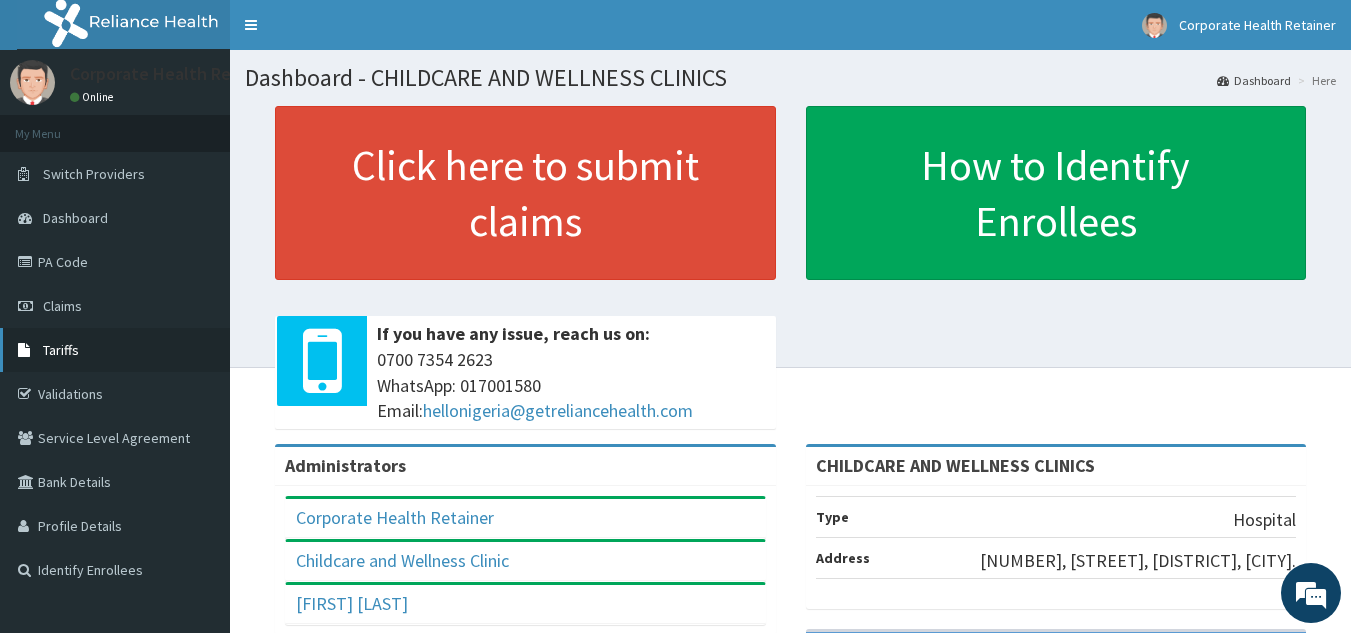 click on "Tariffs" at bounding box center [115, 350] 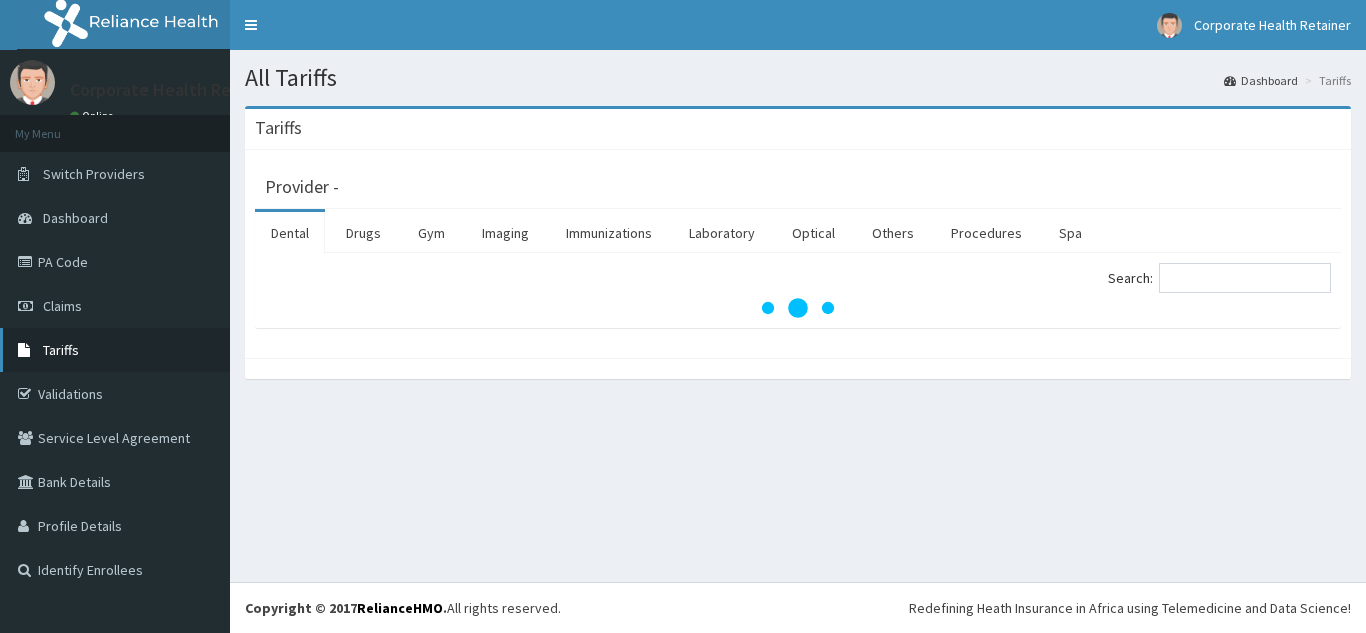 scroll, scrollTop: 0, scrollLeft: 0, axis: both 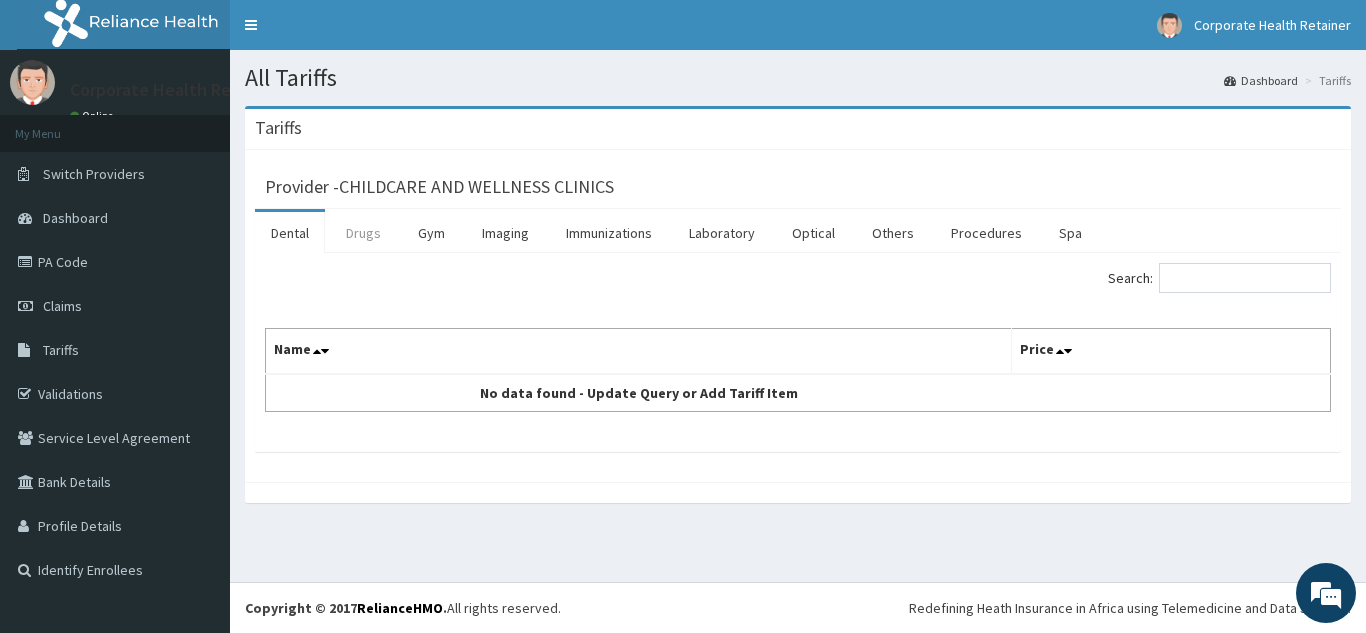 click on "Drugs" at bounding box center [363, 233] 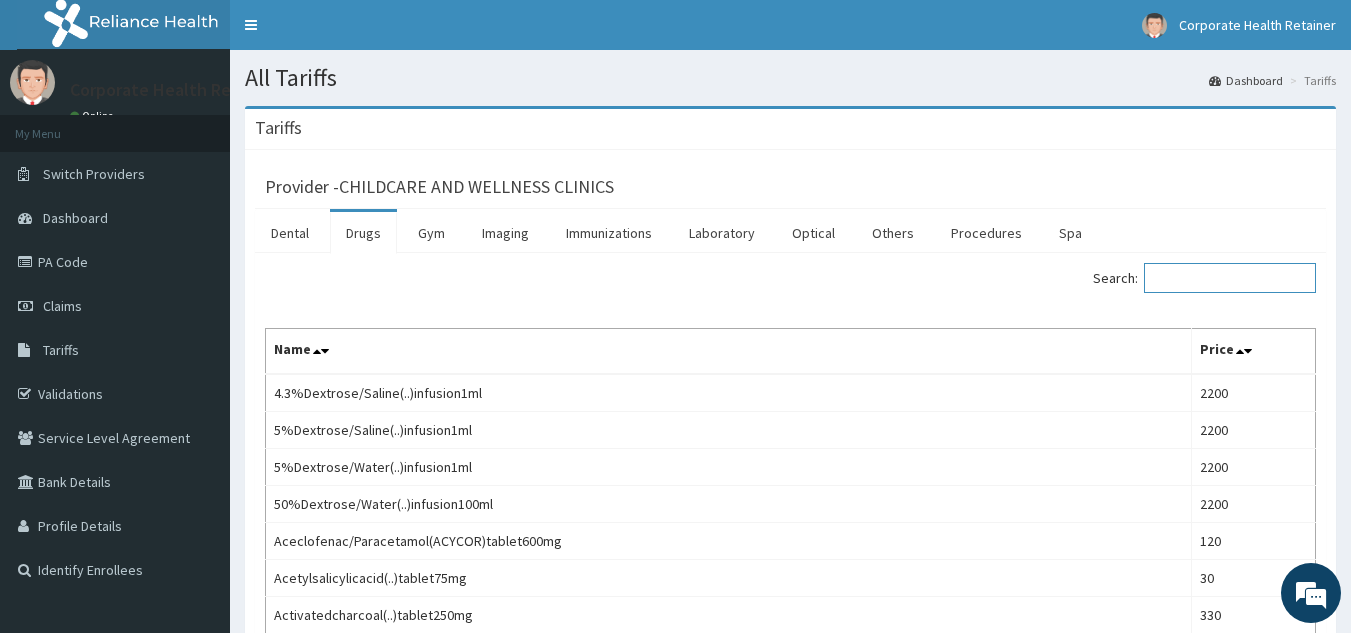 click on "Search:" at bounding box center [1230, 278] 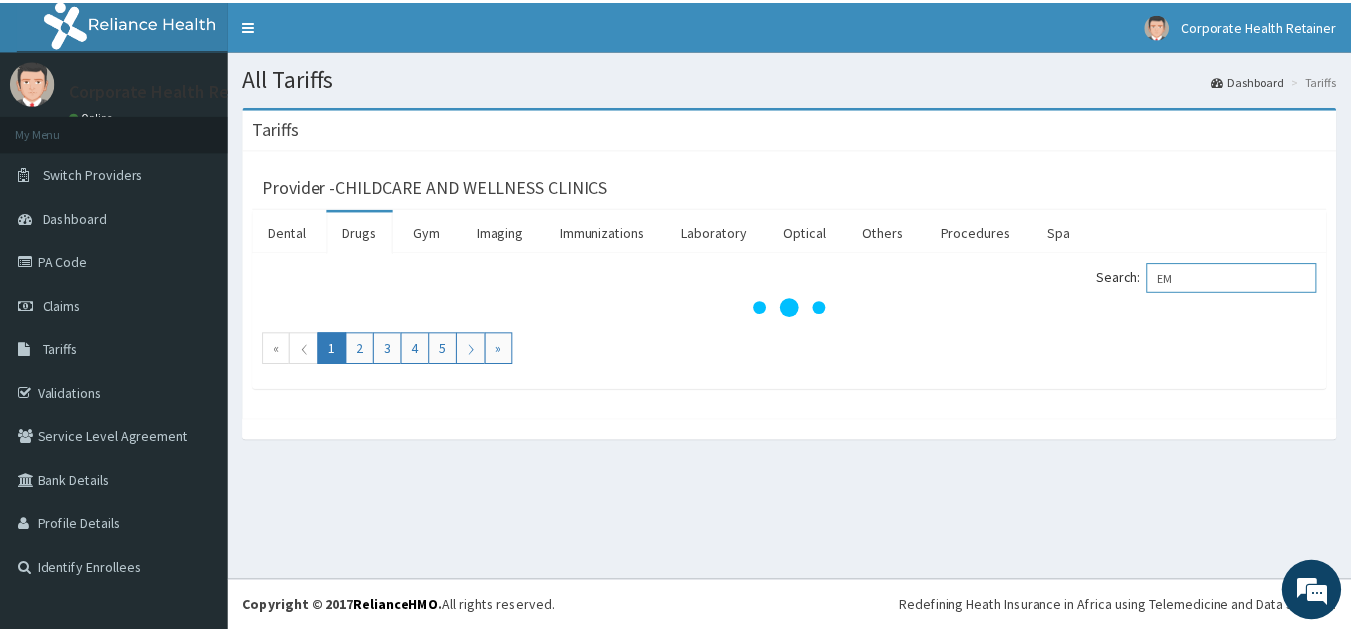 scroll, scrollTop: 0, scrollLeft: 0, axis: both 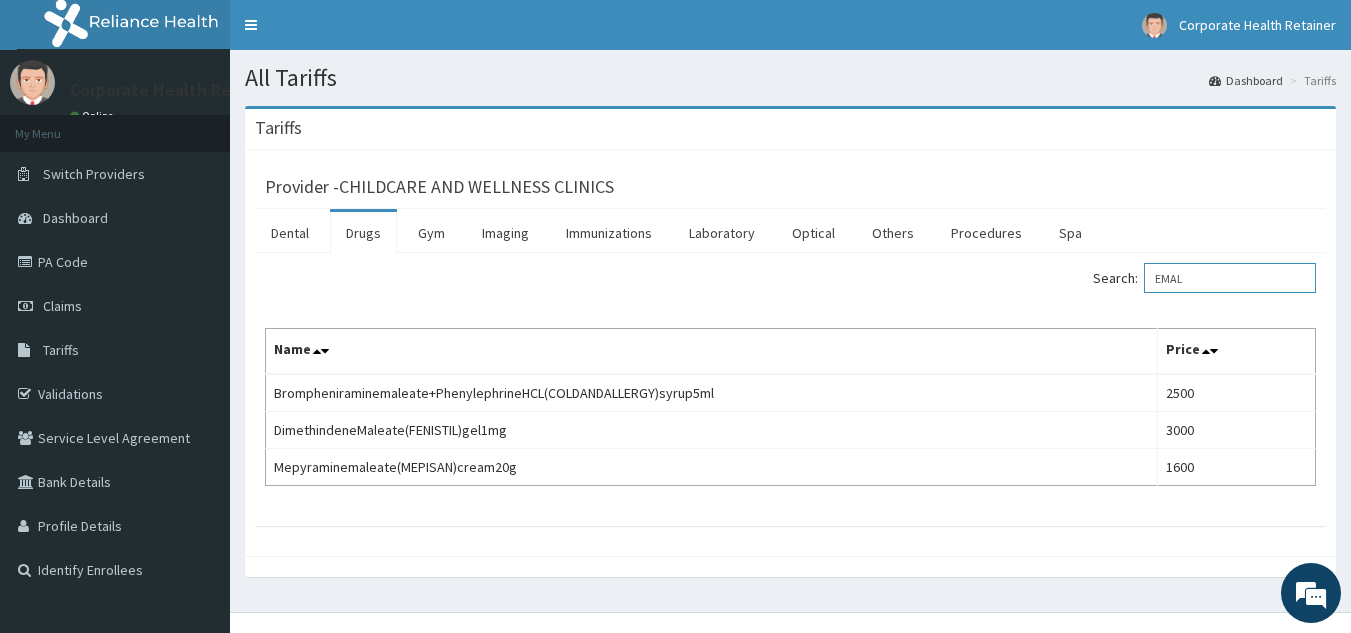 type on "EMAL" 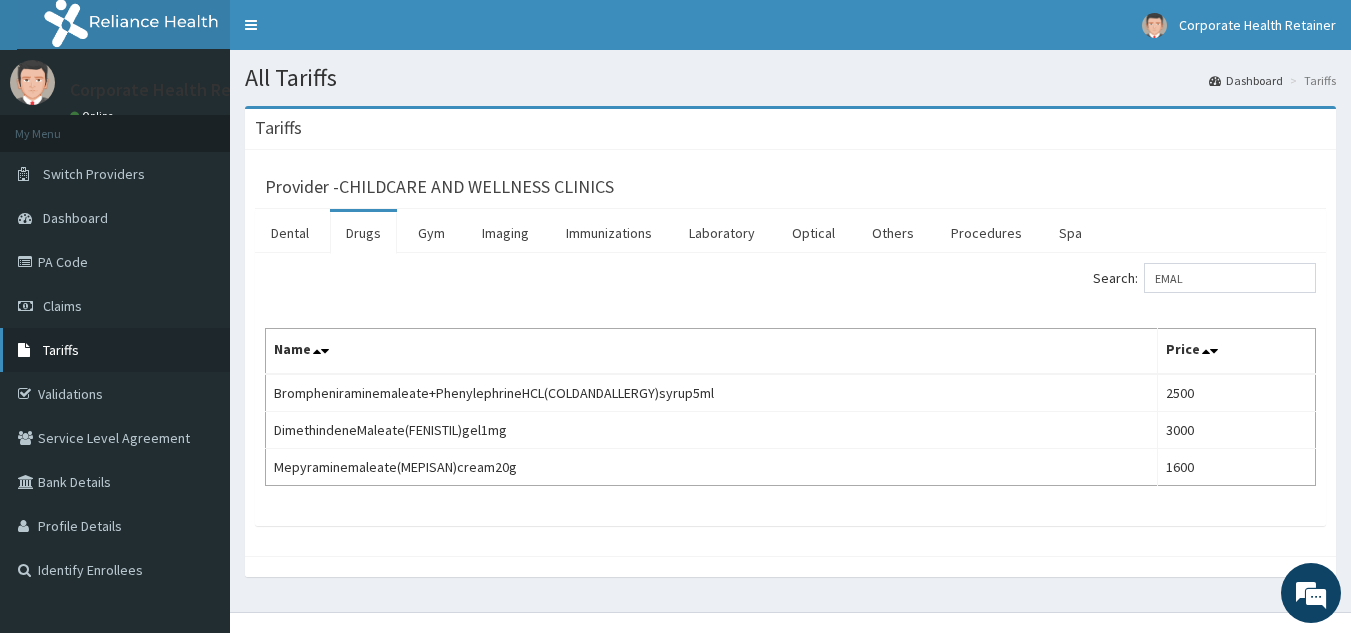 click on "Tariffs" at bounding box center [61, 350] 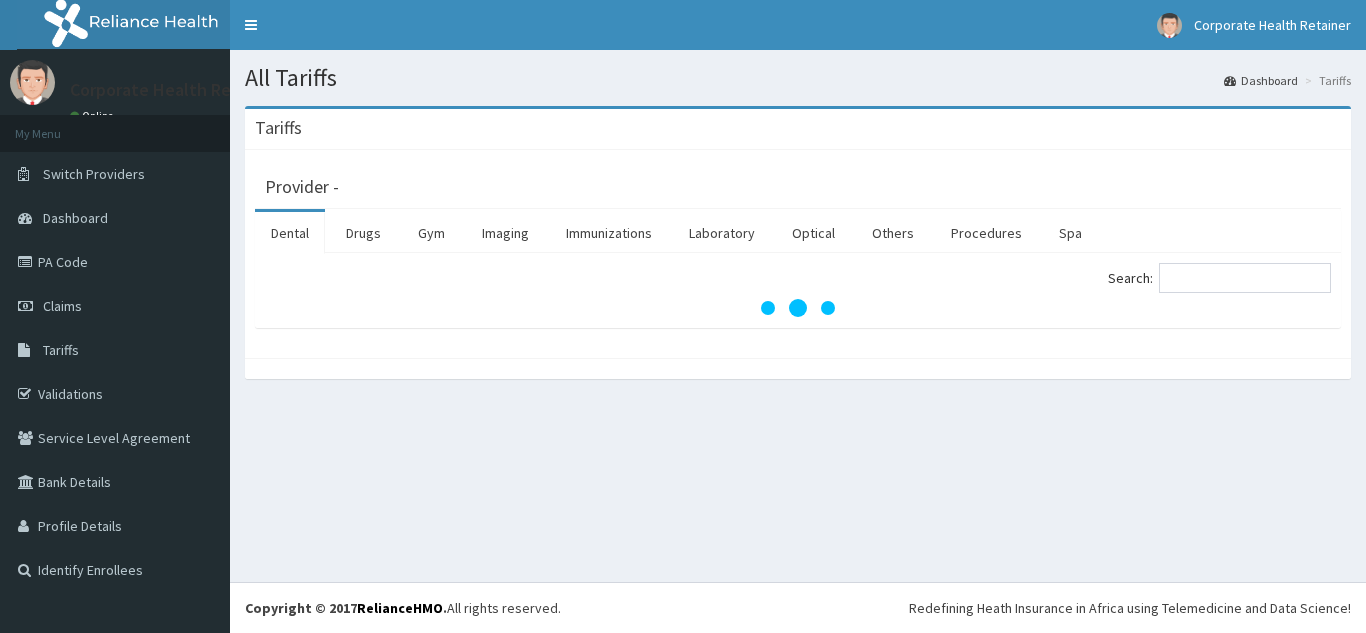 scroll, scrollTop: 0, scrollLeft: 0, axis: both 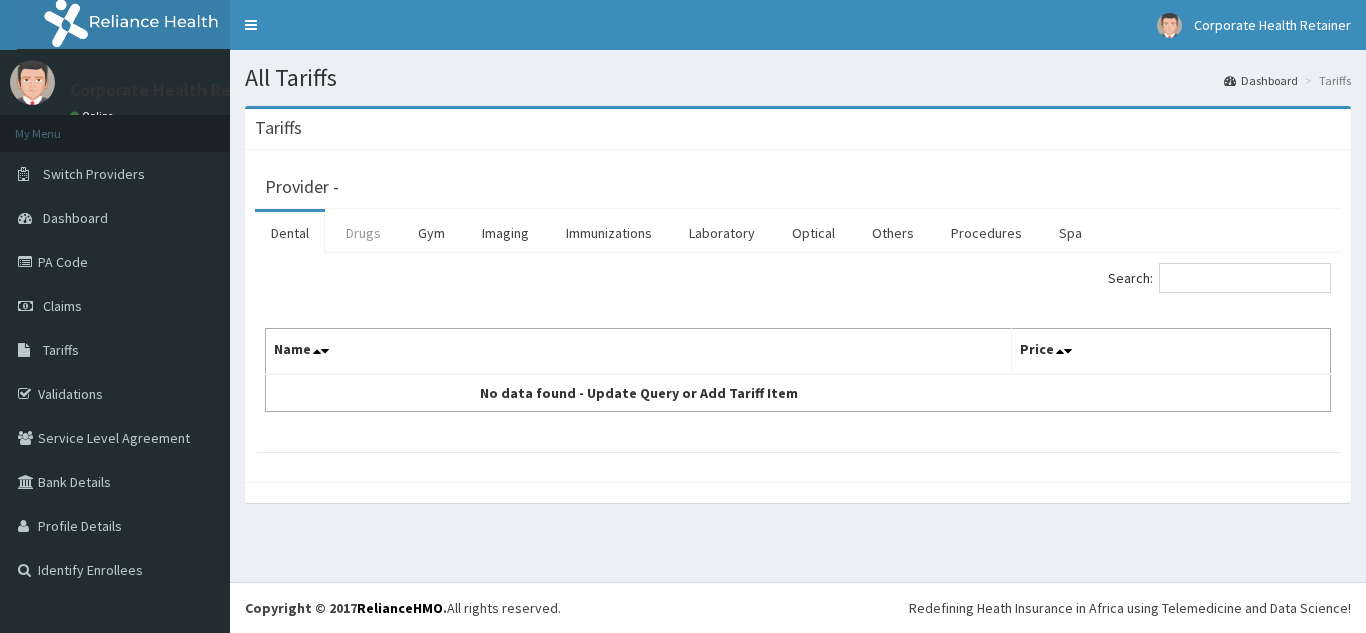 click on "Drugs" at bounding box center (363, 233) 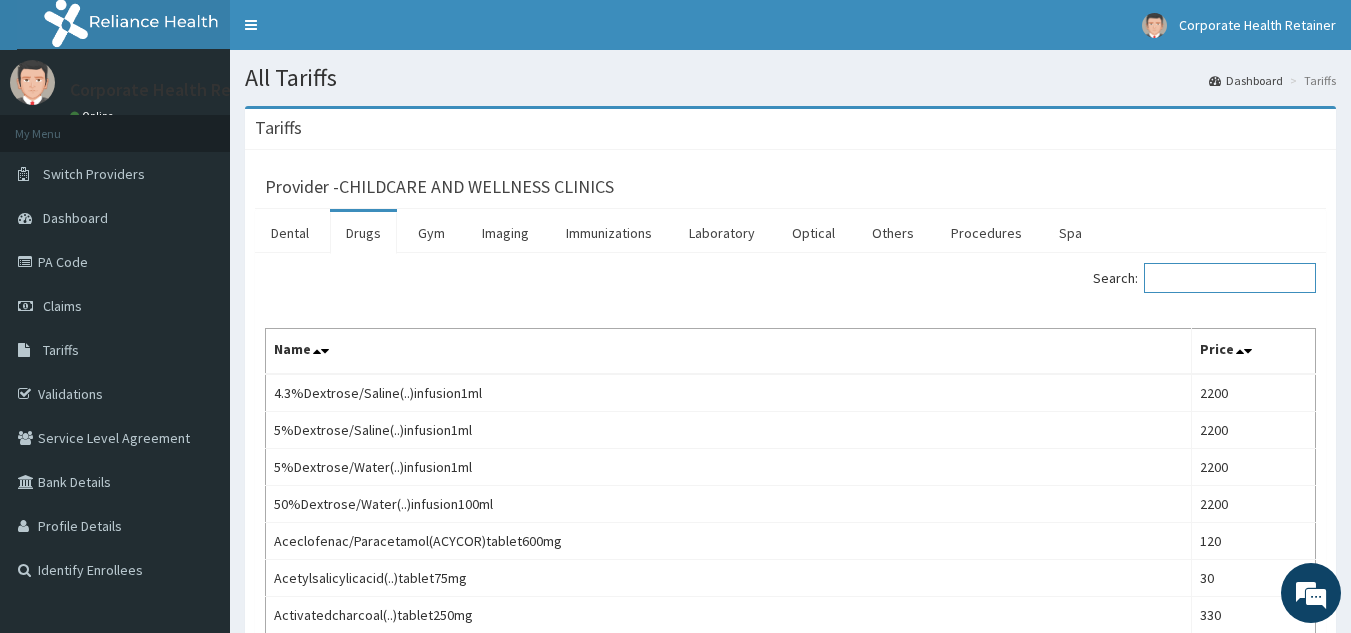 click on "Search:" at bounding box center (1230, 278) 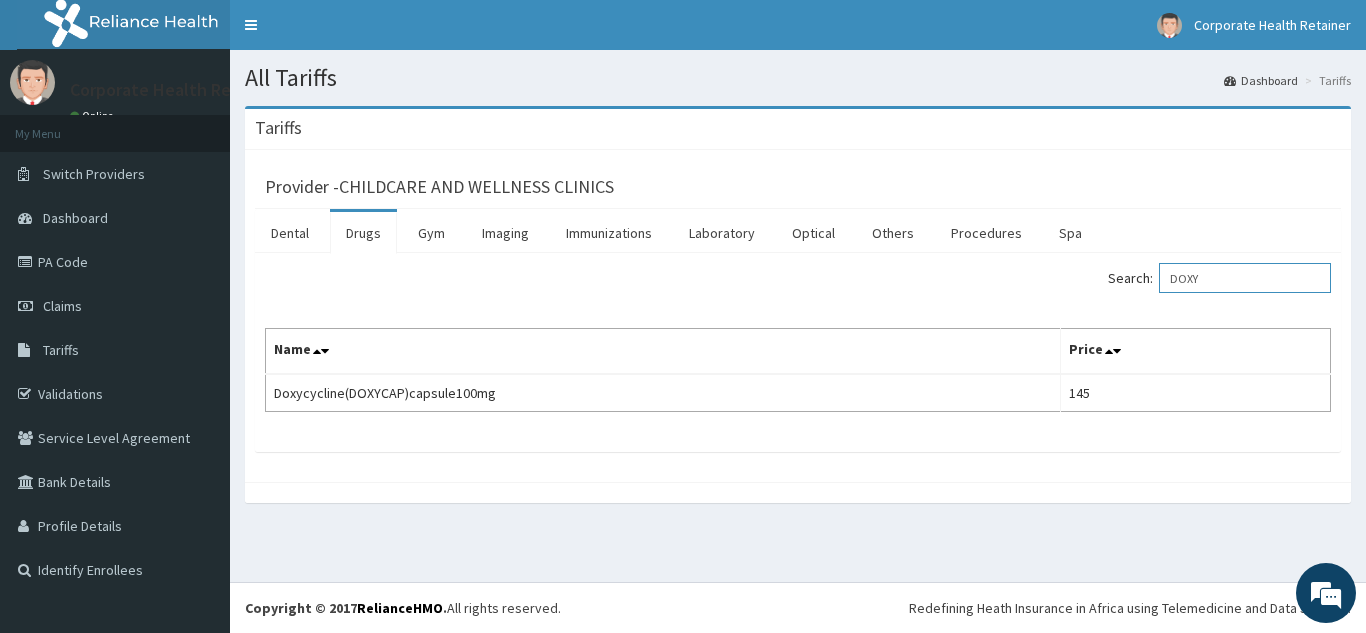scroll, scrollTop: 0, scrollLeft: 0, axis: both 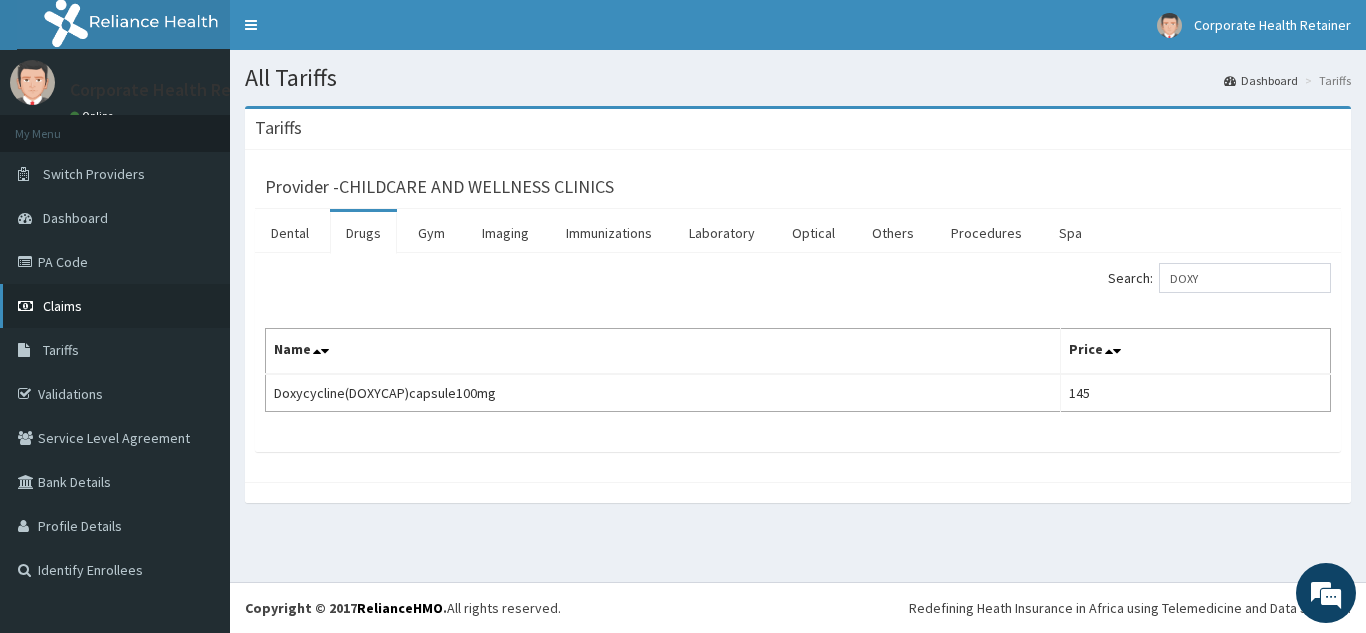 click on "Claims" at bounding box center [62, 306] 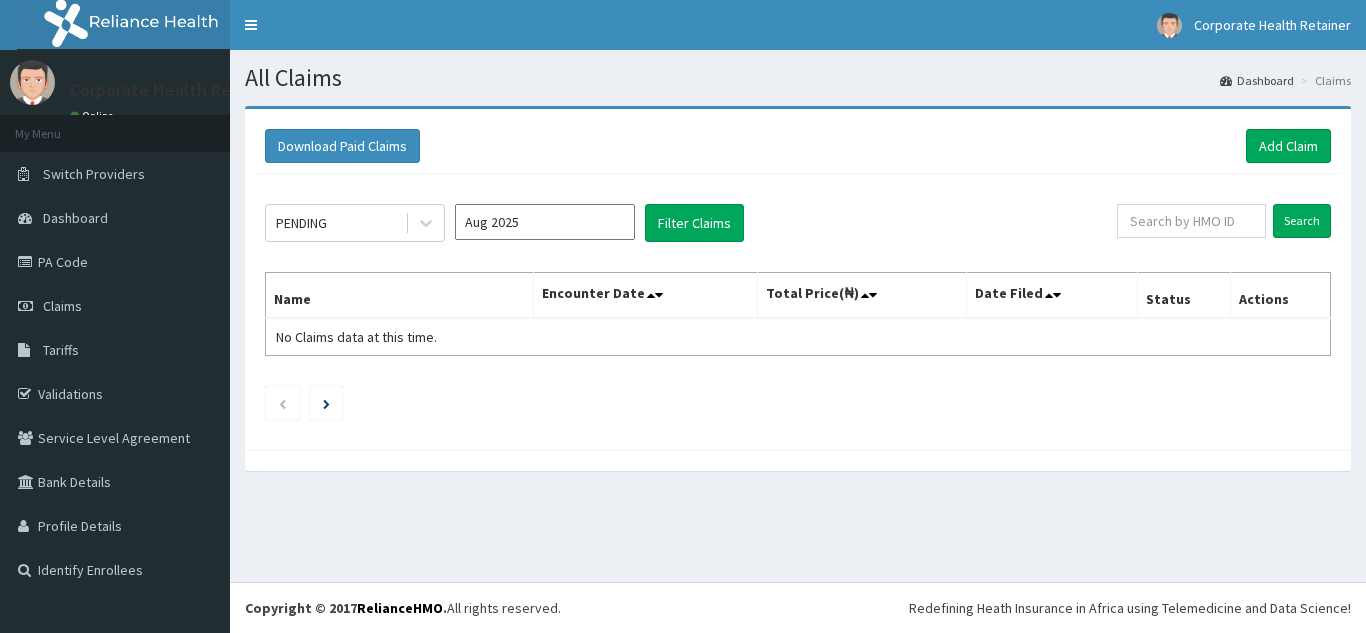 scroll, scrollTop: 0, scrollLeft: 0, axis: both 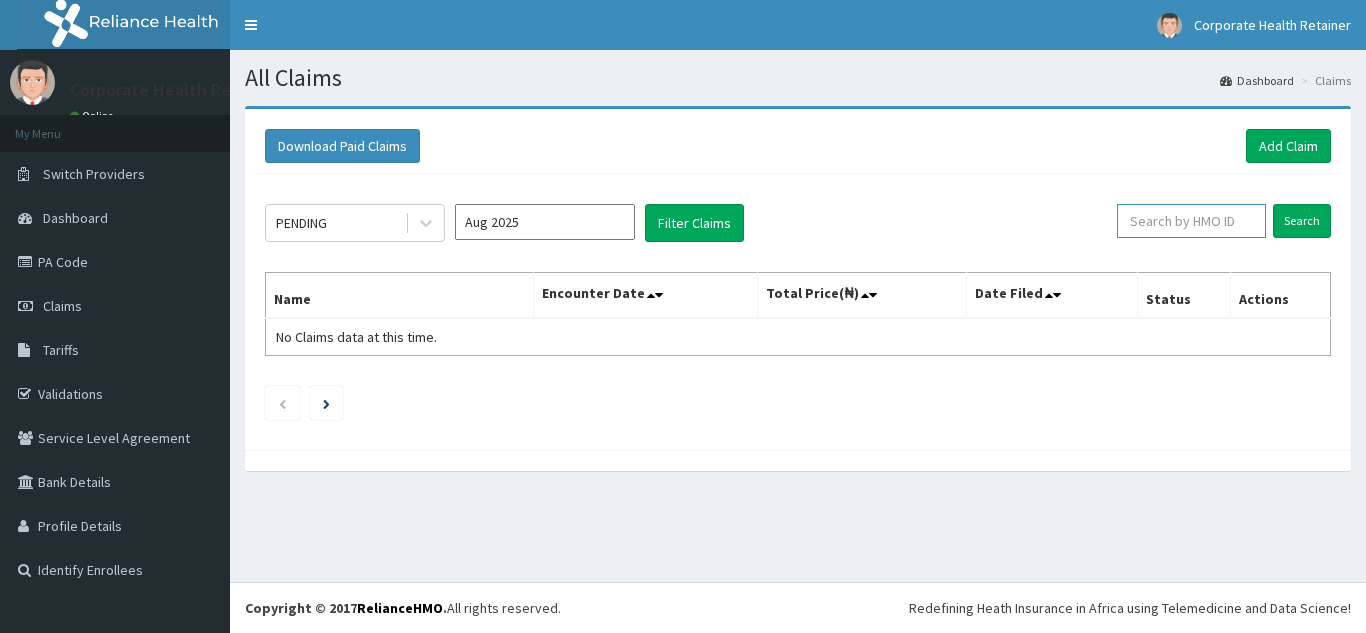 click at bounding box center (1191, 221) 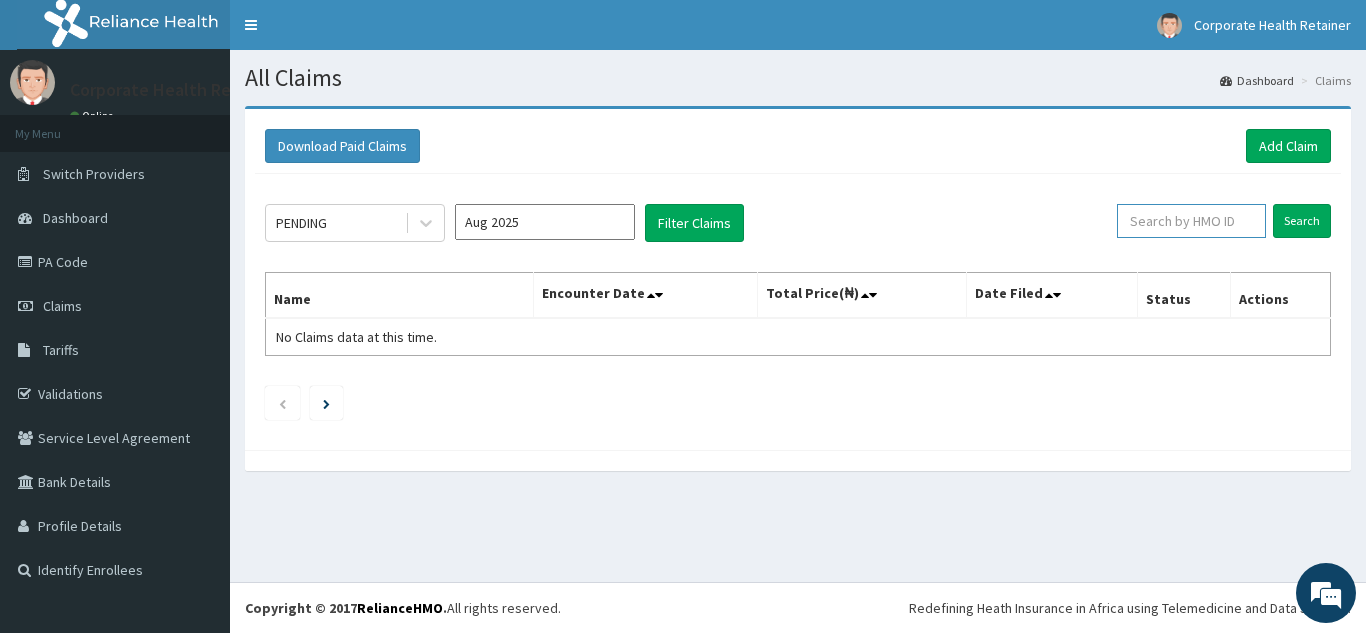 paste on "AFN/10017/B" 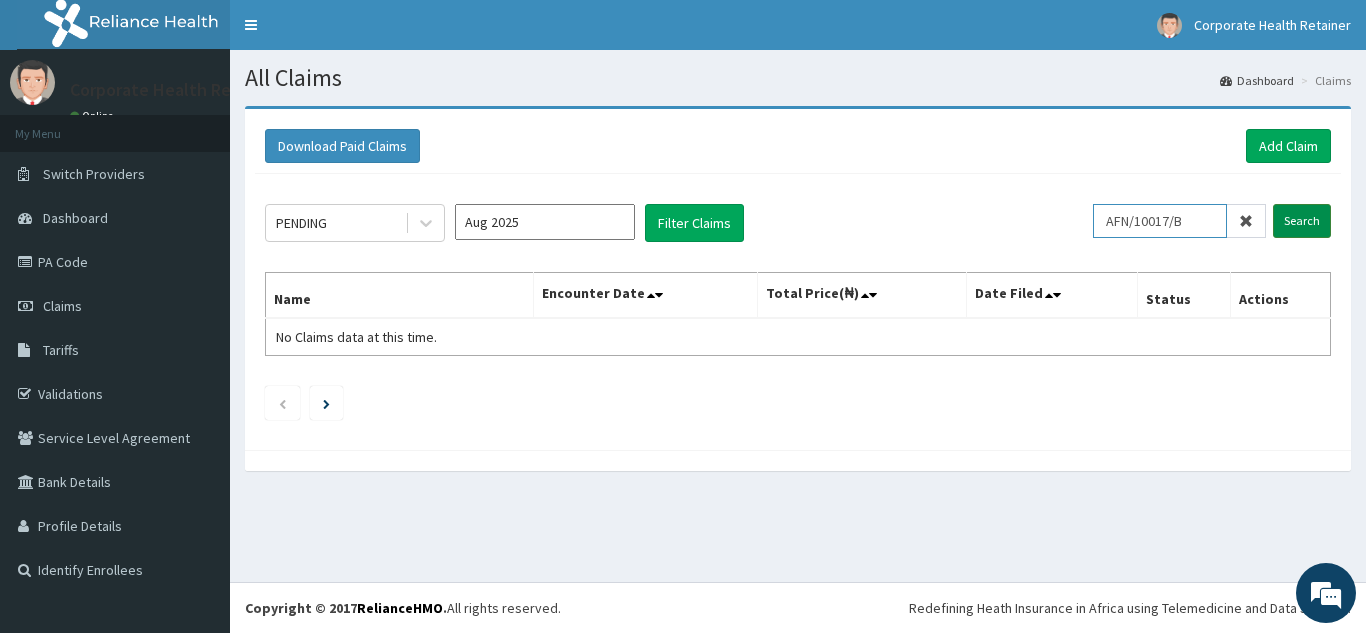 type on "AFN/10017/B" 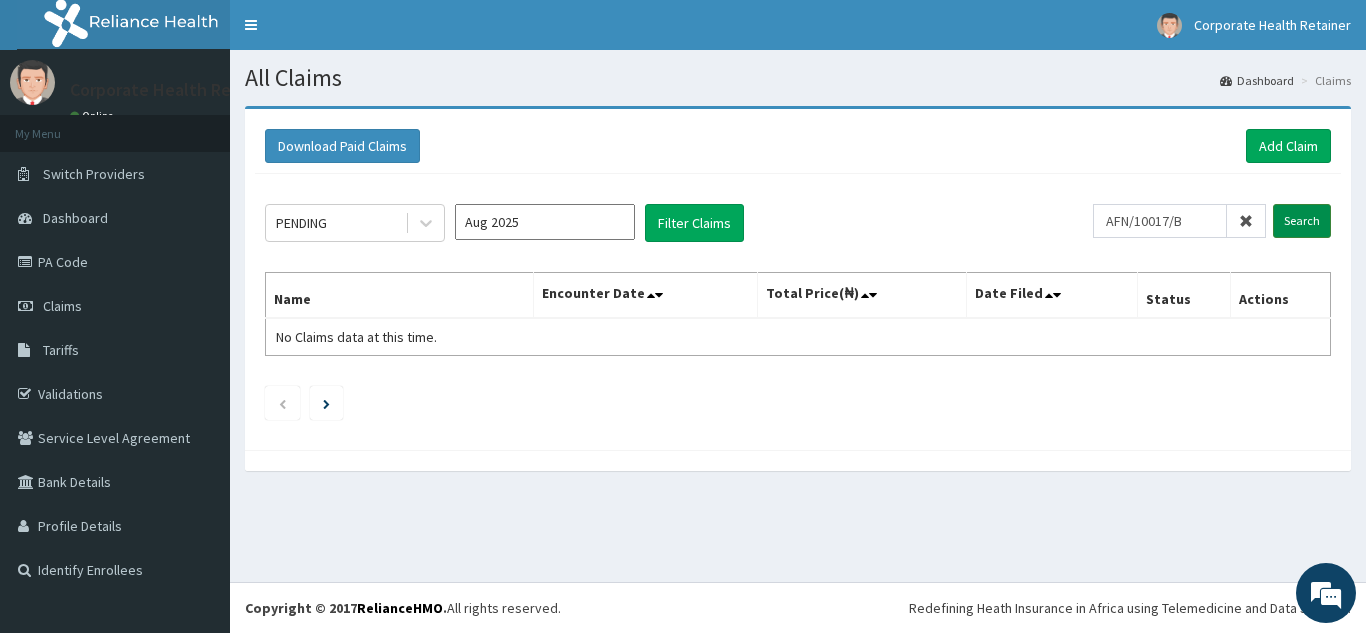 click on "Search" at bounding box center (1302, 221) 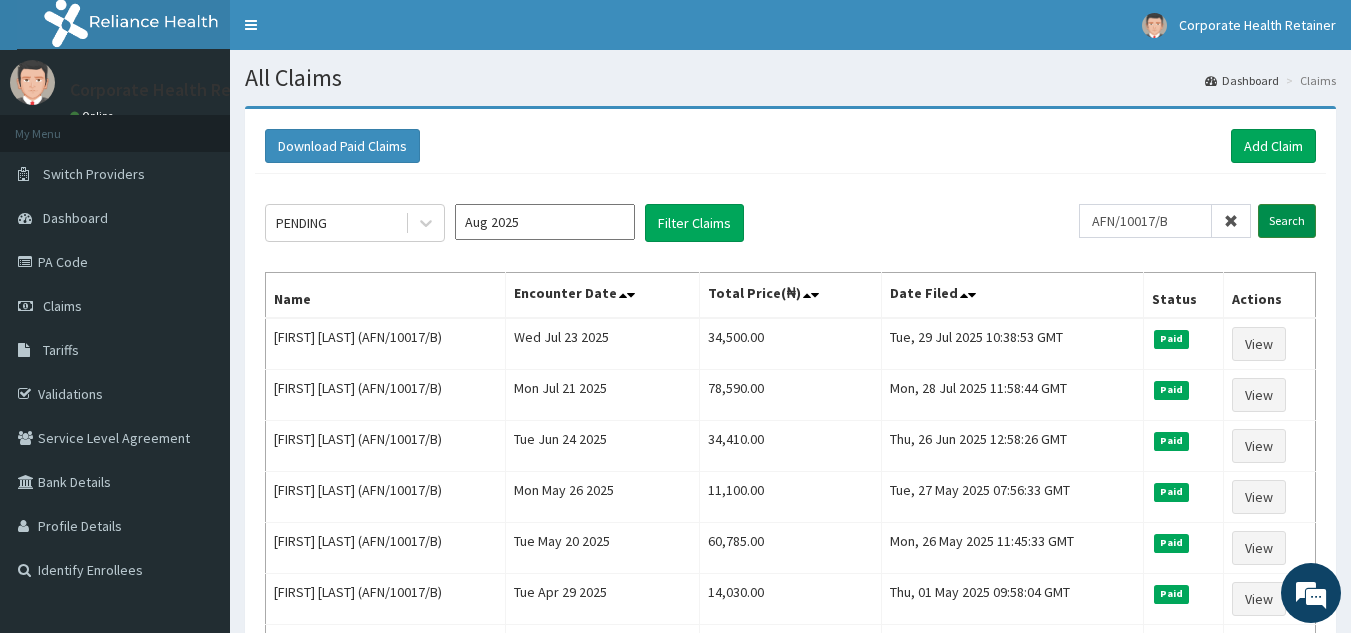 scroll, scrollTop: 0, scrollLeft: 0, axis: both 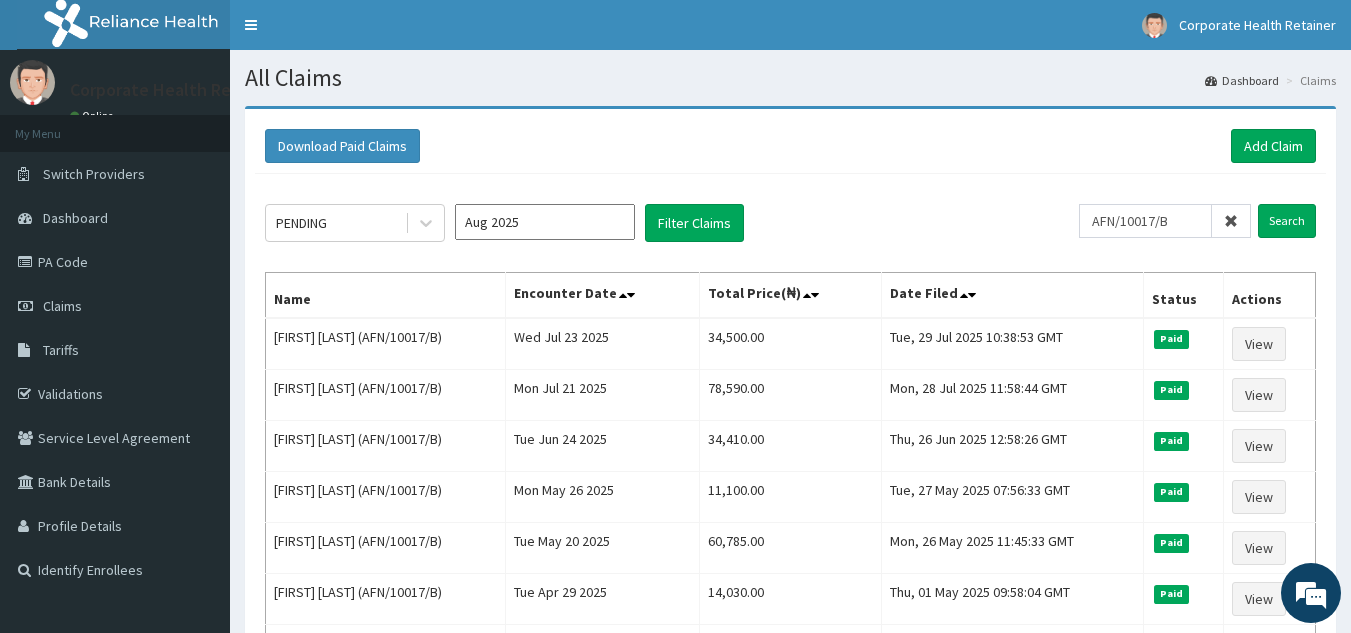 click at bounding box center [1231, 221] 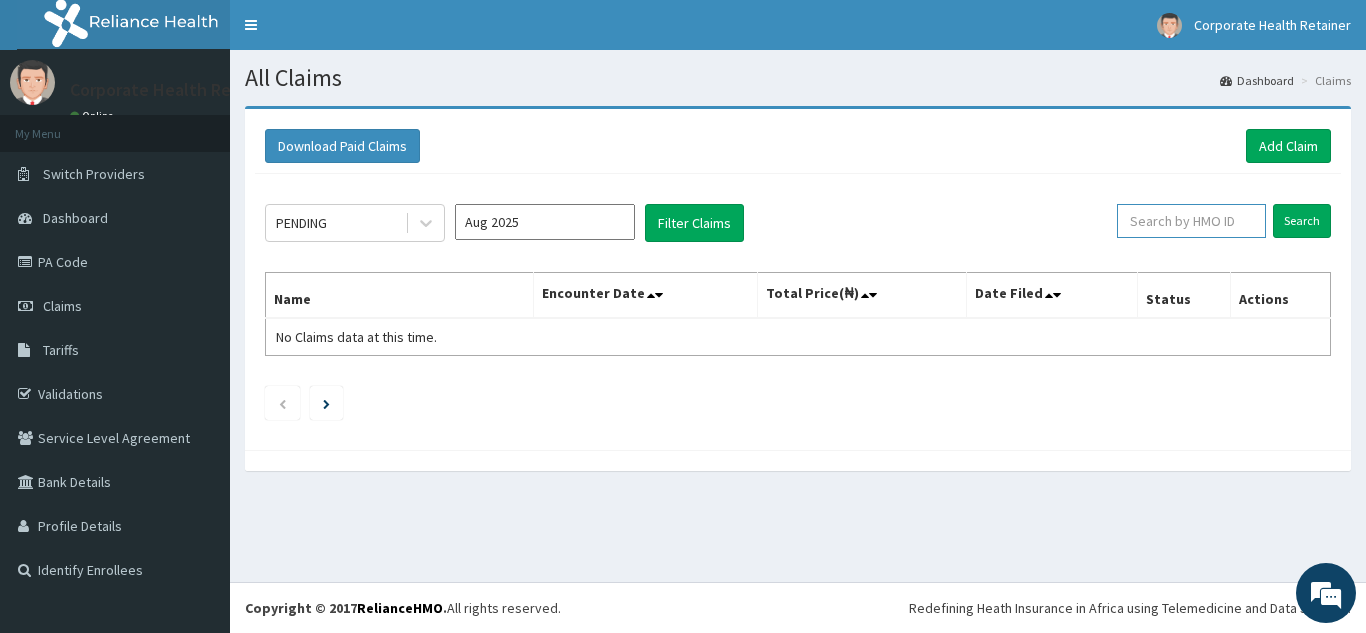 click at bounding box center [1191, 221] 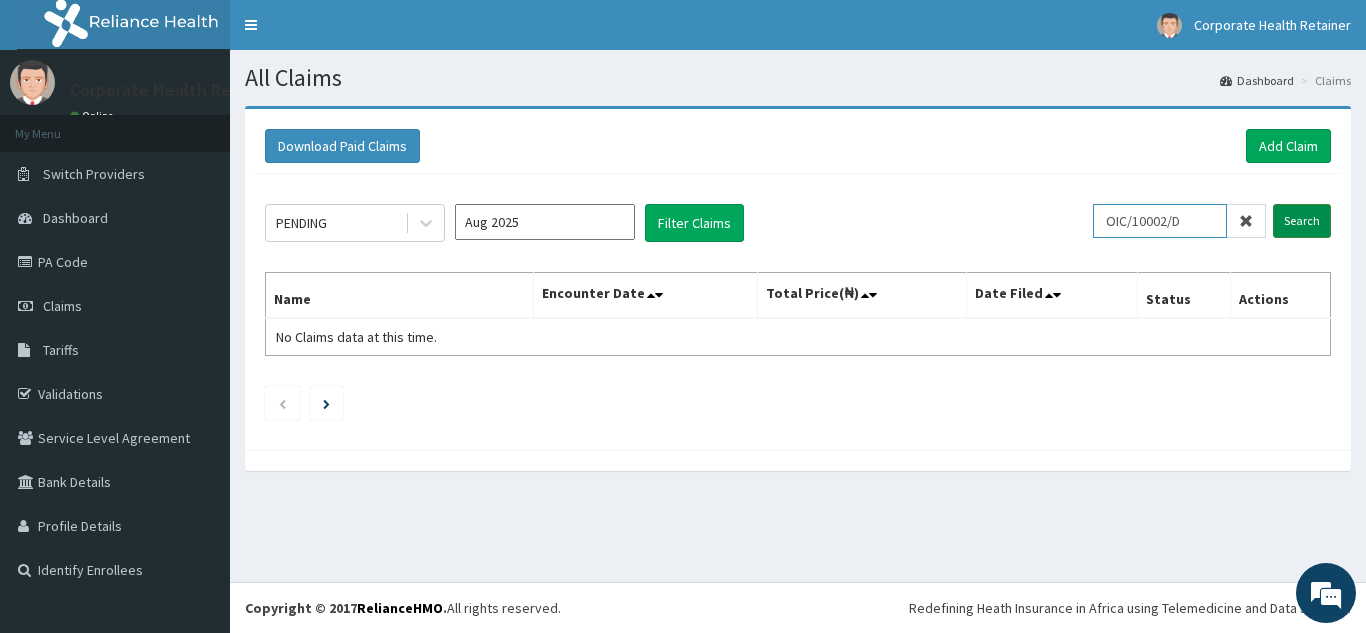 type on "OIC/10002/D" 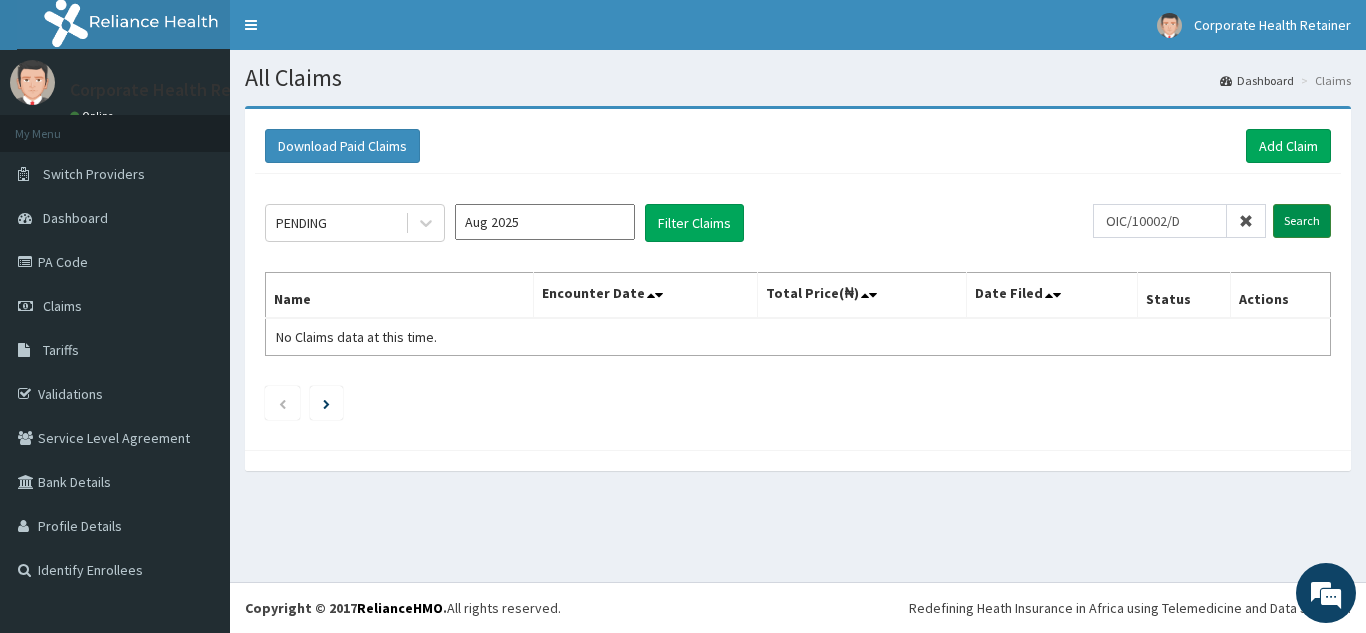 click on "Search" at bounding box center [1302, 221] 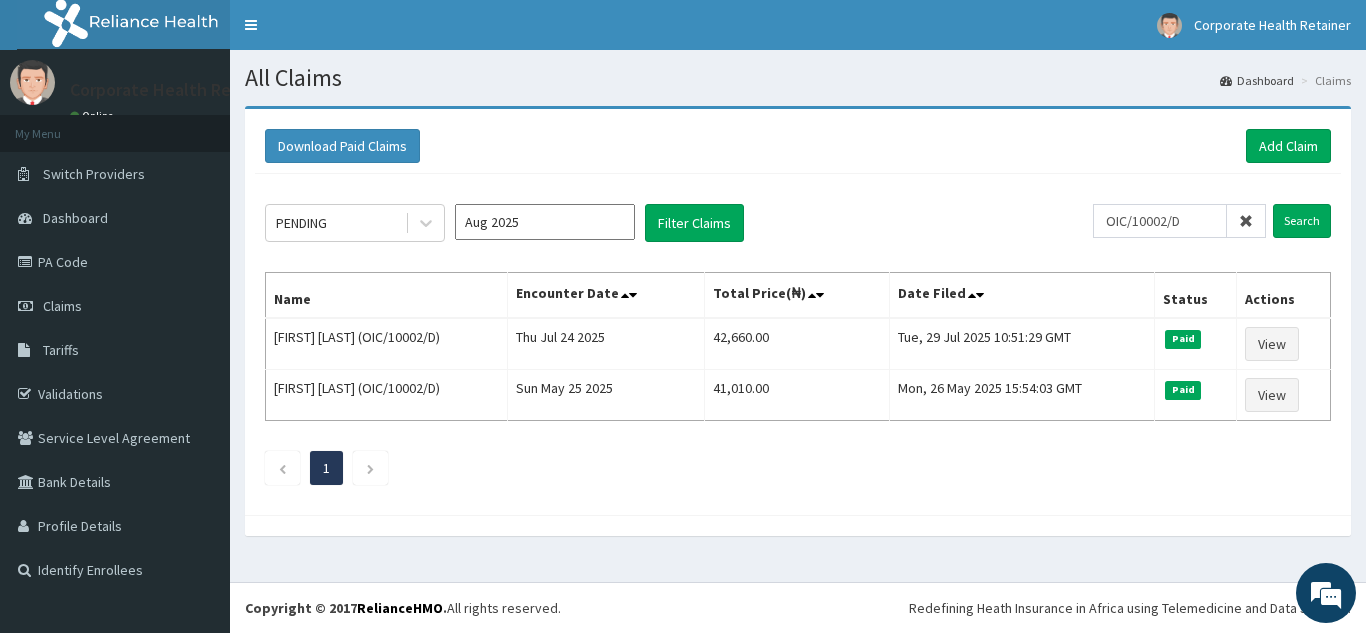 click at bounding box center [1246, 221] 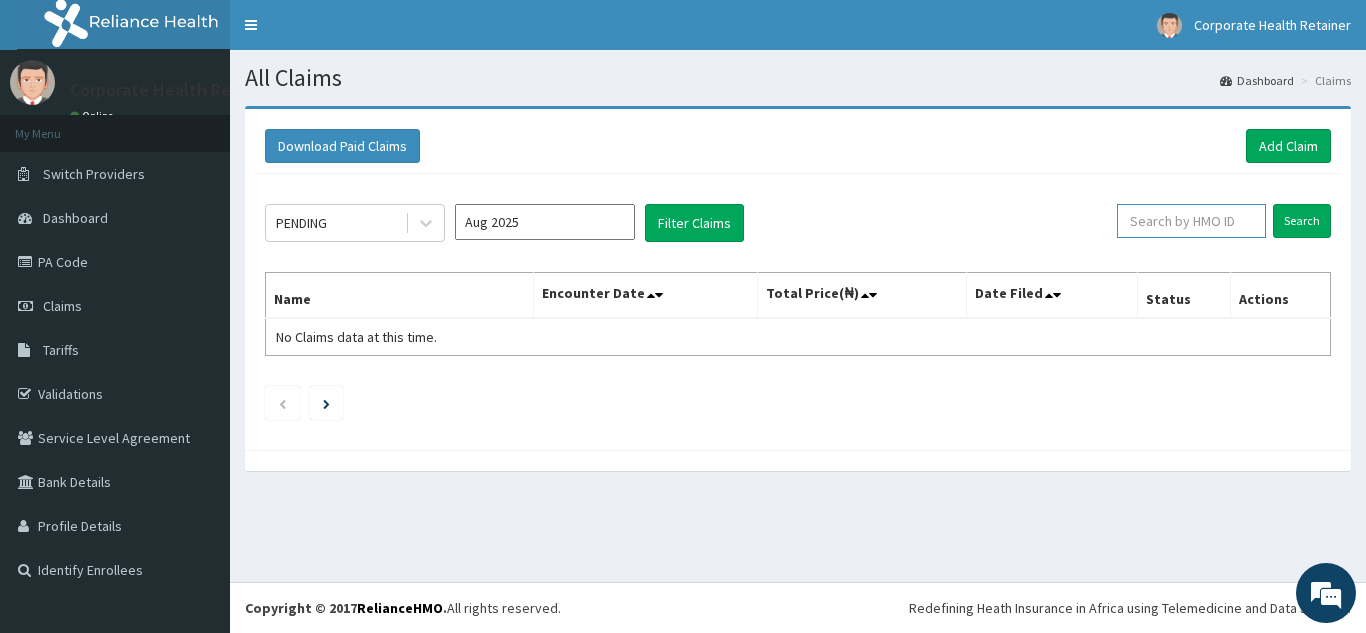 click at bounding box center (1191, 221) 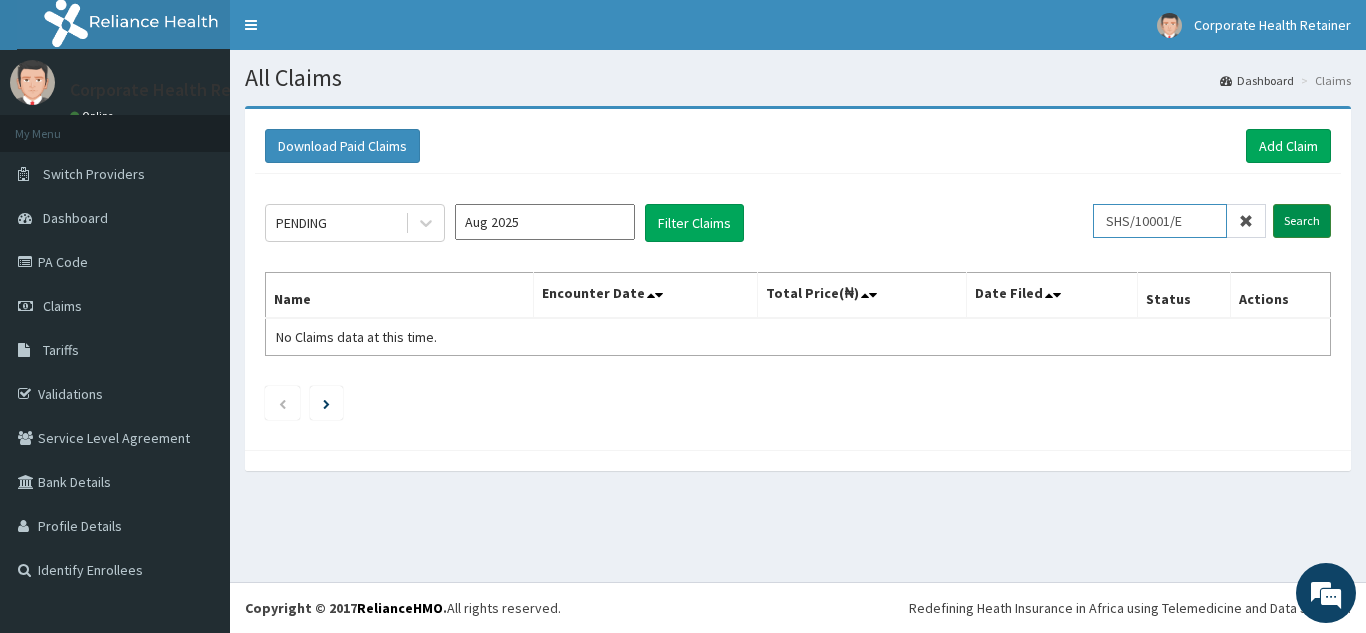type on "SHS/10001/E" 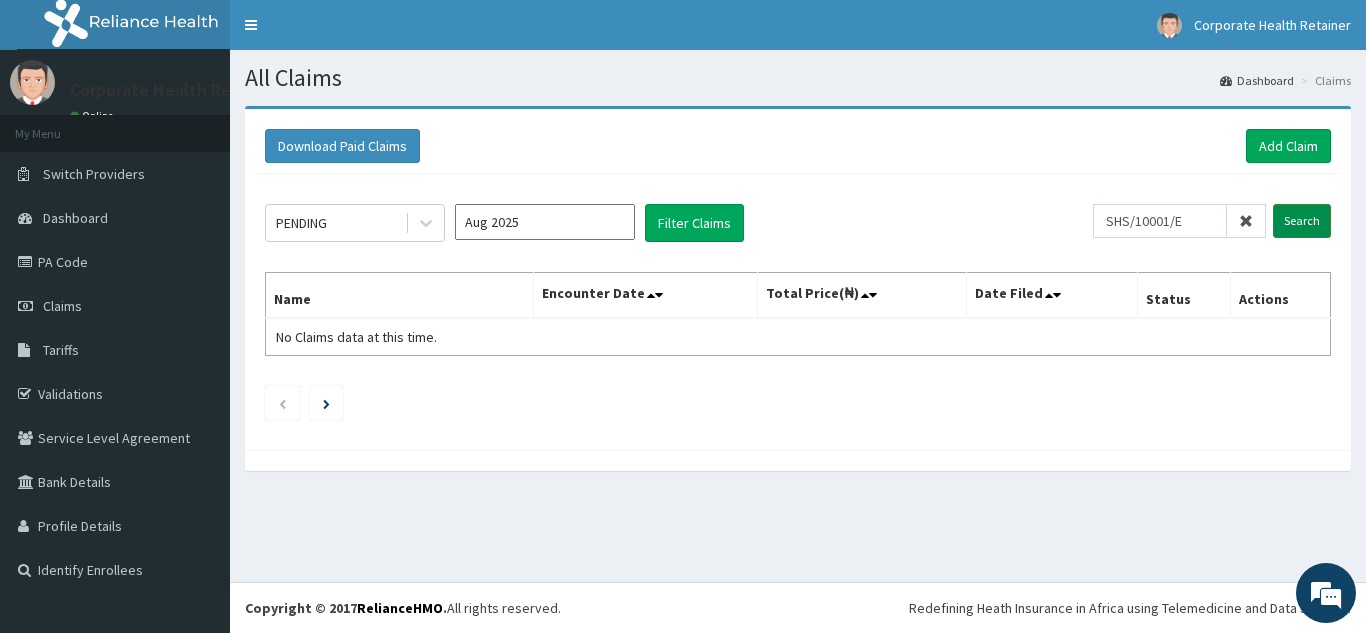 click on "Search" at bounding box center (1302, 221) 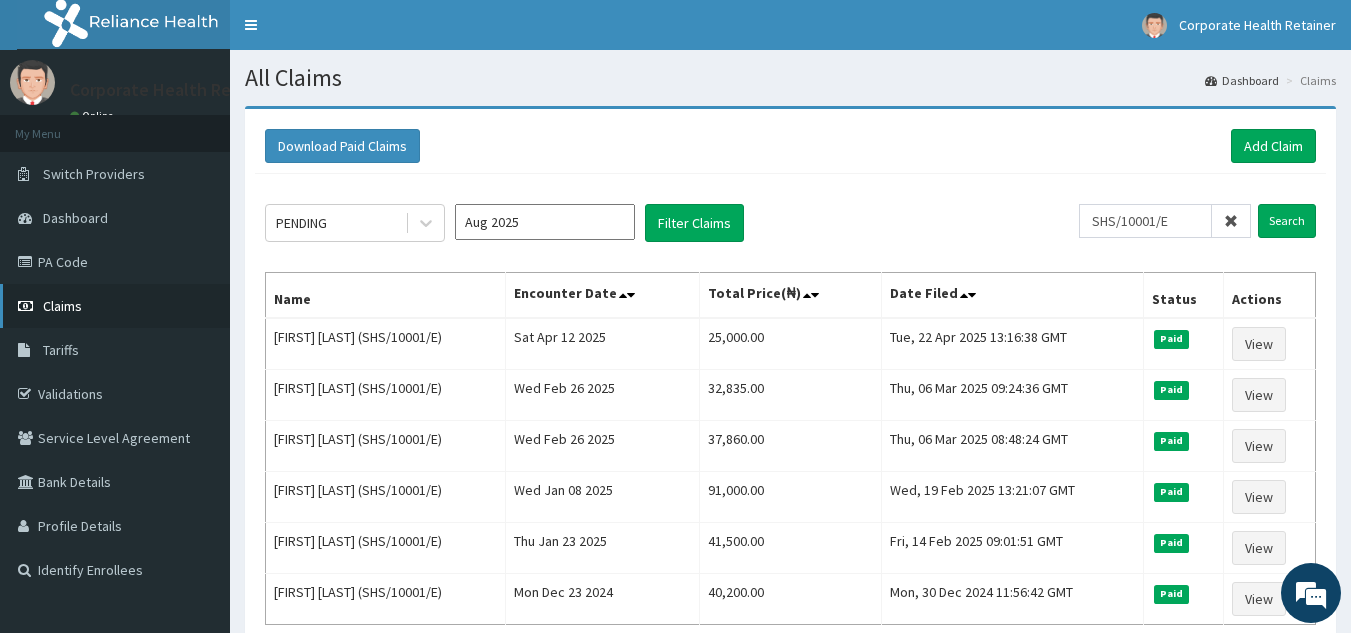 click on "Claims" at bounding box center [62, 306] 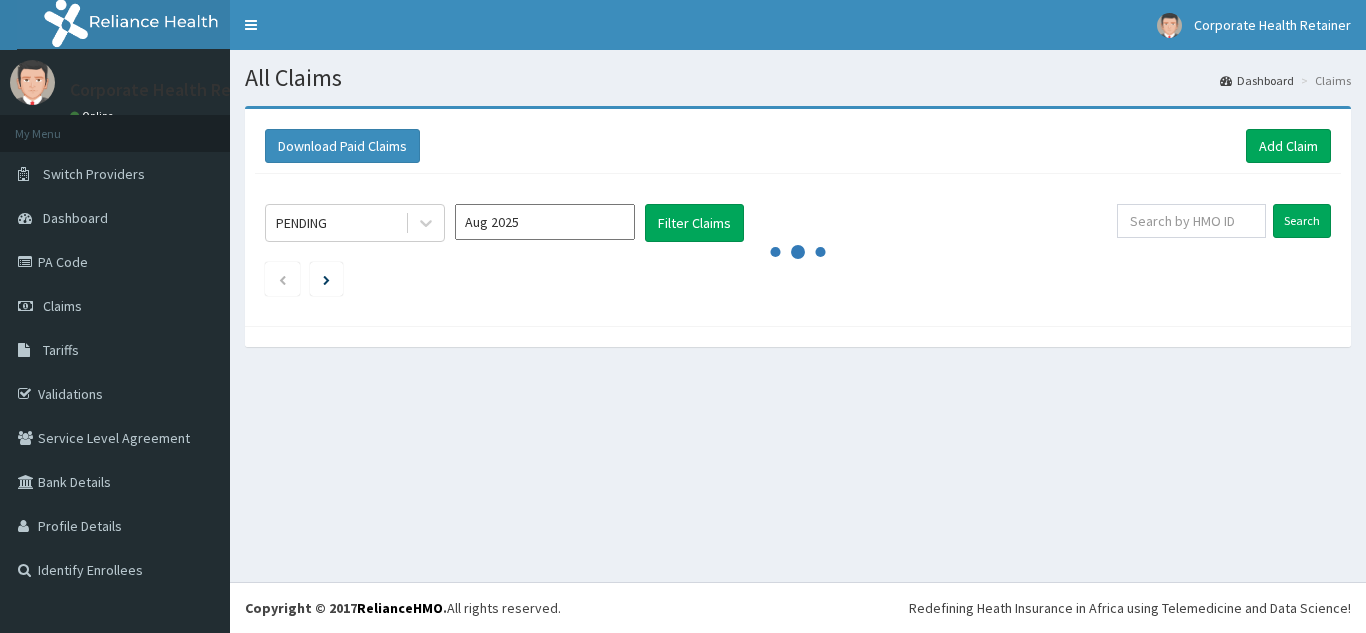 scroll, scrollTop: 0, scrollLeft: 0, axis: both 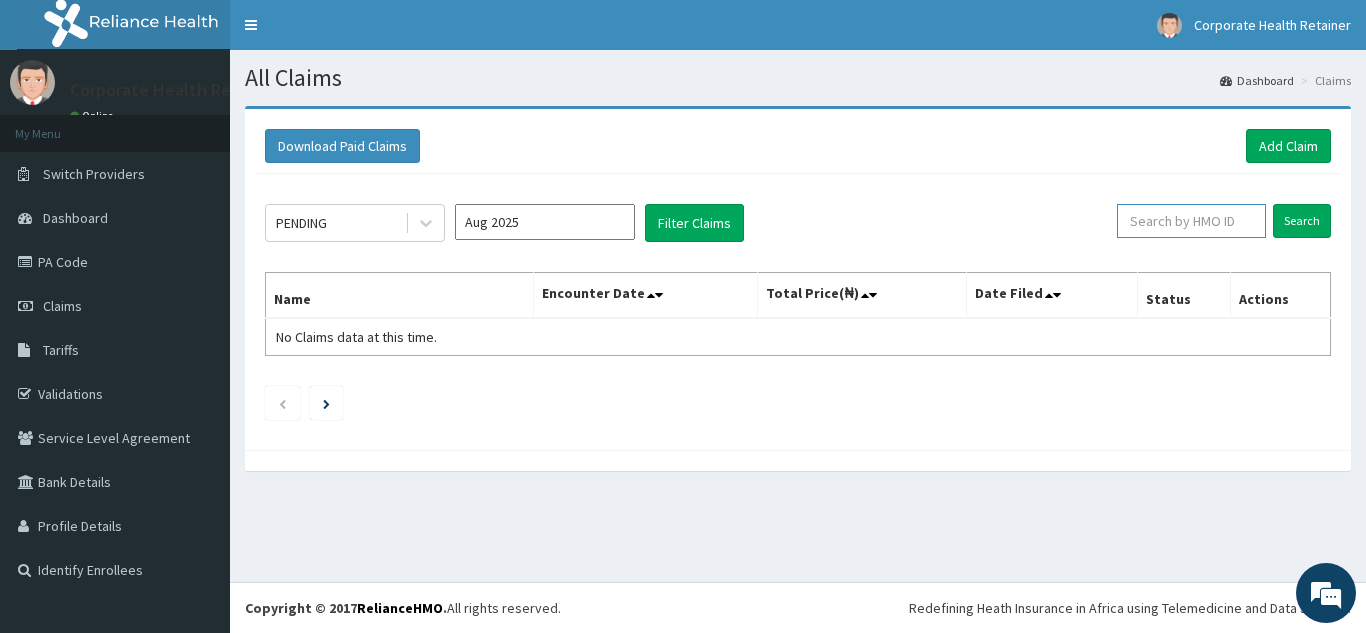 click at bounding box center (1191, 221) 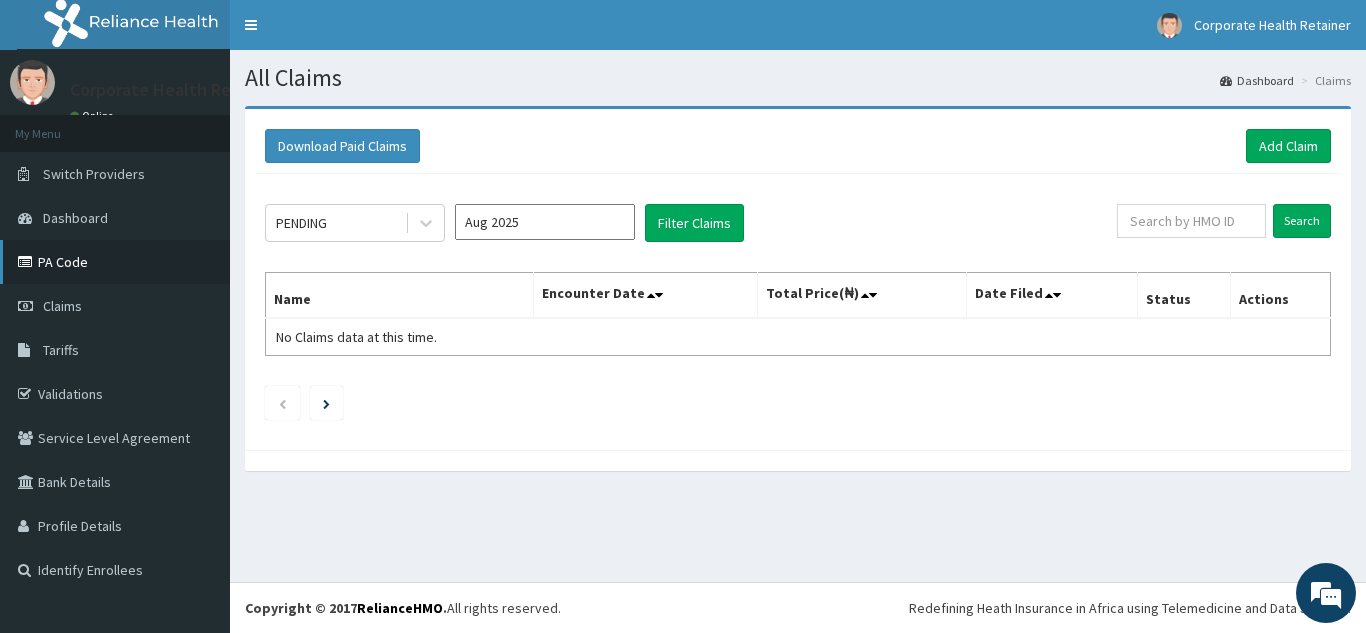 click on "PA Code" at bounding box center (115, 262) 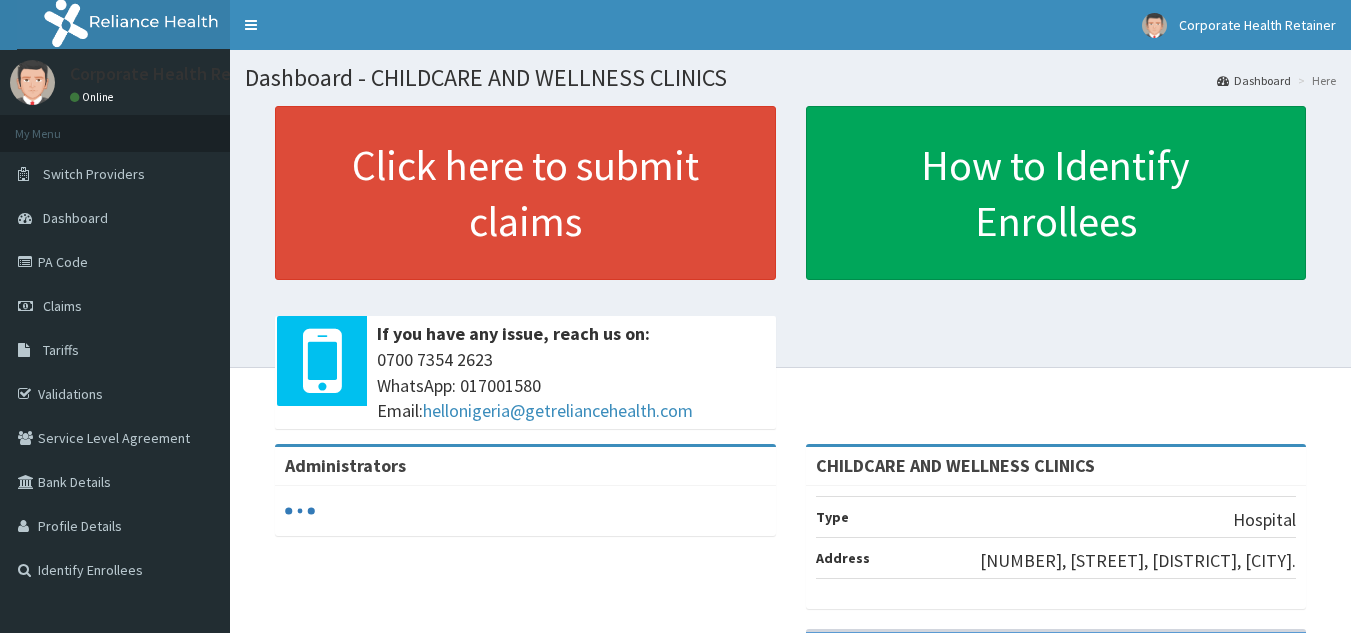 scroll, scrollTop: 0, scrollLeft: 0, axis: both 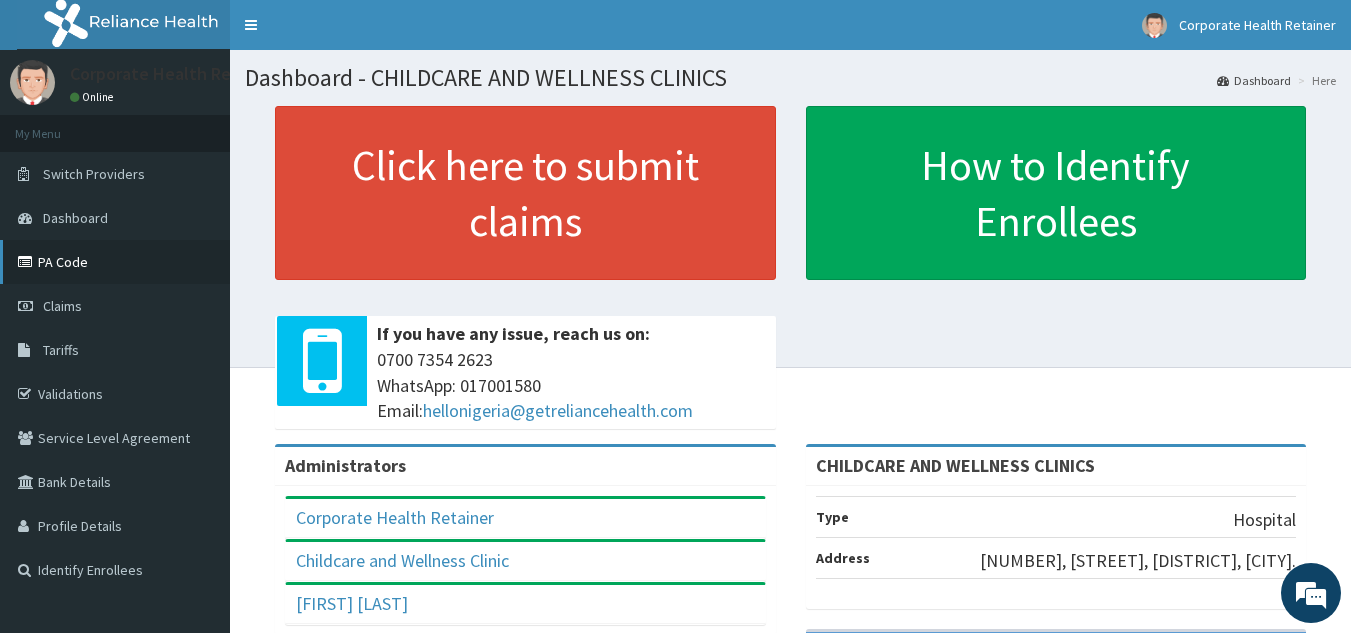 click on "PA Code" at bounding box center [115, 262] 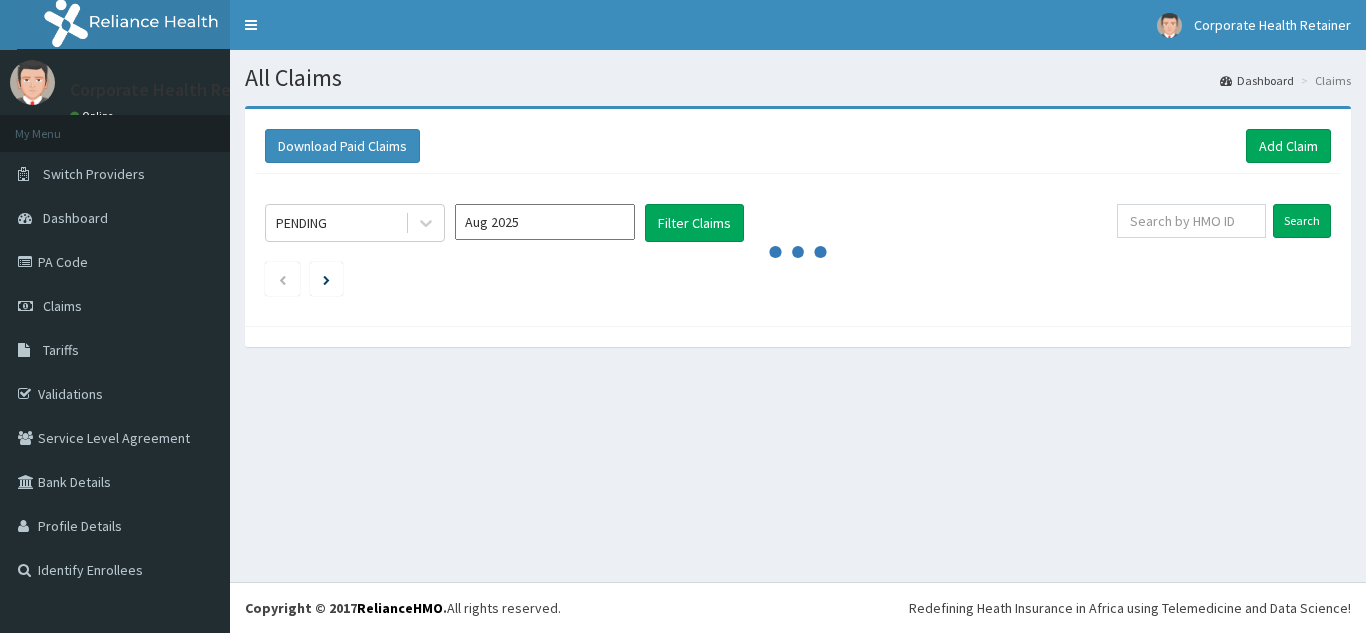 scroll, scrollTop: 0, scrollLeft: 0, axis: both 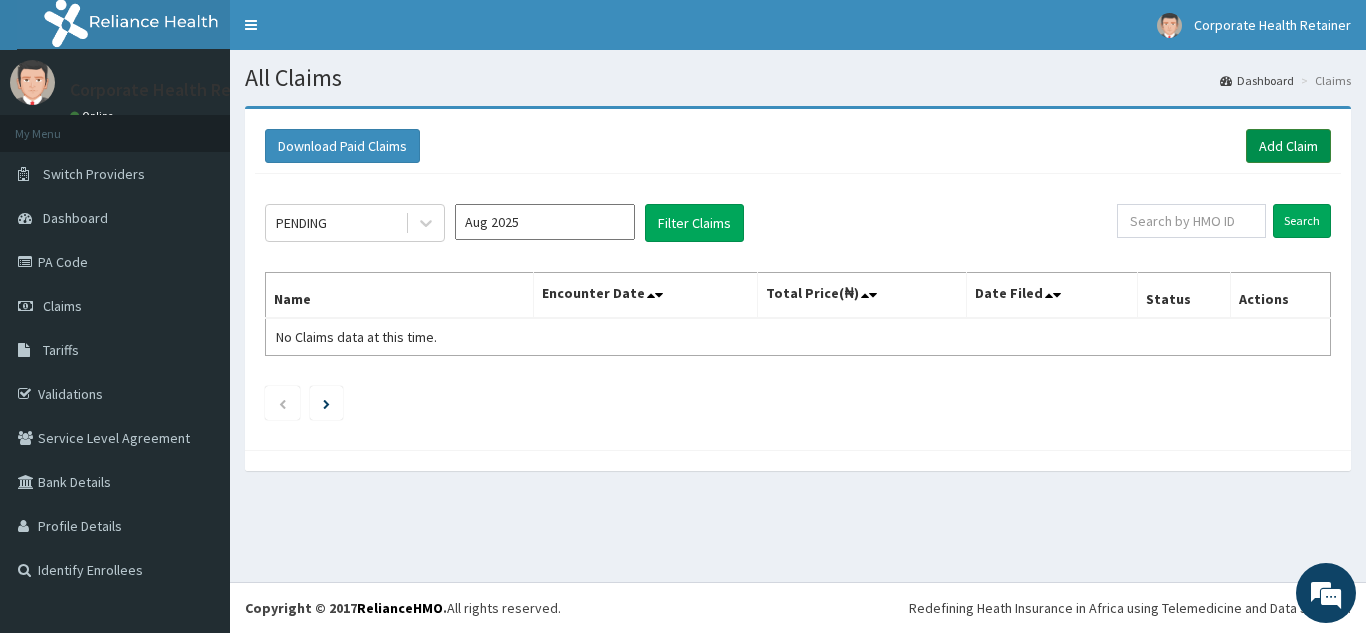 click on "Add Claim" at bounding box center [1288, 146] 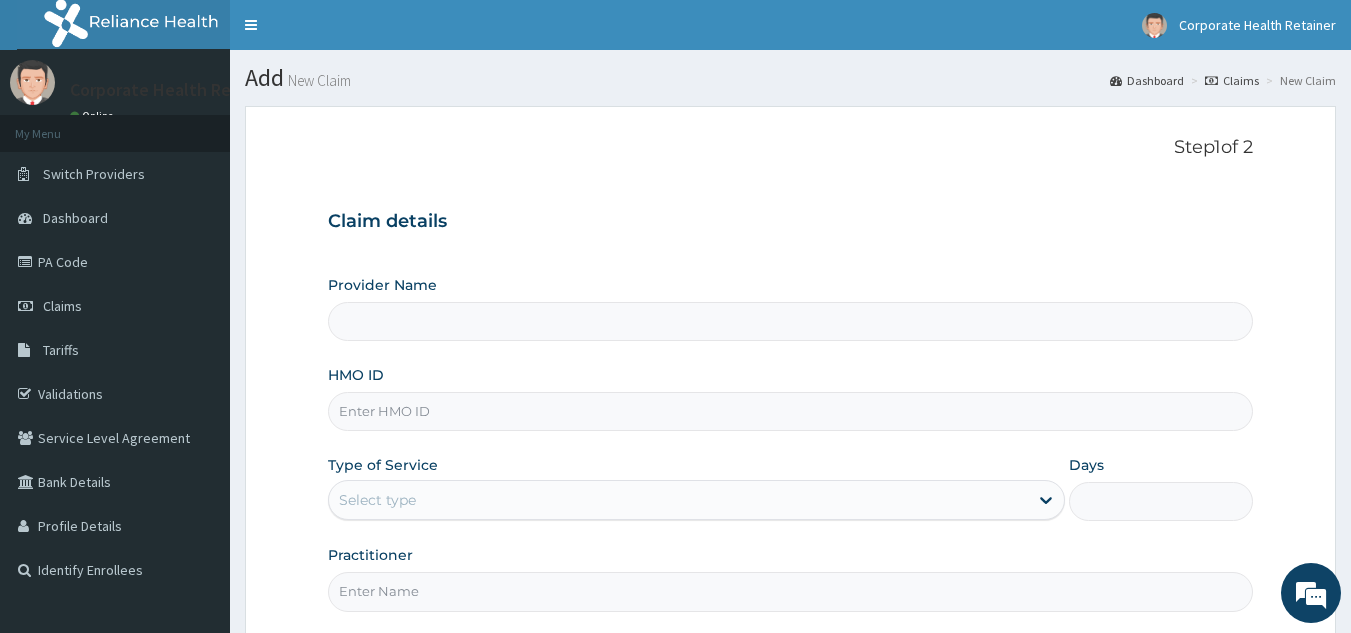 scroll, scrollTop: 0, scrollLeft: 0, axis: both 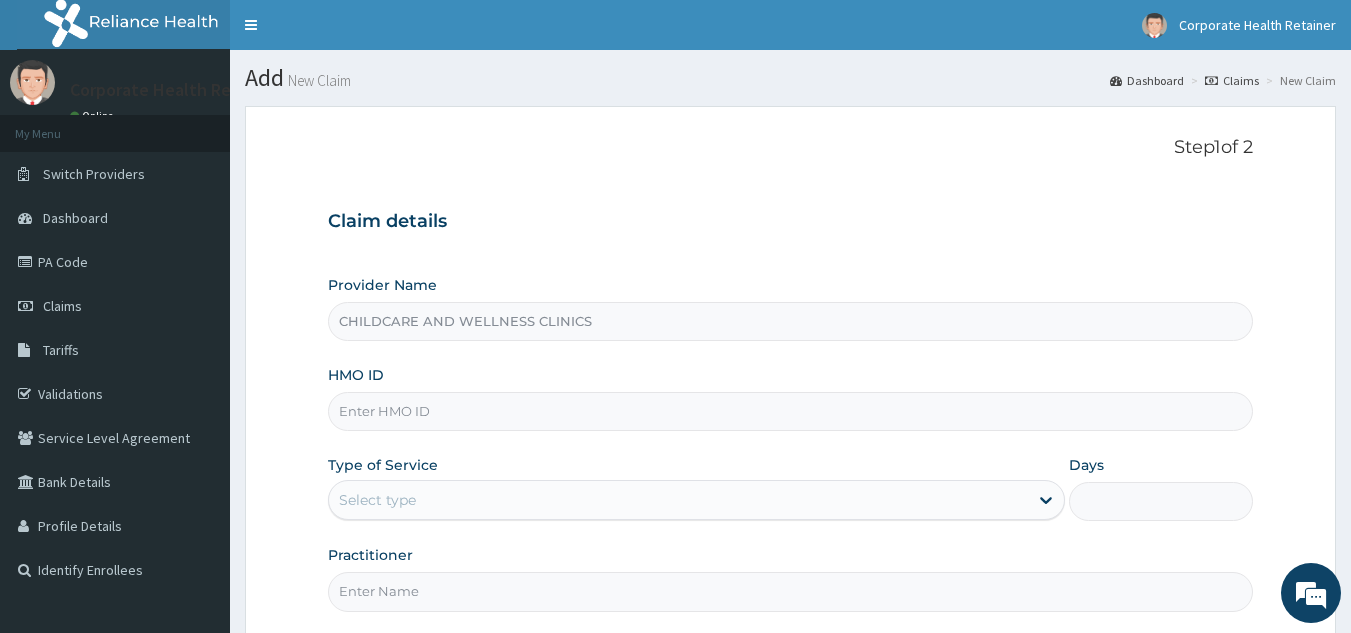click on "HMO ID" at bounding box center (791, 411) 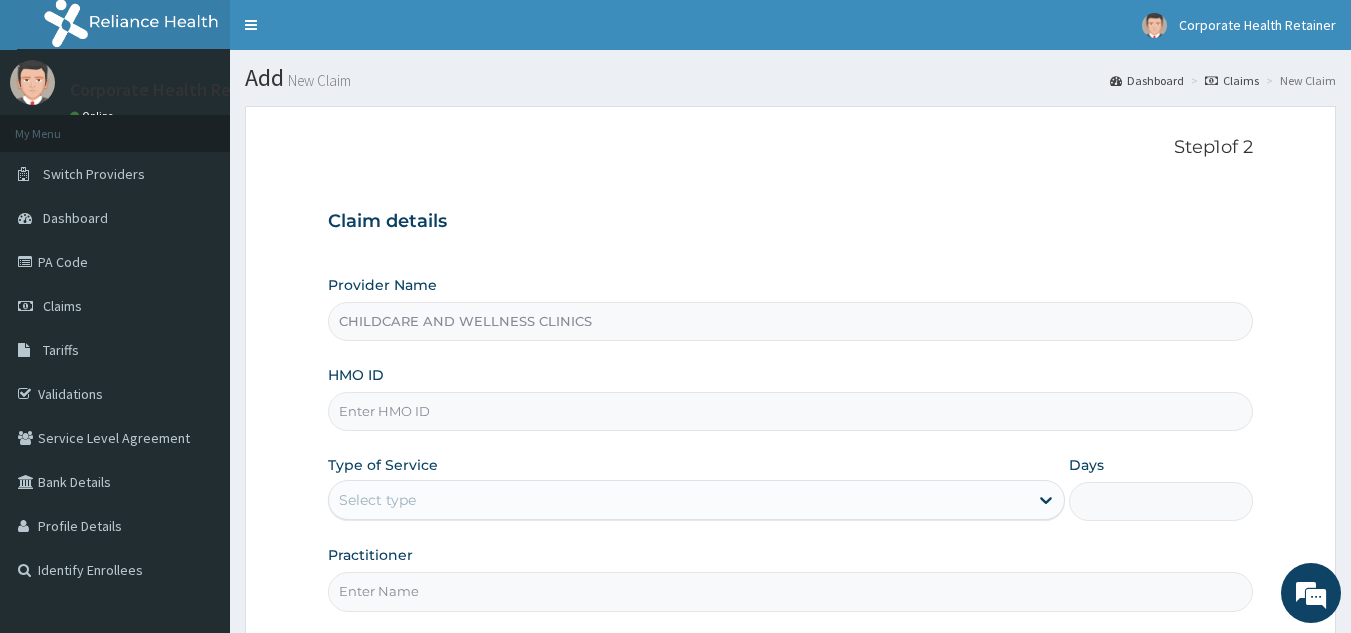 paste on "SHS/10001/E" 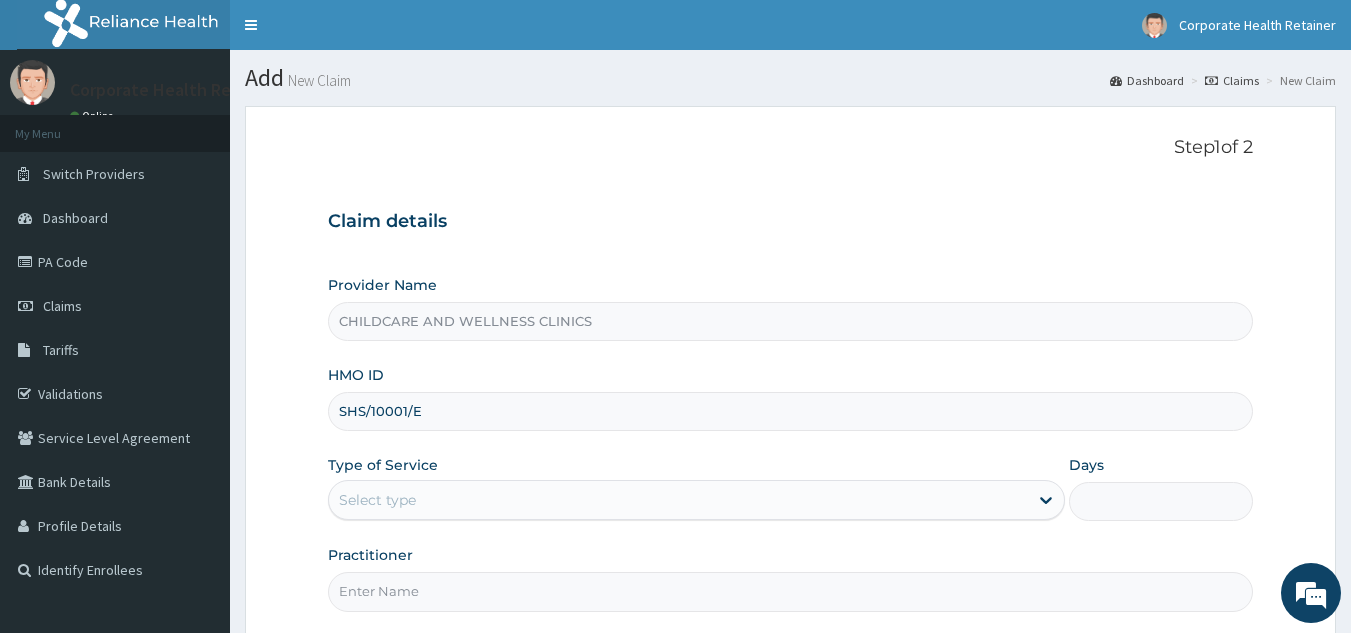 type on "SHS/10001/E" 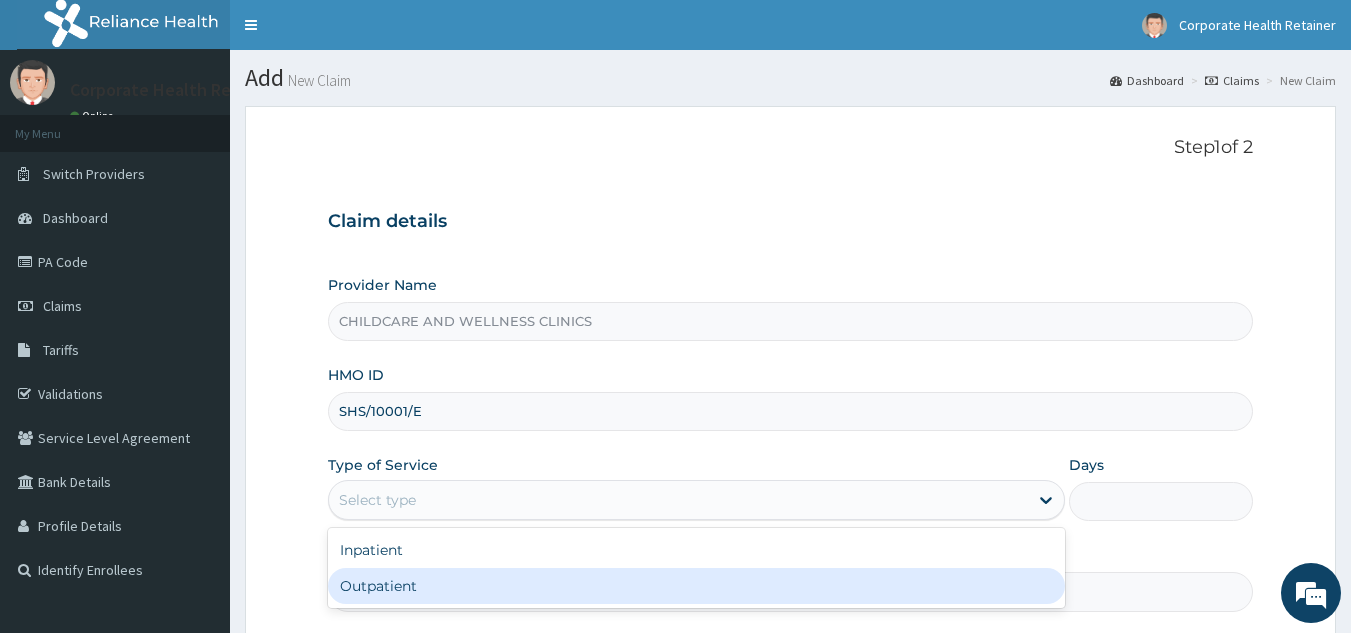 click on "Outpatient" at bounding box center [696, 586] 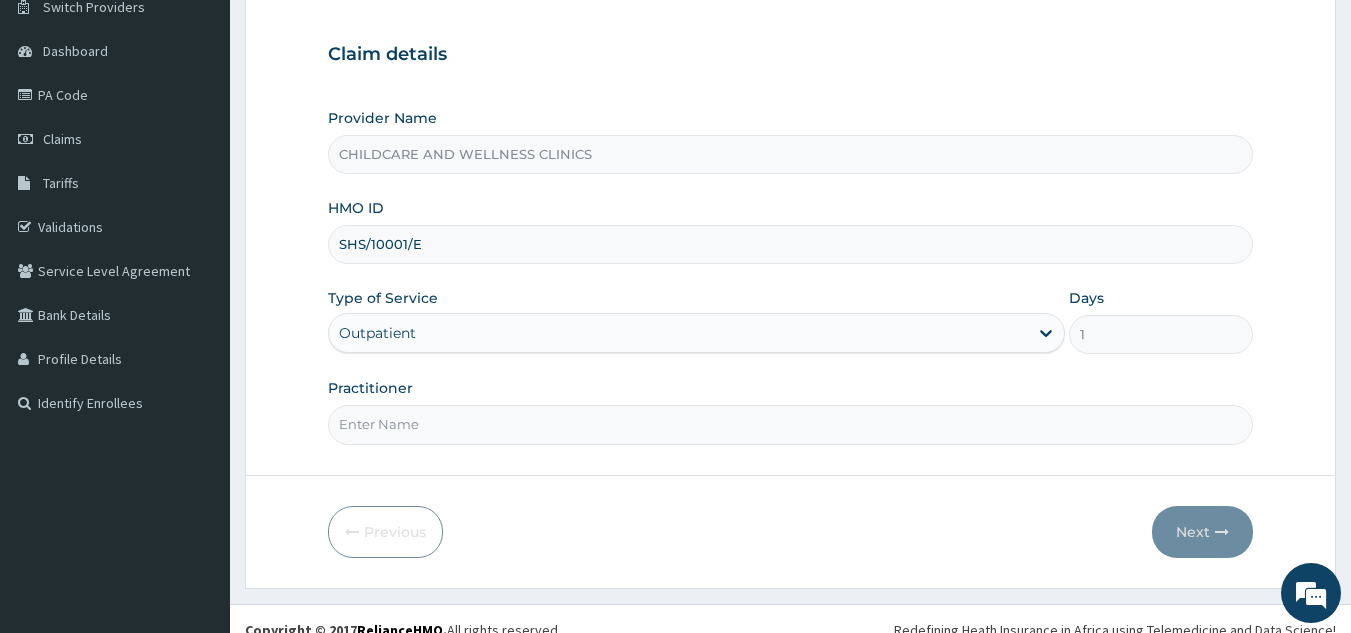 scroll, scrollTop: 169, scrollLeft: 0, axis: vertical 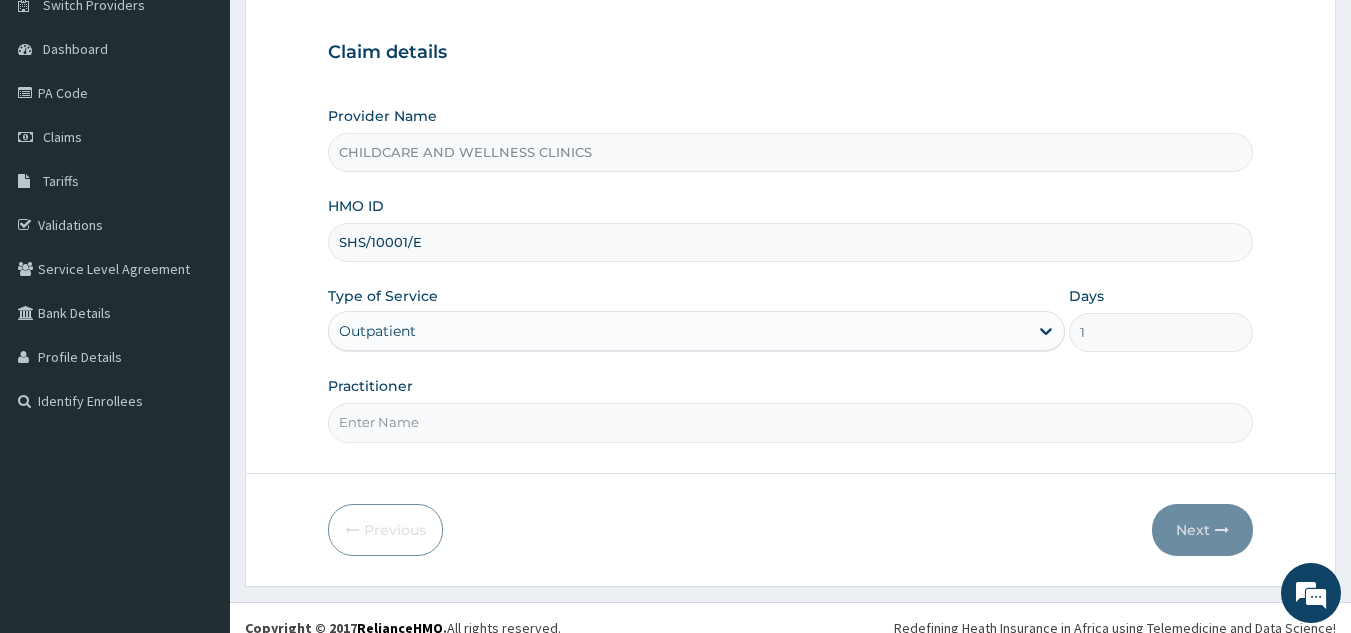 click on "Practitioner" at bounding box center [791, 422] 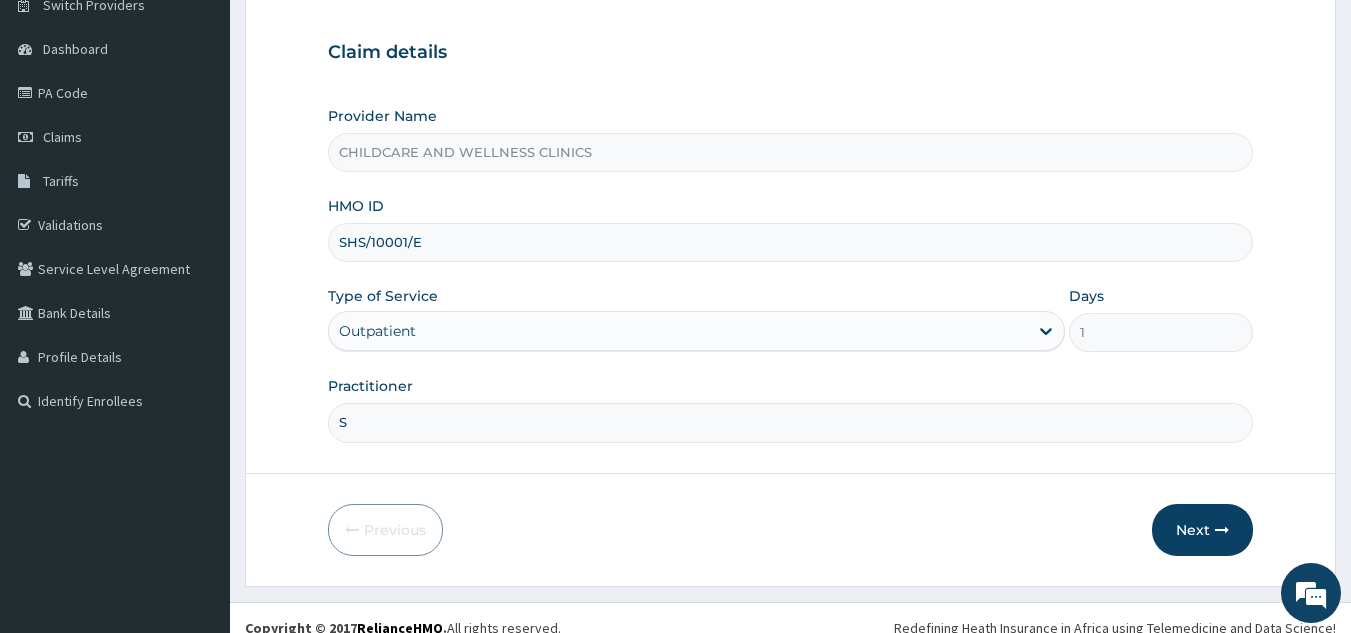 scroll, scrollTop: 0, scrollLeft: 0, axis: both 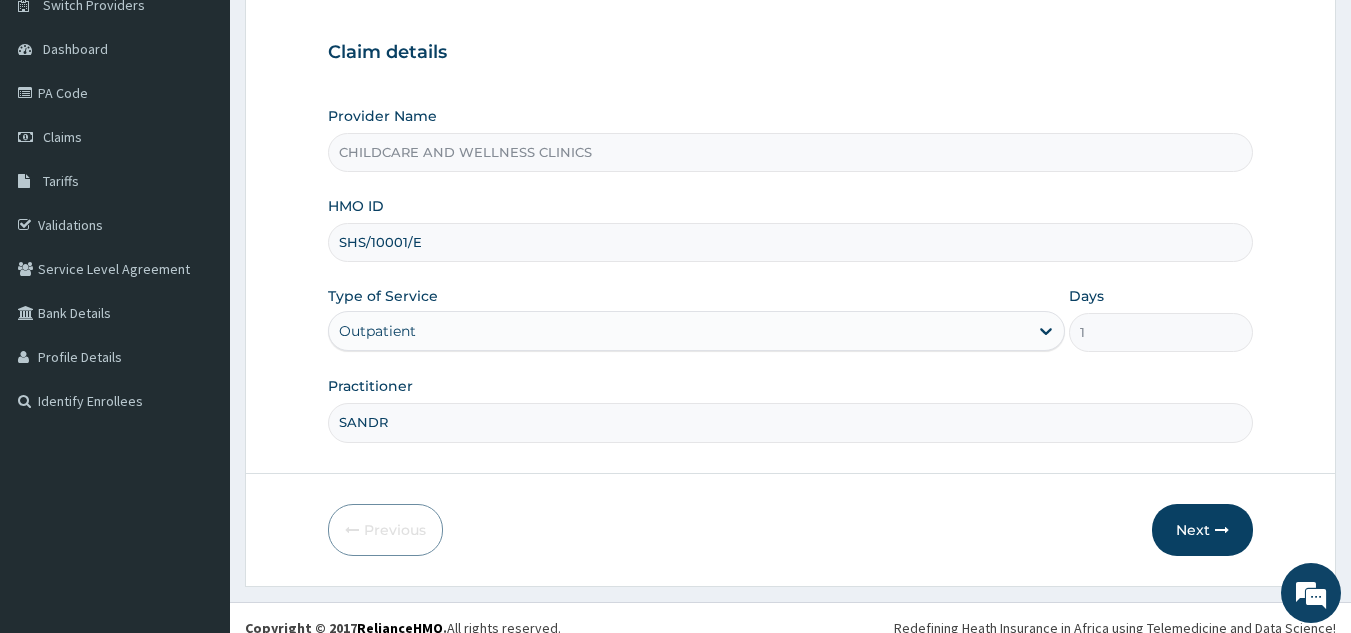 type on "[NAME]" 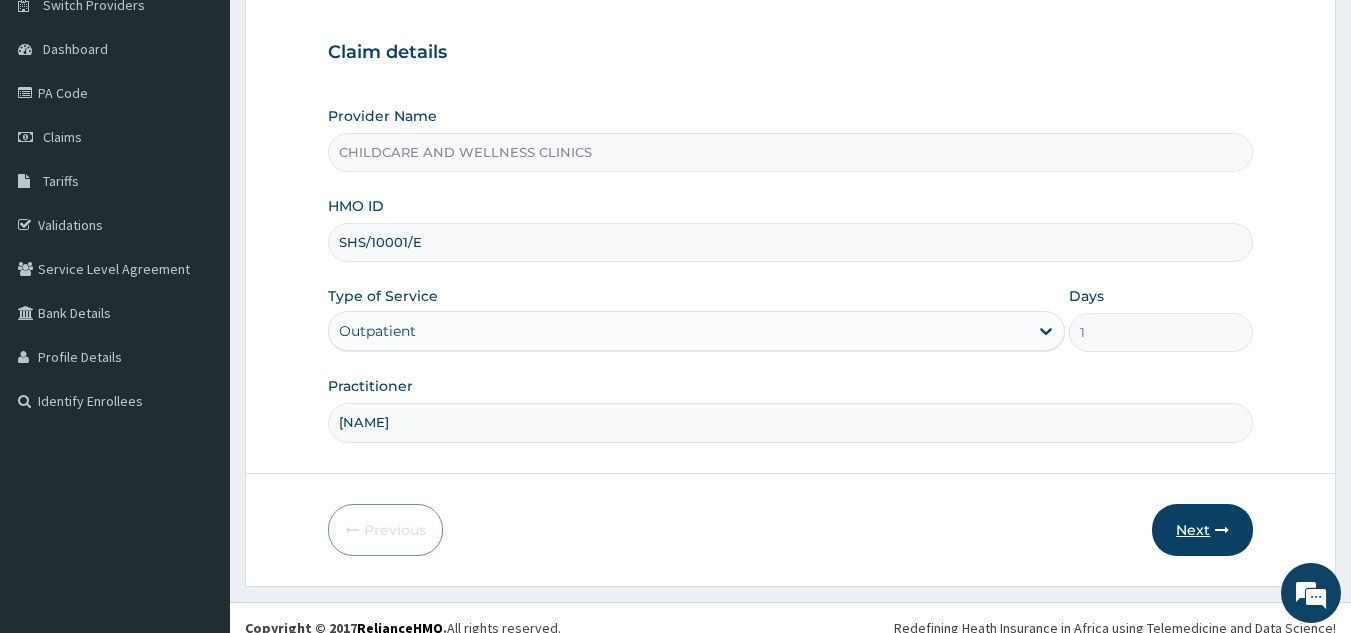 click at bounding box center (1222, 530) 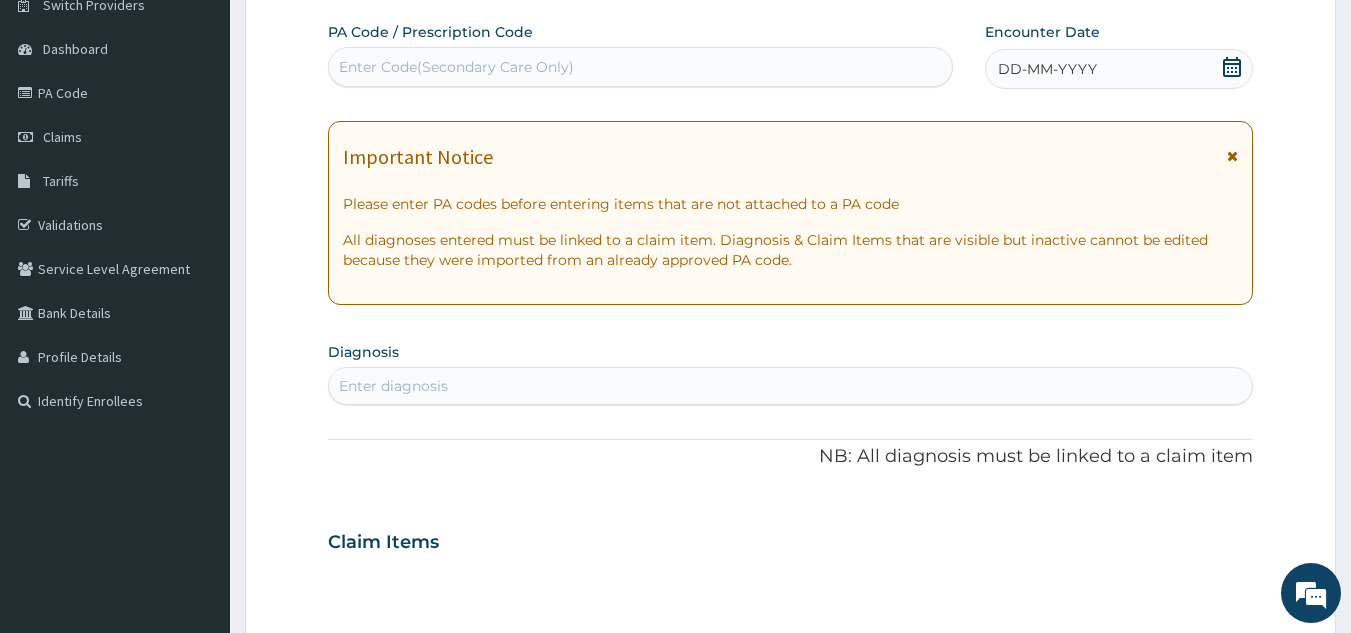 click on "Enter Code(Secondary Care Only)" at bounding box center (641, 67) 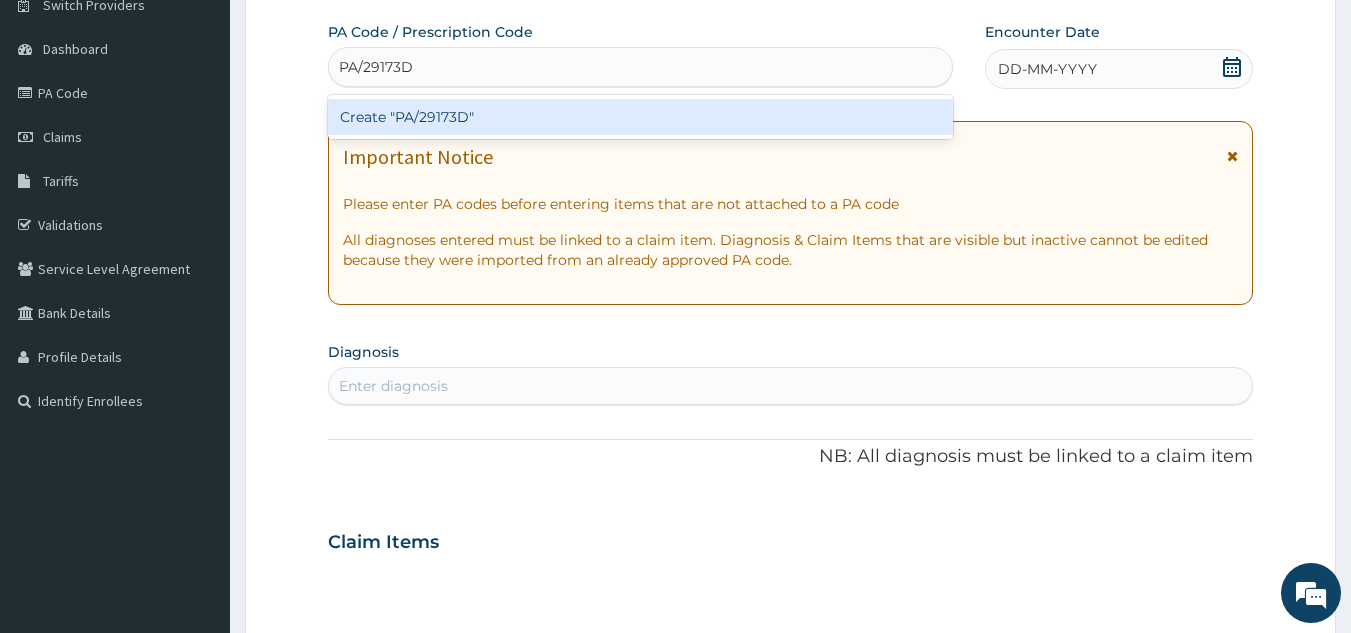 click on "Create "PA/29173D"" at bounding box center (641, 117) 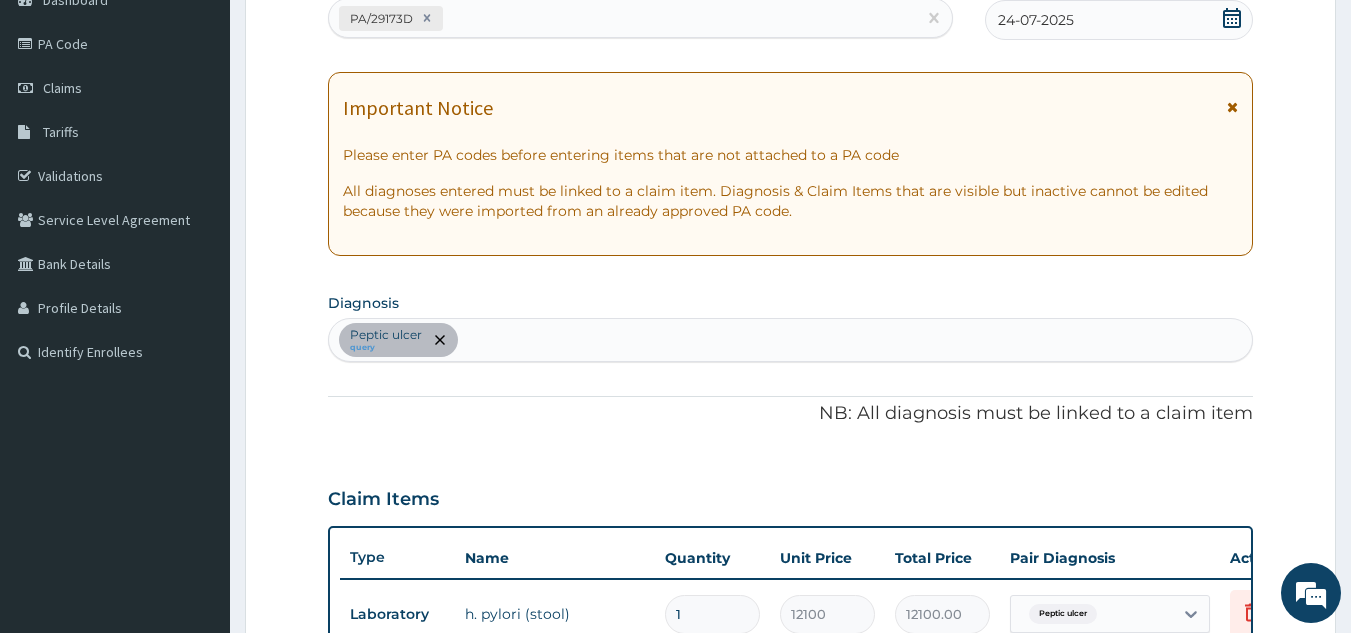 scroll, scrollTop: 217, scrollLeft: 0, axis: vertical 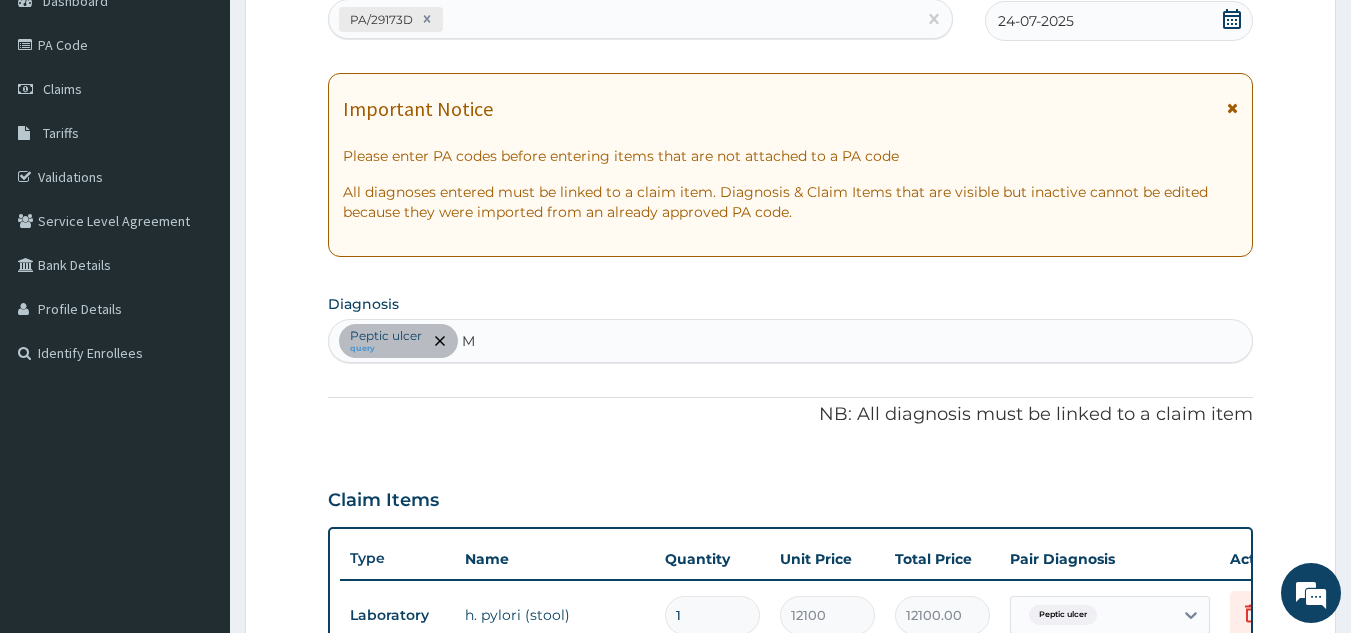 type on "M" 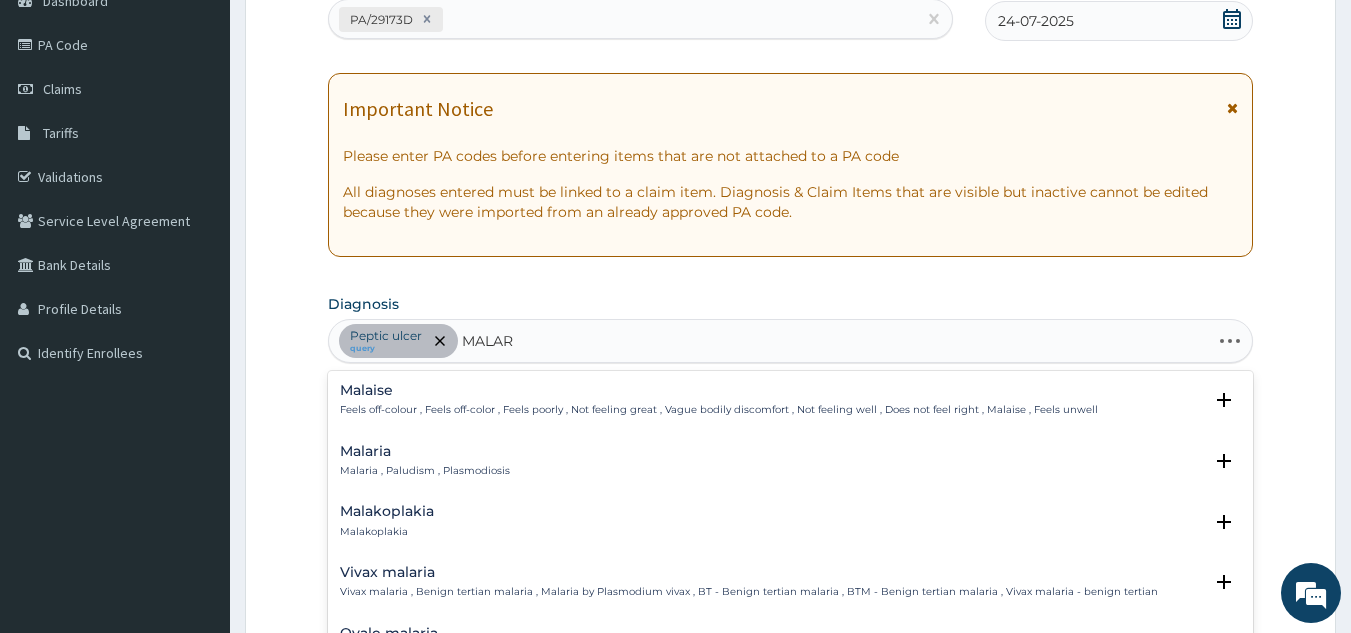 type on "MALARI" 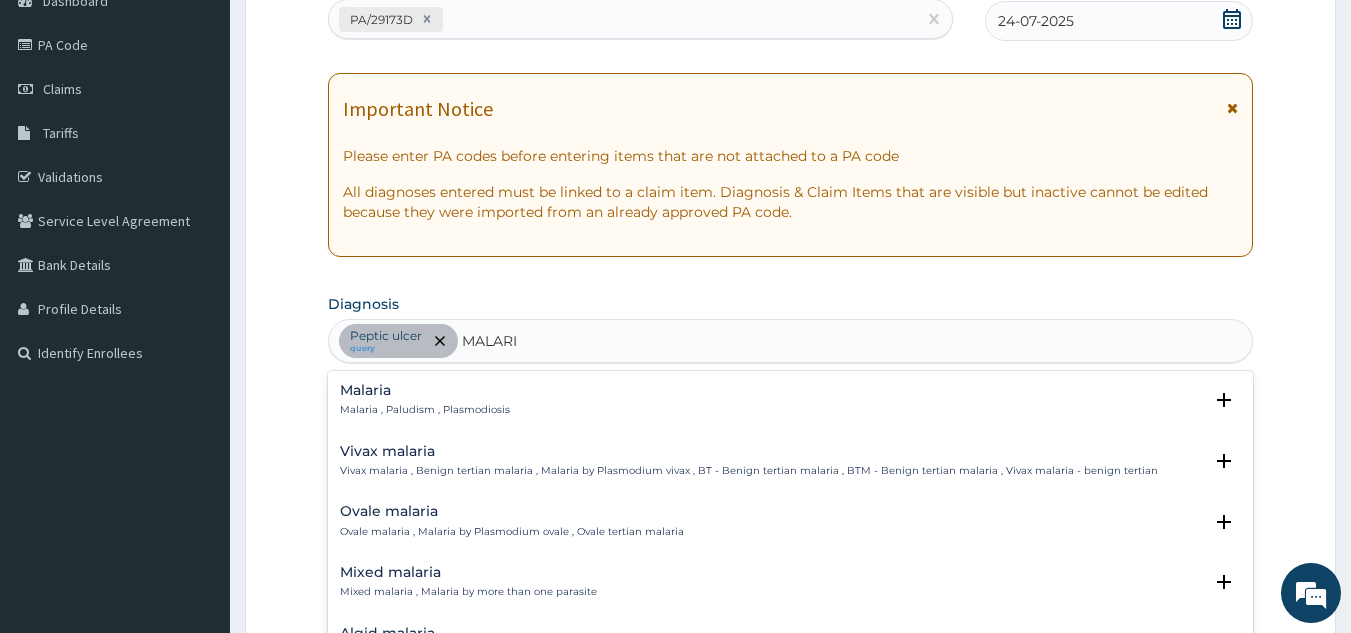 click on "Malaria" at bounding box center [425, 390] 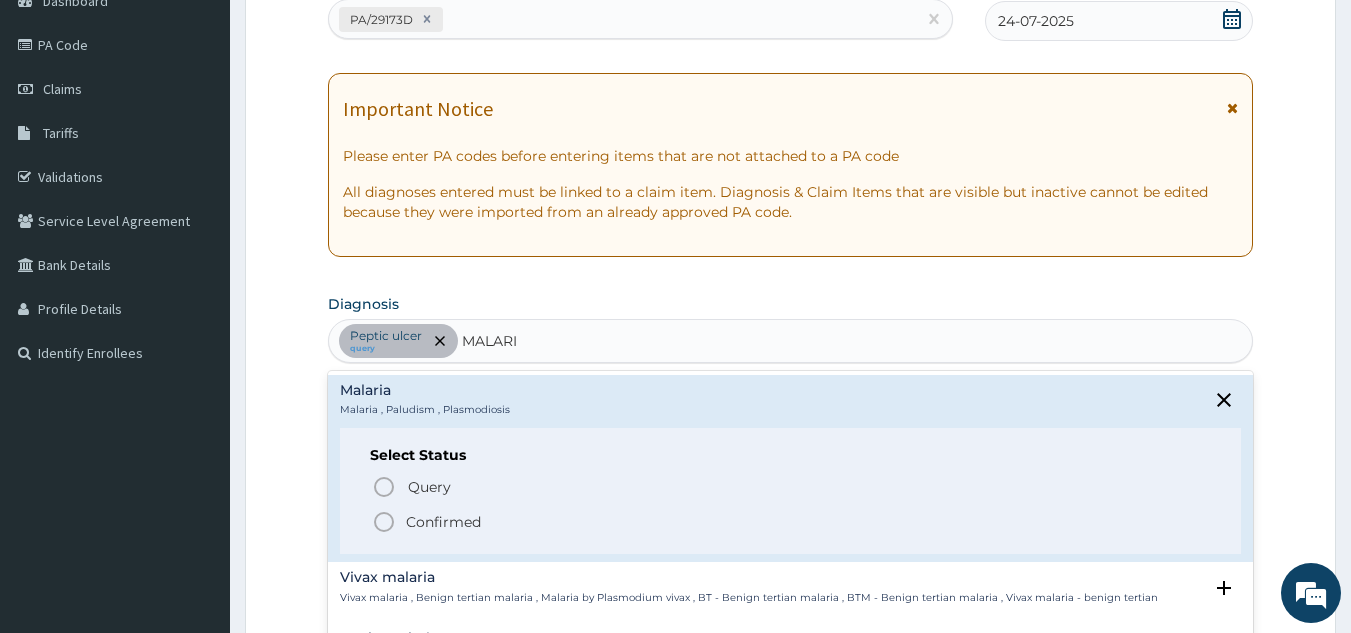 click on "Query Query covers suspected (?), Keep in view (kiv), Ruled out (r/o)" at bounding box center [792, 486] 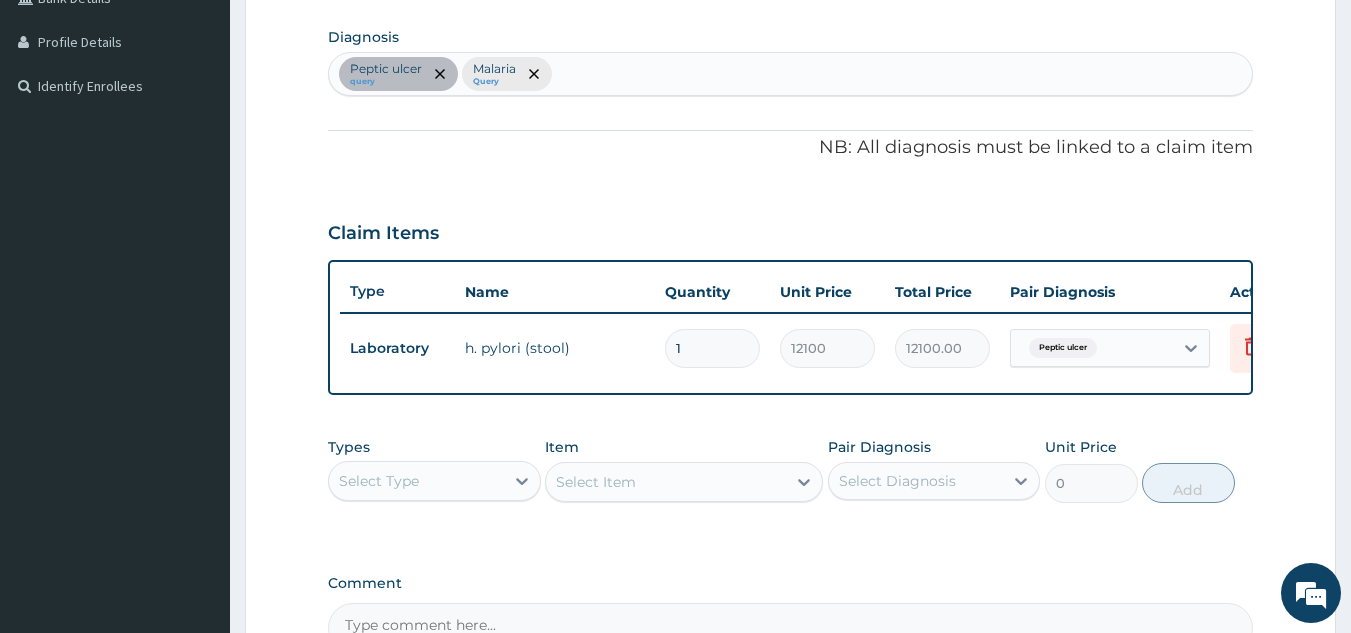 scroll, scrollTop: 495, scrollLeft: 0, axis: vertical 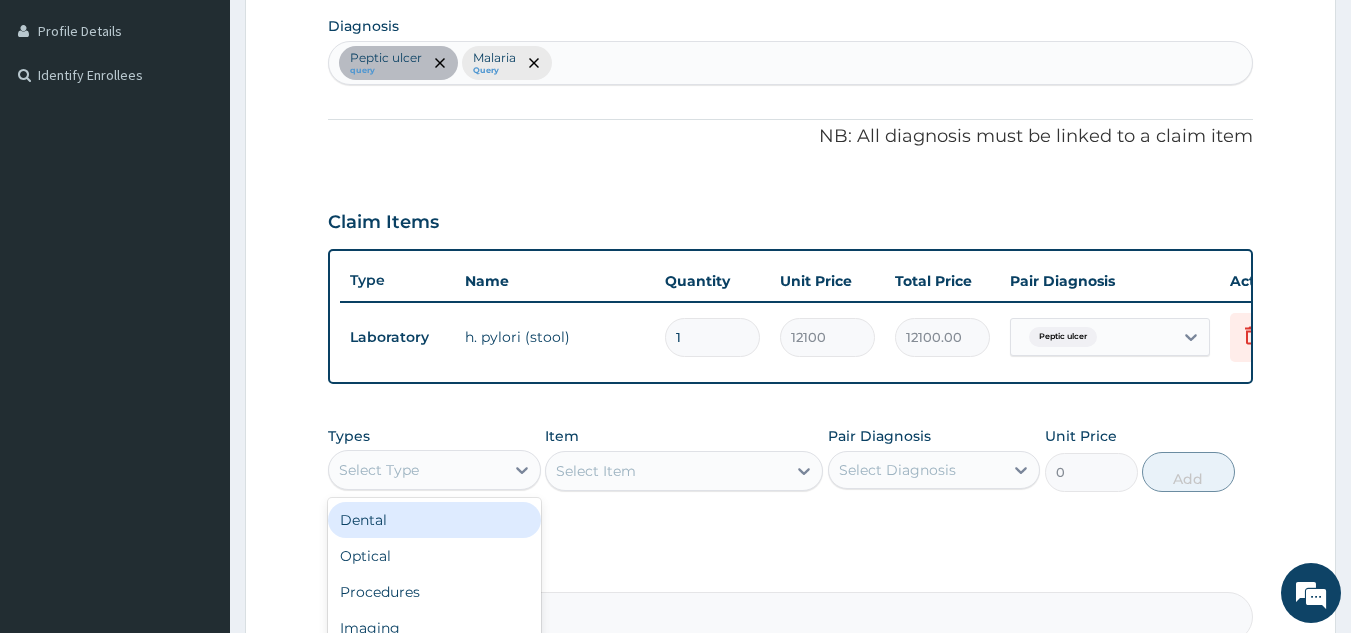 click on "Procedures" at bounding box center [434, 592] 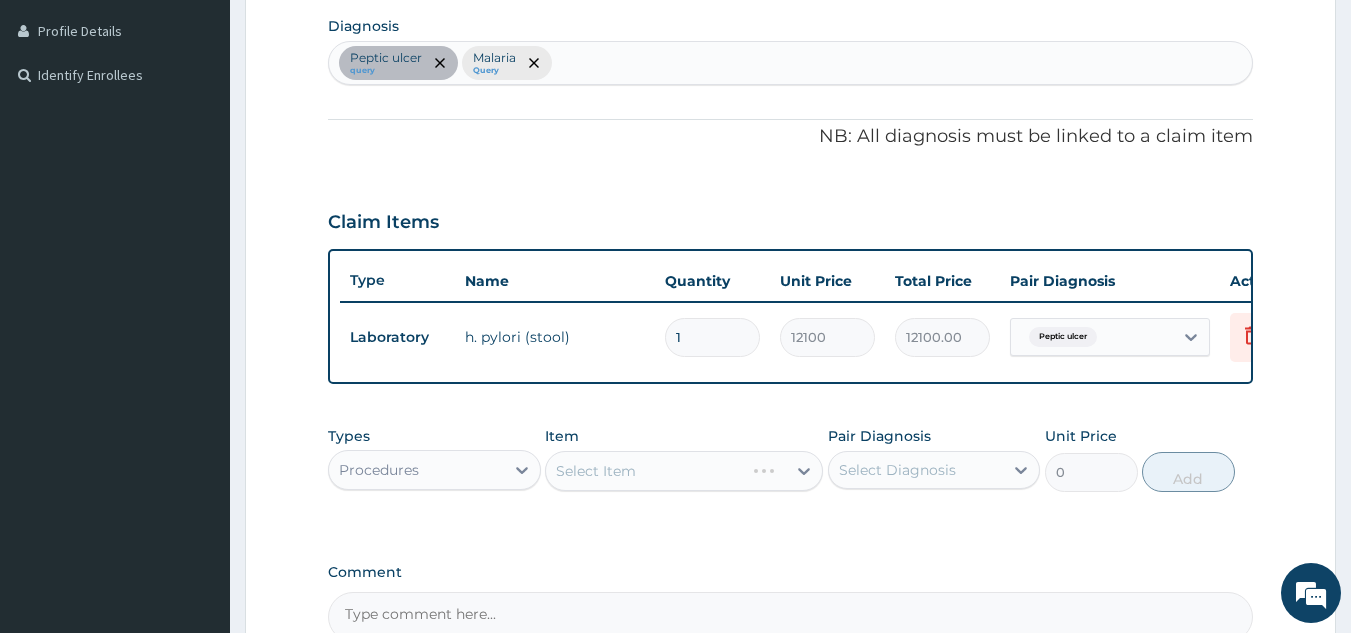 click on "Select Item" at bounding box center (684, 471) 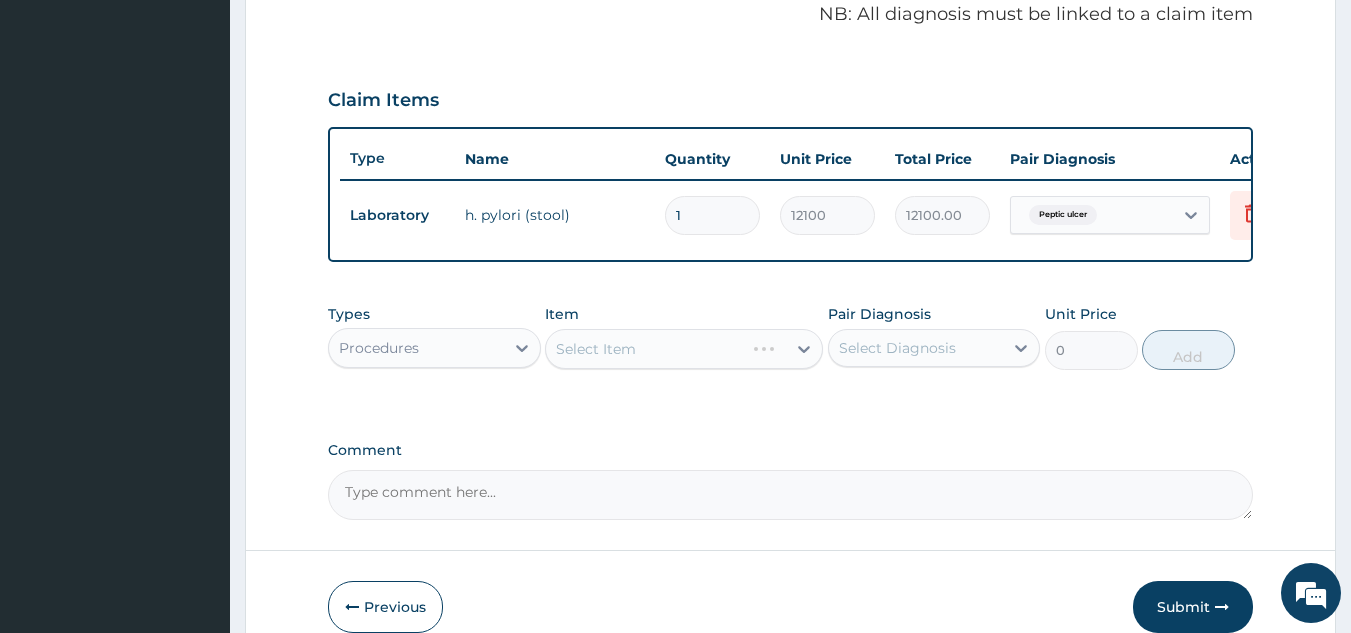 scroll, scrollTop: 658, scrollLeft: 0, axis: vertical 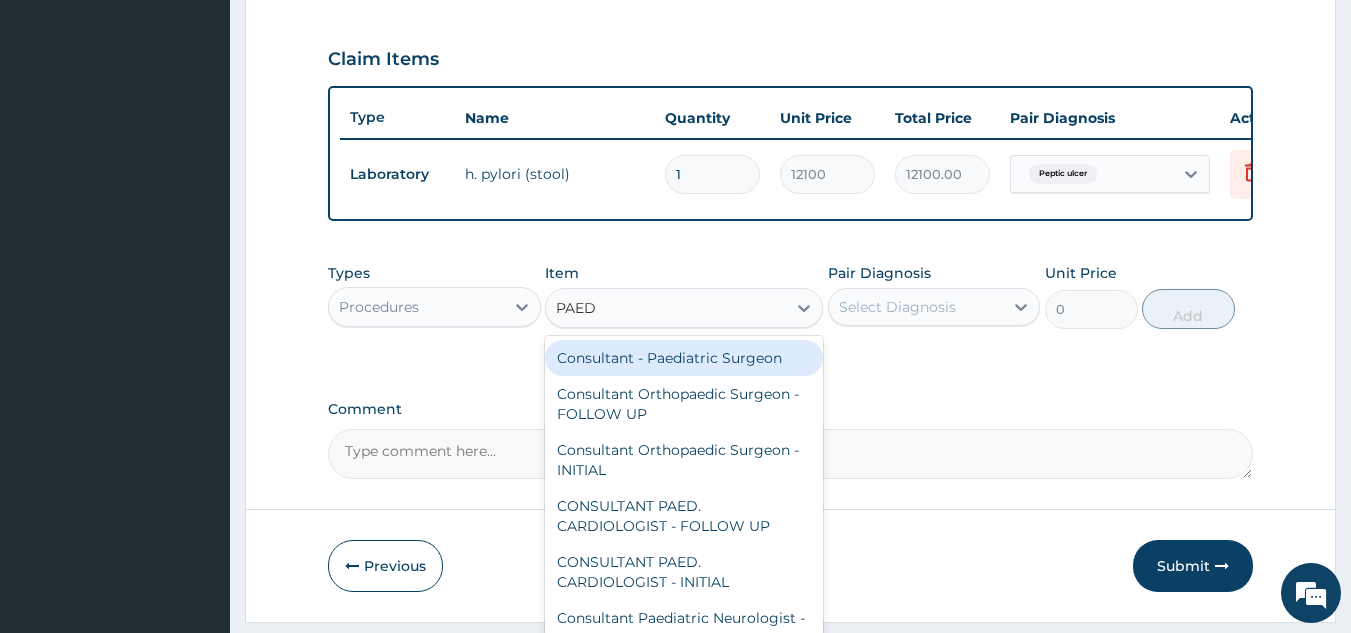 type on "PAEDI" 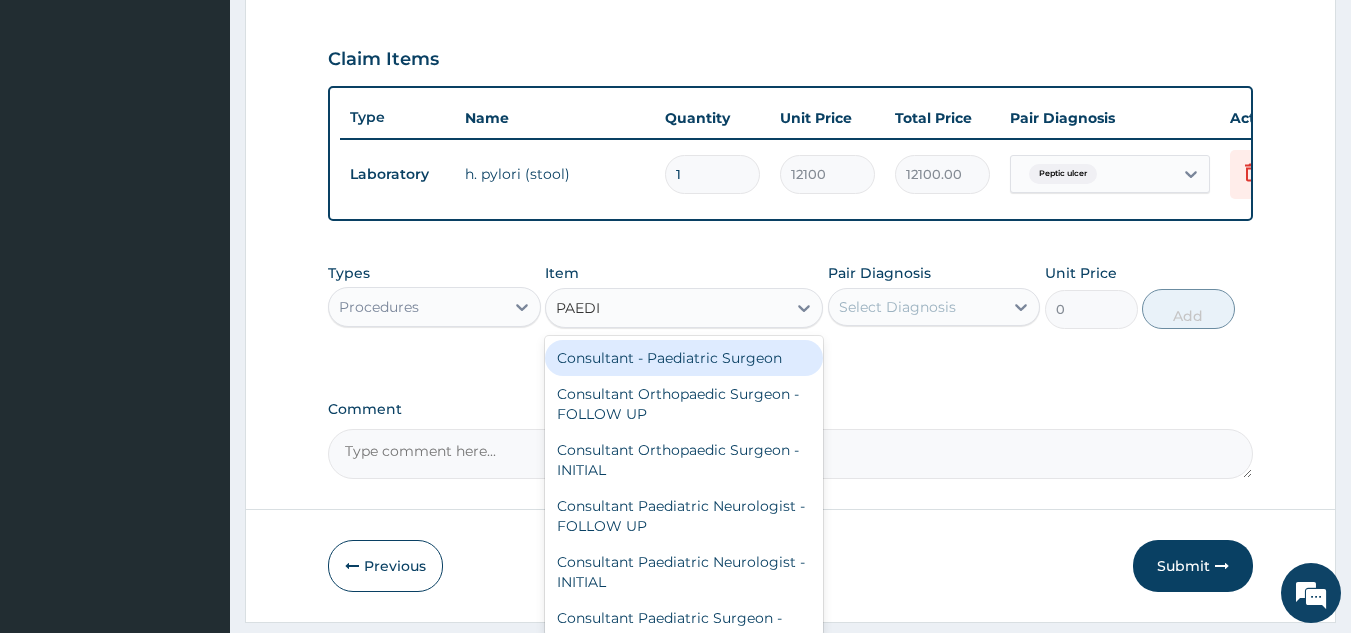 scroll, scrollTop: 729, scrollLeft: 0, axis: vertical 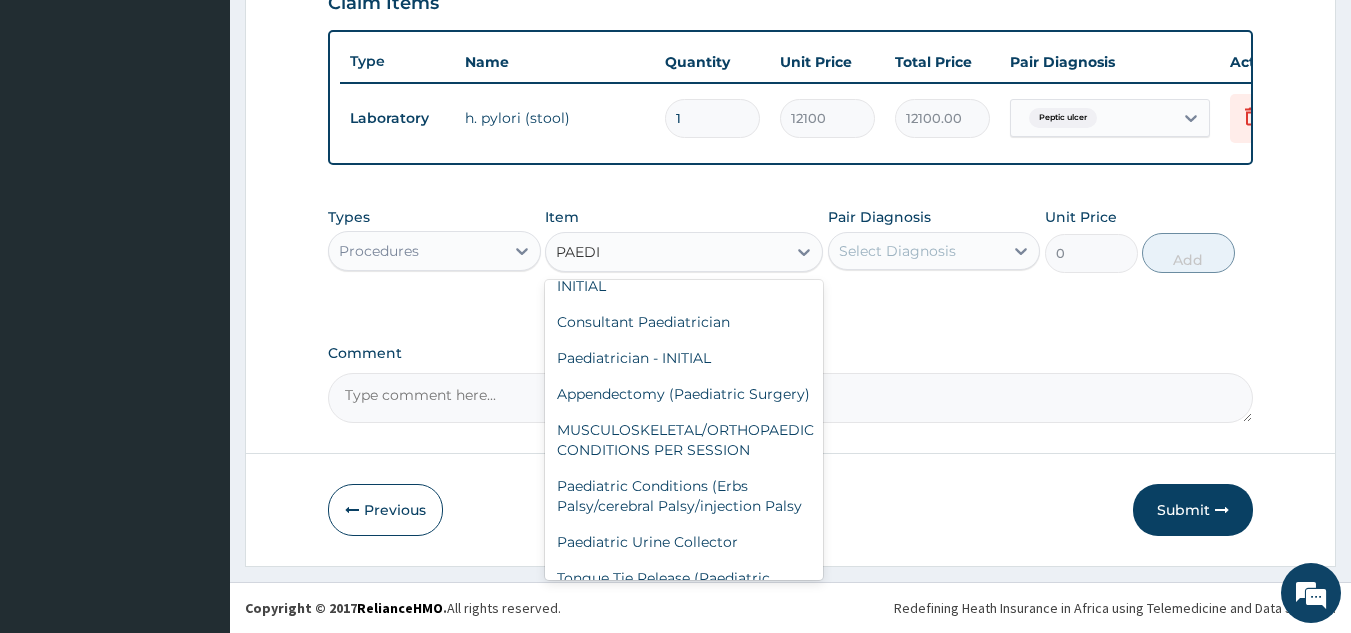 click on "Paediatrician - INITIAL" at bounding box center (684, 358) 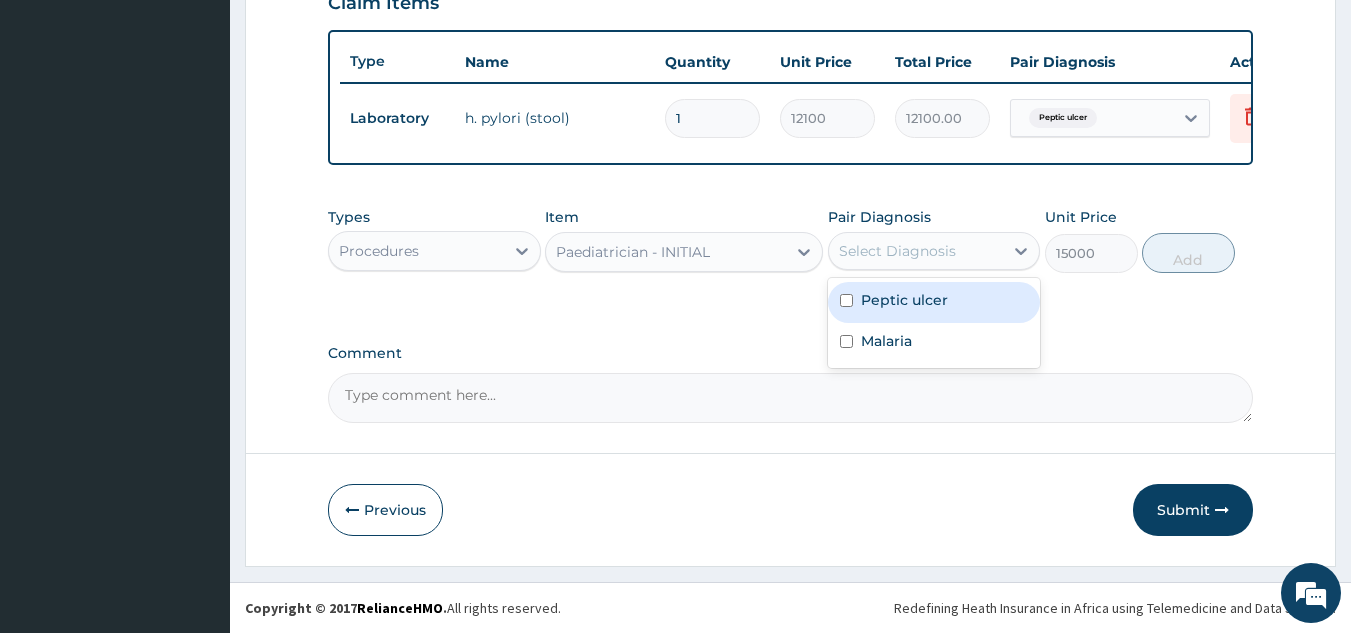 click at bounding box center (846, 300) 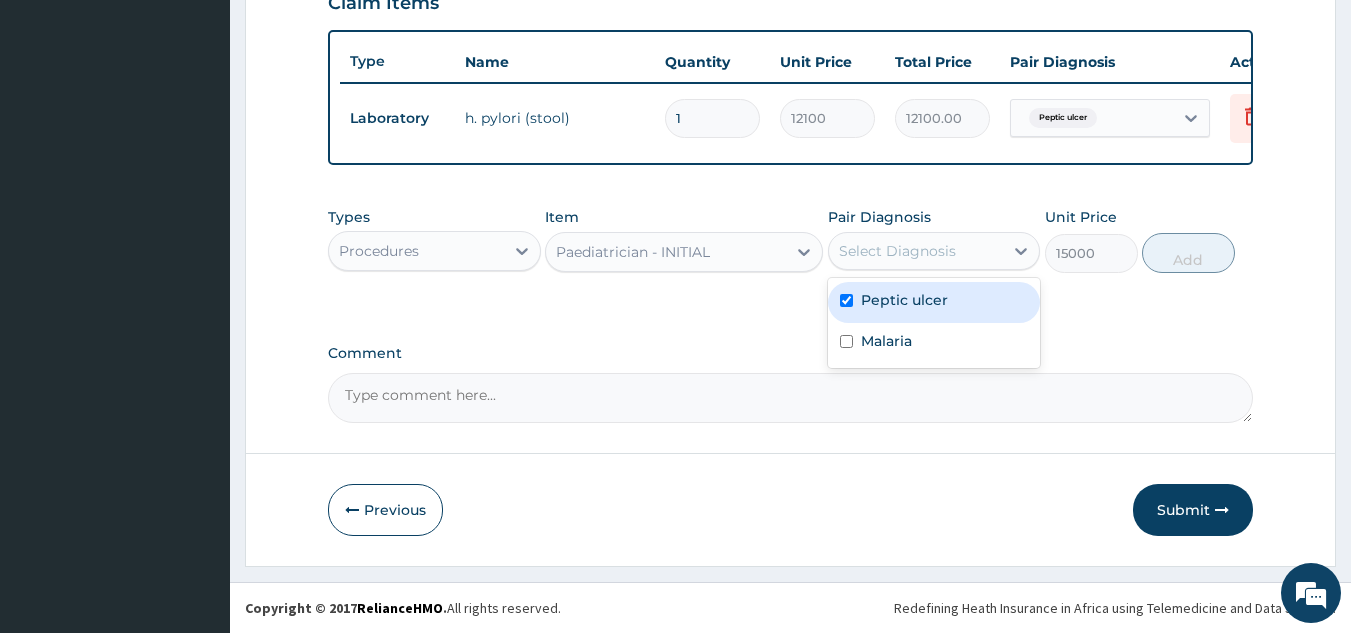 checkbox on "true" 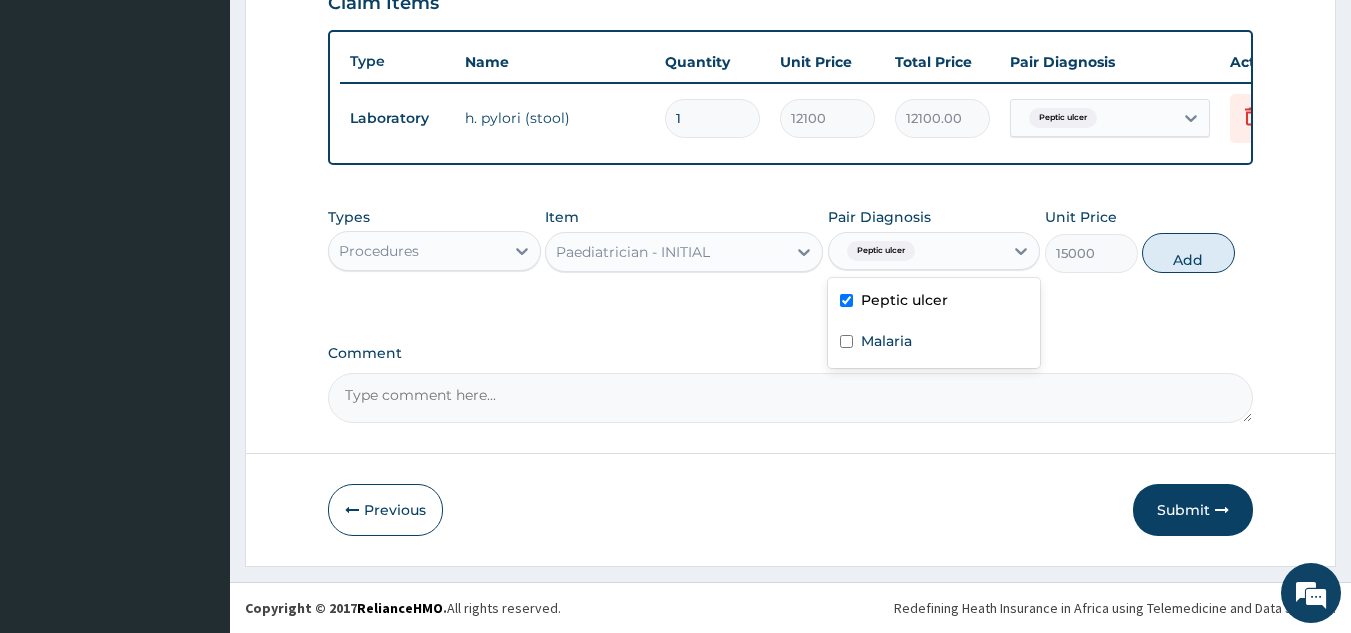click at bounding box center [846, 341] 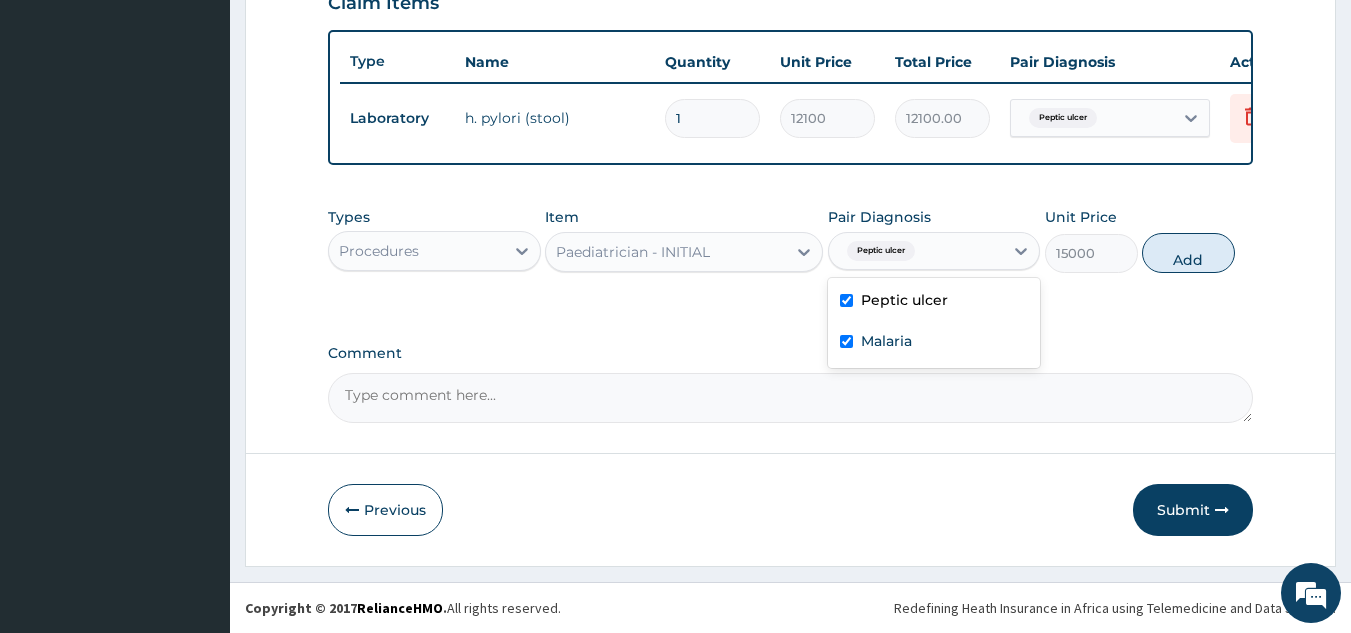 checkbox on "true" 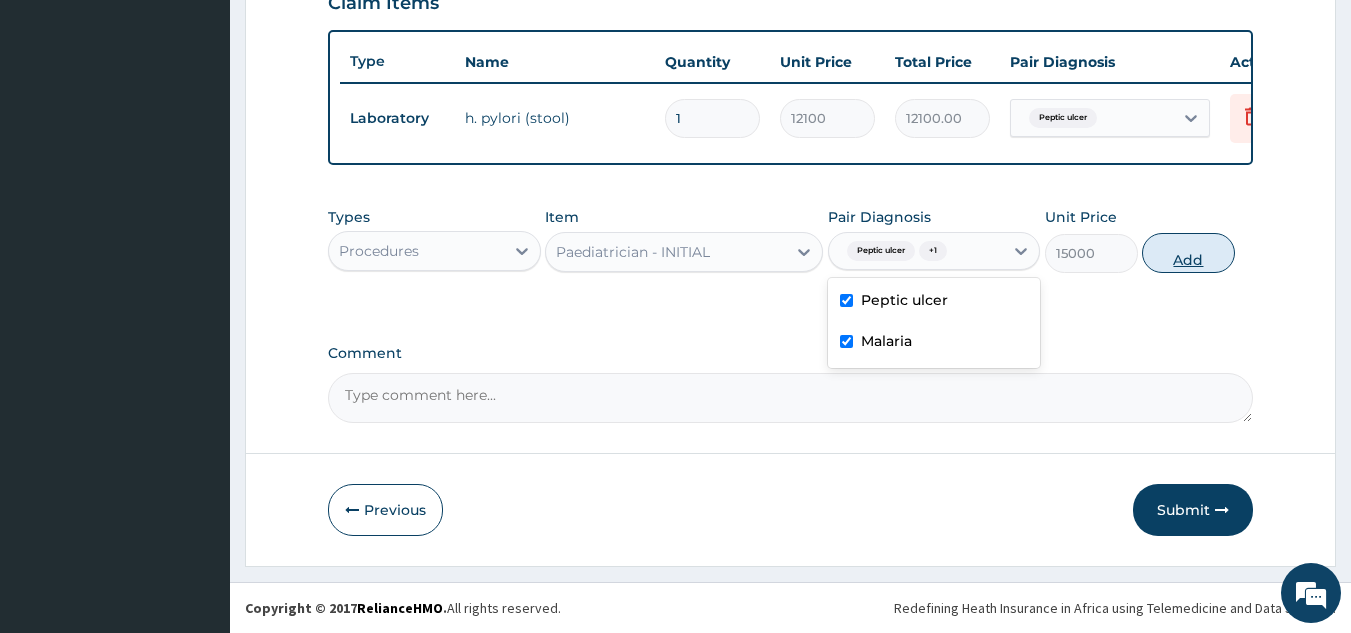 click on "Add" at bounding box center (1188, 253) 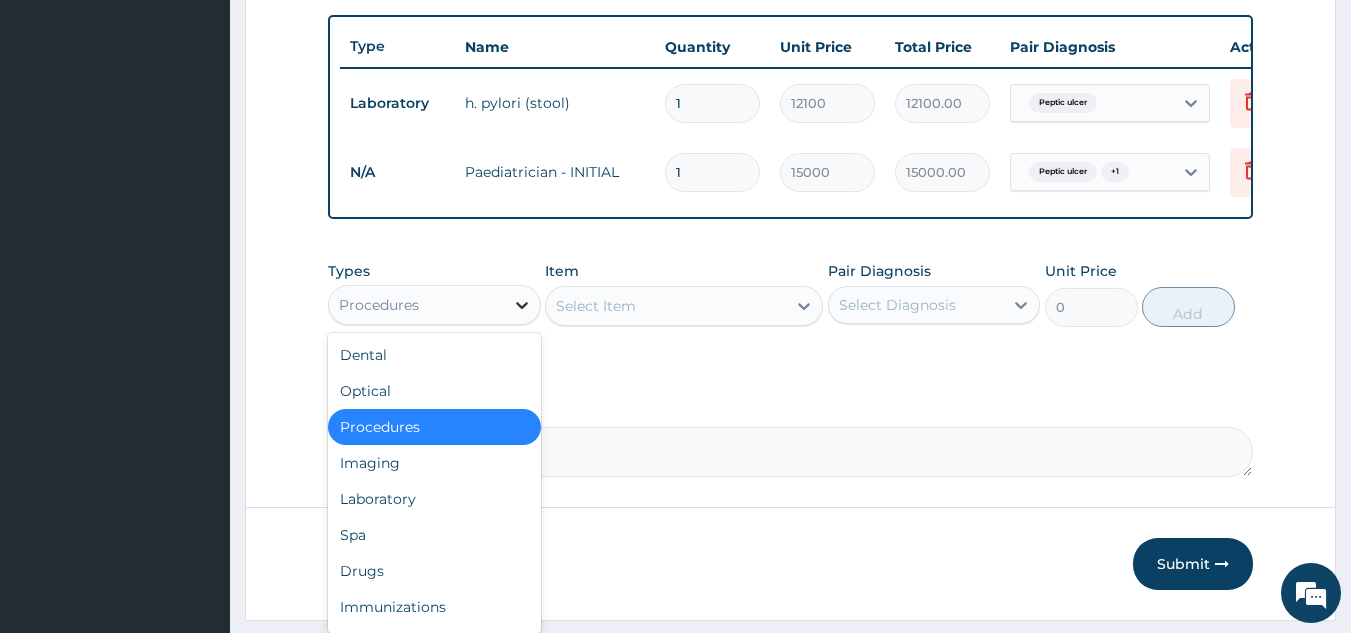 click 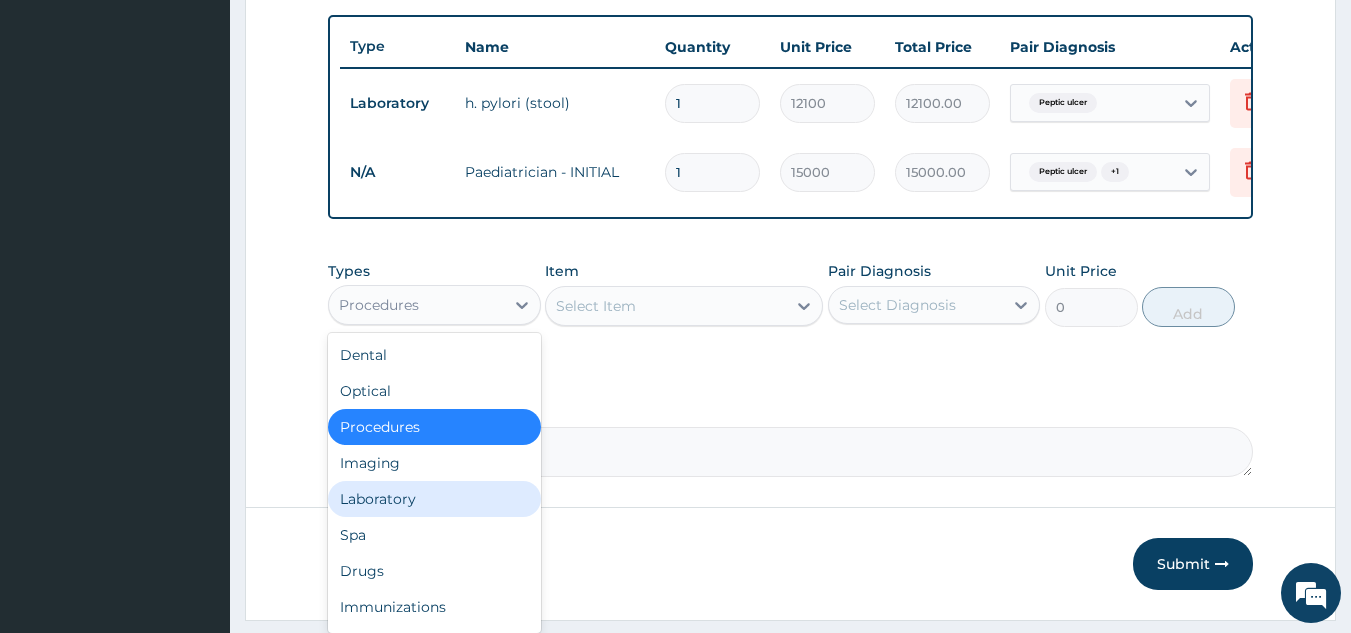 click on "Laboratory" at bounding box center (434, 499) 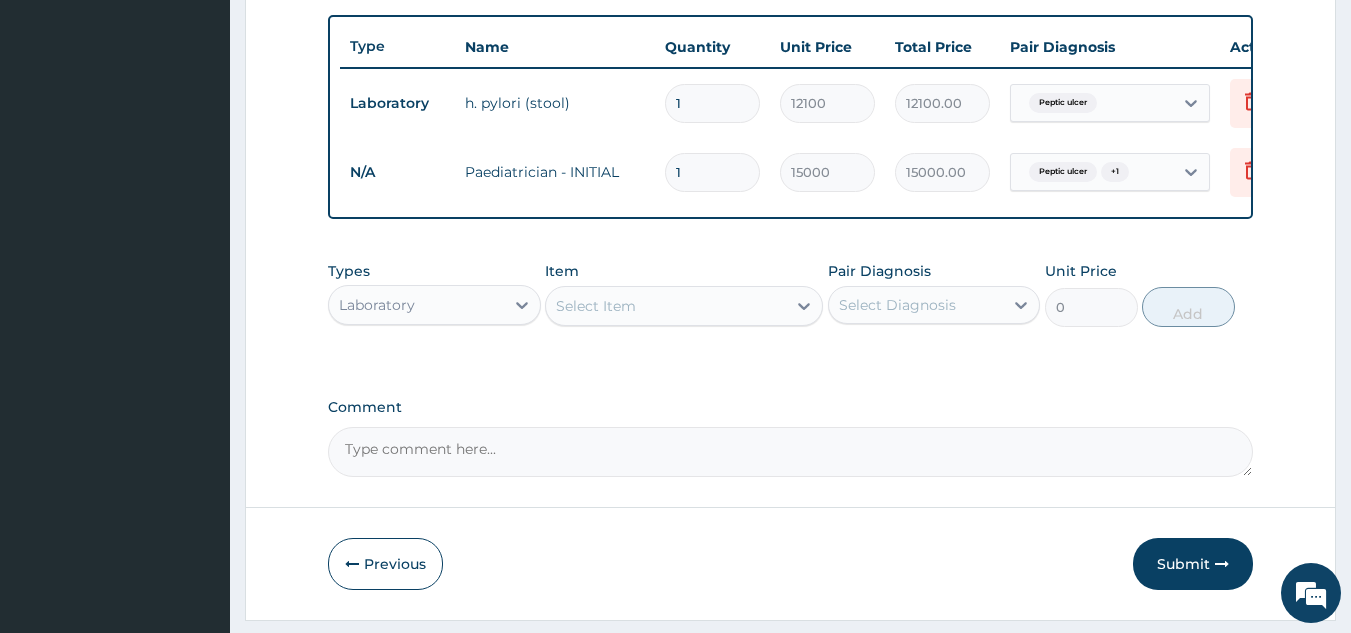 click on "Select Item" at bounding box center [596, 306] 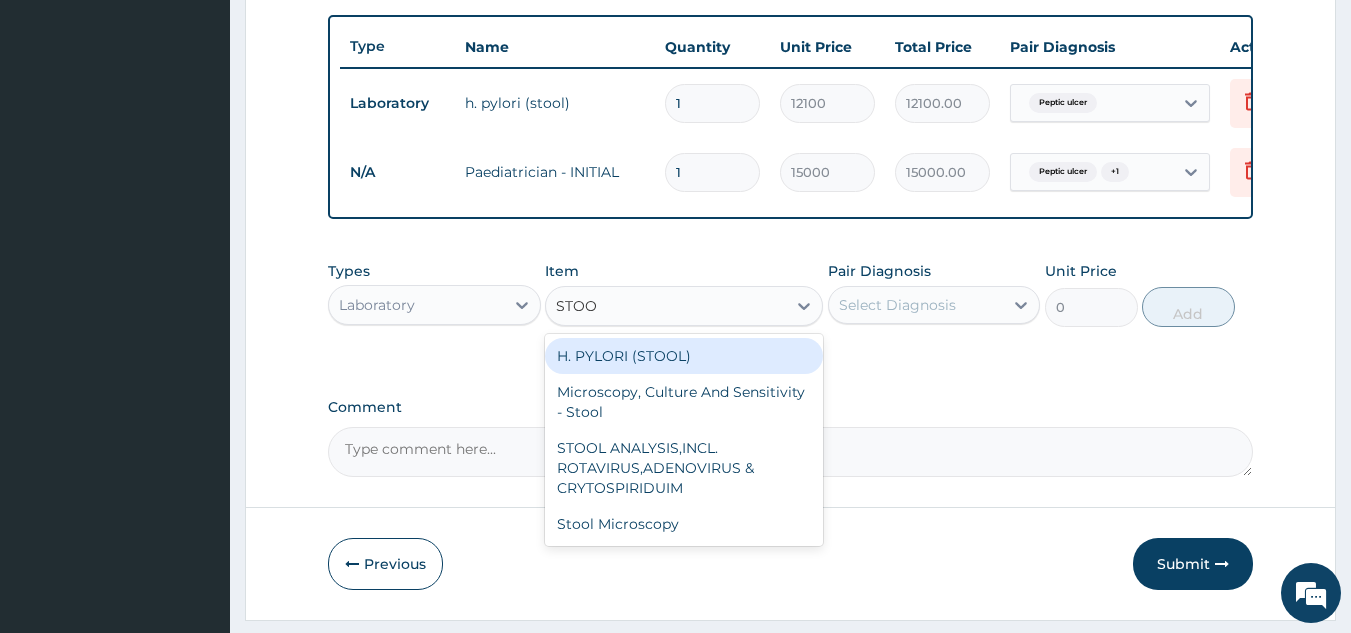 type on "STOOL" 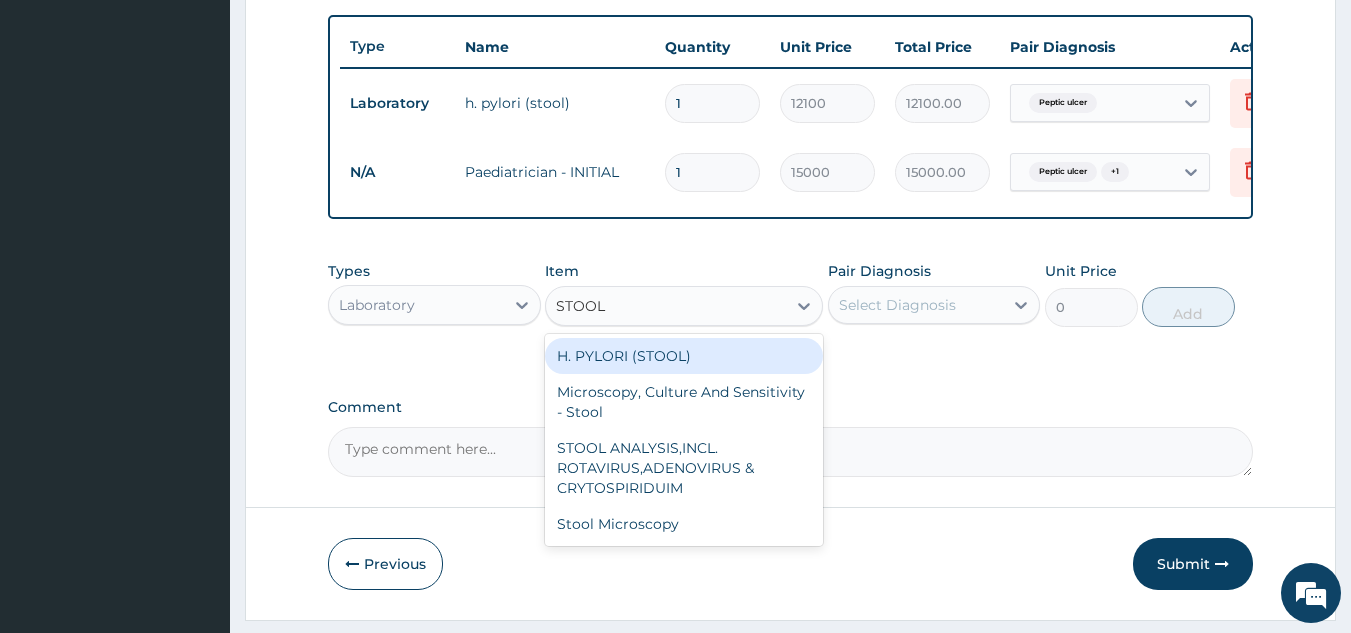 click on "Microscopy, Culture And Sensitivity - Stool" at bounding box center (684, 402) 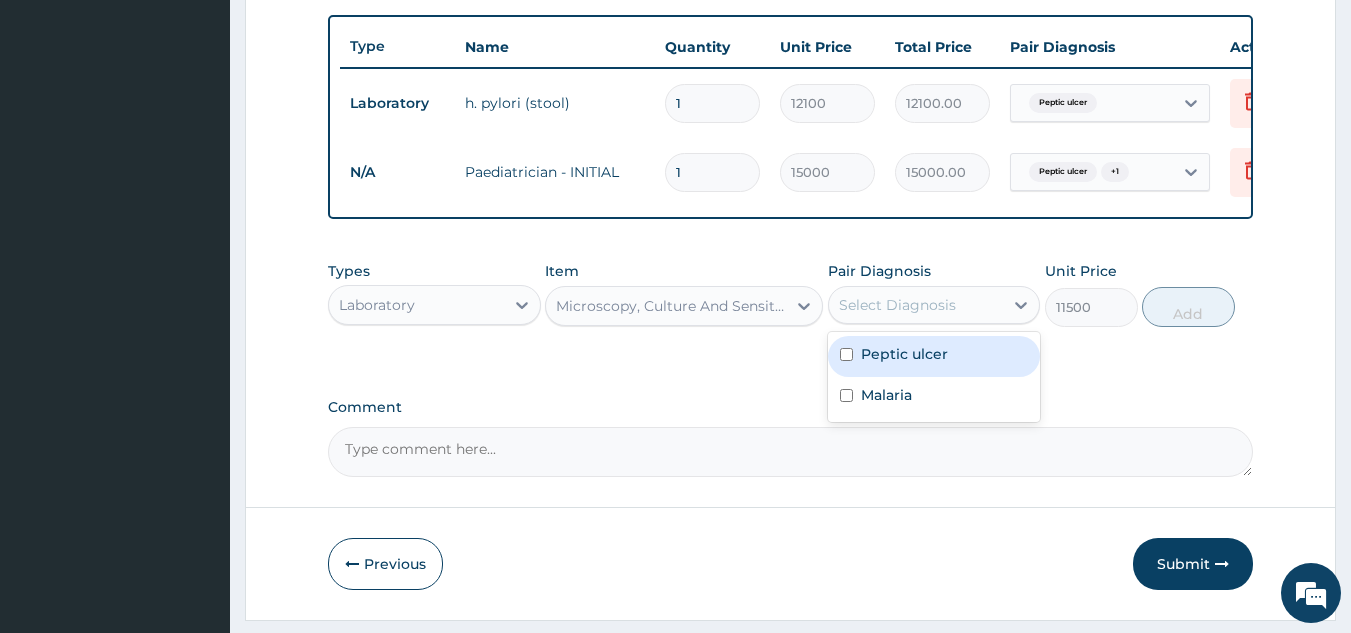 click at bounding box center [846, 354] 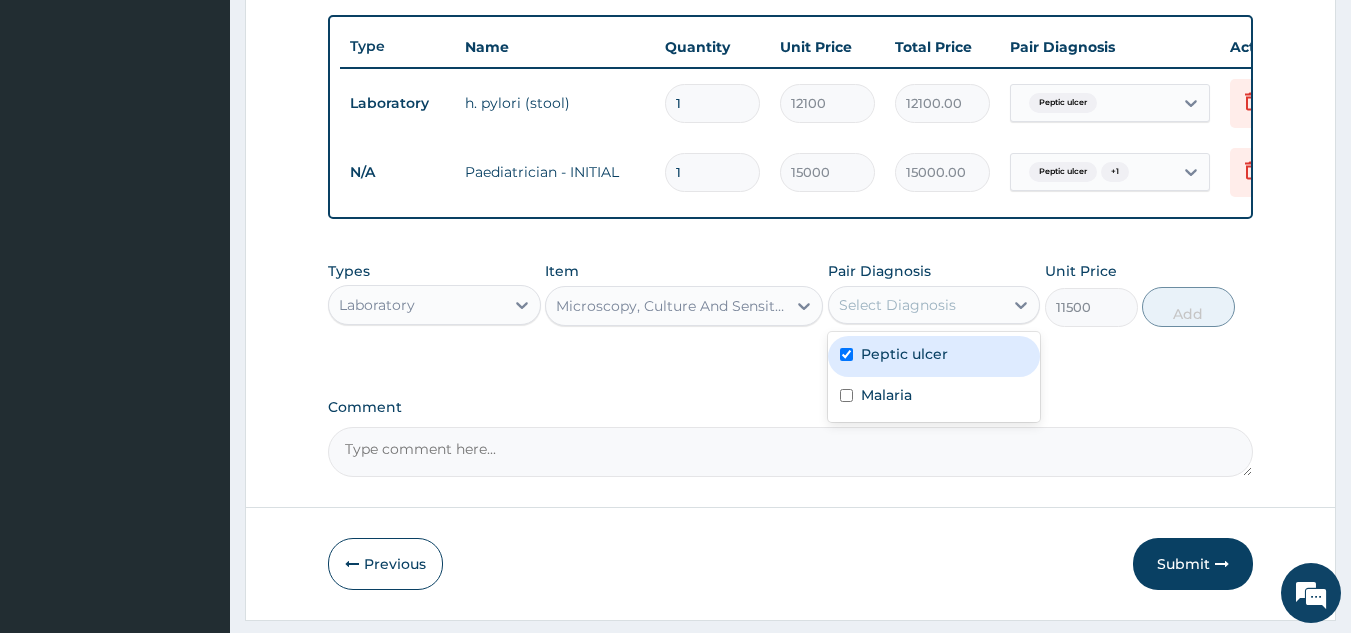 checkbox on "true" 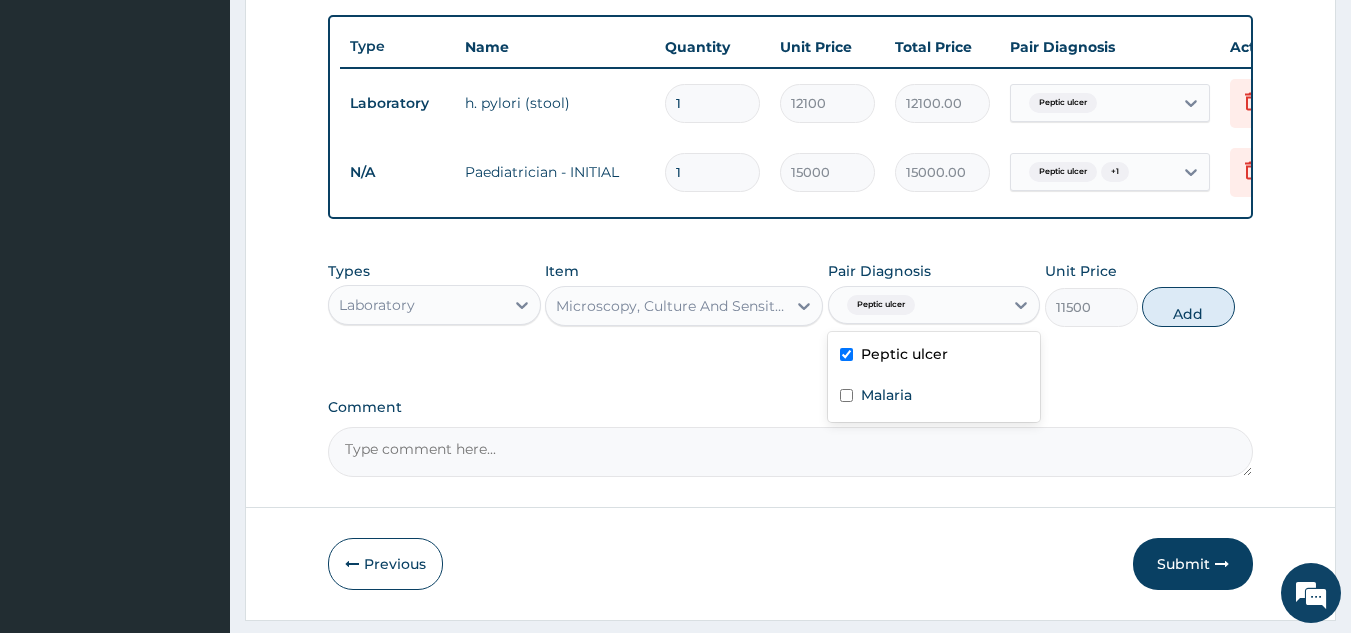 click at bounding box center [846, 395] 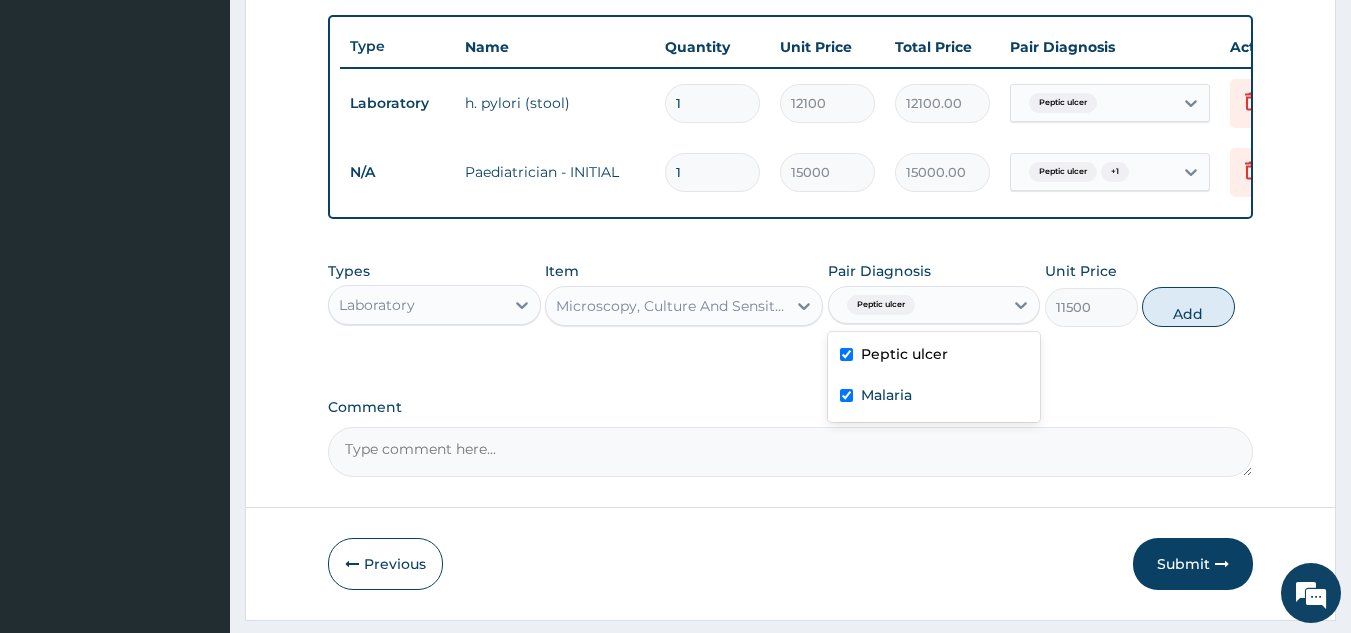 checkbox on "true" 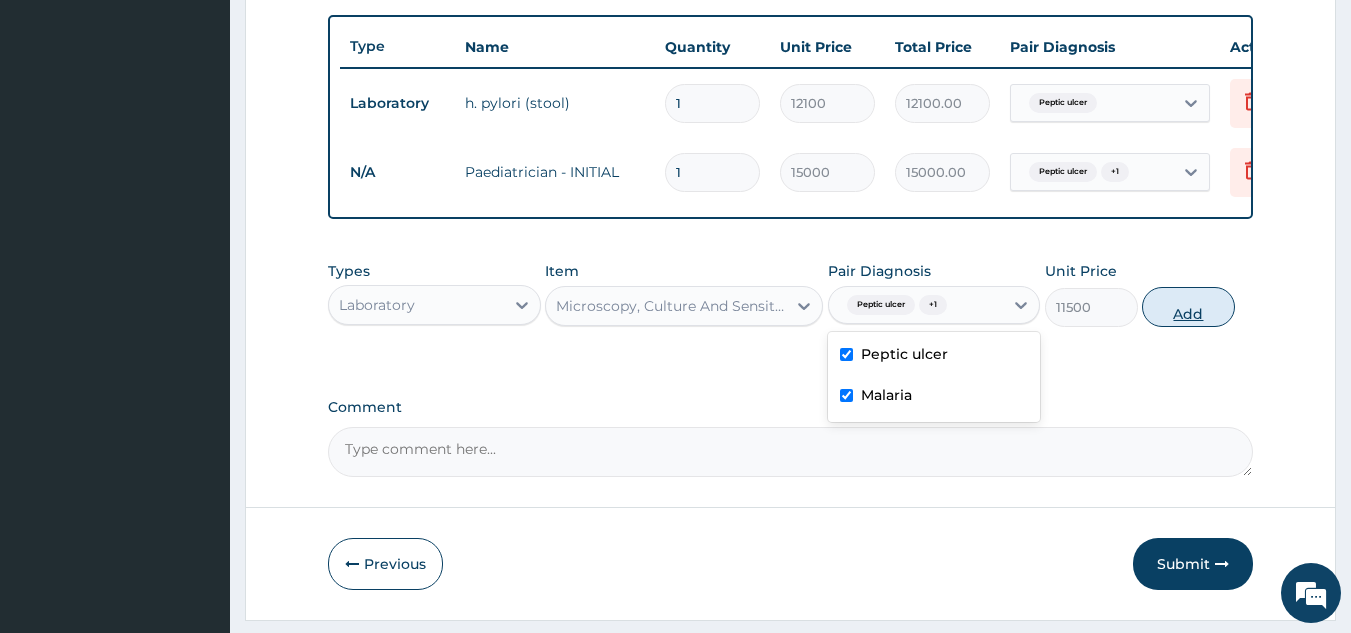 click on "Add" at bounding box center [1188, 307] 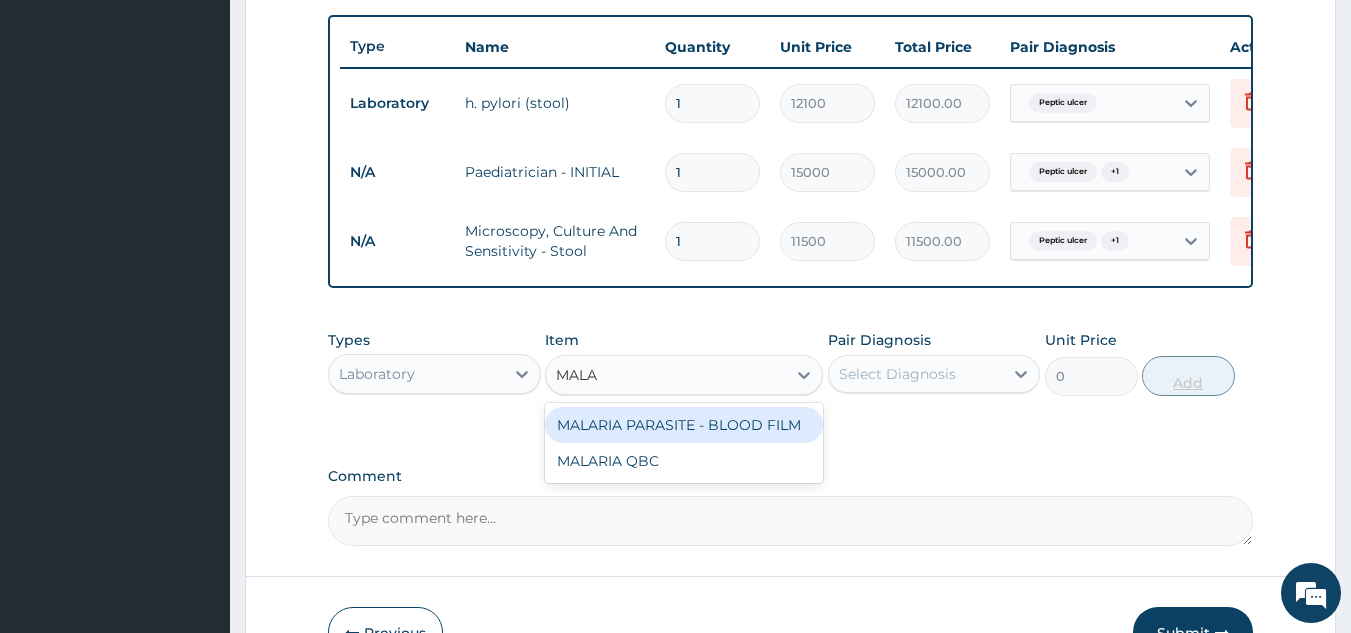 type on "MALAR" 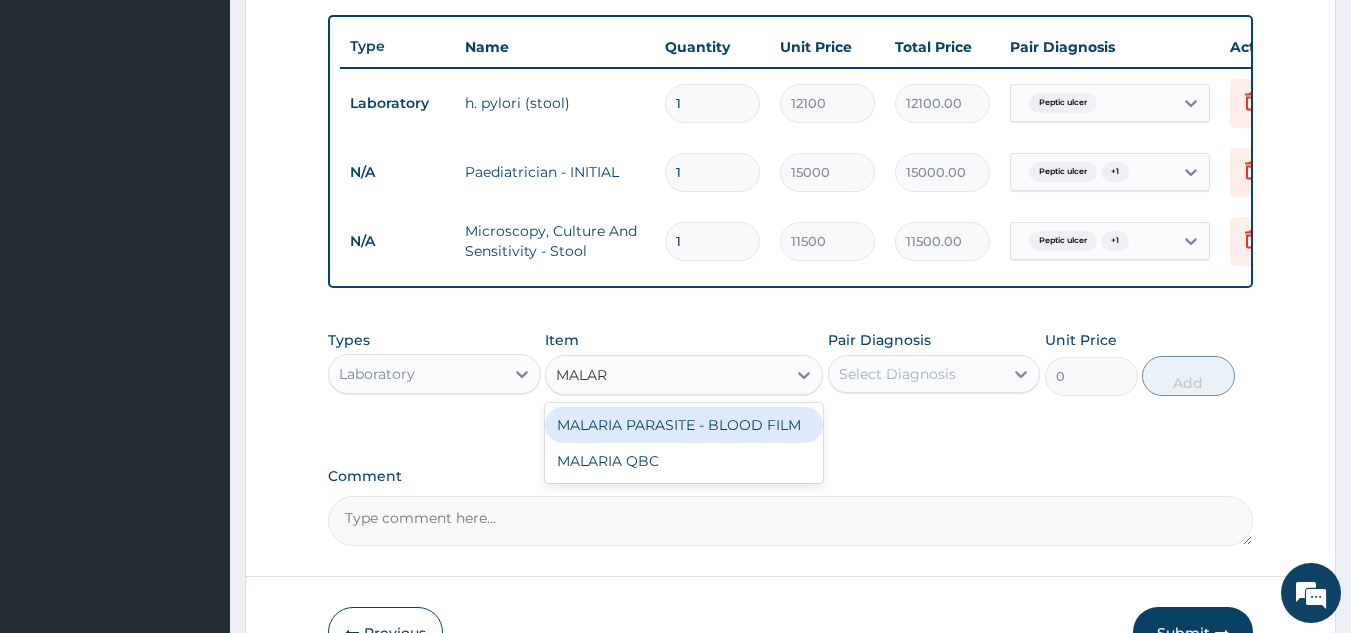 click on "MALARIA PARASITE - BLOOD FILM" at bounding box center (684, 425) 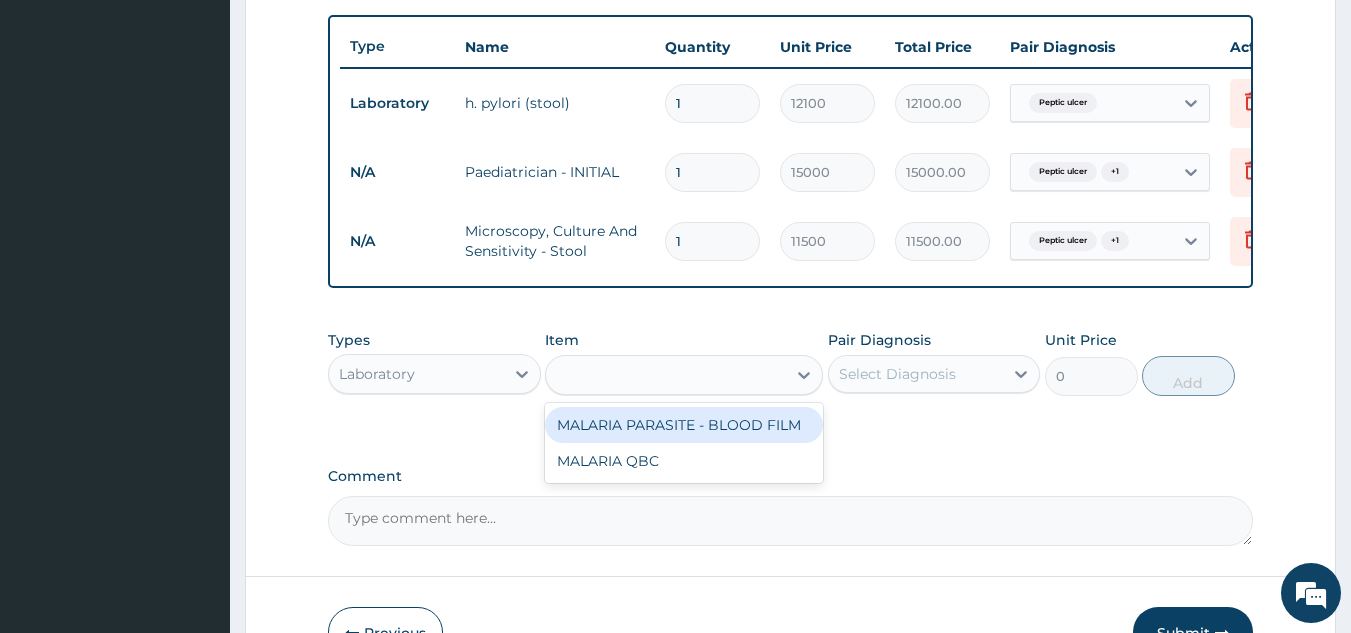 type on "3600" 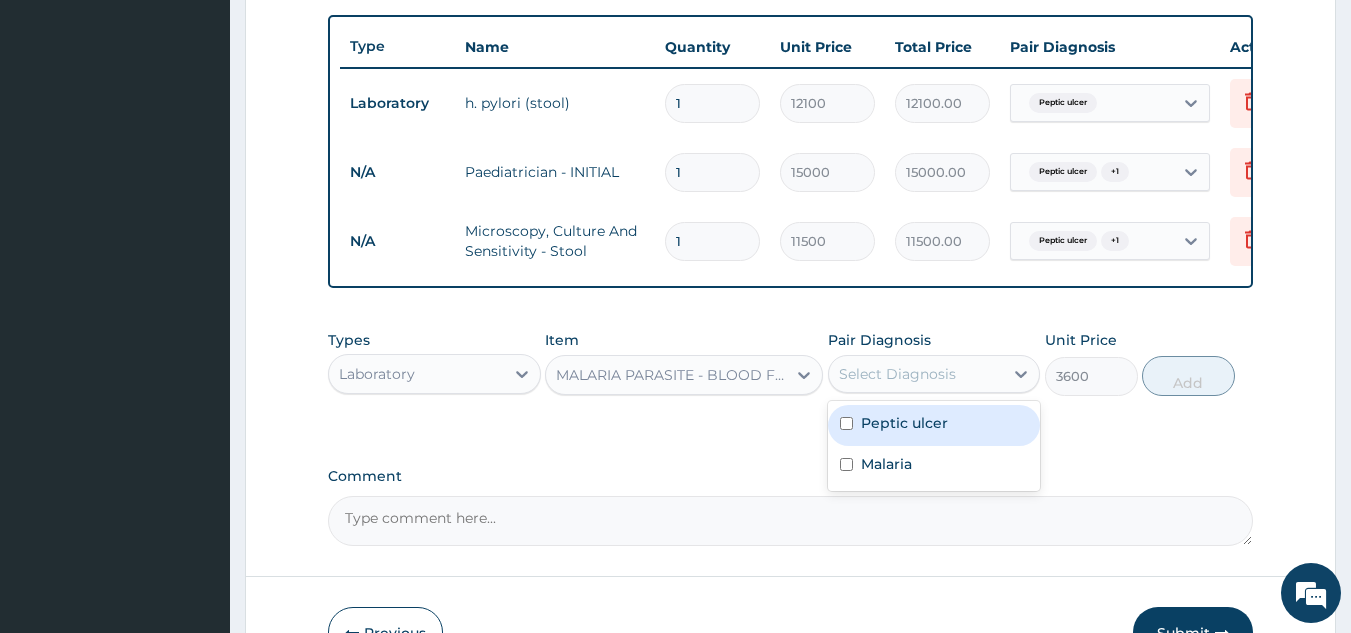 click at bounding box center (846, 423) 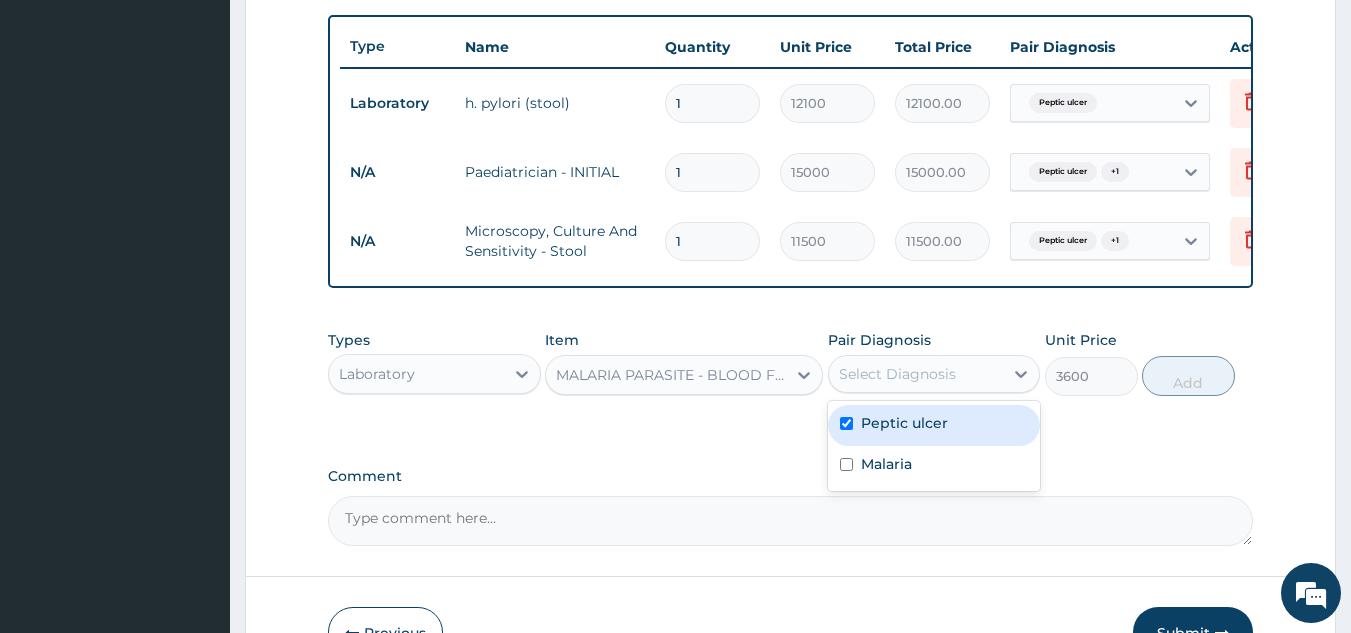 checkbox on "true" 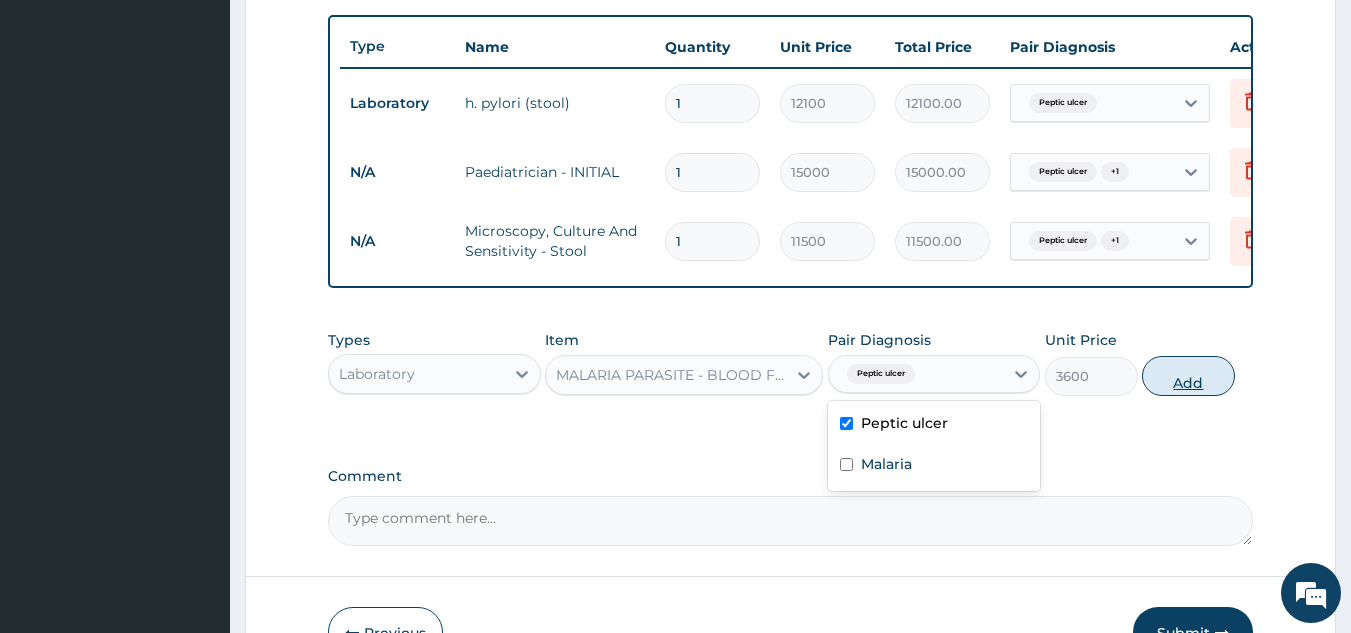 click on "Add" at bounding box center (1188, 376) 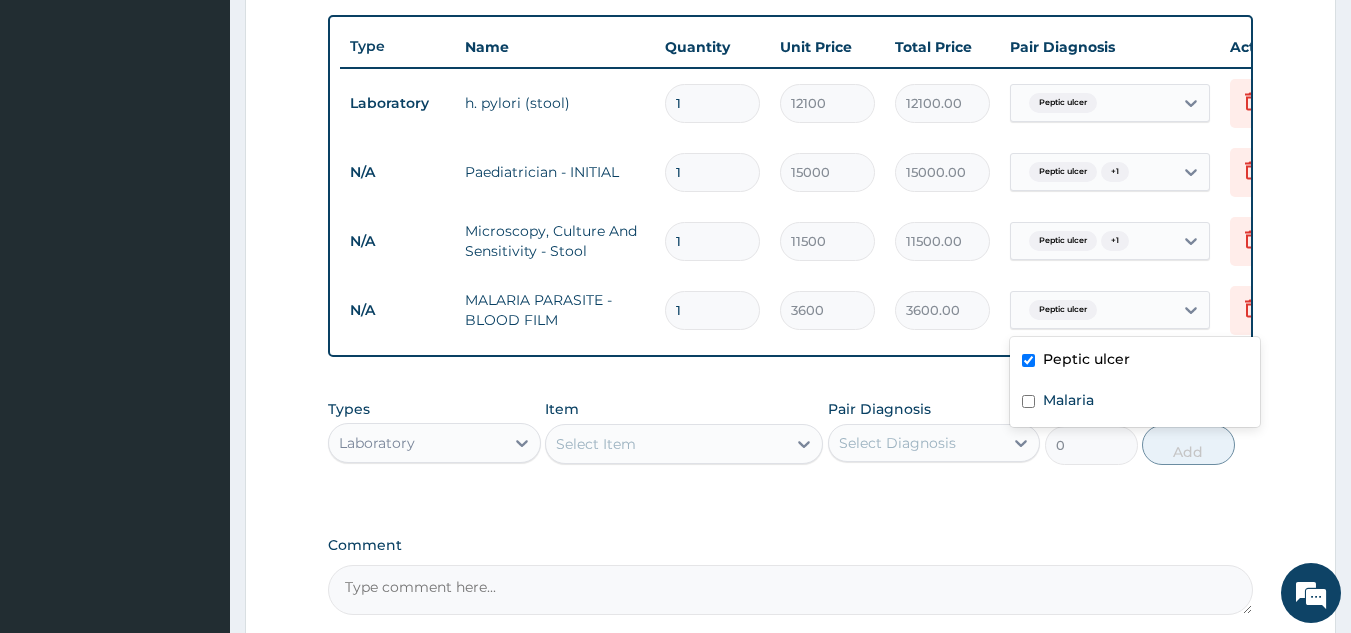 click at bounding box center [1028, 401] 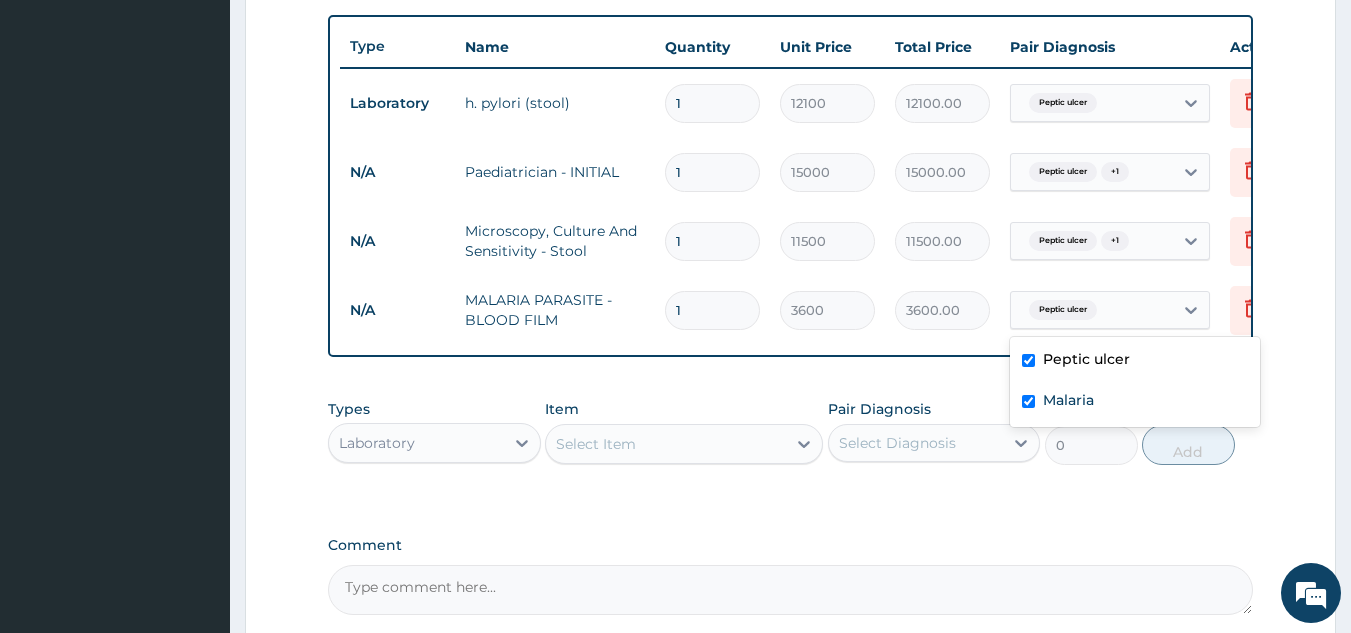 checkbox on "true" 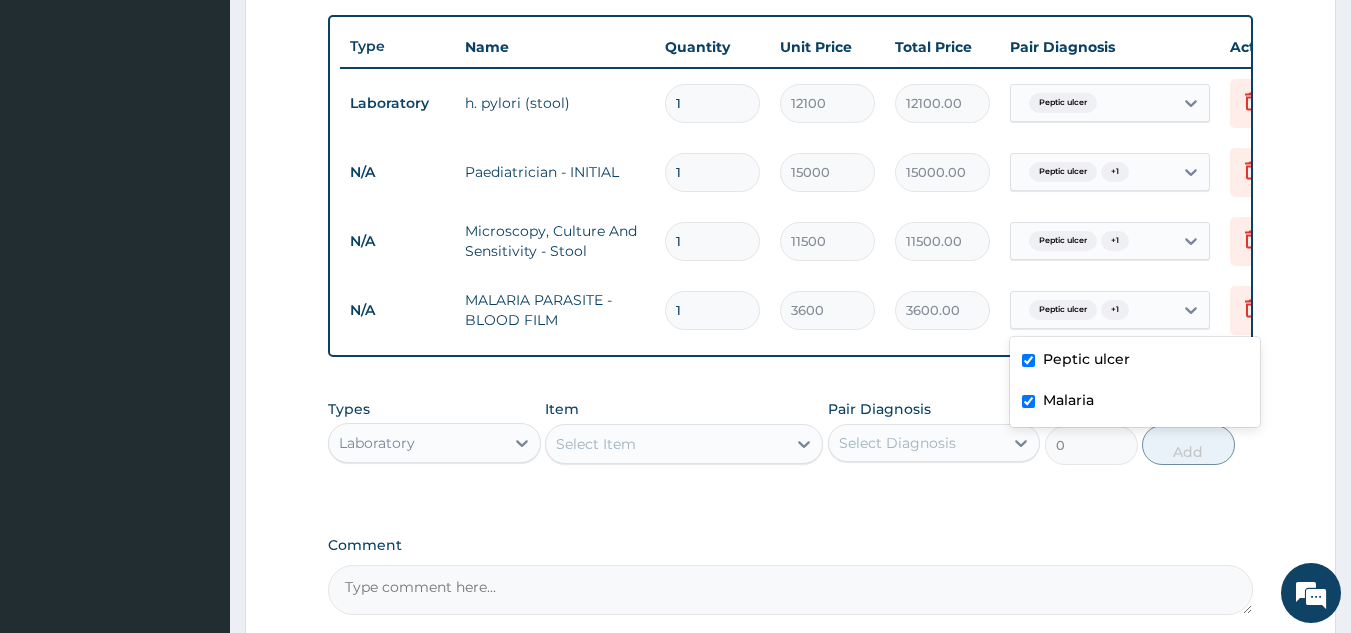 click on "PA Code / Prescription Code PA/29173D Encounter Date 24-07-2025 Important Notice Please enter PA codes before entering items that are not attached to a PA code   All diagnoses entered must be linked to a claim item. Diagnosis & Claim Items that are visible but inactive cannot be edited because they were imported from an already approved PA code. Diagnosis Peptic ulcer query Malaria Query NB: All diagnosis must be linked to a claim item Claim Items Type Name Quantity Unit Price Total Price Pair Diagnosis Actions Laboratory h. pylori (stool) 1 12100 12100.00 Peptic ulcer Delete N/A Paediatrician - INITIAL 1 15000 15000.00 Peptic ulcer  + 1 Delete N/A Microscopy, Culture And Sensitivity - Stool 1 11500 11500.00 Peptic ulcer  + 1 Delete N/A MALARIA PARASITE - BLOOD FILM 1 3600 3600.00 option Malaria, selected. Peptic ulcer  + 1 Delete Types Laboratory Item Select Item Pair Diagnosis Select Diagnosis Unit Price 0 Add Comment" at bounding box center (791, 38) 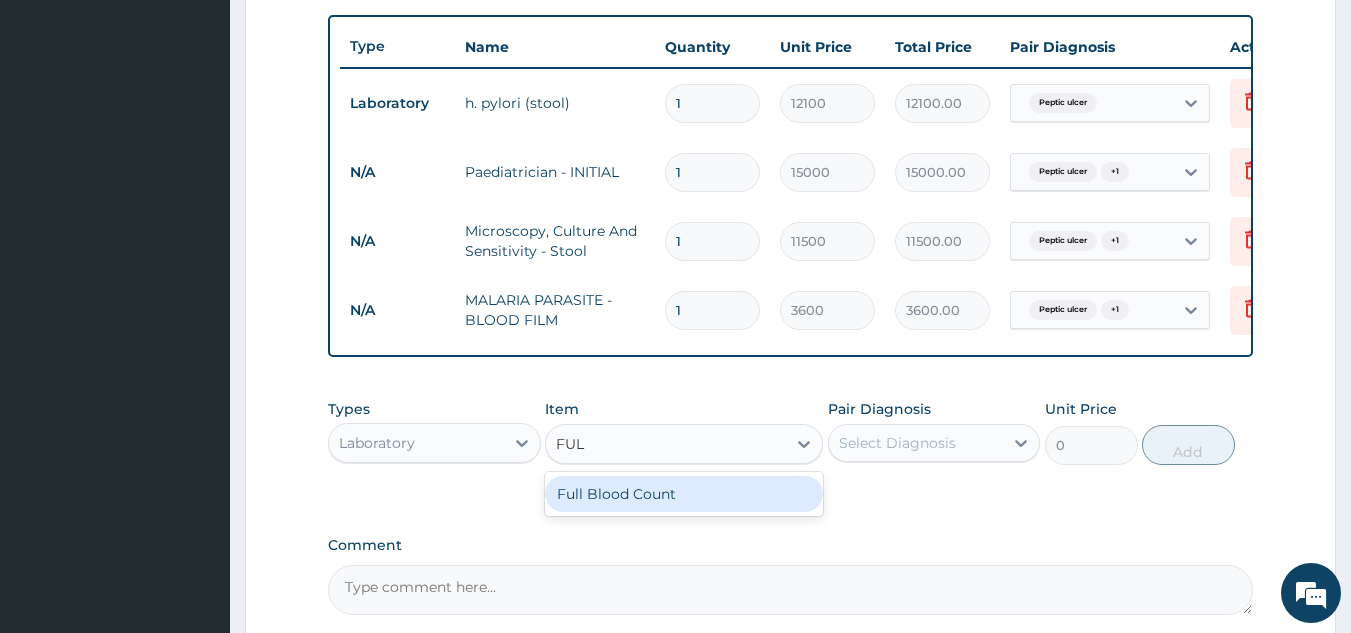 type on "FULL" 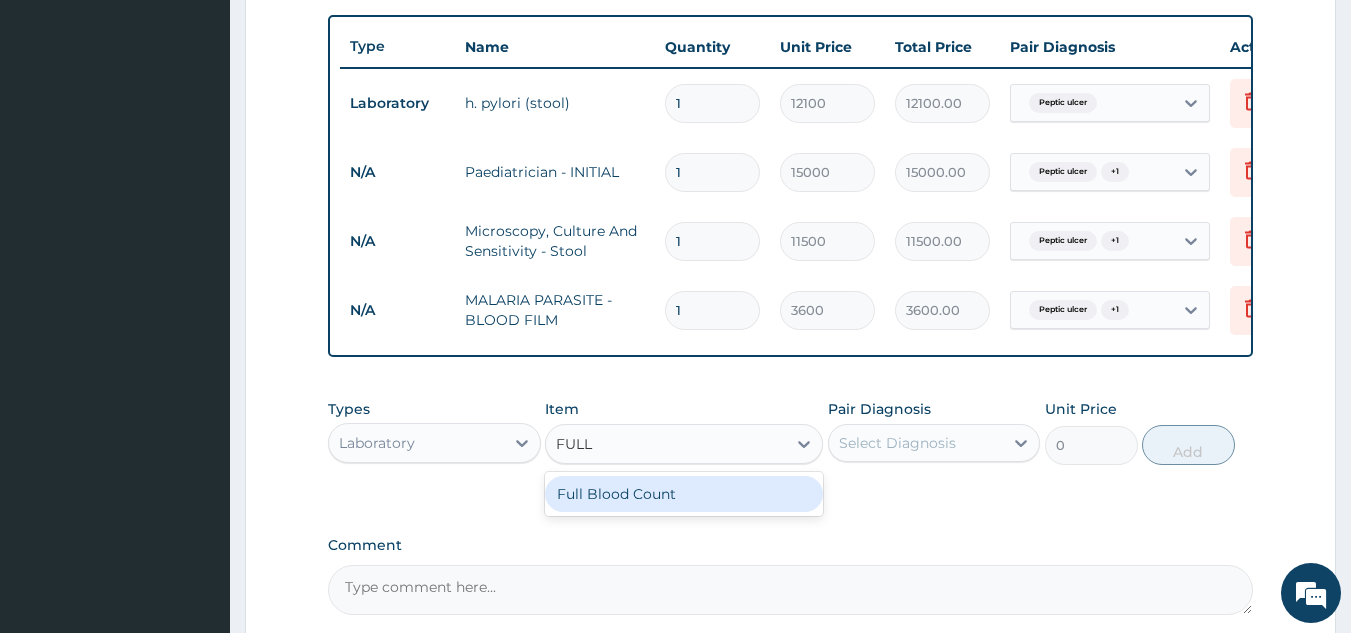 click on "Full Blood Count" at bounding box center [684, 494] 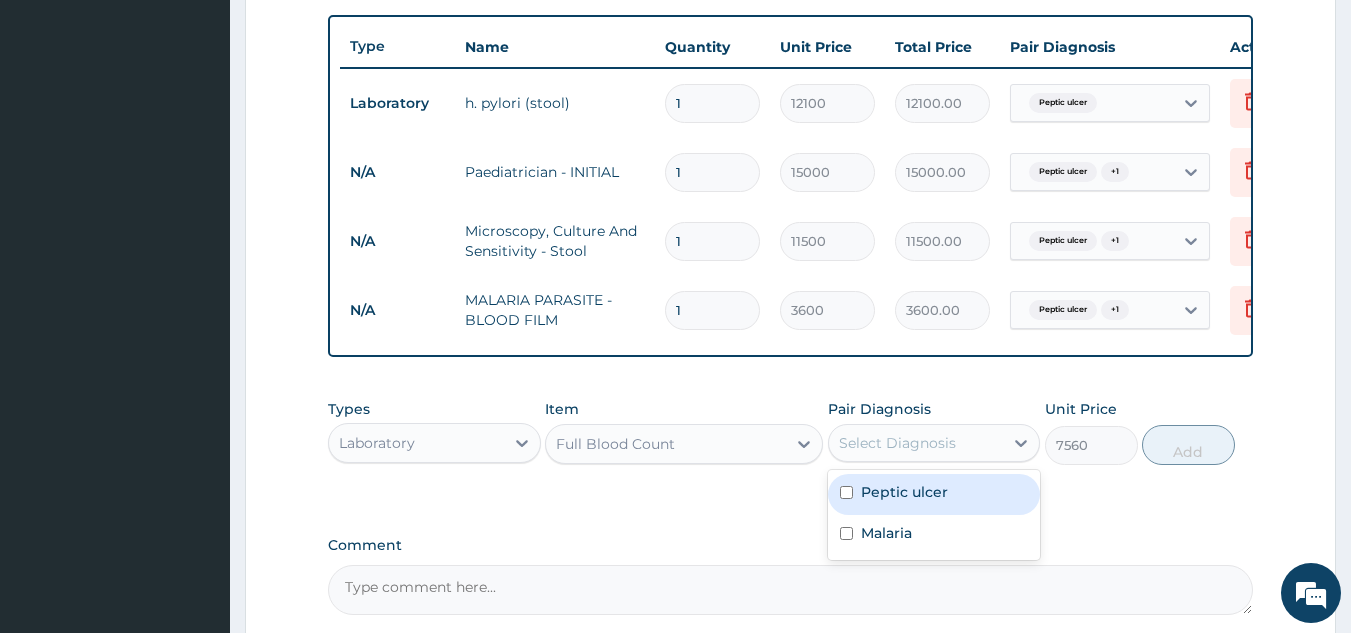 click at bounding box center (846, 492) 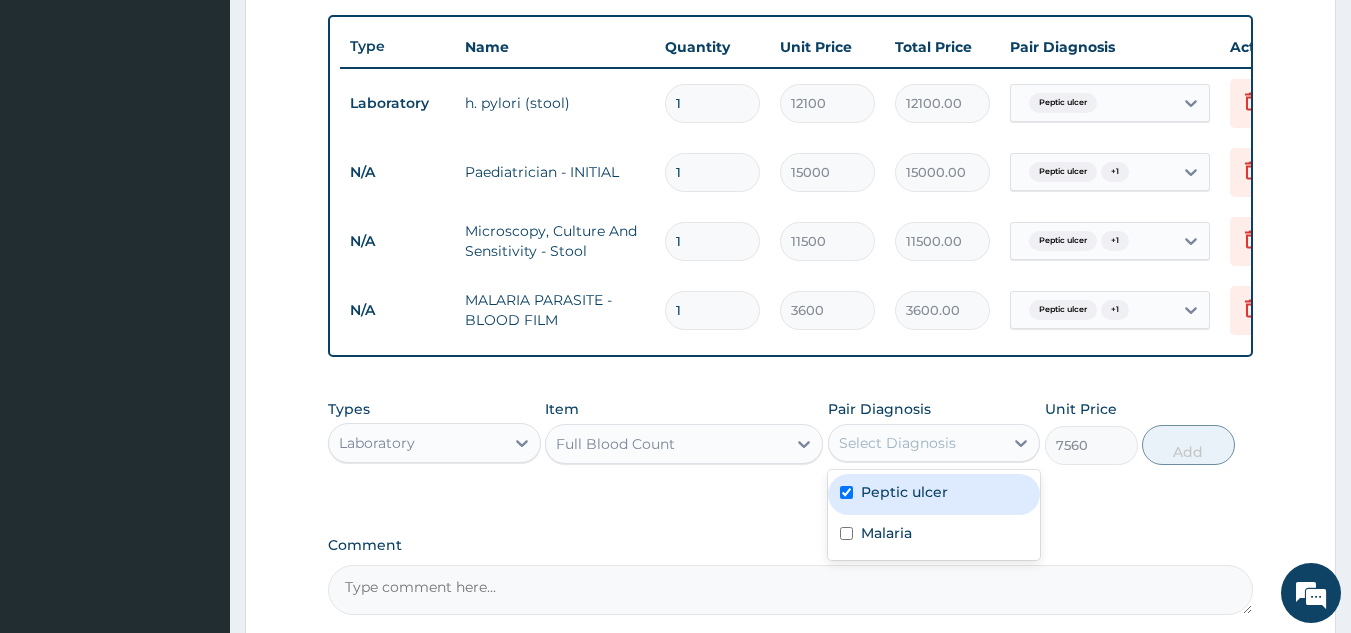 checkbox on "true" 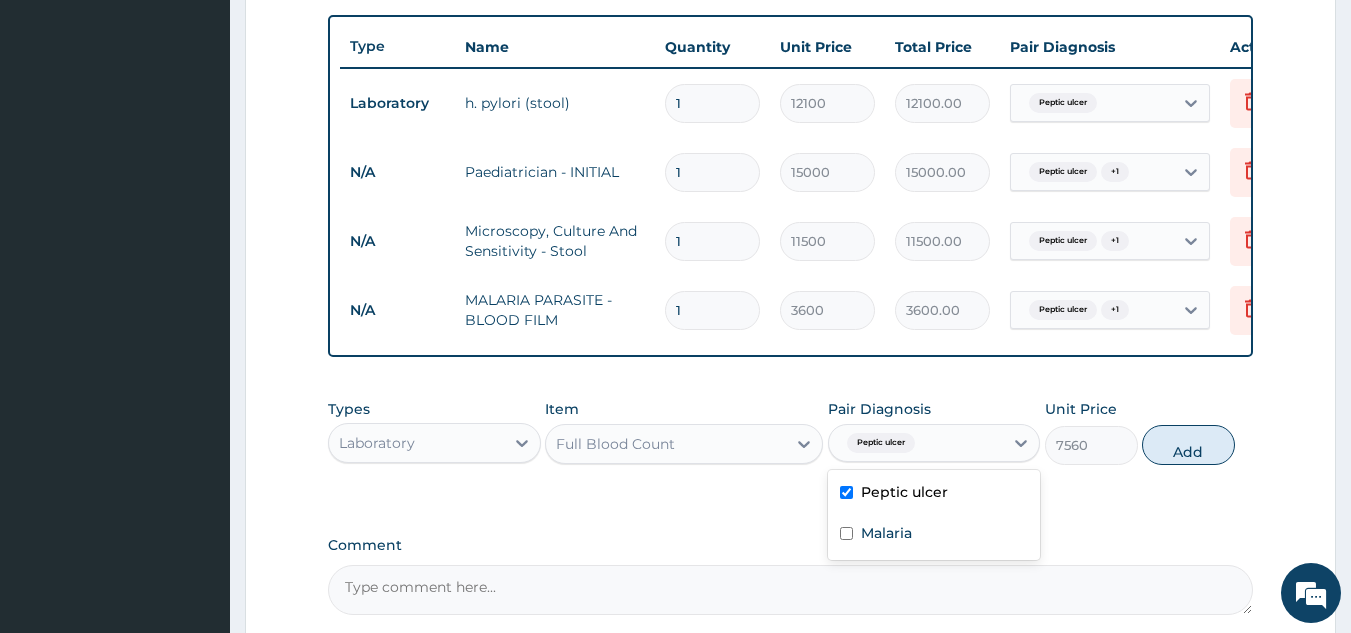 click at bounding box center [846, 533] 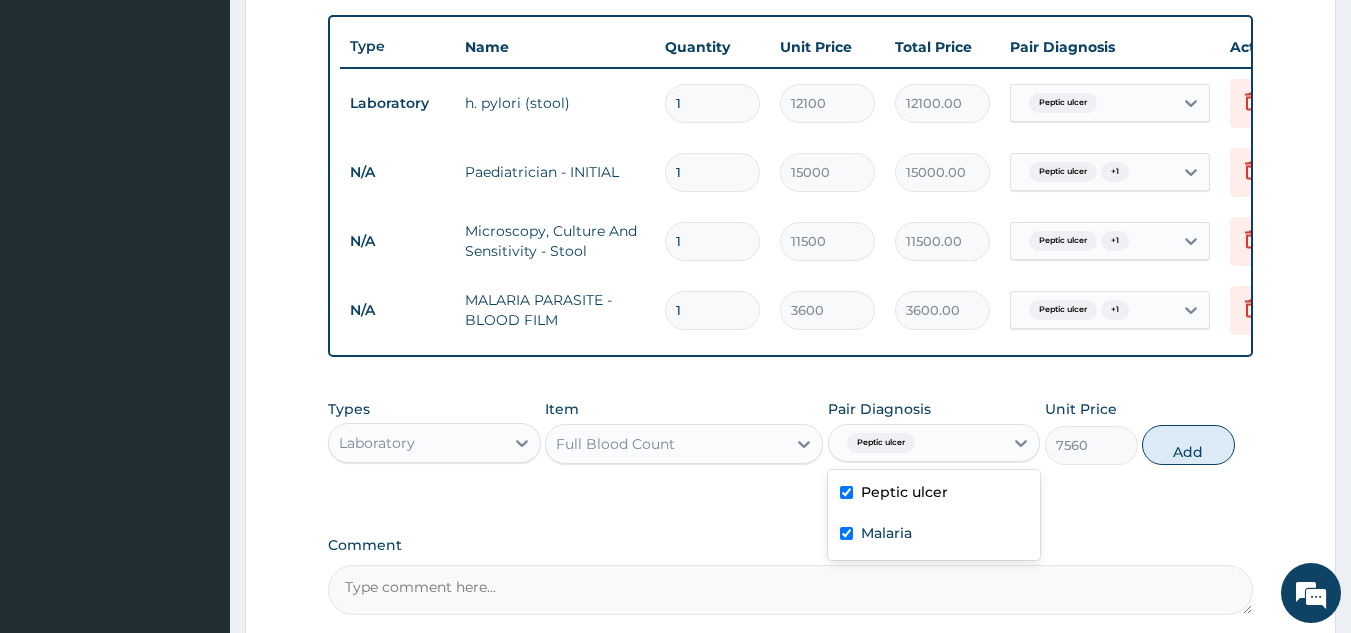 checkbox on "true" 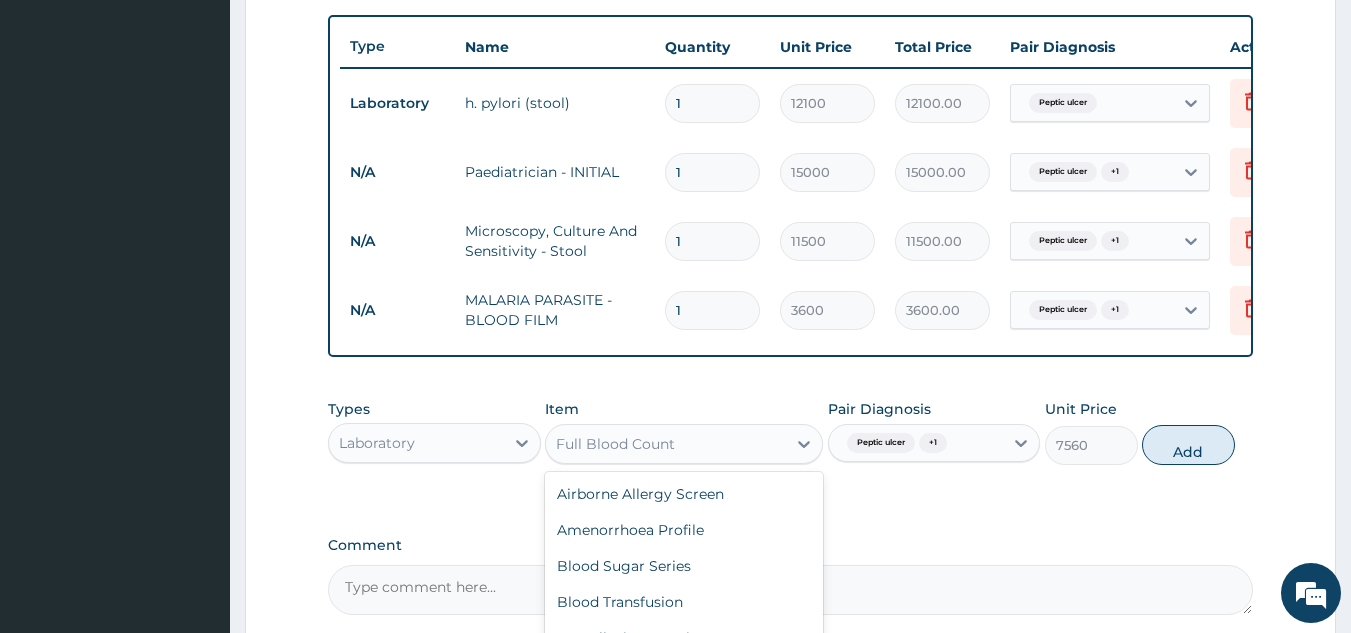 scroll, scrollTop: 112, scrollLeft: 0, axis: vertical 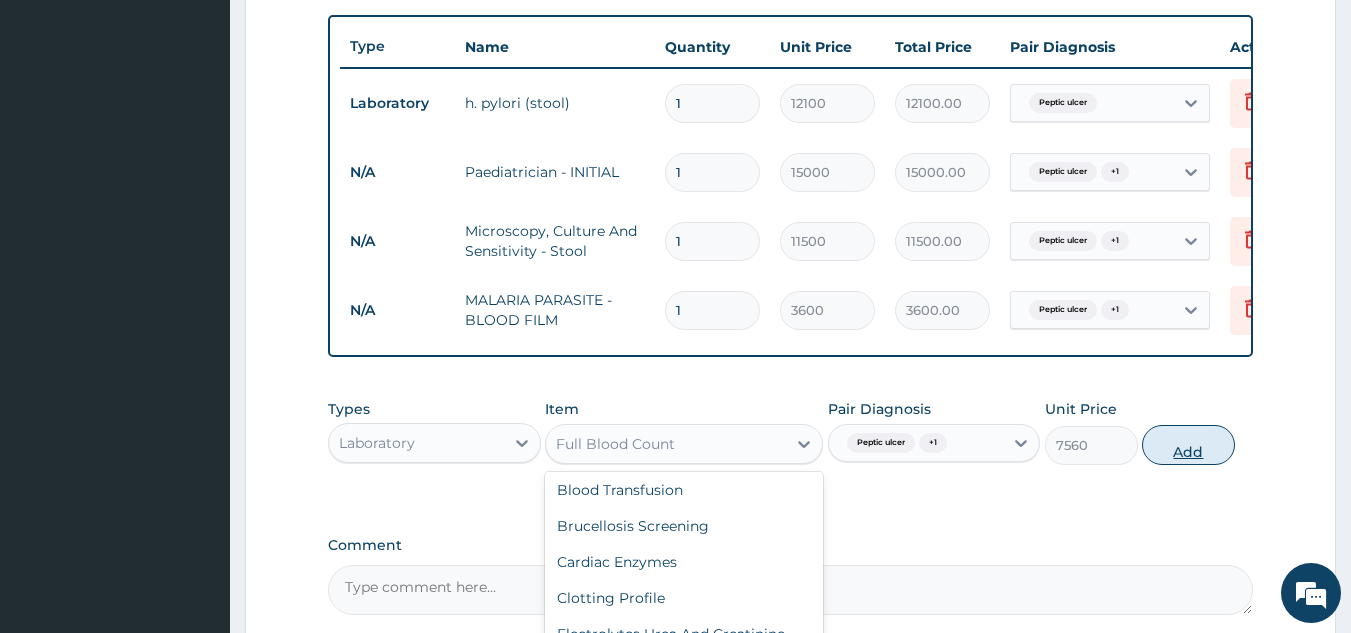 click on "Add" at bounding box center [1188, 445] 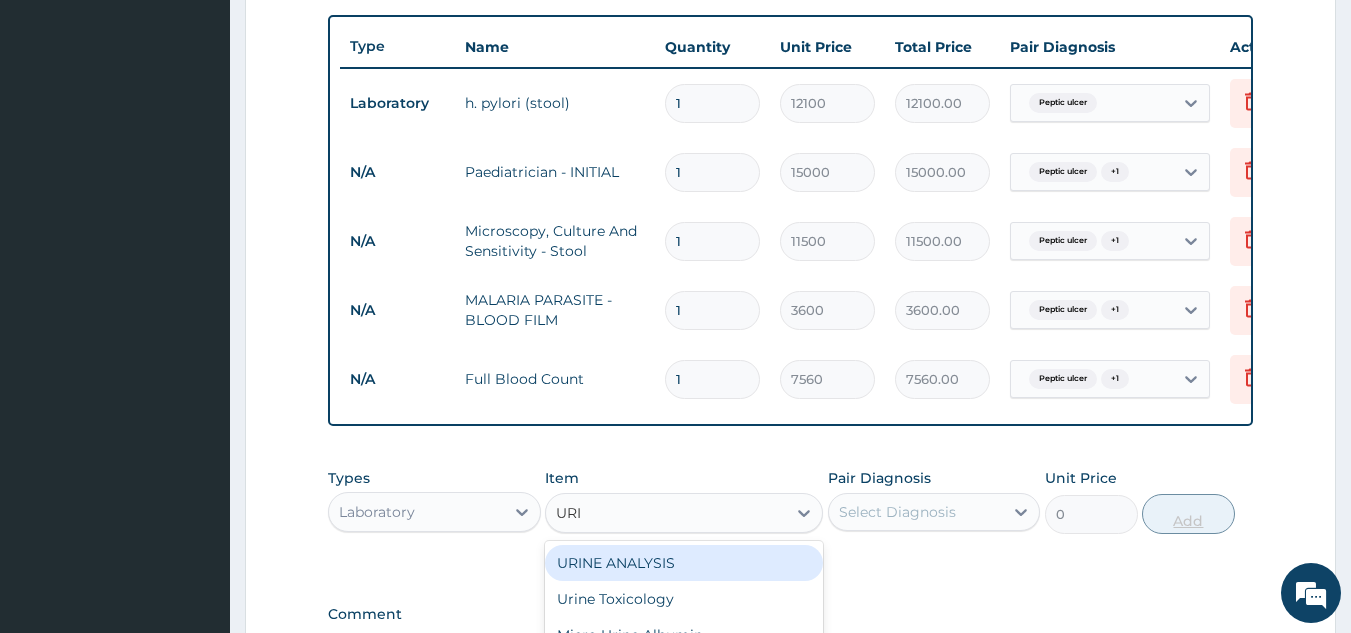 type on "URIN" 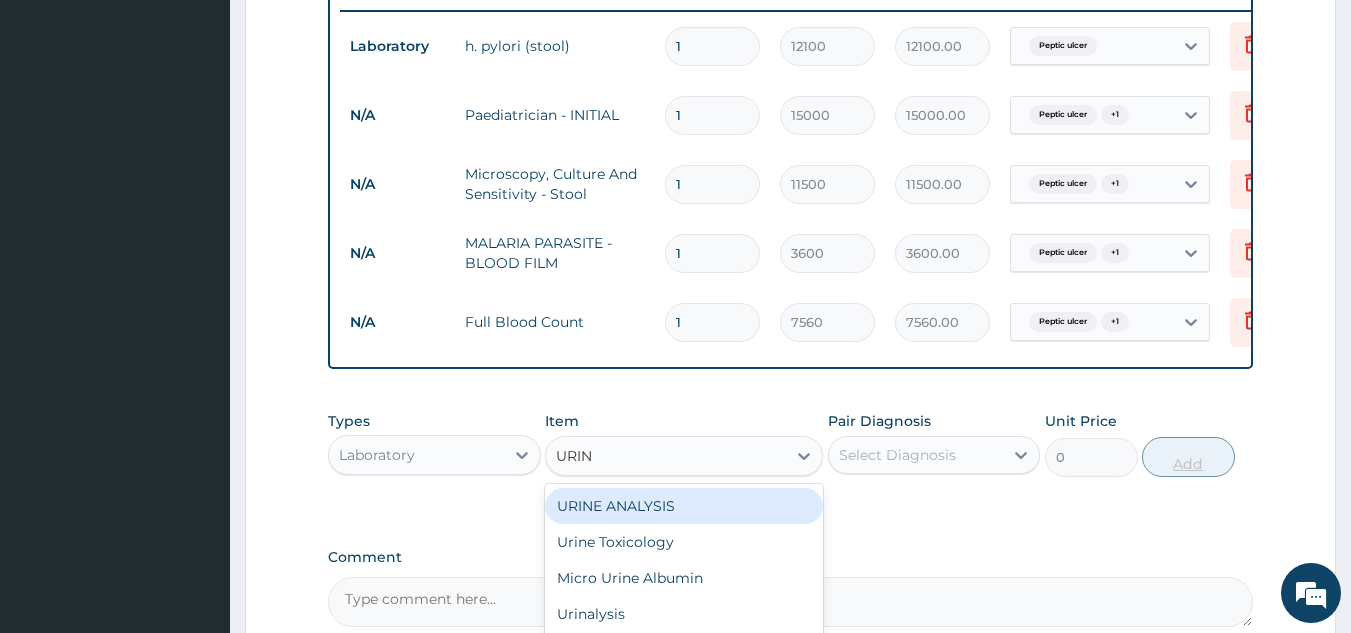 scroll, scrollTop: 807, scrollLeft: 0, axis: vertical 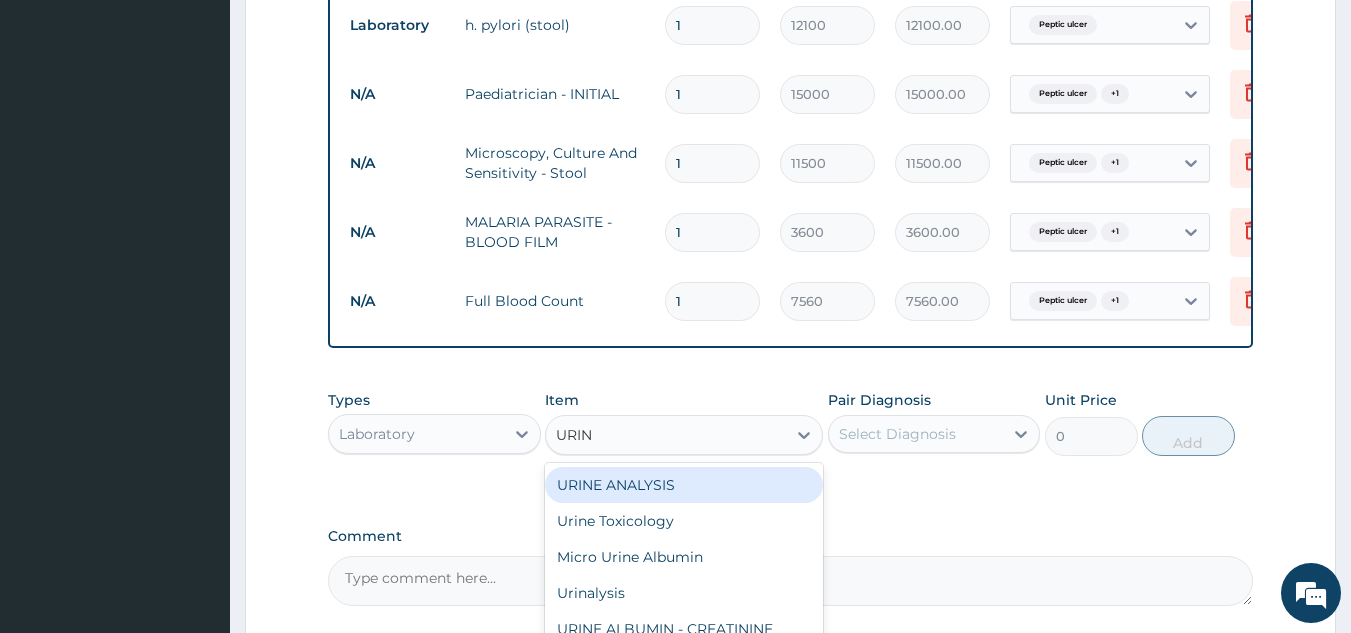 click on "Urinalysis" at bounding box center (684, 593) 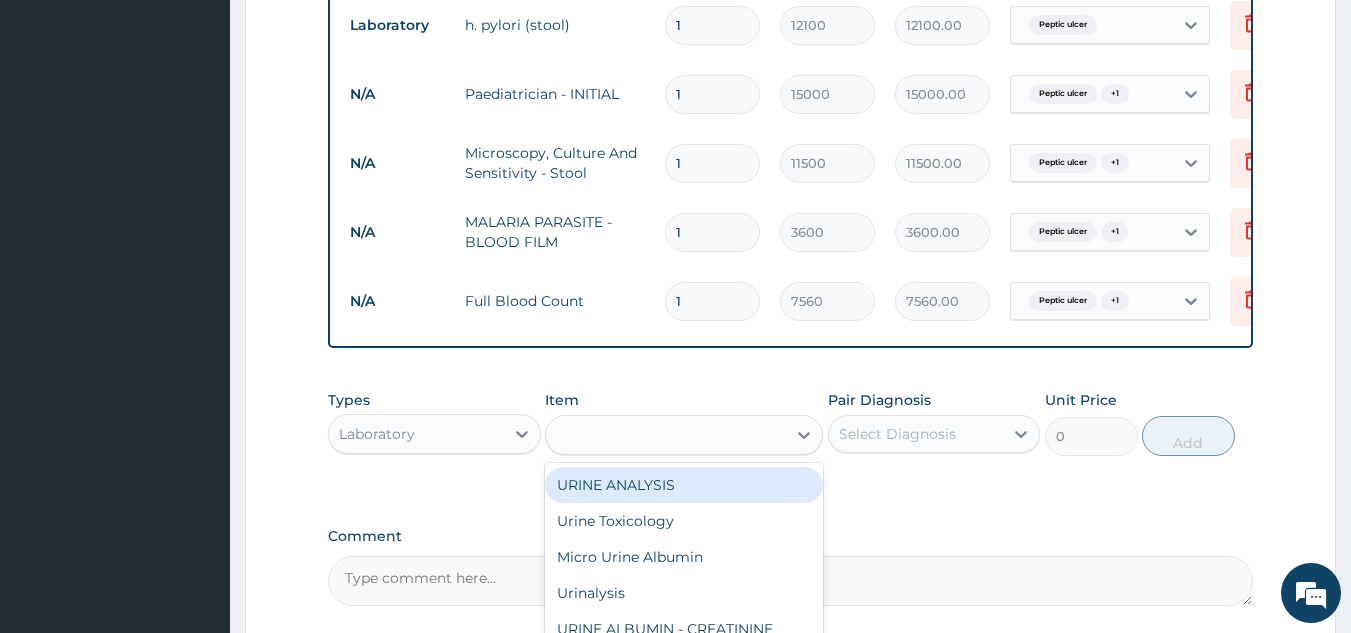 type on "4200" 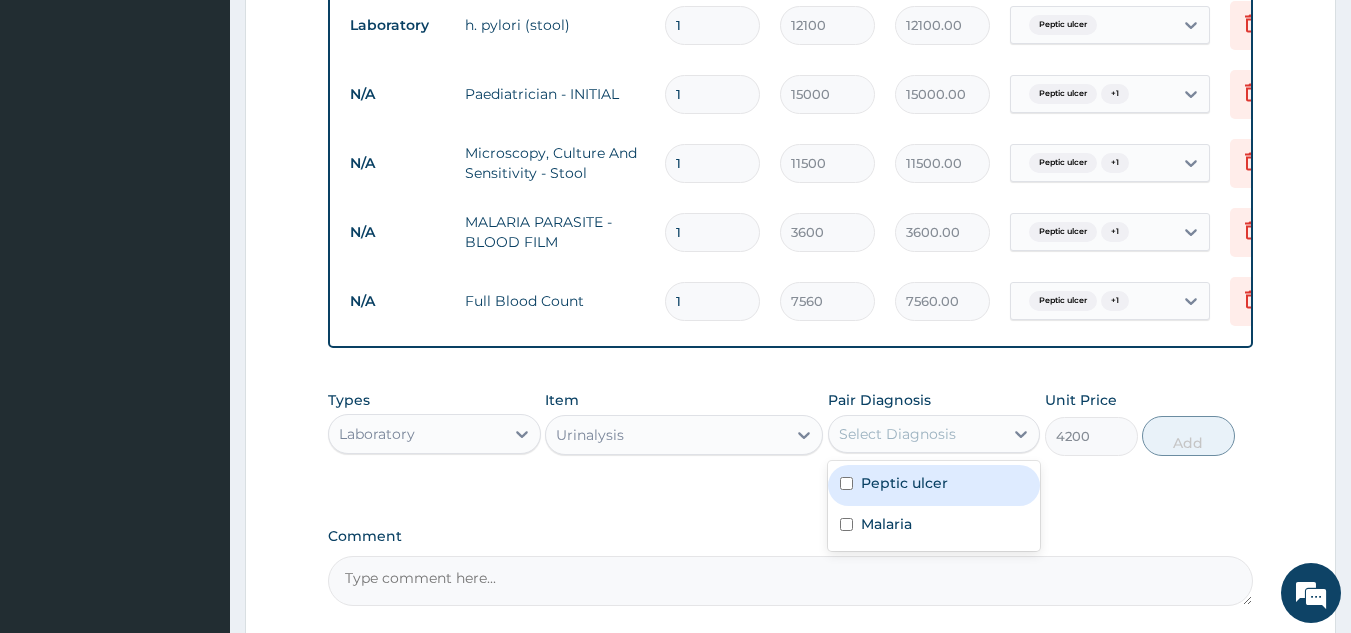 click on "Peptic ulcer" at bounding box center (904, 483) 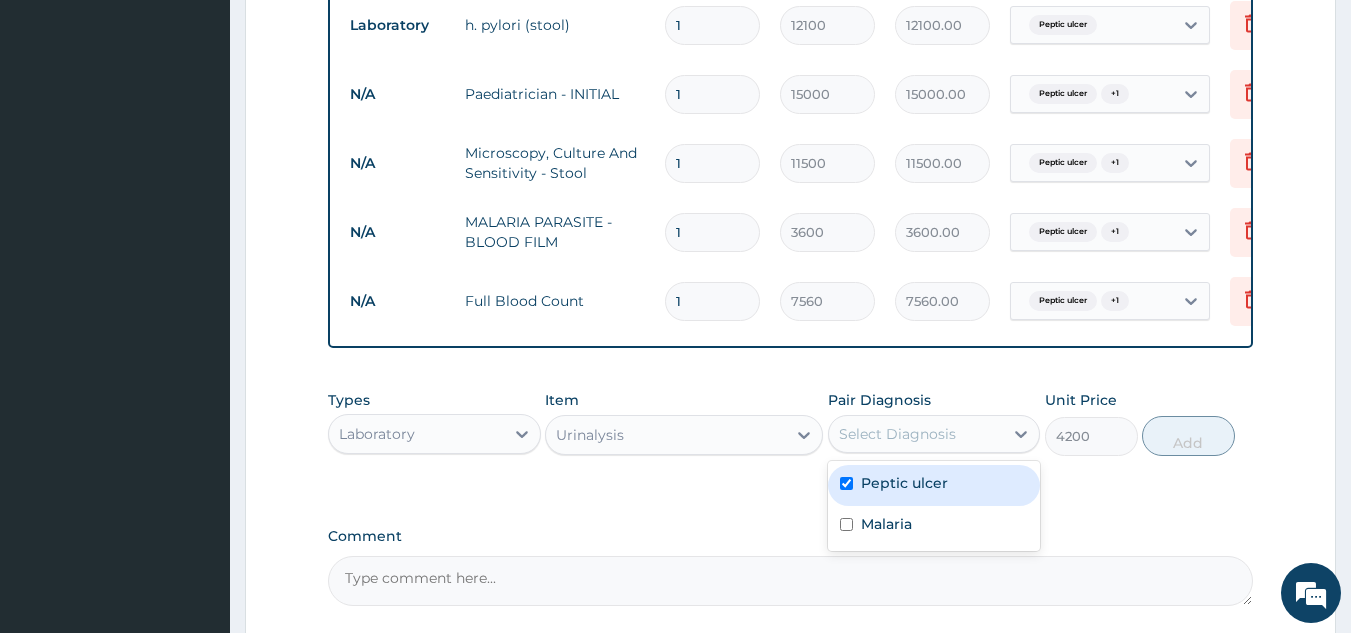 checkbox on "true" 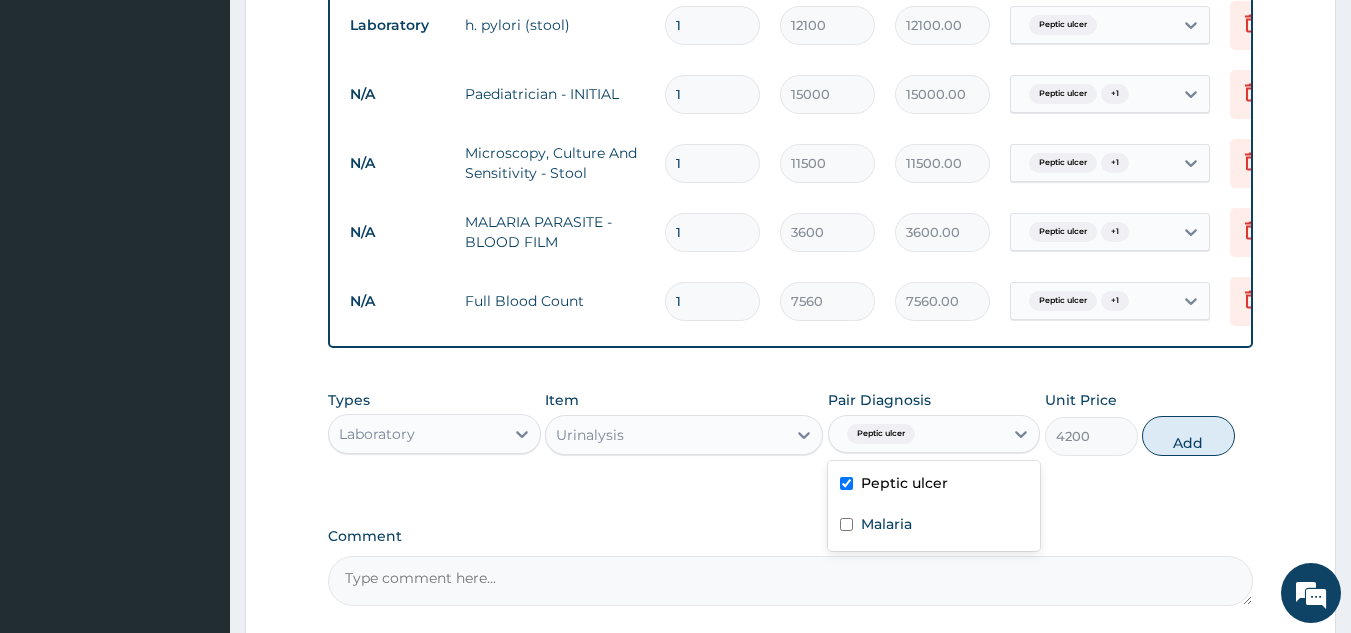 click at bounding box center (846, 524) 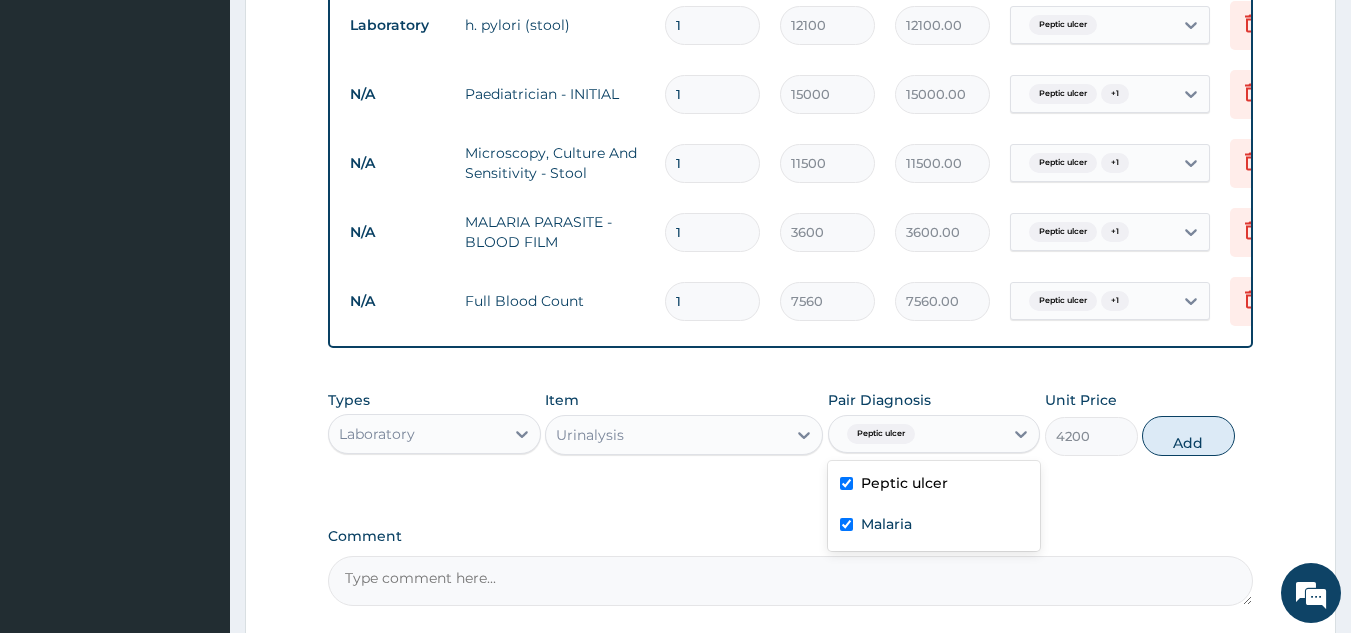 checkbox on "true" 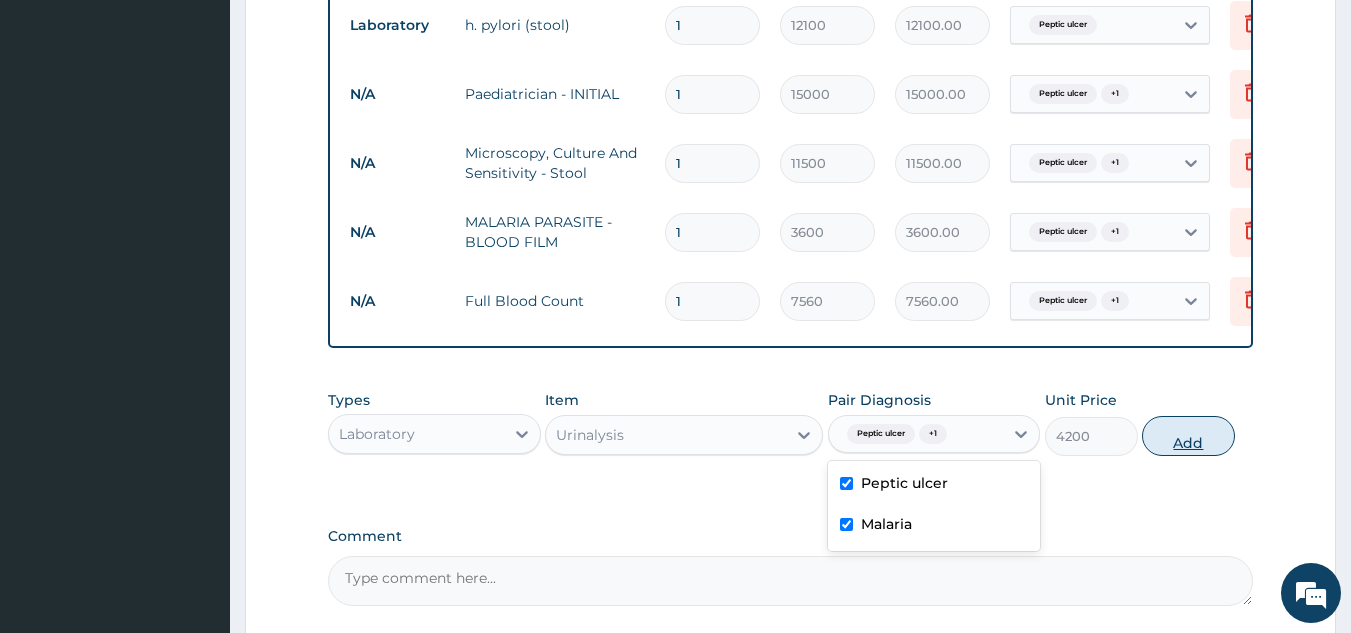 click on "Add" at bounding box center [1188, 436] 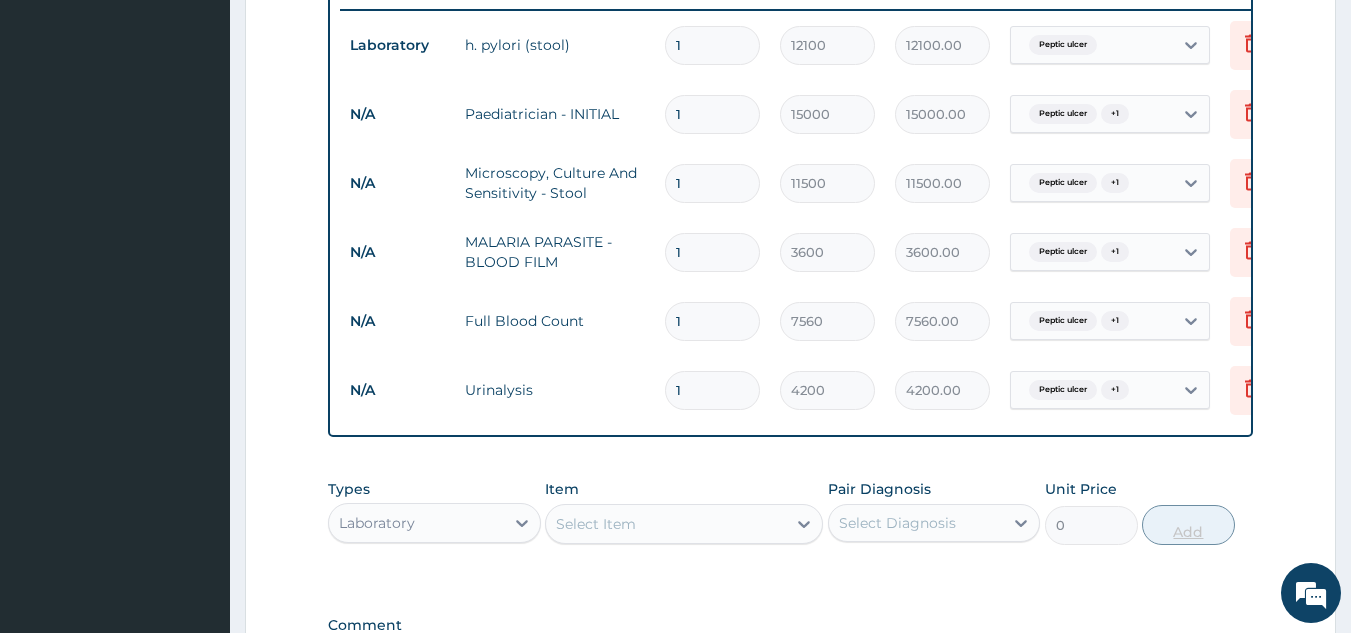 scroll, scrollTop: 791, scrollLeft: 0, axis: vertical 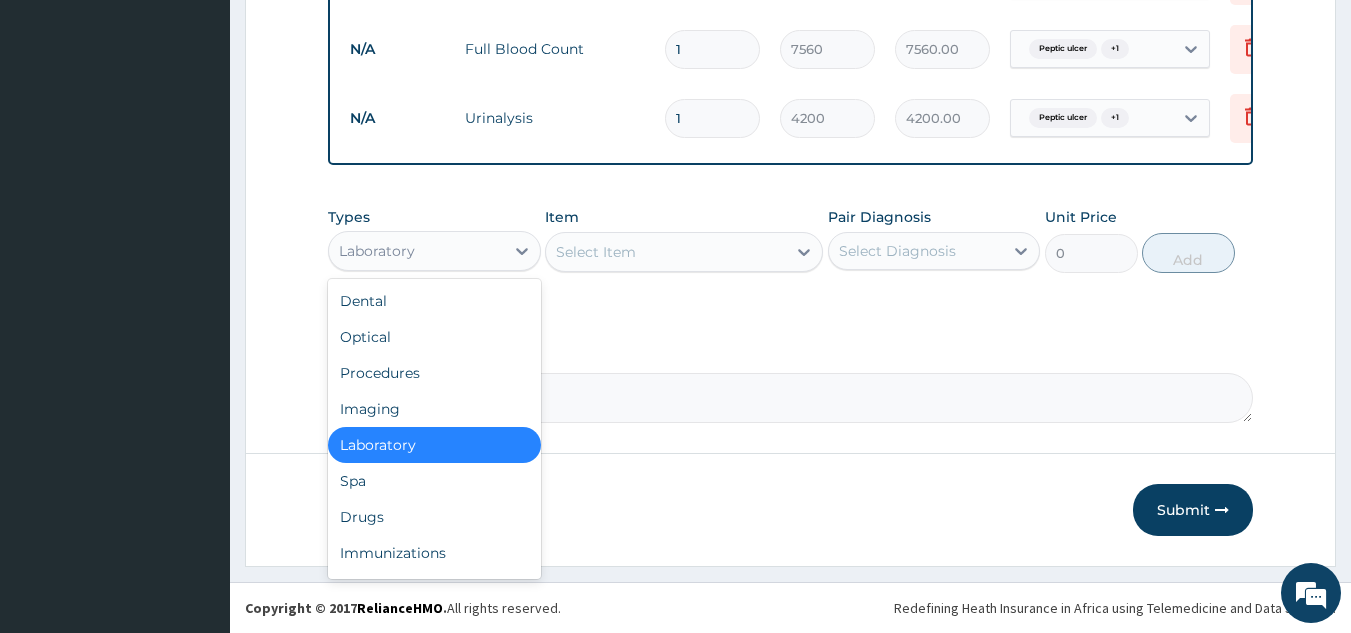 click on "Drugs" at bounding box center [434, 517] 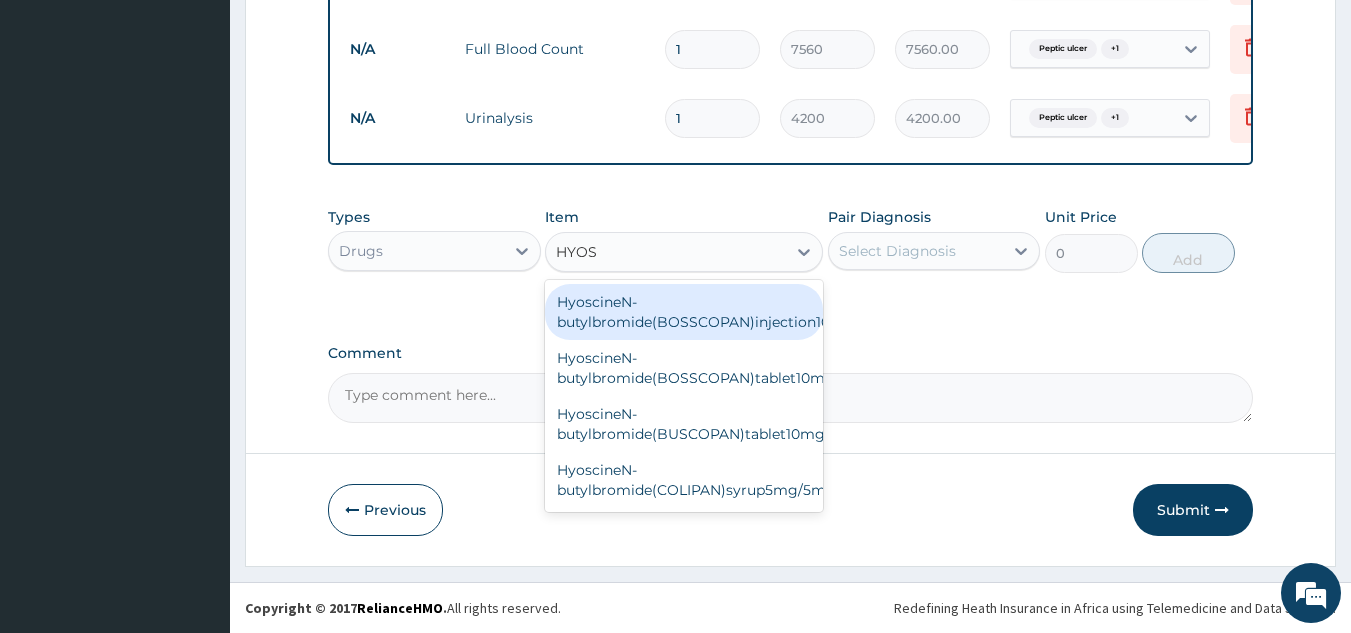 type on "HYOSC" 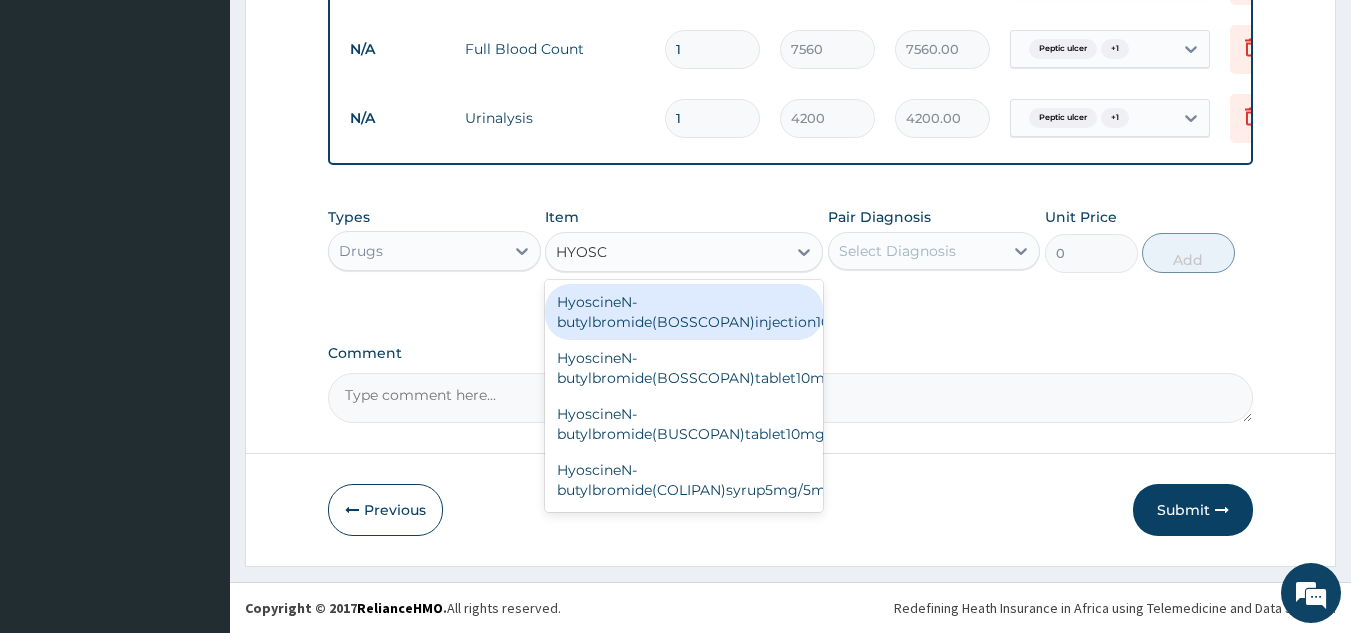 click on "HyoscineN-butylbromide(COLIPAN)syrup5mg/5ml" at bounding box center [684, 480] 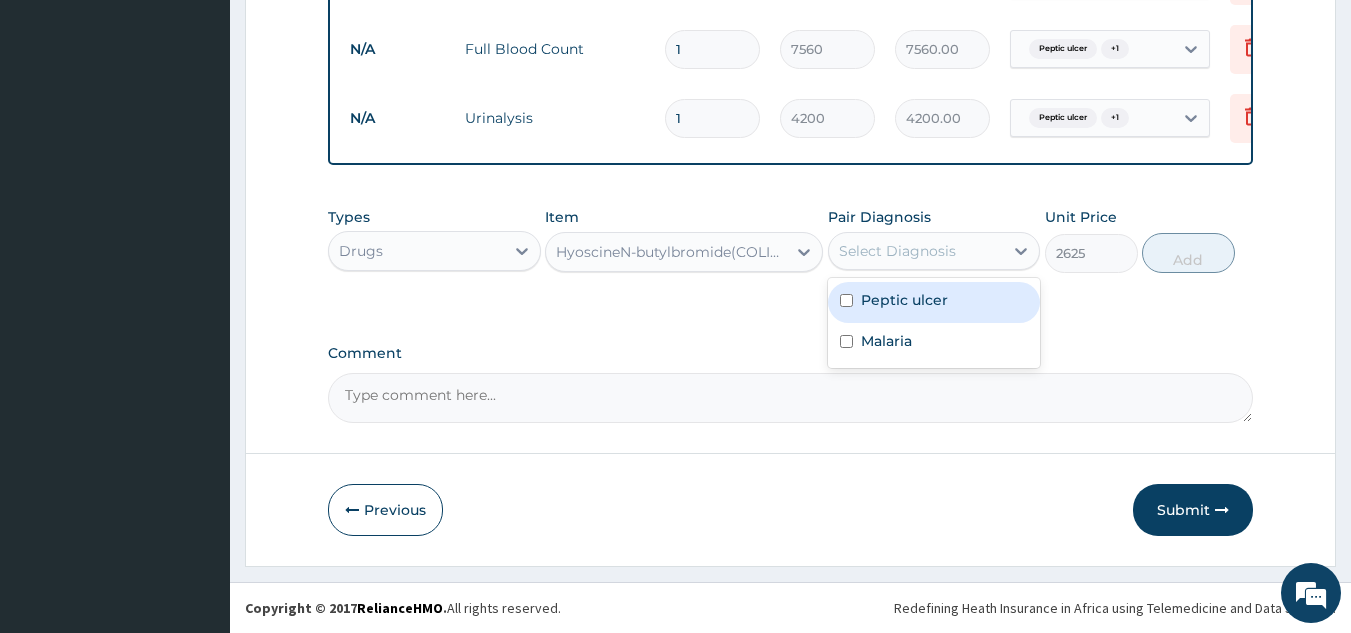click at bounding box center (846, 300) 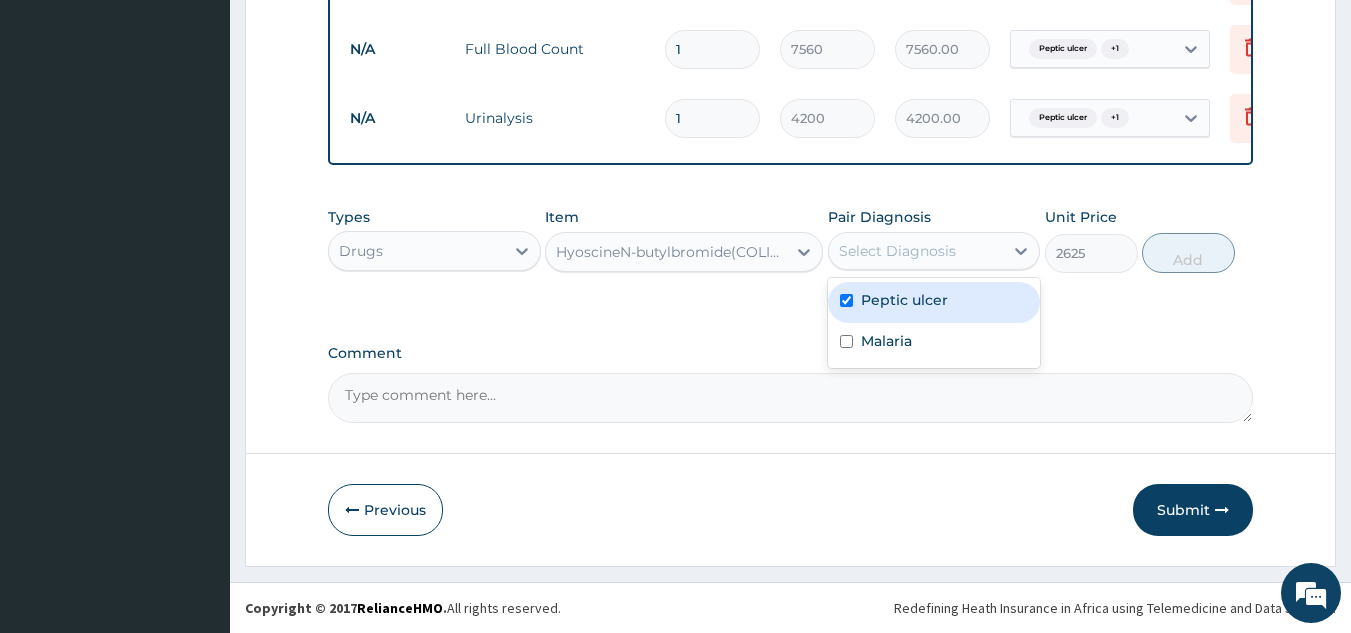 checkbox on "true" 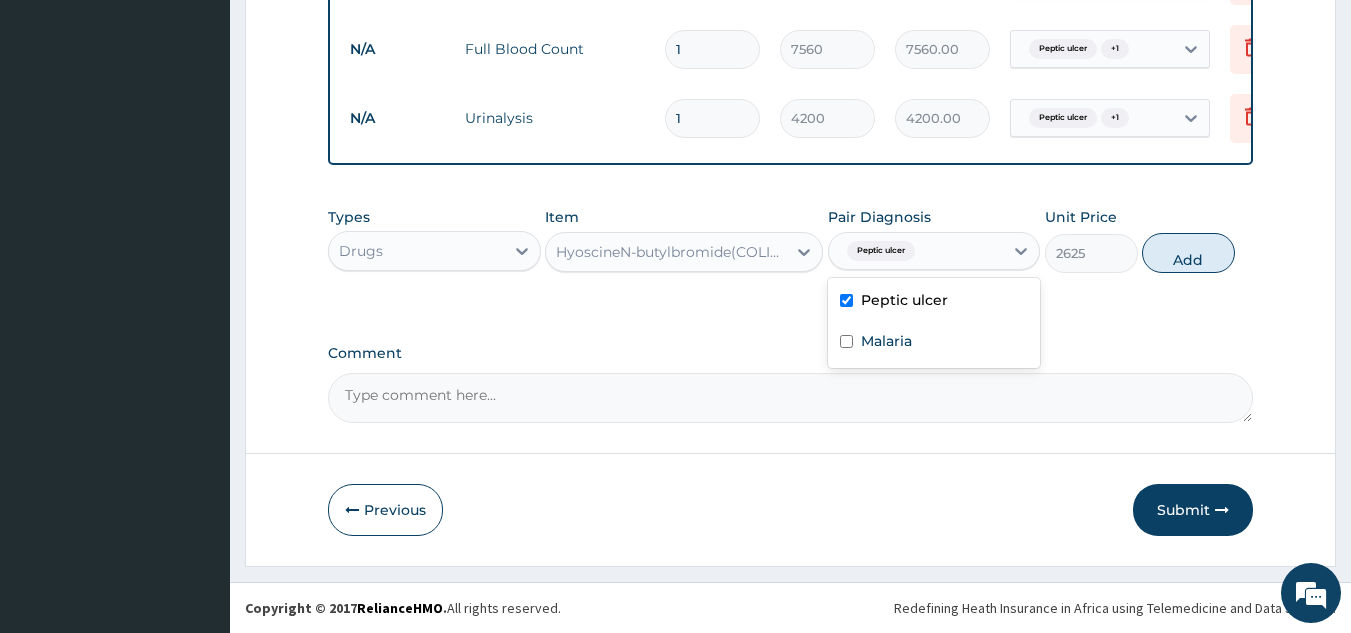 click at bounding box center (846, 341) 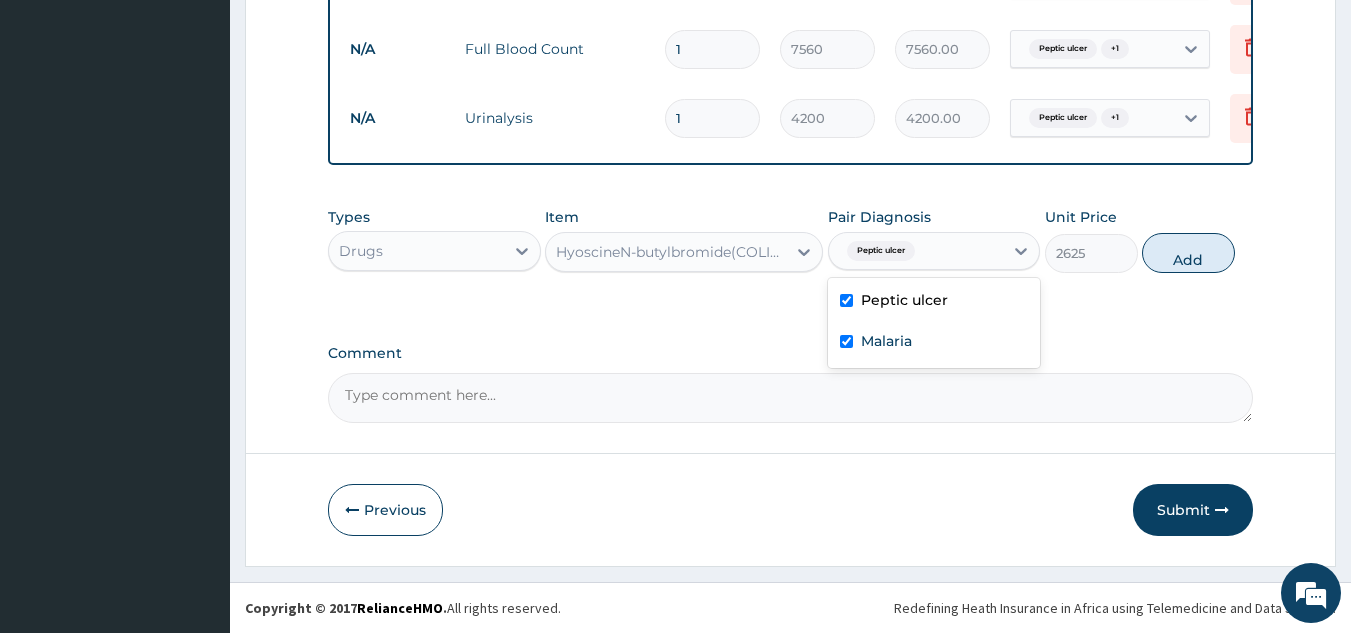 checkbox on "true" 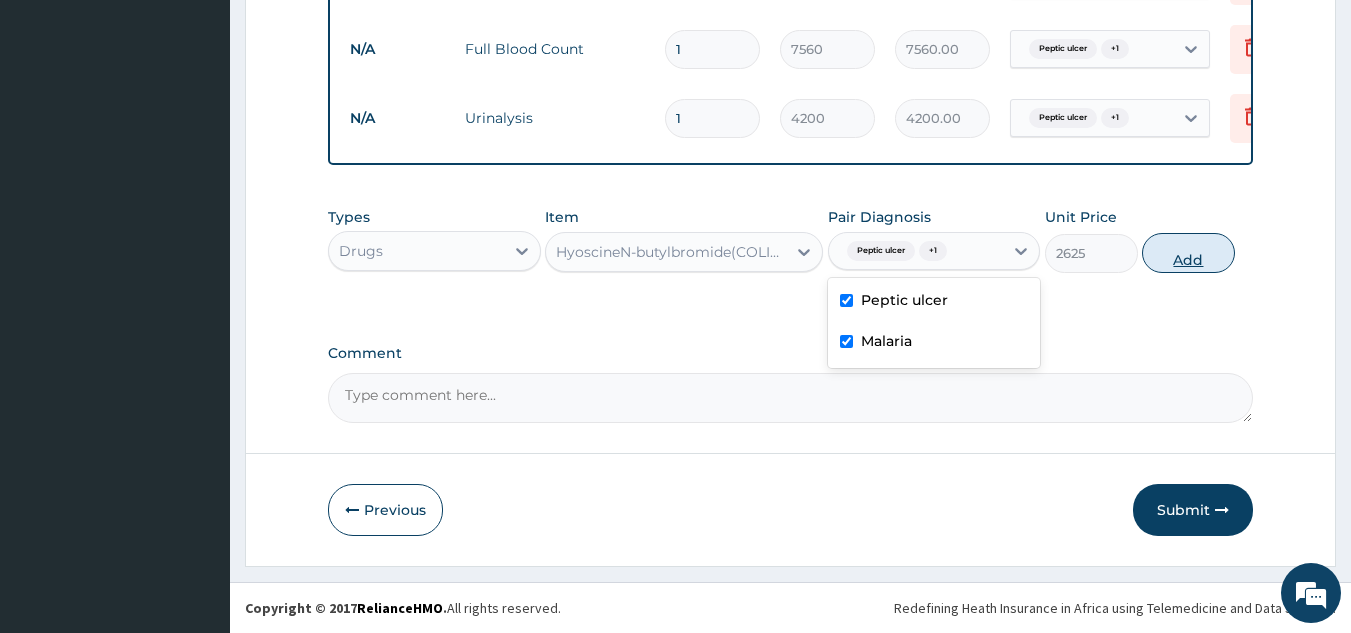 click on "Add" at bounding box center (1188, 253) 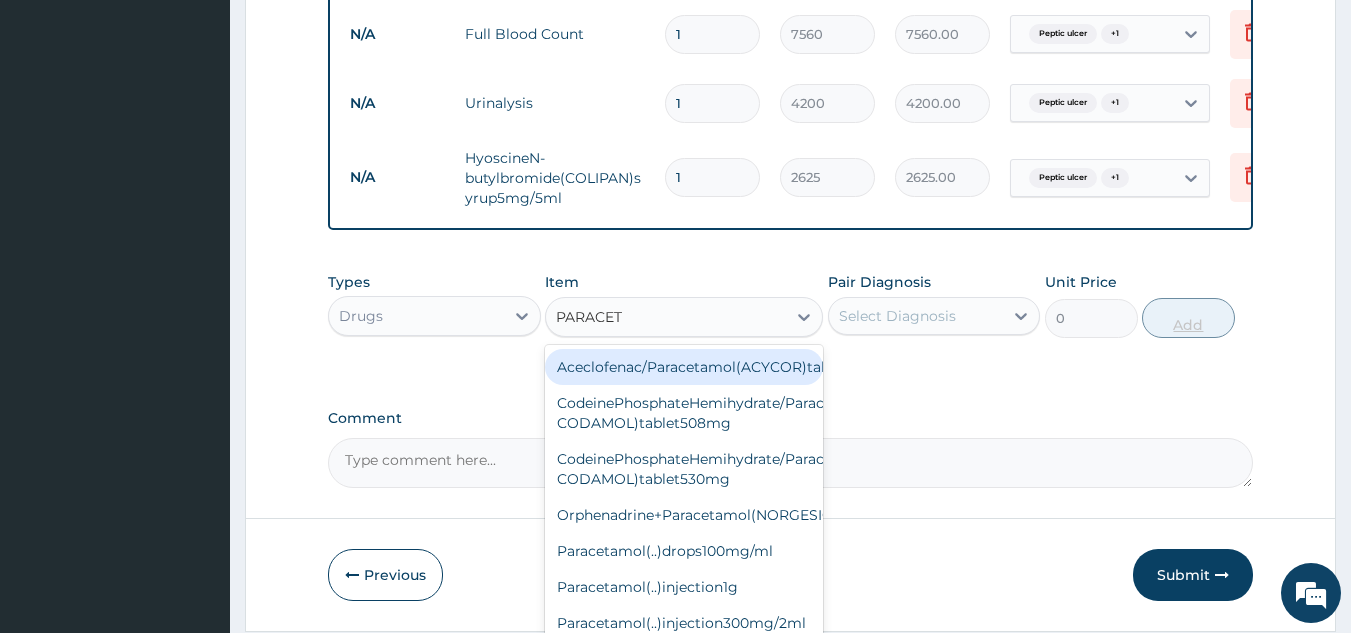 type on "PARACETA" 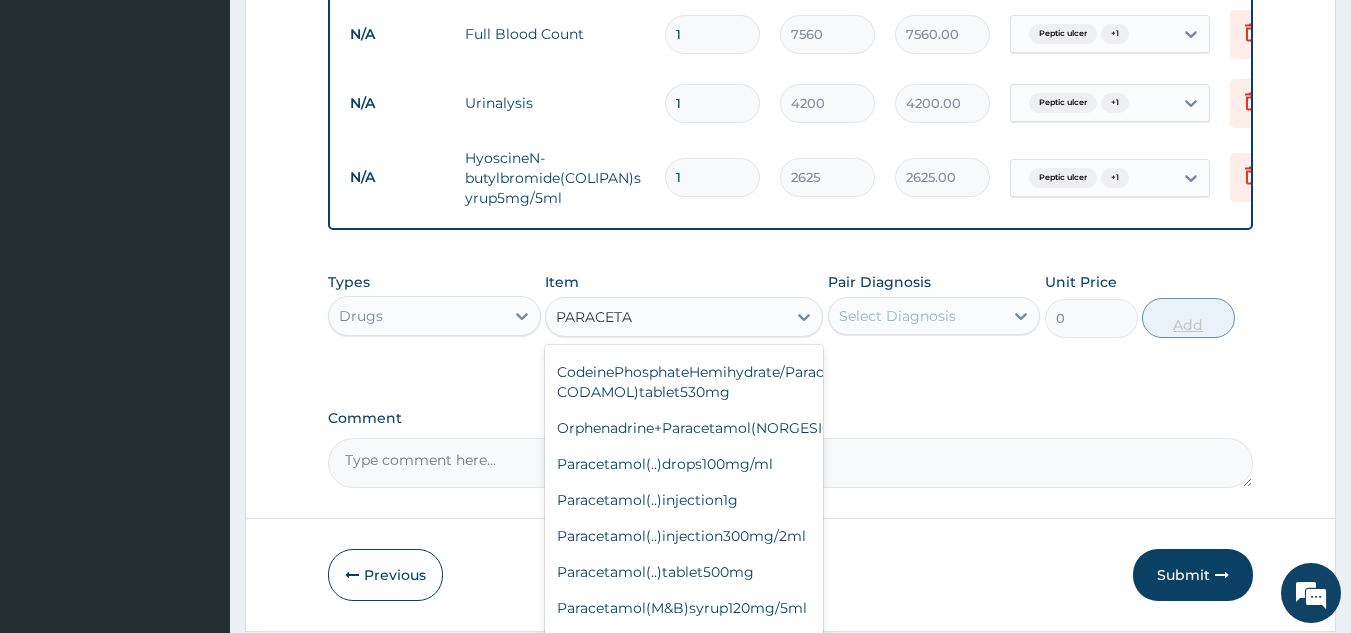 scroll, scrollTop: 159, scrollLeft: 0, axis: vertical 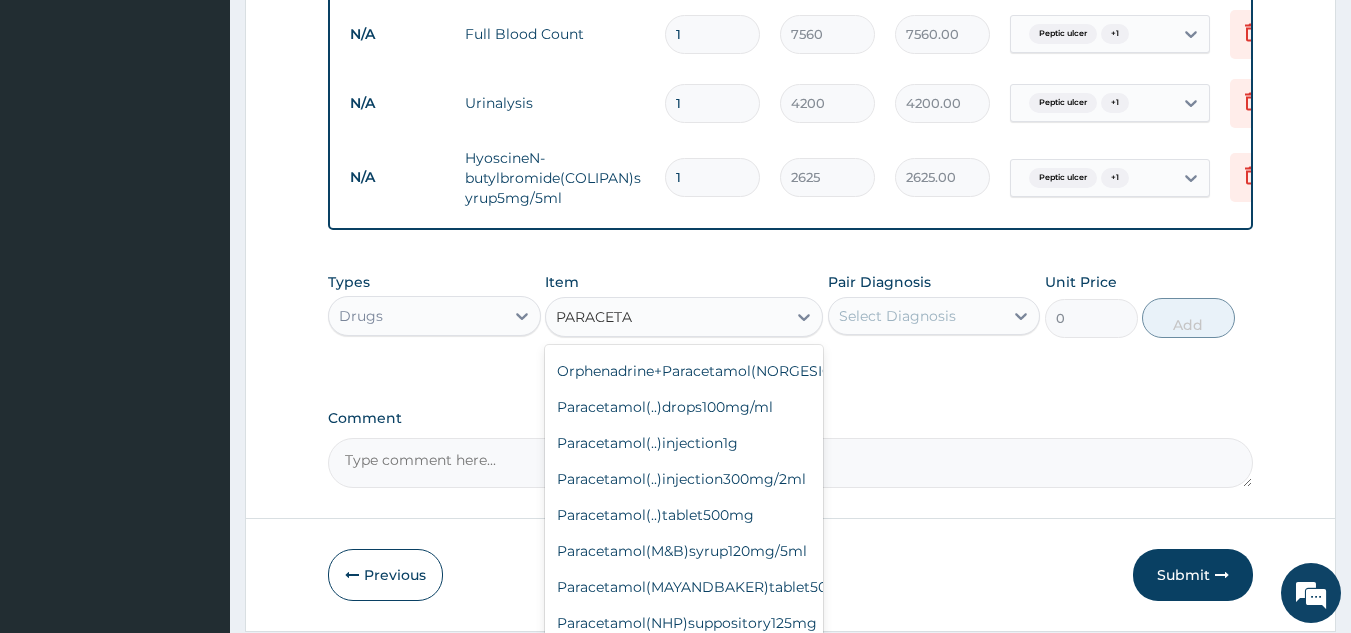 click on "Paracetamol(M&B)syrup120mg/5ml" at bounding box center [684, 551] 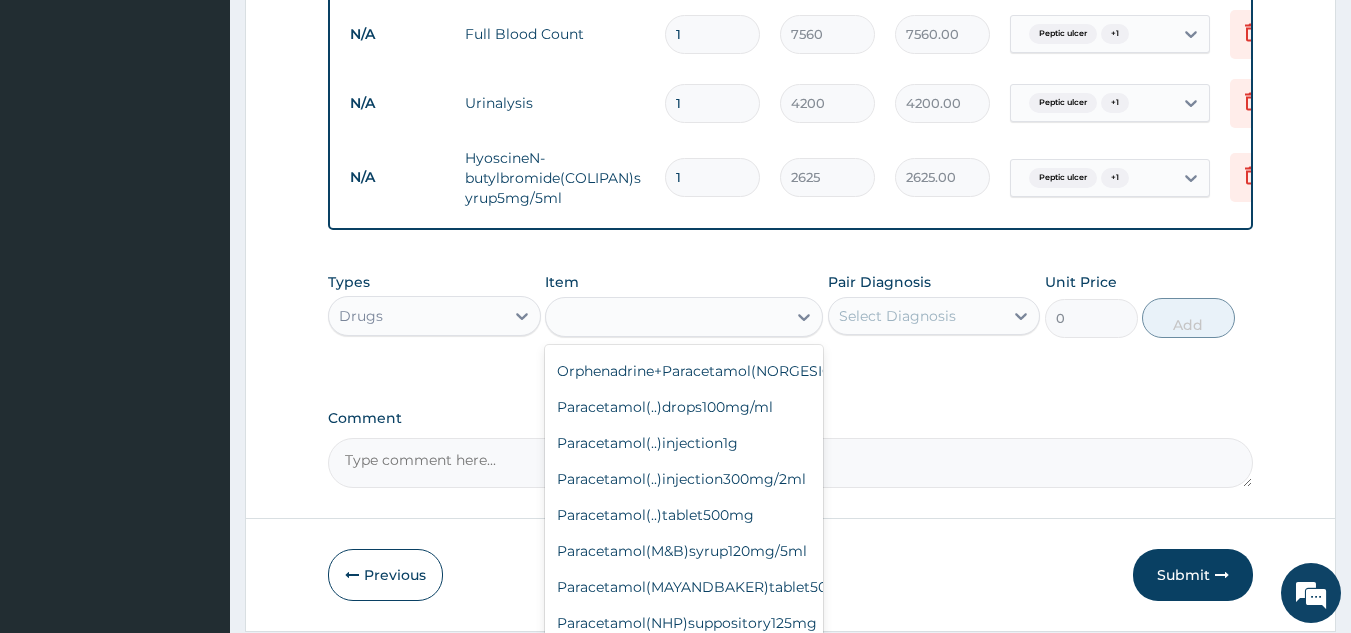 type on "1500" 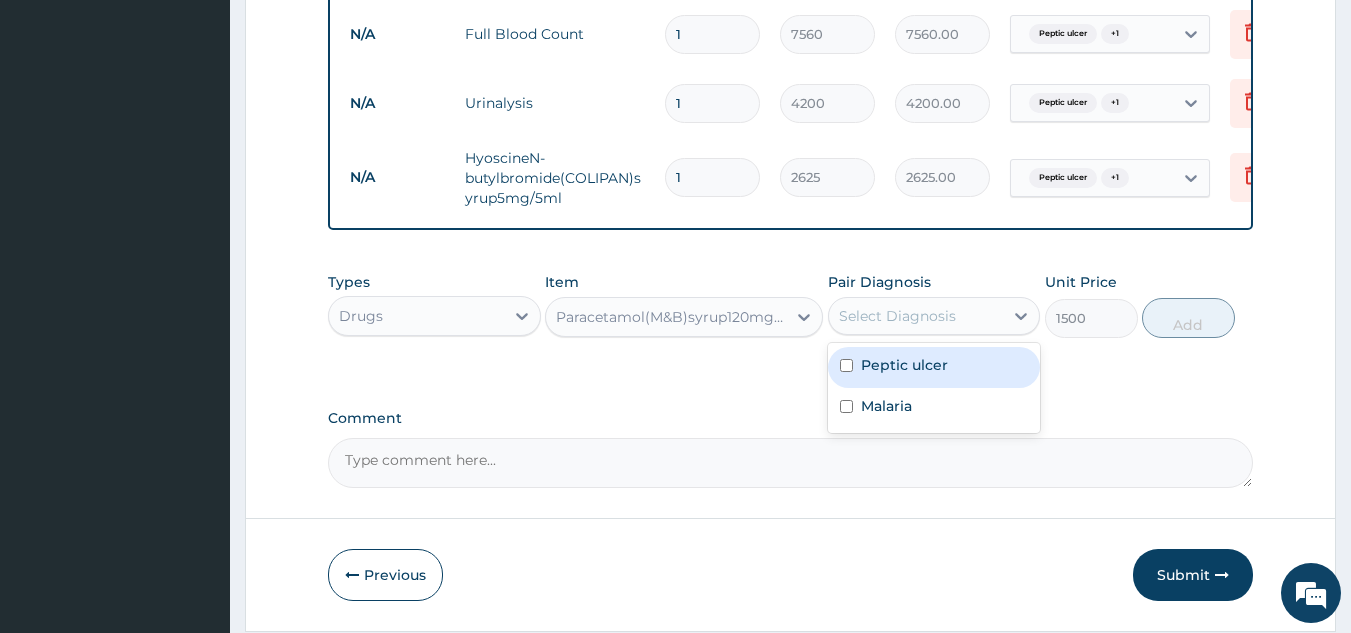click at bounding box center [846, 365] 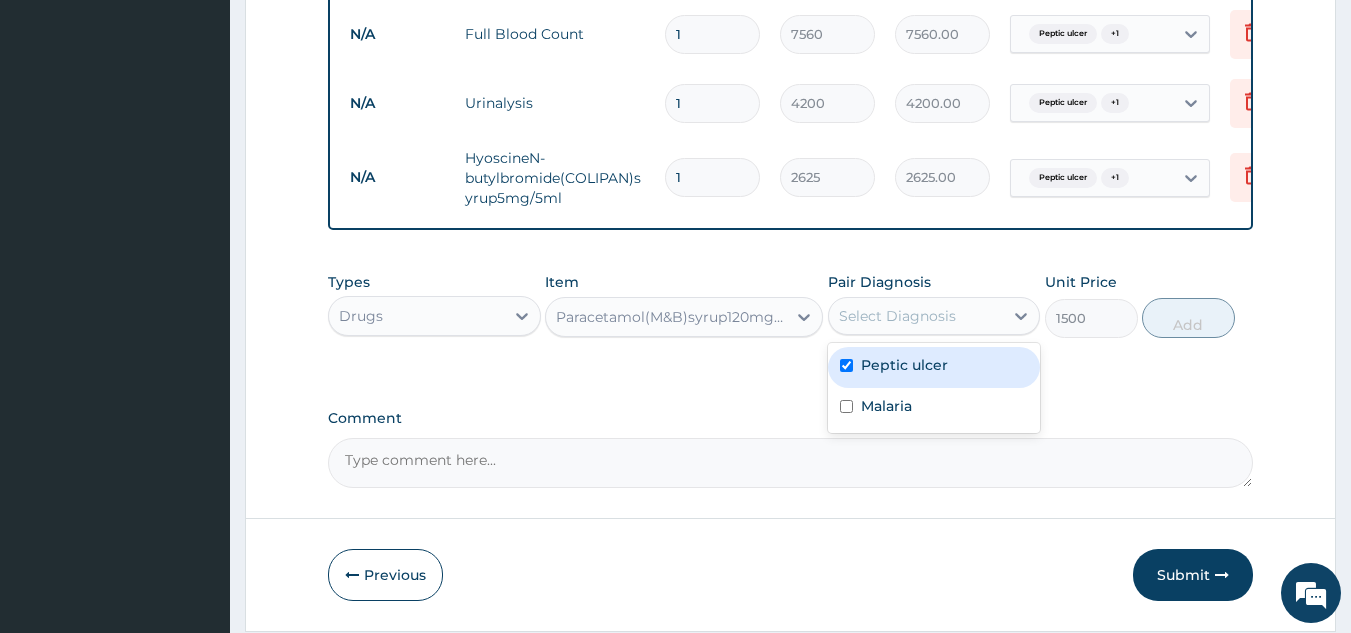 checkbox on "true" 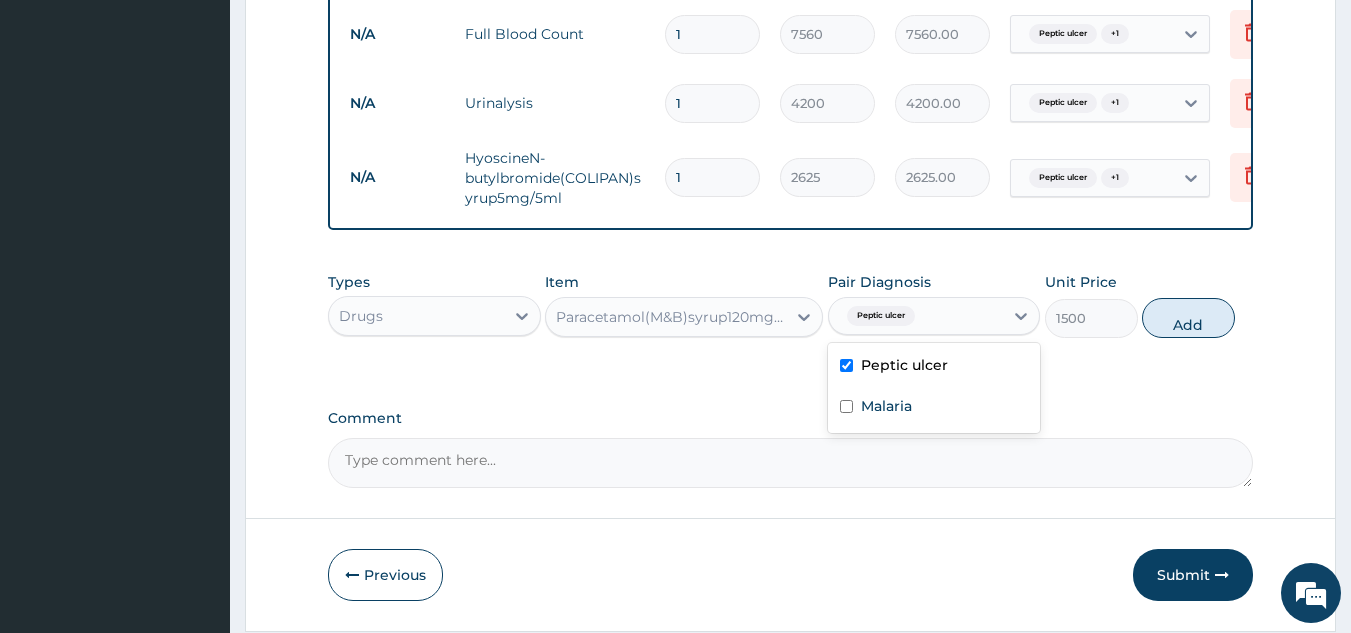 click at bounding box center [846, 406] 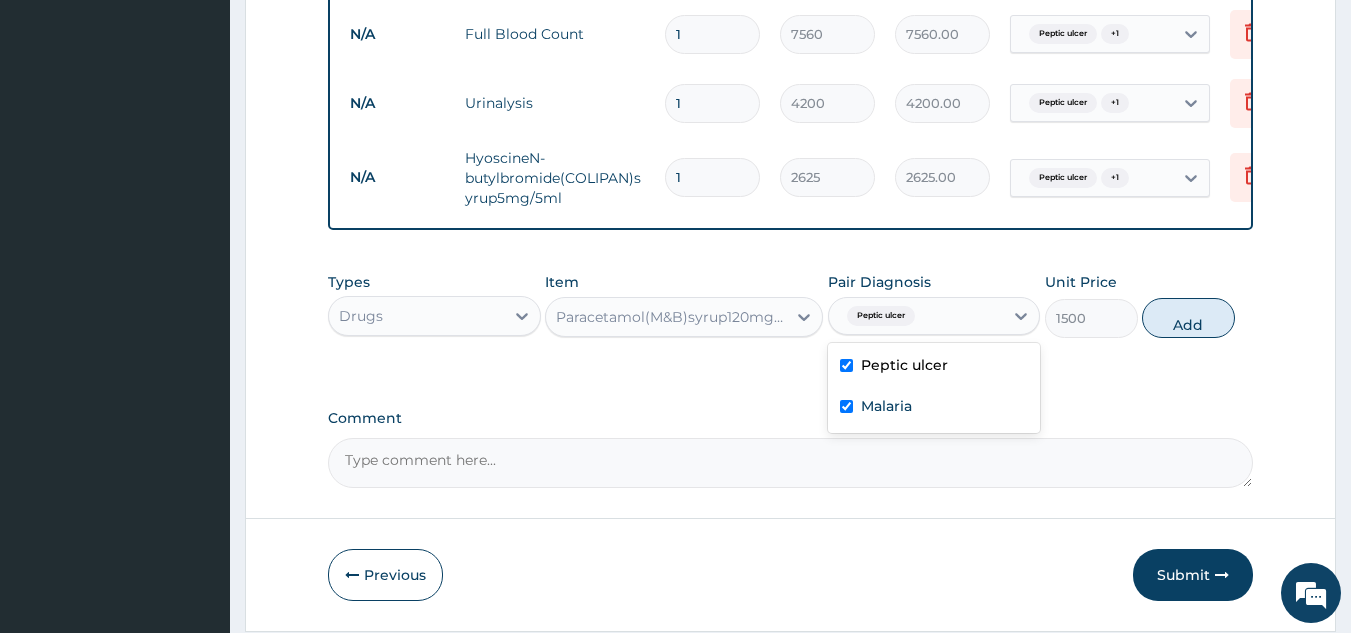 checkbox on "true" 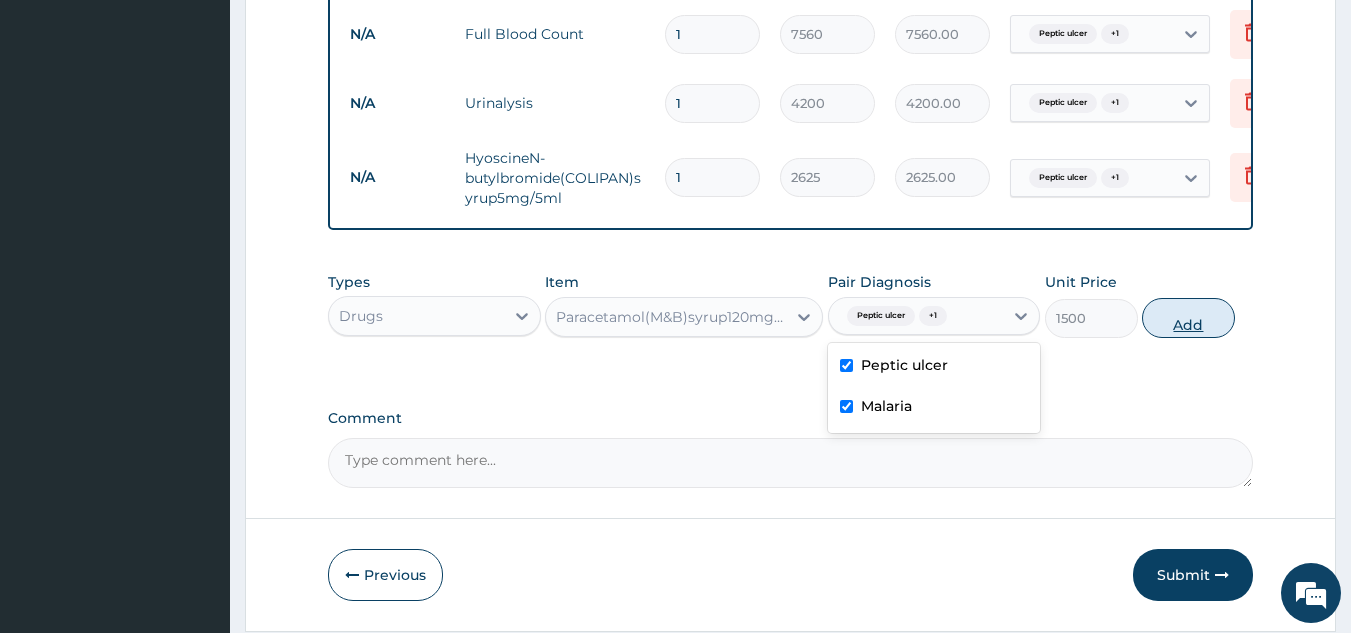 click on "Add" at bounding box center [1188, 318] 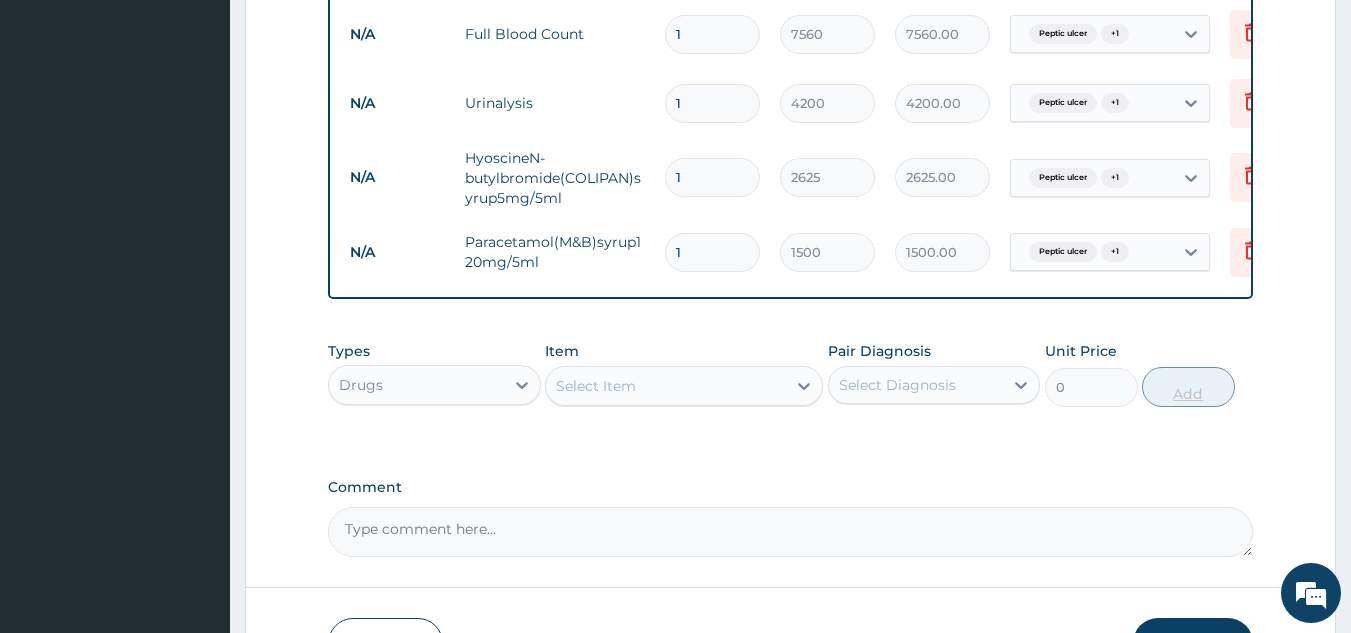 type 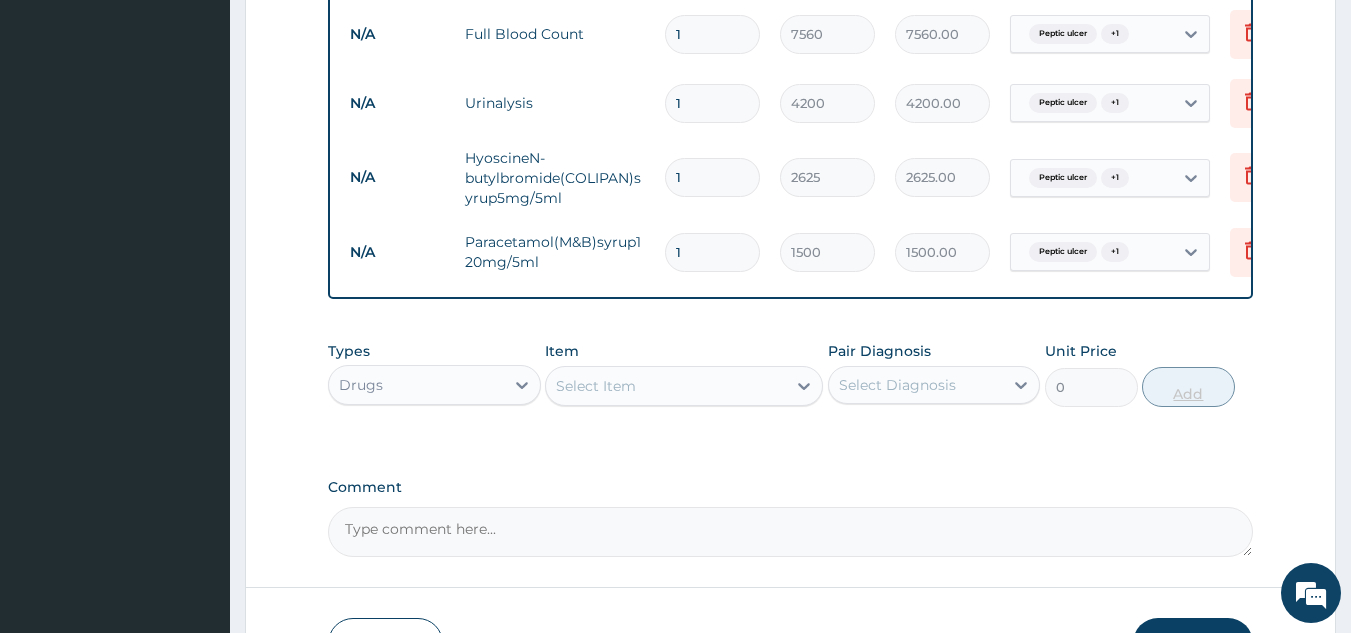 type on "0.00" 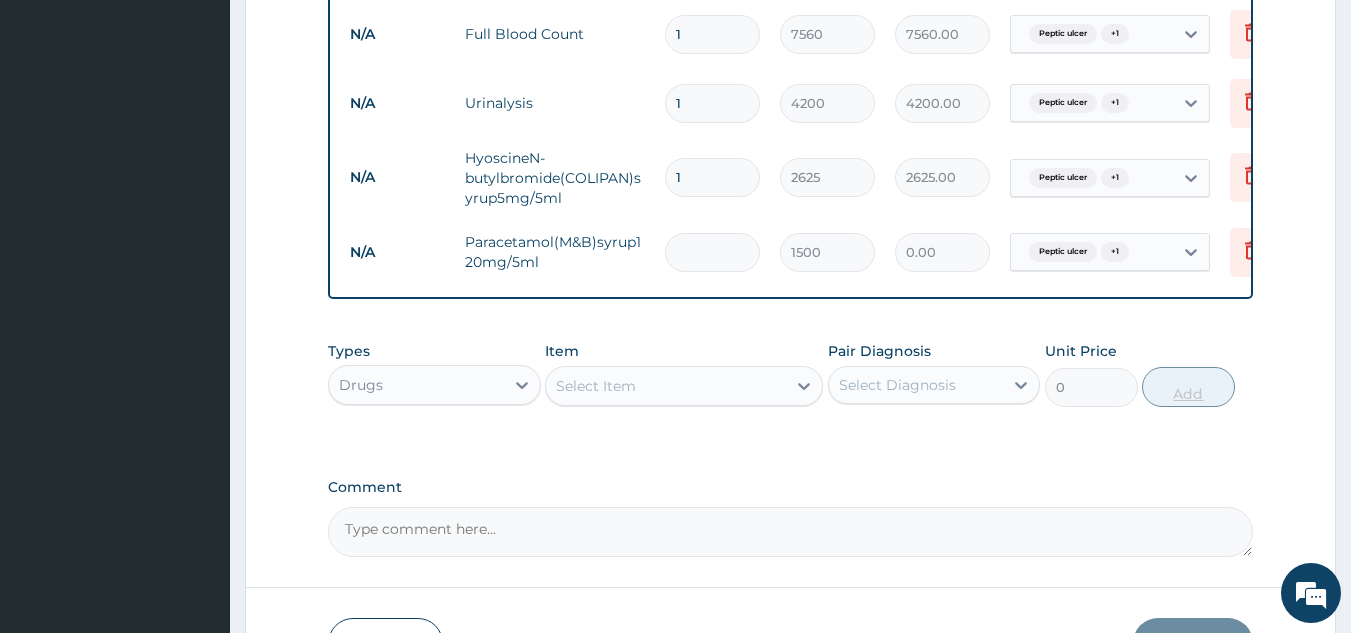 type on "2" 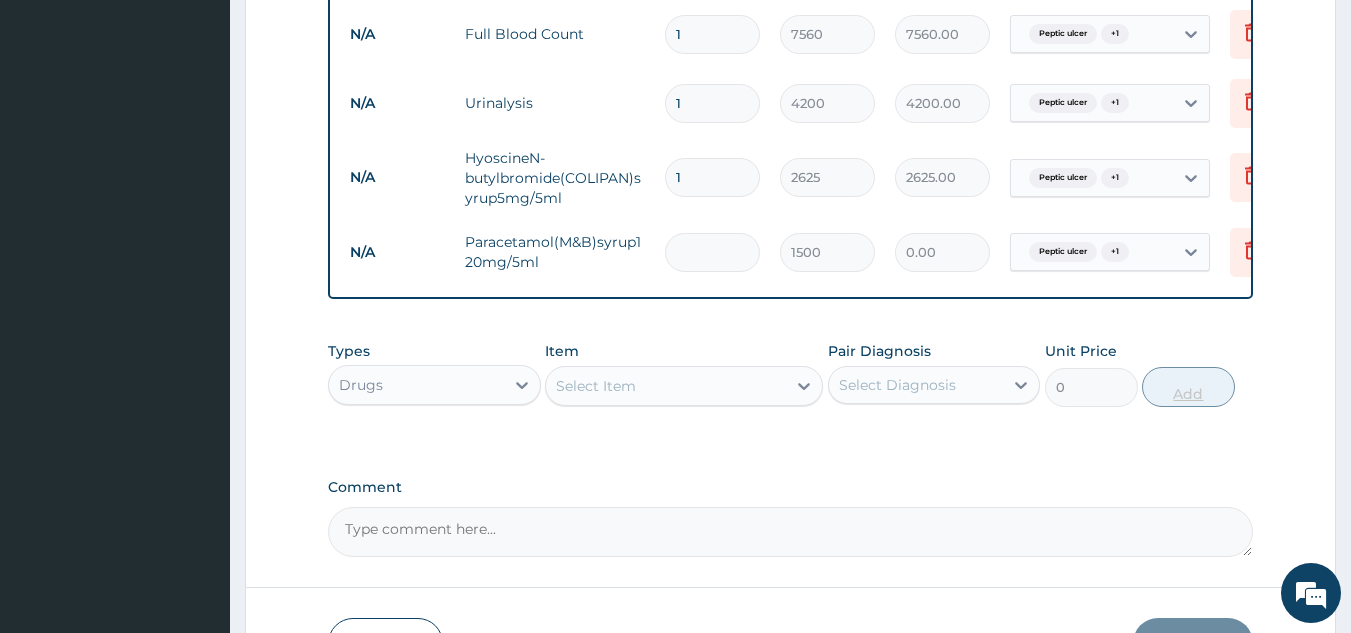 type on "3000.00" 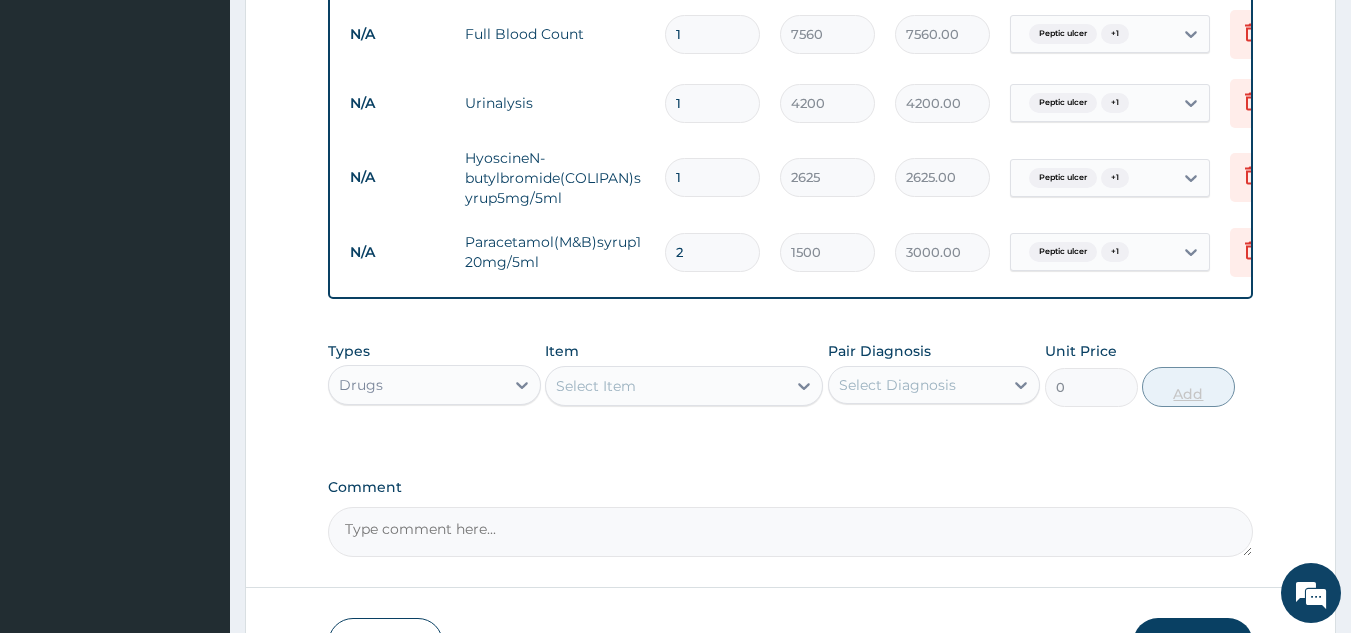 type on "2" 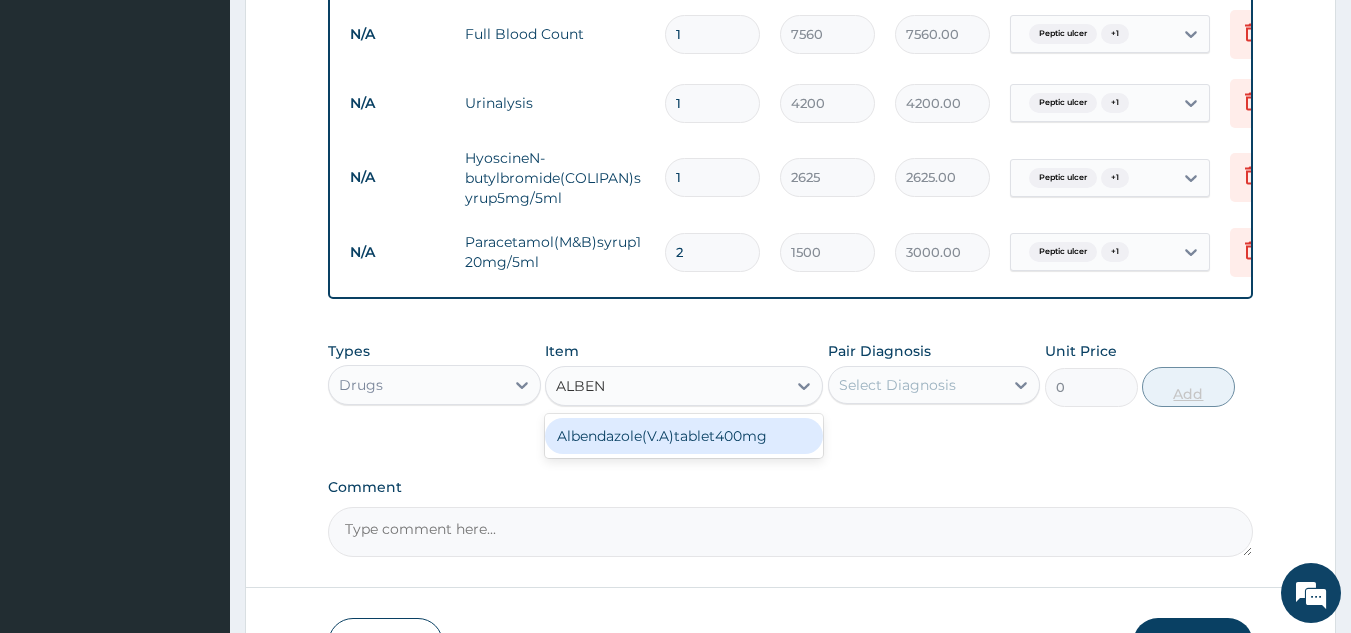 type on "ALBEN" 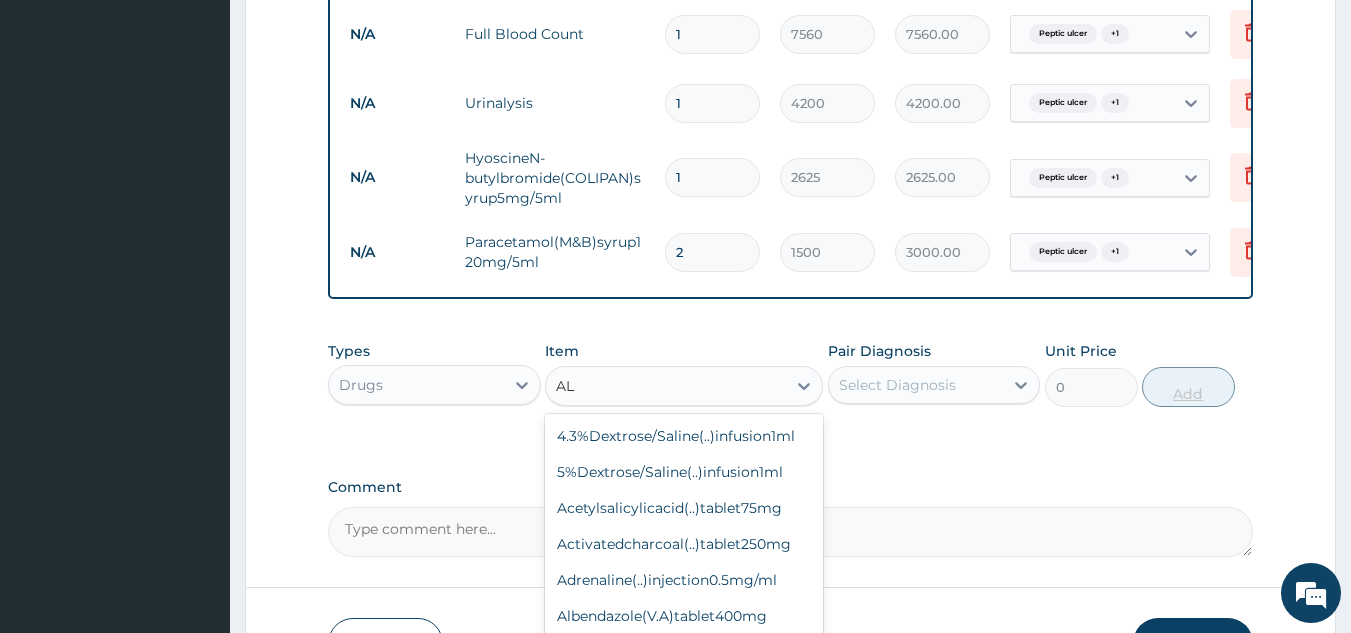 type on "ALB" 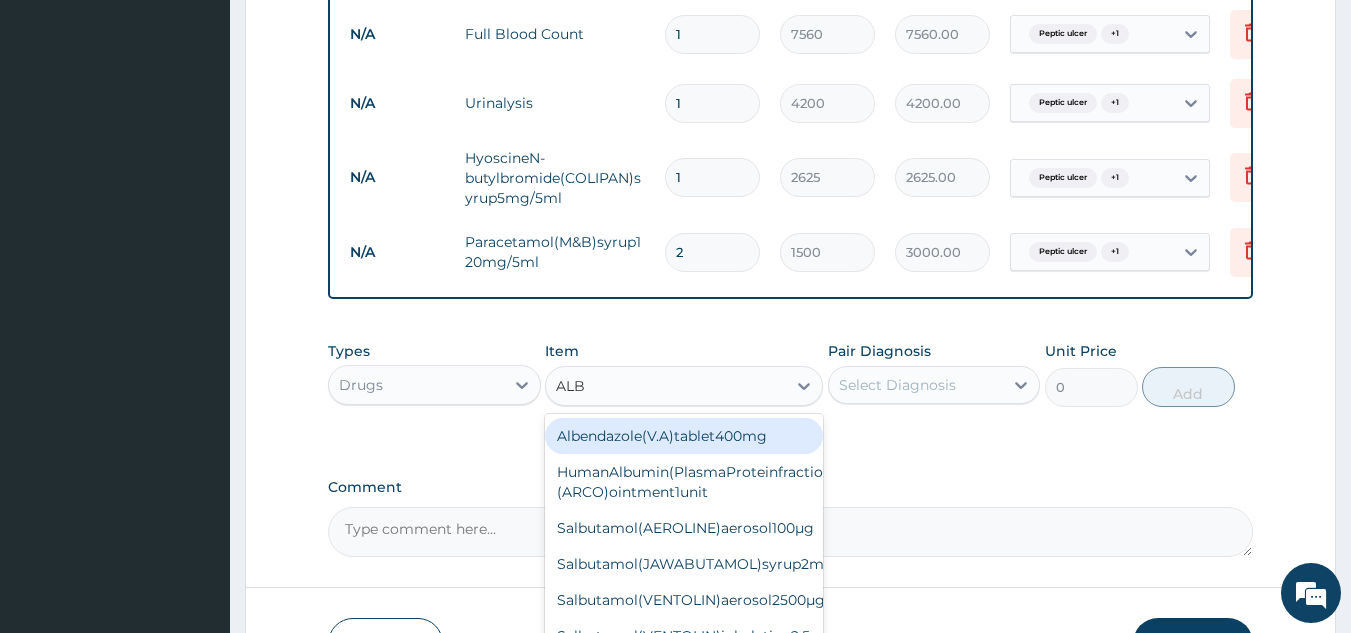 click on "Albendazole(V.A)tablet400mg" at bounding box center (684, 436) 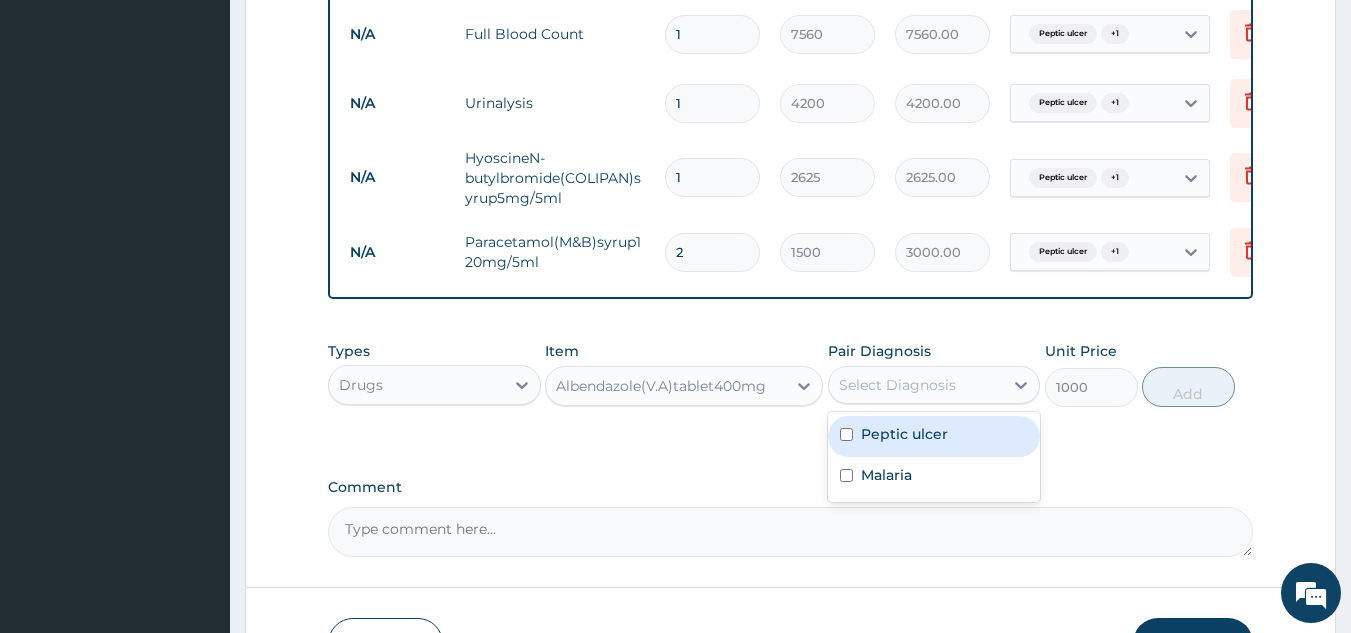 click at bounding box center (846, 434) 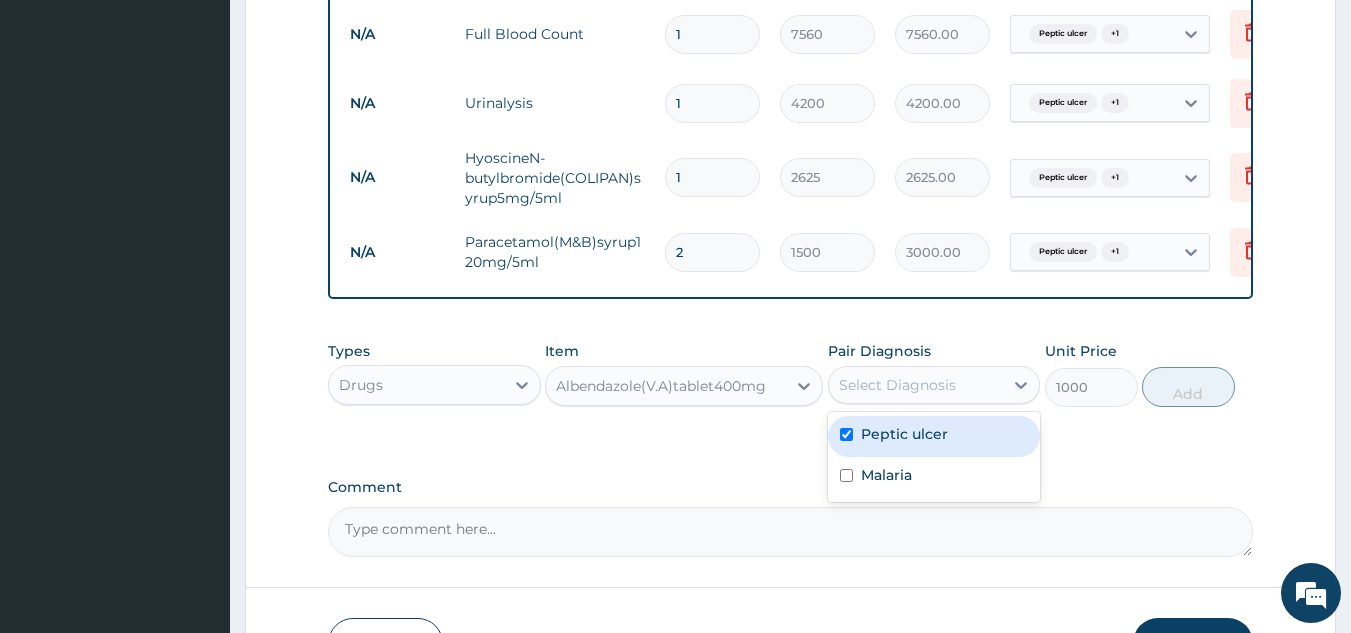 checkbox on "true" 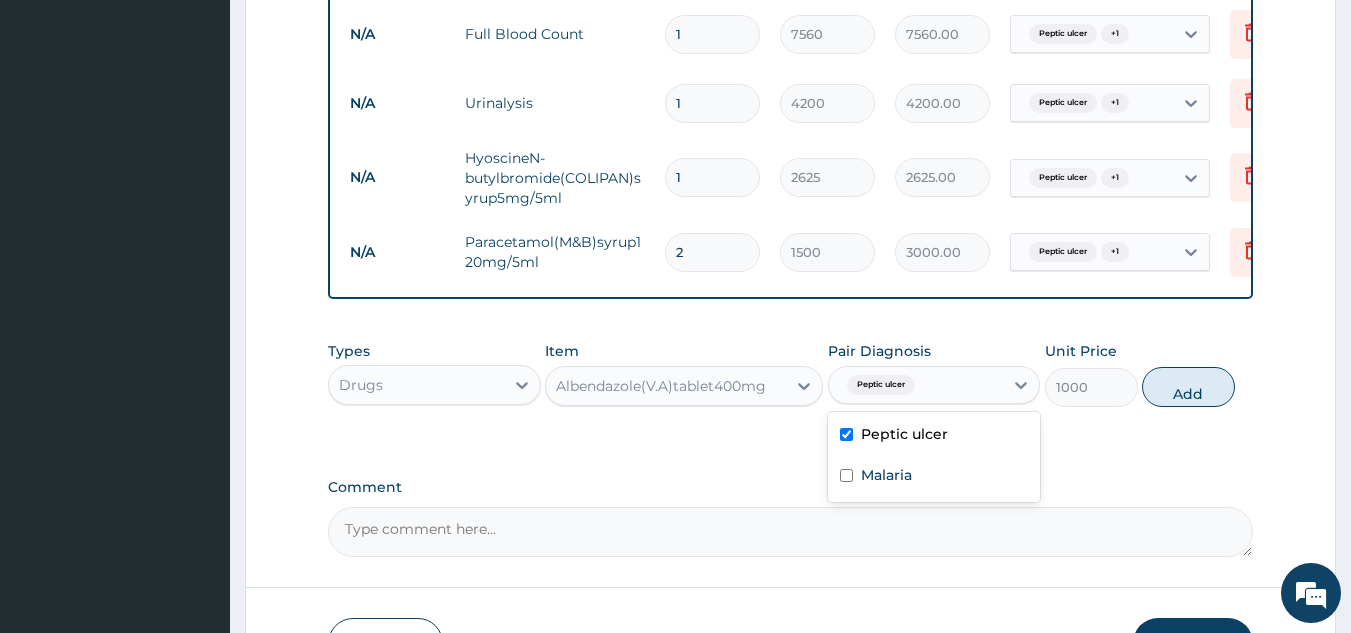 click at bounding box center [846, 475] 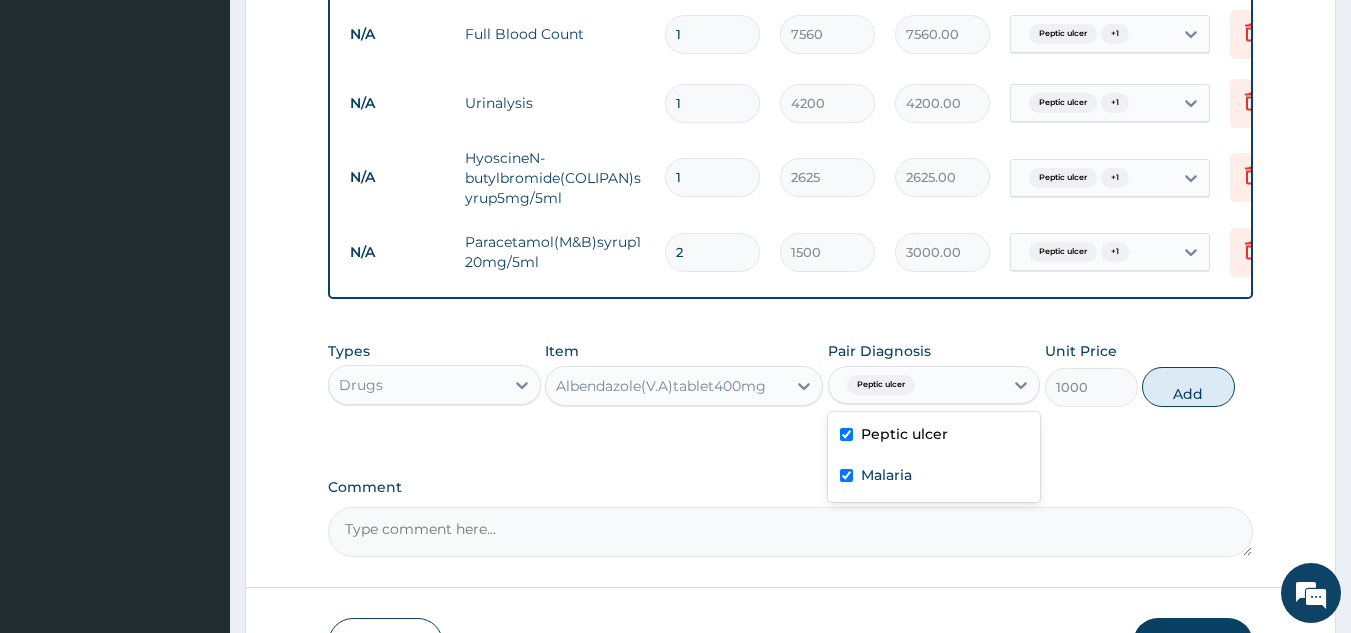checkbox on "true" 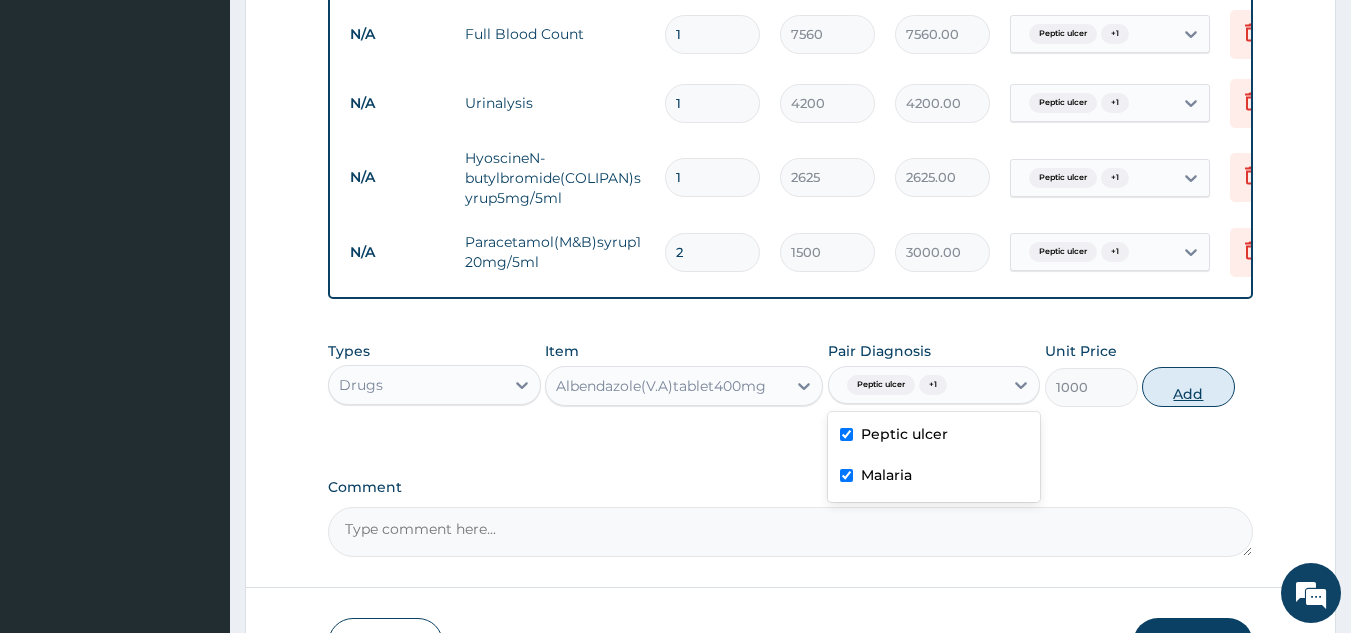 click on "Add" at bounding box center (1188, 387) 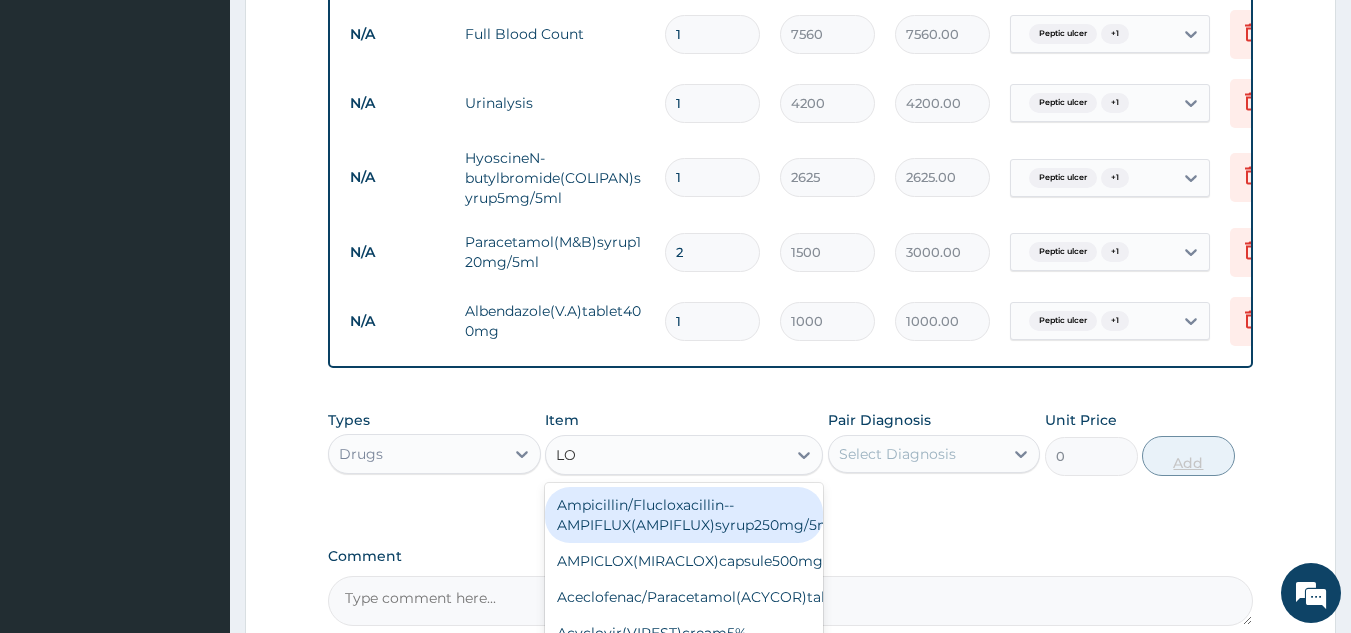 type on "LON" 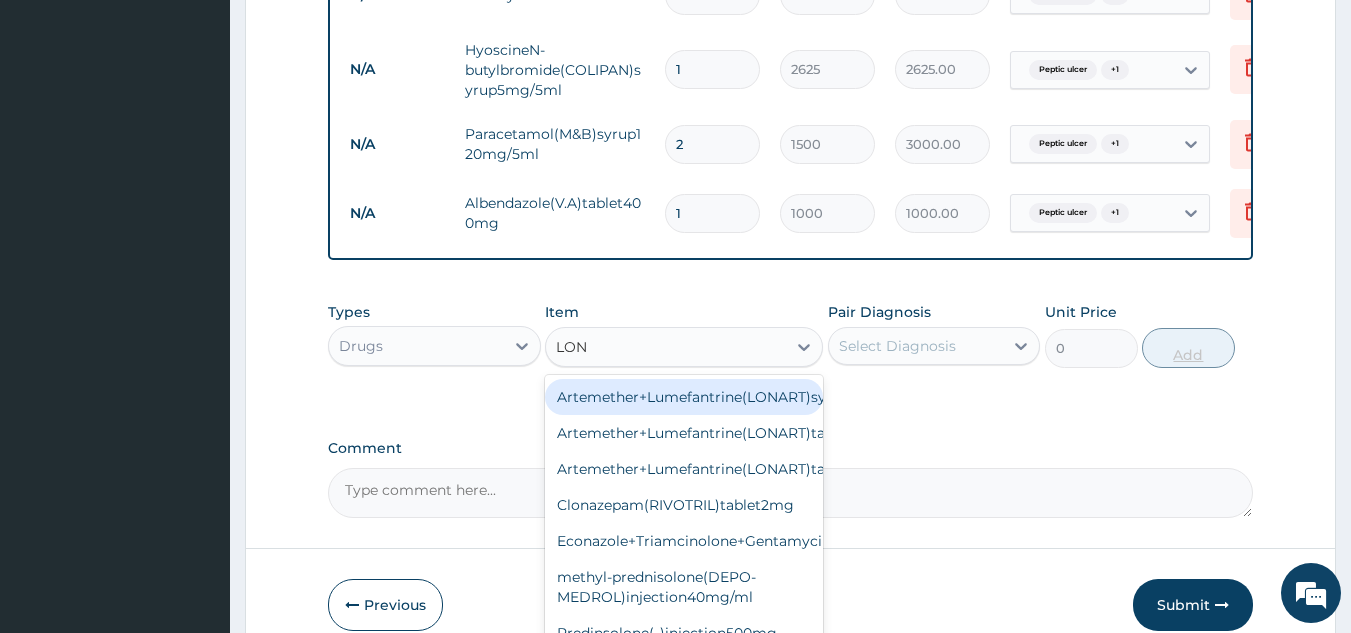scroll, scrollTop: 1292, scrollLeft: 0, axis: vertical 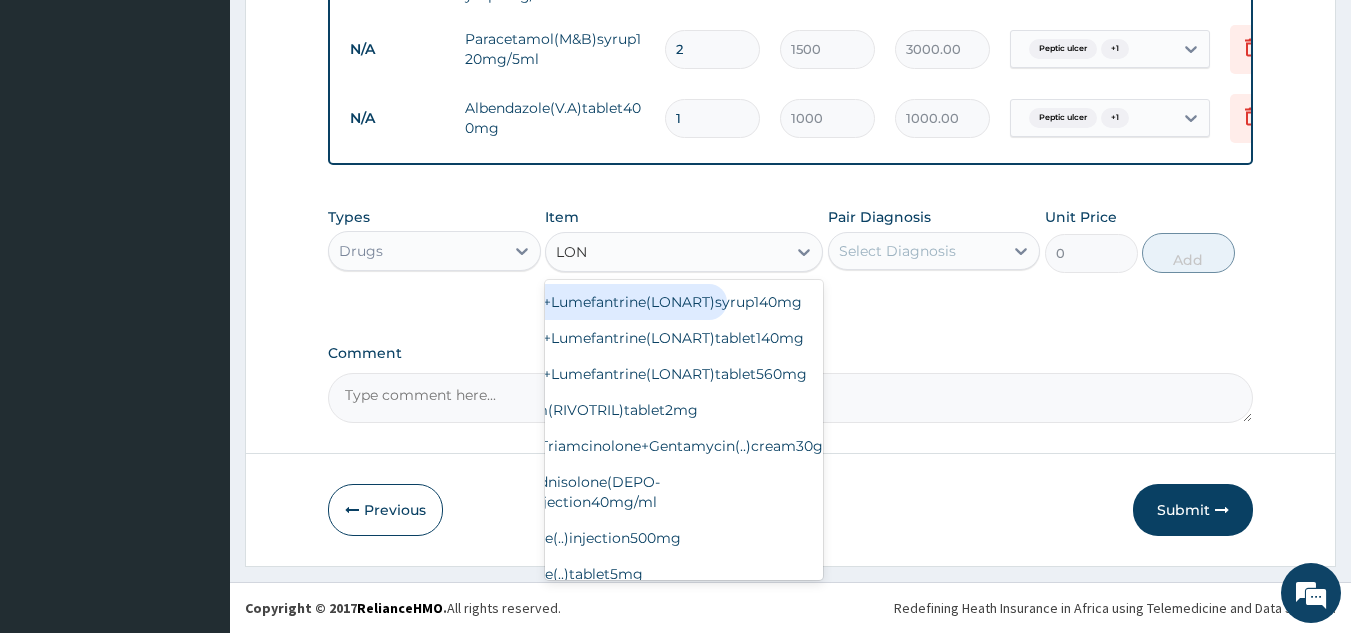 click on "Artemether+Lumefantrine(LONART)syrup140mg" at bounding box center [588, 302] 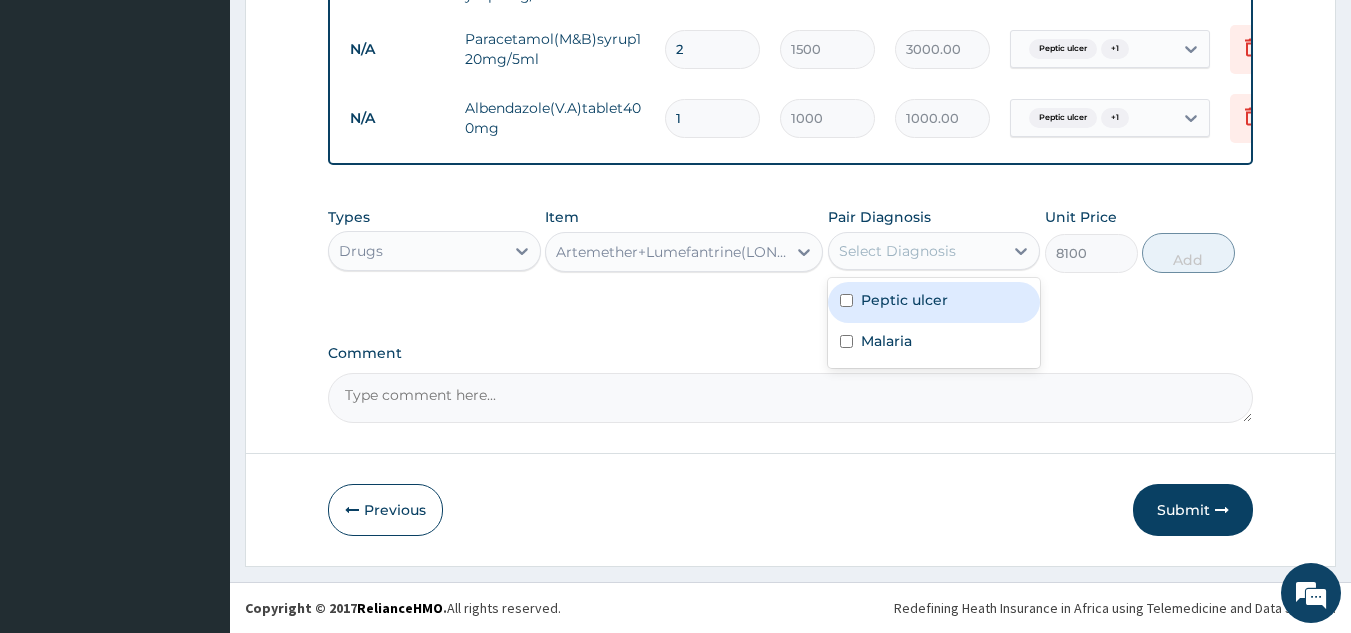 click at bounding box center (846, 300) 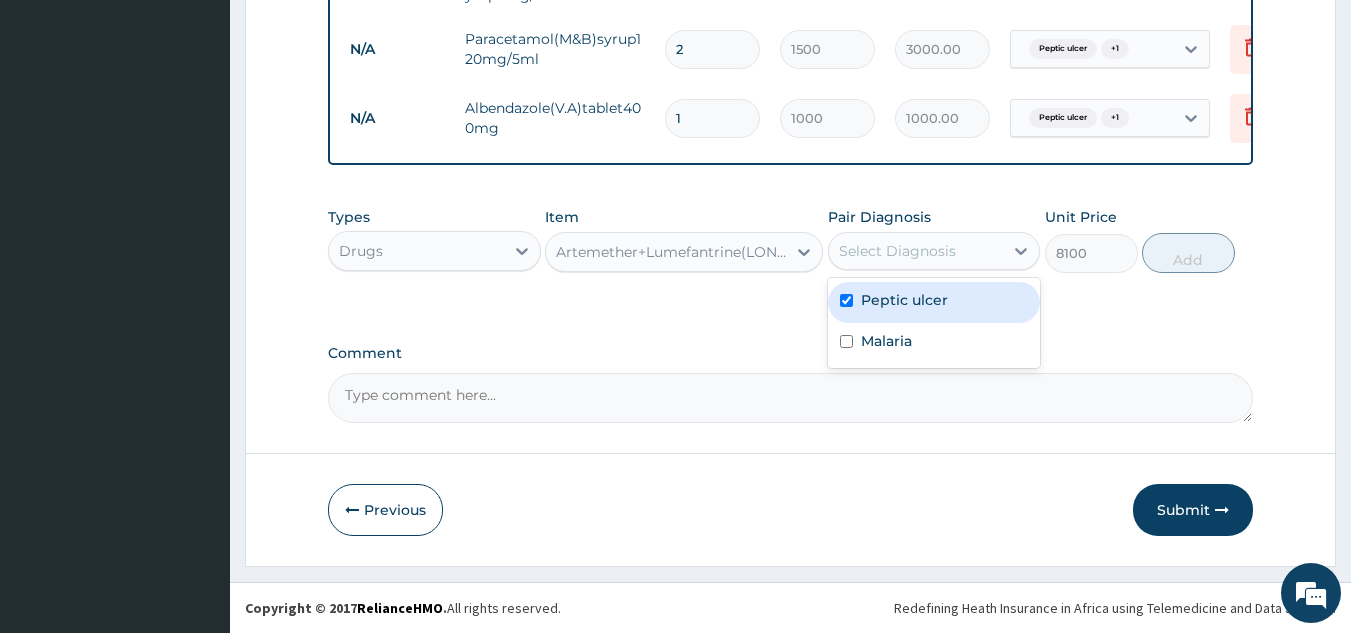 checkbox on "true" 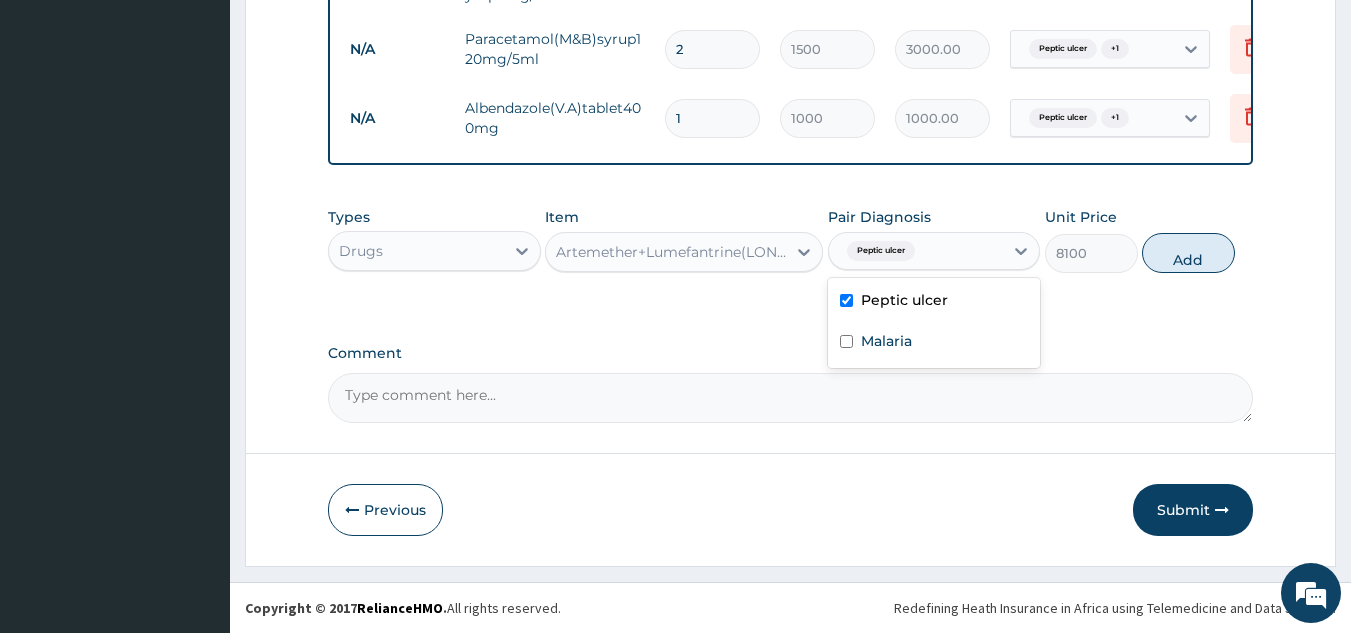 click at bounding box center [846, 341] 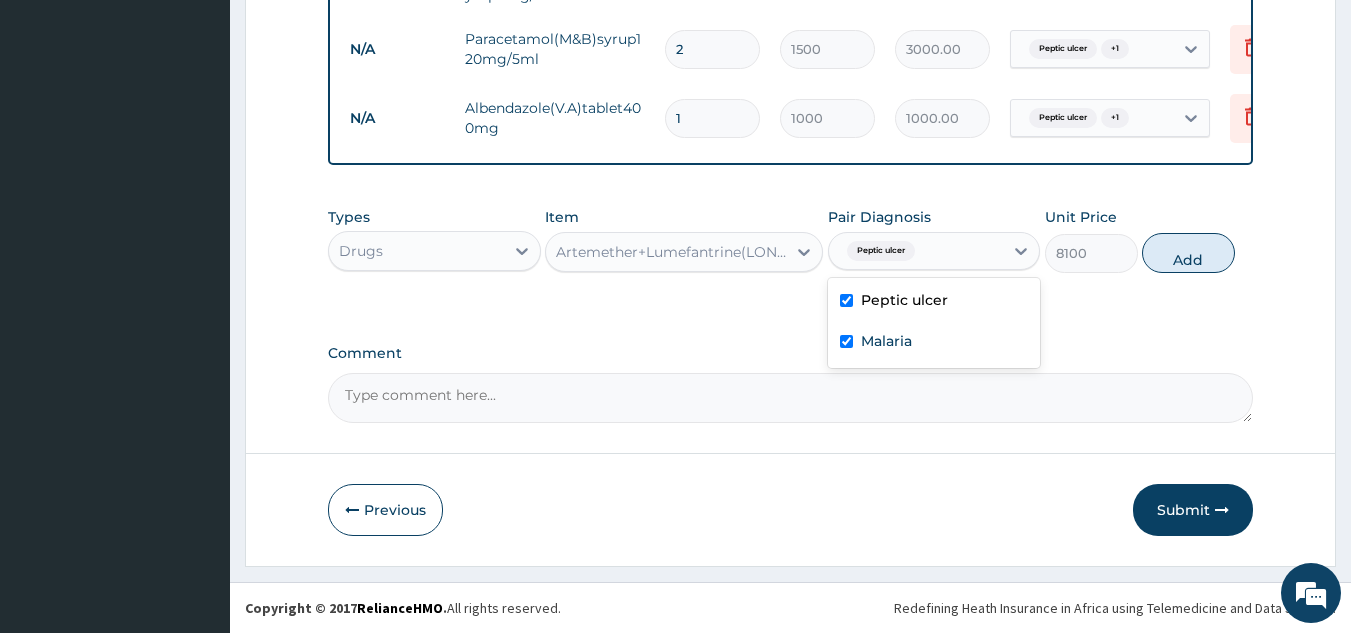 checkbox on "true" 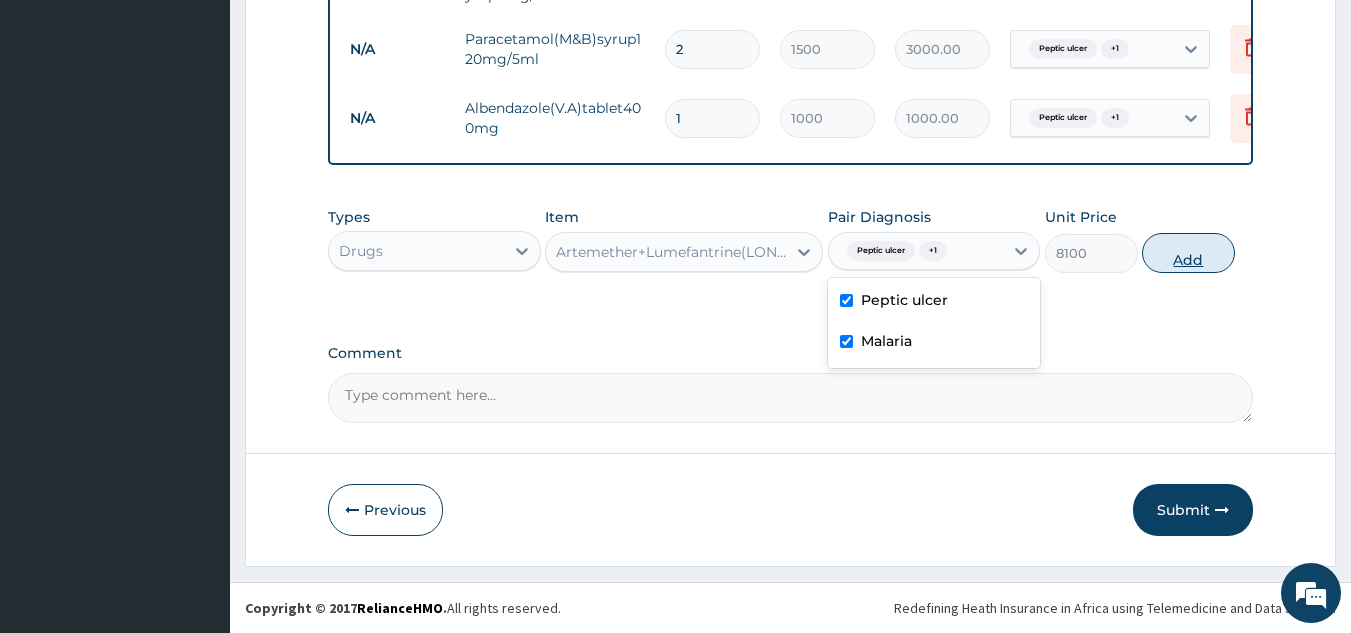 click on "Add" at bounding box center [1188, 253] 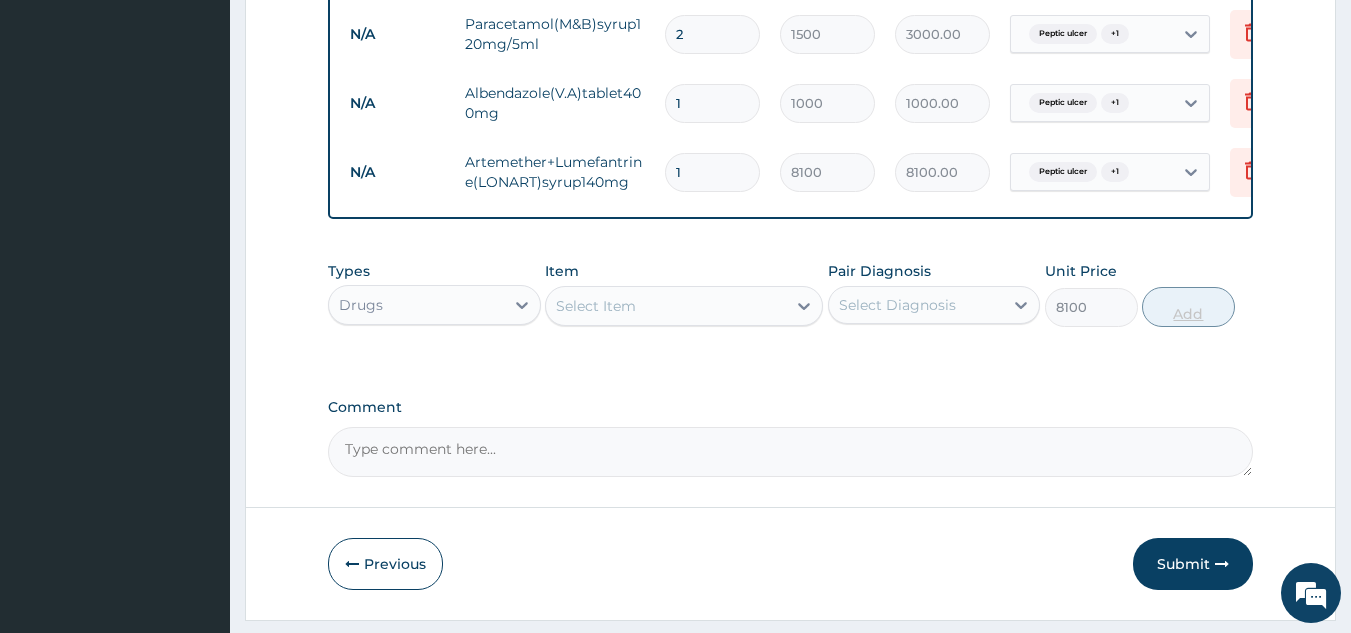 type on "0" 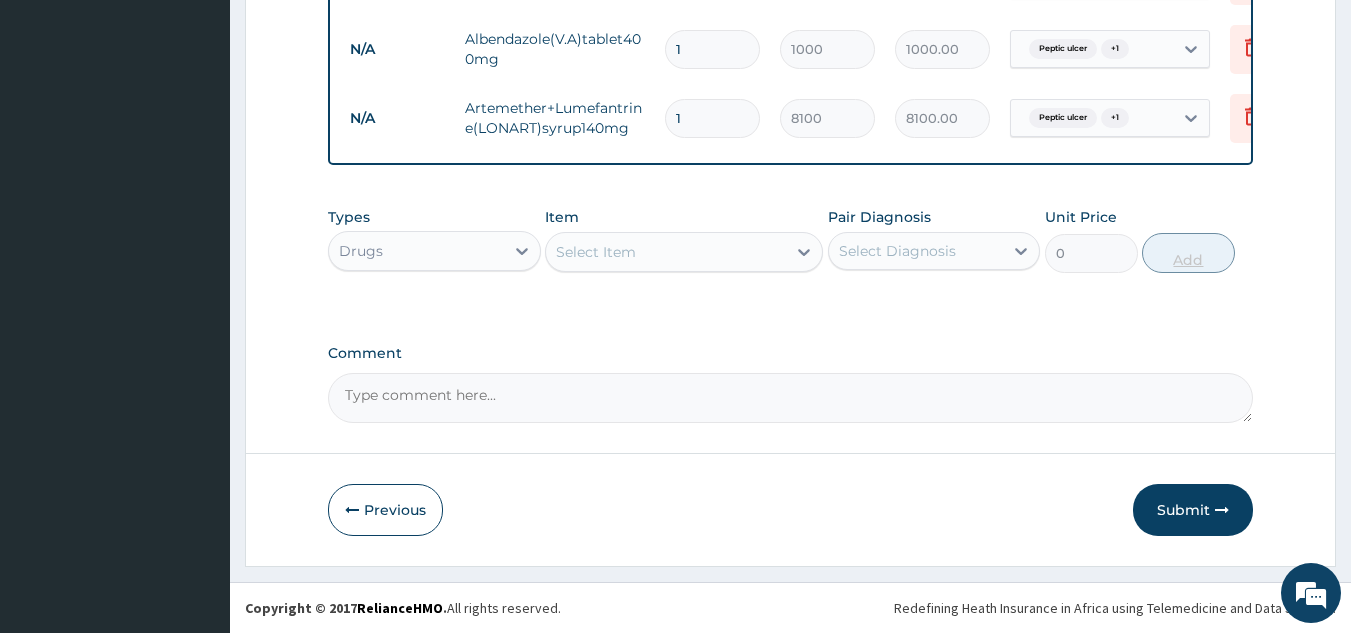 scroll, scrollTop: 1361, scrollLeft: 0, axis: vertical 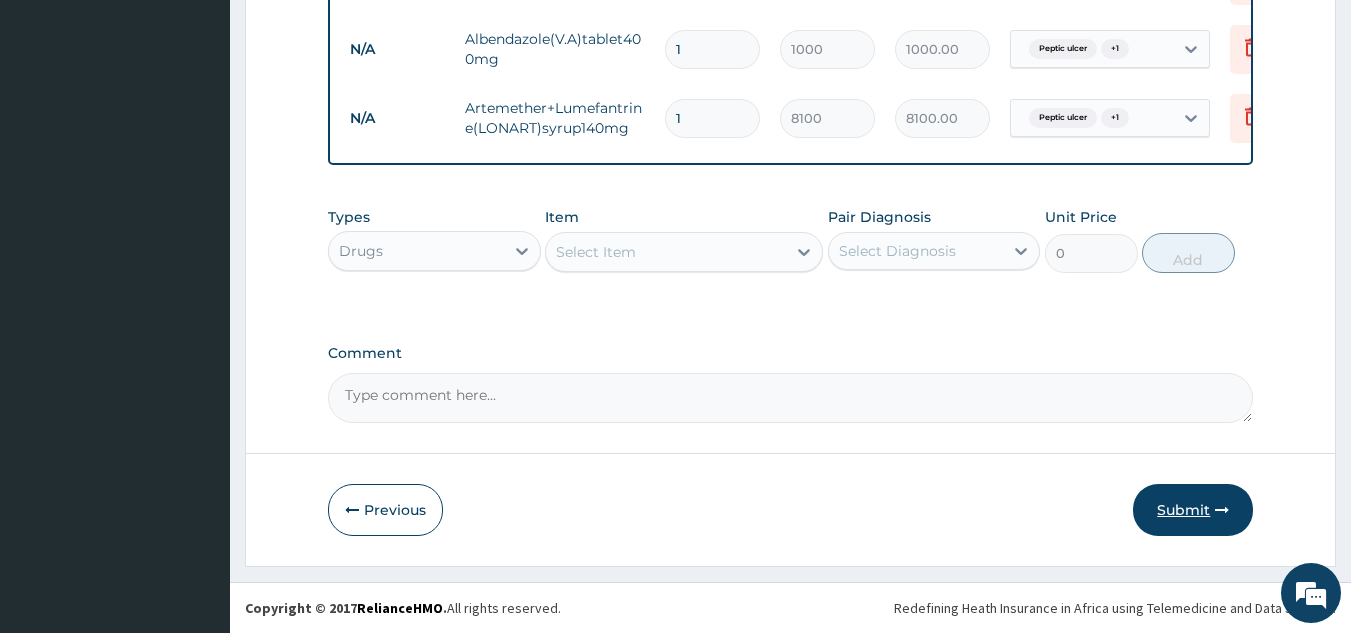 click on "Submit" at bounding box center [1193, 510] 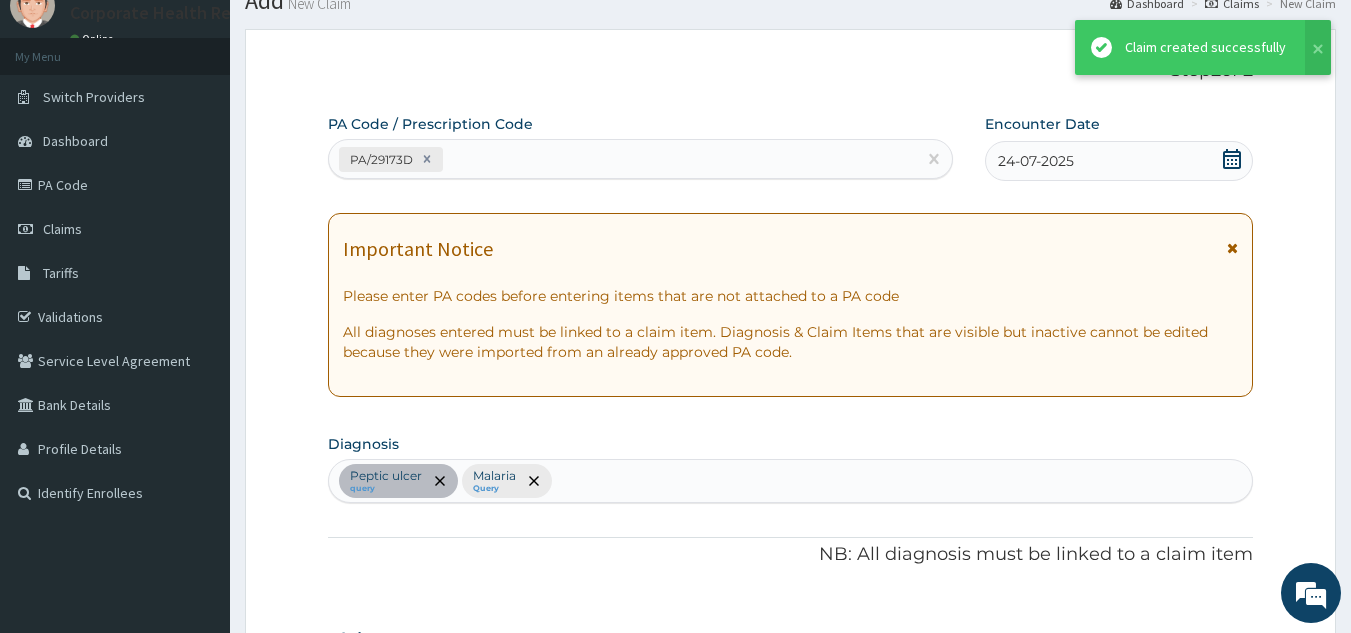 scroll, scrollTop: 1361, scrollLeft: 0, axis: vertical 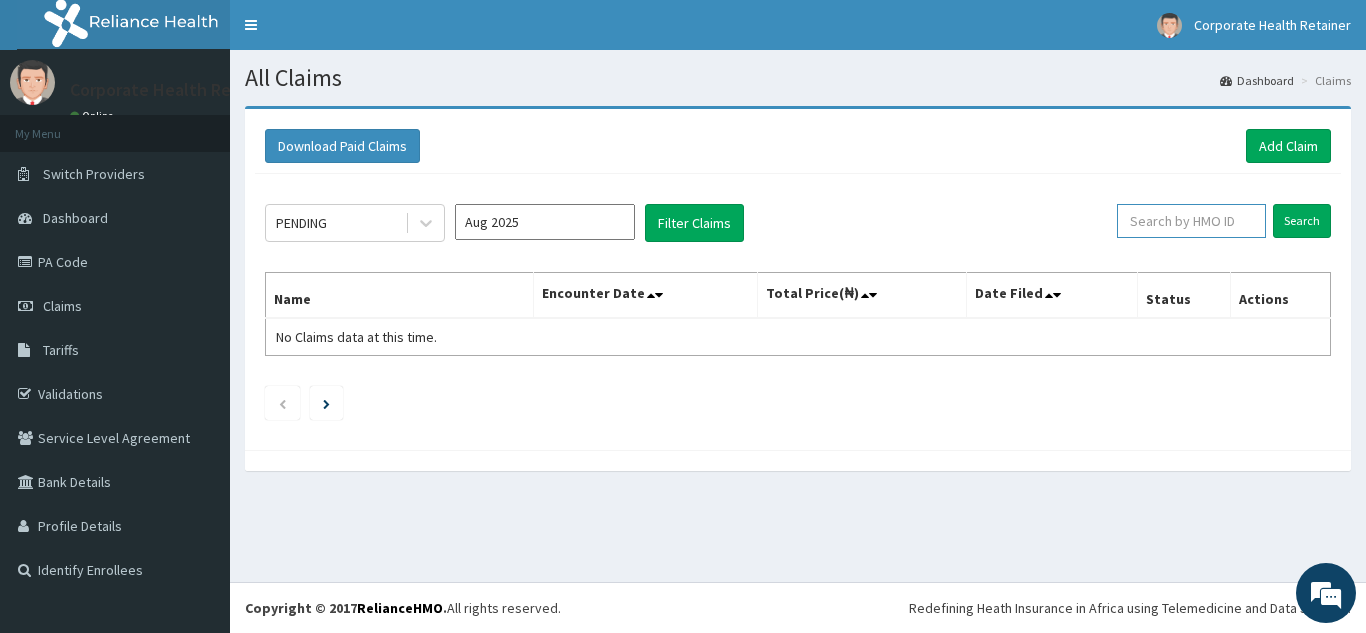 click at bounding box center [1191, 221] 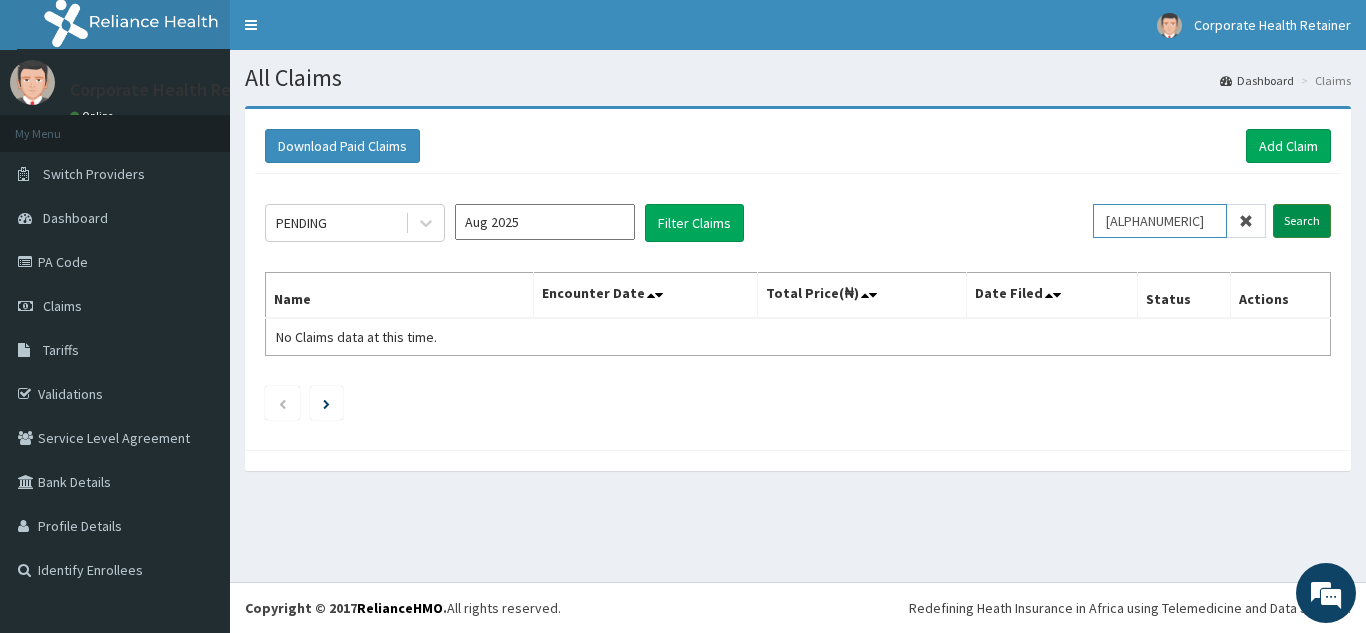 type on "[ALPHANUMERIC]" 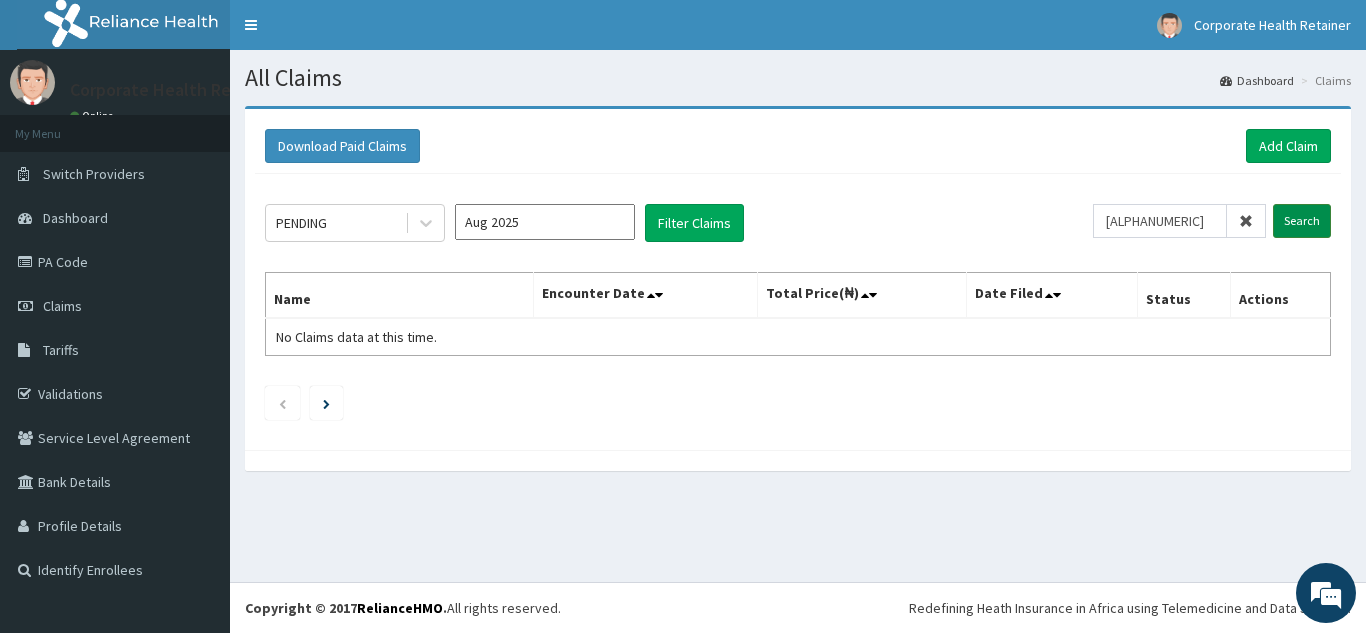 click on "Search" at bounding box center (1302, 221) 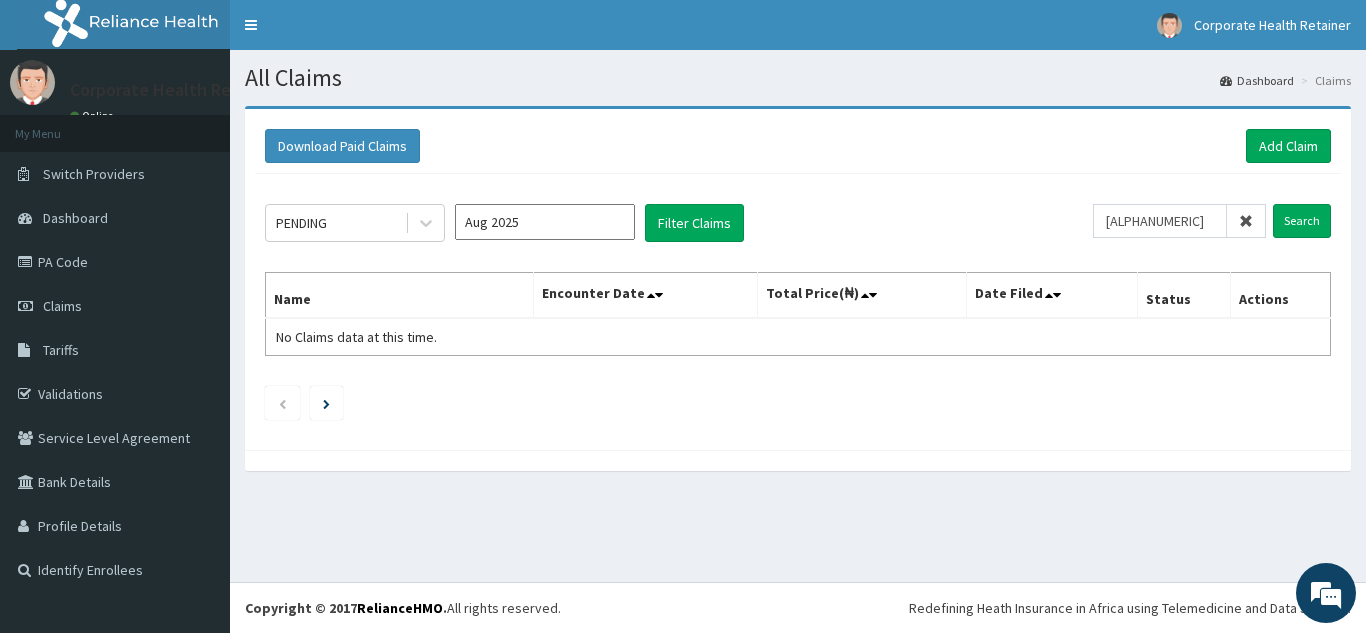 click at bounding box center (1246, 221) 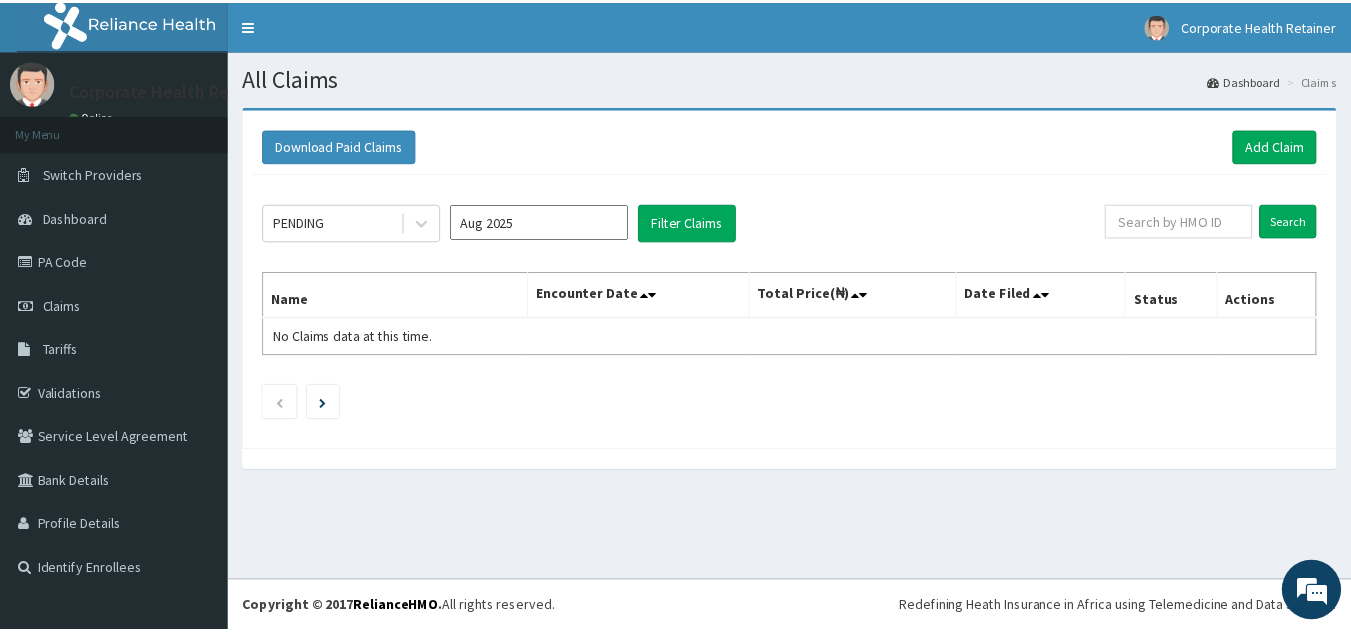 scroll, scrollTop: 0, scrollLeft: 0, axis: both 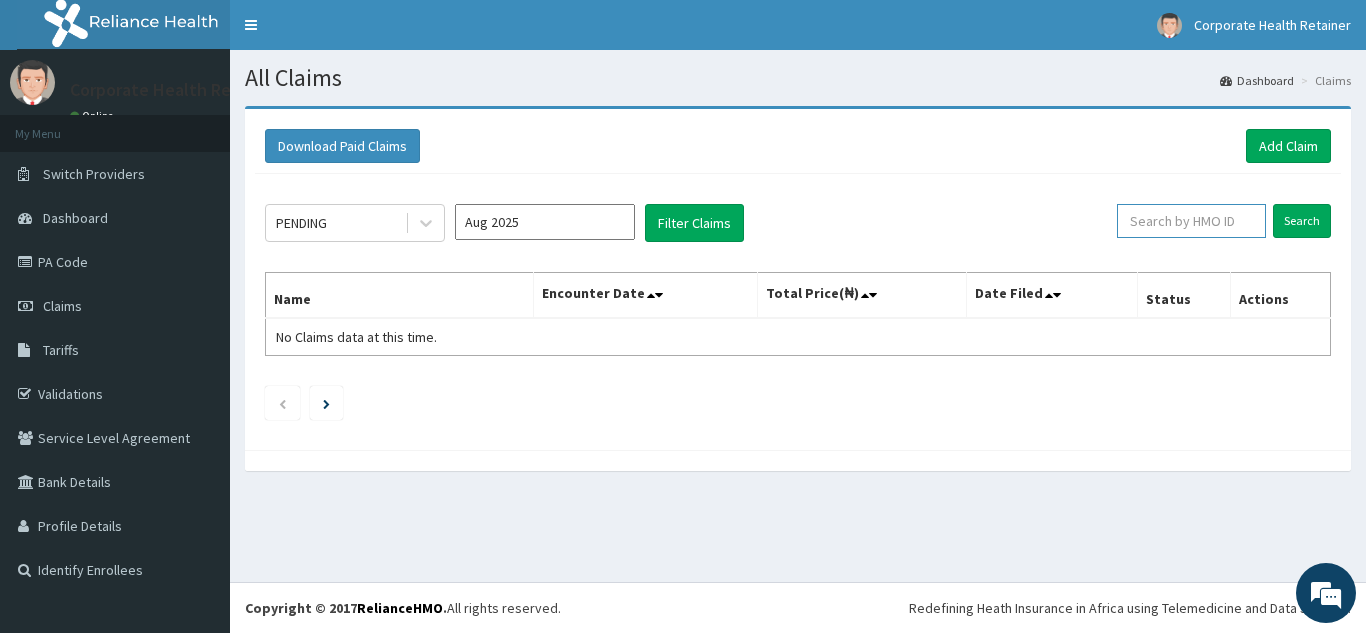click at bounding box center (1191, 221) 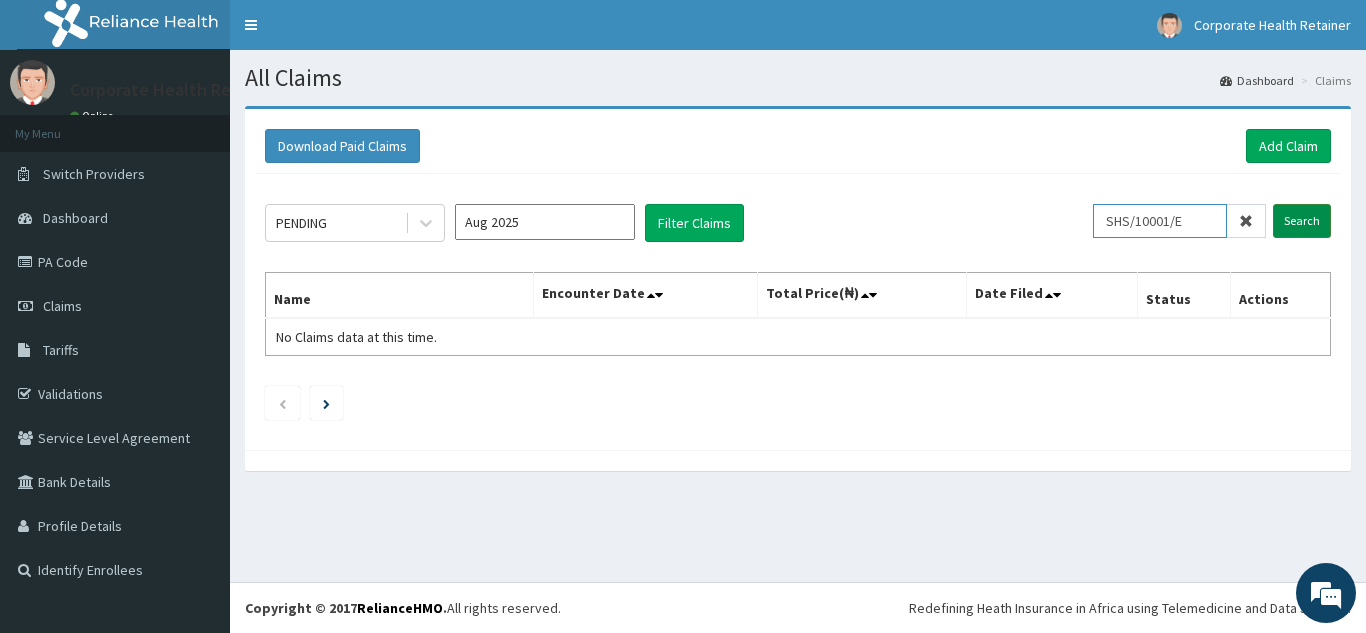 type on "SHS/10001/E" 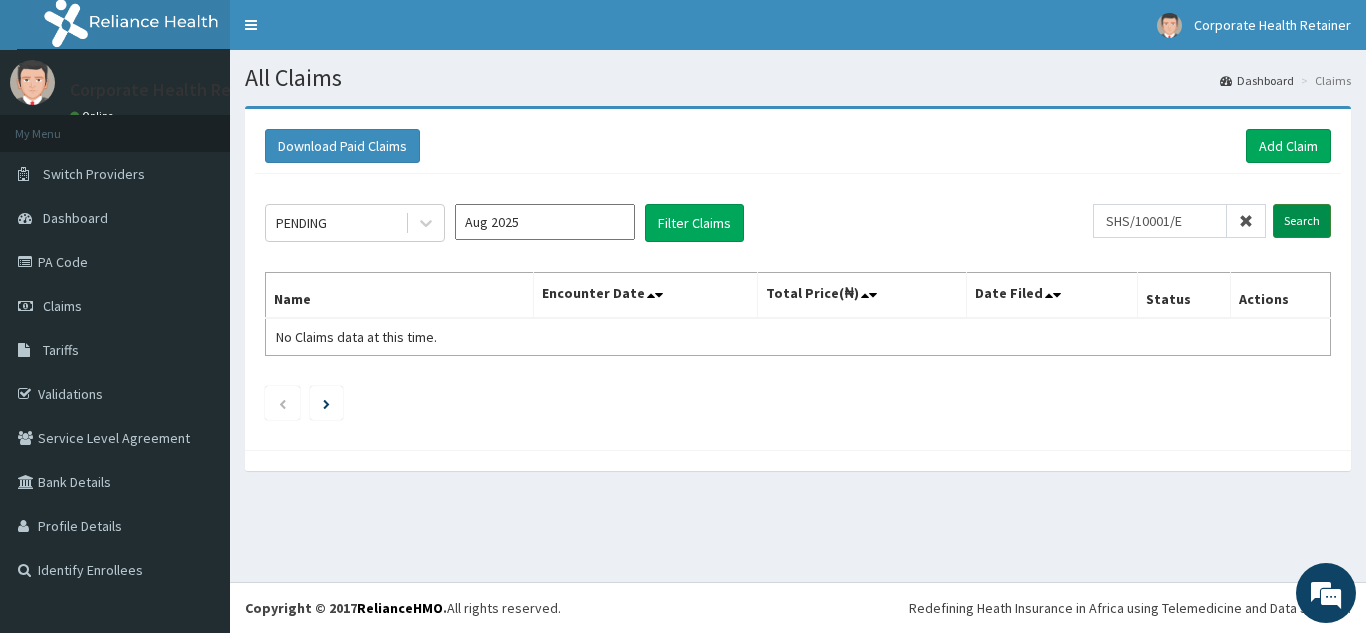 click on "Search" at bounding box center [1302, 221] 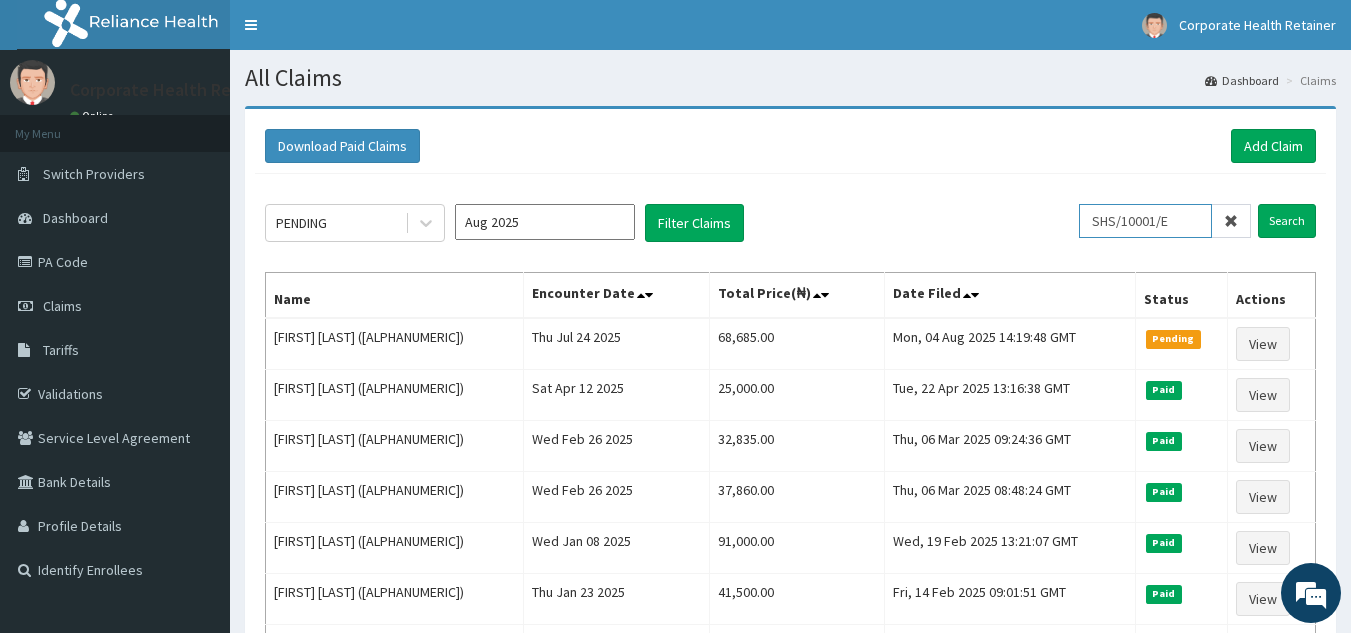 click on "SHS/10001/E" at bounding box center [1145, 221] 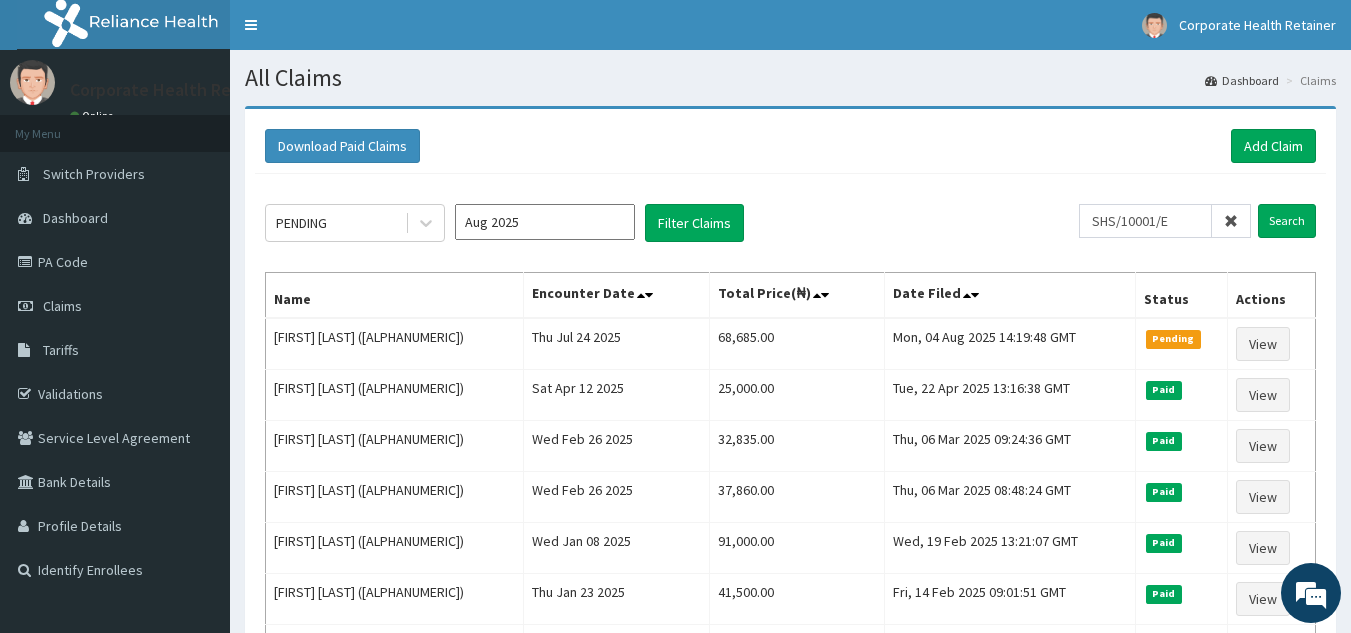 click at bounding box center [1231, 221] 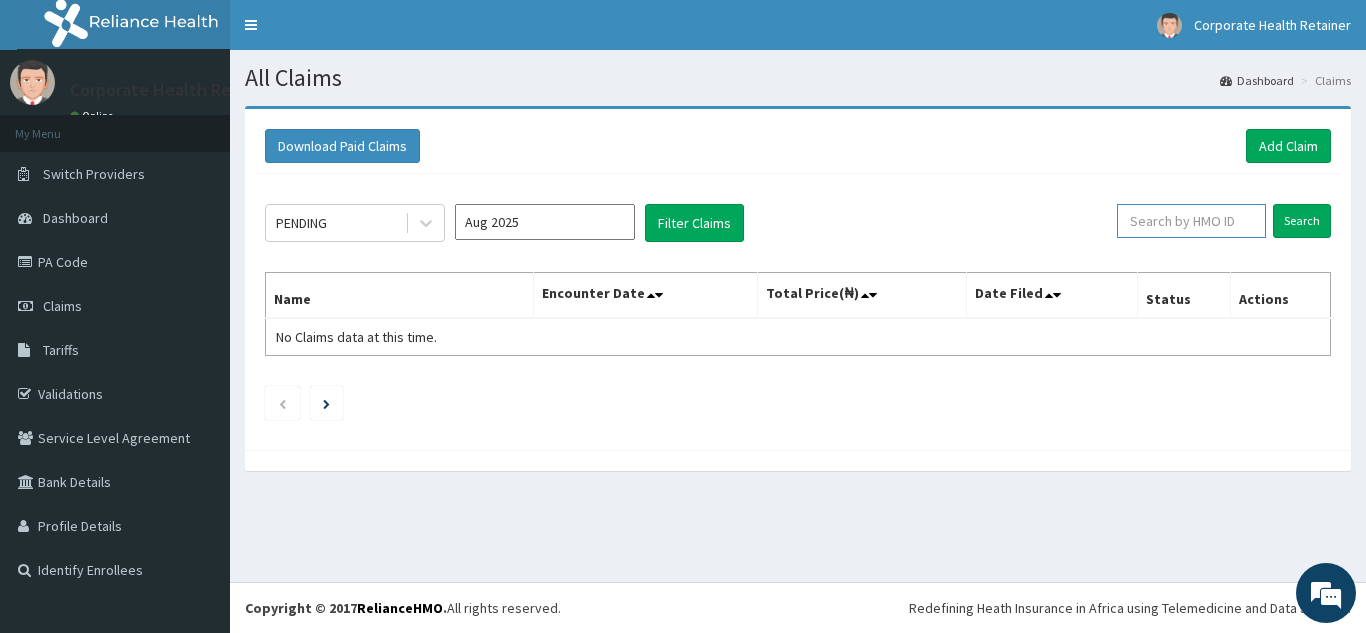 click at bounding box center (1191, 221) 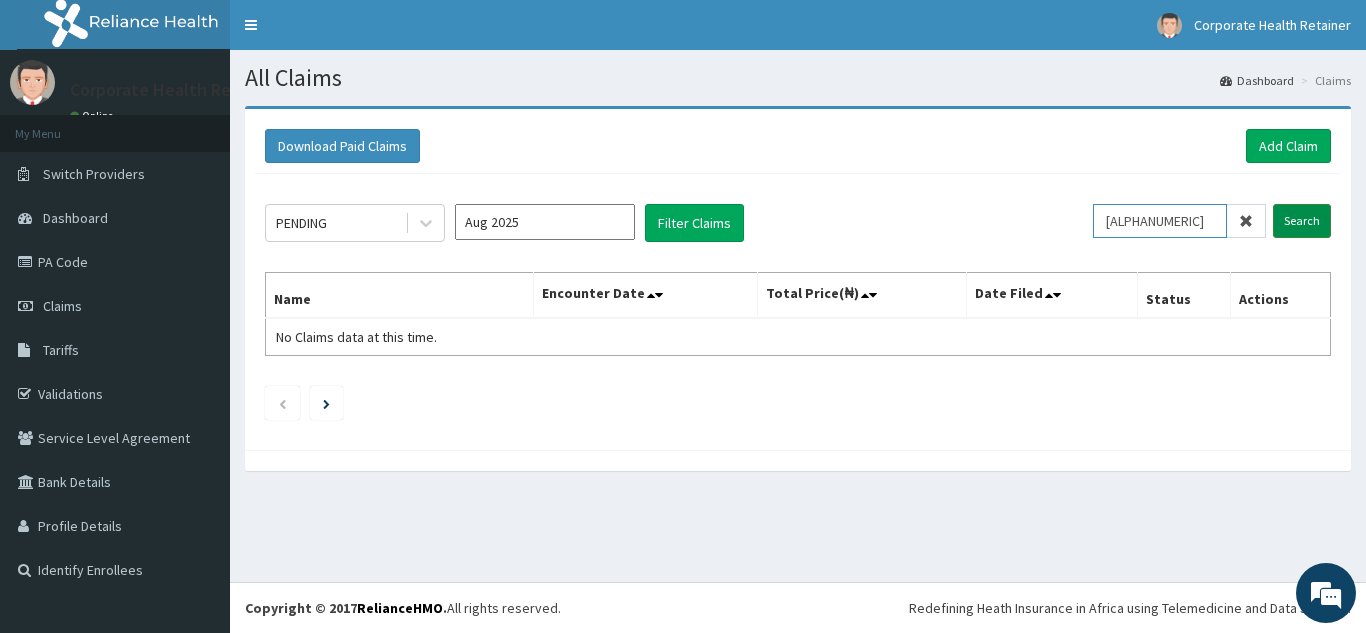 type on "NHY/10034/C" 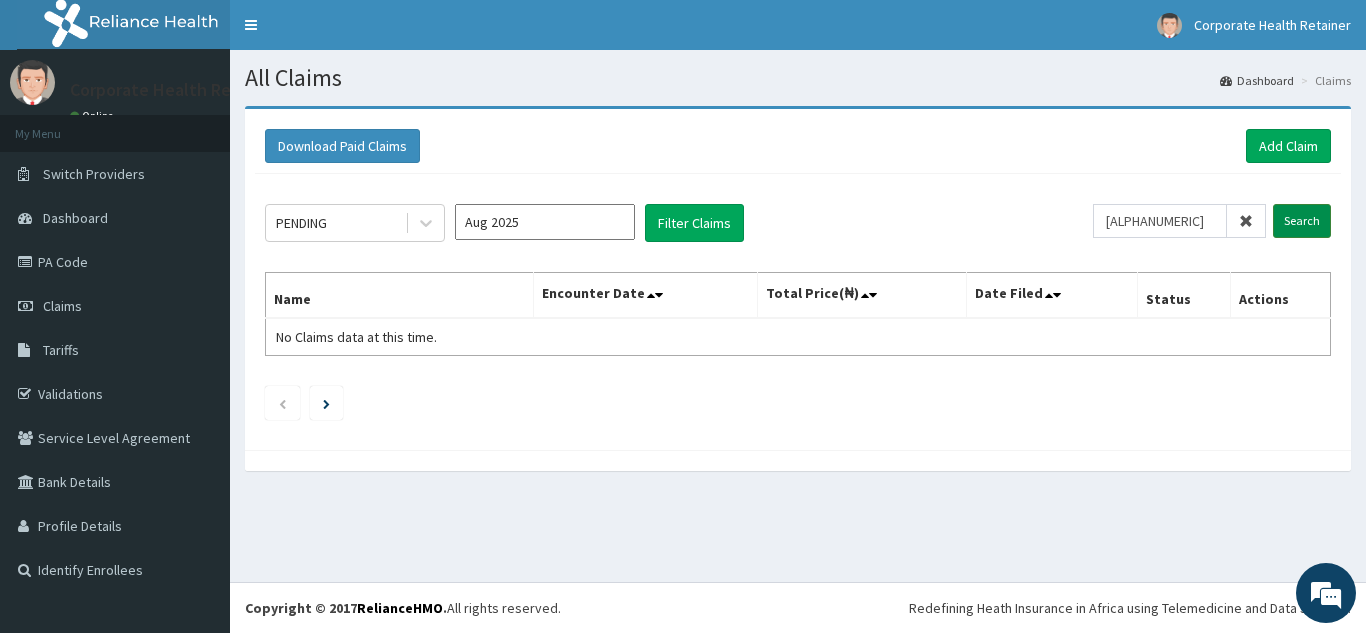 click on "Search" at bounding box center [1302, 221] 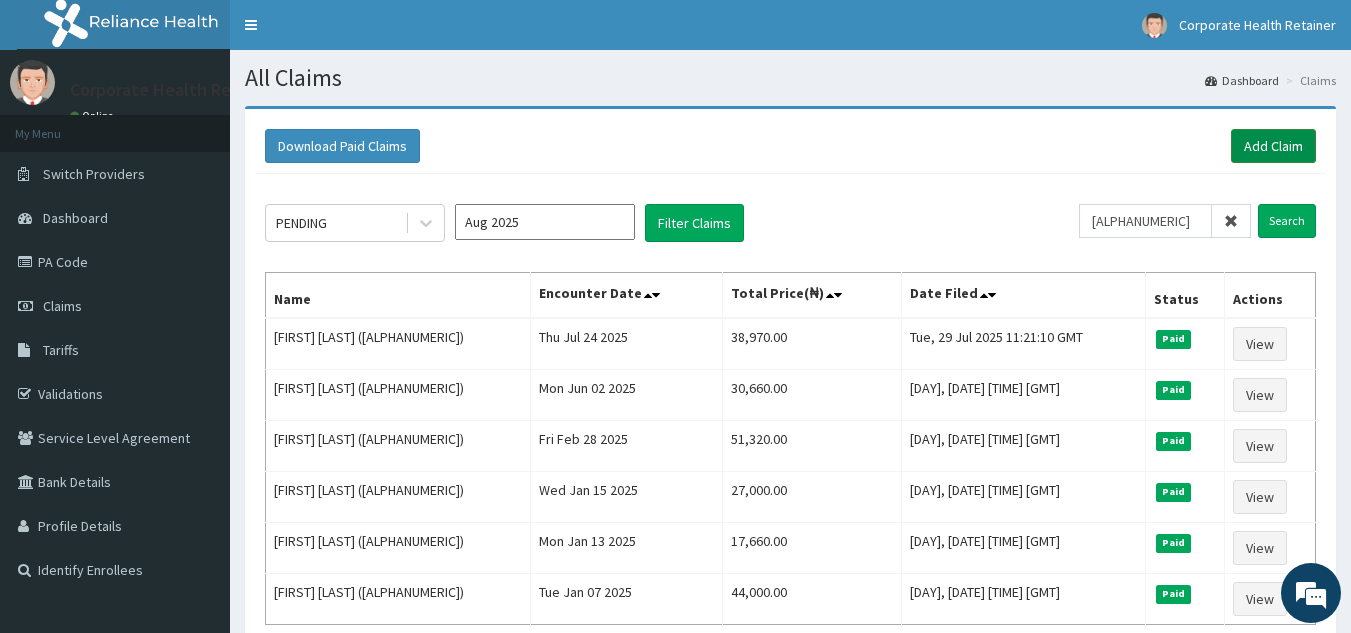 click on "Add Claim" at bounding box center [1273, 146] 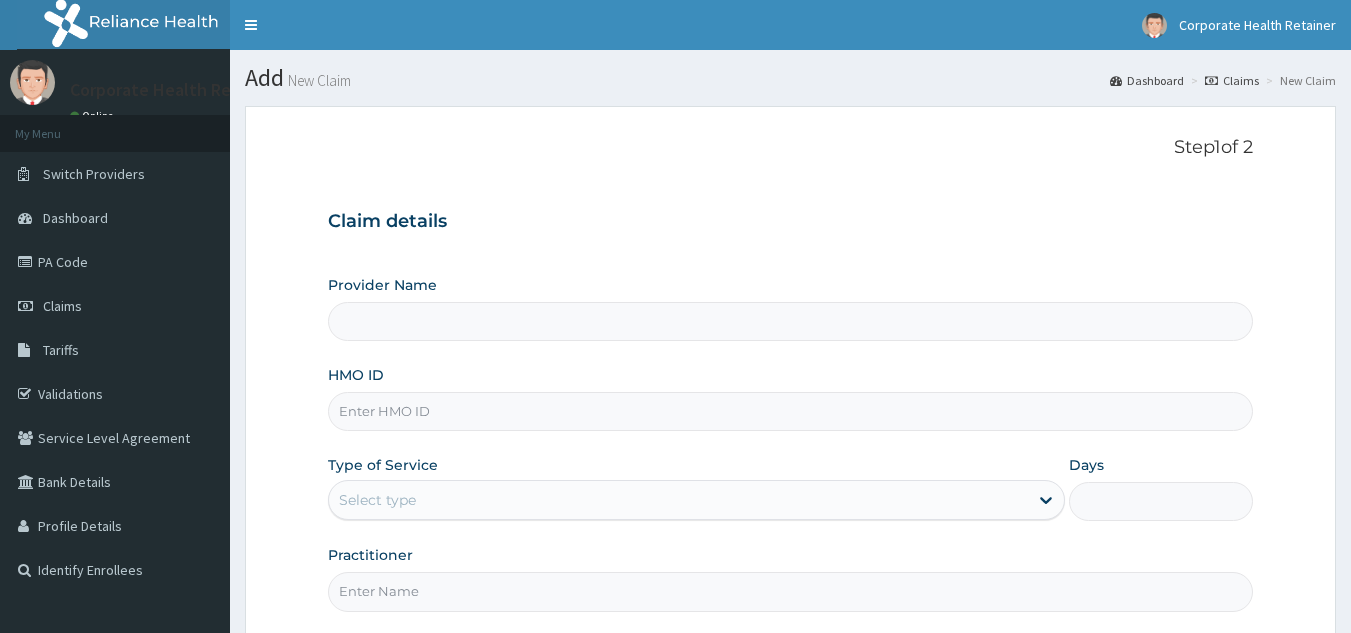 scroll, scrollTop: 0, scrollLeft: 0, axis: both 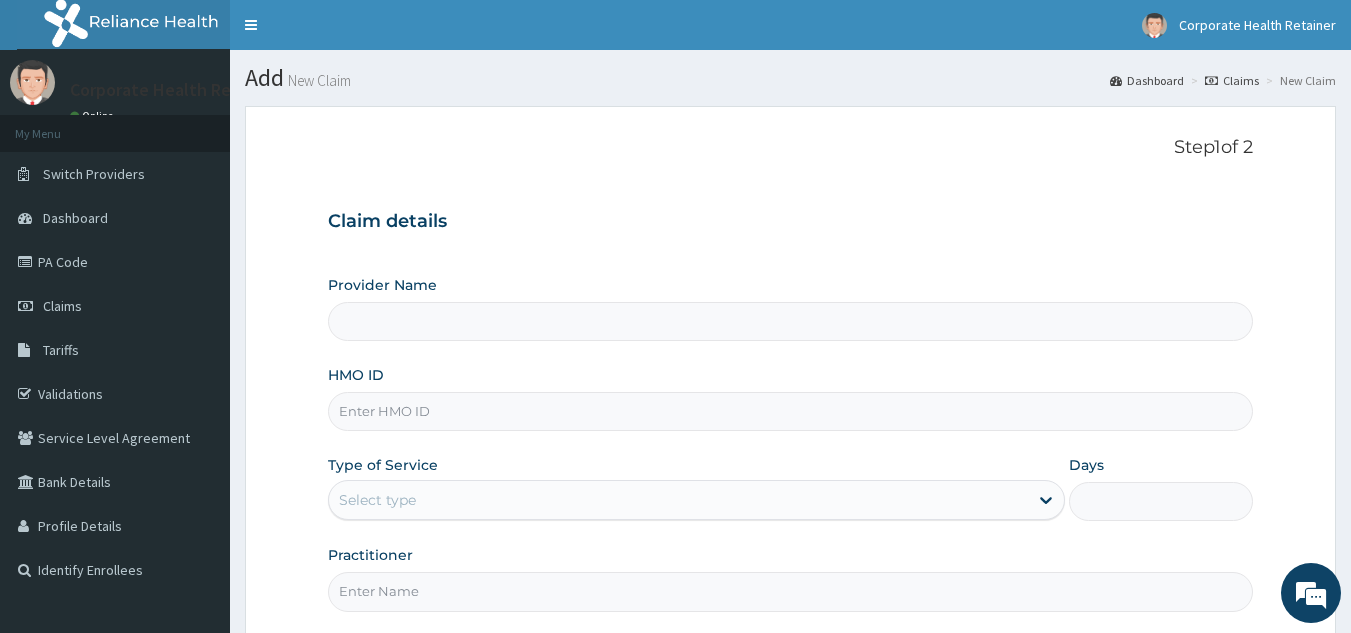 click on "HMO ID" at bounding box center [791, 411] 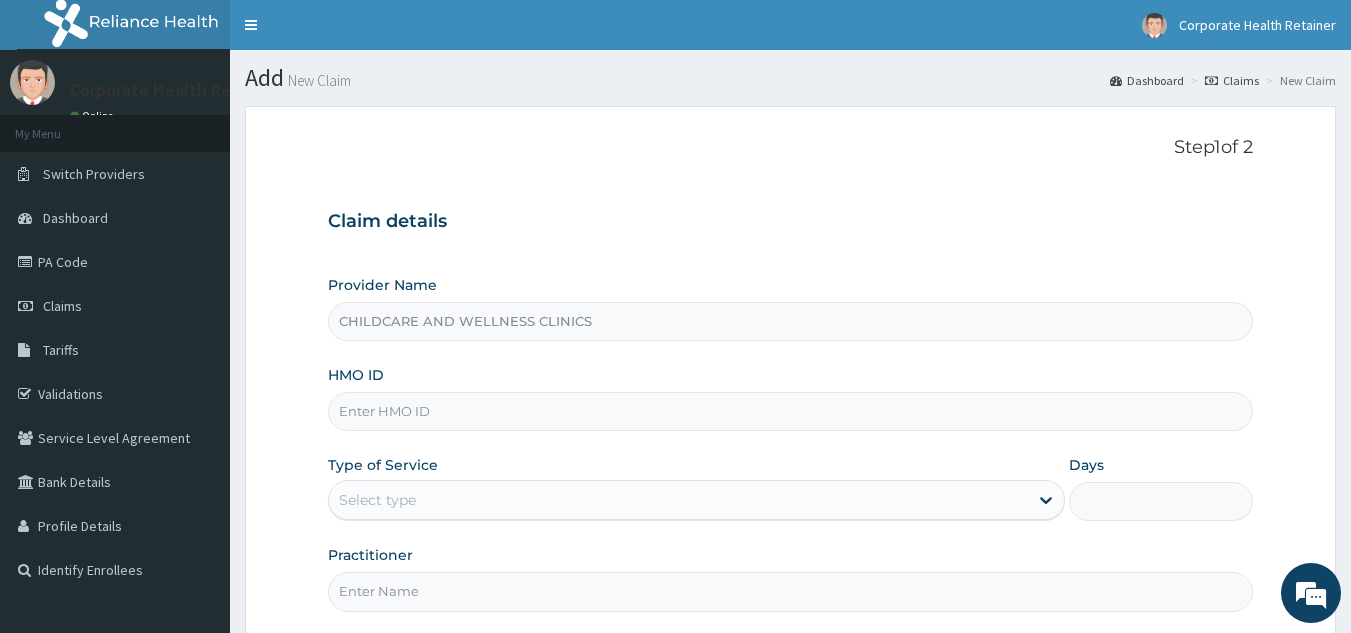 paste on "GAC/10024/B" 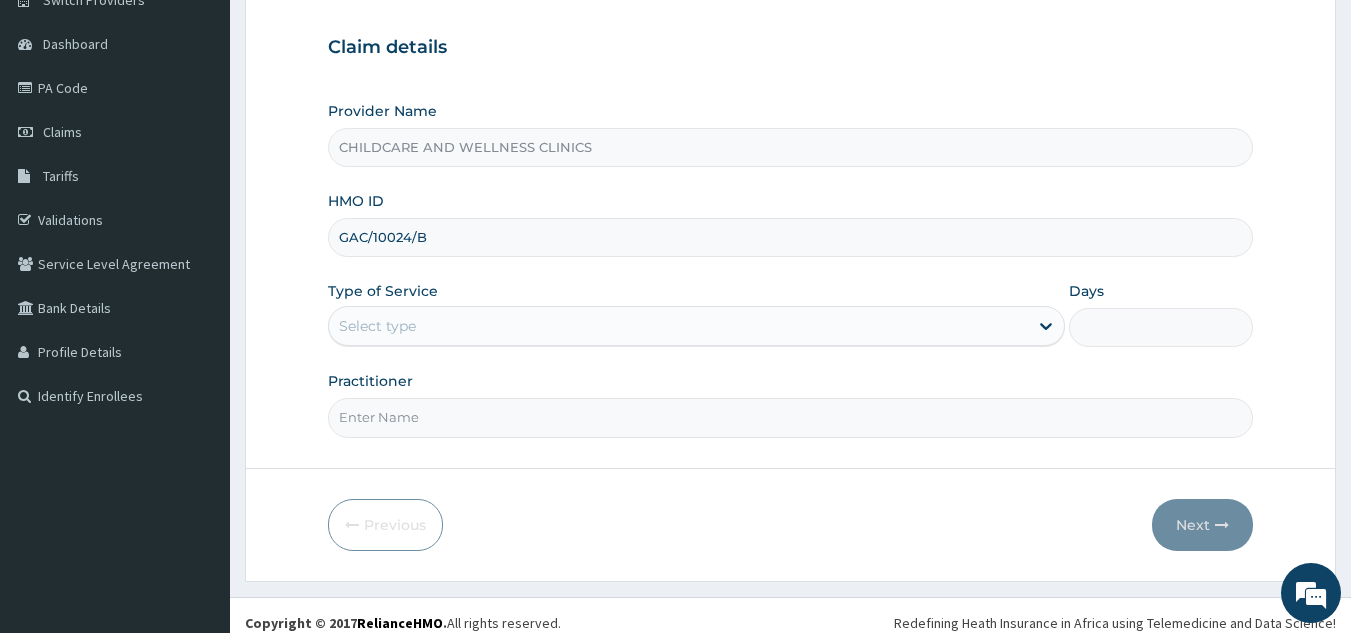 scroll, scrollTop: 176, scrollLeft: 0, axis: vertical 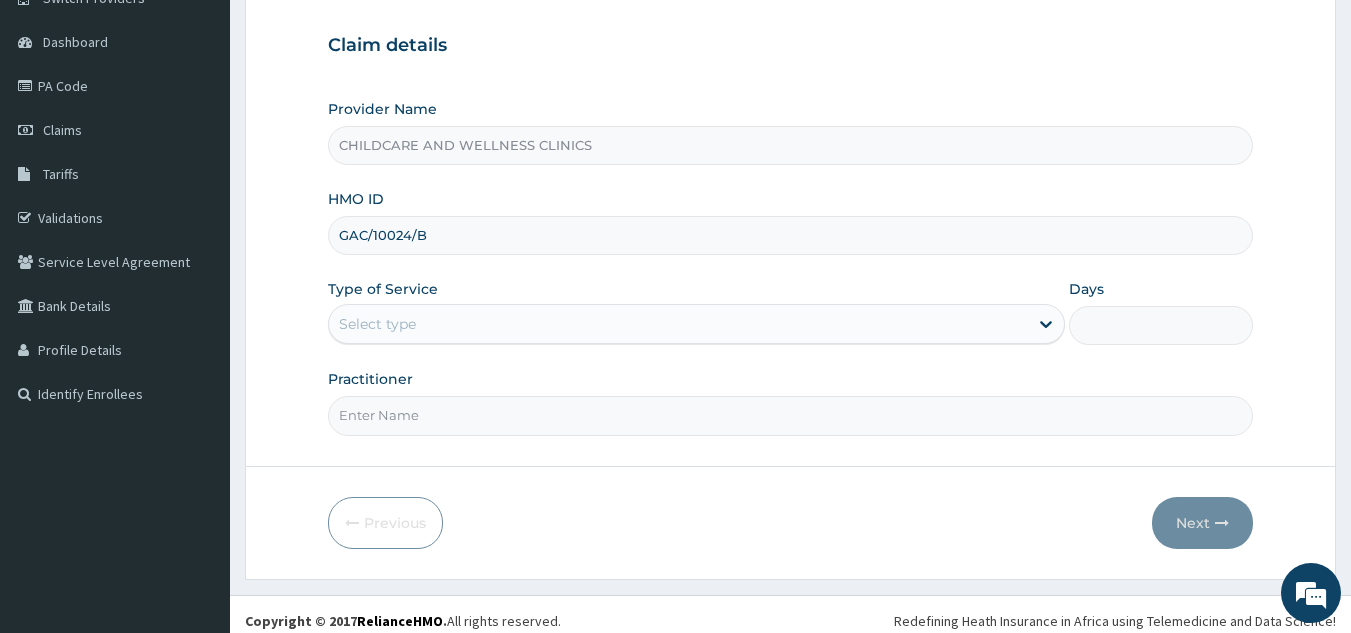 type on "GAC/10024/B" 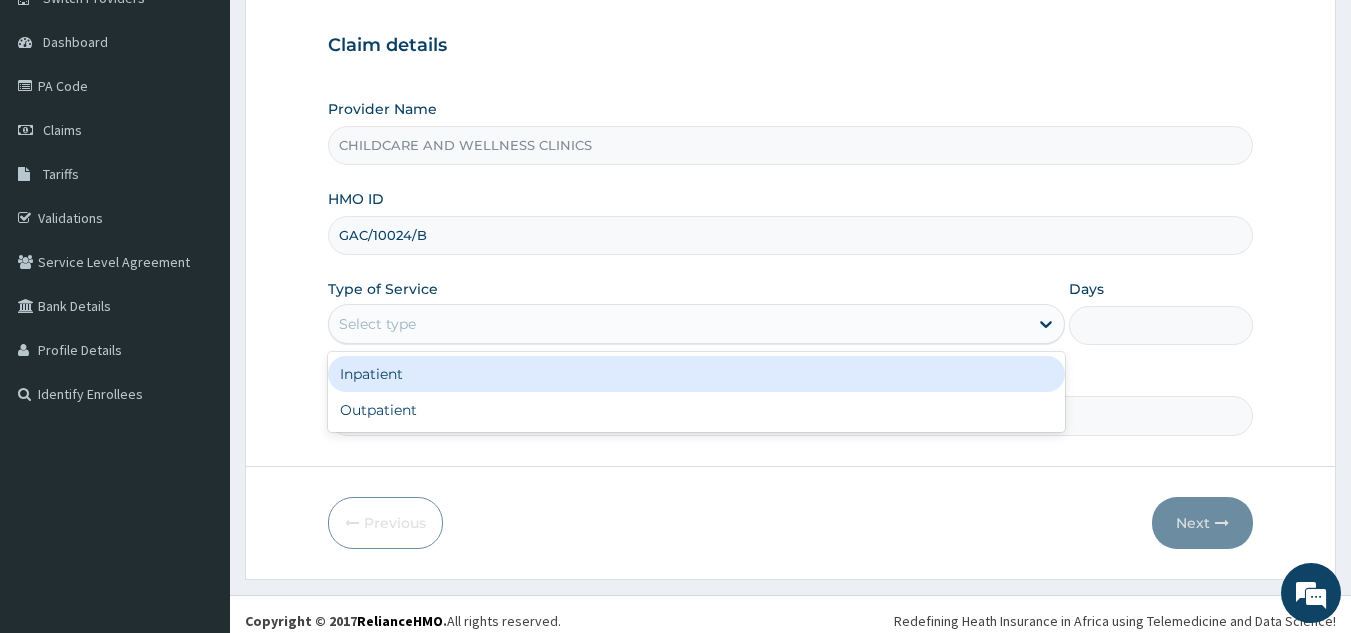 click on "Outpatient" at bounding box center [696, 410] 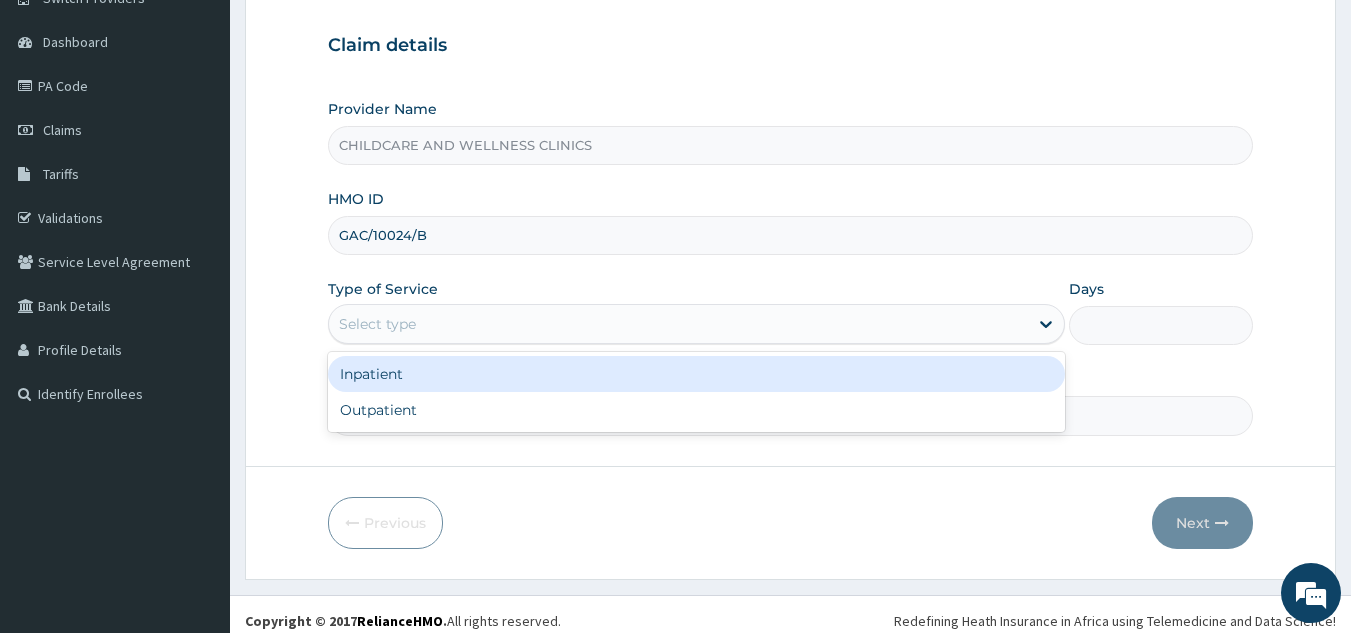 type on "1" 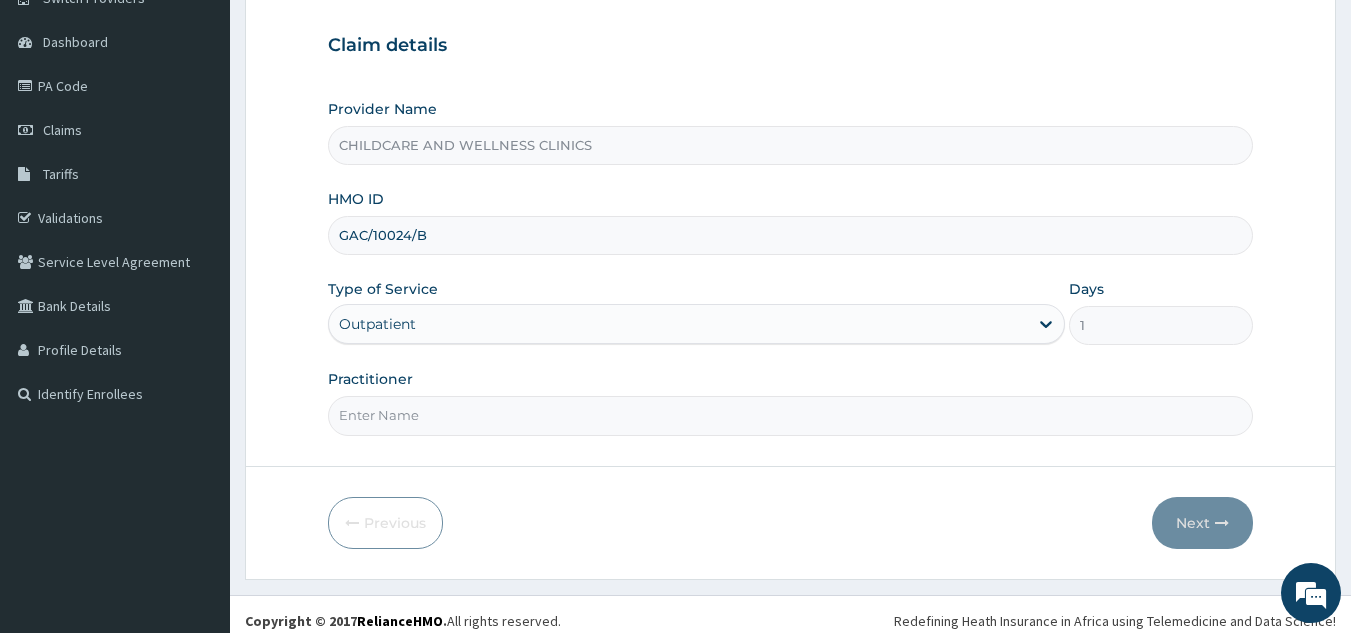 scroll, scrollTop: 189, scrollLeft: 0, axis: vertical 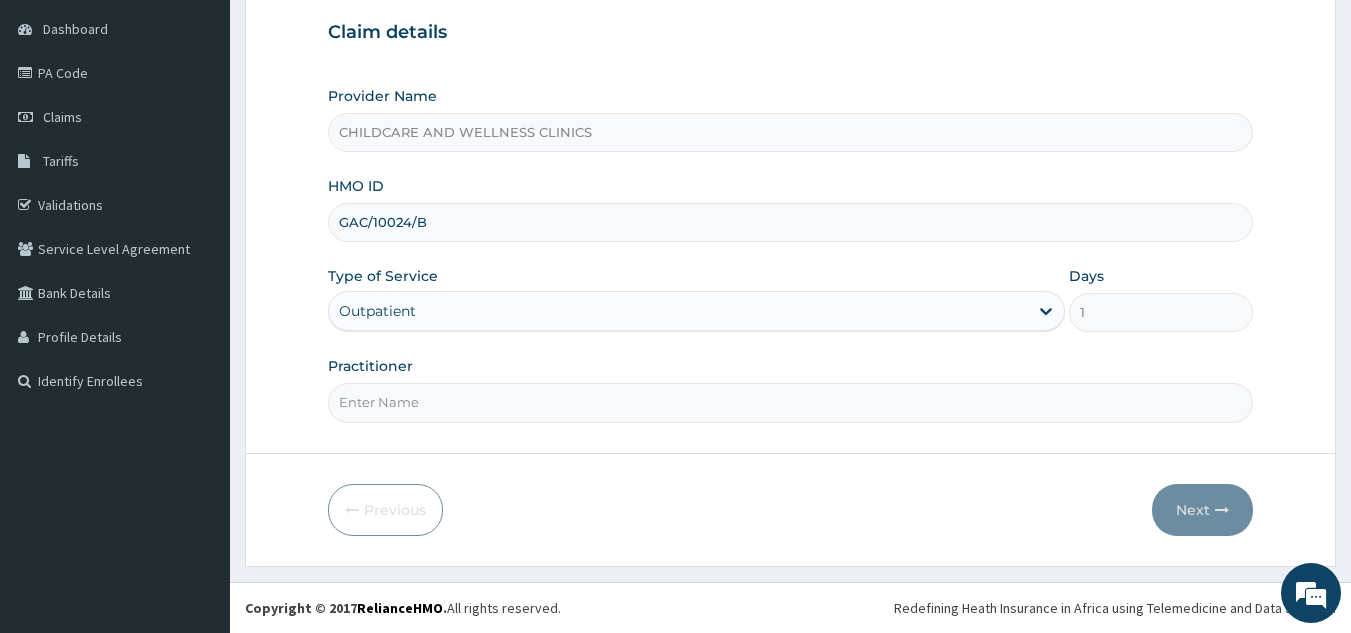 click on "Practitioner" at bounding box center (791, 402) 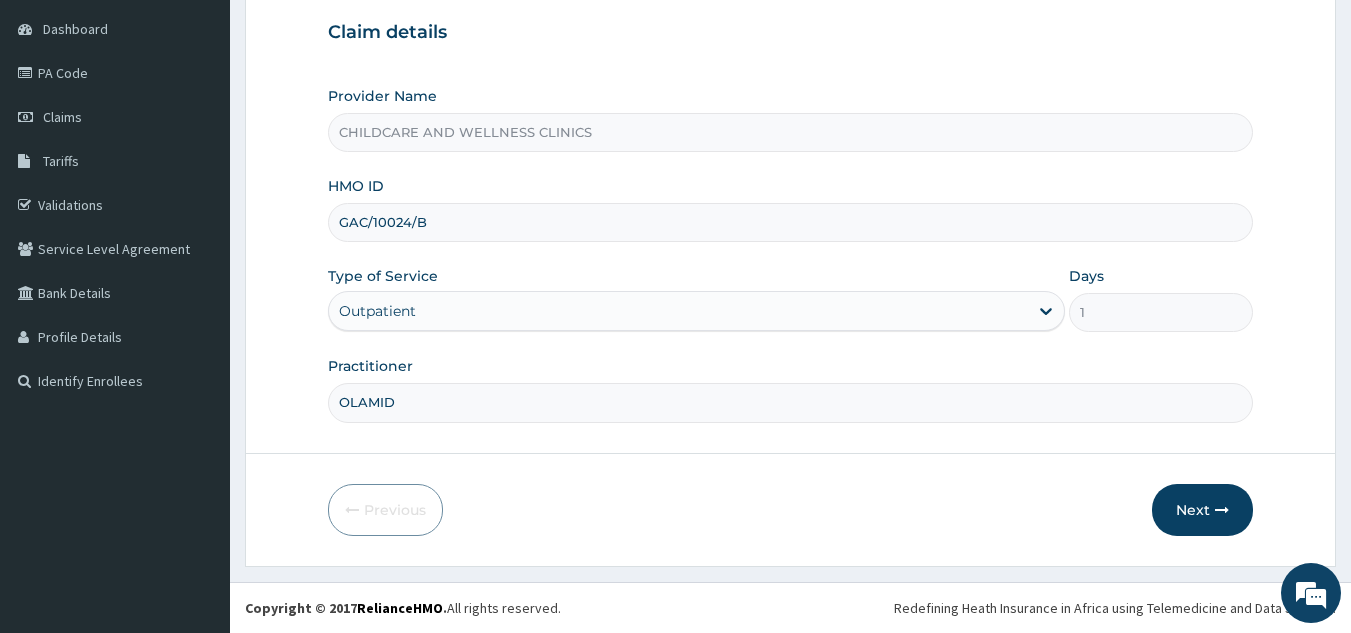 type on "OLAMIDE" 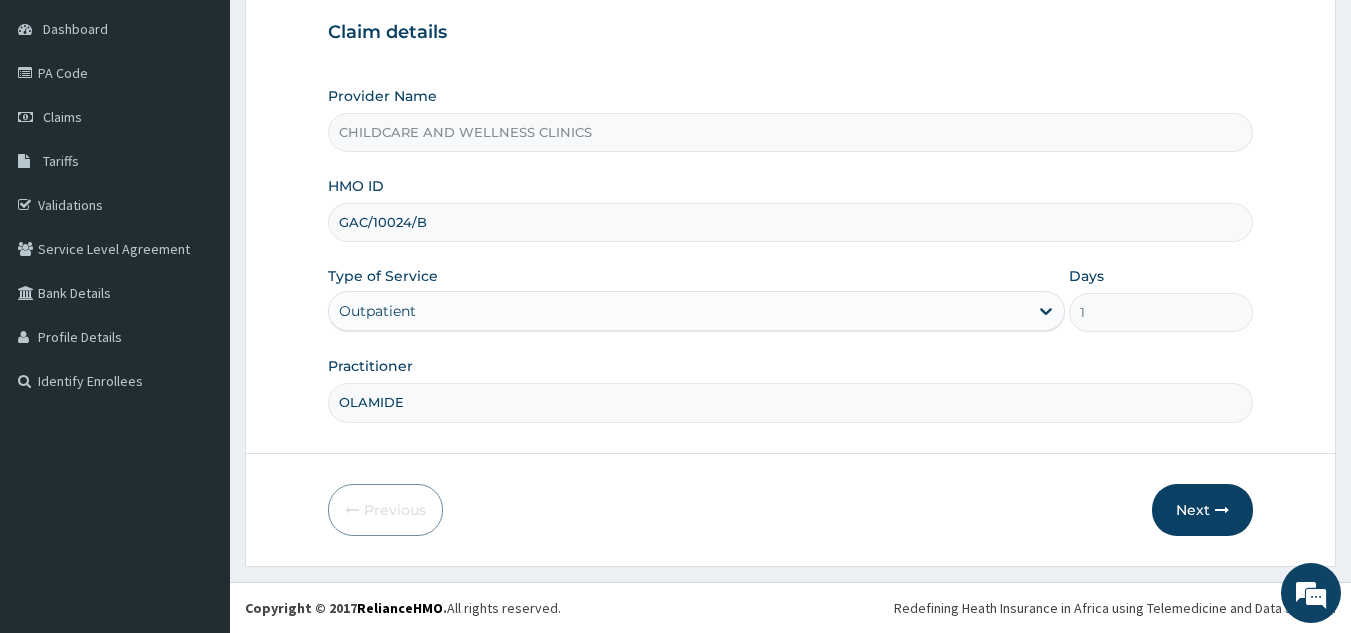 scroll, scrollTop: 0, scrollLeft: 0, axis: both 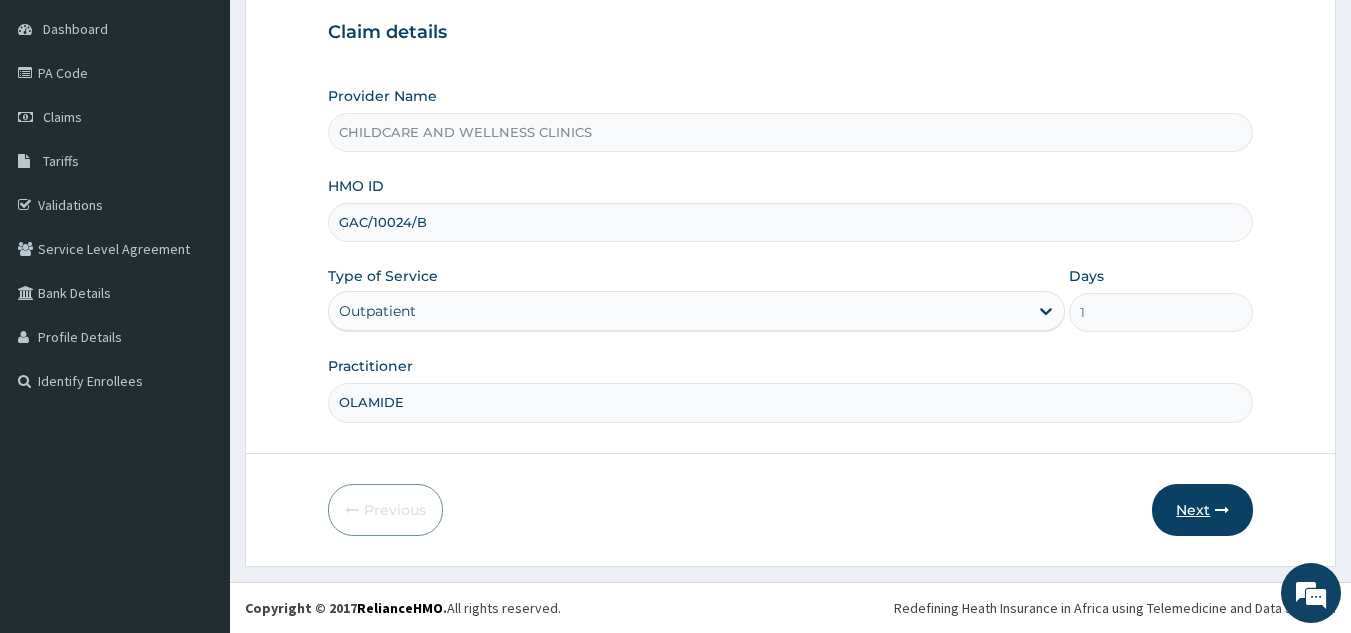 click on "Next" at bounding box center [1202, 510] 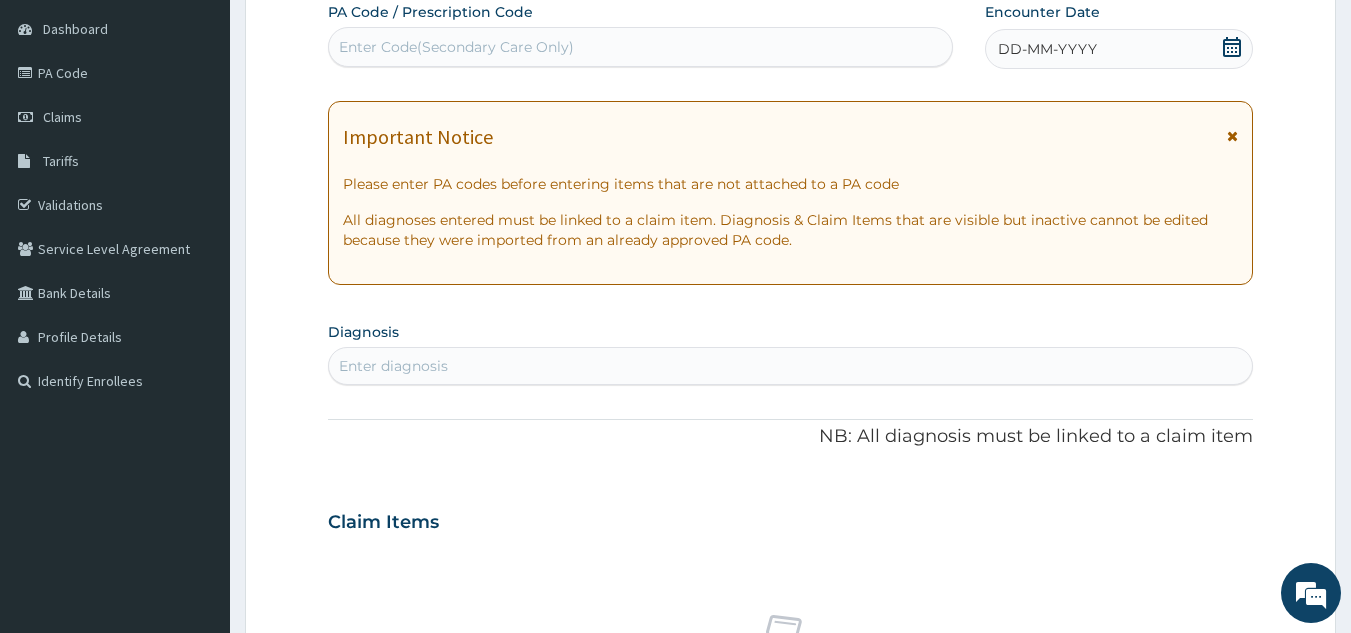click on "DD-MM-YYYY" at bounding box center [1119, 49] 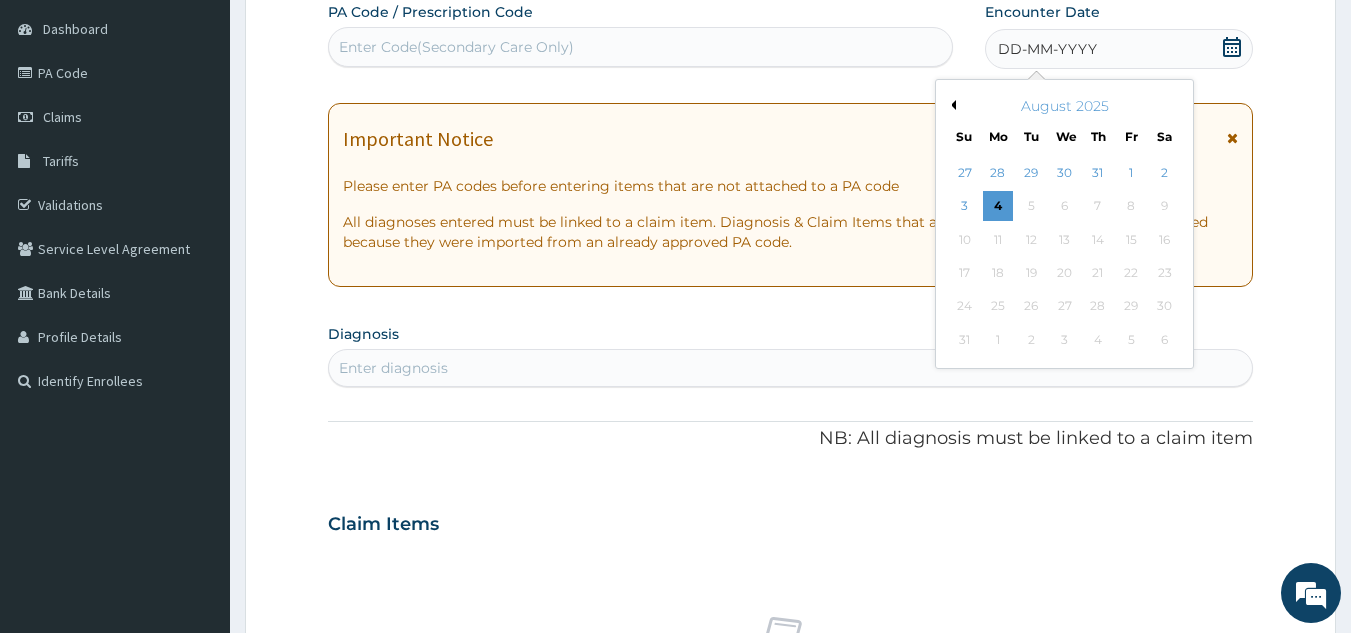 click on "Previous Month" at bounding box center (951, 105) 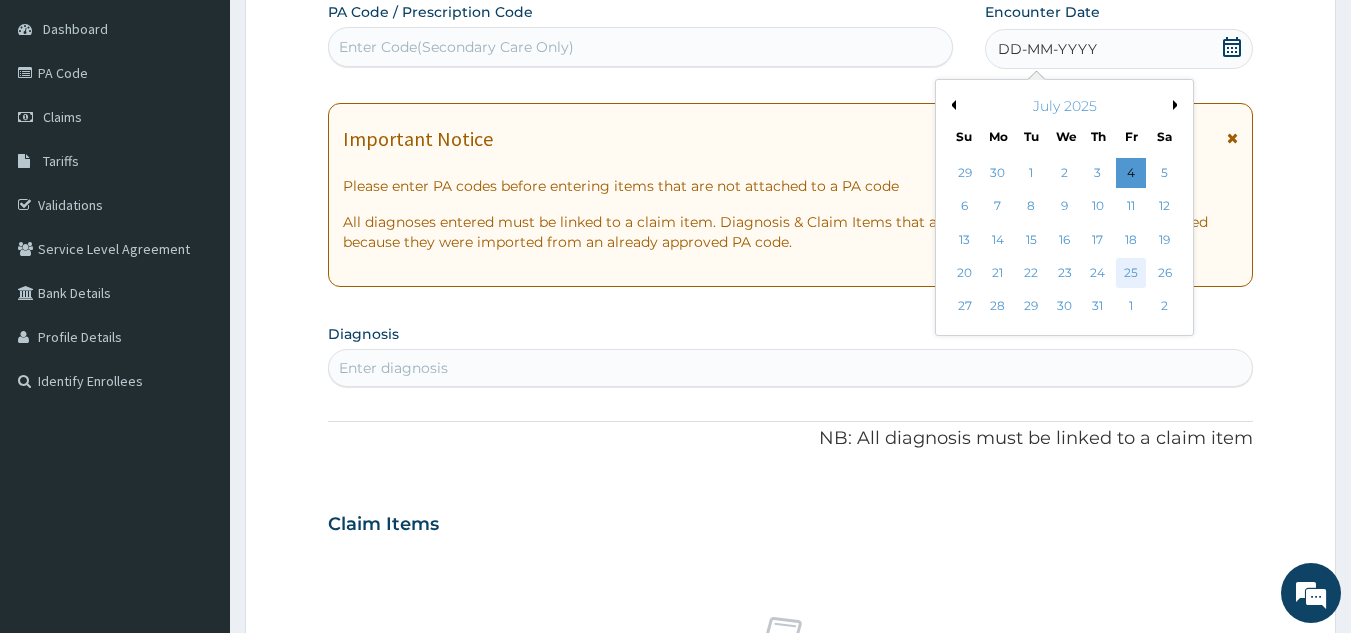 click on "25" at bounding box center (1131, 273) 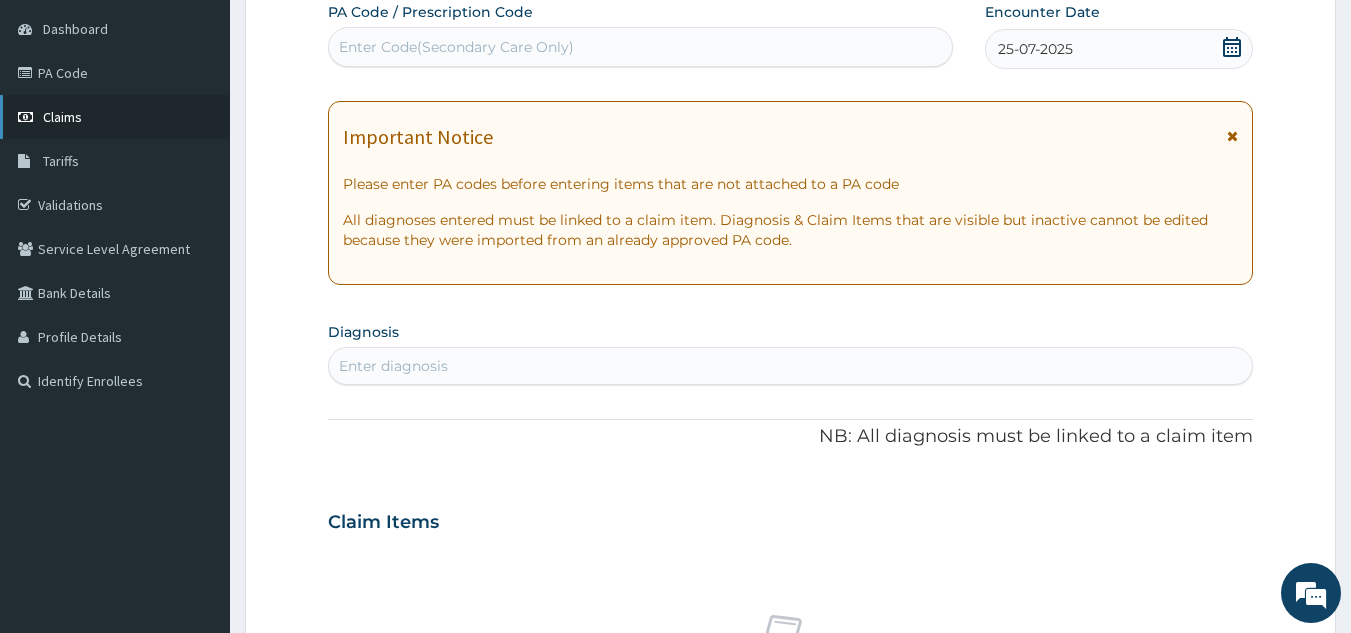 click on "Claims" at bounding box center (62, 117) 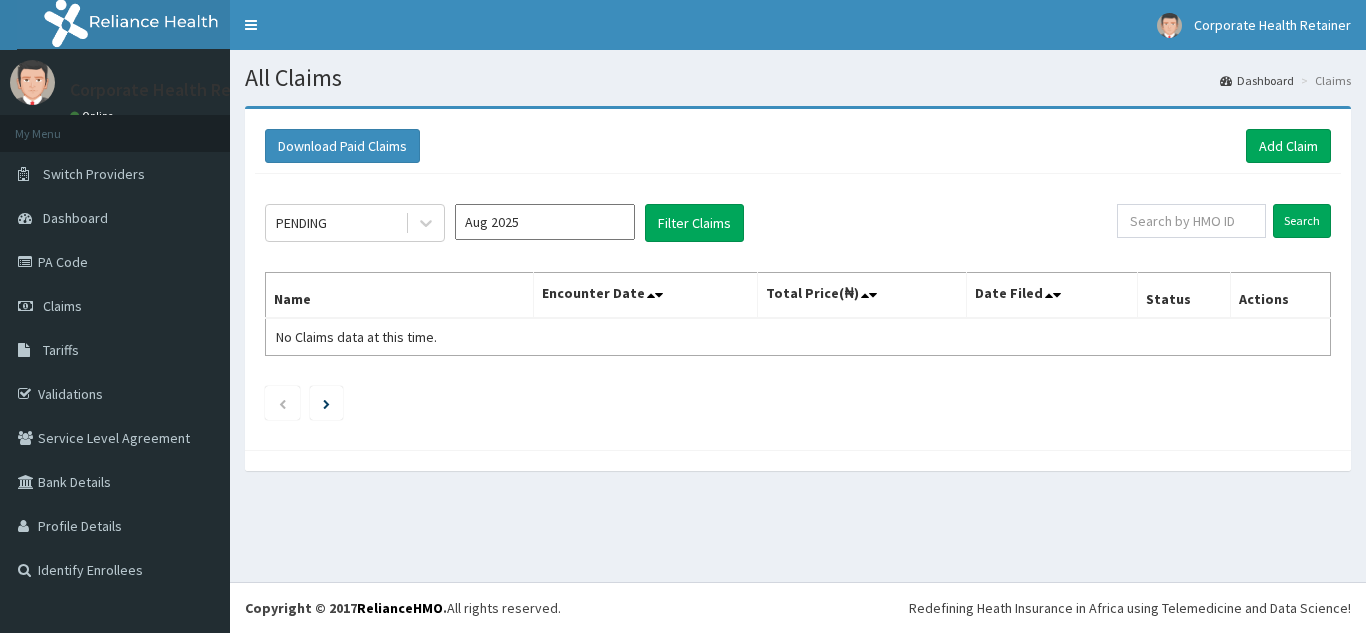 scroll, scrollTop: 0, scrollLeft: 0, axis: both 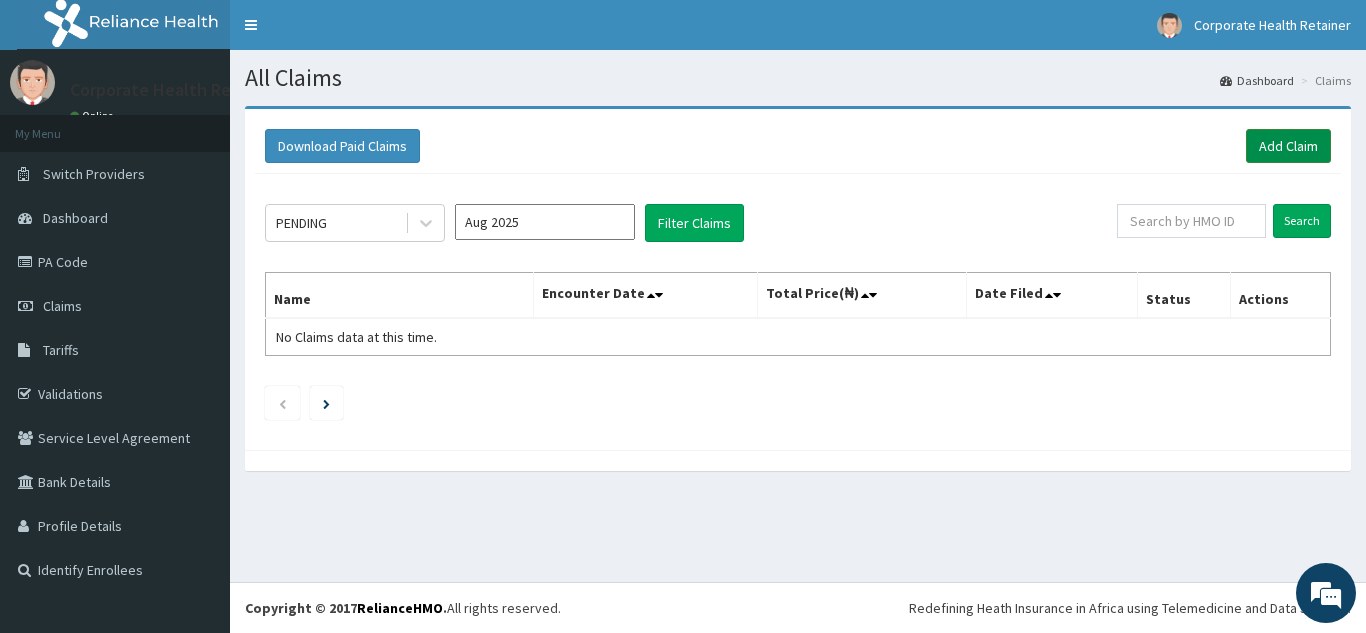 click on "Add Claim" at bounding box center (1288, 146) 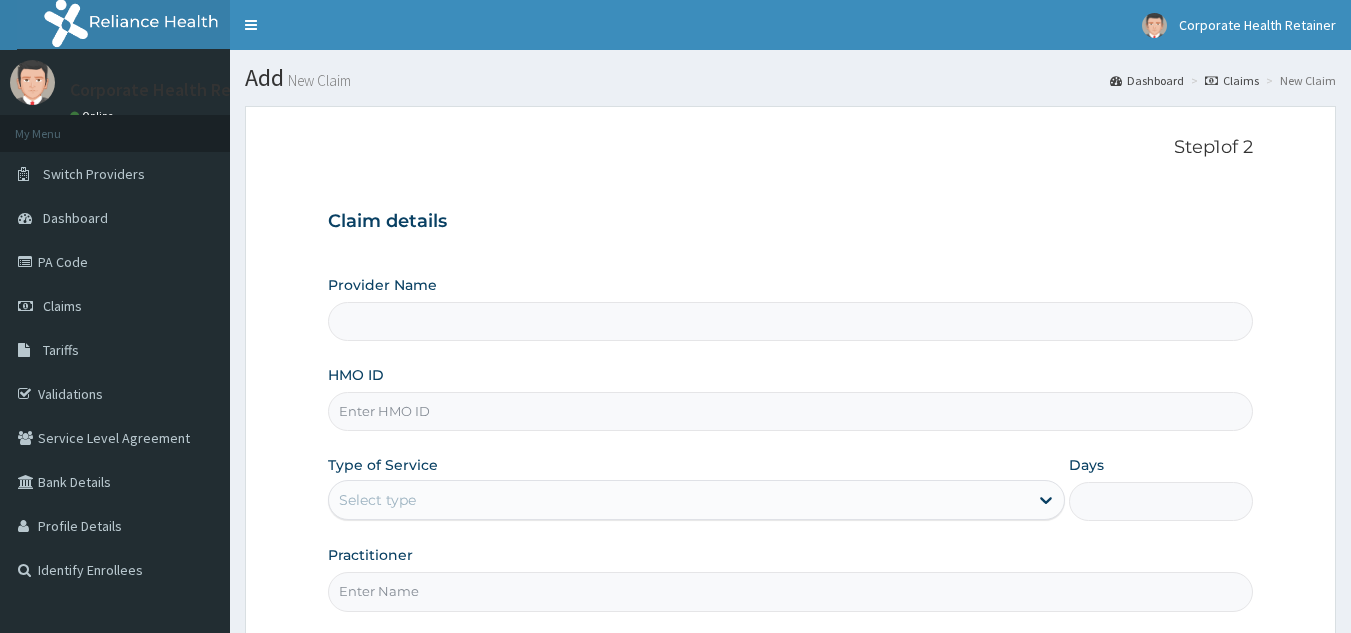 scroll, scrollTop: 0, scrollLeft: 0, axis: both 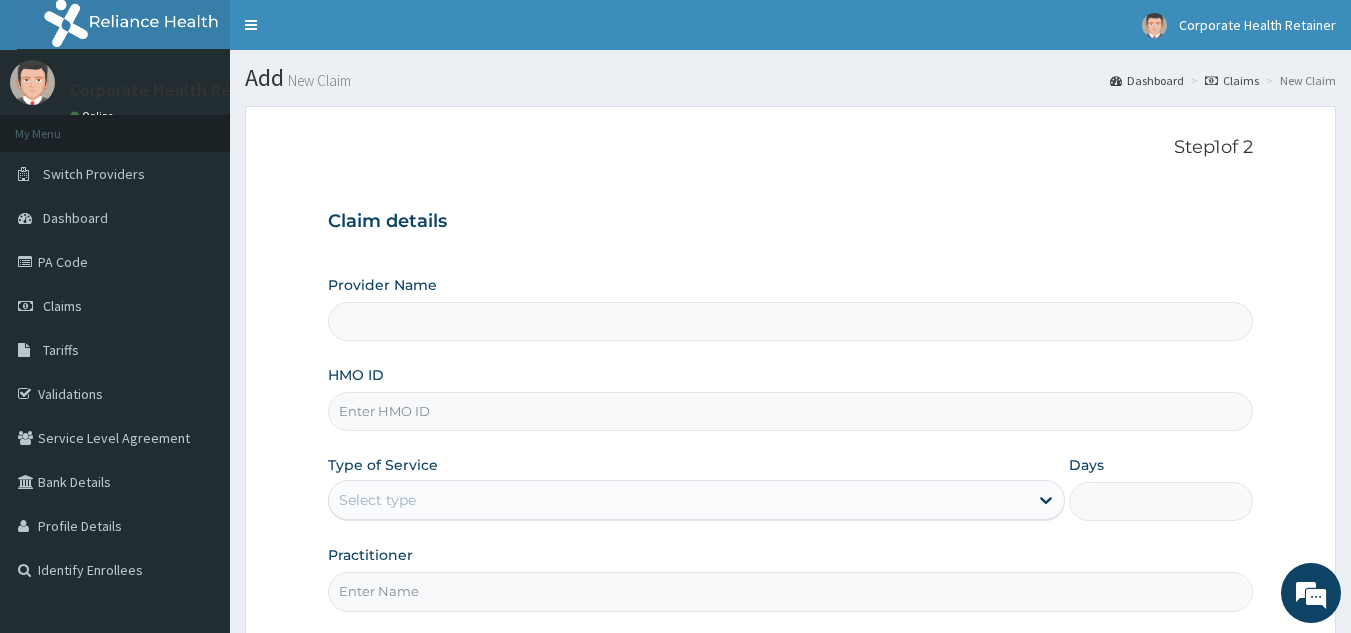 type on "CHILDCARE AND WELLNESS CLINICS" 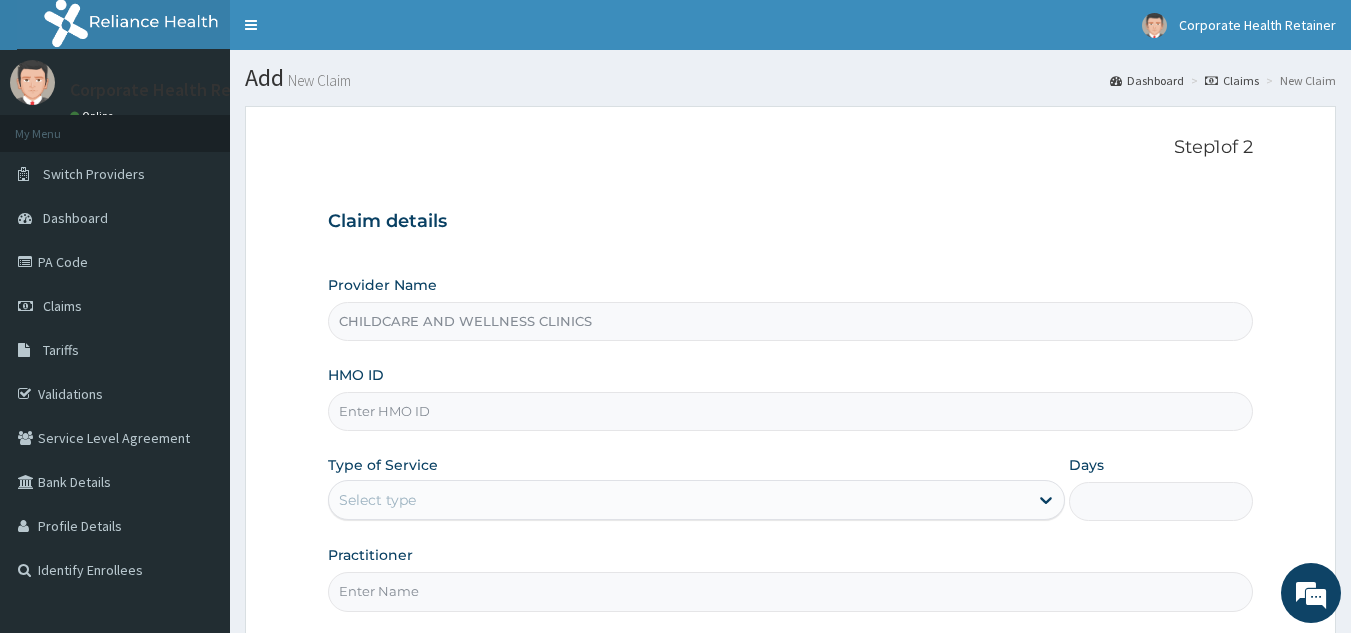 click on "CHILDCARE AND WELLNESS CLINICS" at bounding box center [791, 321] 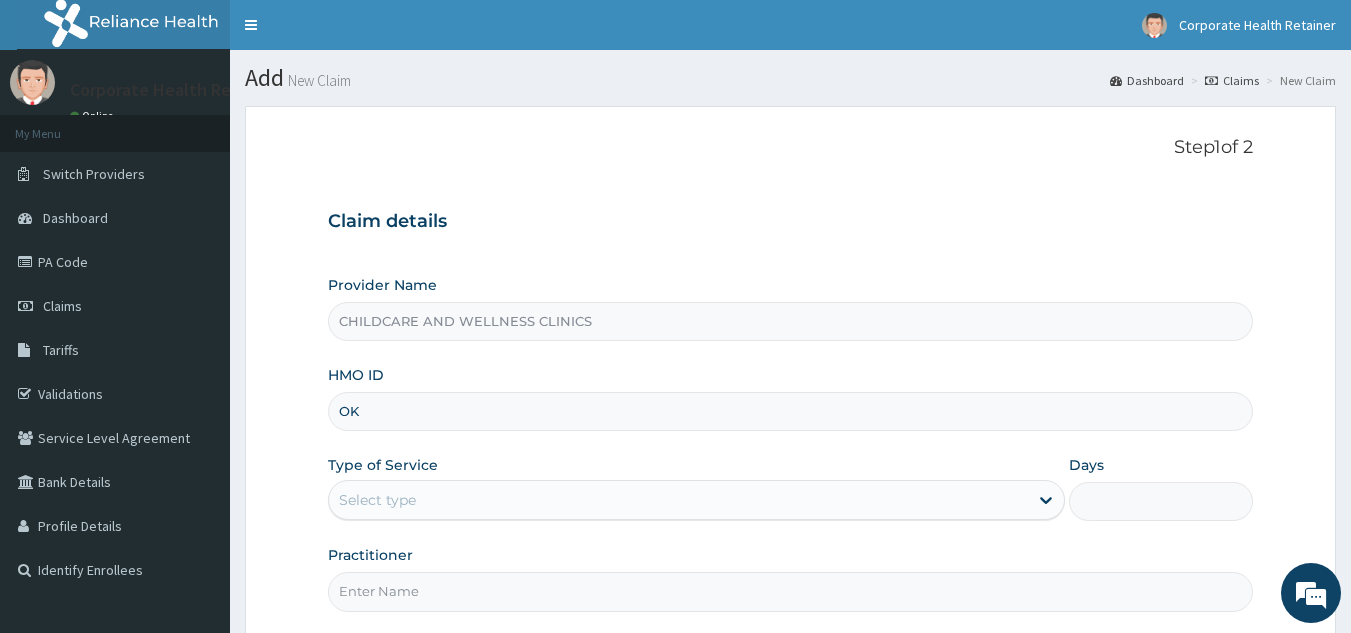 type on "O" 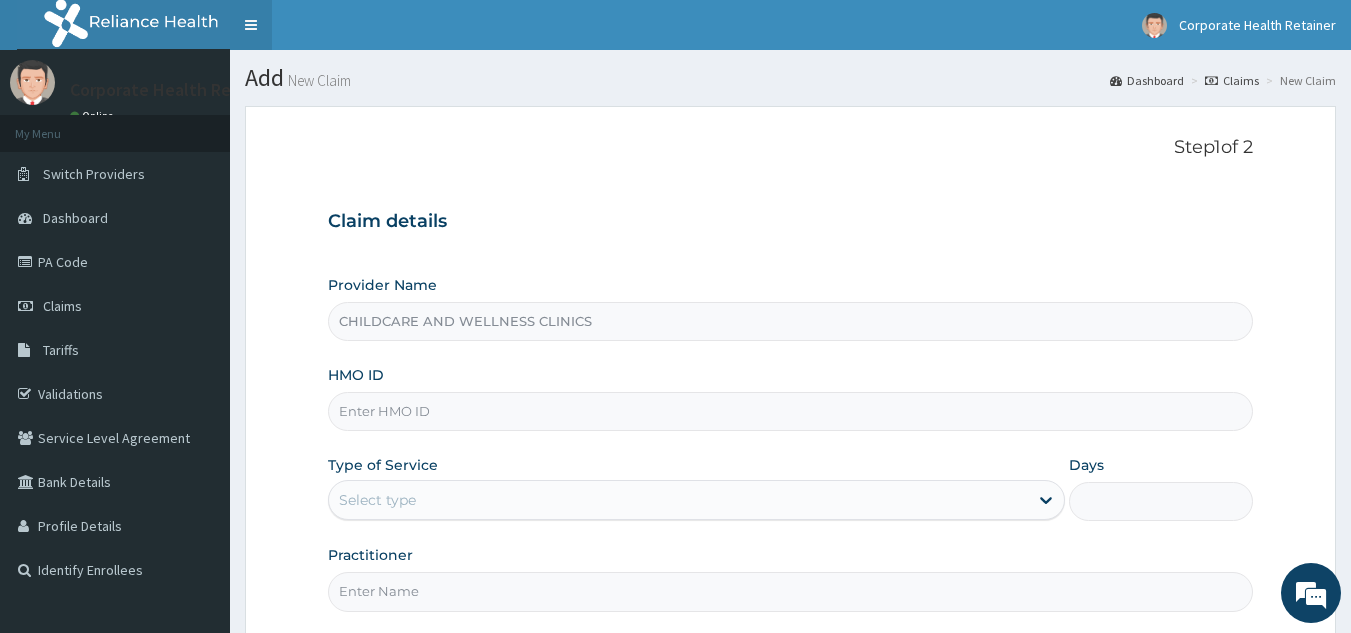 scroll, scrollTop: 0, scrollLeft: 0, axis: both 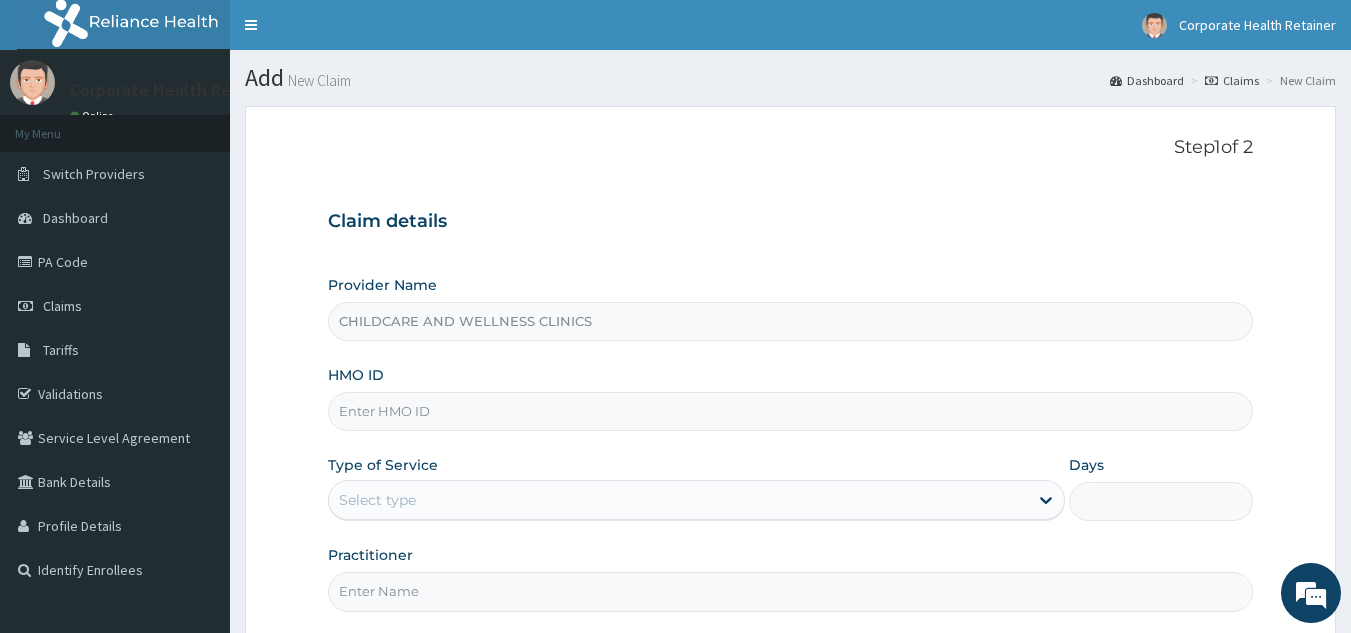 click on "HMO ID" at bounding box center [791, 411] 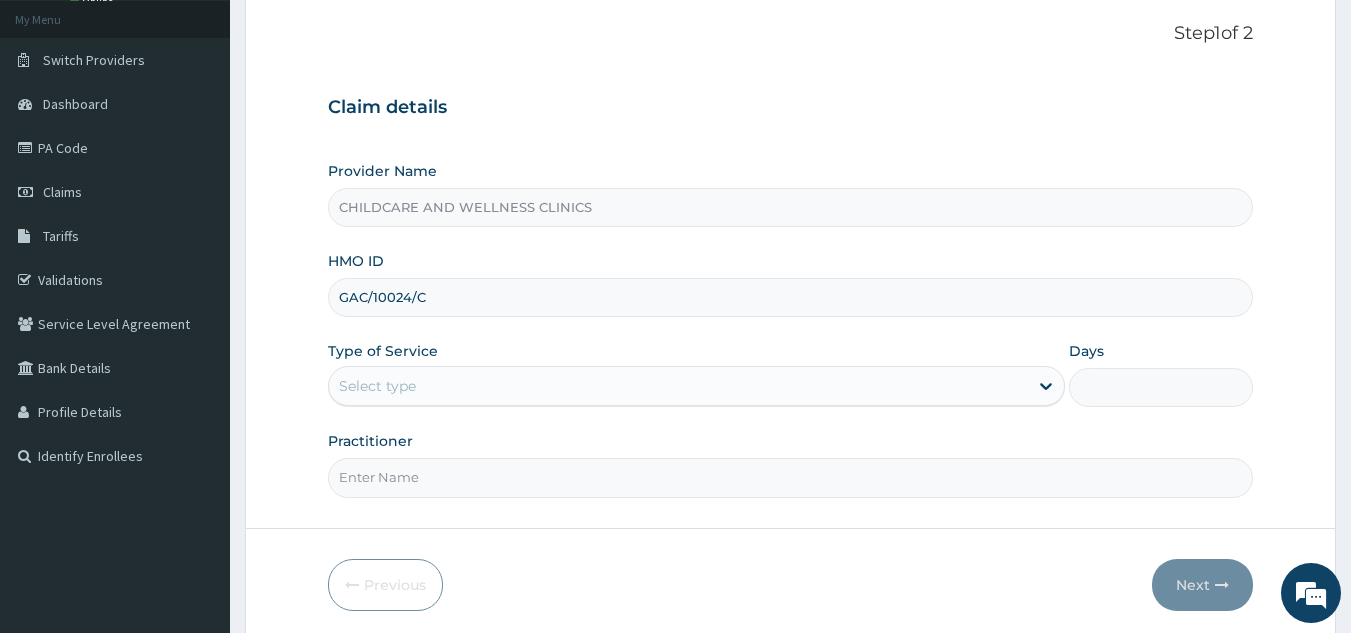 scroll, scrollTop: 120, scrollLeft: 0, axis: vertical 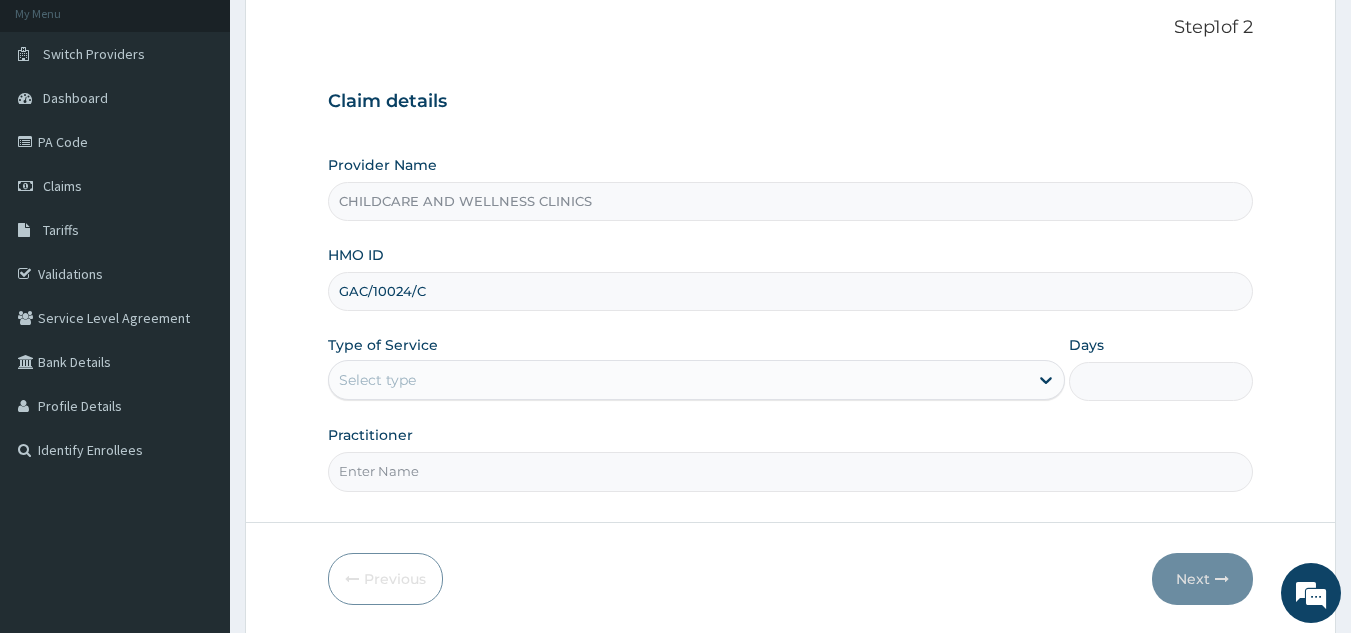 type on "GAC/10024/C" 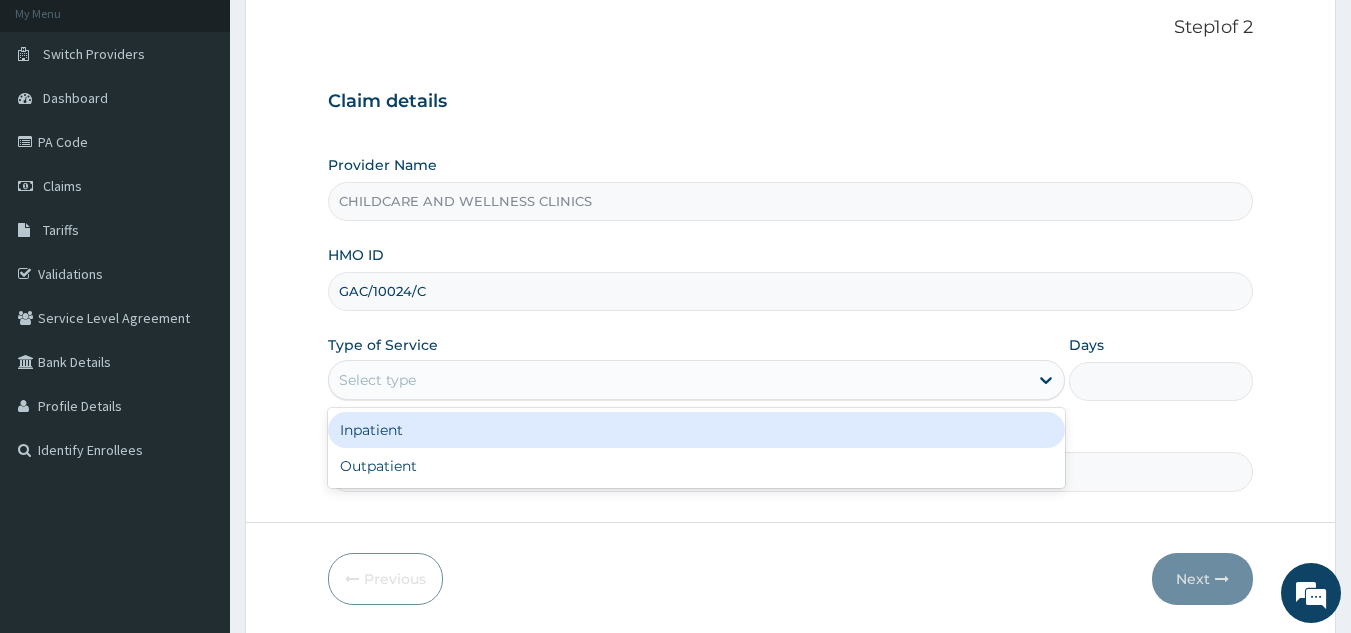 click on "Outpatient" at bounding box center (696, 466) 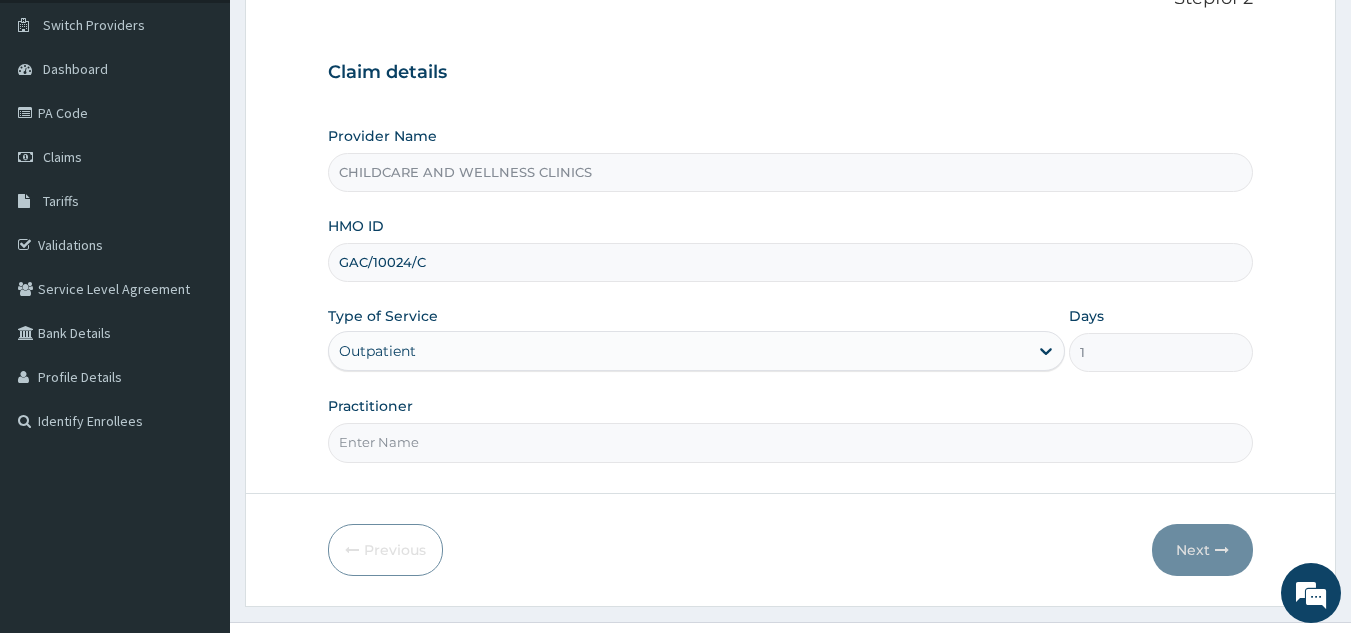 scroll, scrollTop: 189, scrollLeft: 0, axis: vertical 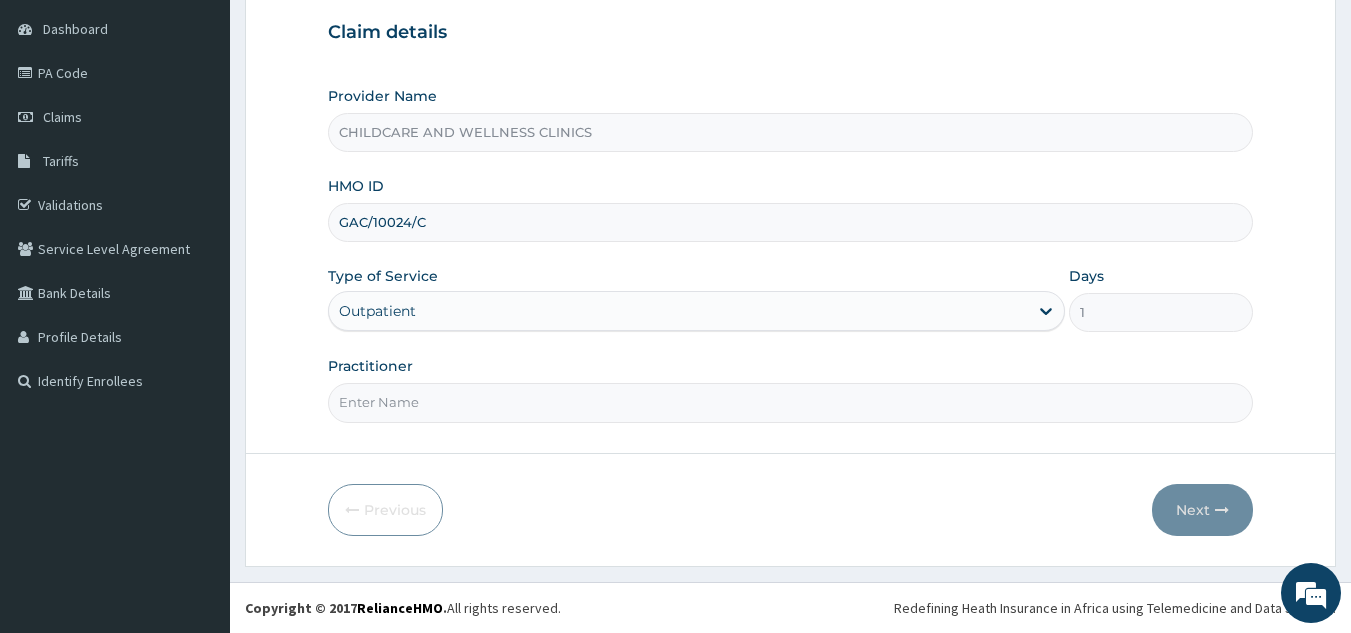 click on "Practitioner" at bounding box center [791, 402] 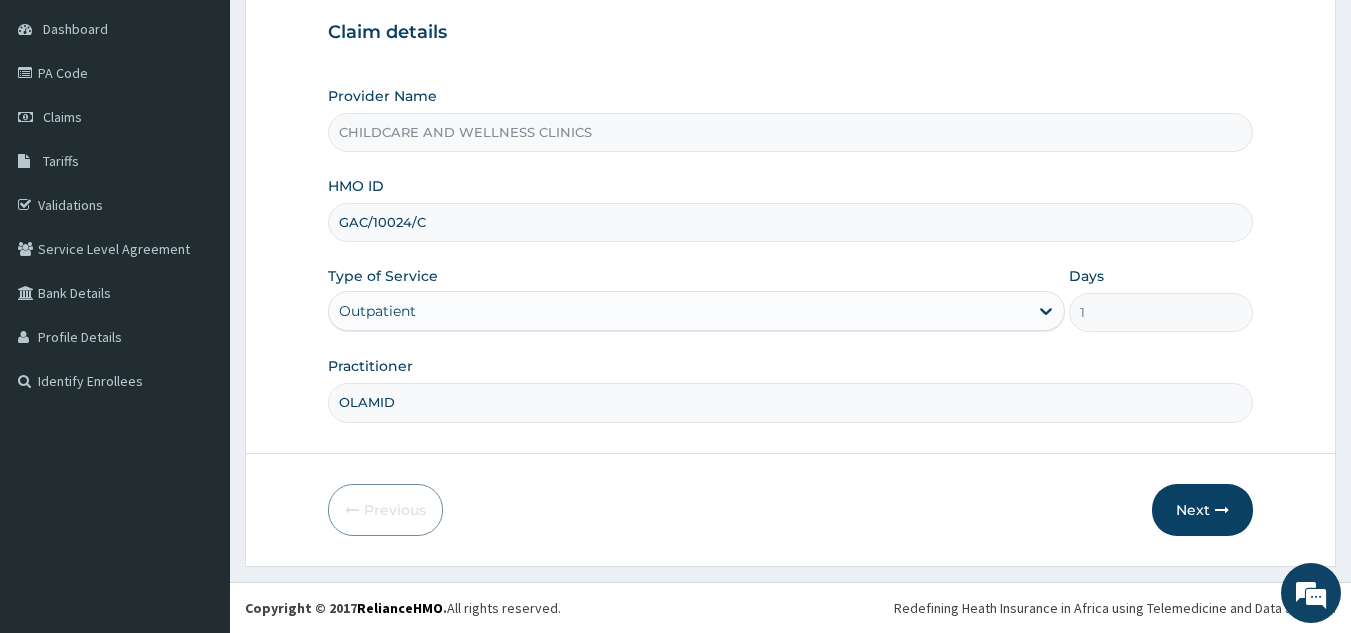 type on "OLAMIDE" 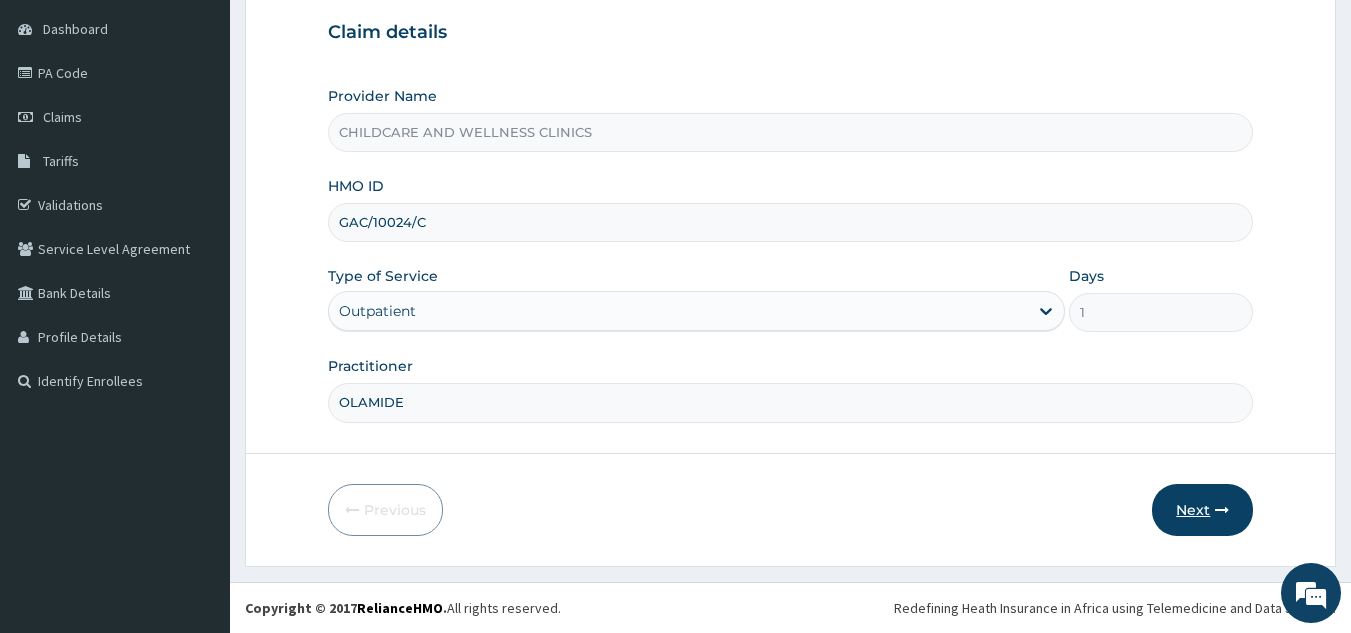 click on "Next" at bounding box center [1202, 510] 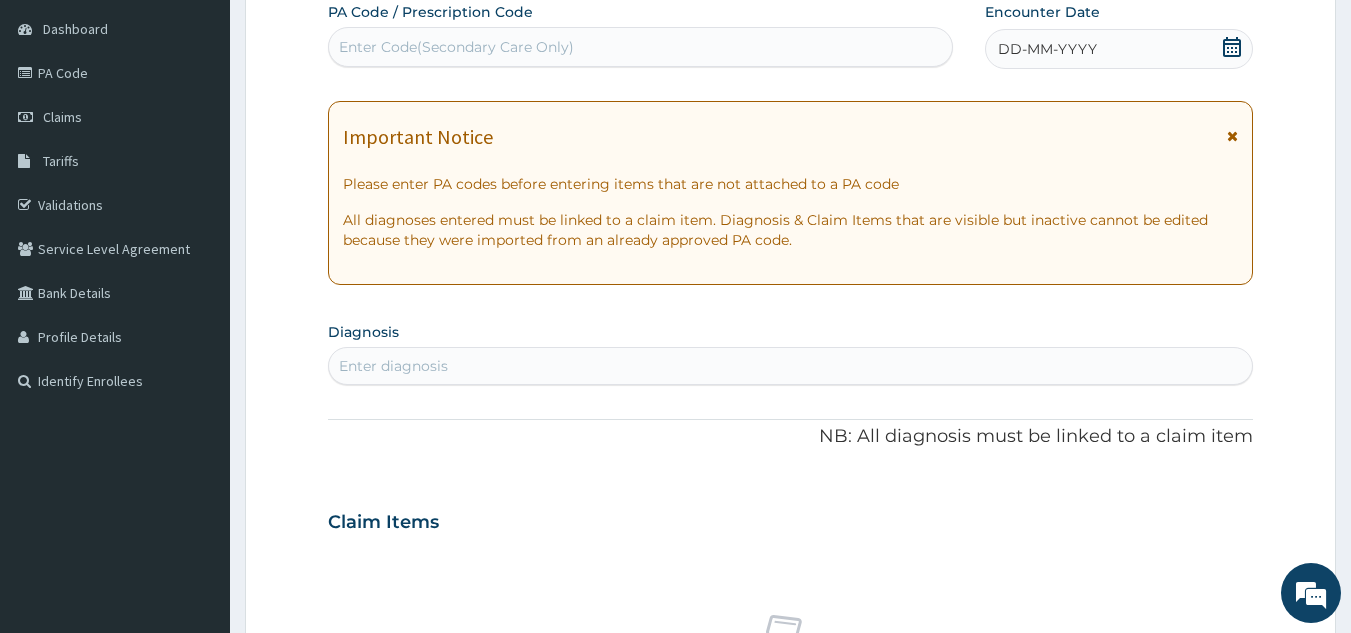 click 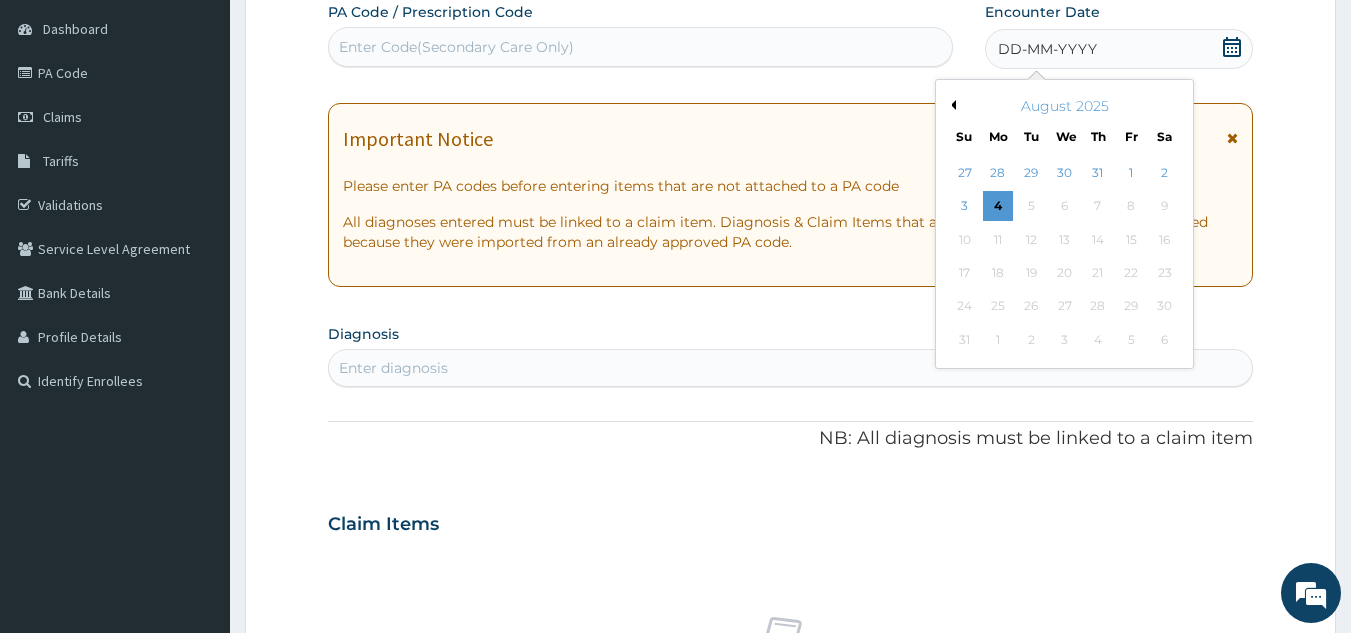 click on "August 2025" at bounding box center [1064, 106] 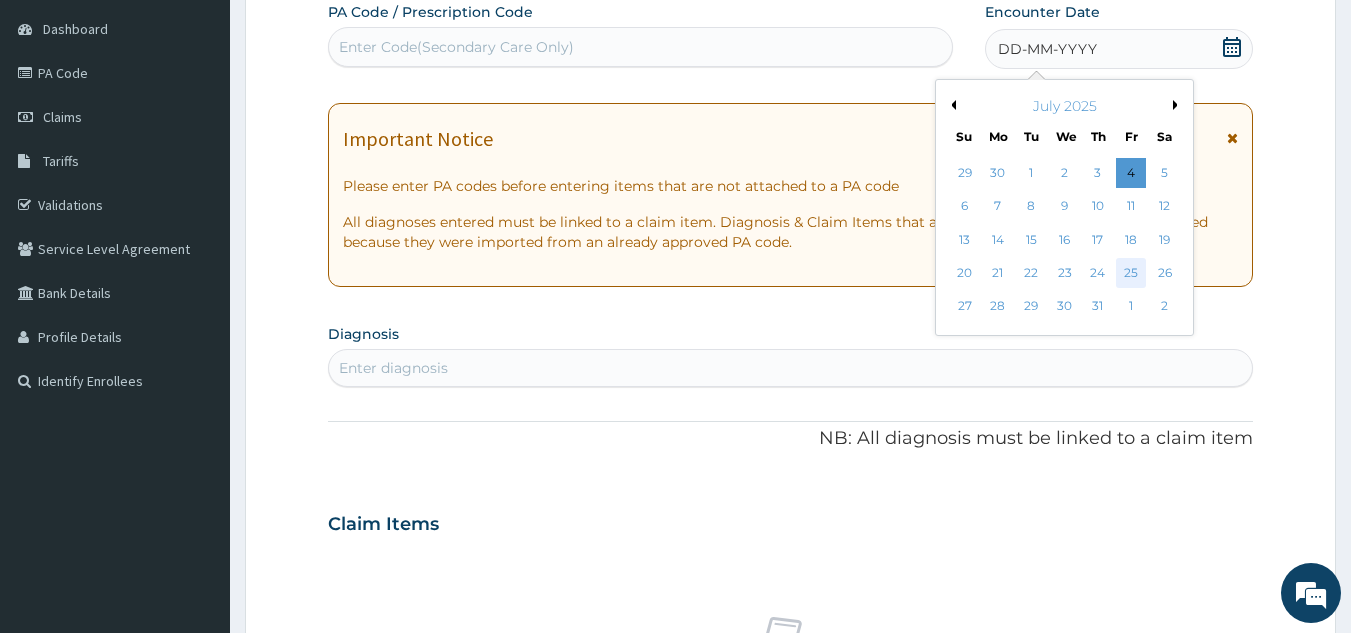 click on "25" at bounding box center (1131, 273) 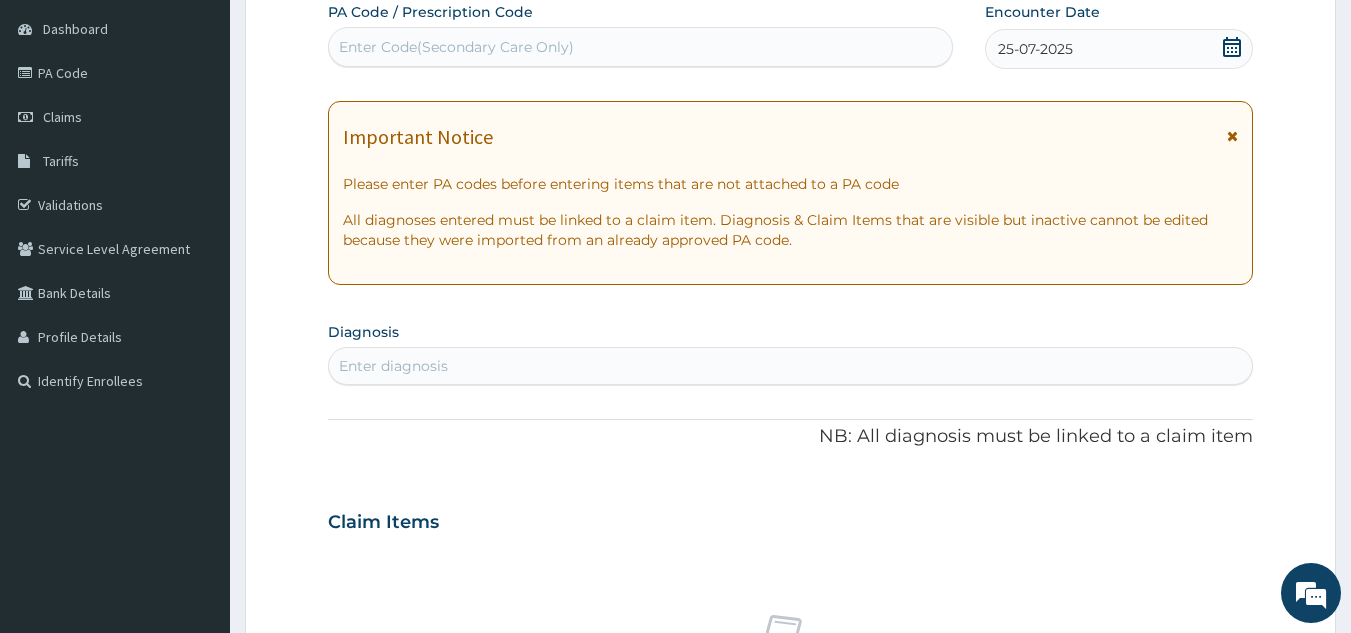 click on "Enter diagnosis" at bounding box center (791, 366) 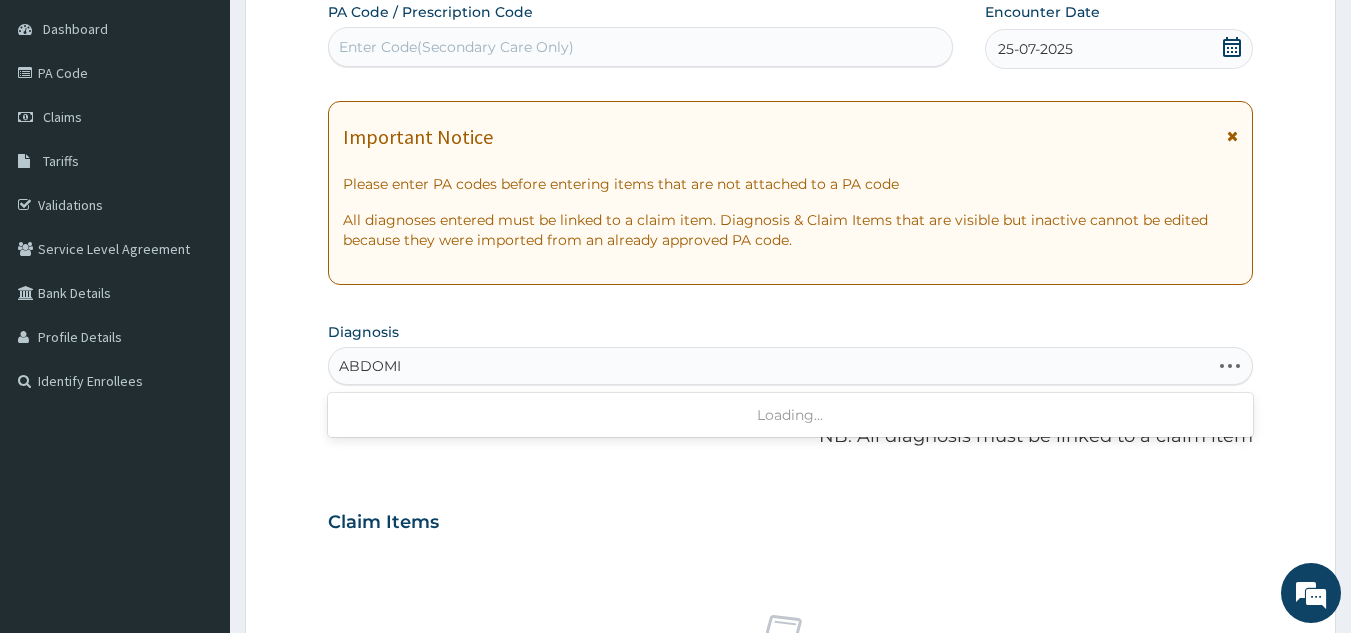 type on "ABDOMIN" 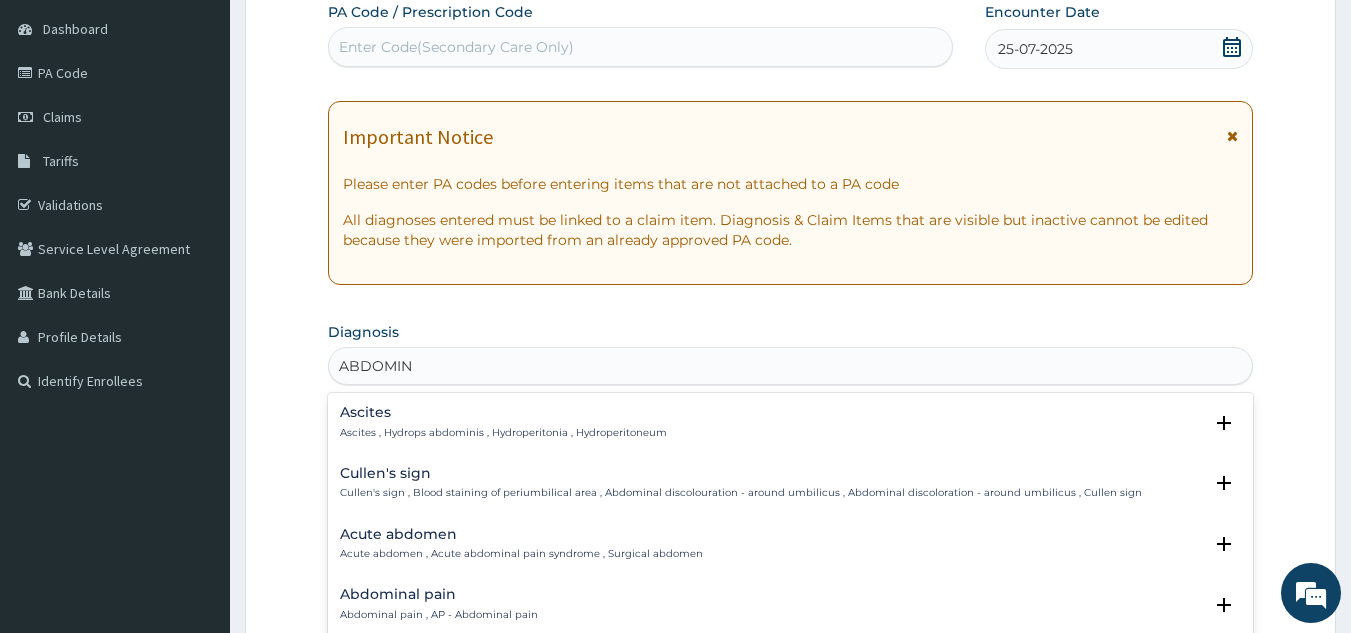 click on "Abdominal pain" at bounding box center (439, 594) 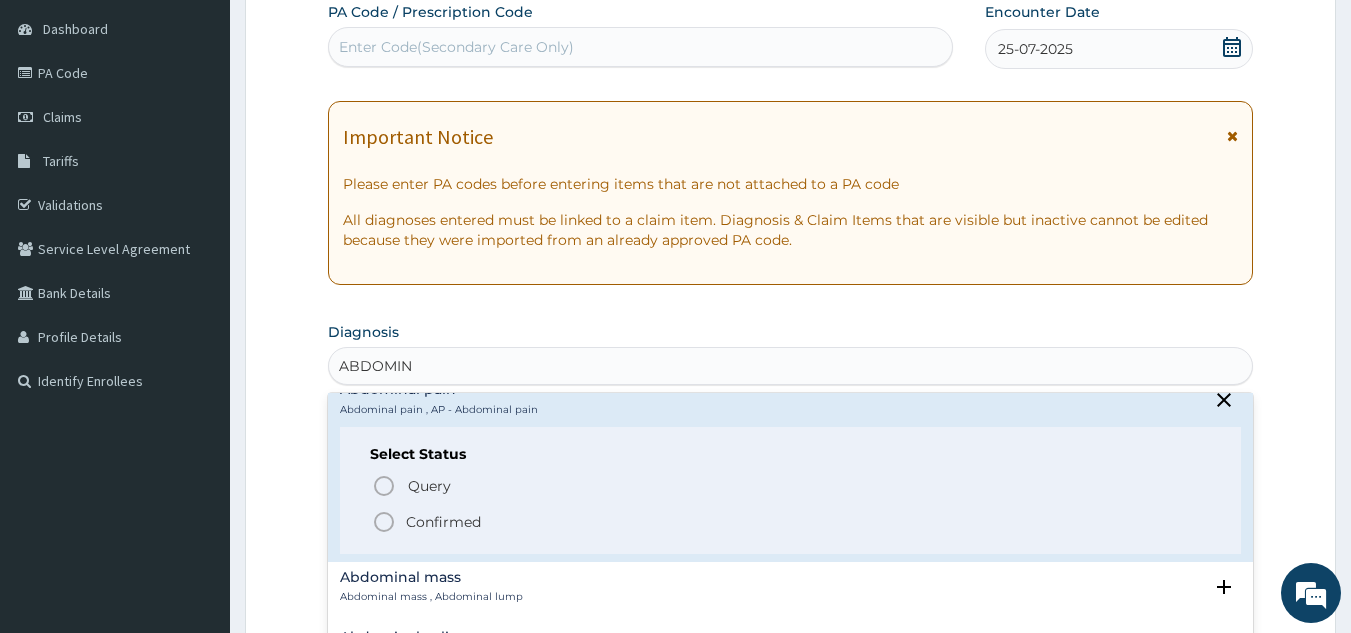 scroll, scrollTop: 209, scrollLeft: 0, axis: vertical 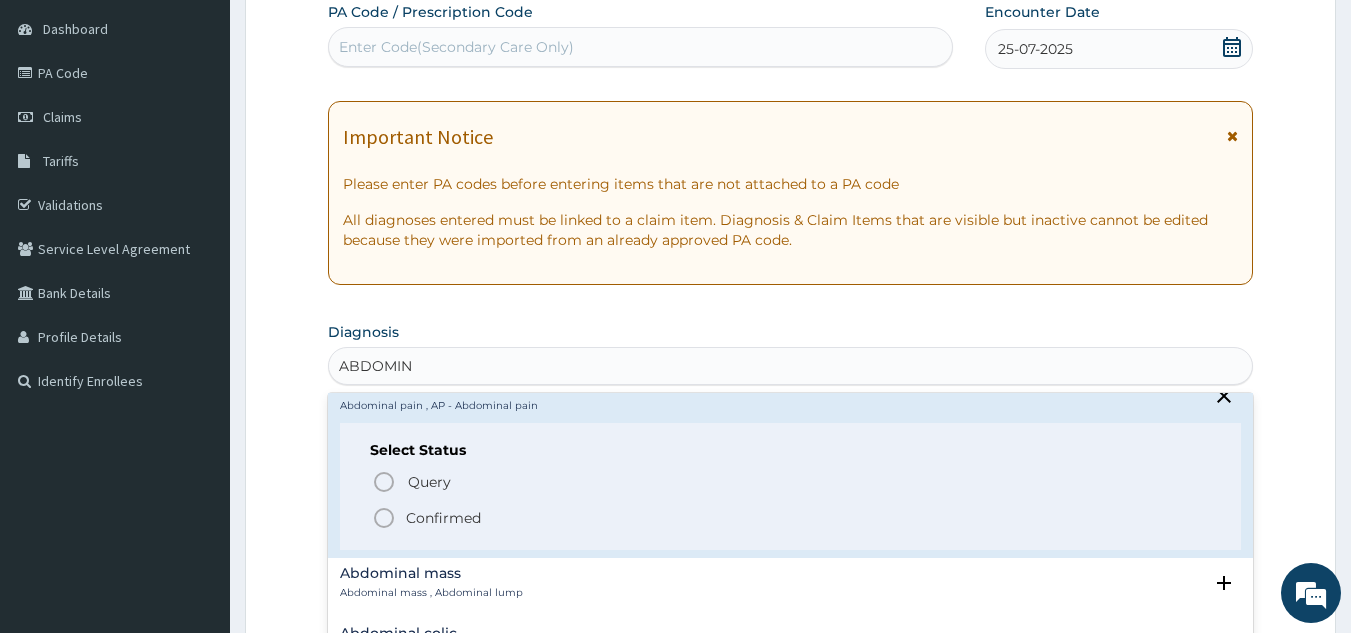 click 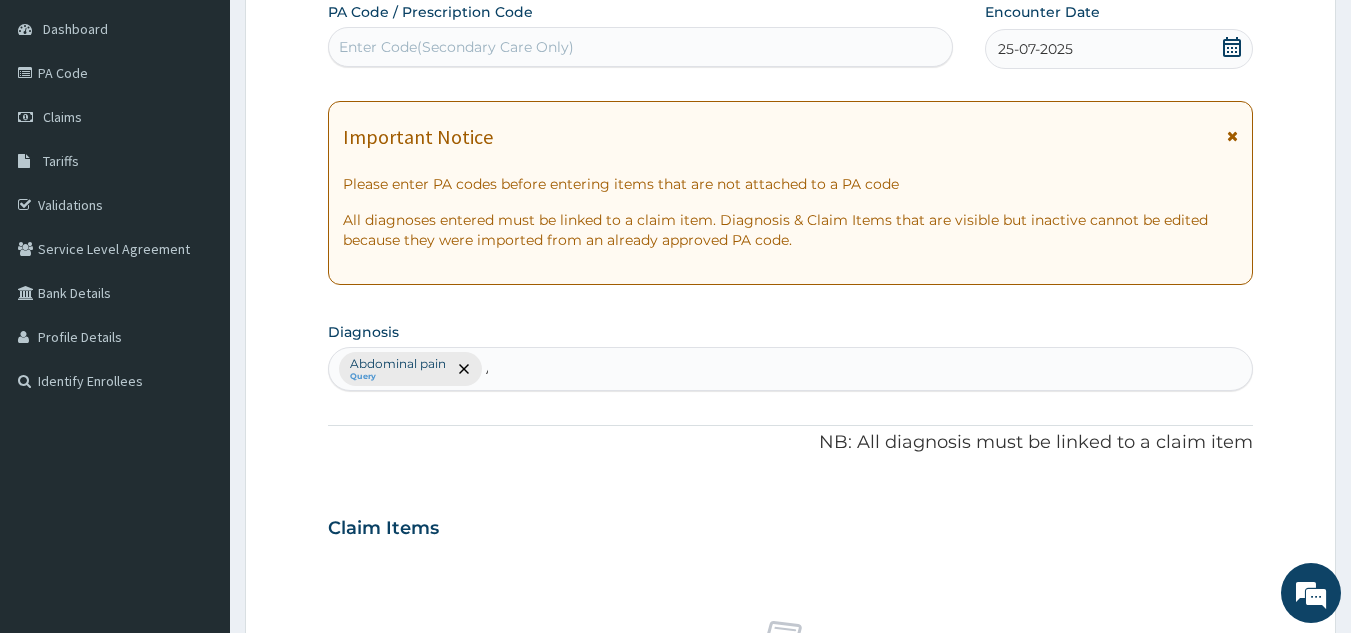 type 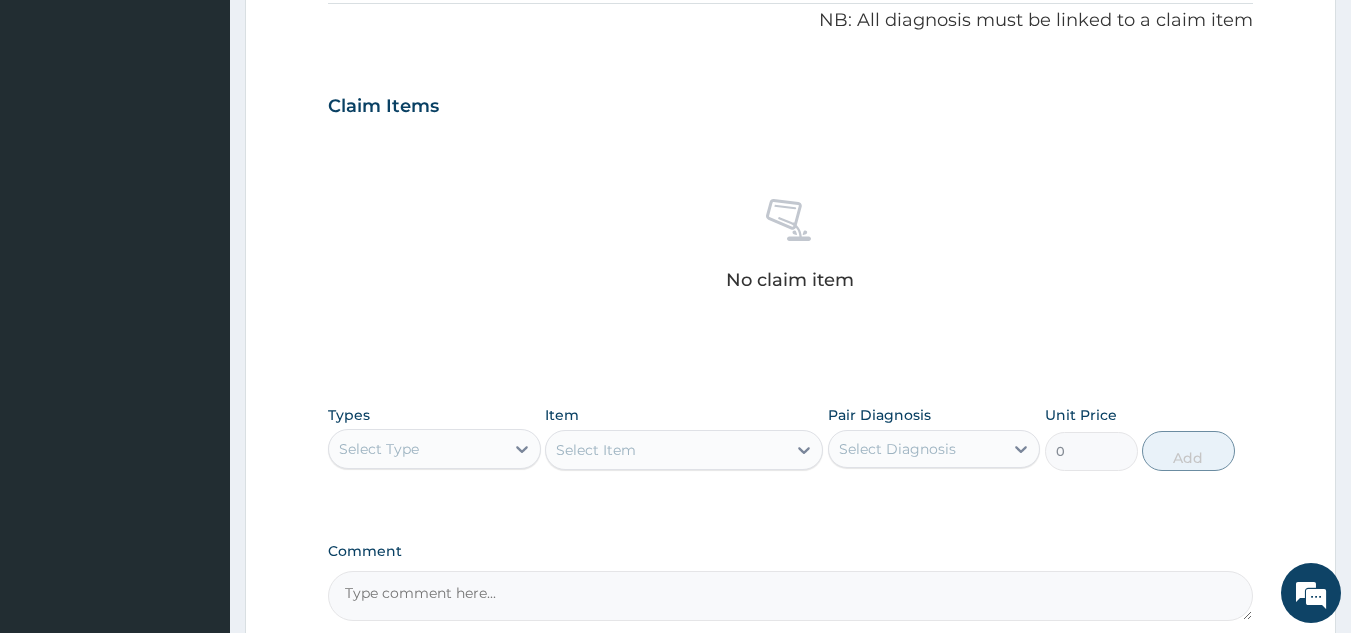 scroll, scrollTop: 612, scrollLeft: 0, axis: vertical 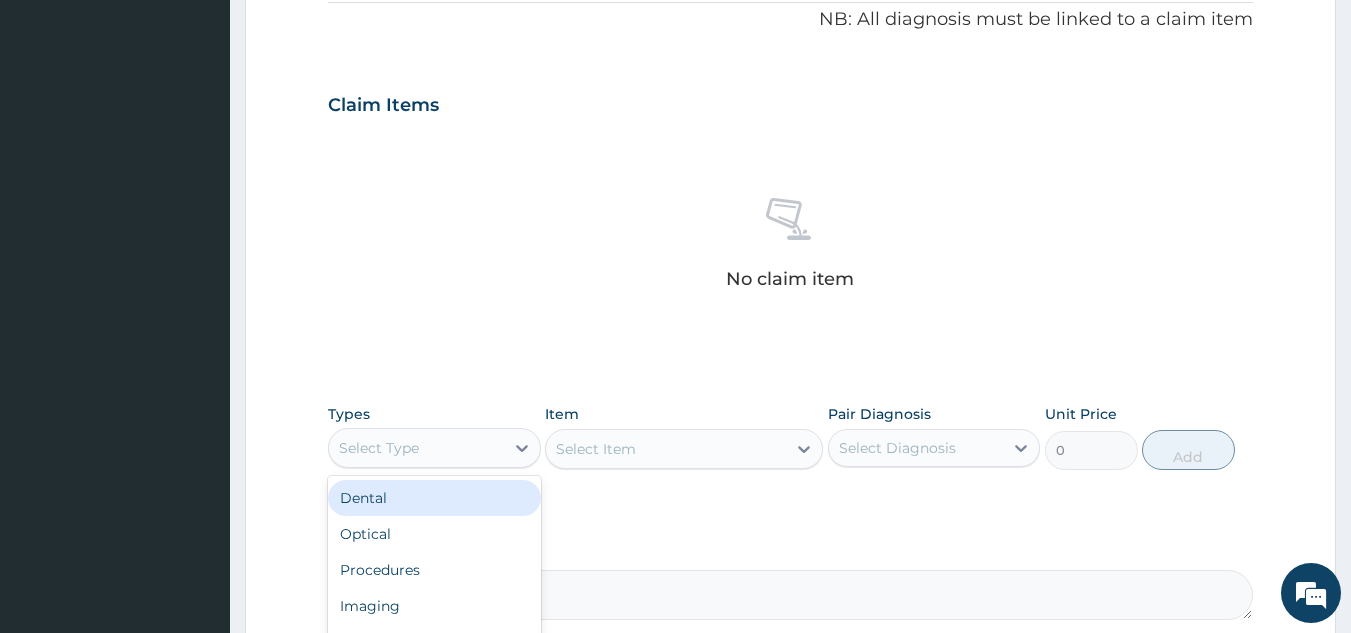 click on "Procedures" at bounding box center [434, 570] 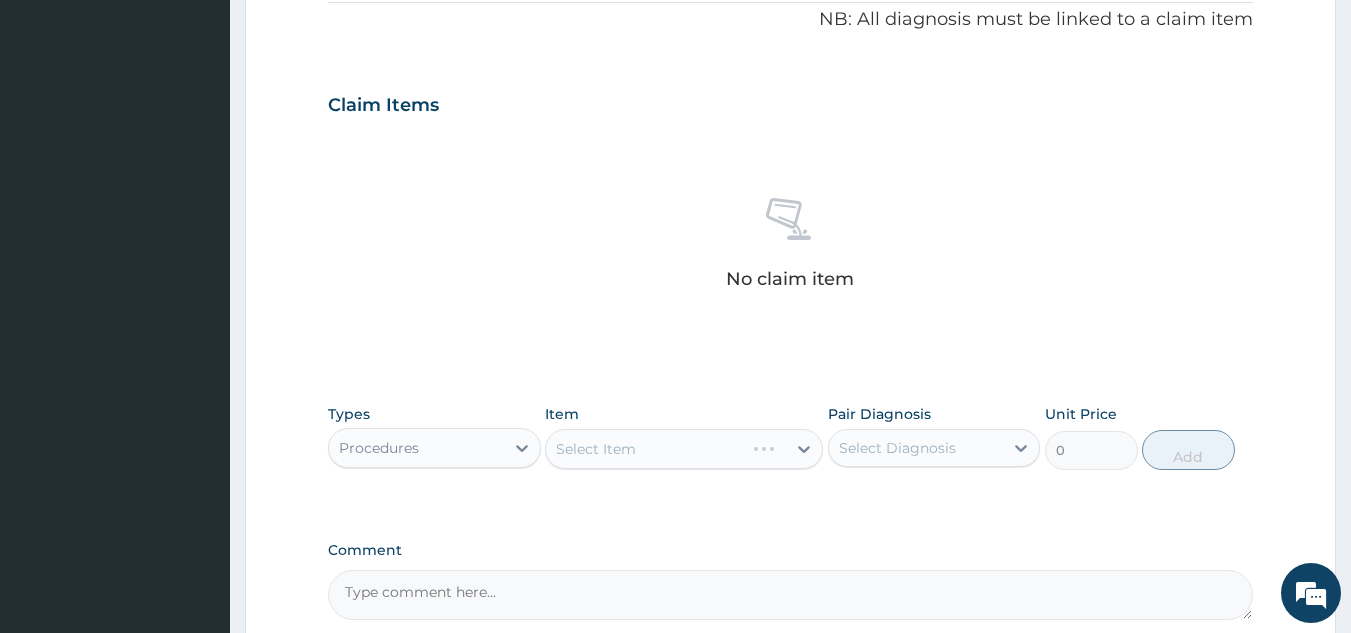 click on "Select Item" at bounding box center (684, 449) 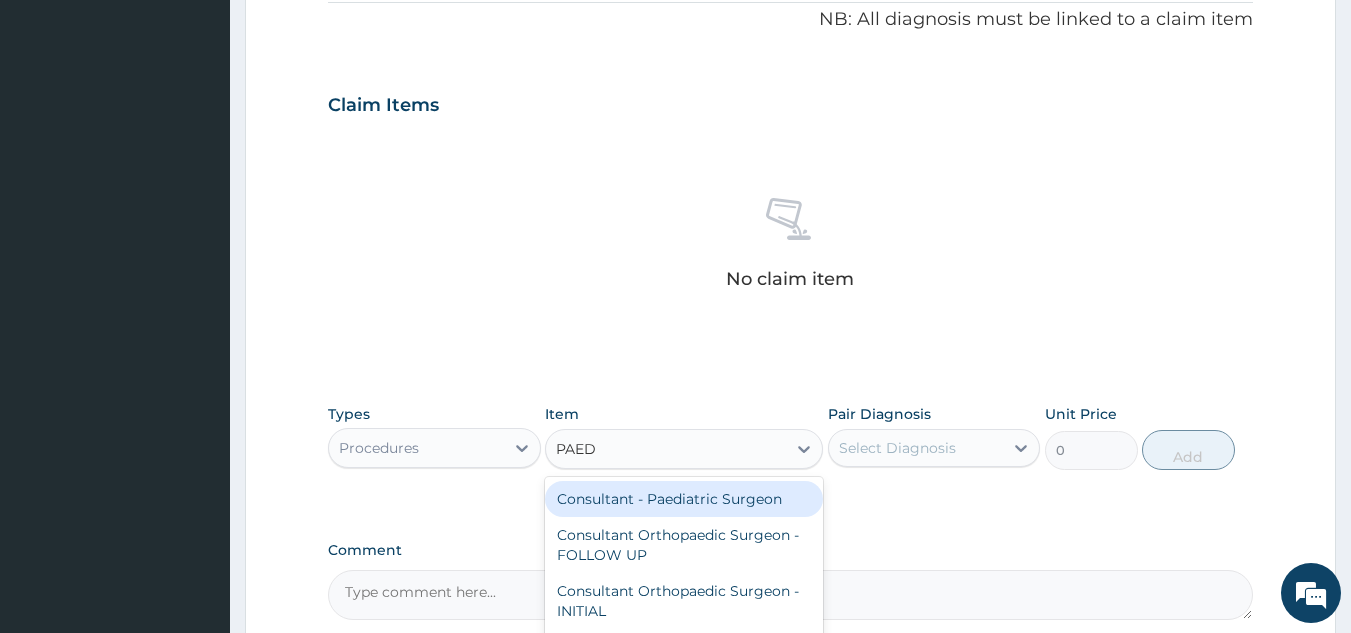 type on "PAEDI" 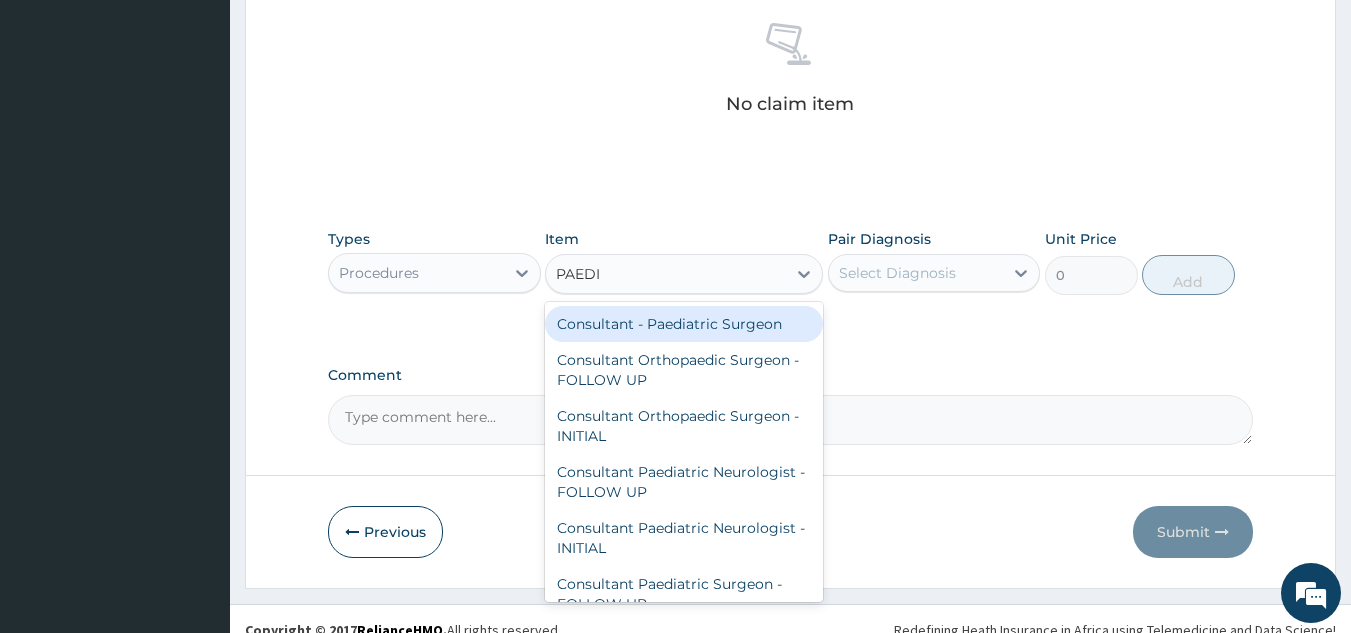 scroll, scrollTop: 809, scrollLeft: 0, axis: vertical 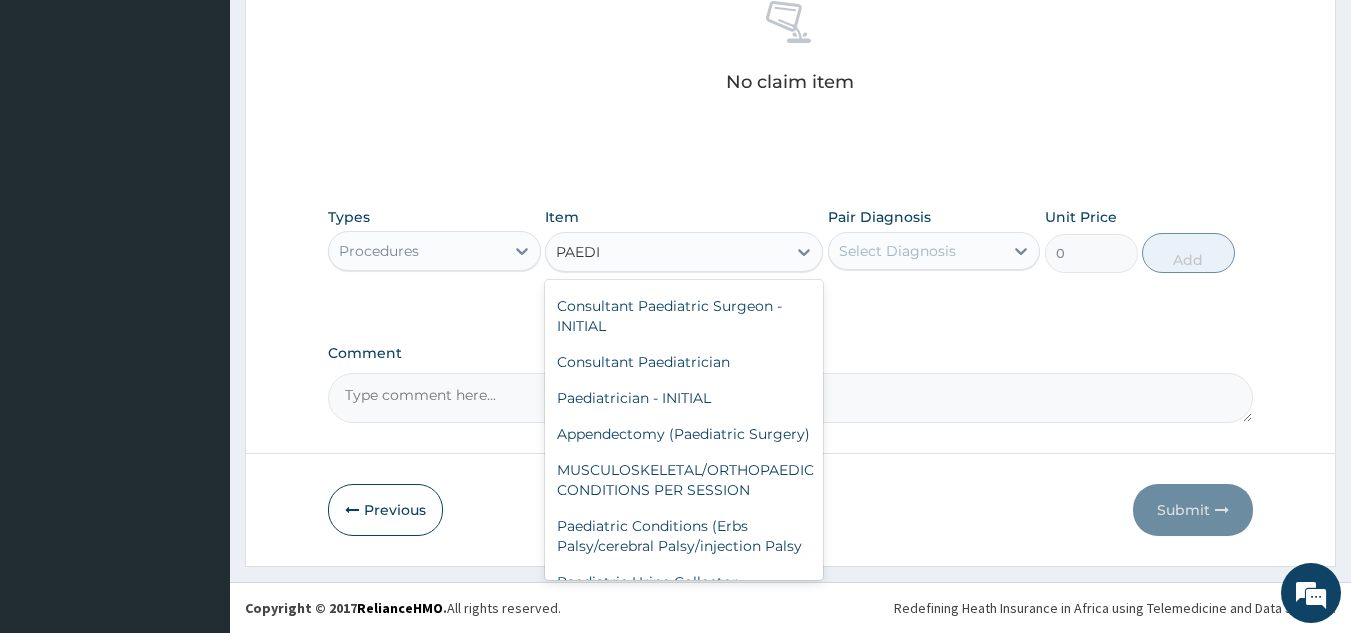 click on "Paediatrician - INITIAL" at bounding box center (684, 398) 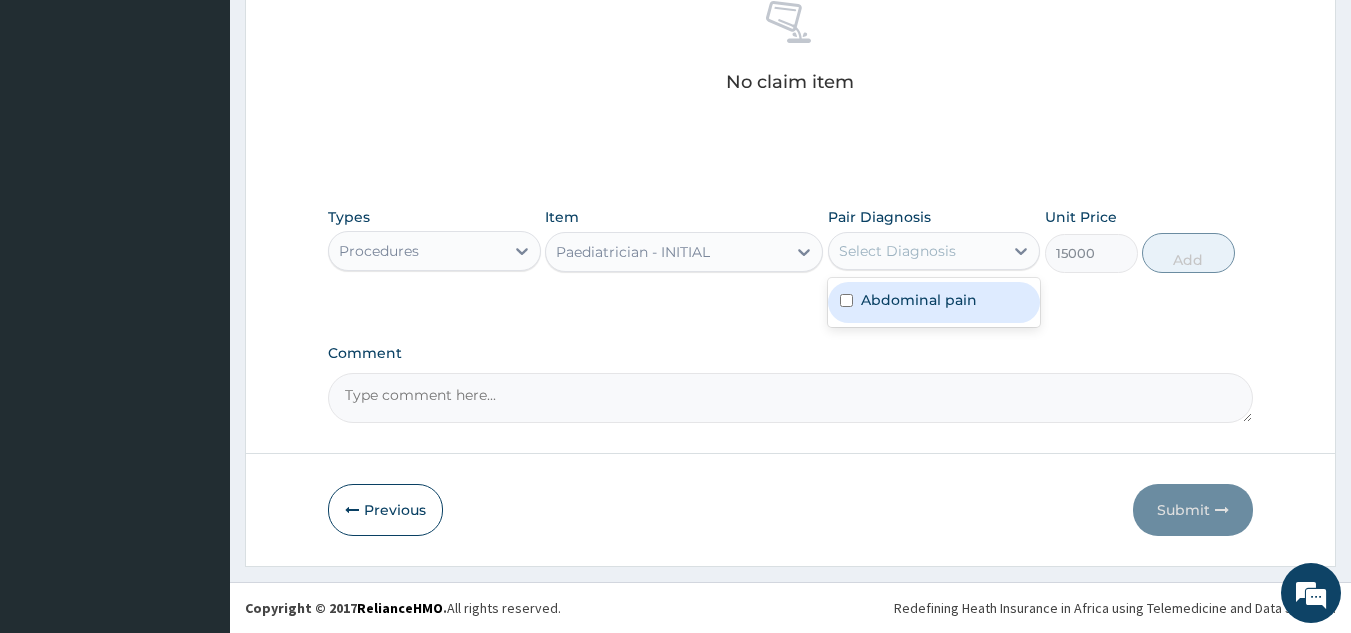 click at bounding box center (846, 300) 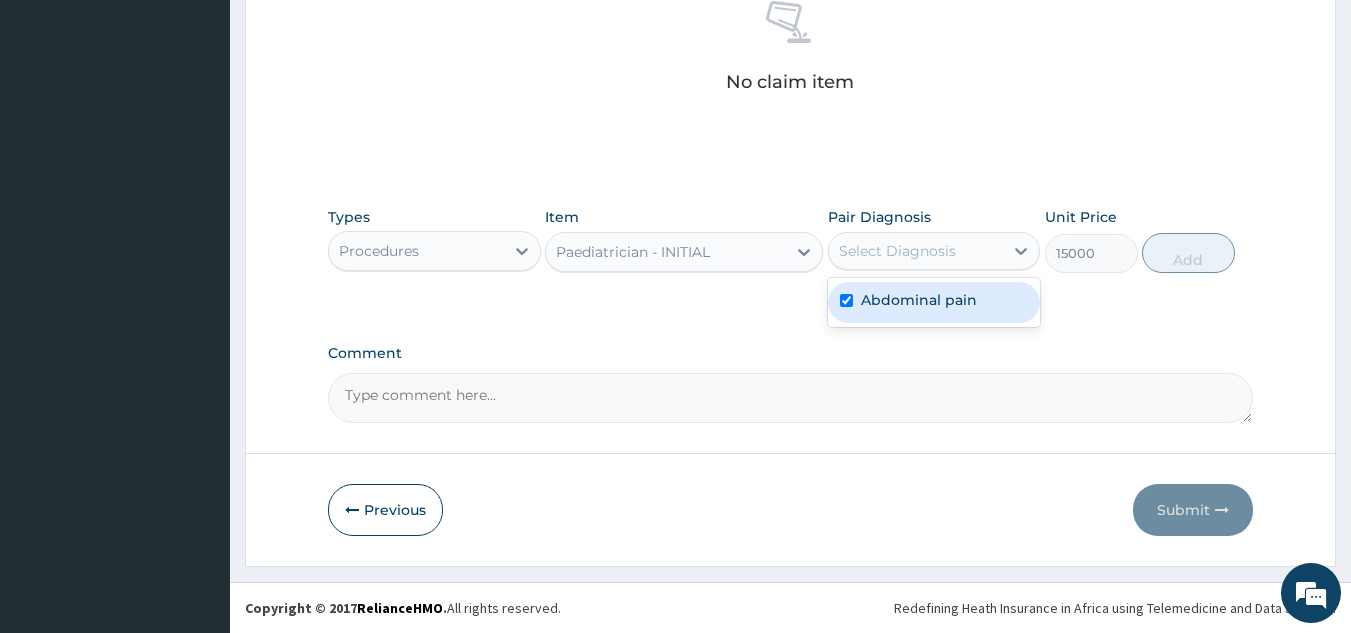 checkbox on "true" 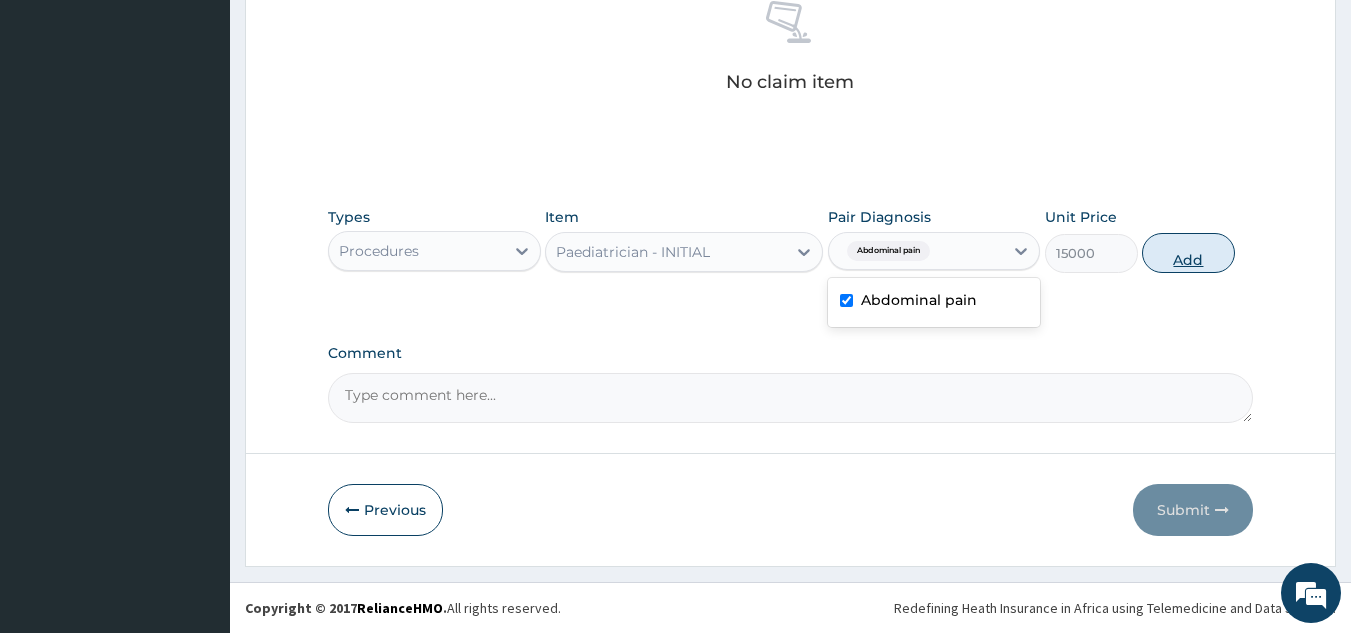 click on "Add" at bounding box center (1188, 253) 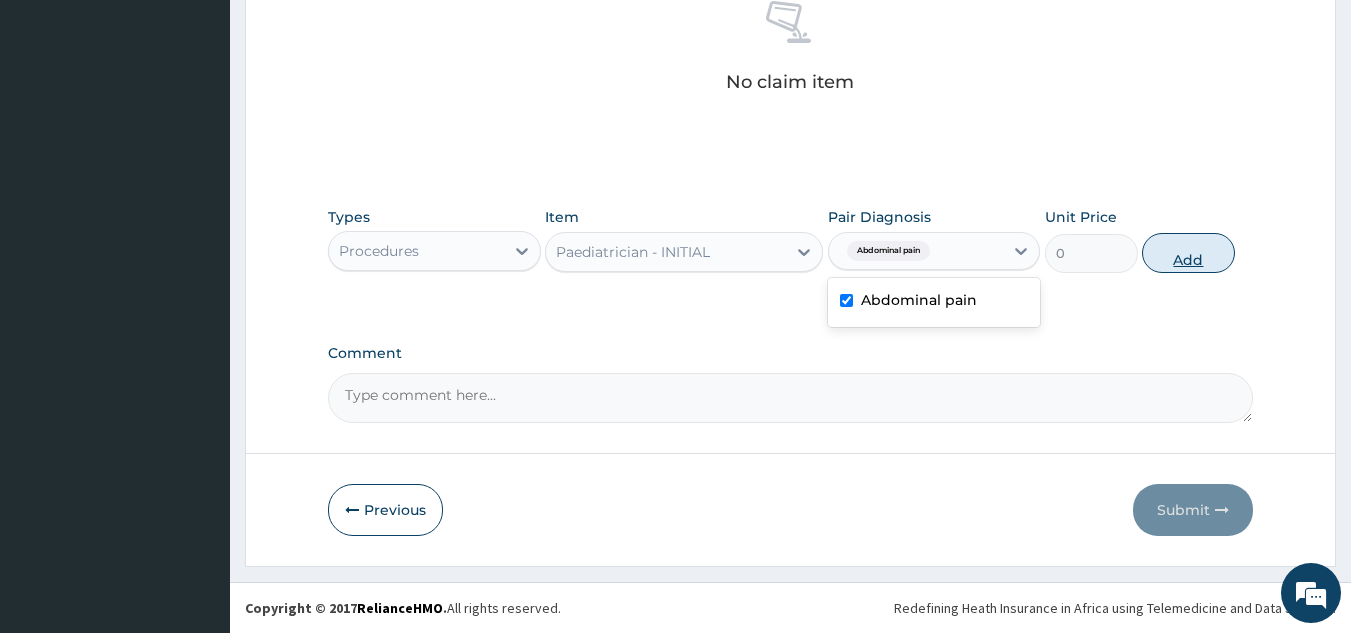 scroll, scrollTop: 729, scrollLeft: 0, axis: vertical 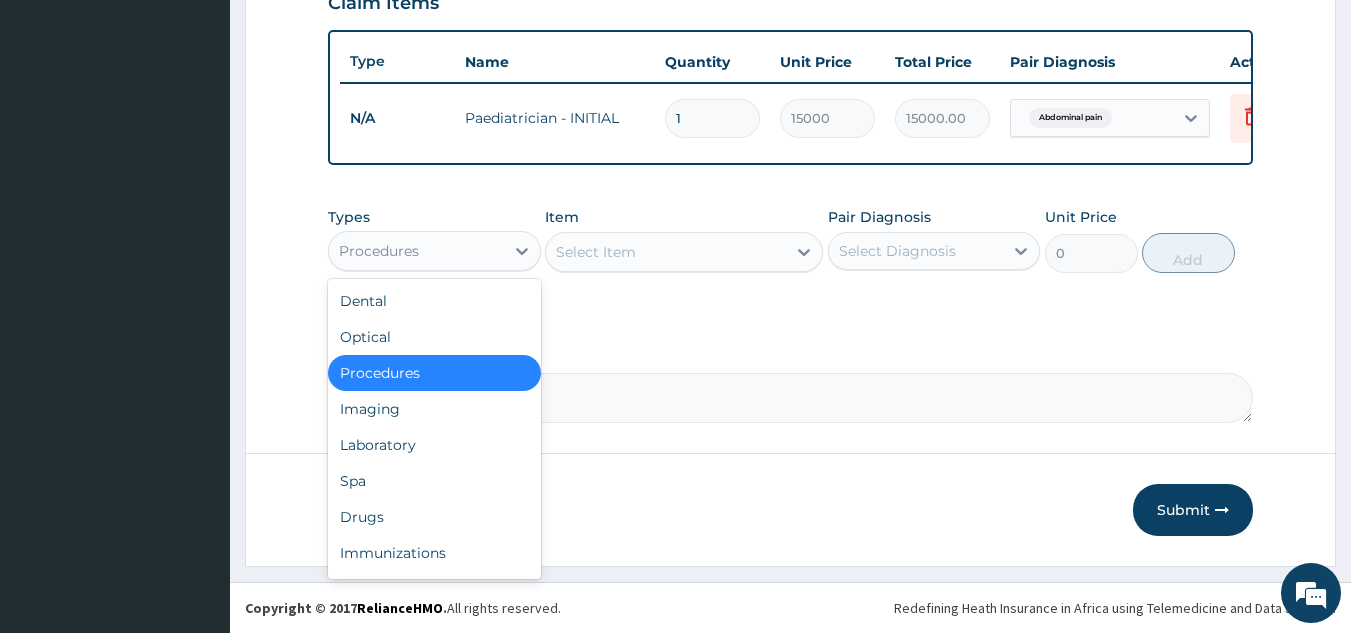 click on "Laboratory" at bounding box center [434, 445] 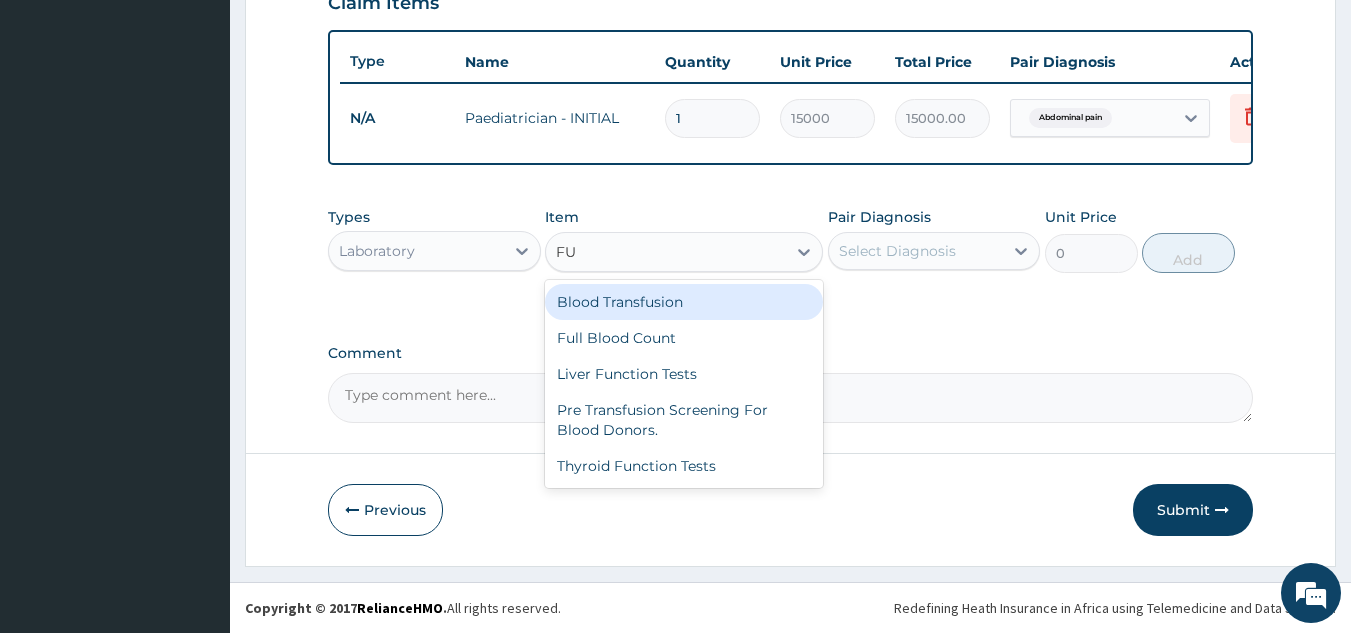 type on "FUL" 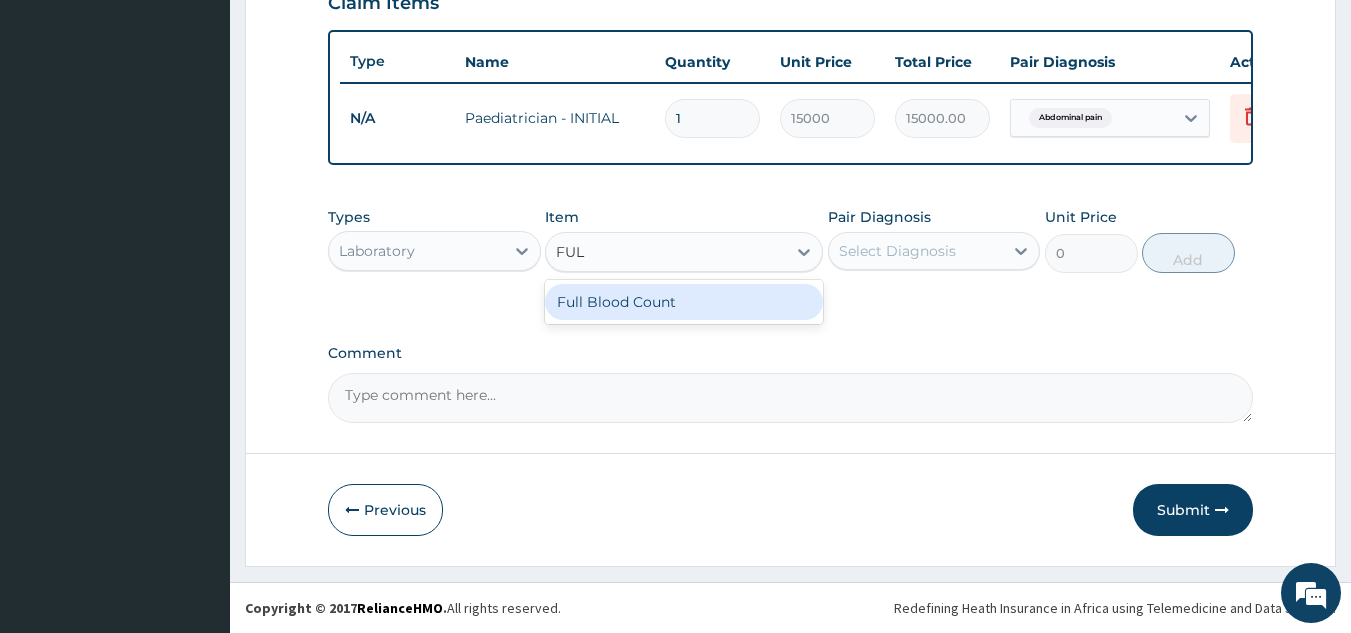click on "Full Blood Count" at bounding box center (684, 302) 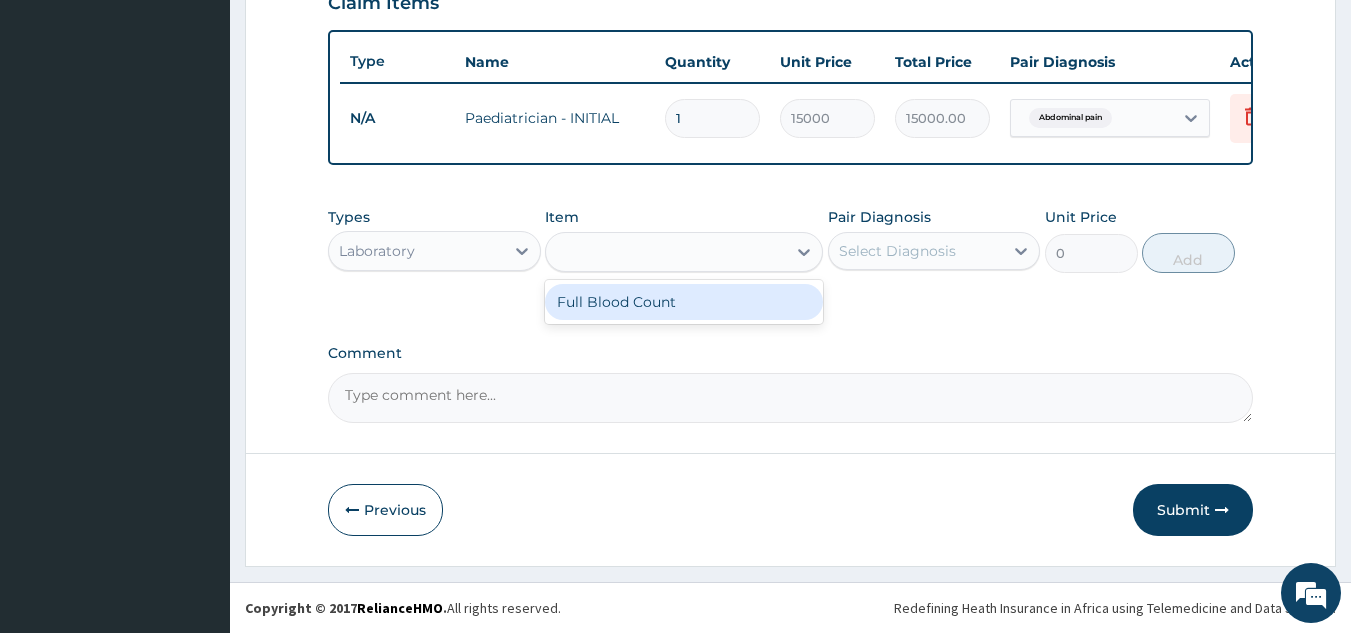 type on "7560" 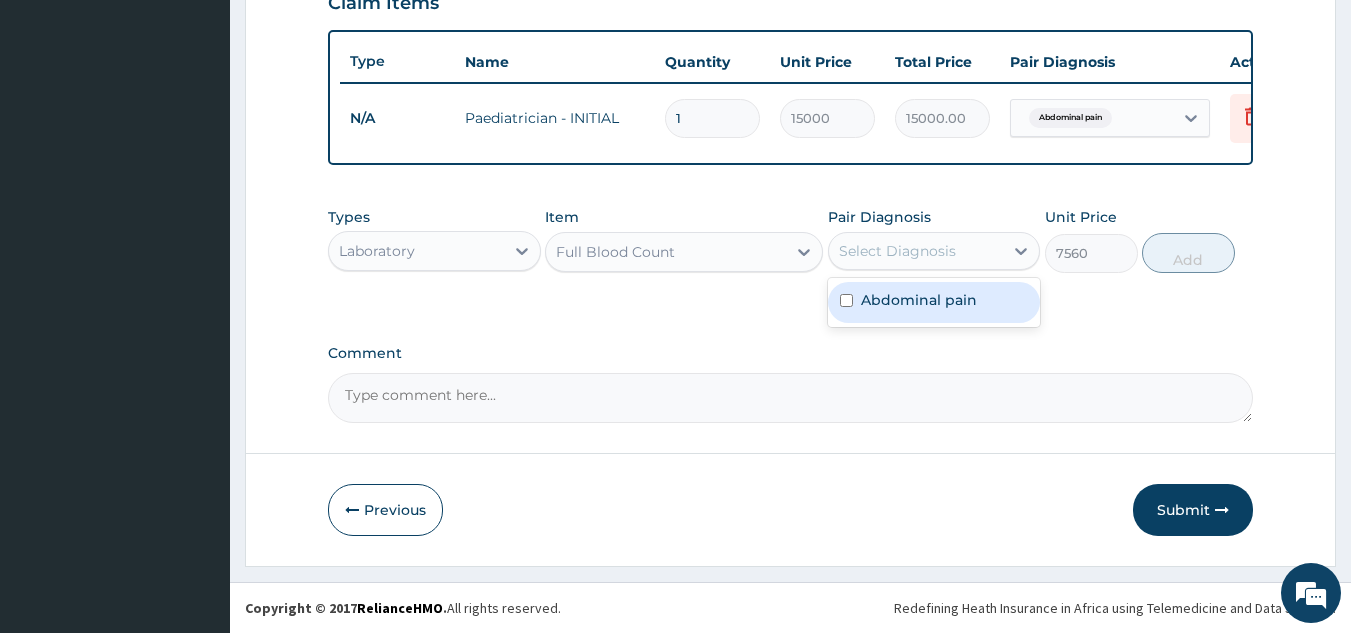 click at bounding box center [846, 300] 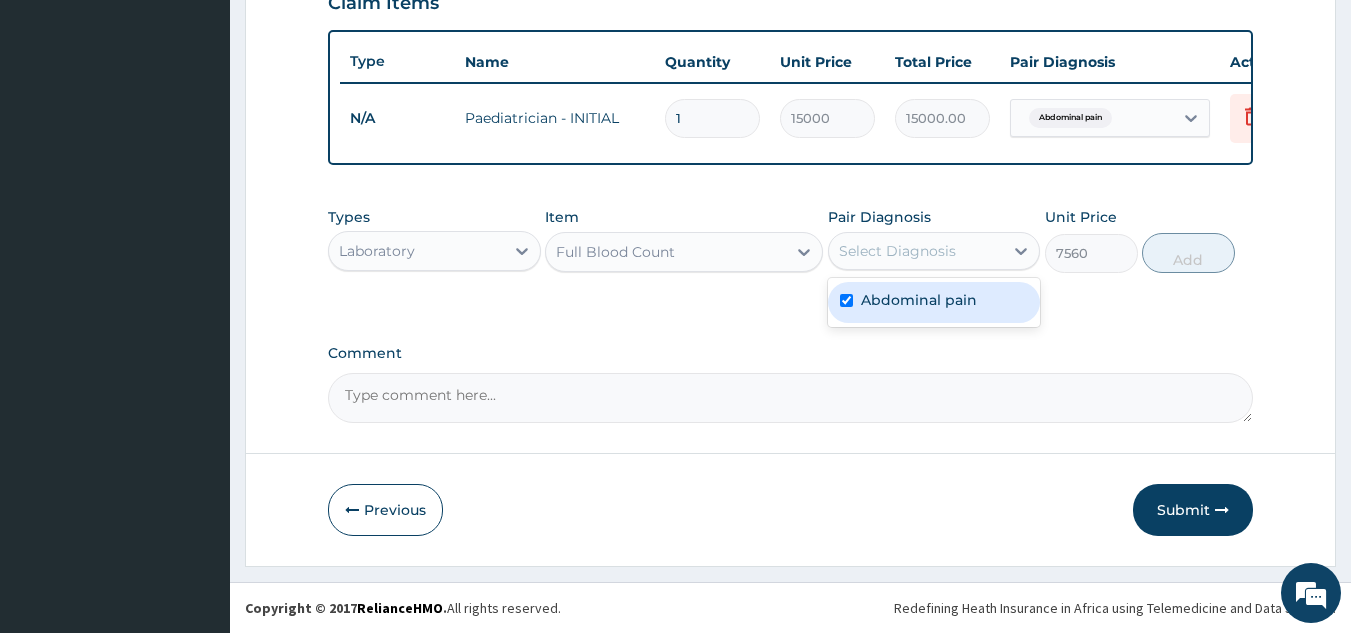checkbox on "true" 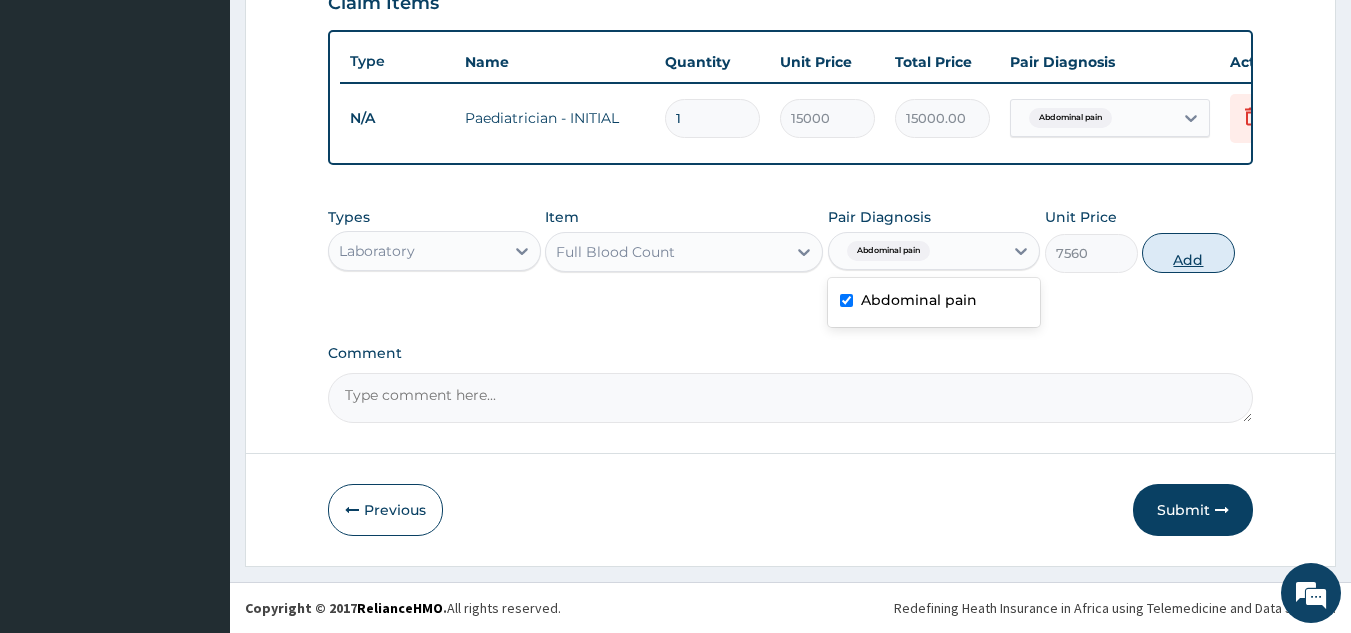 click on "Add" at bounding box center [1188, 253] 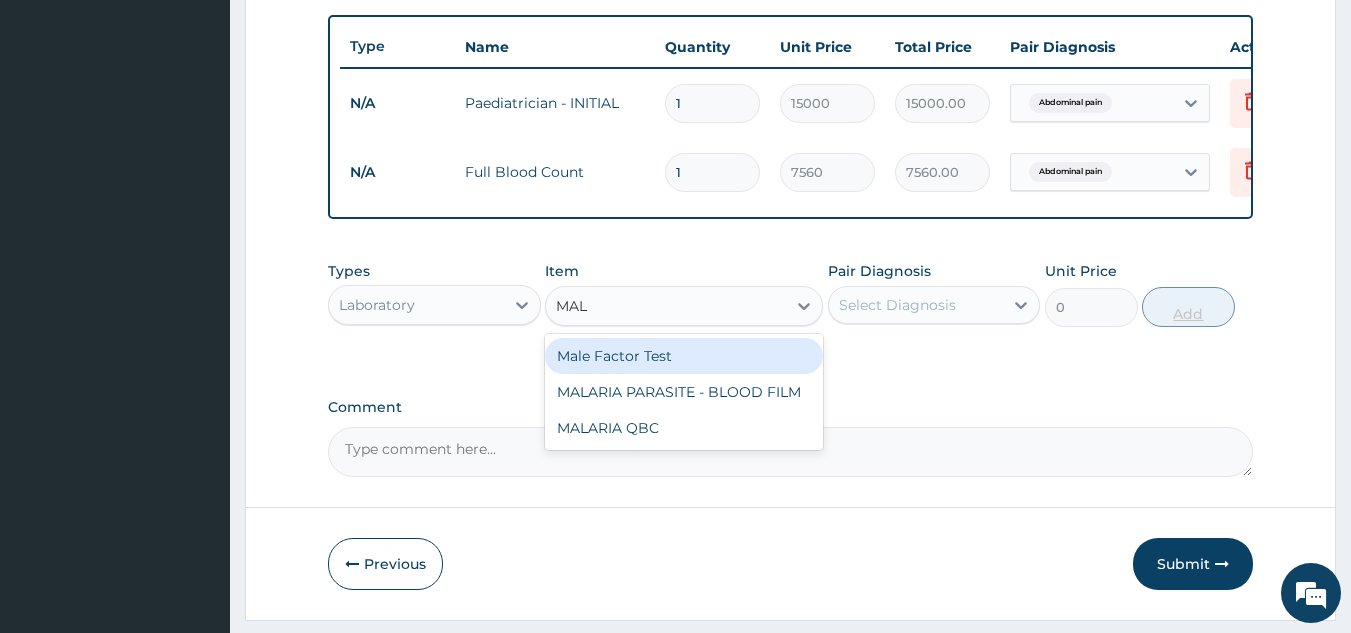 type on "MALA" 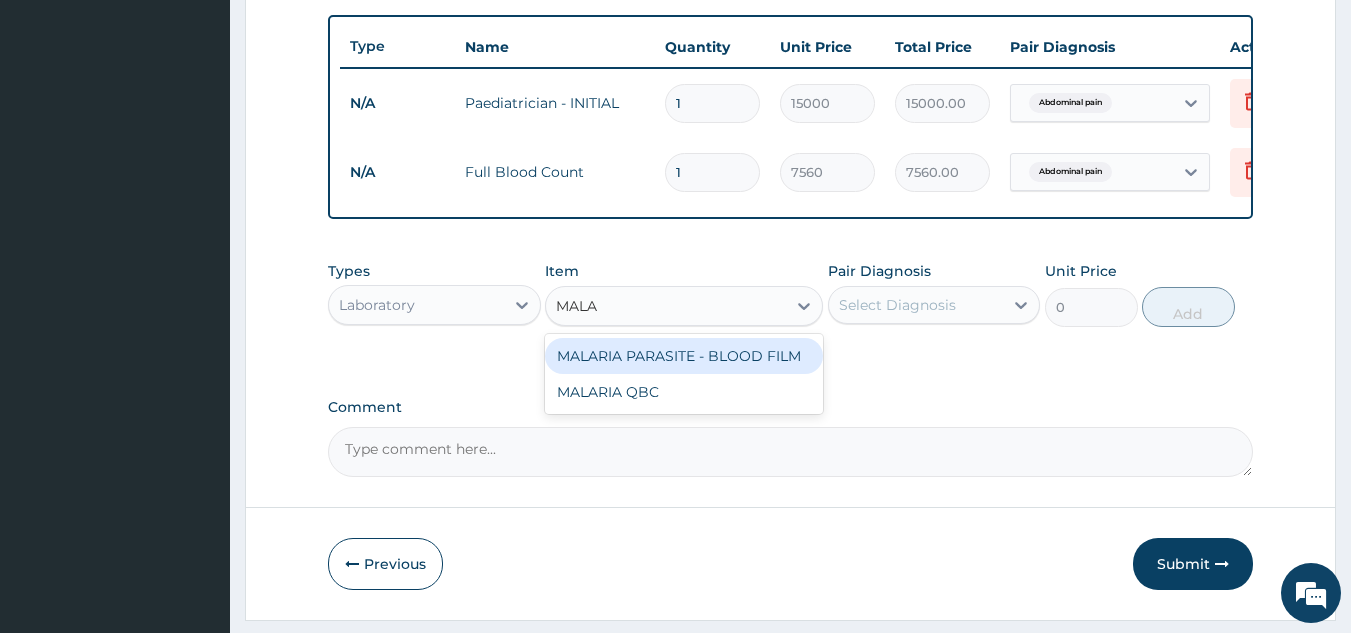 click on "MALARIA PARASITE - BLOOD FILM" at bounding box center (684, 356) 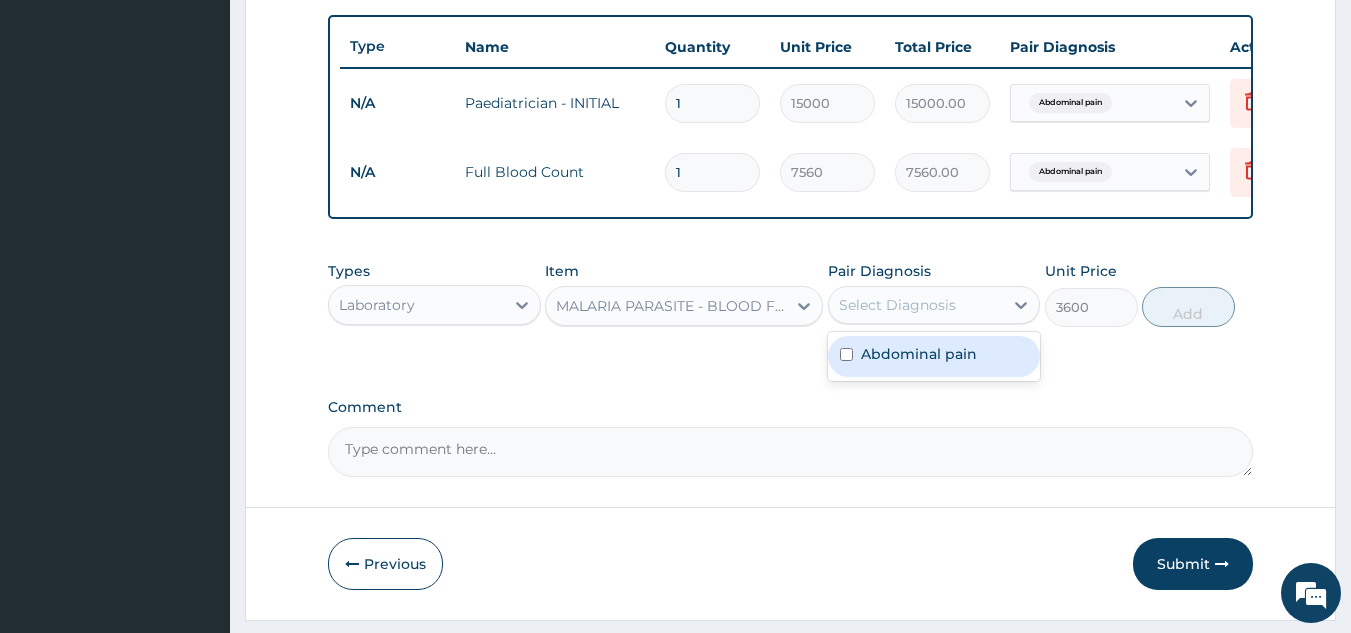 click at bounding box center [846, 354] 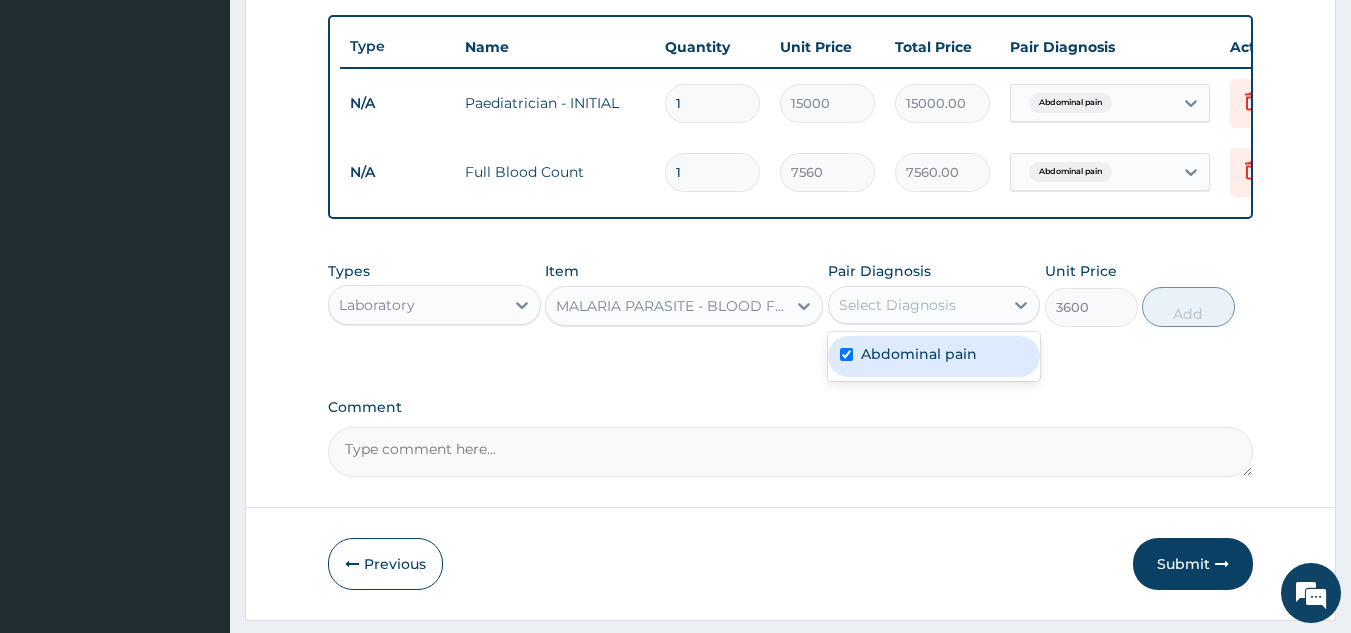 checkbox on "true" 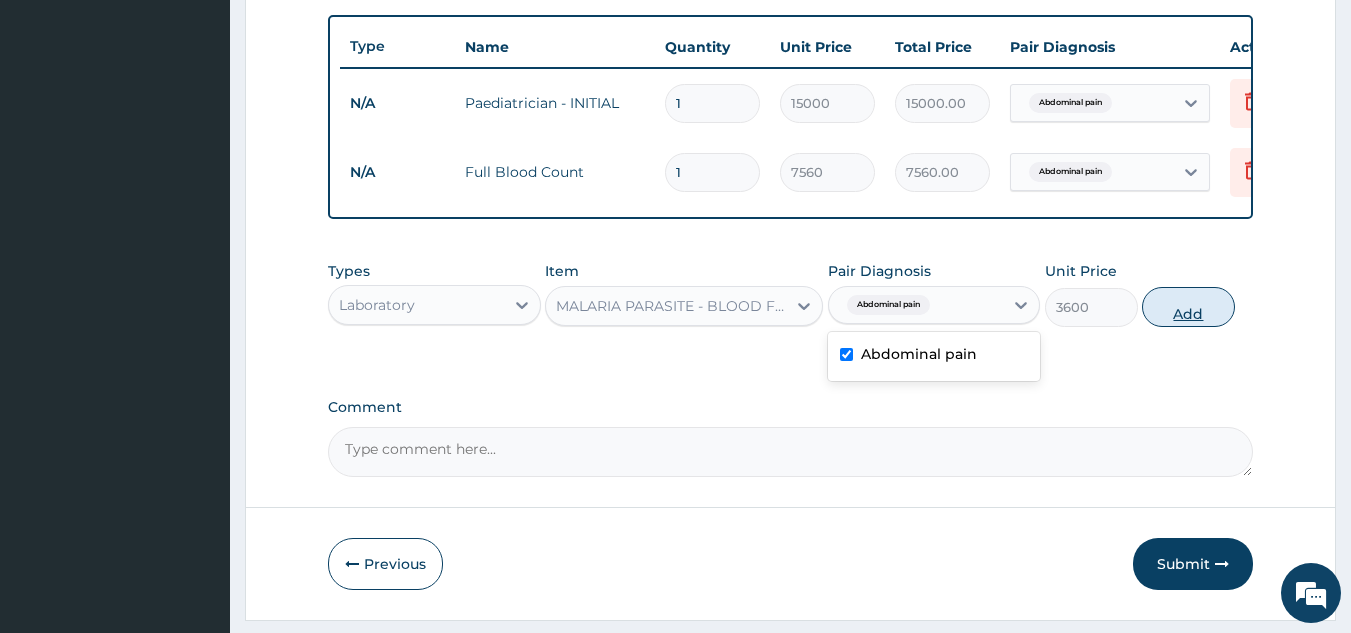 click on "Add" at bounding box center (1188, 307) 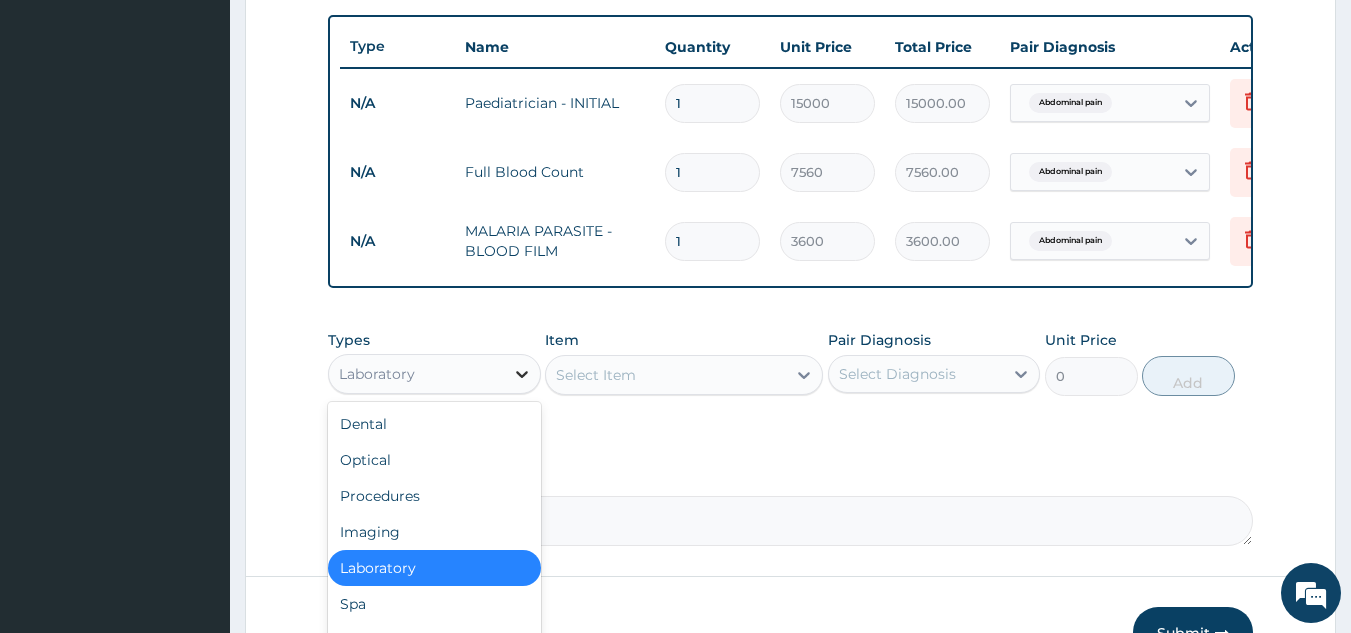 click 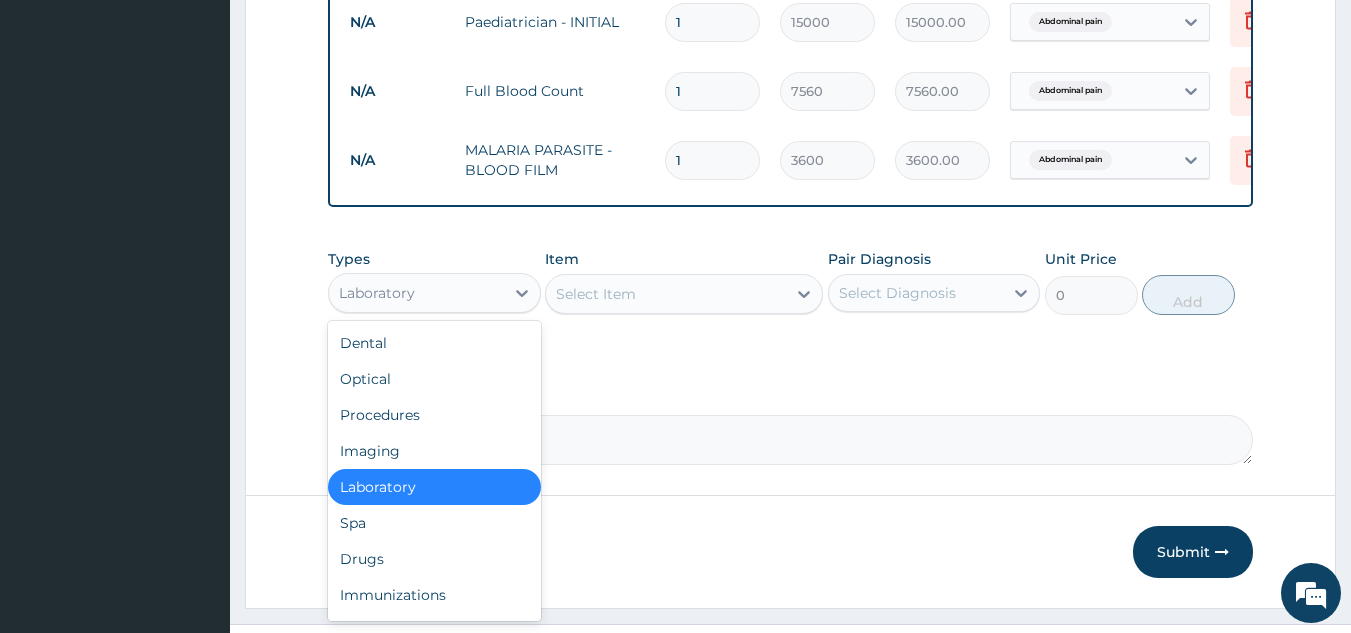 scroll, scrollTop: 867, scrollLeft: 0, axis: vertical 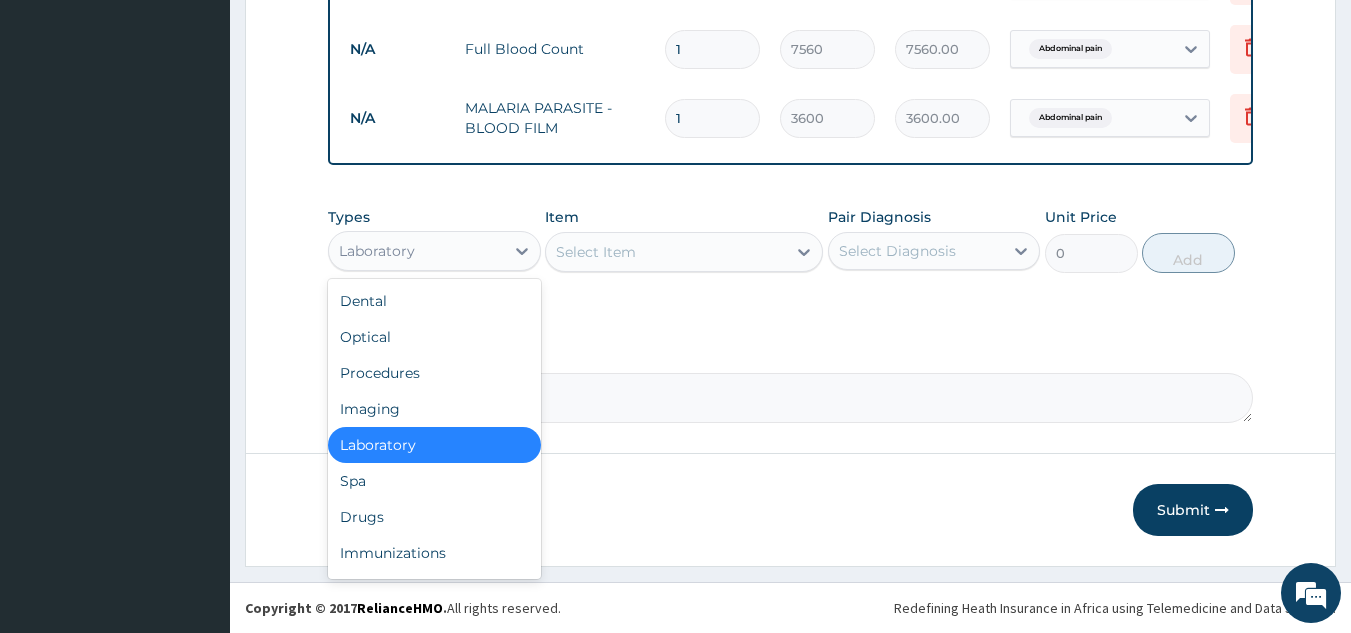 click on "Drugs" at bounding box center [434, 517] 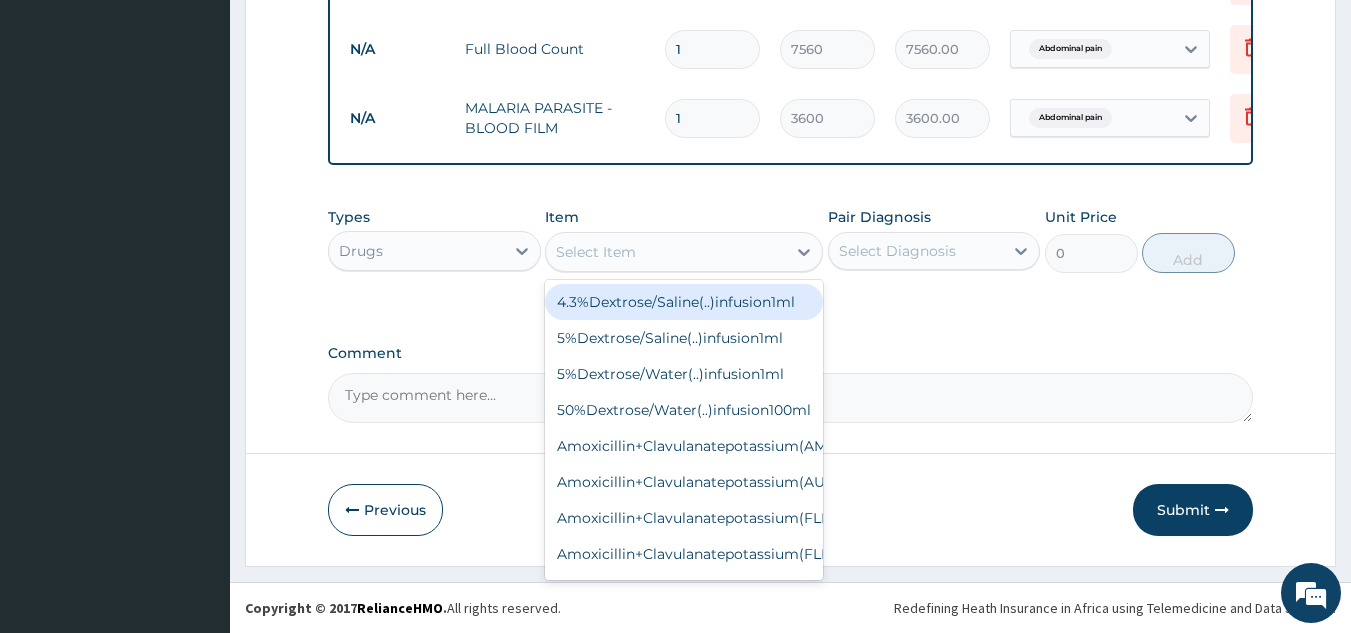 type on "X" 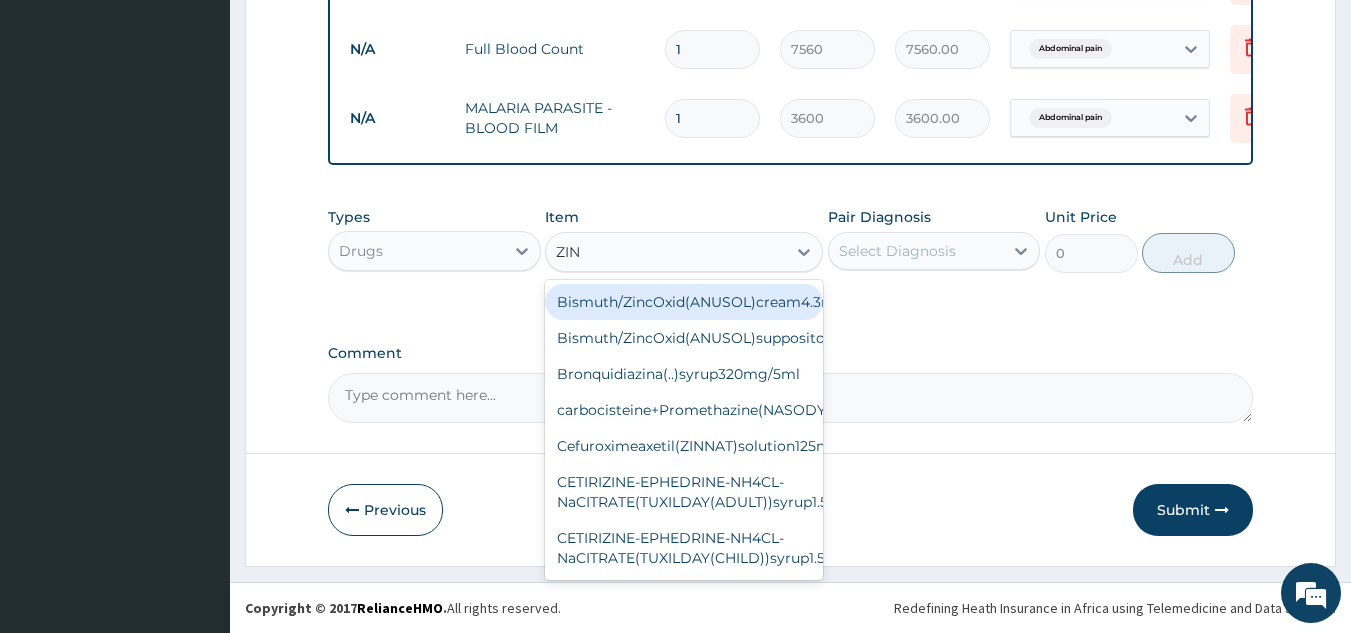 type on "ZINC" 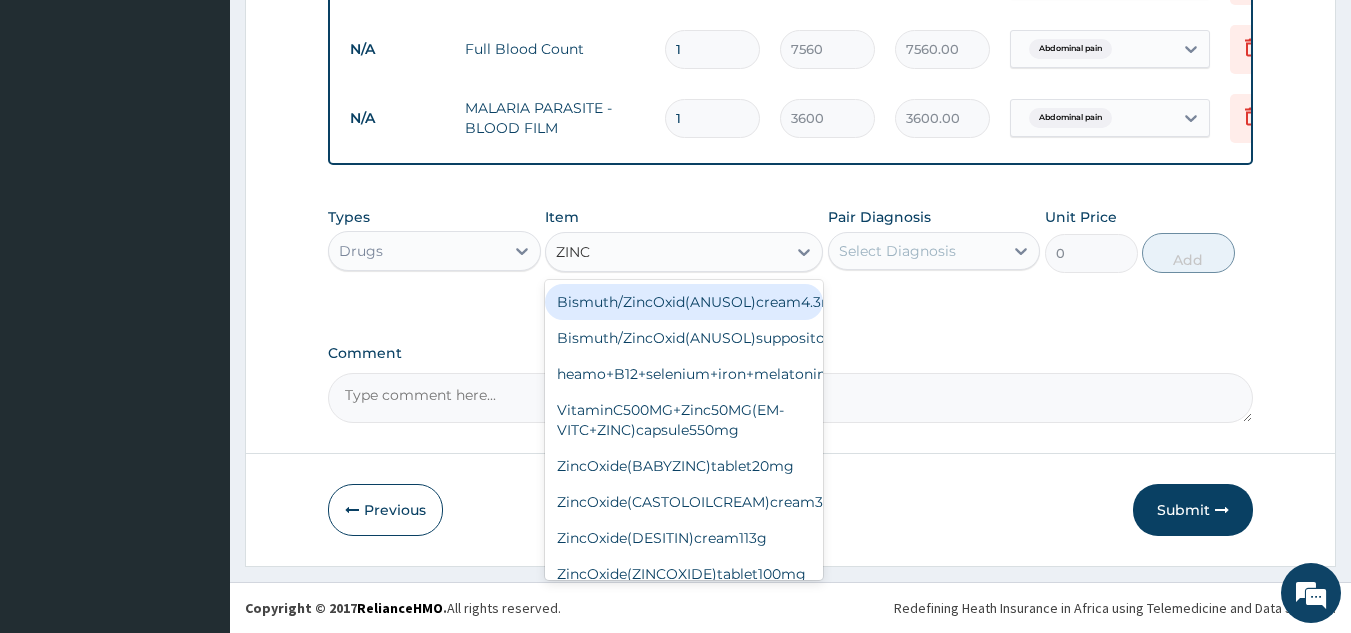 click on "ZincOxide(BABYZINC)tablet20mg" at bounding box center [684, 466] 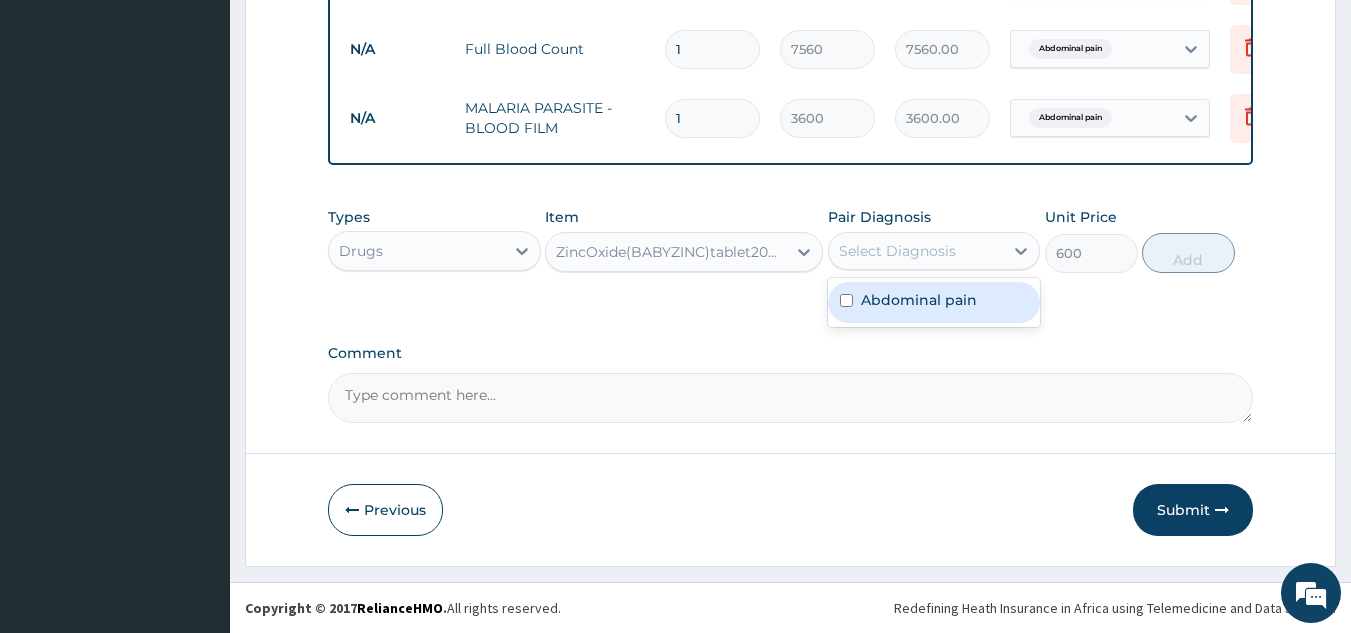 click at bounding box center (846, 300) 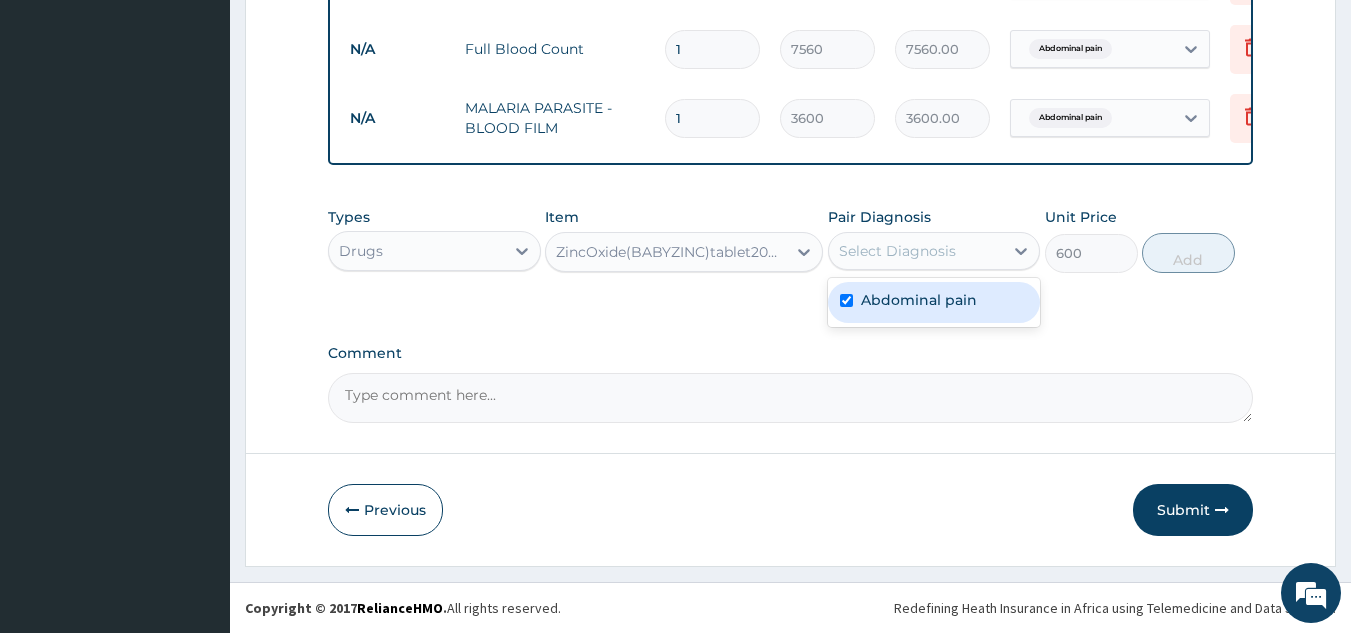 checkbox on "true" 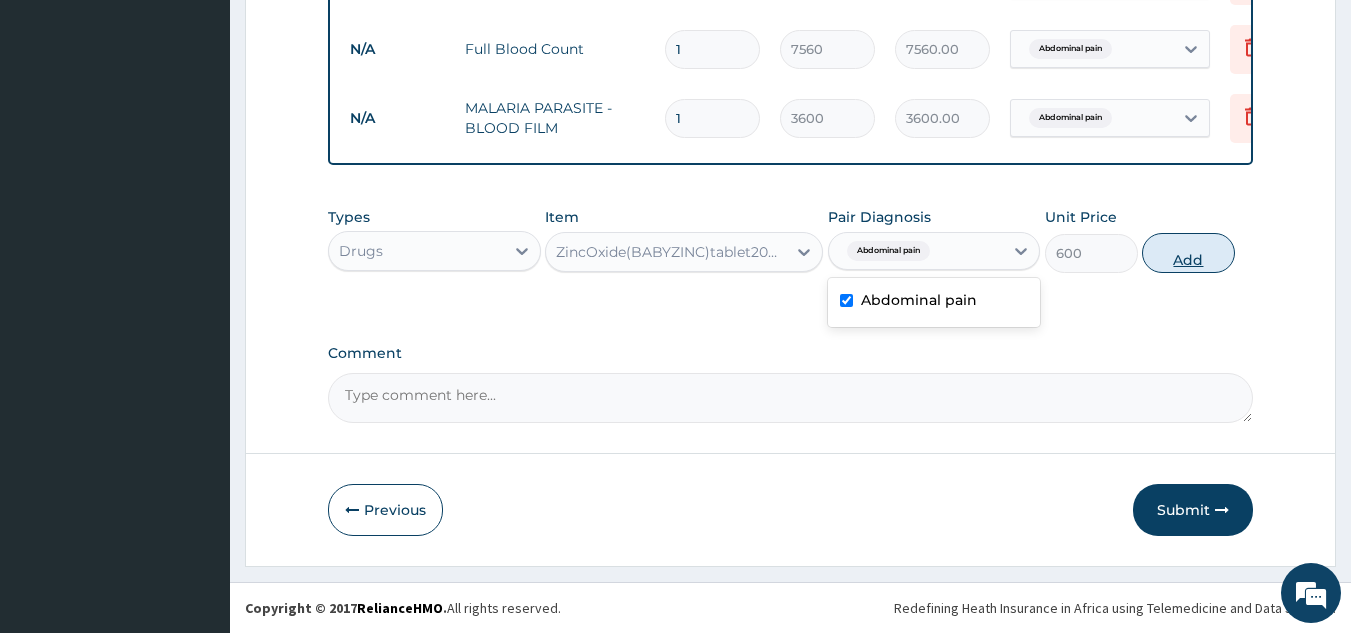 click on "Add" at bounding box center (1188, 253) 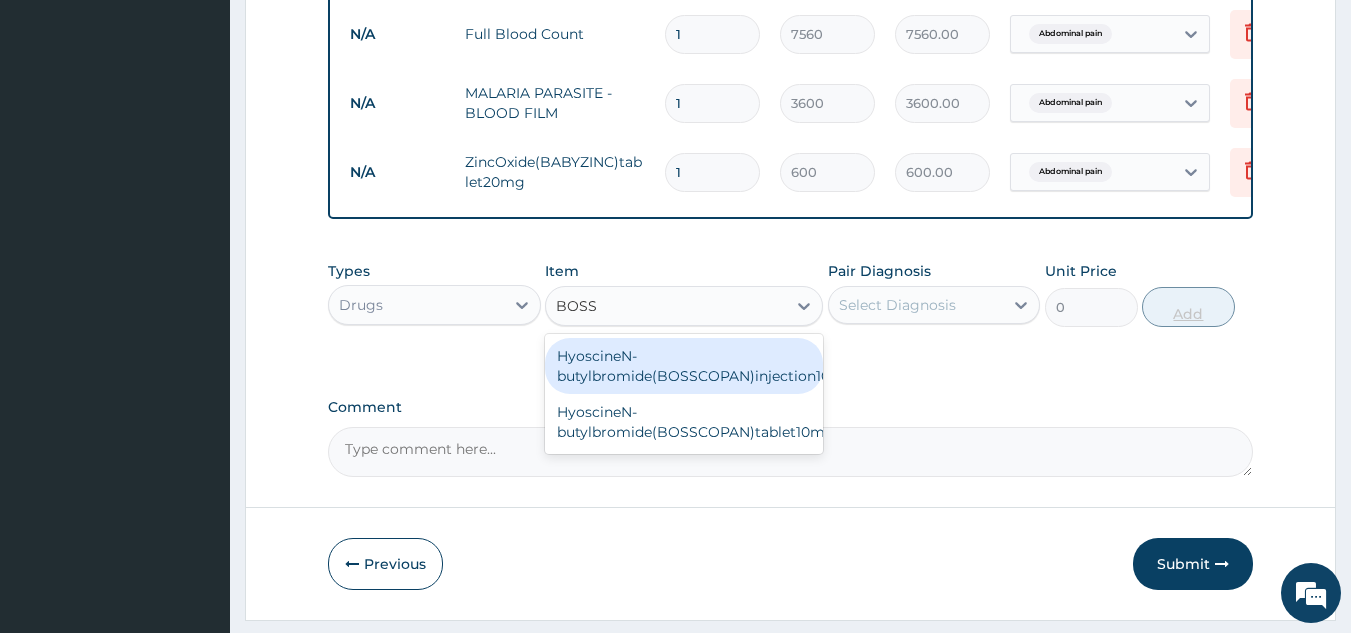 type on "BOSSC" 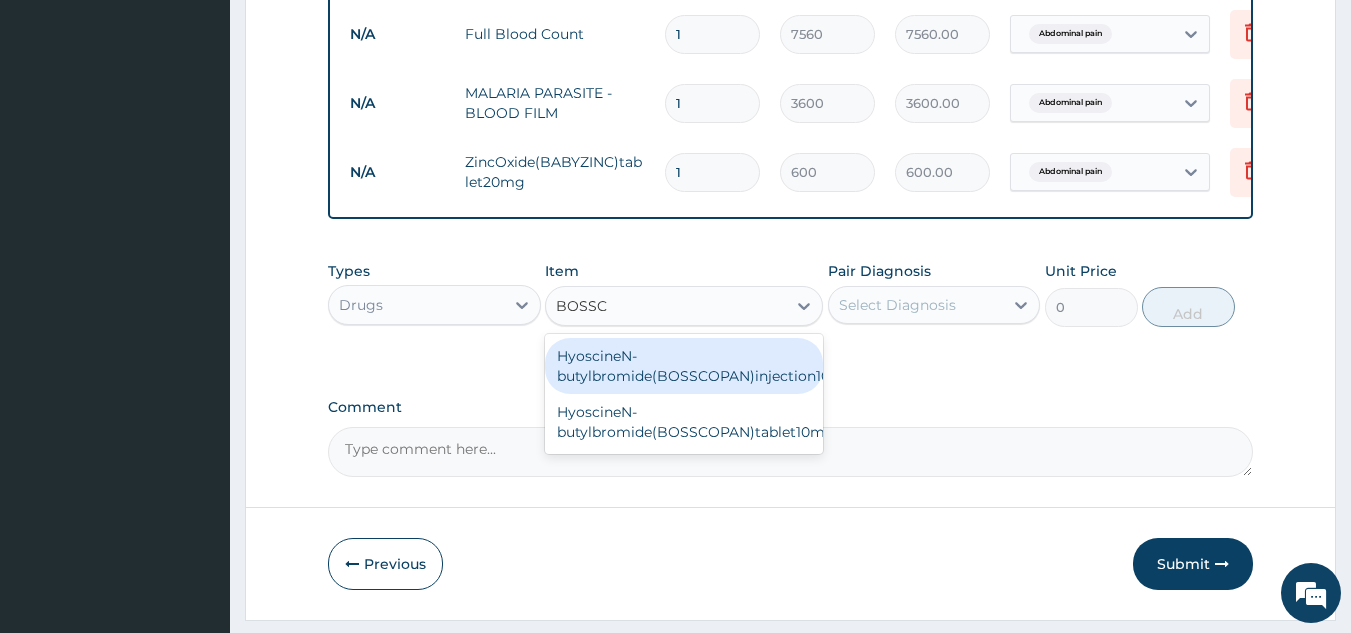 click on "HyoscineN-butylbromide(BOSSCOPAN)tablet10mg" at bounding box center [684, 422] 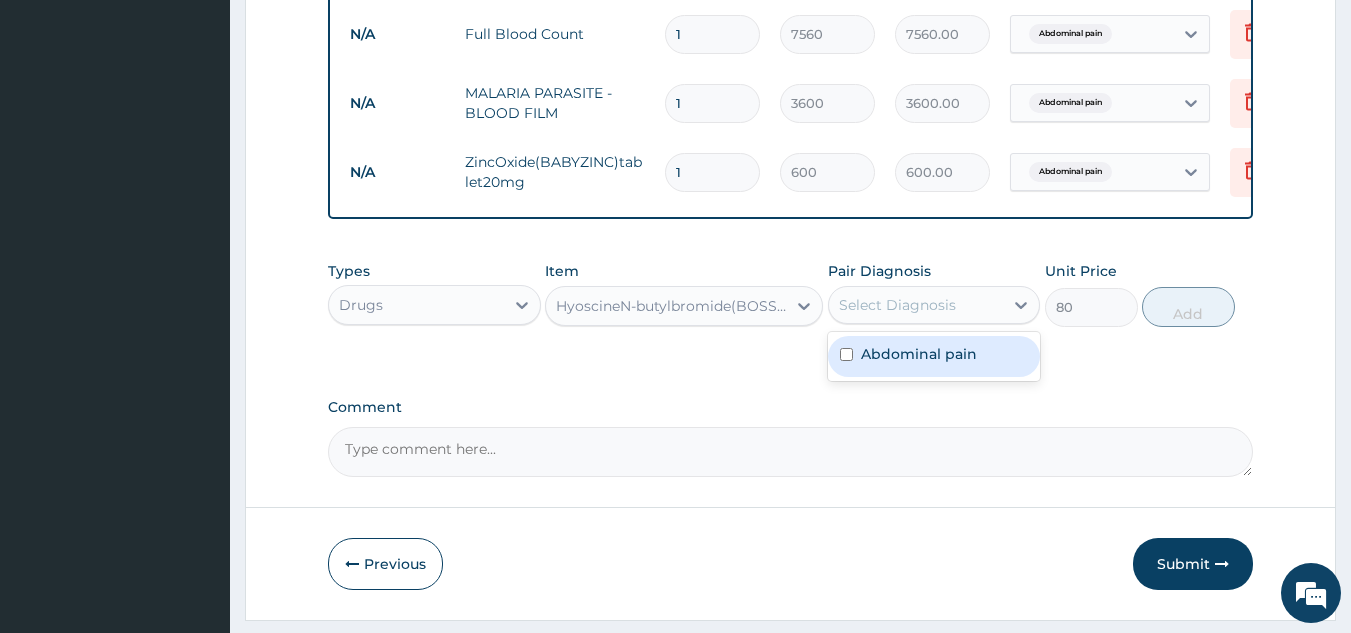 click at bounding box center (846, 354) 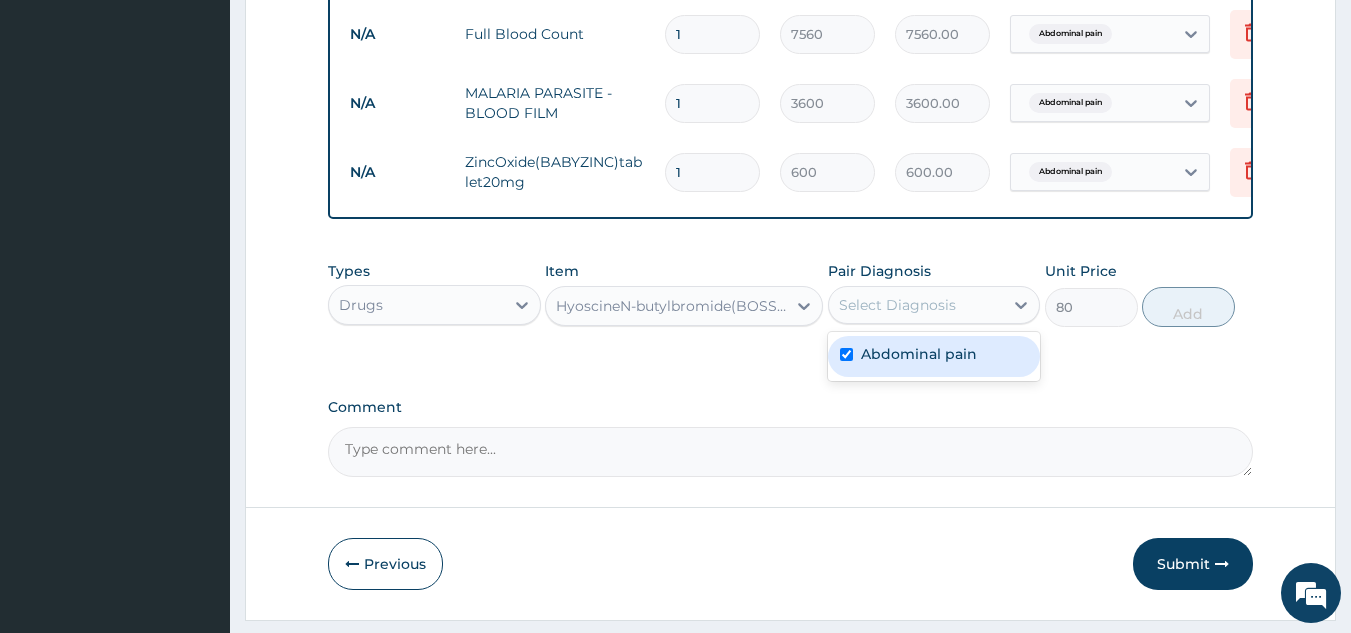 checkbox on "true" 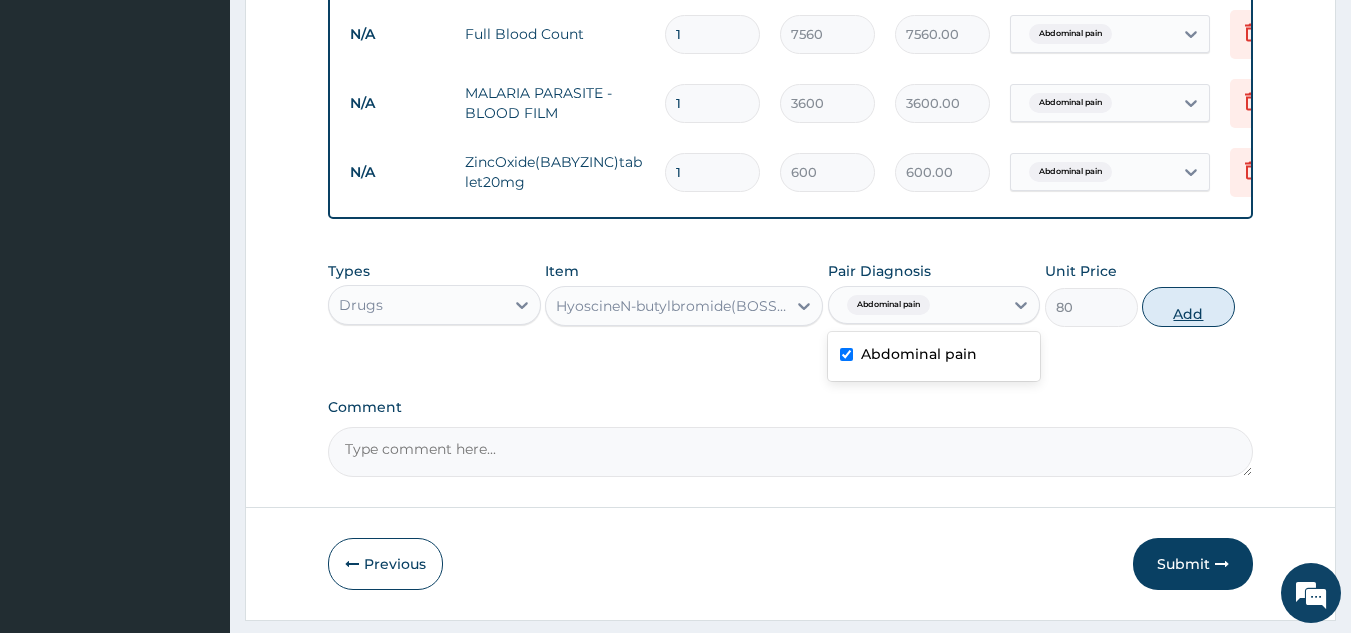 click on "Add" at bounding box center [1188, 307] 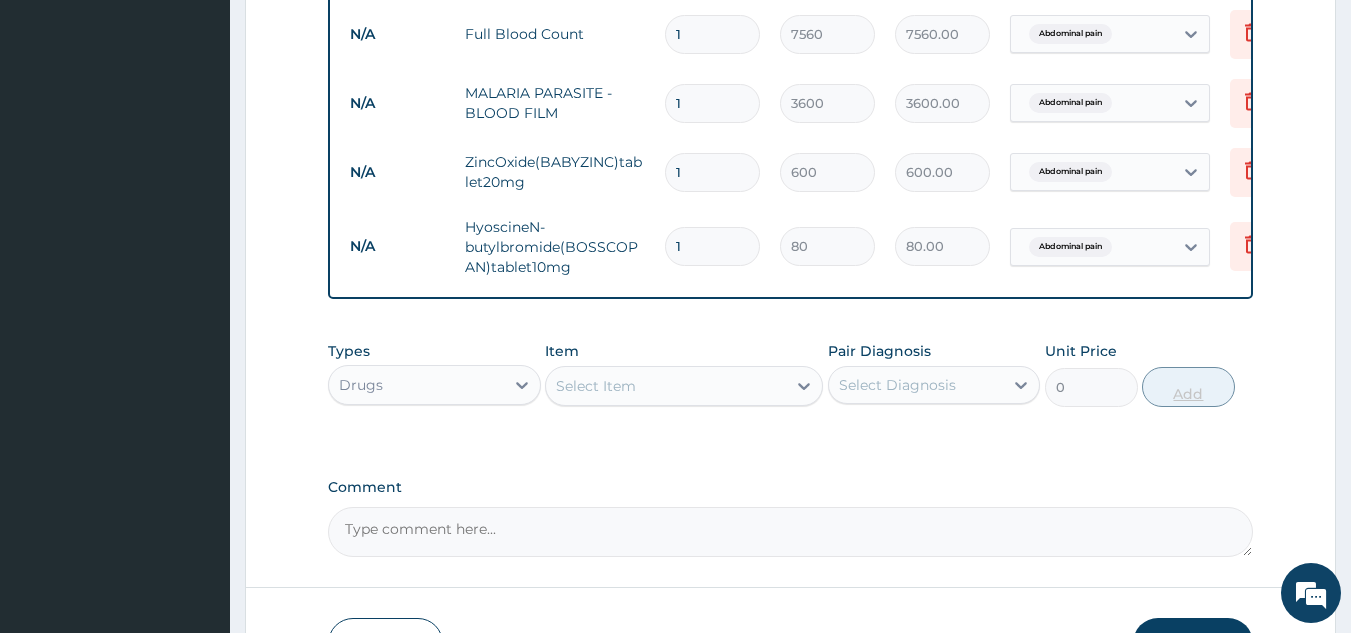 type 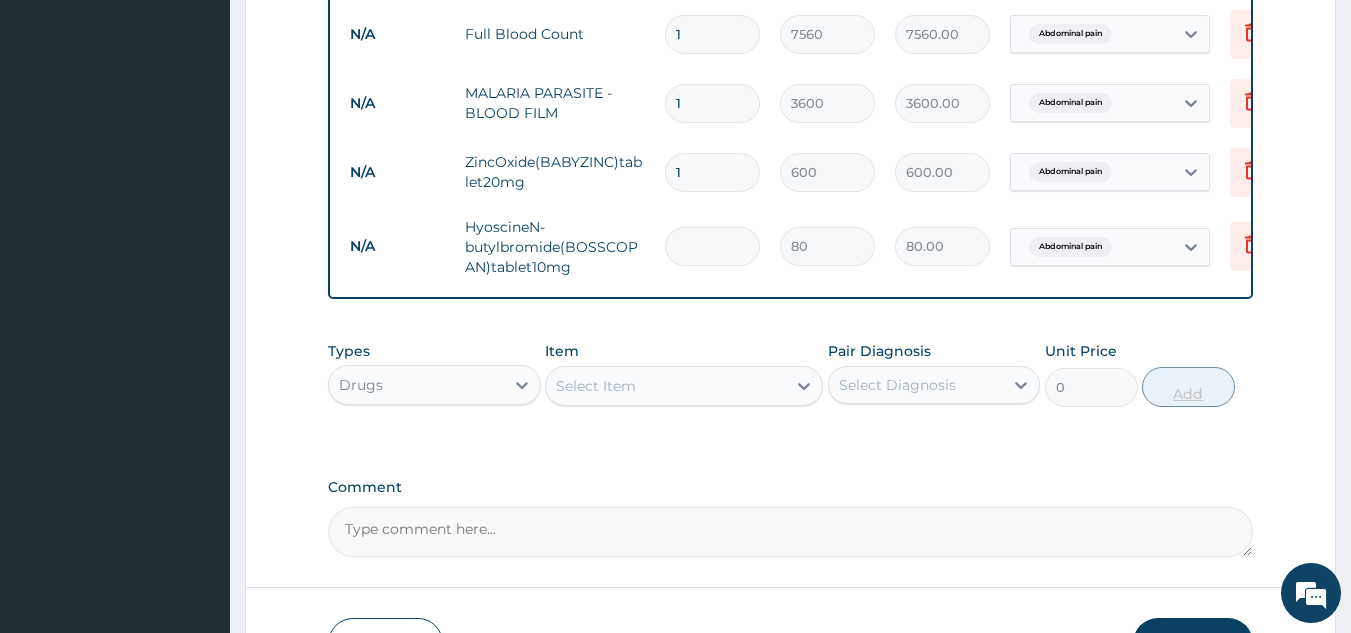 type on "0.00" 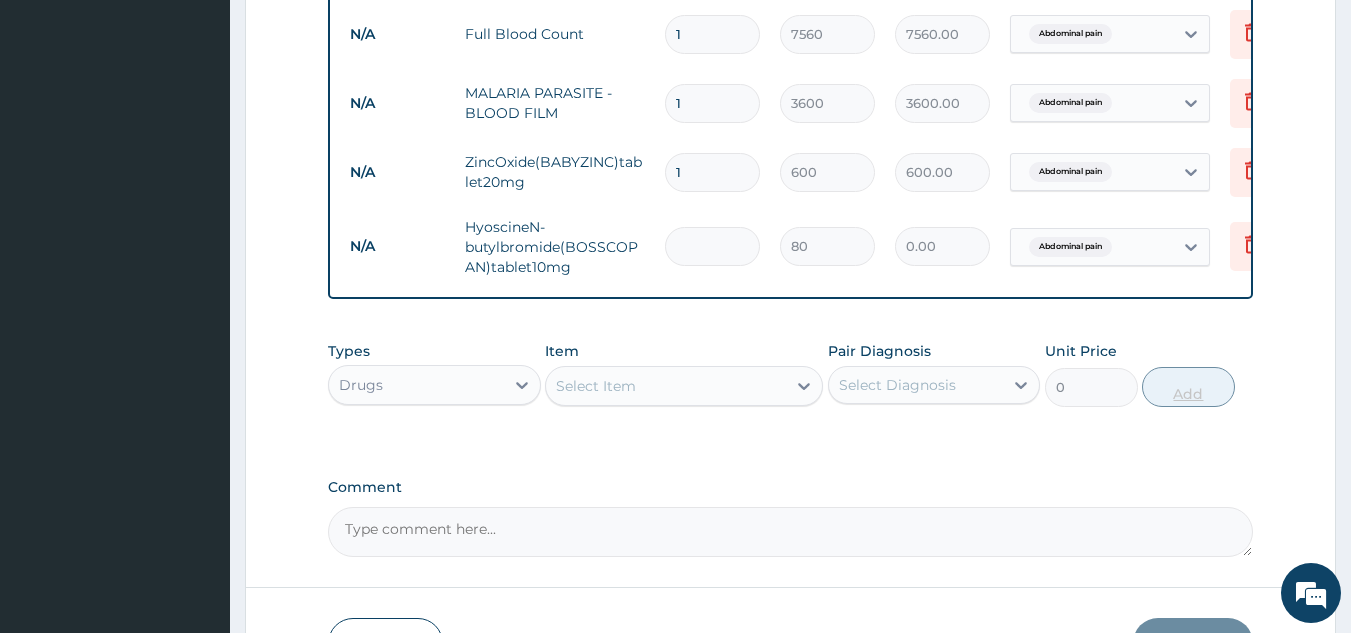 type on "5" 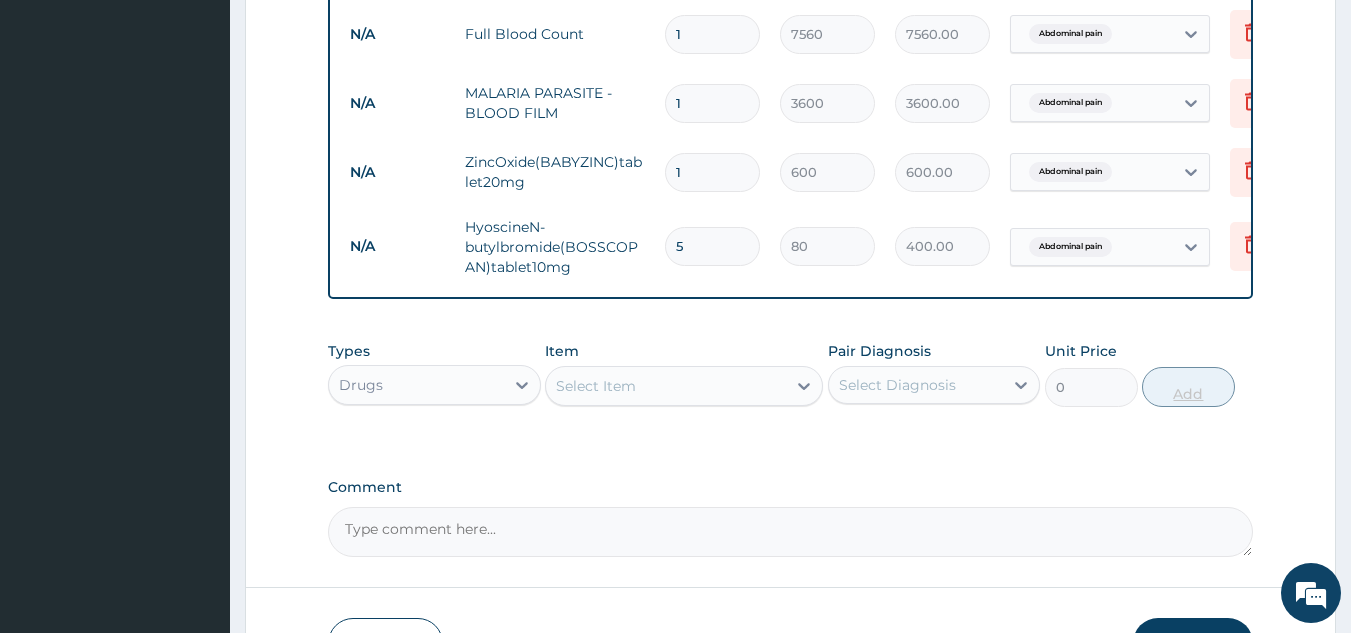 type on "5" 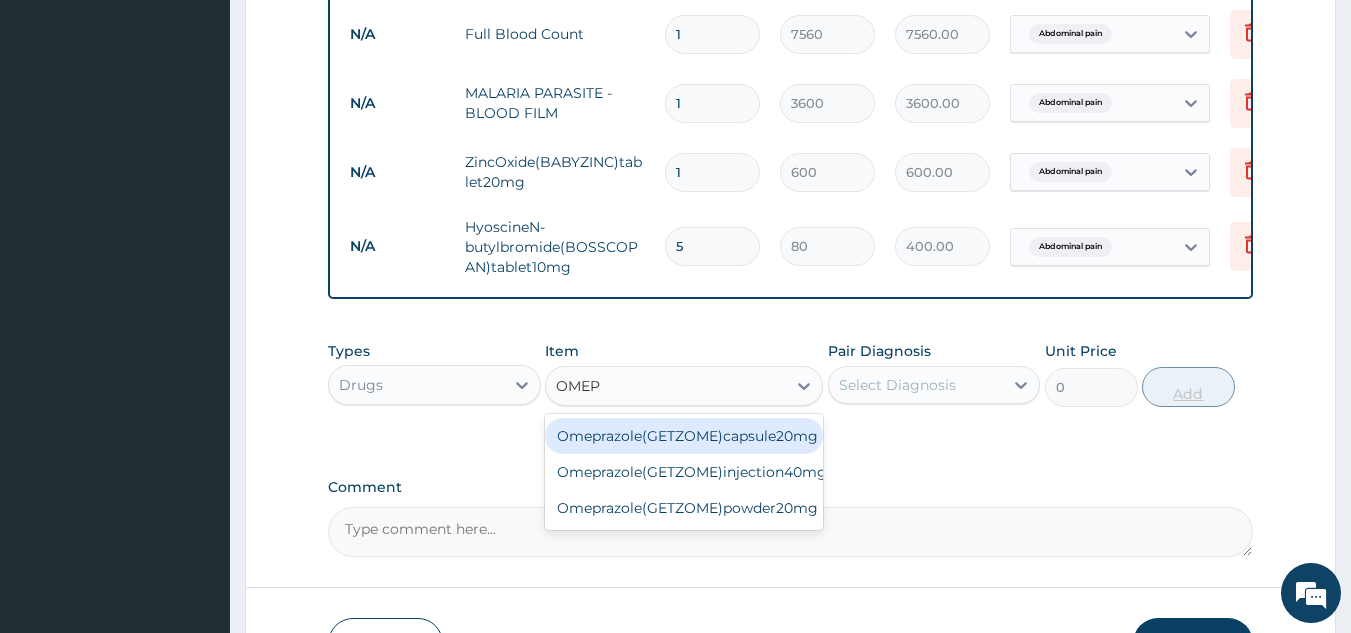 type on "OMEP" 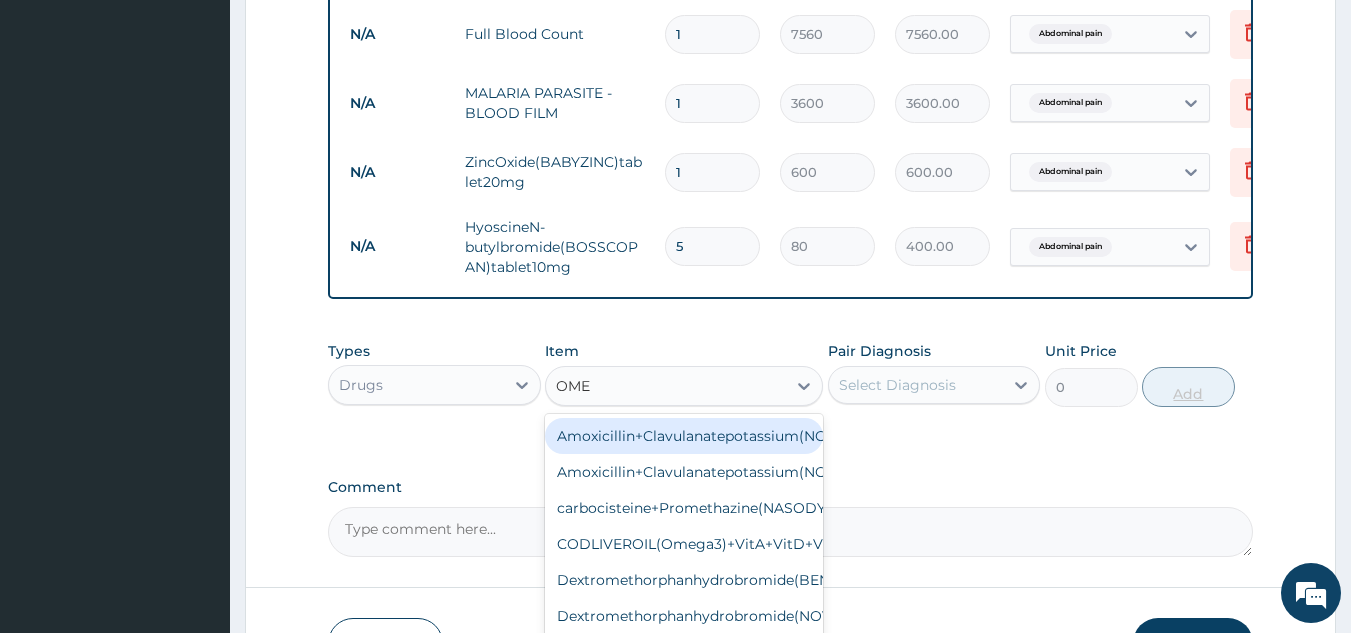 type on "OMEP" 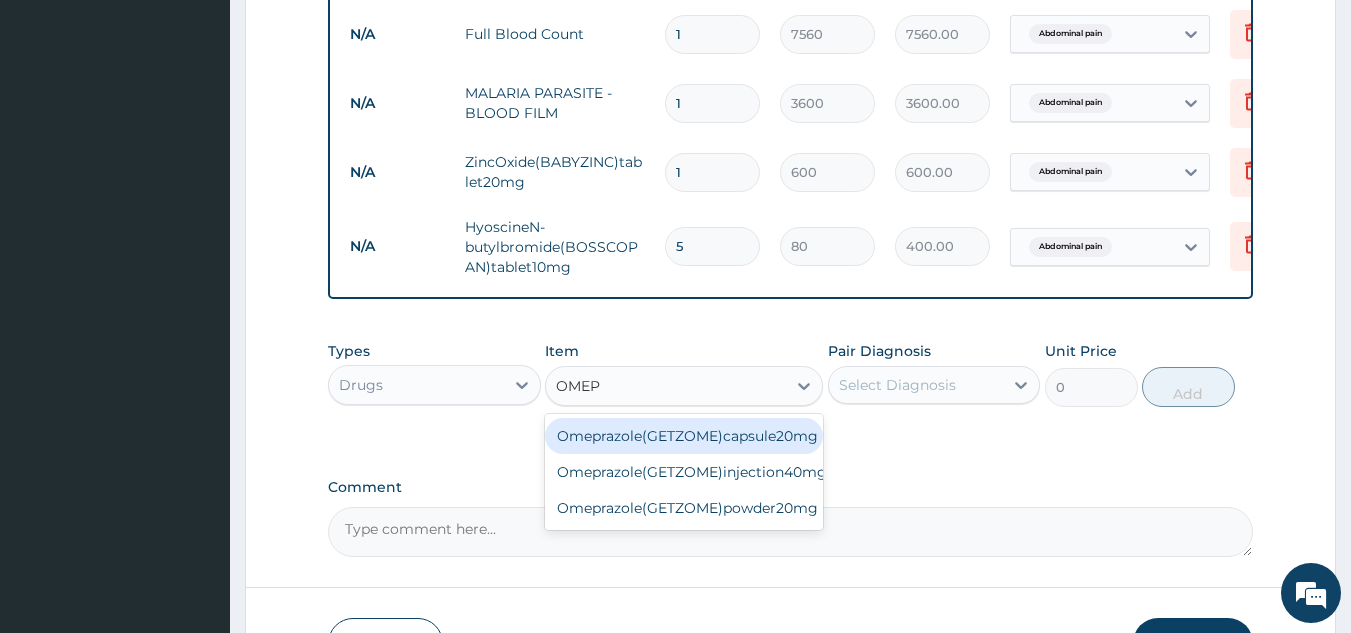 click on "Omeprazole(GETZOME)capsule20mg" at bounding box center [684, 436] 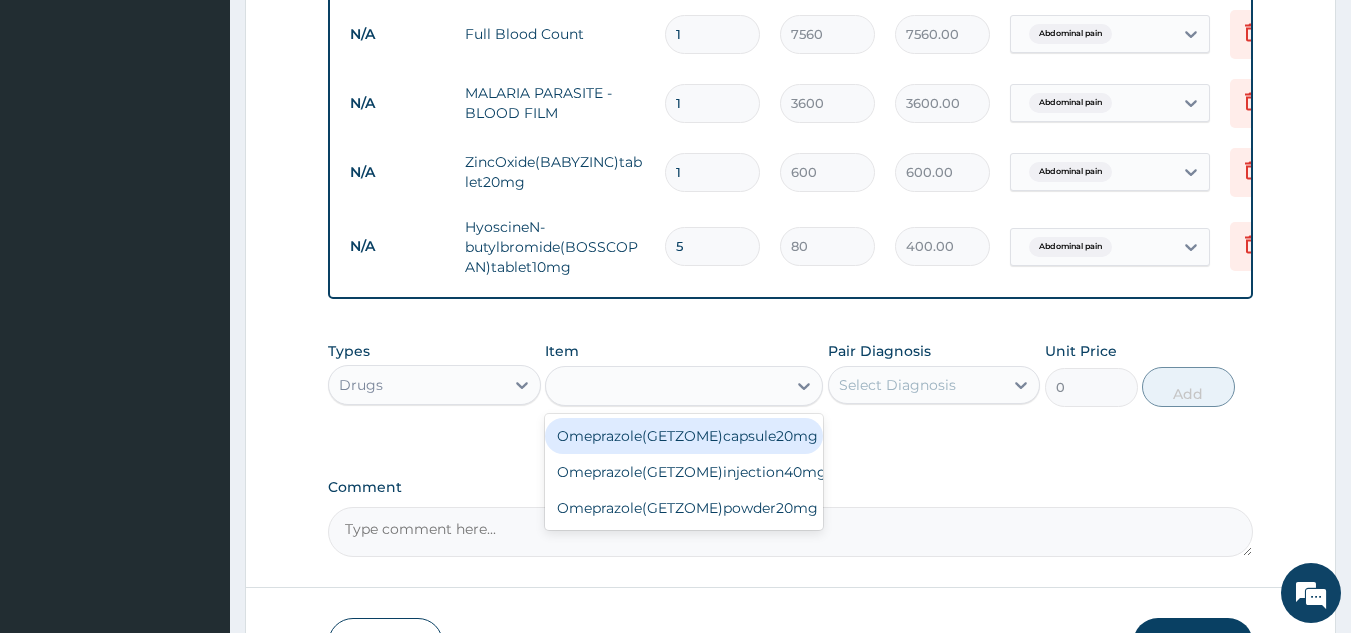 type on "240" 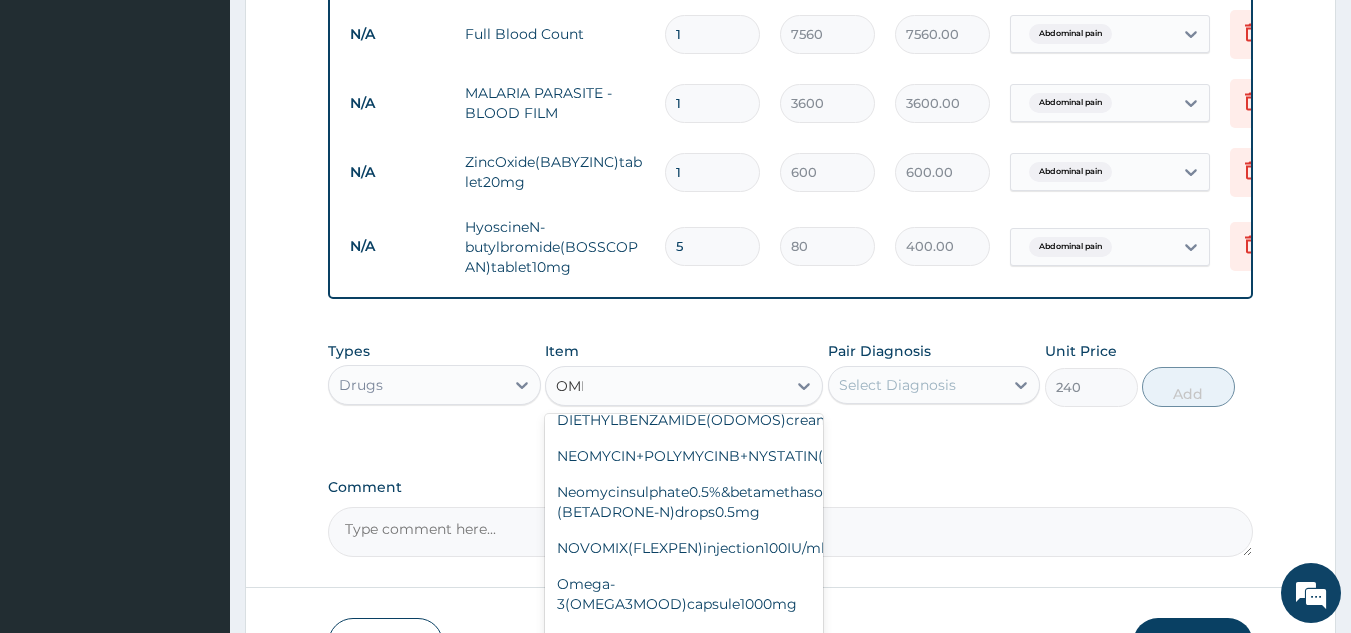 scroll, scrollTop: 452, scrollLeft: 0, axis: vertical 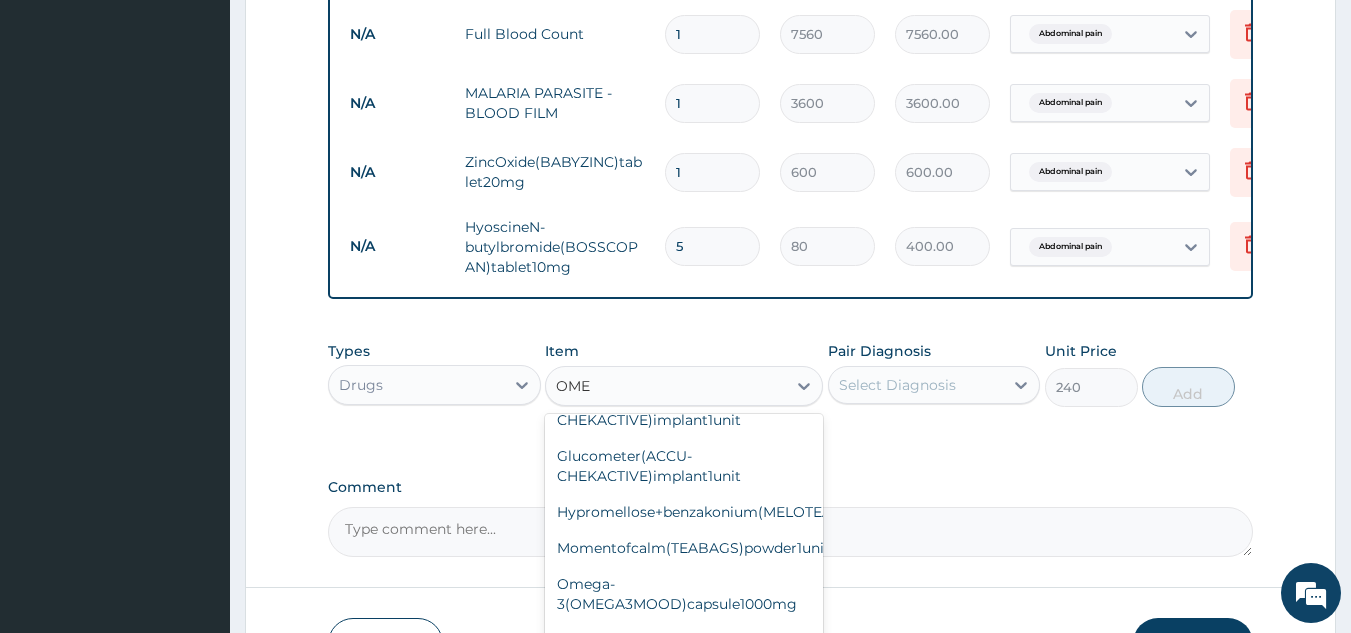 type on "OMEP" 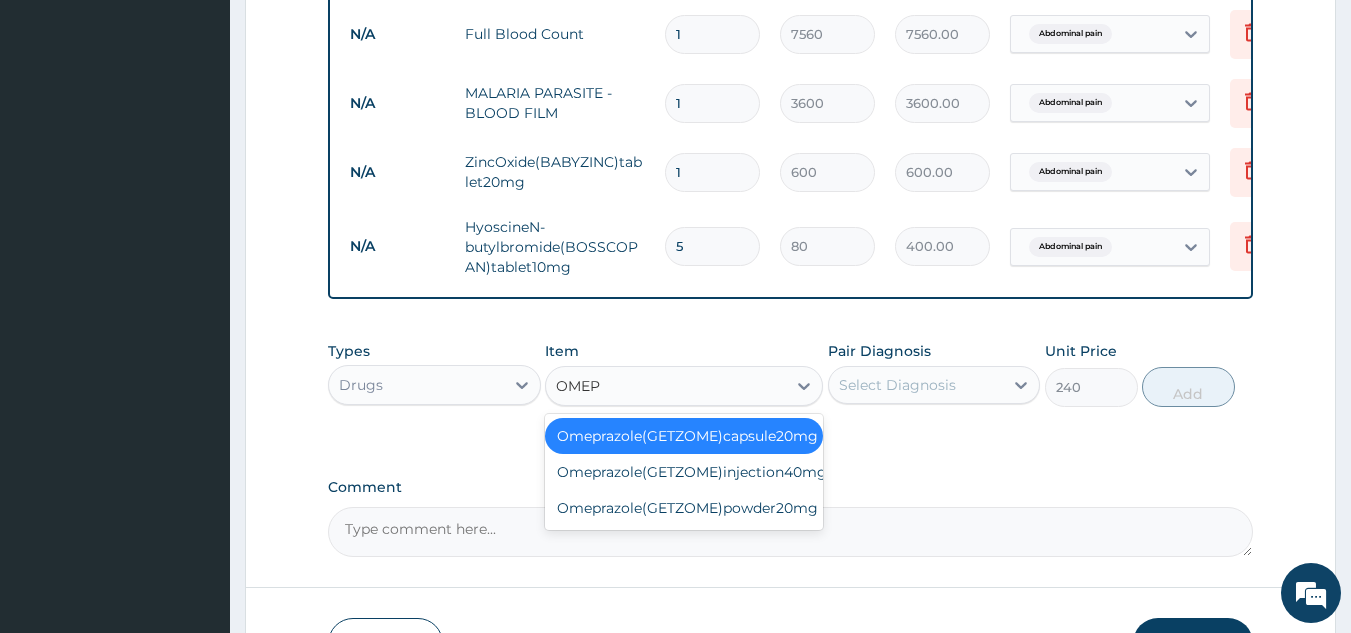 scroll, scrollTop: 0, scrollLeft: 0, axis: both 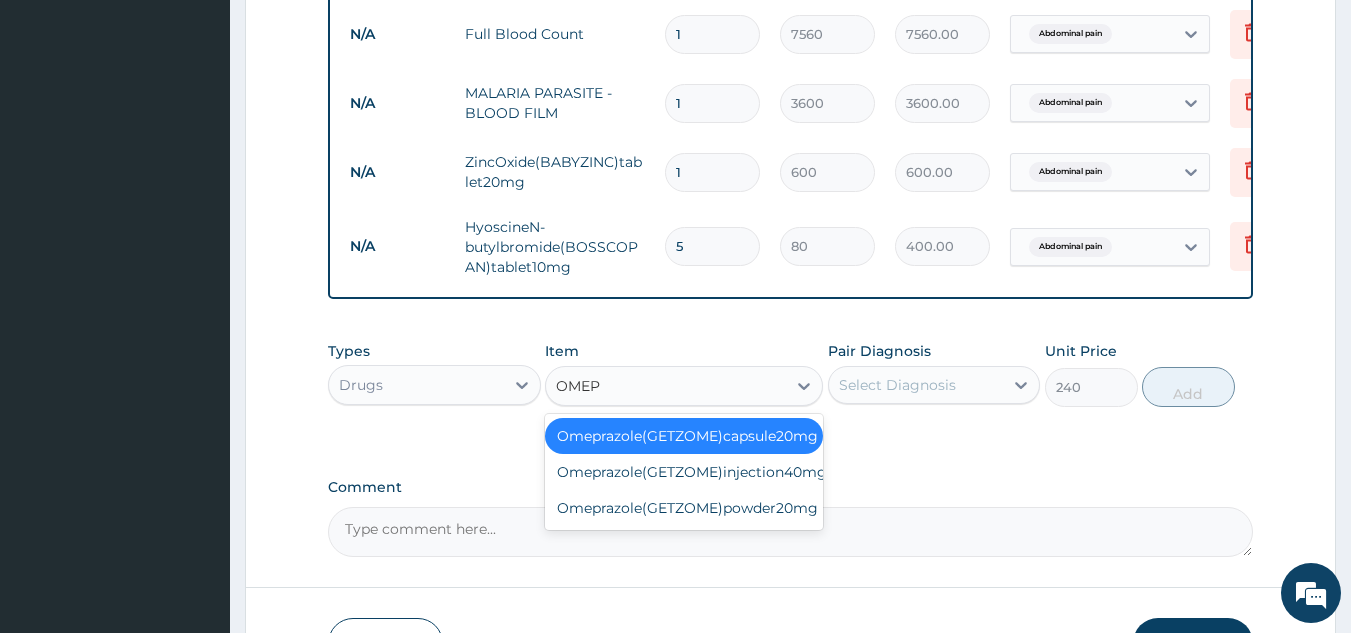 click on "Omeprazole(GETZOME)powder20mg" at bounding box center [684, 508] 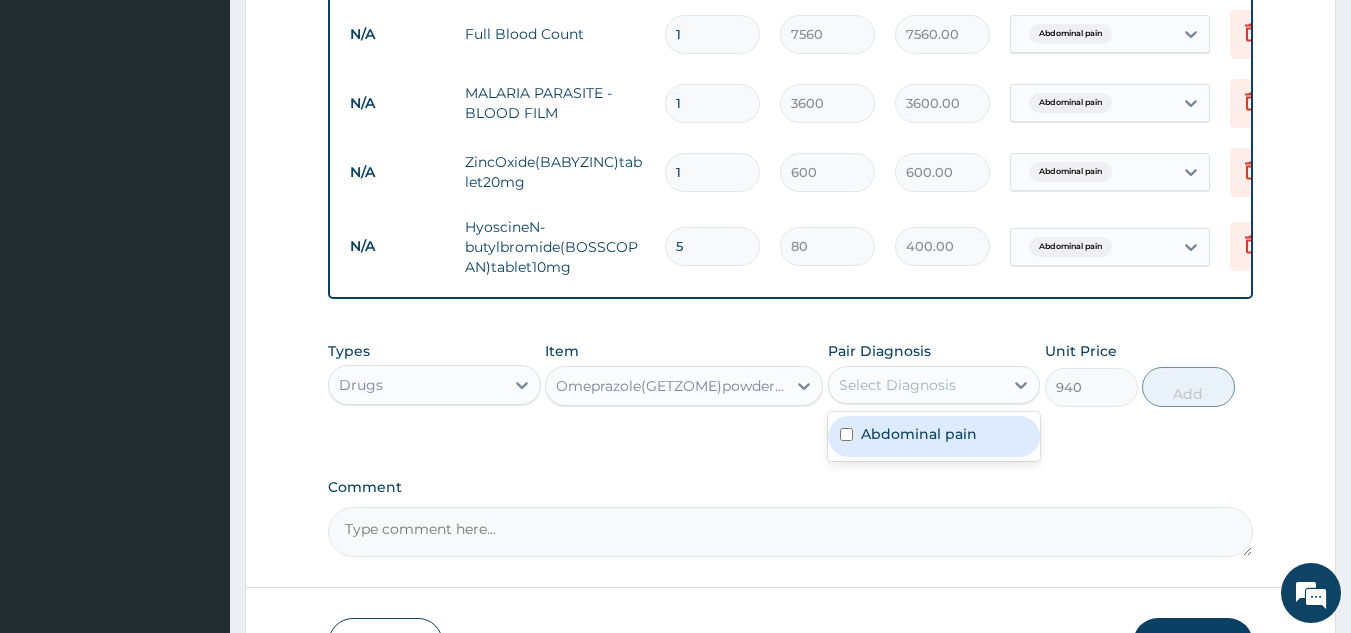 click at bounding box center [846, 434] 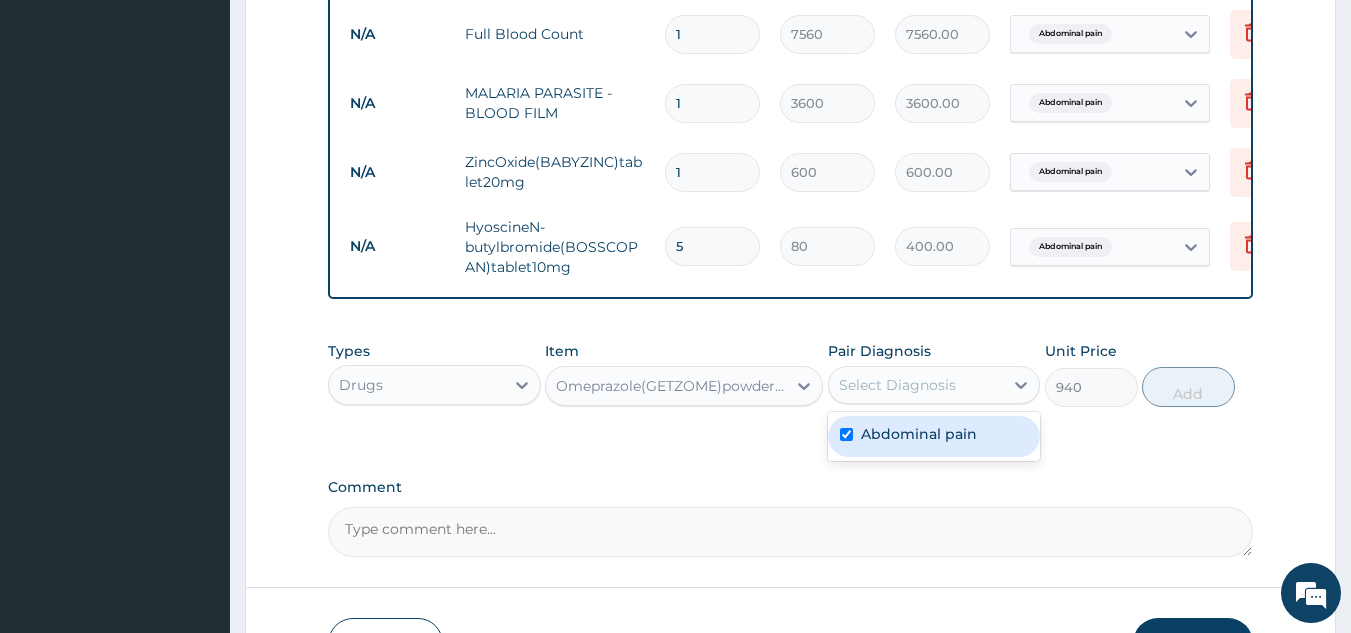 checkbox on "true" 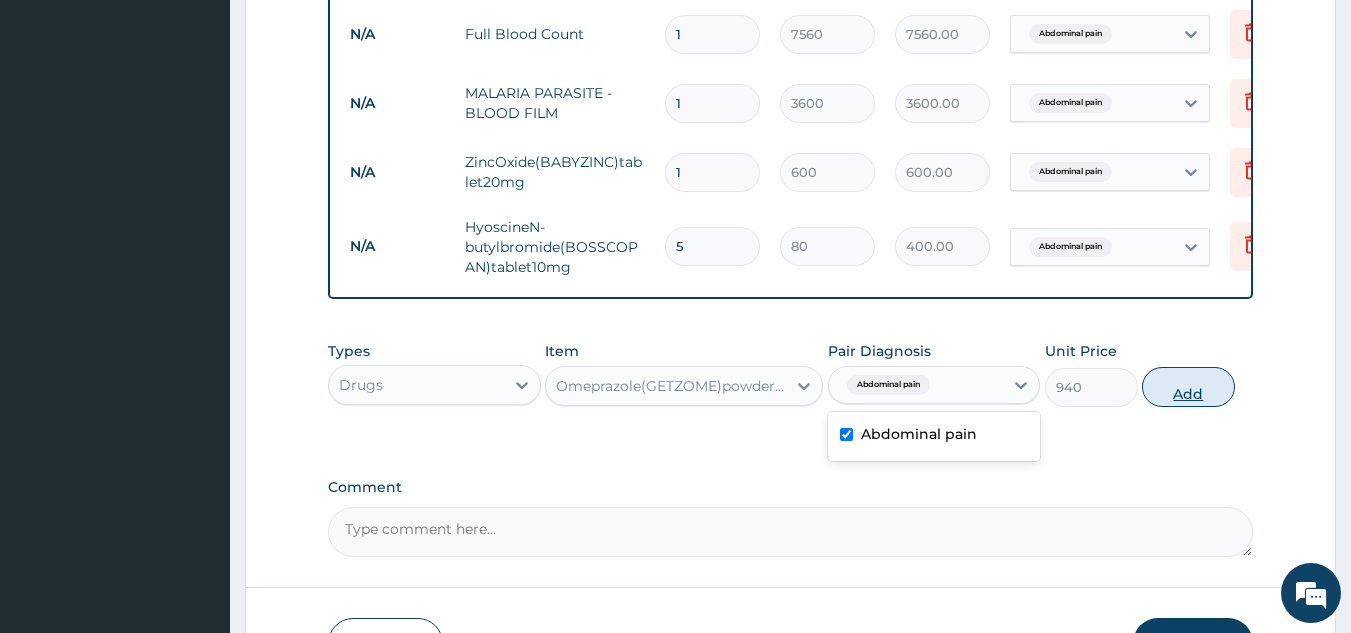 click on "Add" at bounding box center [1188, 387] 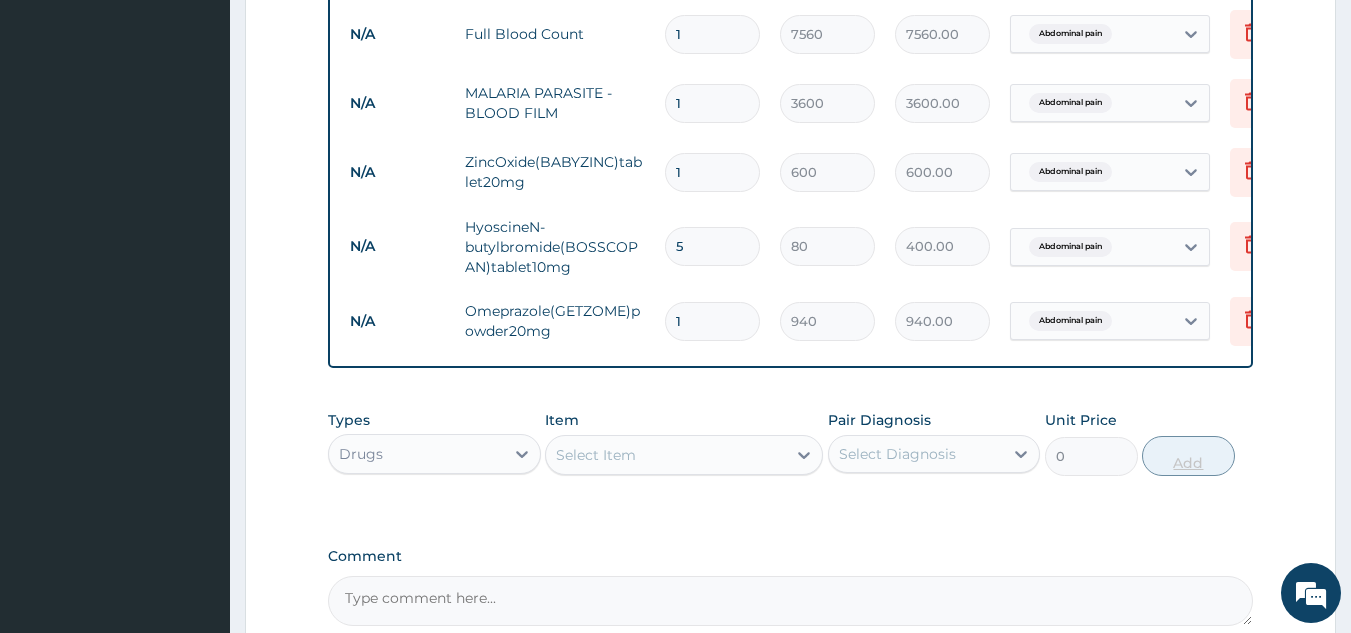 type 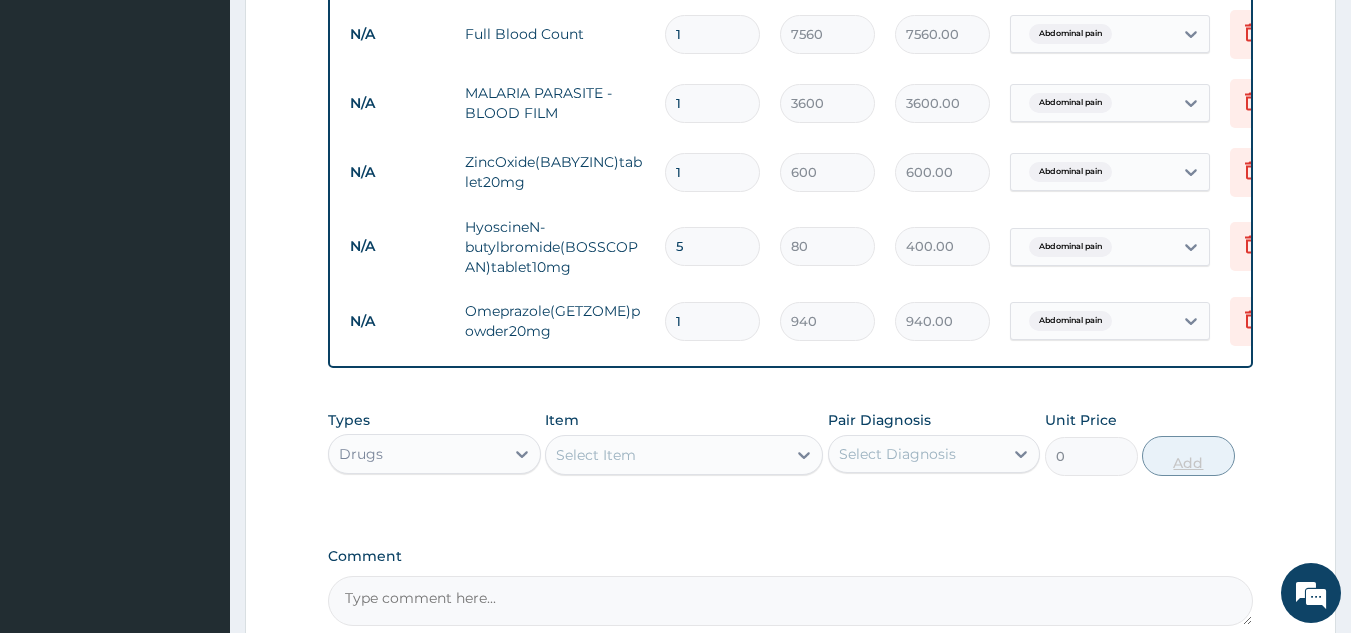 type on "0.00" 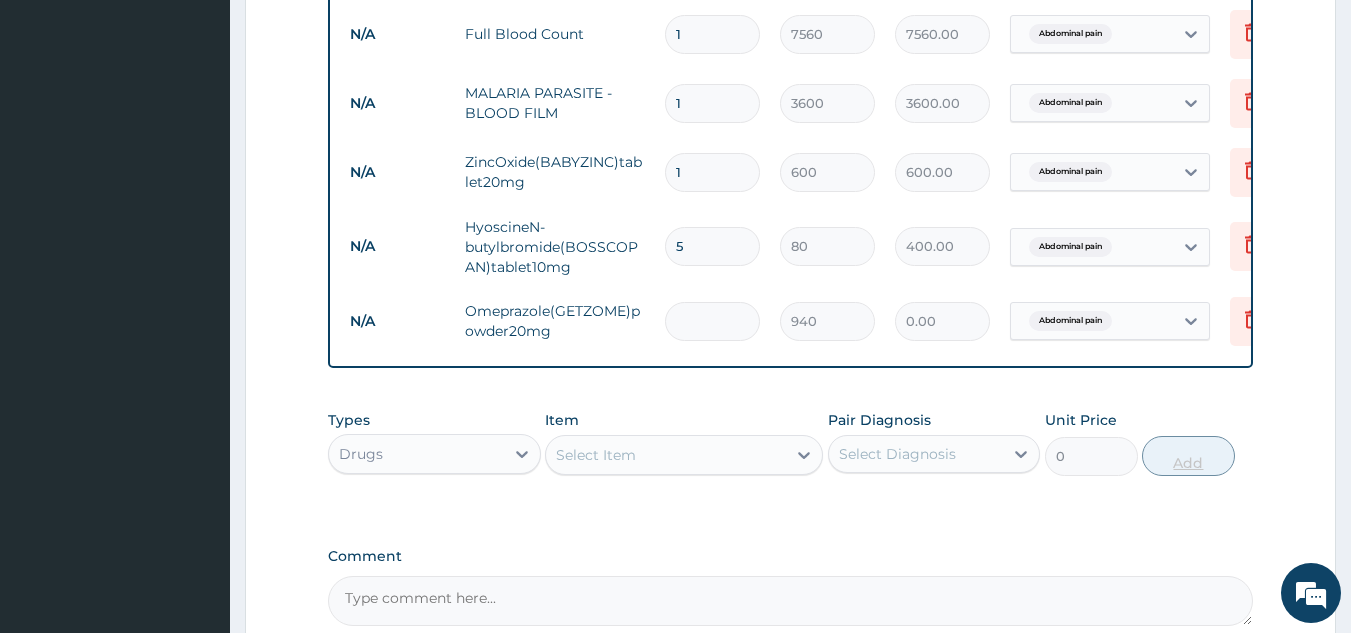 type on "5" 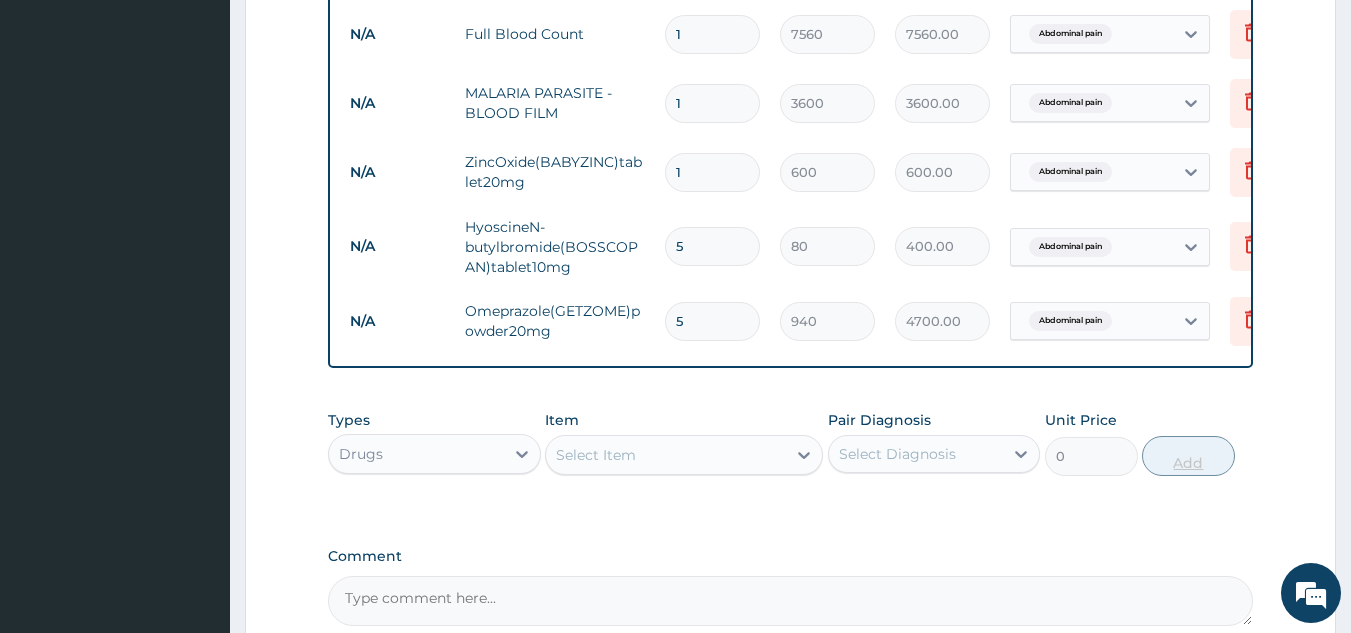 type on "5" 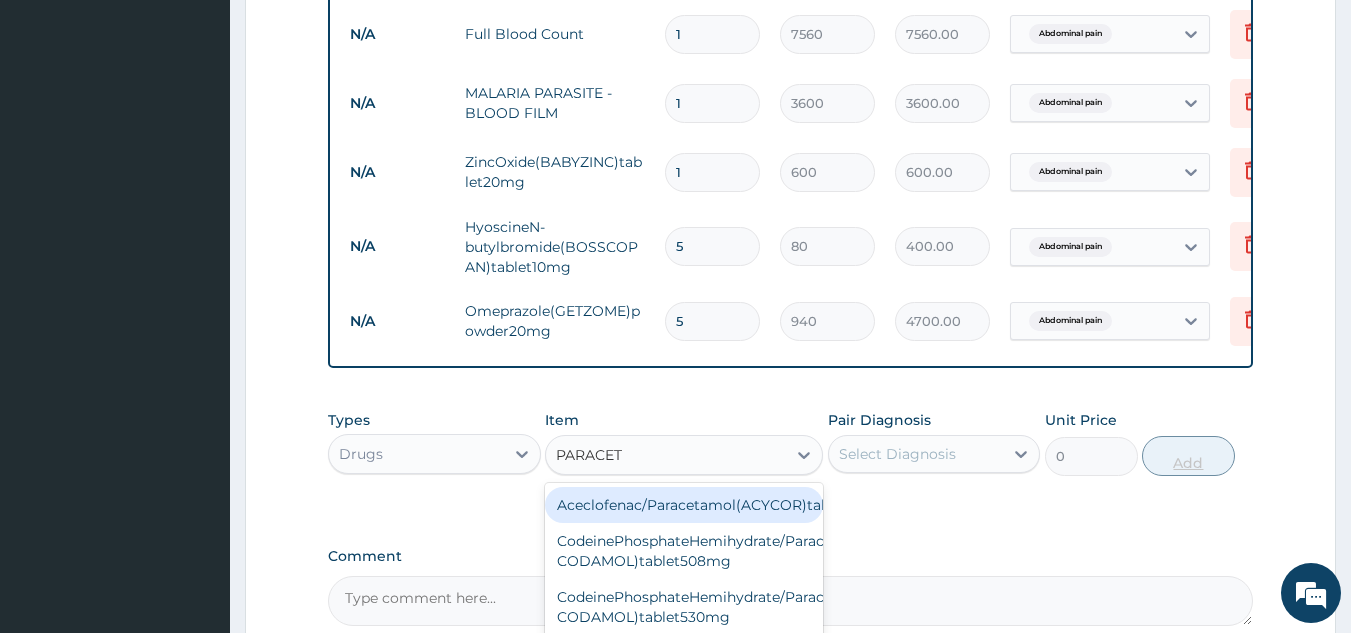 type on "PARACETA" 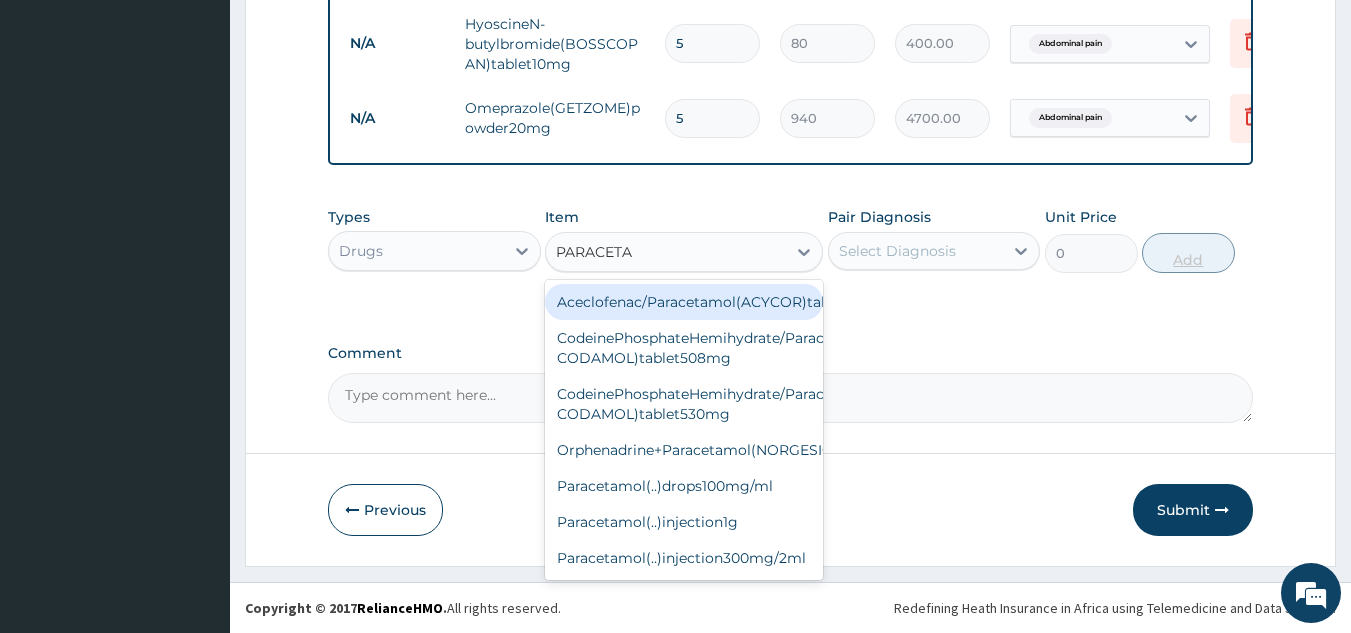 scroll, scrollTop: 1085, scrollLeft: 0, axis: vertical 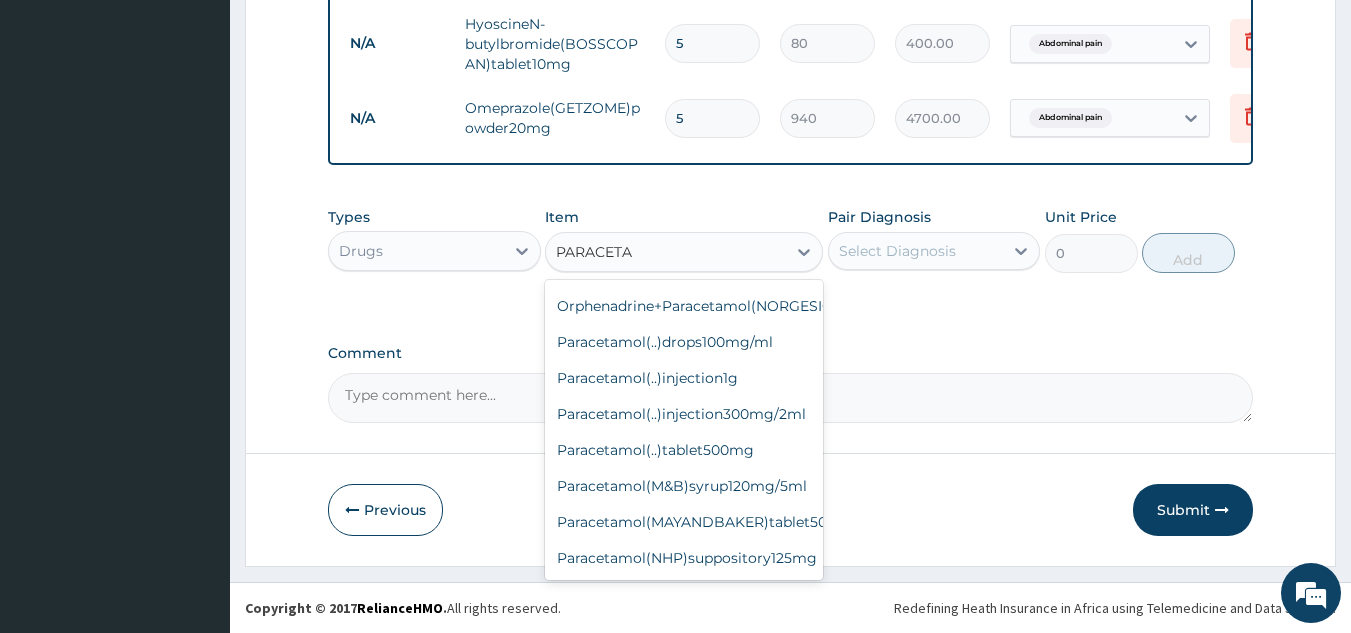 click on "Paracetamol(..)tablet500mg" at bounding box center [684, 450] 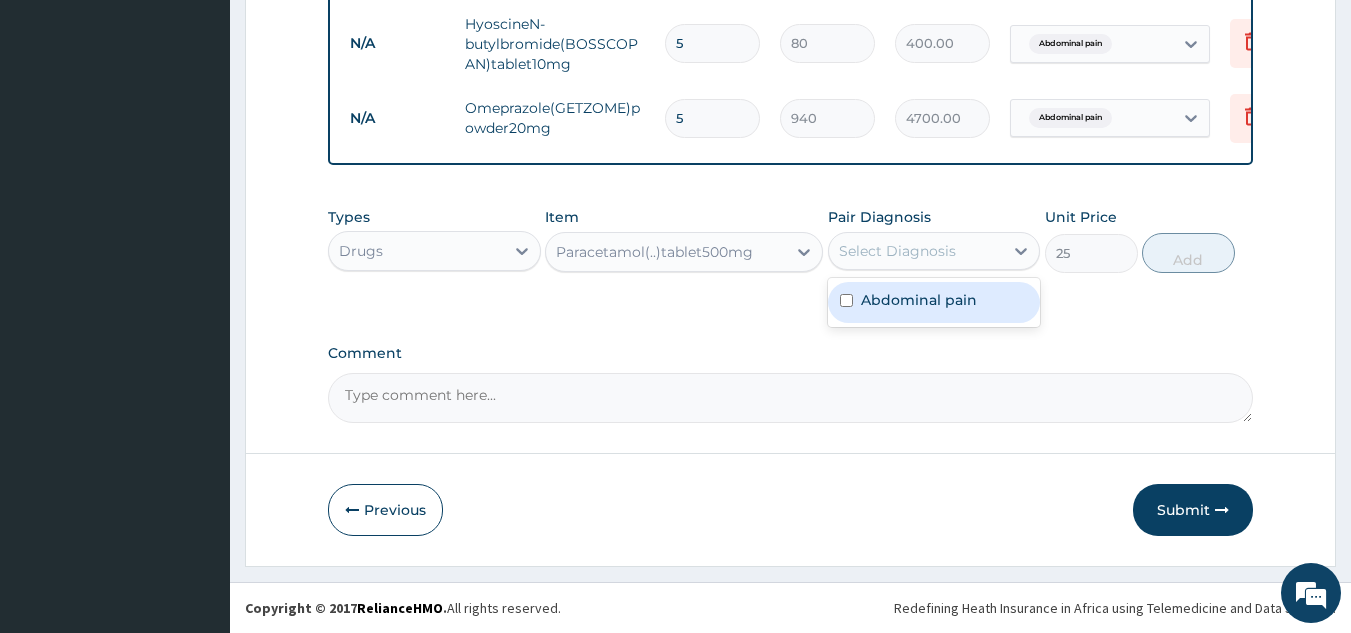 click at bounding box center (846, 300) 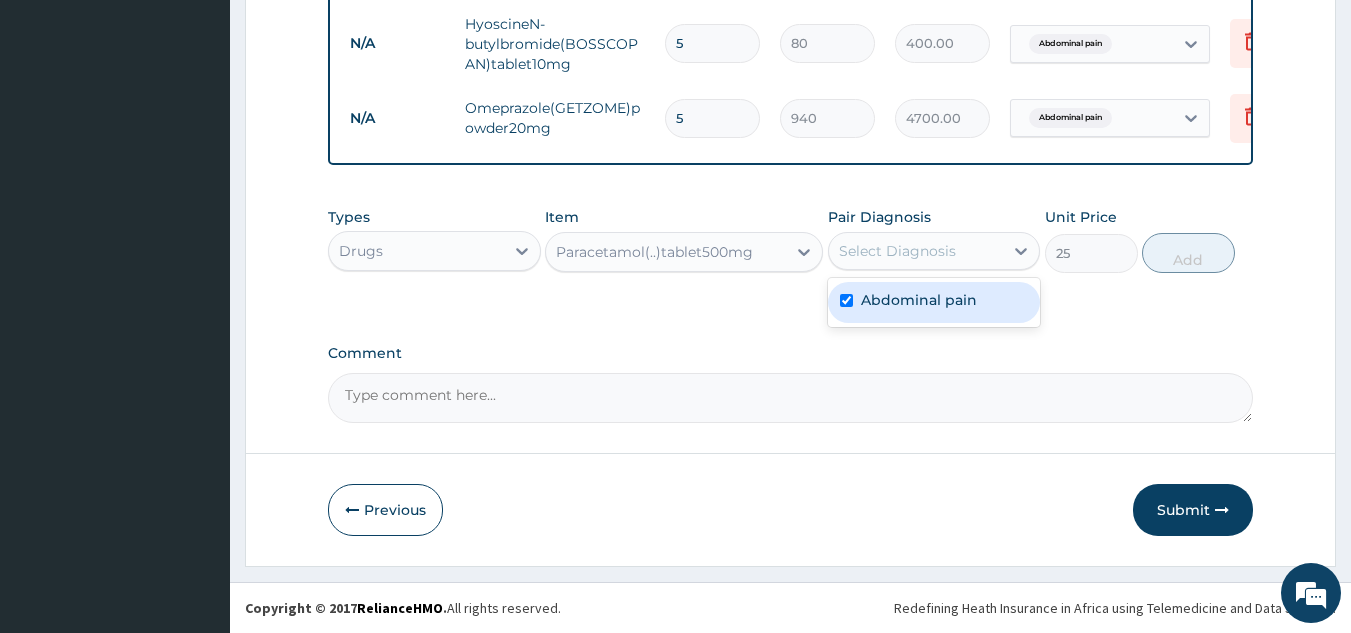 checkbox on "true" 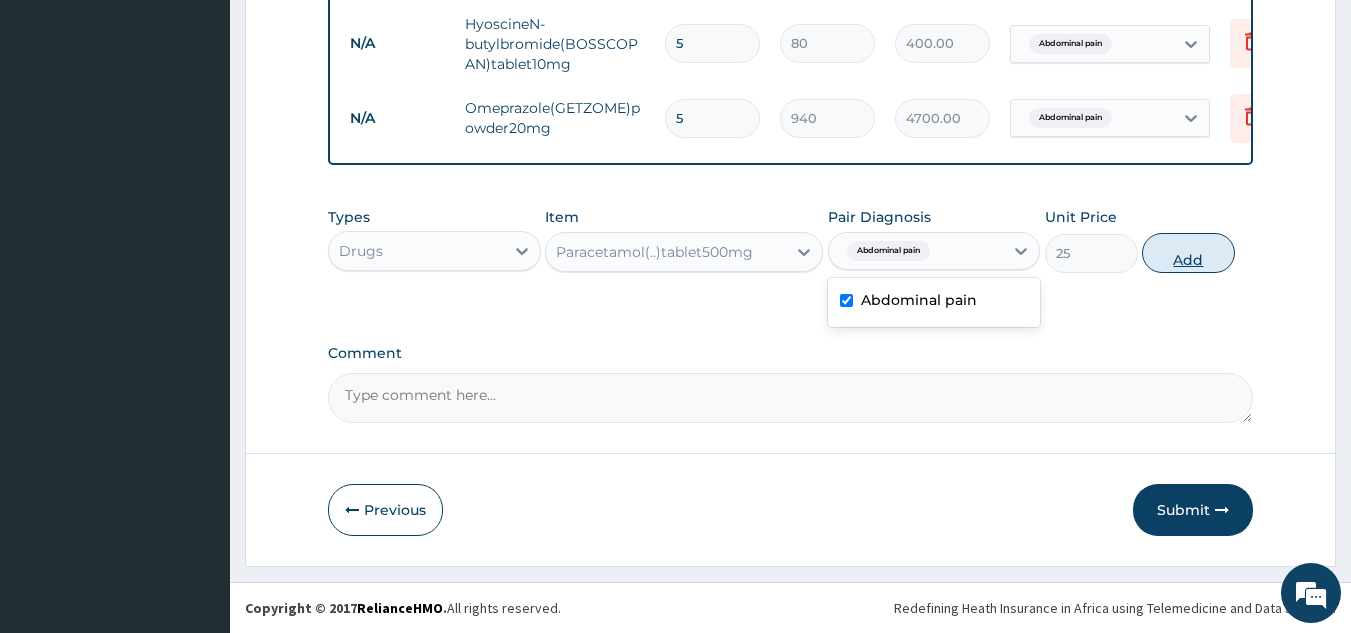 click on "Add" at bounding box center (1188, 253) 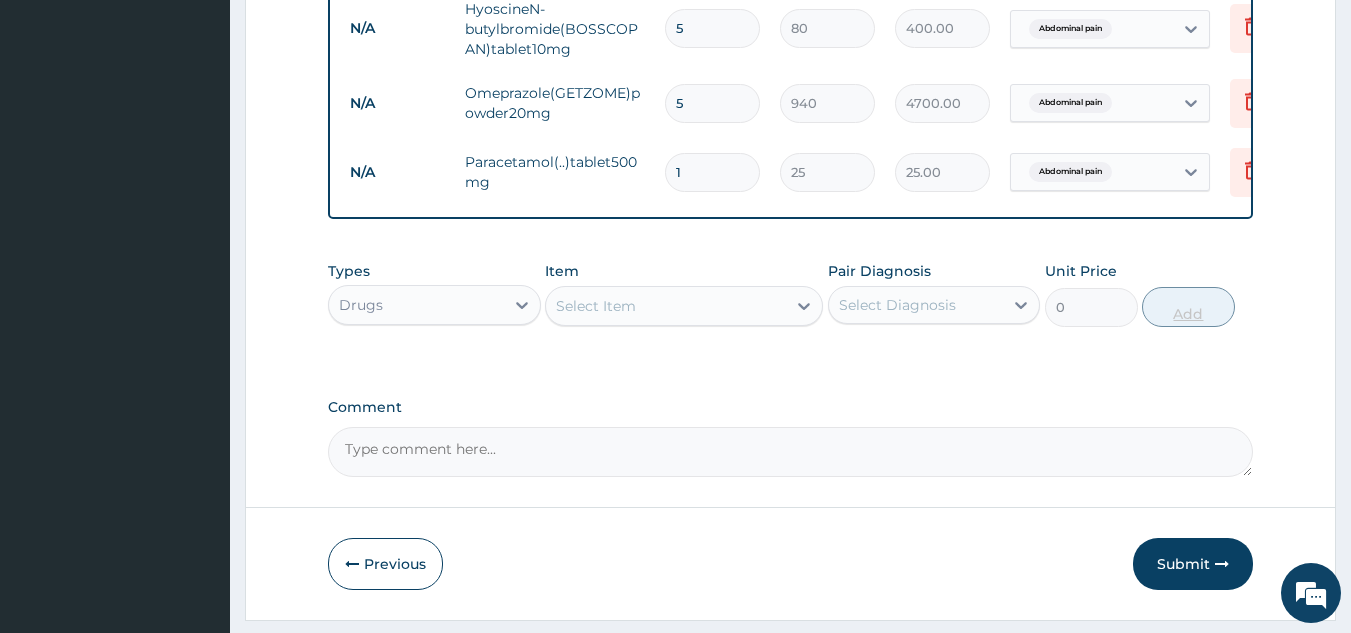 type 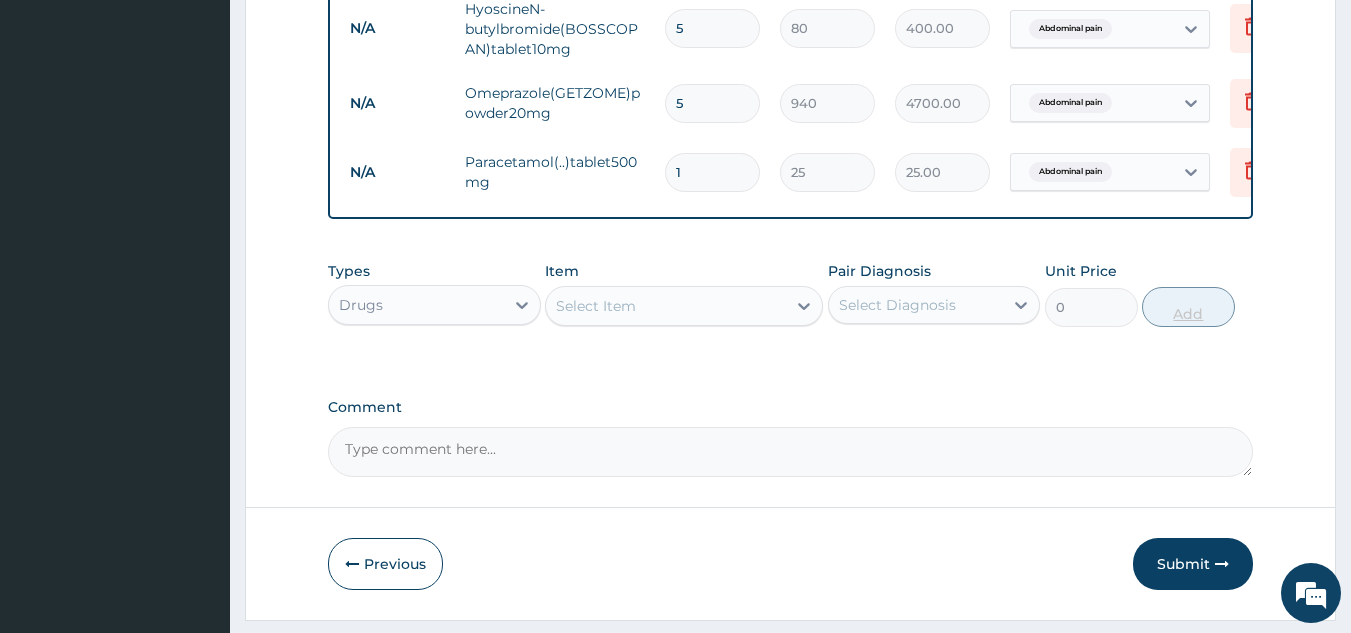 type on "0.00" 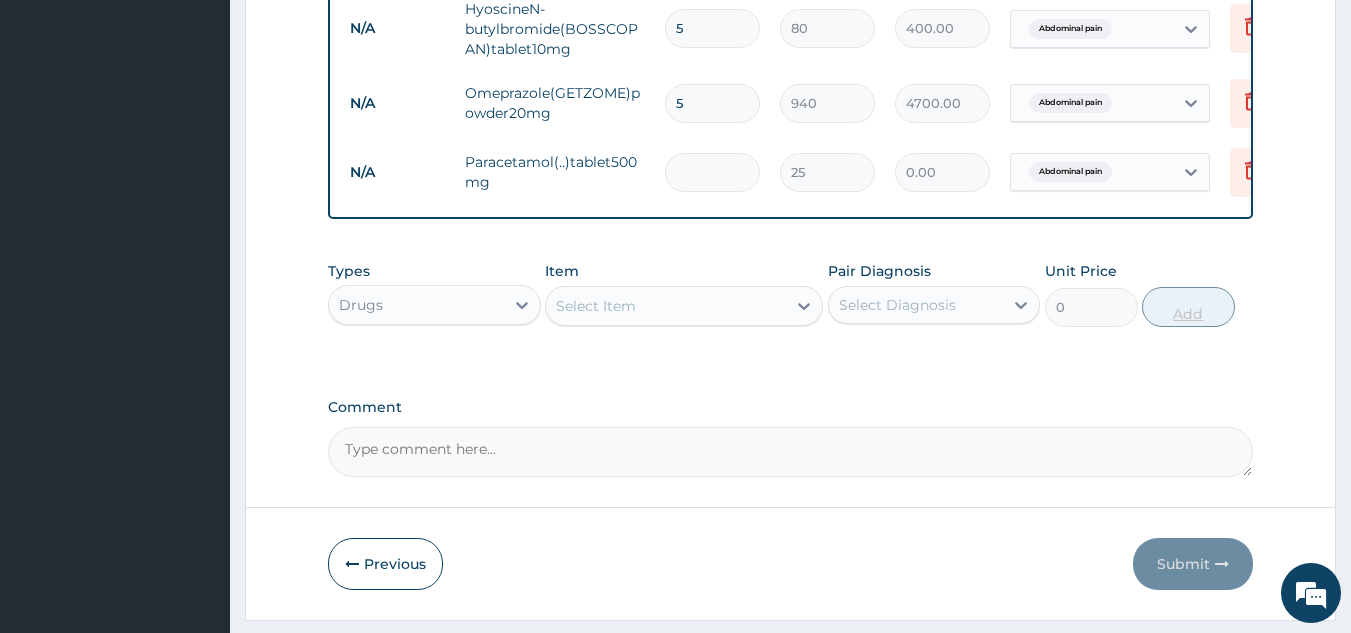 type on "9" 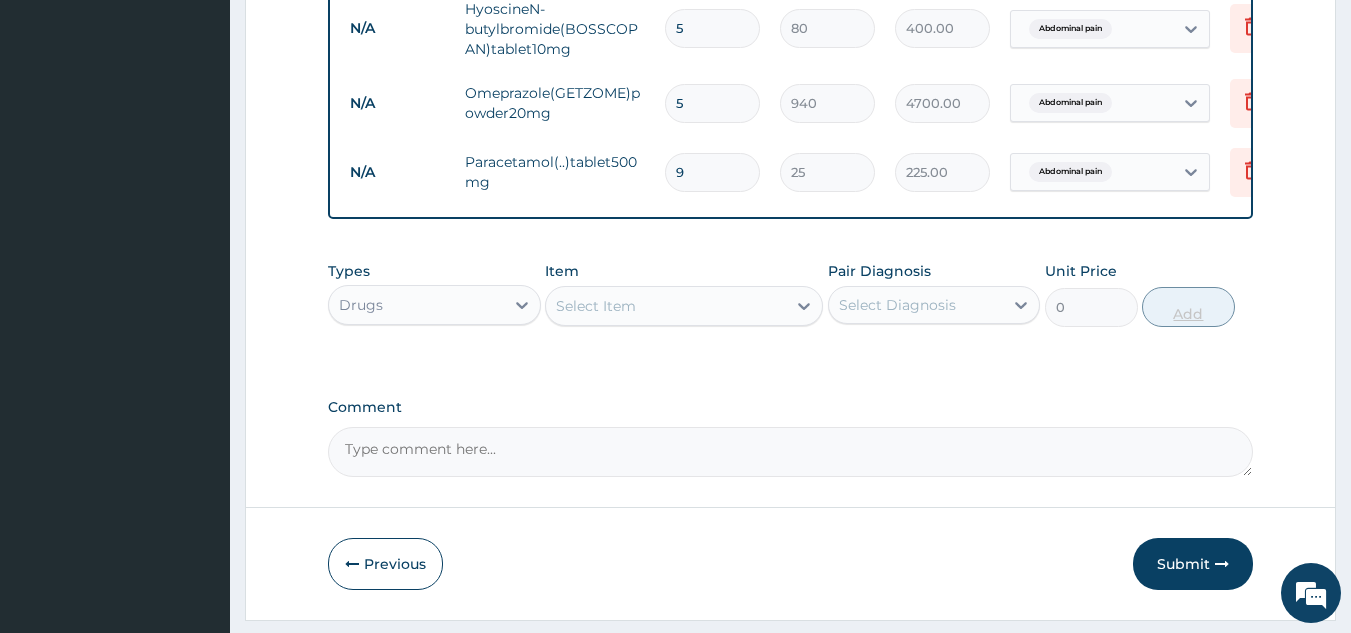type on "9" 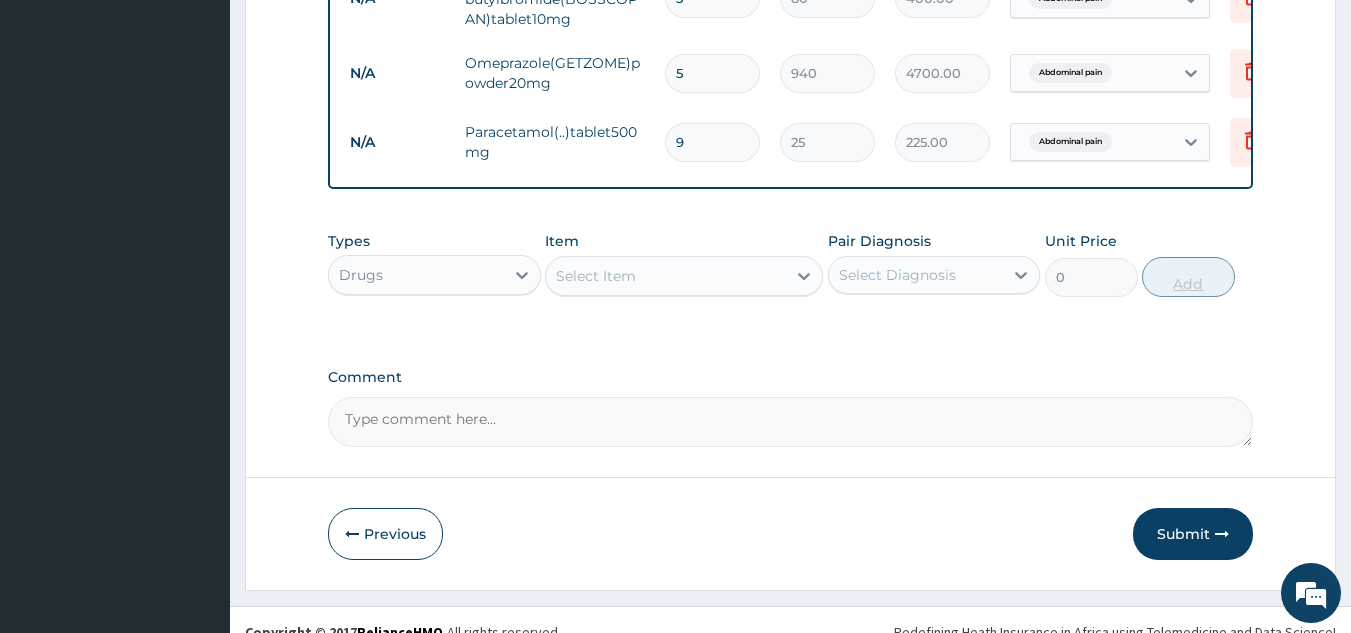 scroll, scrollTop: 1154, scrollLeft: 0, axis: vertical 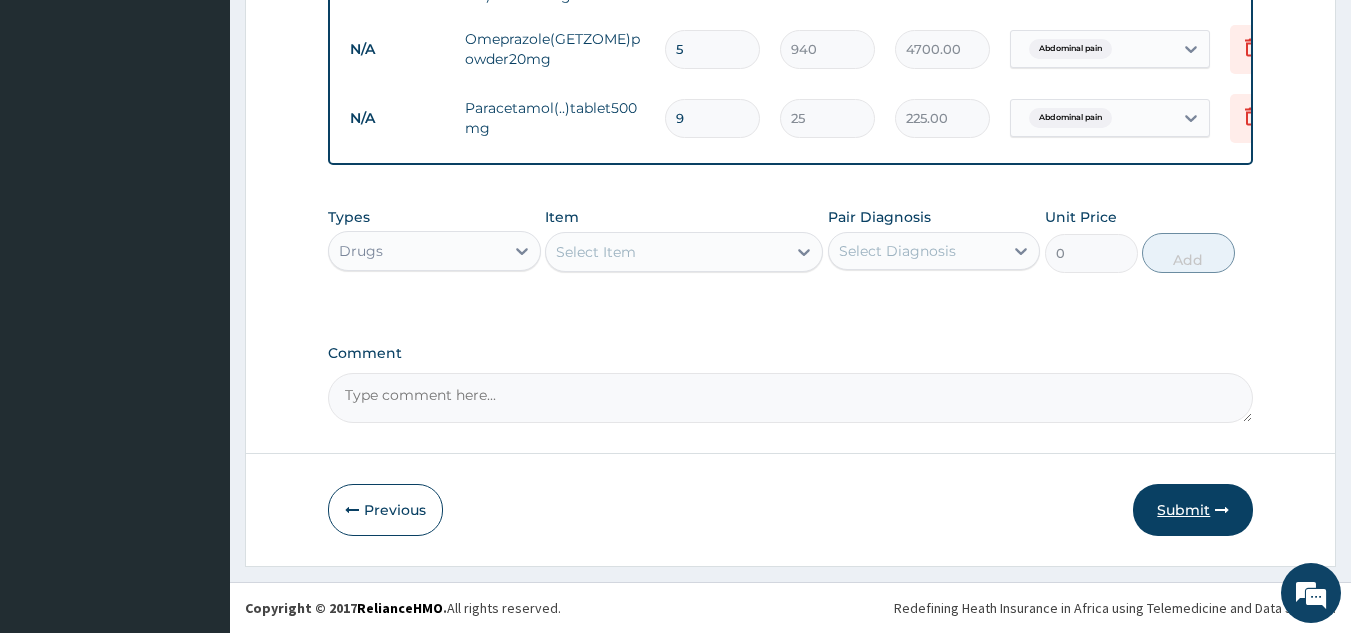 click on "Submit" at bounding box center (1193, 510) 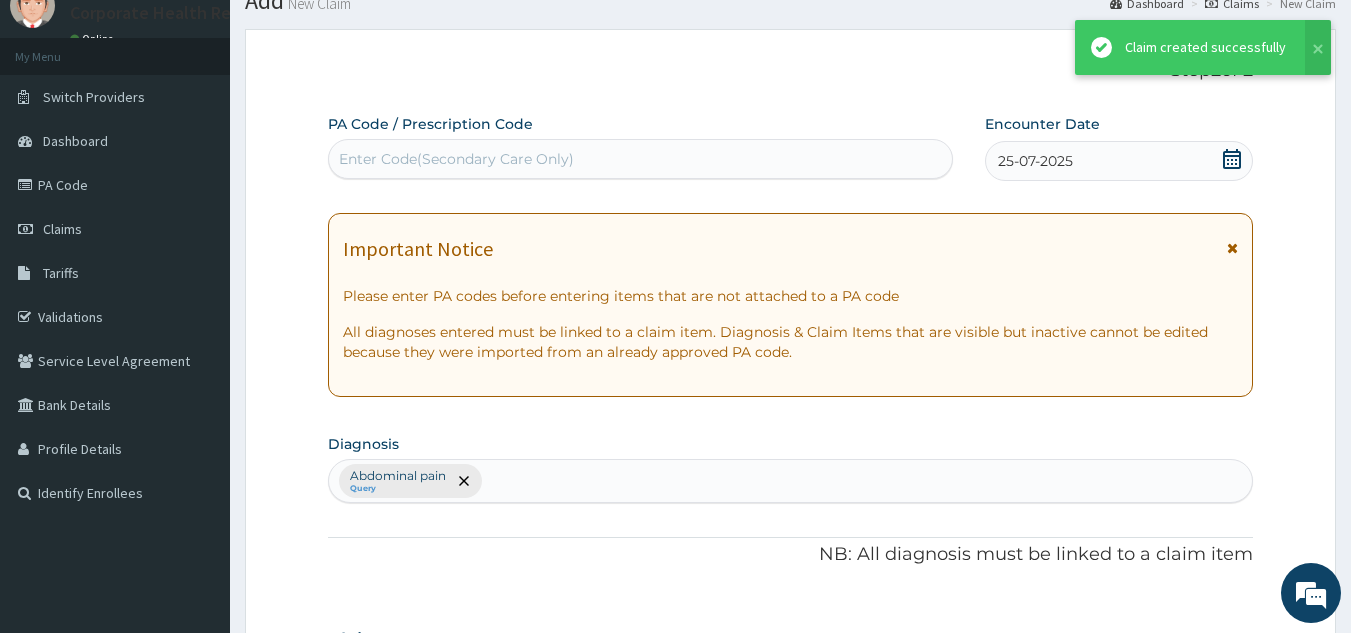 scroll, scrollTop: 1154, scrollLeft: 0, axis: vertical 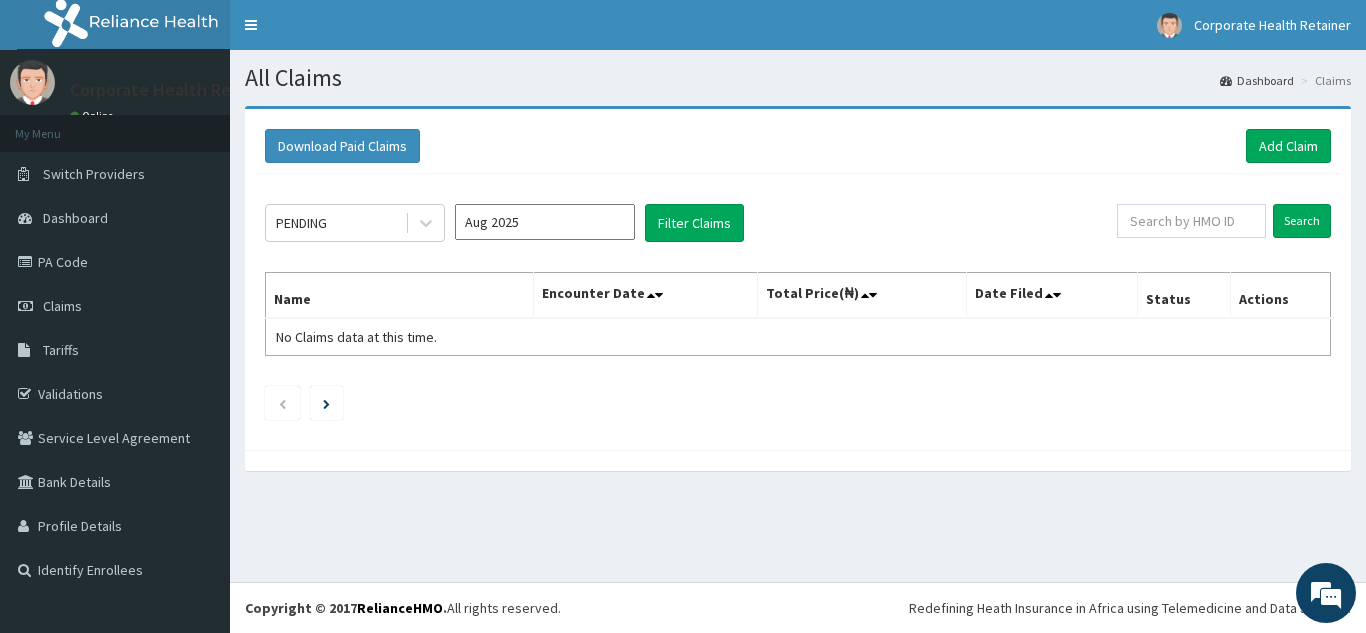 click on "Aug 2025" at bounding box center [545, 222] 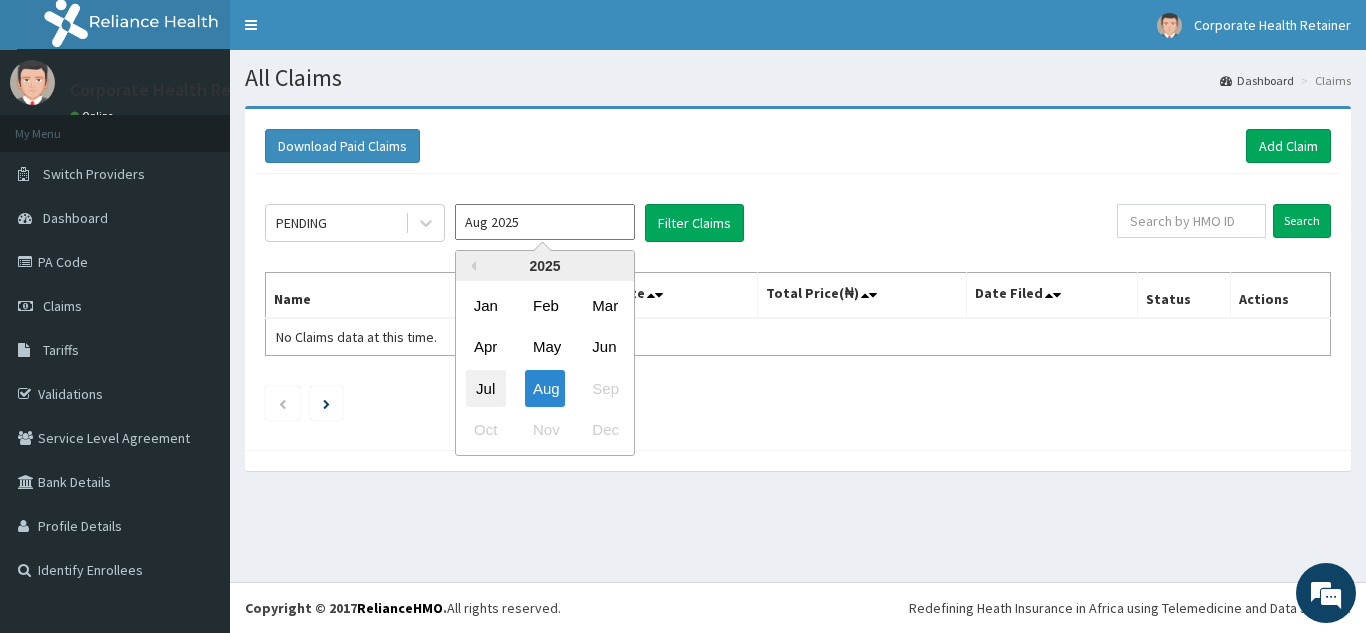 click on "Jul" at bounding box center [486, 388] 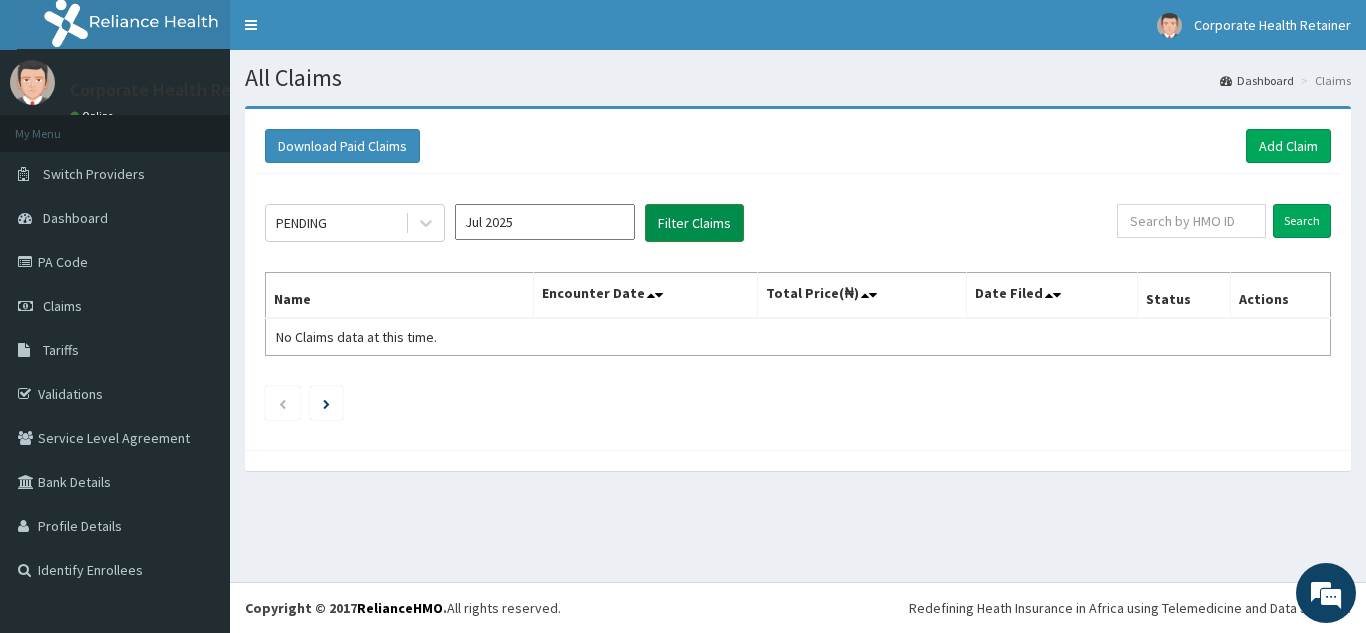click on "Filter Claims" at bounding box center (694, 223) 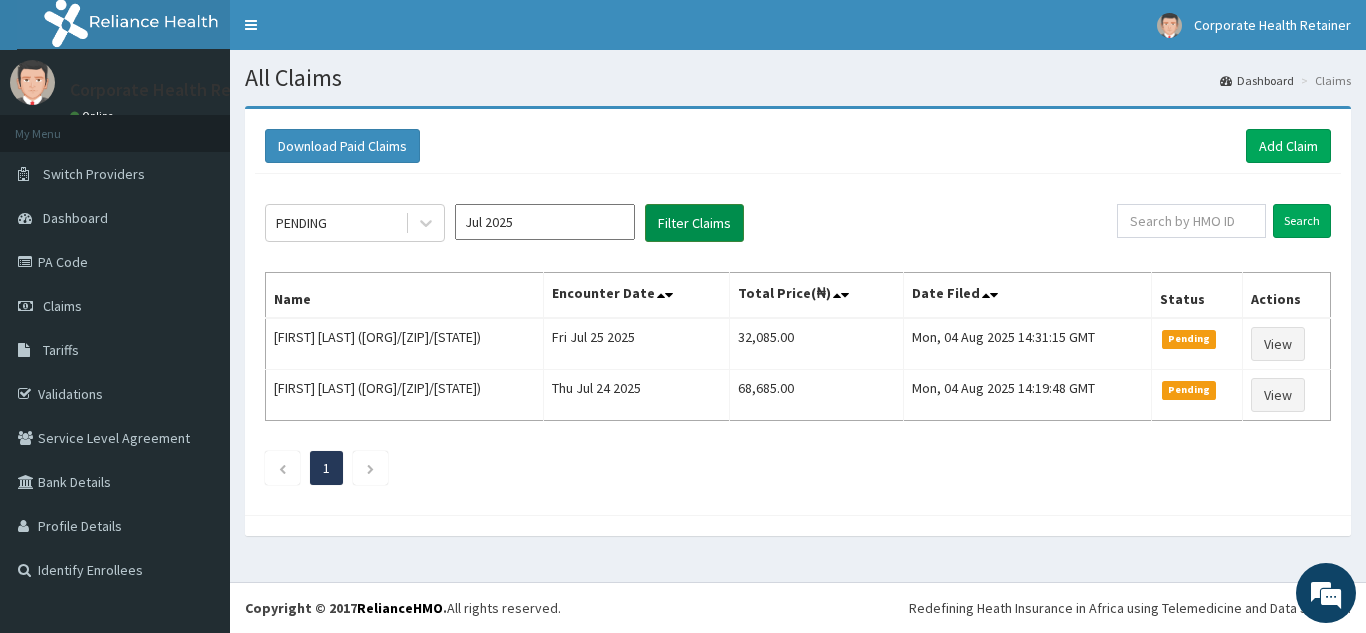 scroll, scrollTop: 0, scrollLeft: 0, axis: both 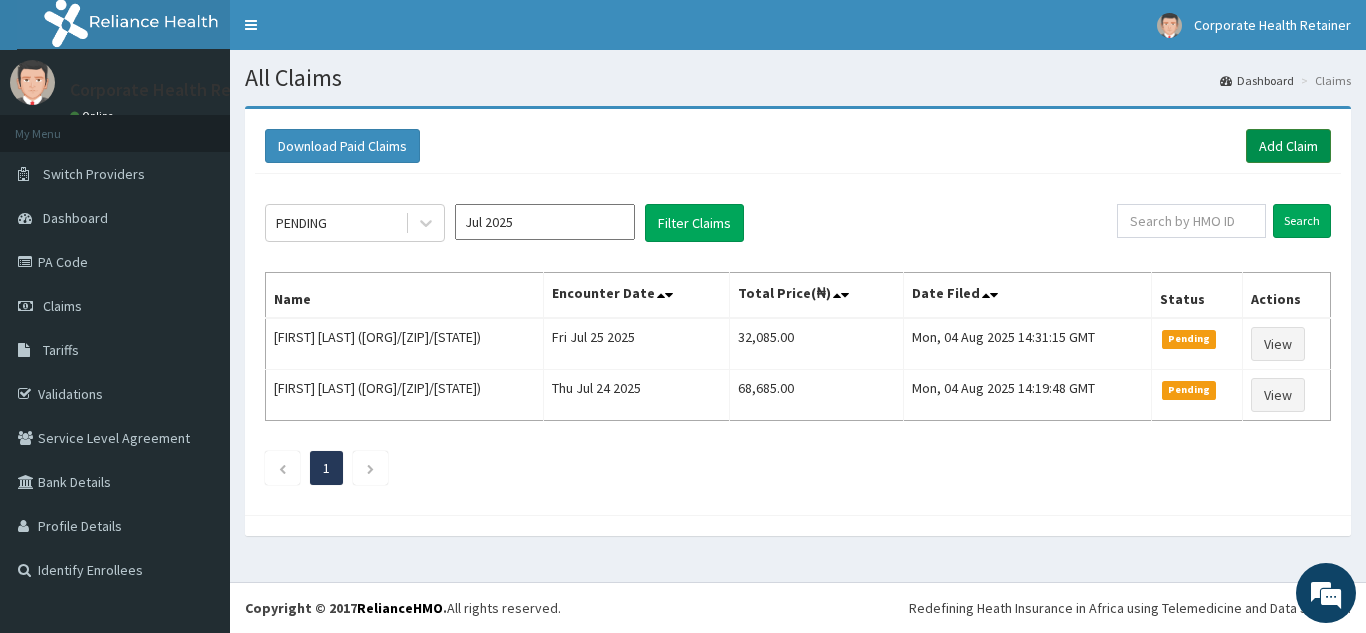 click on "Add Claim" at bounding box center (1288, 146) 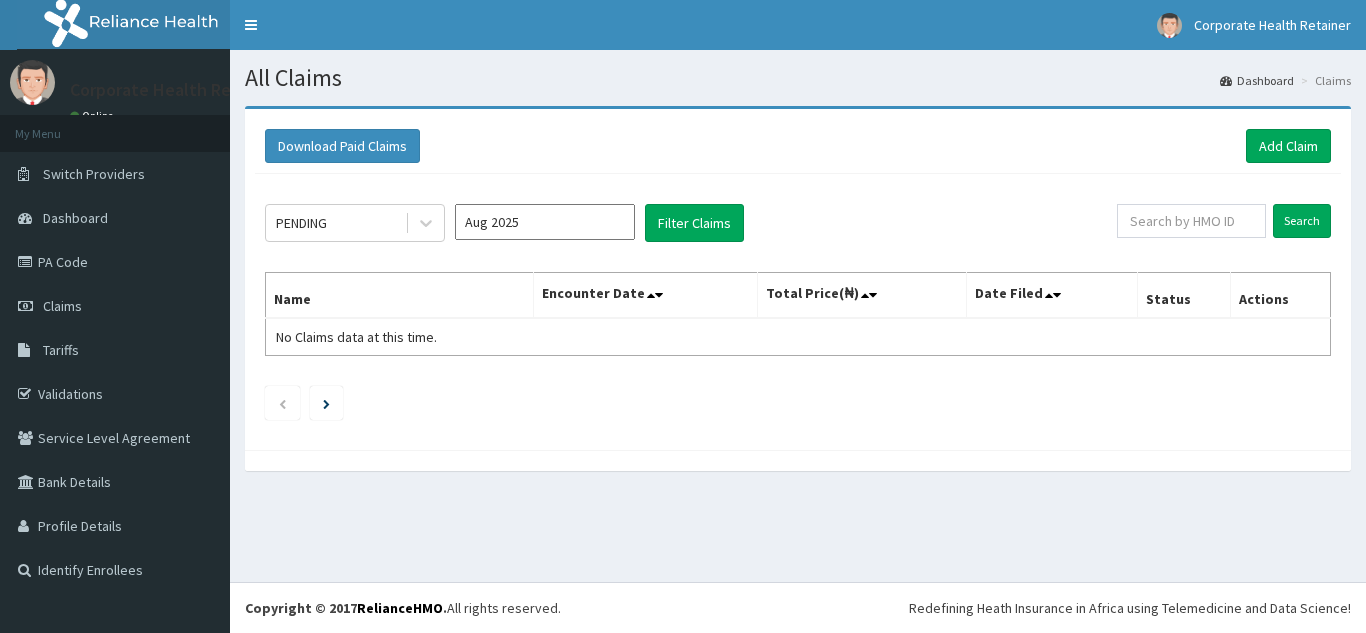scroll, scrollTop: 0, scrollLeft: 0, axis: both 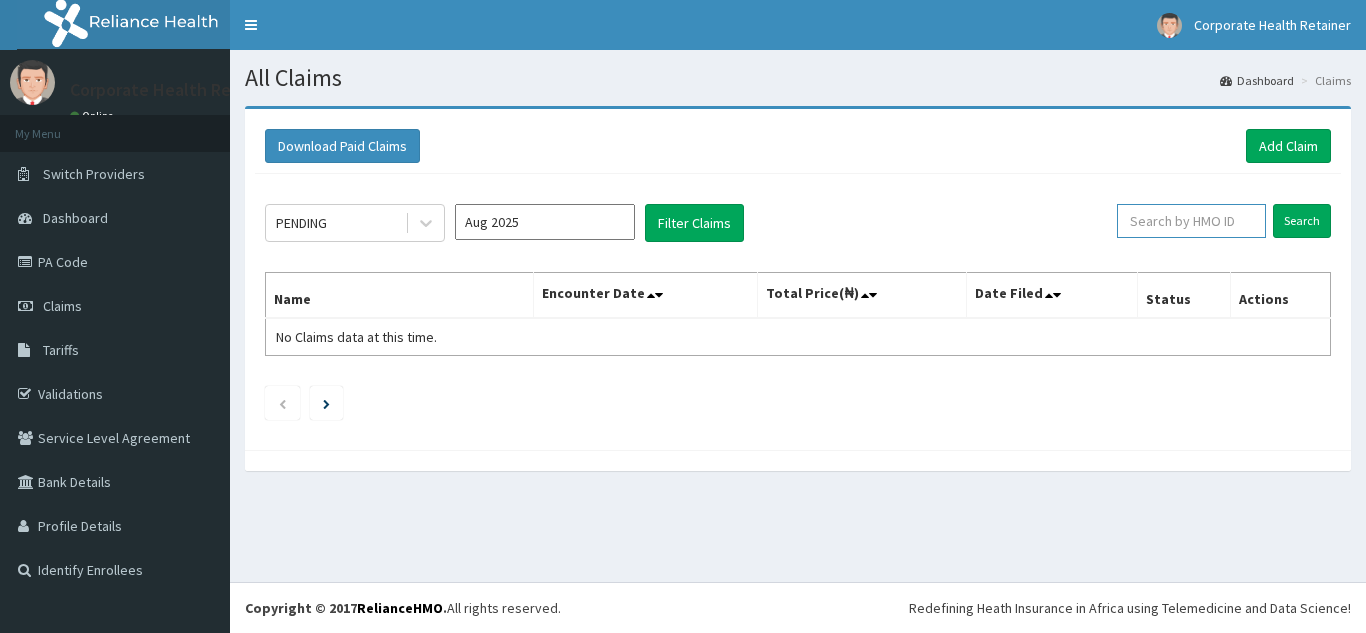 click at bounding box center [1191, 221] 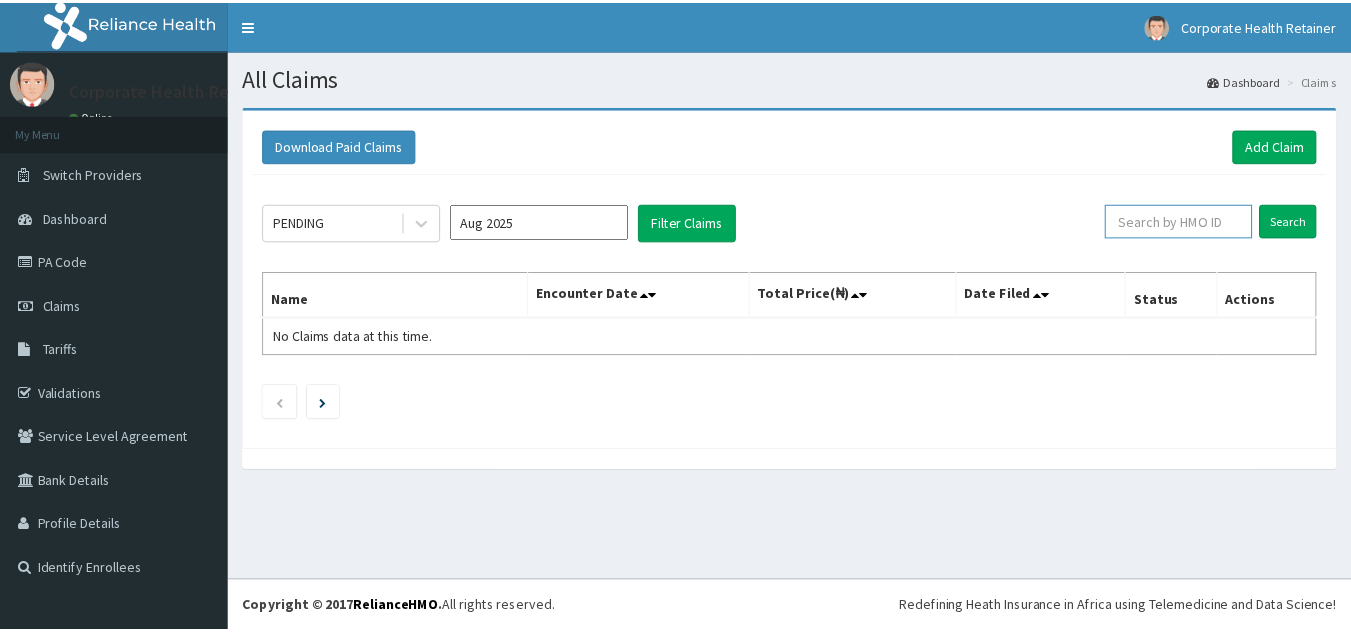 scroll, scrollTop: 0, scrollLeft: 0, axis: both 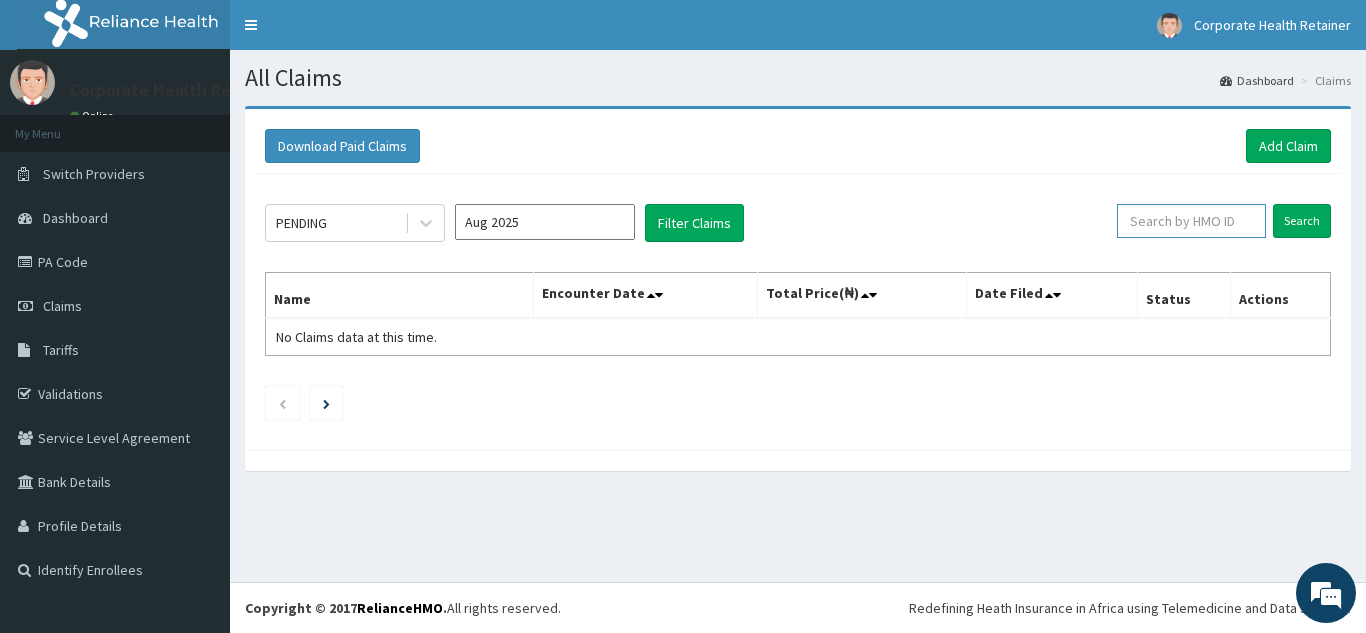paste on "GAC/10024/D" 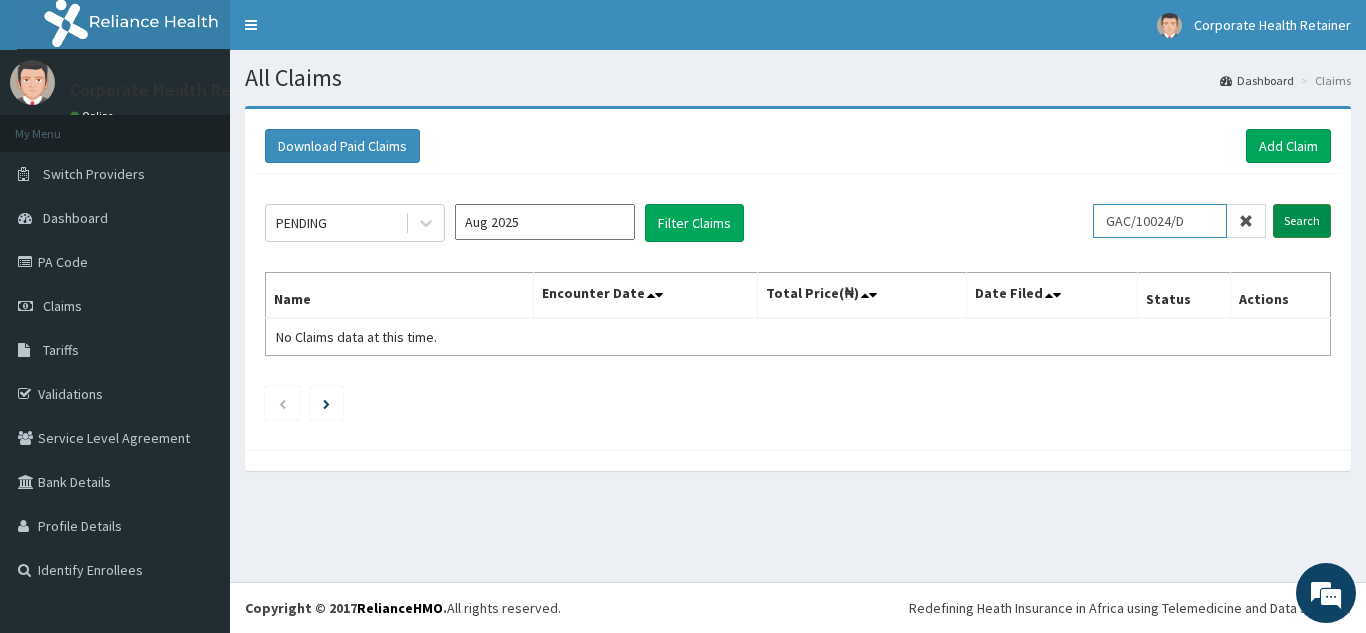 type on "GAC/10024/D" 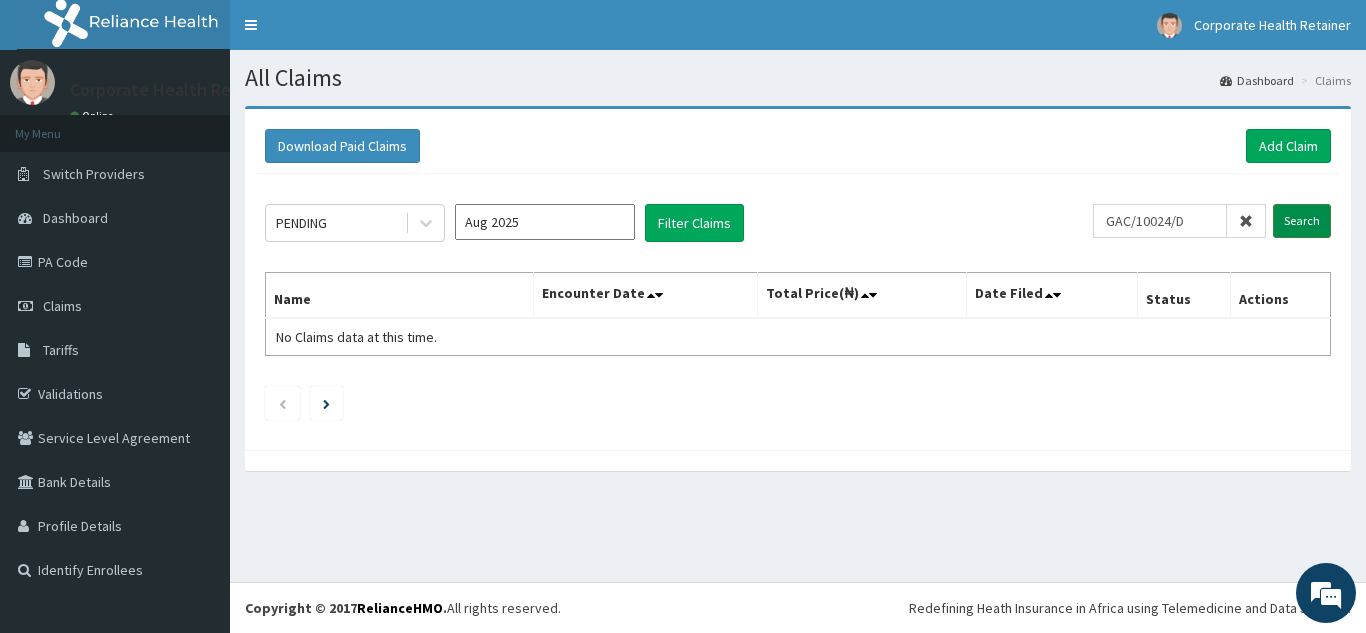 click on "Search" at bounding box center [1302, 221] 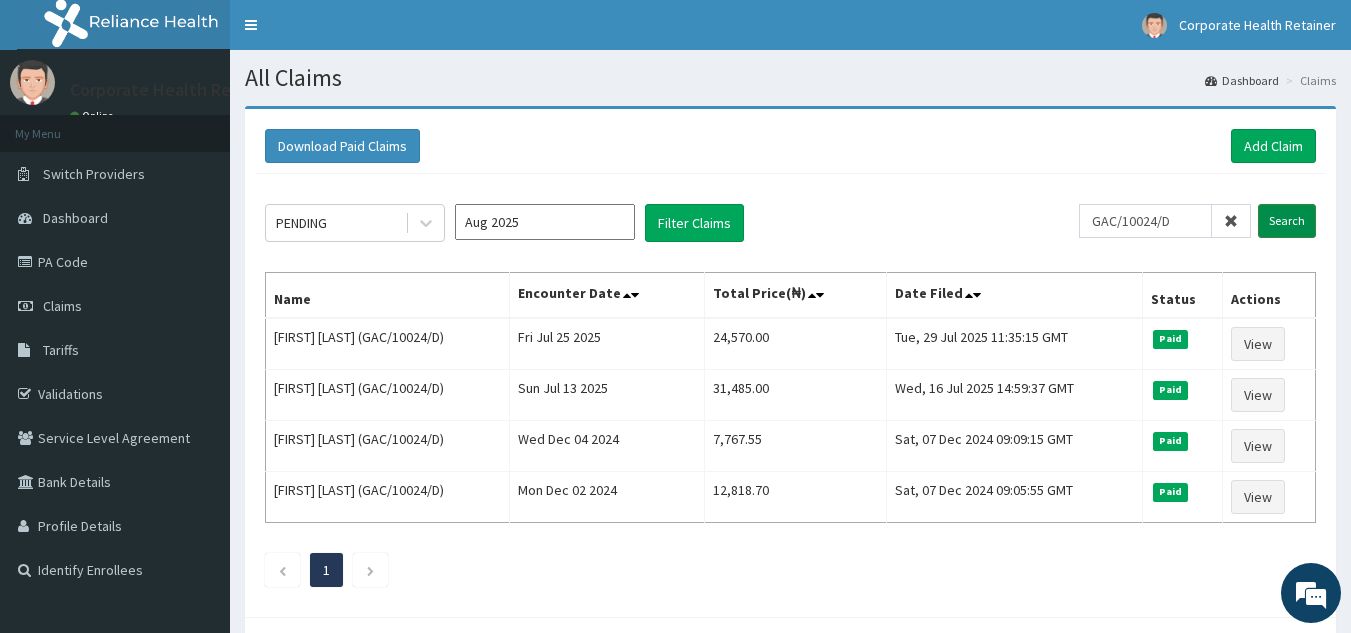 scroll, scrollTop: 0, scrollLeft: 0, axis: both 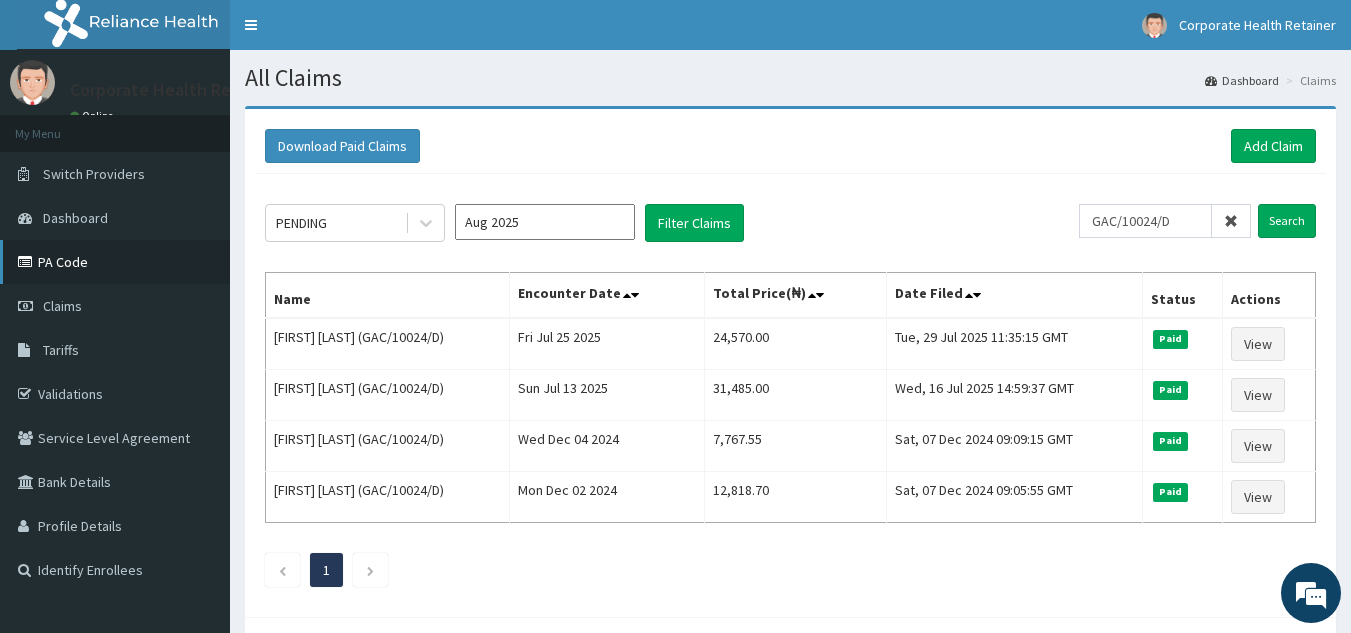 click on "PA Code" at bounding box center (115, 262) 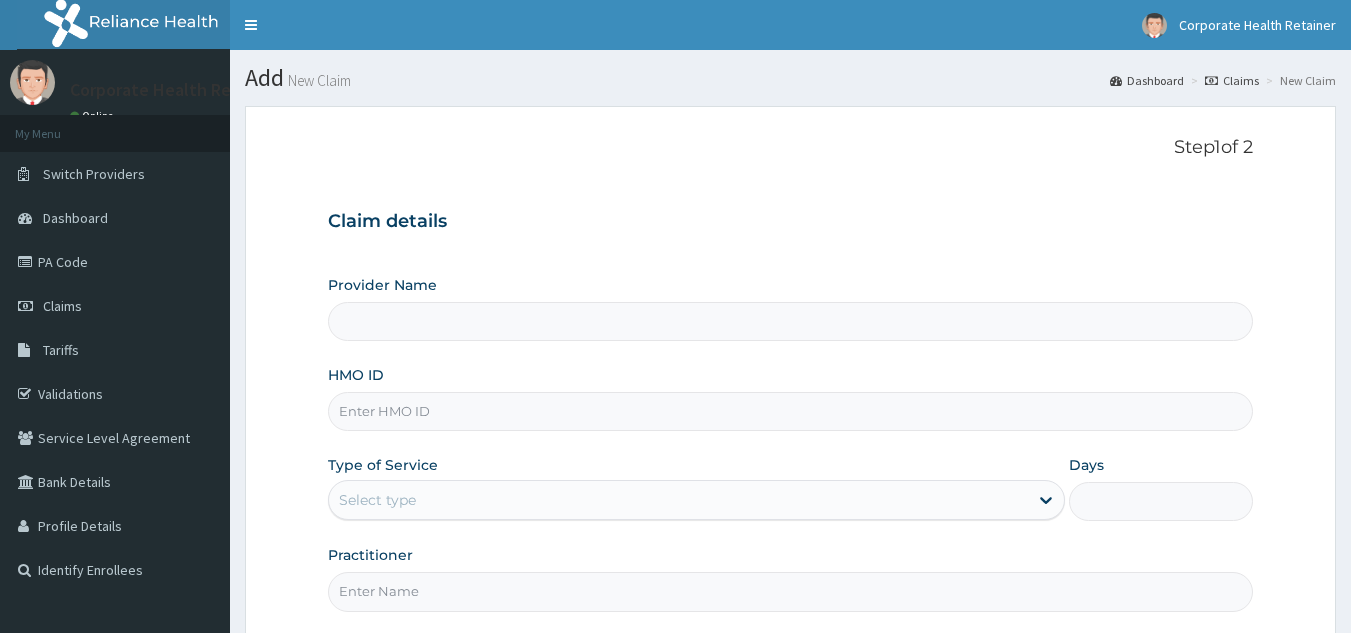 scroll, scrollTop: 0, scrollLeft: 0, axis: both 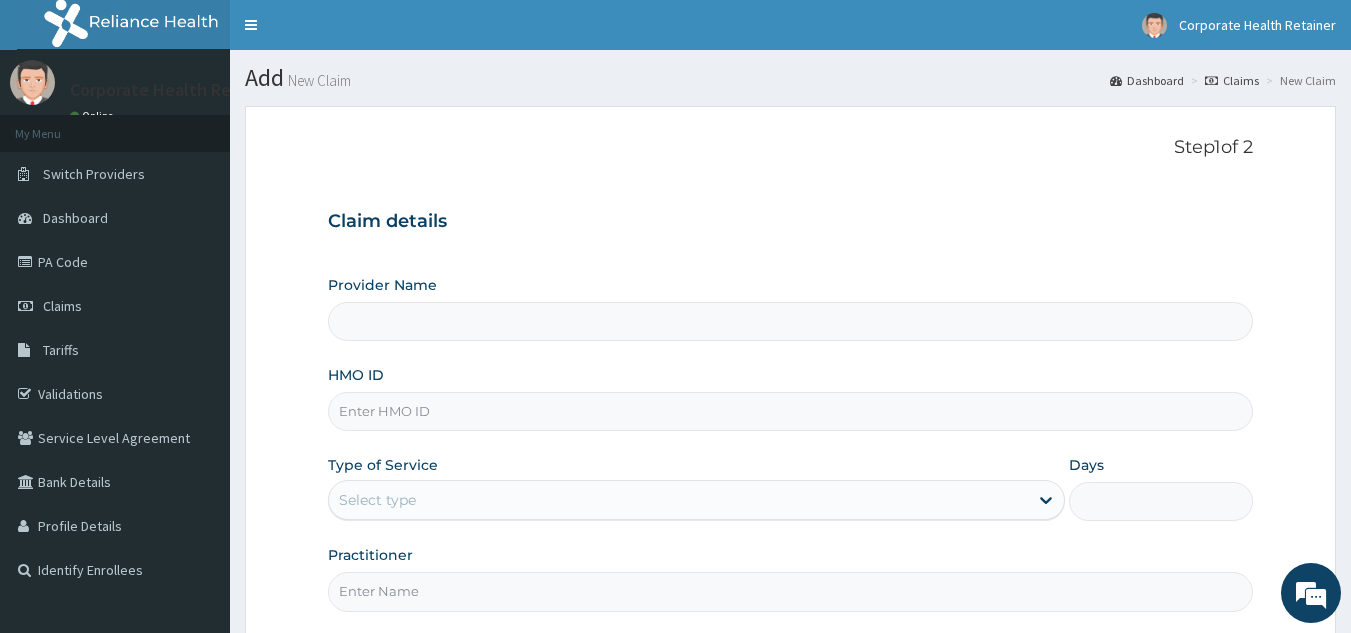 type on "CHILDCARE AND WELLNESS CLINICS" 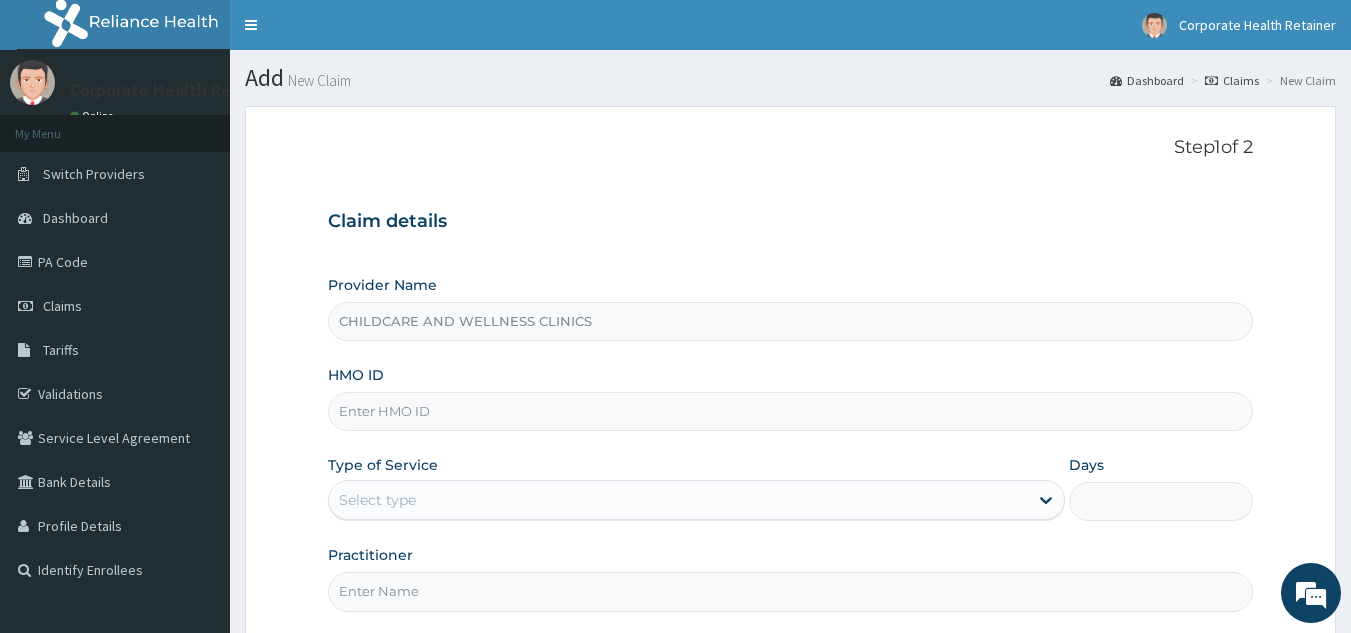 click on "HMO ID" at bounding box center (791, 411) 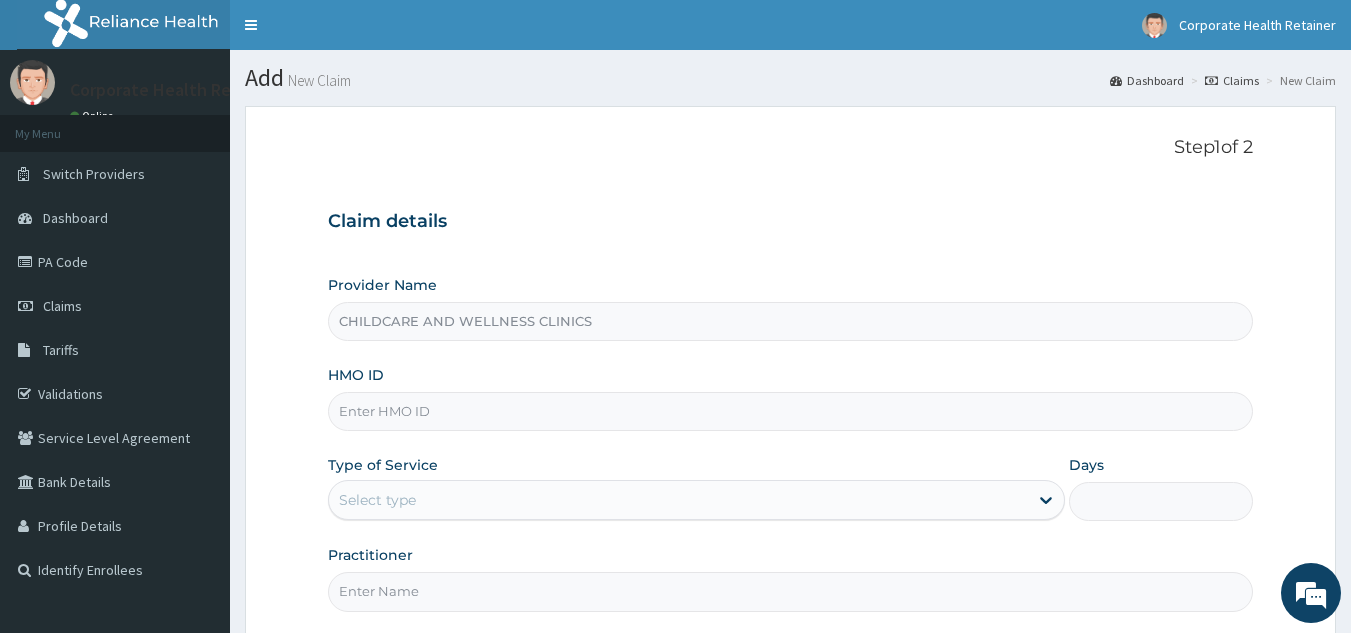 paste on "API/10017/D" 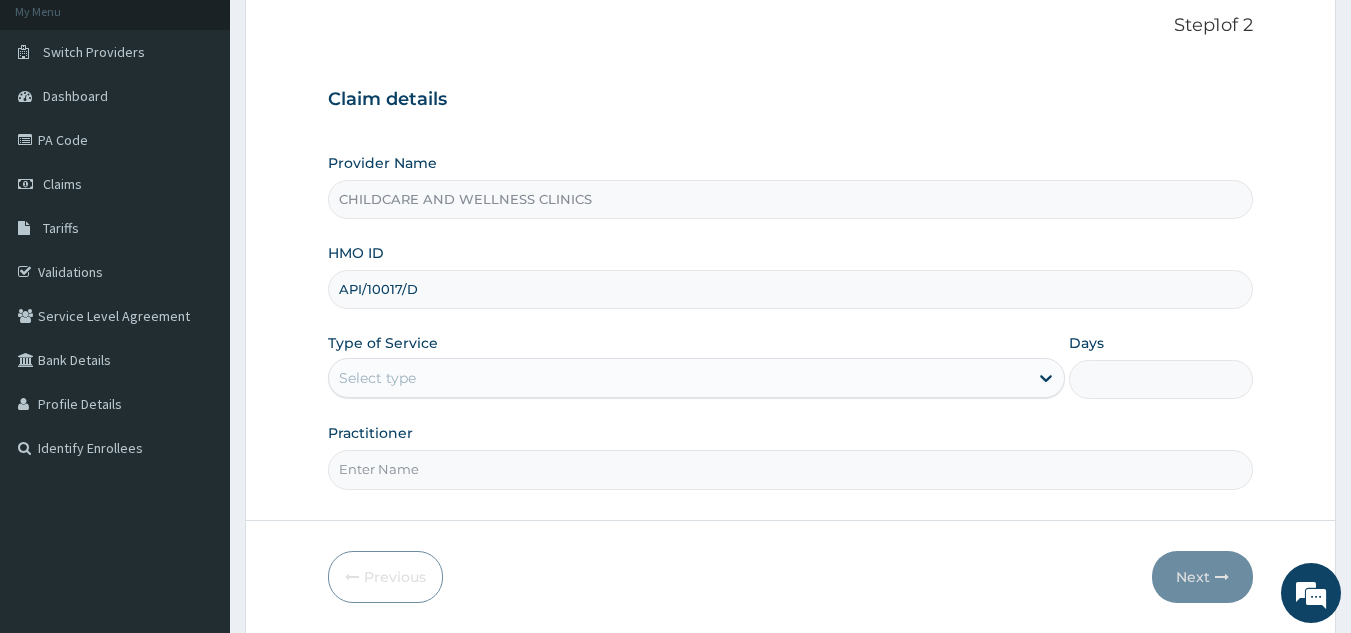 scroll, scrollTop: 135, scrollLeft: 0, axis: vertical 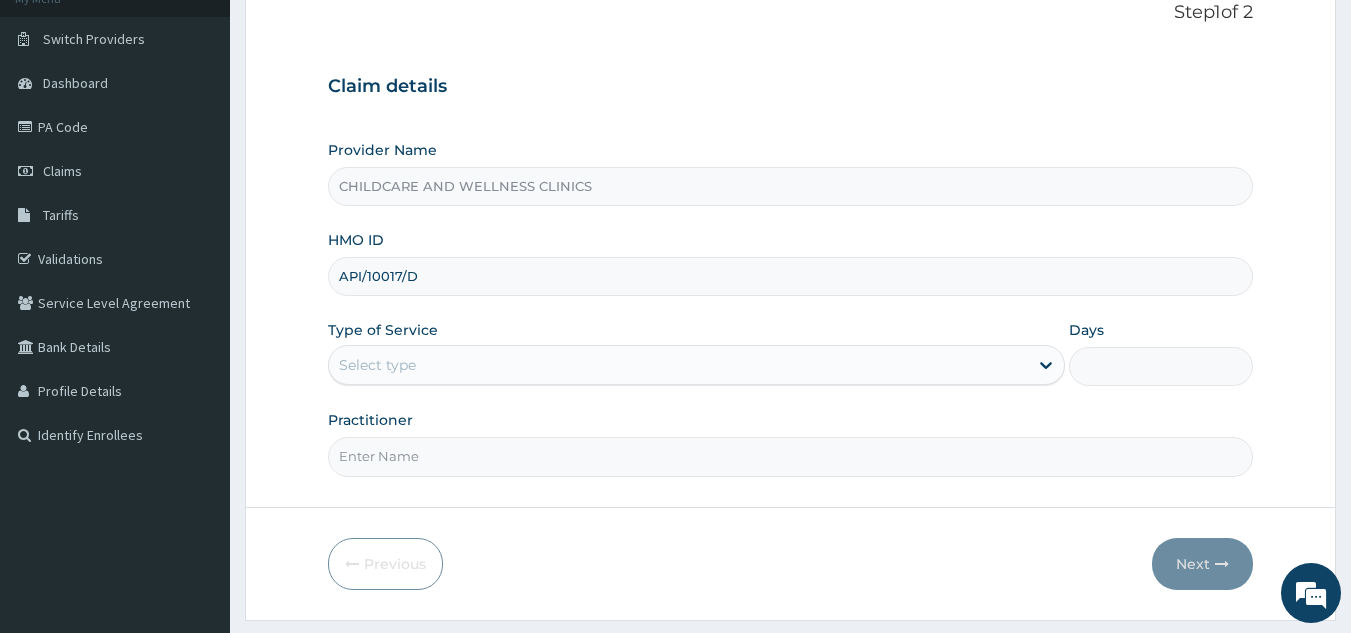 type on "API/10017/D" 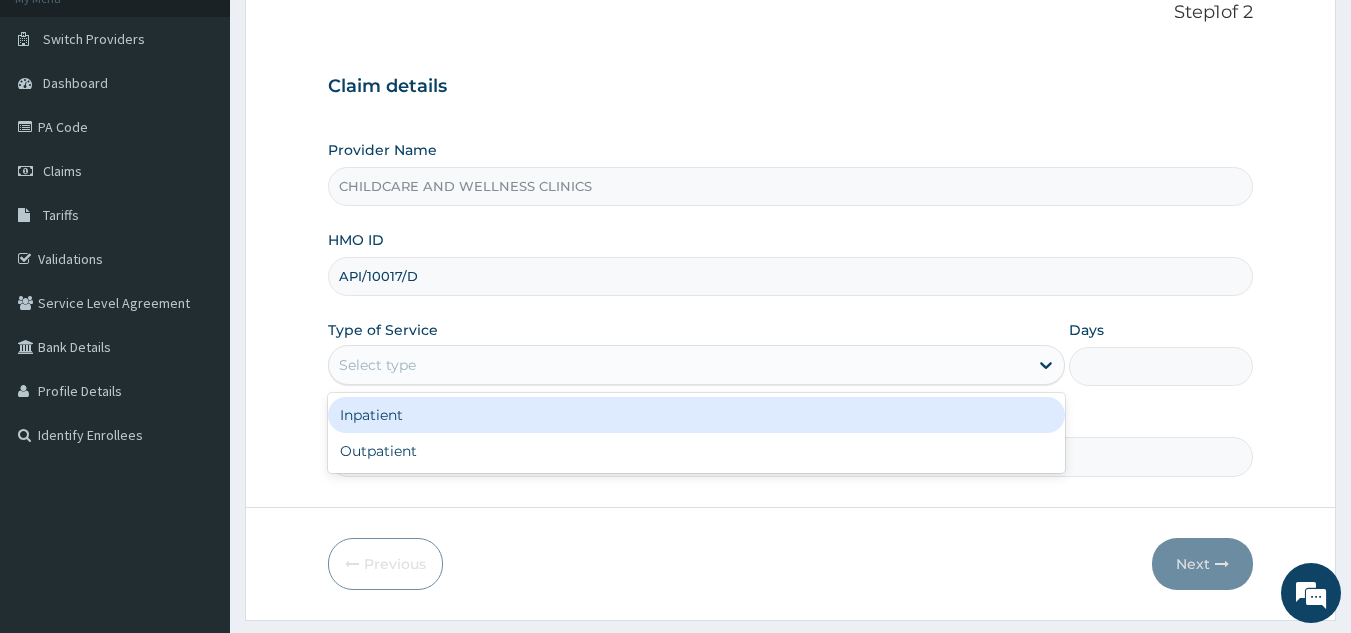 click on "Outpatient" at bounding box center (696, 451) 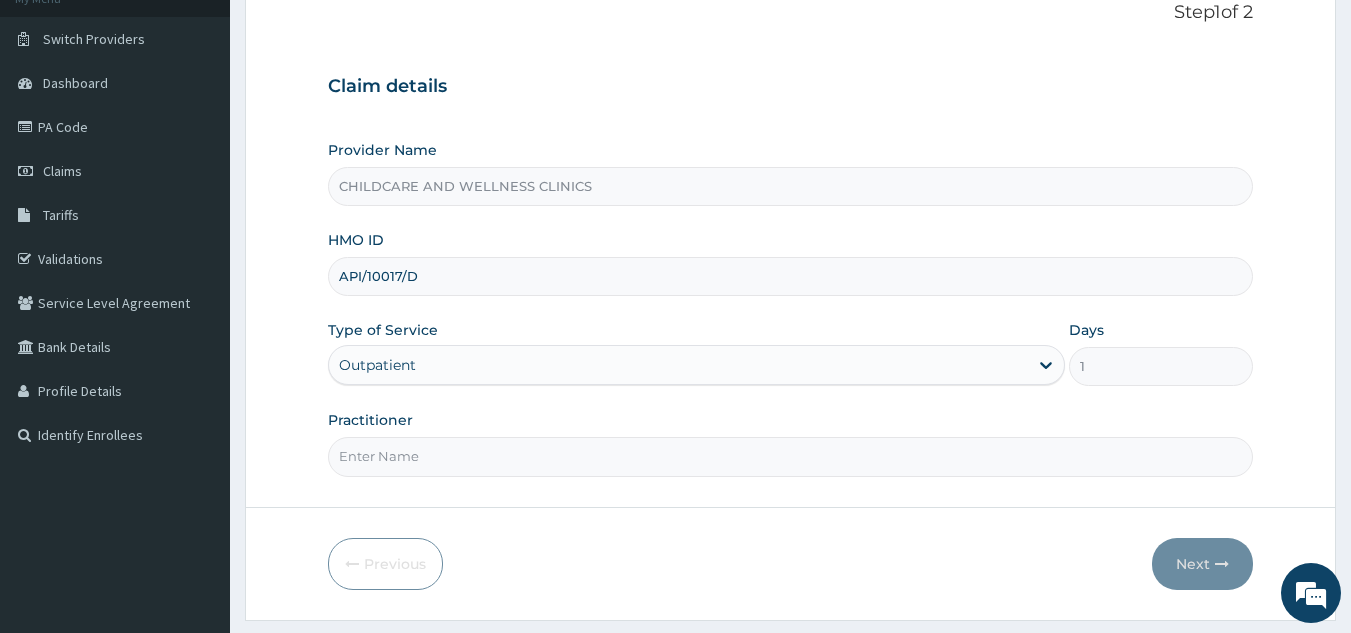 scroll, scrollTop: 189, scrollLeft: 0, axis: vertical 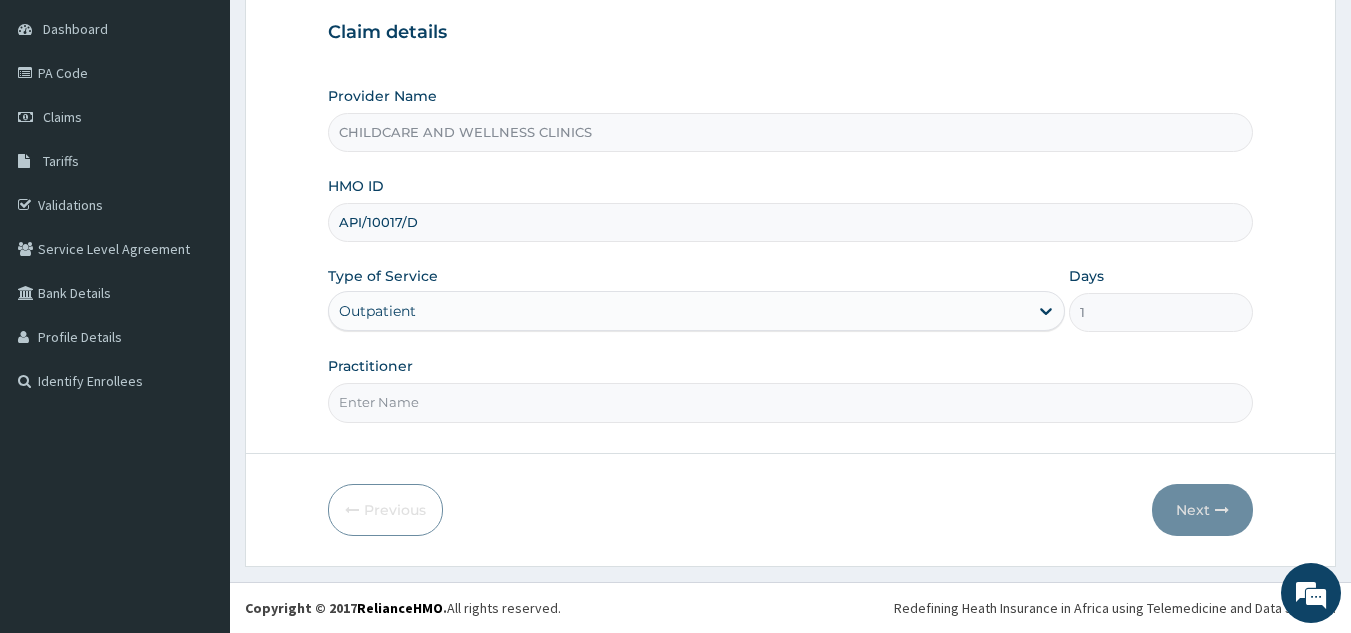 click on "Practitioner" at bounding box center [791, 402] 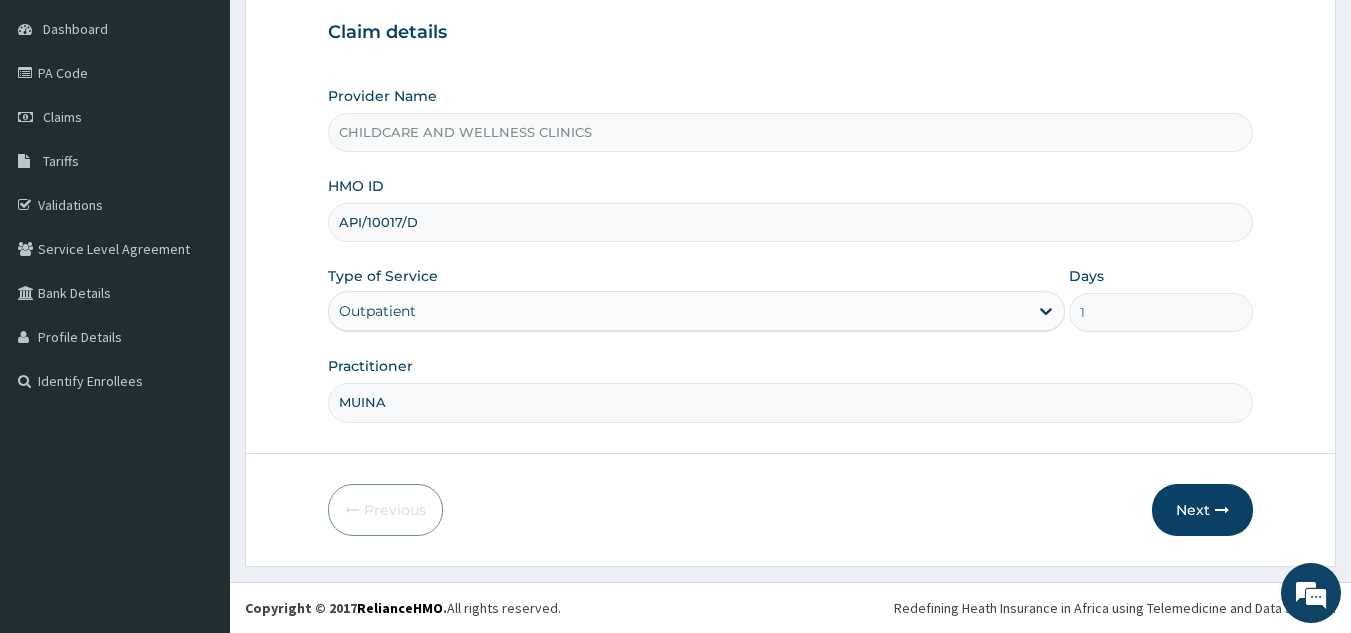 scroll, scrollTop: 0, scrollLeft: 0, axis: both 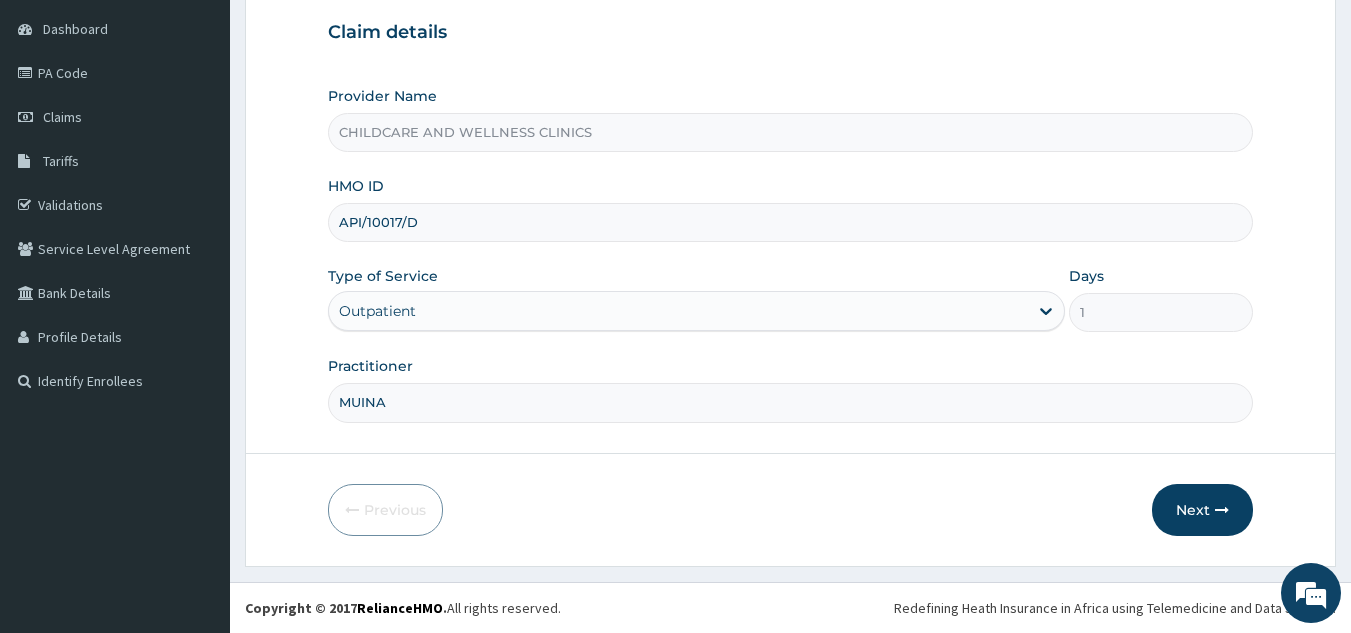 type on "MUINAT" 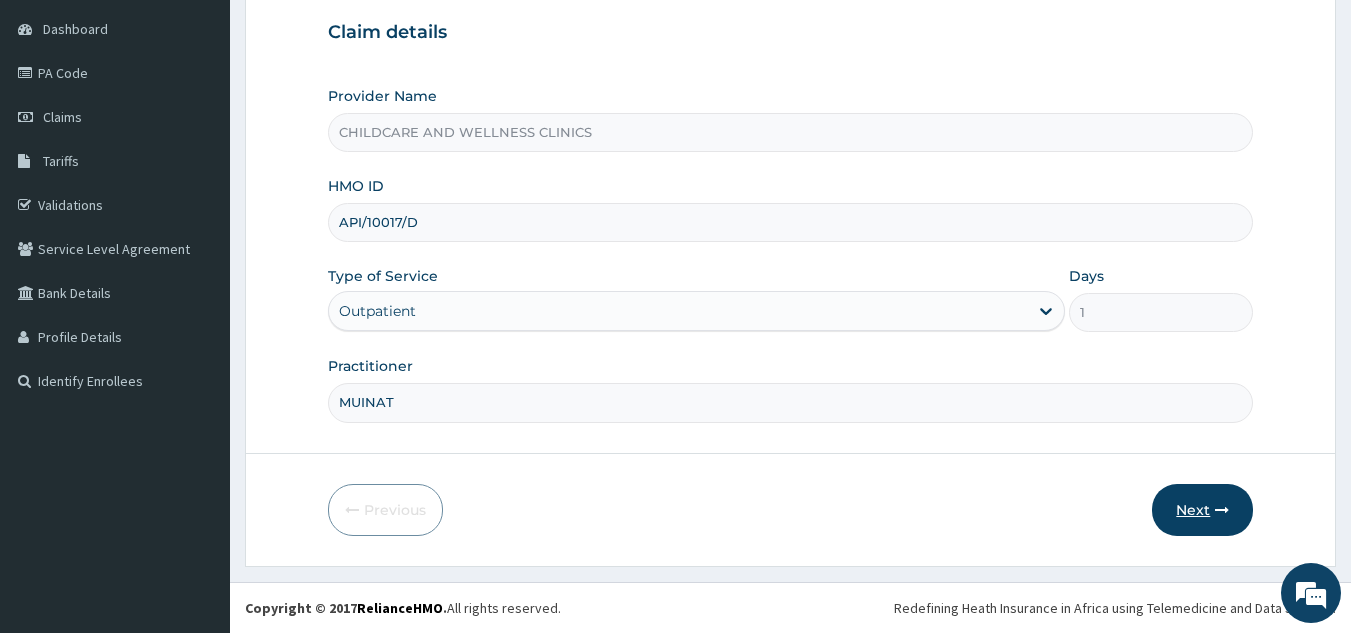 click on "Next" at bounding box center [1202, 510] 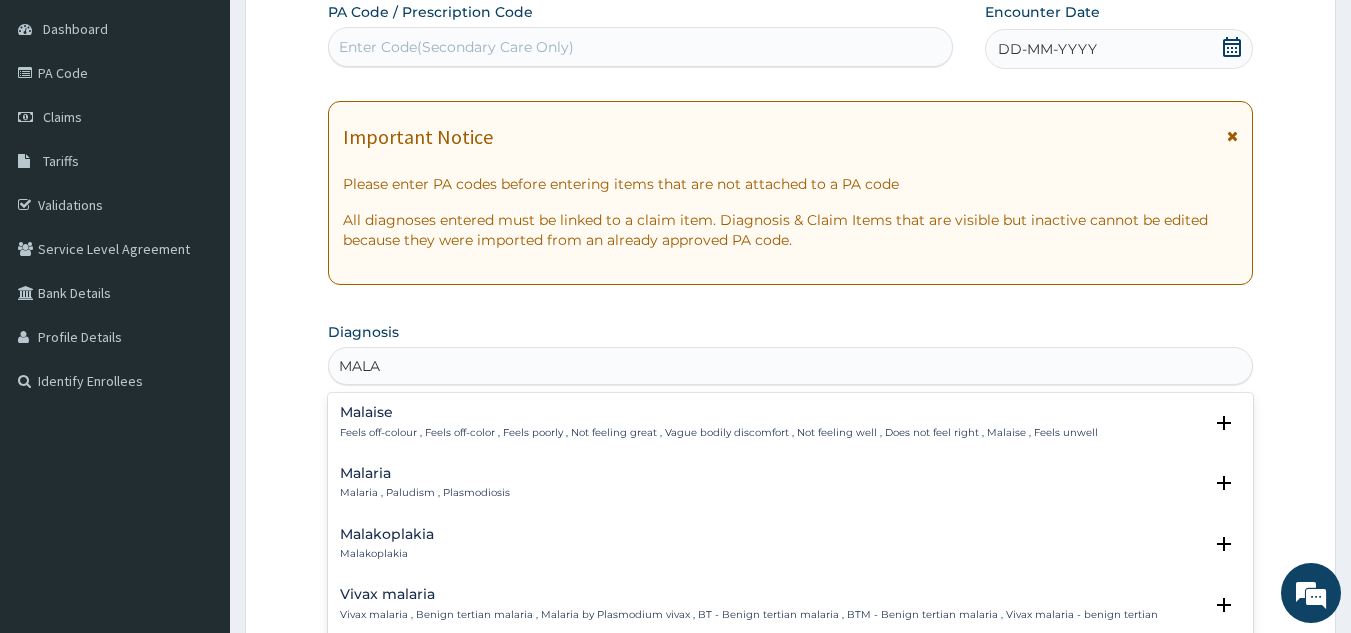 type on "MALAR" 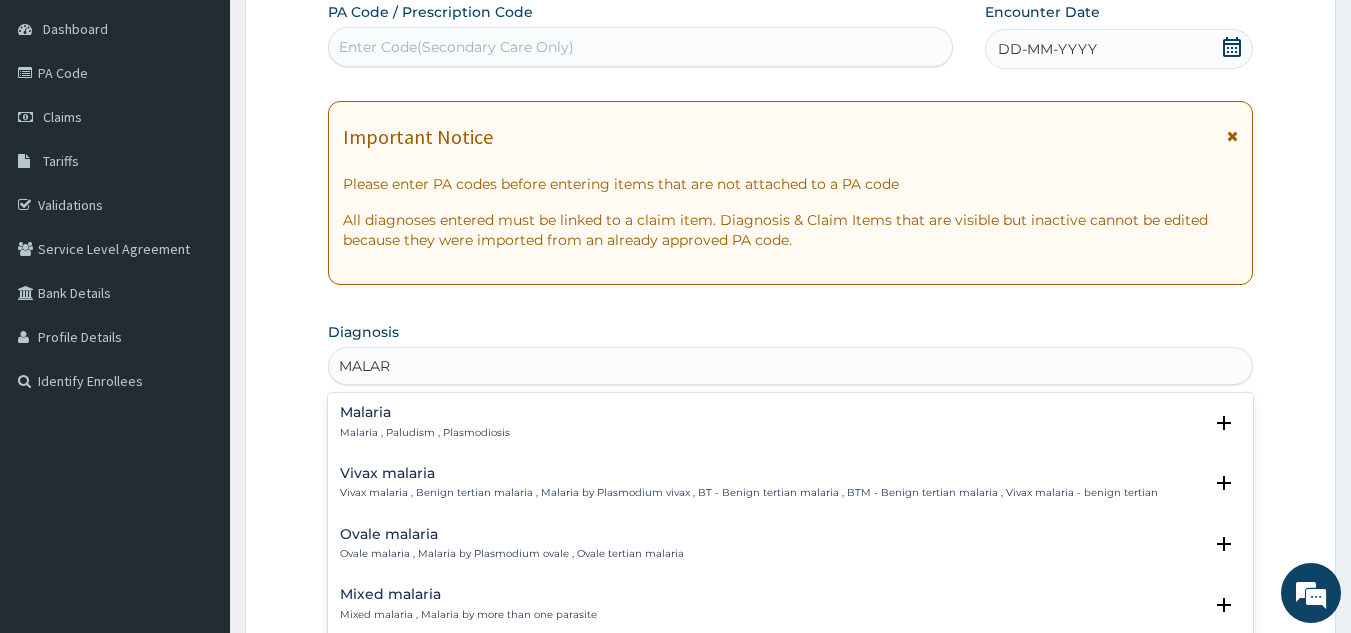 click on "Malaria Malaria , Paludism , Plasmodiosis" at bounding box center (791, 422) 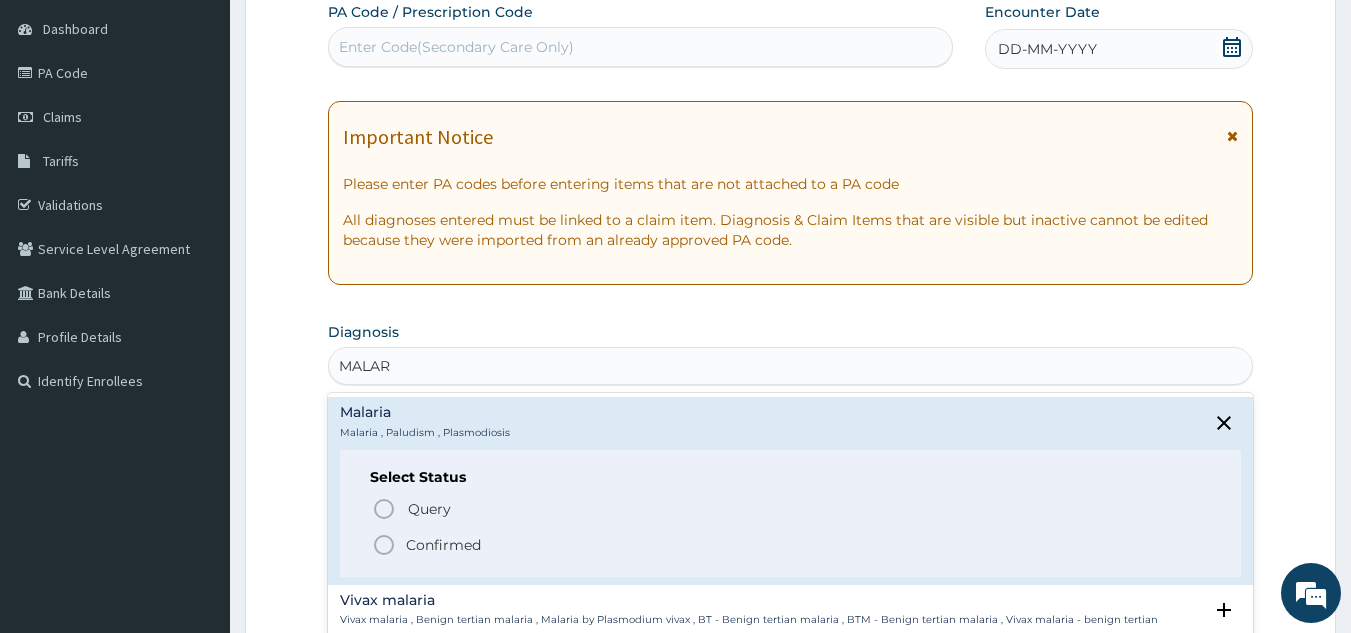 click on "Query Query covers suspected (?), Keep in view (kiv), Ruled out (r/o)" at bounding box center (792, 508) 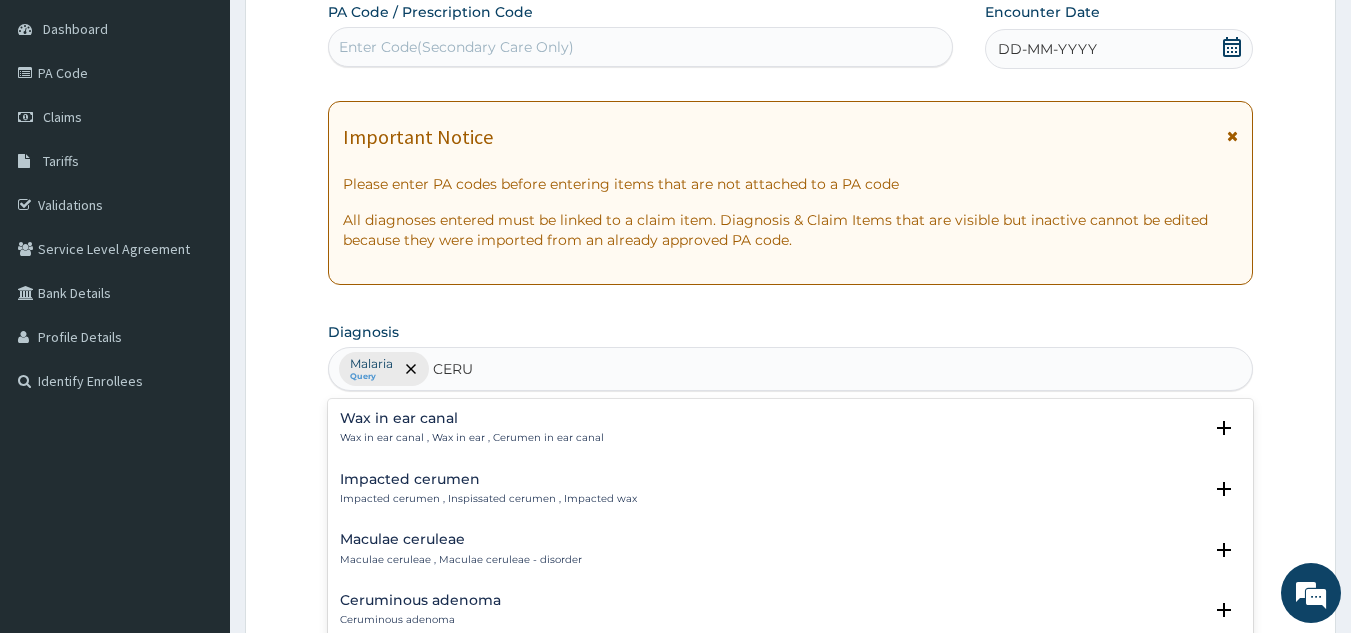 type on "CERUM" 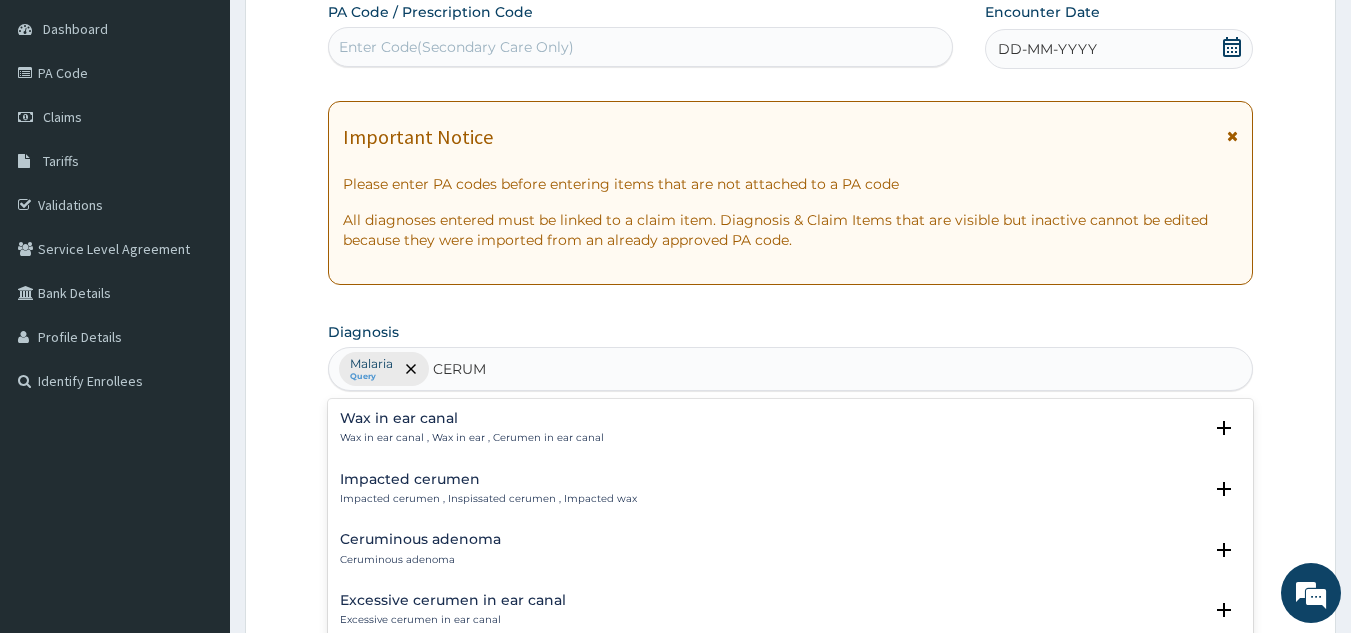 click on "Wax in ear canal , Wax in ear , Cerumen in ear canal" at bounding box center (472, 438) 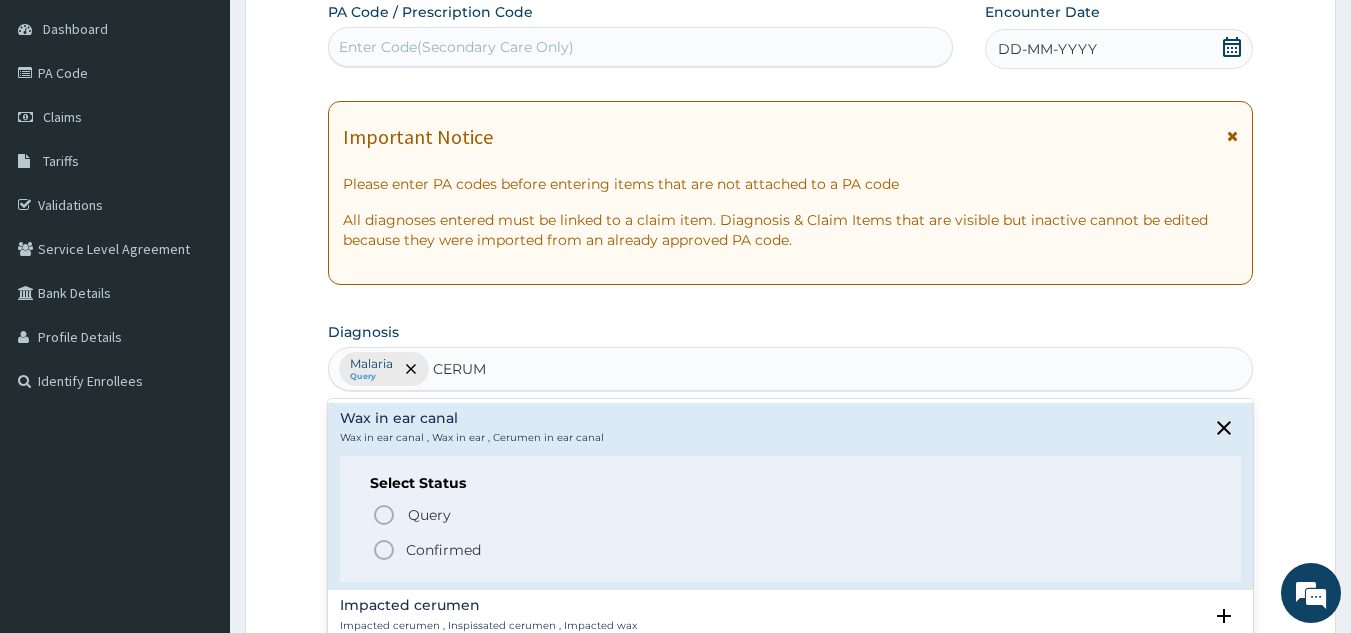click on "Query Query covers suspected (?), Keep in view (kiv), Ruled out (r/o)" at bounding box center (792, 514) 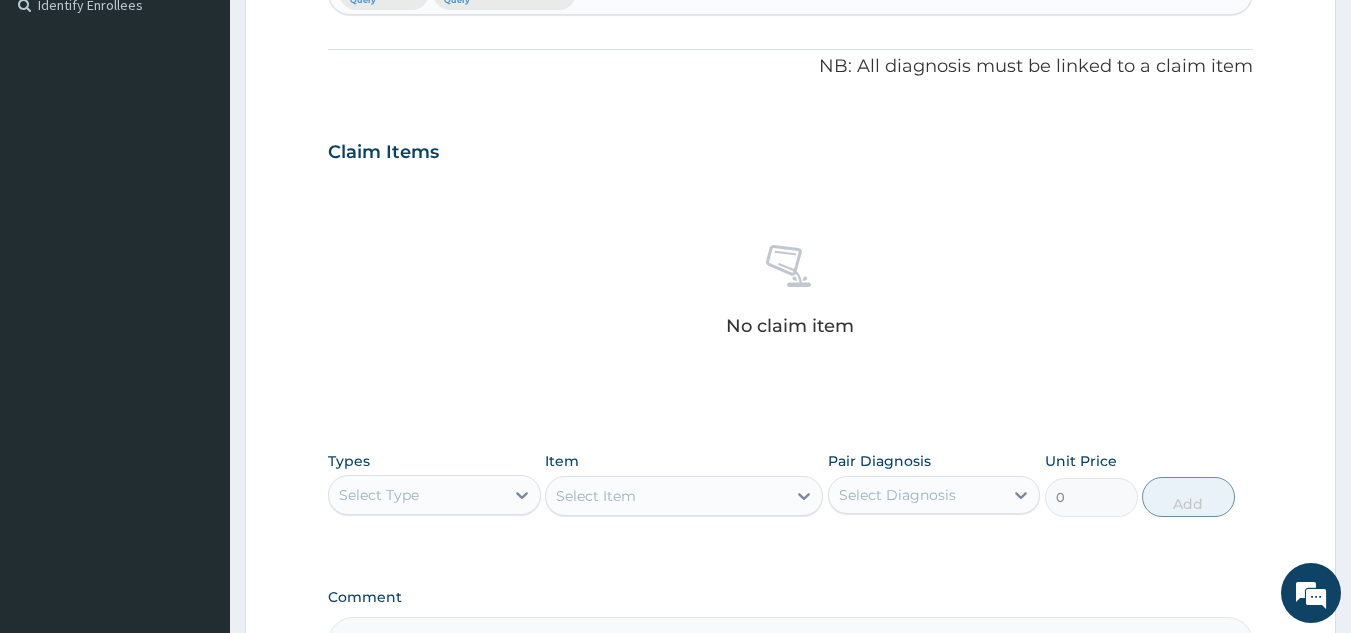 scroll, scrollTop: 577, scrollLeft: 0, axis: vertical 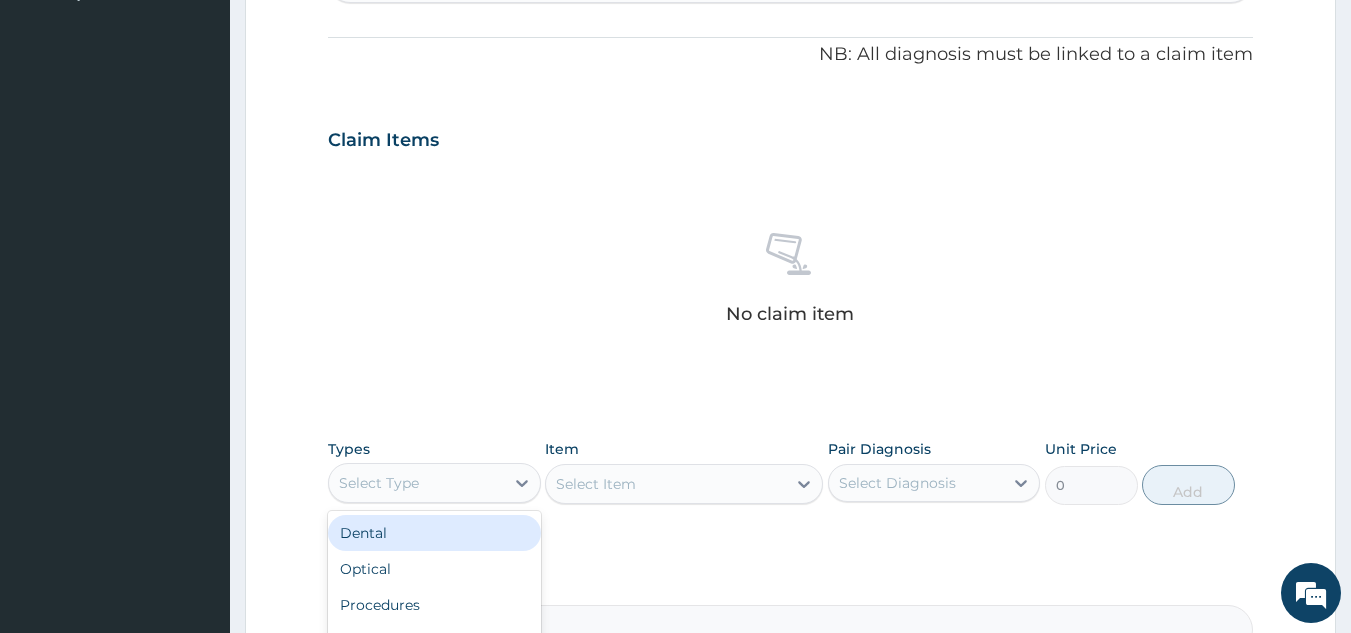 click on "Procedures" at bounding box center [434, 605] 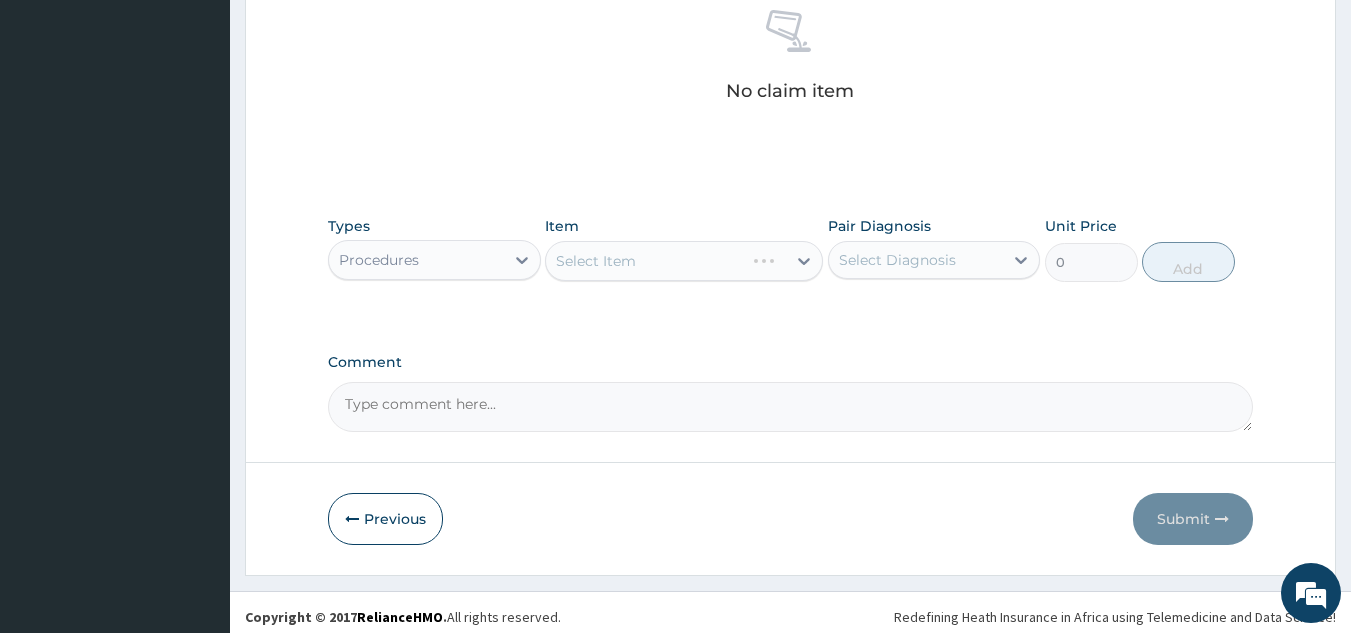scroll, scrollTop: 809, scrollLeft: 0, axis: vertical 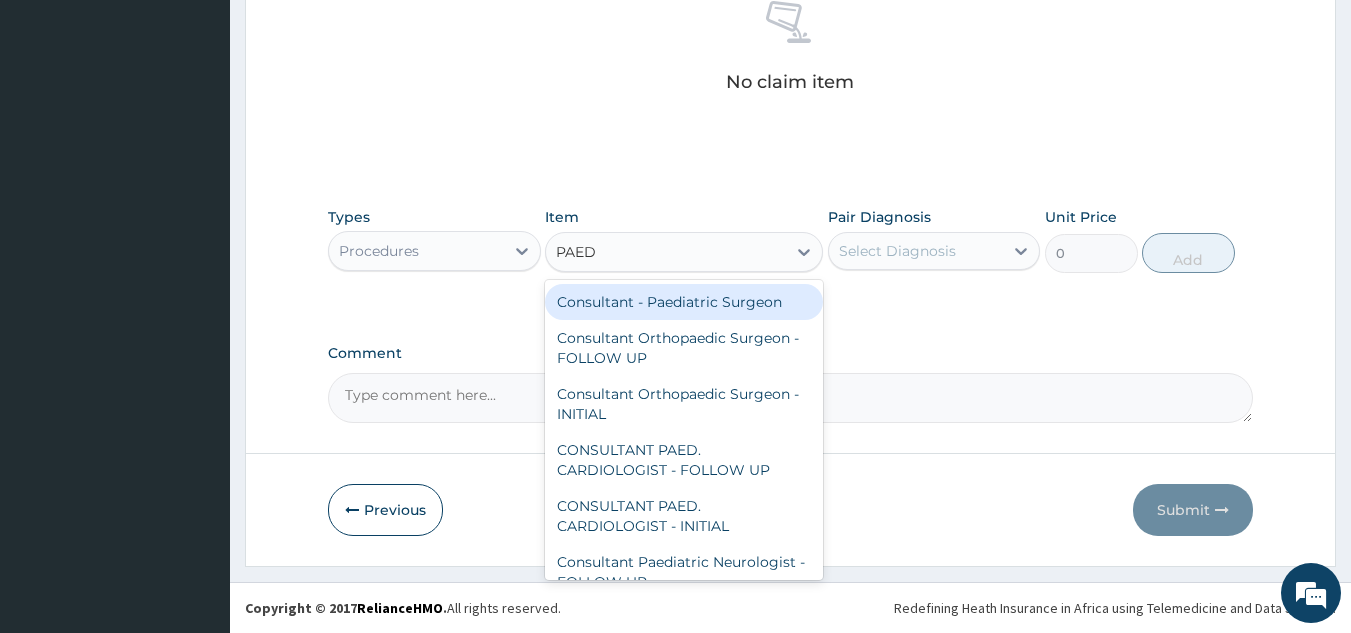 type on "PAEDI" 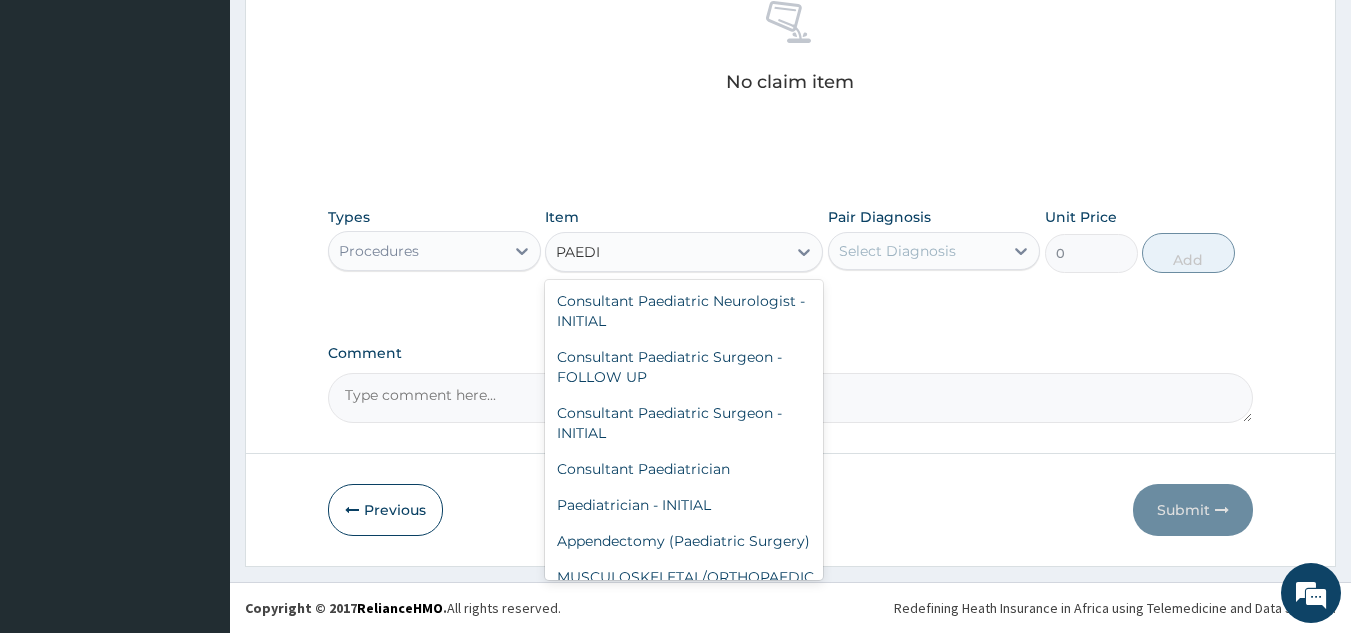 scroll, scrollTop: 214, scrollLeft: 0, axis: vertical 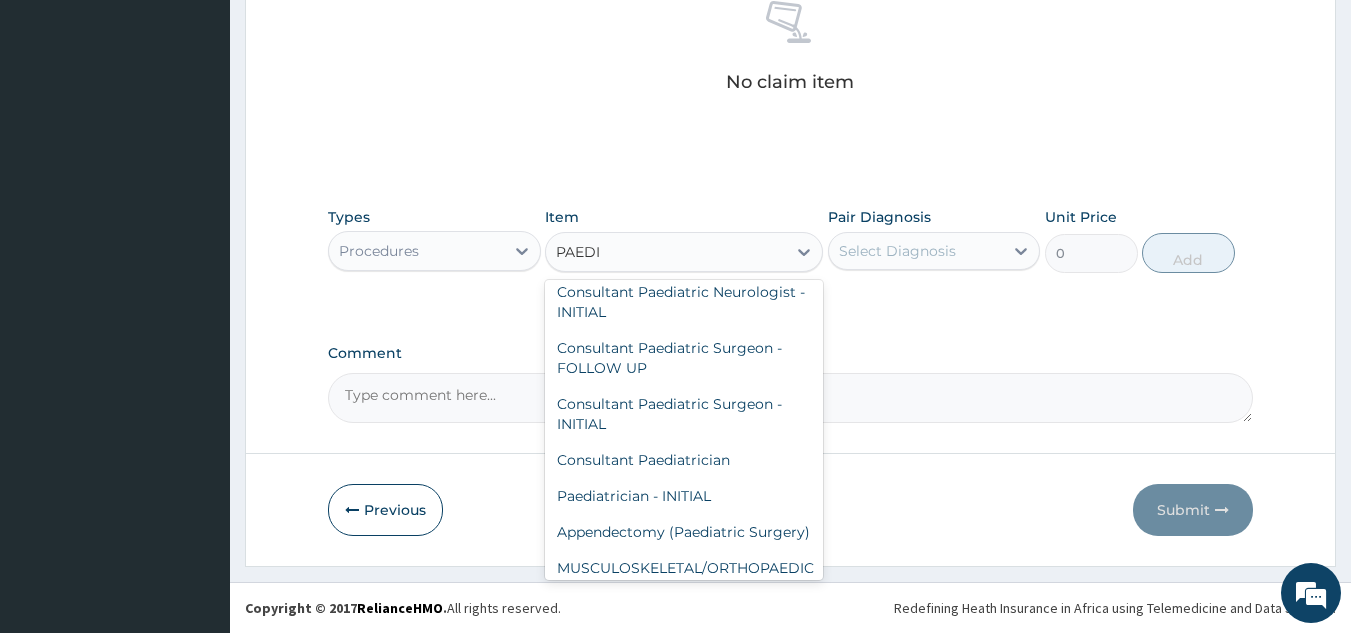 click on "Paediatrician - INITIAL" at bounding box center (684, 496) 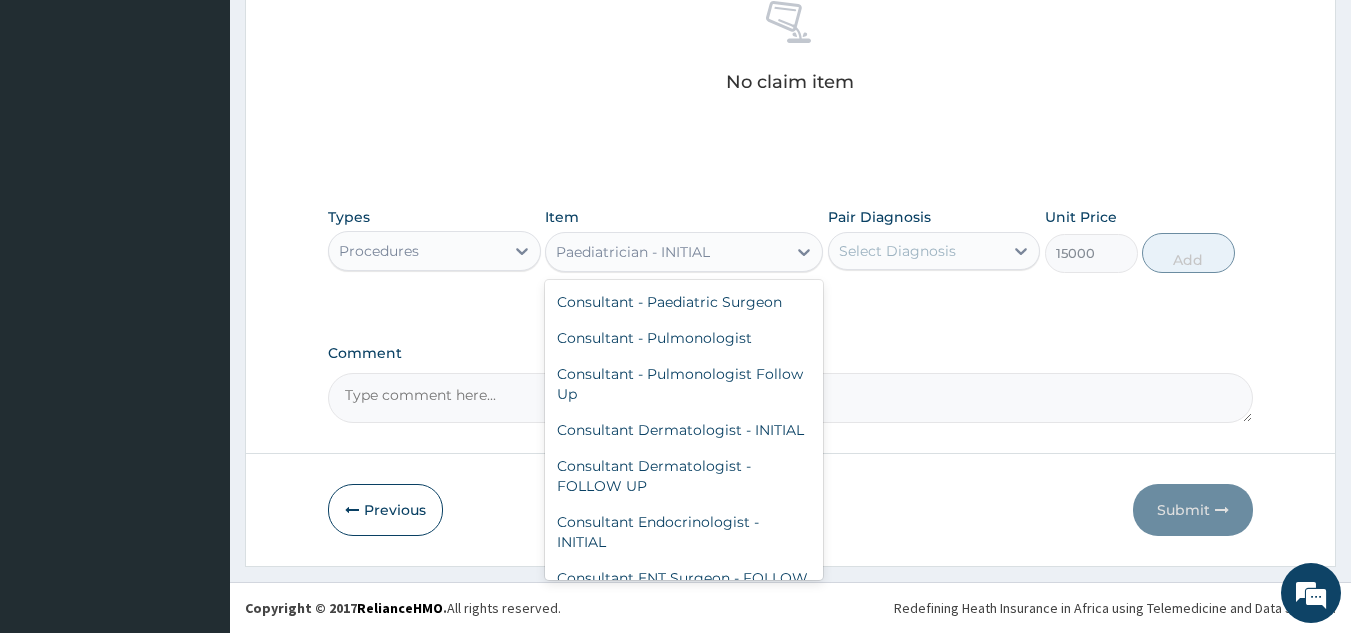 scroll, scrollTop: 2028, scrollLeft: 0, axis: vertical 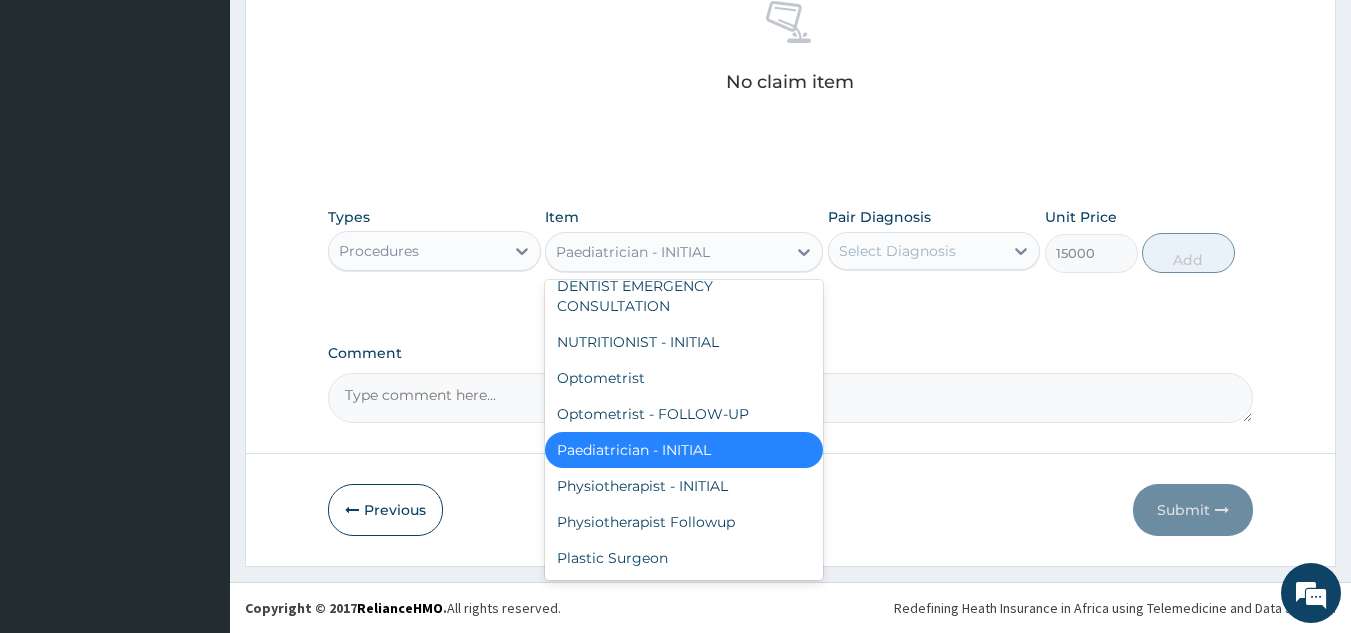 click on "PA Code / Prescription Code Enter Code(Secondary Care Only) Encounter Date DD-MM-YYYY Important Notice Please enter PA codes before entering items that are not attached to a PA code   All diagnoses entered must be linked to a claim item. Diagnosis & Claim Items that are visible but inactive cannot be edited because they were imported from an already approved PA code. Diagnosis Malaria Query Wax in ear canal Query NB: All diagnosis must be linked to a claim item Claim Items No claim item Types Procedures Item option Paediatrician - INITIAL, selected. option Paediatrician - INITIAL selected, 47 of 686. 686 results available. Use Up and Down to choose options, press Enter to select the currently focused option, press Escape to exit the menu, press Tab to select the option and exit the menu. Paediatrician - INITIAL Consultant - Paediatric Surgeon Consultant - Pulmonologist Consultant - Pulmonologist Follow Up Consultant Dermatologist - INITIAL Consultant Dermatologist - FOLLOW UP Consultant ENT Surgeon - INITIAL" at bounding box center [791, -98] 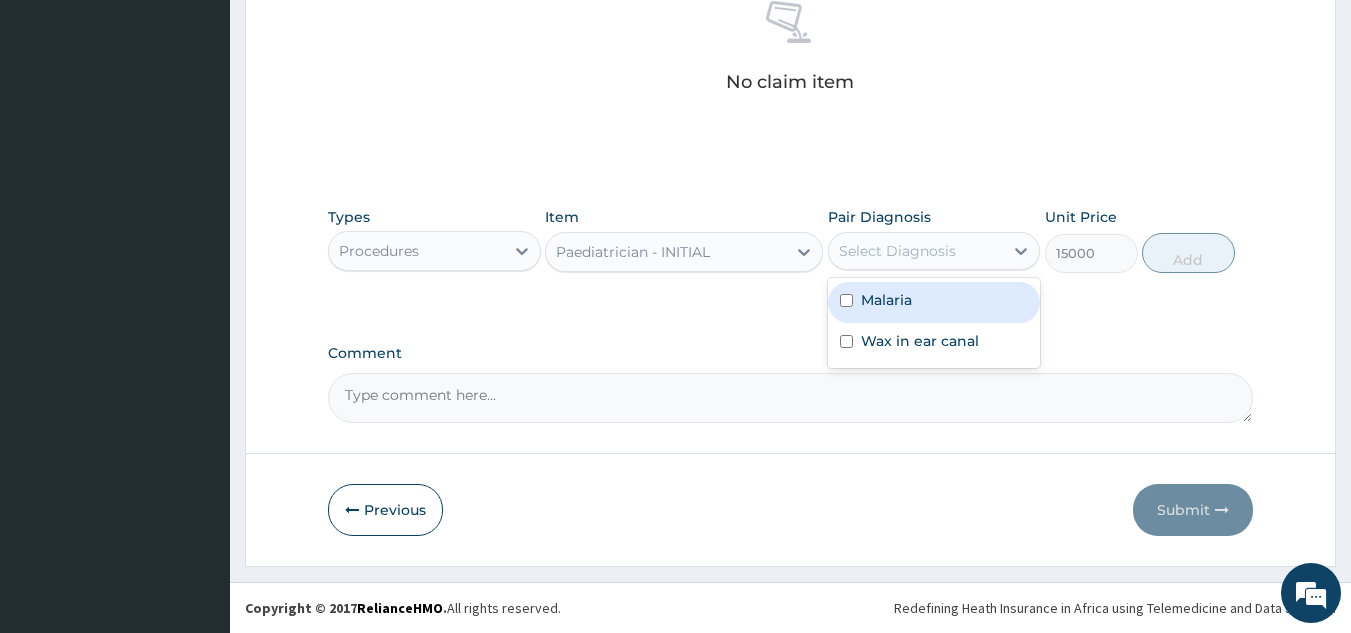 click at bounding box center (846, 300) 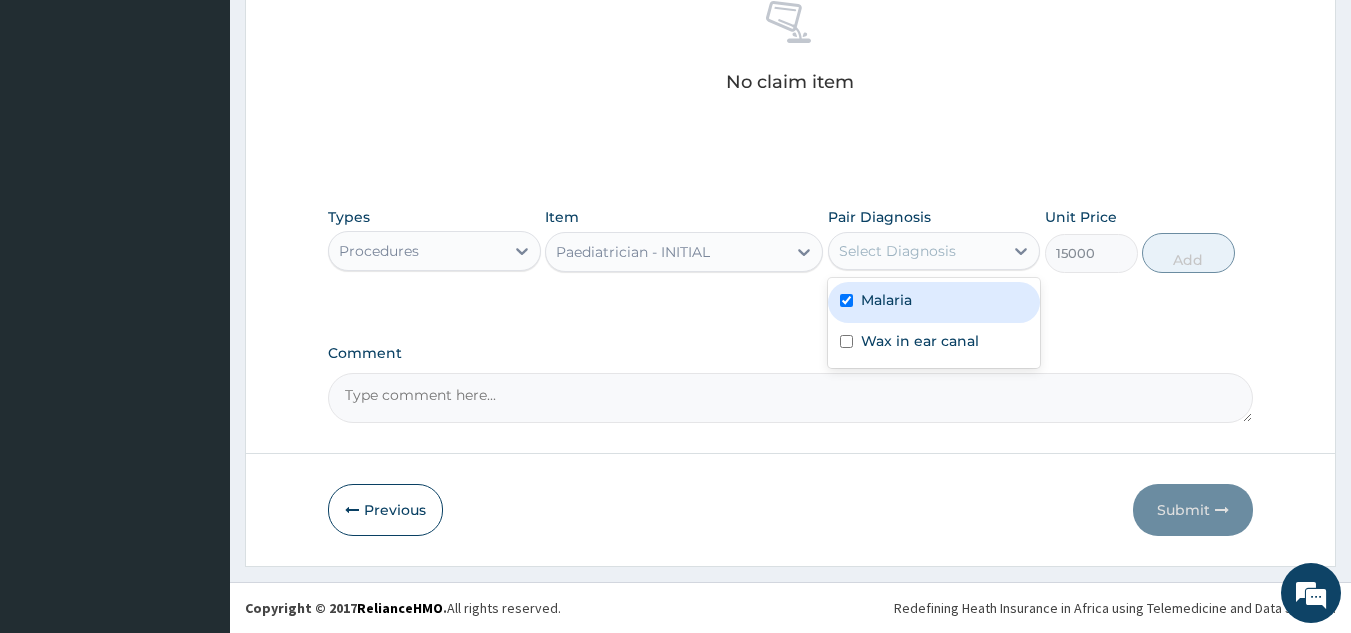 checkbox on "true" 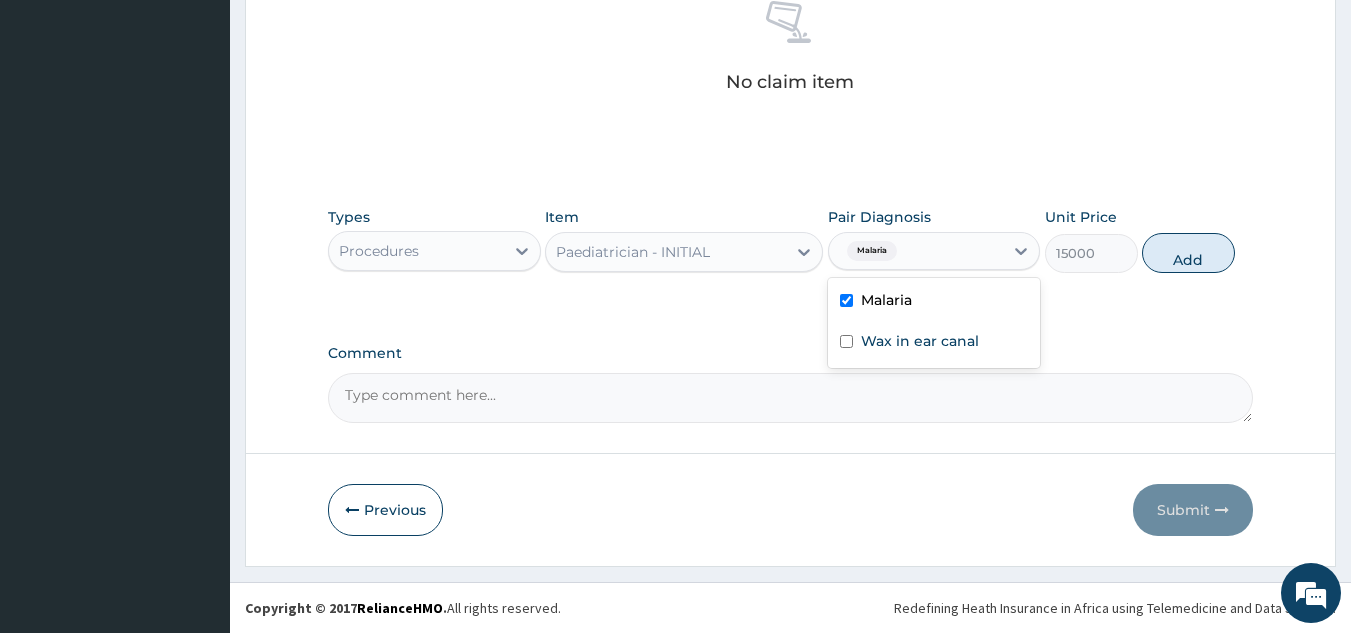 click at bounding box center (846, 341) 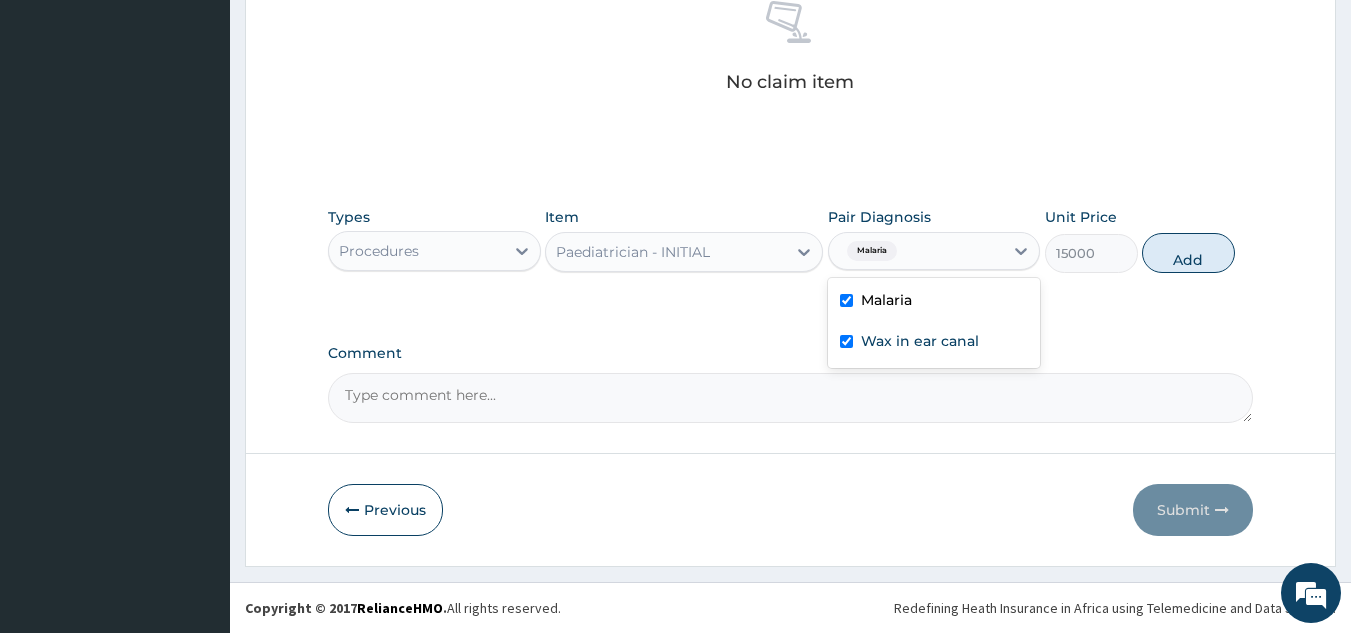 checkbox on "true" 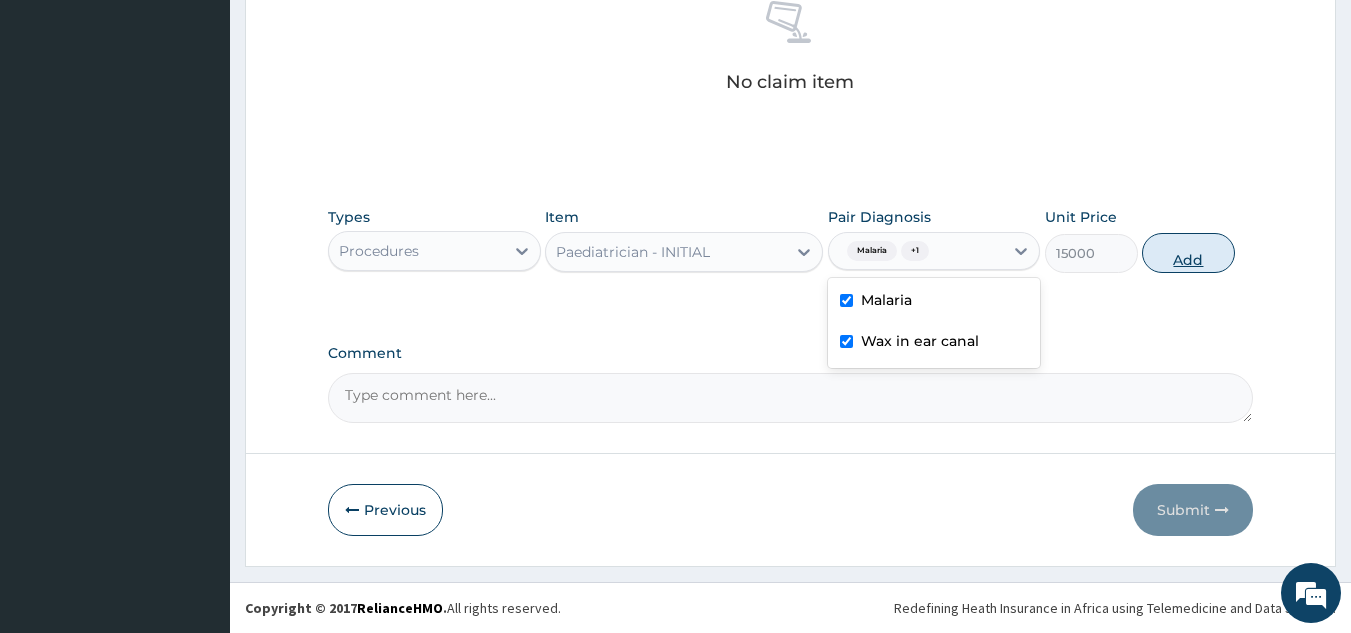 click on "Add" at bounding box center (1188, 253) 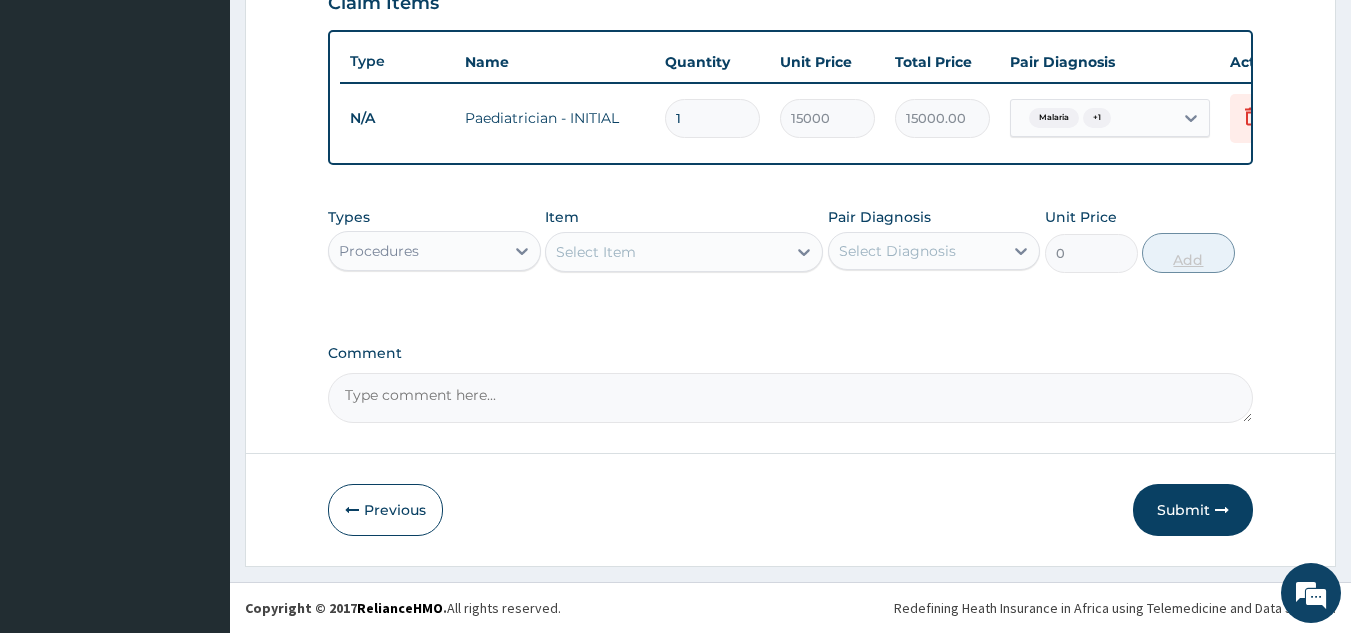 scroll, scrollTop: 729, scrollLeft: 0, axis: vertical 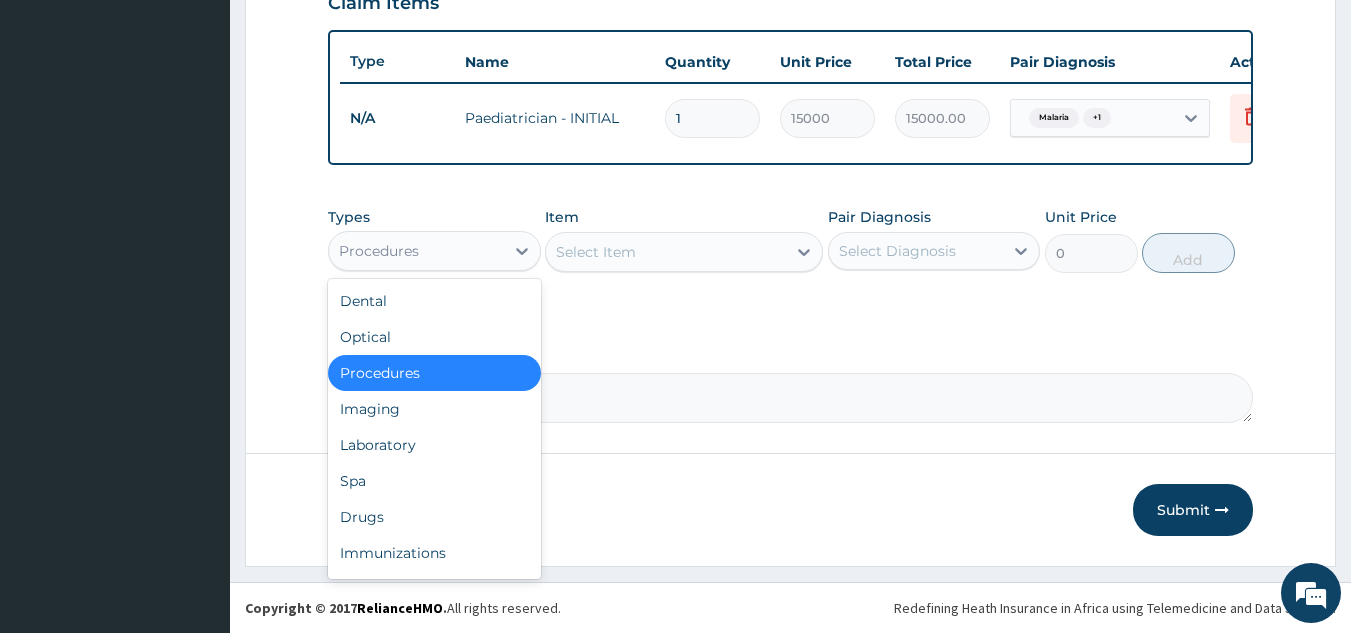 click on "Laboratory" at bounding box center [434, 445] 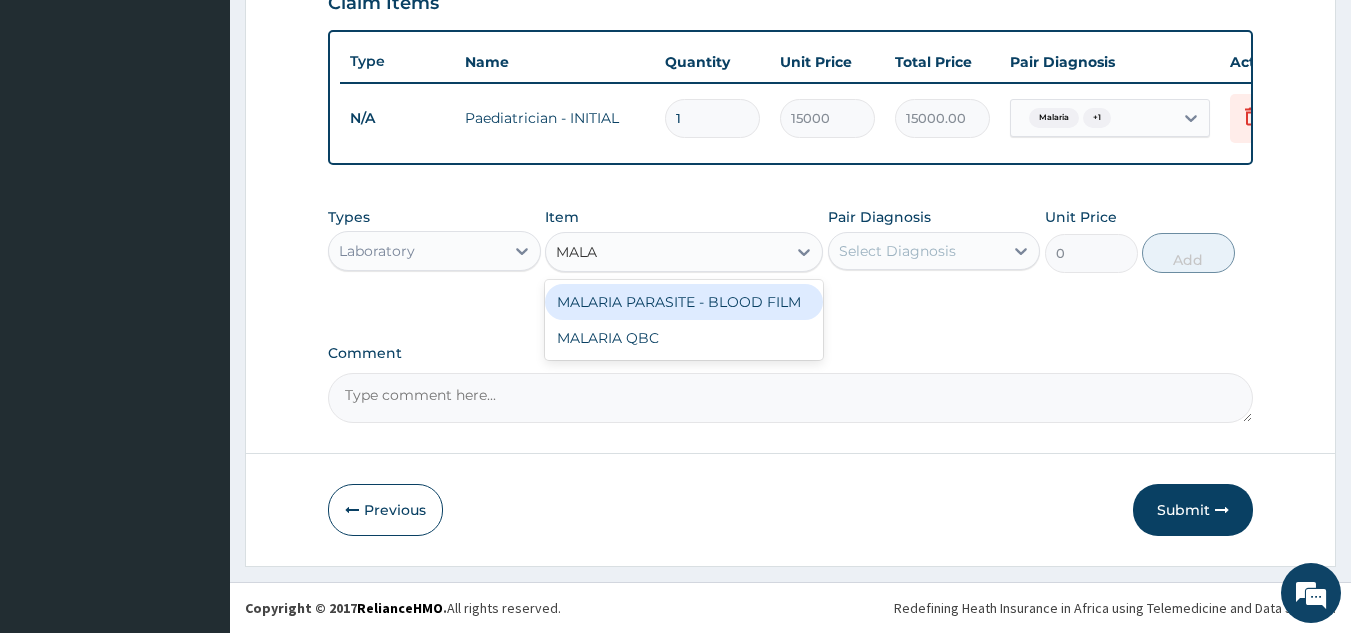 type on "MALAR" 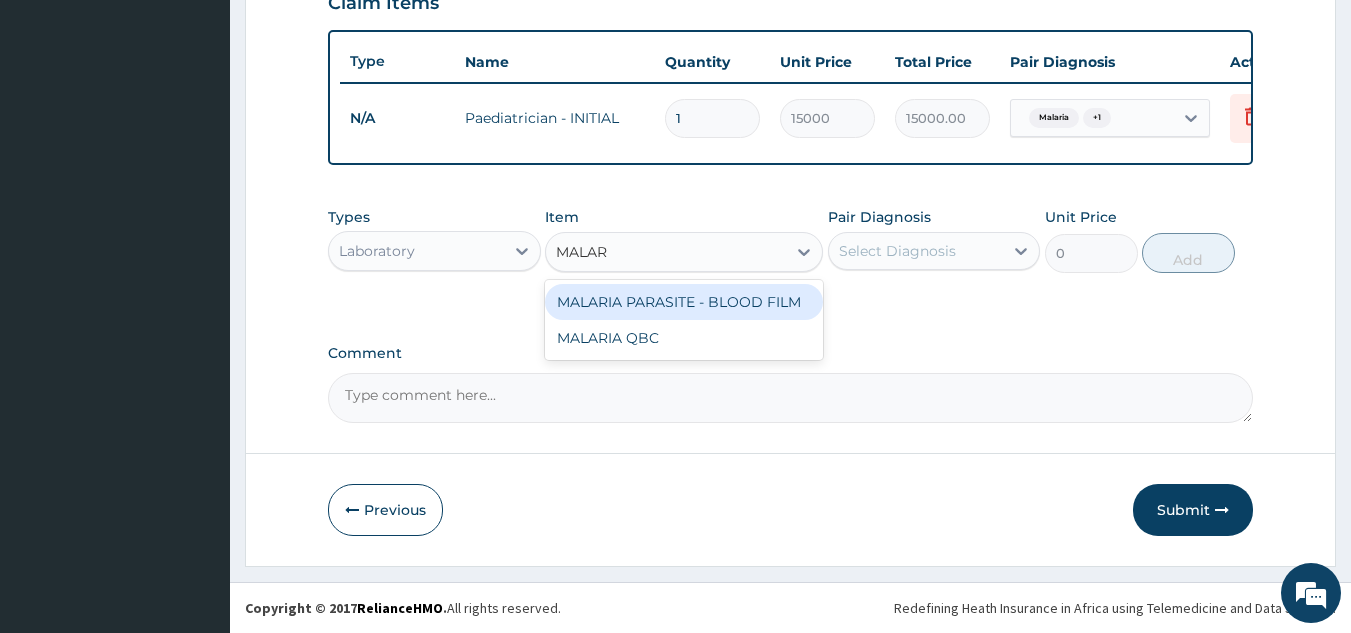 click on "MALARIA PARASITE - BLOOD FILM" at bounding box center (684, 302) 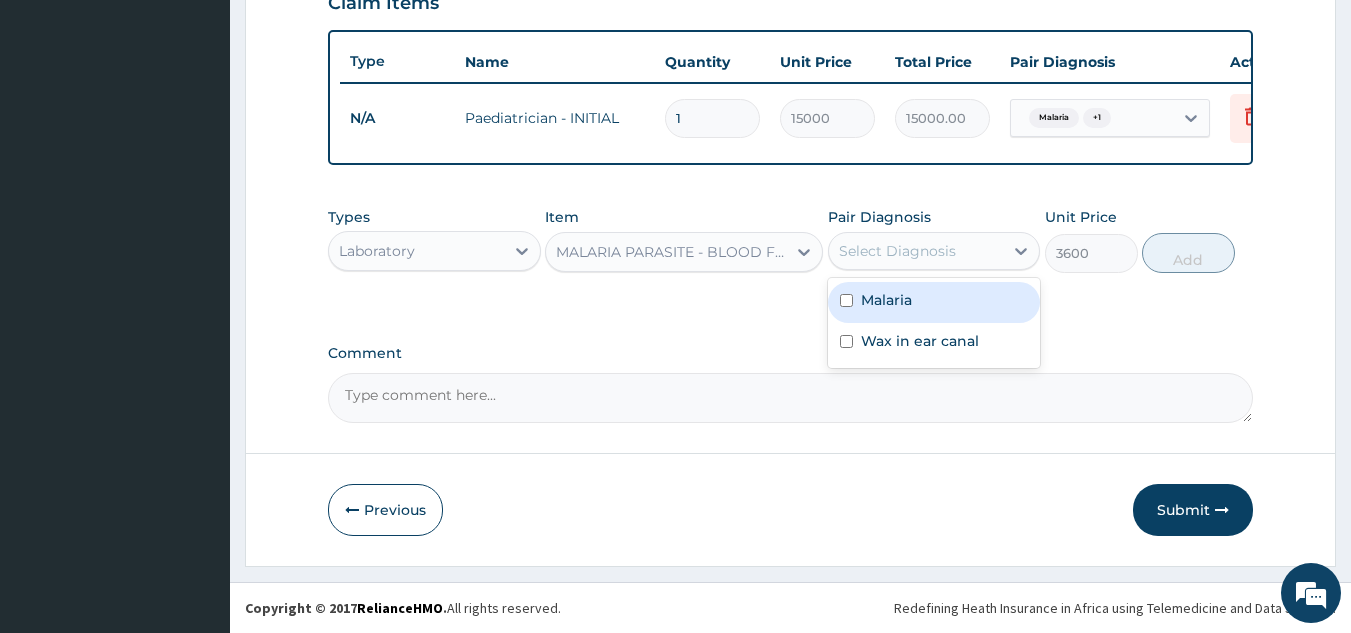click at bounding box center [846, 300] 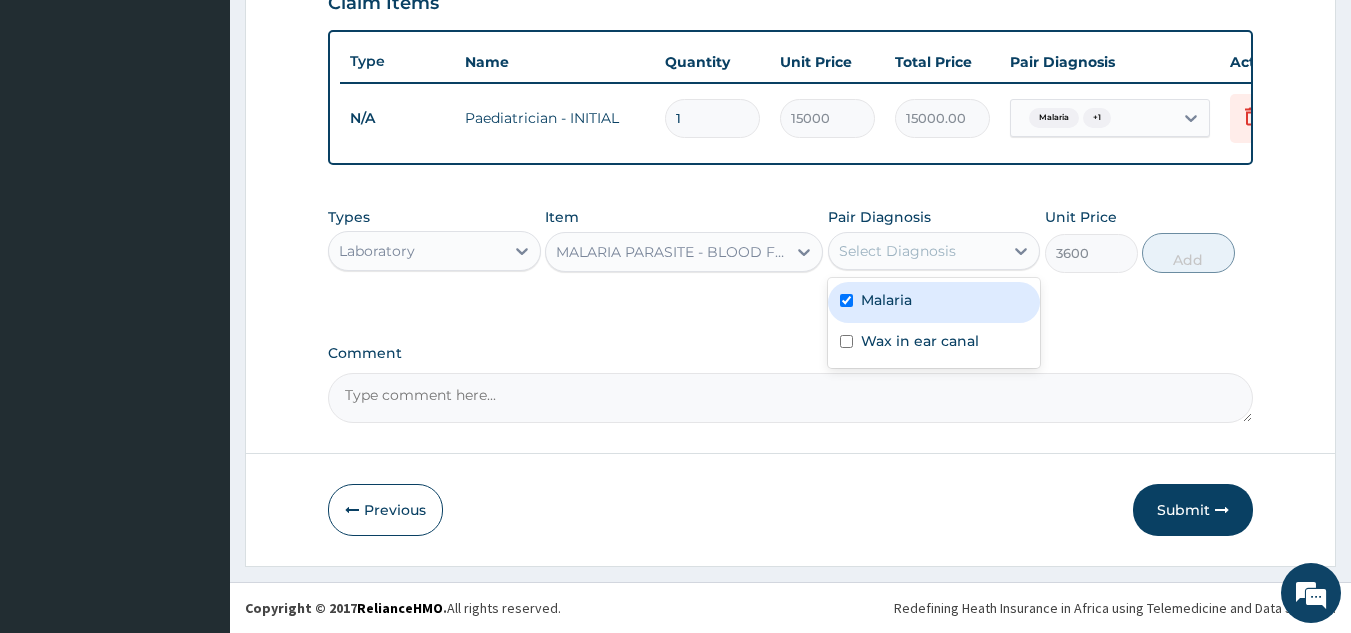checkbox on "true" 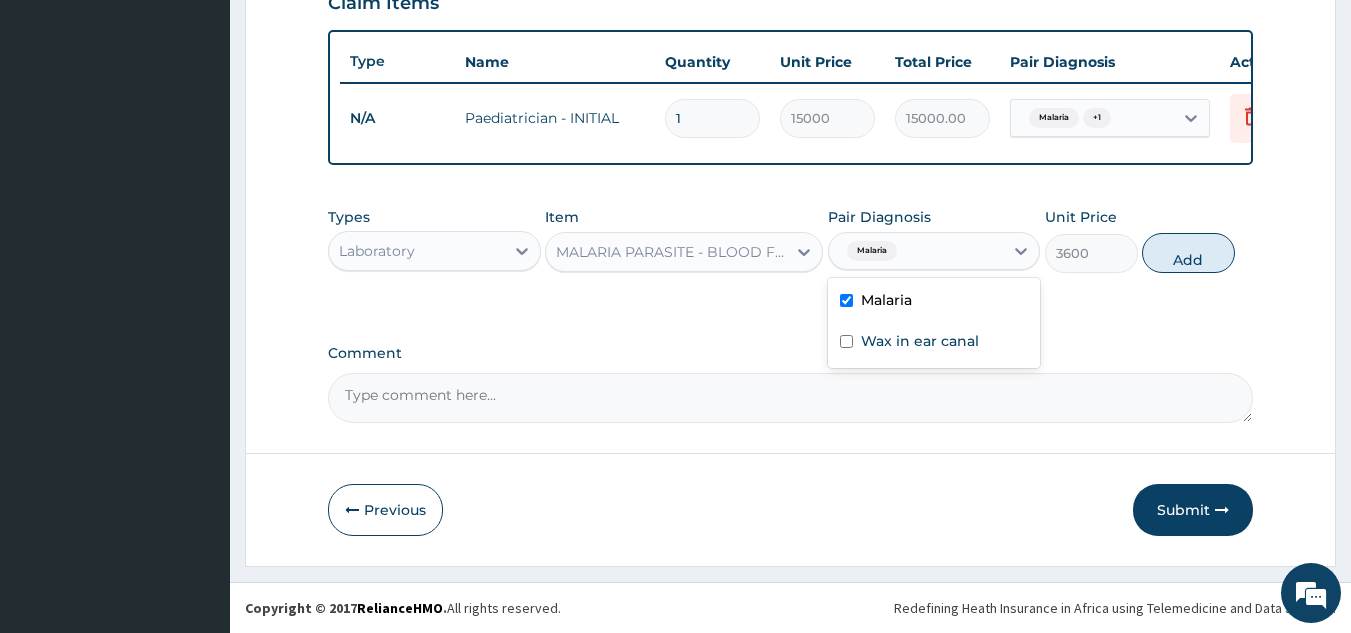click at bounding box center (846, 341) 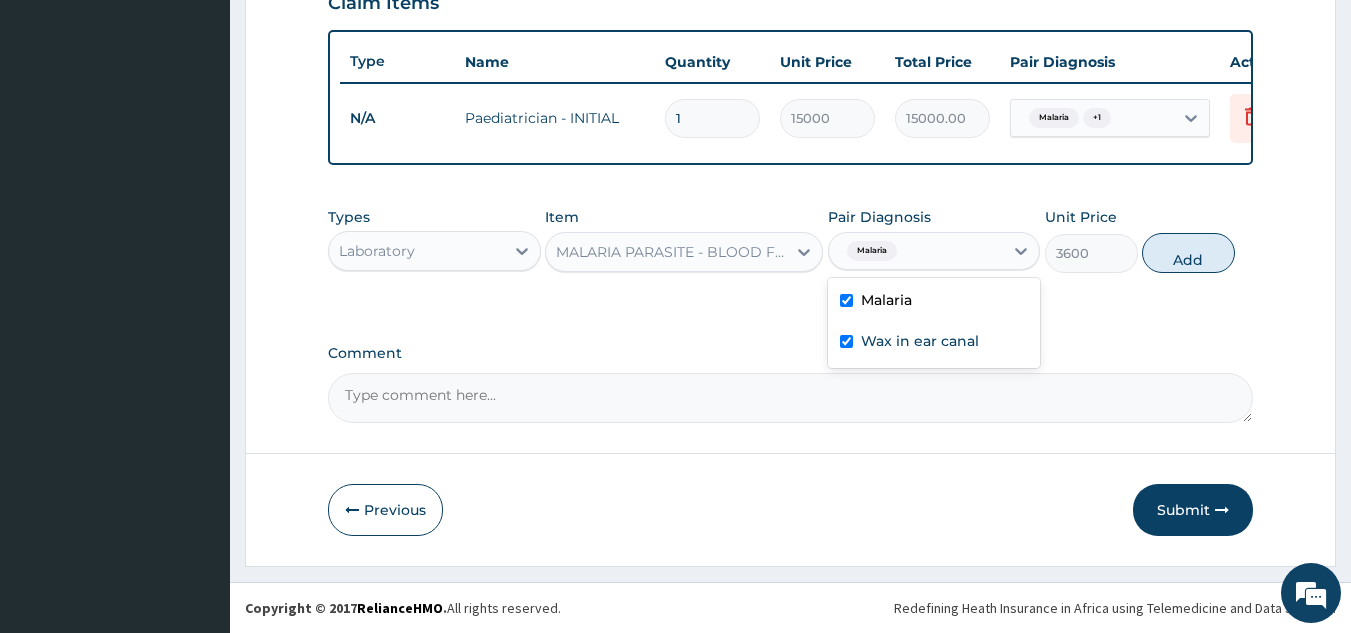 checkbox on "true" 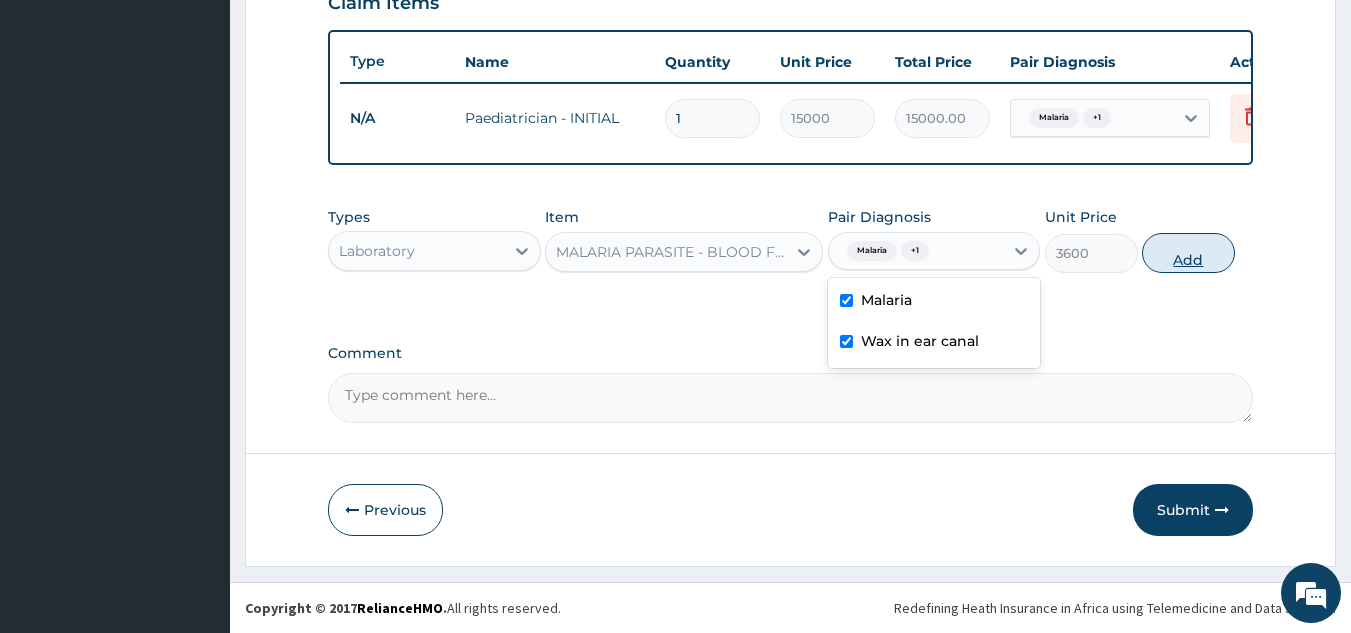 click on "Add" at bounding box center (1188, 253) 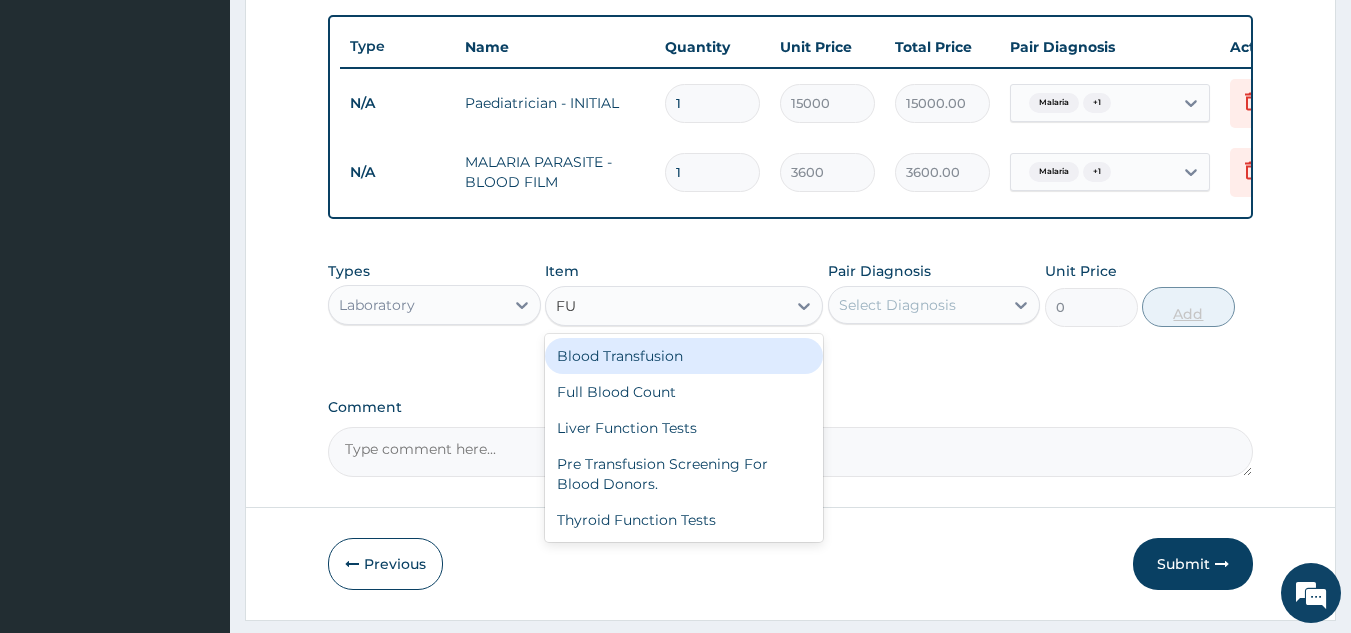 type on "FUL" 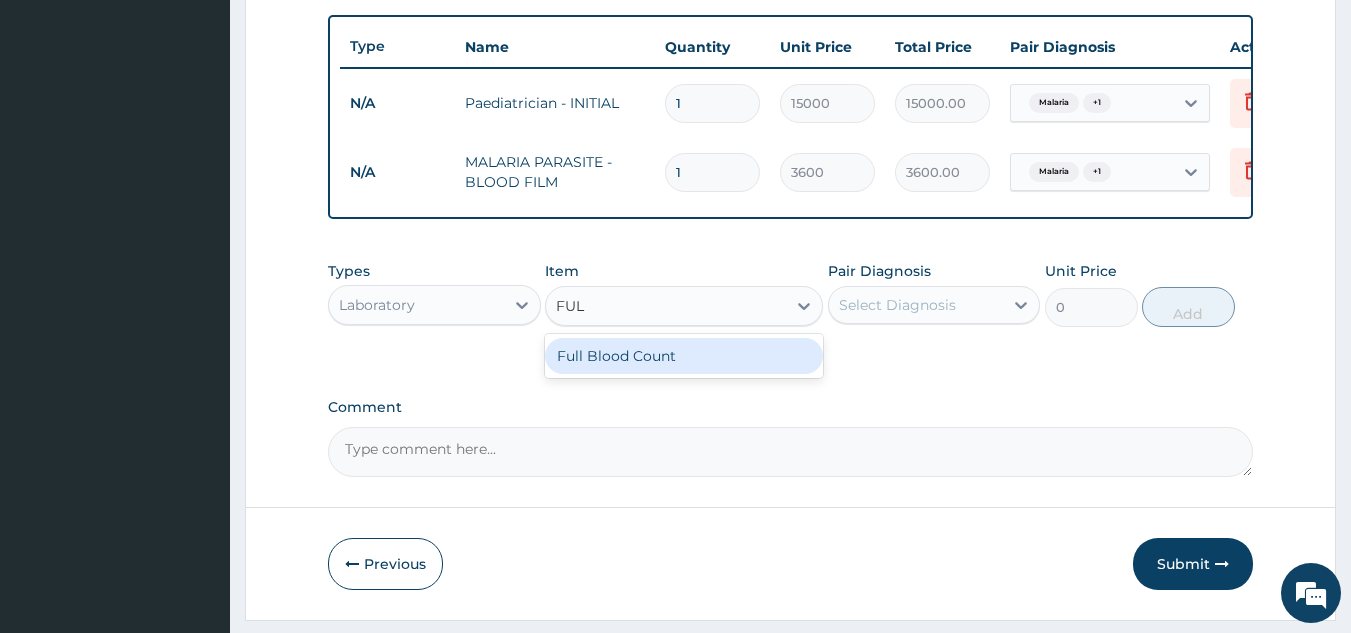 click on "Full Blood Count" at bounding box center (684, 356) 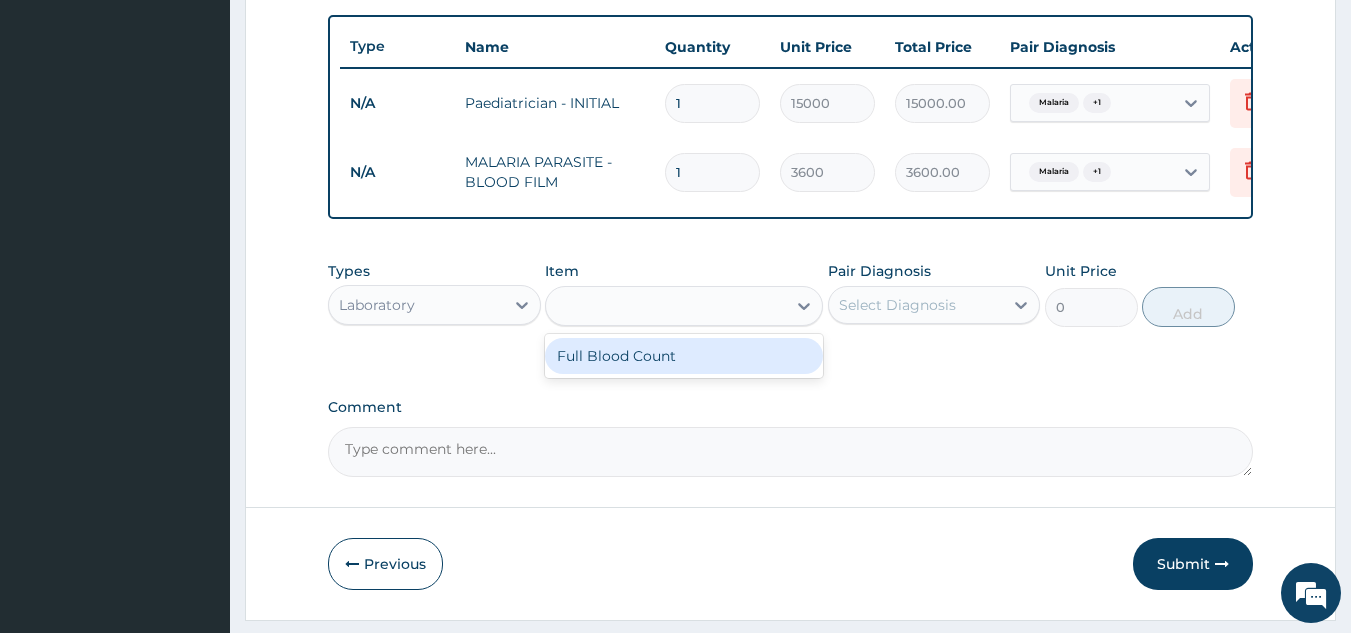 type on "7560" 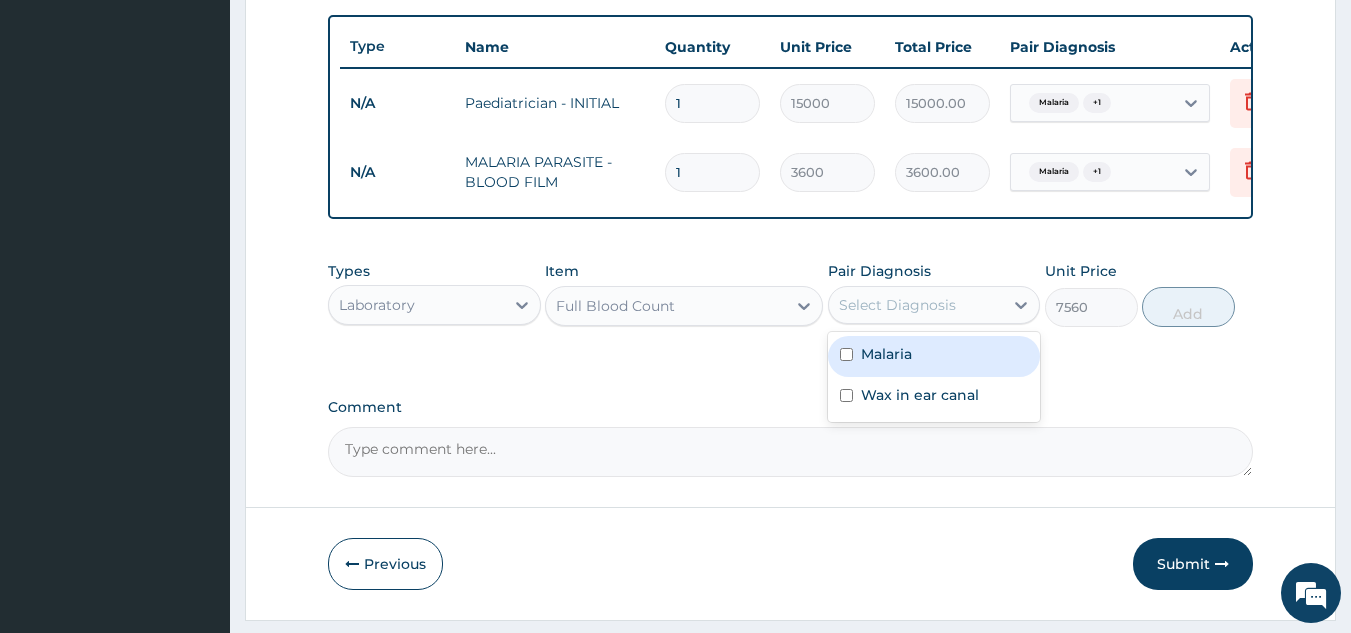 click at bounding box center (846, 354) 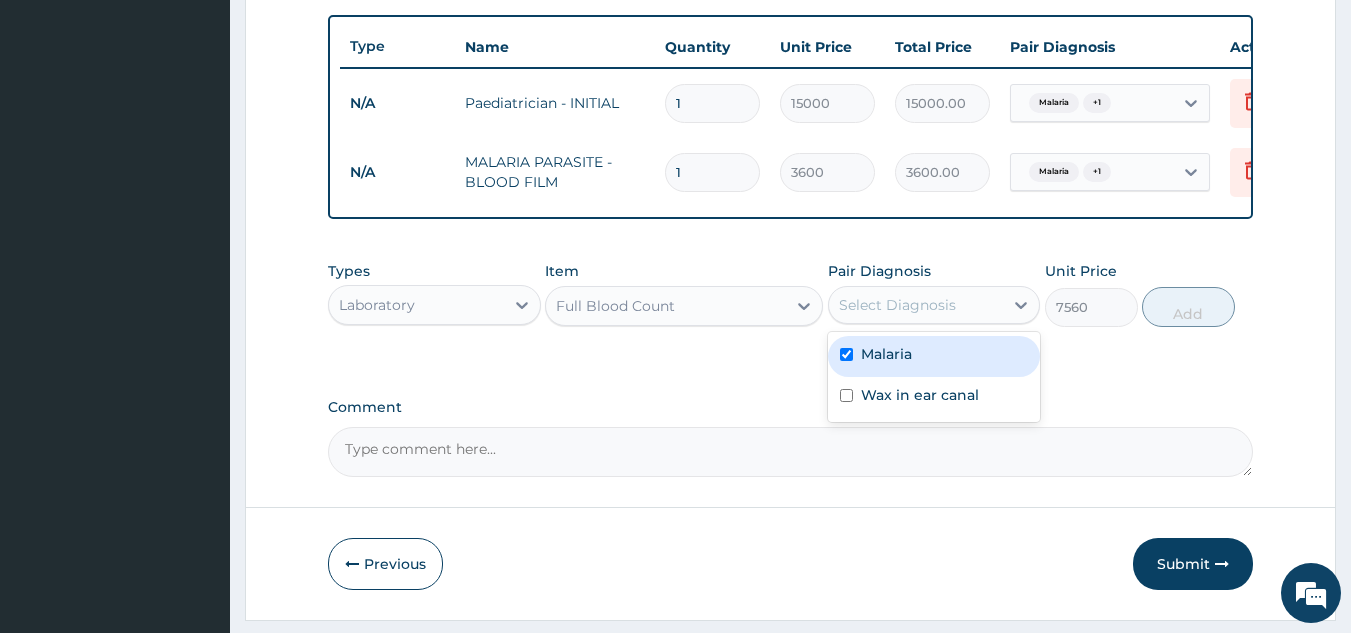 checkbox on "true" 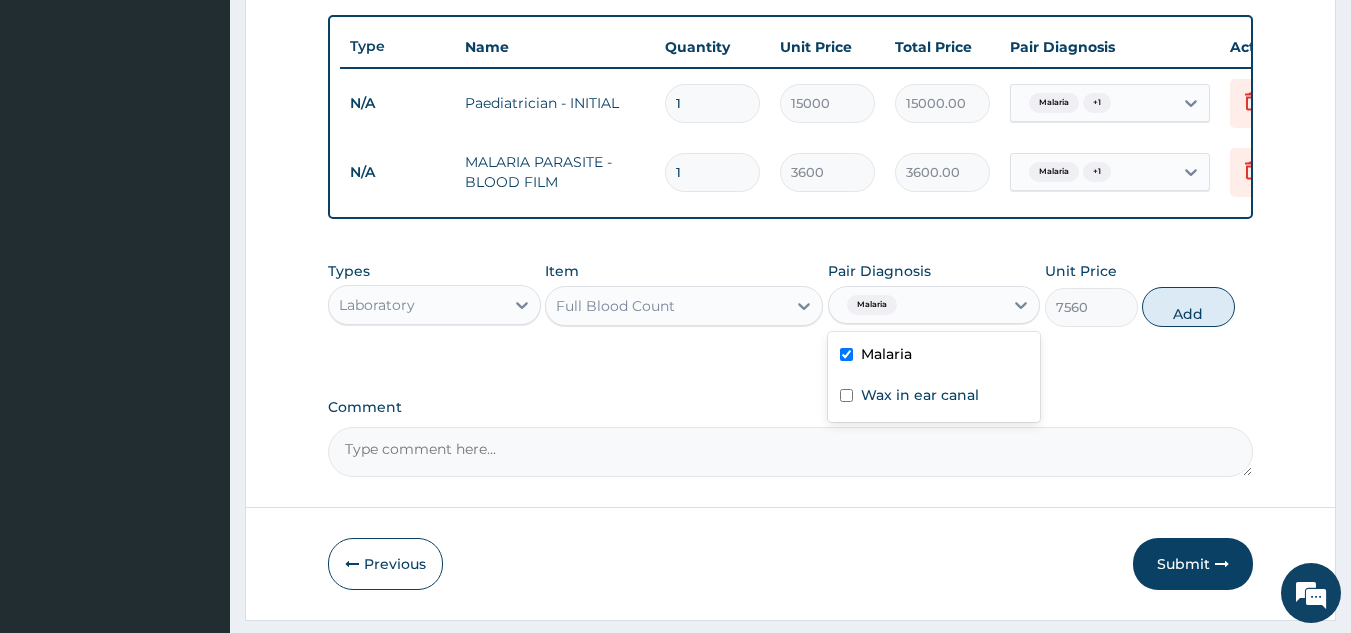 click at bounding box center [846, 395] 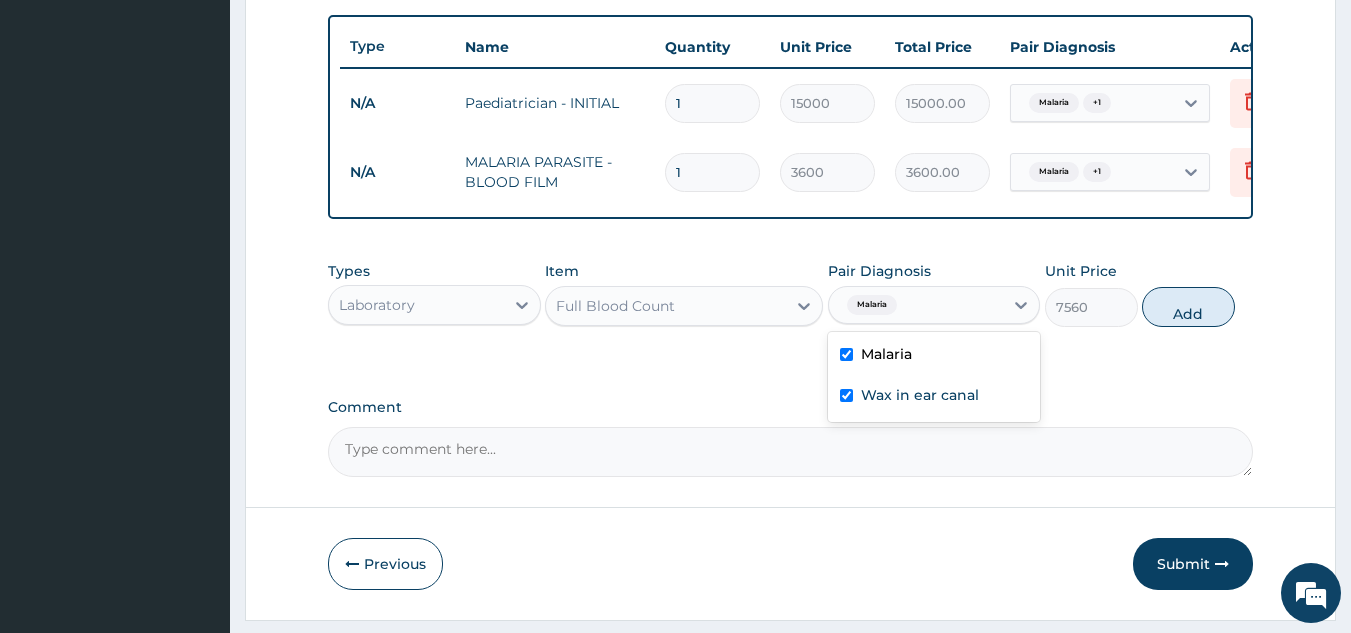 checkbox on "true" 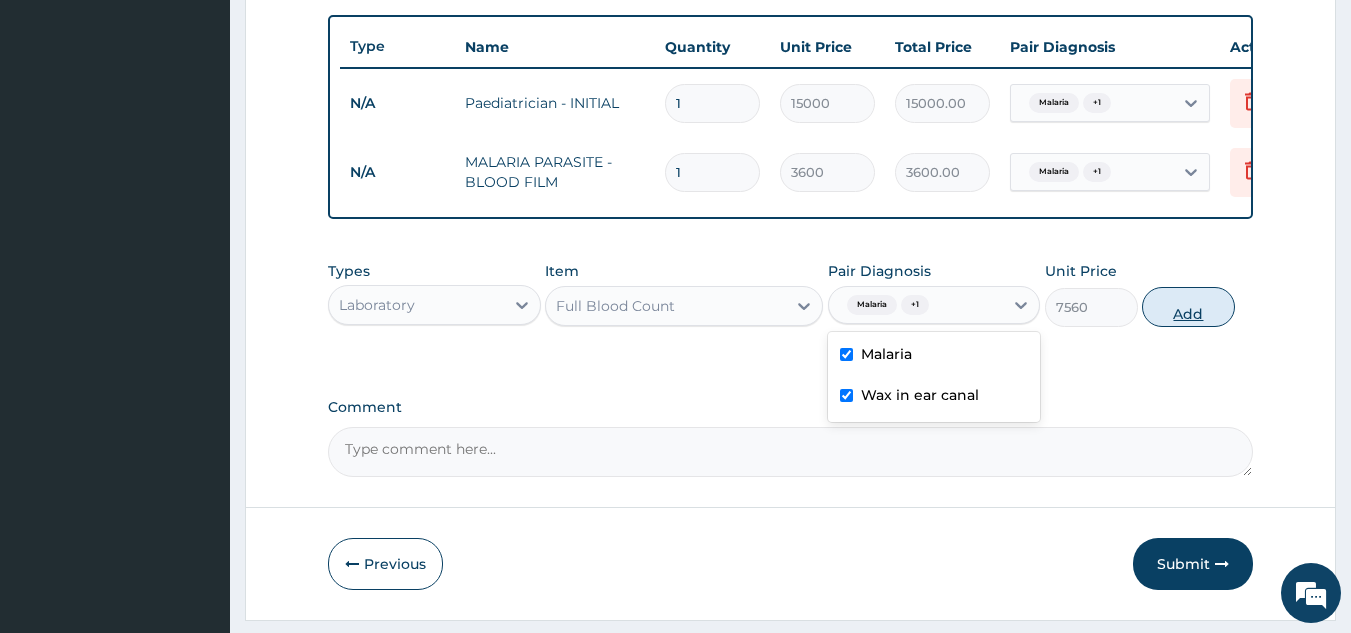 click on "Add" at bounding box center (1188, 307) 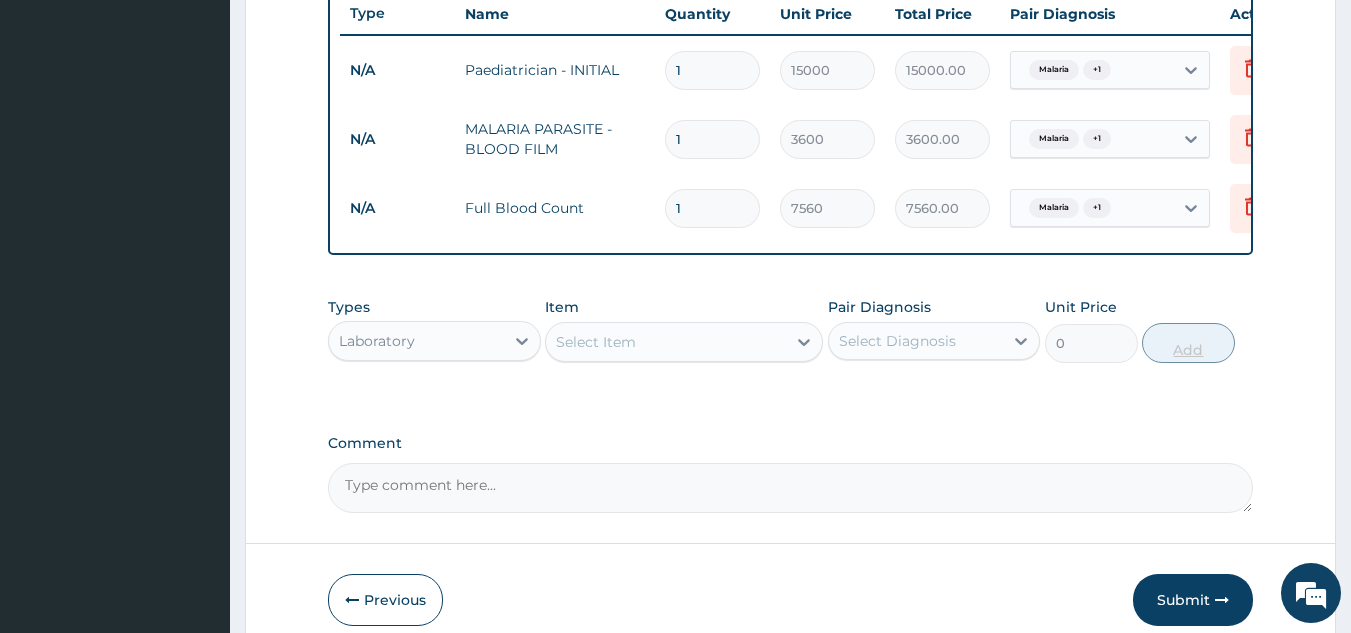 scroll, scrollTop: 796, scrollLeft: 0, axis: vertical 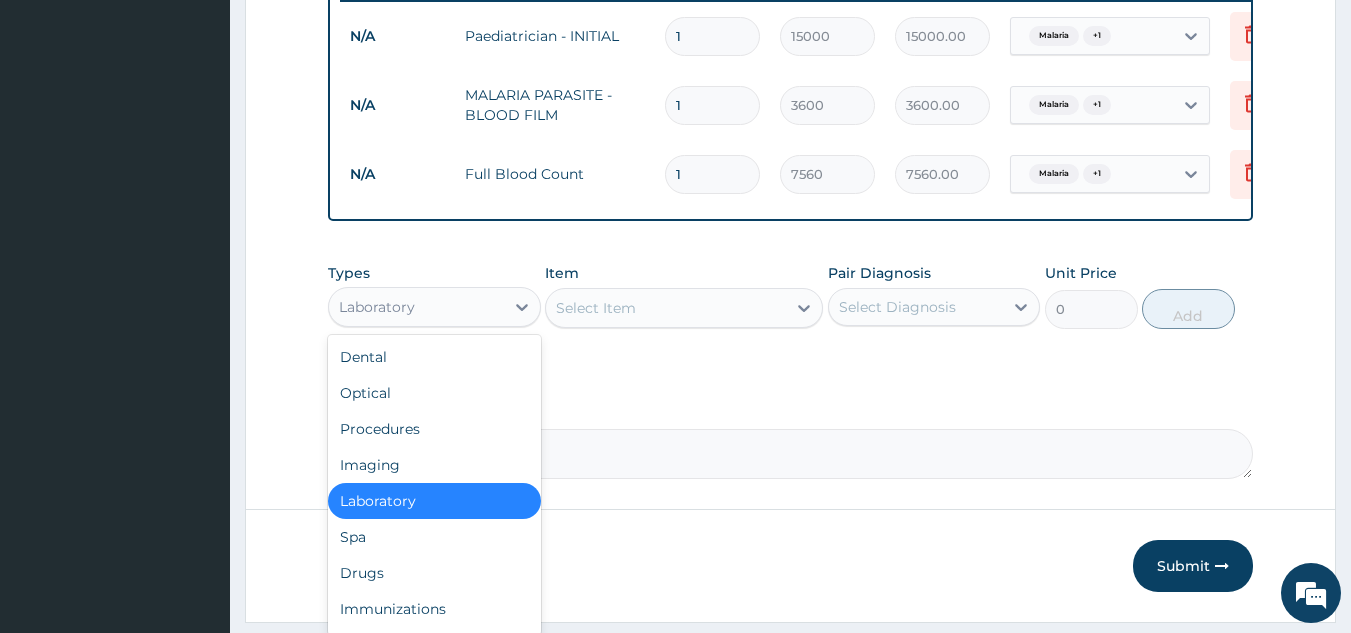 click on "Drugs" at bounding box center [434, 573] 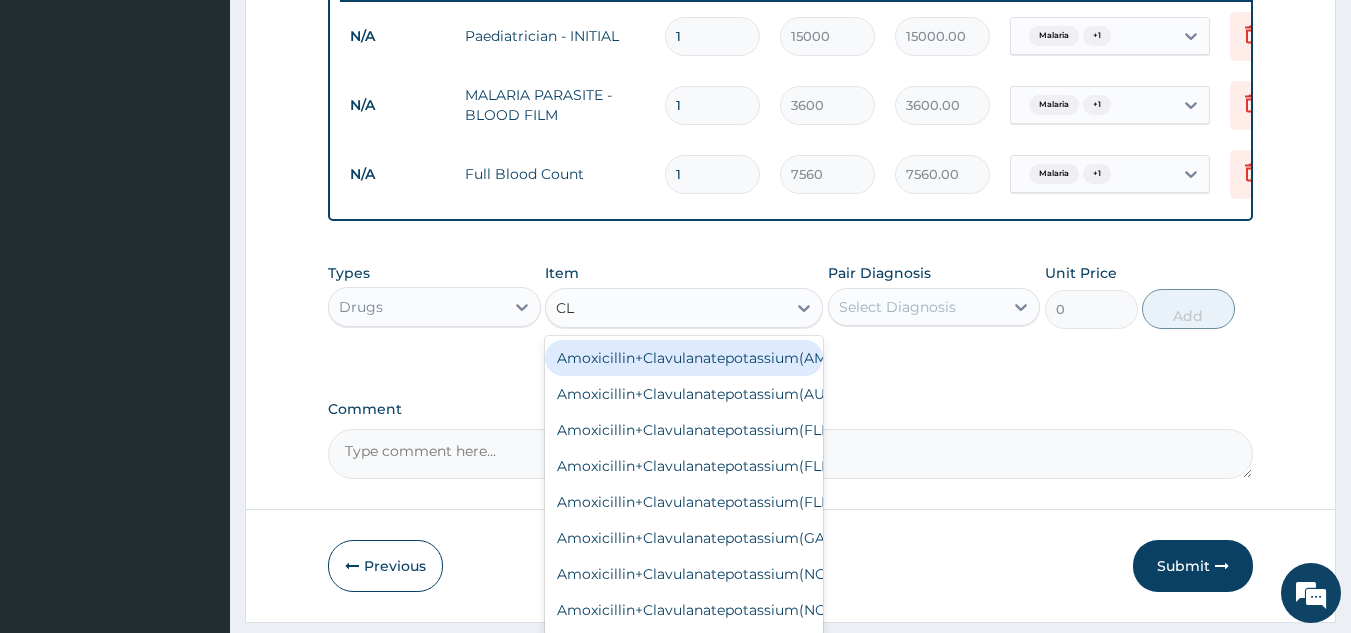 type on "CLE" 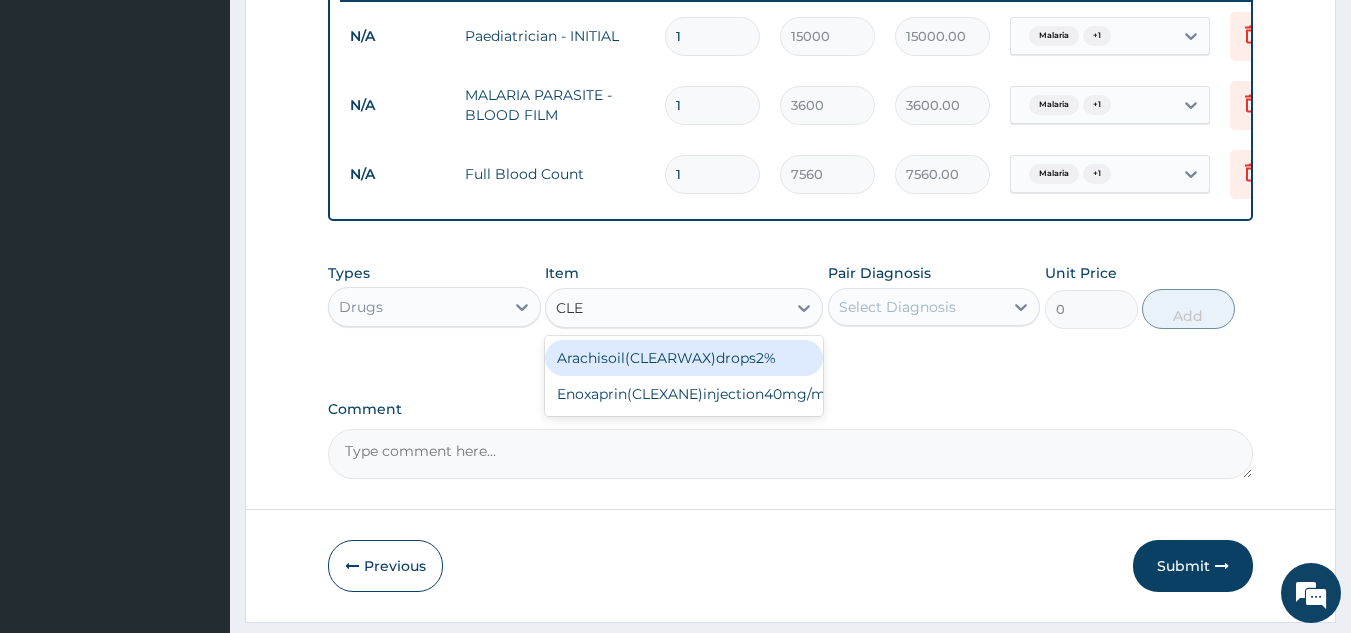 click on "Arachisoil(CLEARWAX)drops2%" at bounding box center (684, 358) 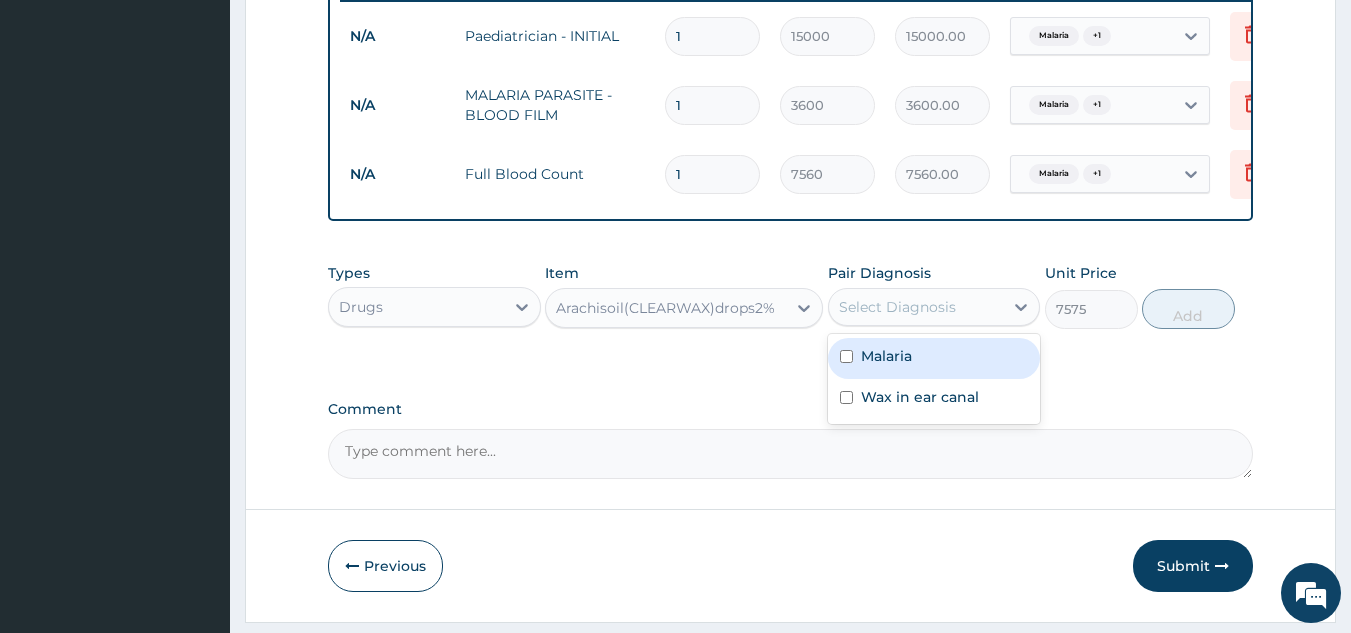 click at bounding box center [846, 356] 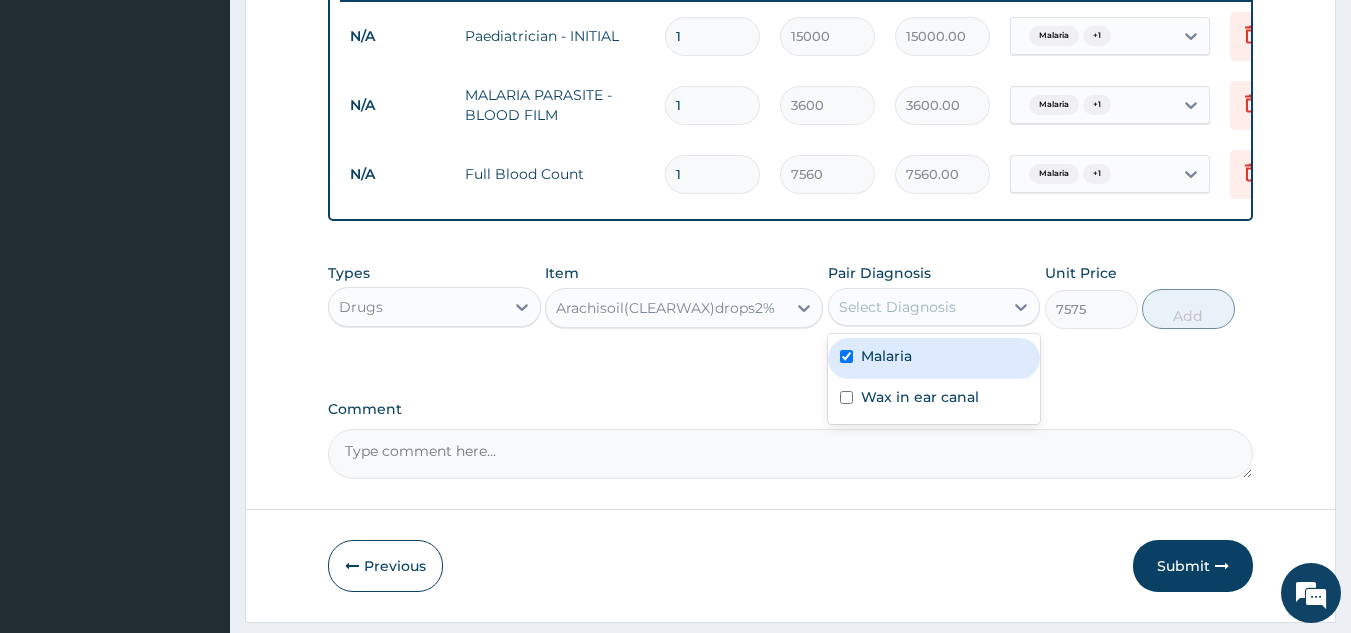 checkbox on "true" 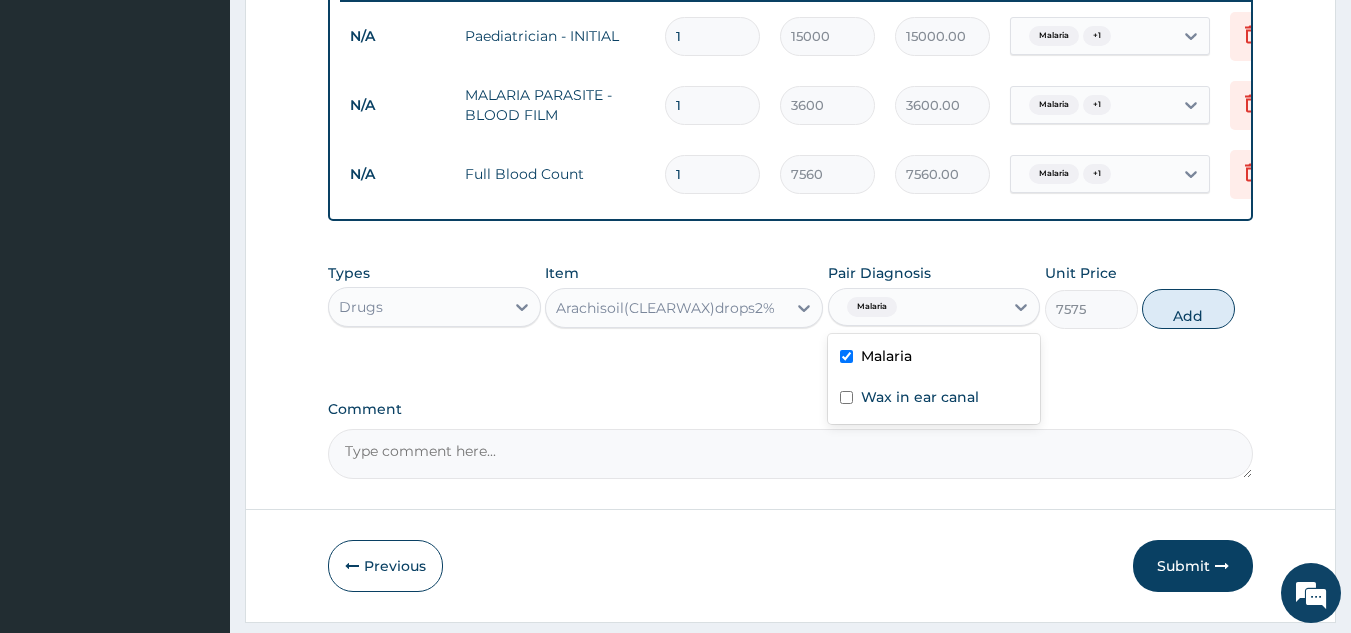 click at bounding box center [846, 397] 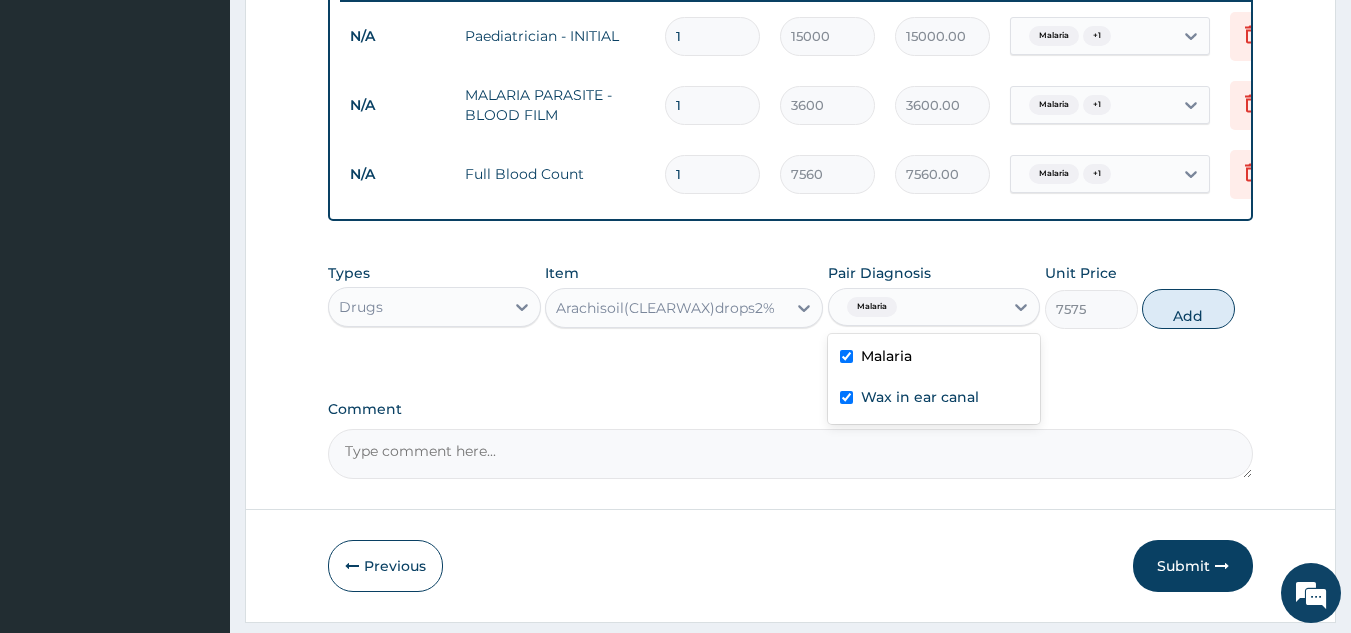 checkbox on "true" 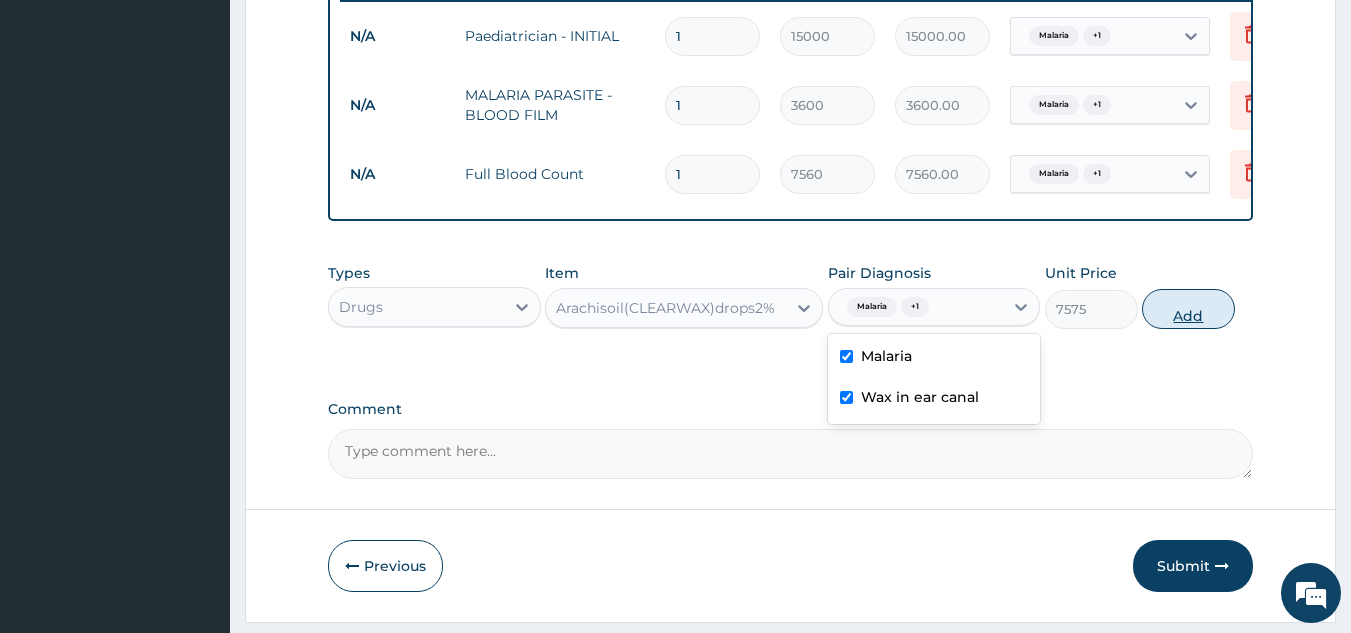 click on "Add" at bounding box center [1188, 309] 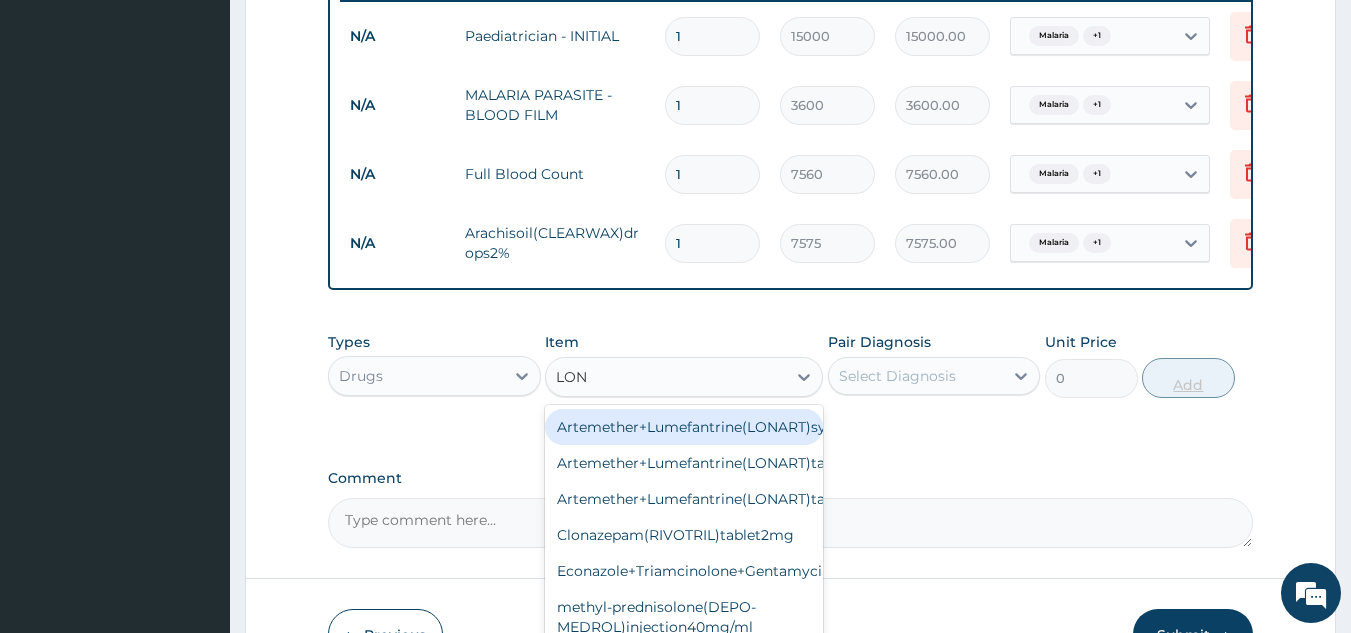 type on "LONA" 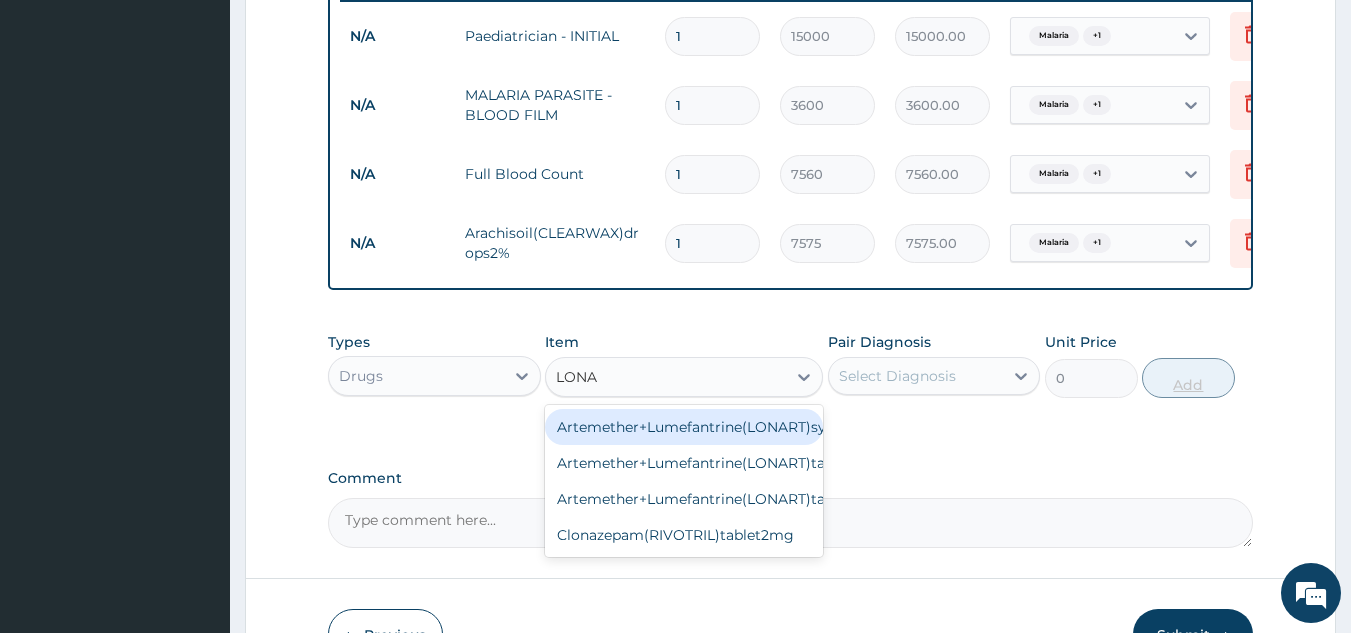 scroll, scrollTop: 0, scrollLeft: 12, axis: horizontal 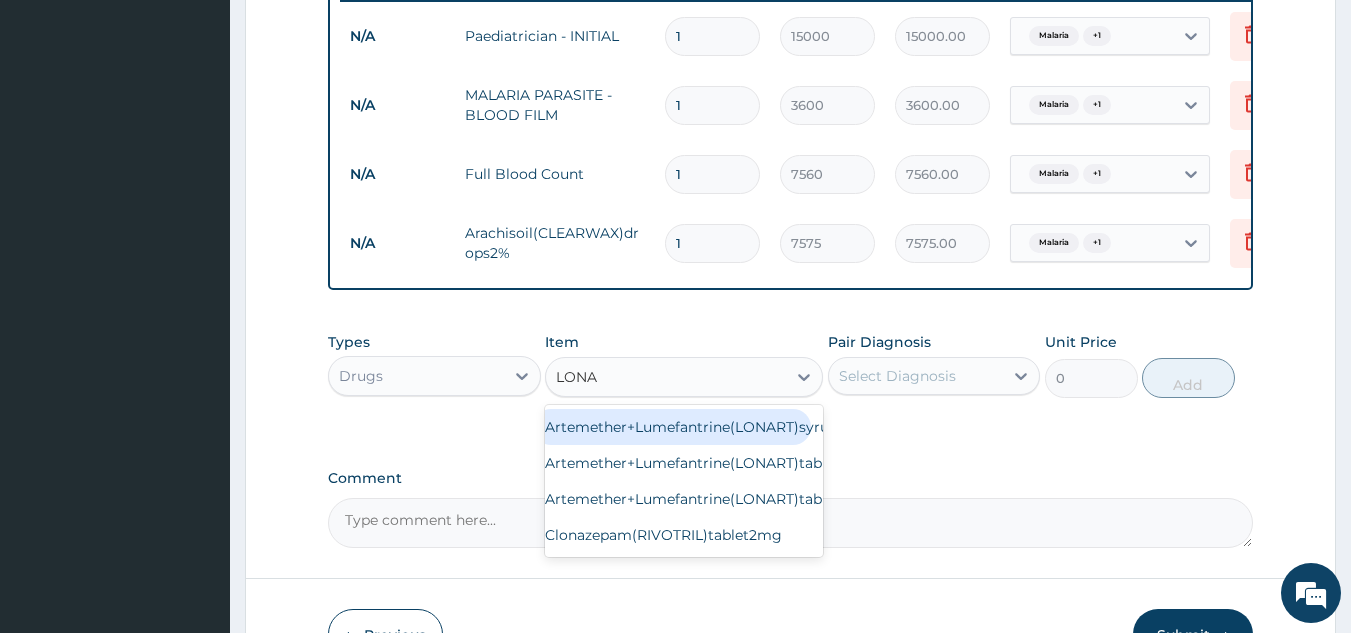 click on "Artemether+Lumefantrine(LONART)syrup140mg" at bounding box center [672, 427] 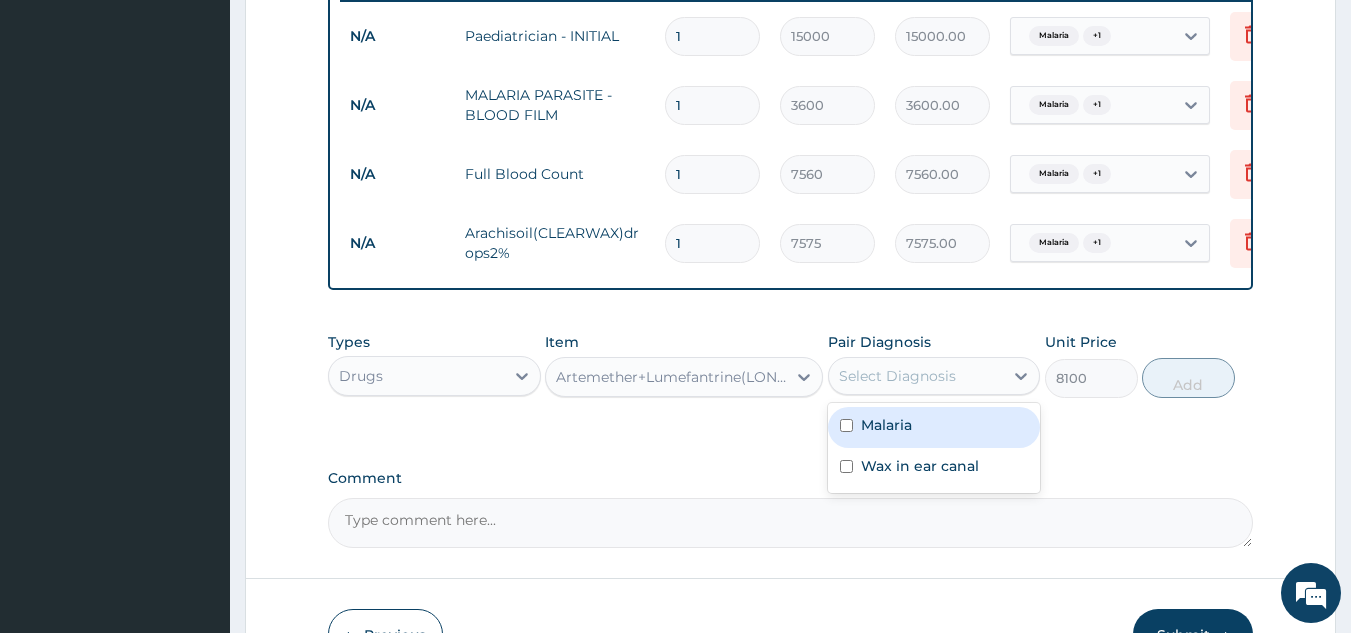 click at bounding box center [846, 425] 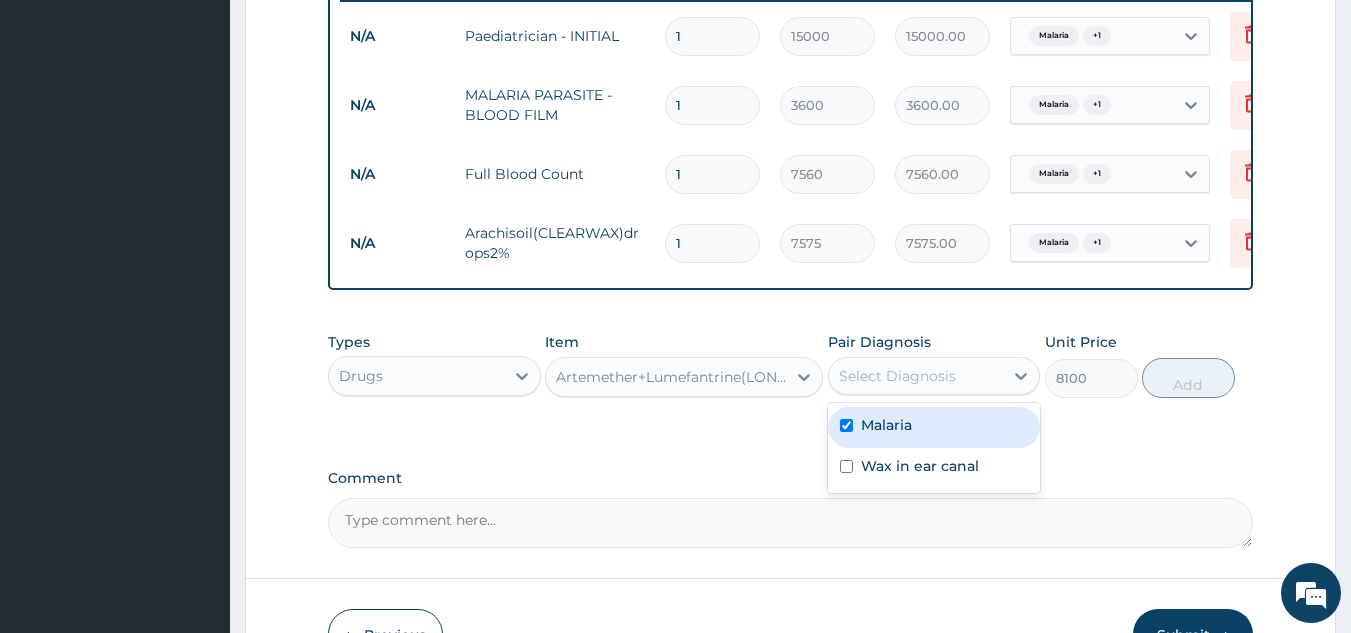 checkbox on "true" 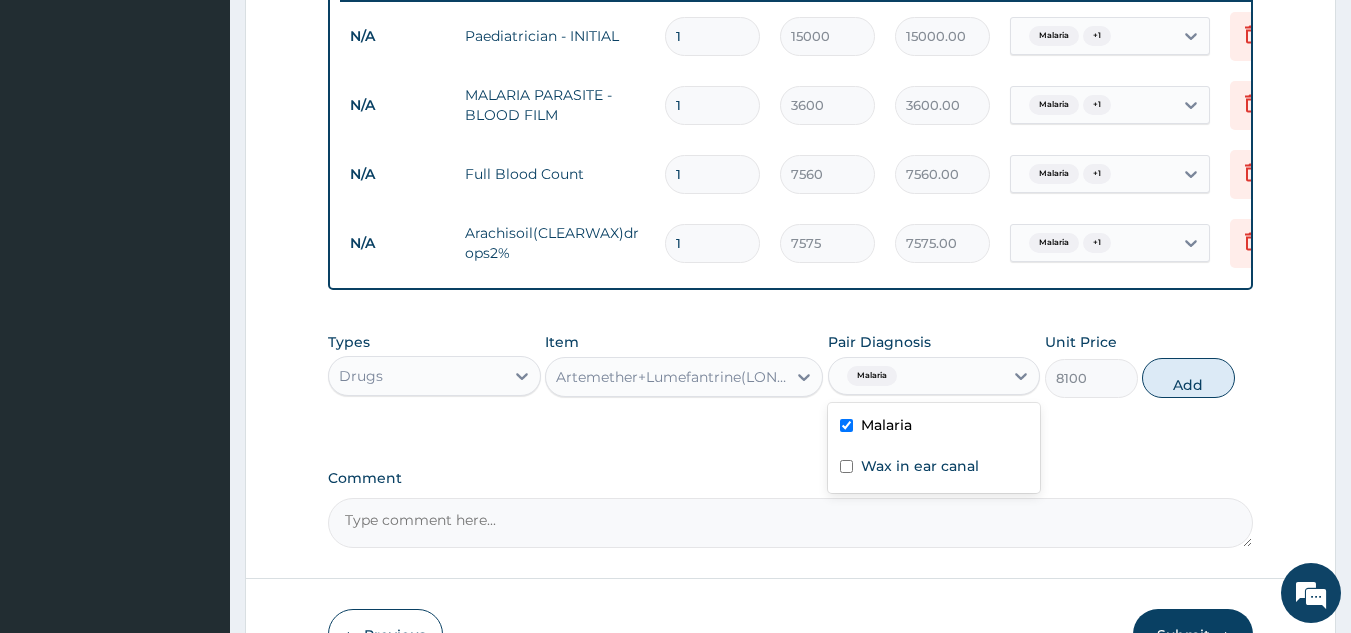 click at bounding box center [846, 466] 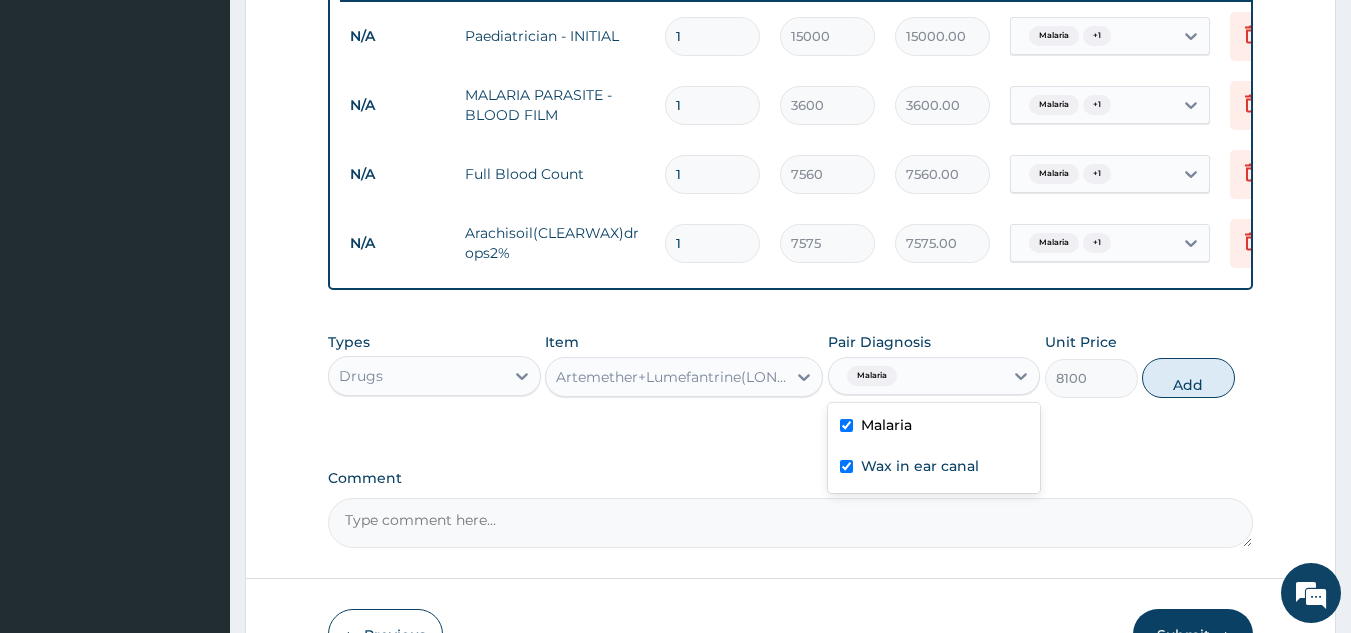 checkbox on "true" 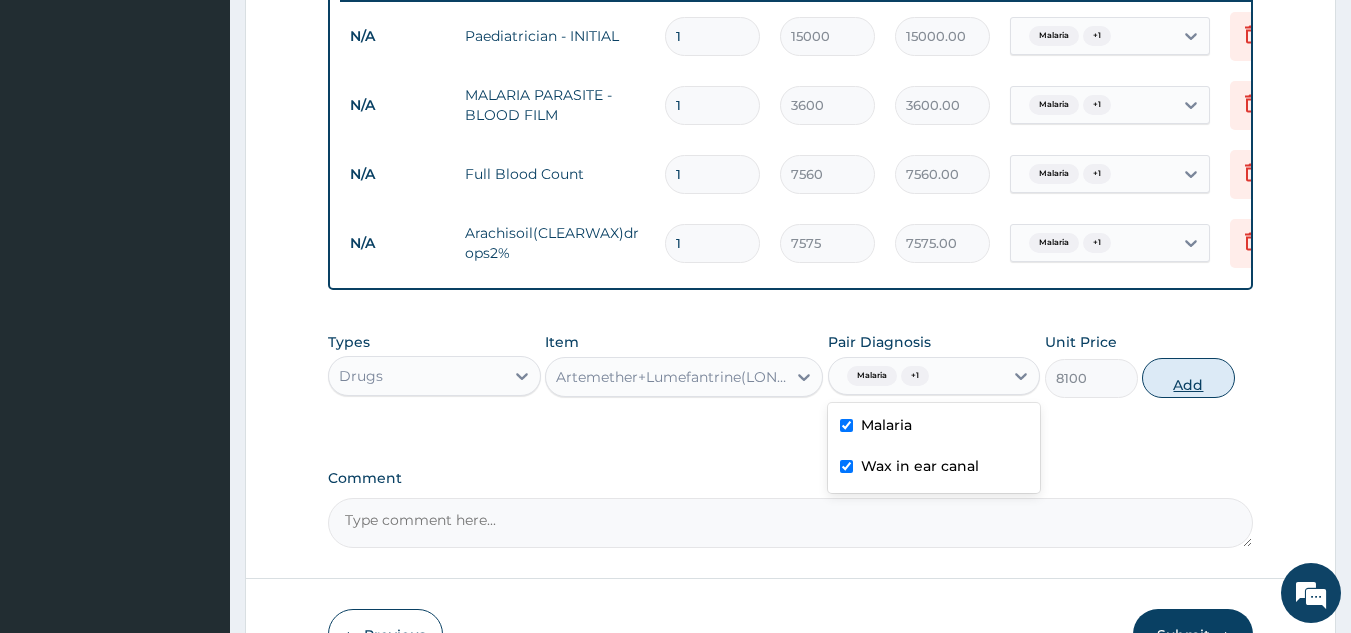 click on "Add" at bounding box center [1188, 378] 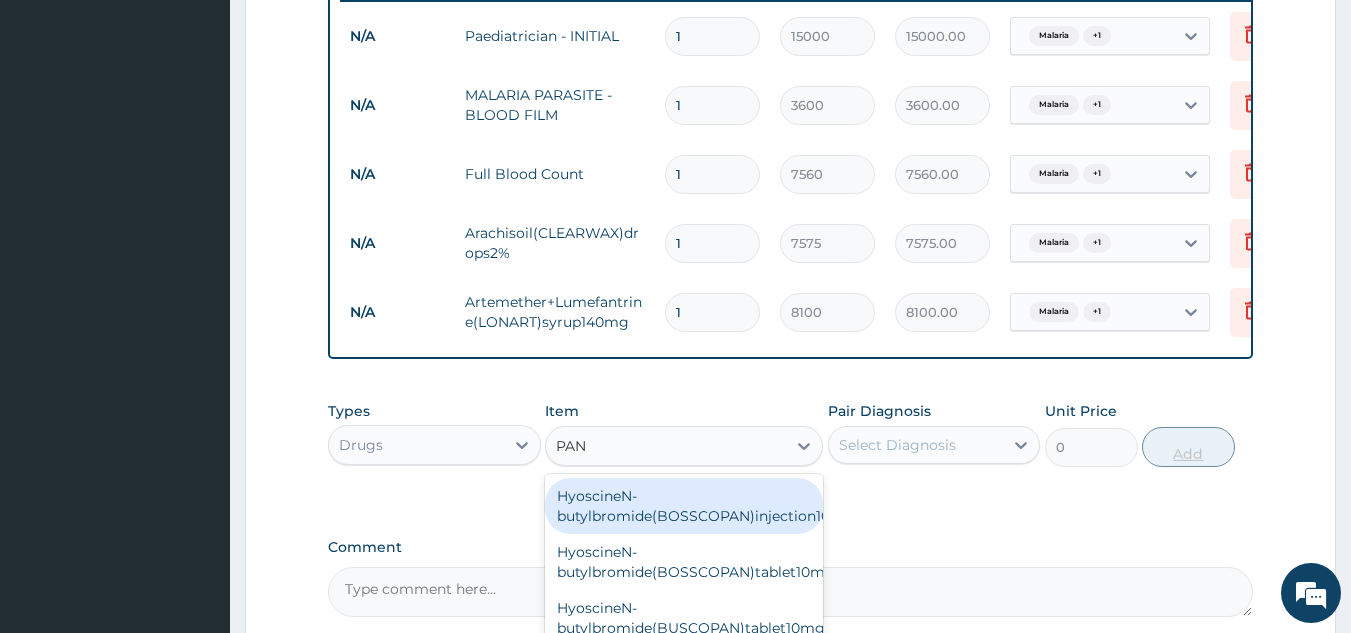 type on "PAN" 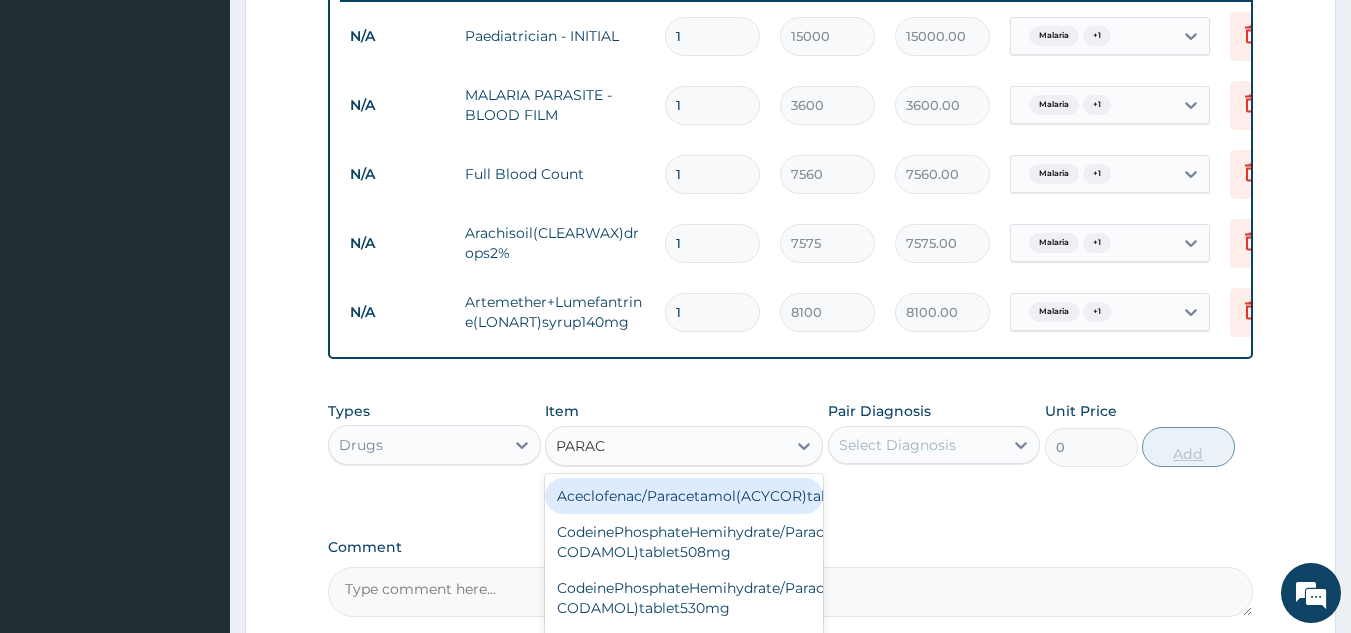 type on "PARACE" 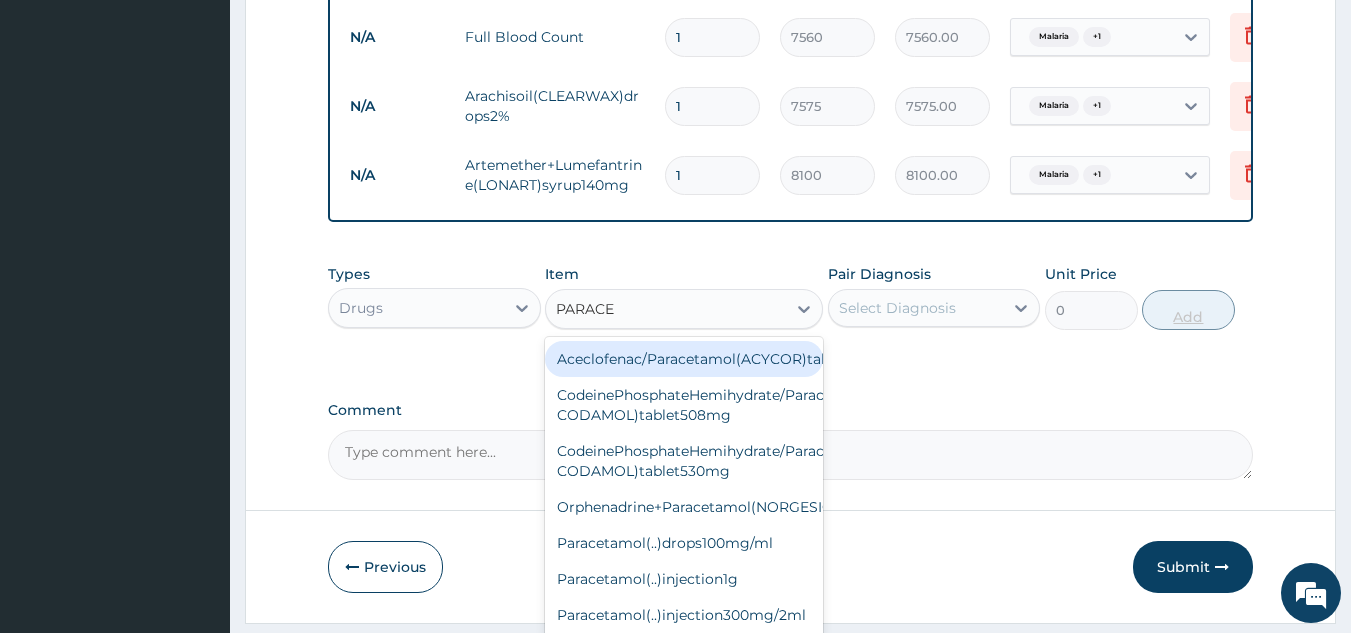 scroll, scrollTop: 941, scrollLeft: 0, axis: vertical 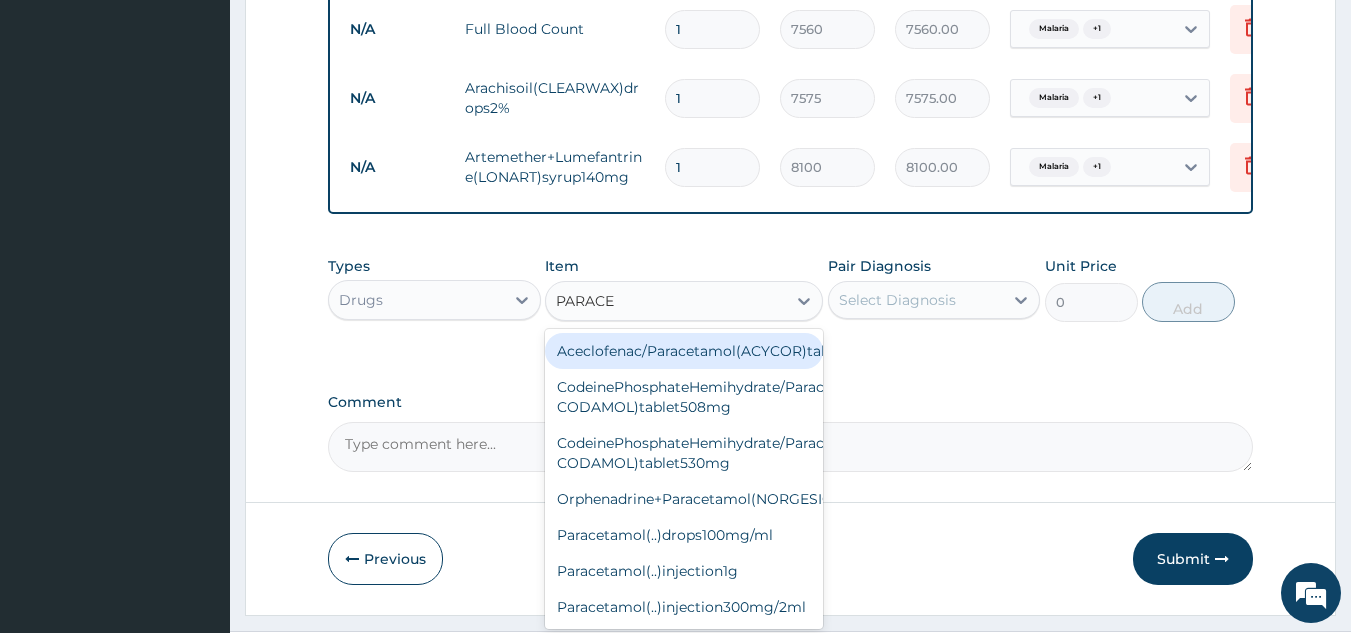 click on "Paracetamol(..)drops100mg/ml" at bounding box center (684, 535) 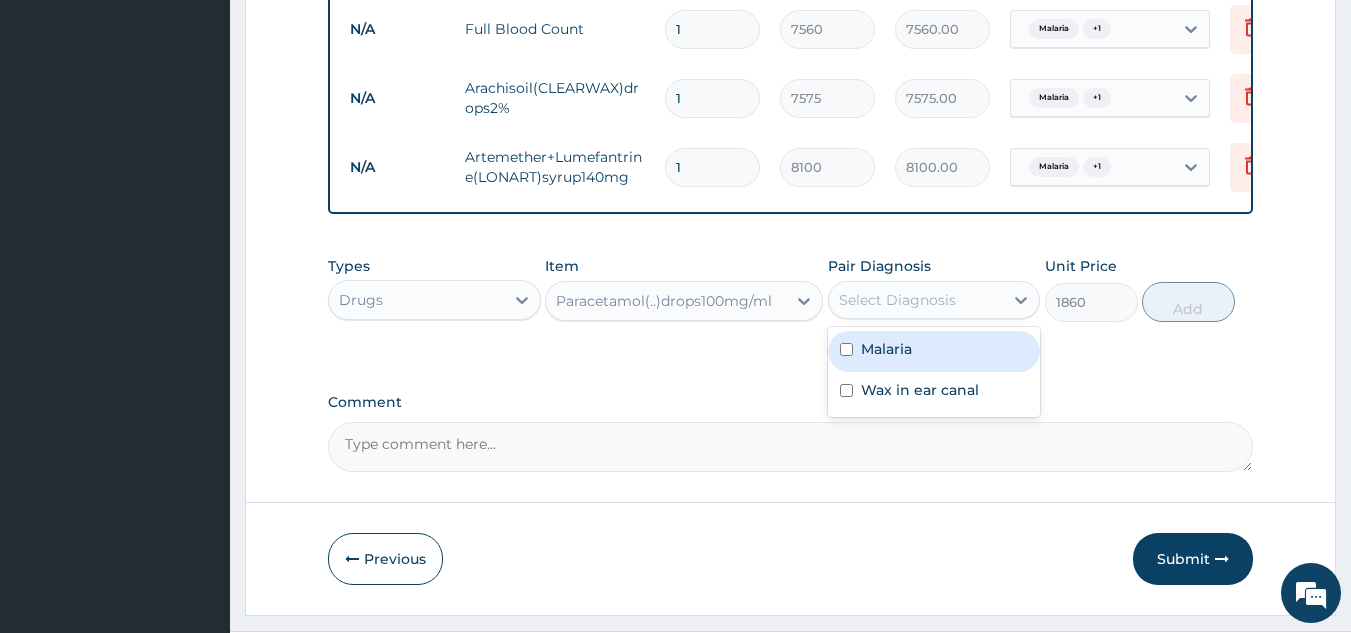 click at bounding box center (846, 349) 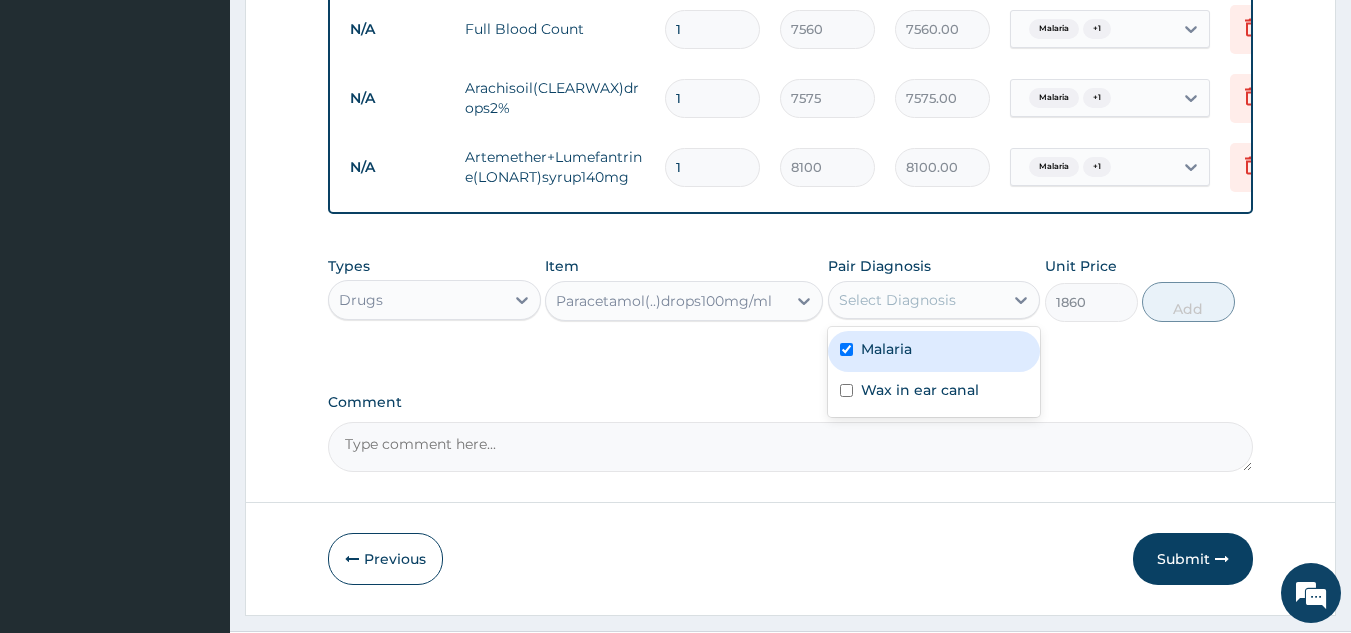 checkbox on "true" 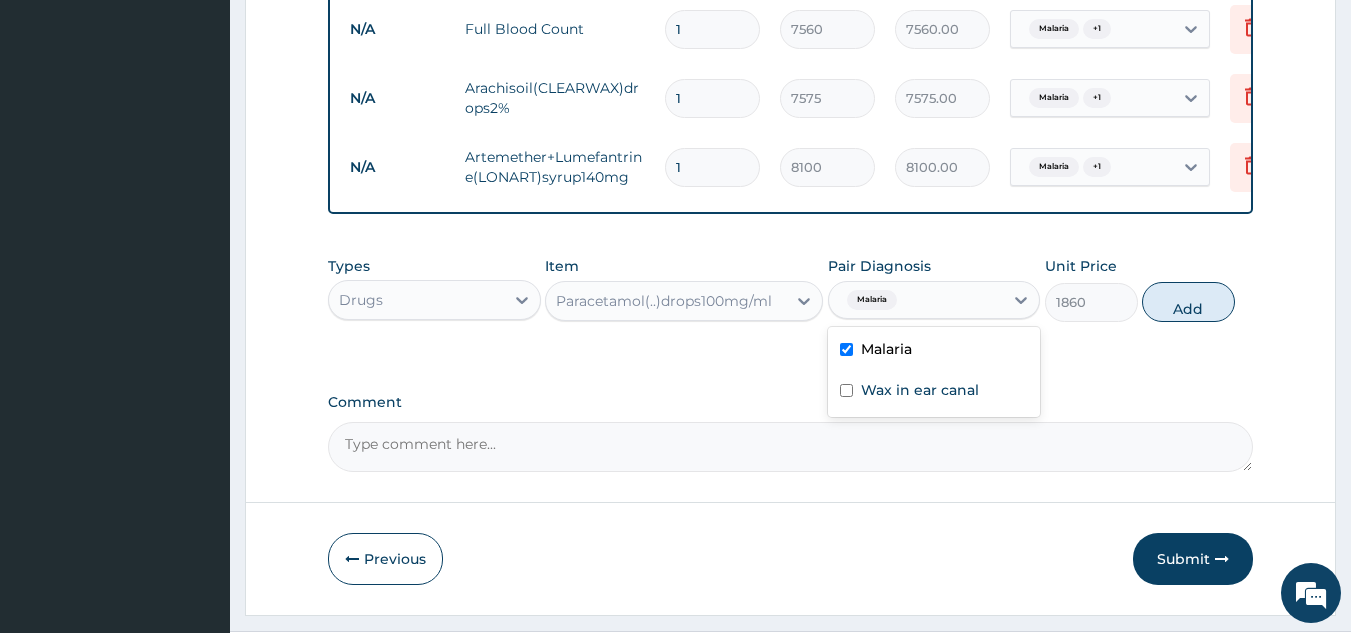 click at bounding box center [846, 390] 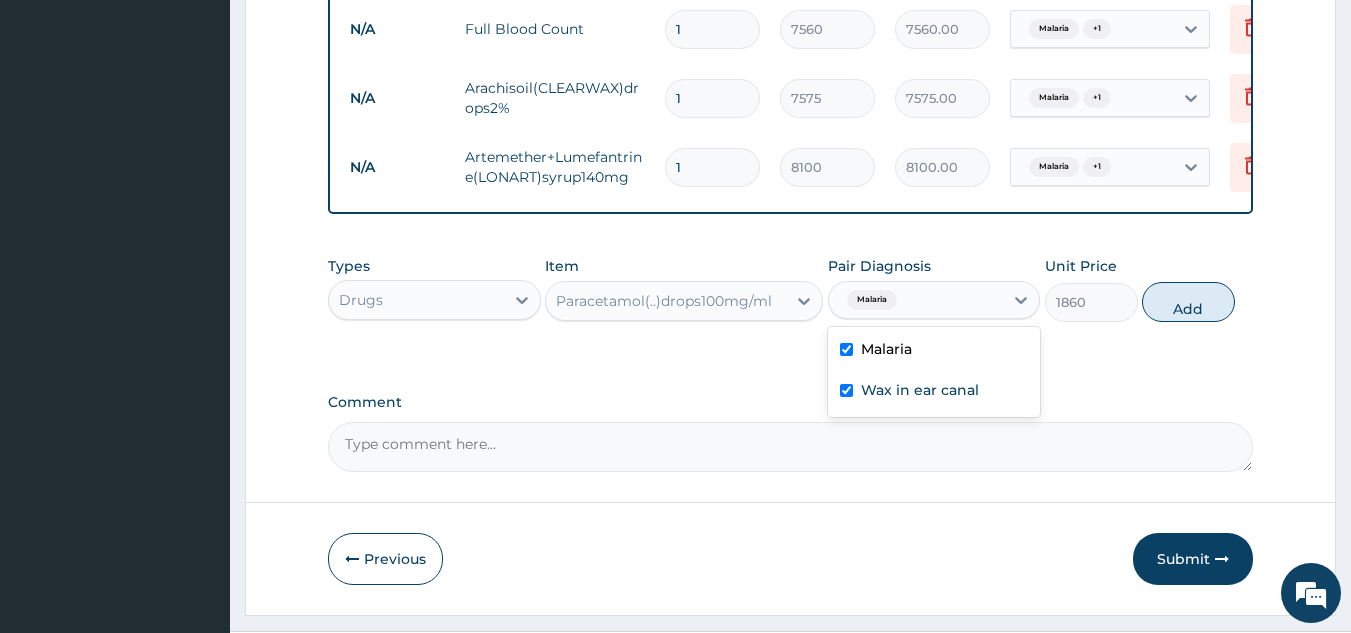 checkbox on "true" 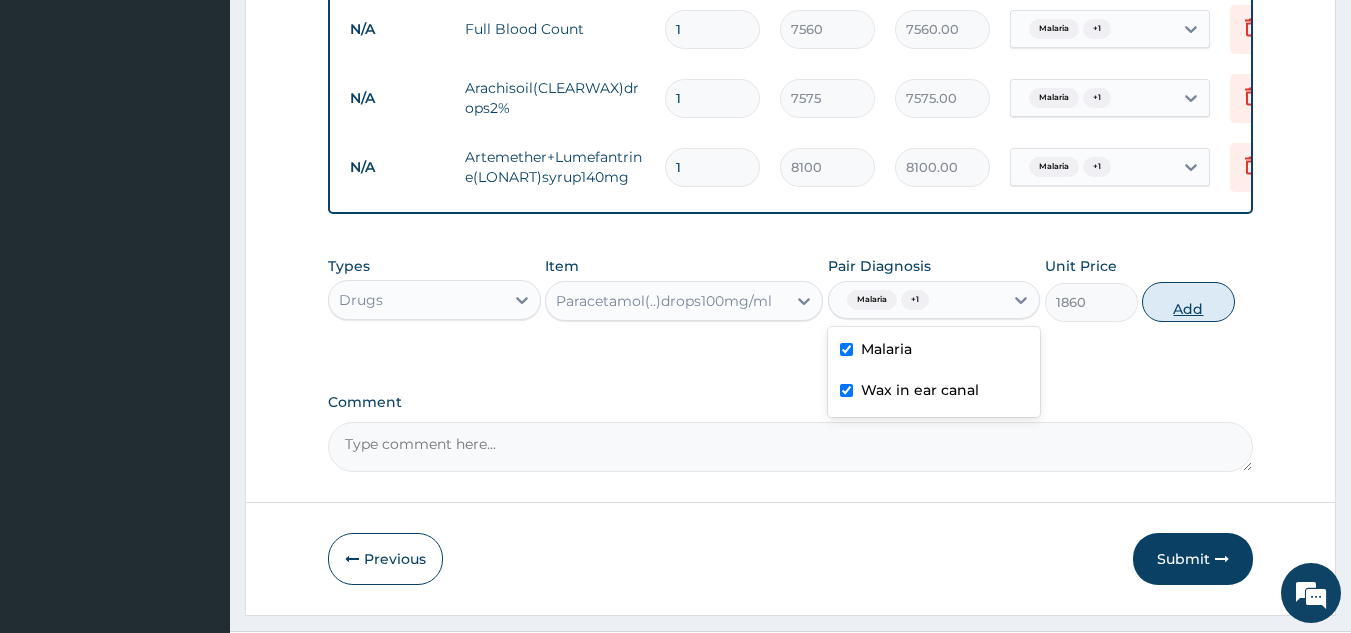 click on "Add" at bounding box center [1188, 302] 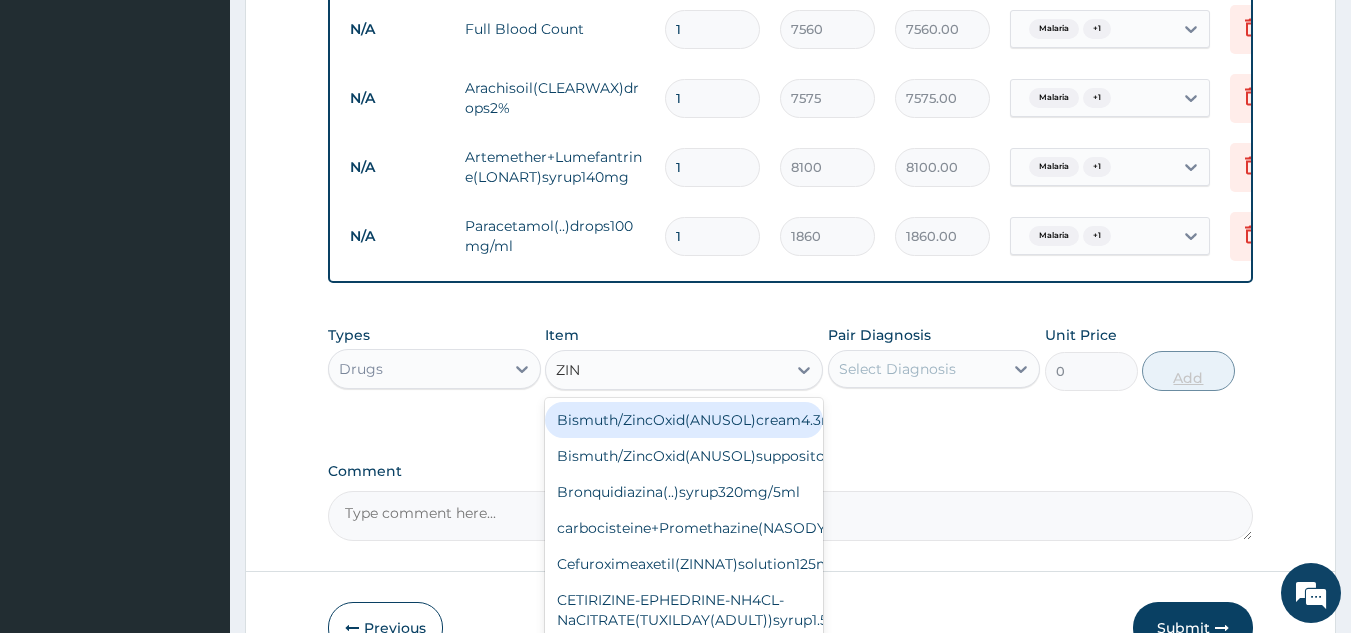 type on "ZINC" 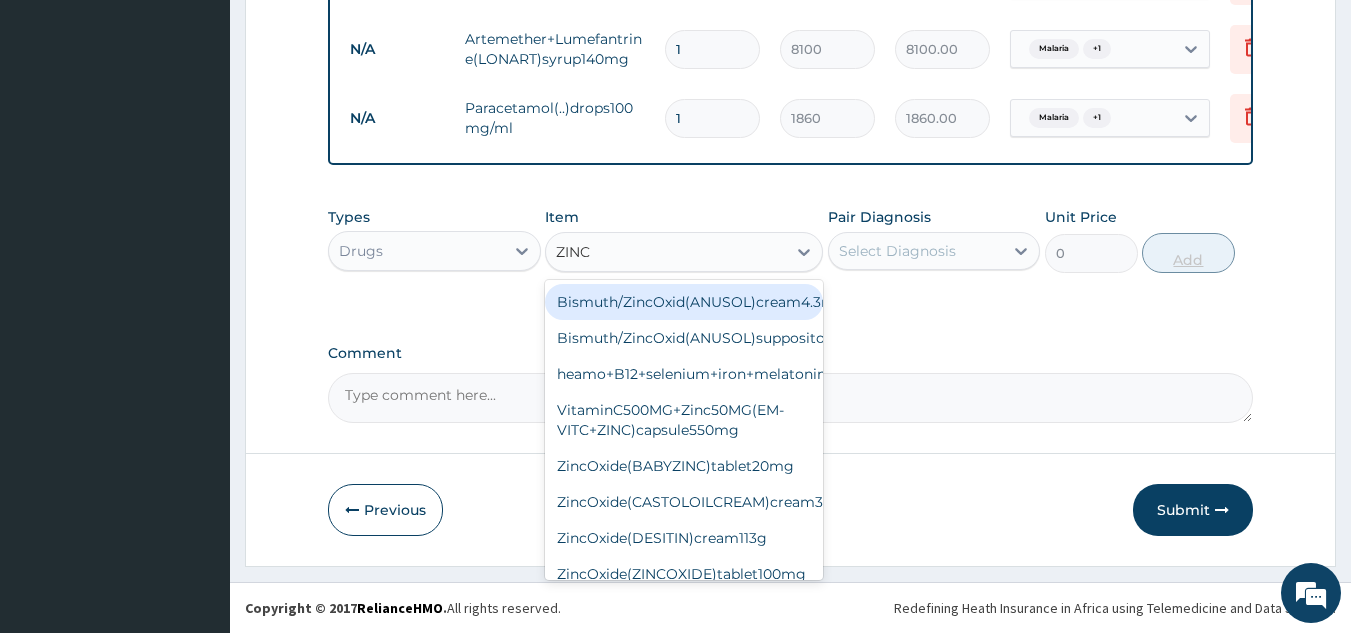 scroll, scrollTop: 1074, scrollLeft: 0, axis: vertical 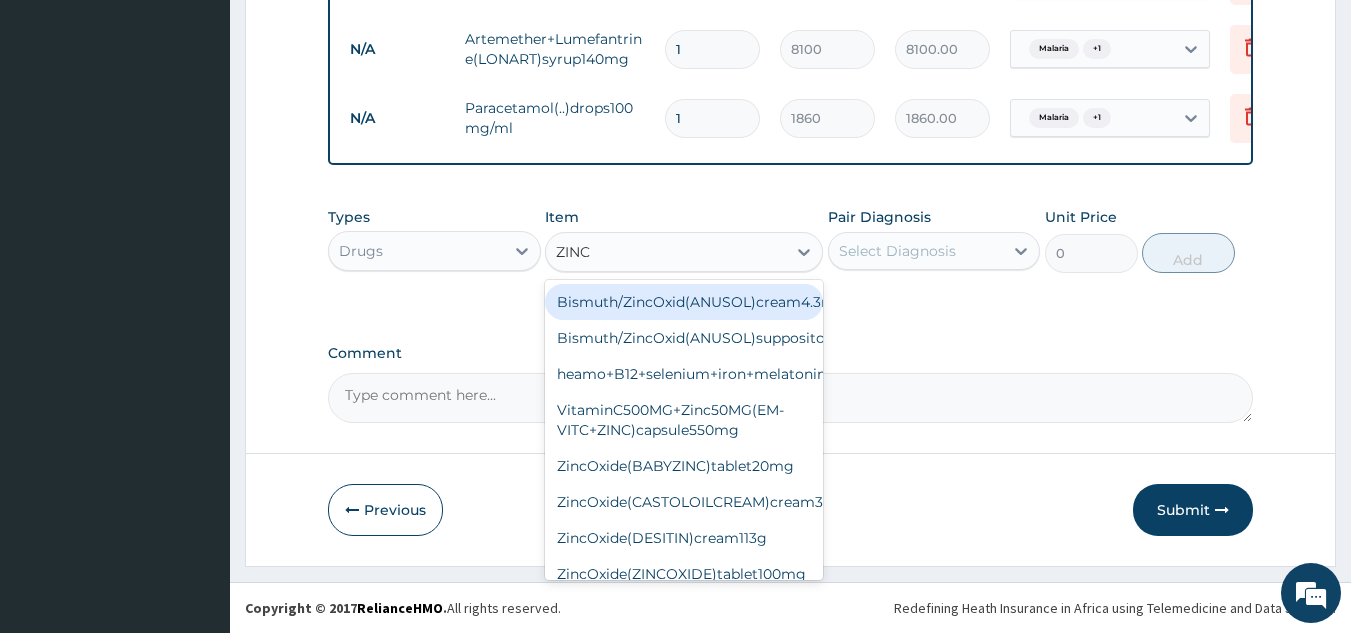 click on "ZincOxide(BABYZINC)tablet20mg" at bounding box center (684, 466) 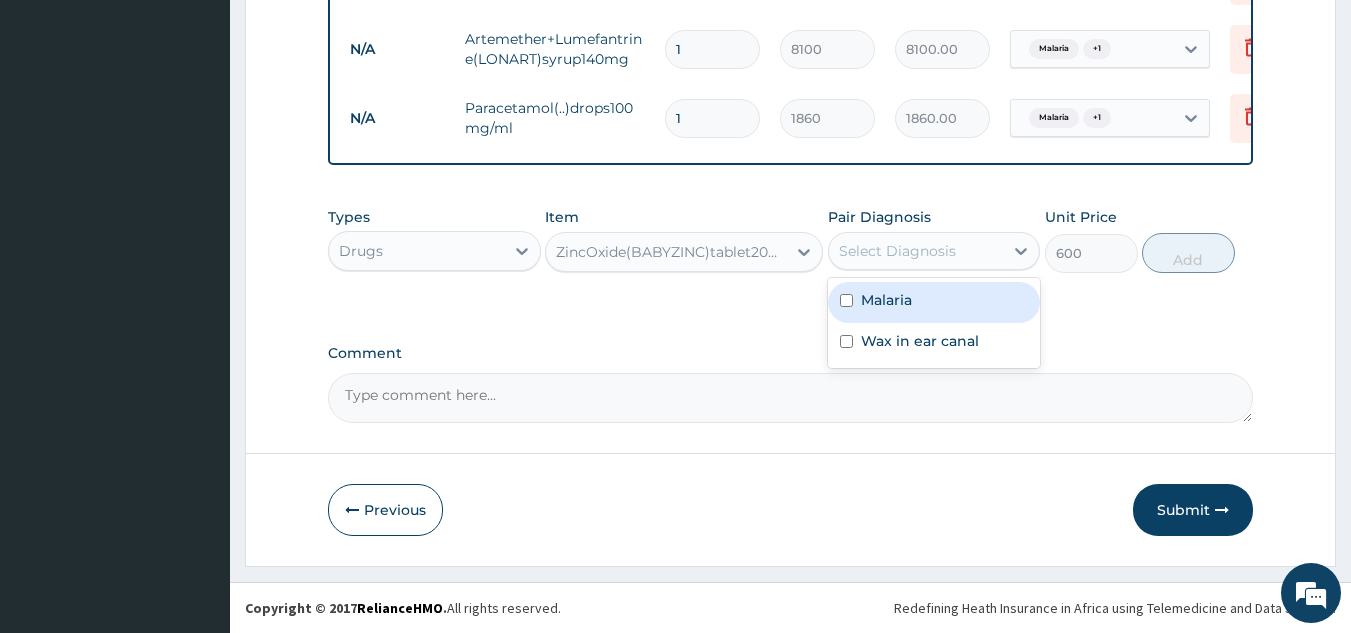 click at bounding box center [846, 300] 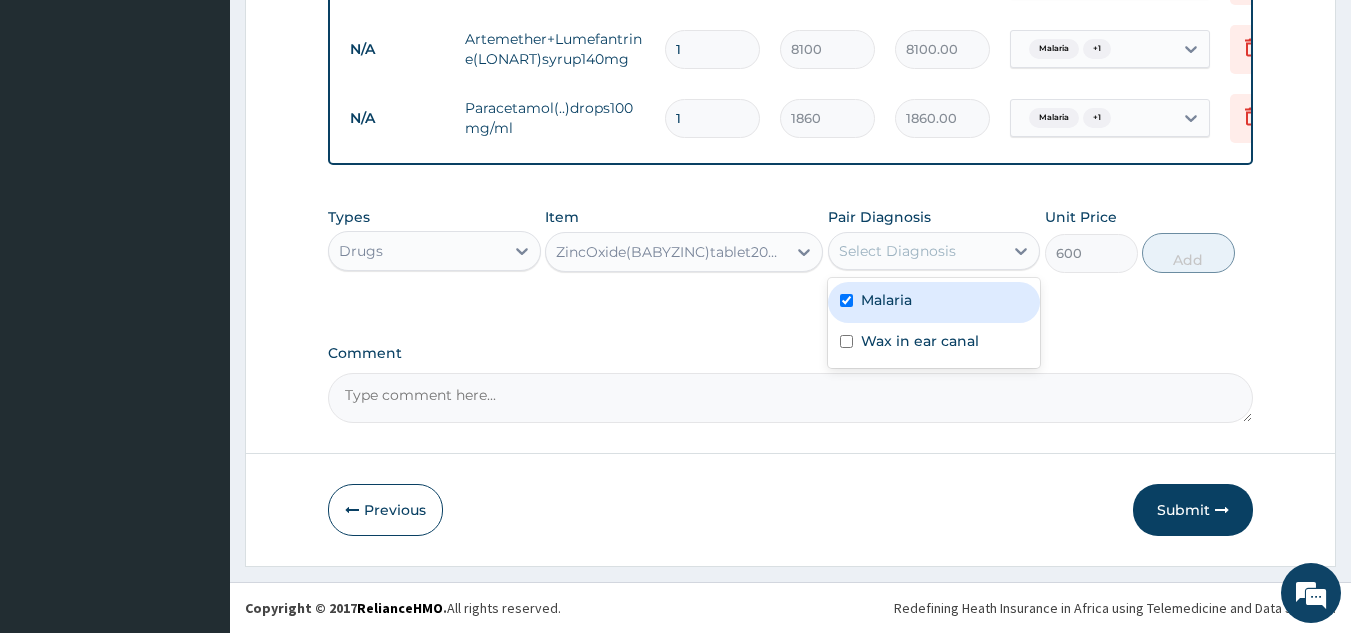 checkbox on "true" 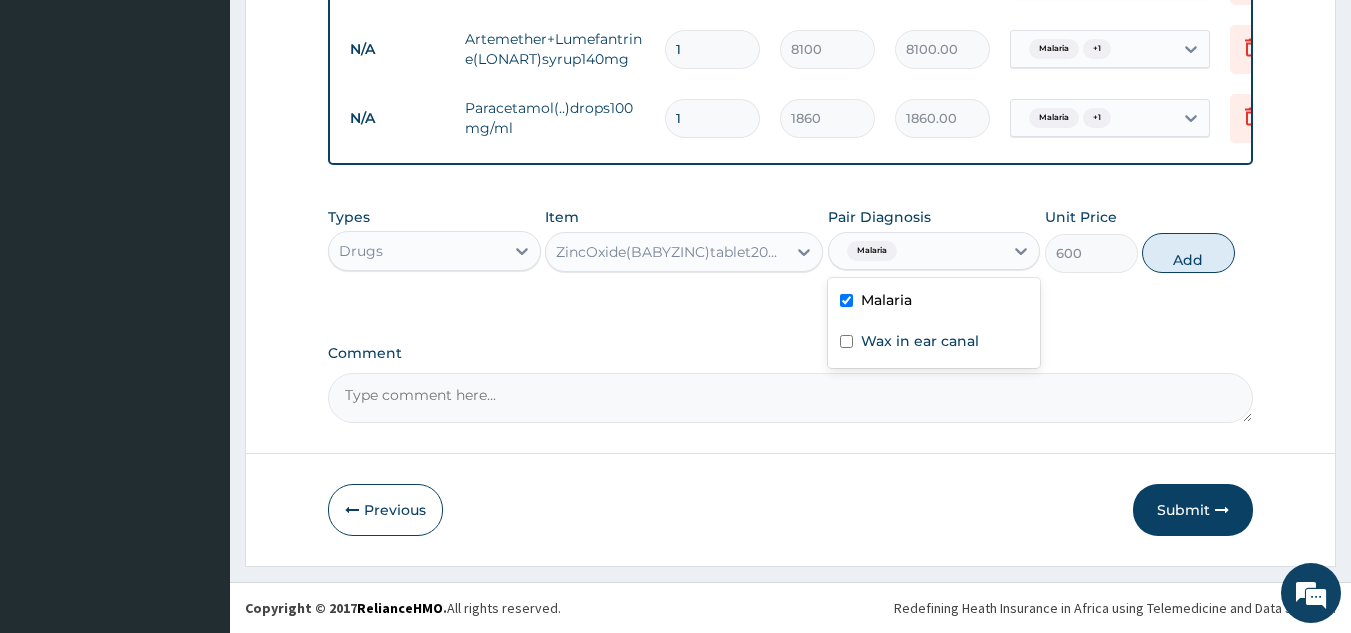 click at bounding box center [846, 341] 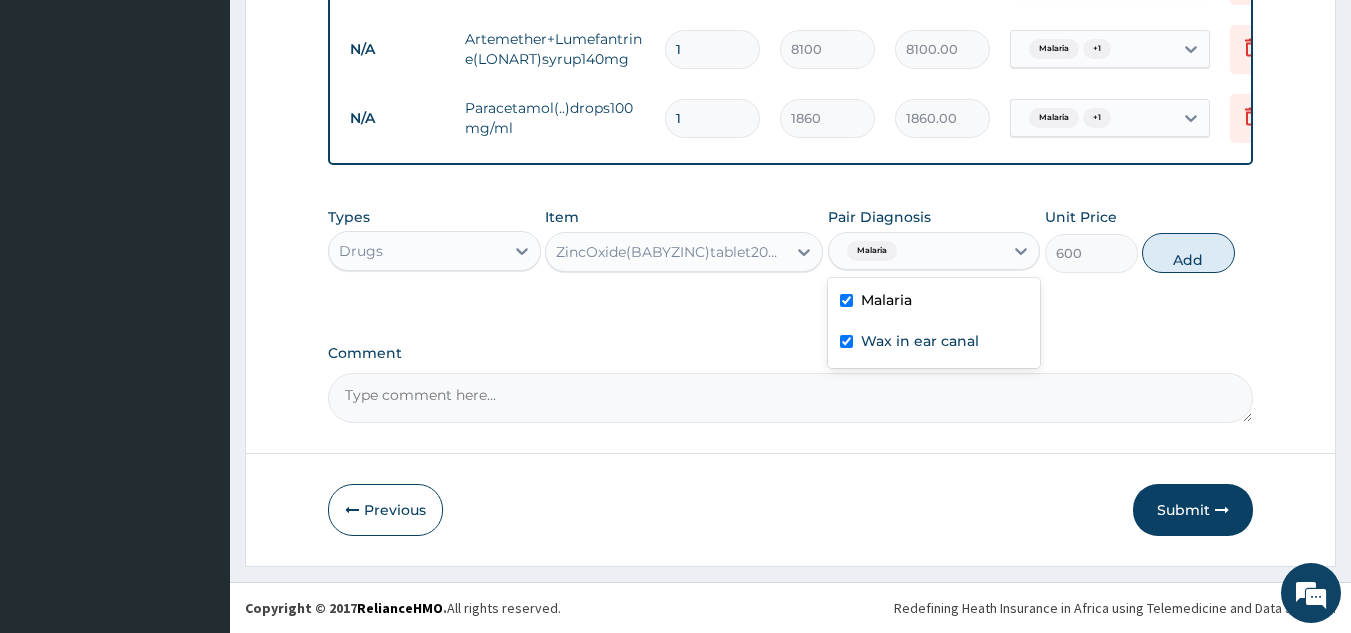 checkbox on "true" 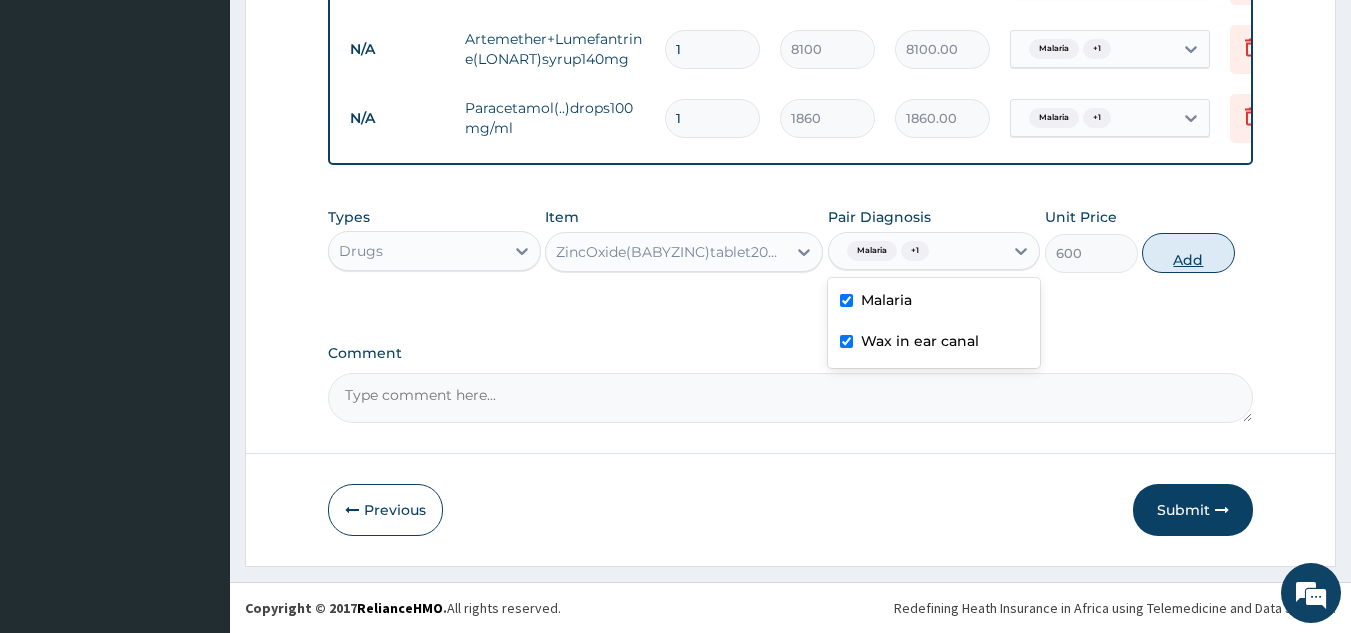 click on "Add" at bounding box center (1188, 253) 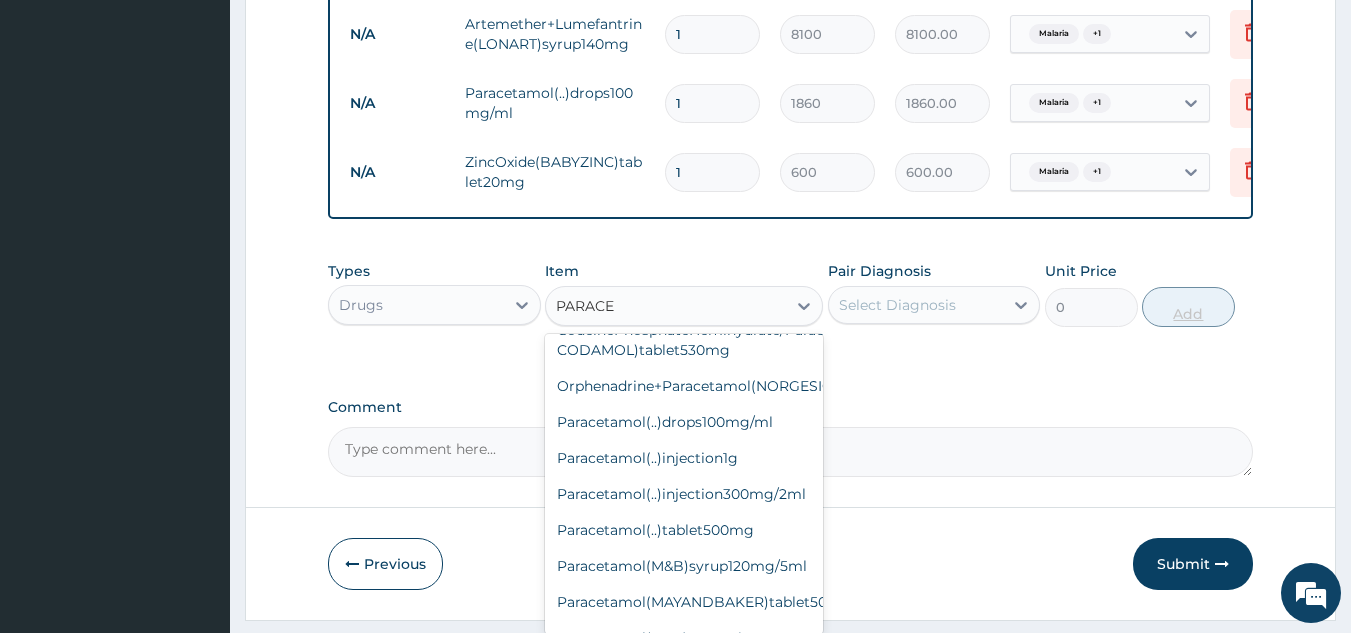 scroll, scrollTop: 115, scrollLeft: 0, axis: vertical 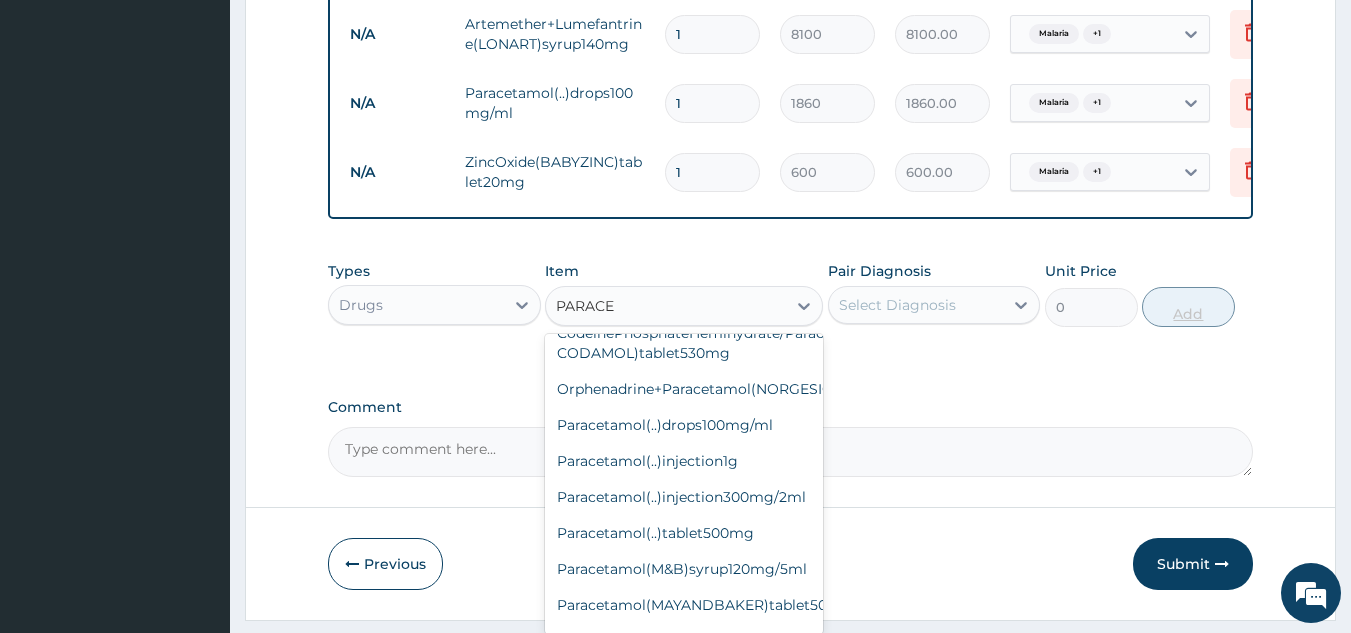 type on "PARACE" 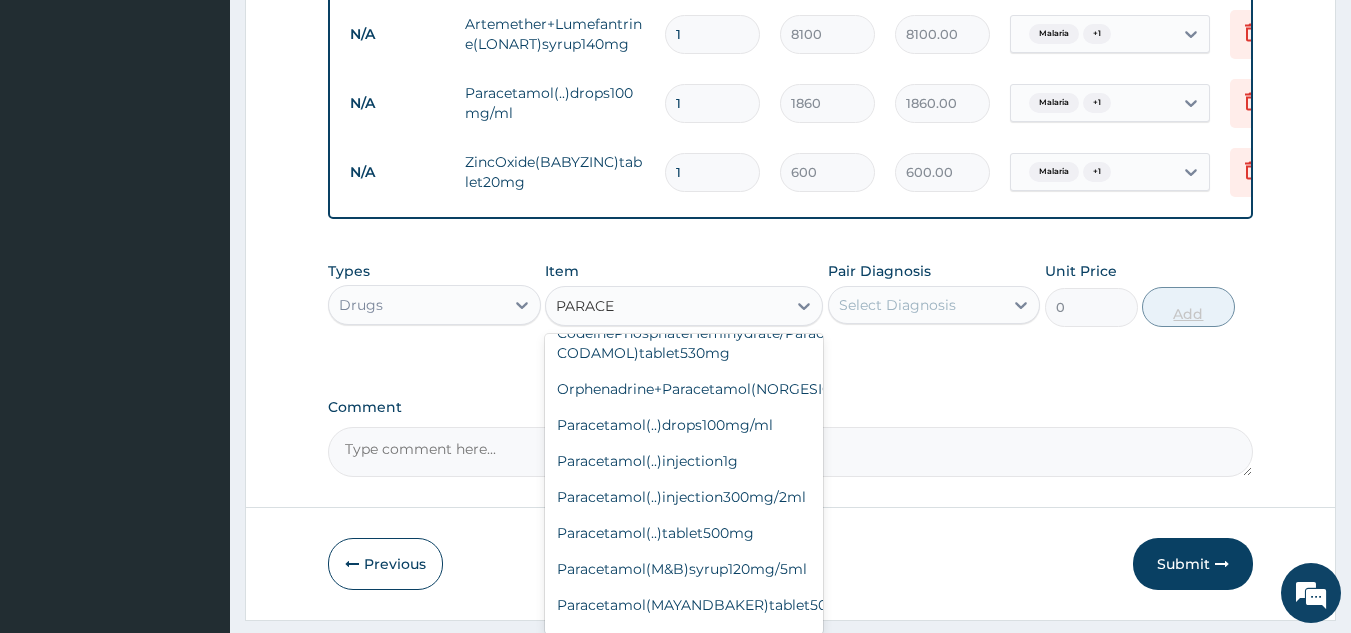 type 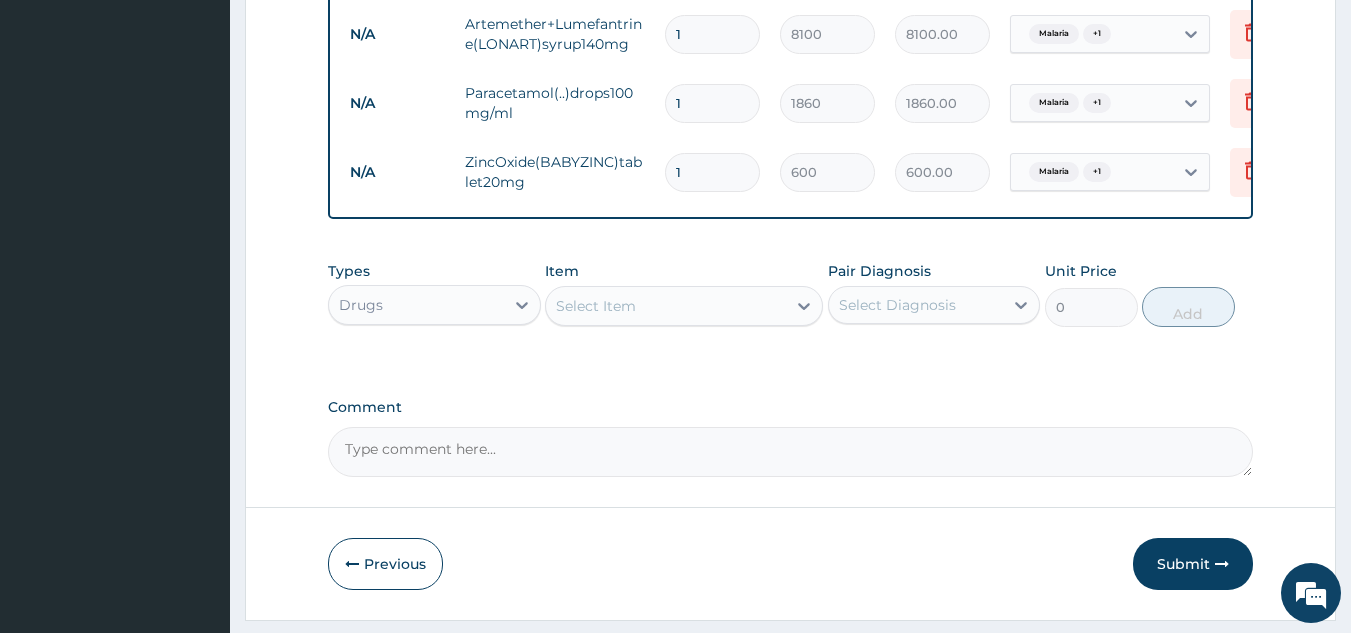 click on "1" at bounding box center [712, 103] 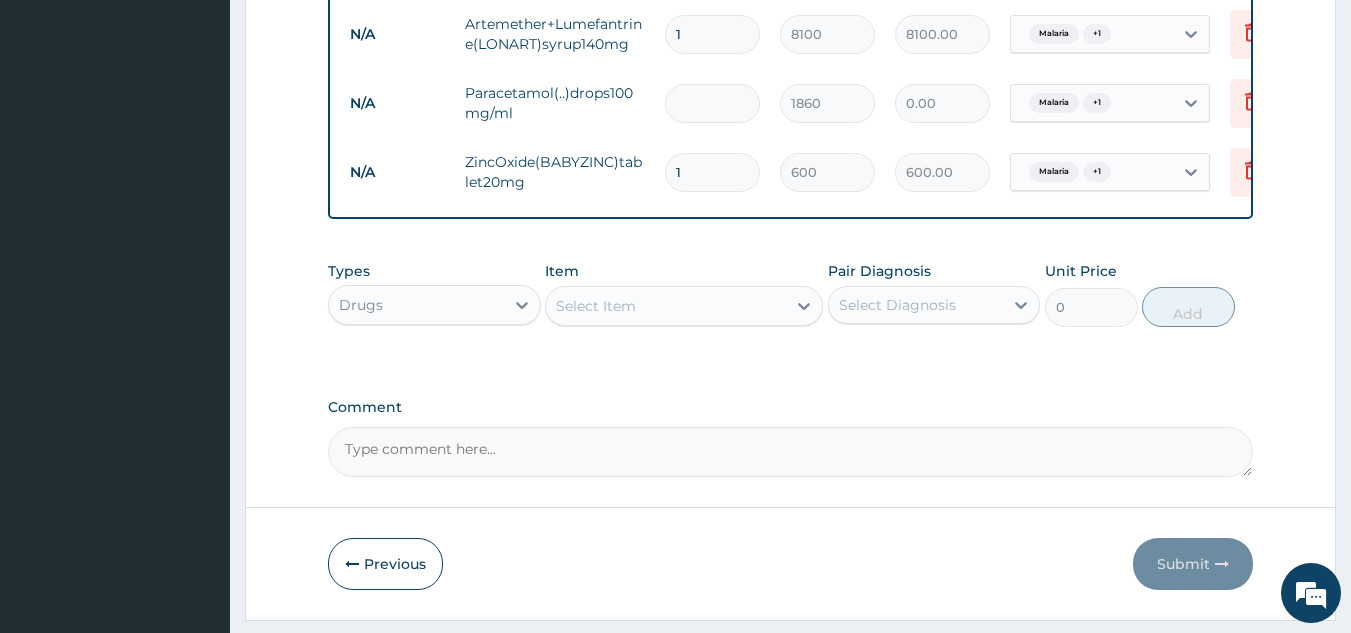 type on "2" 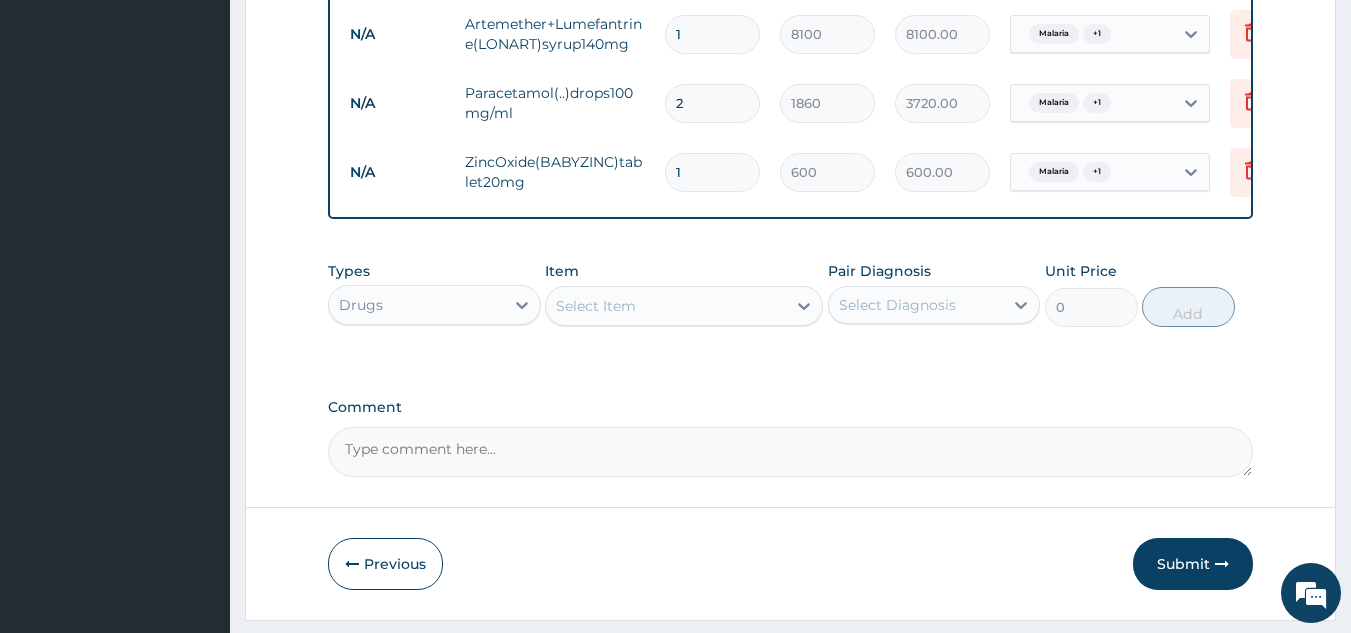 type on "2" 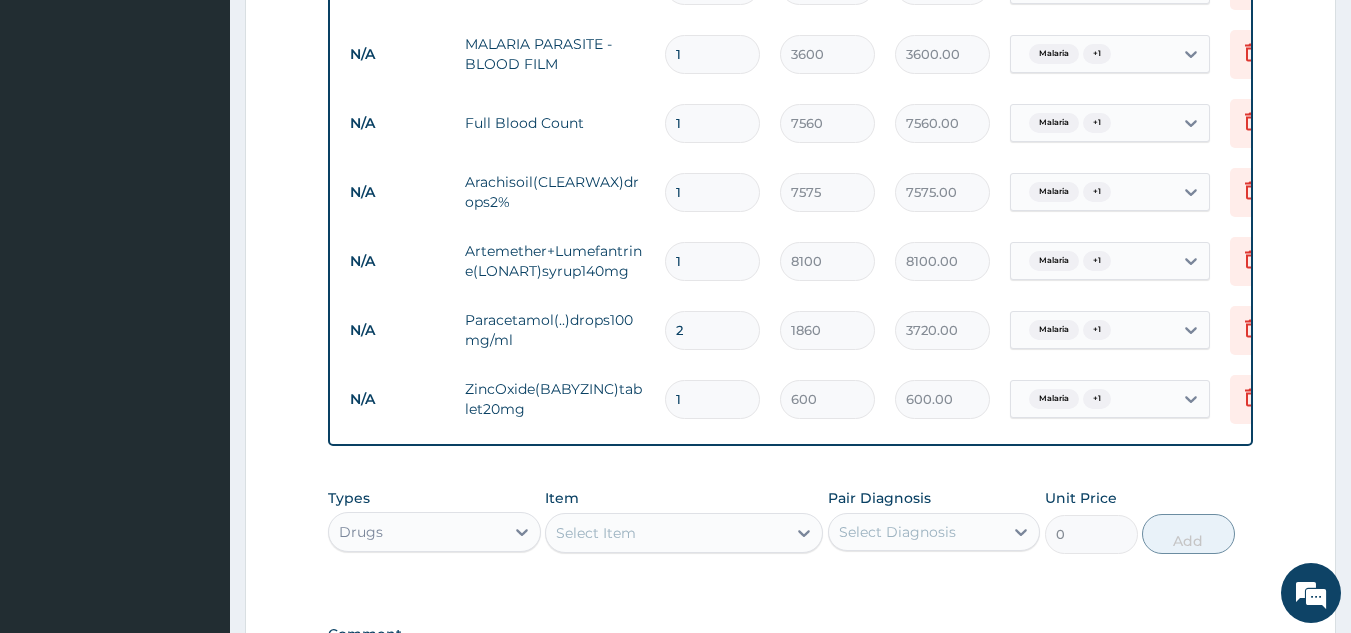 scroll, scrollTop: 846, scrollLeft: 0, axis: vertical 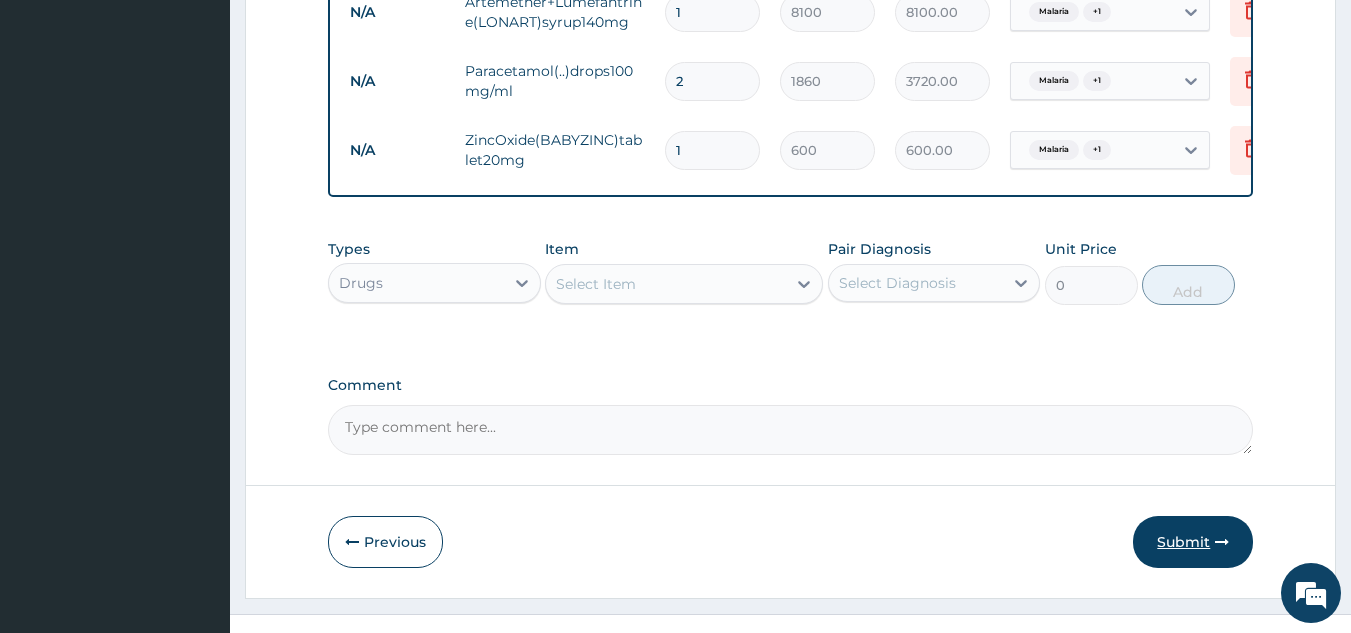 click on "Submit" at bounding box center (1193, 542) 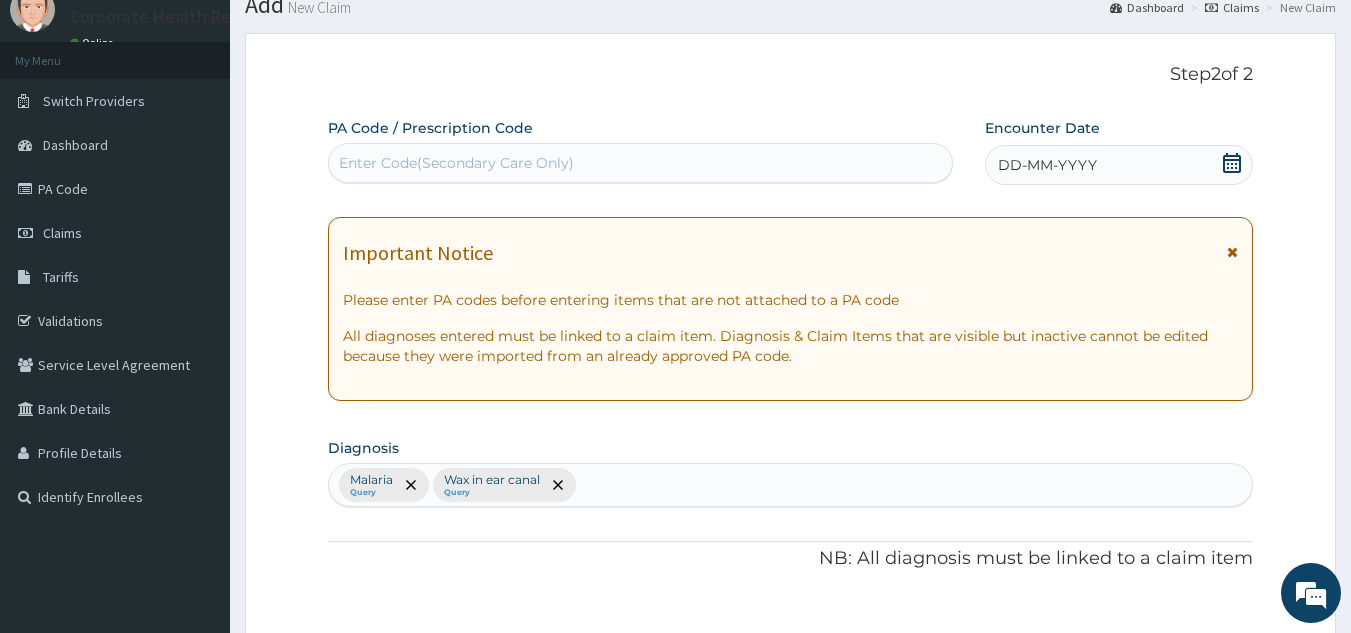 scroll, scrollTop: 0, scrollLeft: 0, axis: both 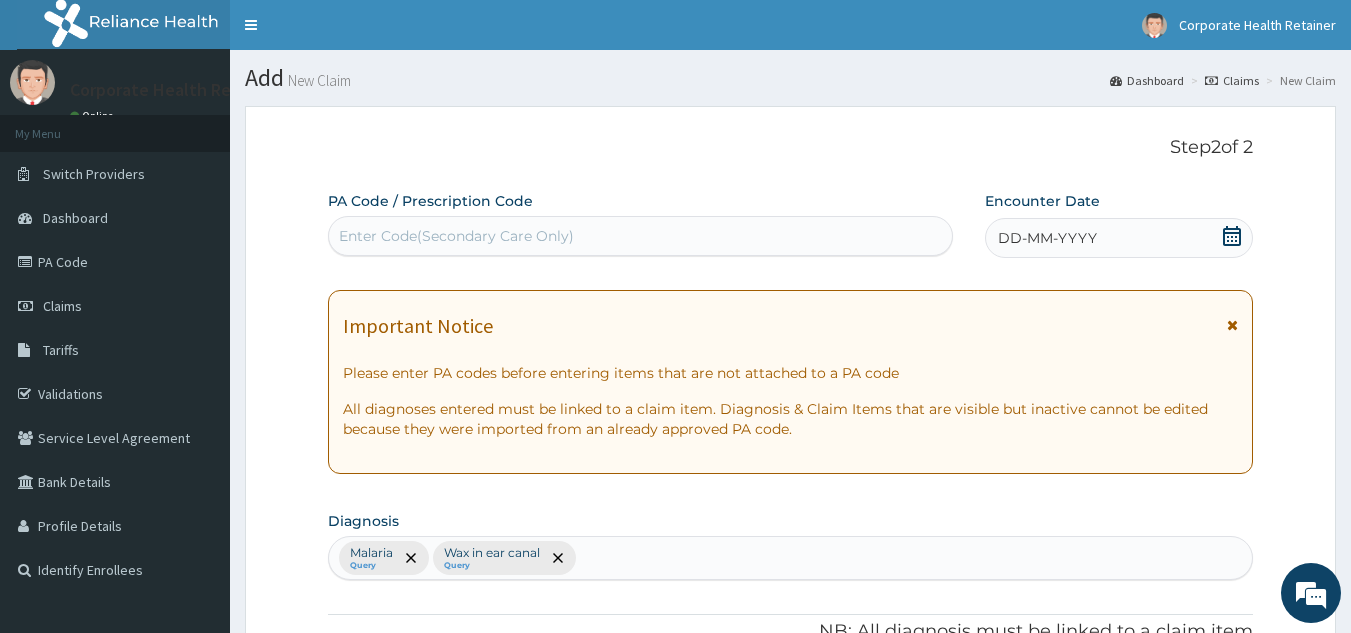 click on "DD-MM-YYYY" at bounding box center [1119, 238] 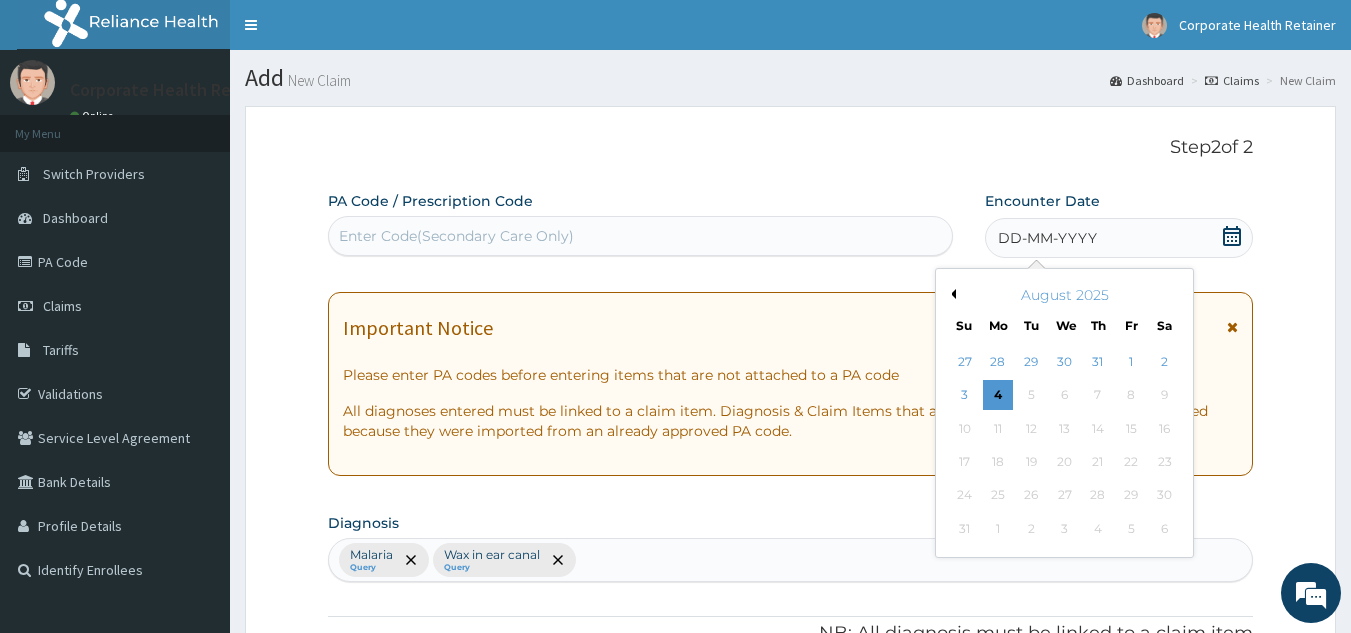 click on "Previous Month" at bounding box center [951, 294] 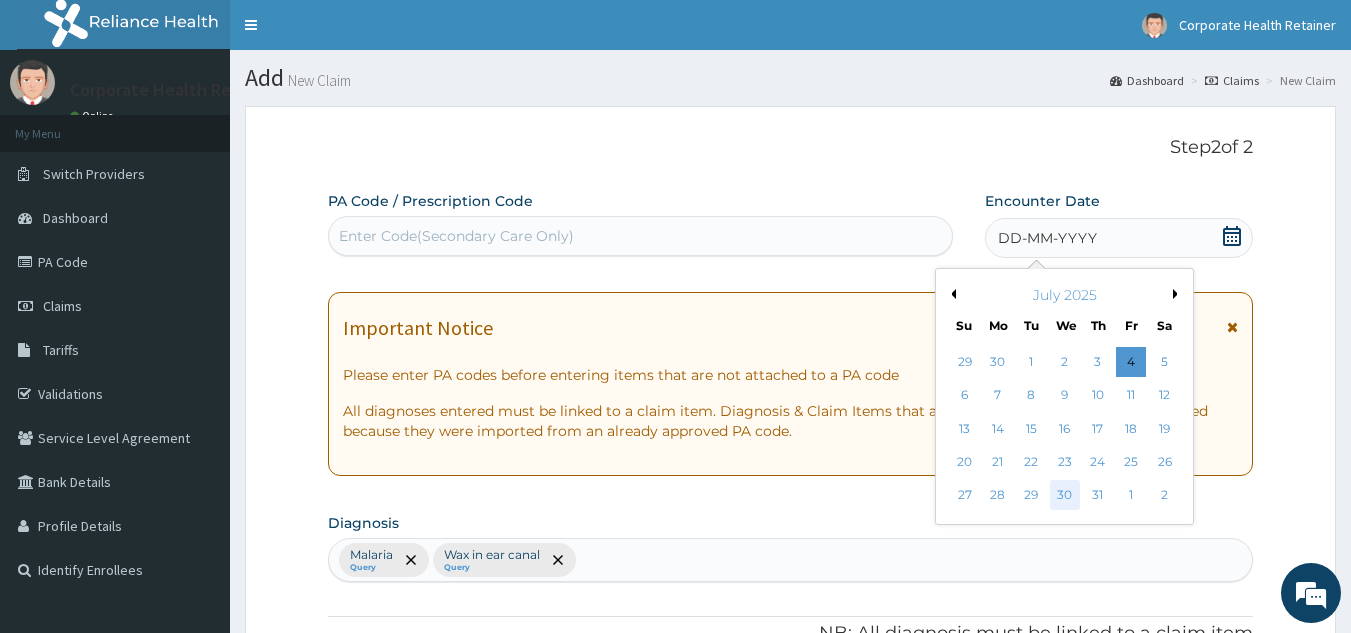 click on "30" at bounding box center [1065, 496] 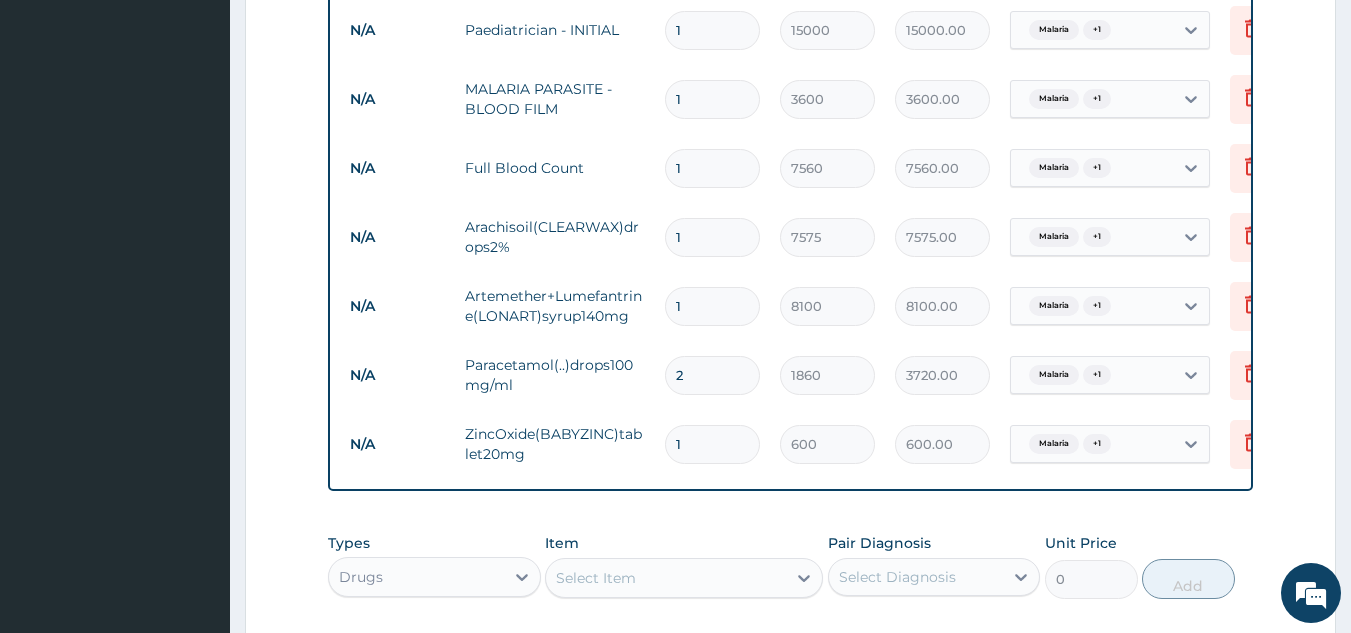 scroll, scrollTop: 807, scrollLeft: 0, axis: vertical 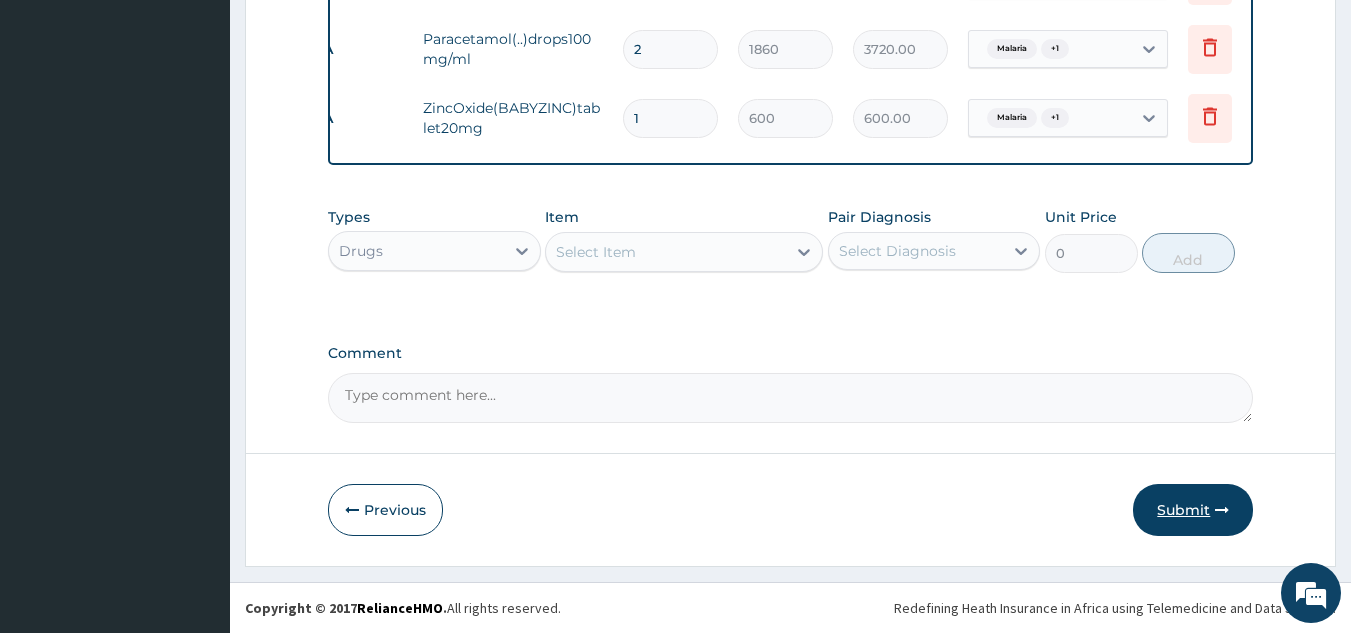 click on "Submit" at bounding box center (1193, 510) 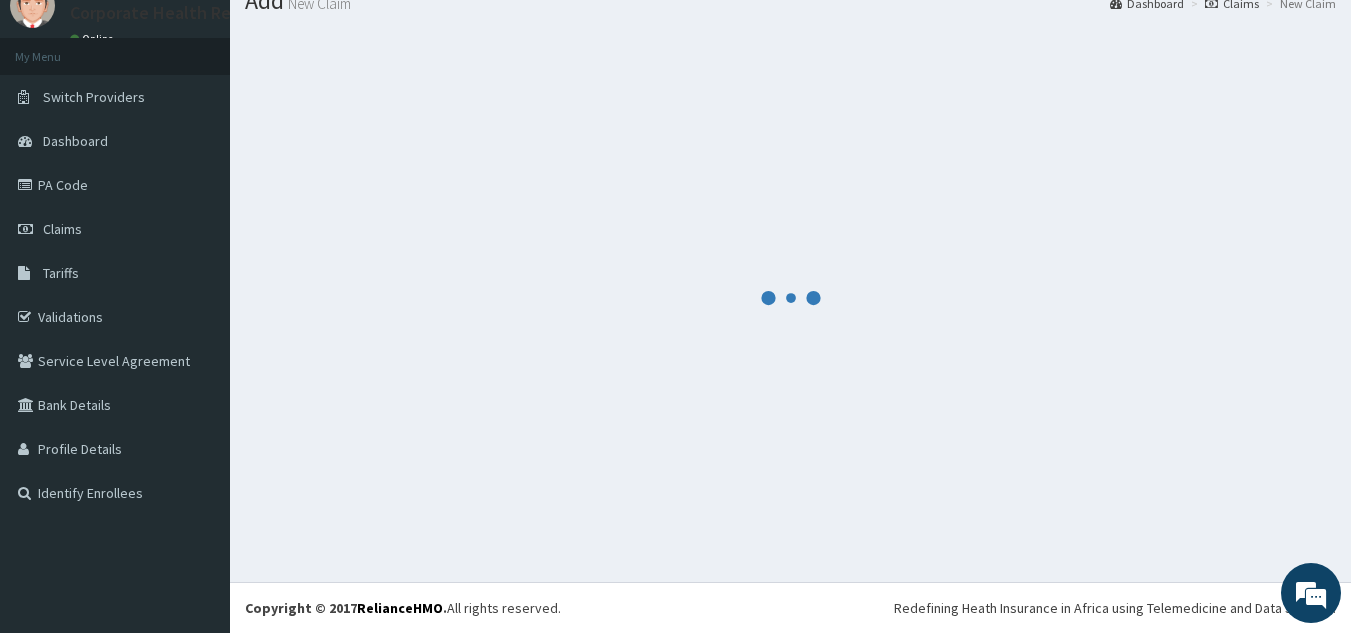 scroll, scrollTop: 77, scrollLeft: 0, axis: vertical 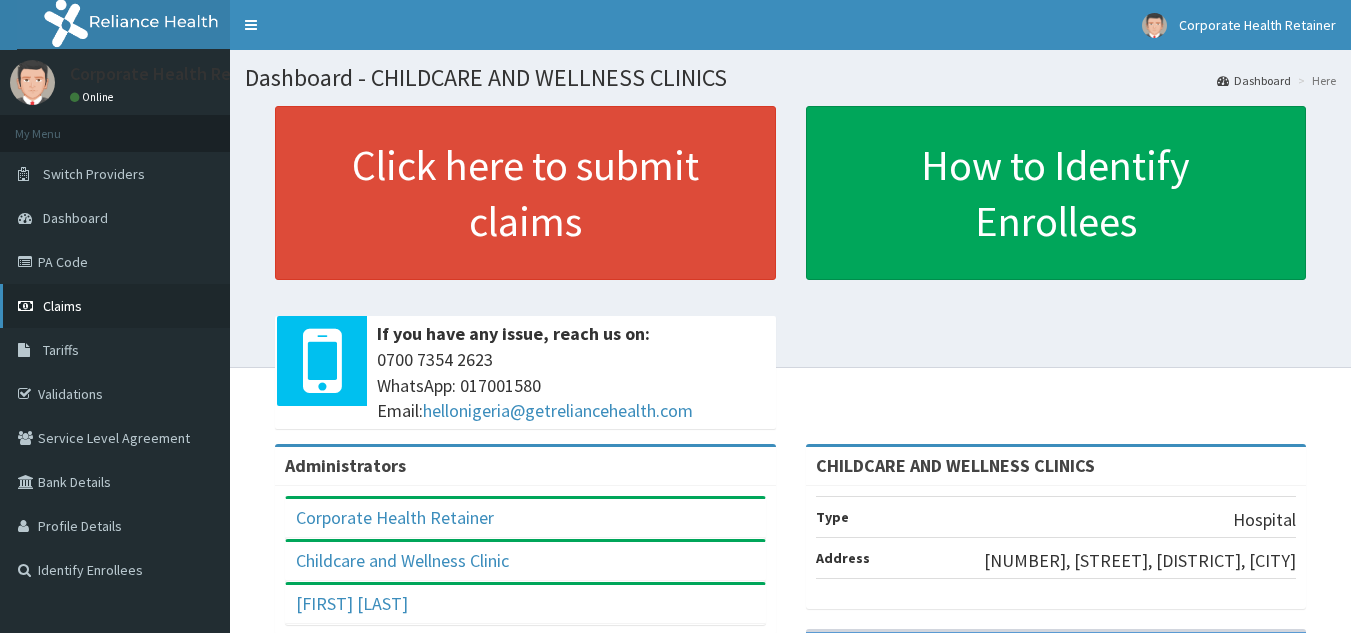 click on "Claims" at bounding box center [62, 306] 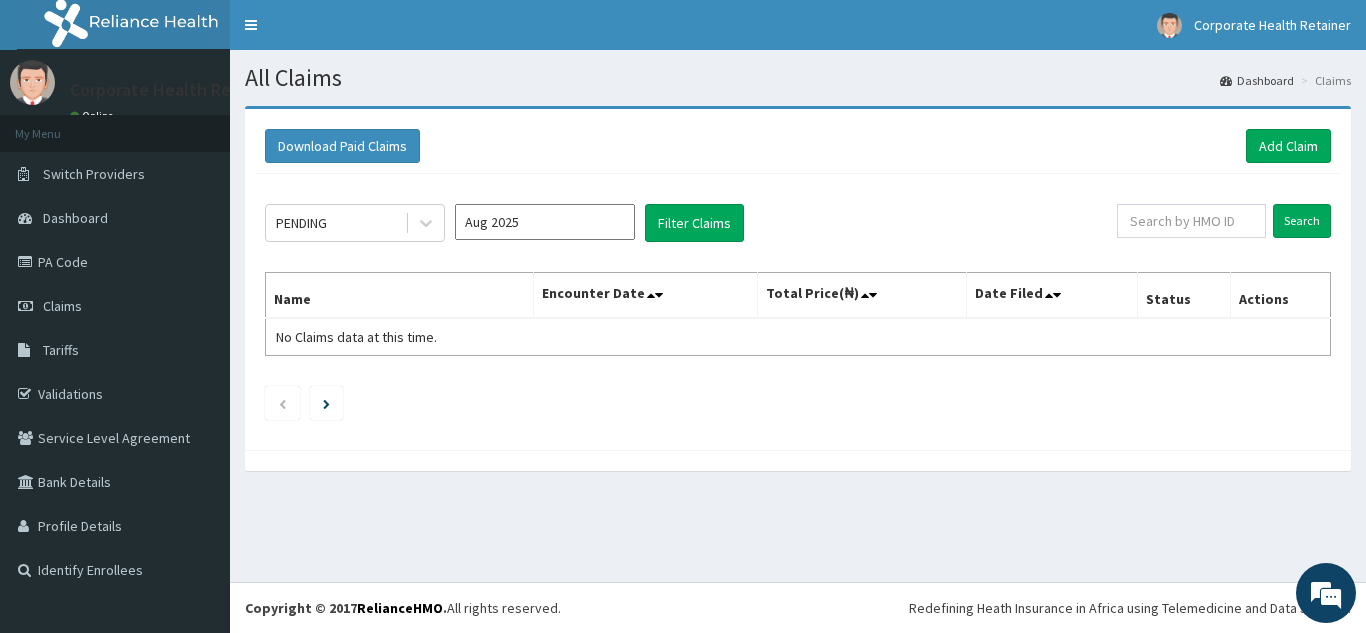 scroll, scrollTop: 0, scrollLeft: 0, axis: both 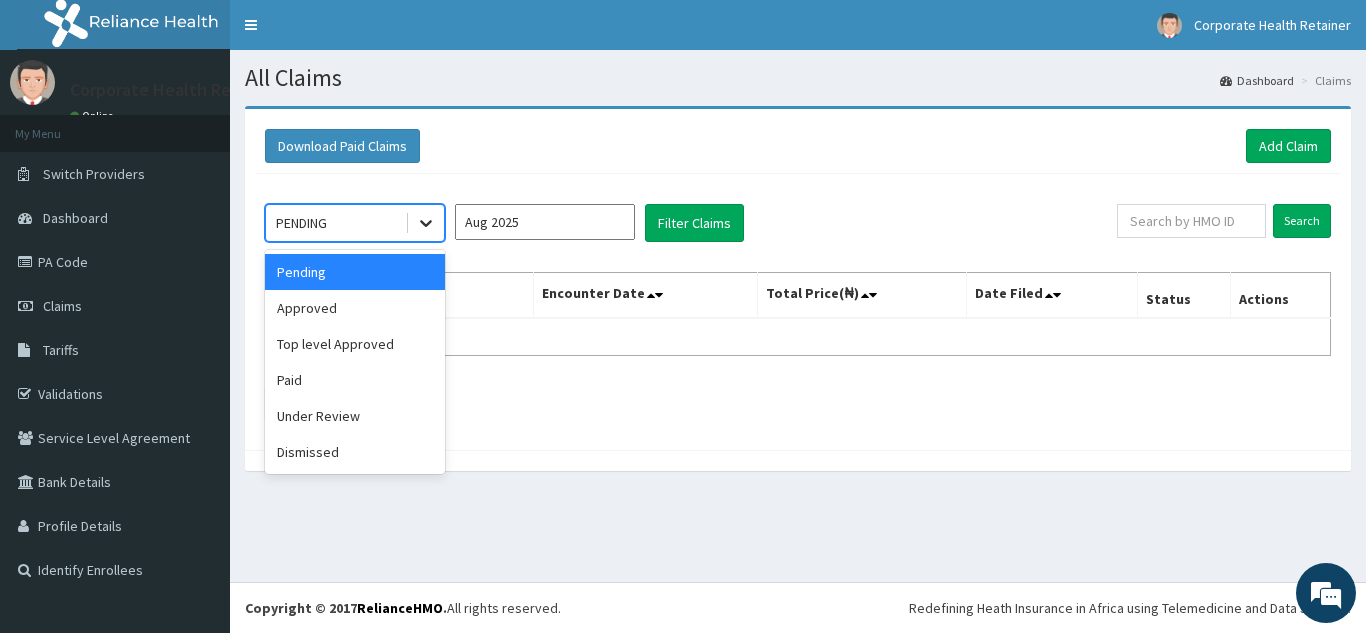 click 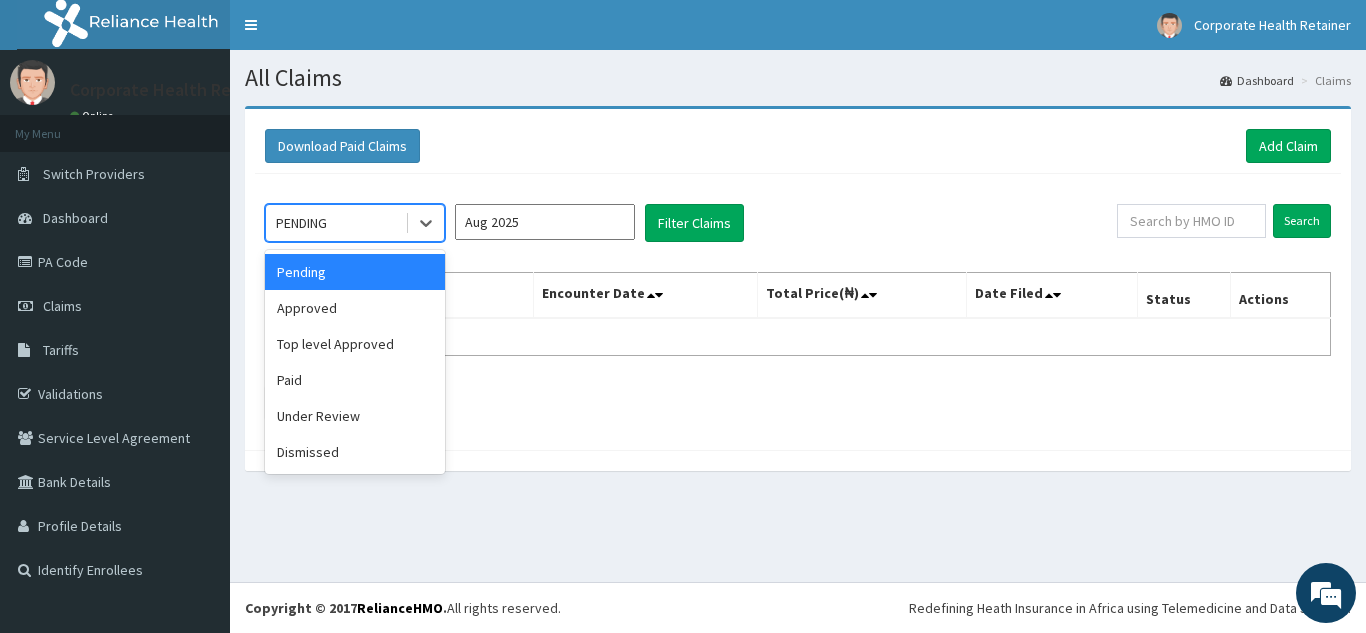click on "Aug 2025" at bounding box center (545, 222) 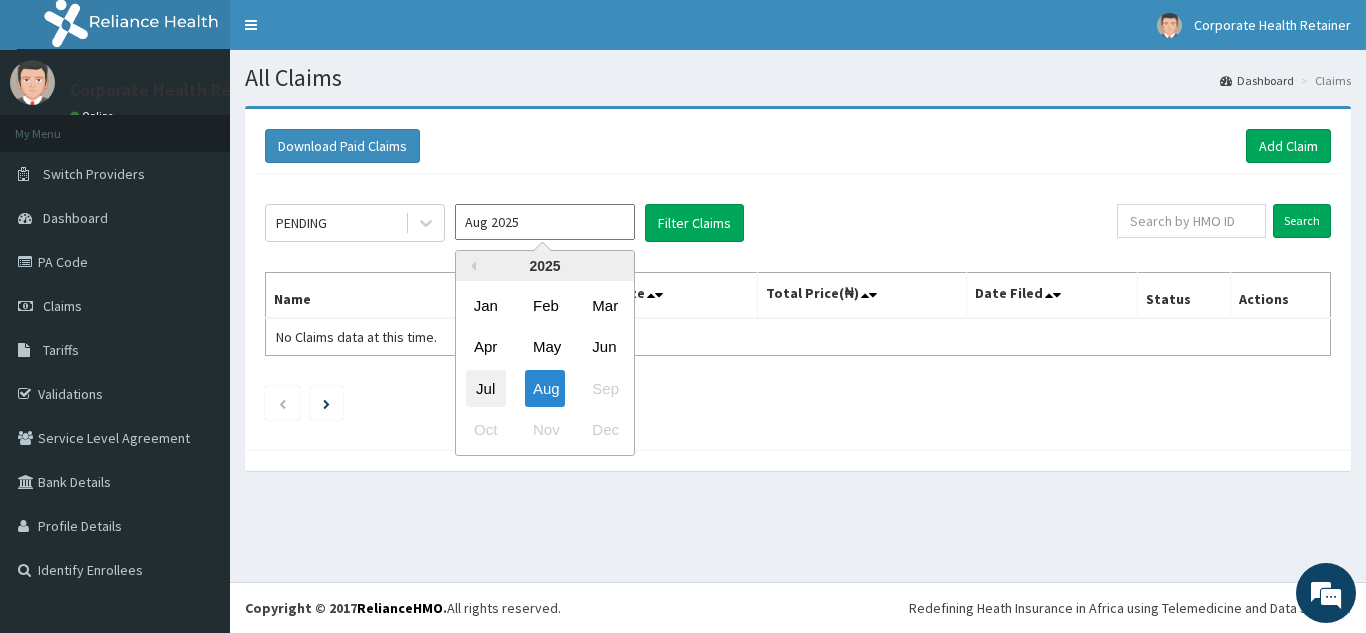 click on "Jul" at bounding box center [486, 388] 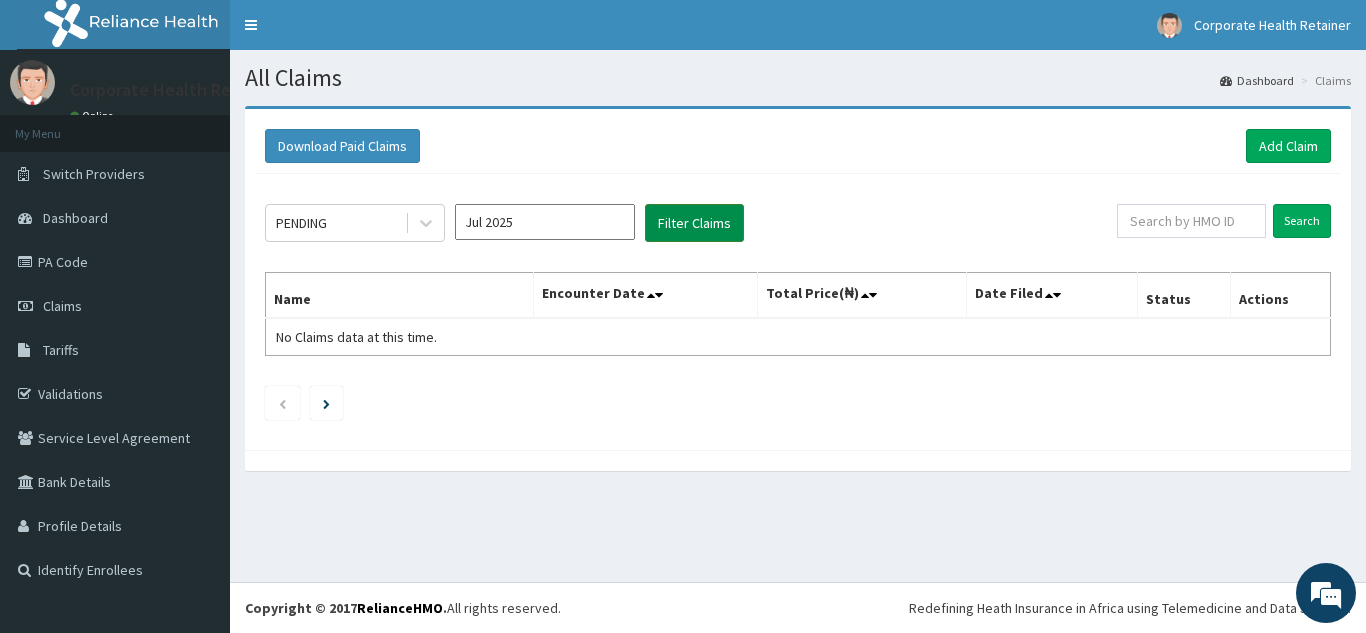 click on "Filter Claims" at bounding box center [694, 223] 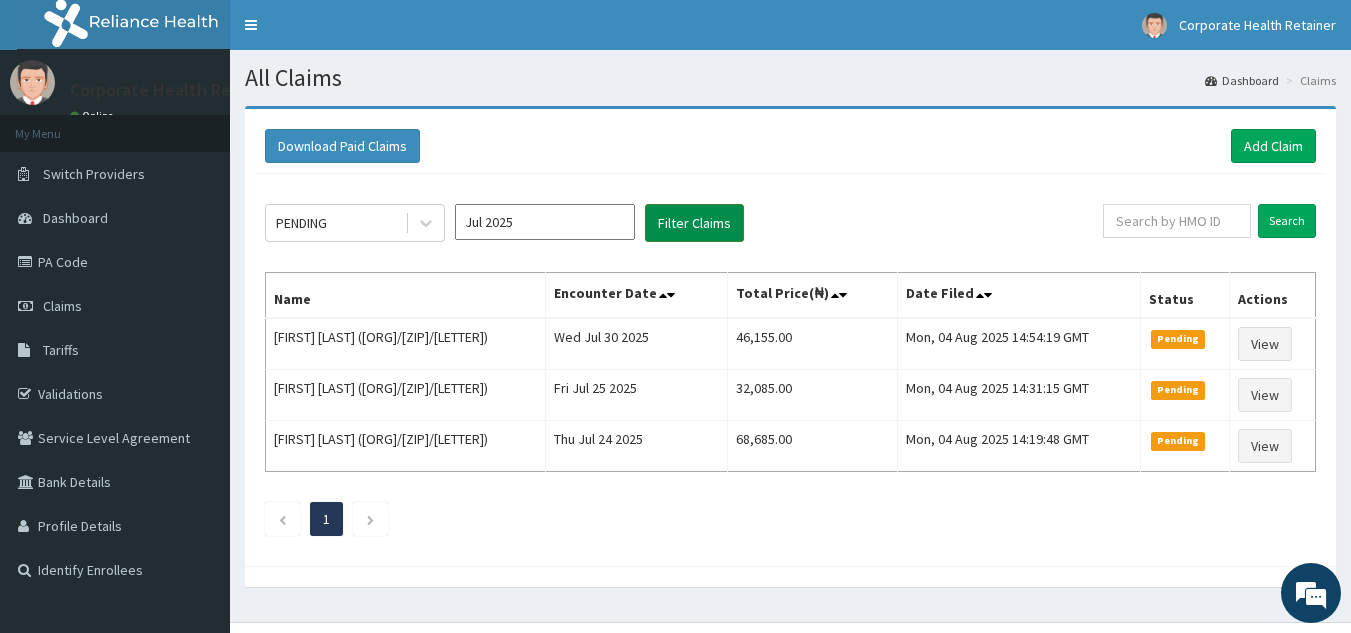 scroll, scrollTop: 0, scrollLeft: 0, axis: both 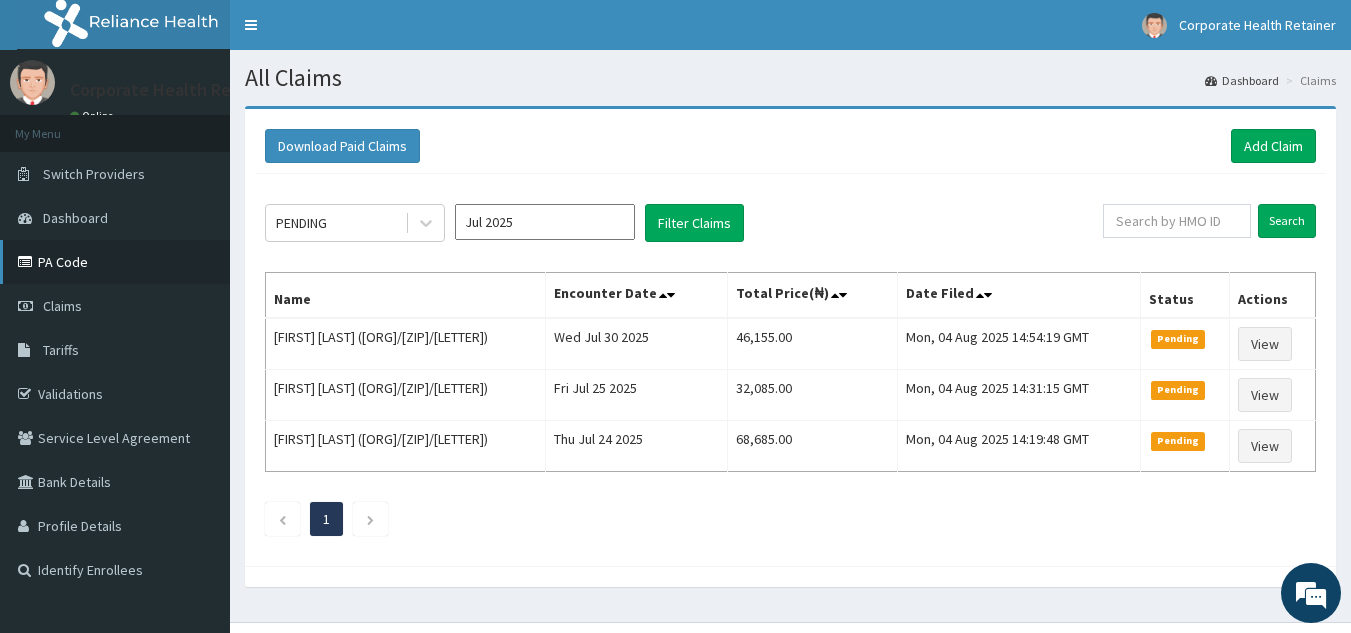 click on "PA Code" at bounding box center (115, 262) 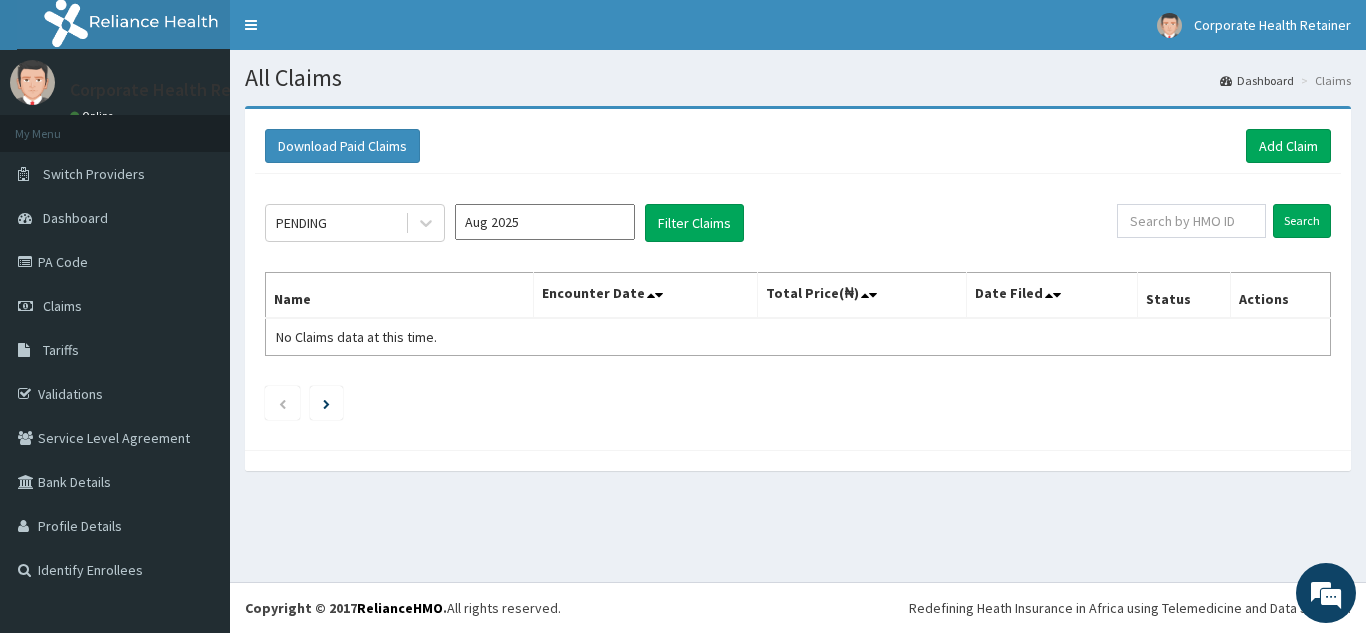 scroll, scrollTop: 0, scrollLeft: 0, axis: both 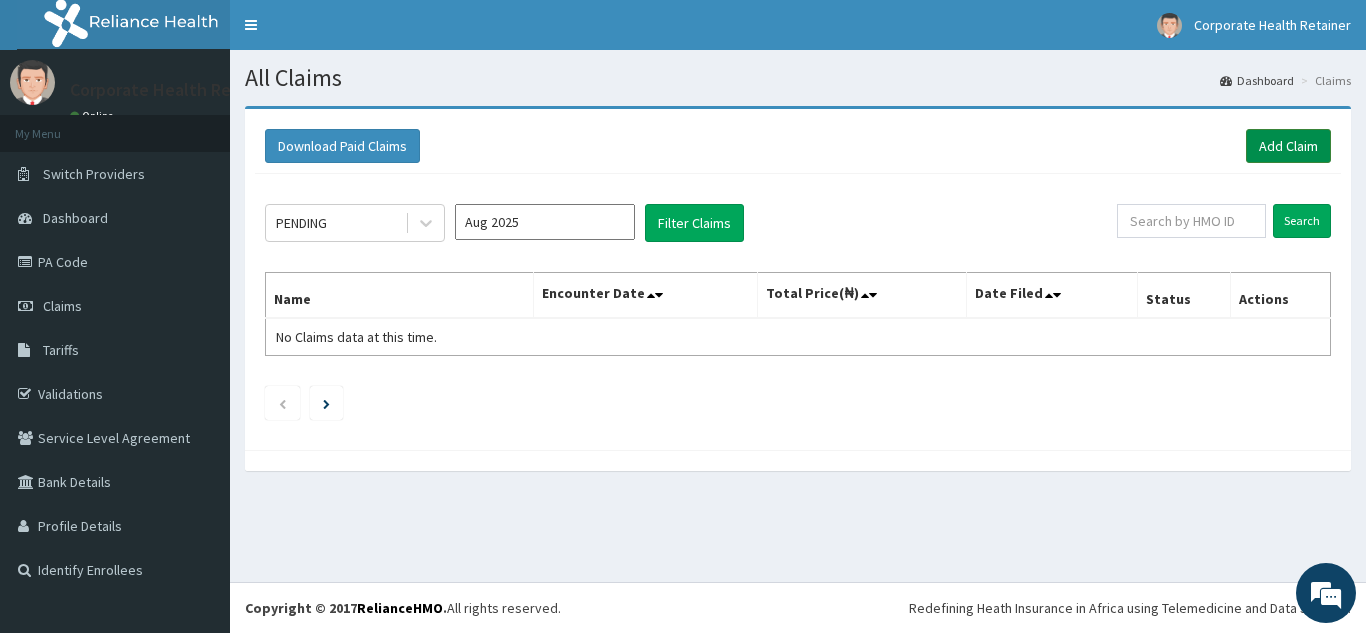 click on "Add Claim" at bounding box center [1288, 146] 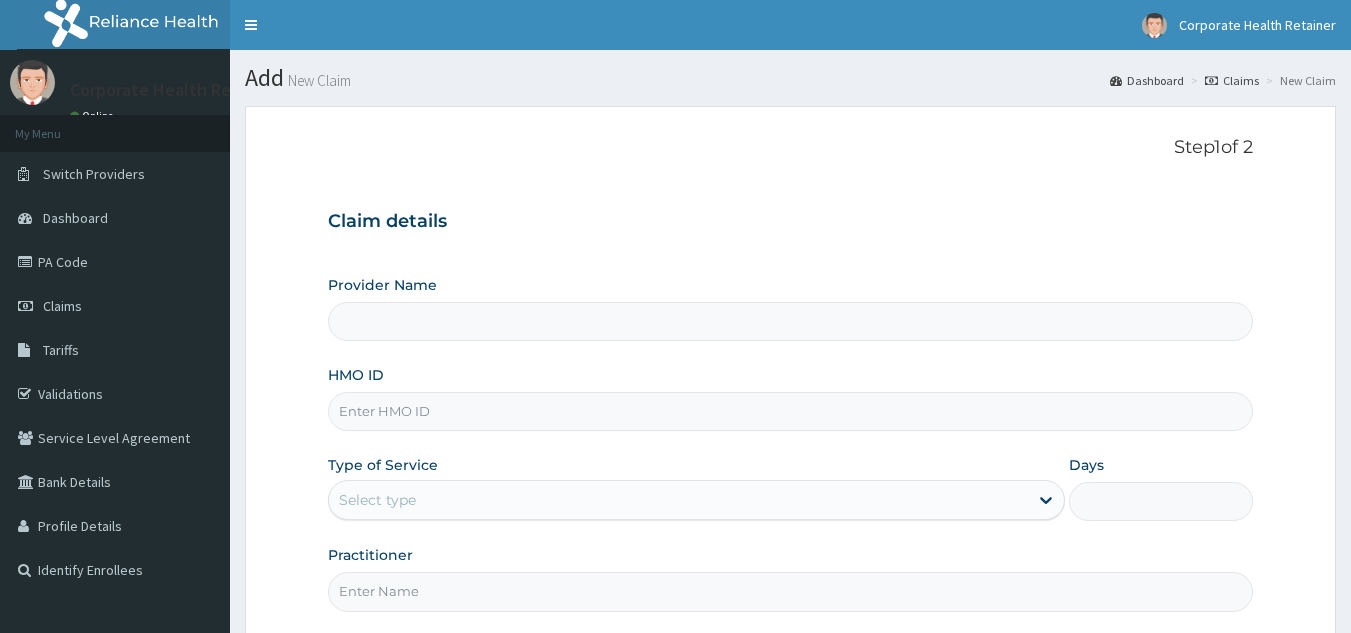 scroll, scrollTop: 0, scrollLeft: 0, axis: both 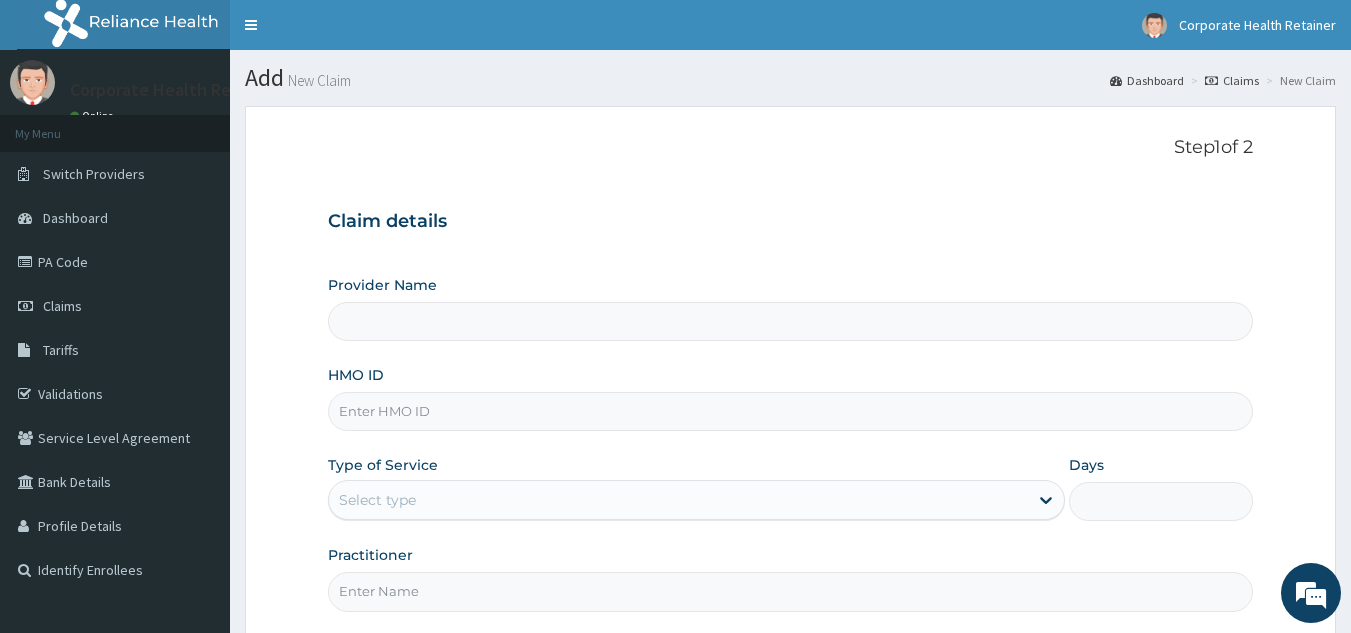 click on "HMO ID" at bounding box center [791, 411] 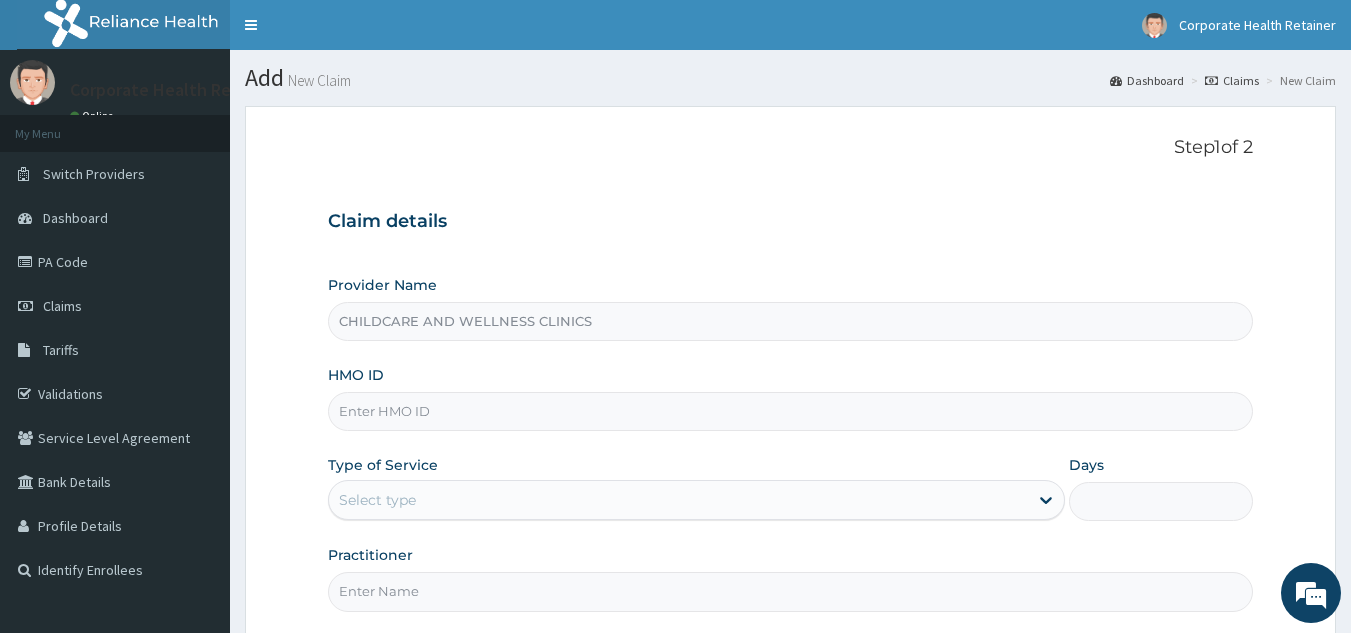 paste on "AFN/10017/B" 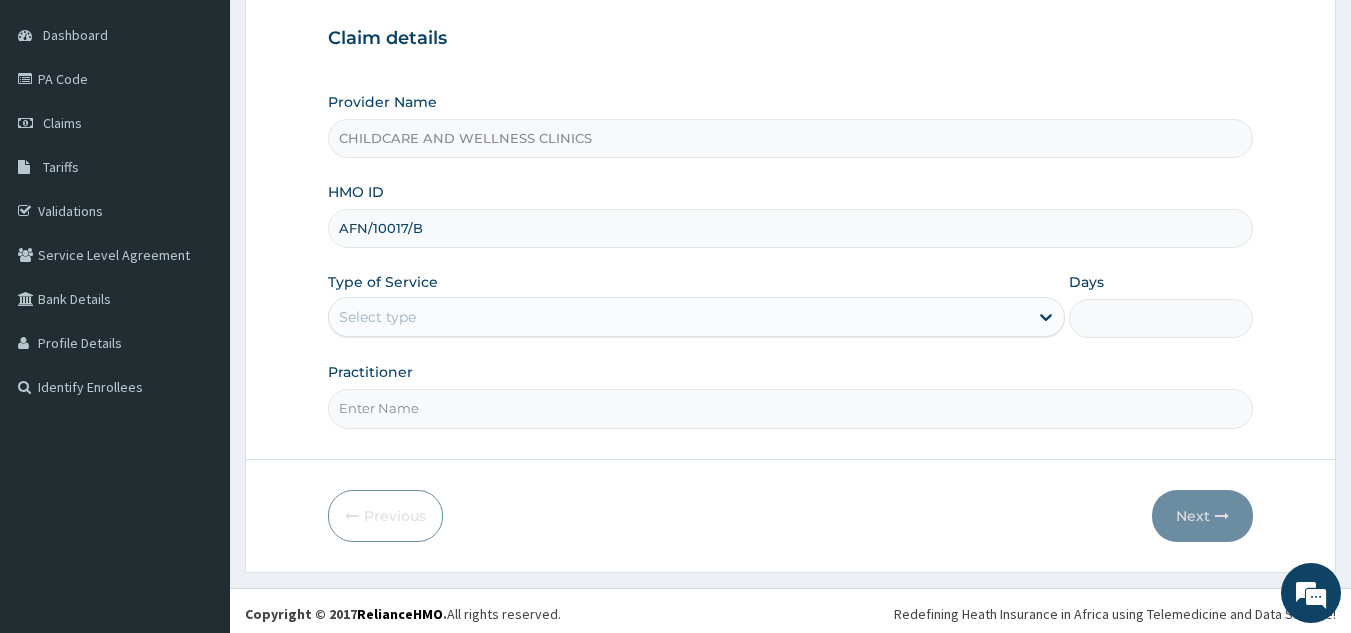 scroll, scrollTop: 189, scrollLeft: 0, axis: vertical 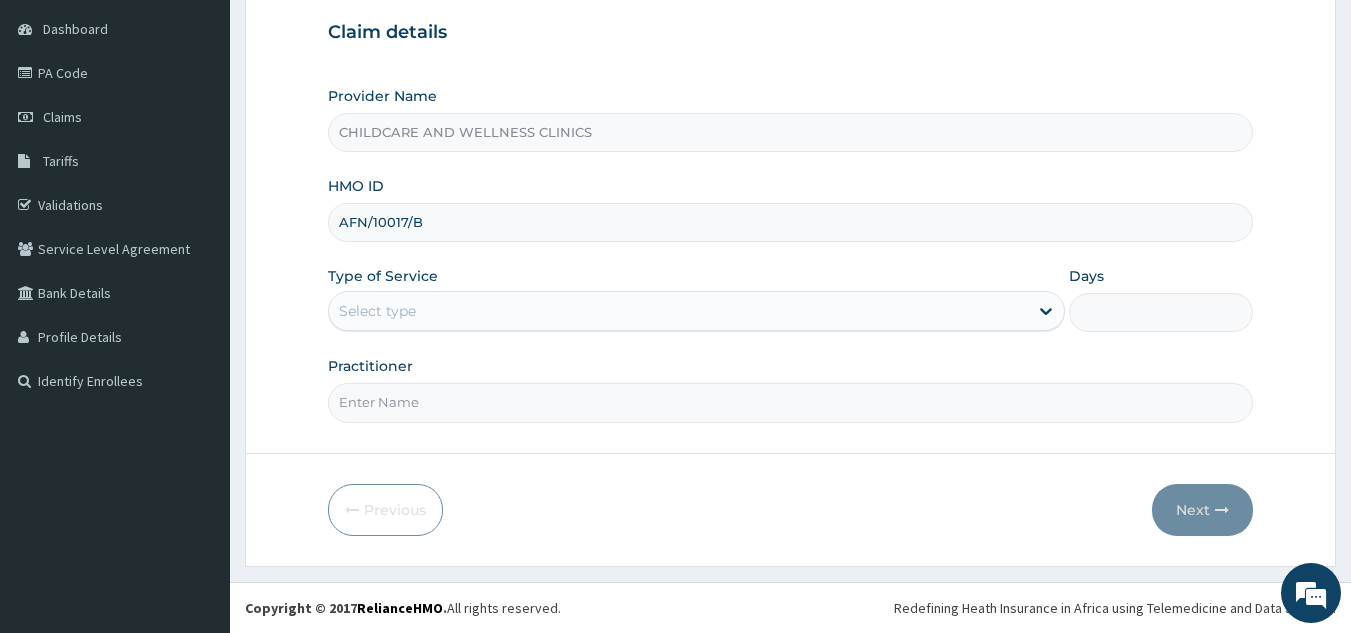 type on "AFN/10017/B" 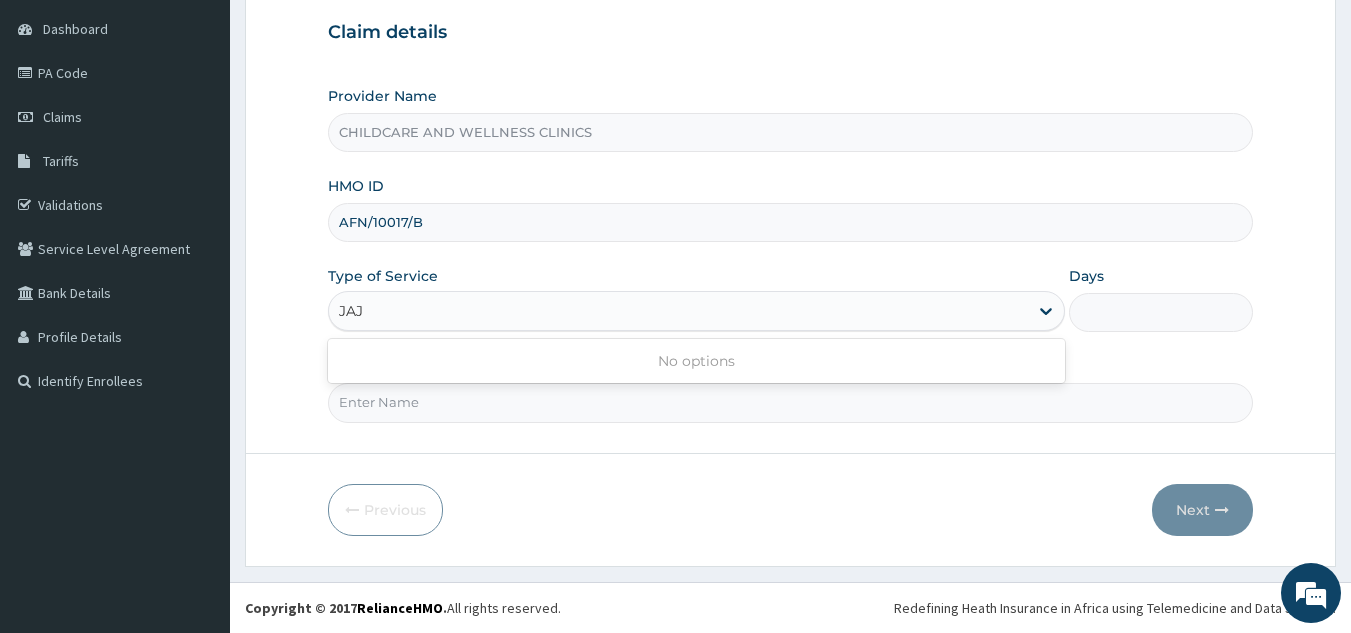 scroll, scrollTop: 0, scrollLeft: 0, axis: both 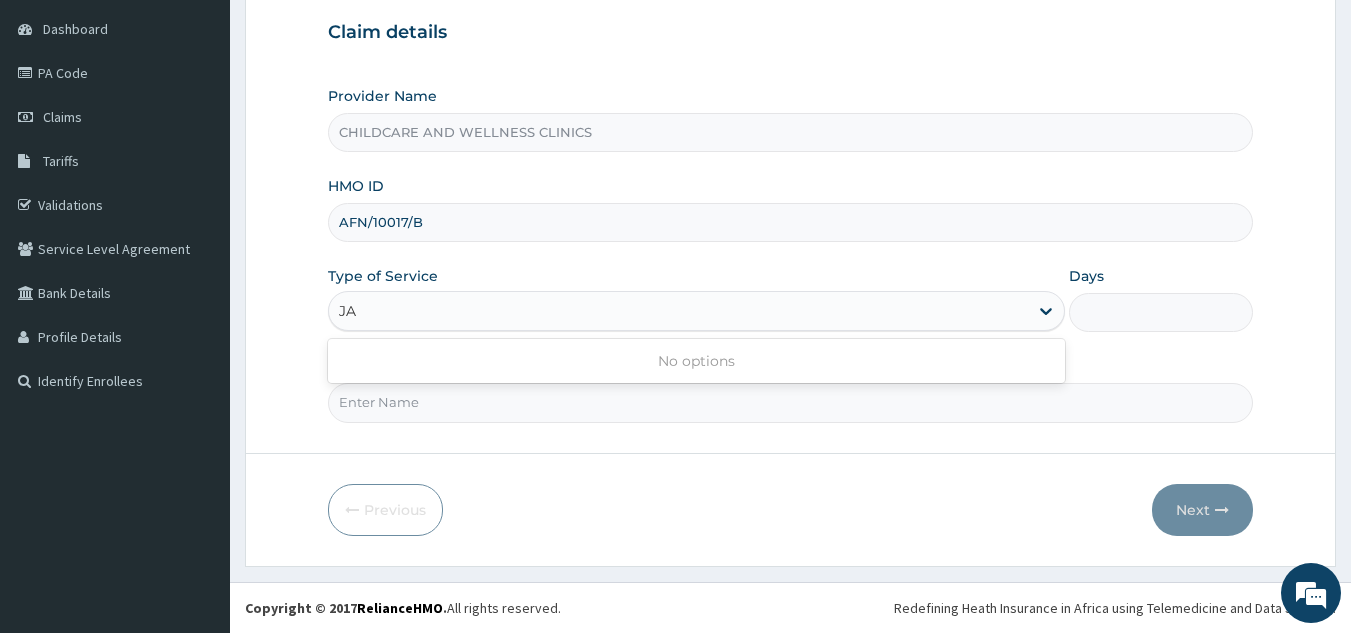 type on "J" 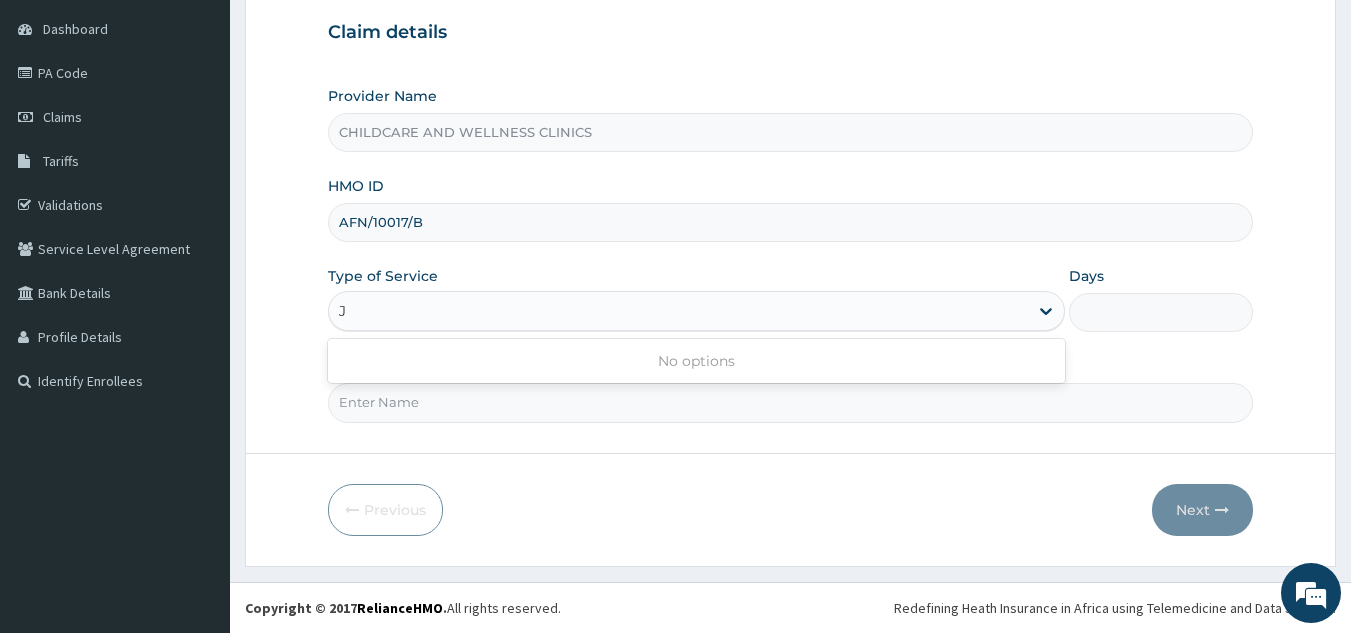 type 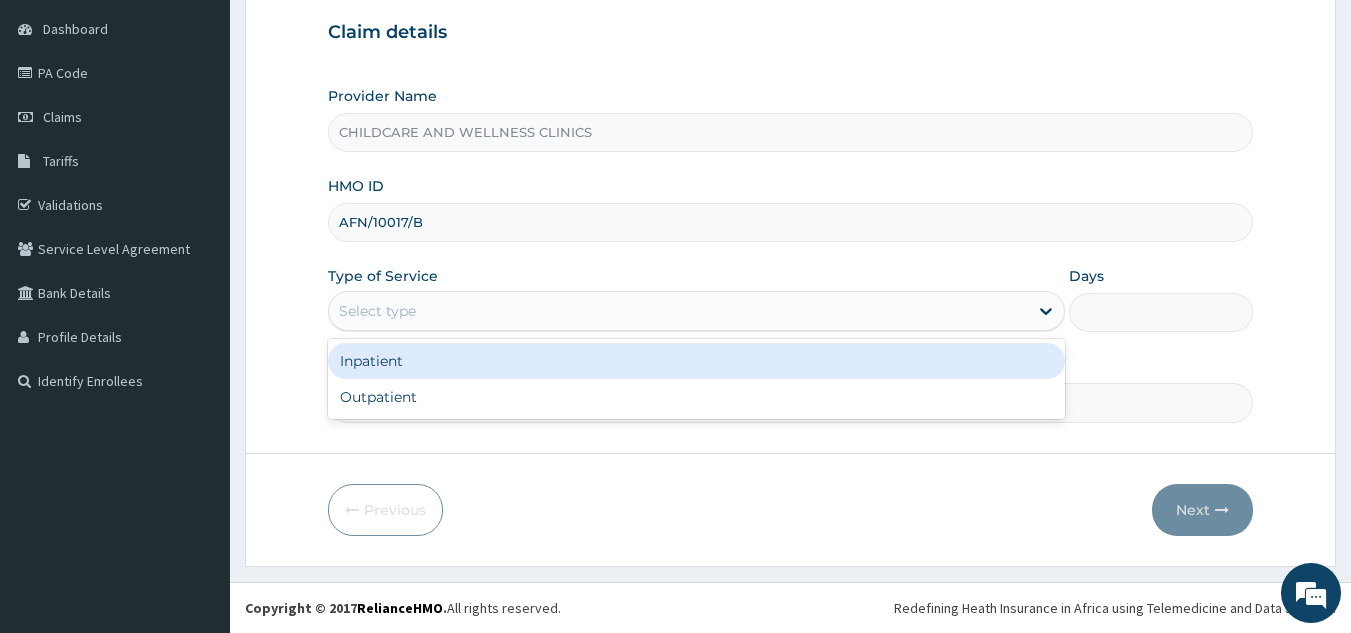 click on "Outpatient" at bounding box center (696, 397) 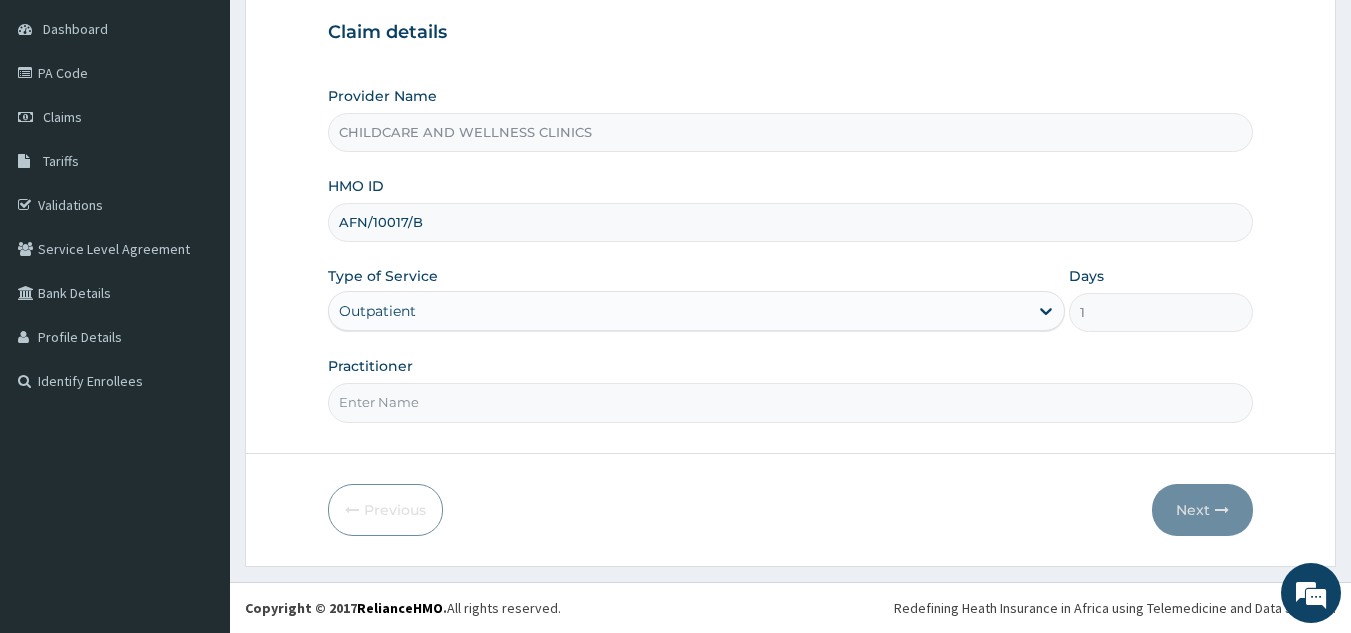 click on "Practitioner" at bounding box center [791, 402] 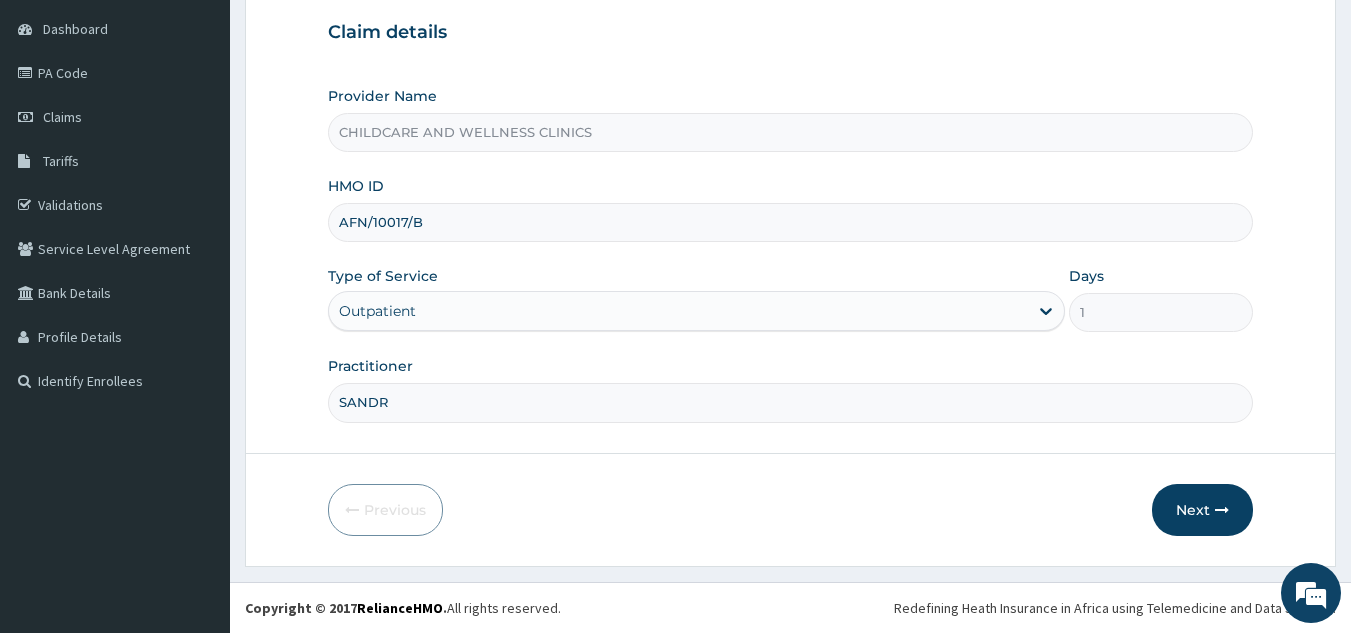 type on "[PERSON]" 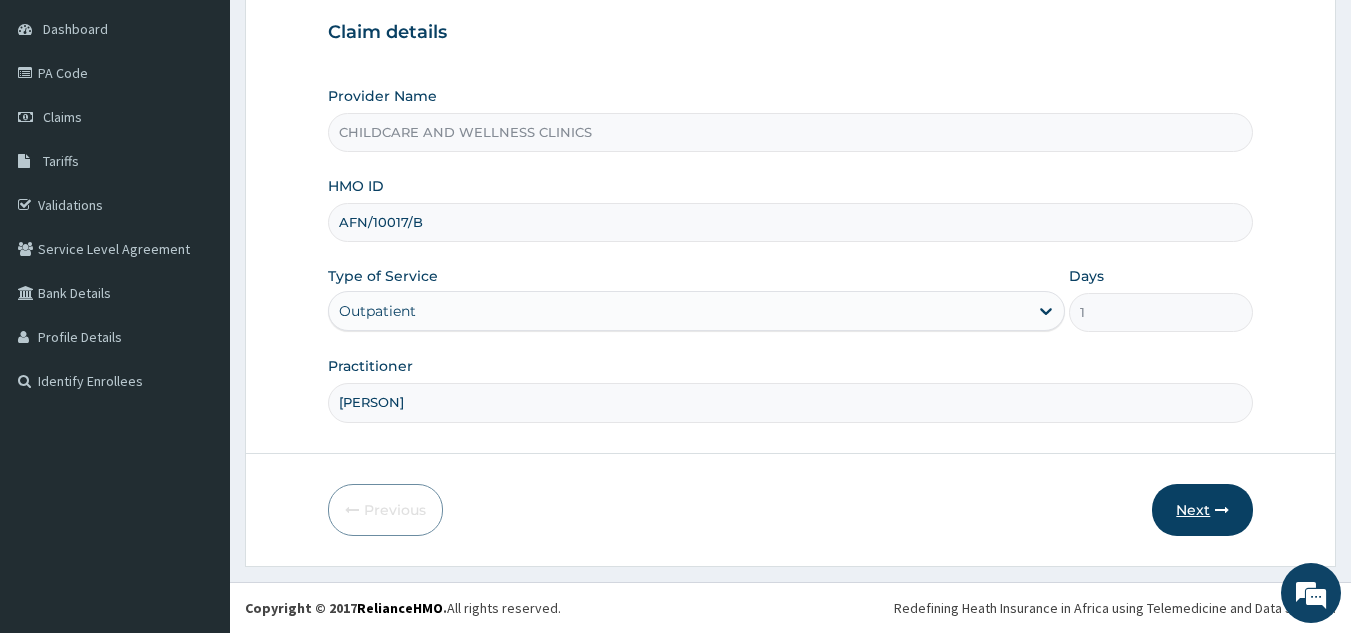 click on "Next" at bounding box center (1202, 510) 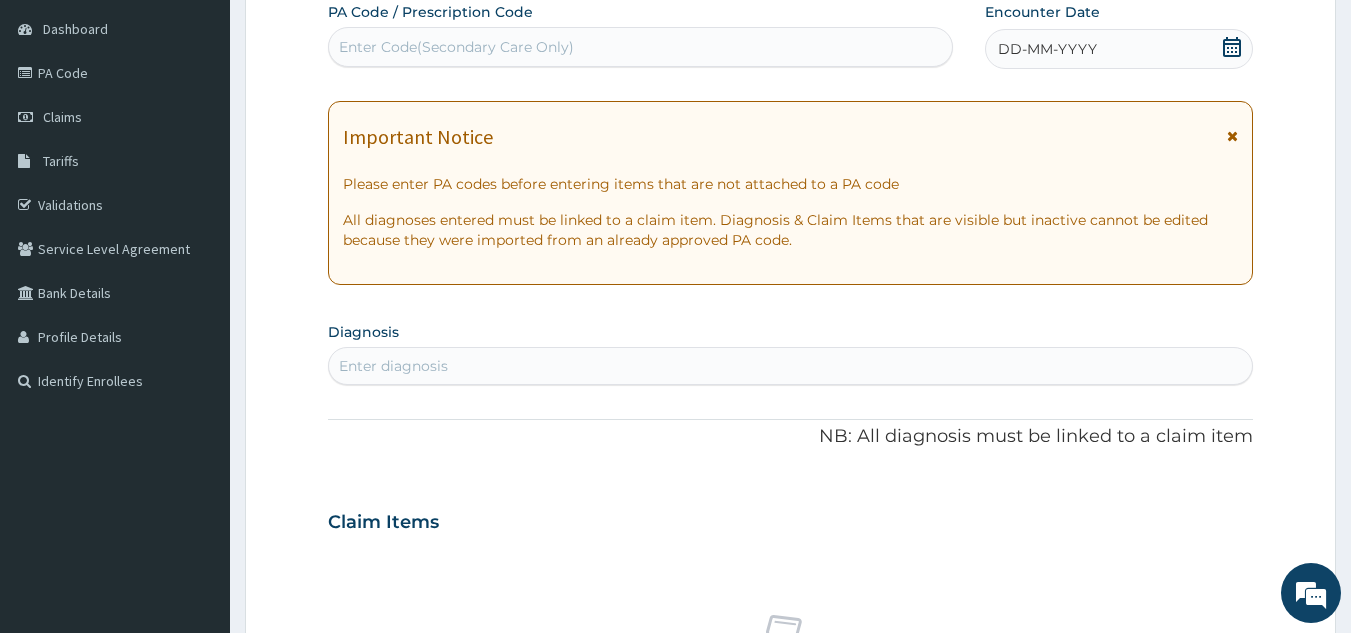 click on "Enter diagnosis" at bounding box center (791, 366) 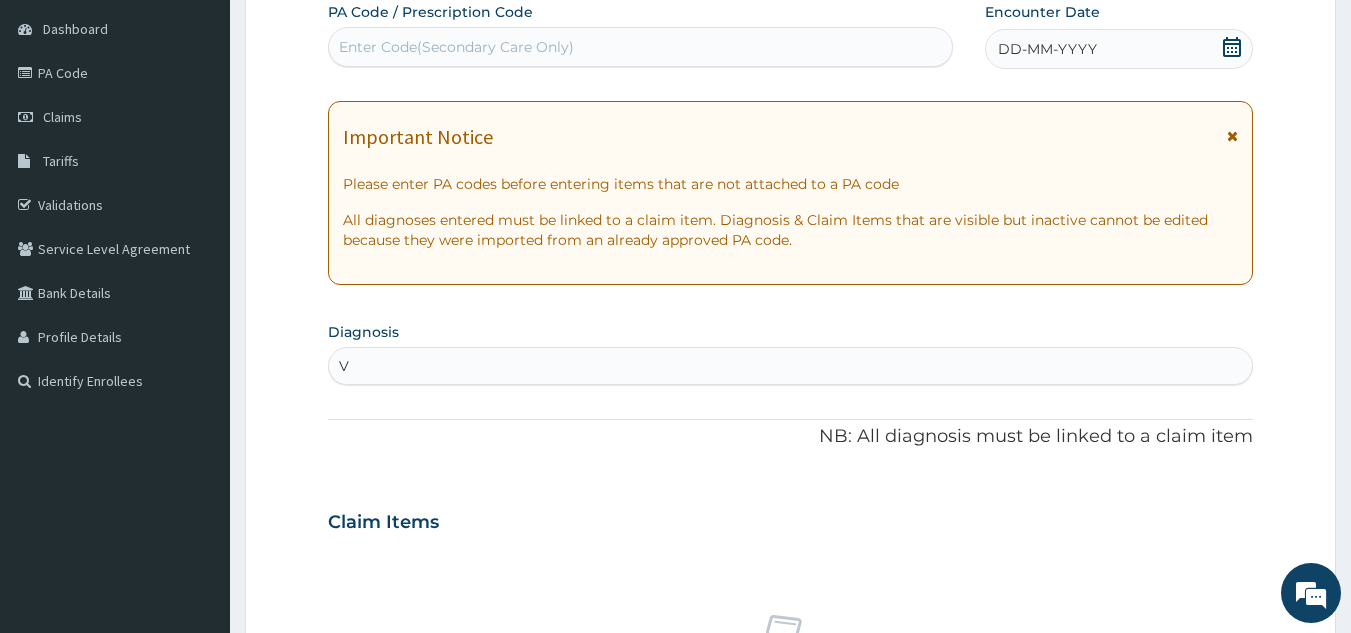 type on "V" 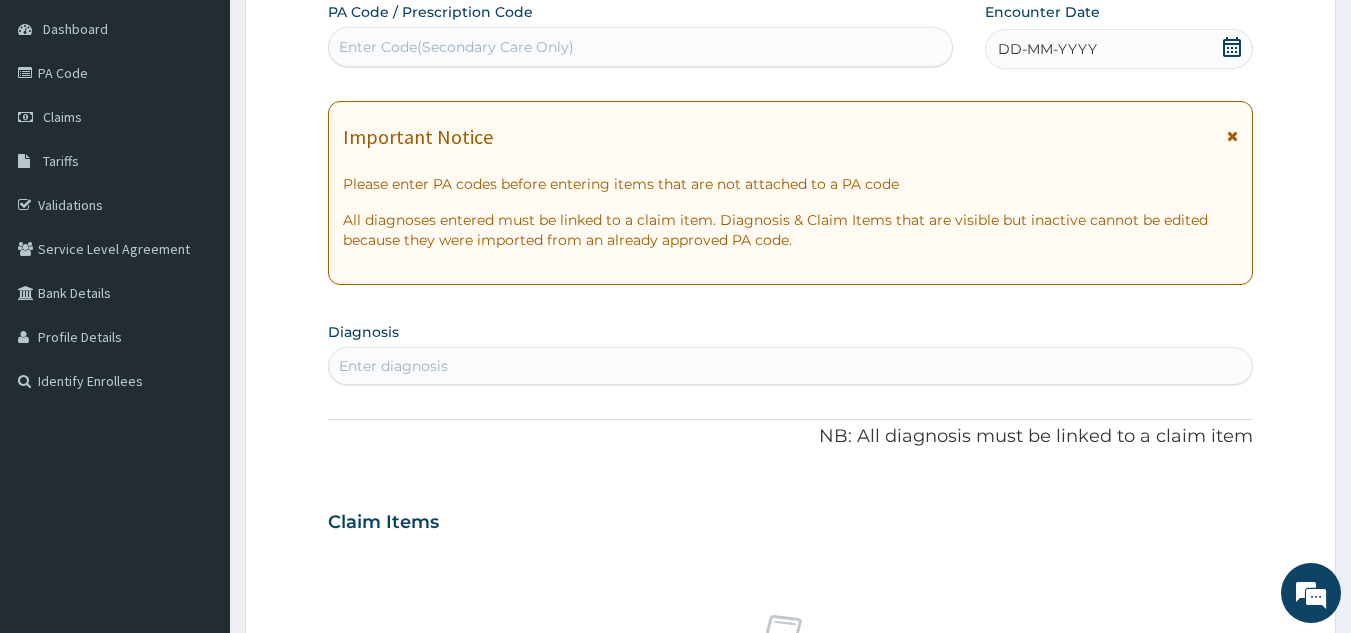 click on "Enter Code(Secondary Care Only)" at bounding box center [641, 47] 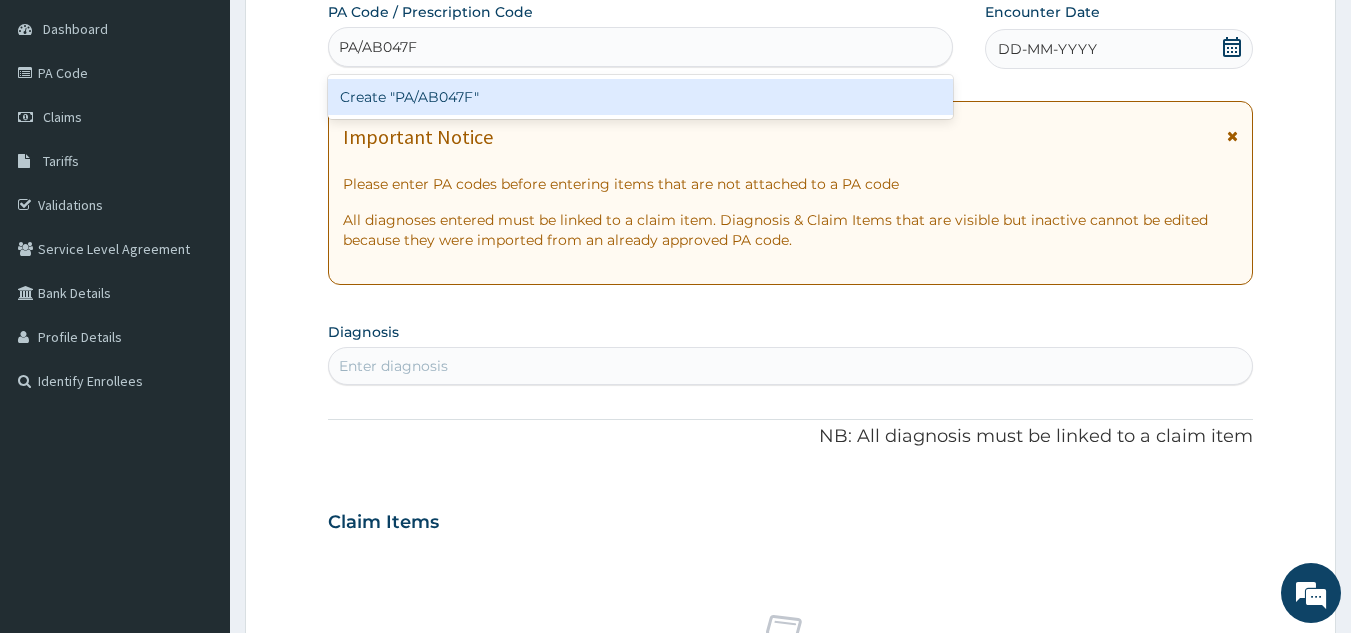 click on "Create "PA/AB047F"" at bounding box center [641, 97] 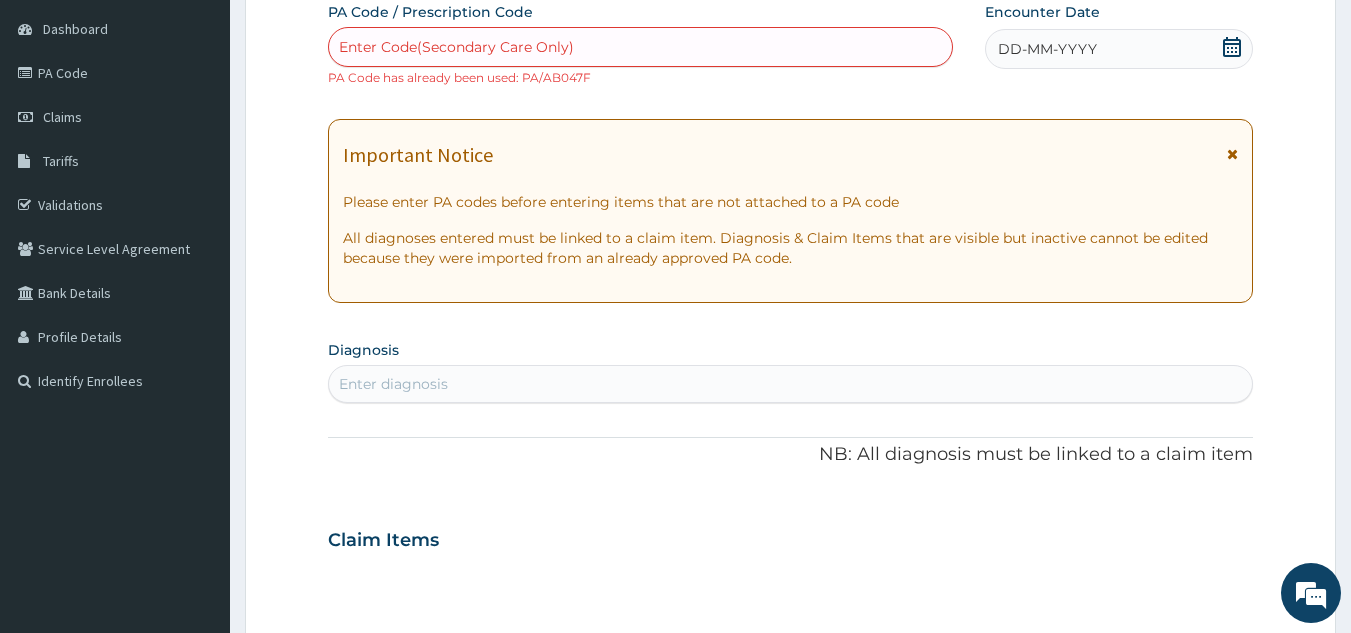 click on "DD-MM-YYYY" at bounding box center (1047, 49) 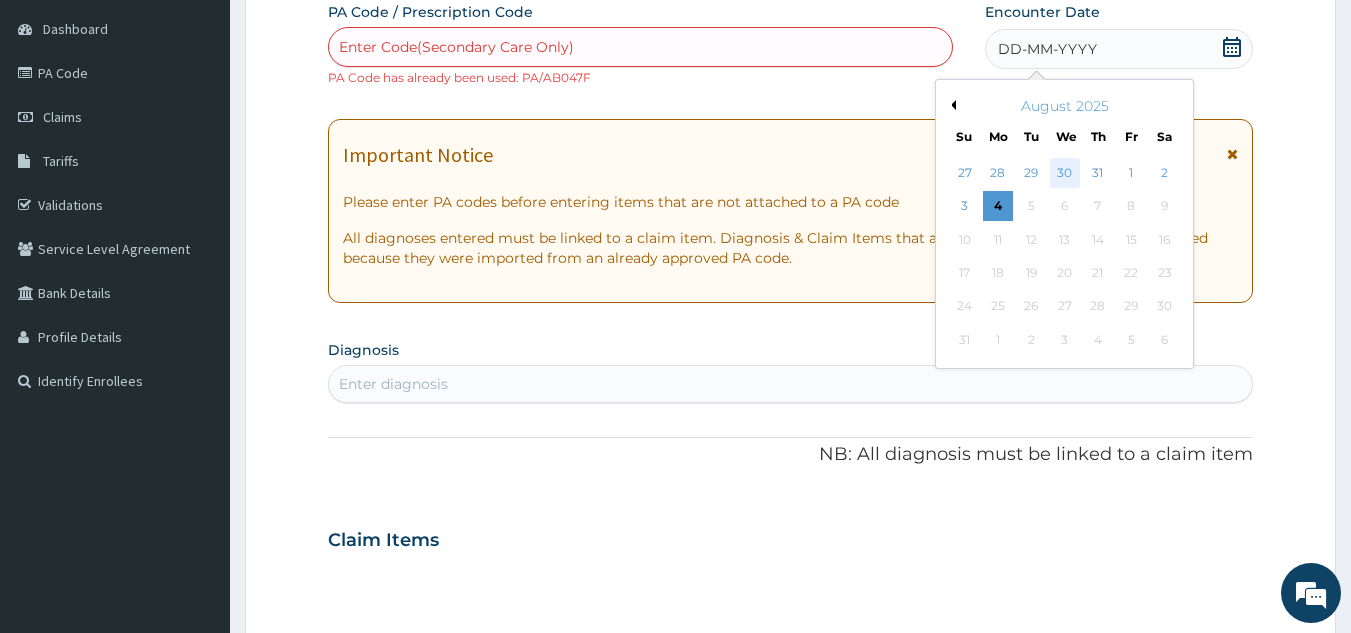 click on "30" at bounding box center (1065, 173) 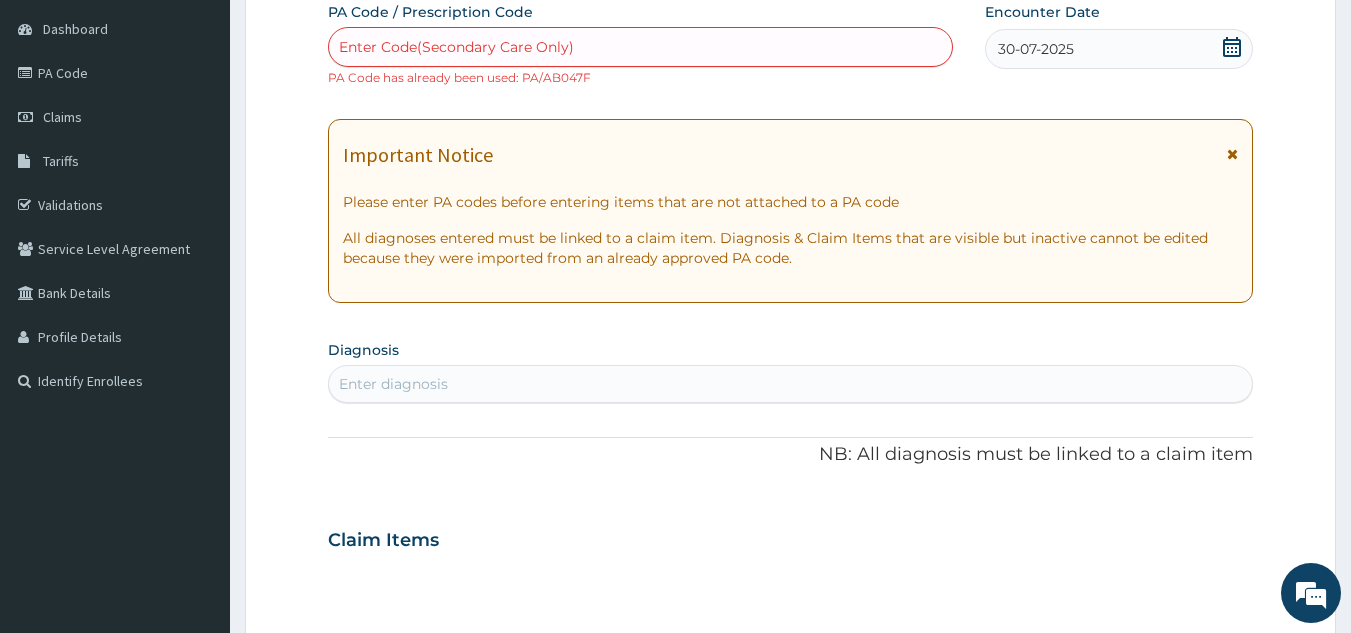 click on "Enter diagnosis" at bounding box center [791, 384] 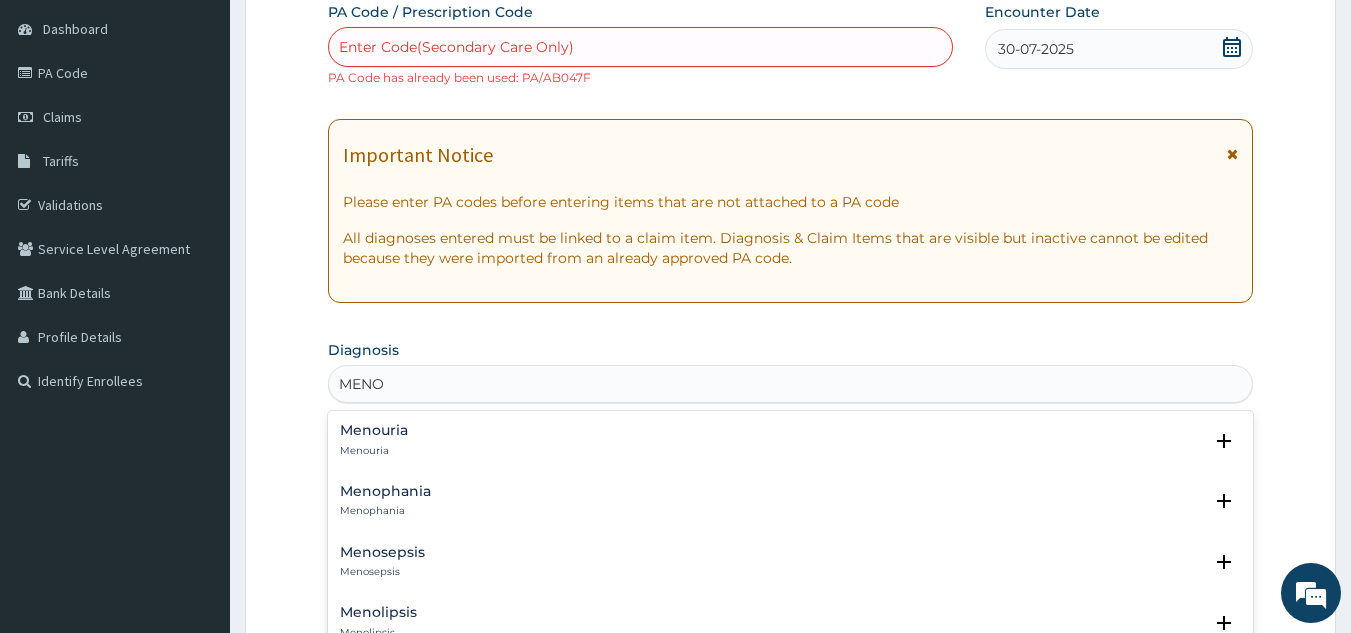 type on "MENO" 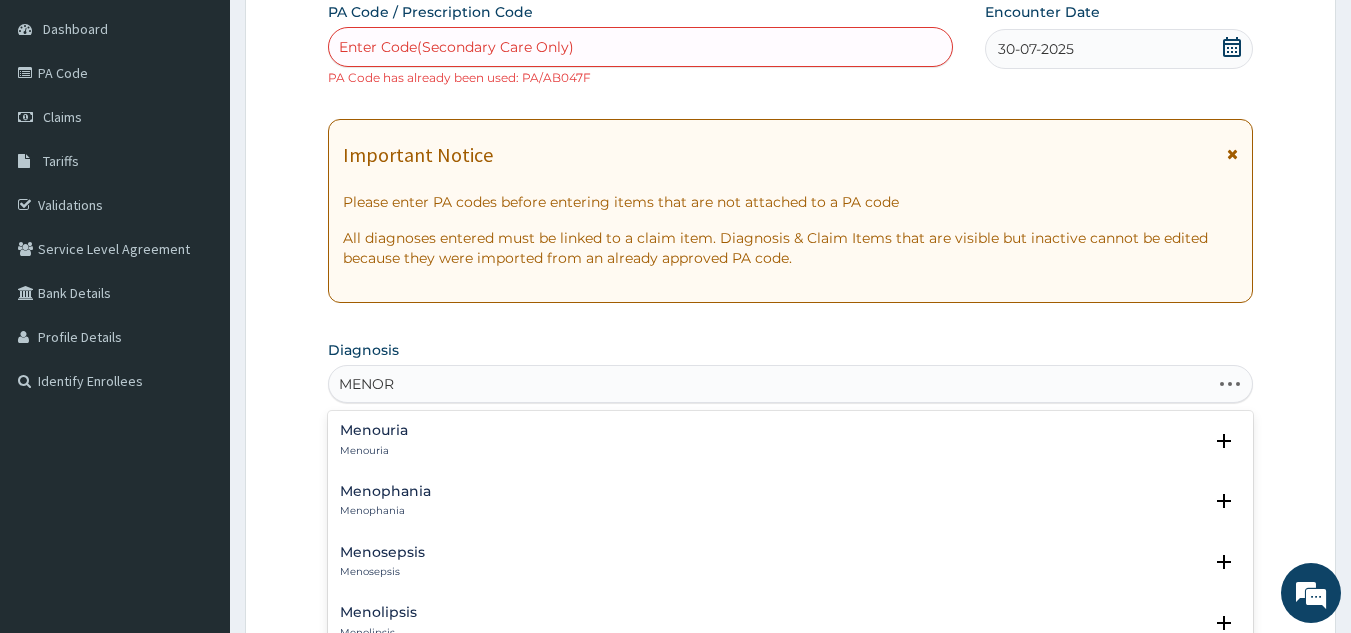 type on "MENORR" 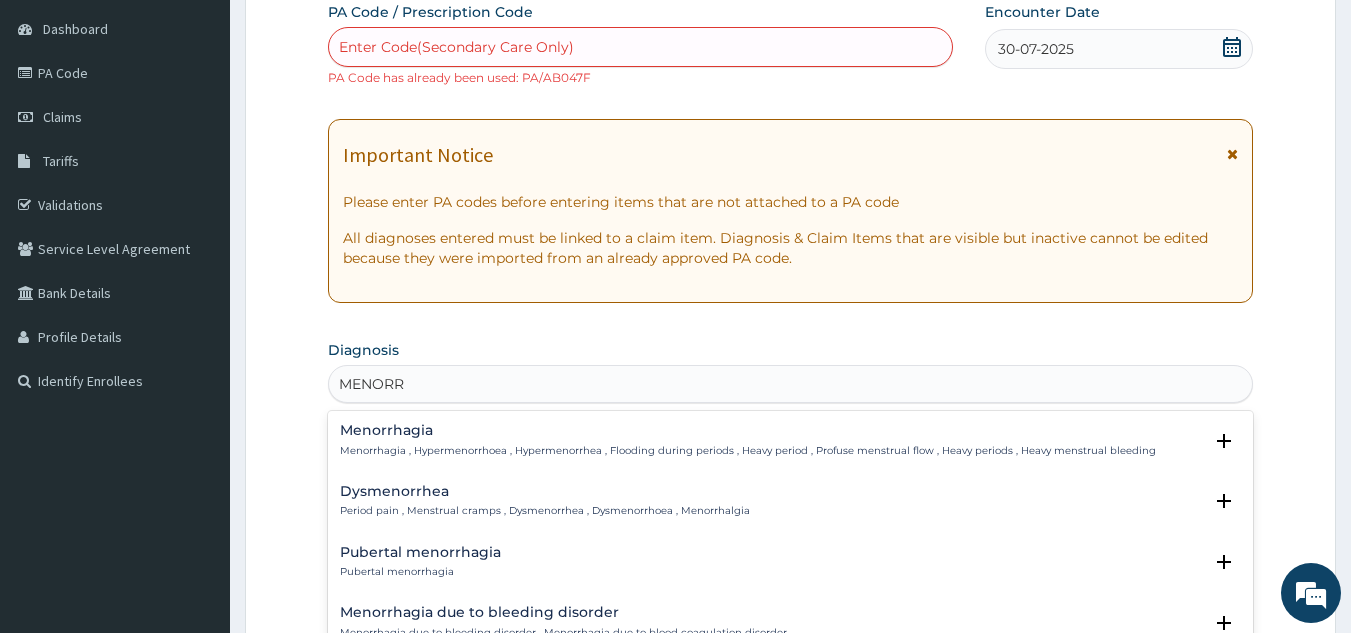 click on "Menorrhagia , Hypermenorrhoea , Hypermenorrhea , Flooding during periods , Heavy period , Profuse menstrual flow , Heavy periods , Heavy menstrual bleeding" at bounding box center [748, 451] 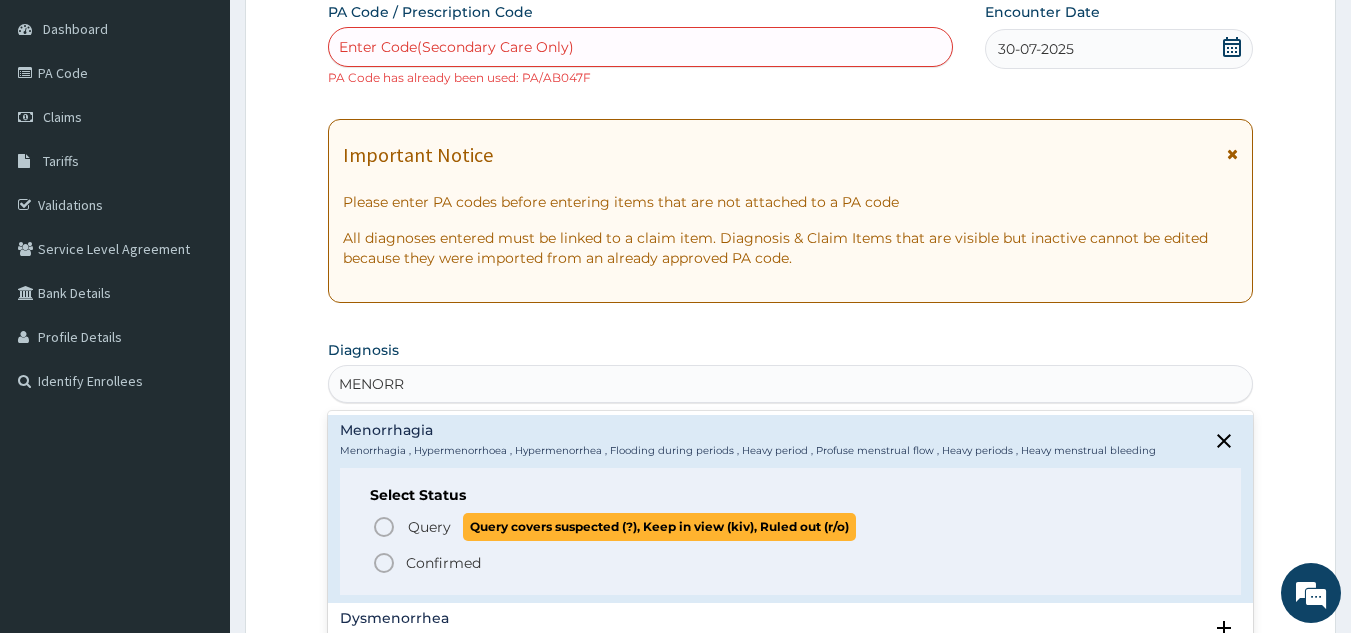click 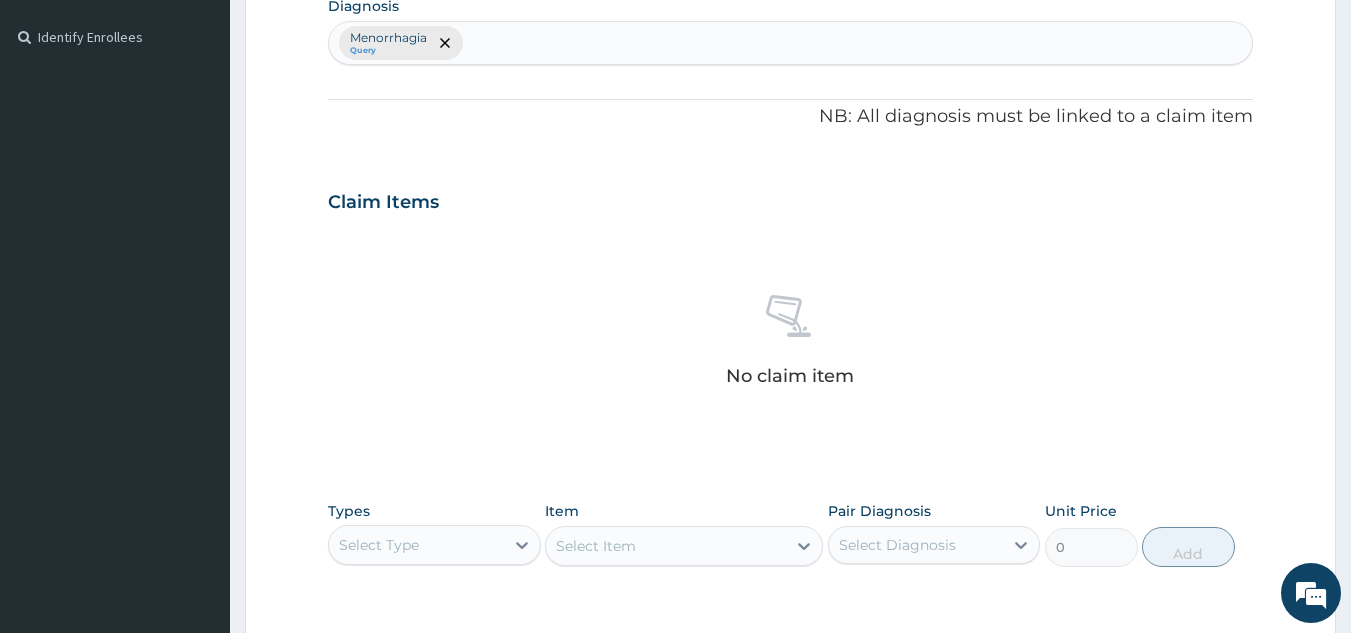scroll, scrollTop: 535, scrollLeft: 0, axis: vertical 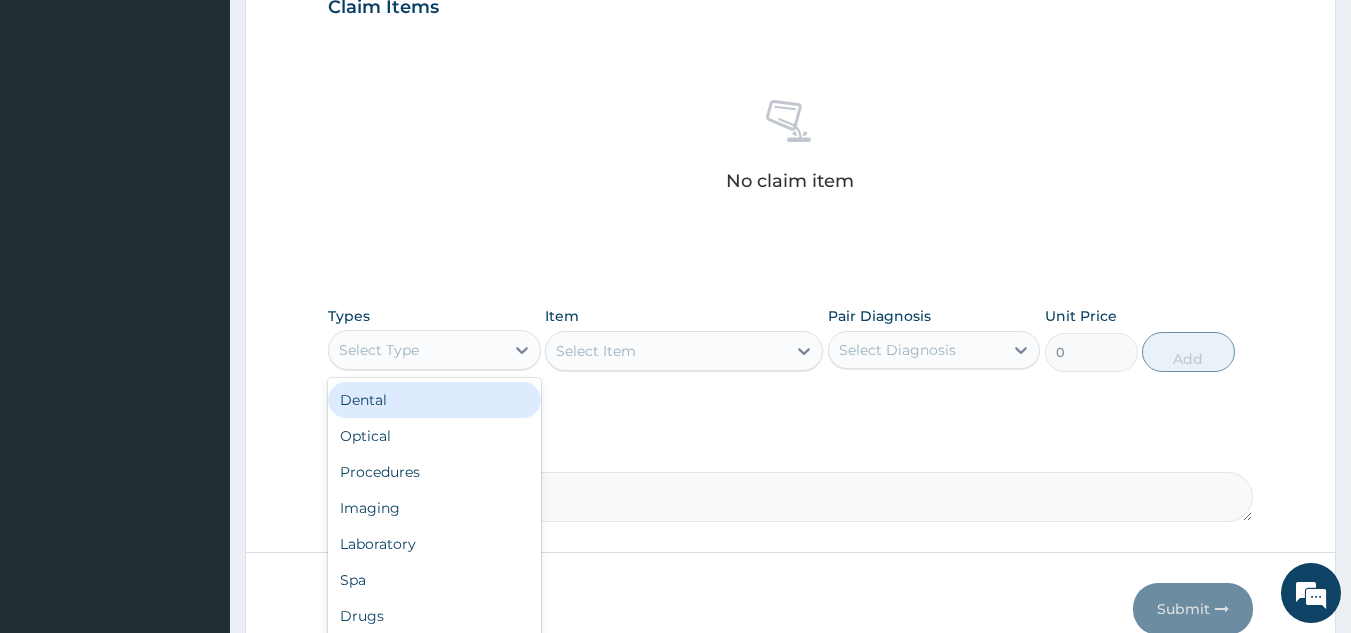 click on "Imaging" at bounding box center [434, 508] 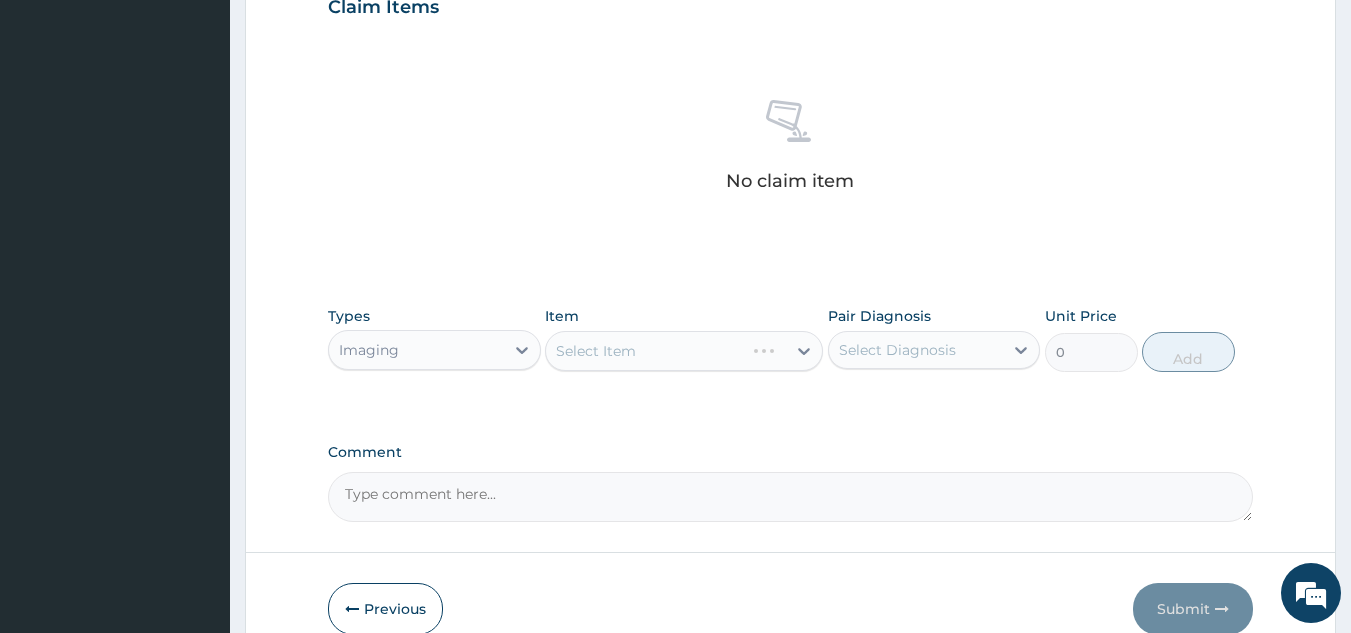 click on "Select Item" at bounding box center (684, 351) 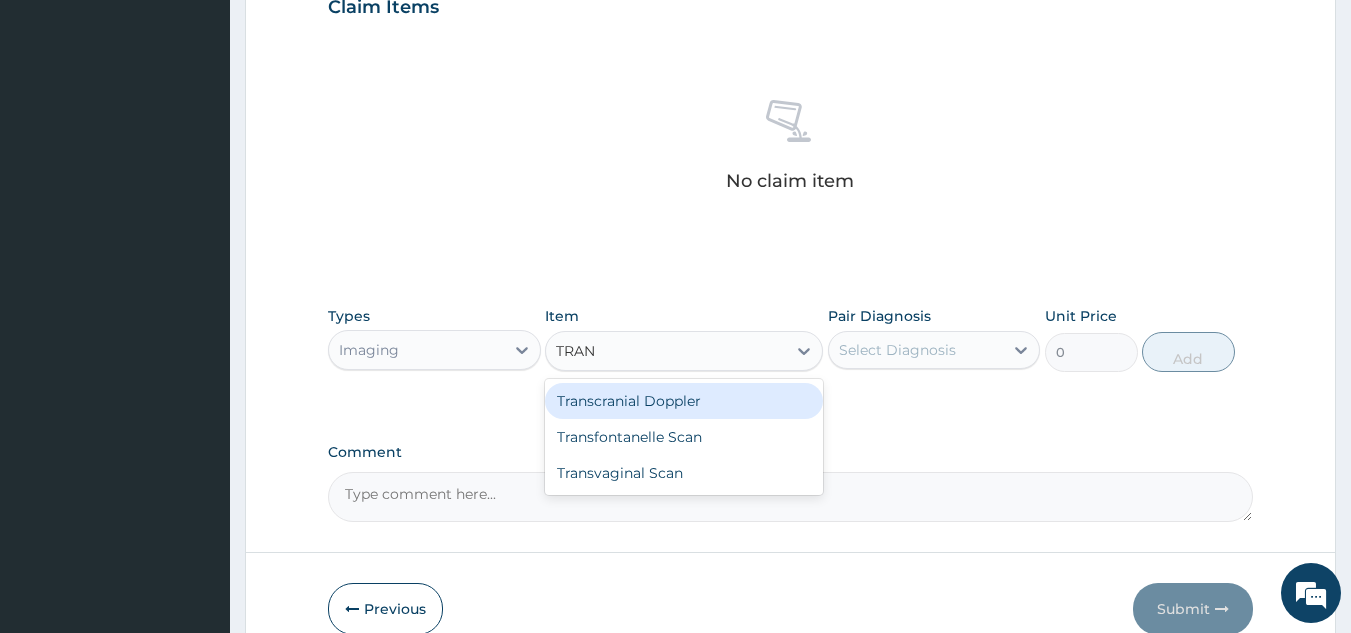 type on "TRANS" 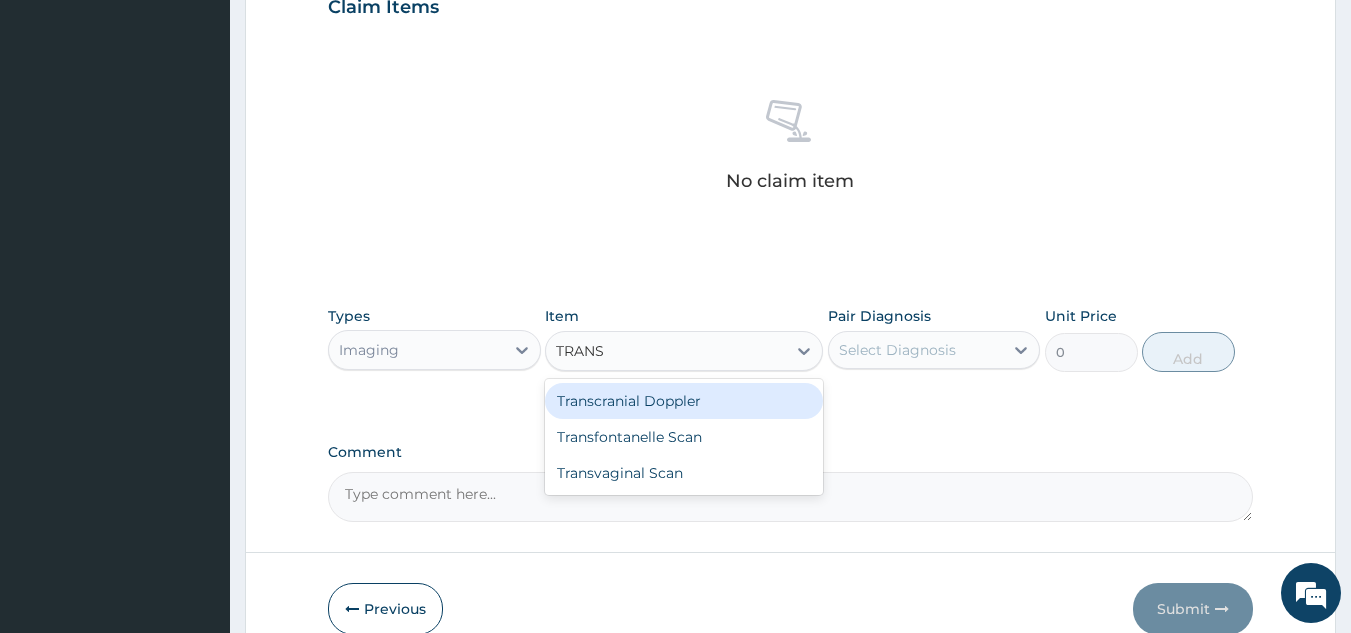 click on "Transvaginal Scan" at bounding box center [684, 473] 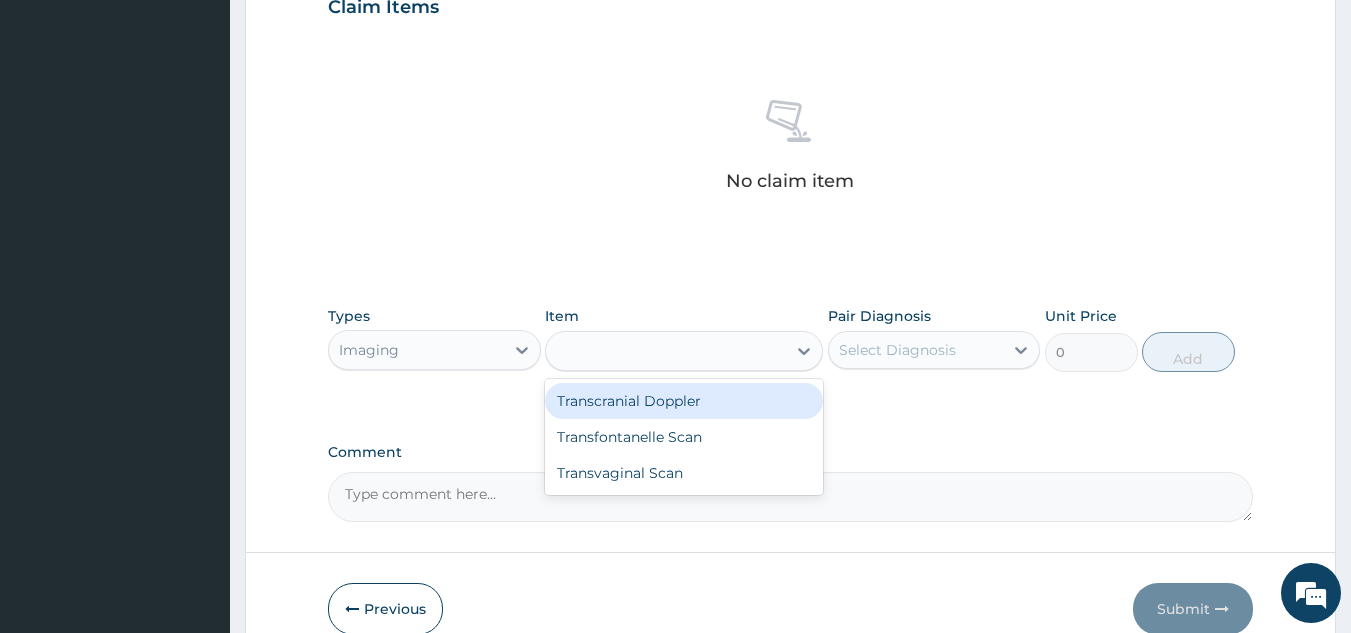 type on "15000" 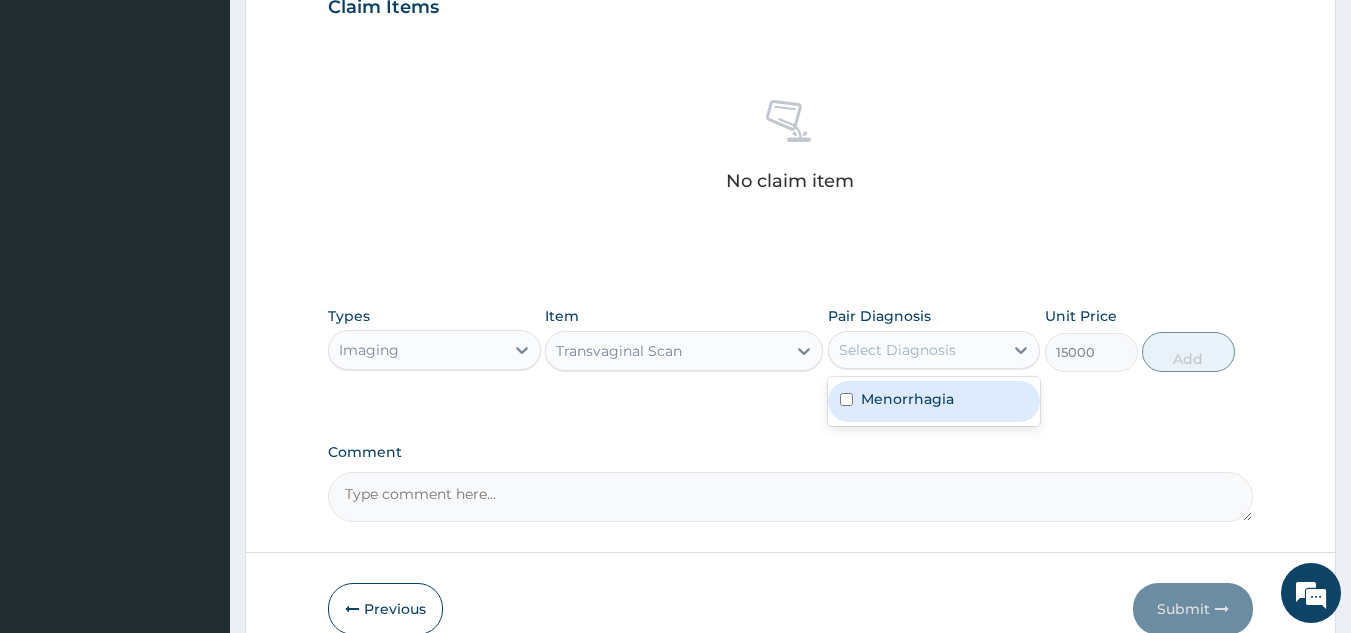 click at bounding box center [846, 399] 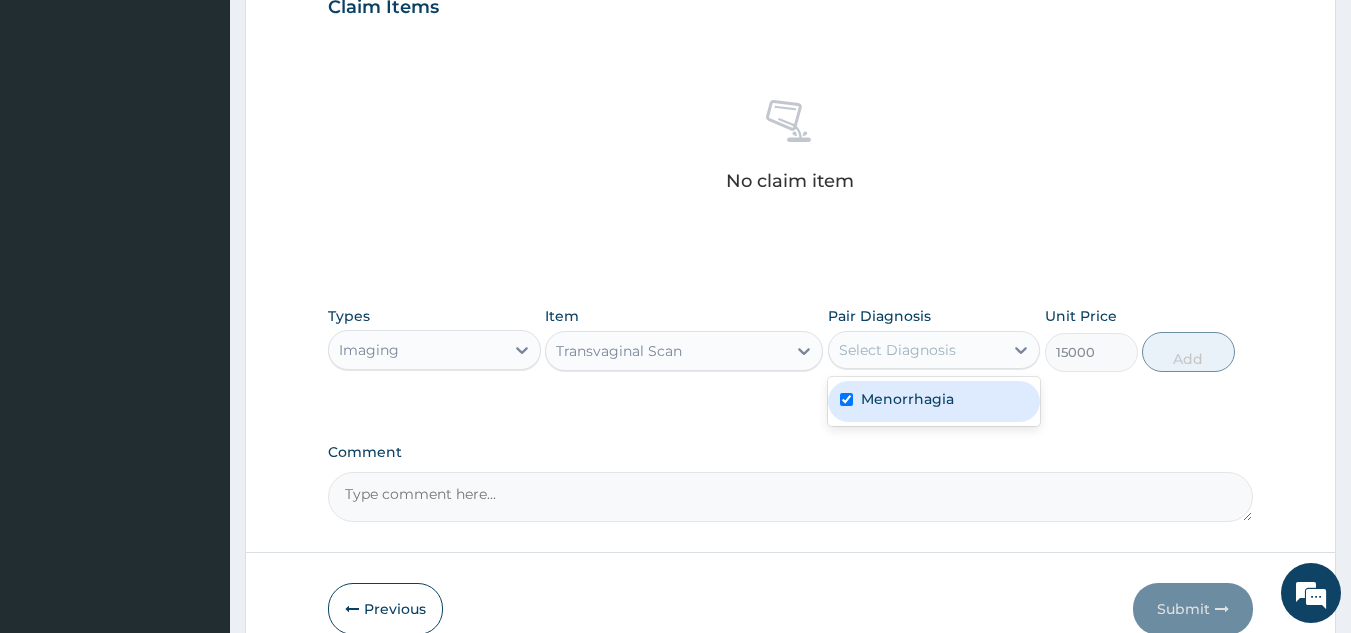 checkbox on "true" 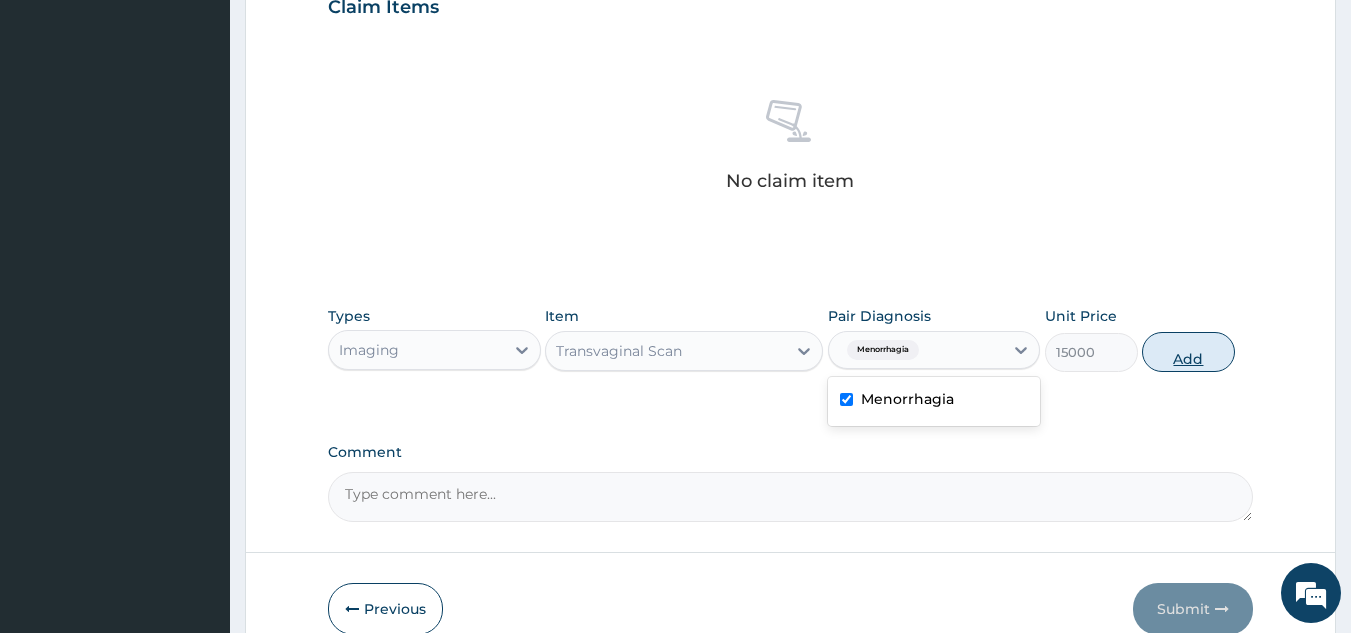 click on "Add" at bounding box center (1188, 352) 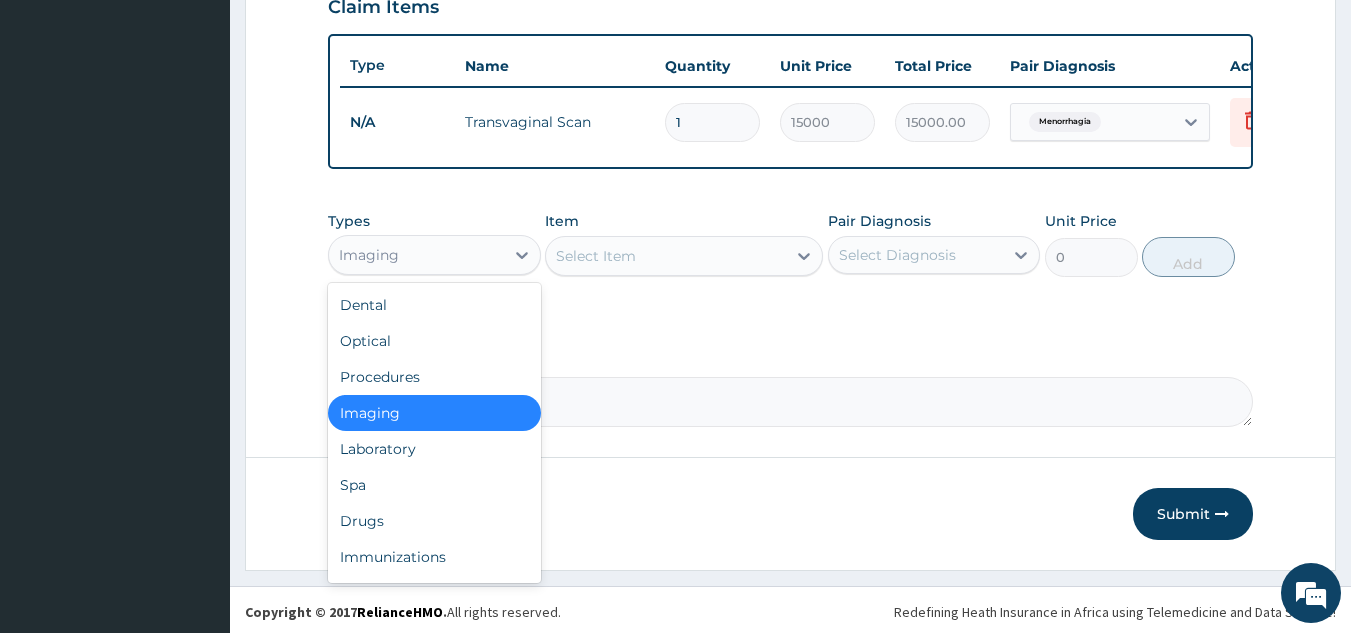 click on "Drugs" at bounding box center [434, 521] 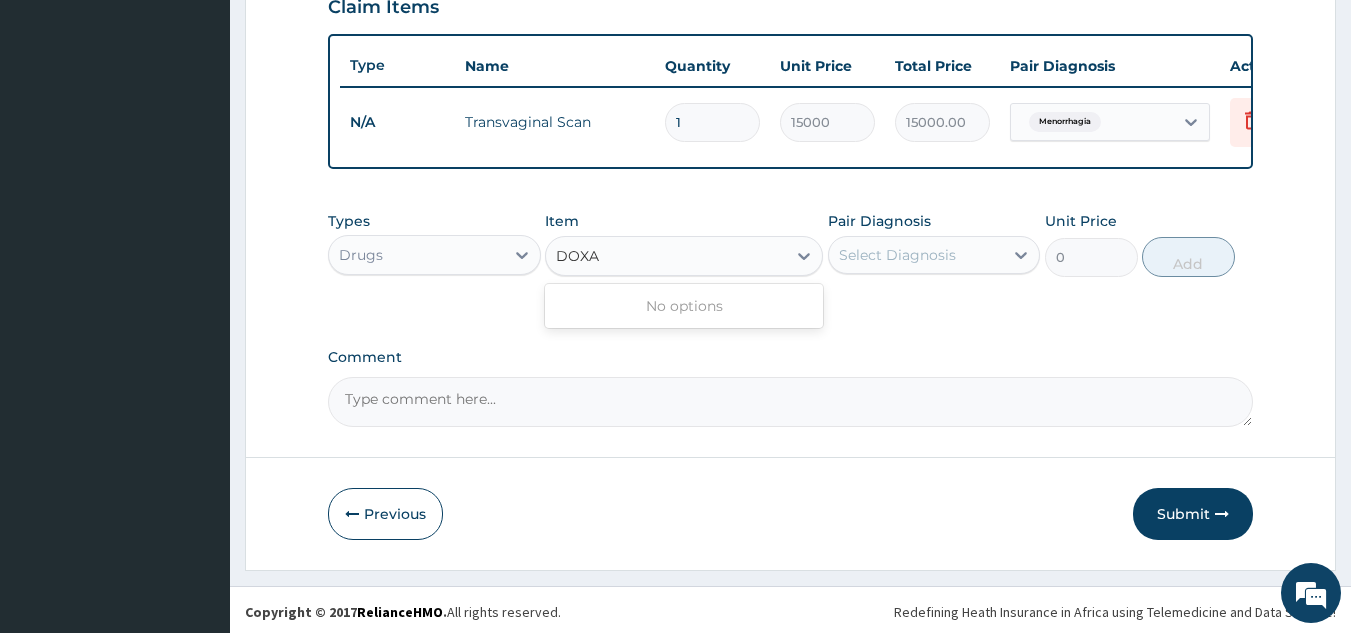 type on "DOX" 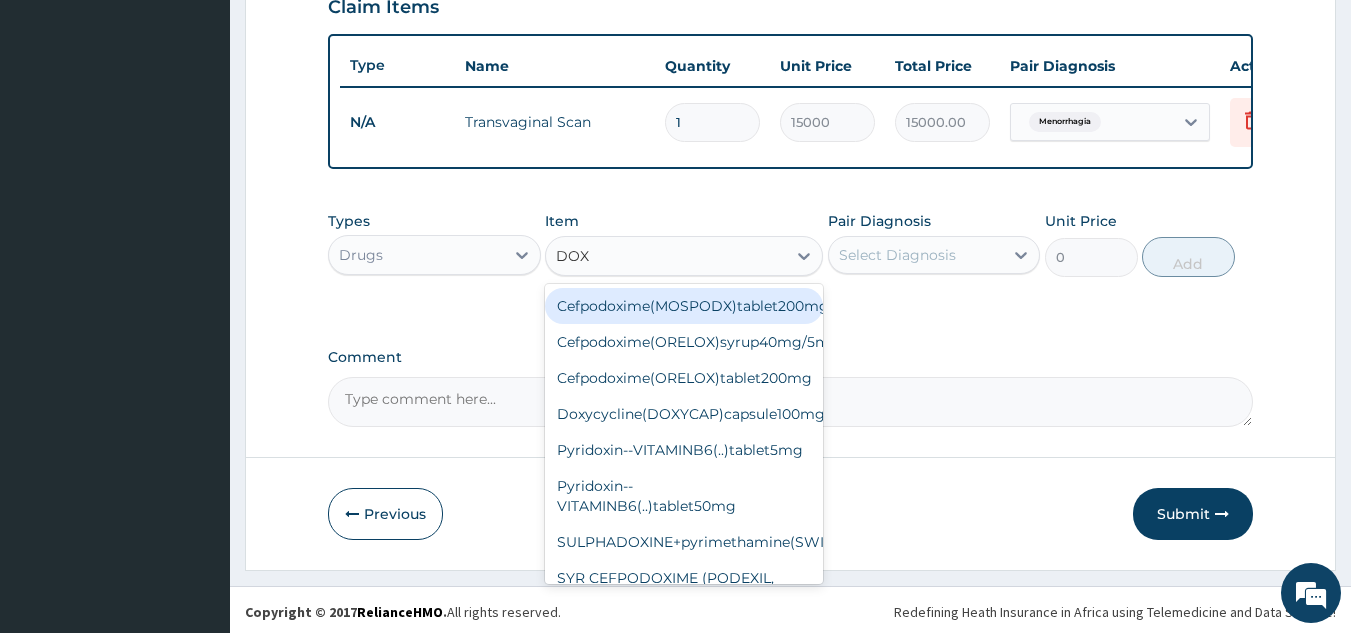 click on "Doxycycline(DOXYCAP)capsule100mg" at bounding box center [684, 414] 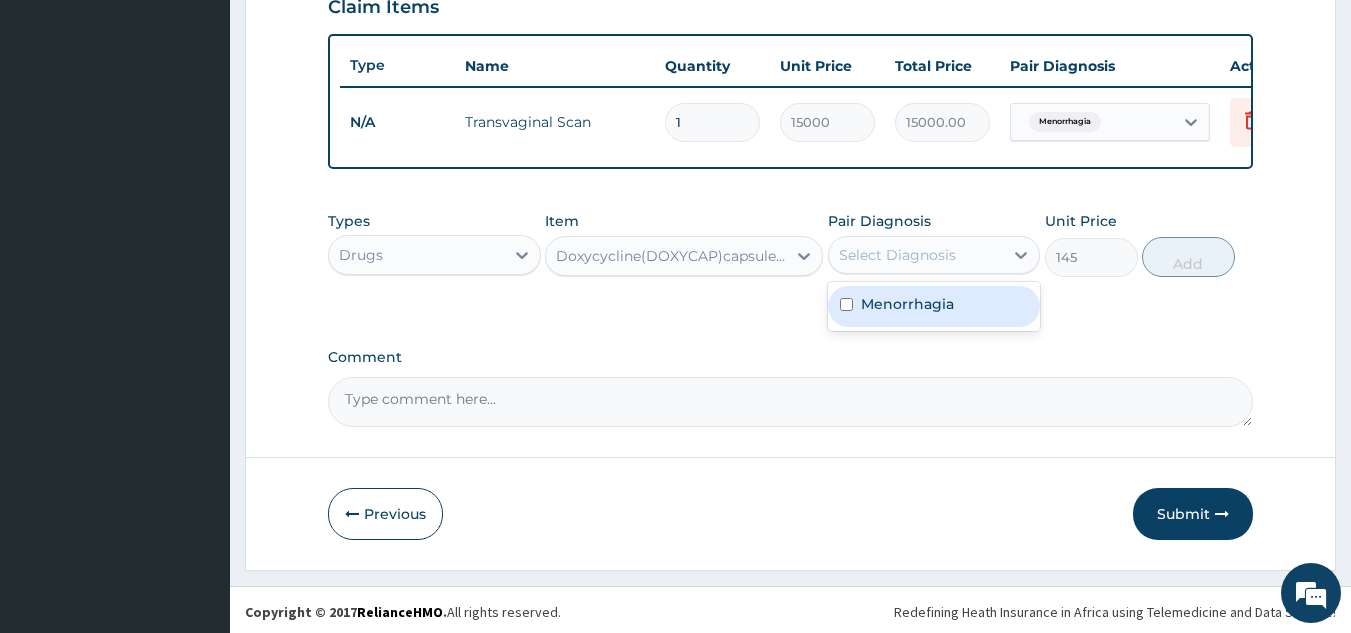 click at bounding box center (846, 304) 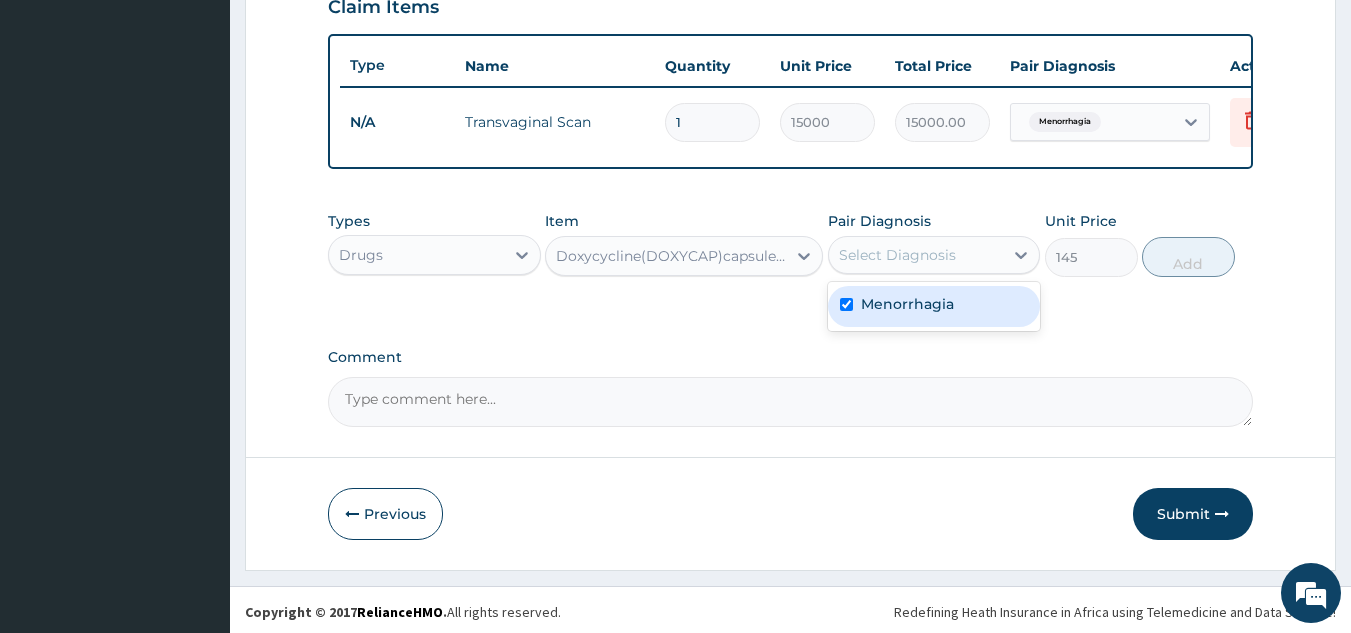 checkbox on "true" 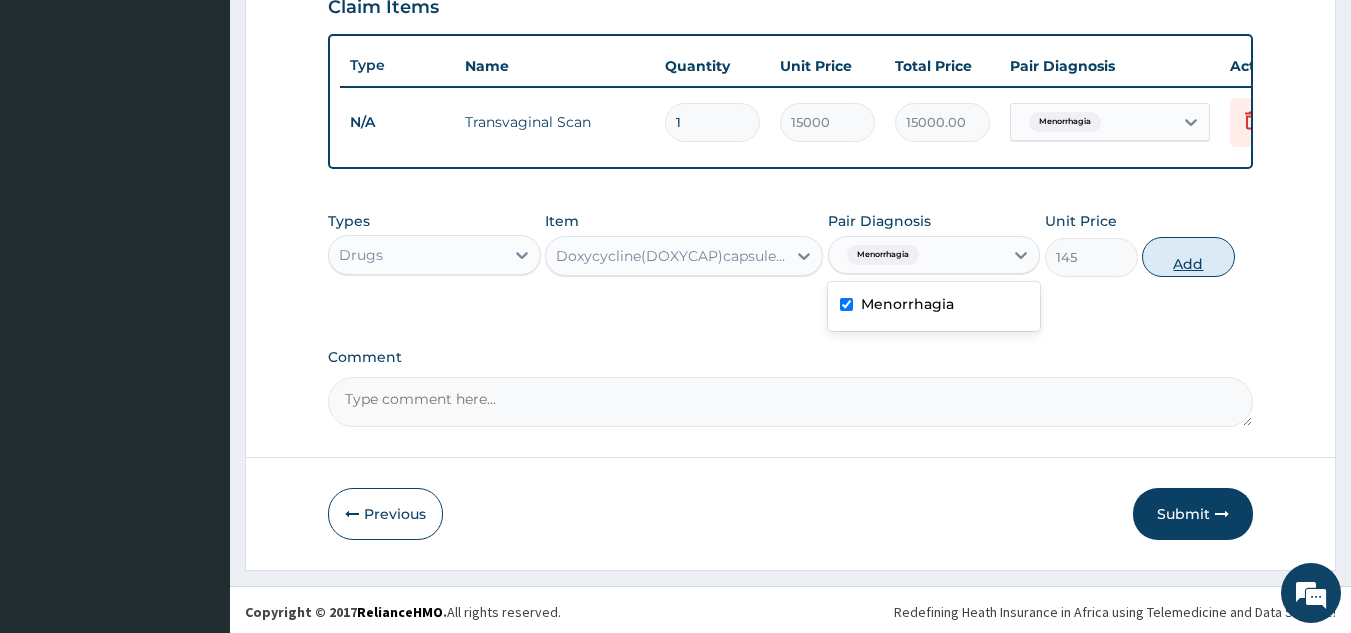 click on "Add" at bounding box center [1188, 257] 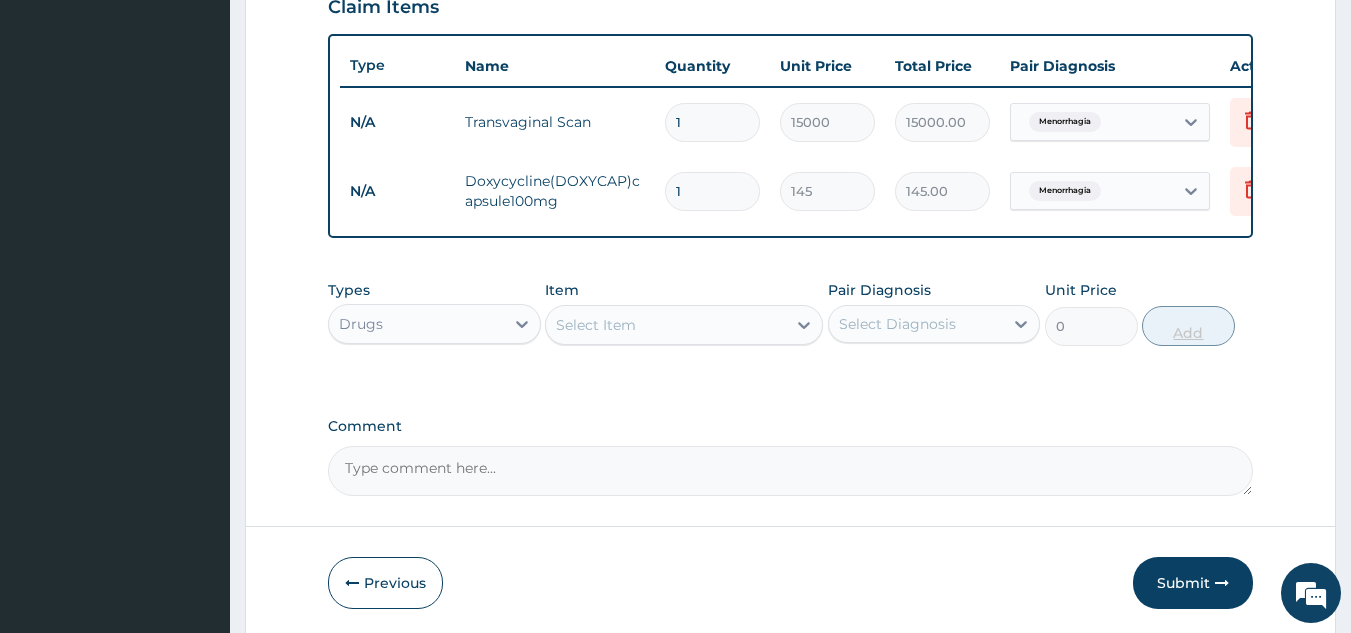 type 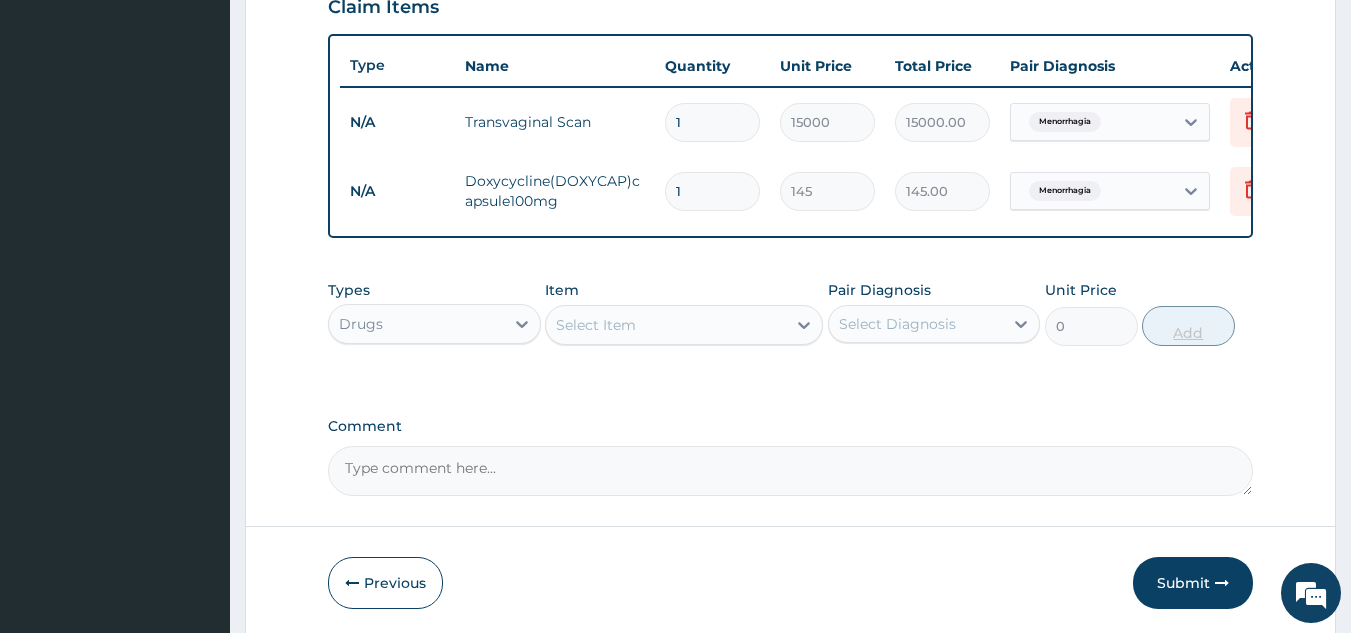 type on "0.00" 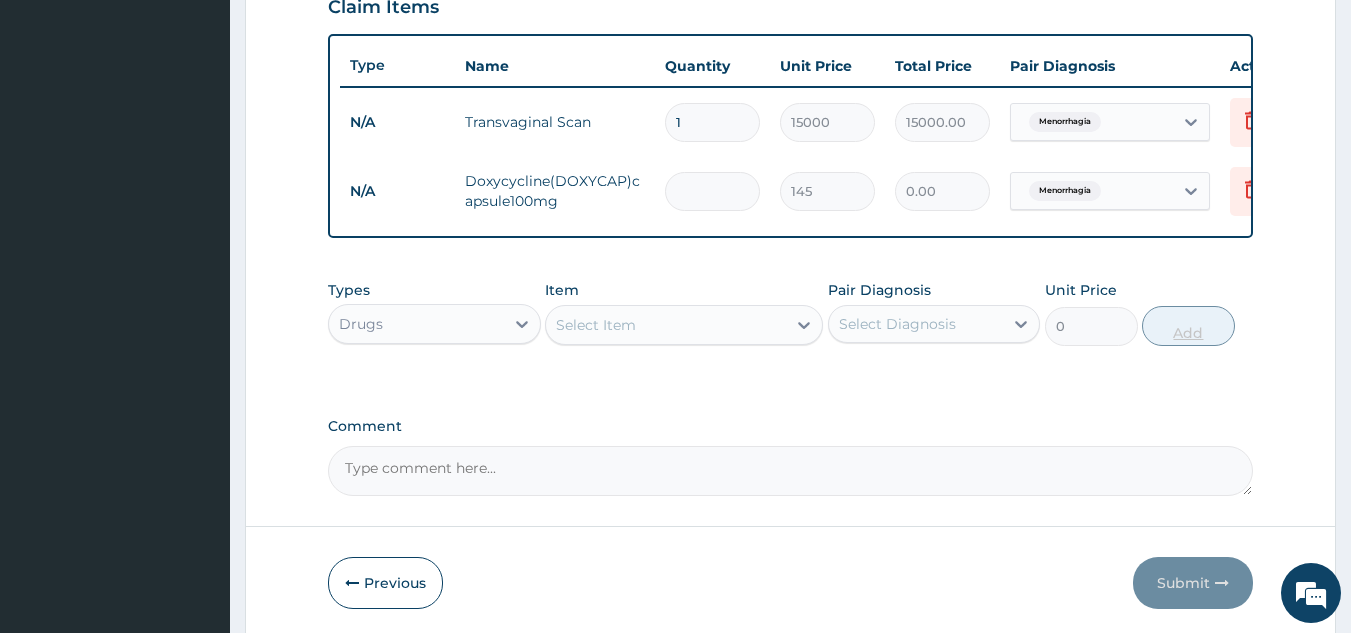 type on "2" 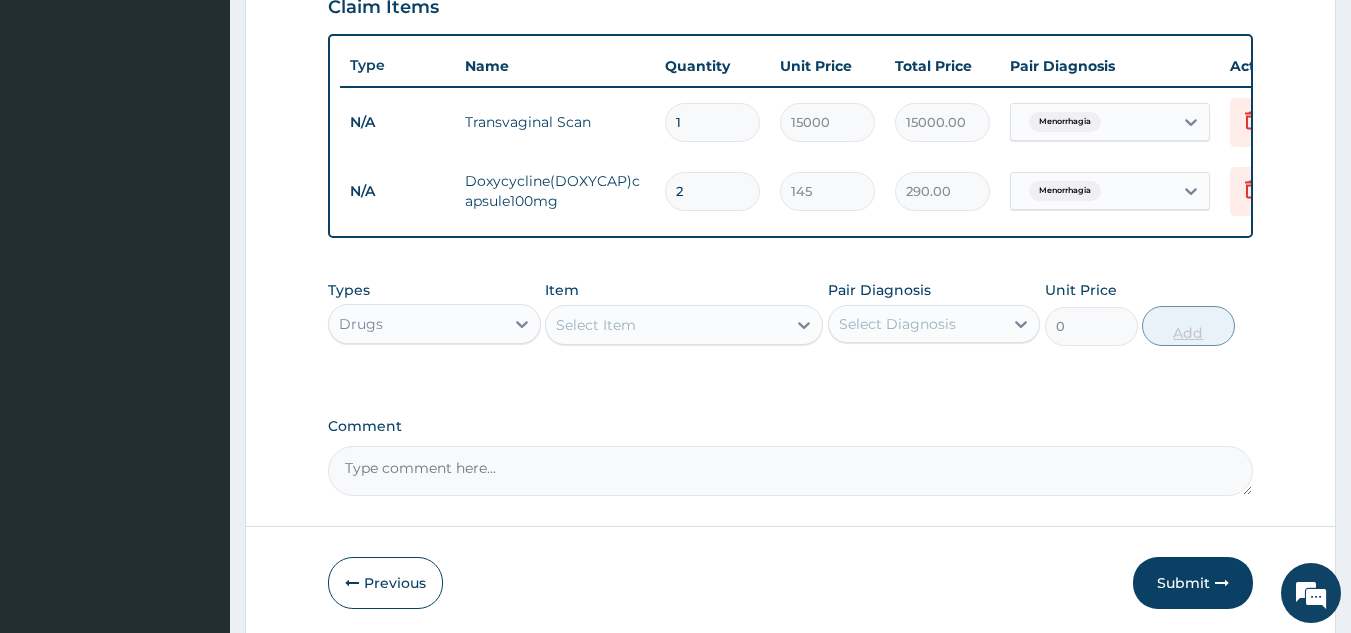 type on "28" 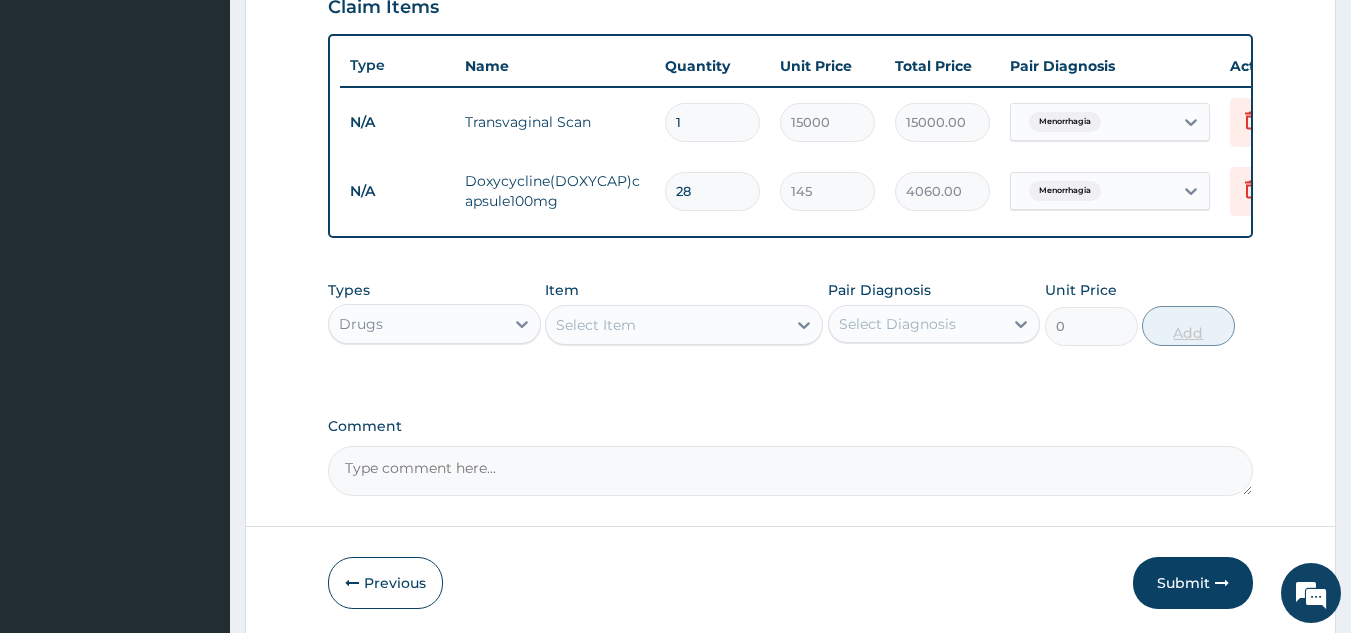 type on "28" 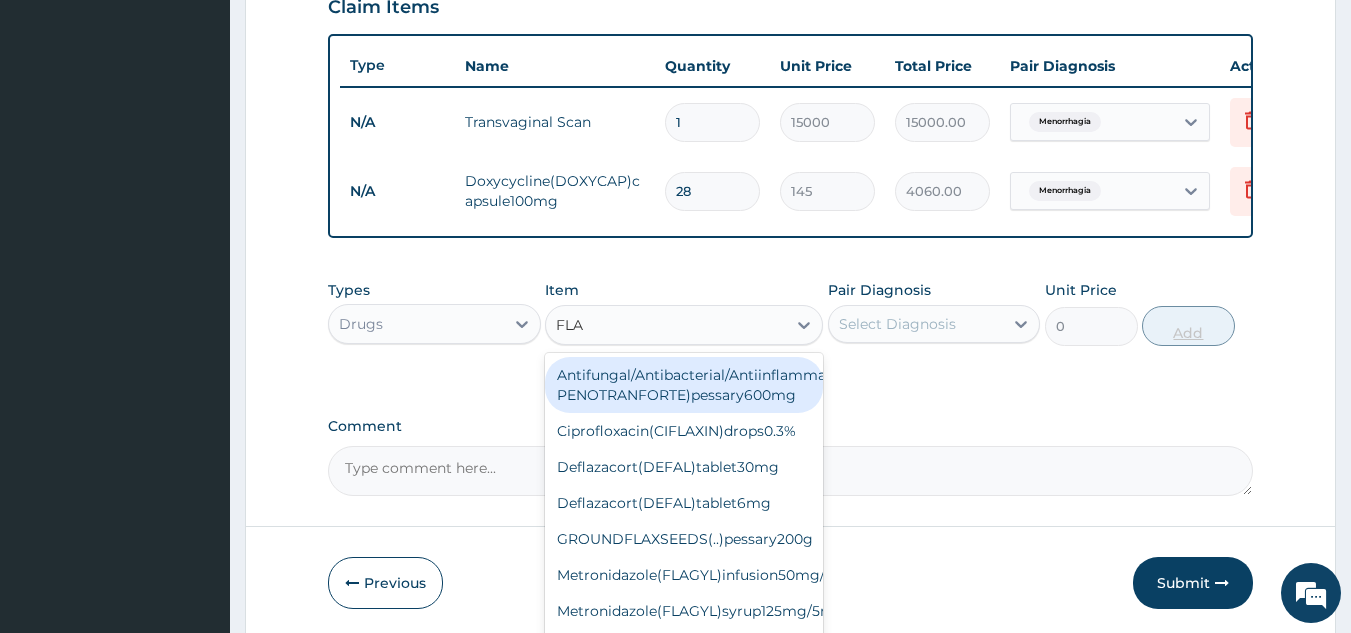 type on "FLAG" 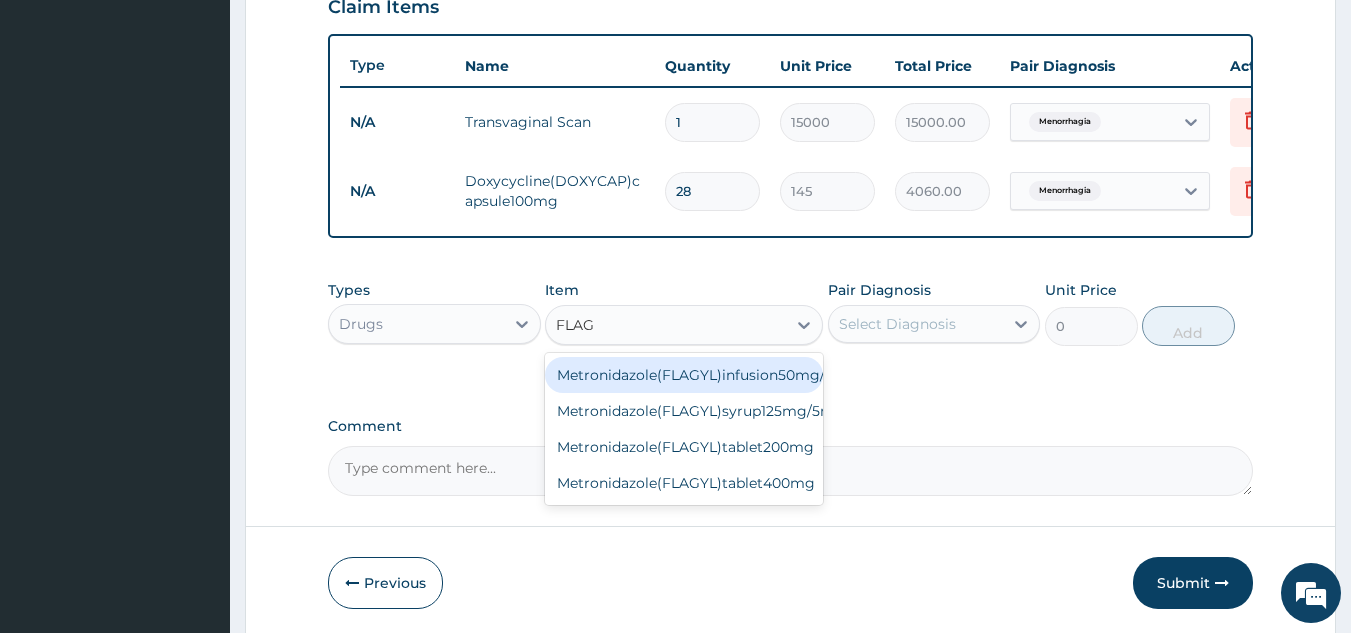 click on "Metronidazole(FLAGYL)tablet200mg" at bounding box center [684, 447] 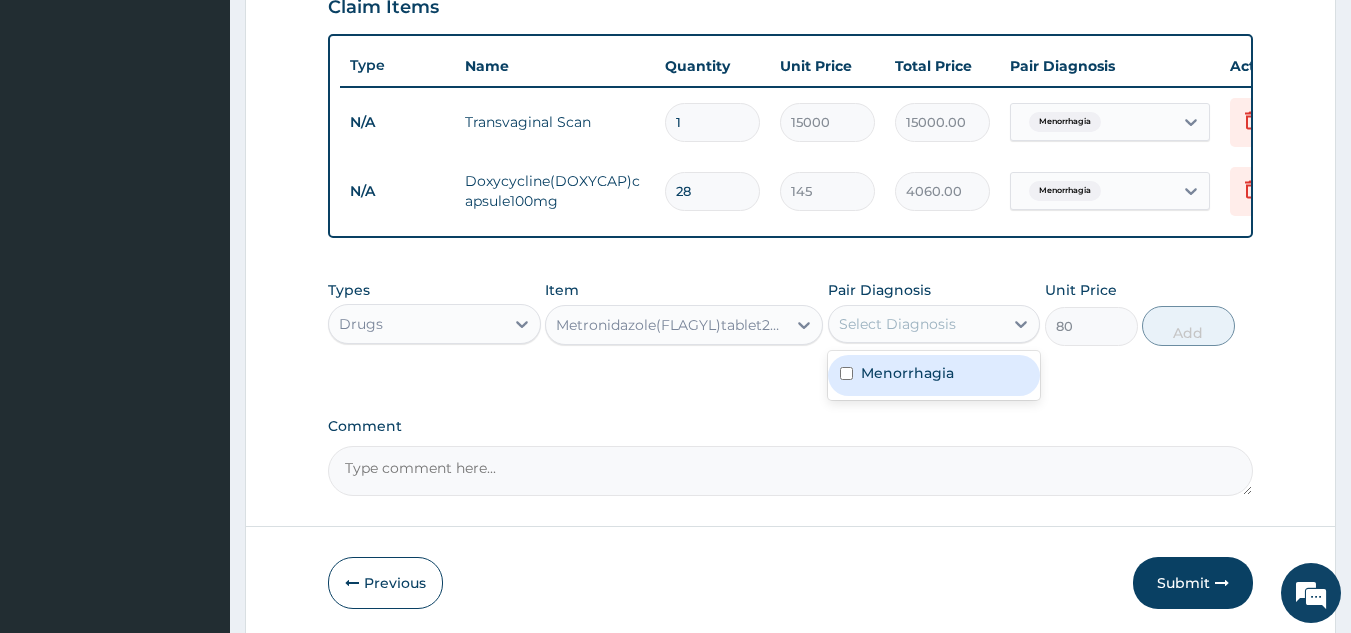 click at bounding box center (846, 373) 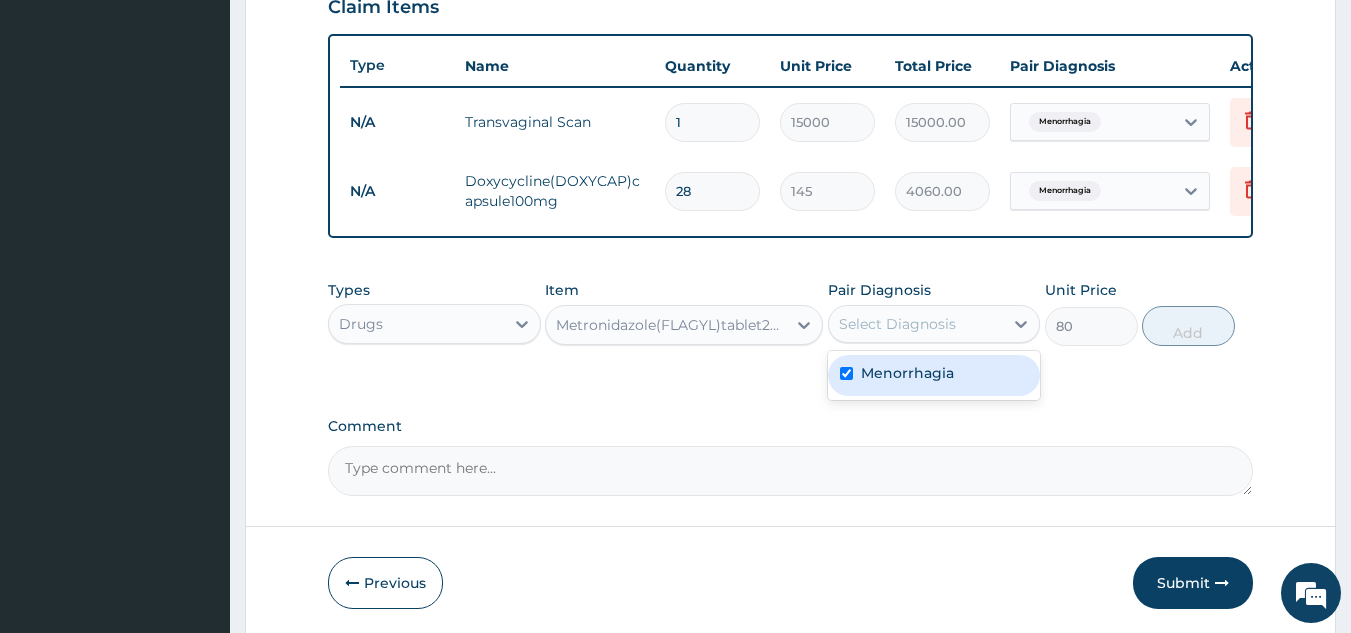 checkbox on "true" 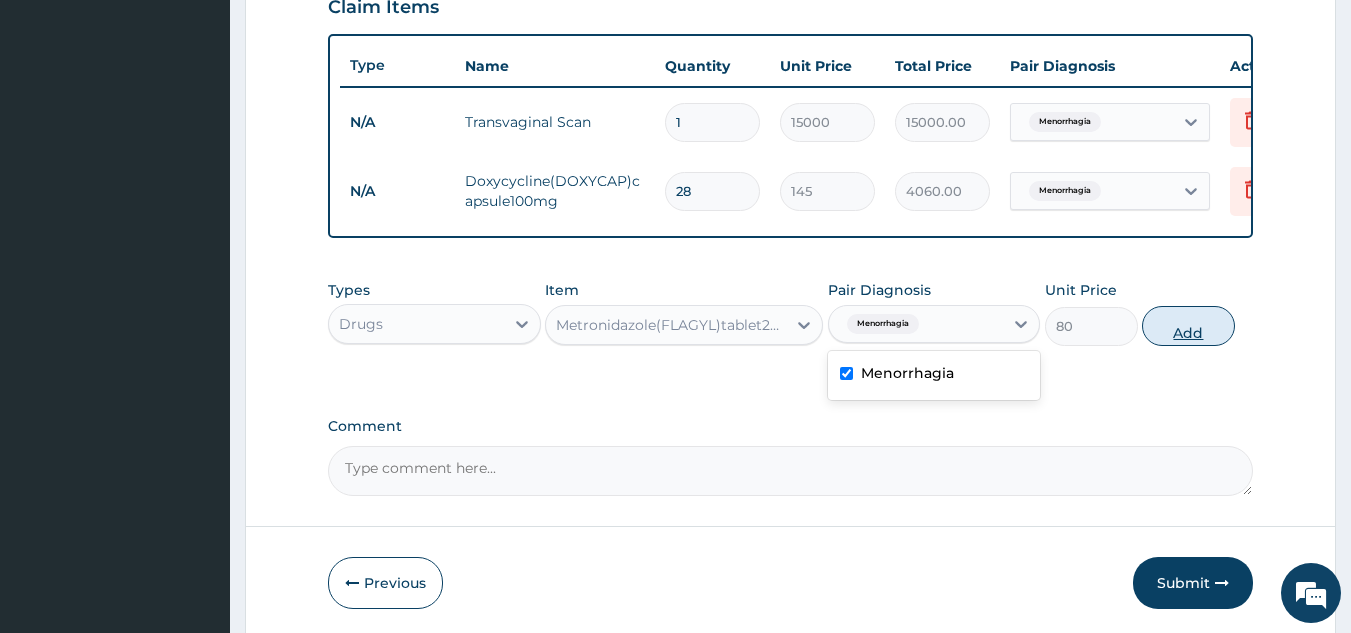 click on "Add" at bounding box center [1188, 326] 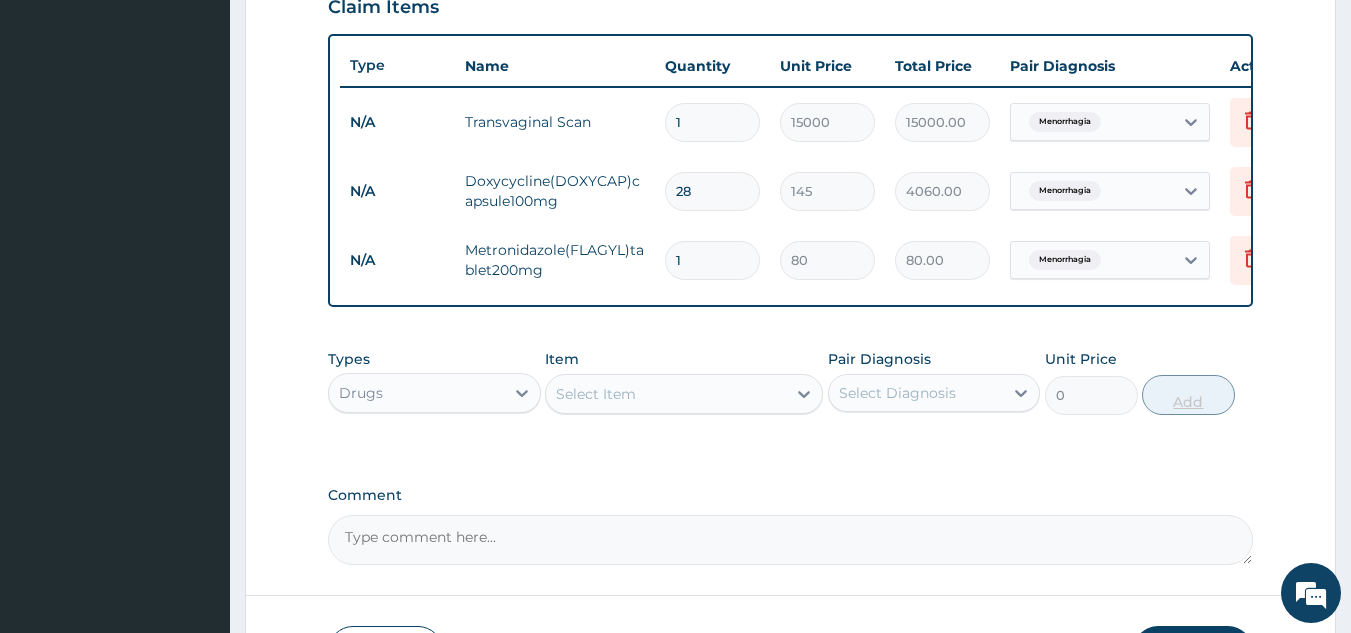 type 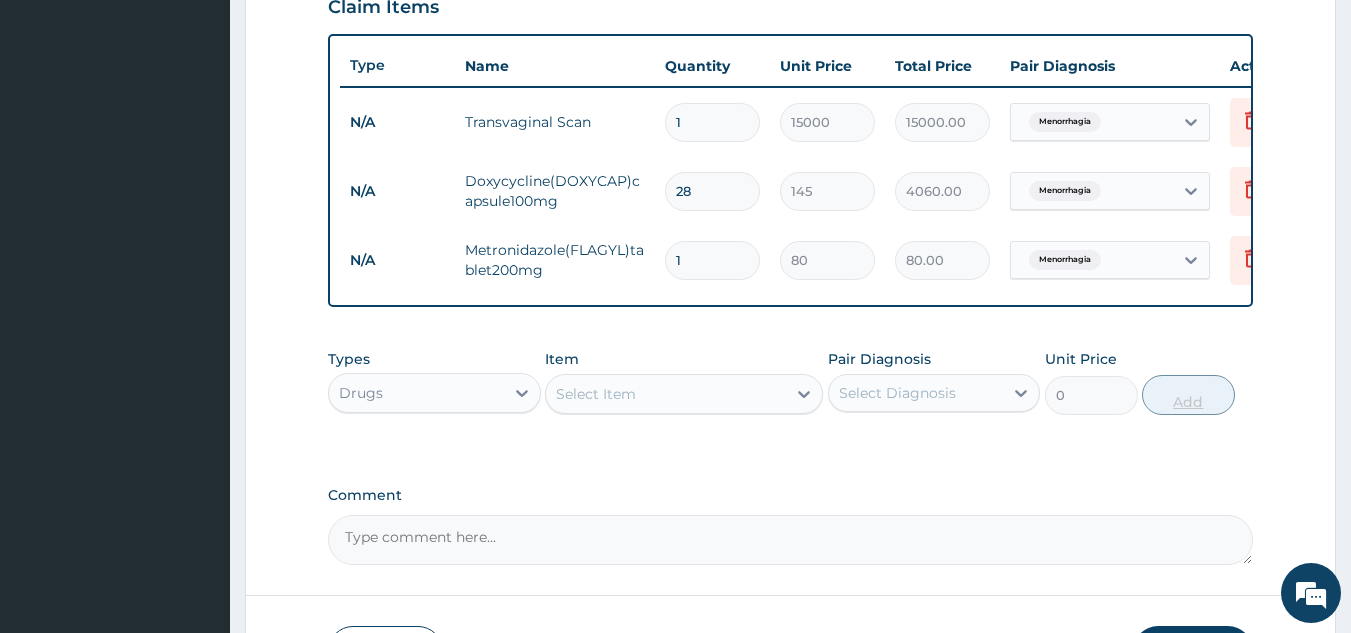 type on "0.00" 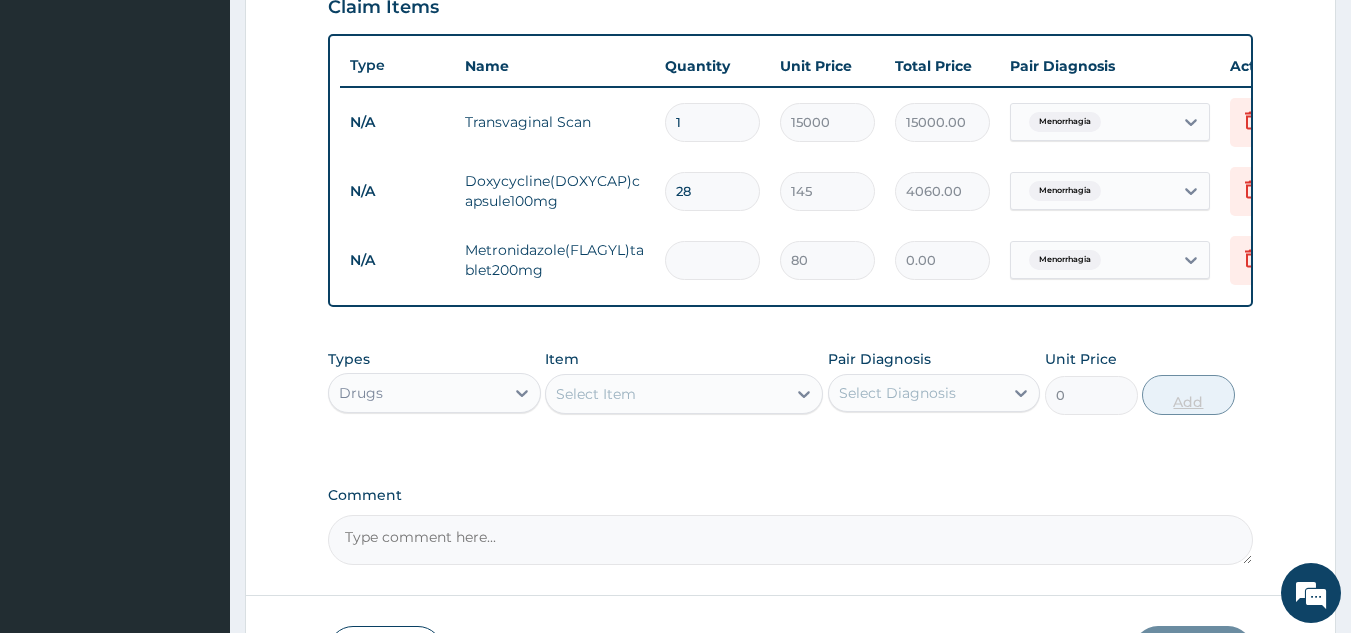 type on "2" 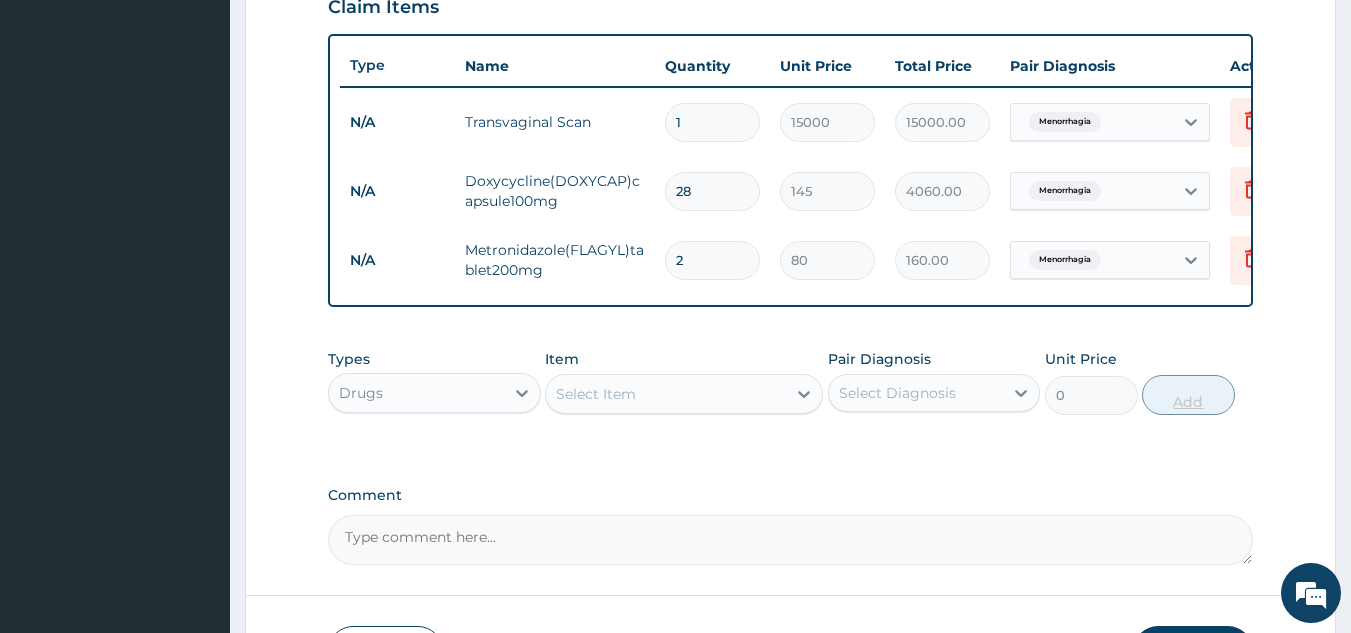 type on "28" 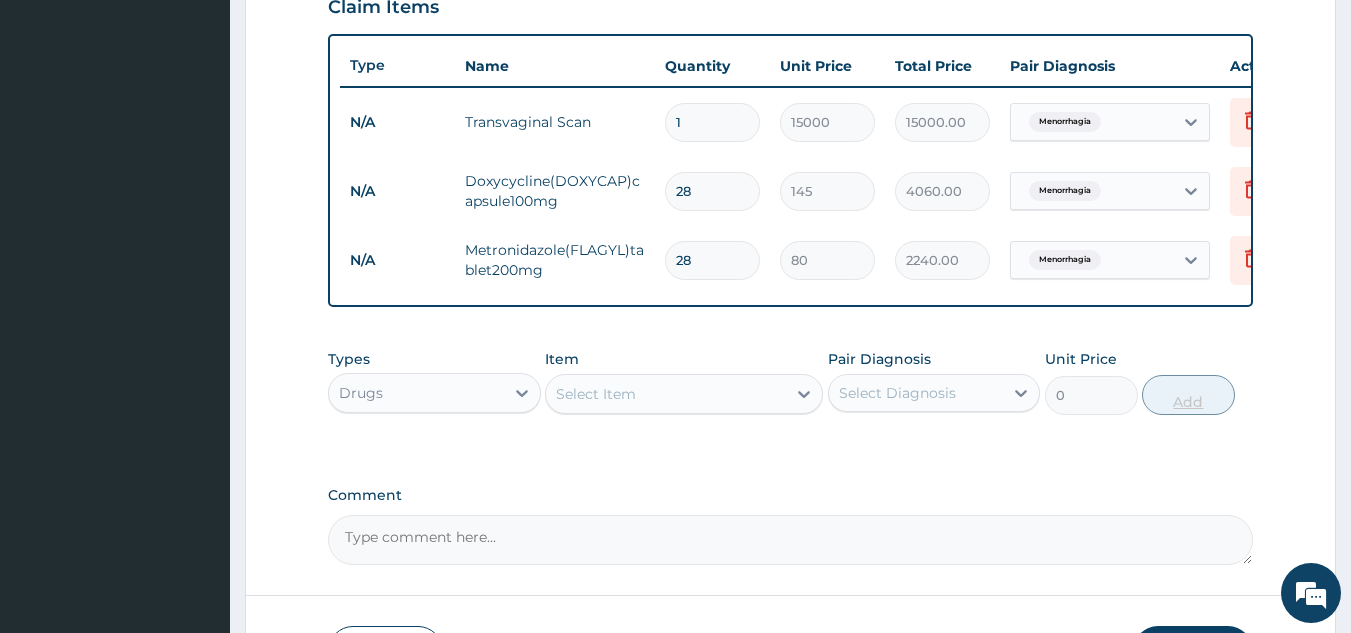 type on "28" 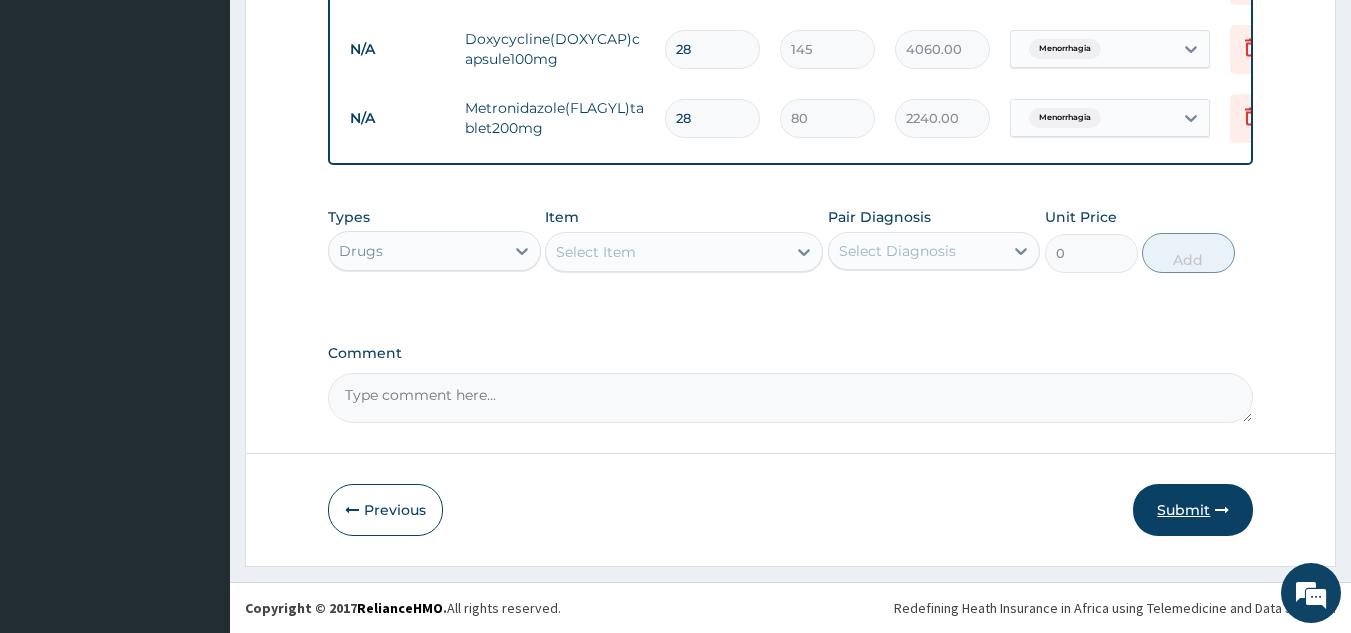 click on "Submit" at bounding box center [1193, 510] 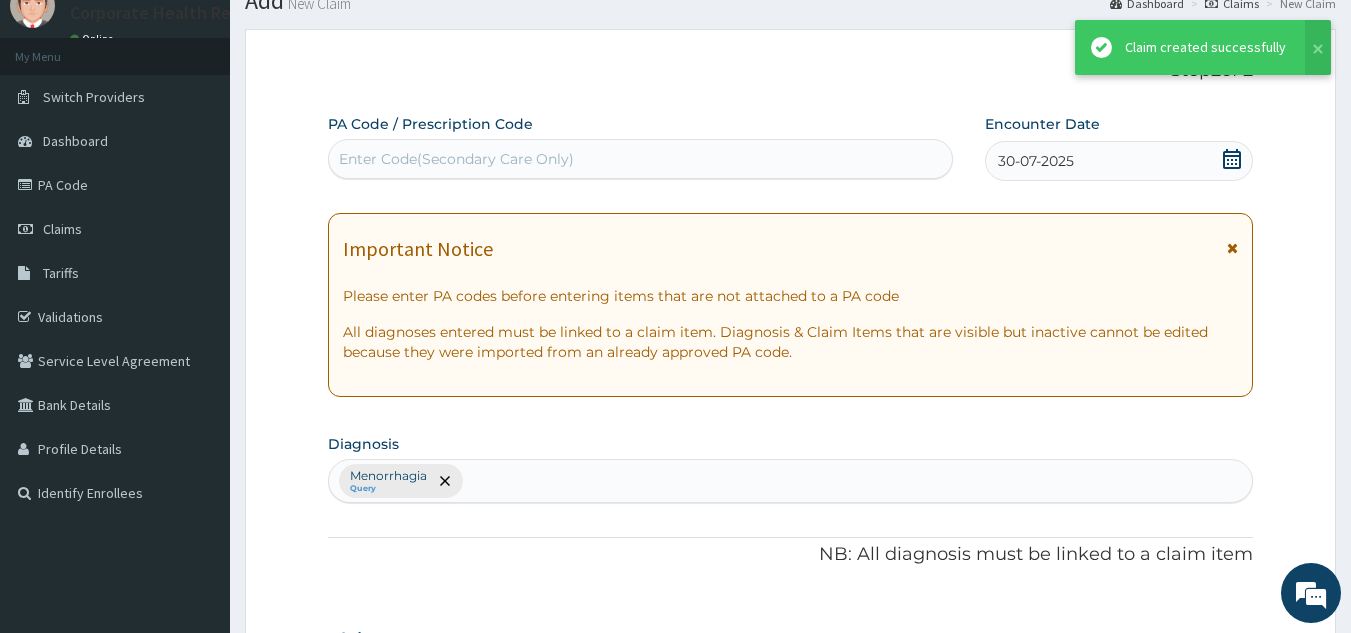 scroll, scrollTop: 867, scrollLeft: 0, axis: vertical 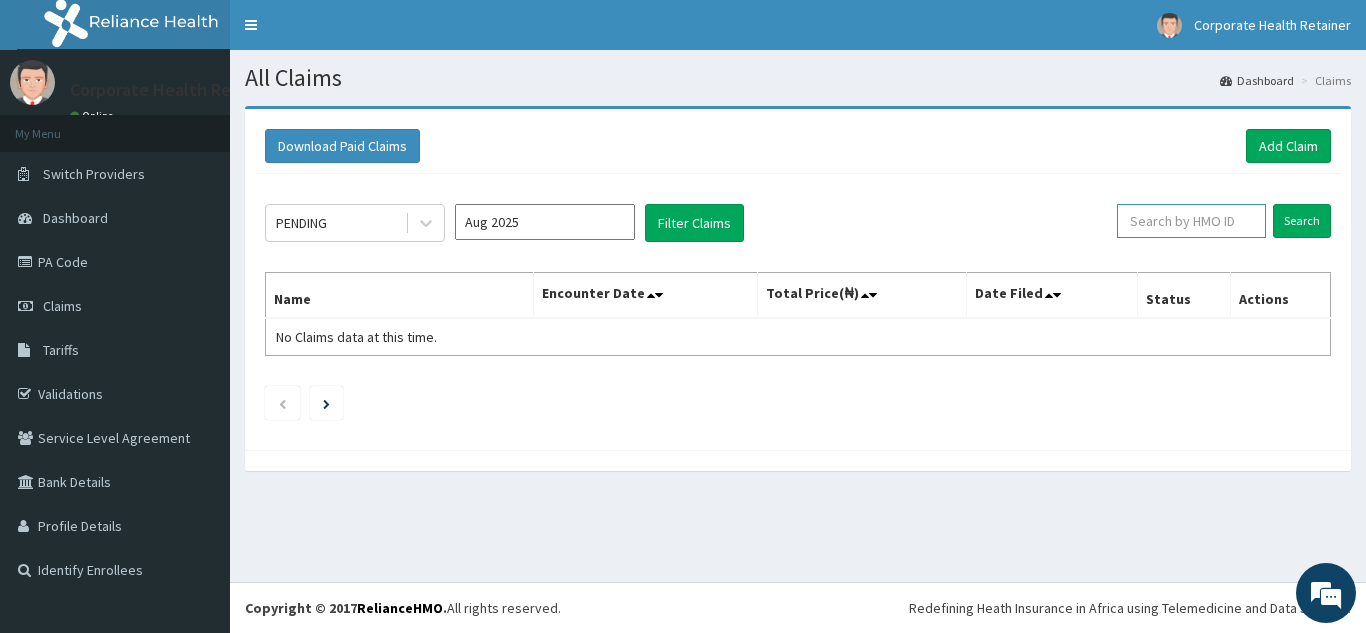 click at bounding box center (1191, 221) 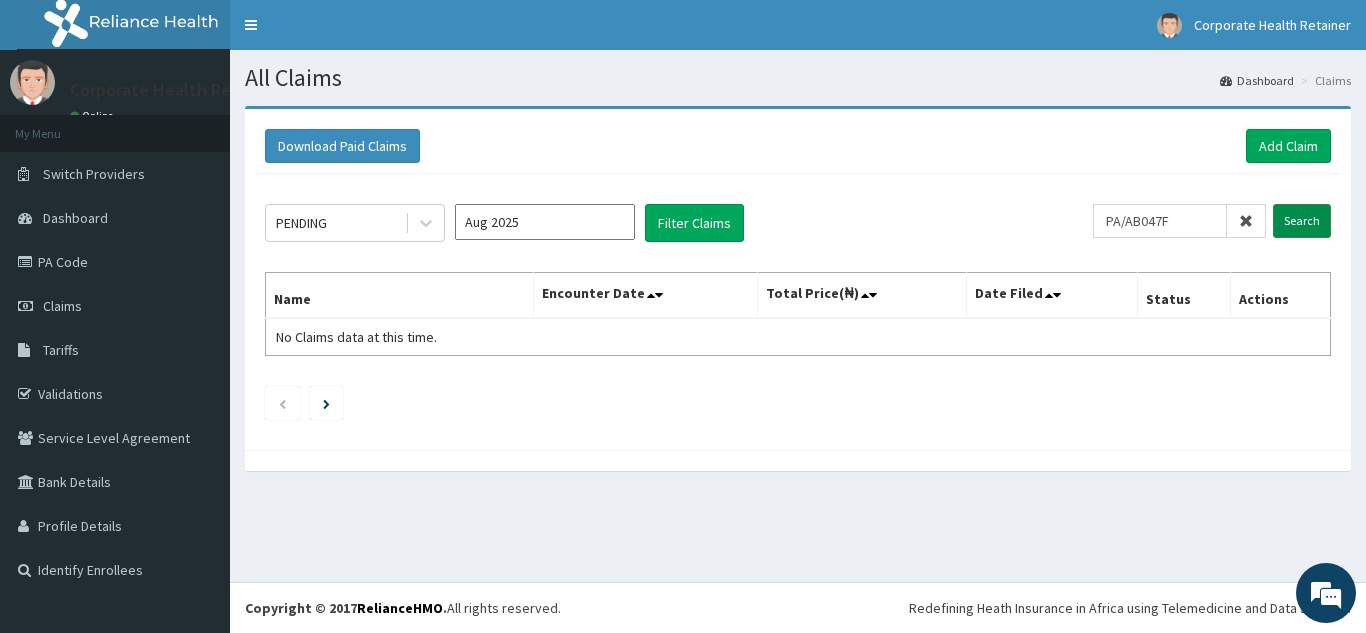 click on "Search" at bounding box center [1302, 221] 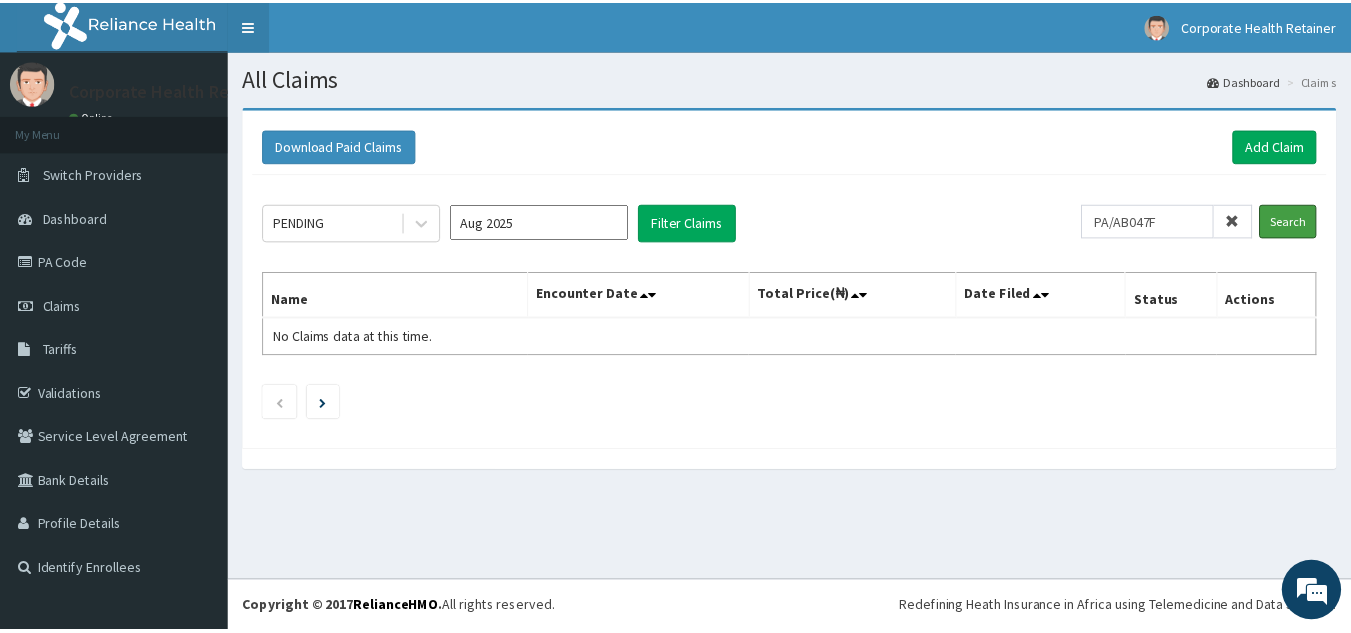 scroll, scrollTop: 0, scrollLeft: 0, axis: both 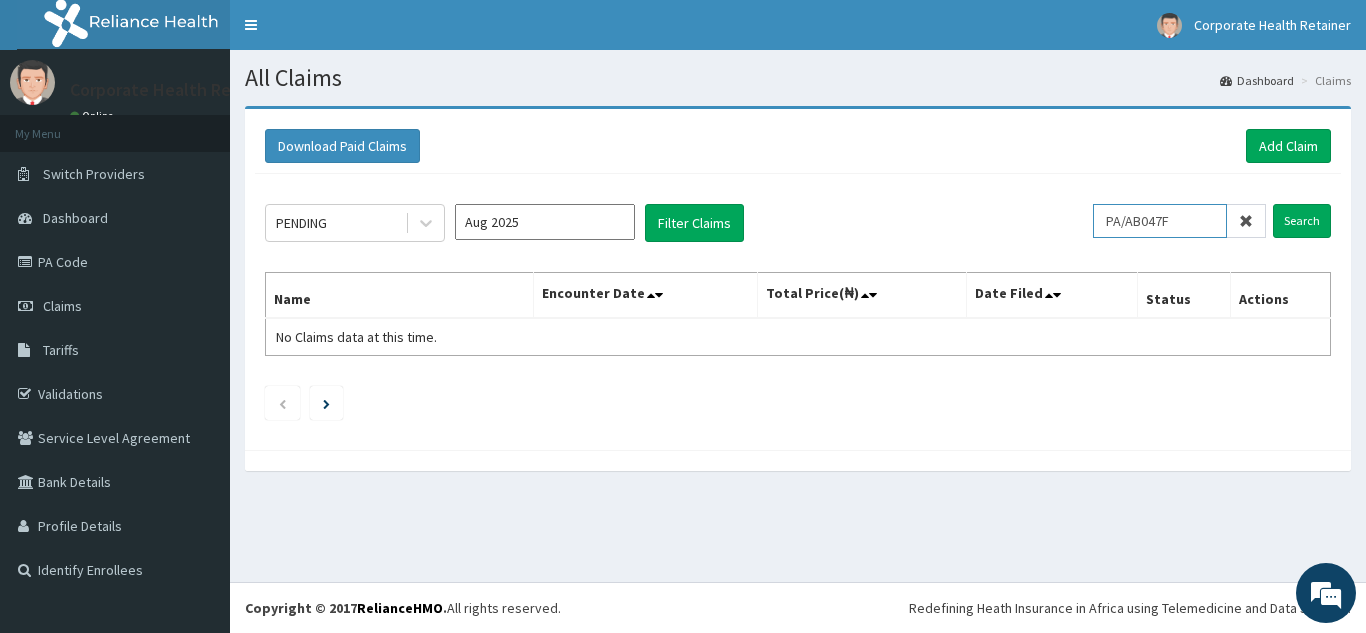 click on "PA/AB047F" at bounding box center (1160, 221) 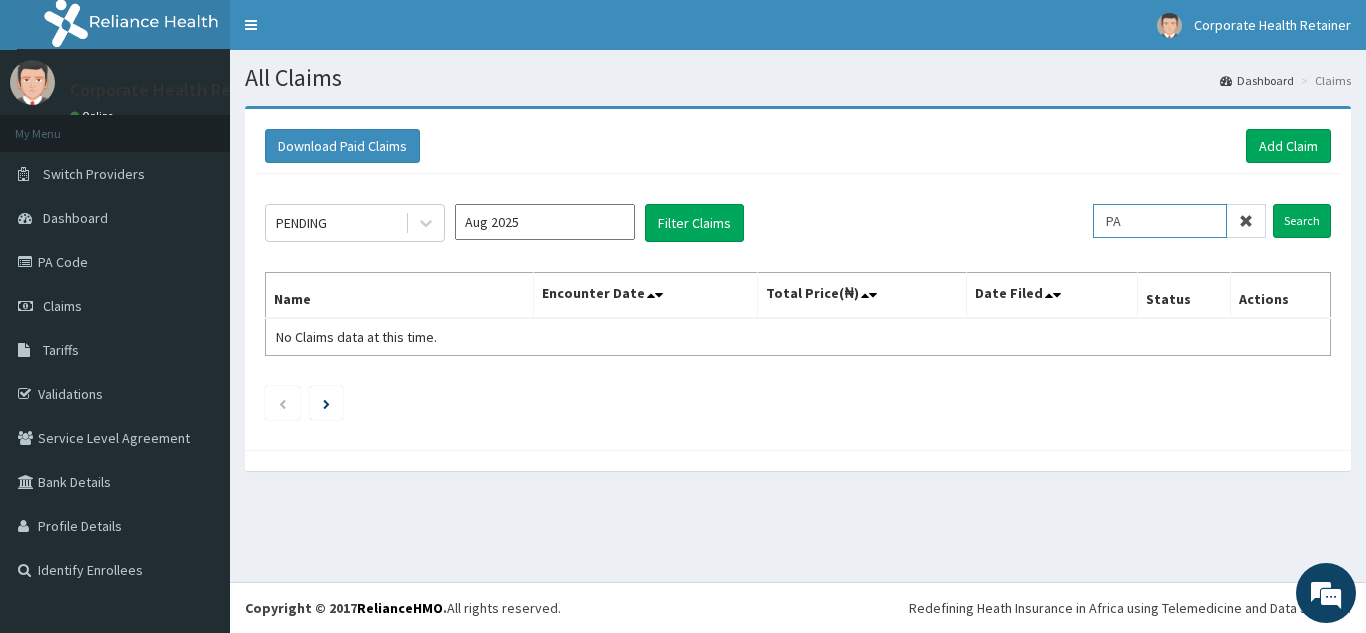 type on "P" 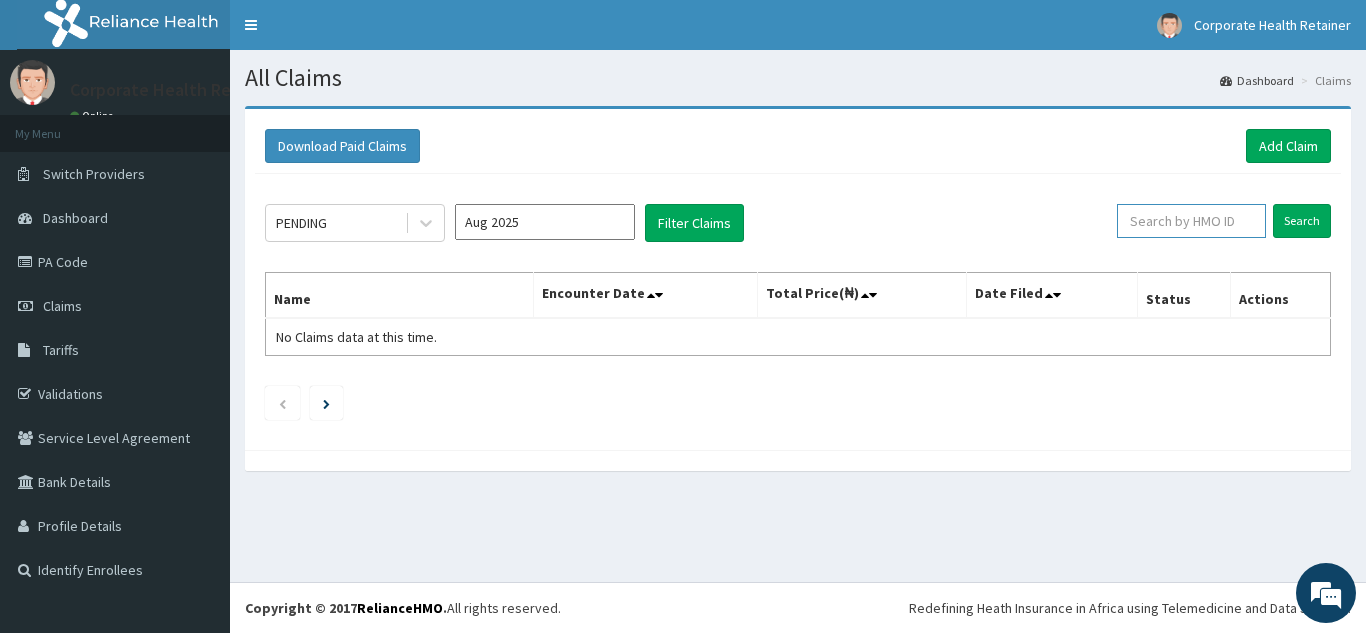 paste on "AFN/10017/B" 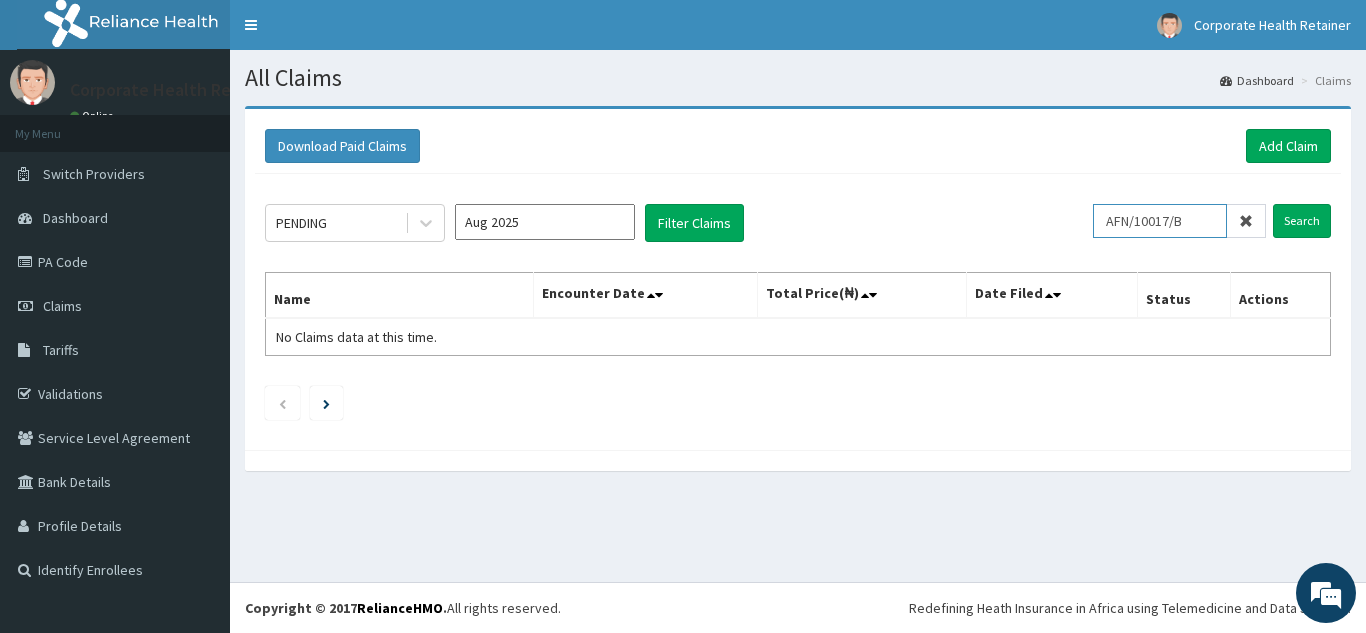 type on "AFN/10017/B" 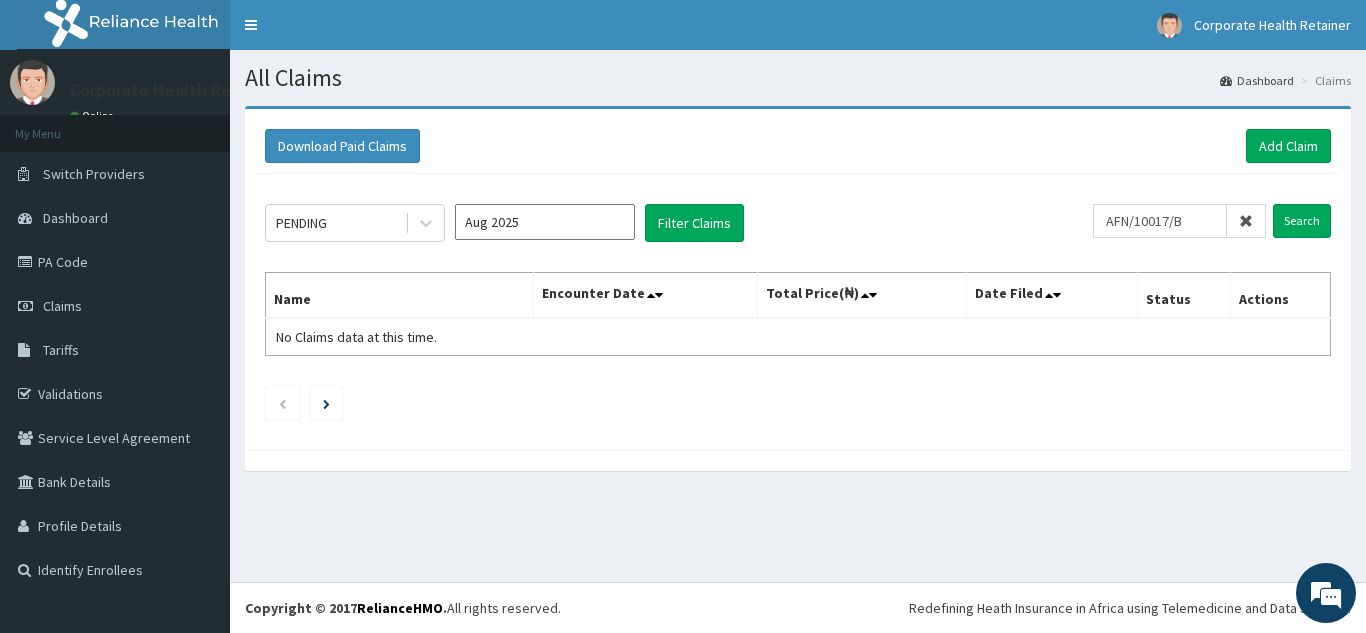 click on "PENDING Aug 2025 Filter Claims AFN/10017/B Search Name Encounter Date Total Price(₦) Date Filed Status Actions No Claims data at this time." 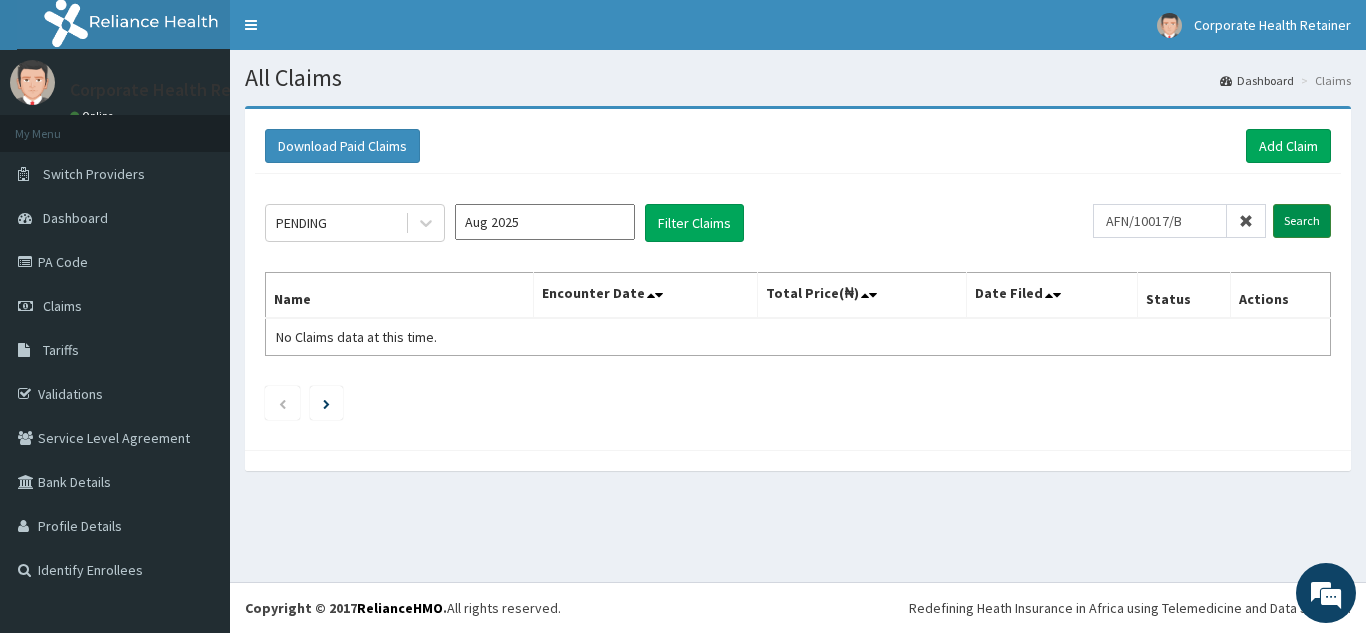 click on "Search" at bounding box center [1302, 221] 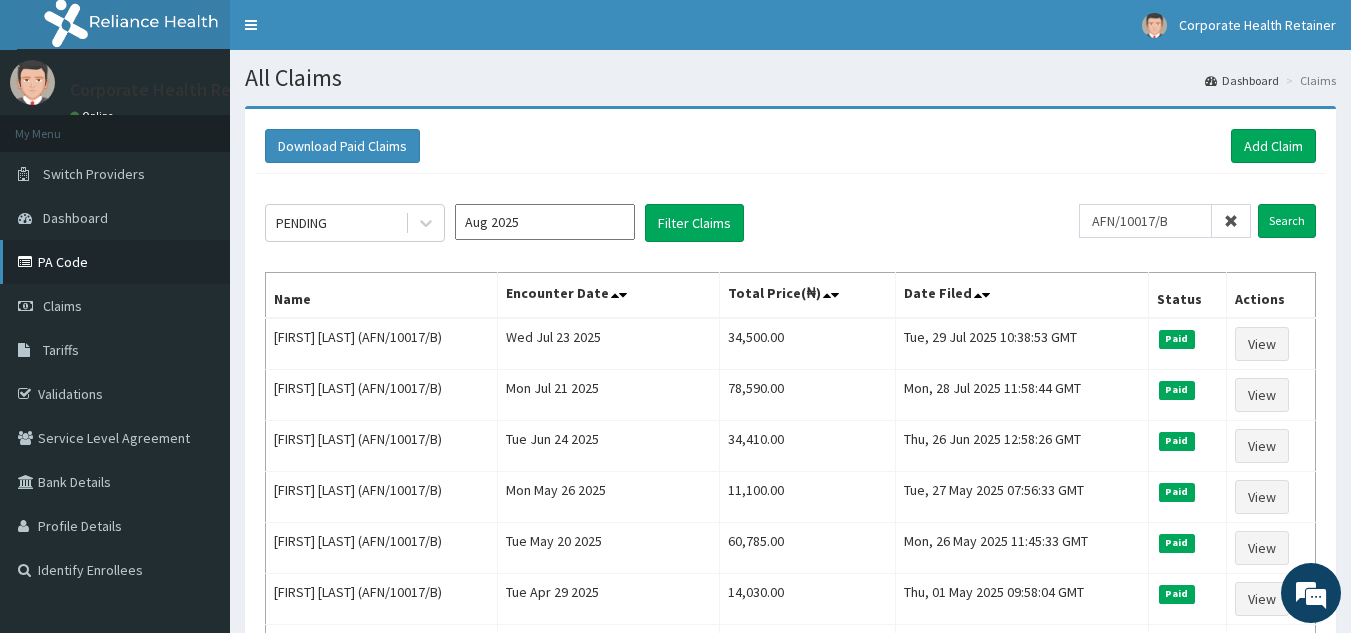 click on "PA Code" at bounding box center [115, 262] 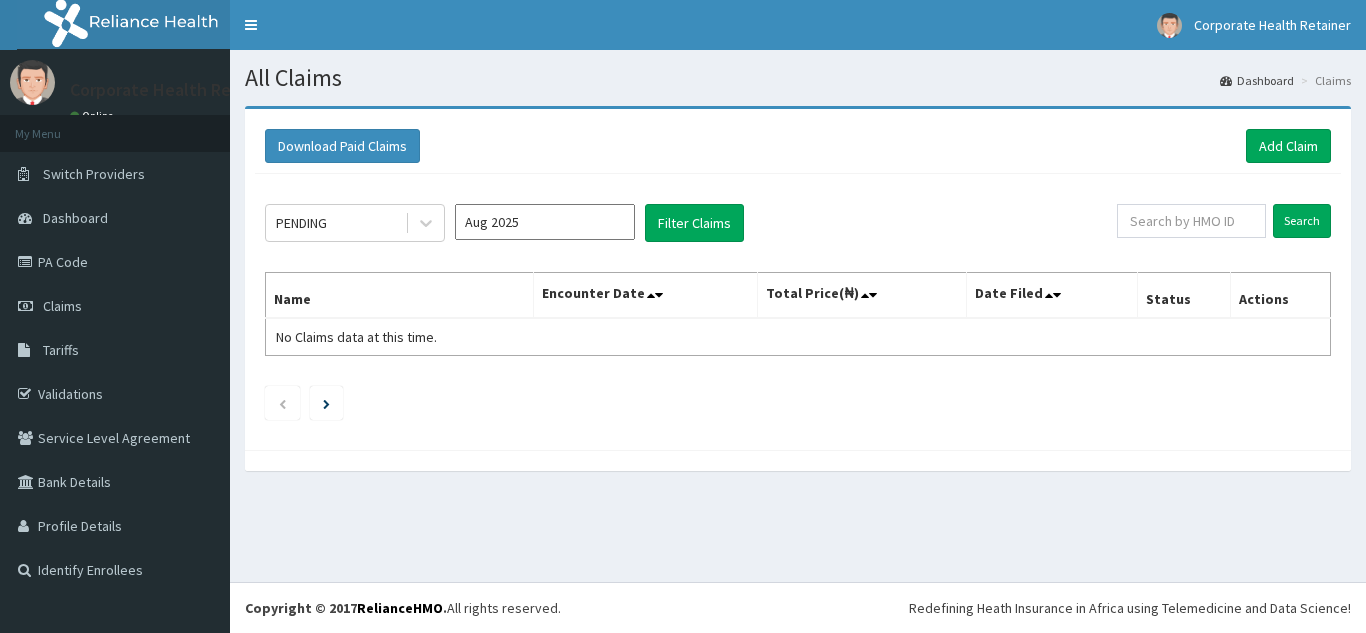 scroll, scrollTop: 0, scrollLeft: 0, axis: both 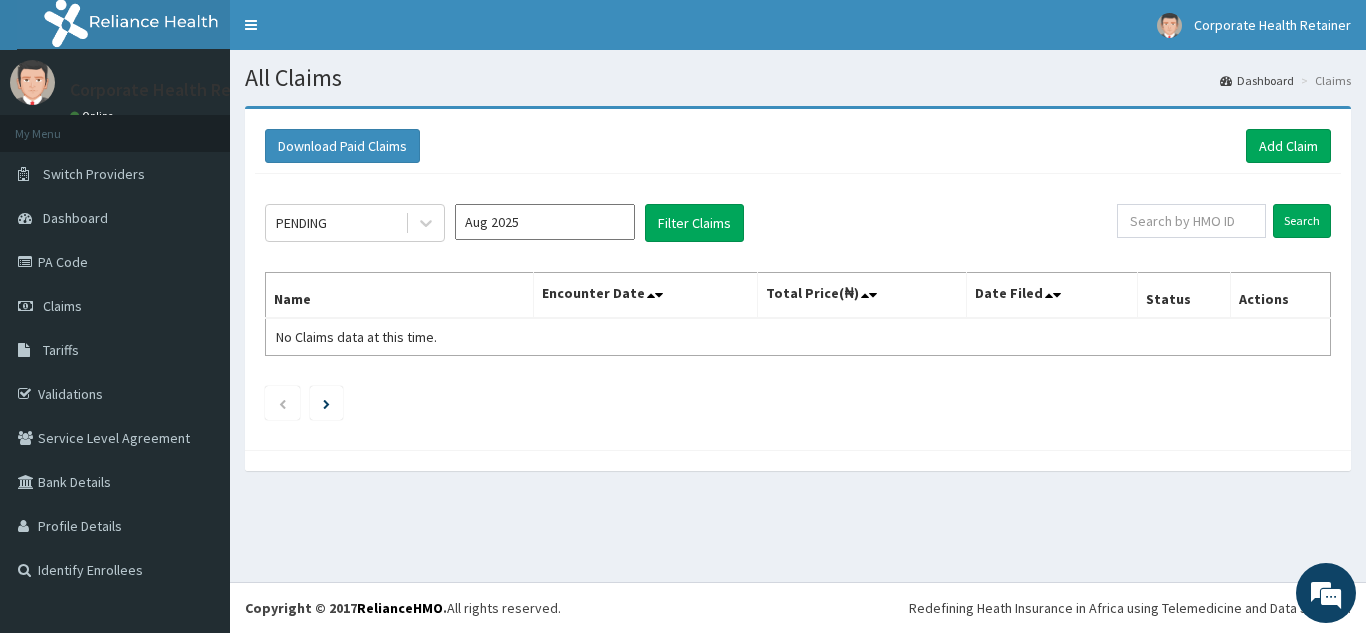 click on "Aug 2025" at bounding box center [545, 222] 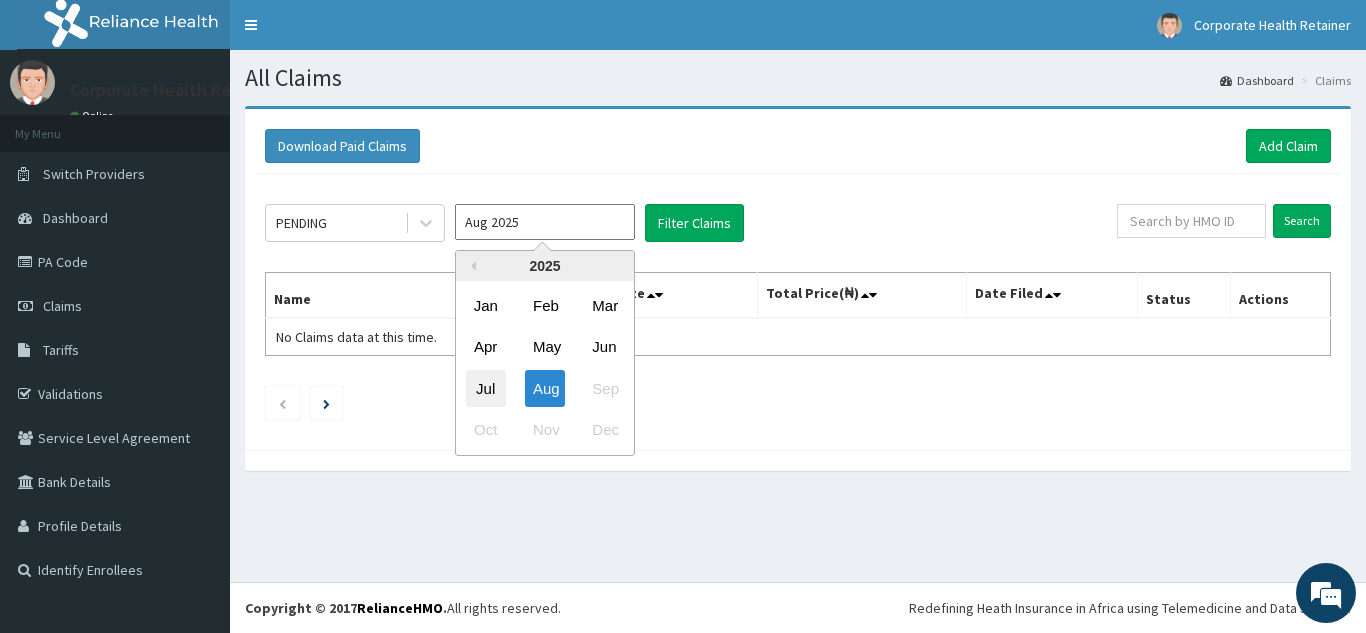 click on "Jul" at bounding box center [486, 388] 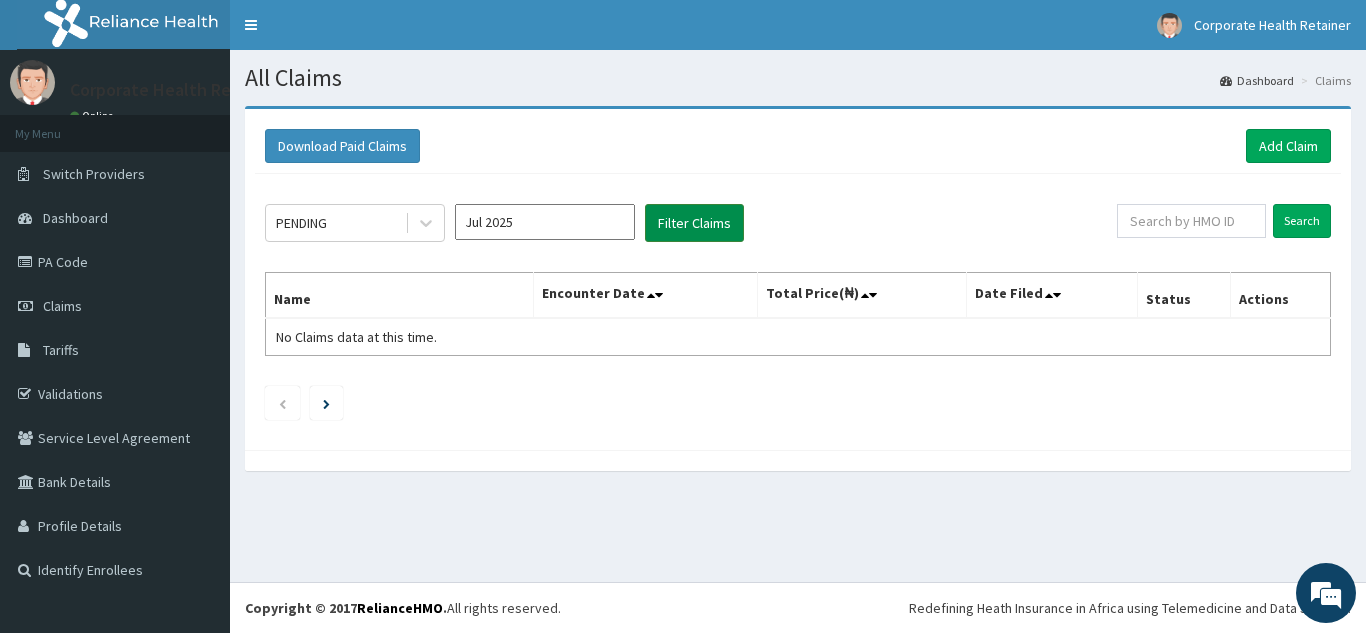 click on "Filter Claims" at bounding box center [694, 223] 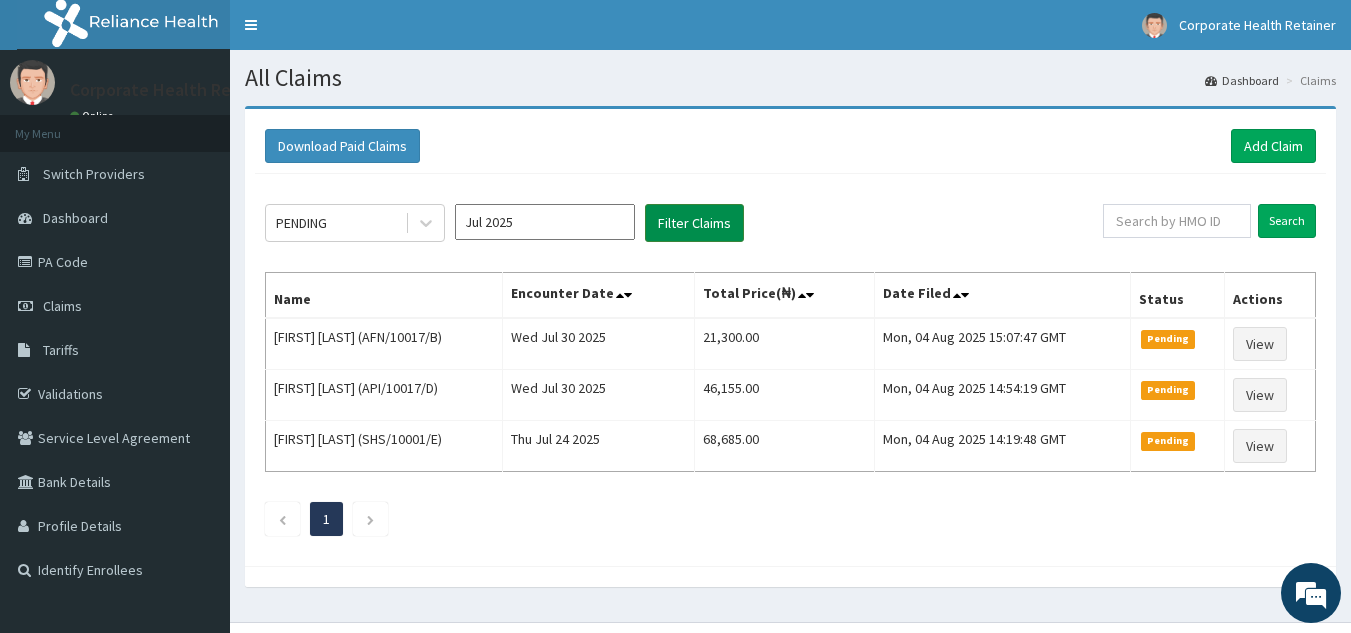 scroll, scrollTop: 0, scrollLeft: 0, axis: both 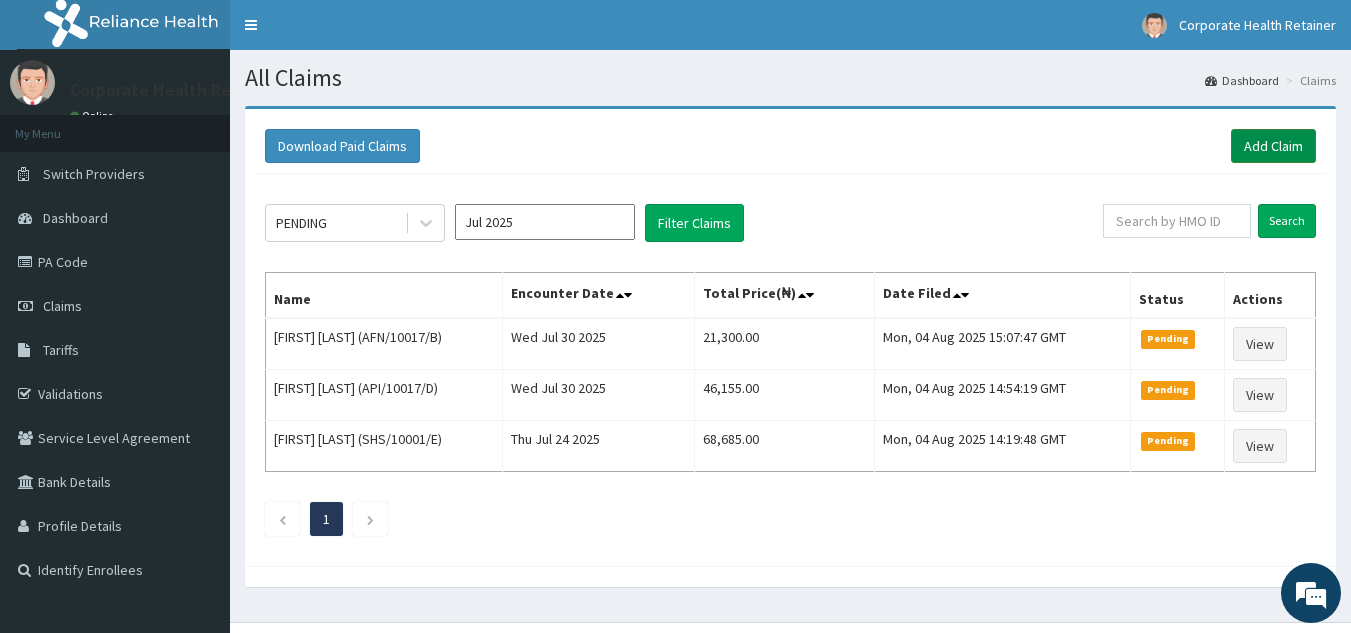 click on "Add Claim" at bounding box center (1273, 146) 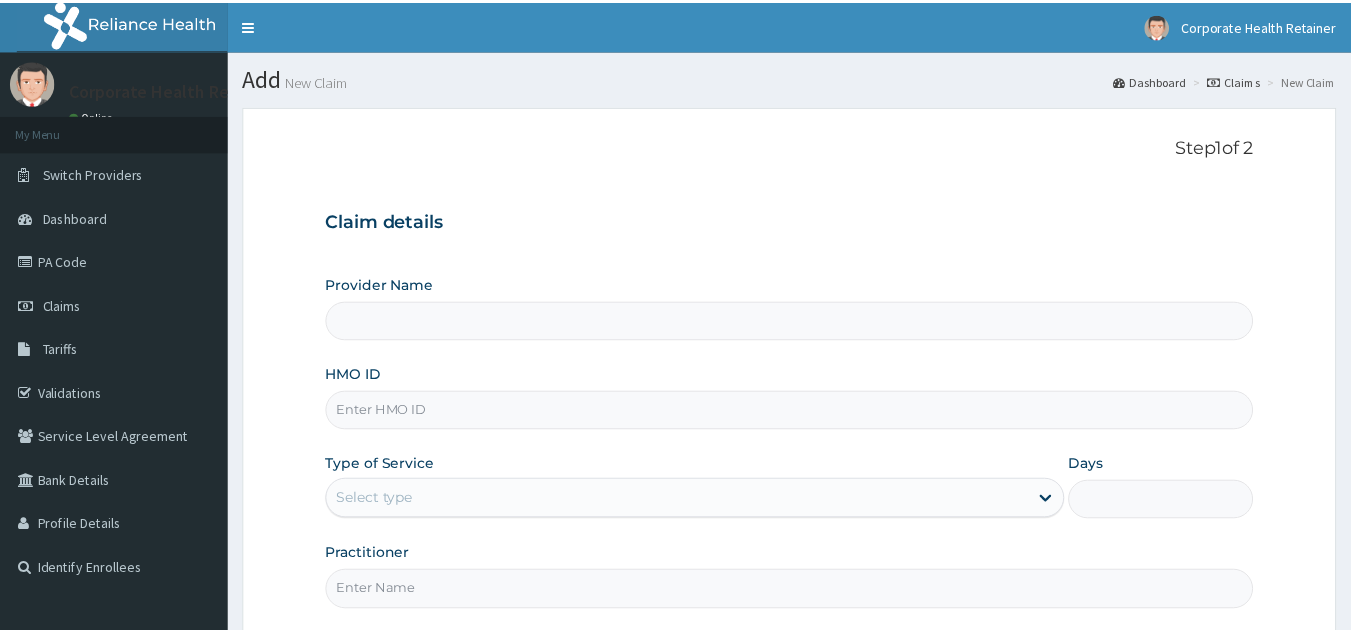 scroll, scrollTop: 0, scrollLeft: 0, axis: both 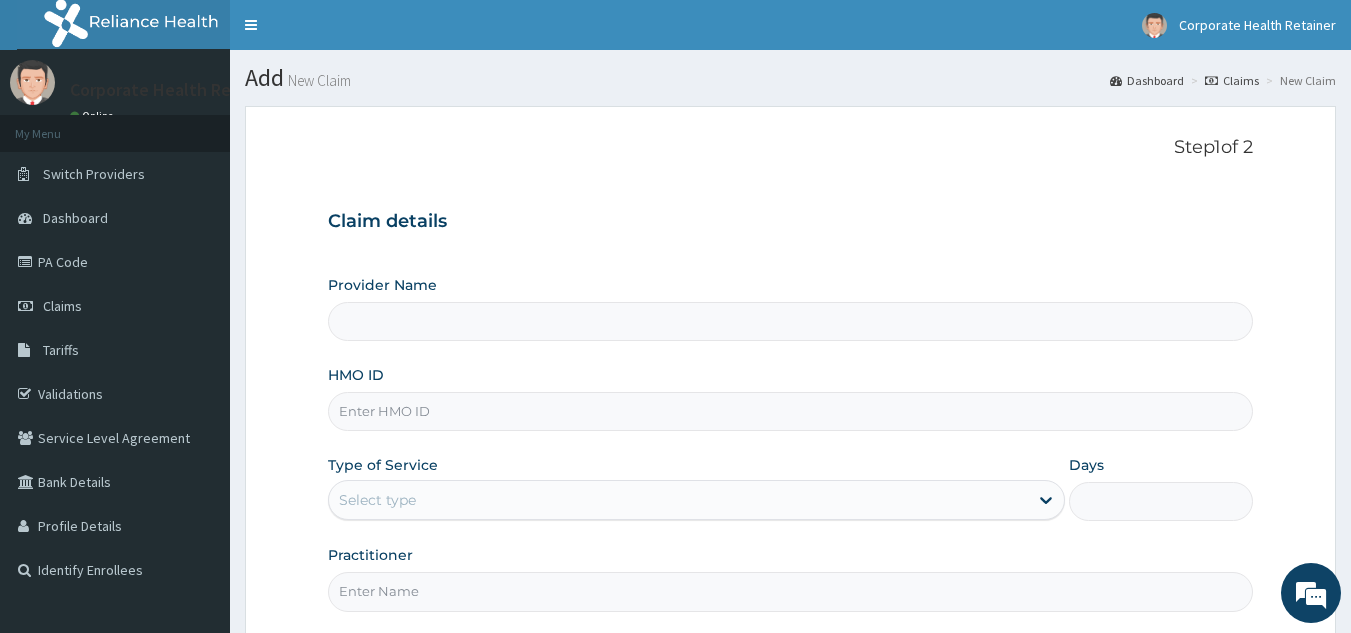 click on "HMO ID" at bounding box center [791, 411] 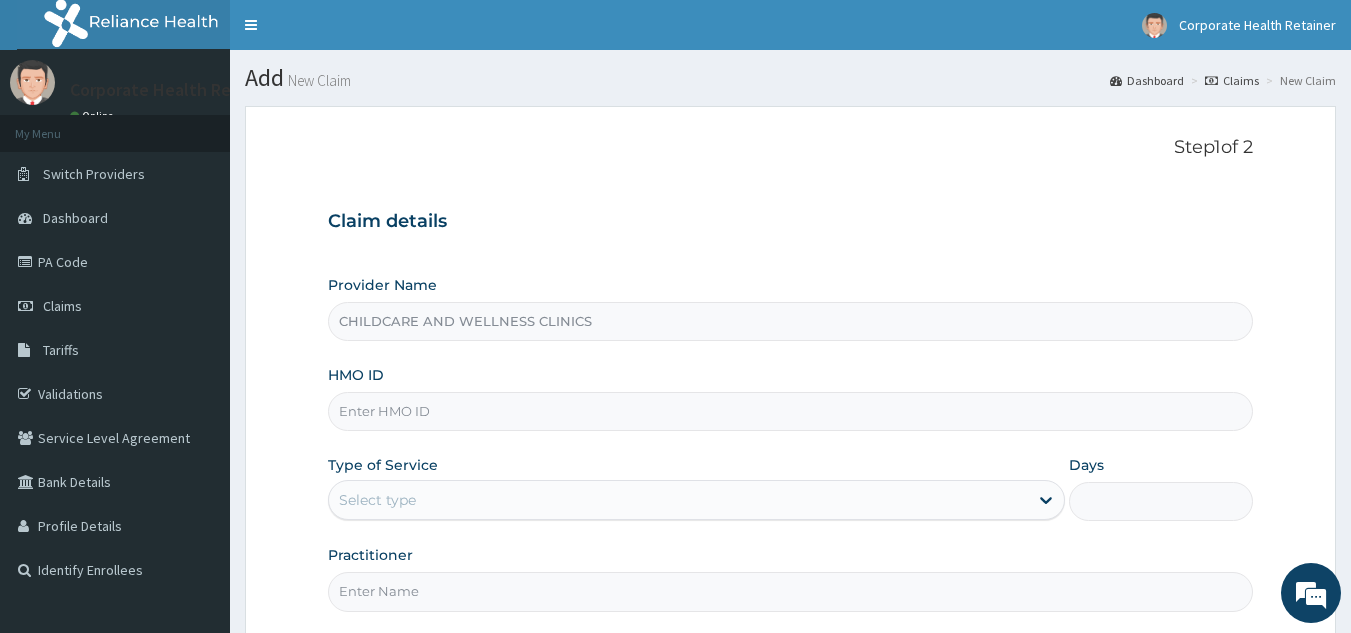 scroll, scrollTop: 0, scrollLeft: 0, axis: both 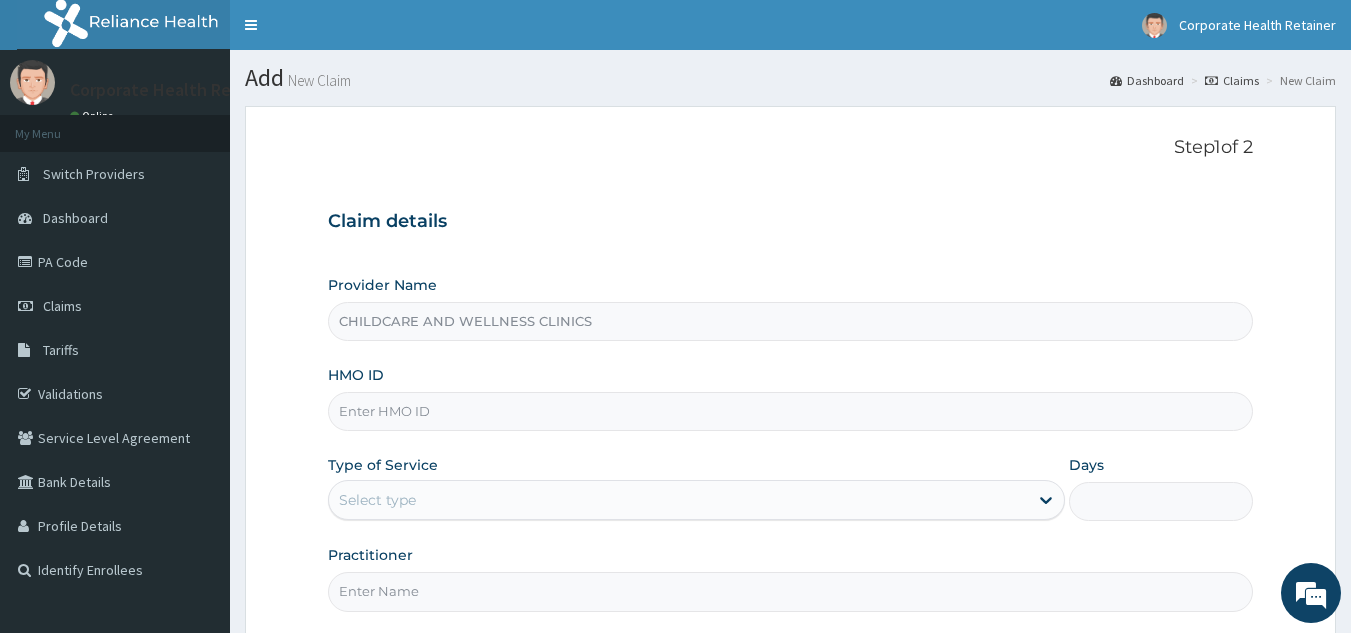 click on "HMO ID" at bounding box center (791, 411) 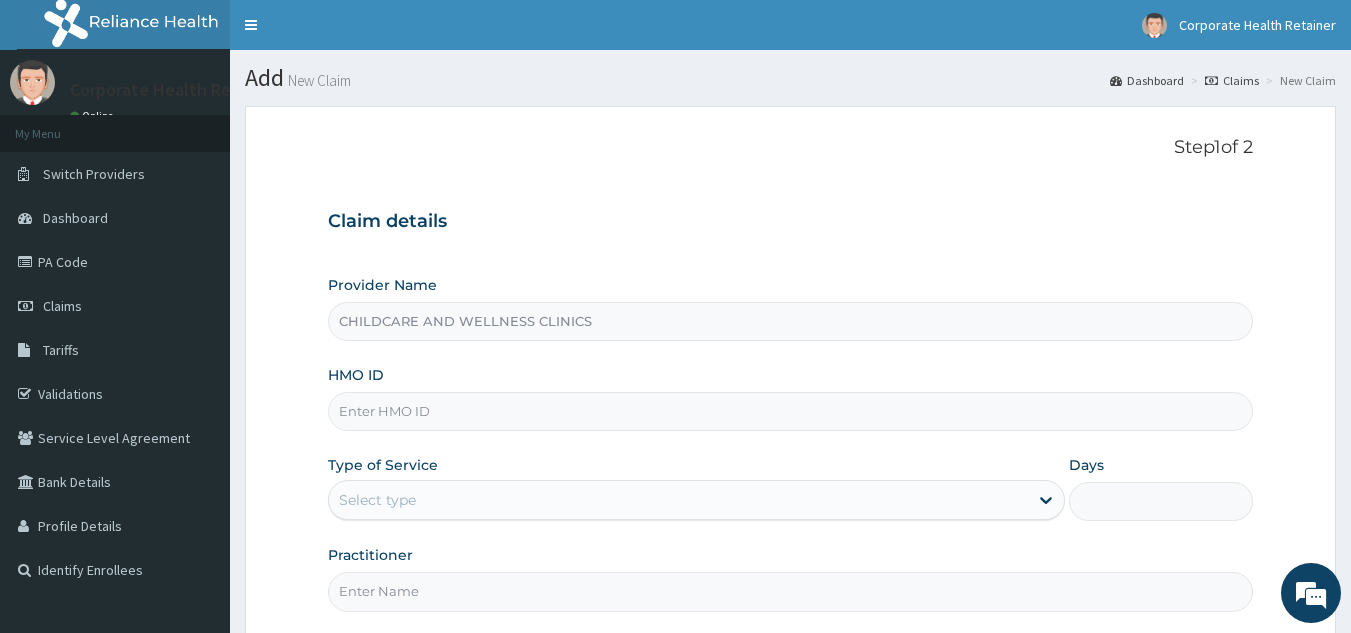 paste on "AFN/10017/C" 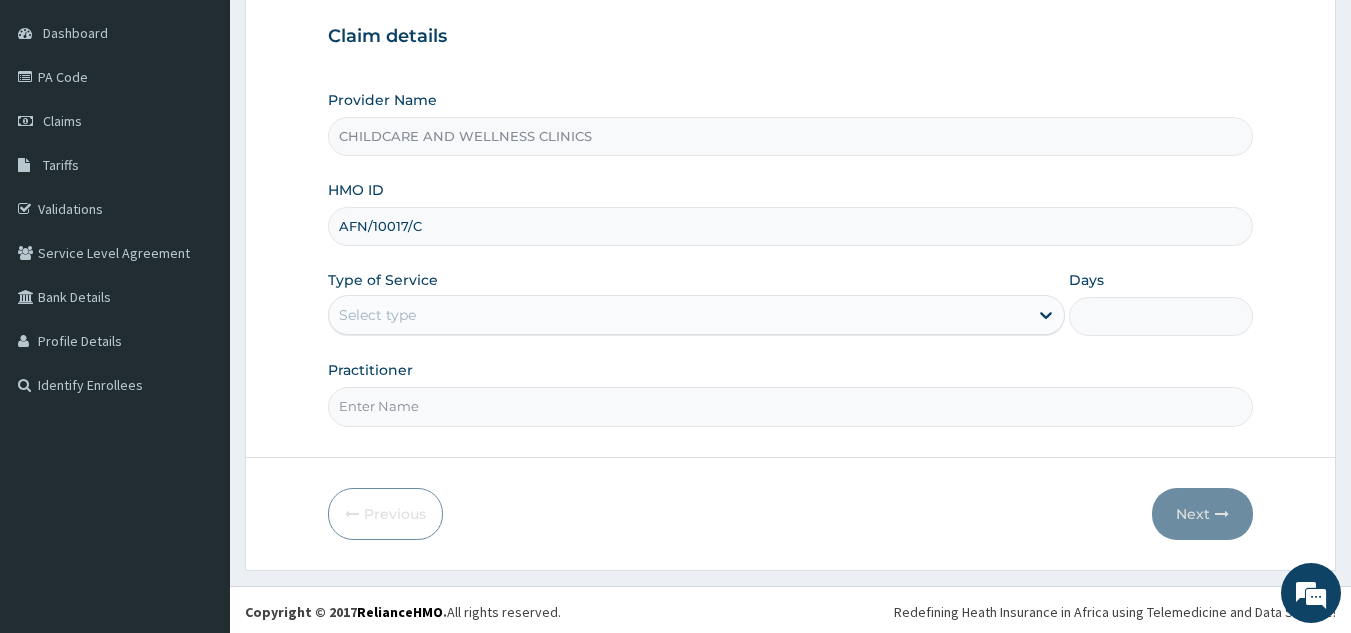 scroll, scrollTop: 189, scrollLeft: 0, axis: vertical 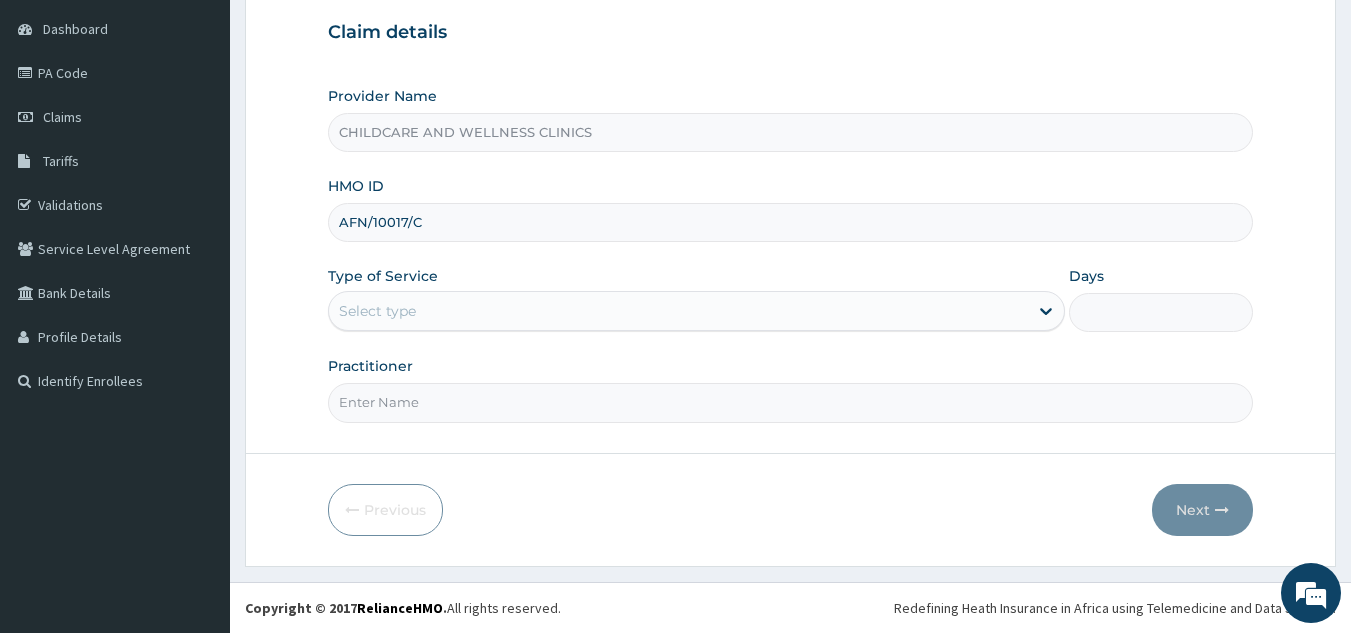 type on "AFN/10017/C" 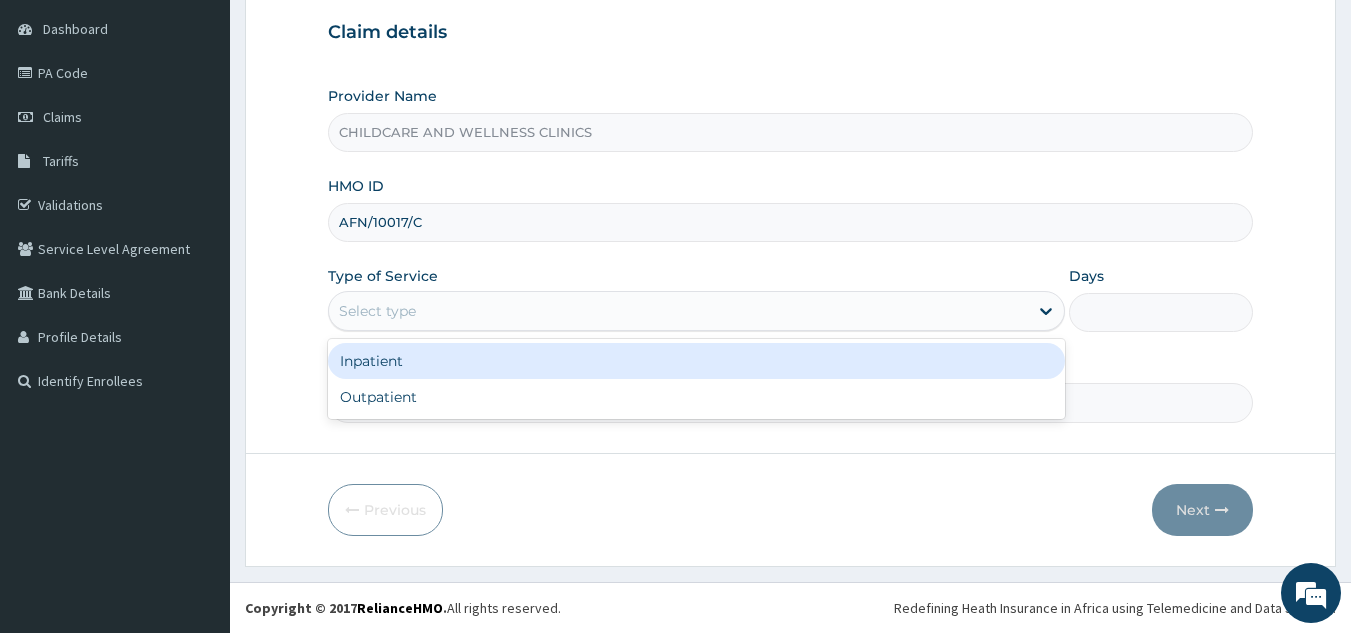 click on "Outpatient" at bounding box center [696, 397] 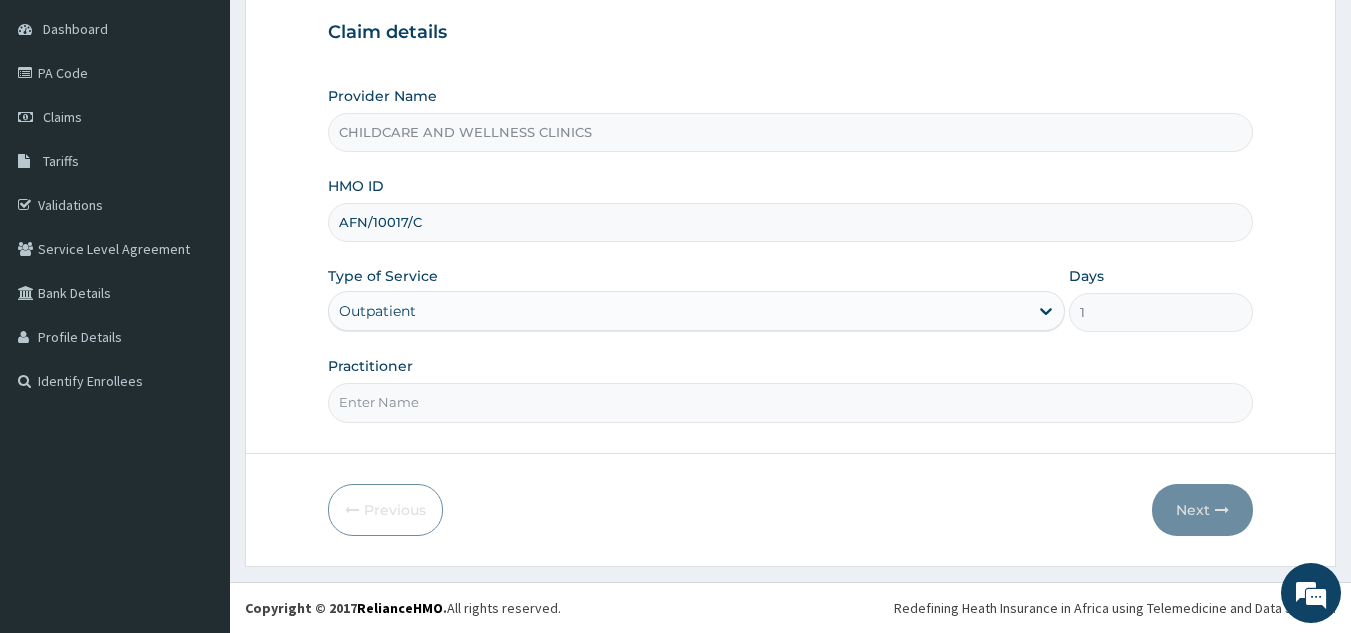 click on "Practitioner" at bounding box center (791, 402) 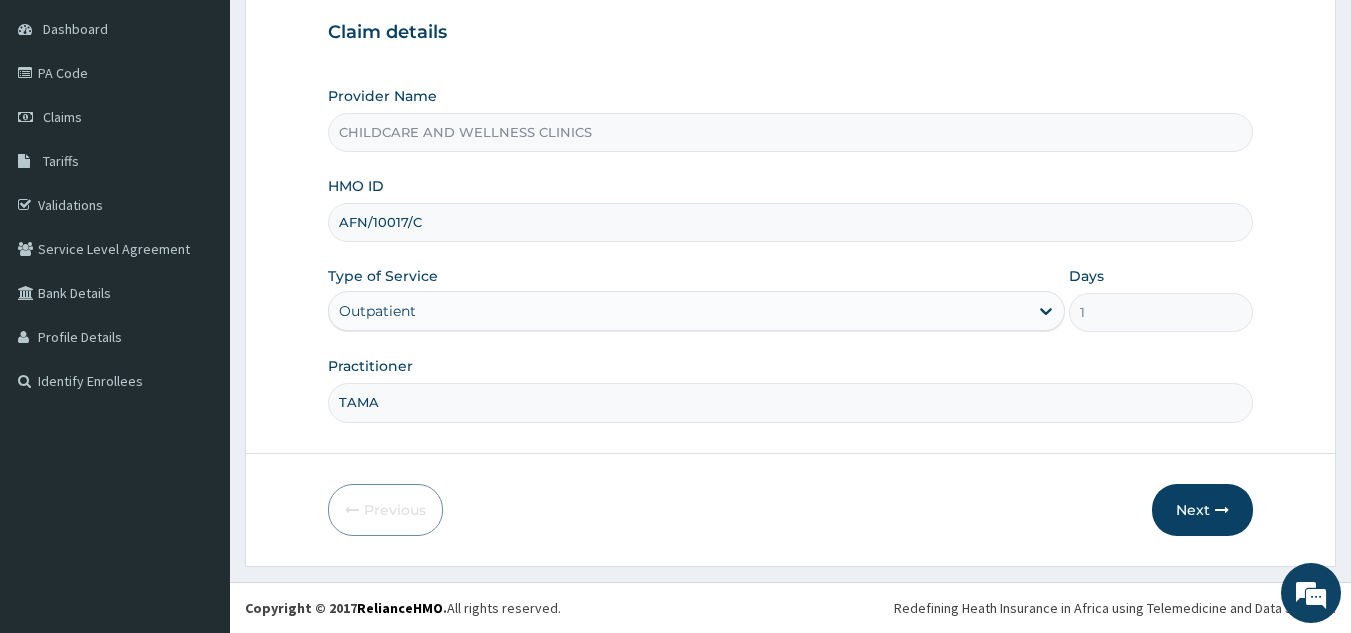 type on "TAMAR" 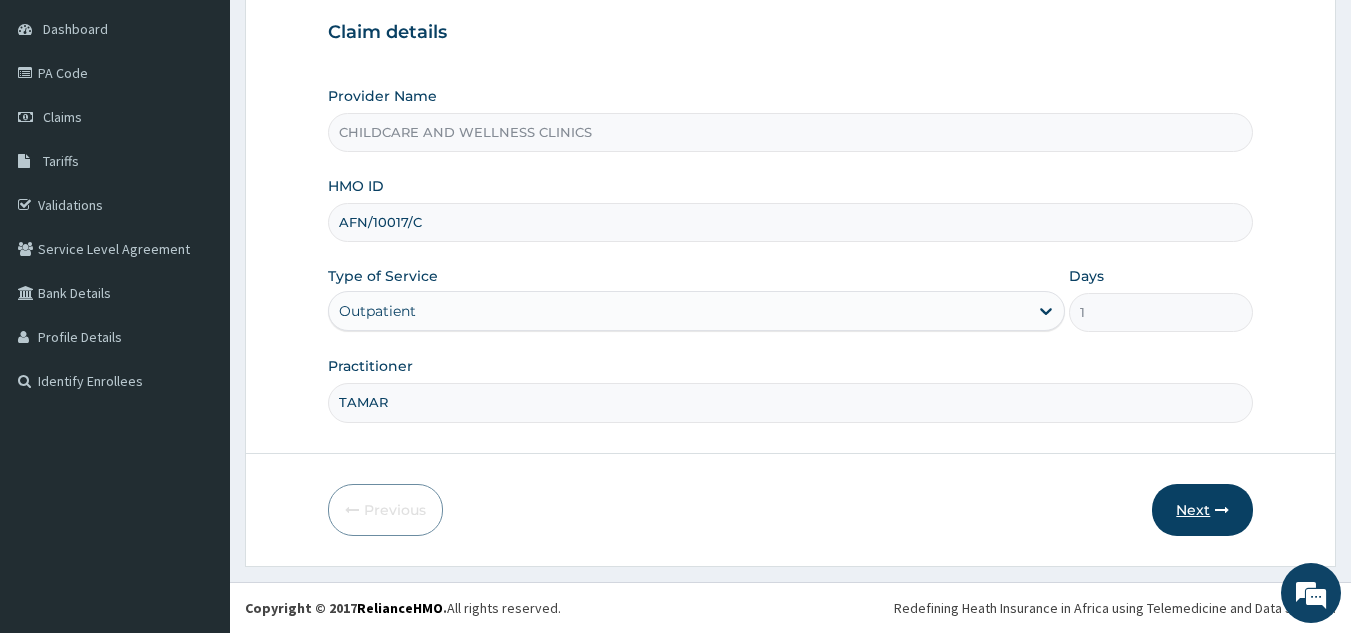 click on "Next" at bounding box center (1202, 510) 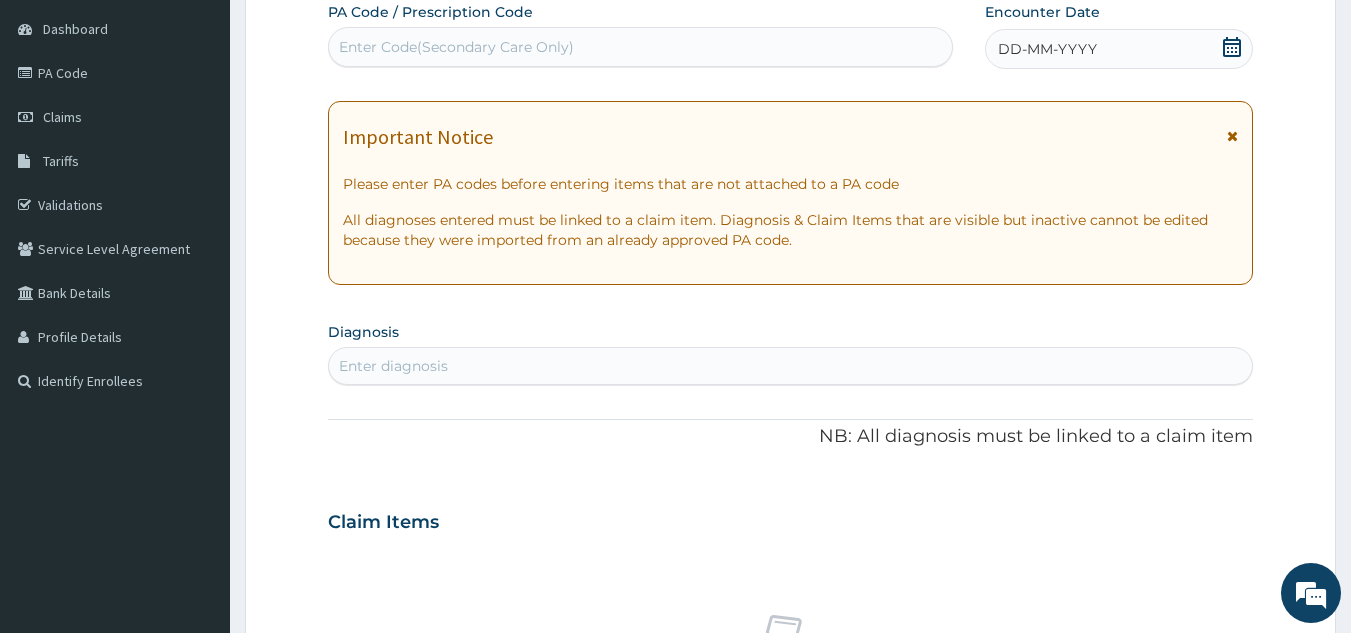 click at bounding box center (1232, 49) 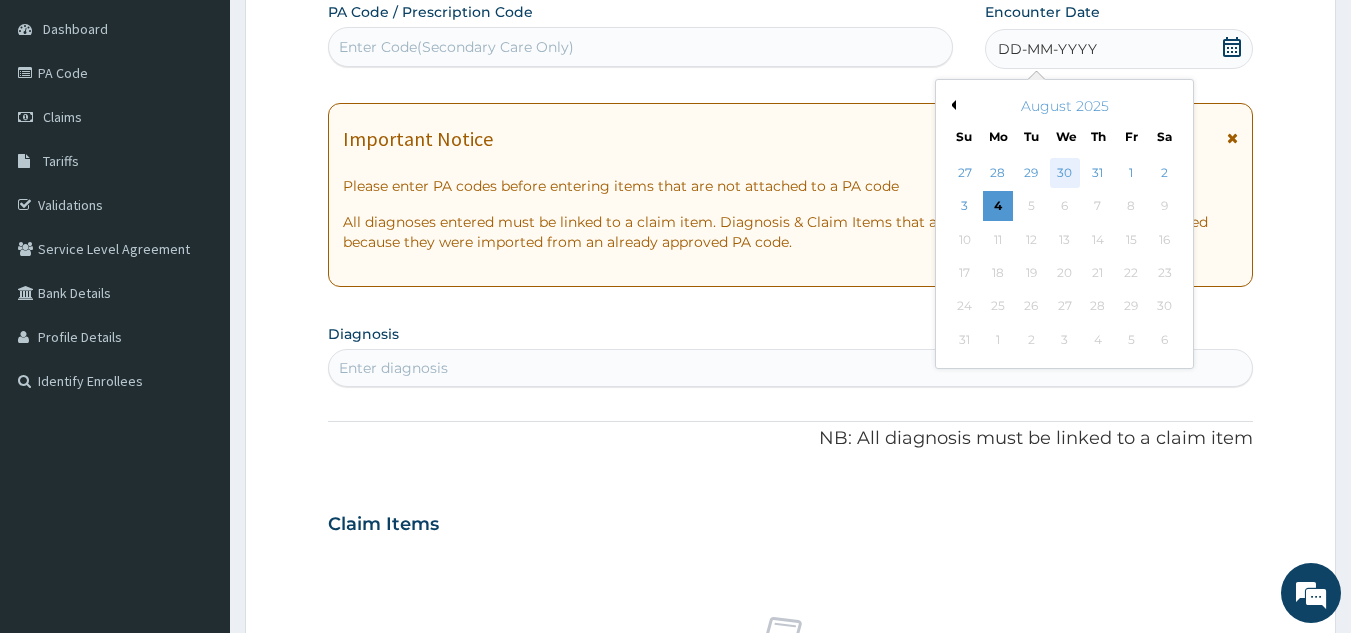 click on "30" at bounding box center (1065, 173) 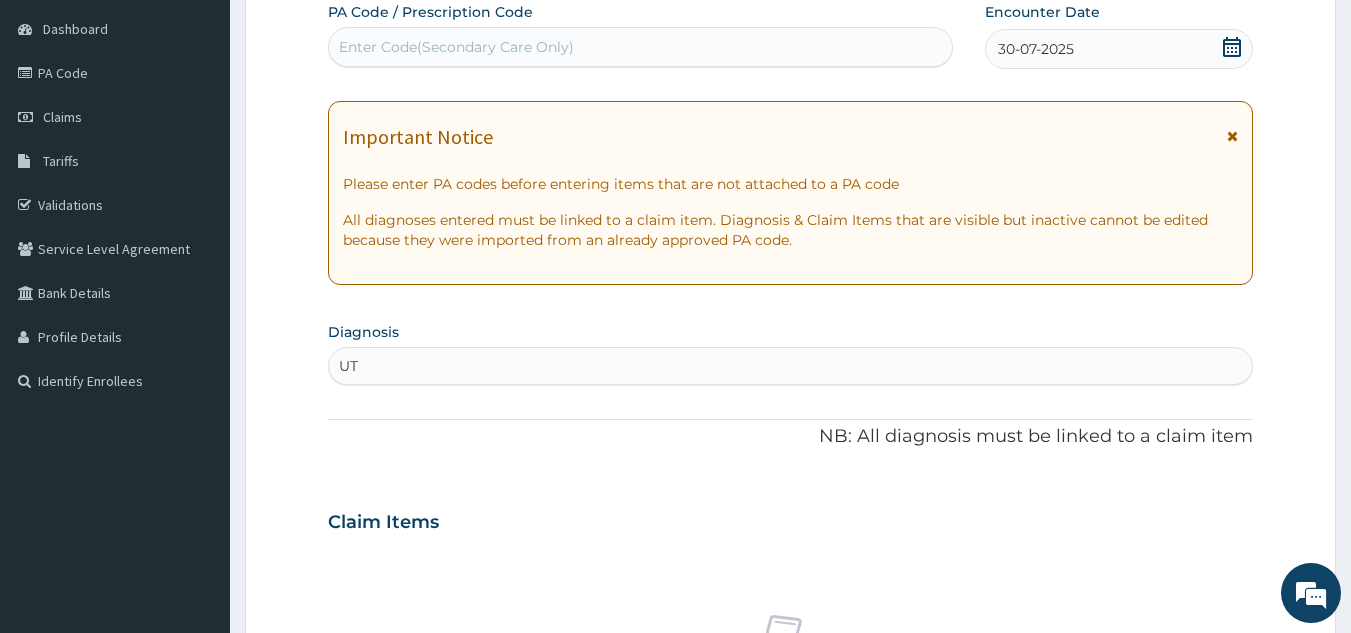 type on "UTI" 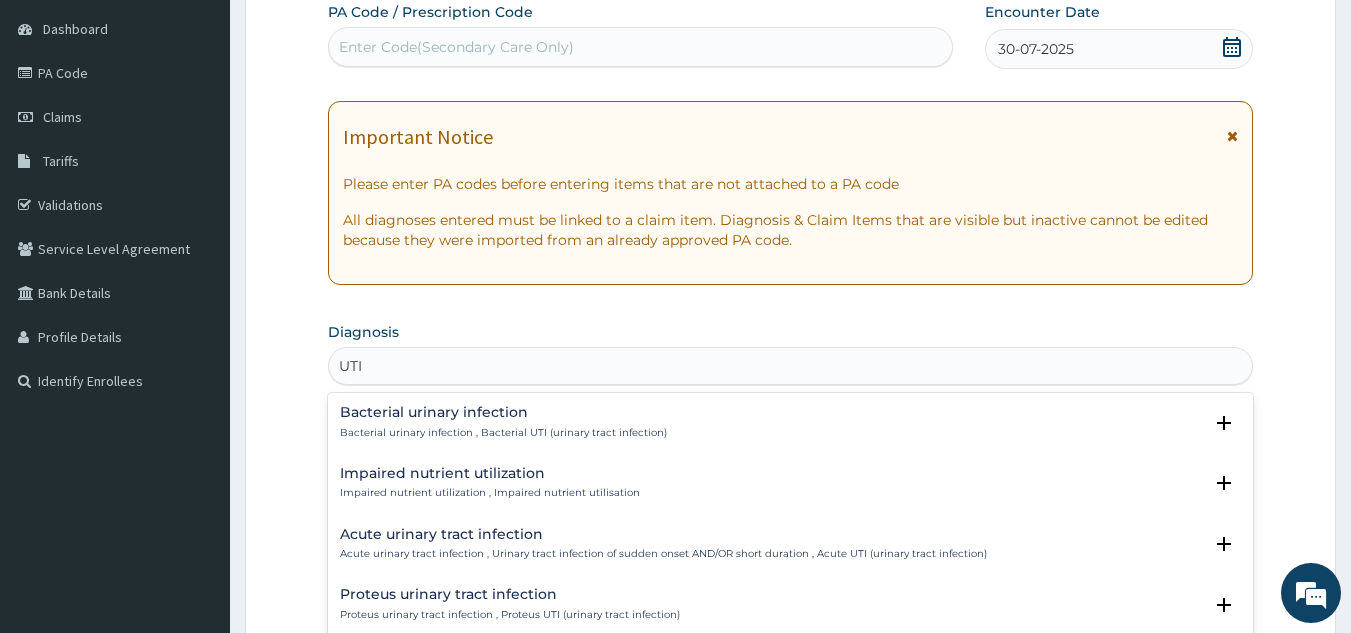 click on "Bacterial urinary infection" at bounding box center [503, 412] 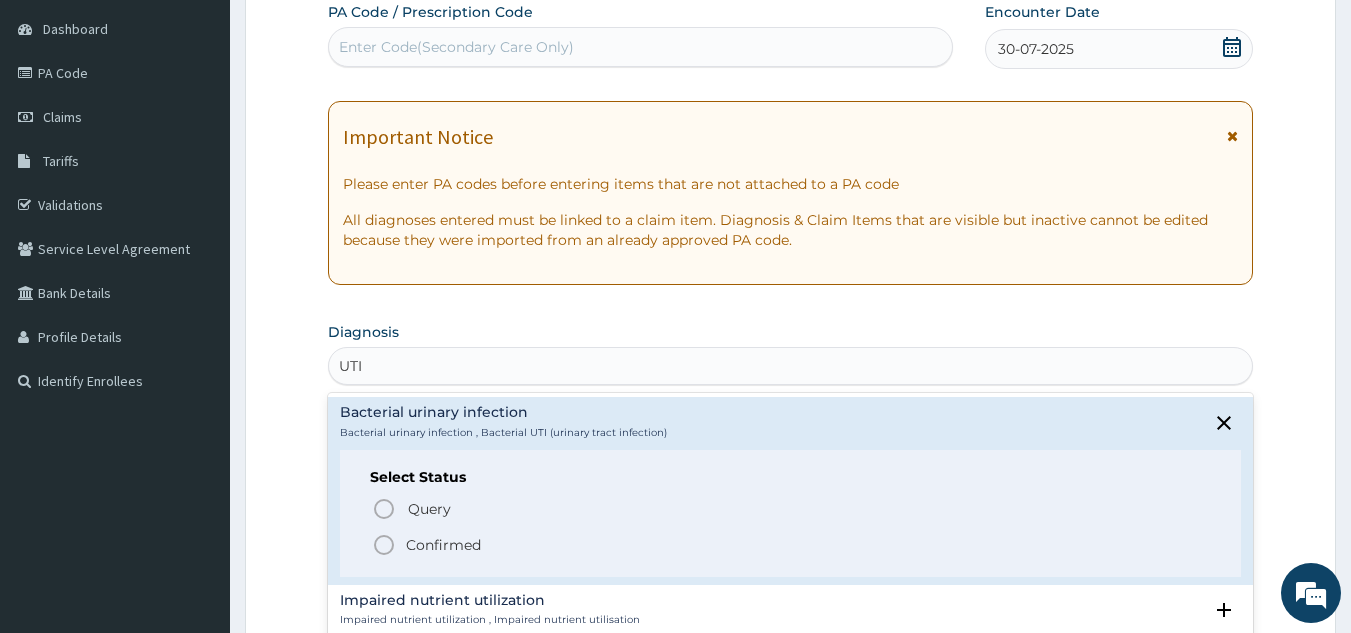 click 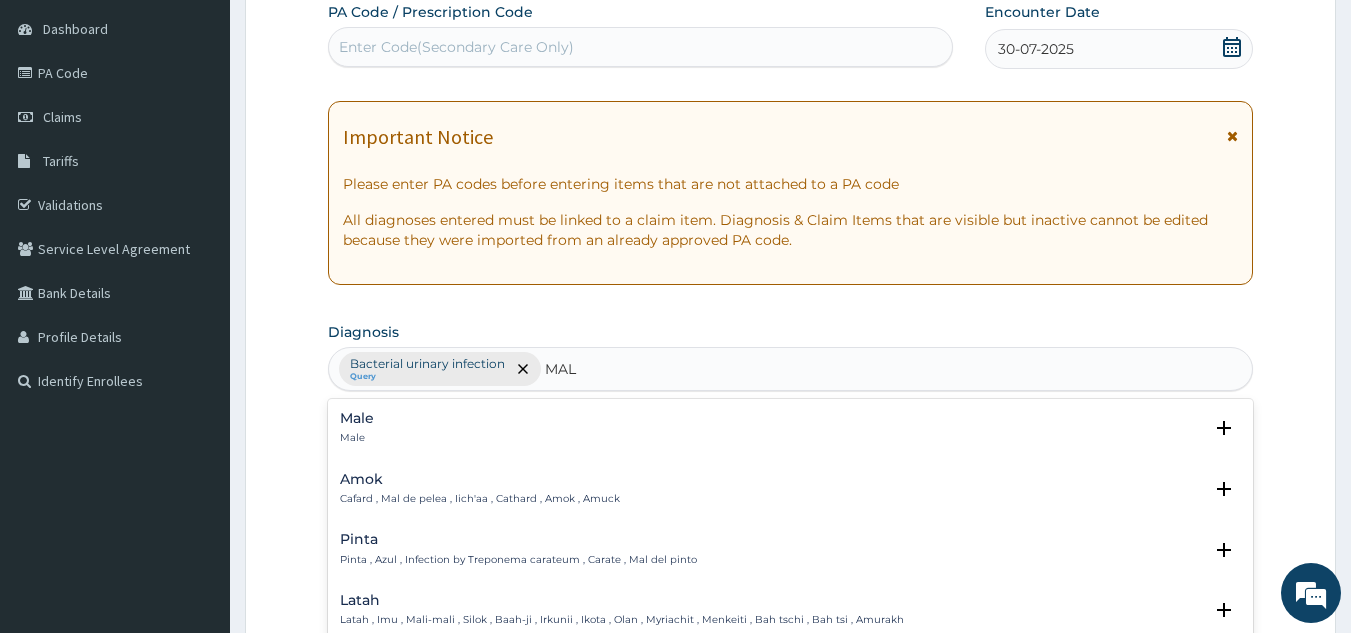 type on "MALA" 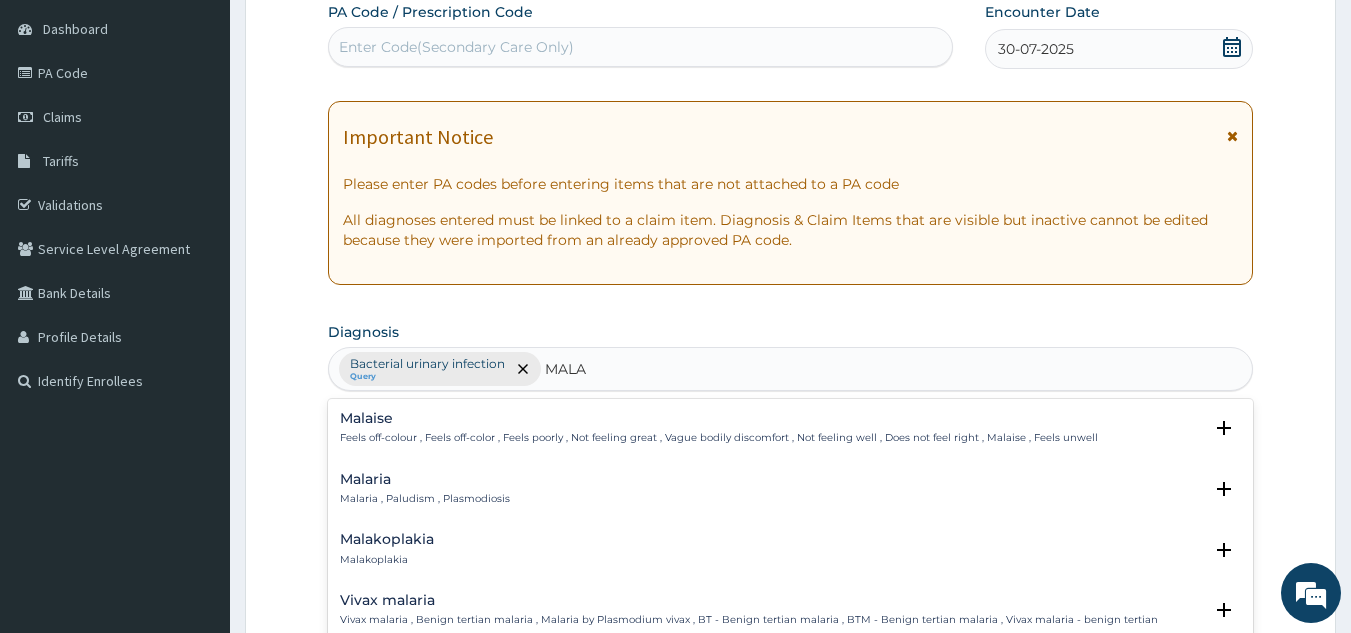 click on "Malaria" at bounding box center [425, 479] 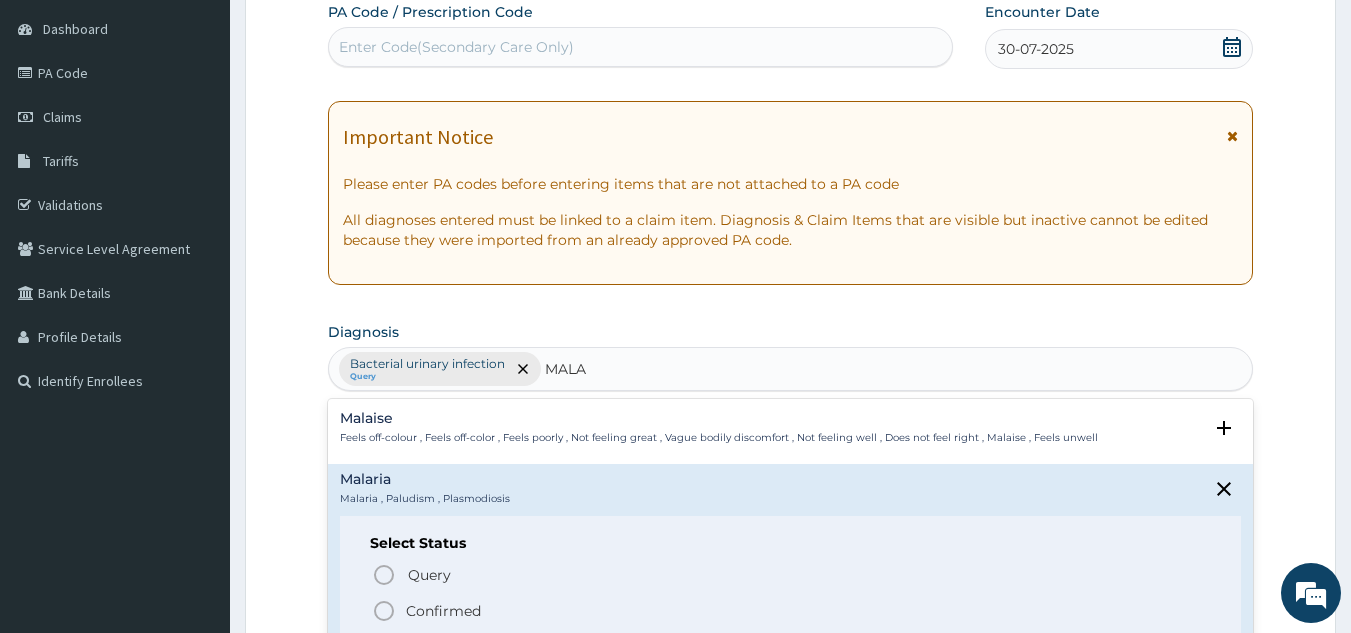 click on "Query Query covers suspected (?), Keep in view (kiv), Ruled out (r/o)" at bounding box center [631, 575] 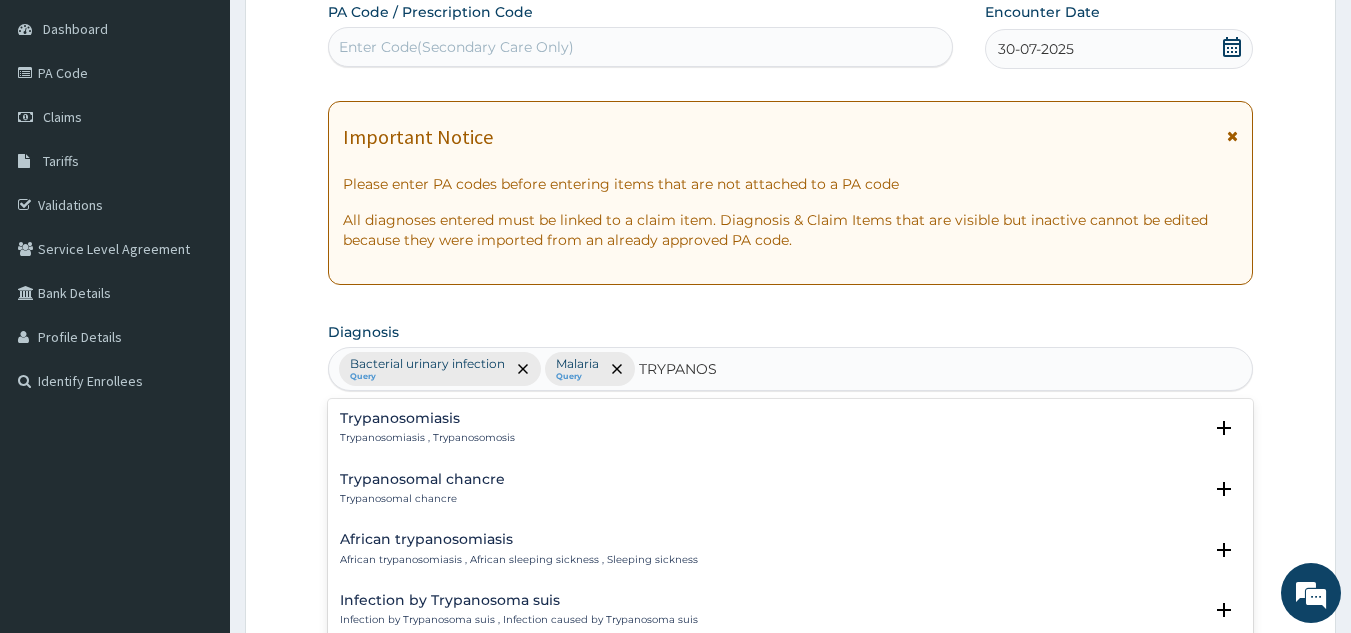 type on "TRYPANOSO" 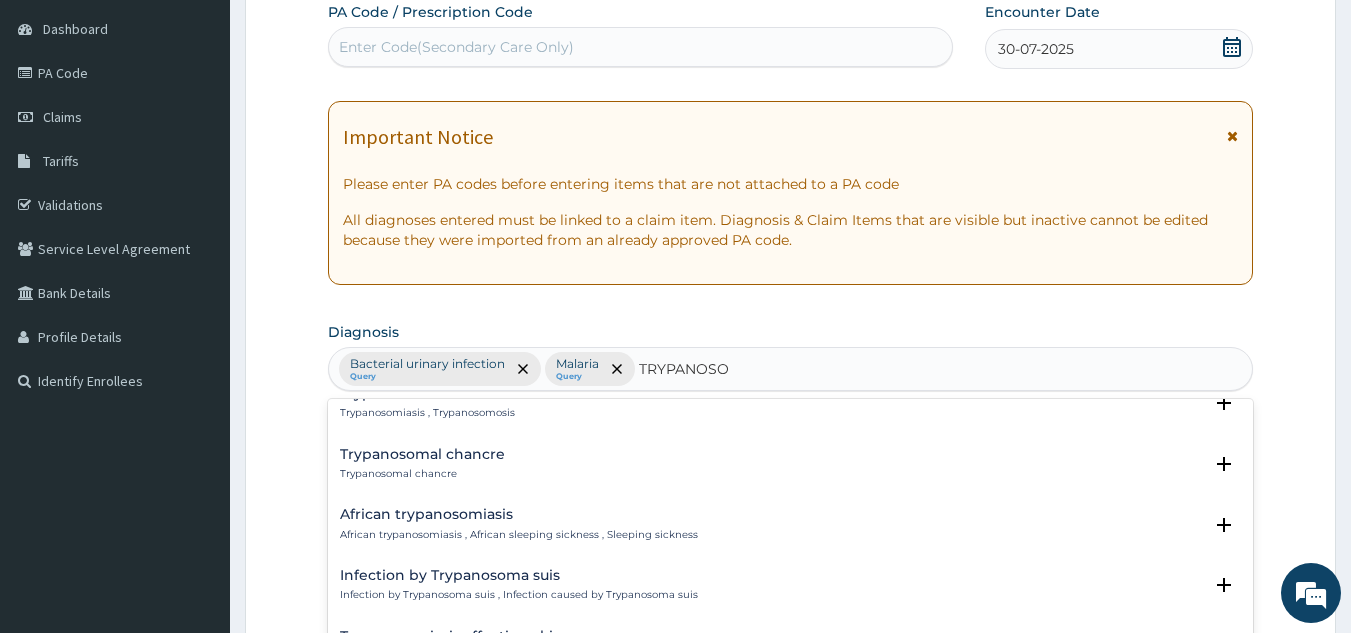scroll, scrollTop: 0, scrollLeft: 0, axis: both 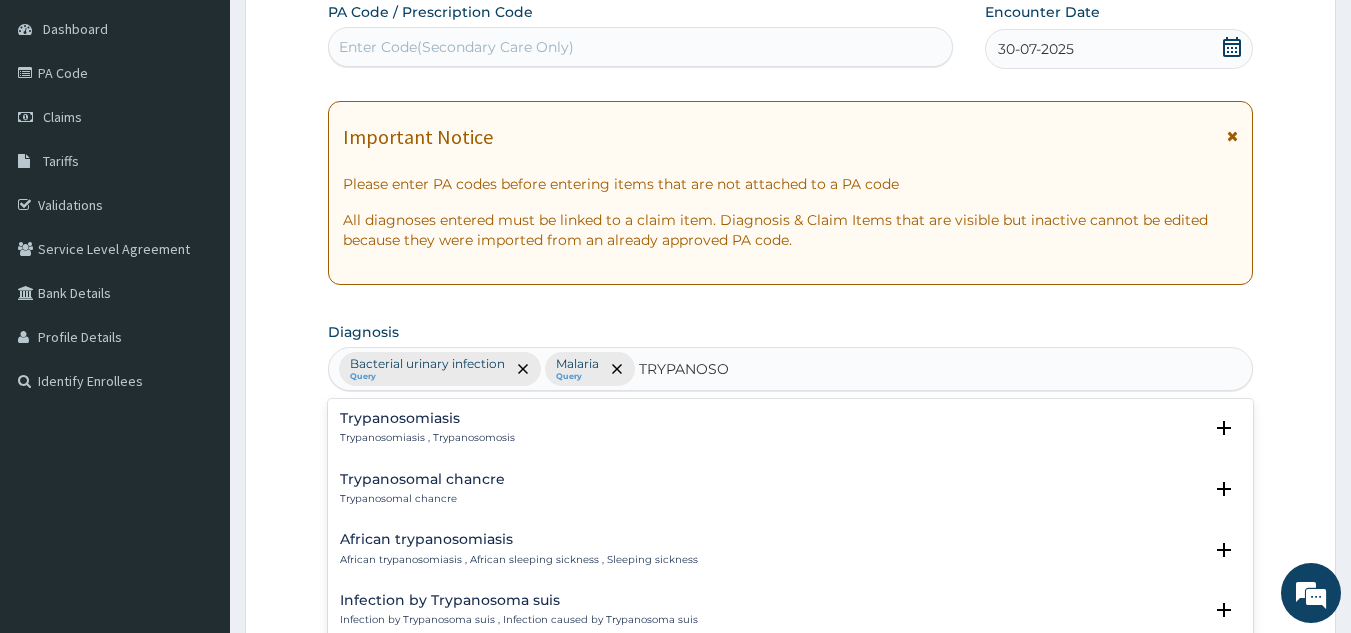 click on "Trypanosomiasis Trypanosomiasis , Trypanosomosis" at bounding box center [791, 428] 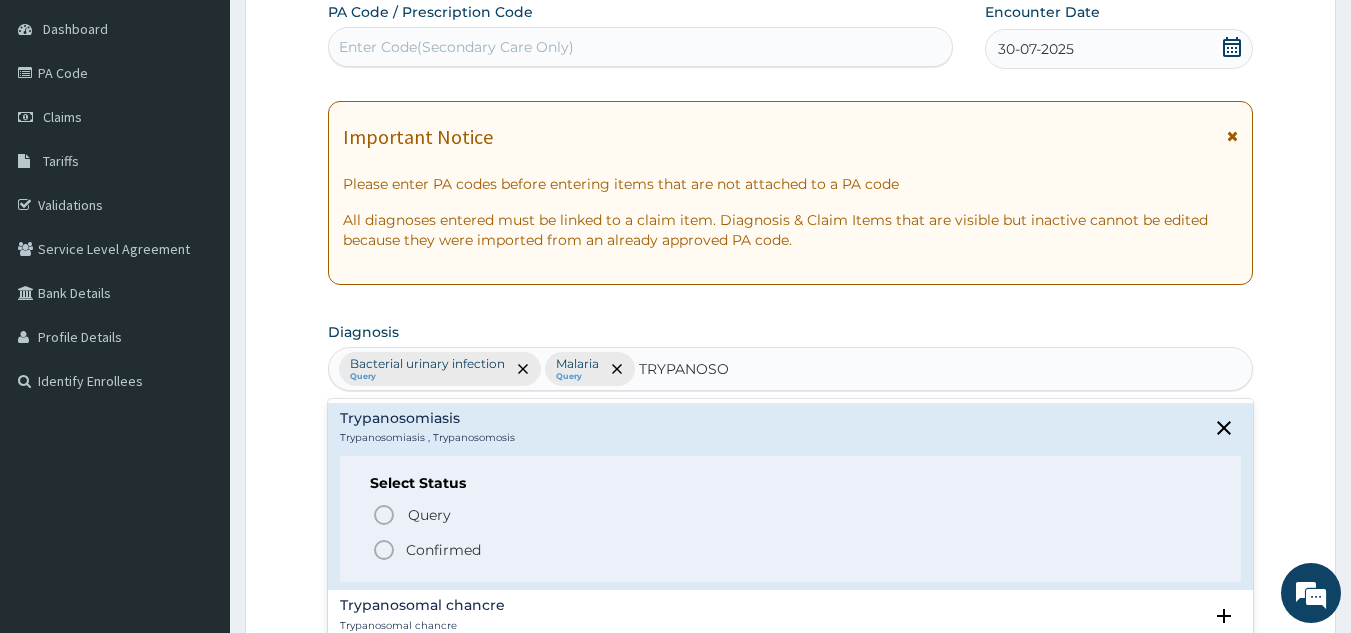 click on "Query Query covers suspected (?), Keep in view (kiv), Ruled out (r/o)" at bounding box center (792, 514) 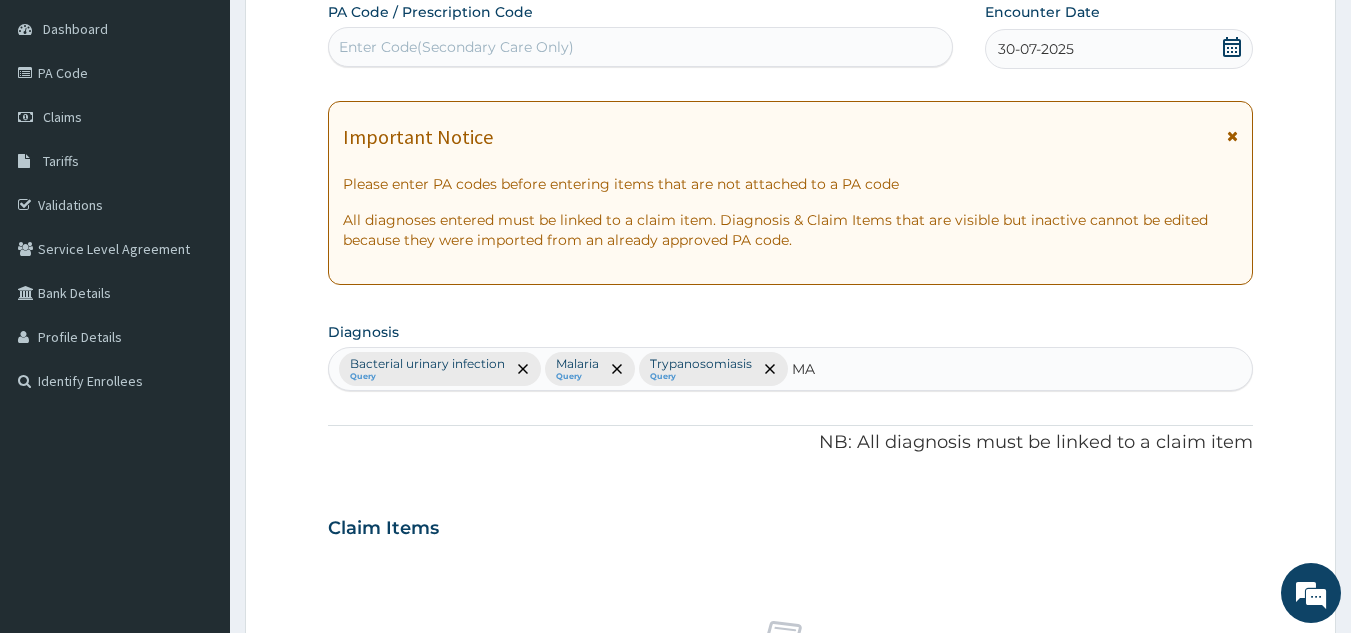 type on "M" 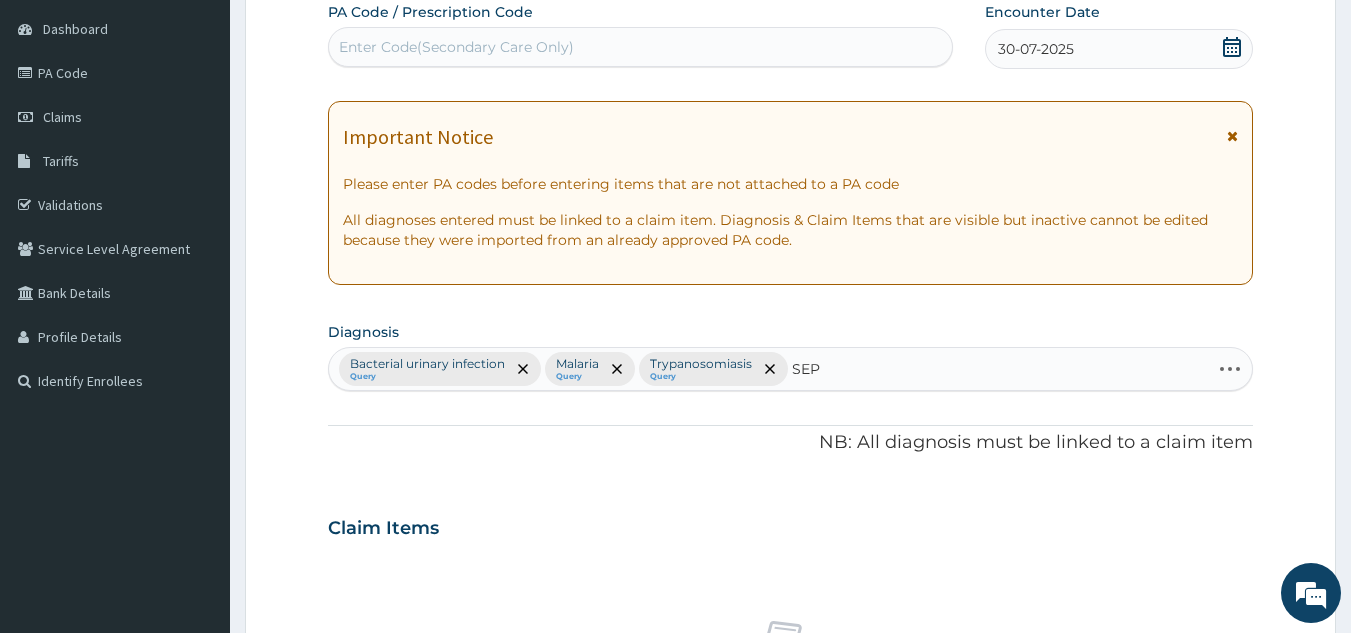 type on "SEPS" 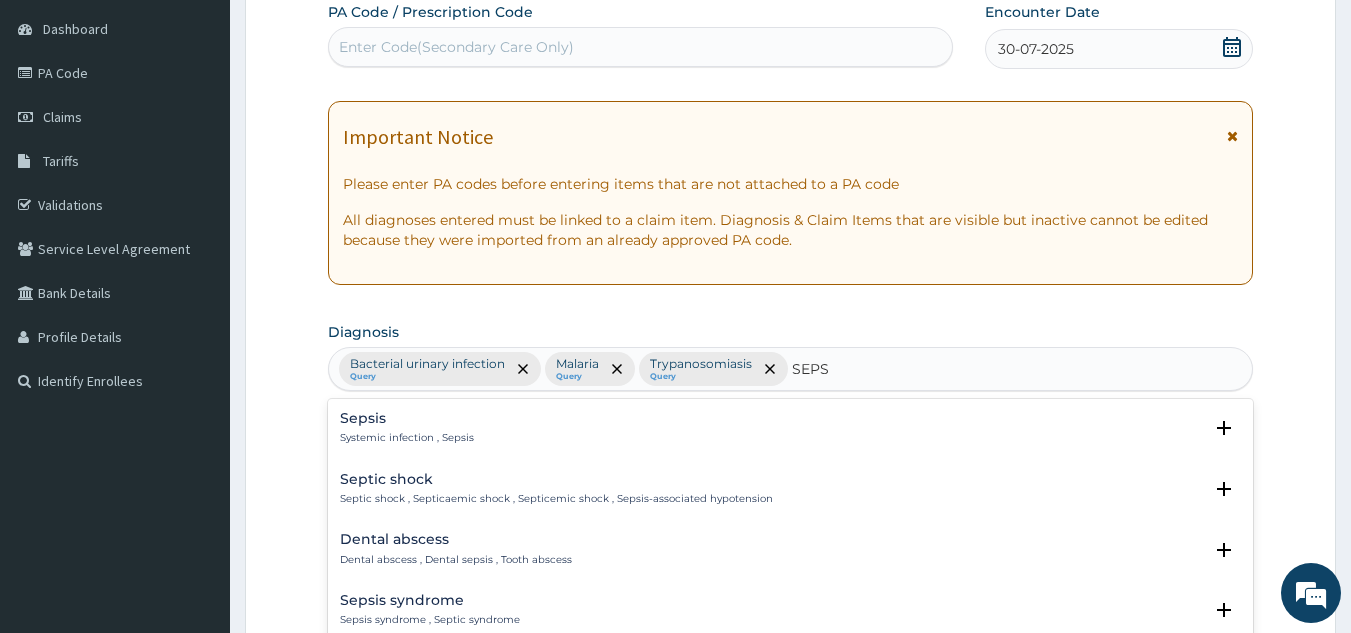 click on "Sepsis Systemic infection , Sepsis" at bounding box center (791, 428) 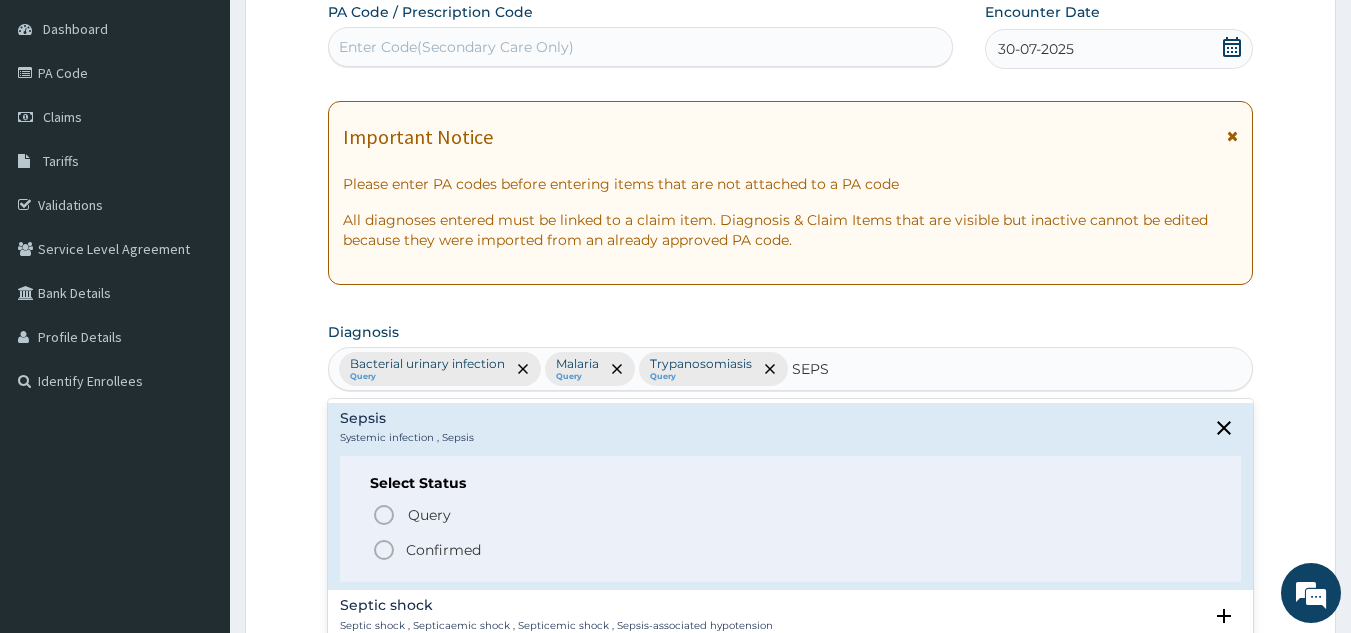 click on "Query Query covers suspected (?), Keep in view (kiv), Ruled out (r/o)" at bounding box center [792, 514] 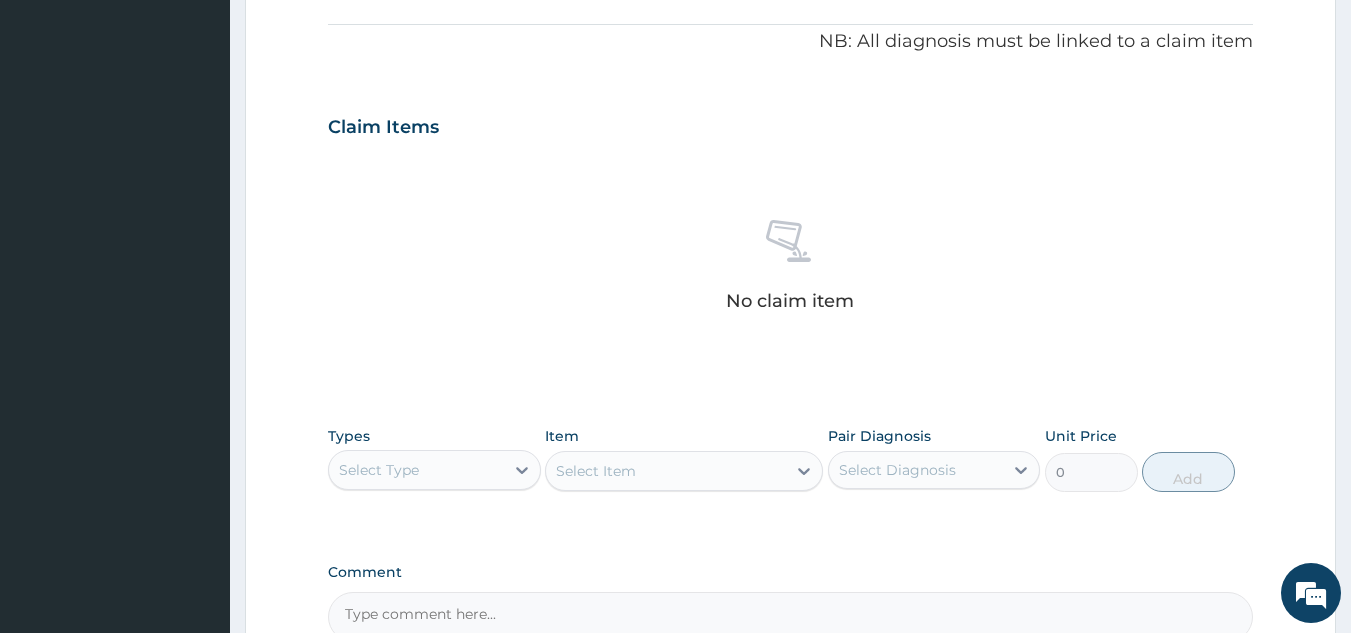 scroll, scrollTop: 593, scrollLeft: 0, axis: vertical 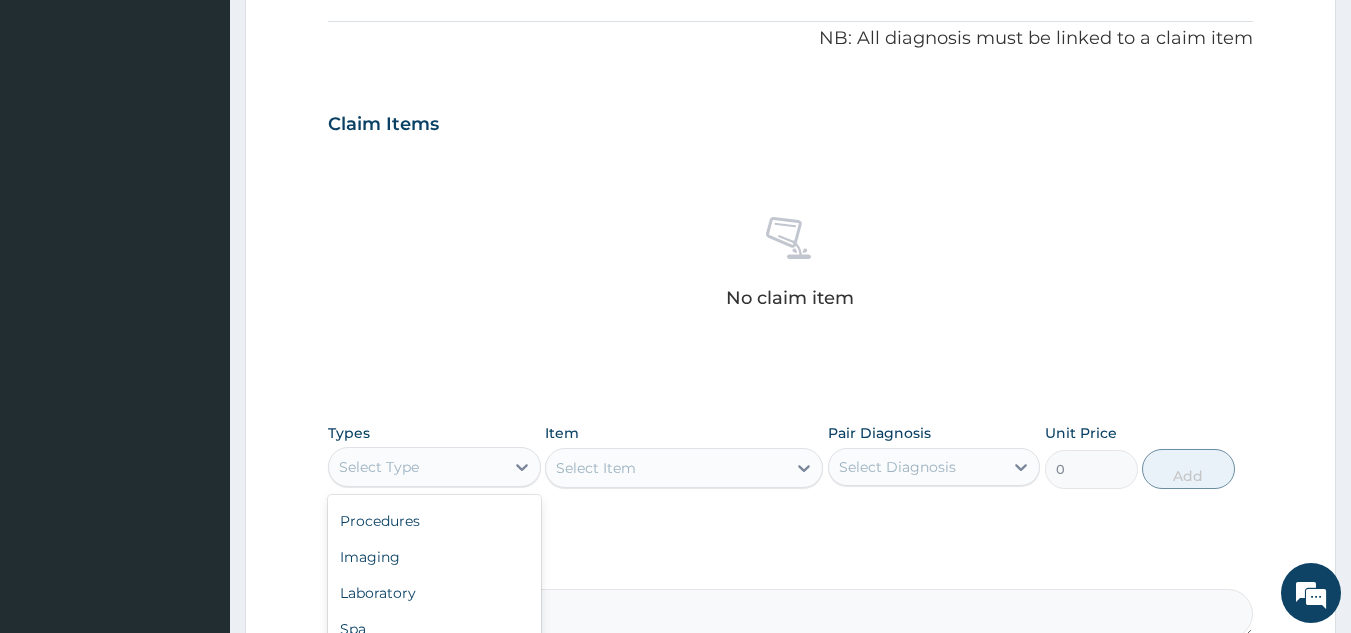 click on "Procedures" at bounding box center [434, 521] 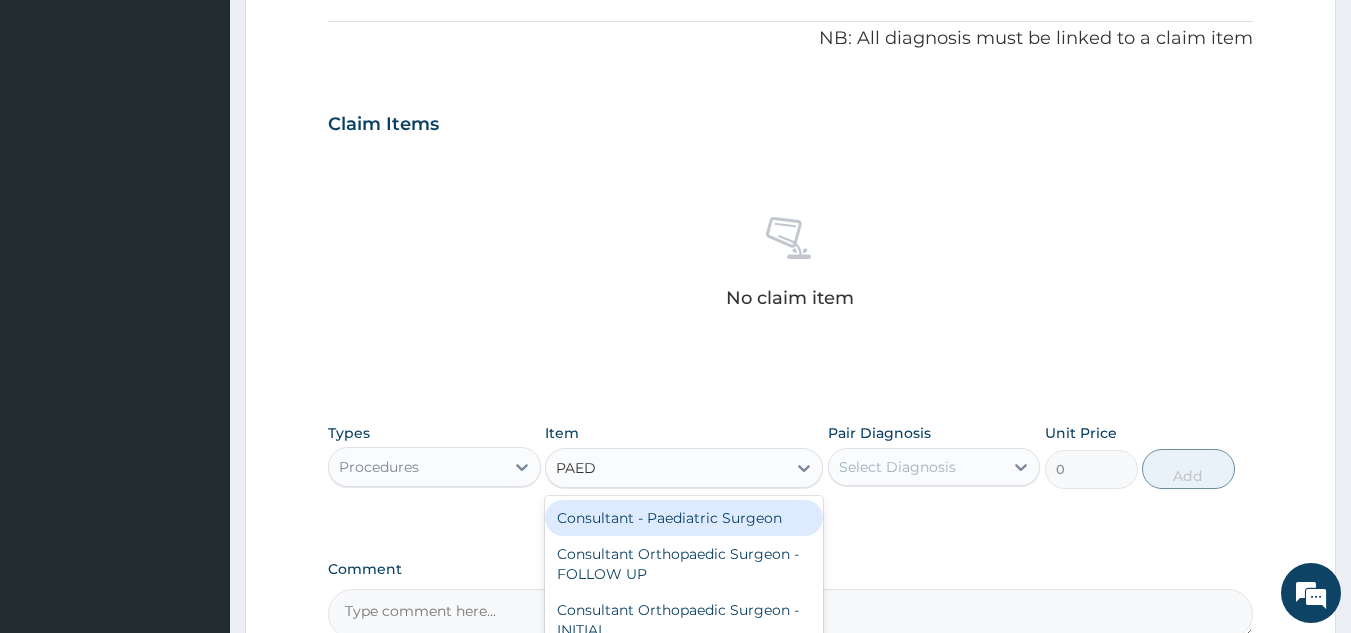 type on "PAEDI" 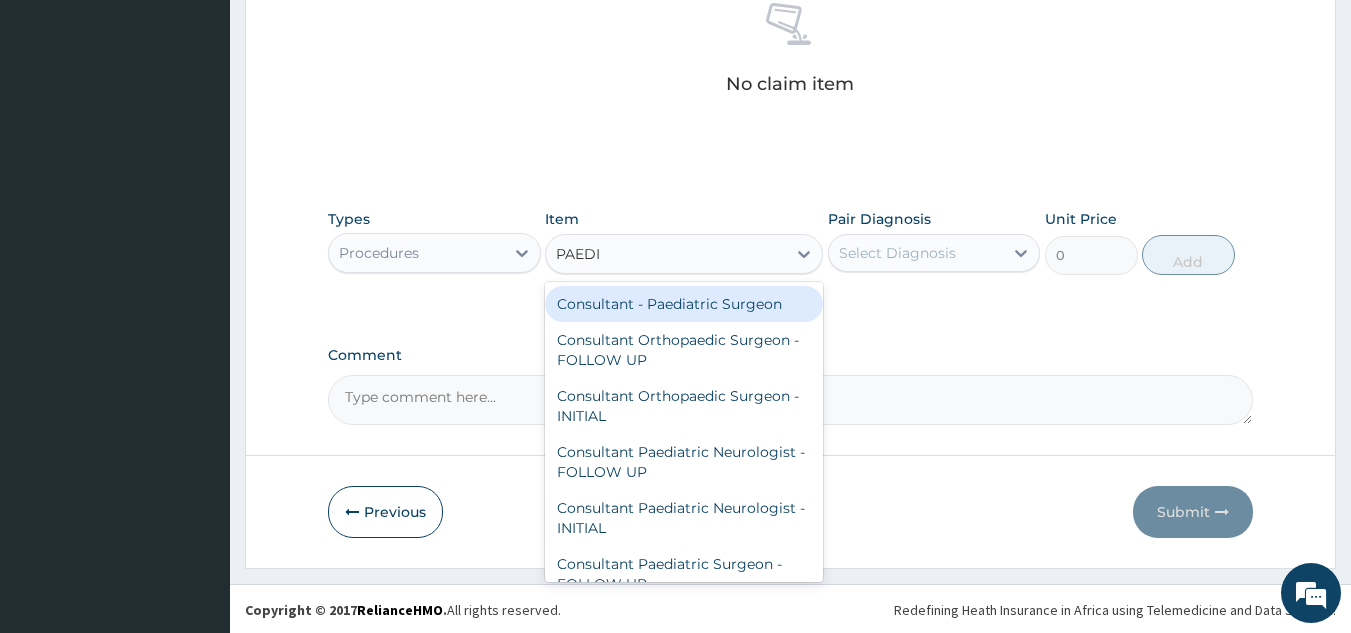 scroll, scrollTop: 809, scrollLeft: 0, axis: vertical 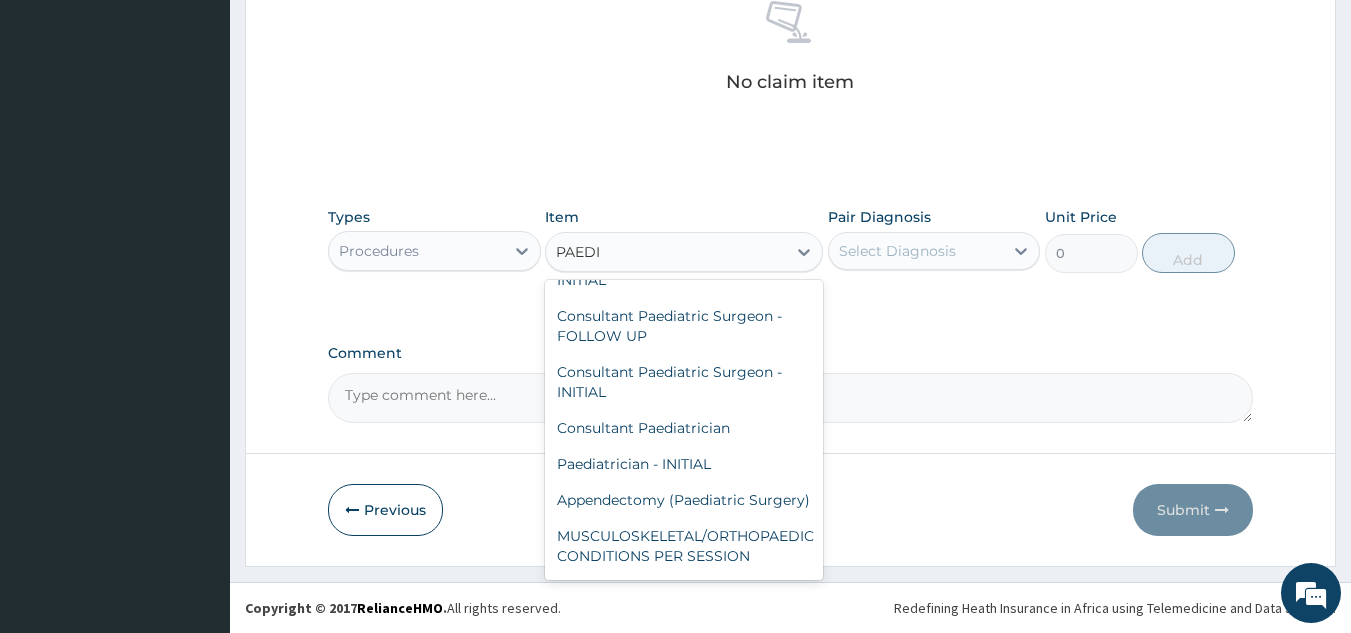 click on "Paediatrician - INITIAL" at bounding box center (684, 464) 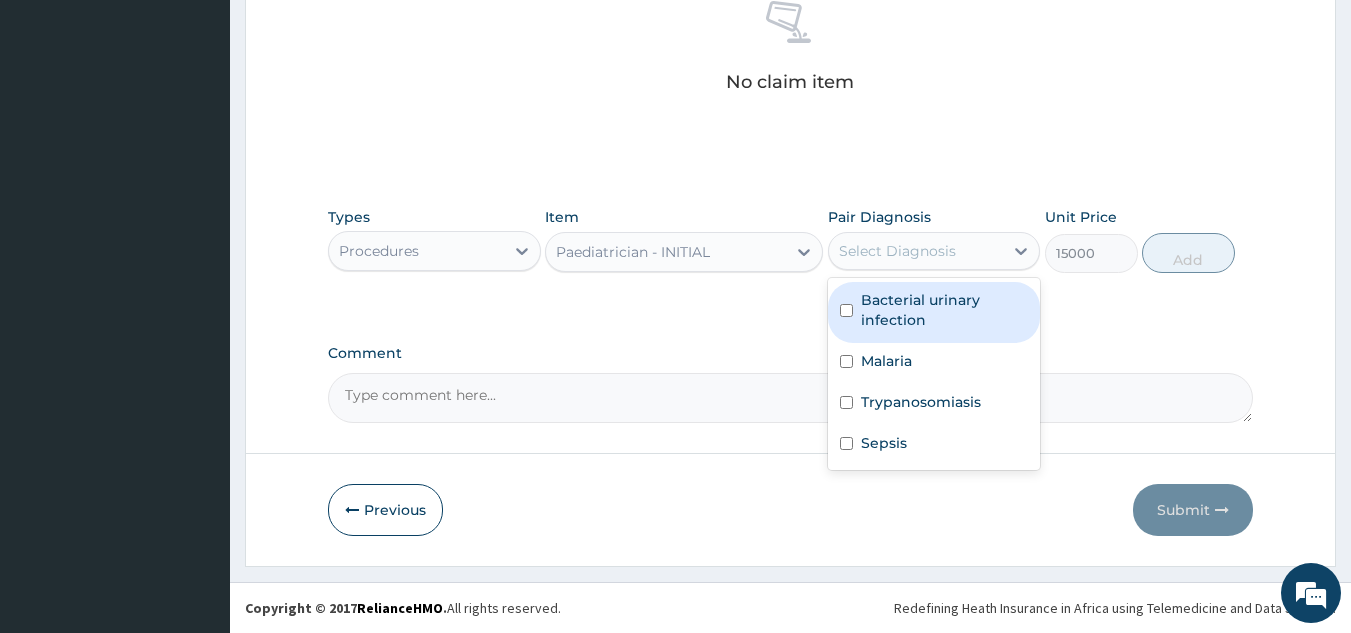 click at bounding box center [846, 310] 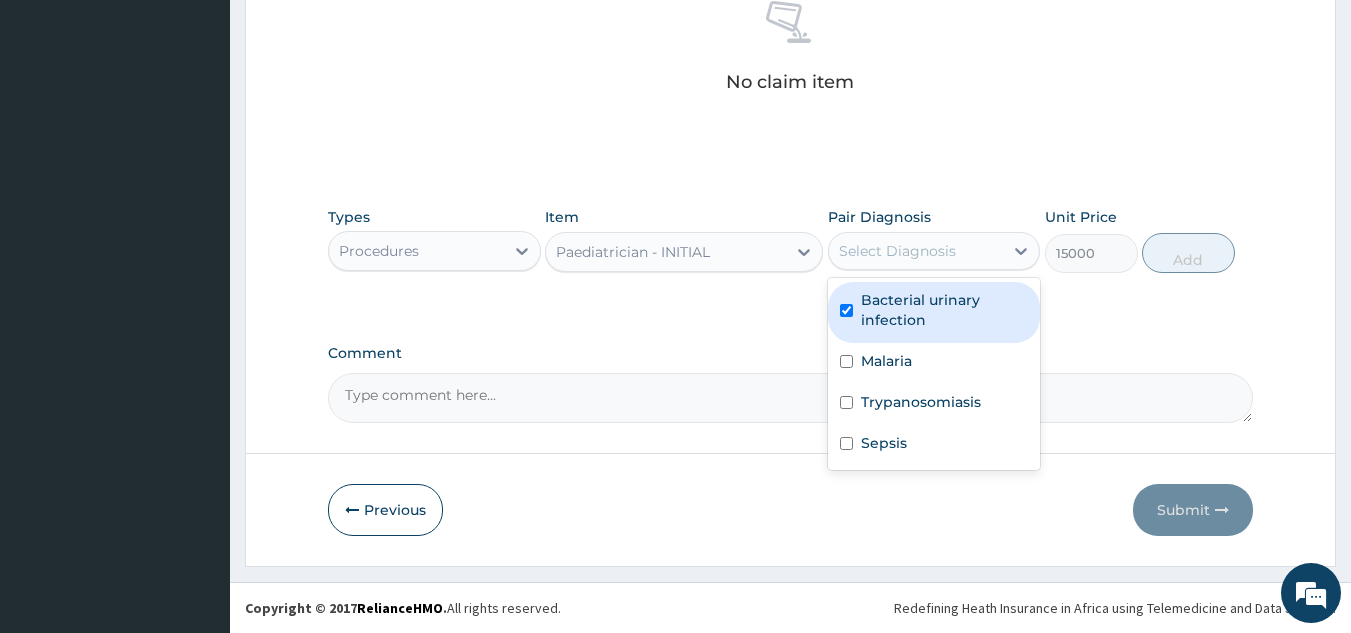 checkbox on "true" 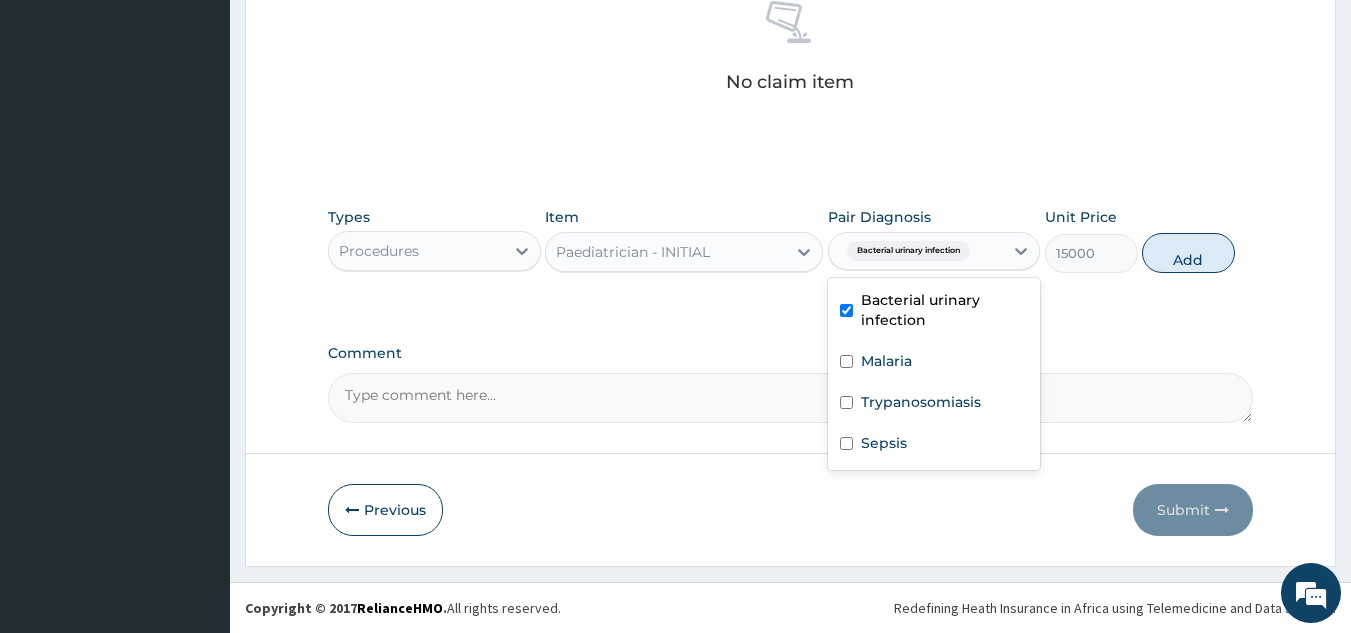 click at bounding box center [846, 361] 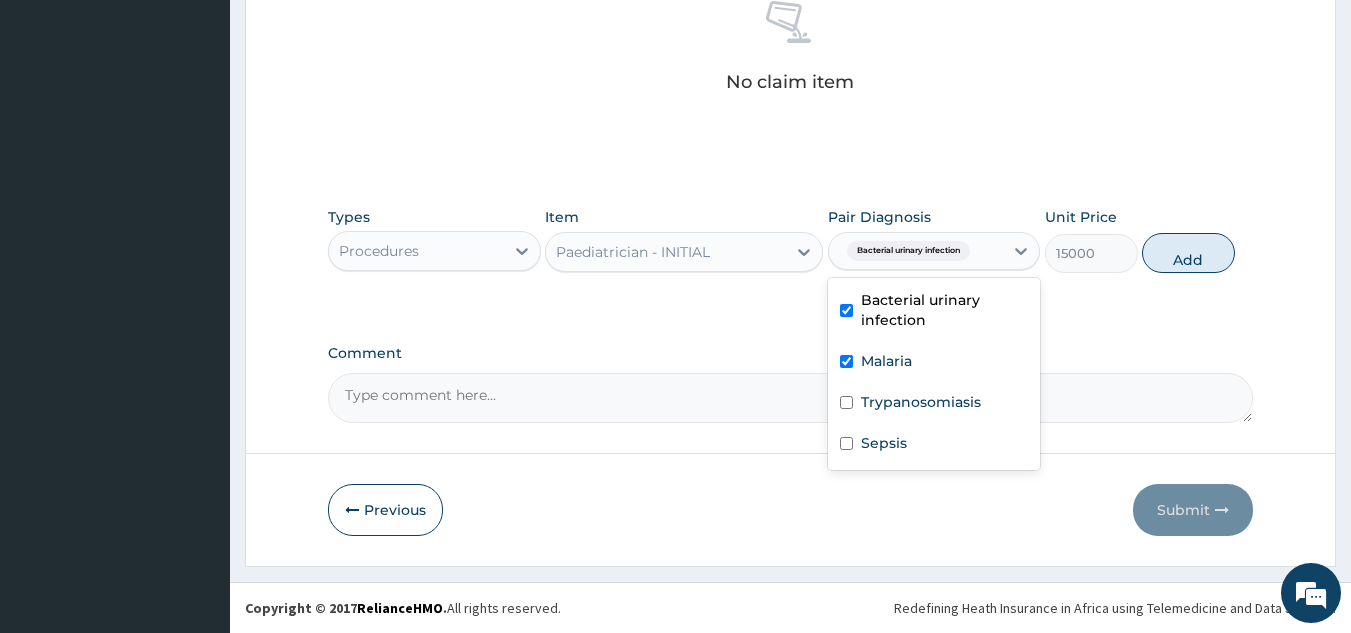 checkbox on "true" 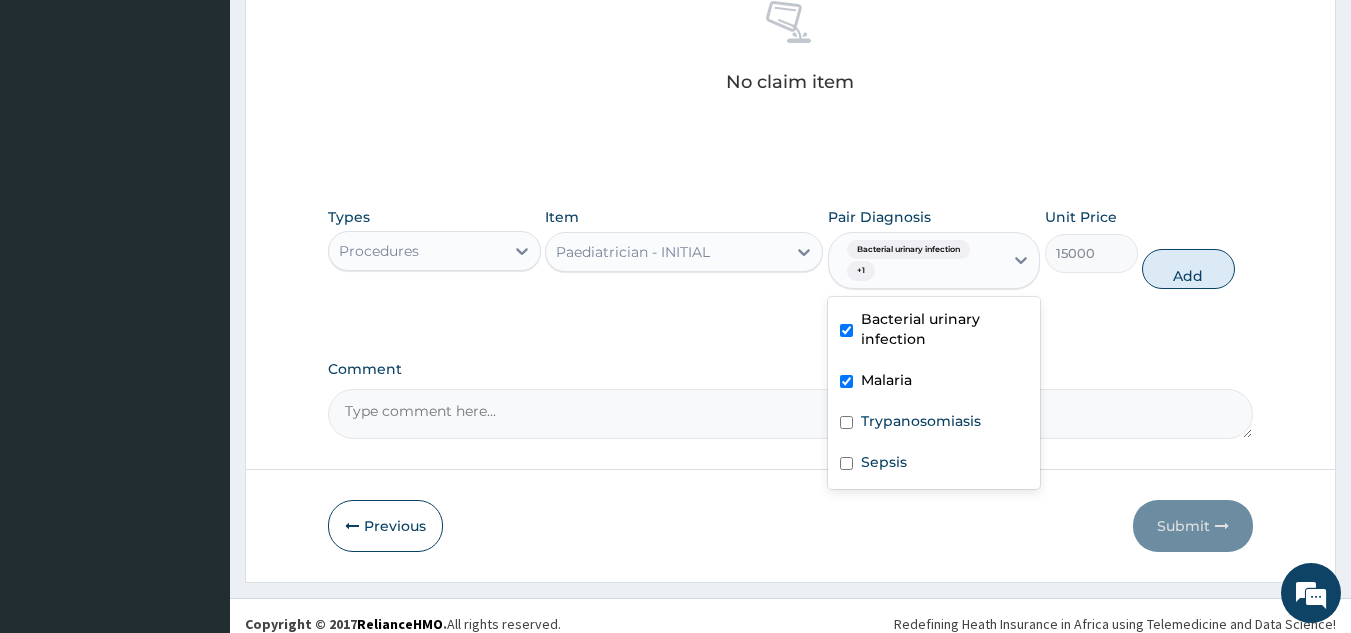 click at bounding box center [846, 422] 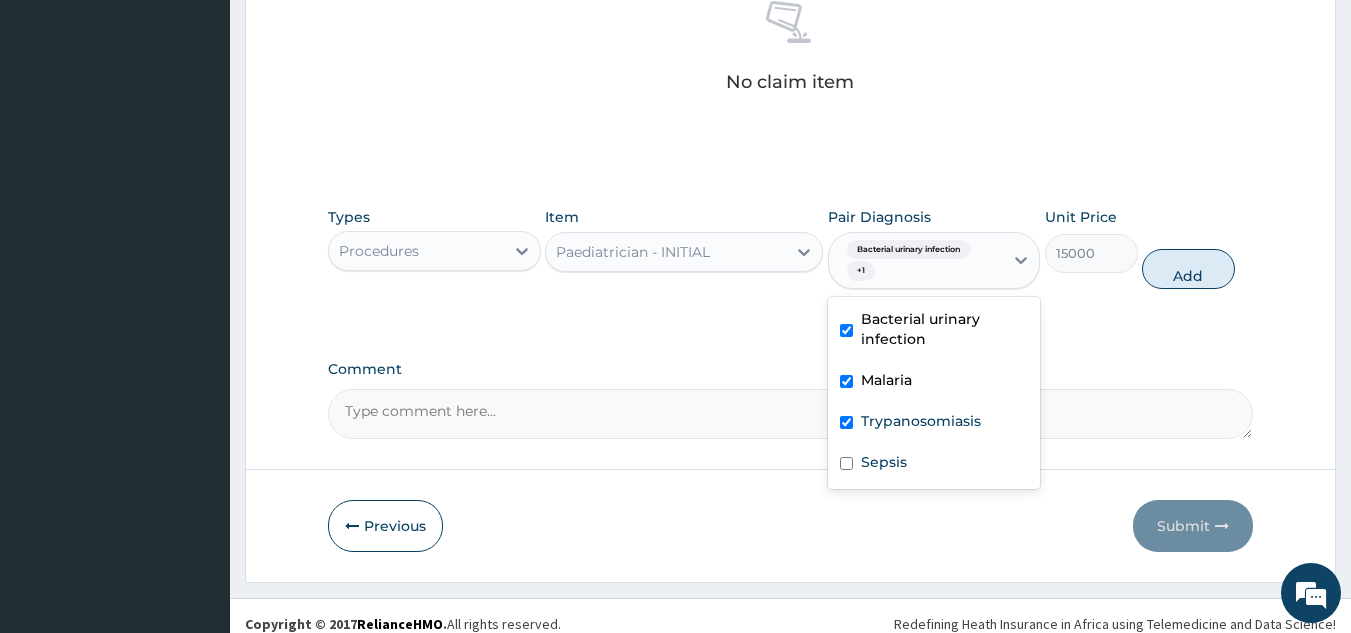 checkbox on "true" 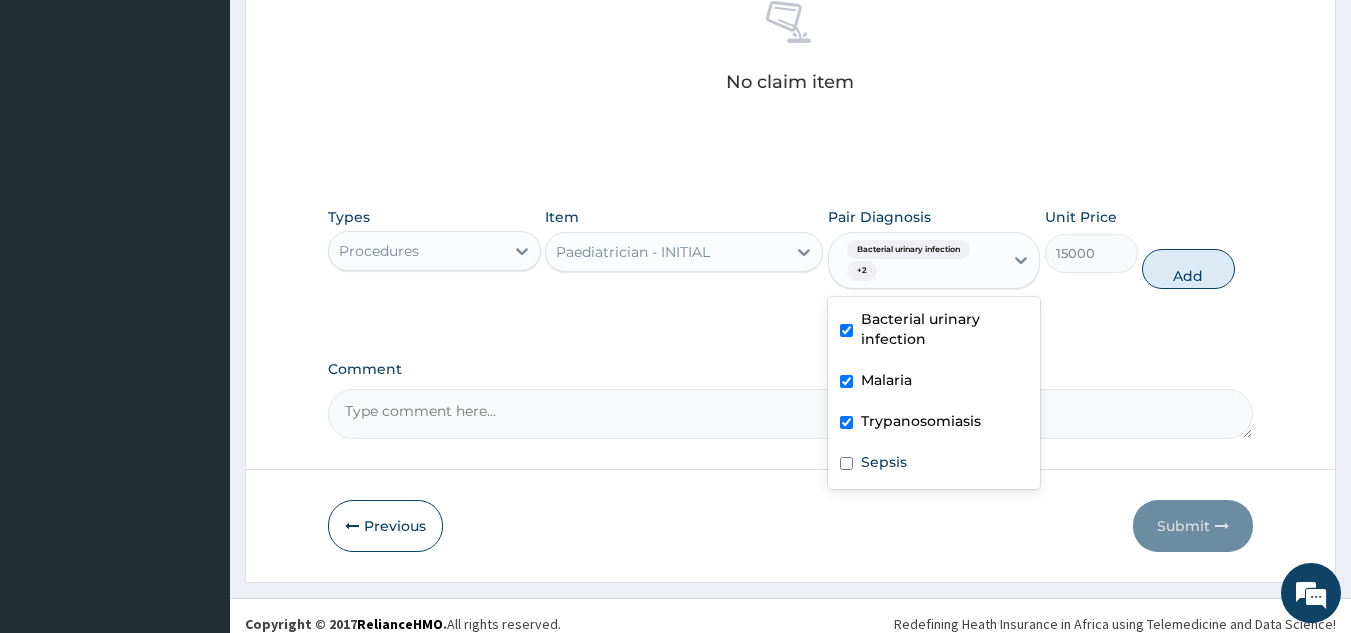 click at bounding box center (846, 463) 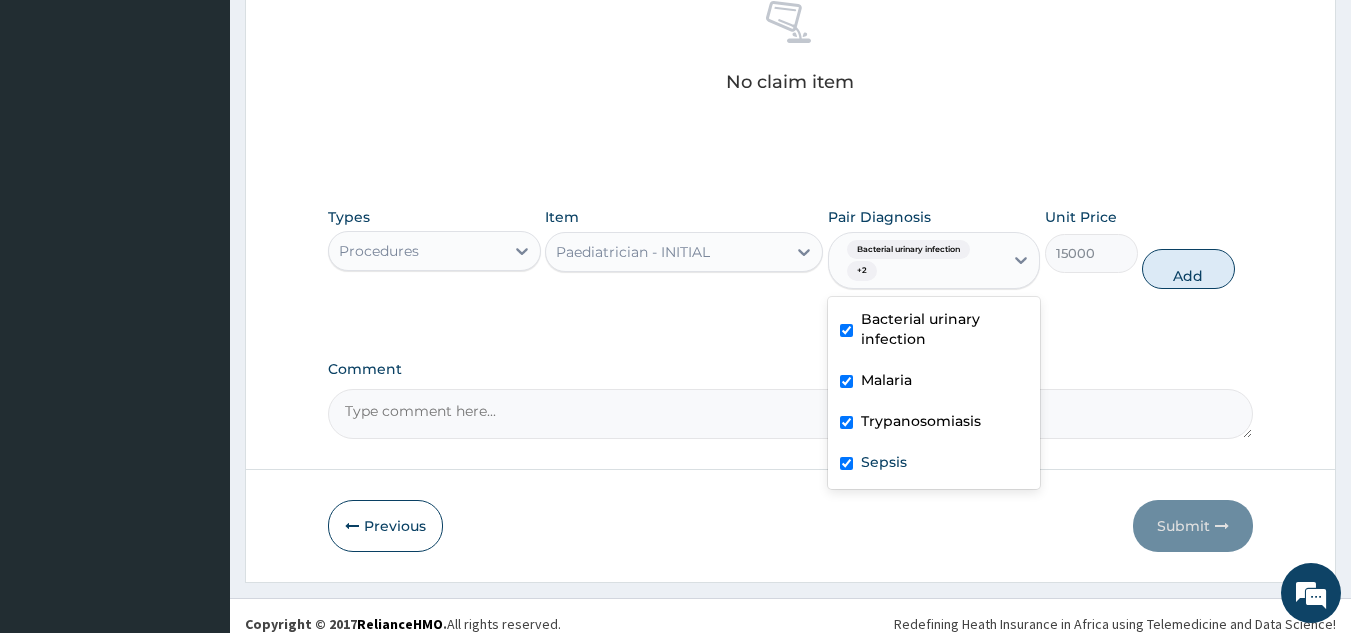 checkbox on "true" 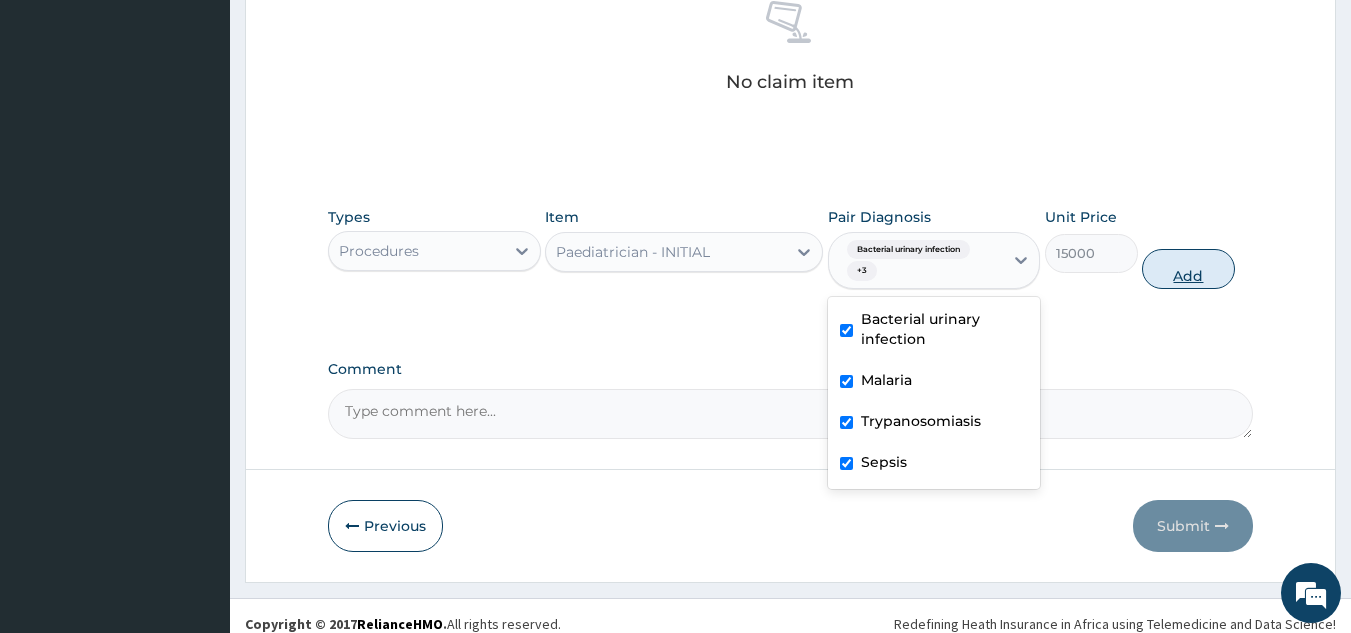 click on "Add" at bounding box center (1188, 269) 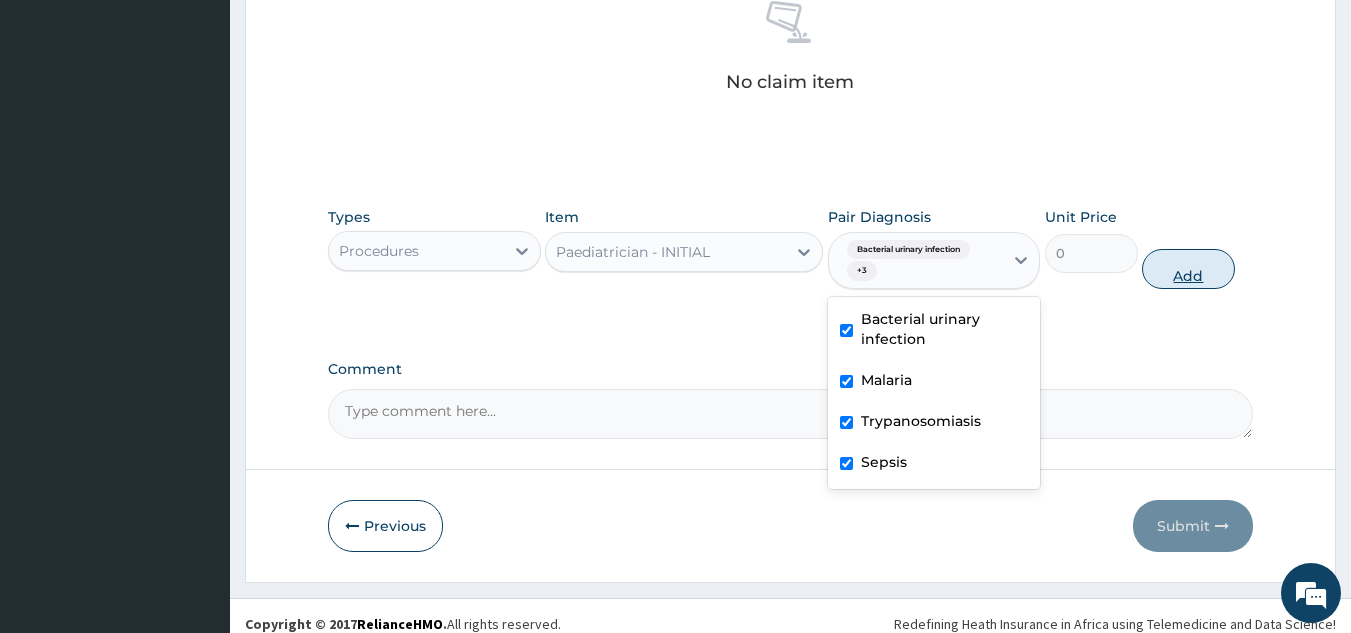 scroll, scrollTop: 737, scrollLeft: 0, axis: vertical 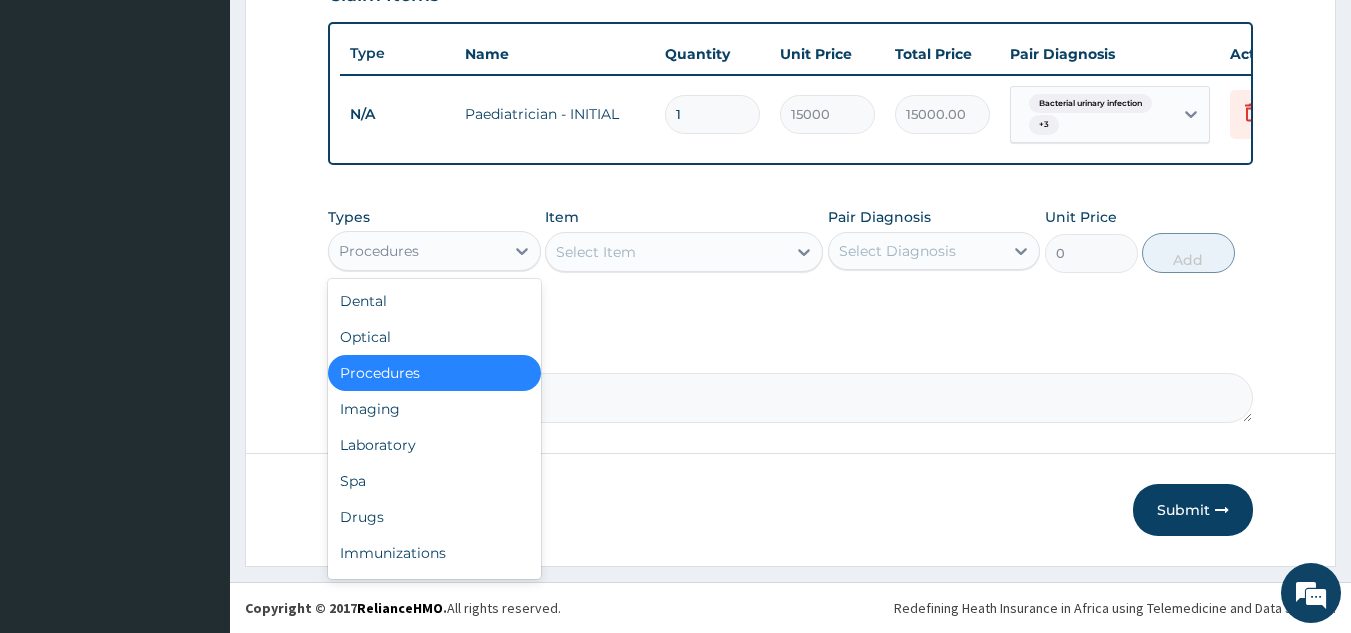 click on "Laboratory" at bounding box center [434, 445] 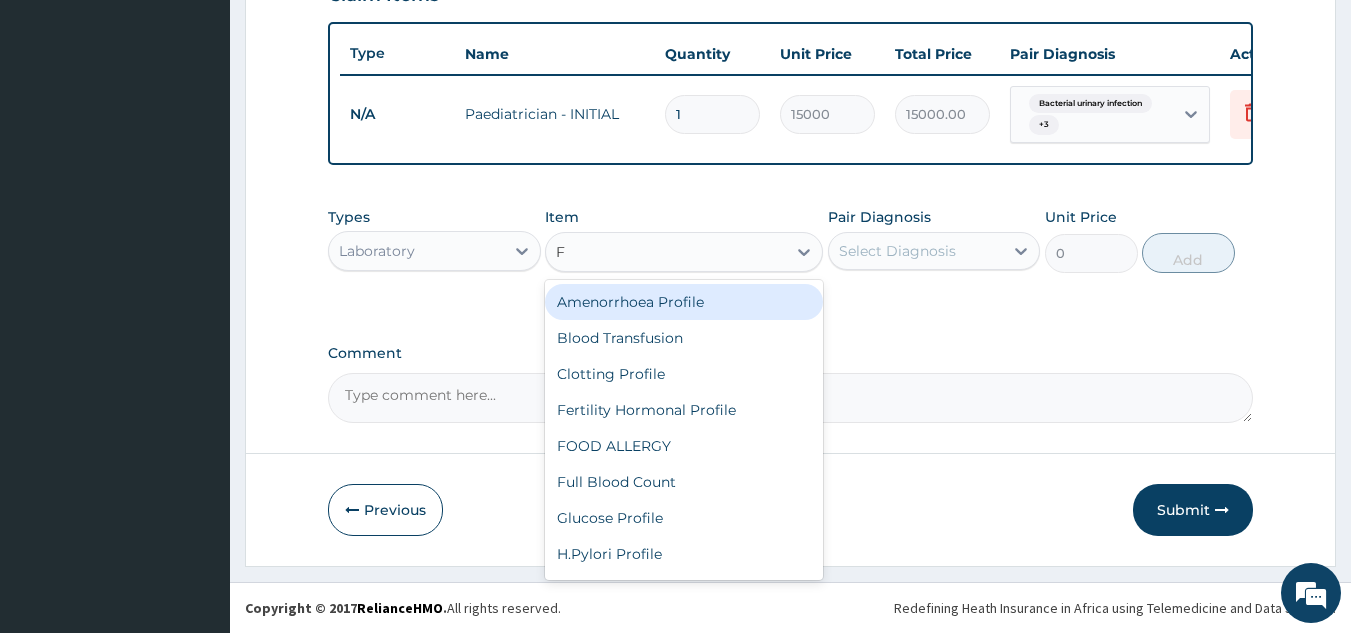type on "FU" 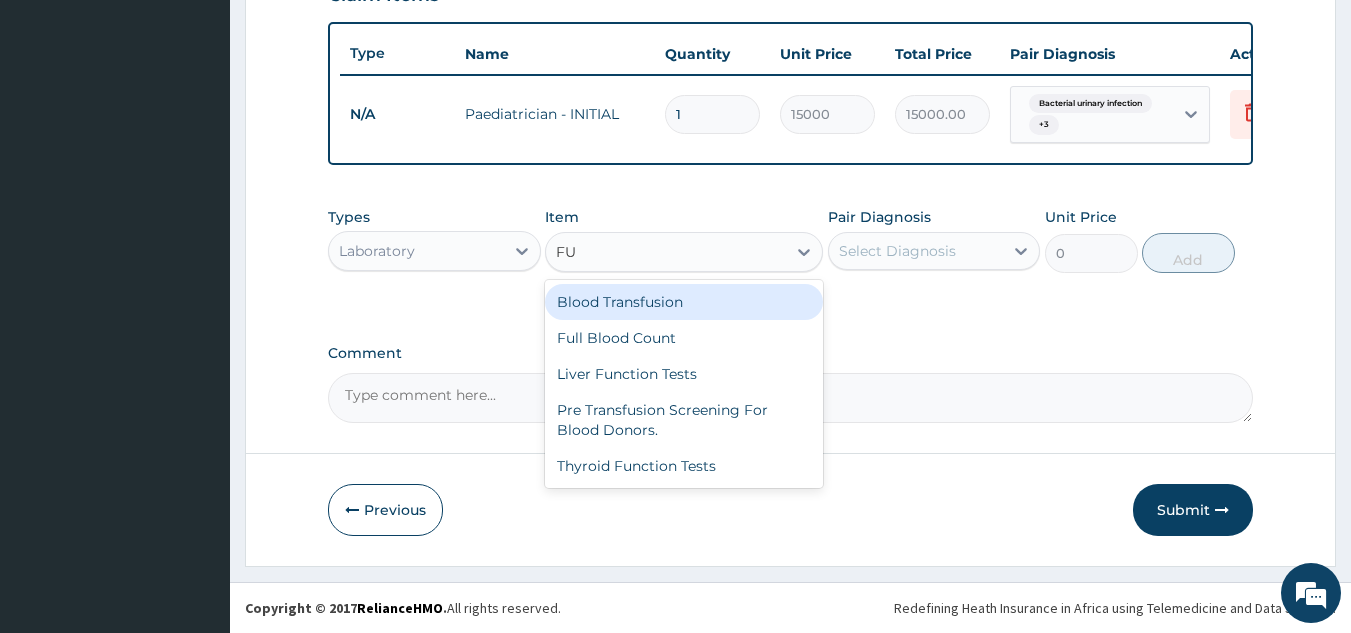 click on "Full Blood Count" at bounding box center [684, 338] 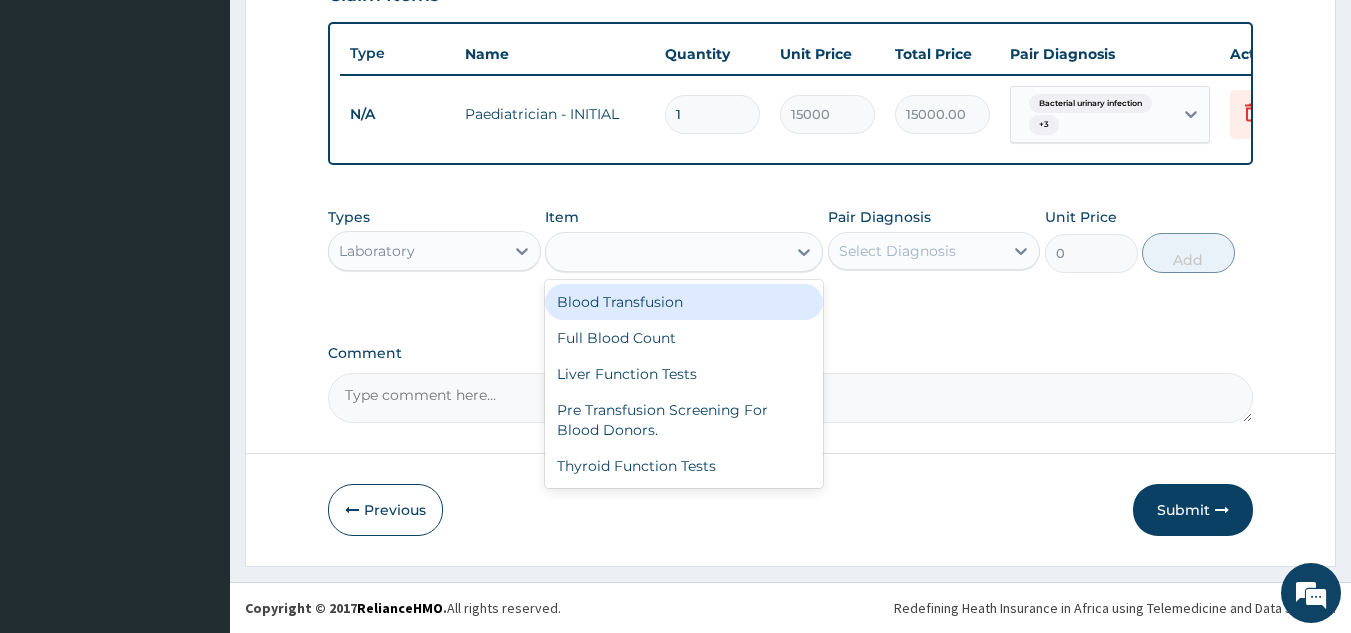 type on "7560" 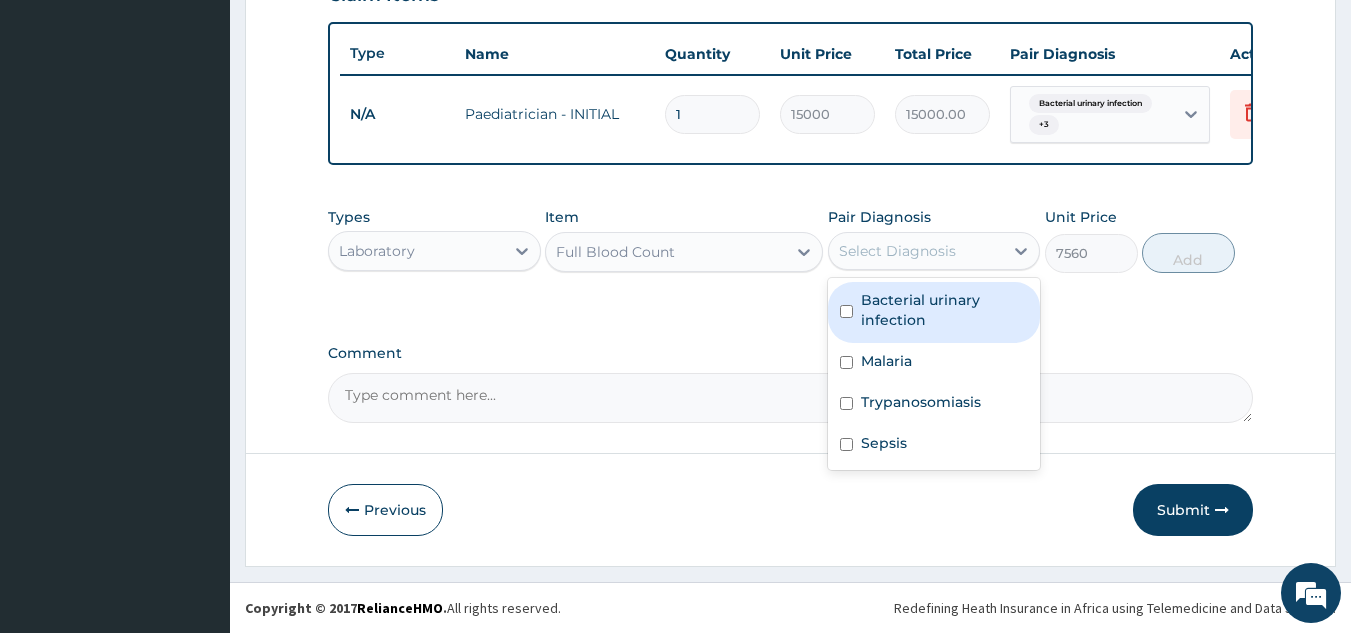 click at bounding box center (846, 311) 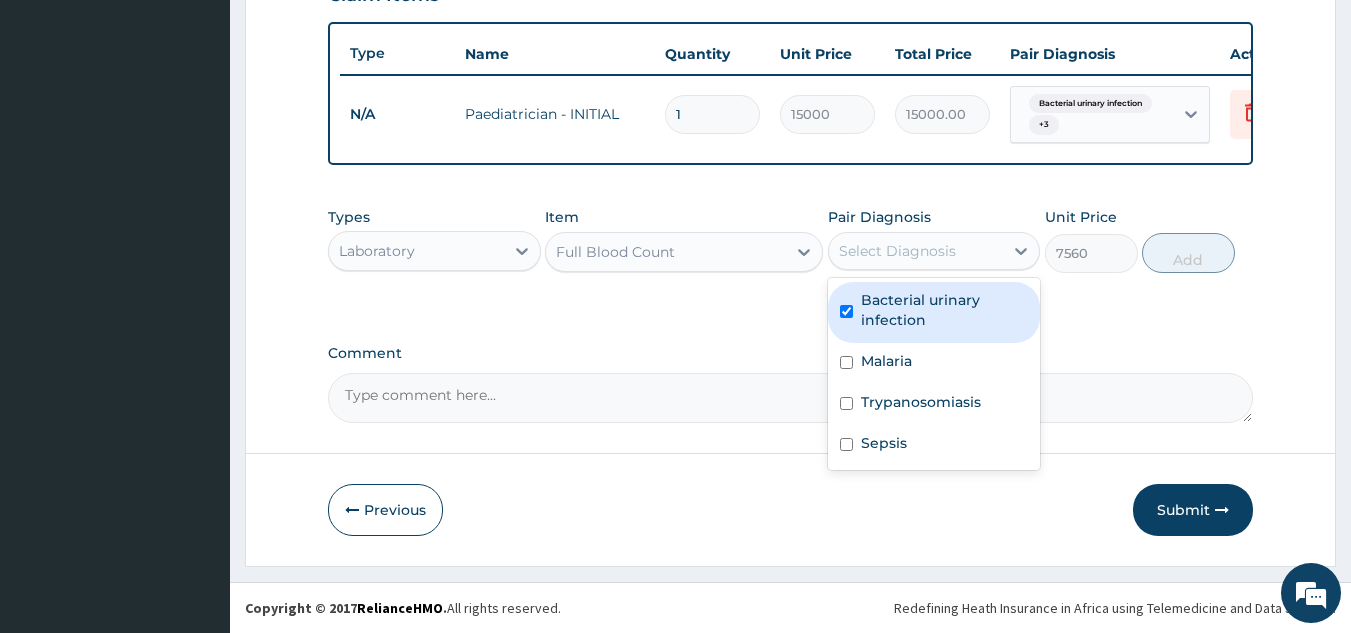 checkbox on "true" 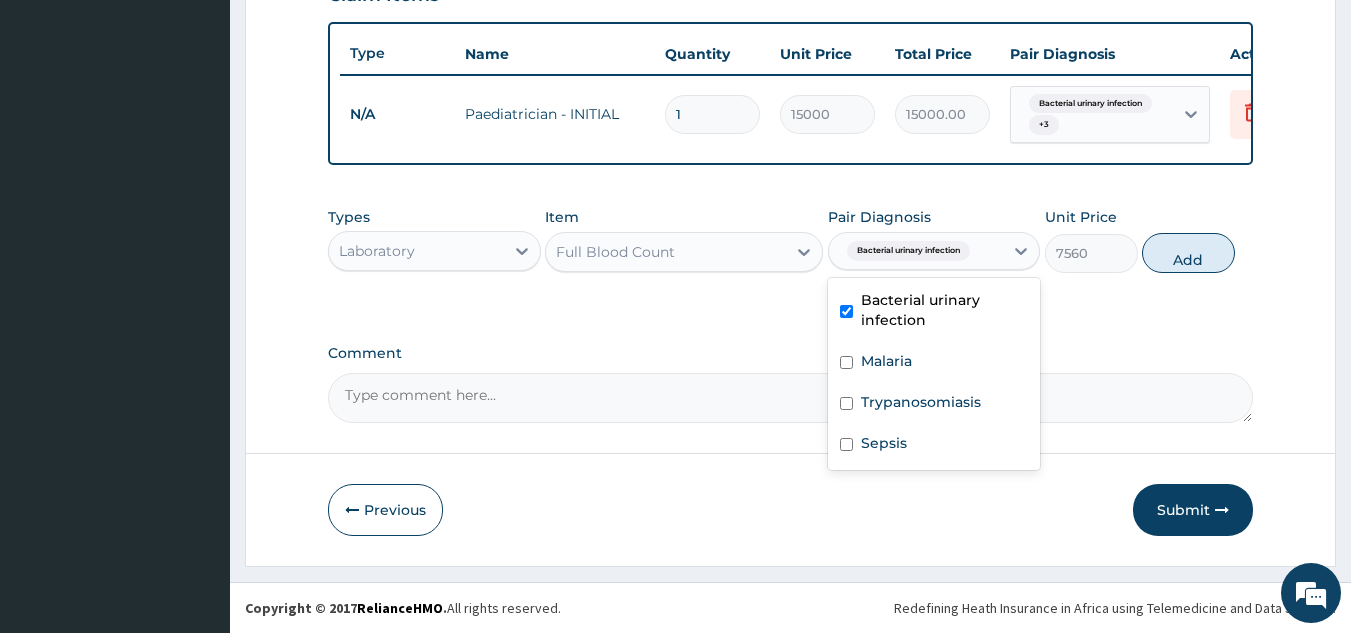 click at bounding box center [846, 362] 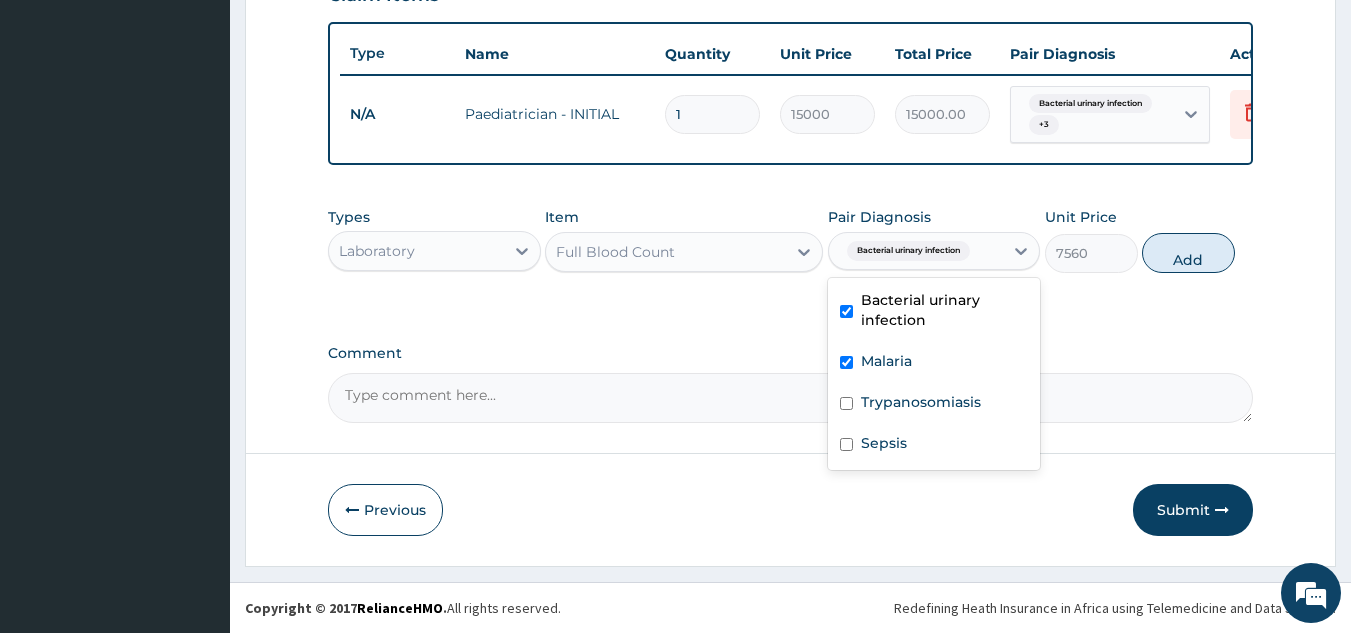 checkbox on "true" 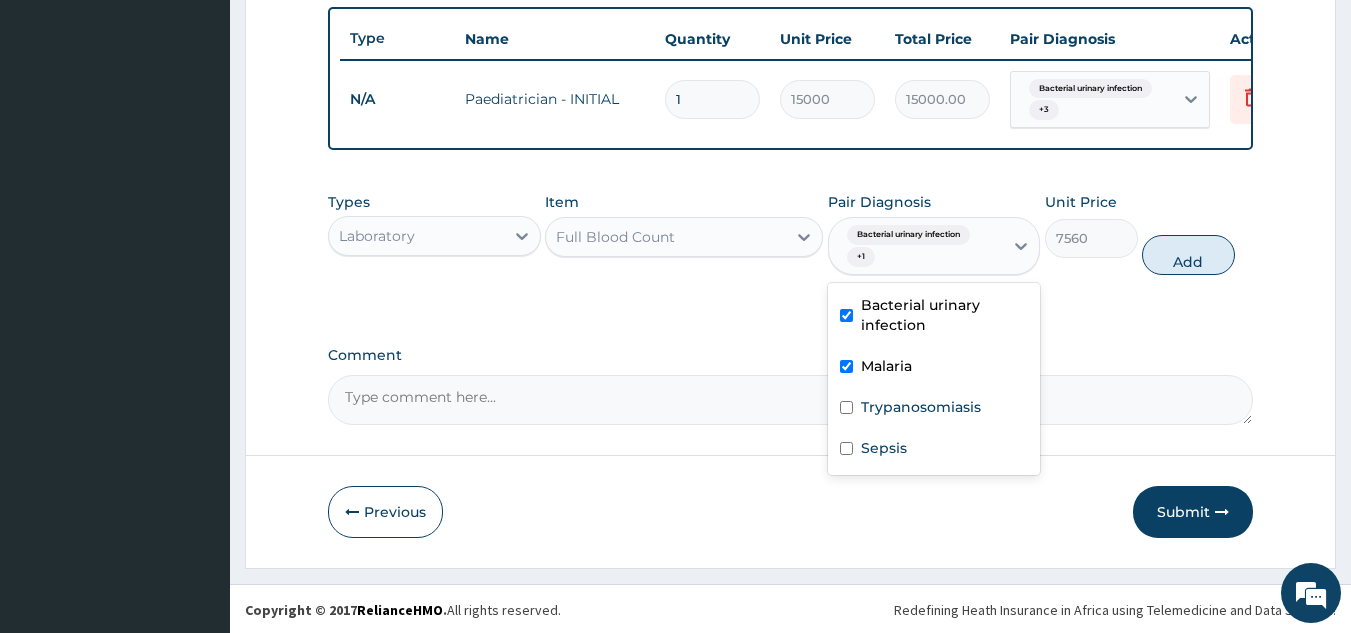 click at bounding box center [846, 407] 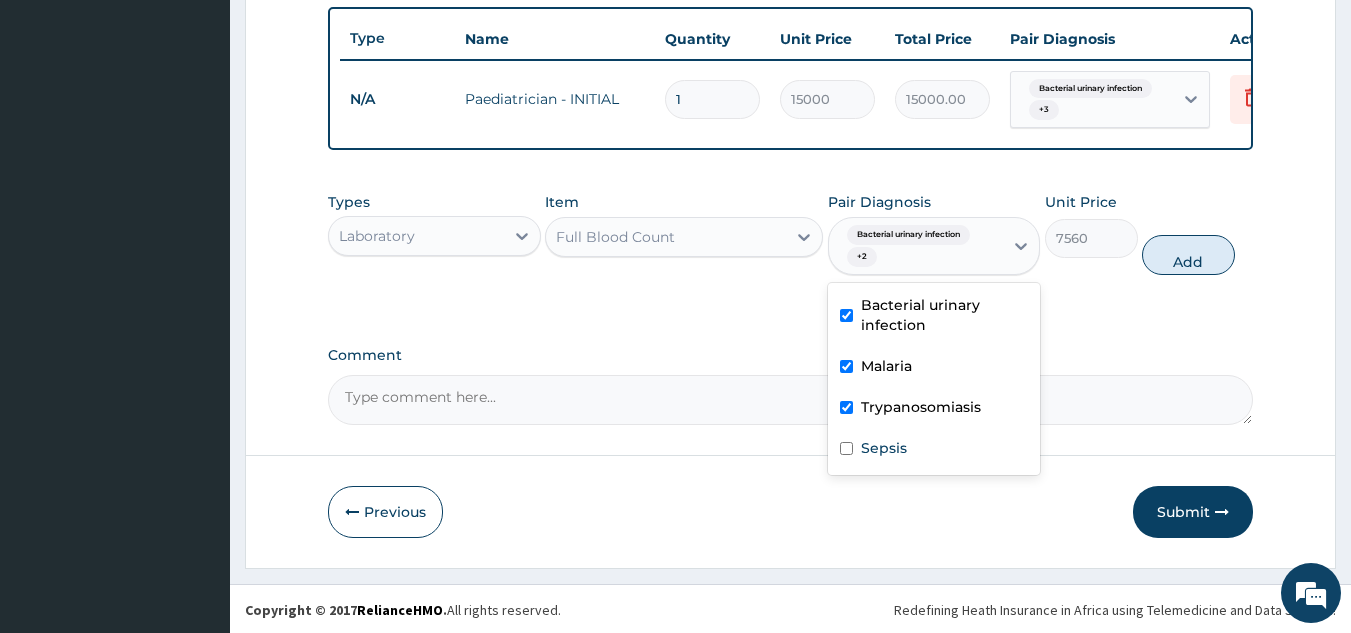 click at bounding box center [846, 407] 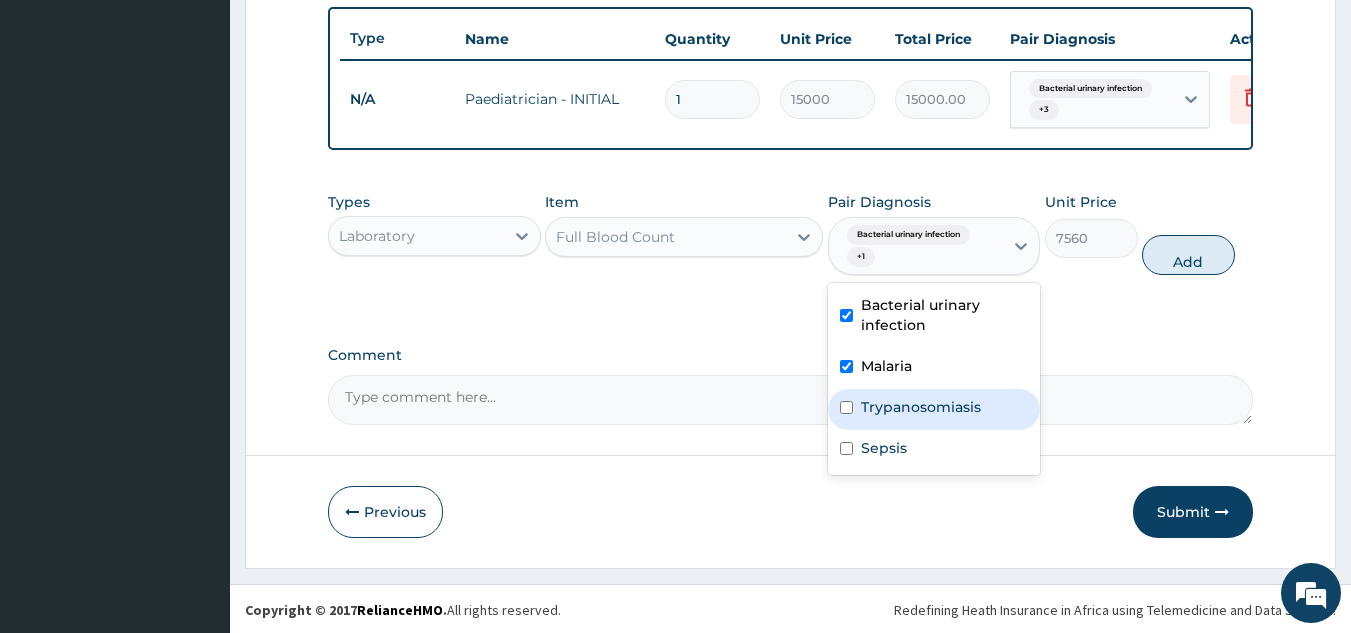 click at bounding box center (846, 407) 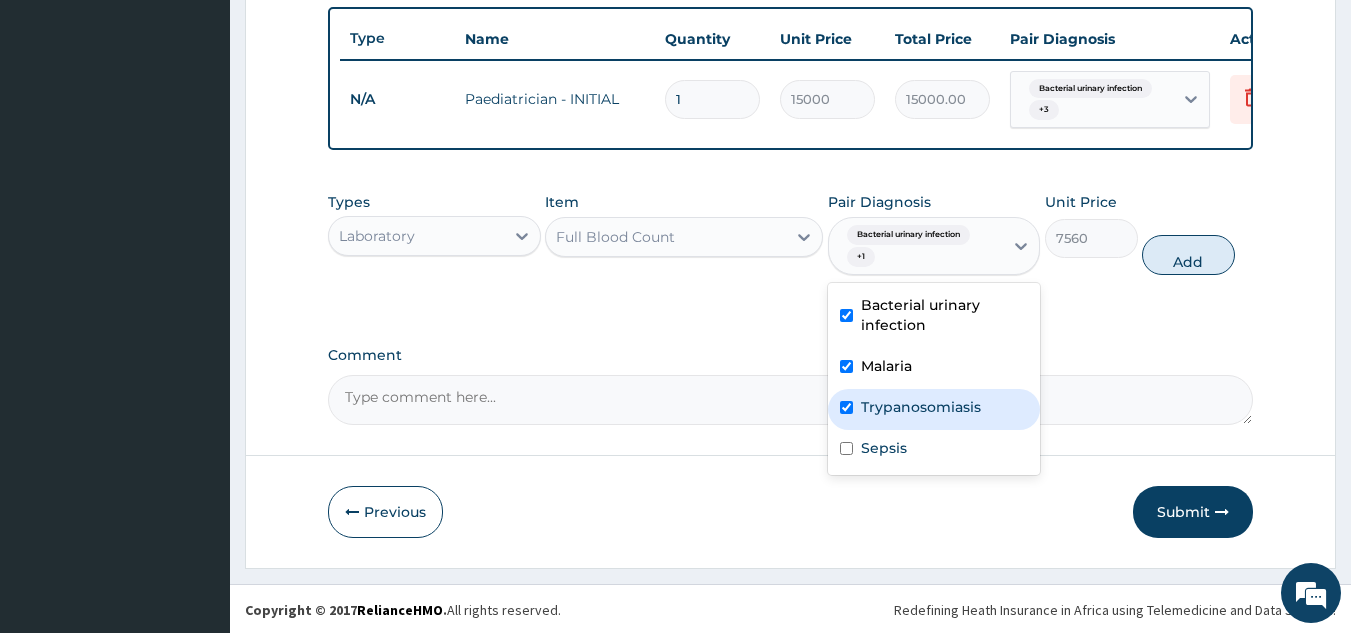 checkbox on "true" 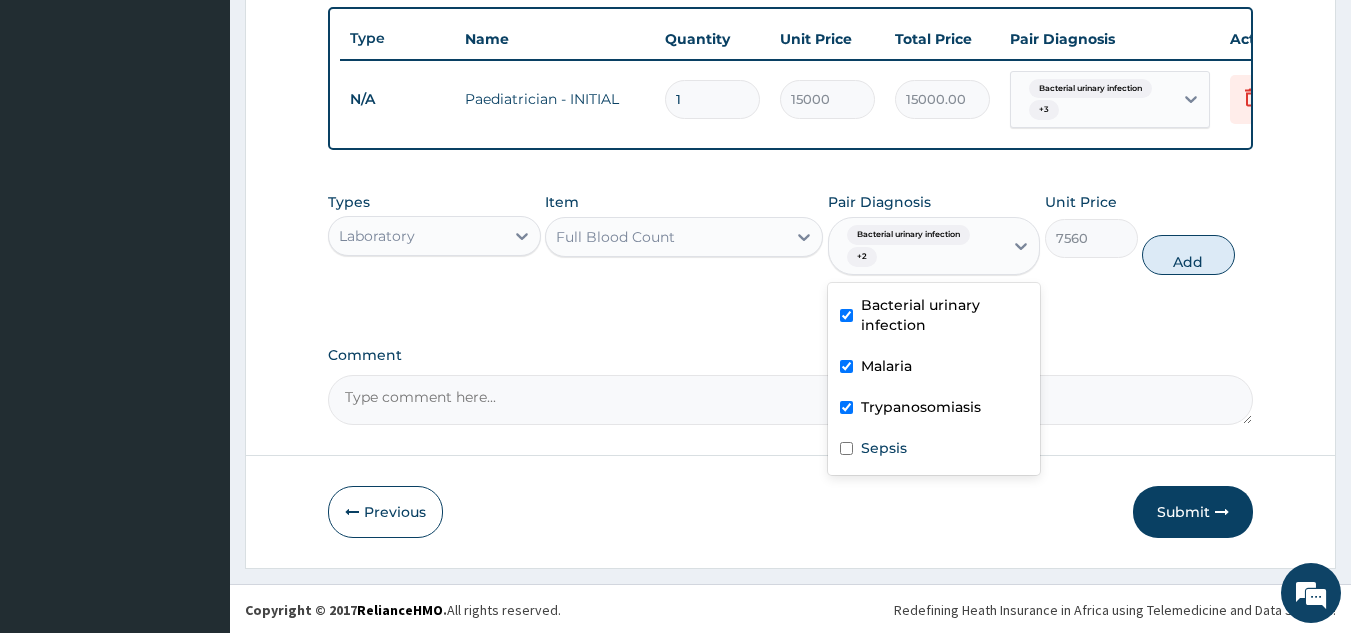click at bounding box center (846, 448) 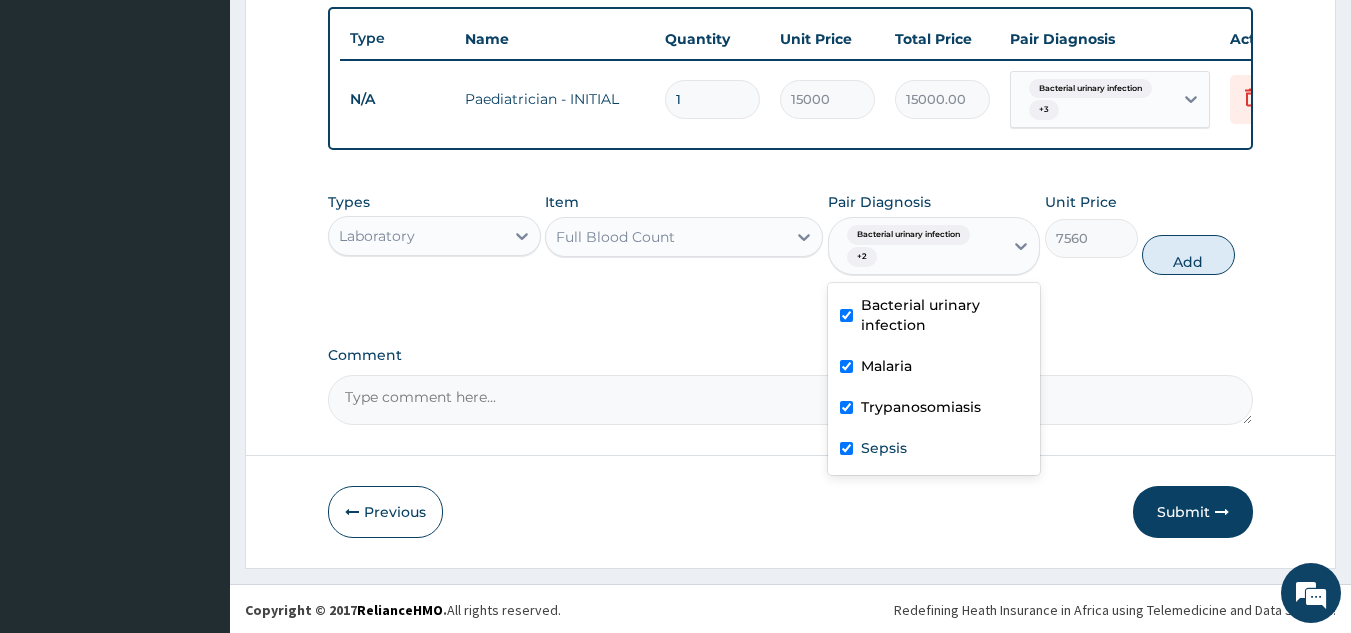 checkbox on "true" 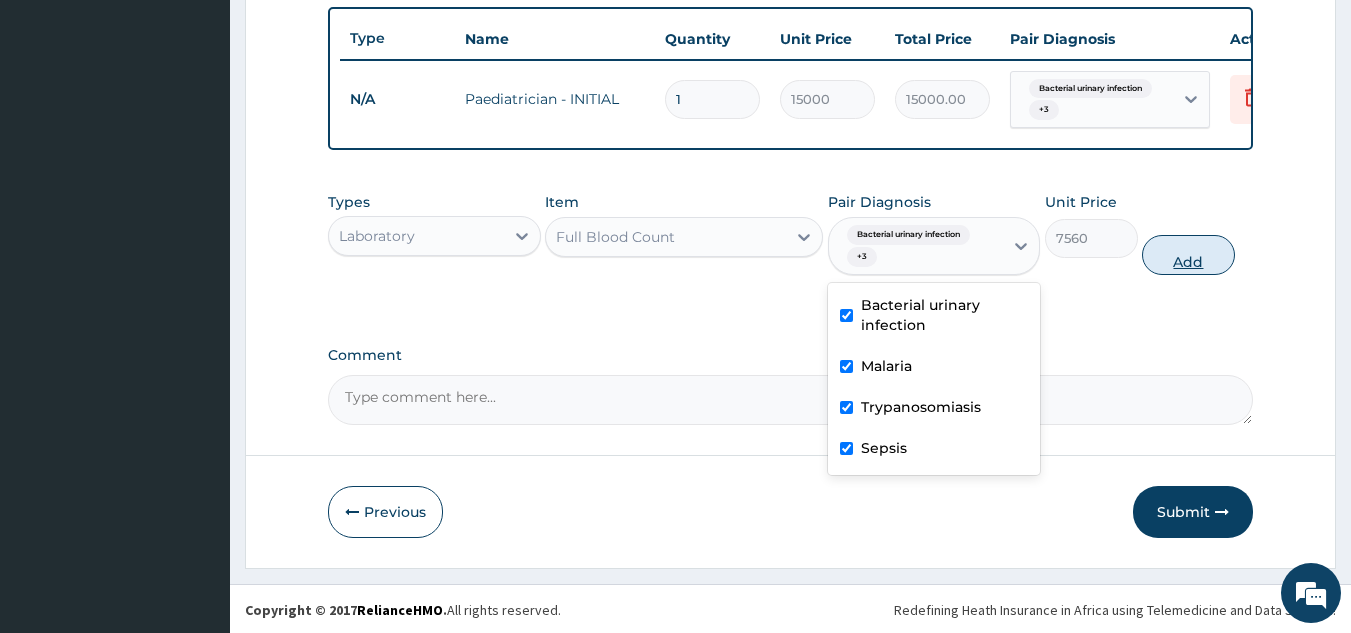 click on "Add" at bounding box center (1188, 255) 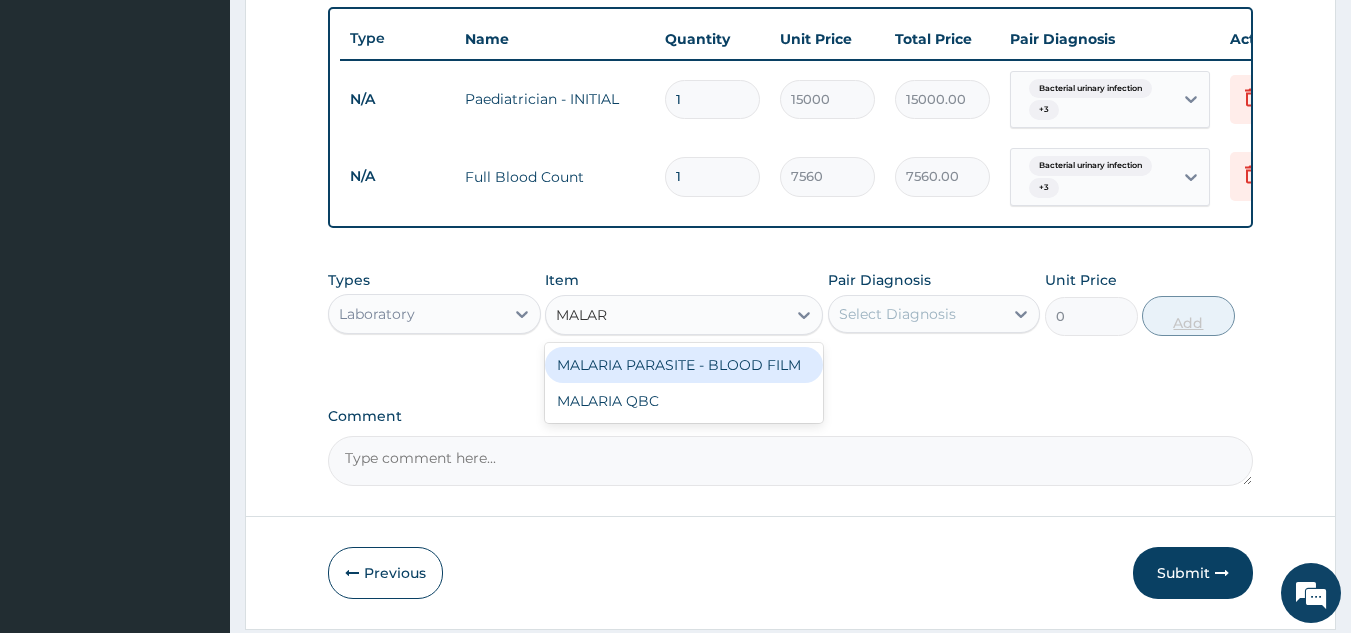 type on "MALARI" 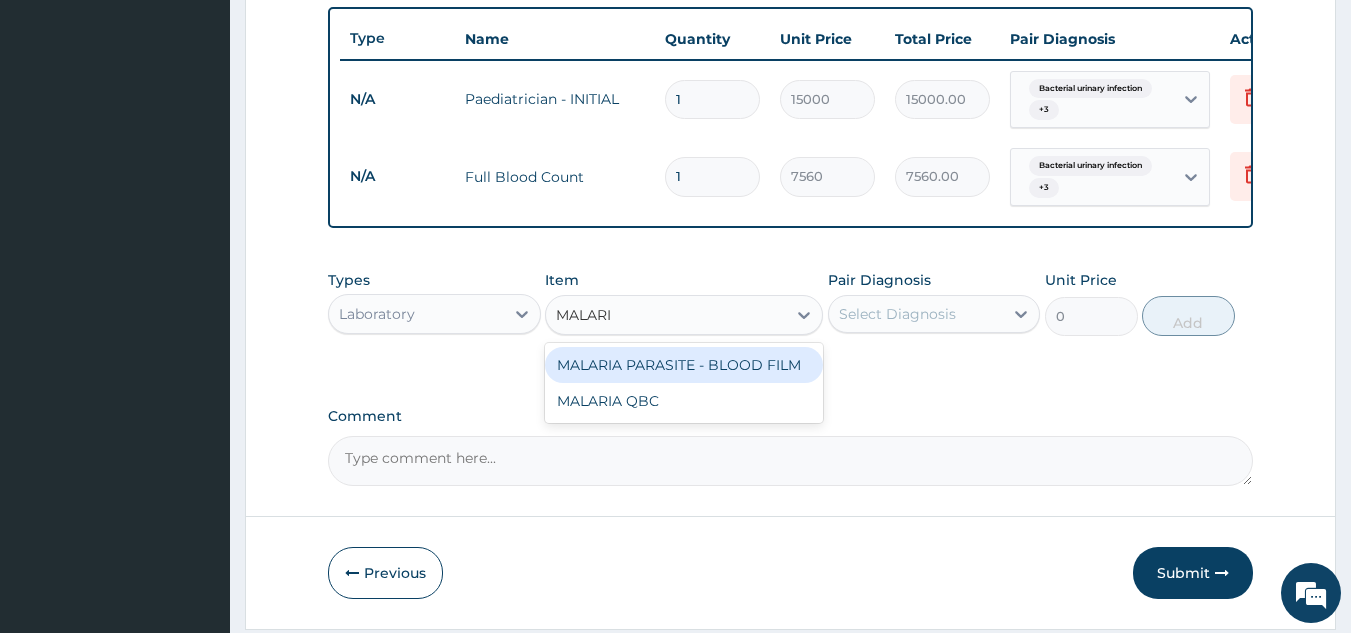 click on "MALARIA PARASITE - BLOOD FILM" at bounding box center [684, 365] 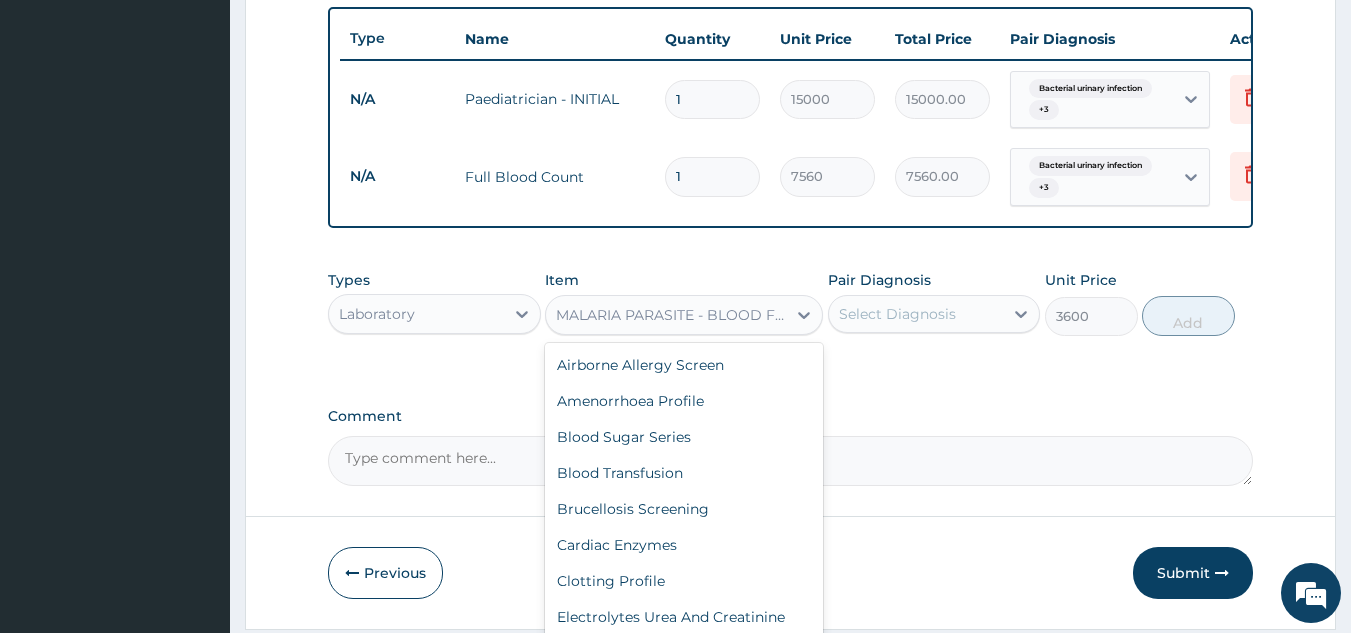 scroll, scrollTop: 5143, scrollLeft: 0, axis: vertical 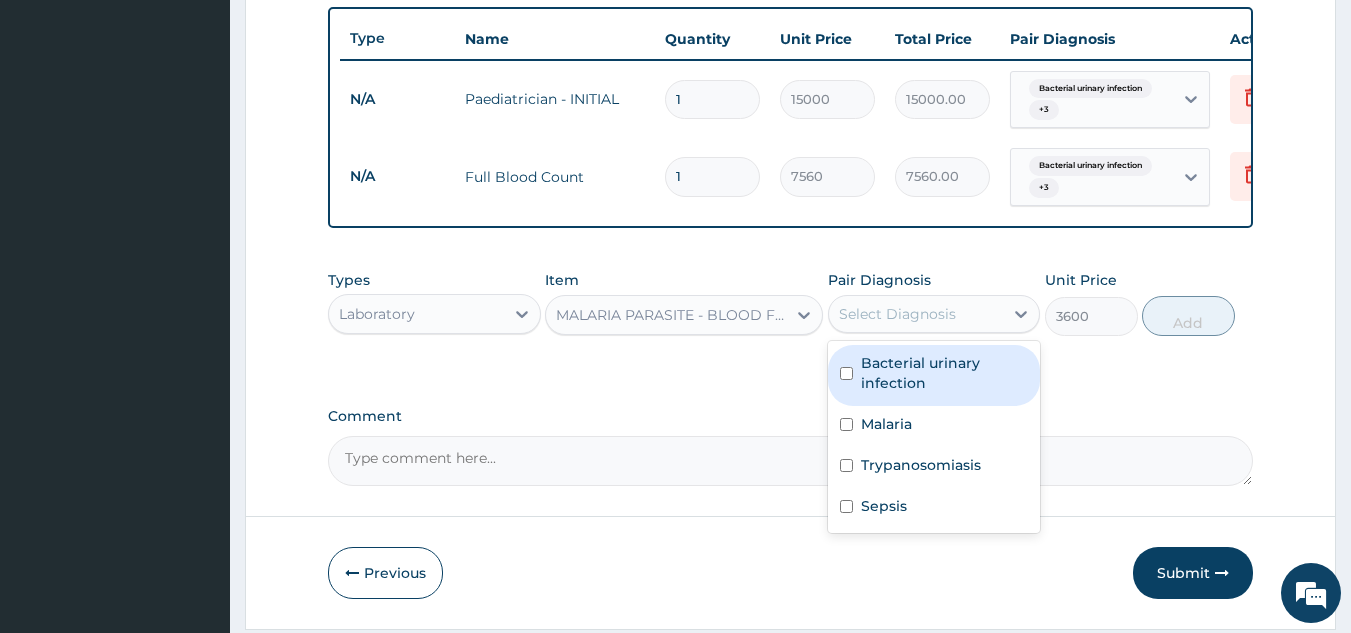 click at bounding box center (846, 373) 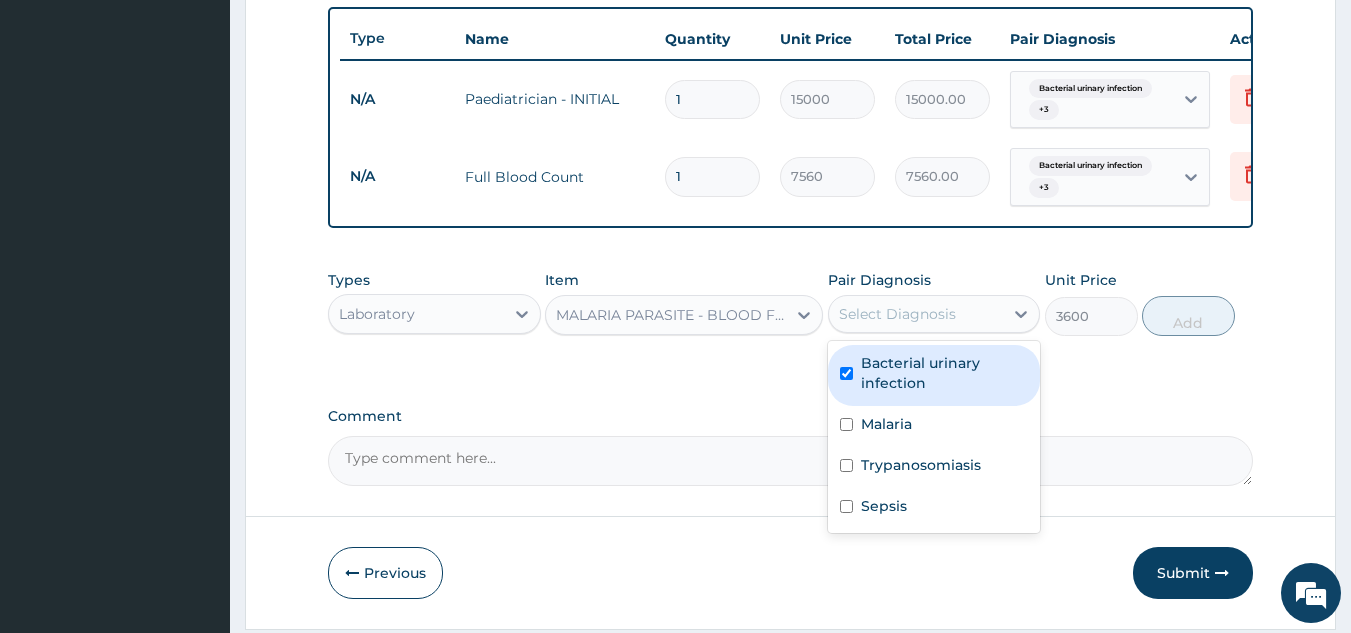 checkbox on "true" 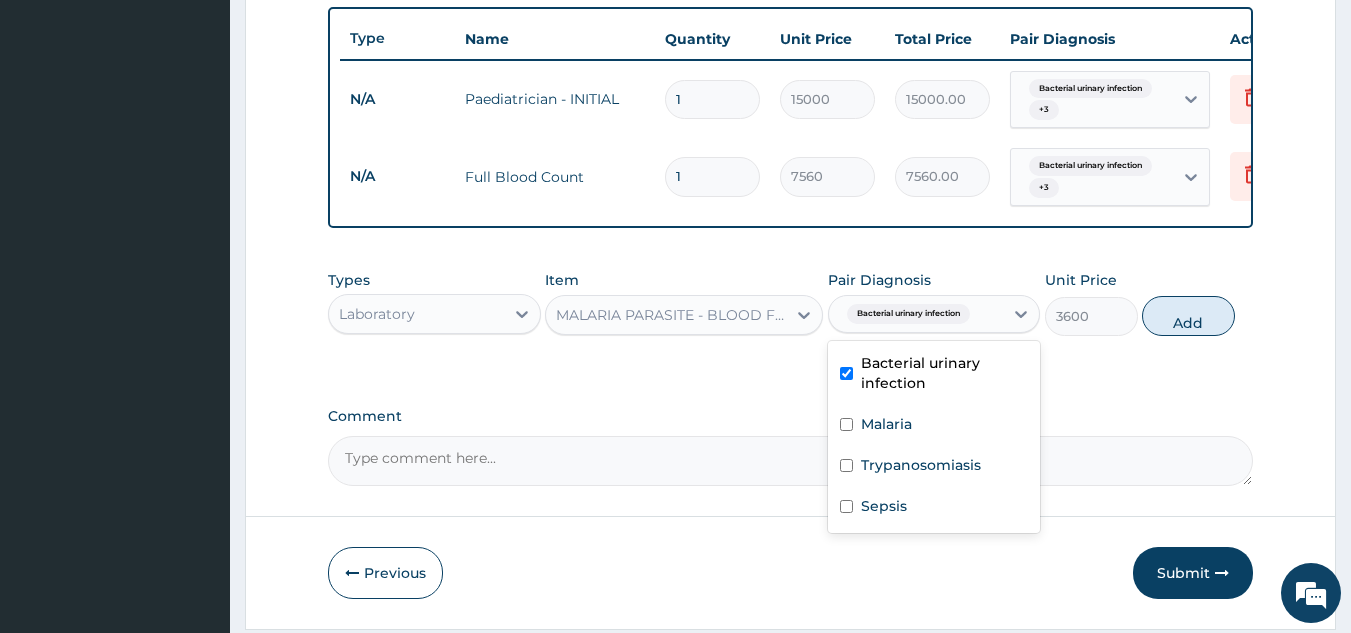 click on "Trypanosomiasis" at bounding box center (934, 467) 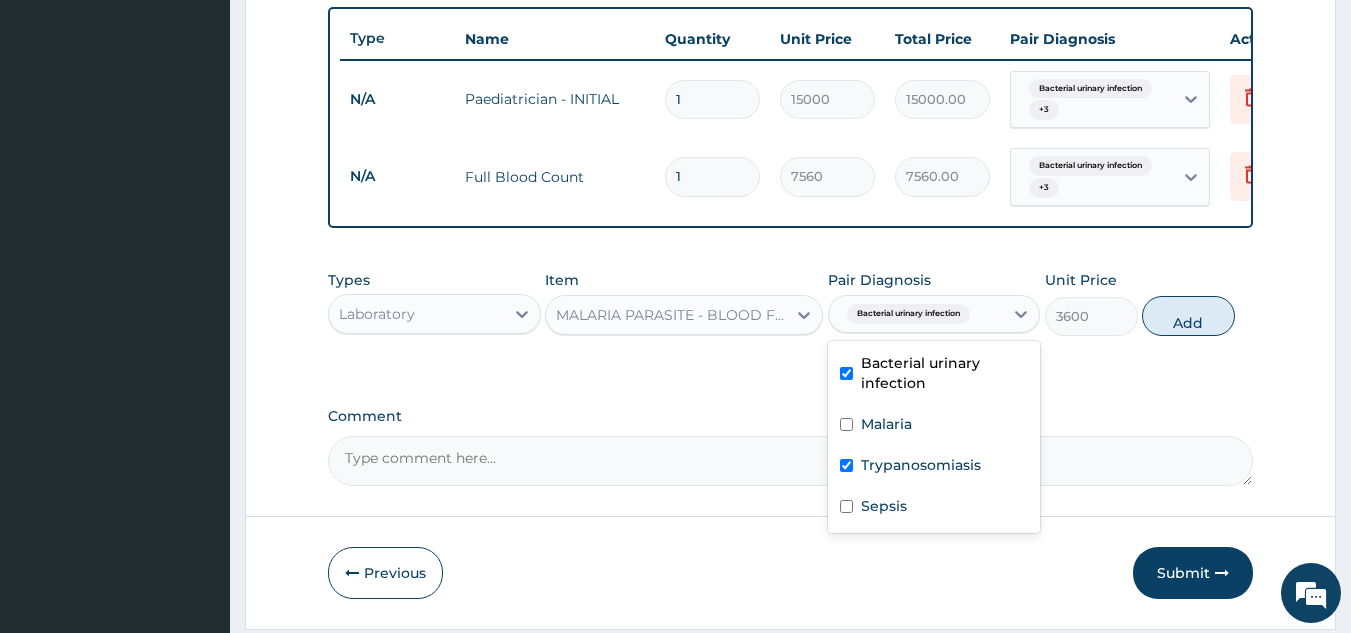 checkbox on "true" 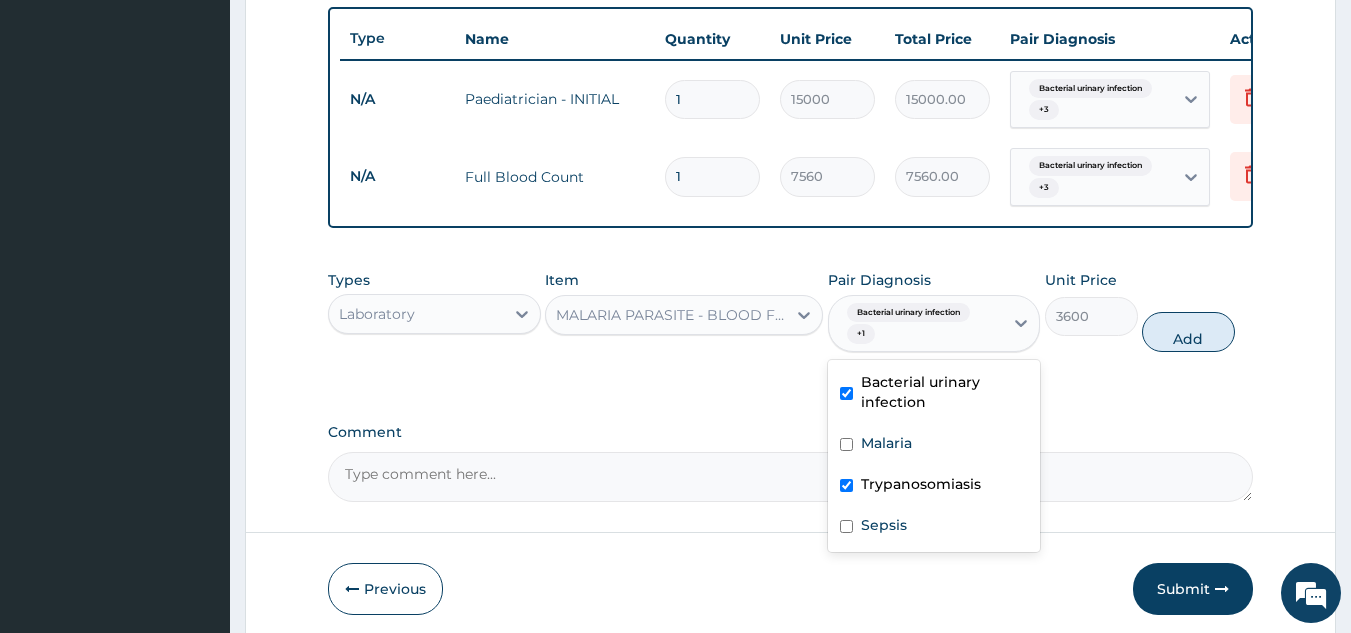 click on "Malaria" at bounding box center (934, 445) 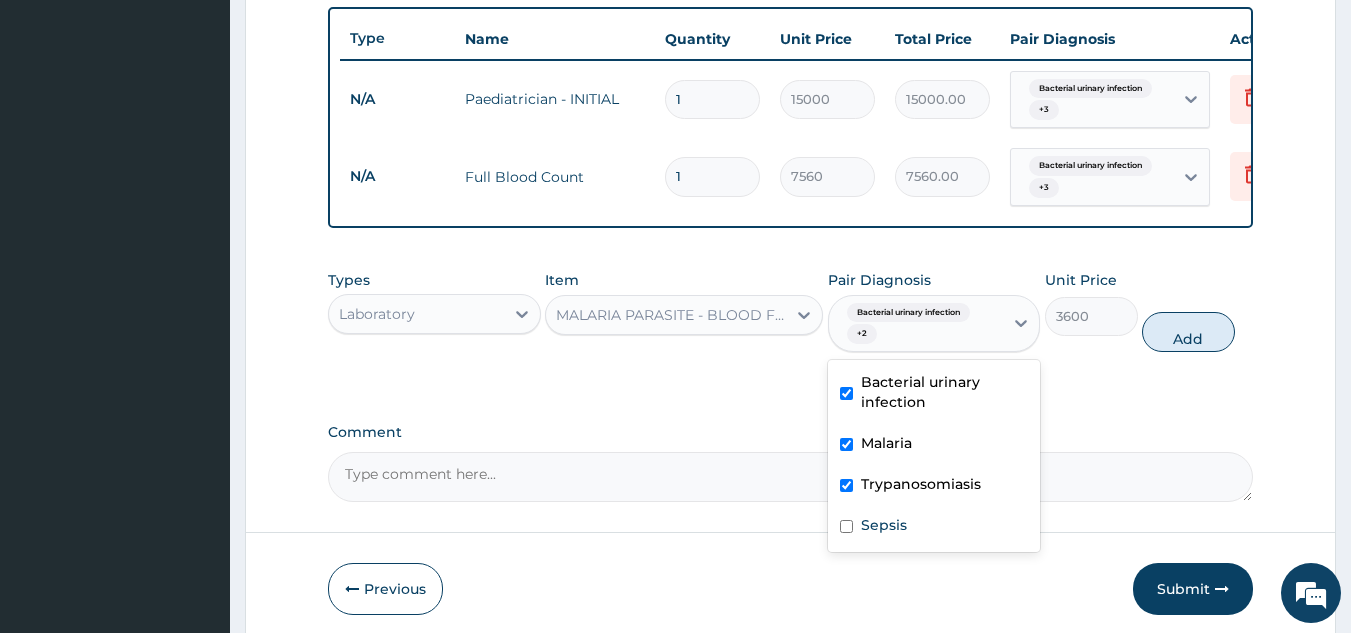 click at bounding box center [846, 444] 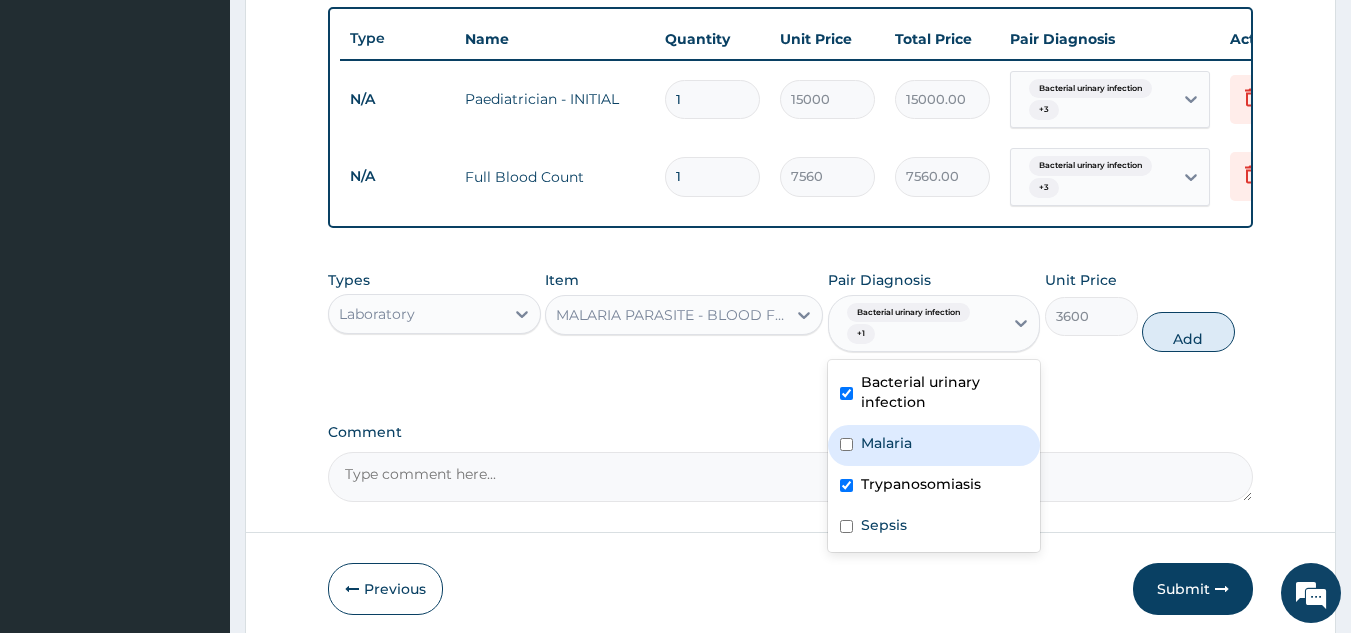 click at bounding box center [846, 444] 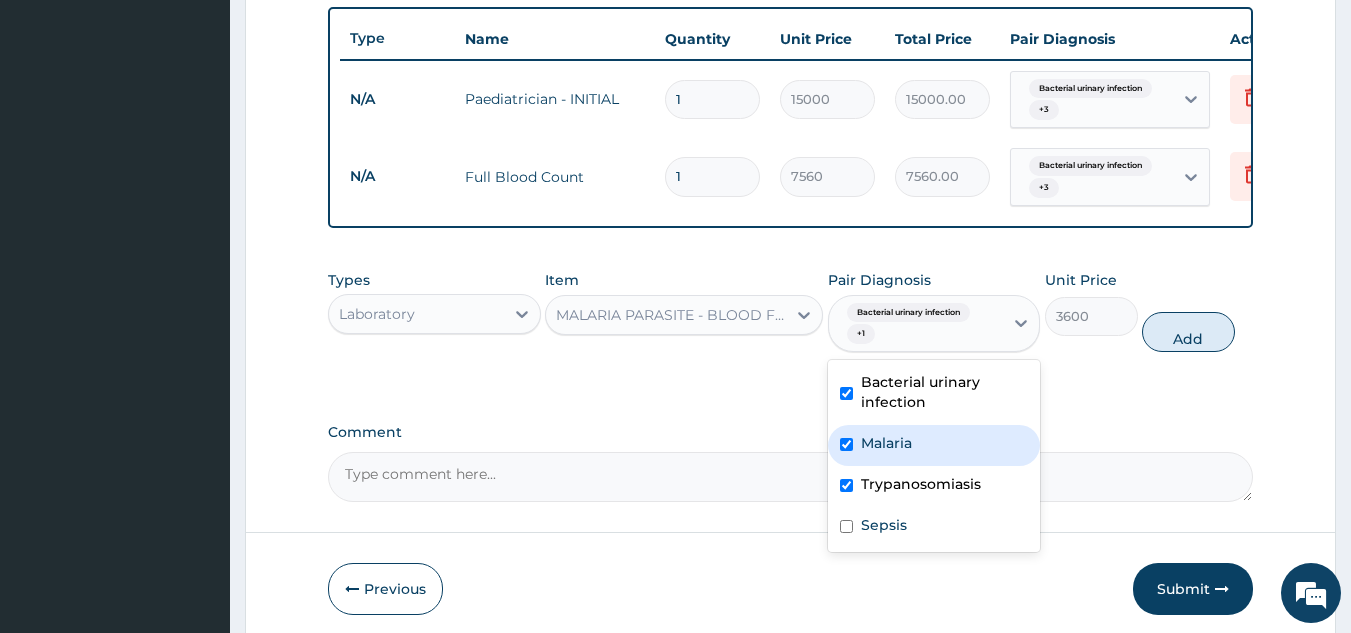 checkbox on "true" 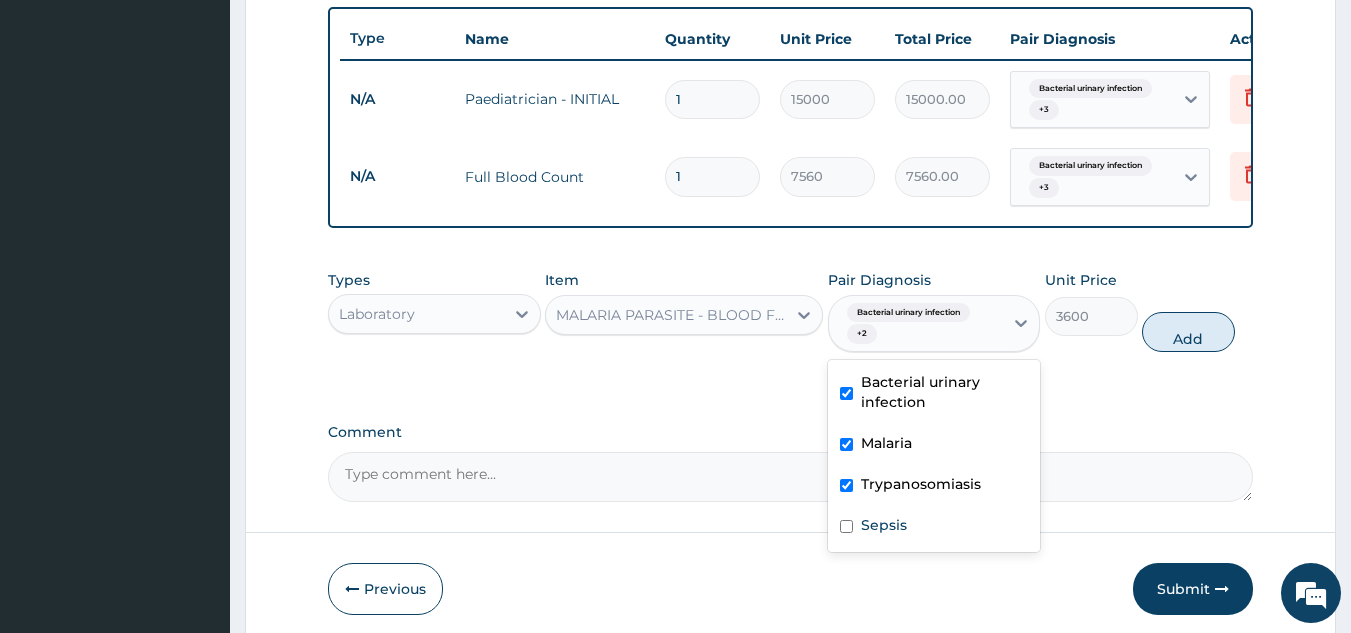 click at bounding box center [846, 526] 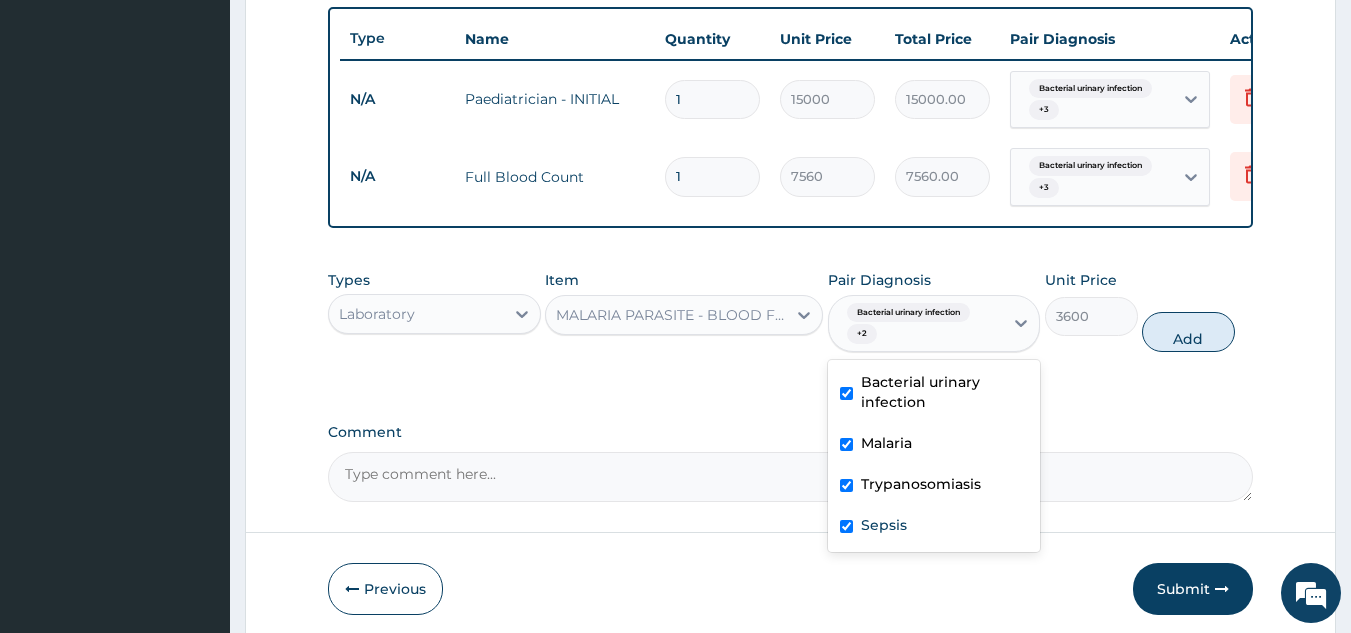 checkbox on "true" 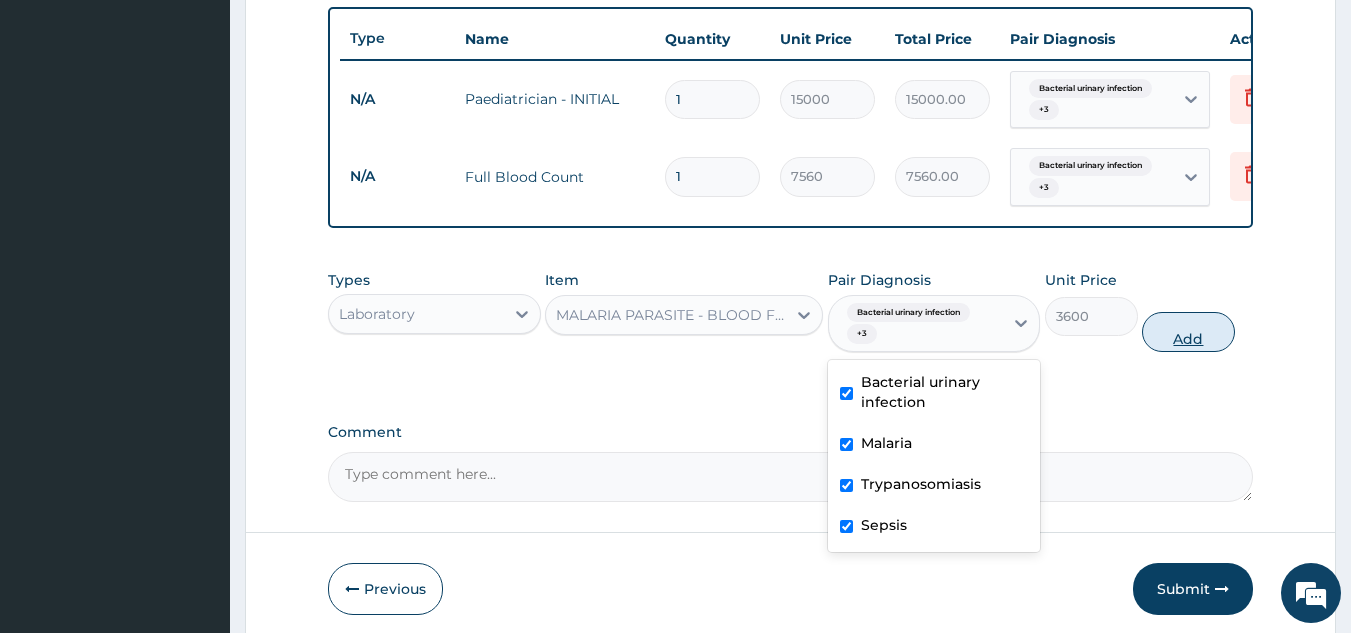click on "Add" at bounding box center [1188, 332] 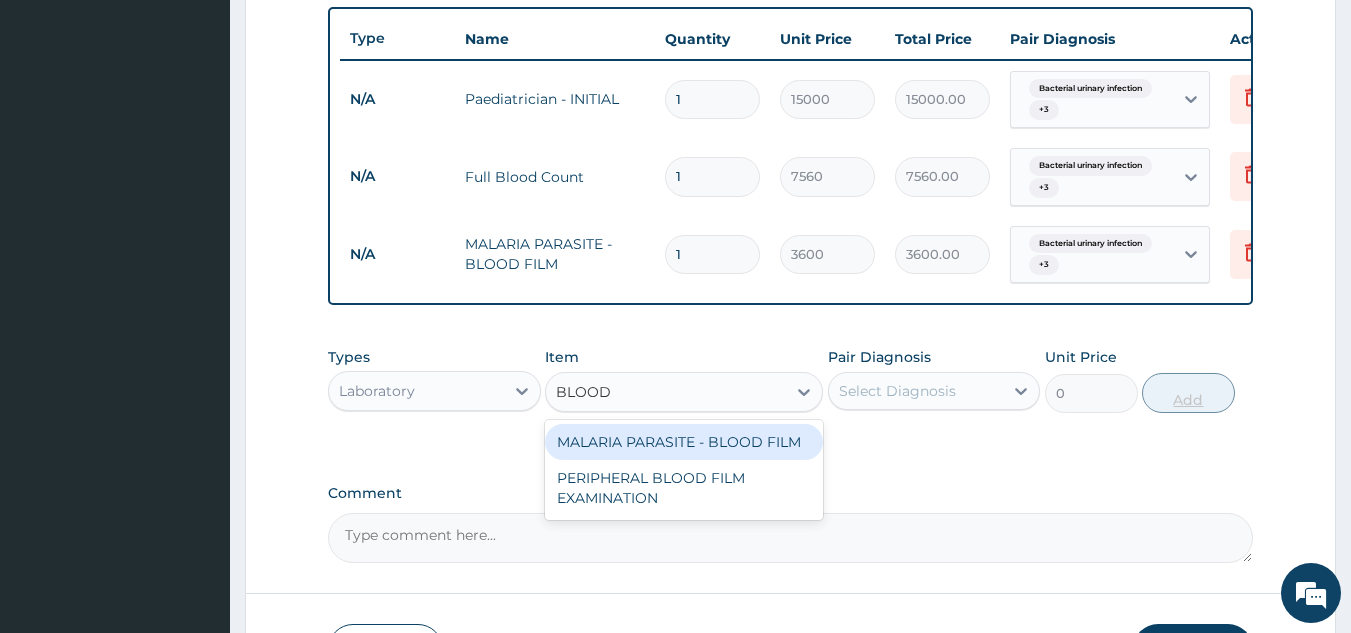 type on "BLOOD F" 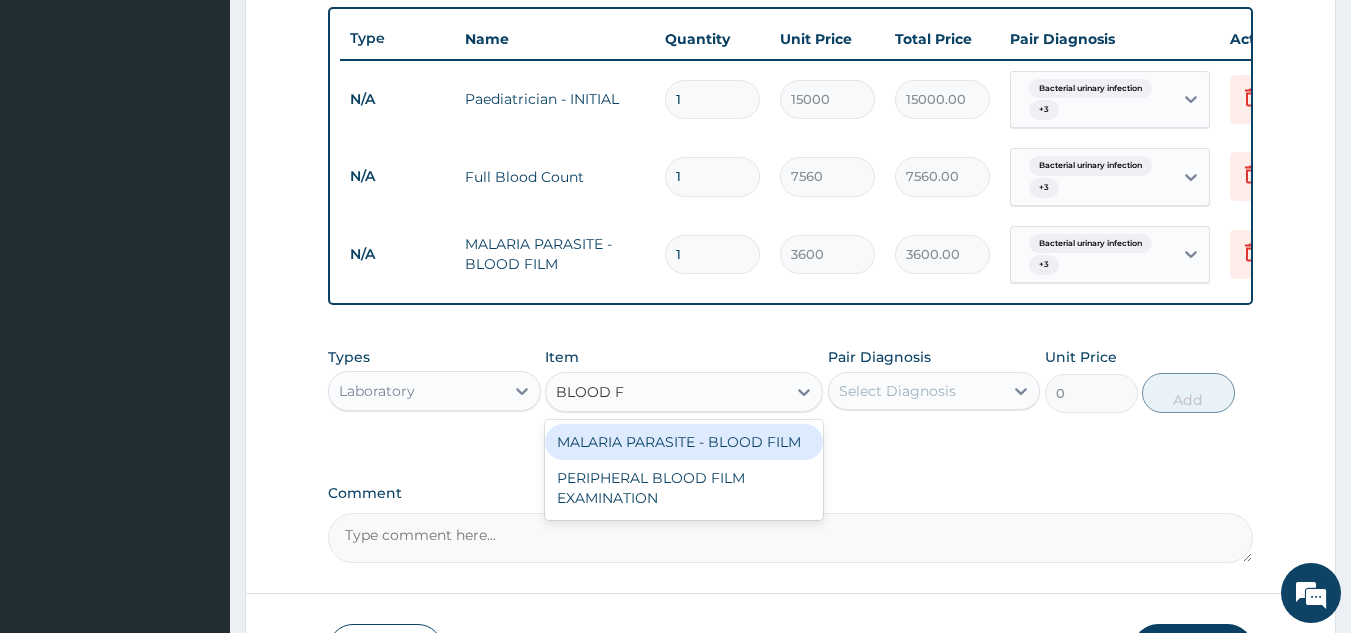 click on "PERIPHERAL BLOOD FILM EXAMINATION" at bounding box center (684, 488) 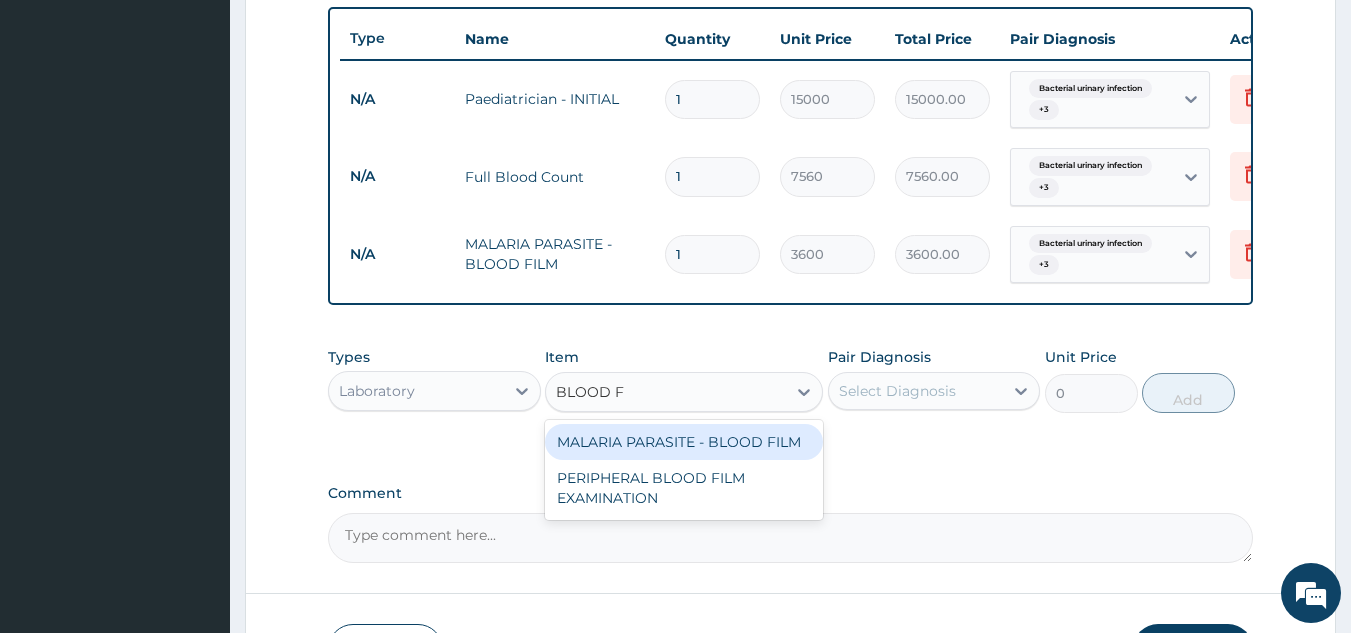 type 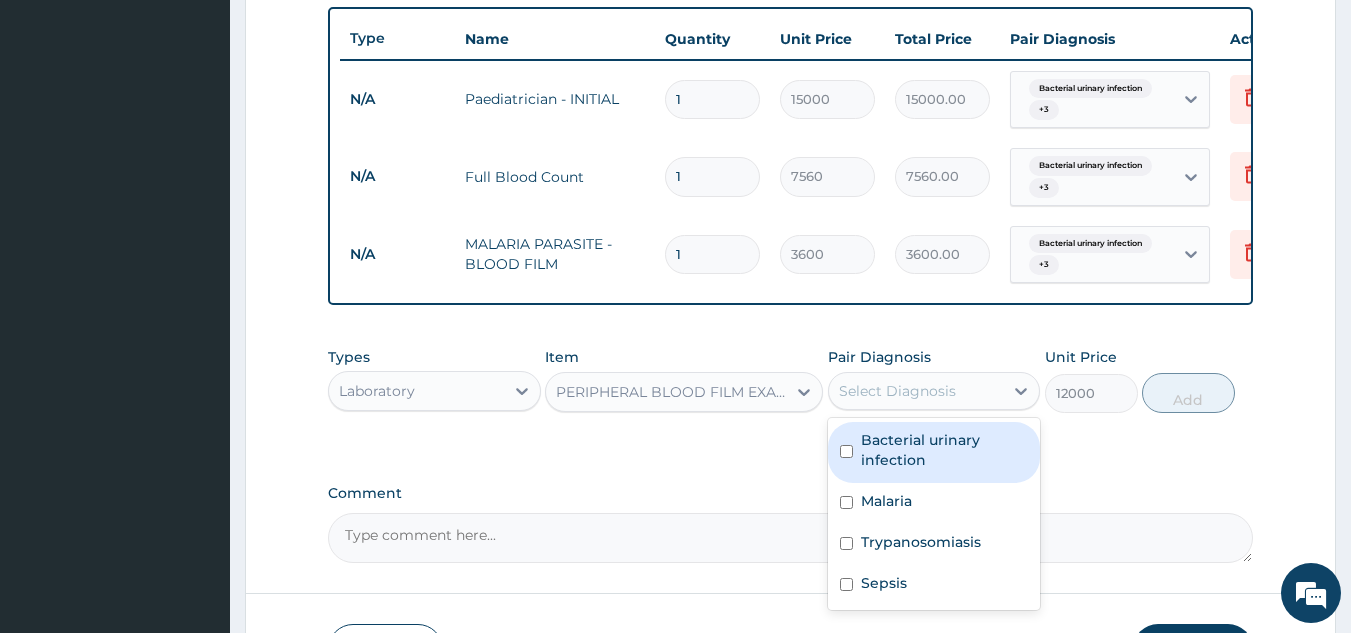 click at bounding box center (846, 451) 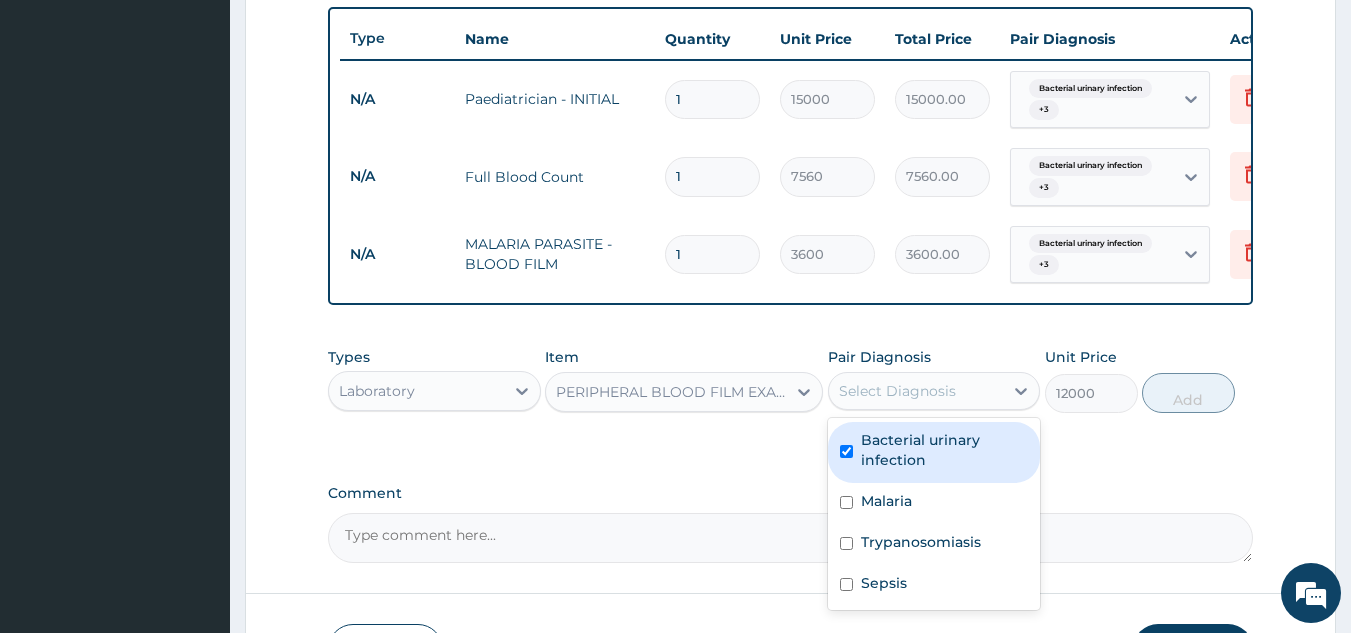 checkbox on "true" 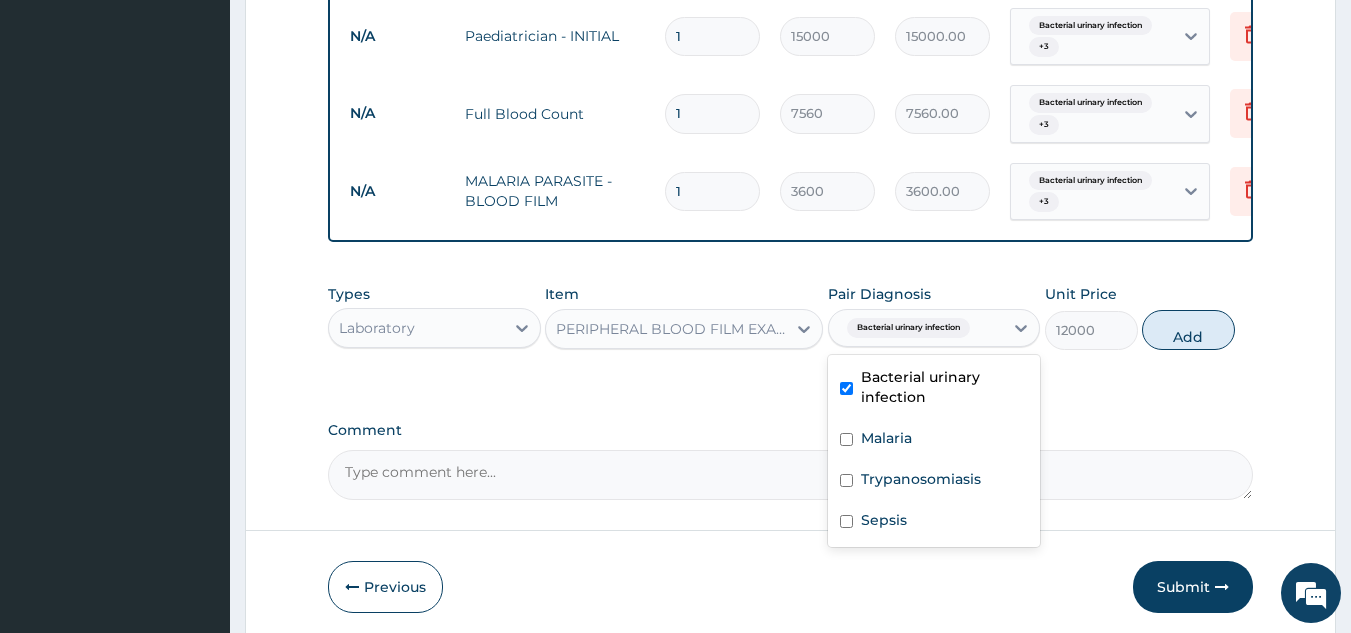 scroll, scrollTop: 892, scrollLeft: 0, axis: vertical 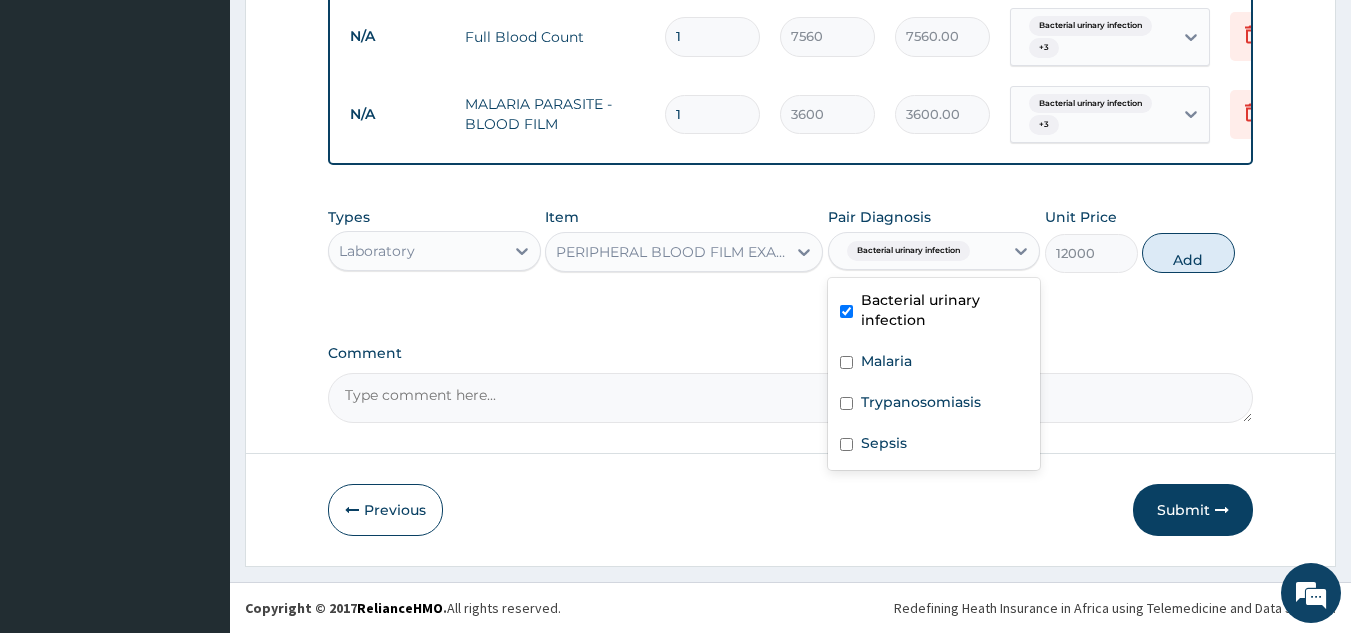 click at bounding box center (846, 362) 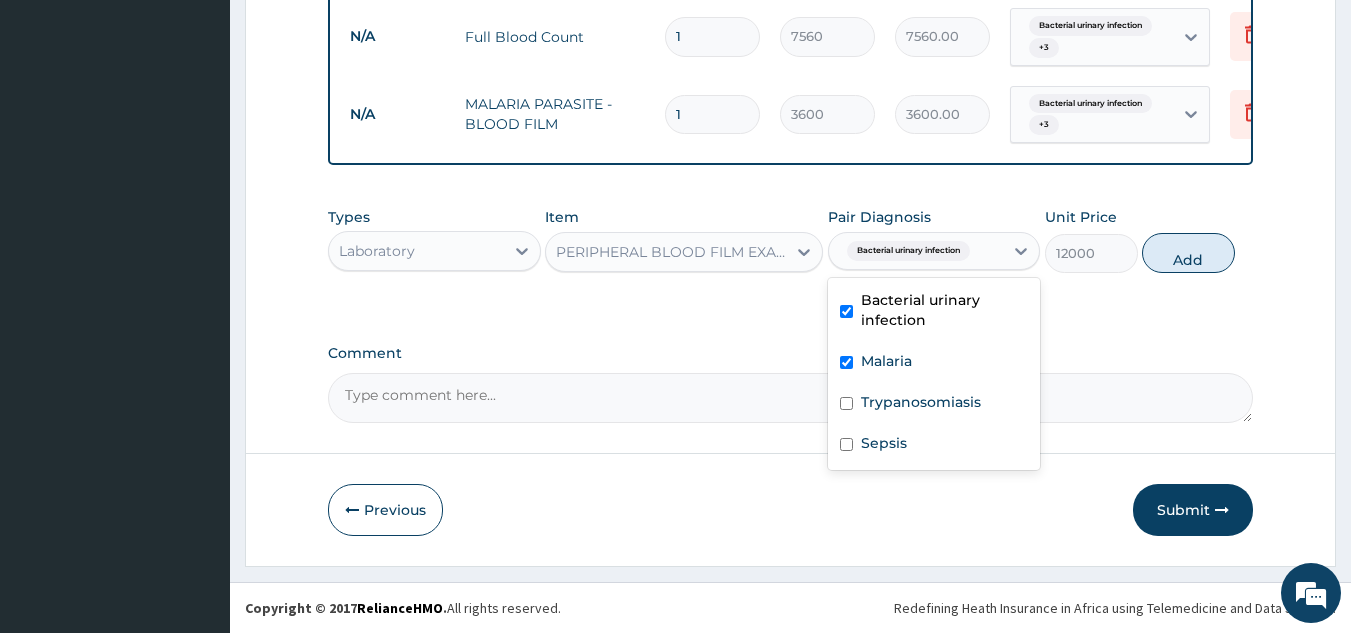 checkbox on "true" 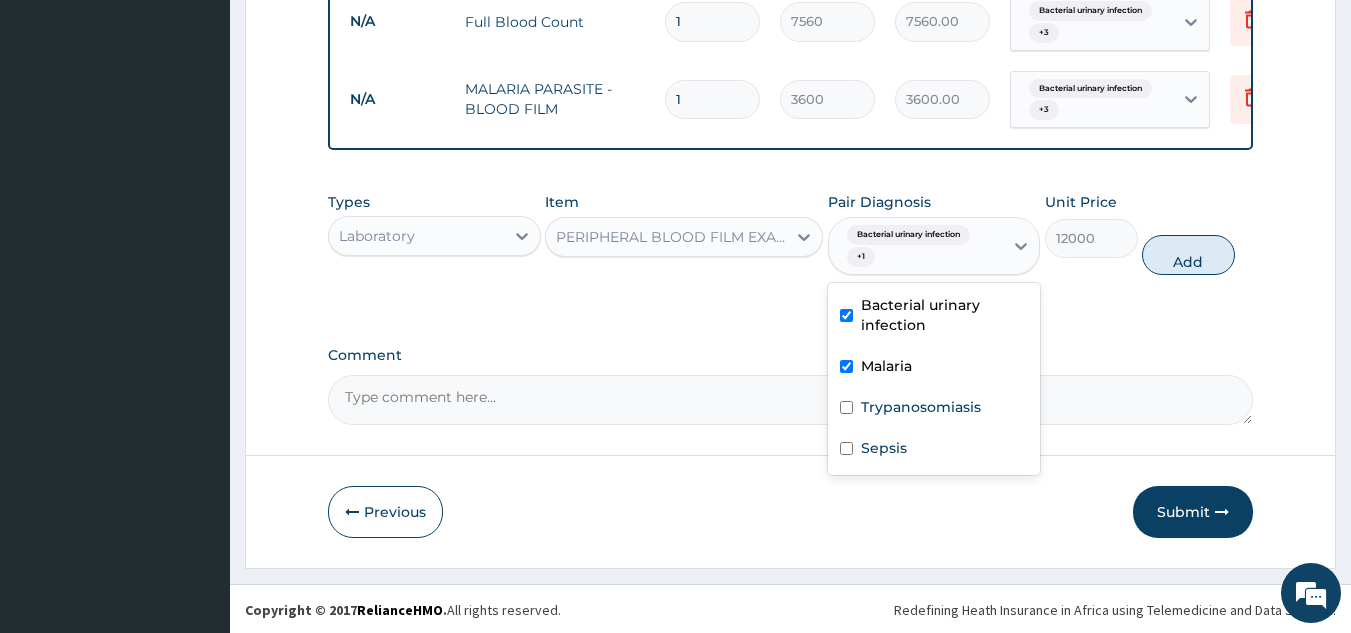 click at bounding box center (846, 407) 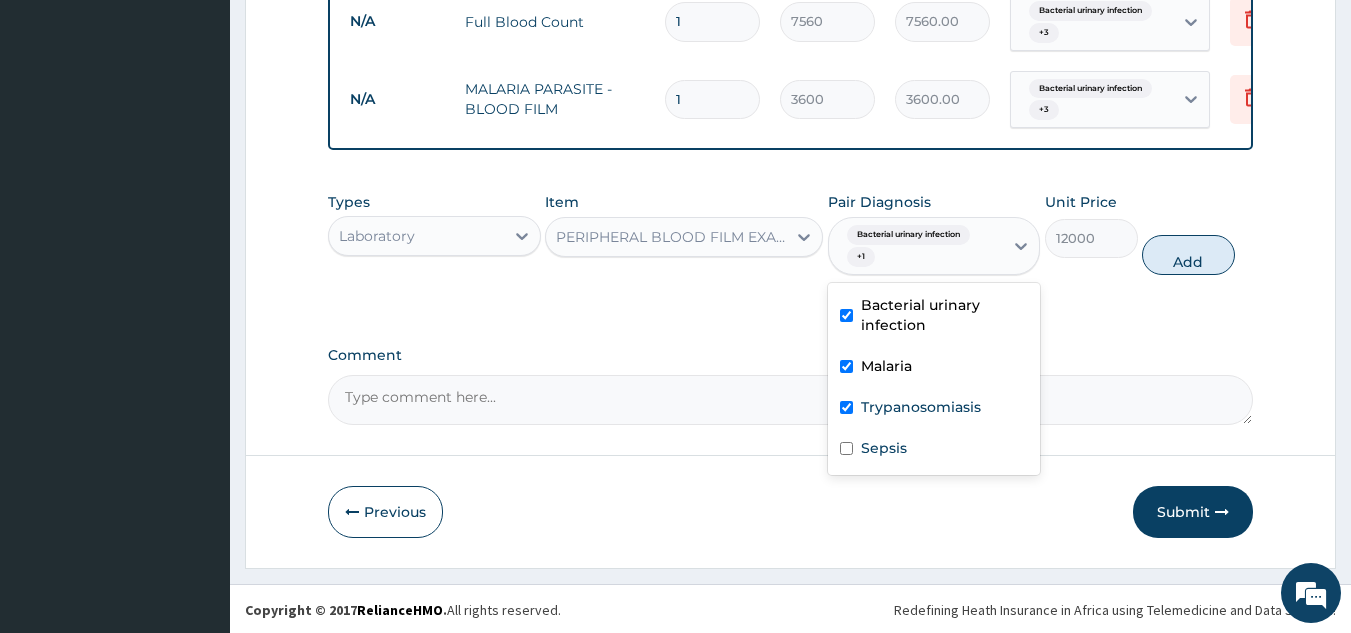 checkbox on "true" 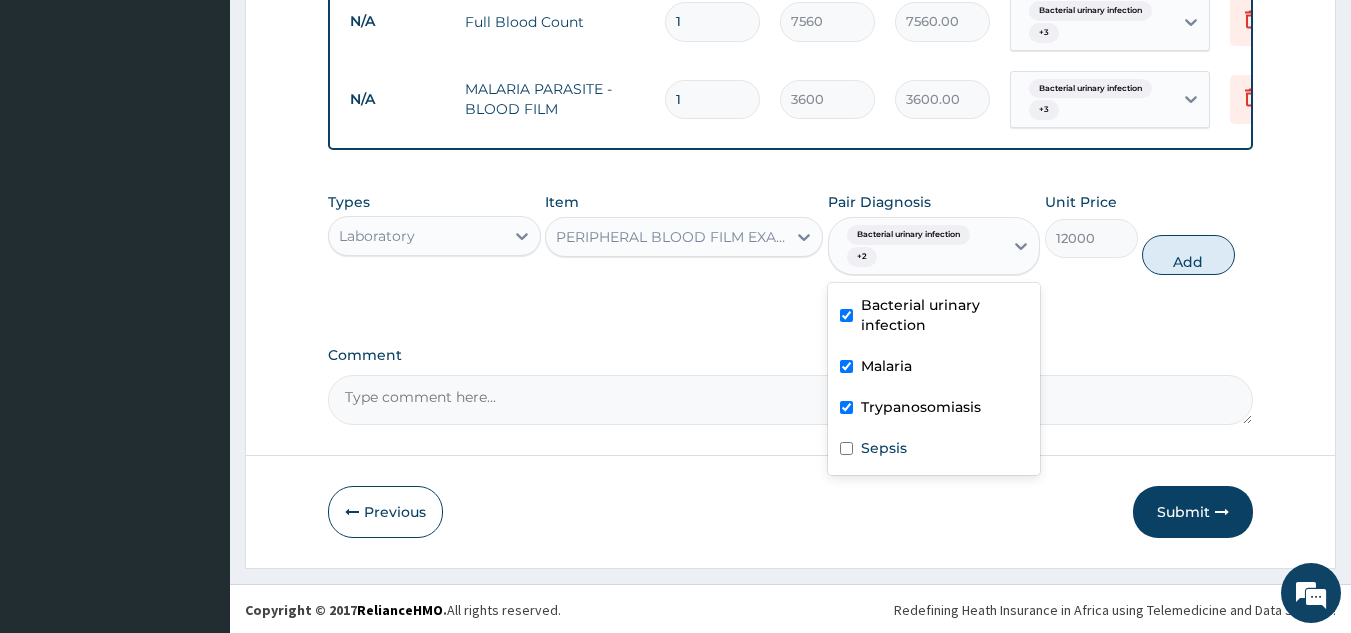 click at bounding box center [846, 448] 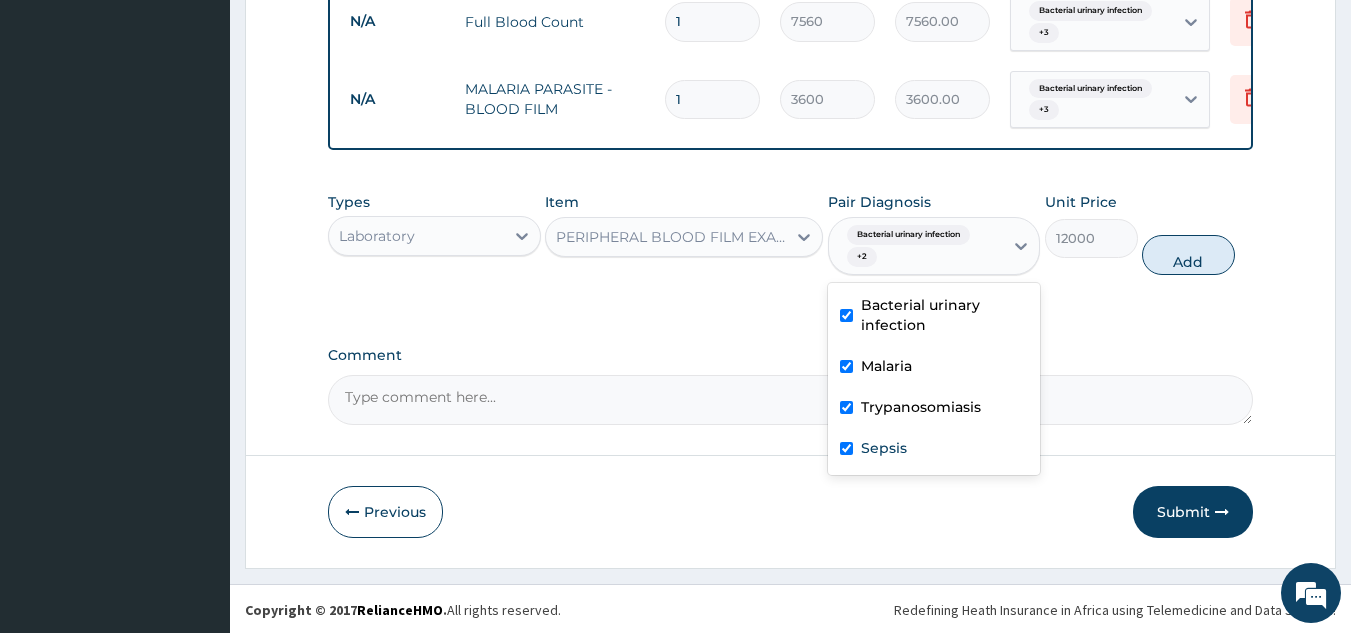checkbox on "true" 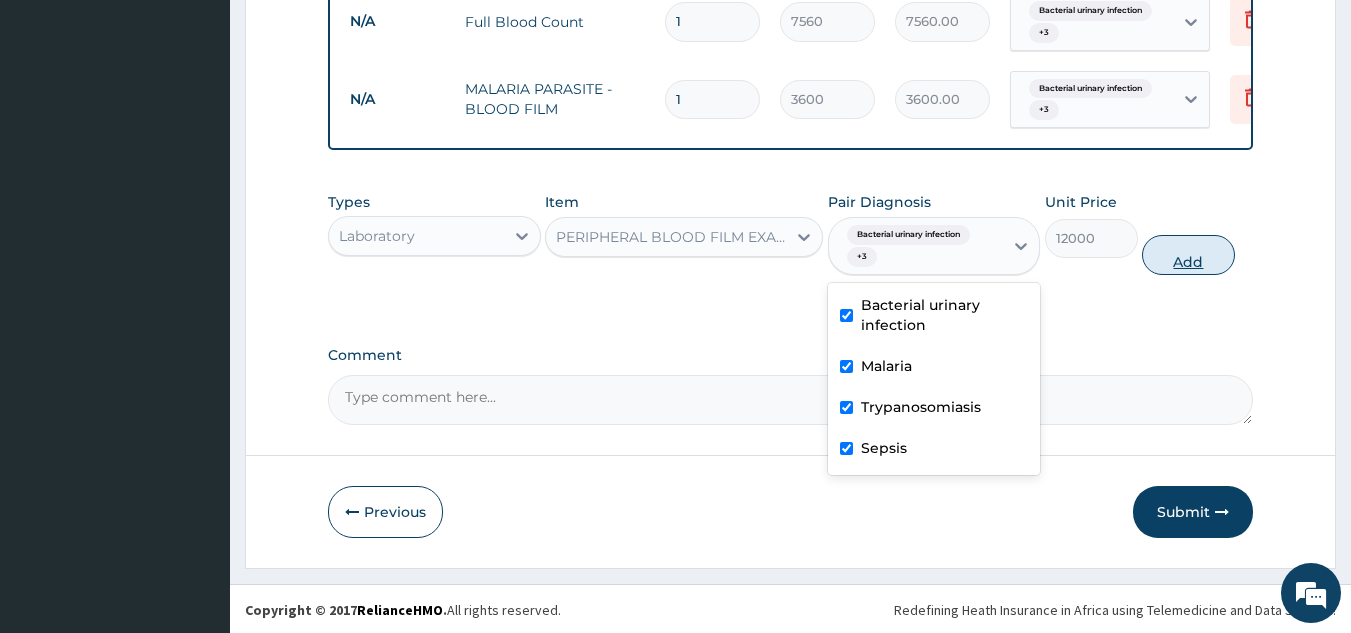click on "Add" at bounding box center (1188, 255) 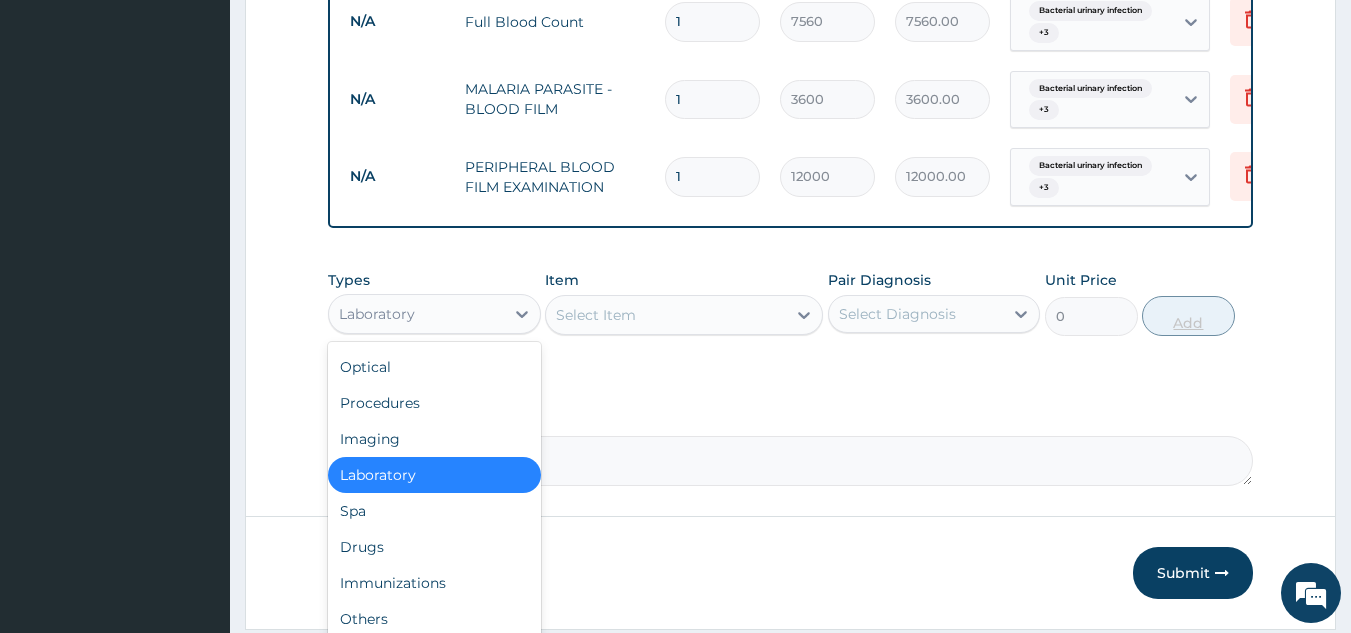 scroll, scrollTop: 68, scrollLeft: 0, axis: vertical 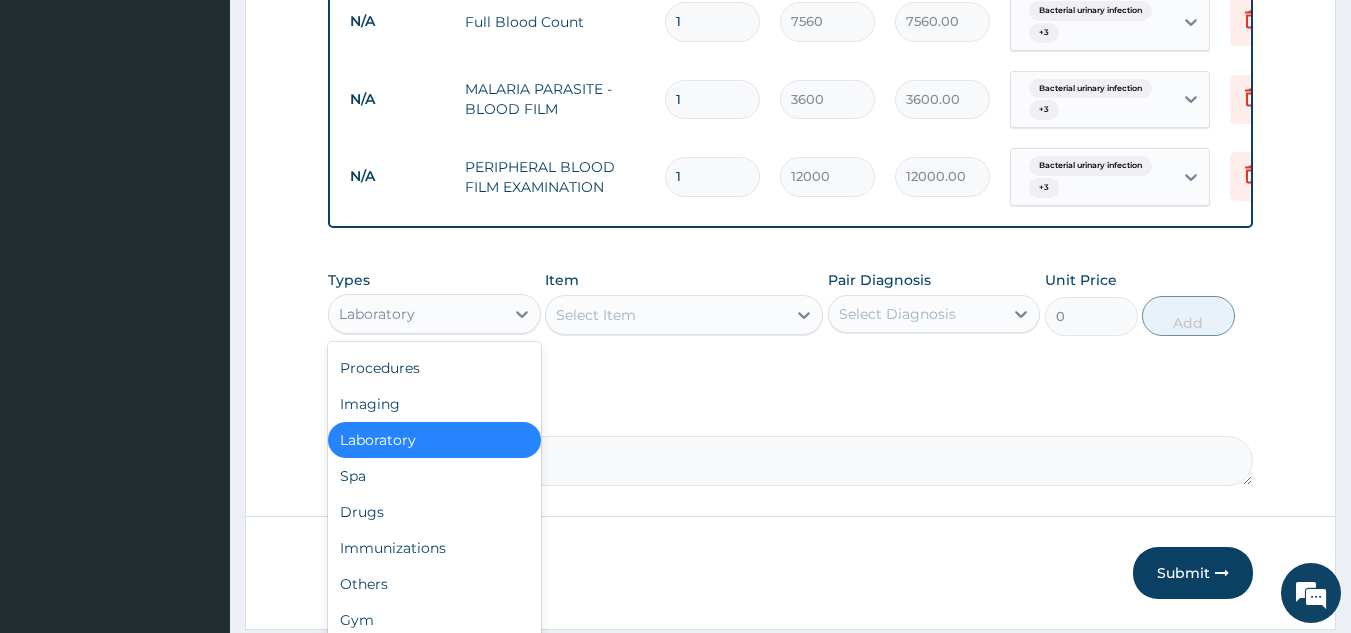 click on "Immunizations" at bounding box center (434, 548) 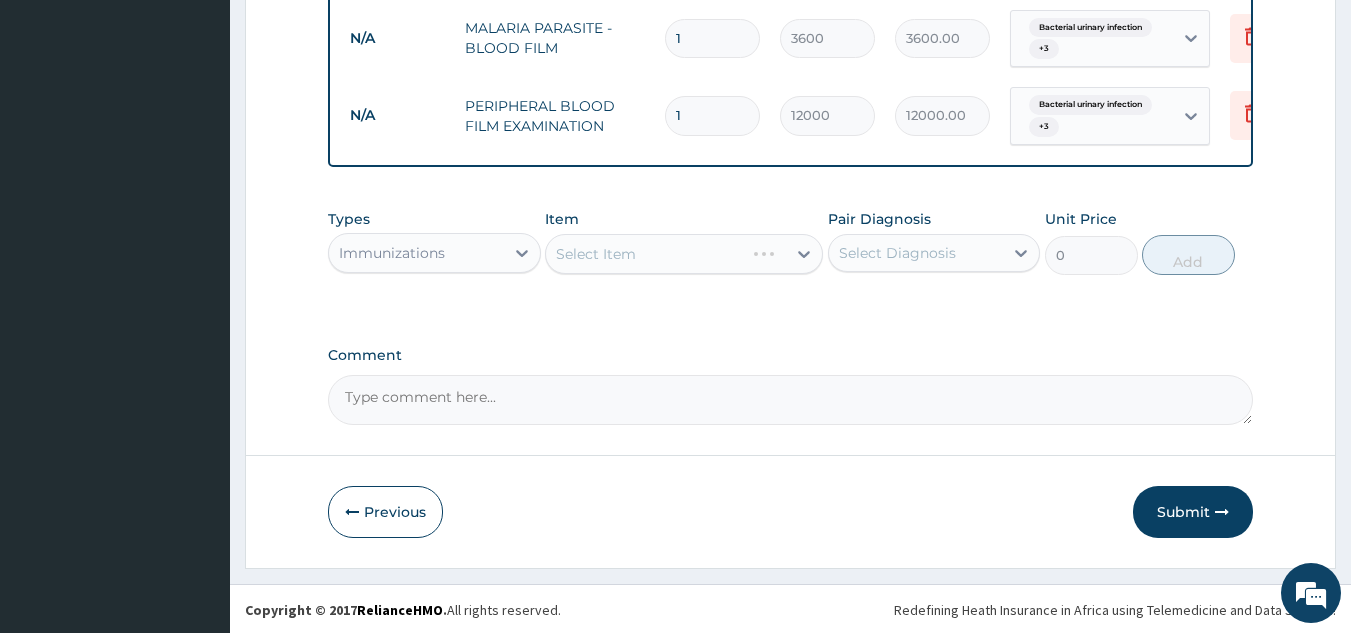 scroll, scrollTop: 954, scrollLeft: 0, axis: vertical 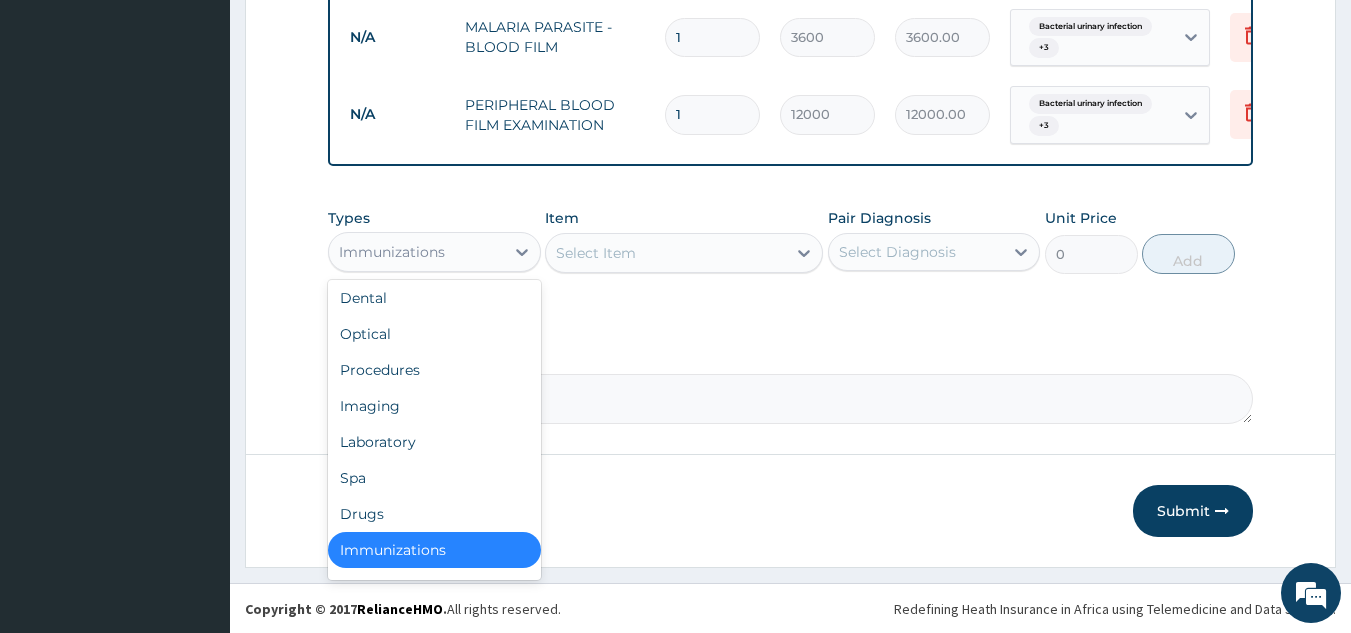 click on "Drugs" at bounding box center [434, 514] 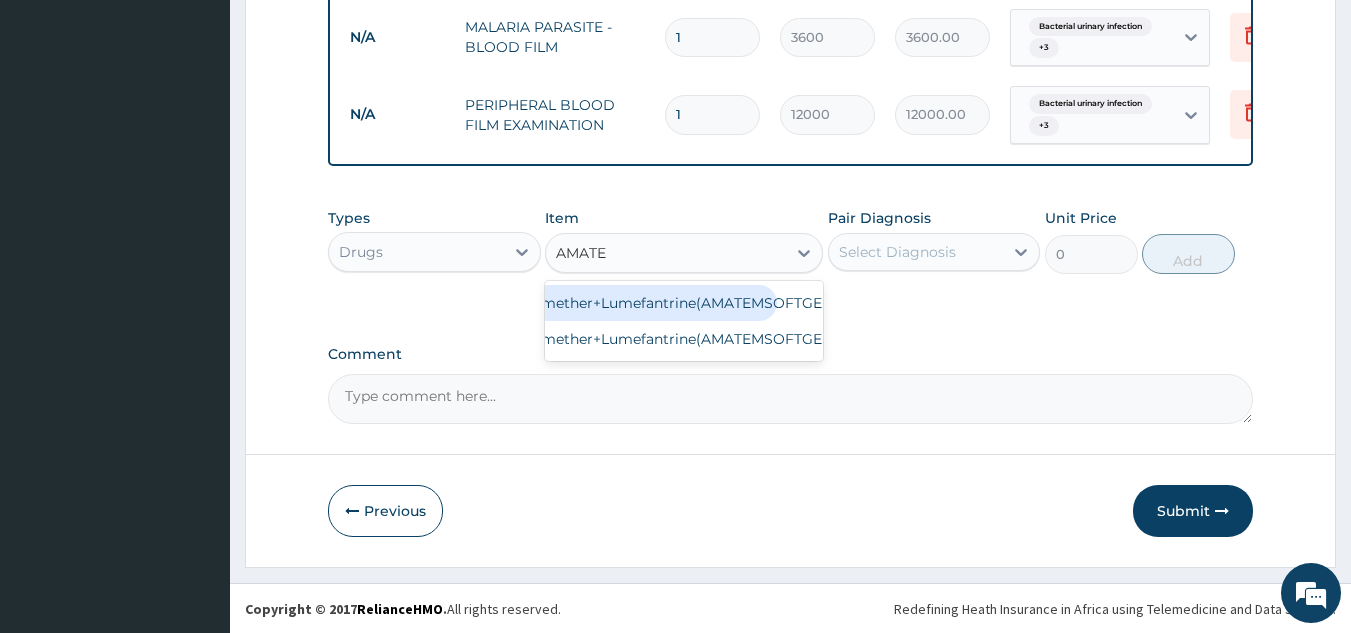scroll, scrollTop: 0, scrollLeft: 0, axis: both 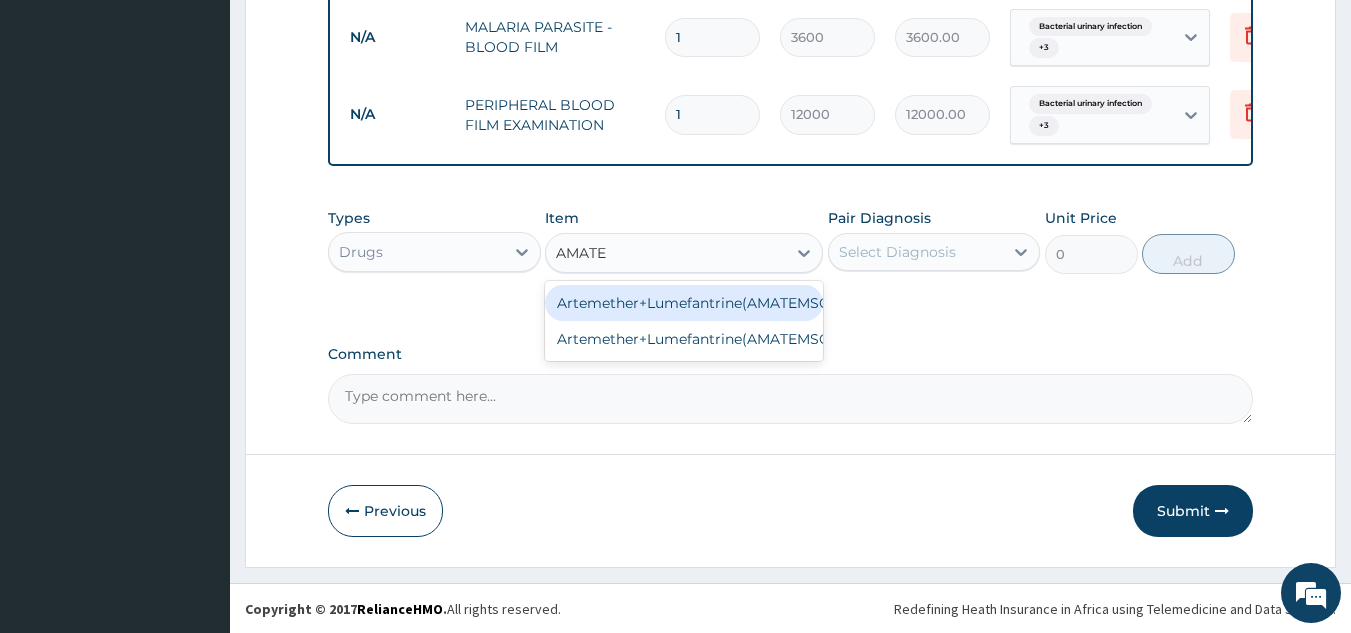 type on "AMATEM" 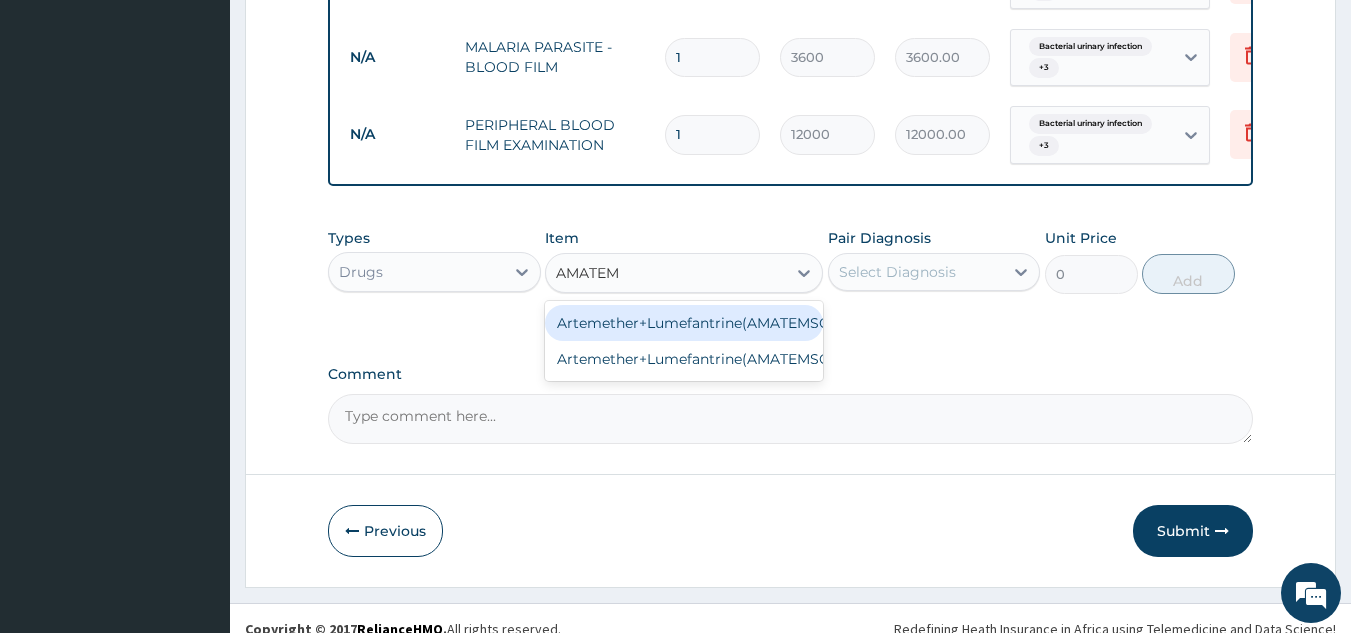 scroll, scrollTop: 970, scrollLeft: 0, axis: vertical 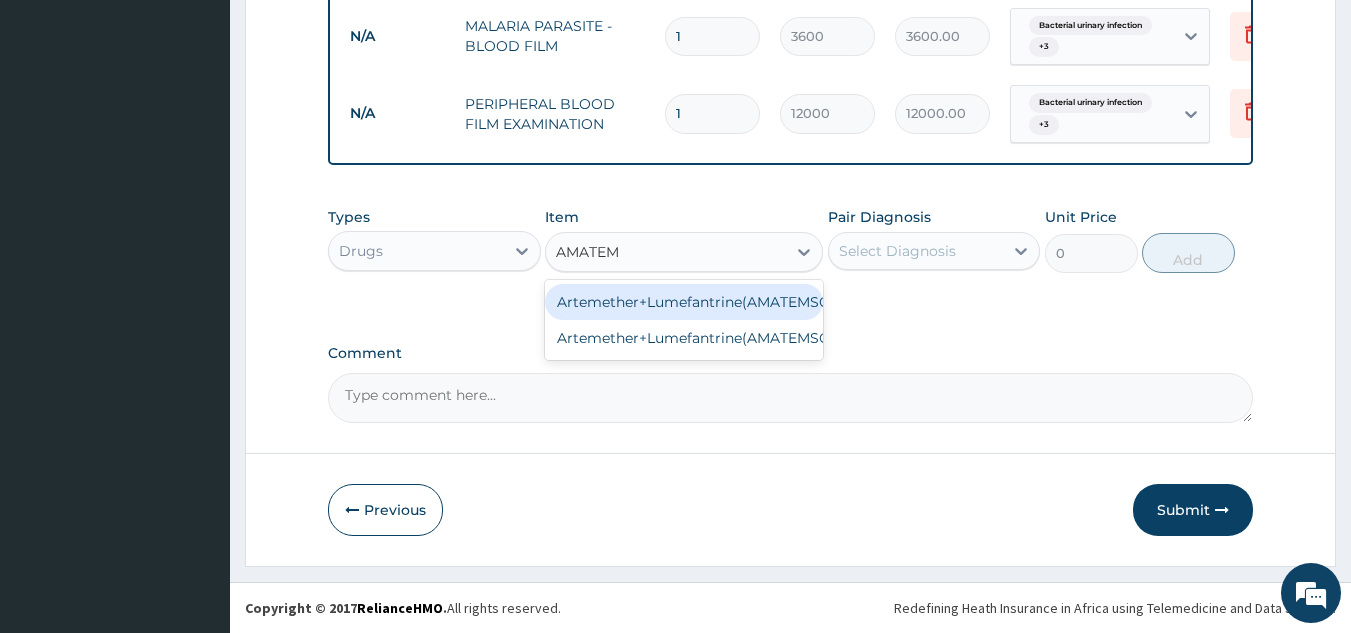 click on "Artemether+Lumefantrine(AMATEMSOFTGEL)capsule560mg" at bounding box center (684, 338) 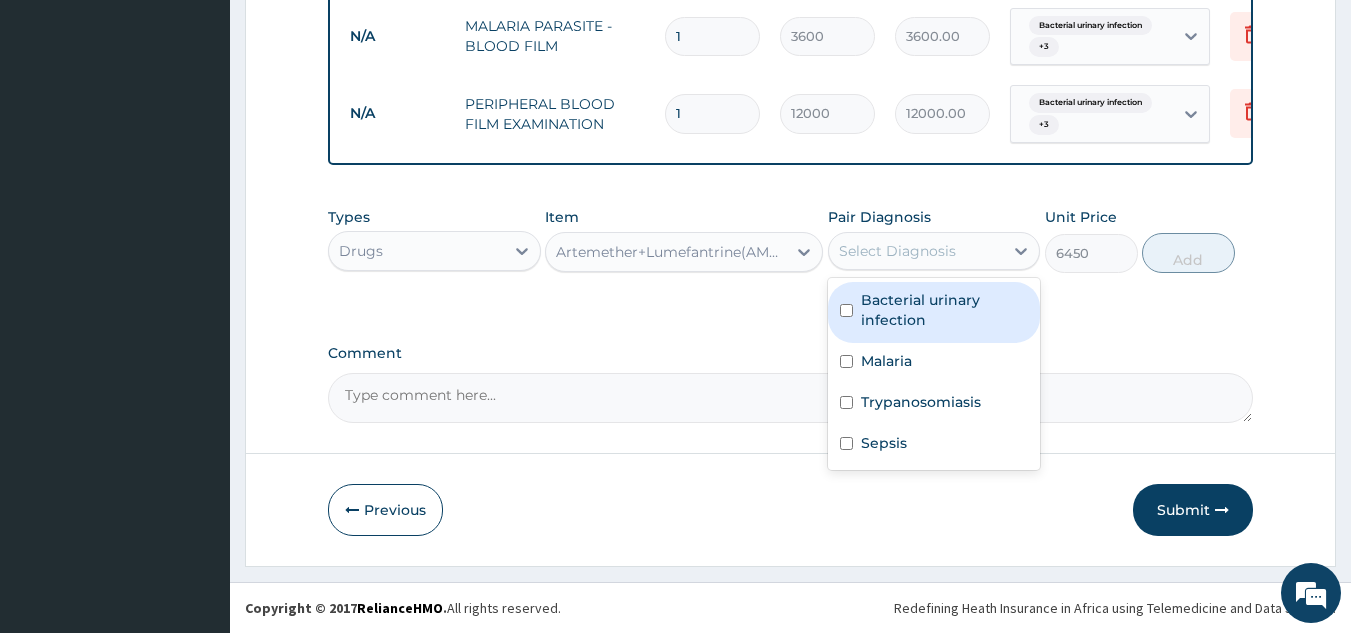 click at bounding box center [846, 310] 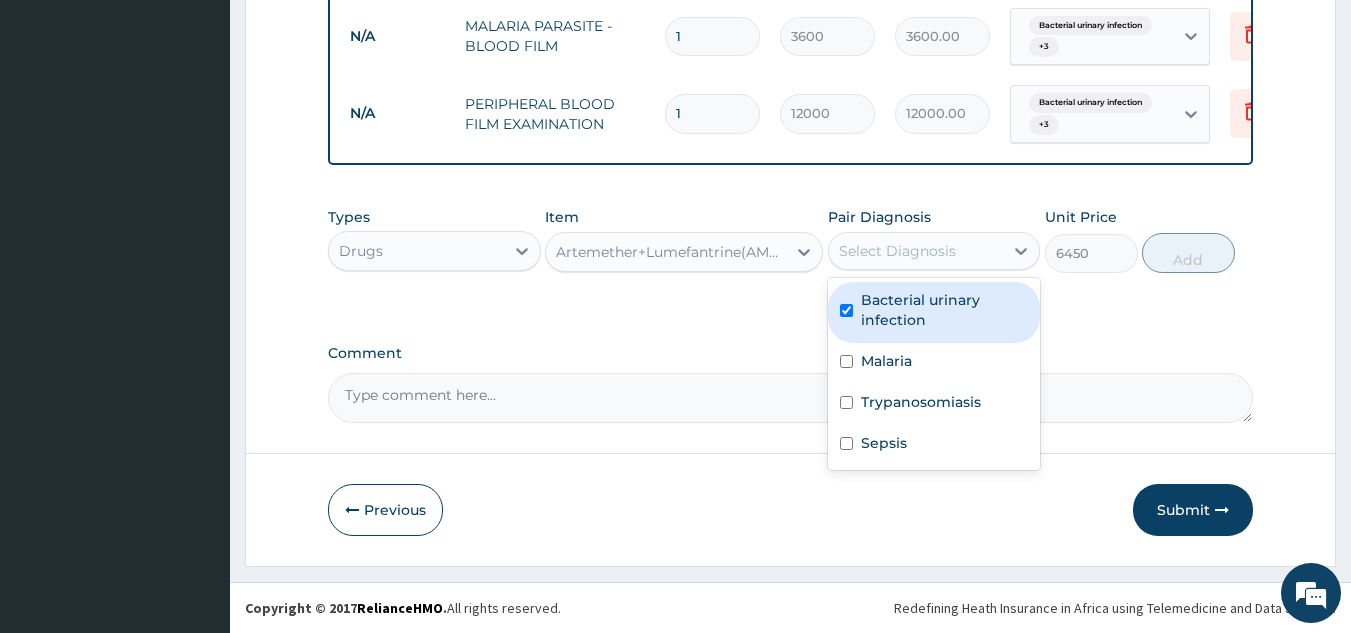 checkbox on "true" 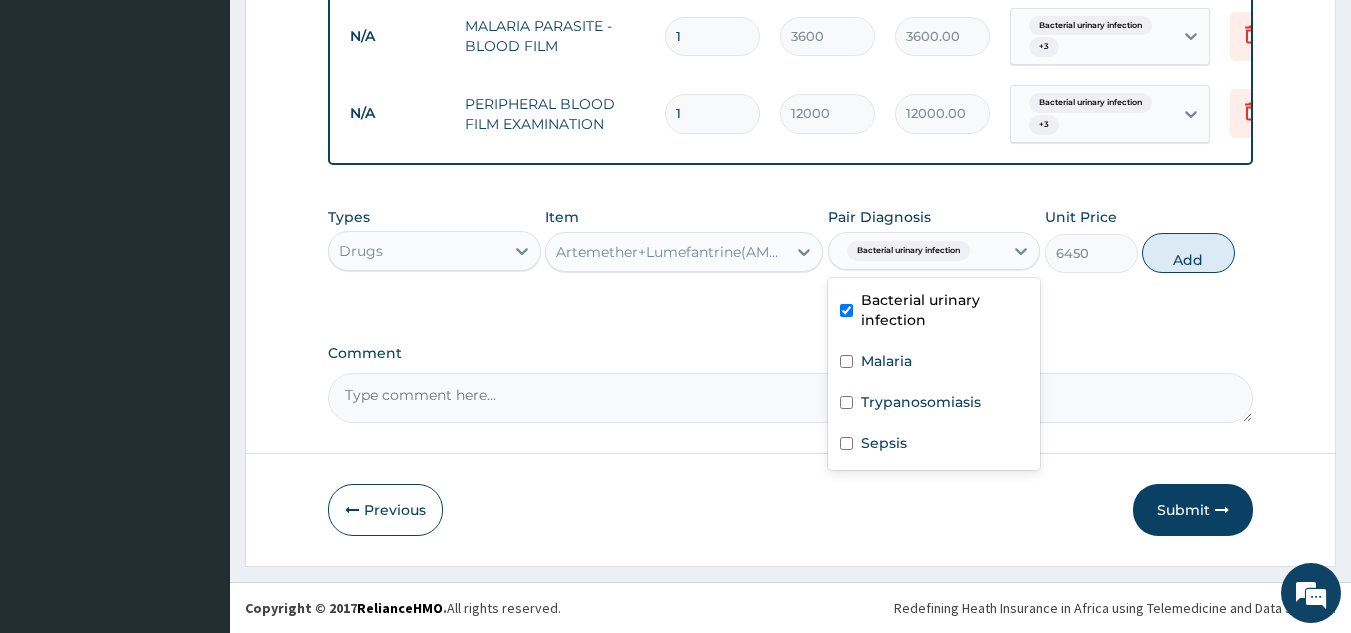 click at bounding box center (846, 361) 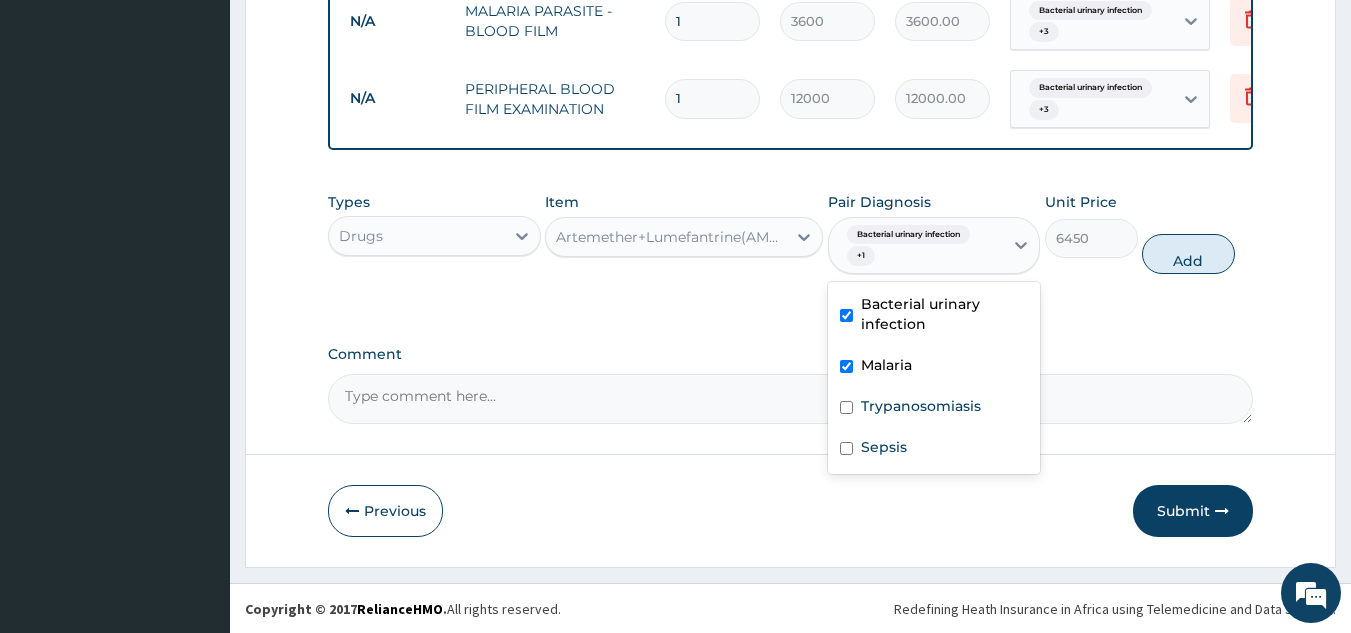 click on "Malaria" at bounding box center (934, 367) 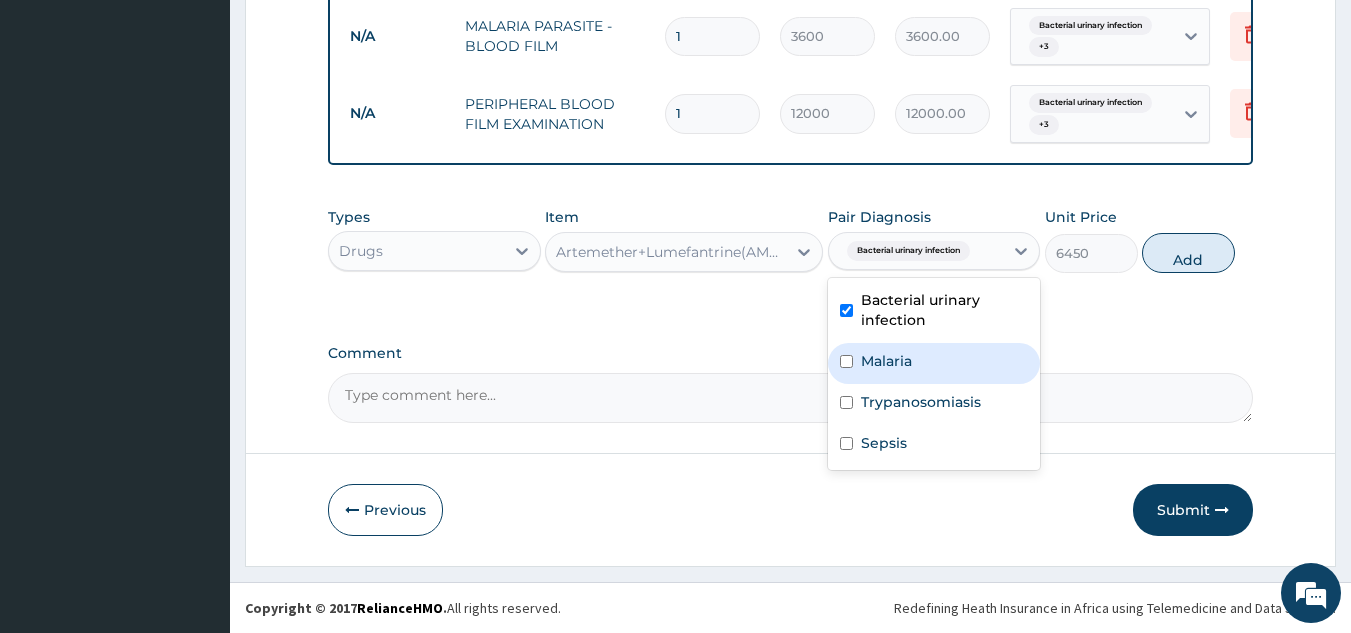 click at bounding box center (846, 361) 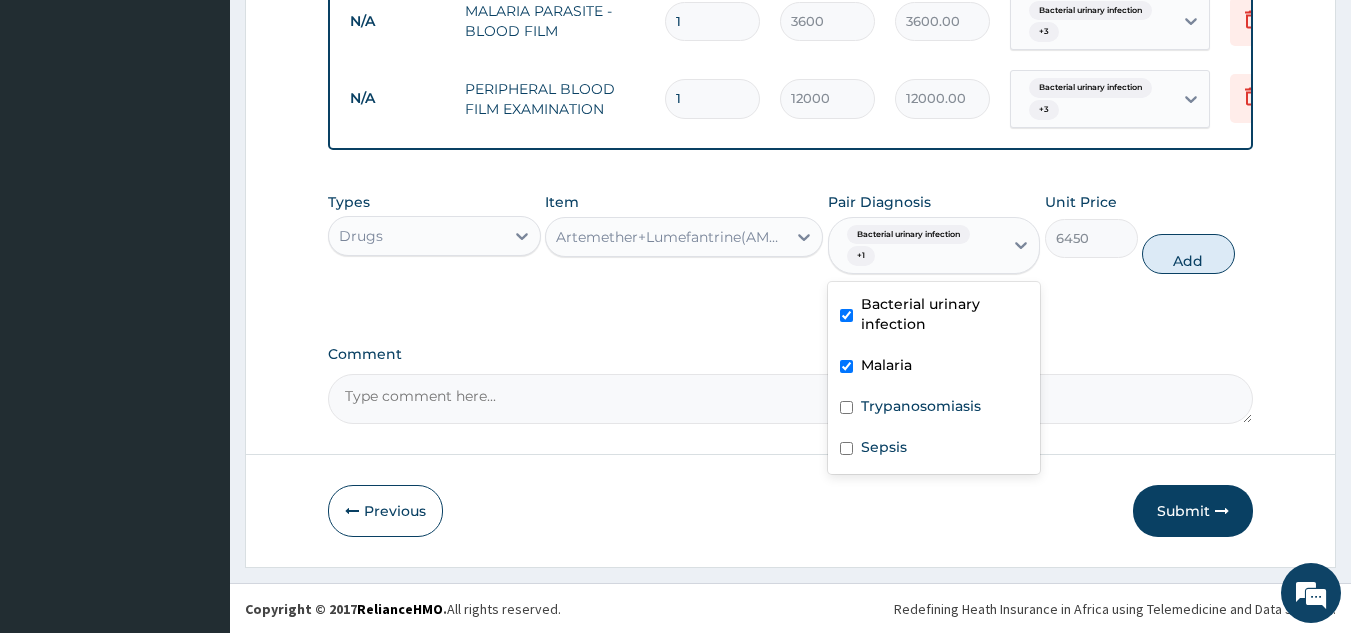 click on "Malaria" at bounding box center [934, 367] 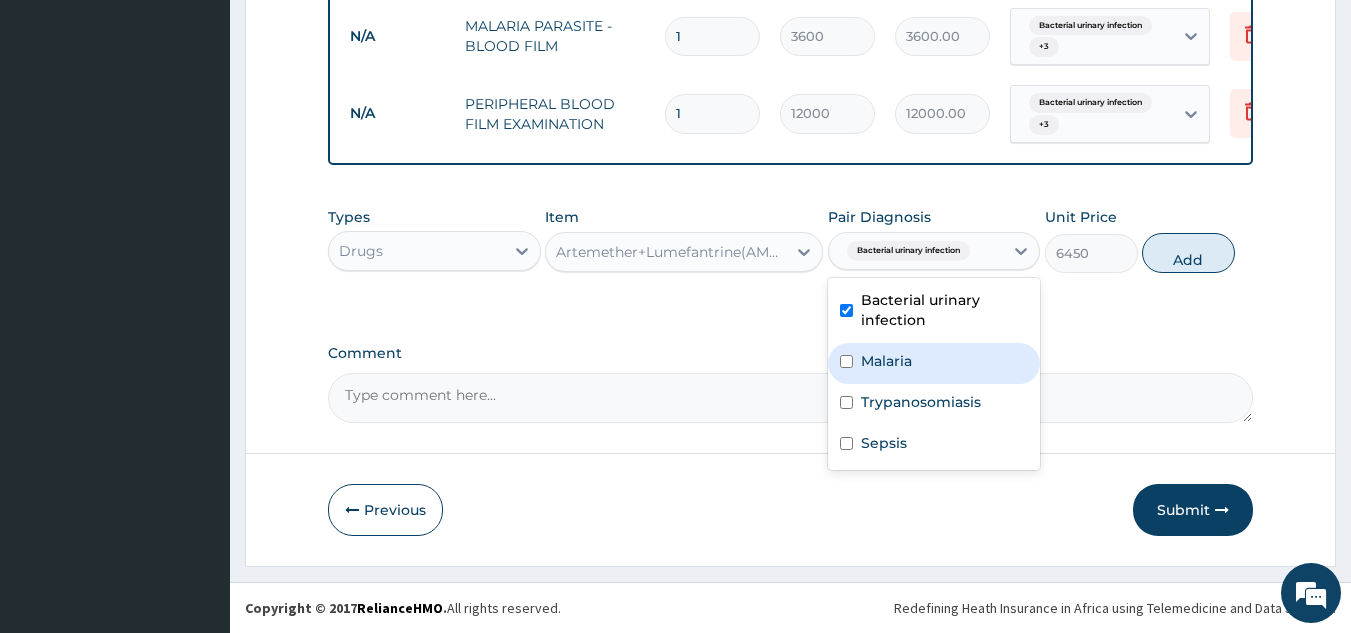 click at bounding box center (846, 361) 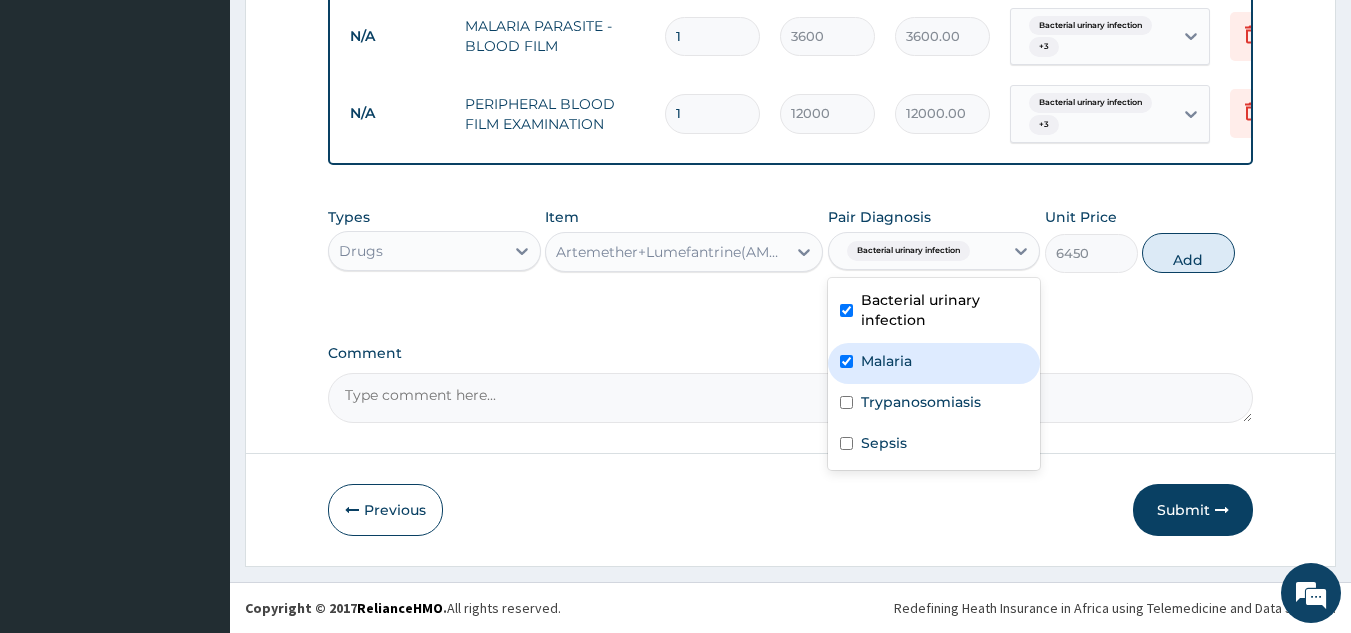 checkbox on "true" 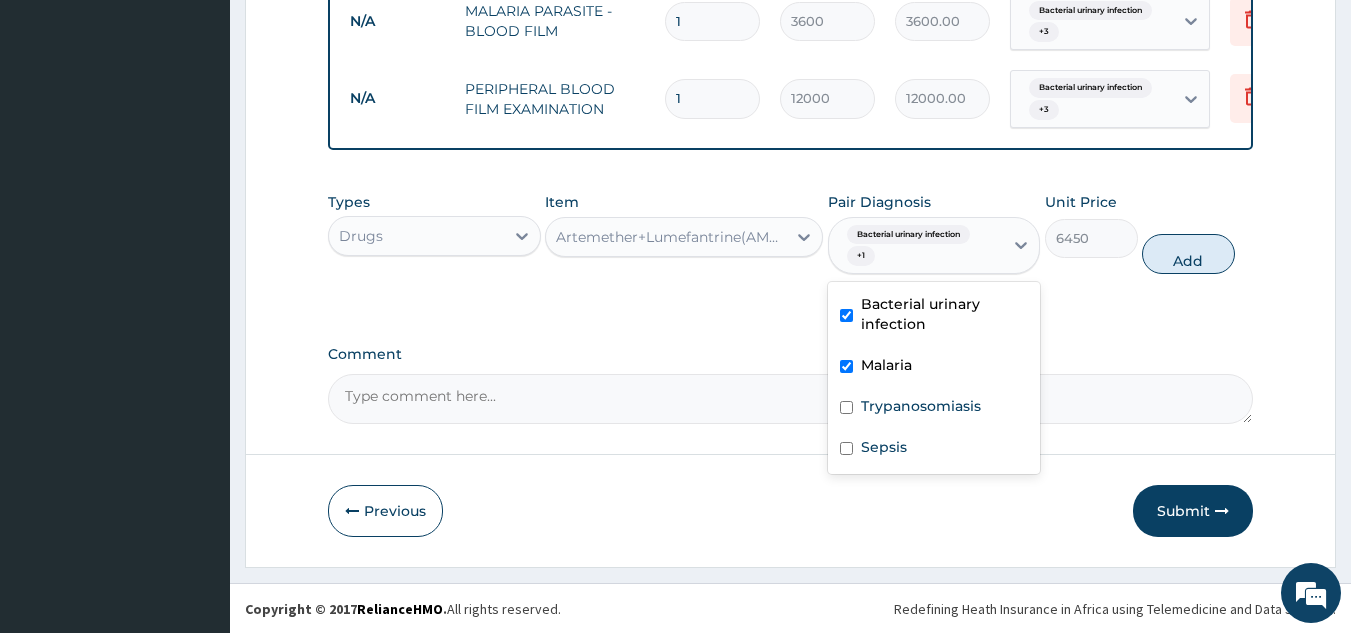 click at bounding box center (846, 407) 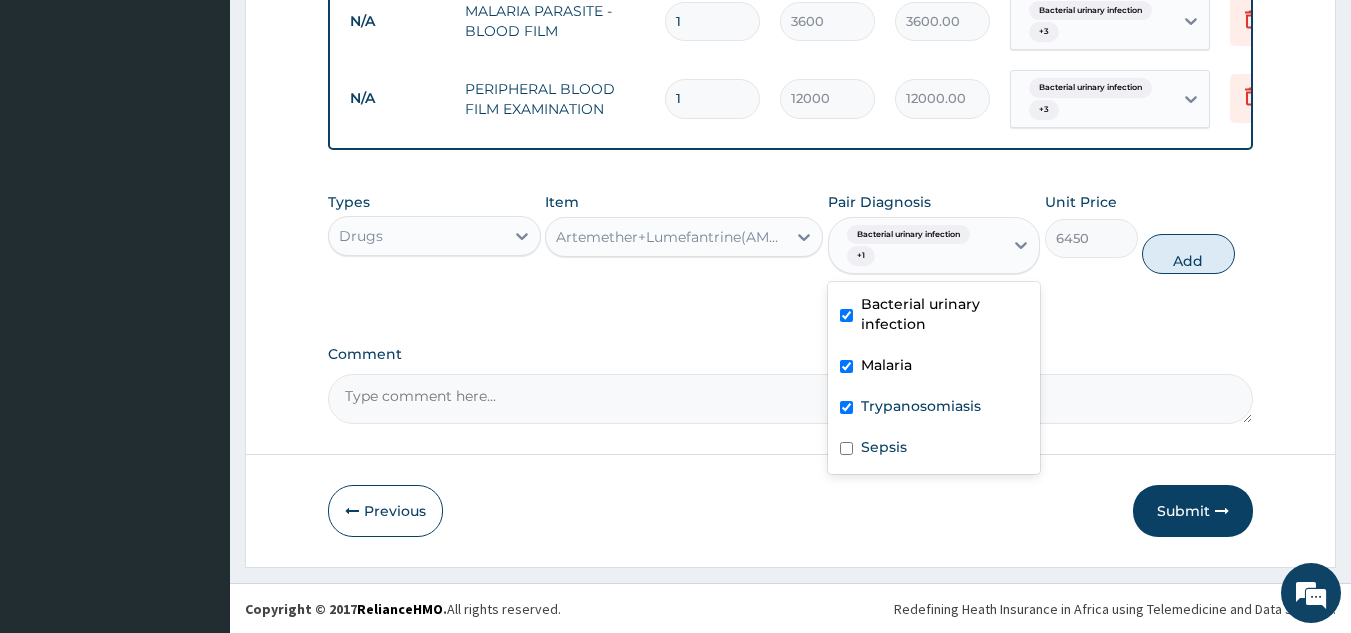 checkbox on "true" 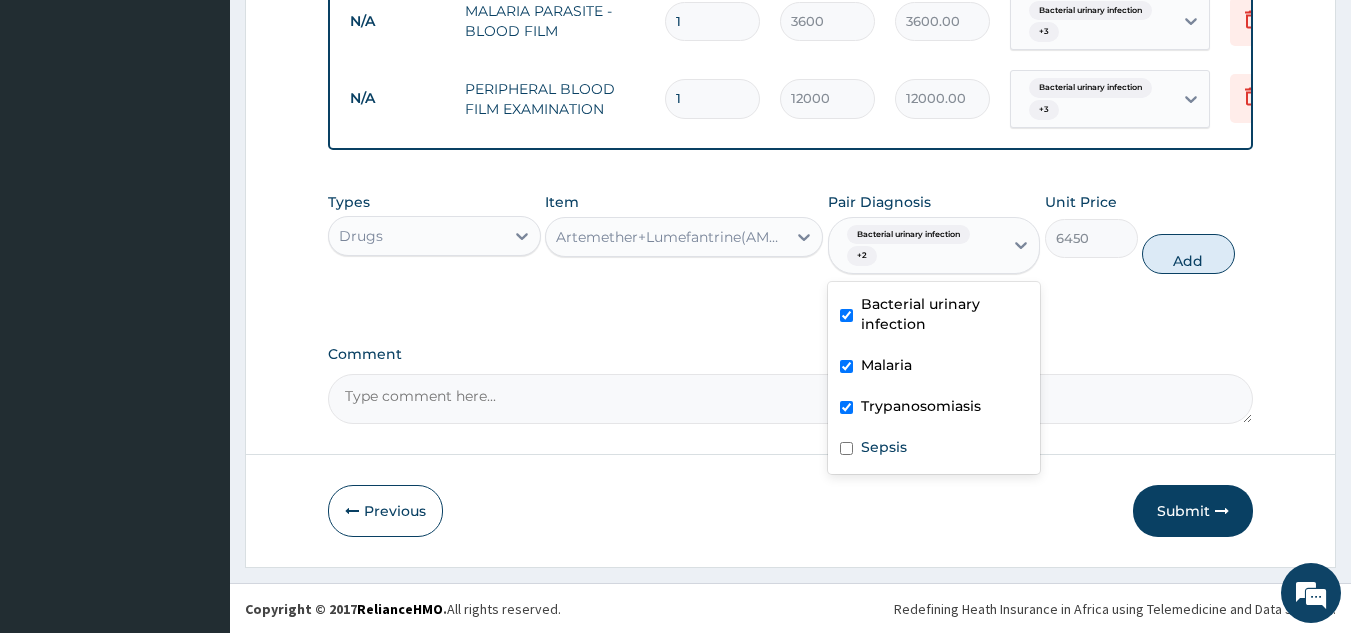 click at bounding box center [846, 448] 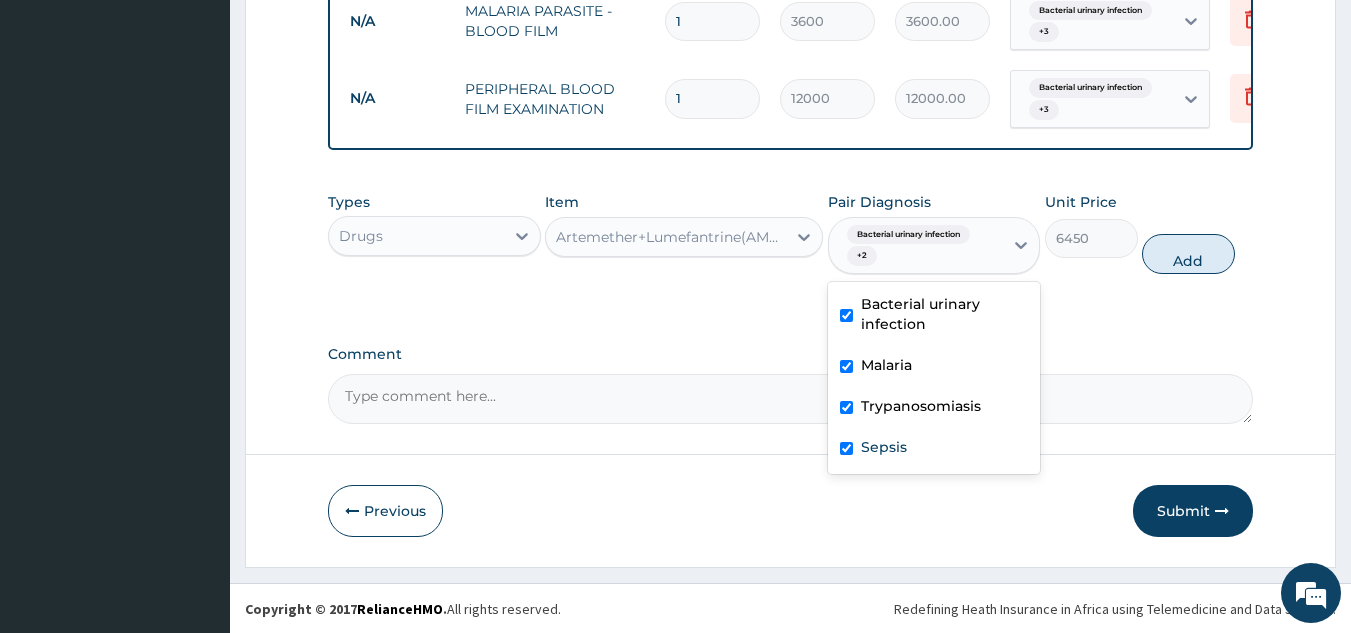 checkbox on "true" 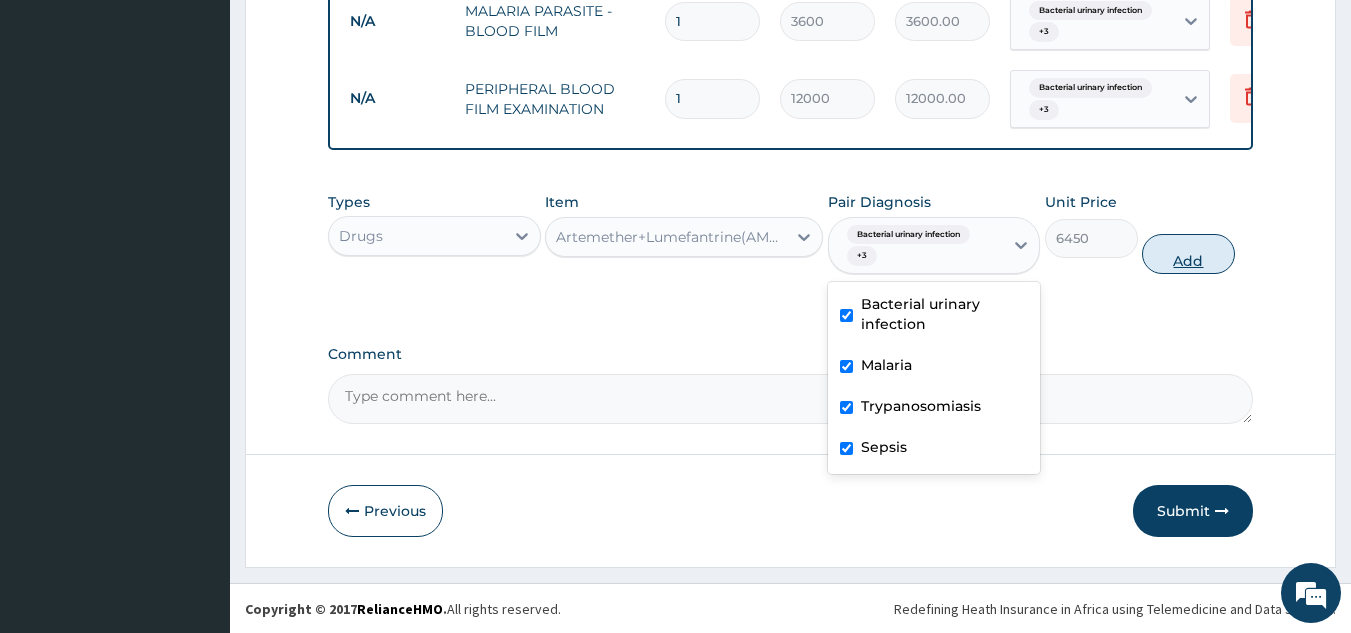 click on "Add" at bounding box center [1188, 254] 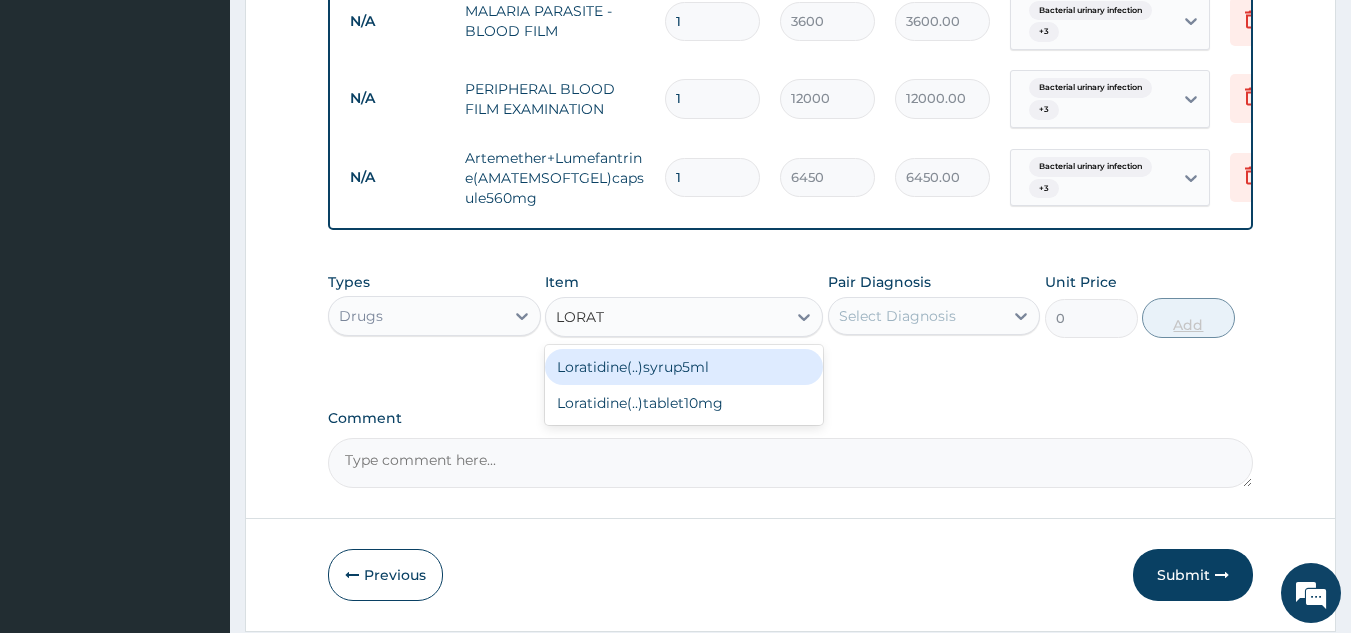 type on "LORATI" 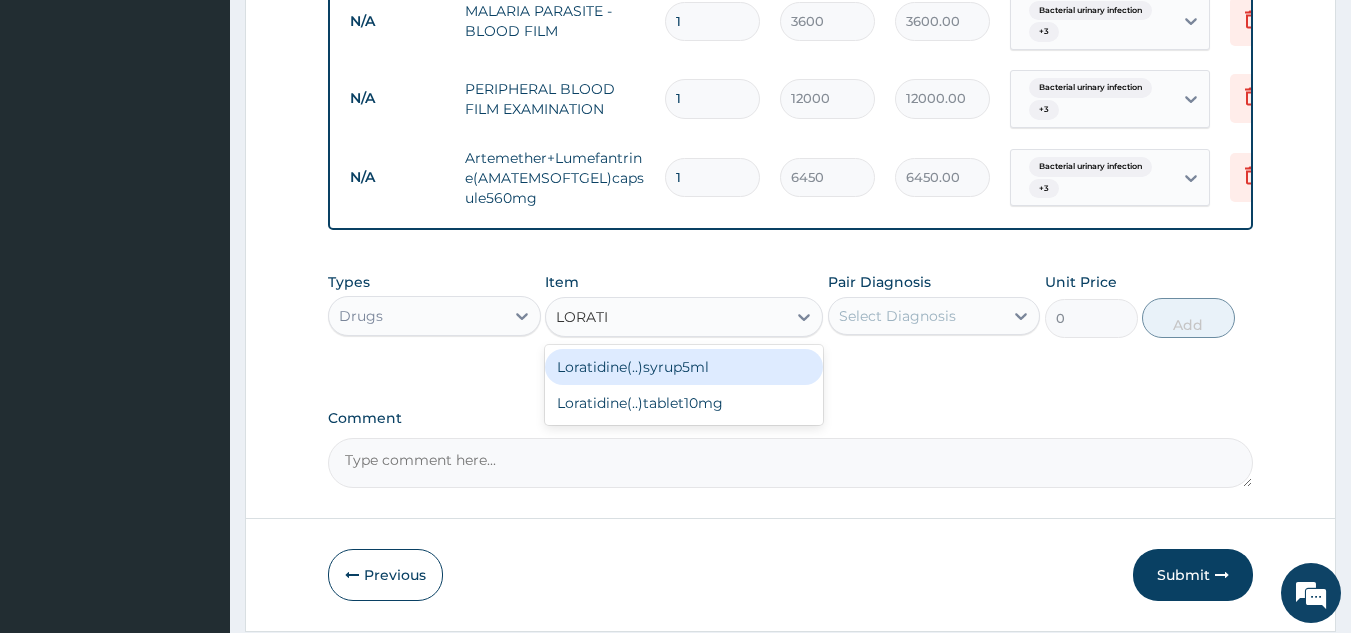 click on "Loratidine(..)tablet10mg" at bounding box center [684, 403] 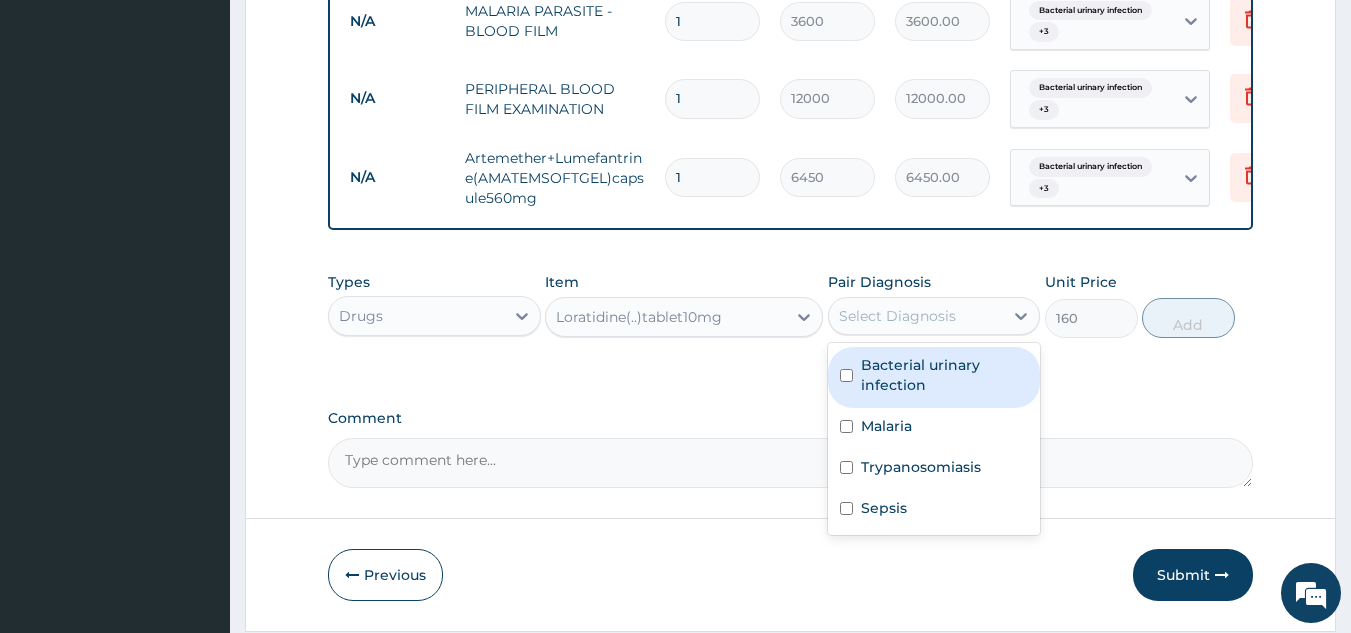 click at bounding box center [846, 375] 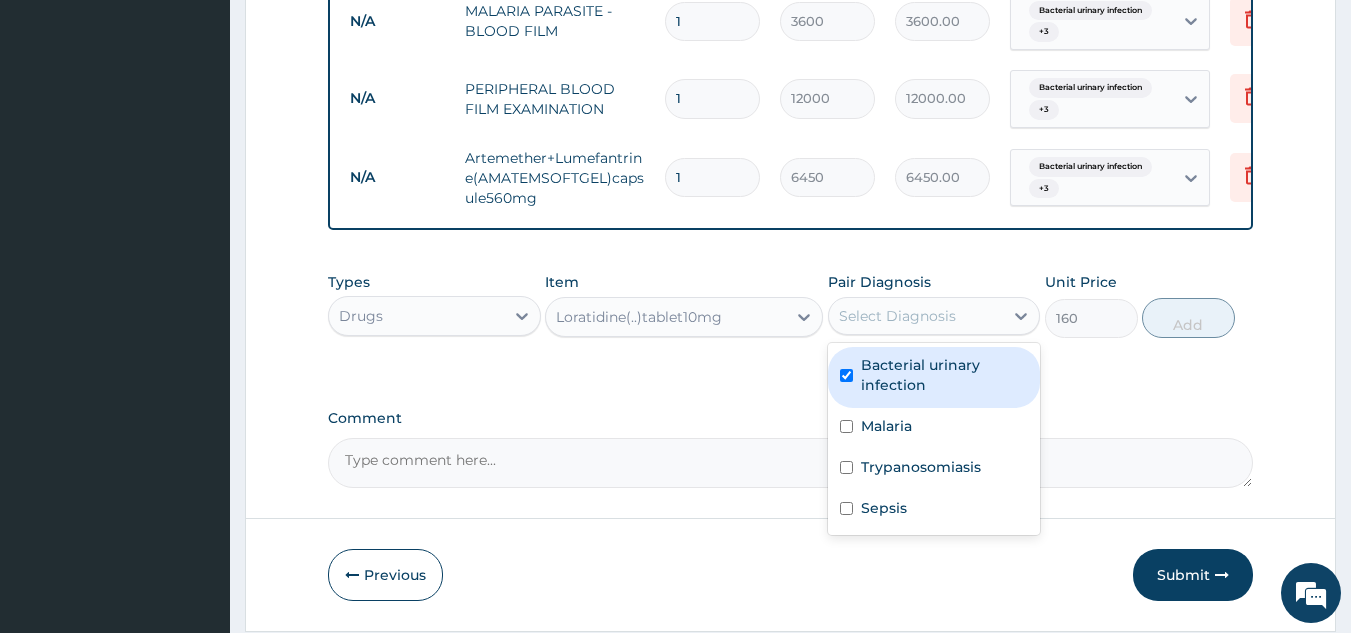 checkbox on "true" 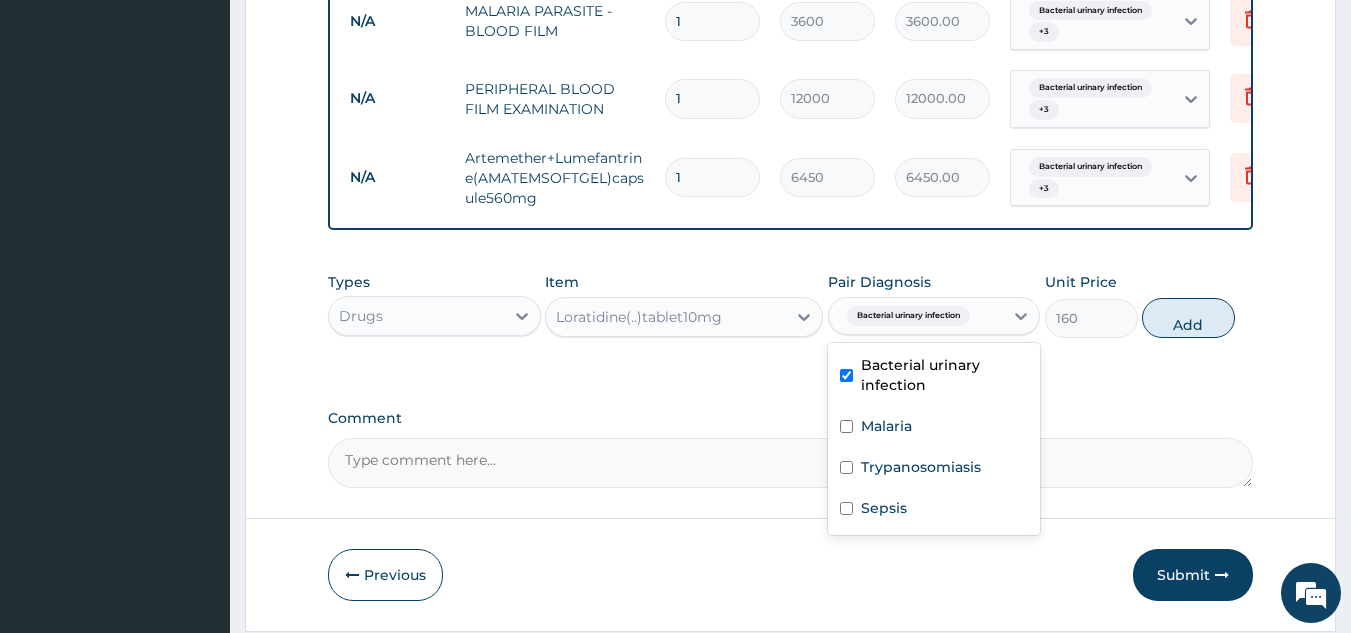 click at bounding box center (846, 426) 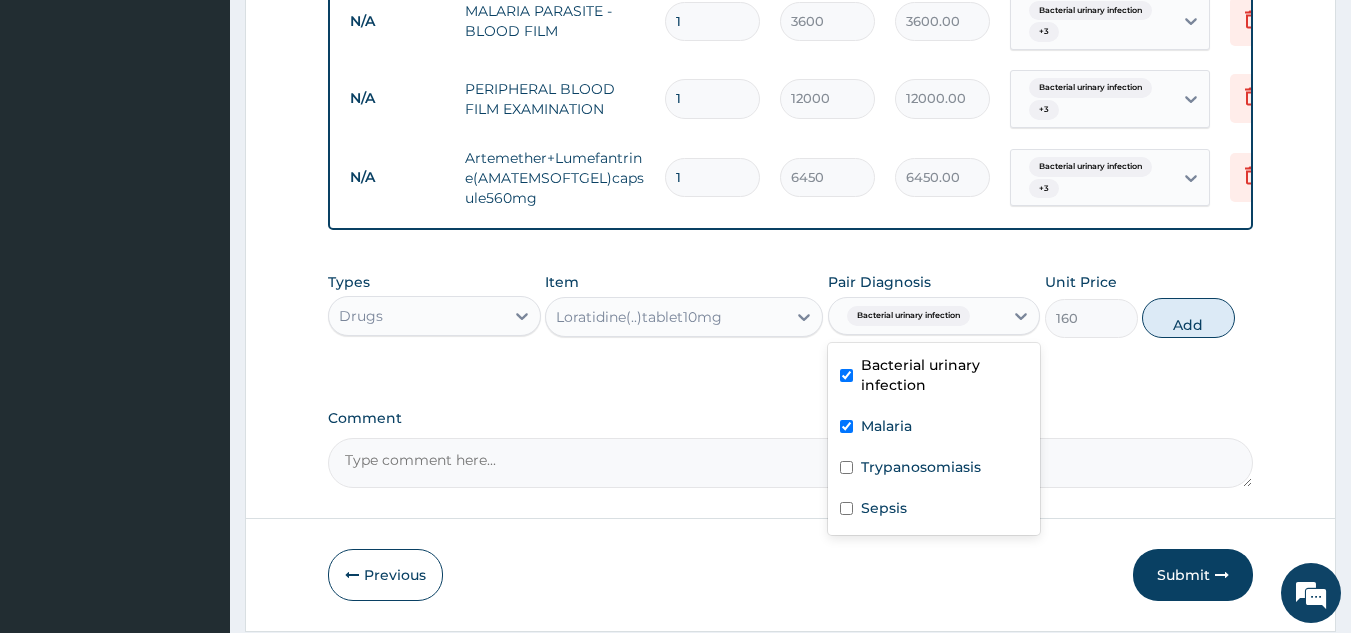 checkbox on "true" 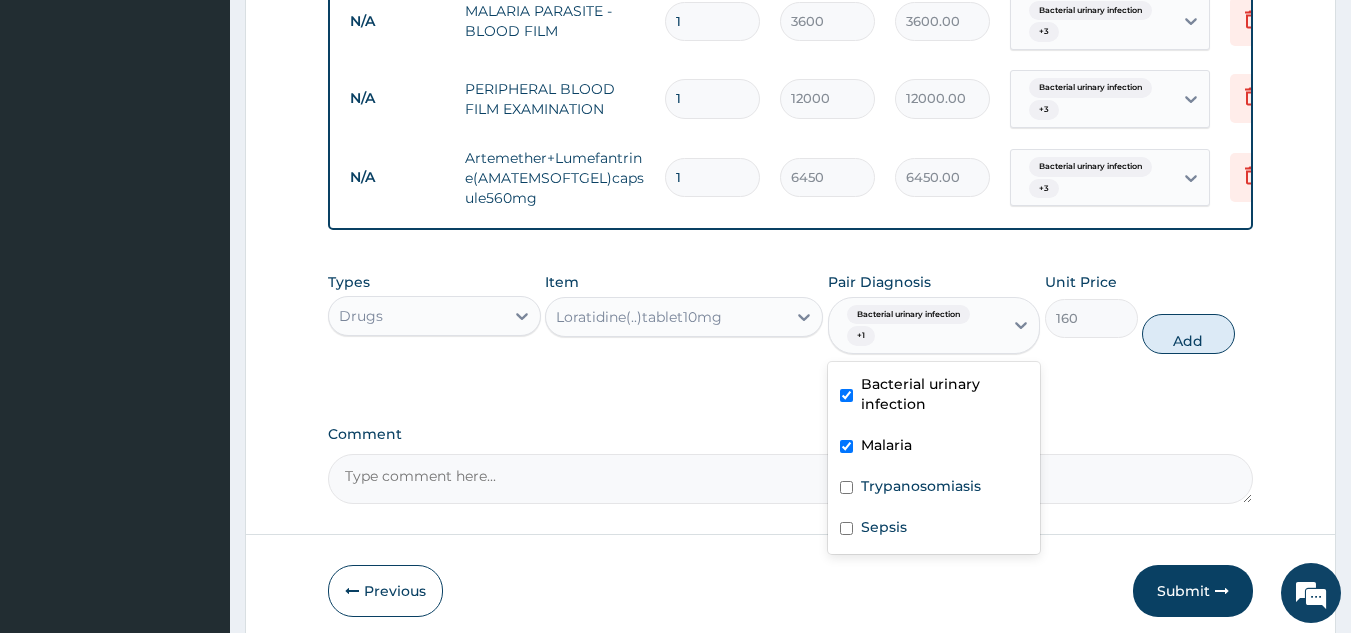 click at bounding box center (846, 487) 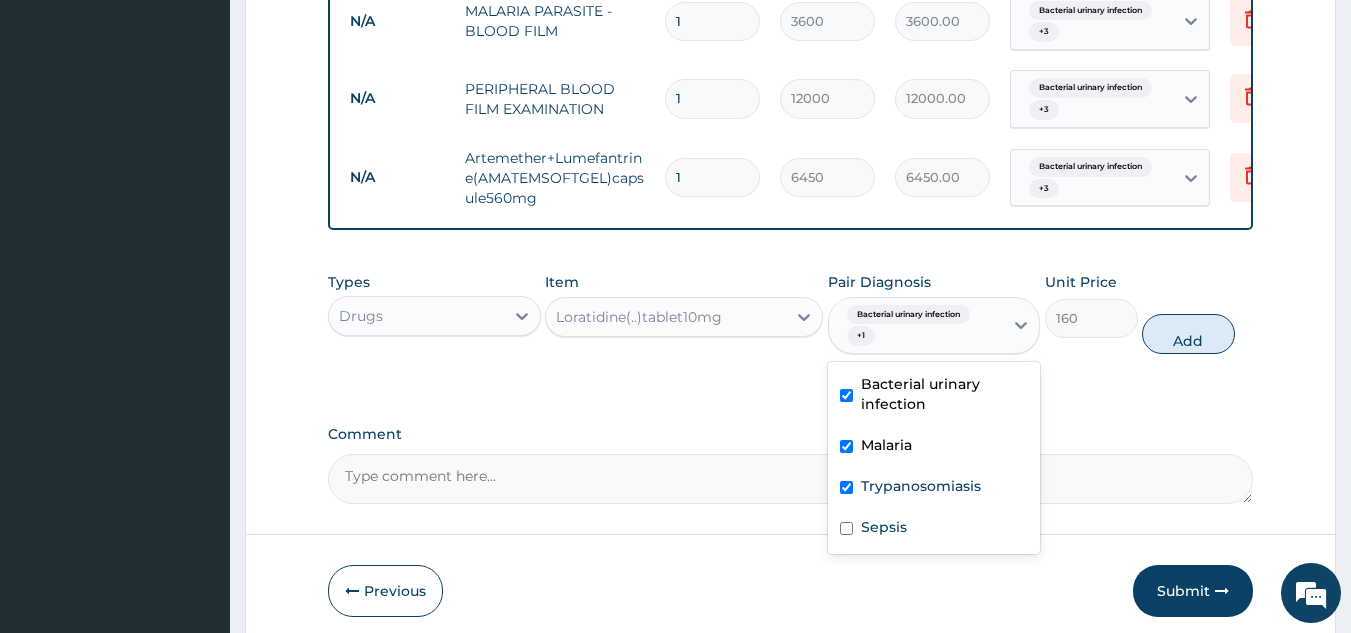checkbox on "true" 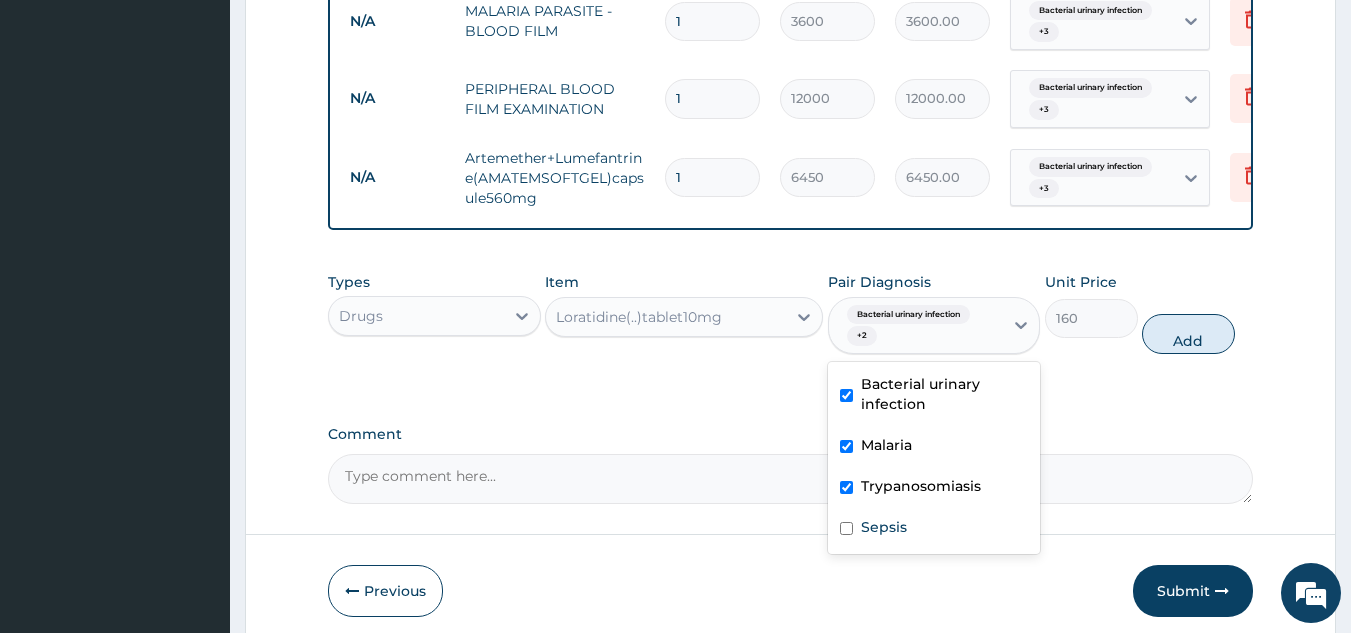 click at bounding box center (846, 528) 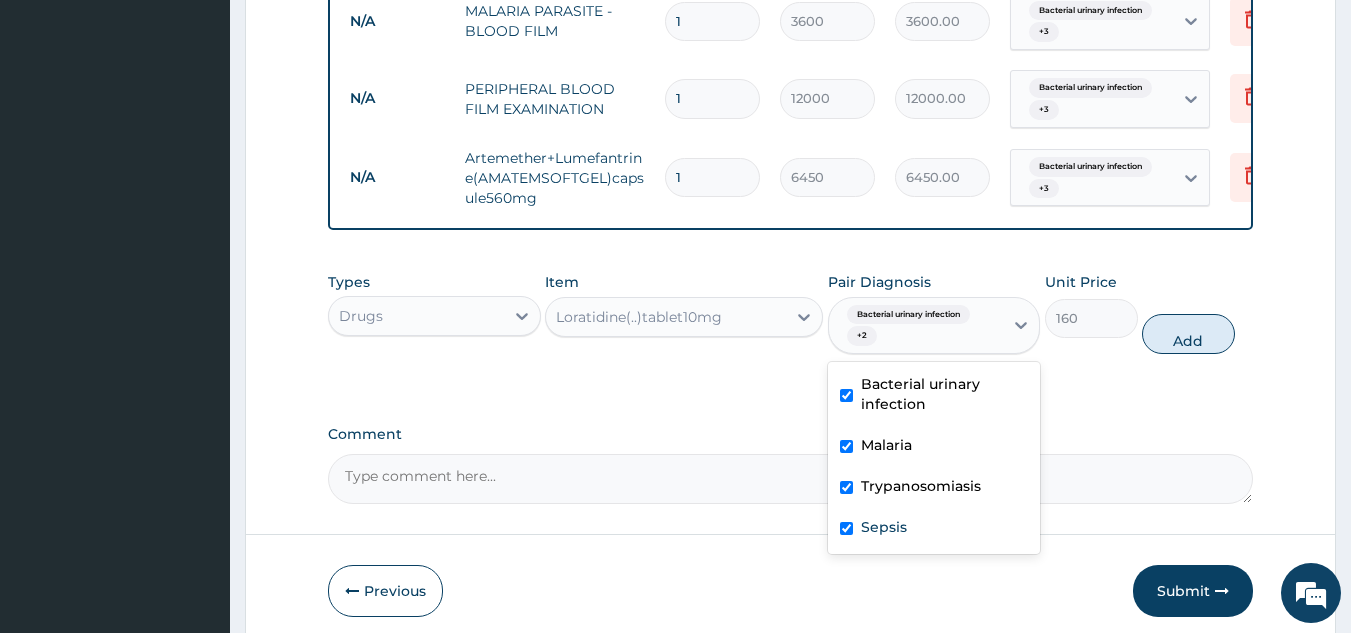 checkbox on "true" 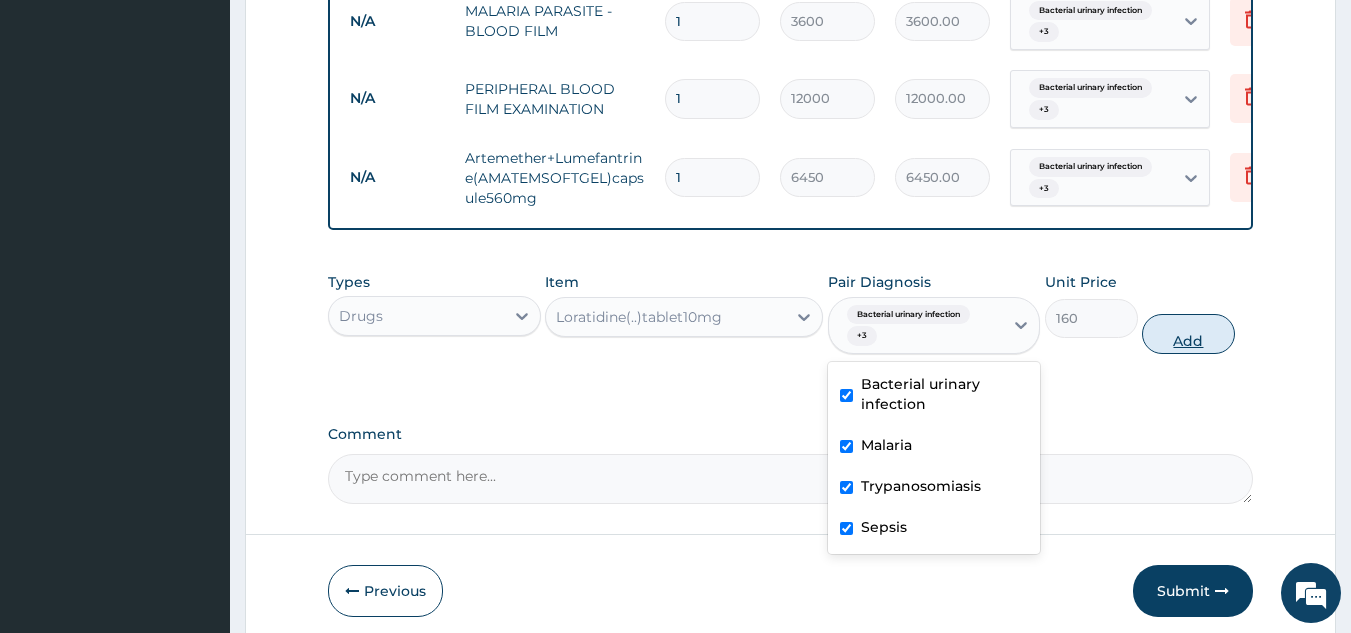 click on "Add" at bounding box center [1188, 334] 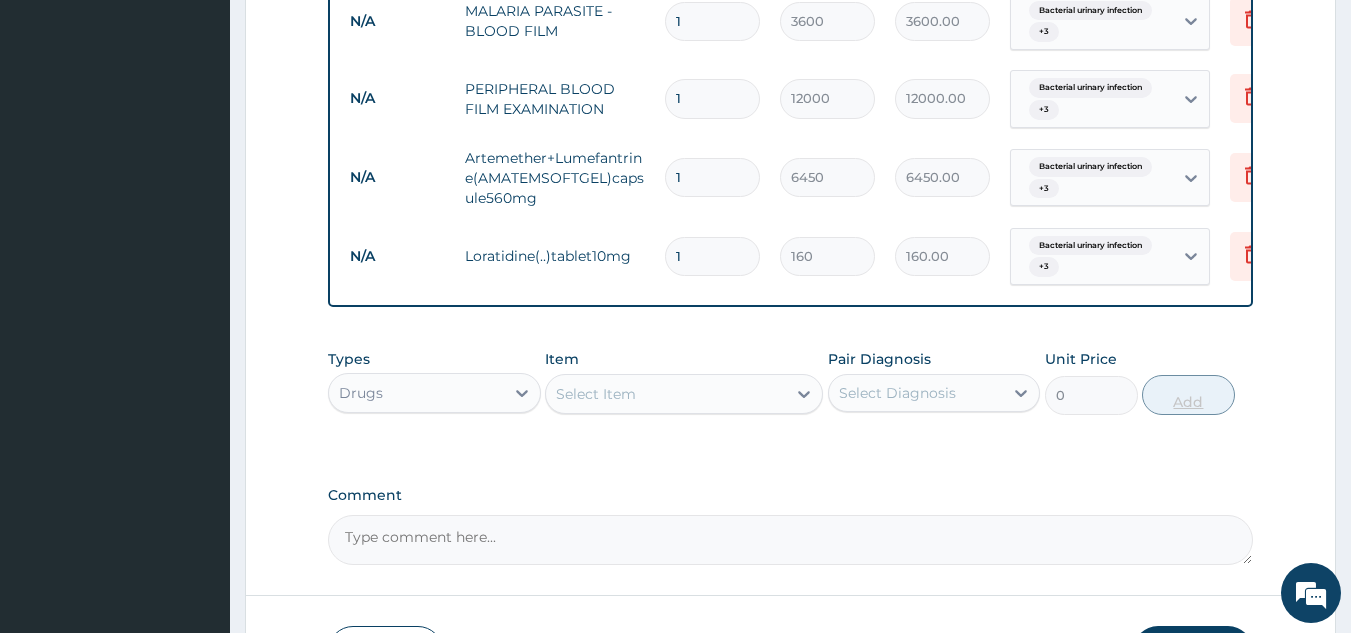 type 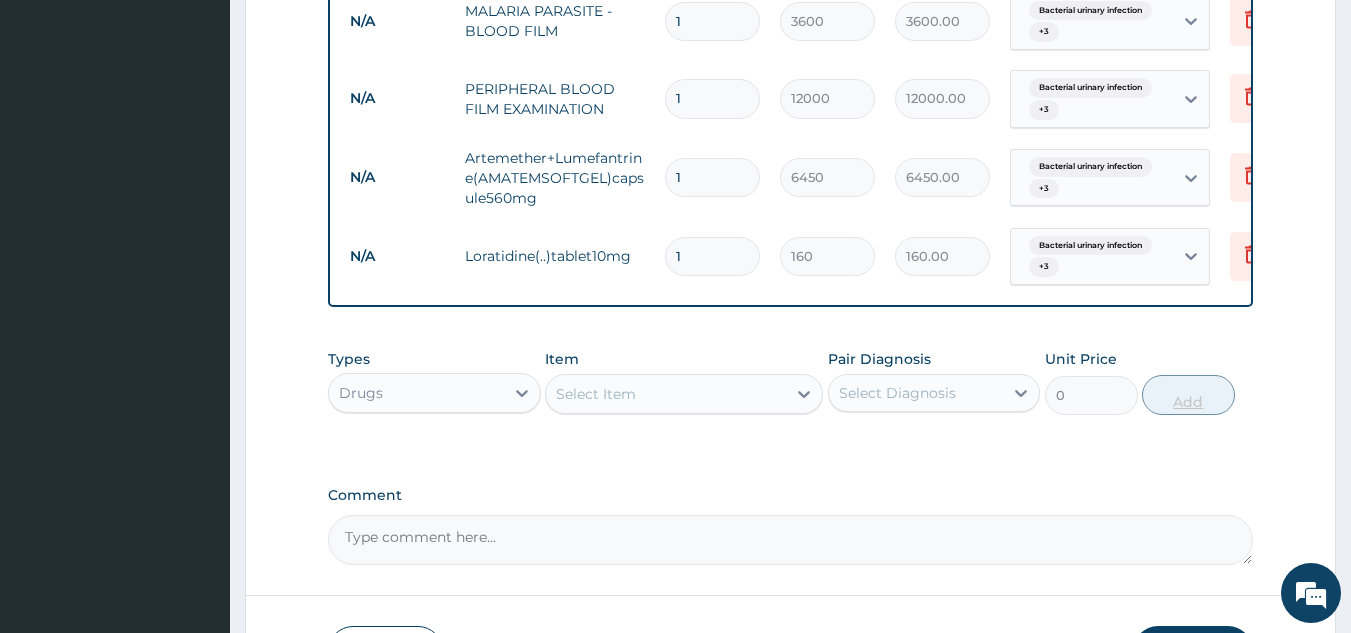 type on "0.00" 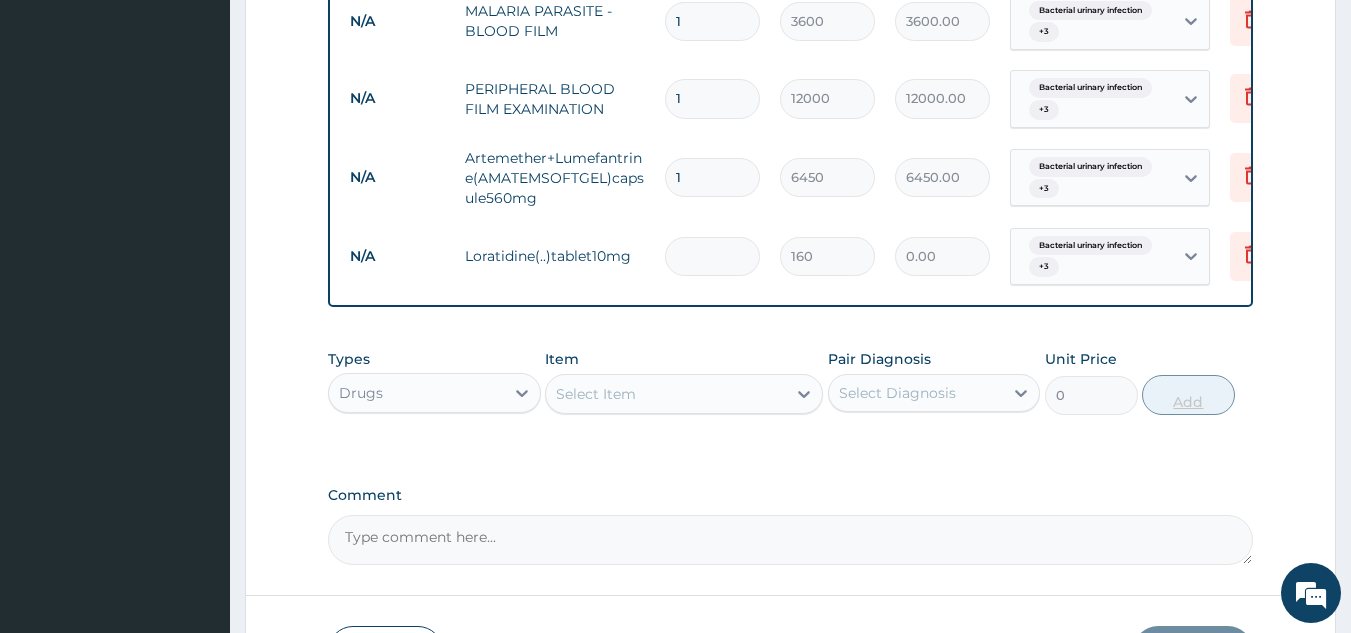 type on "5" 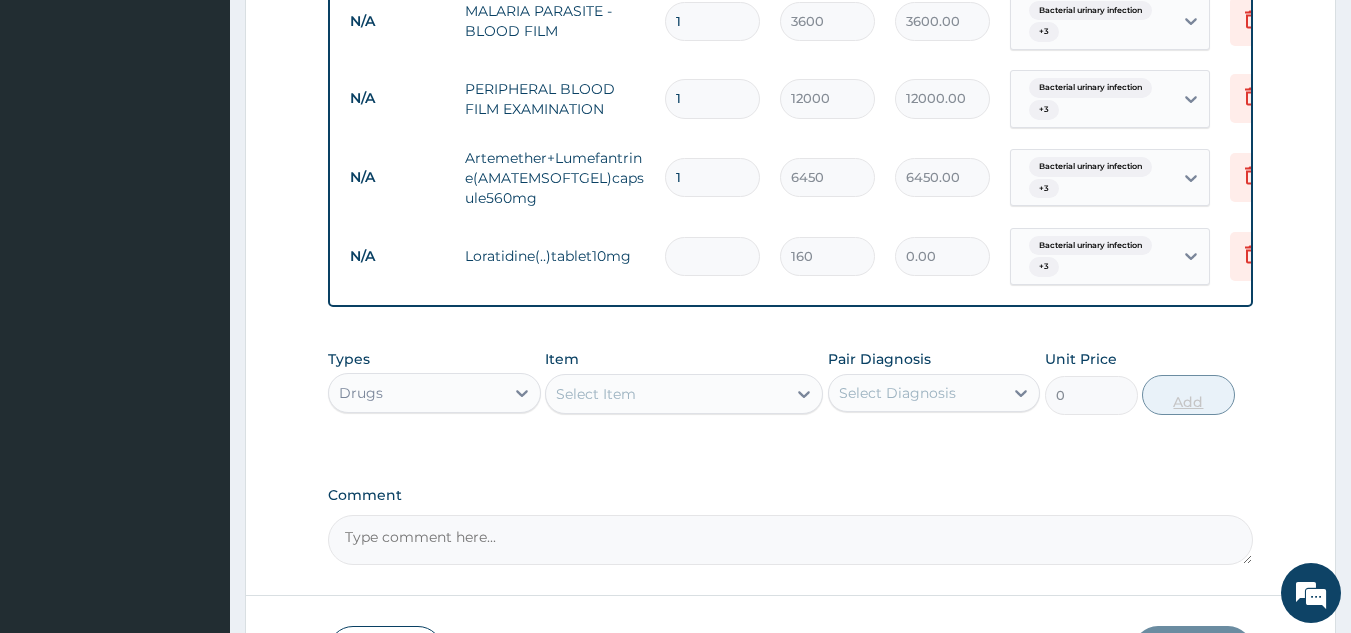 type on "800.00" 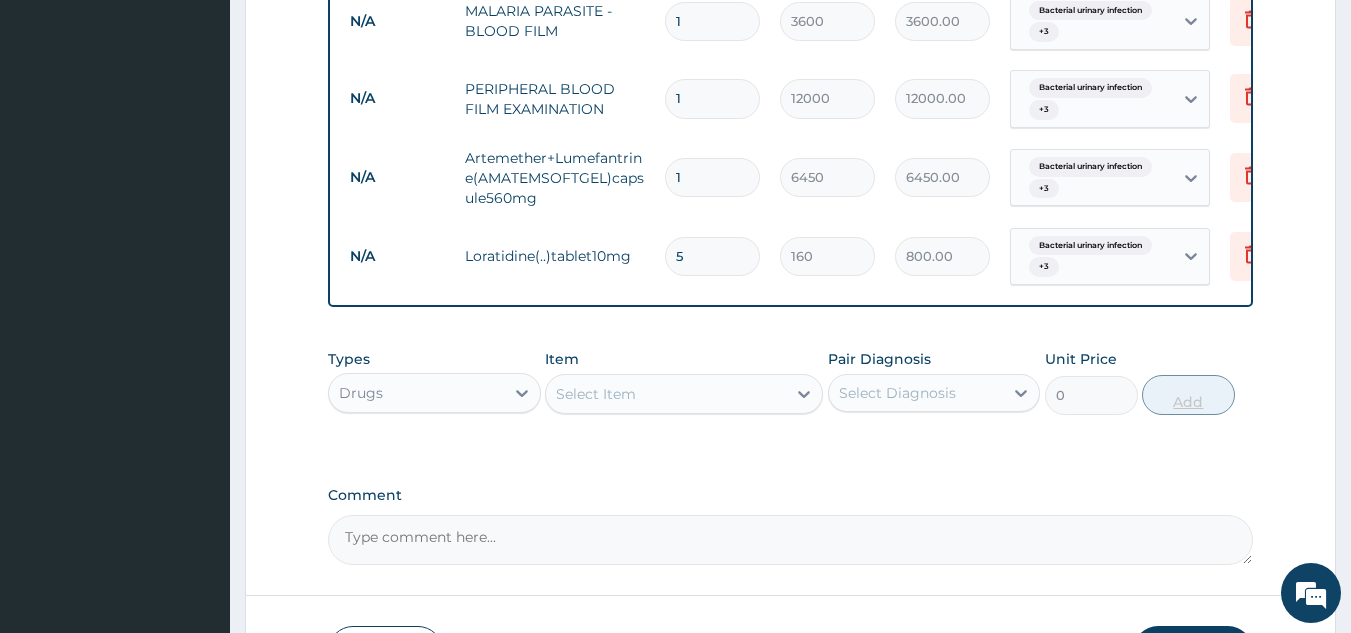type on "5" 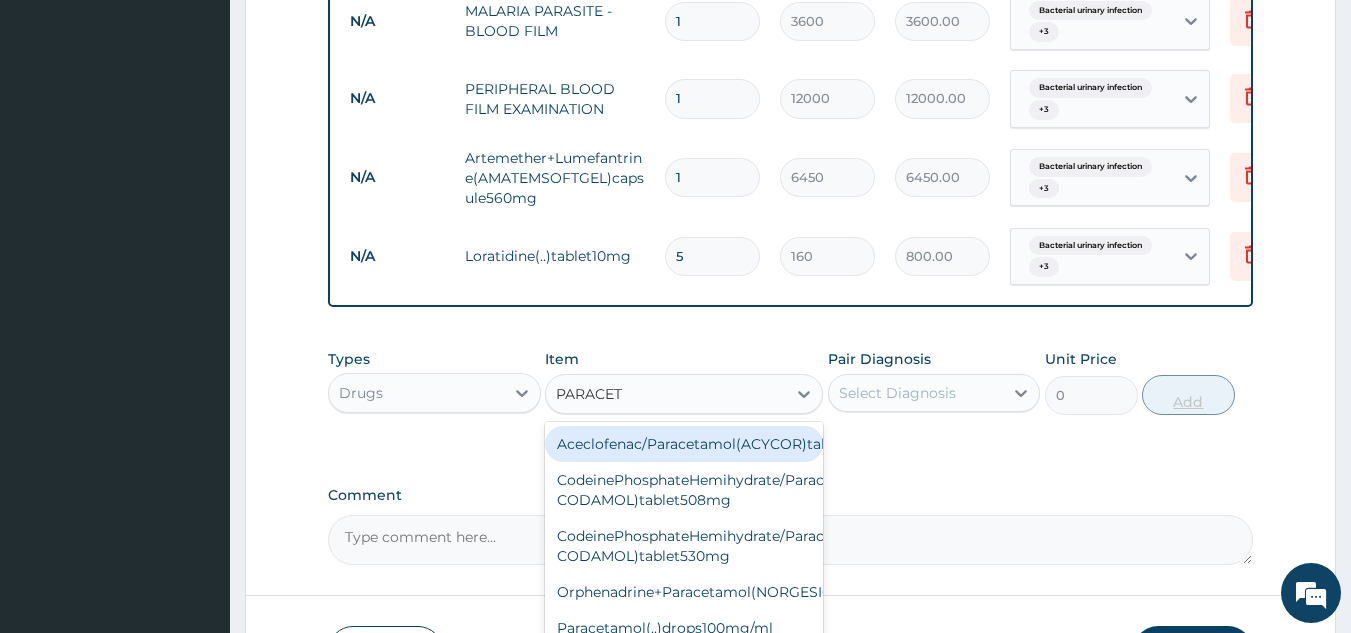 type on "PARACETA" 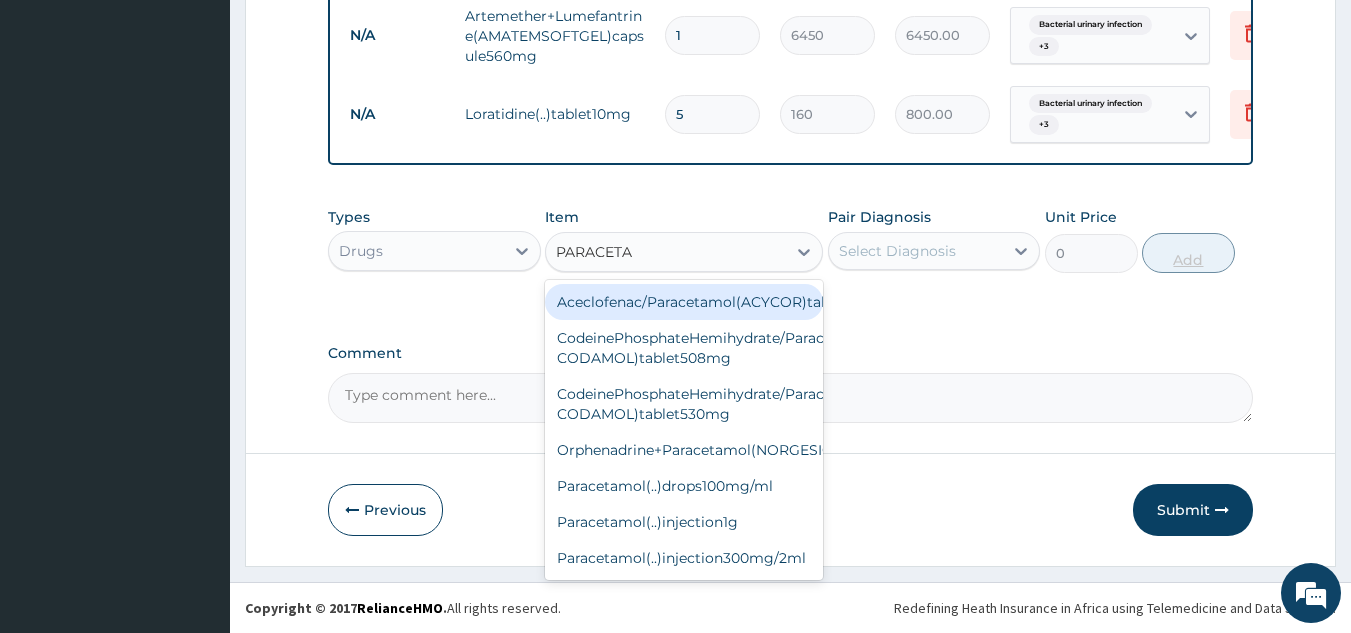 scroll, scrollTop: 1127, scrollLeft: 0, axis: vertical 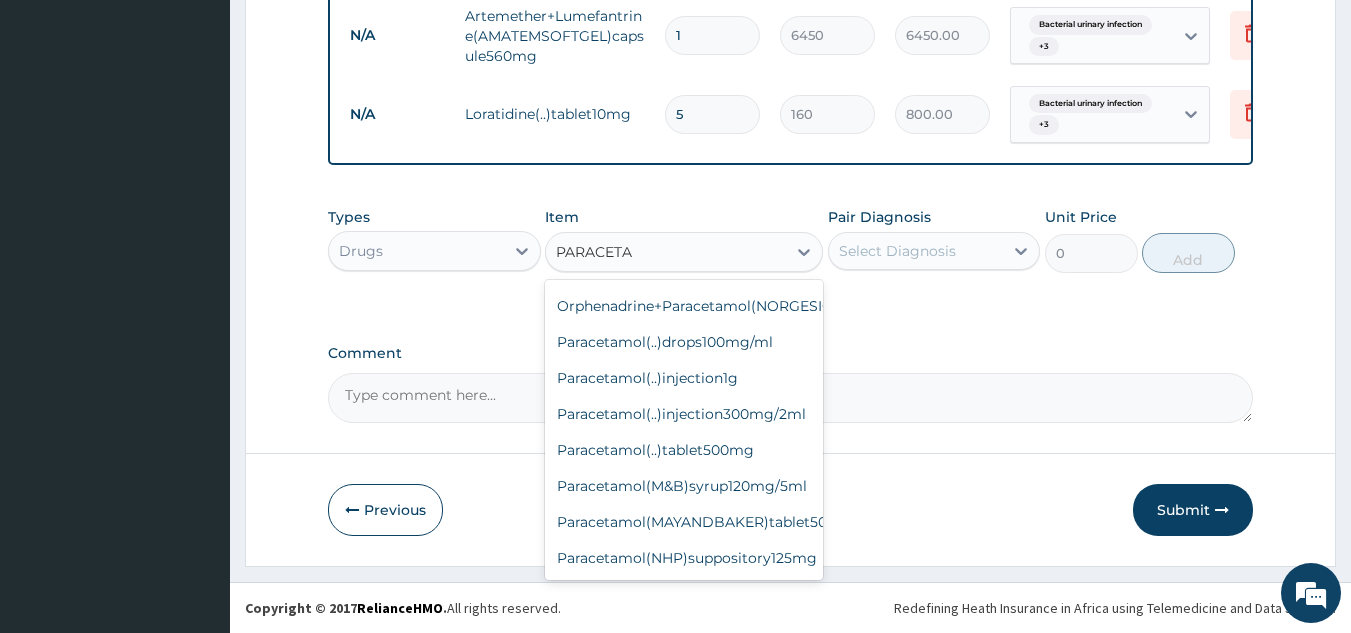 click on "Paracetamol(..)tablet500mg" at bounding box center (684, 450) 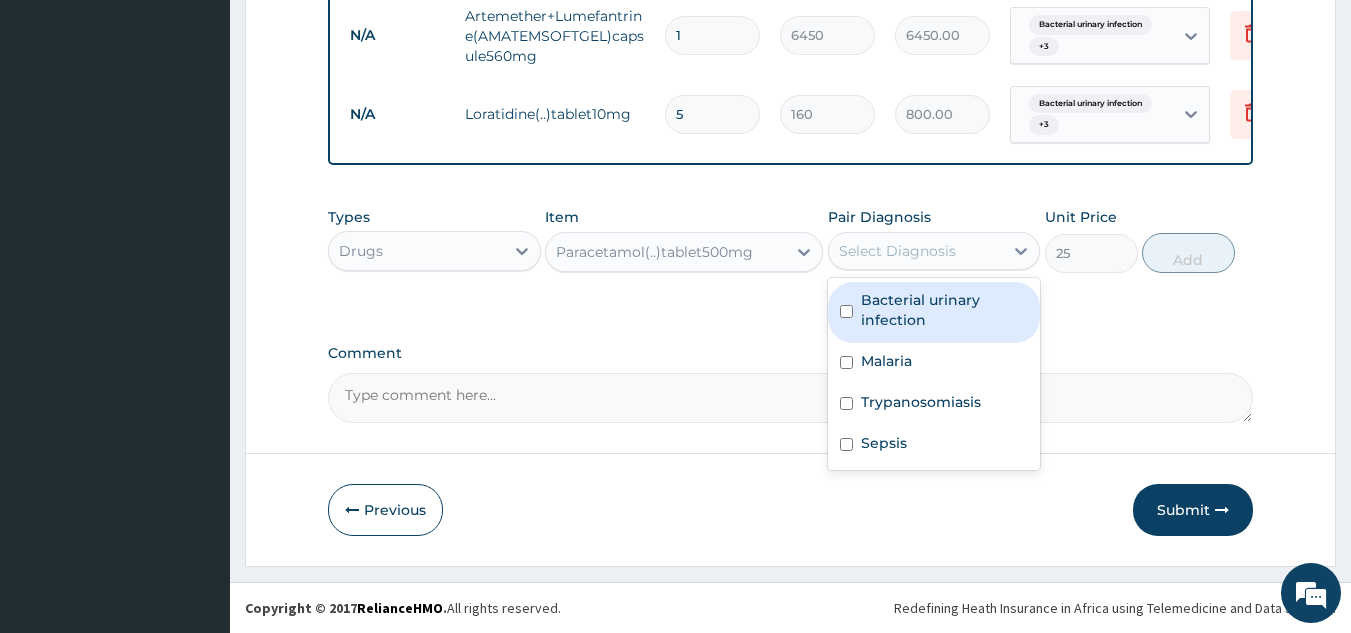 click at bounding box center [846, 311] 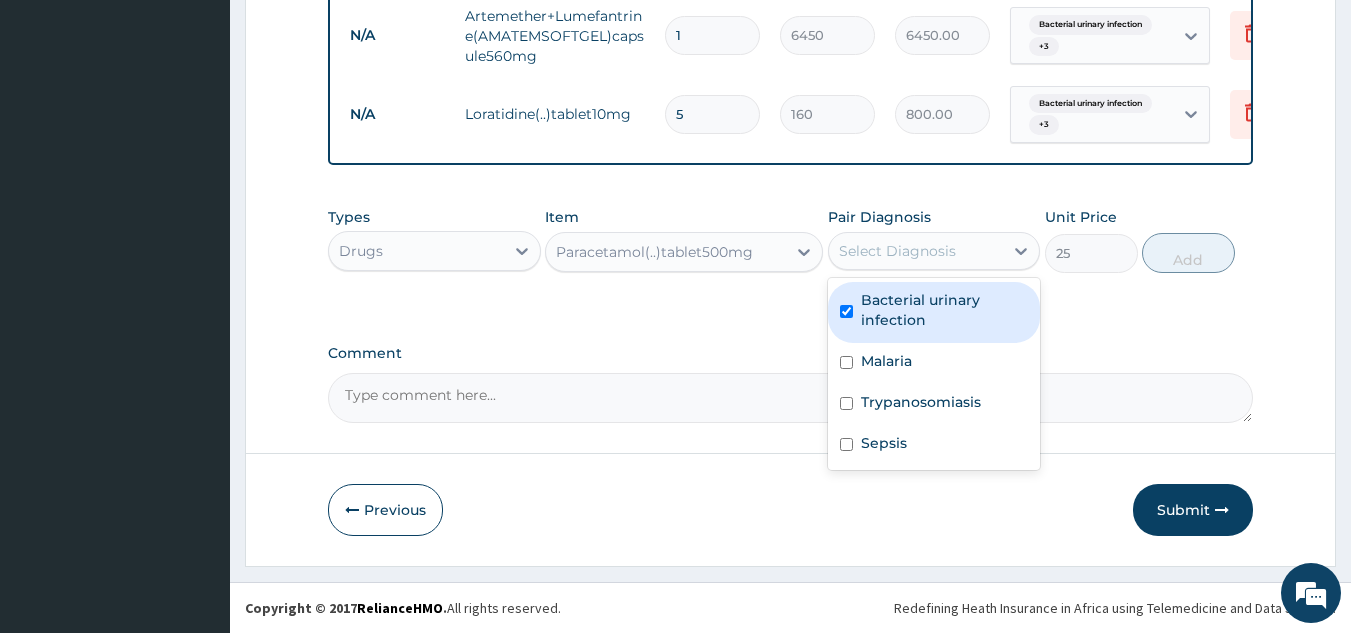 checkbox on "true" 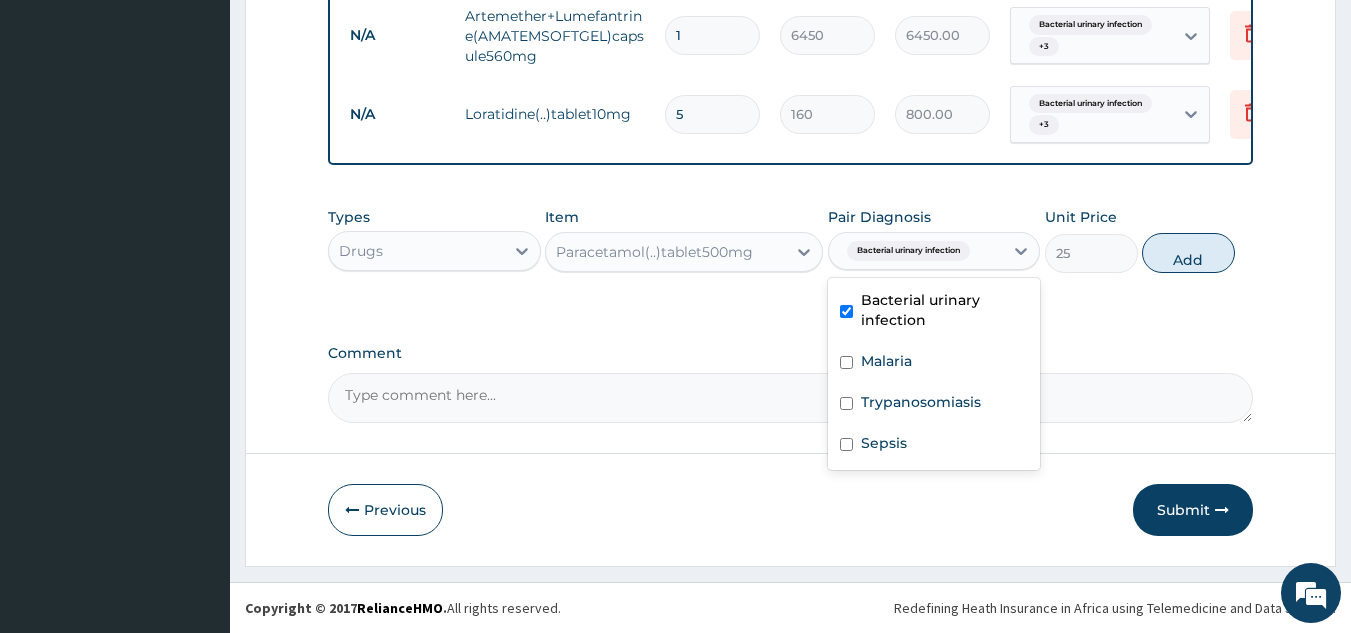 click at bounding box center (846, 362) 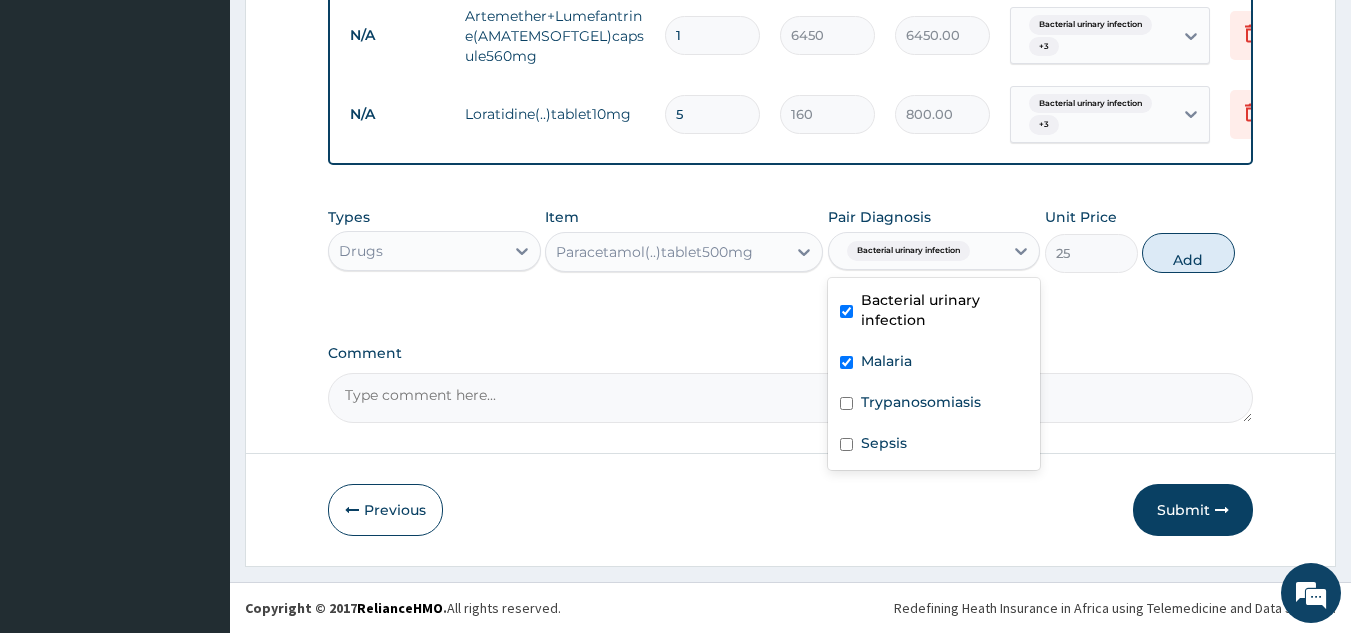 checkbox on "true" 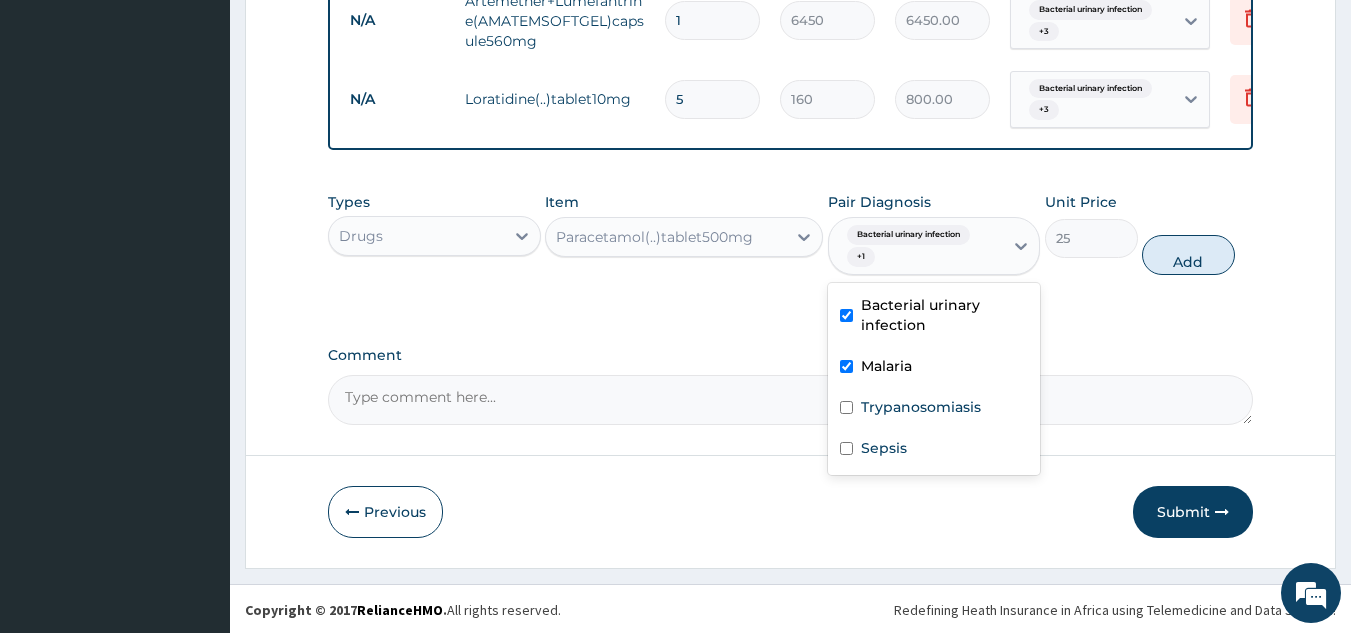click at bounding box center [846, 407] 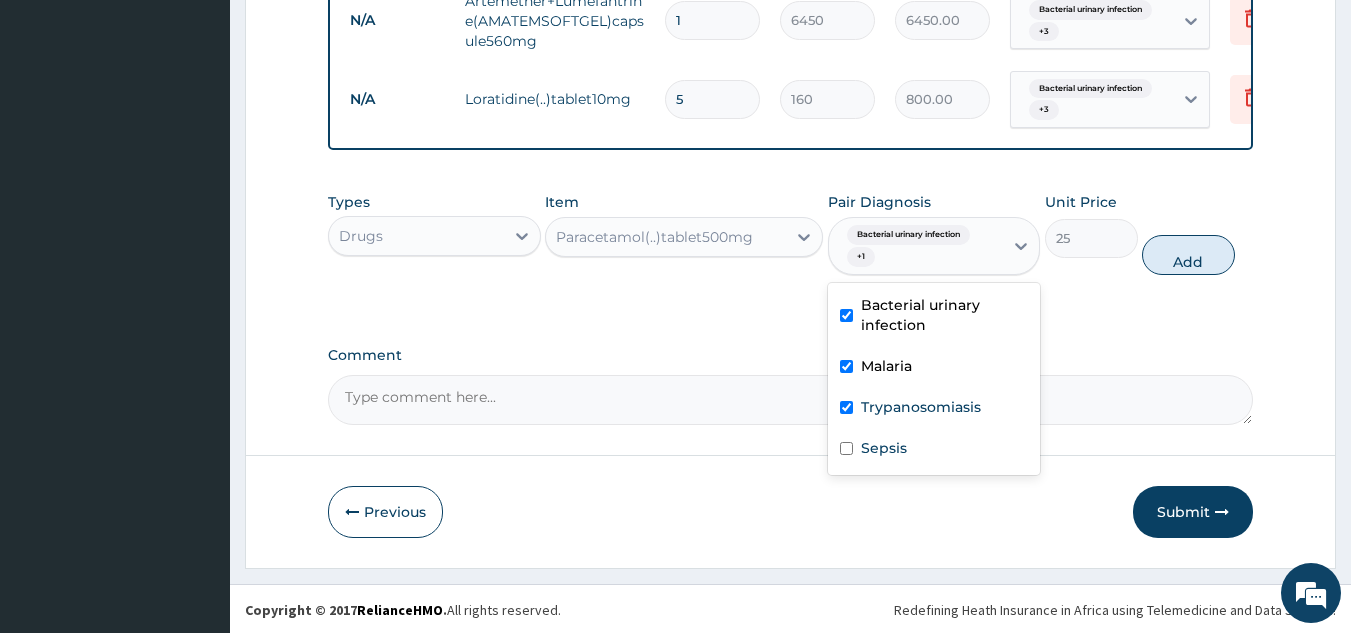 checkbox on "true" 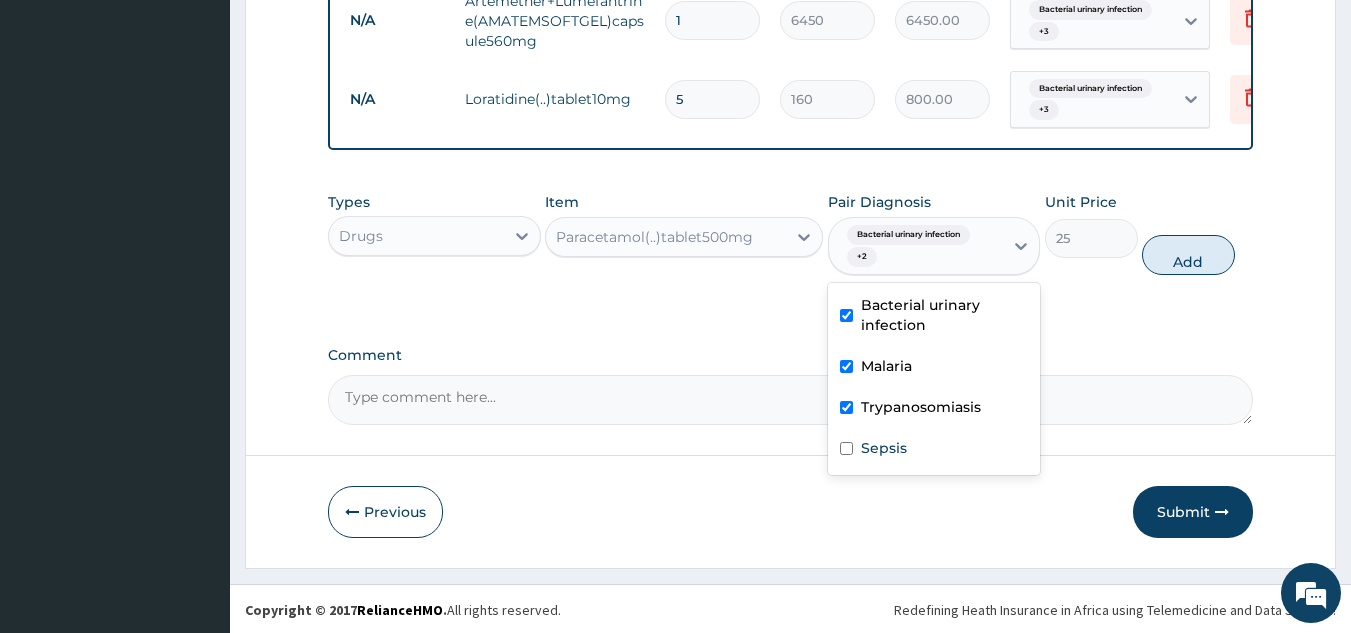 click at bounding box center [846, 448] 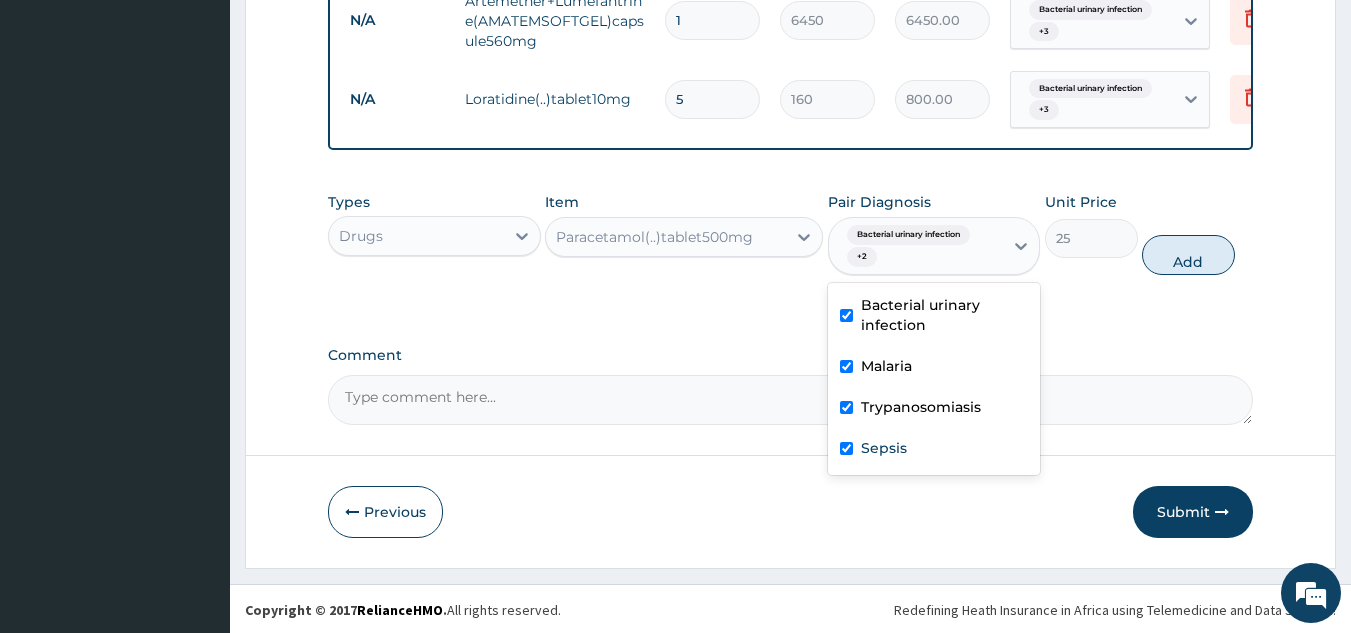 checkbox on "true" 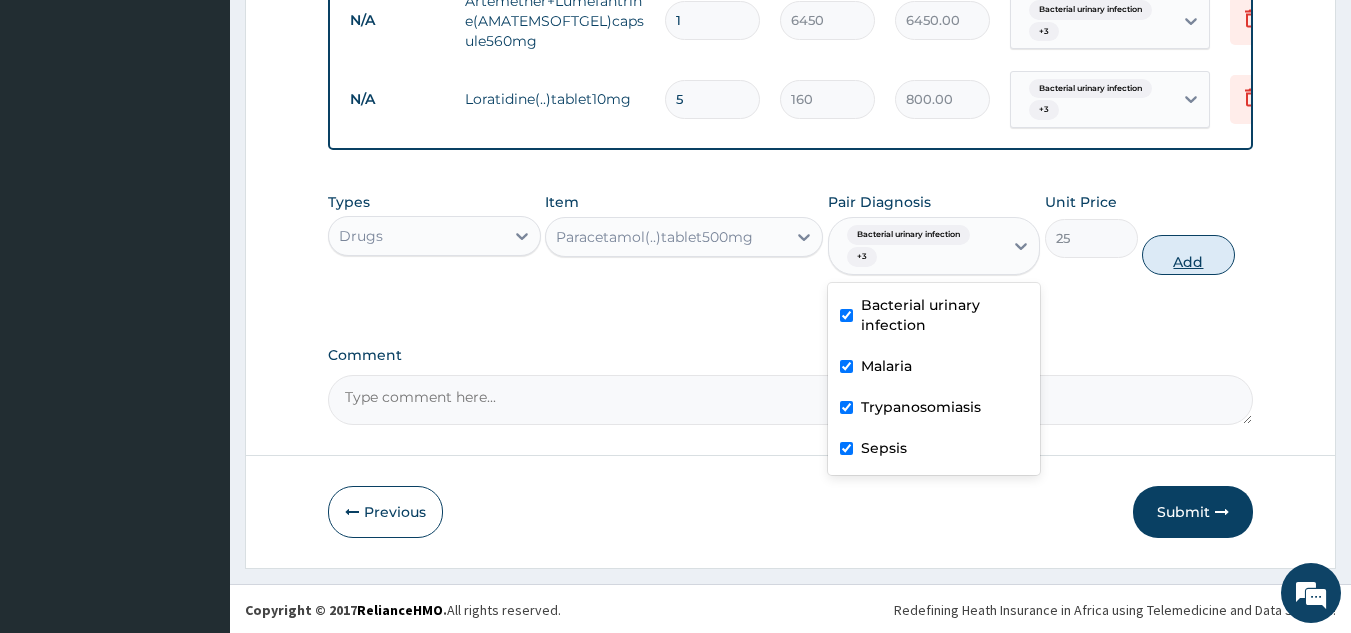 click on "Add" at bounding box center (1188, 255) 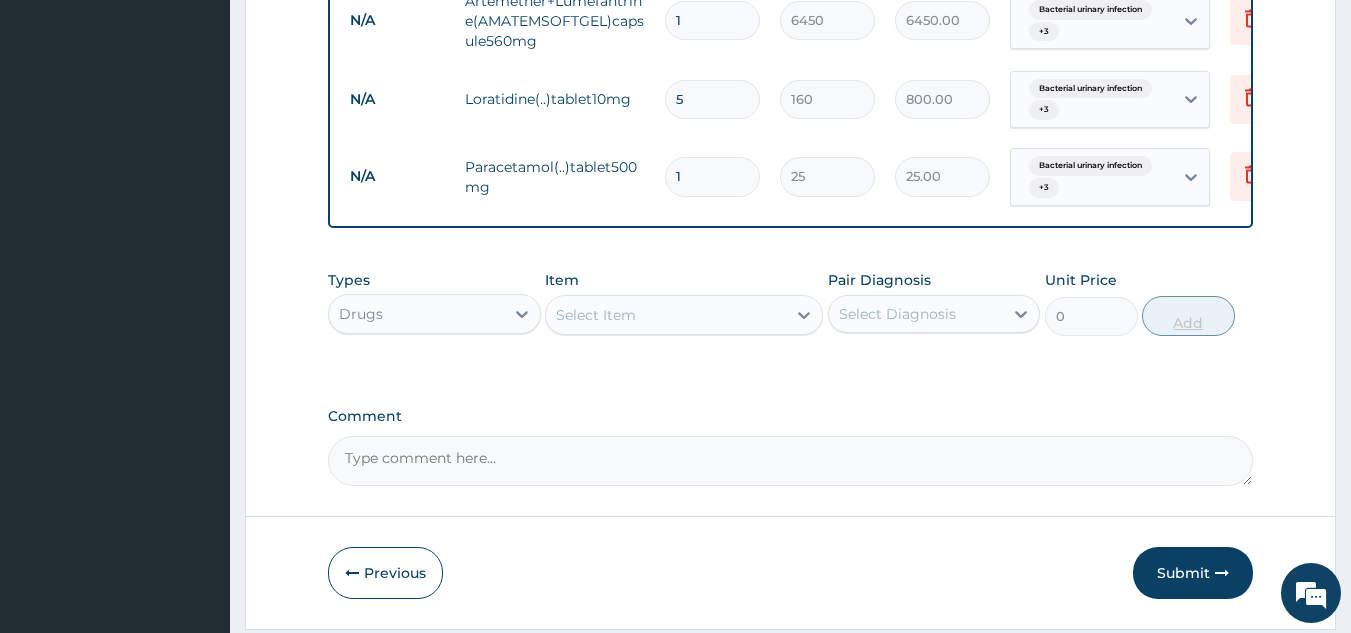 type on "18" 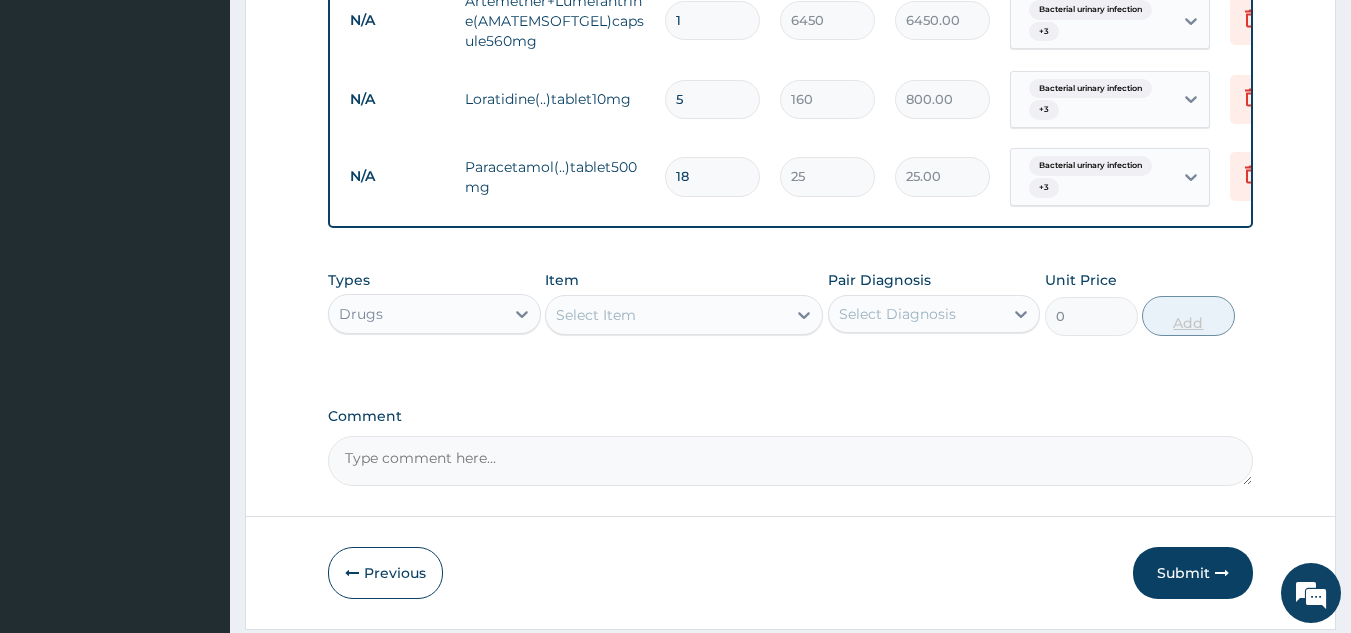 type on "450.00" 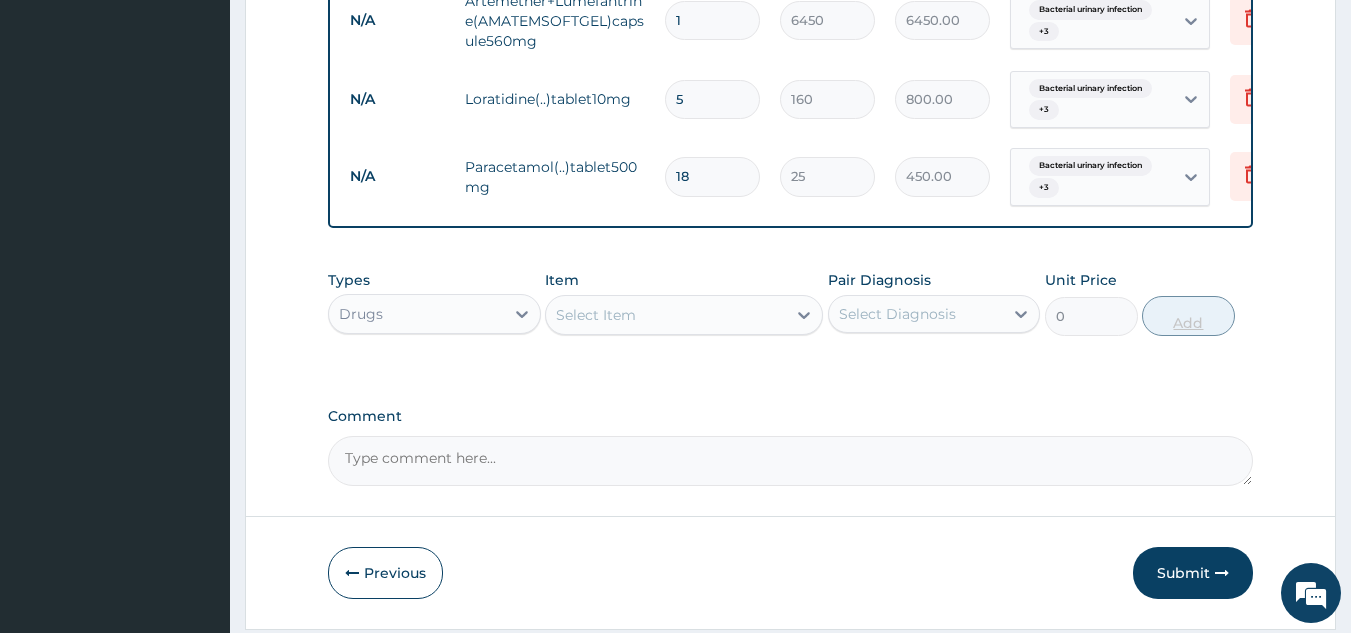 type on "18" 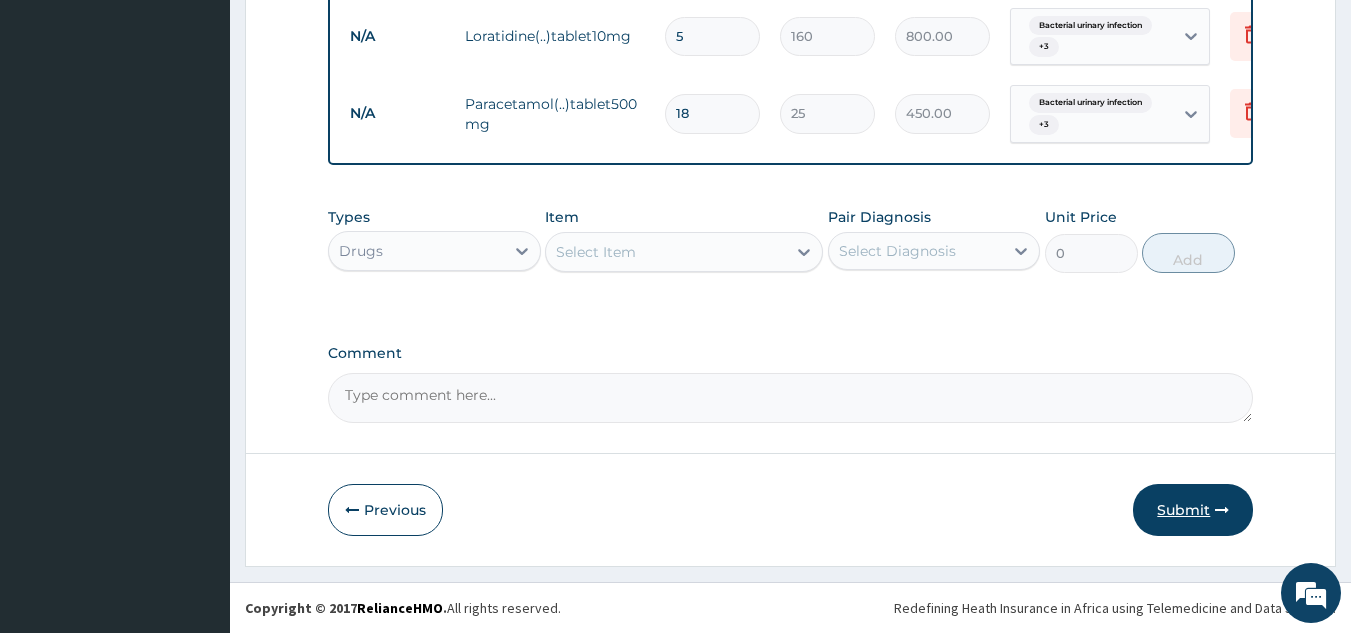 click on "Submit" at bounding box center (1193, 510) 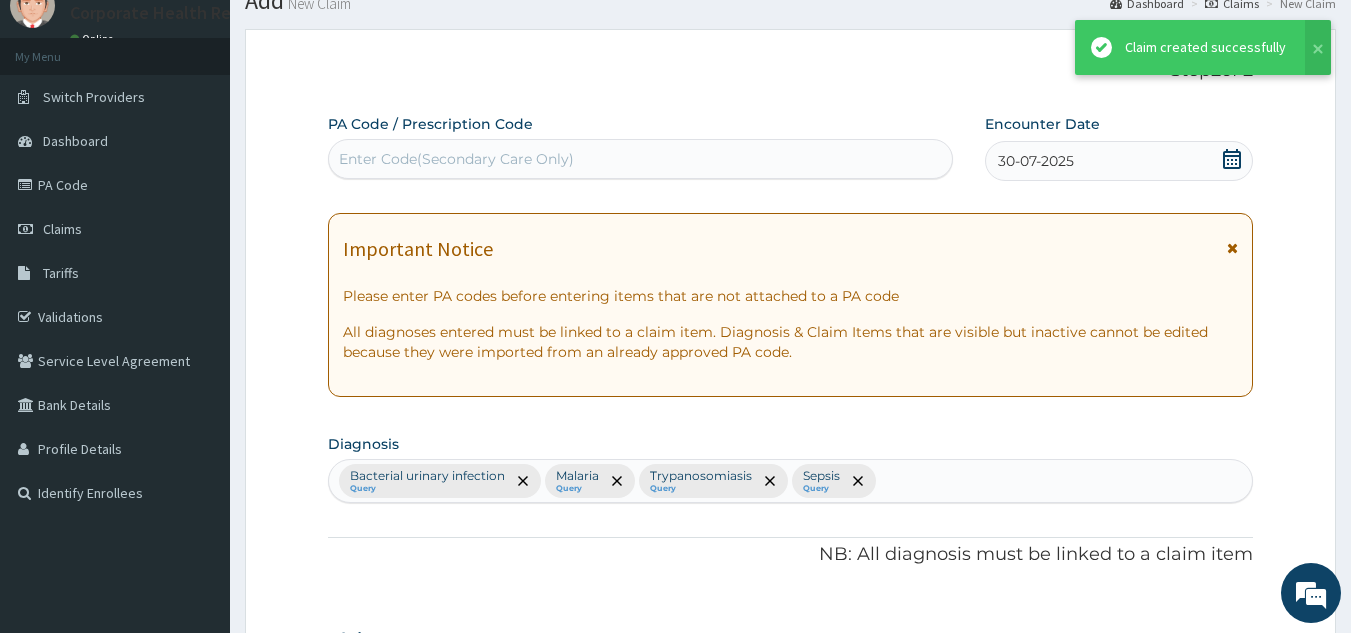 scroll, scrollTop: 1205, scrollLeft: 0, axis: vertical 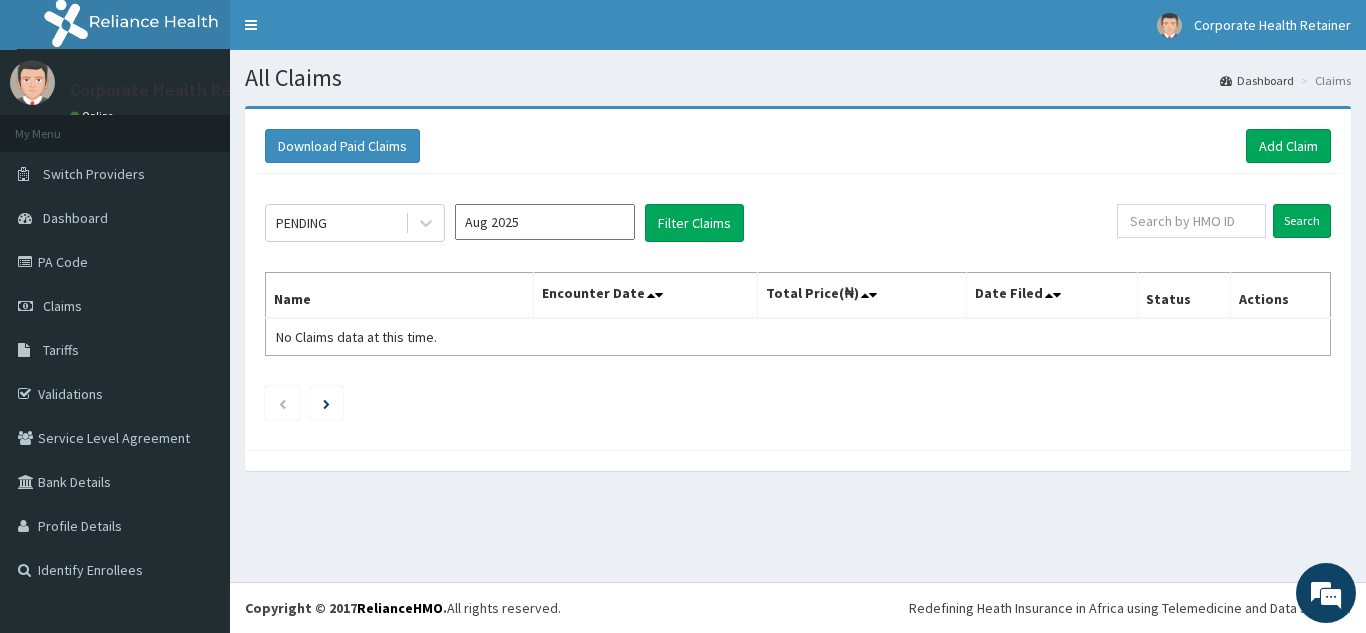 click on "Aug 2025" at bounding box center (545, 222) 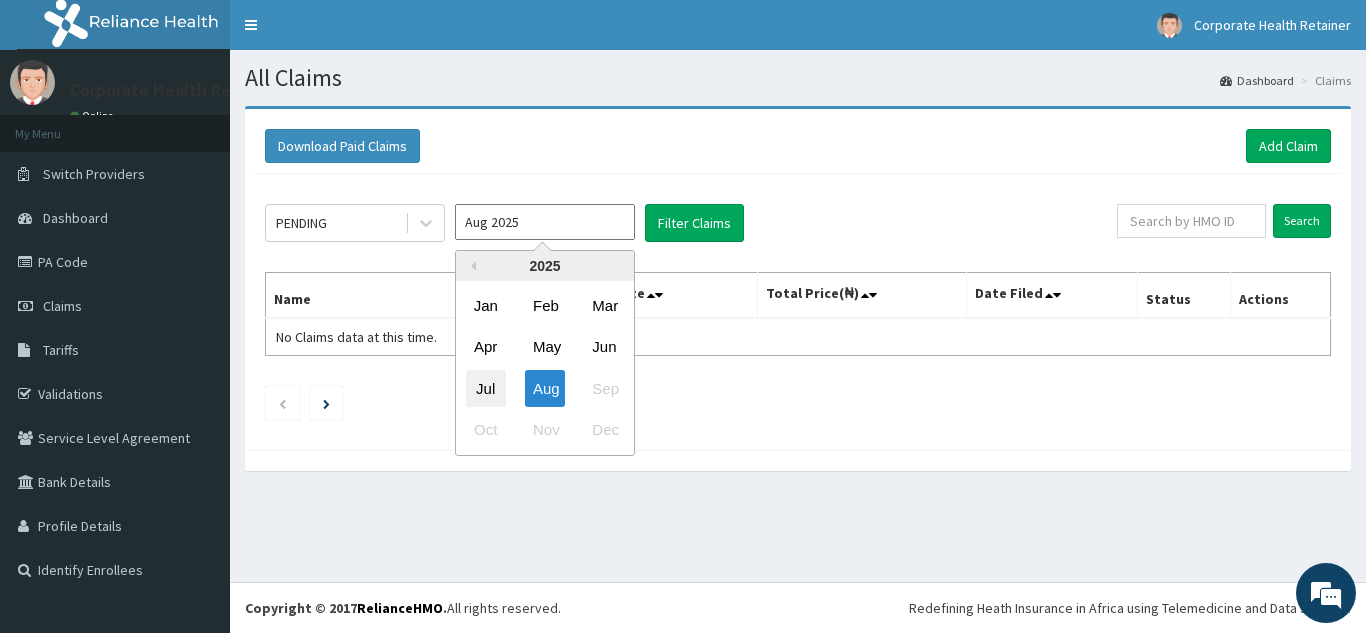 click on "Jul" at bounding box center (486, 388) 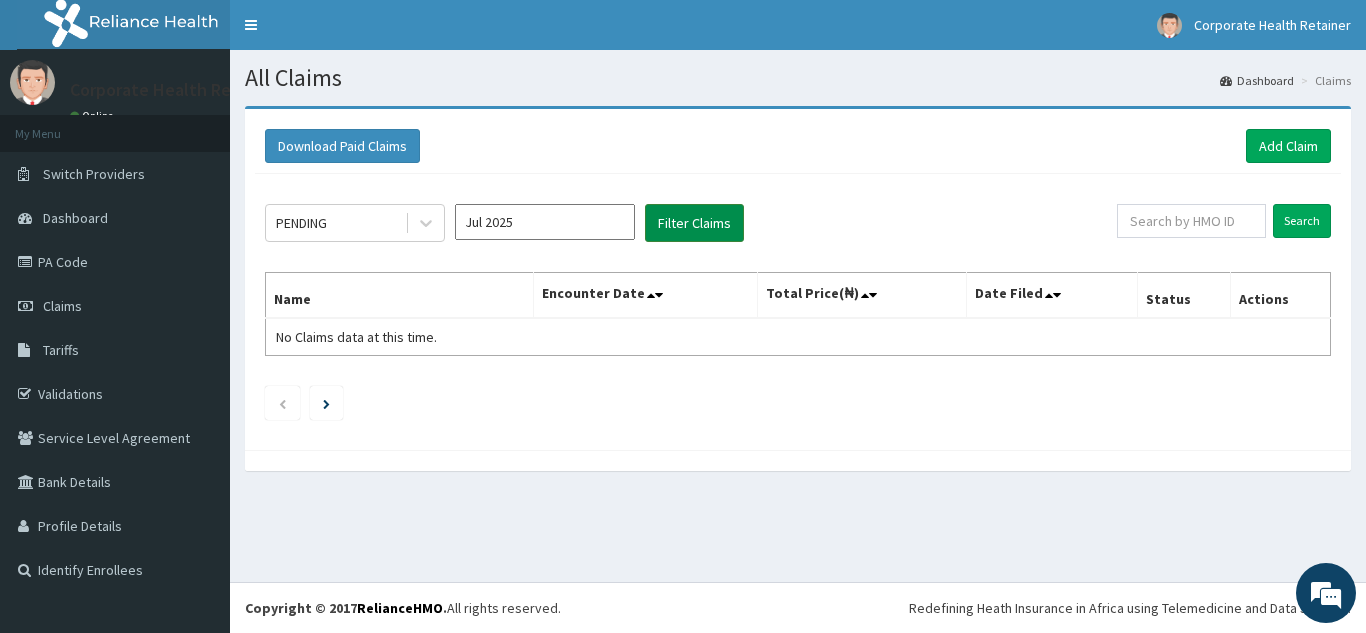 click on "Filter Claims" at bounding box center (694, 223) 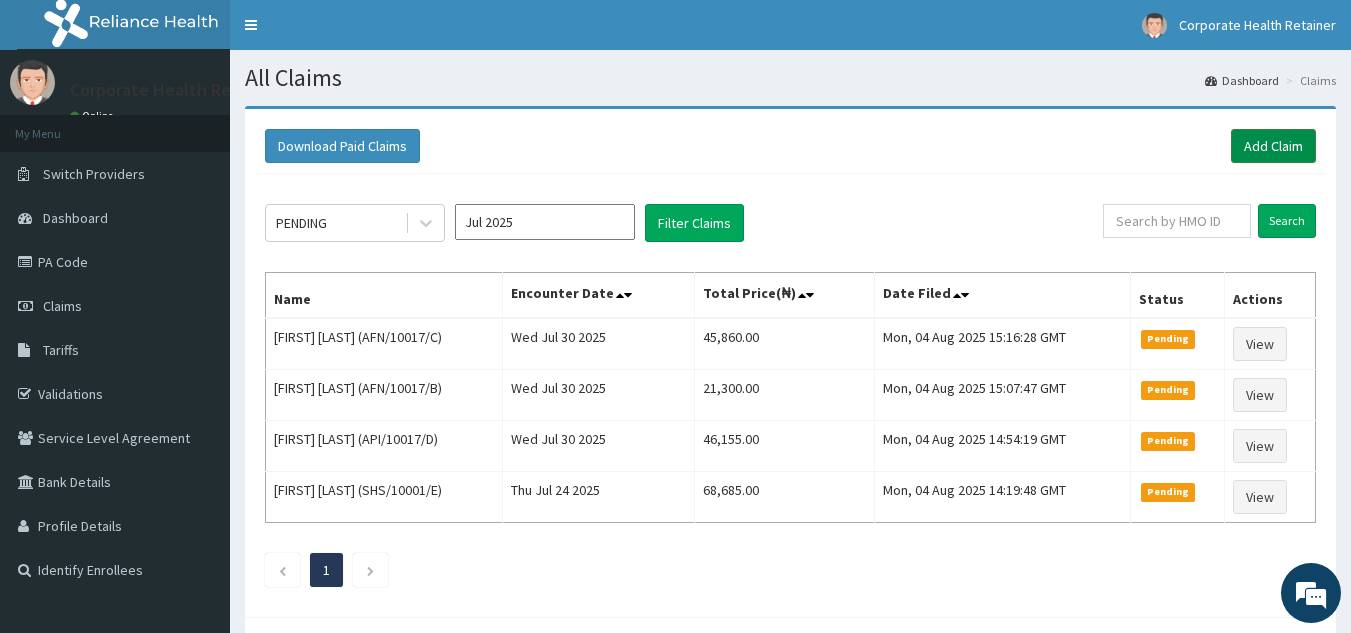 click on "Add Claim" at bounding box center [1273, 146] 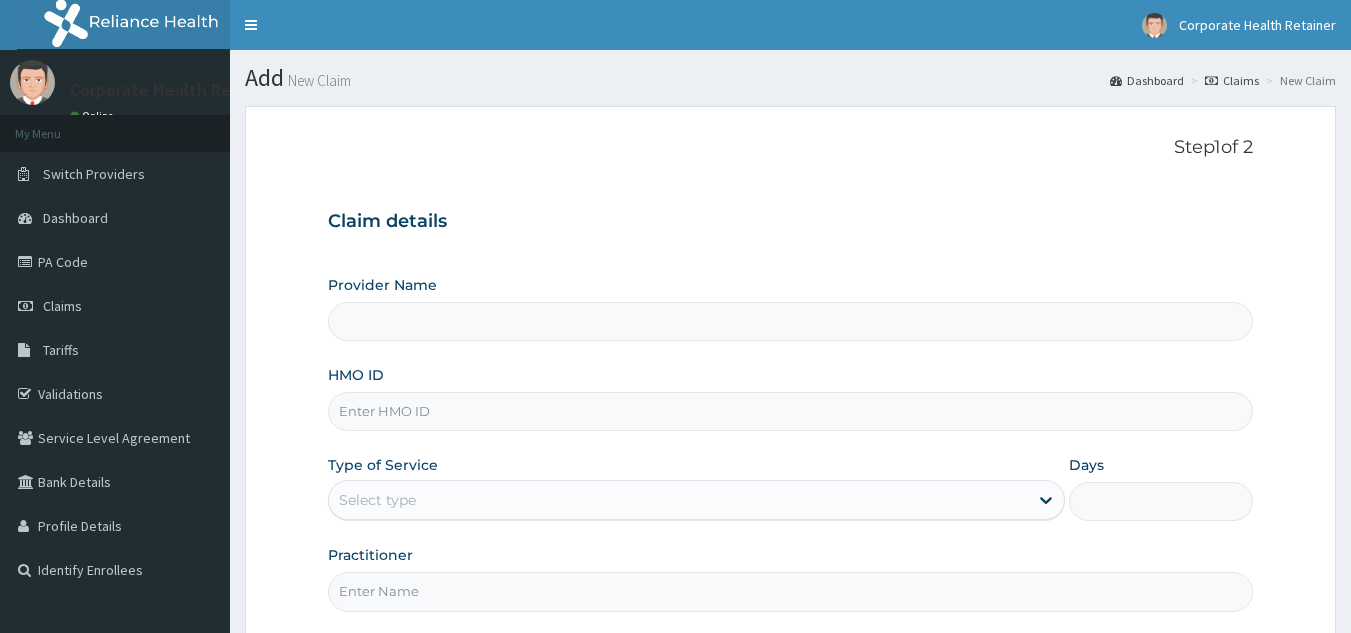 scroll, scrollTop: 0, scrollLeft: 0, axis: both 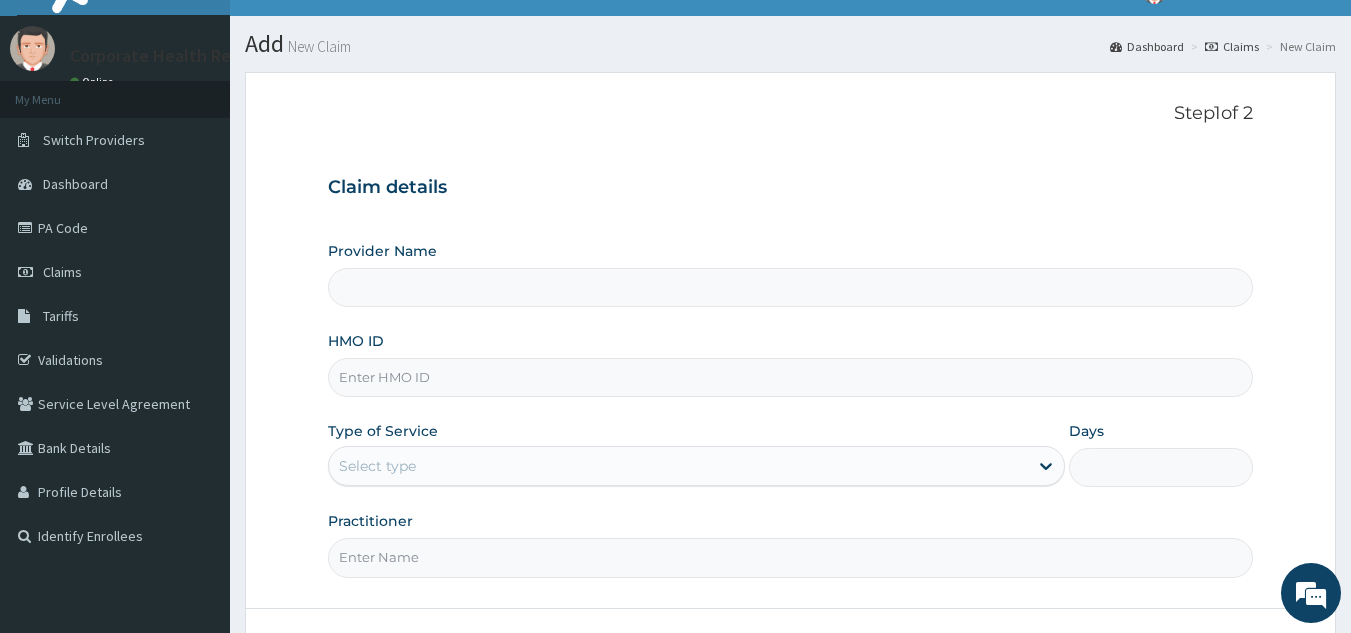 type on "CHILDCARE AND WELLNESS CLINICS" 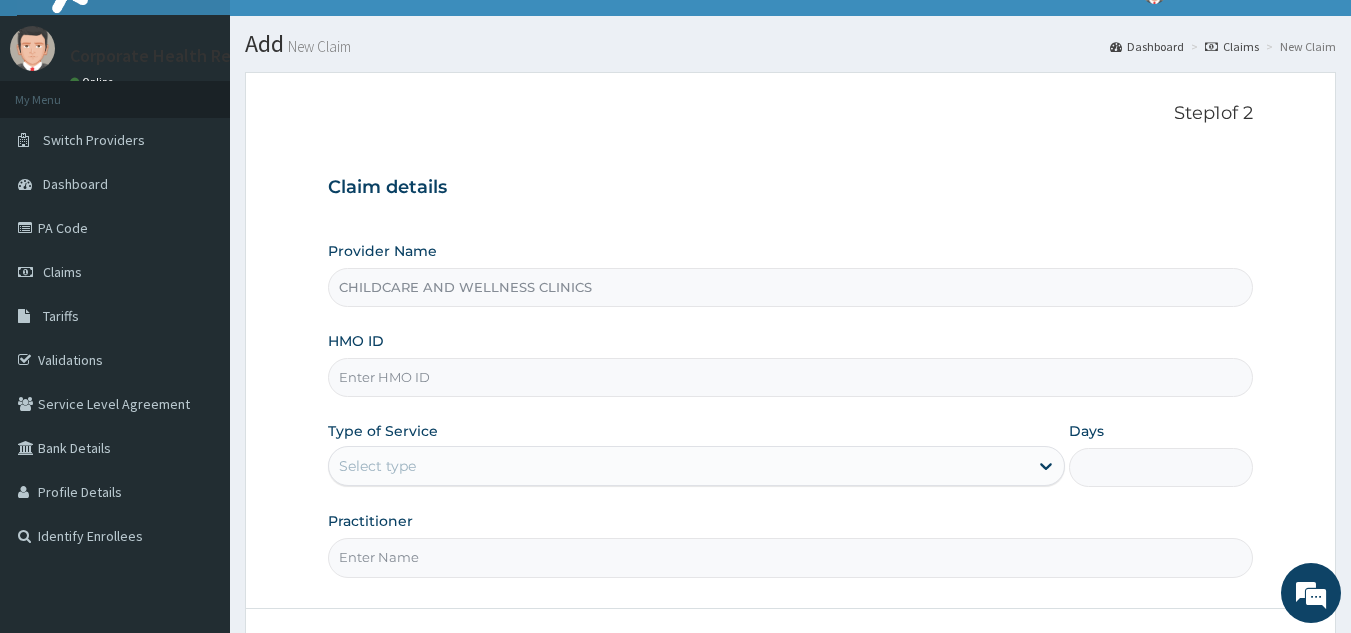 click on "HMO ID" at bounding box center (791, 377) 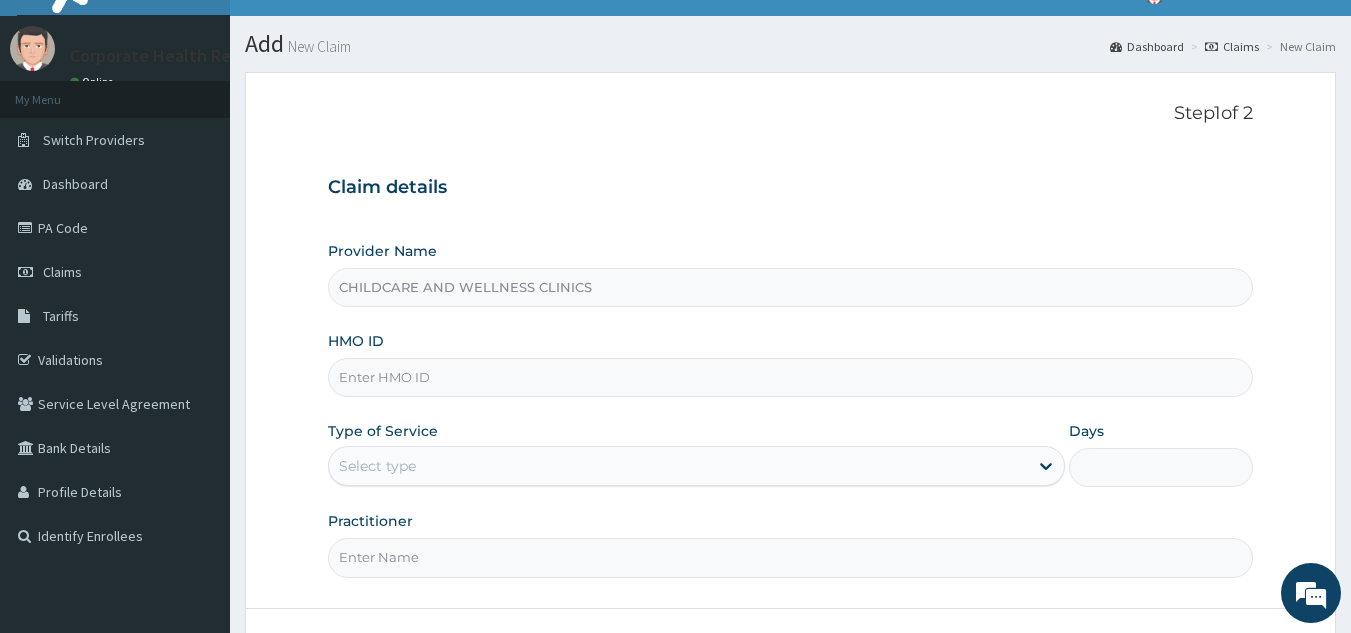paste on "VDN/10010/B" 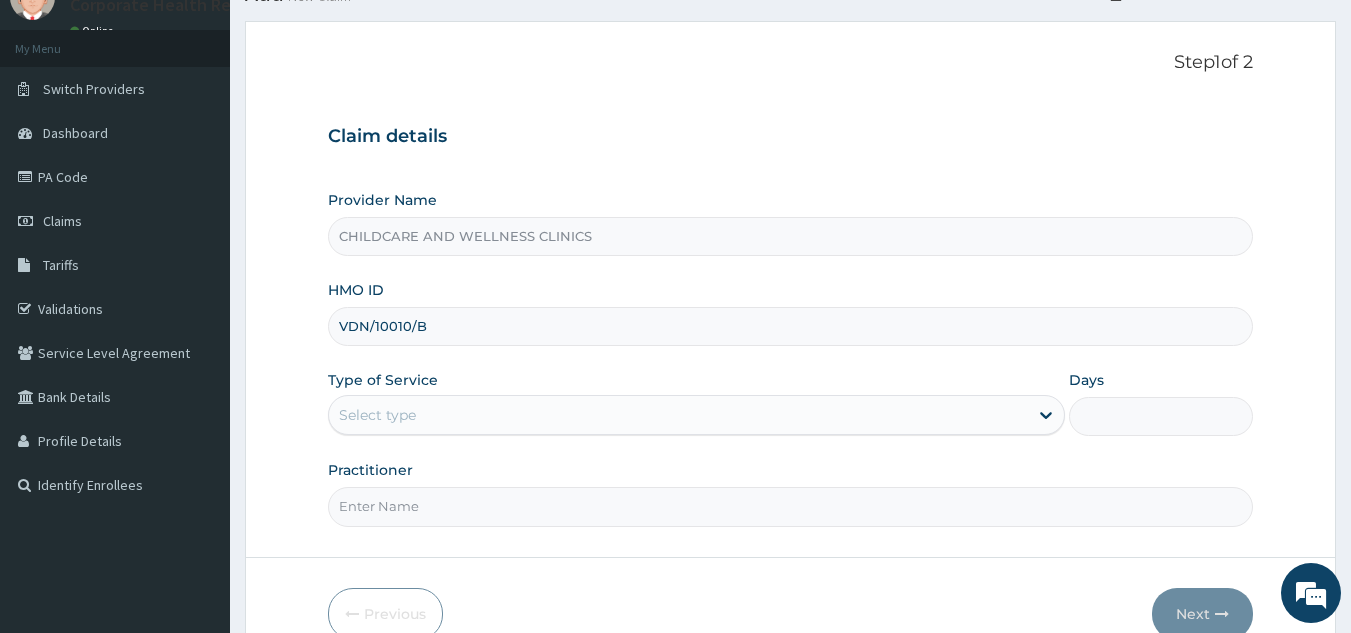 scroll, scrollTop: 96, scrollLeft: 0, axis: vertical 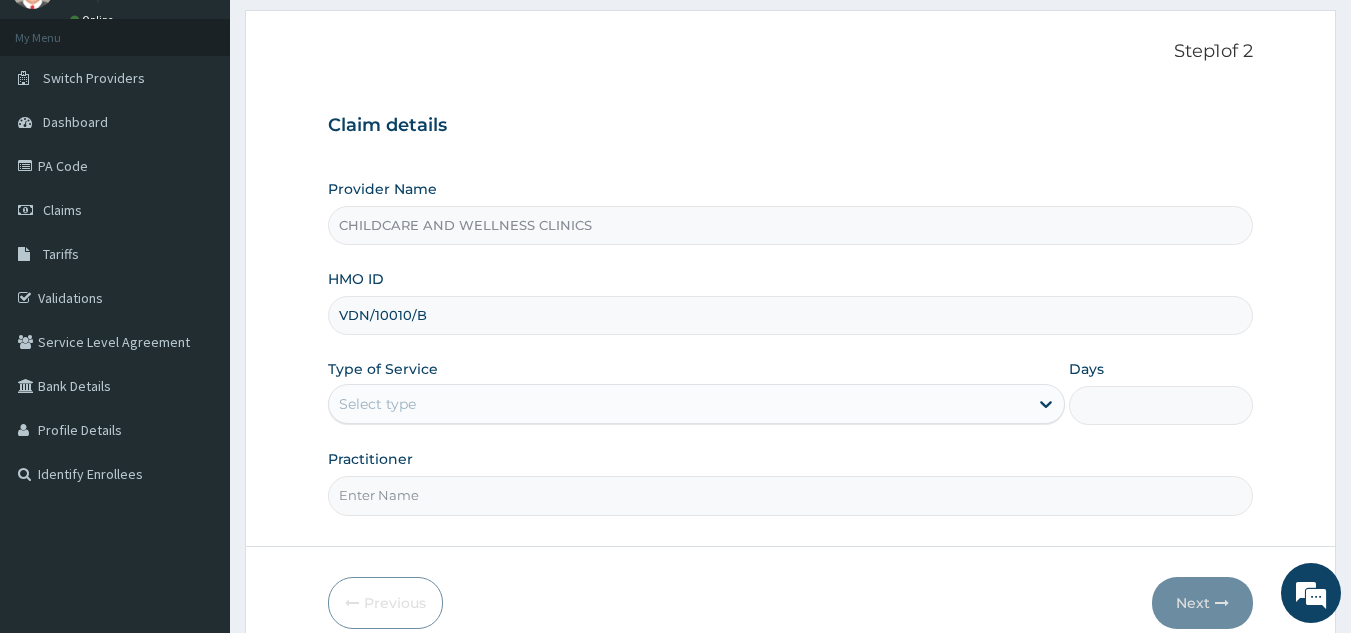 type on "VDN/10010/B" 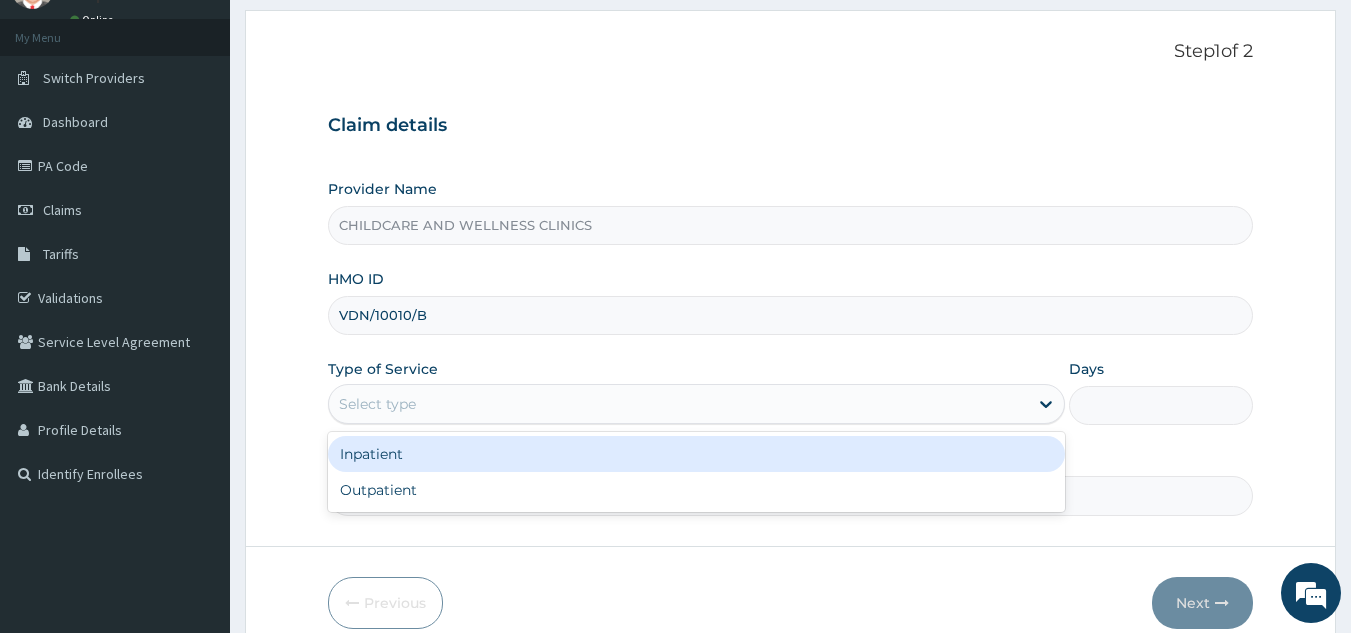 click on "Outpatient" at bounding box center [696, 490] 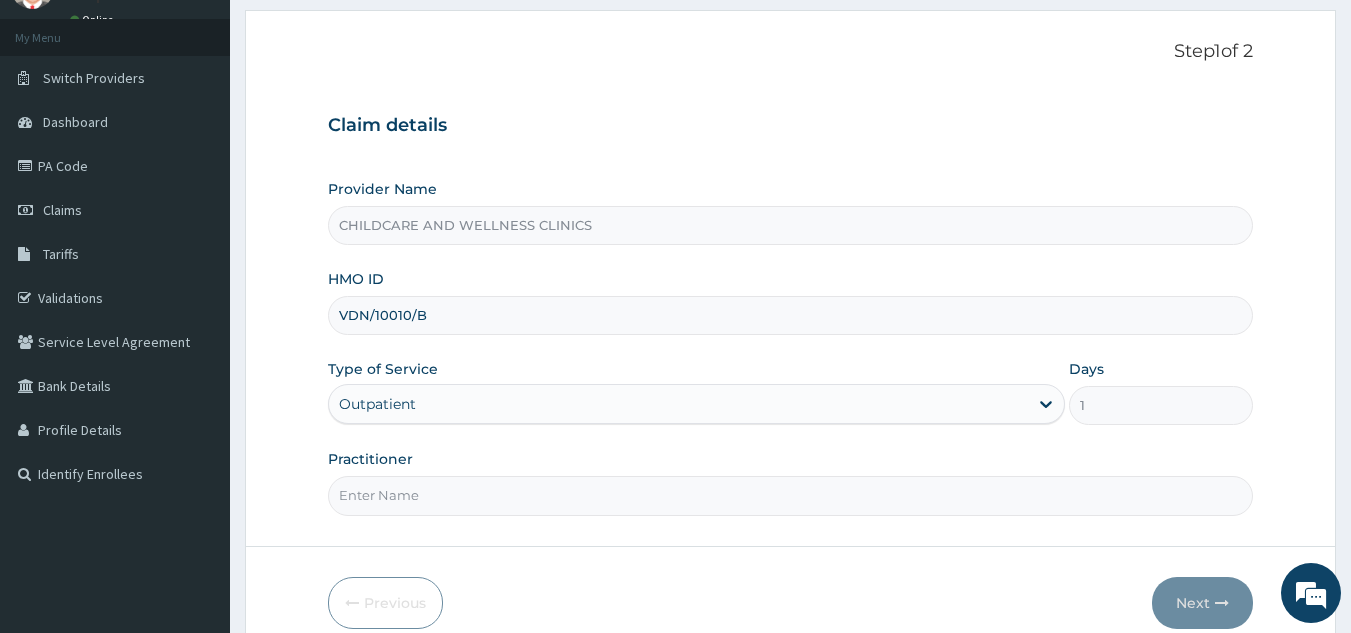 scroll, scrollTop: 189, scrollLeft: 0, axis: vertical 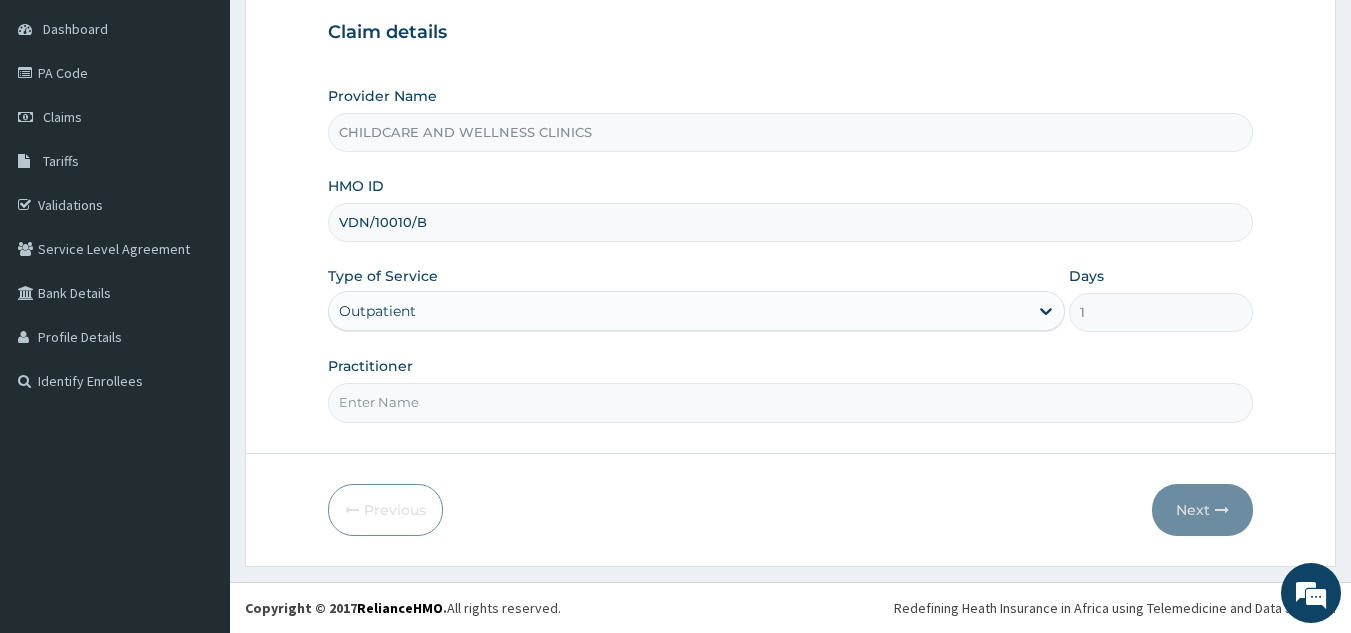click on "Practitioner" at bounding box center (791, 402) 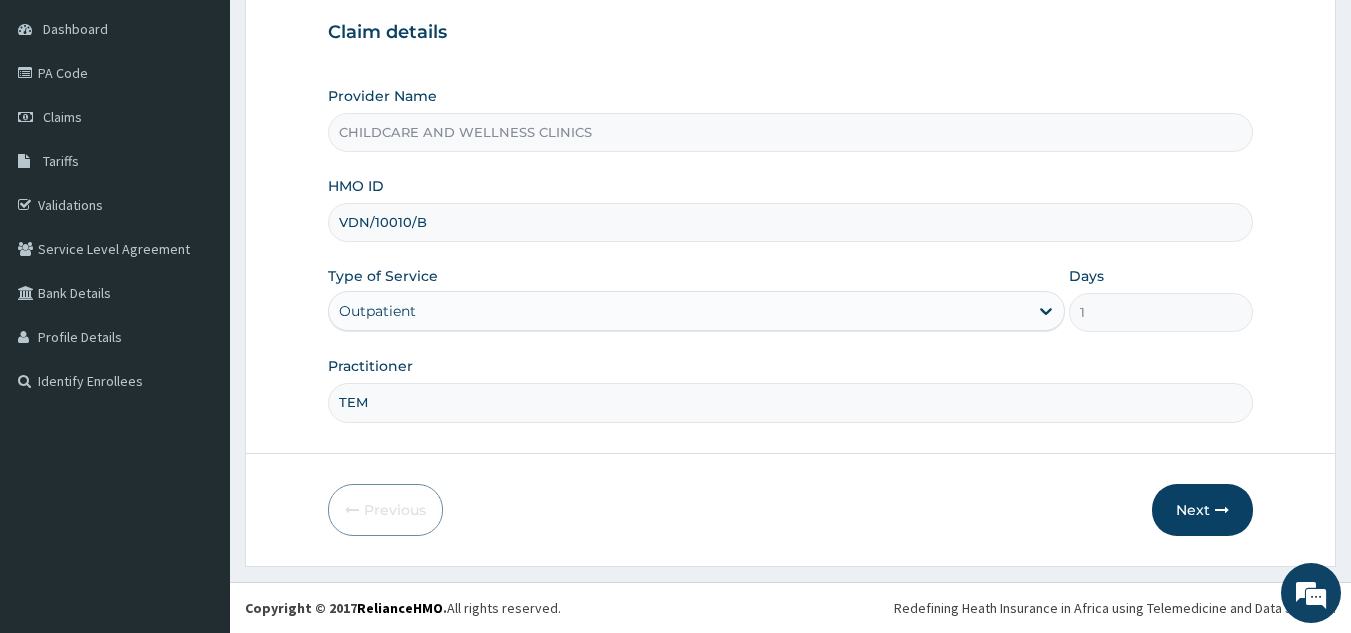 scroll, scrollTop: 0, scrollLeft: 0, axis: both 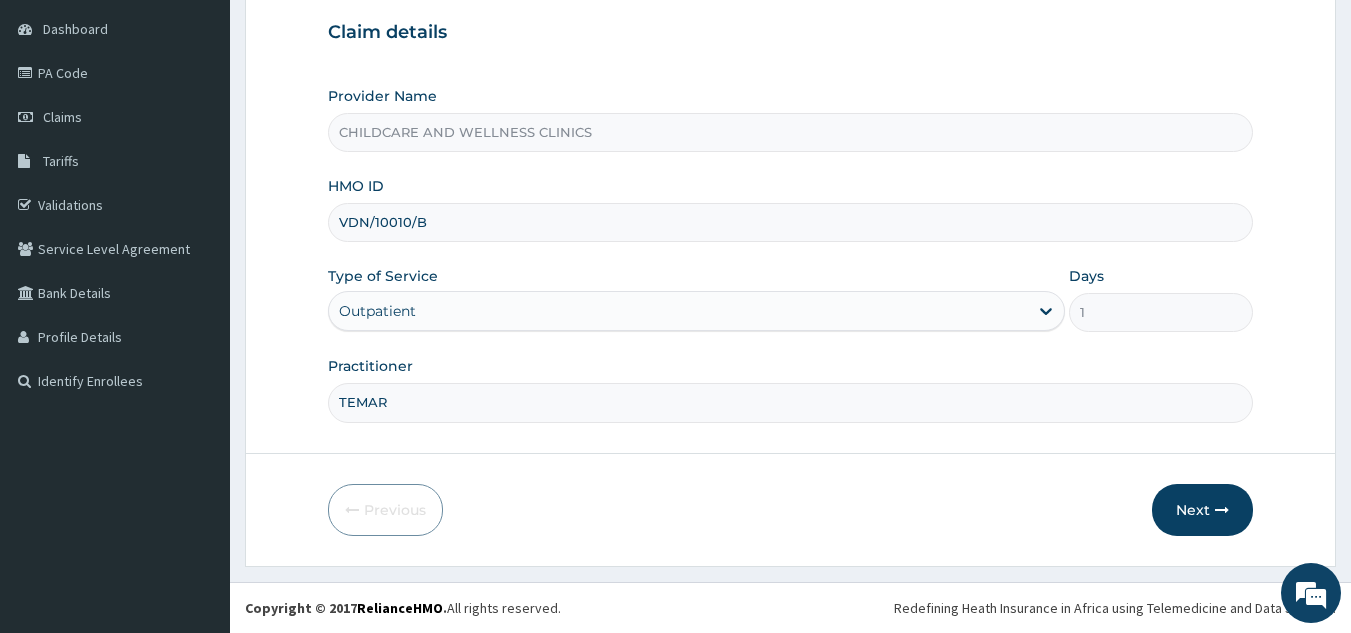 click on "TEMAR" at bounding box center (791, 402) 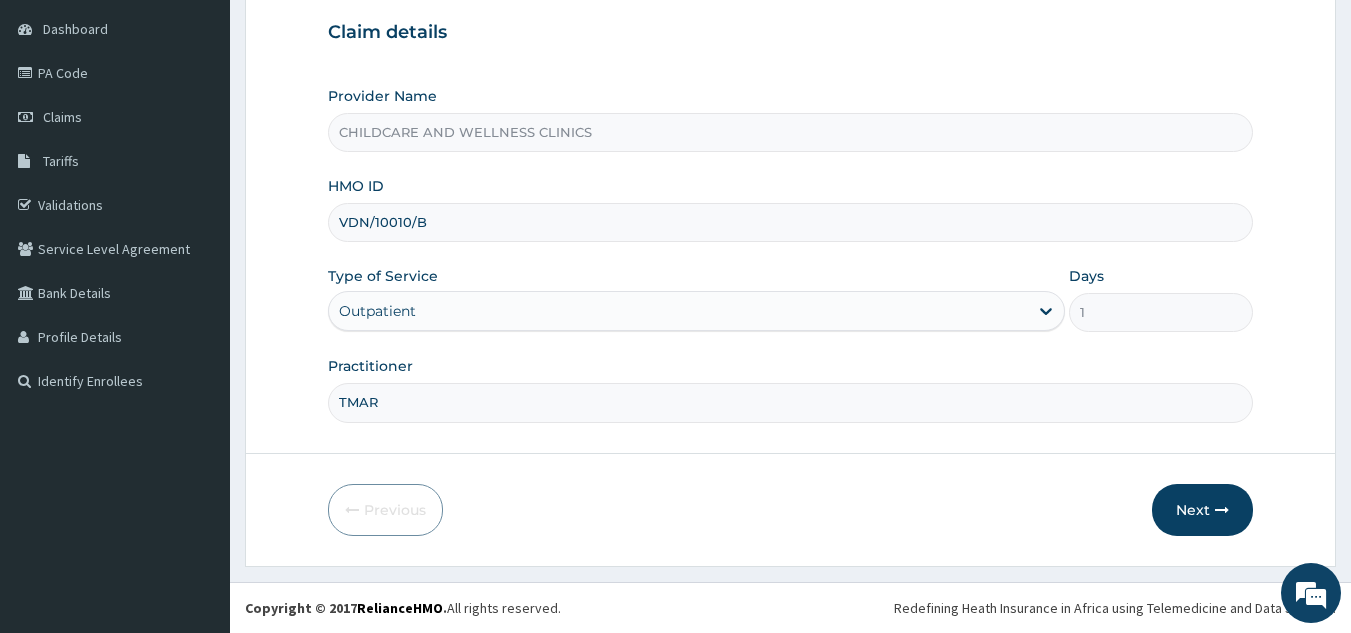 type on "TAMAR" 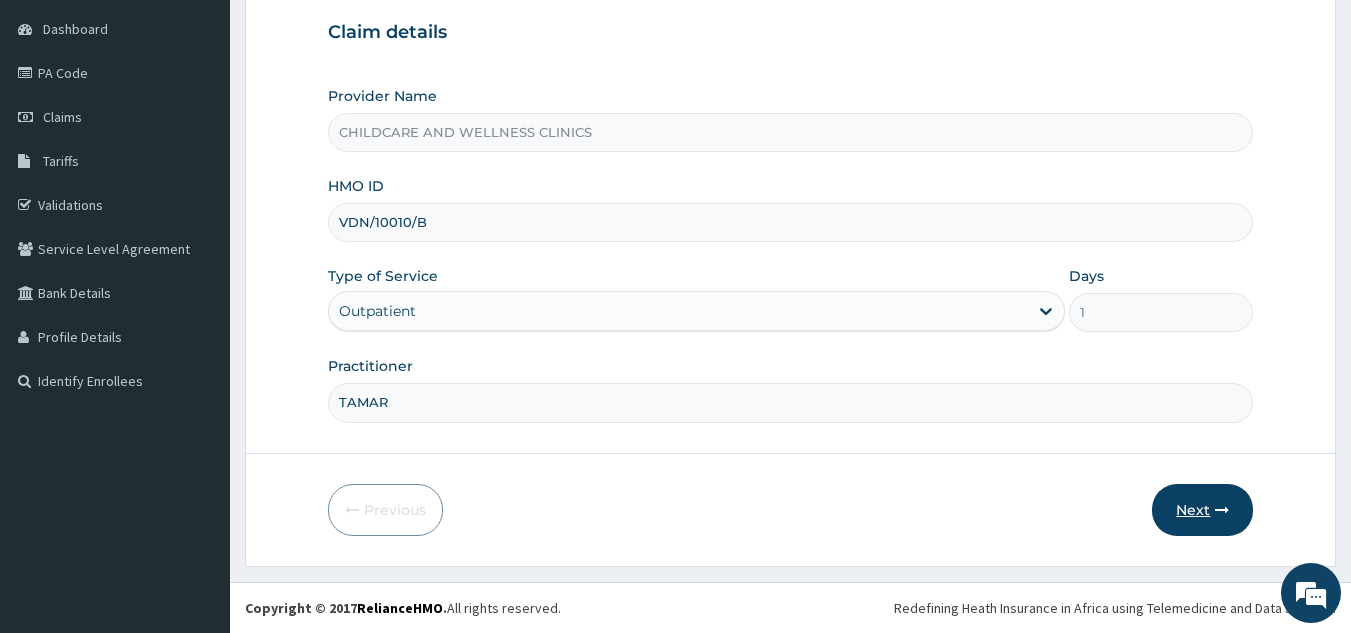 click on "Next" at bounding box center [1202, 510] 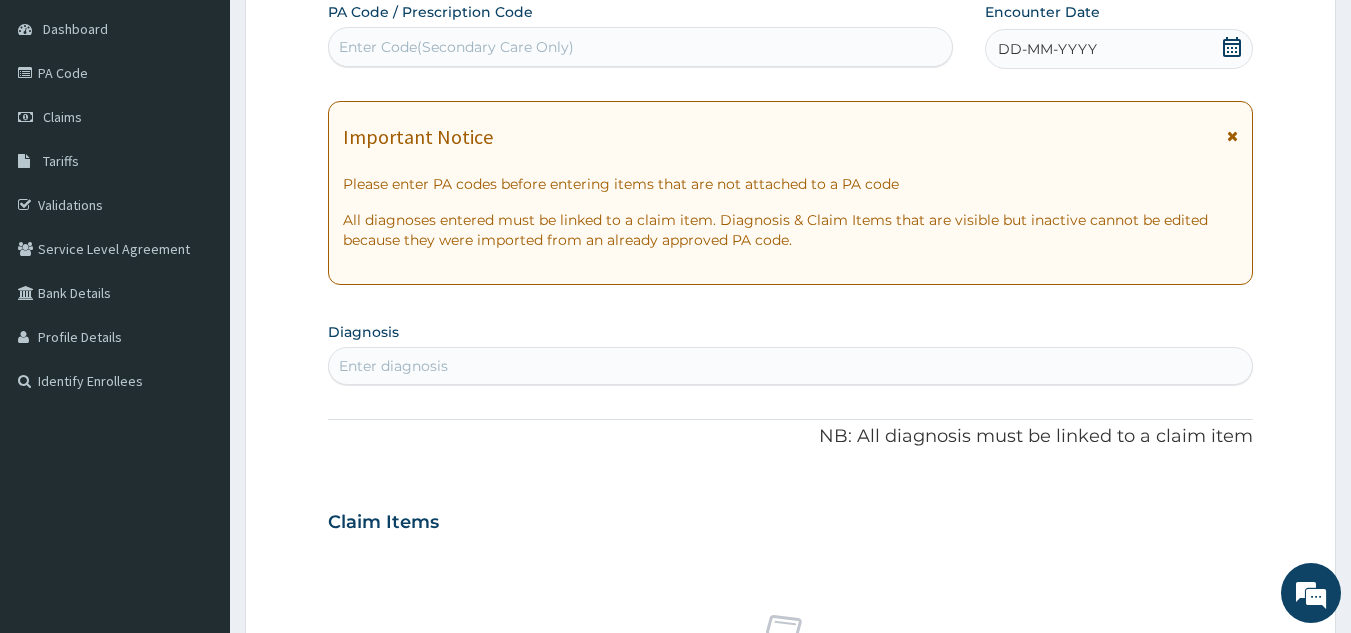 click on "DD-MM-YYYY" at bounding box center [1119, 49] 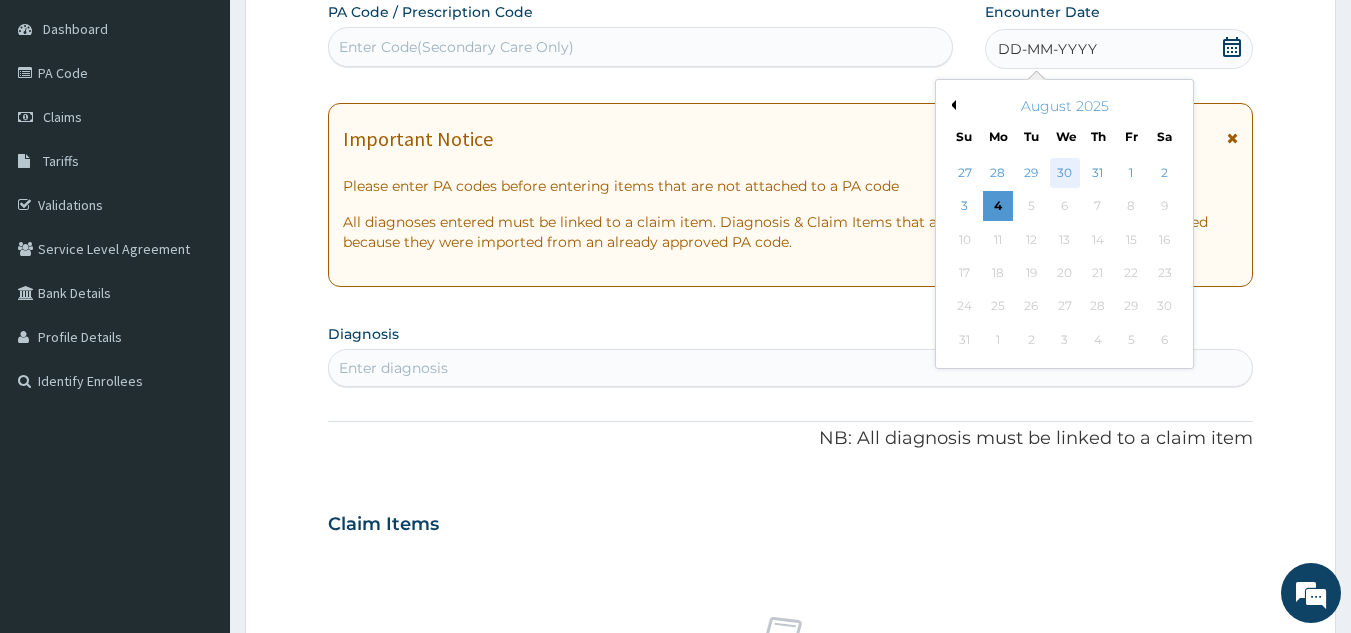 click on "30" at bounding box center [1065, 173] 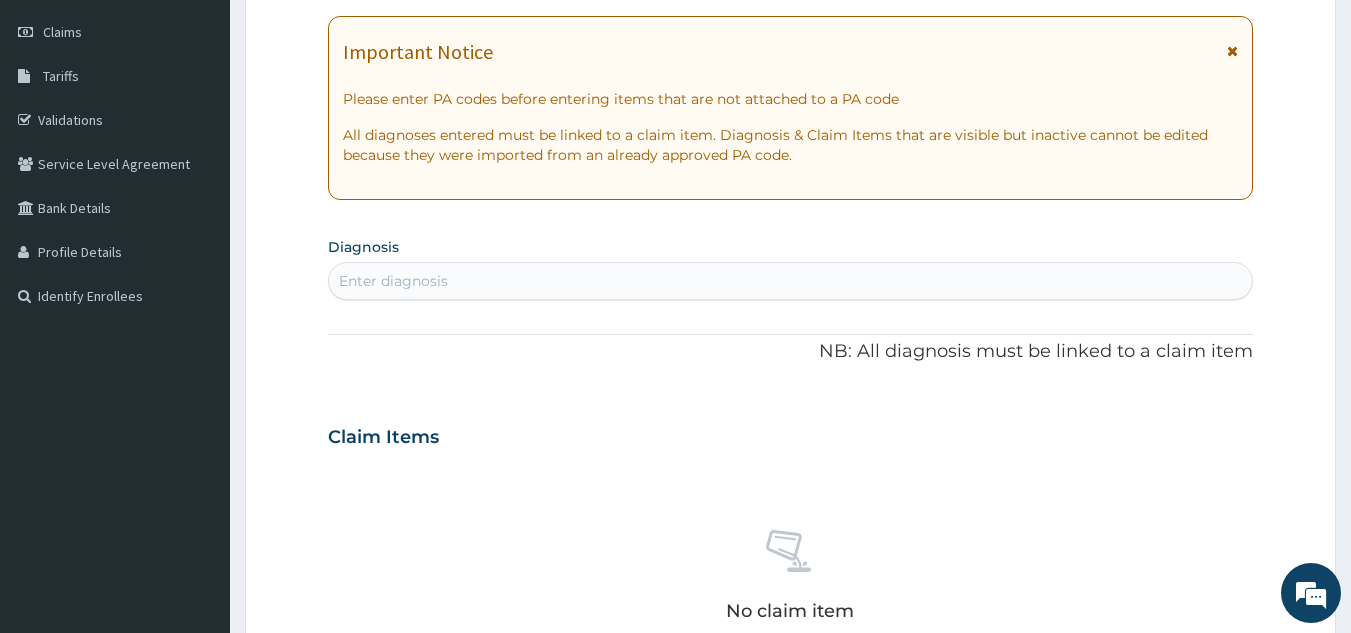 scroll, scrollTop: 289, scrollLeft: 0, axis: vertical 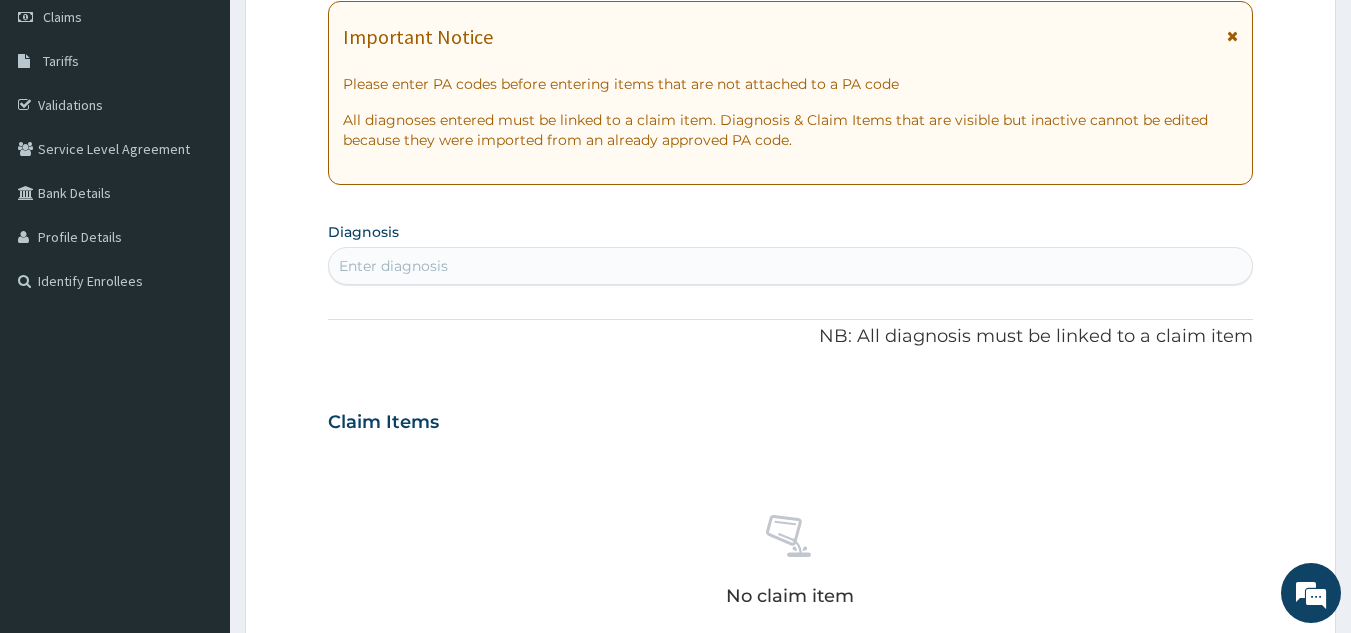 click on "Enter diagnosis" at bounding box center (791, 266) 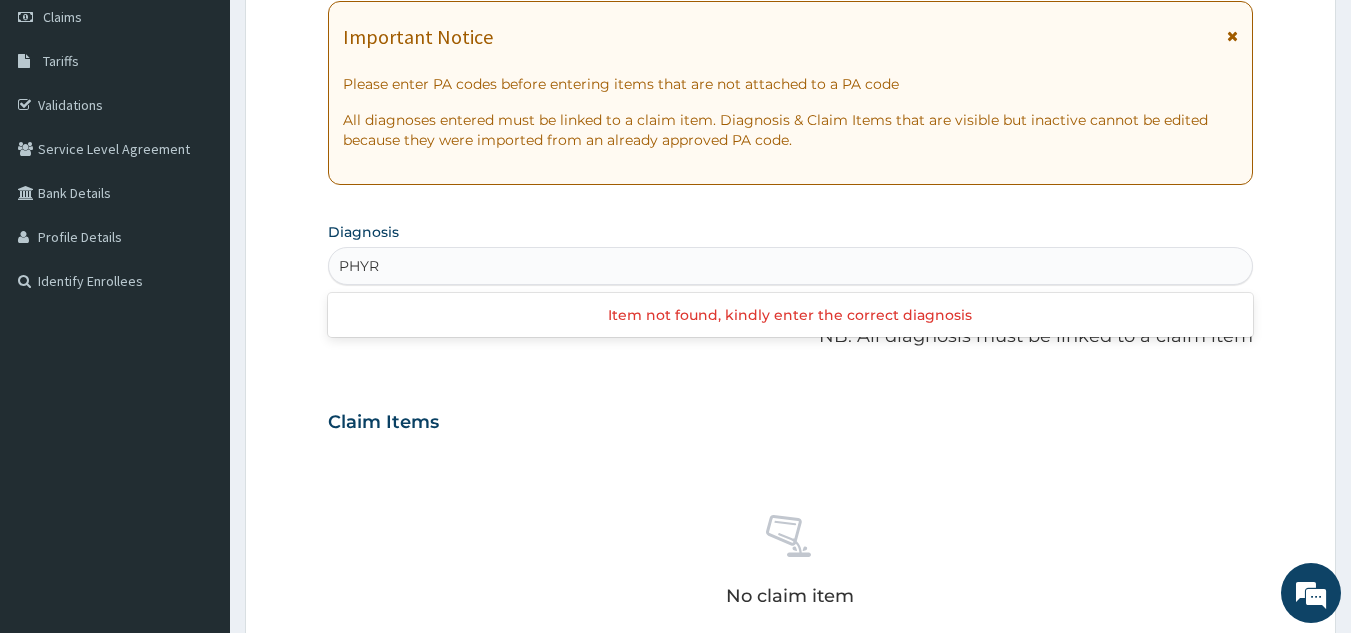 type on "PHYR" 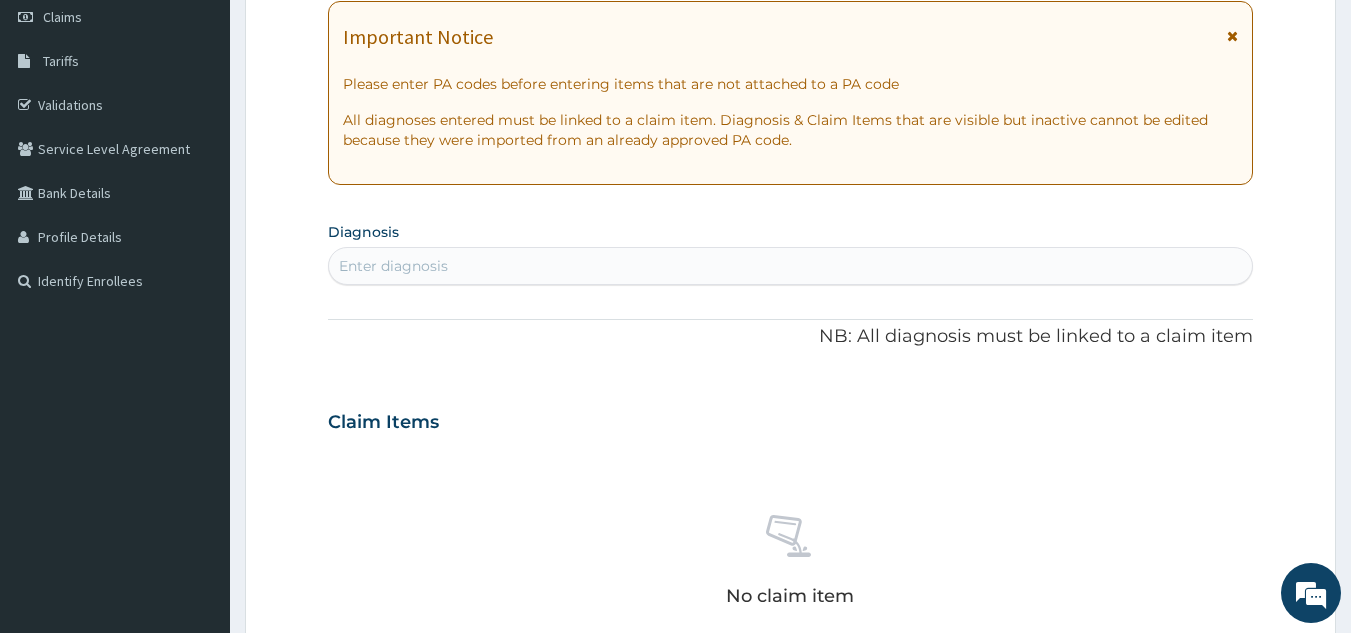type on "H" 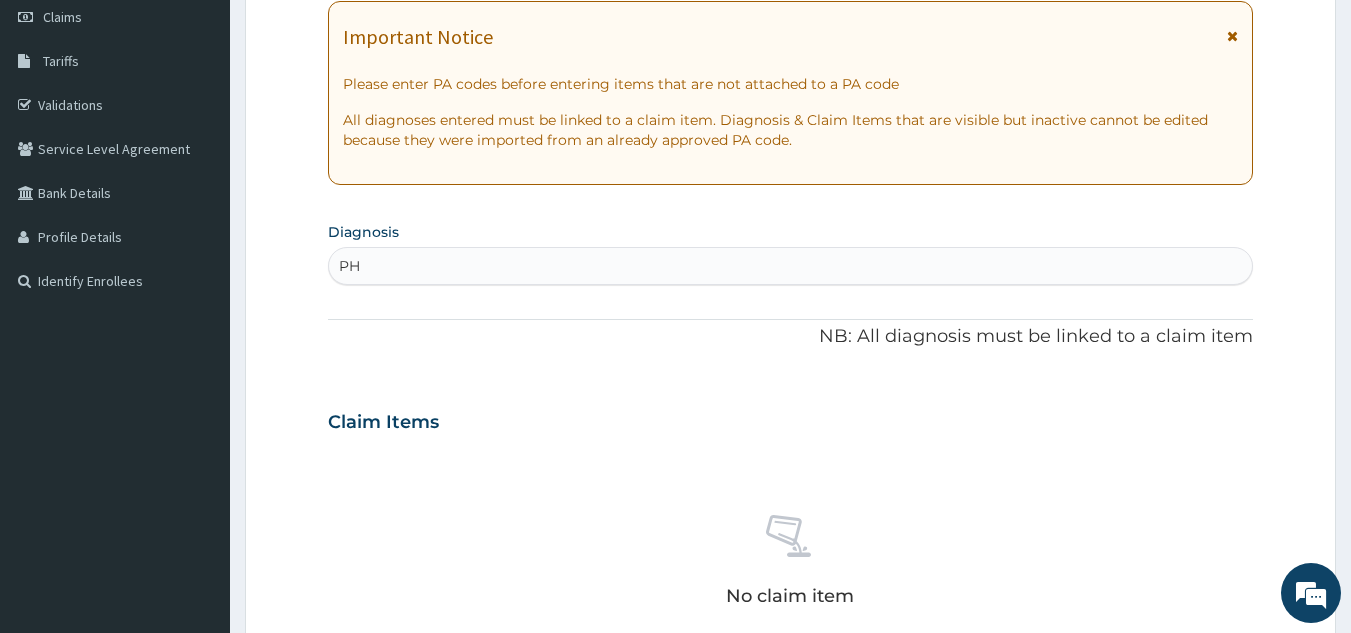 type on "PHA" 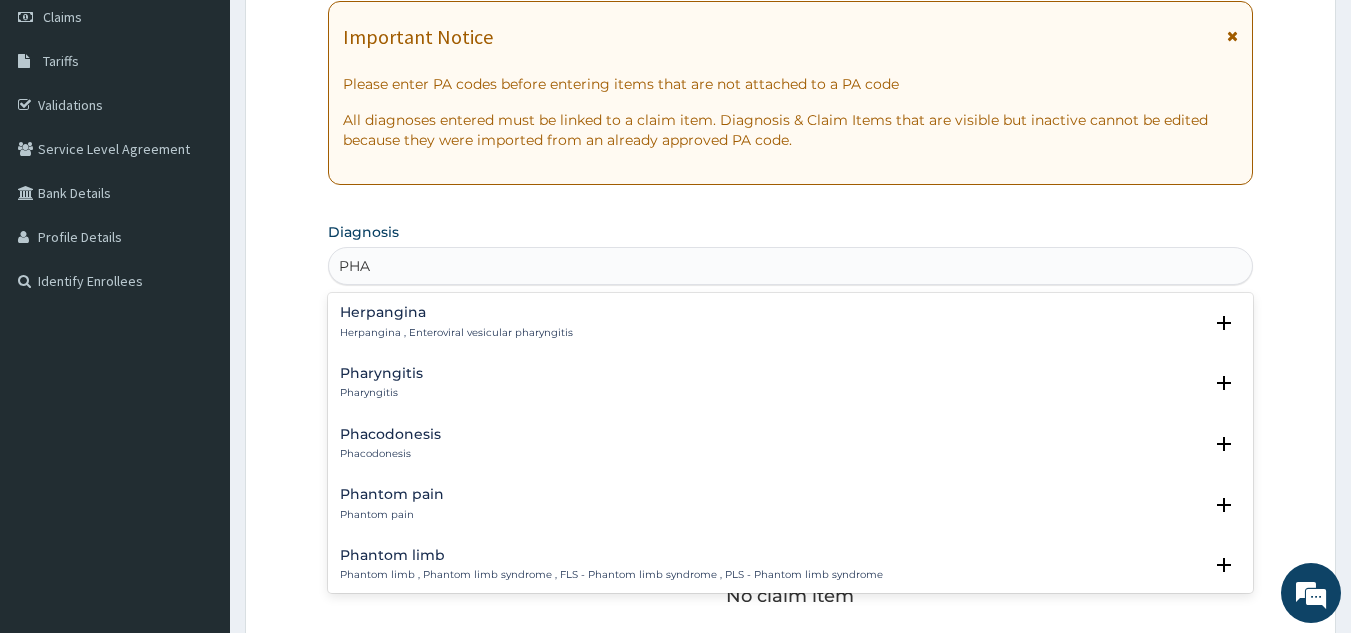 click on "Pharyngitis Pharyngitis" at bounding box center [791, 383] 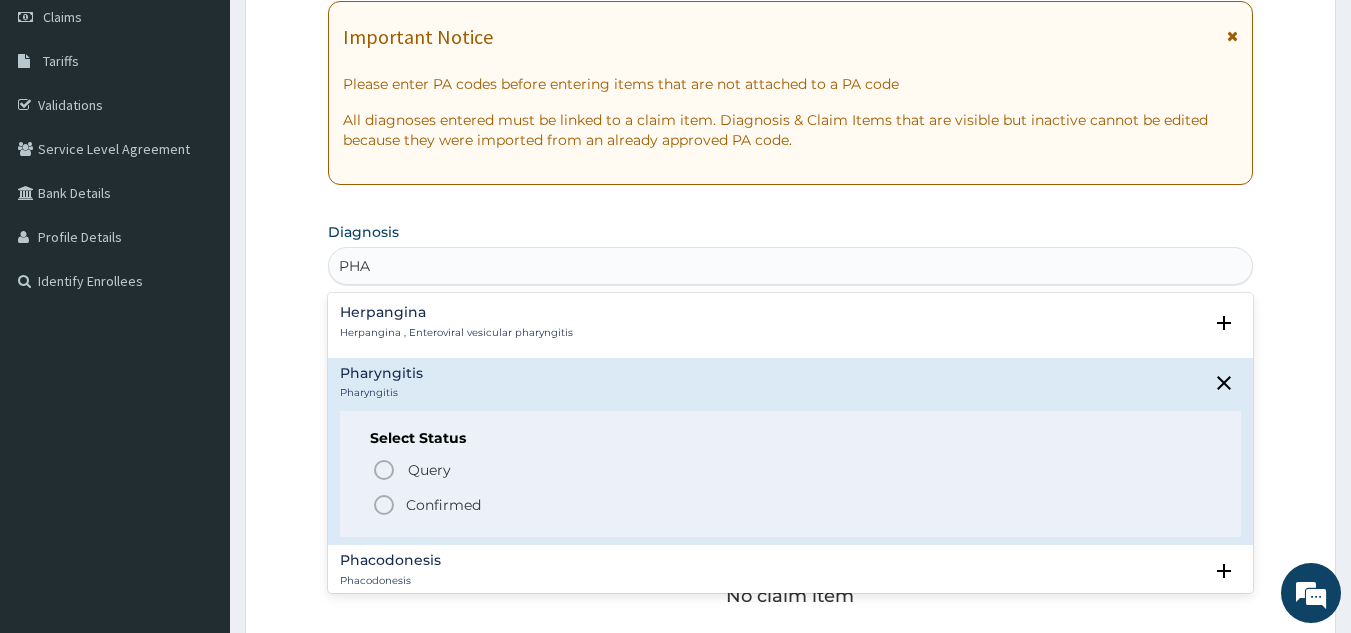 click on "Query Query covers suspected (?), Keep in view (kiv), Ruled out (r/o)" at bounding box center [792, 469] 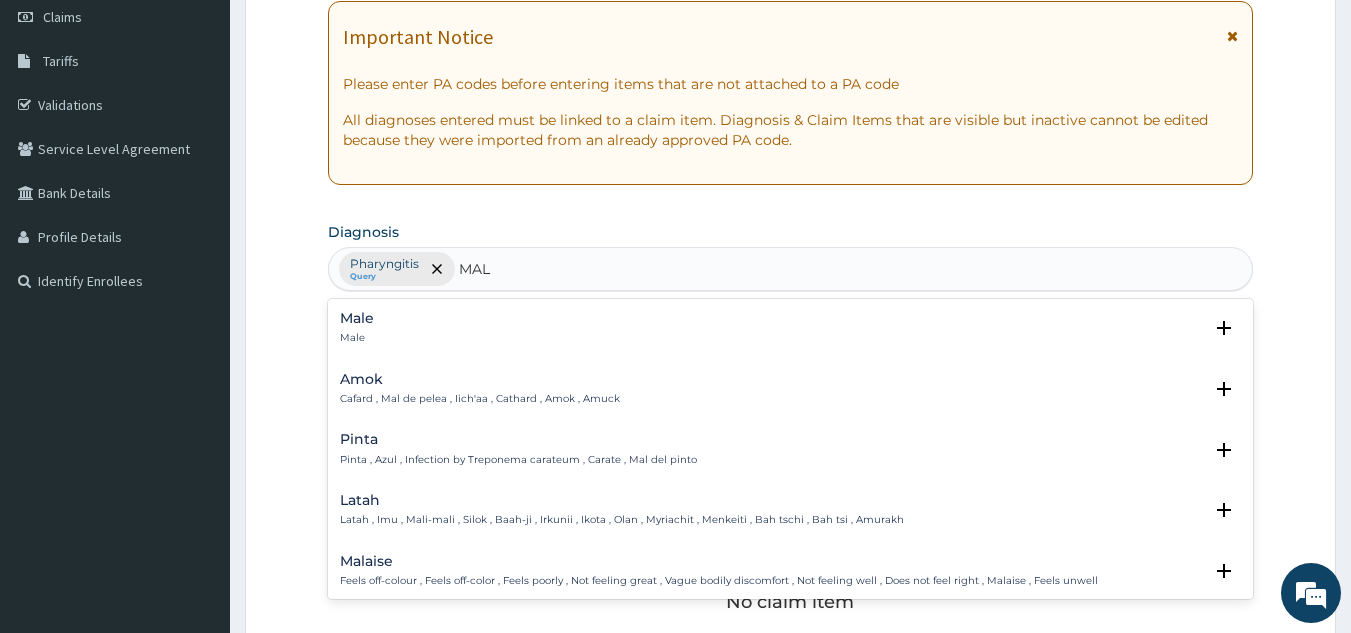 type on "MAL" 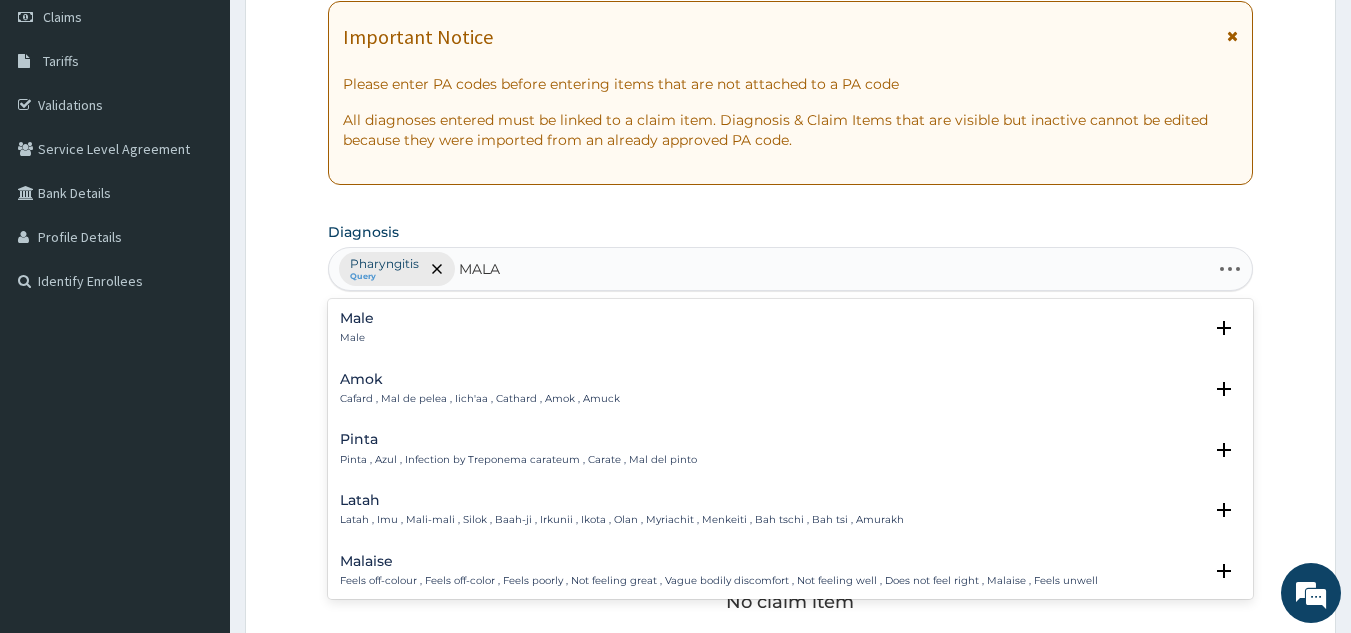 type on "MALAR" 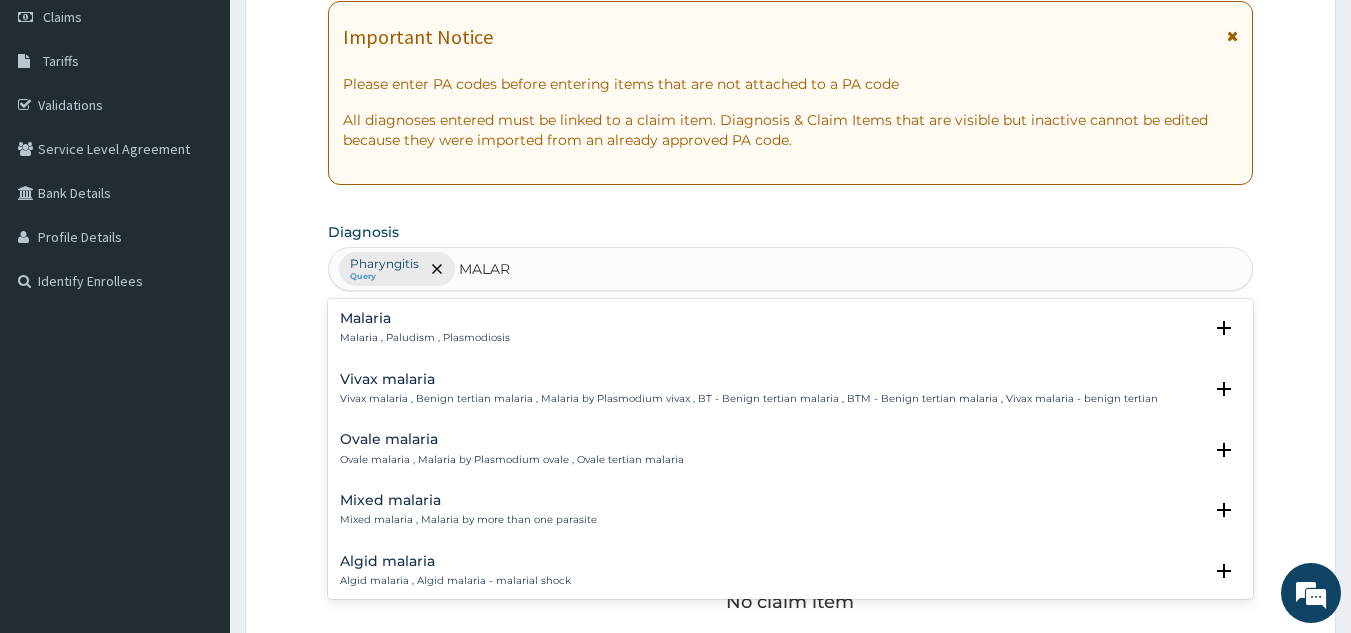 click on "Malaria" at bounding box center [425, 318] 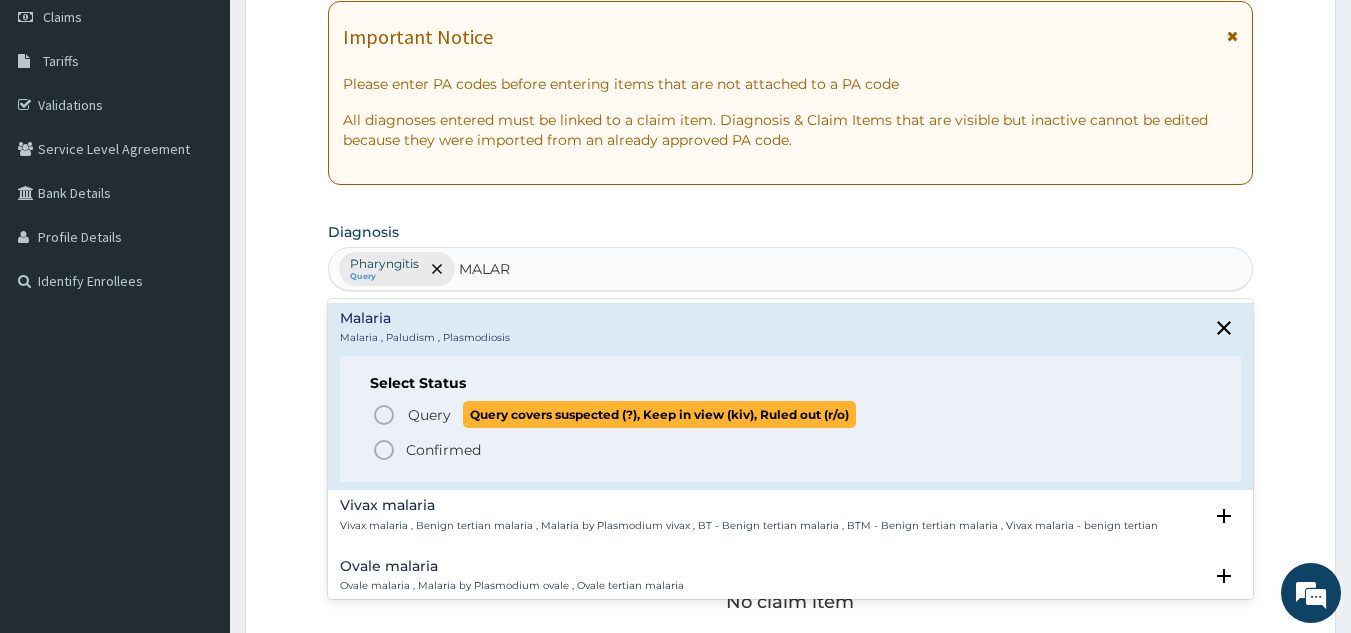 click 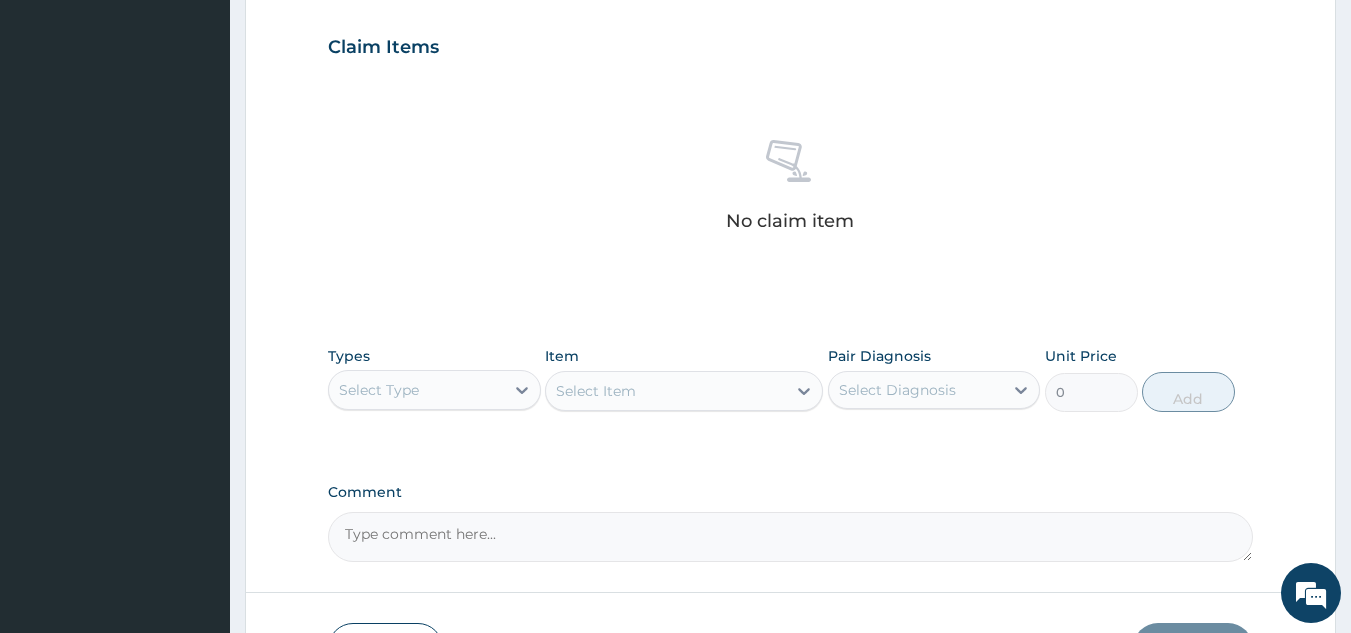 scroll, scrollTop: 711, scrollLeft: 0, axis: vertical 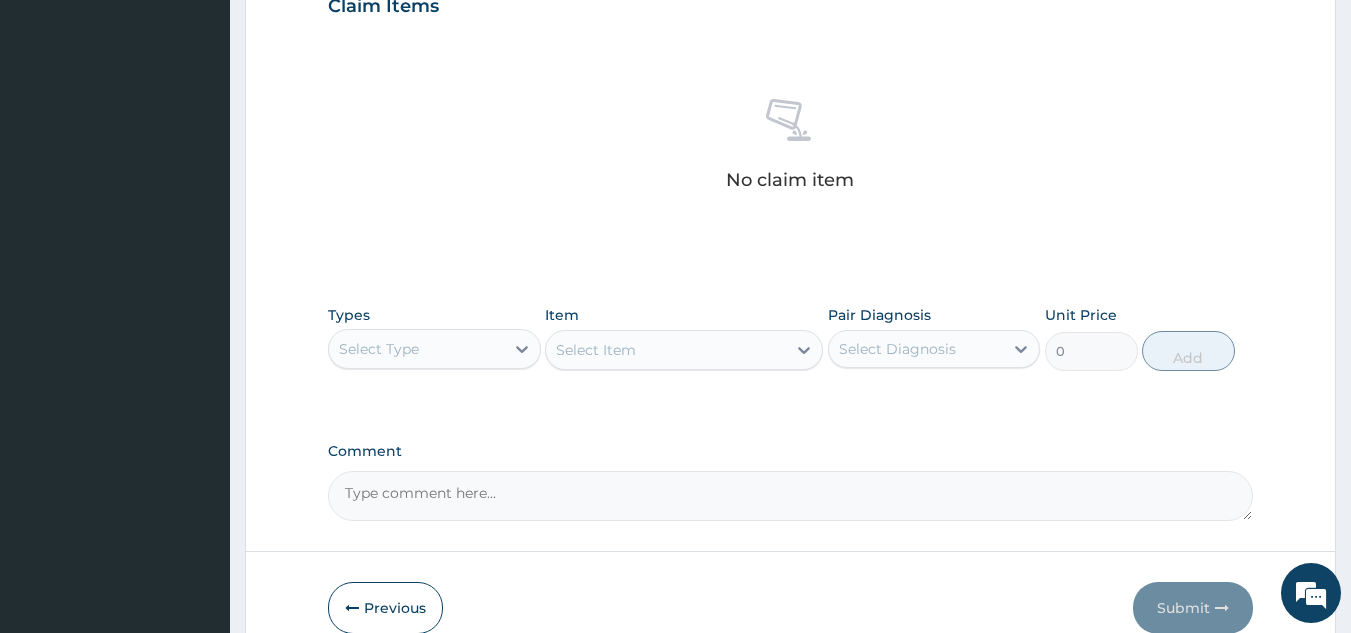 click on "Select Type" at bounding box center (416, 349) 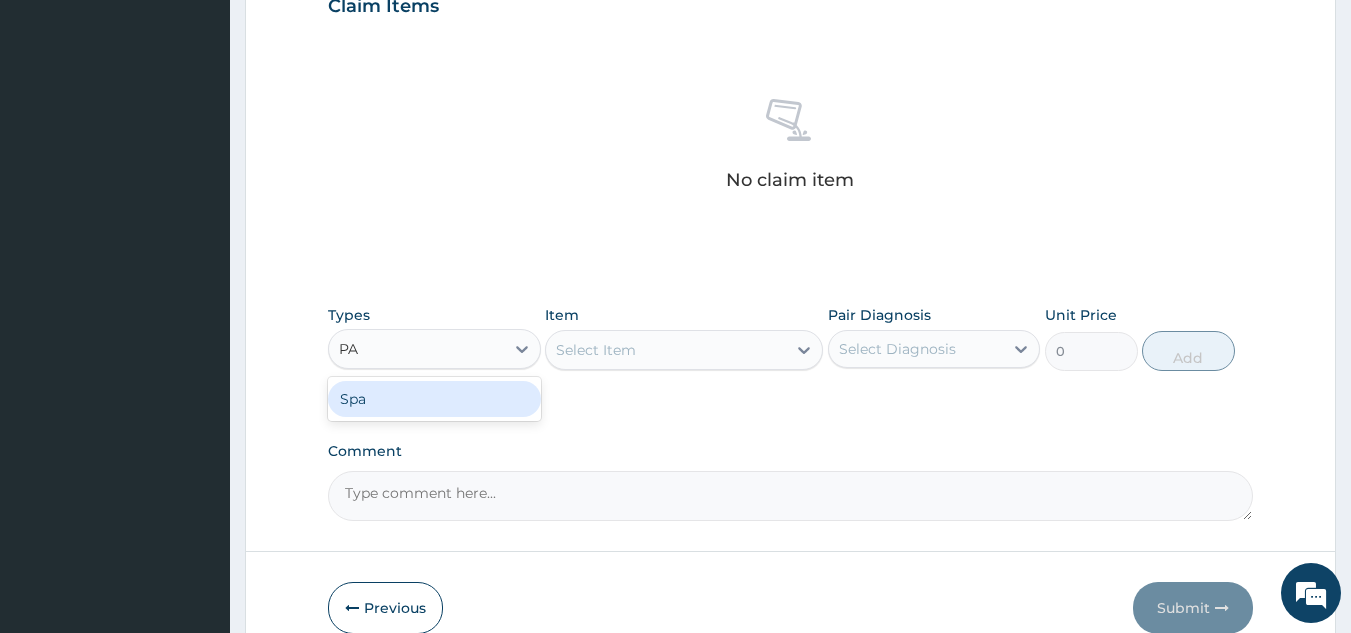 type on "P" 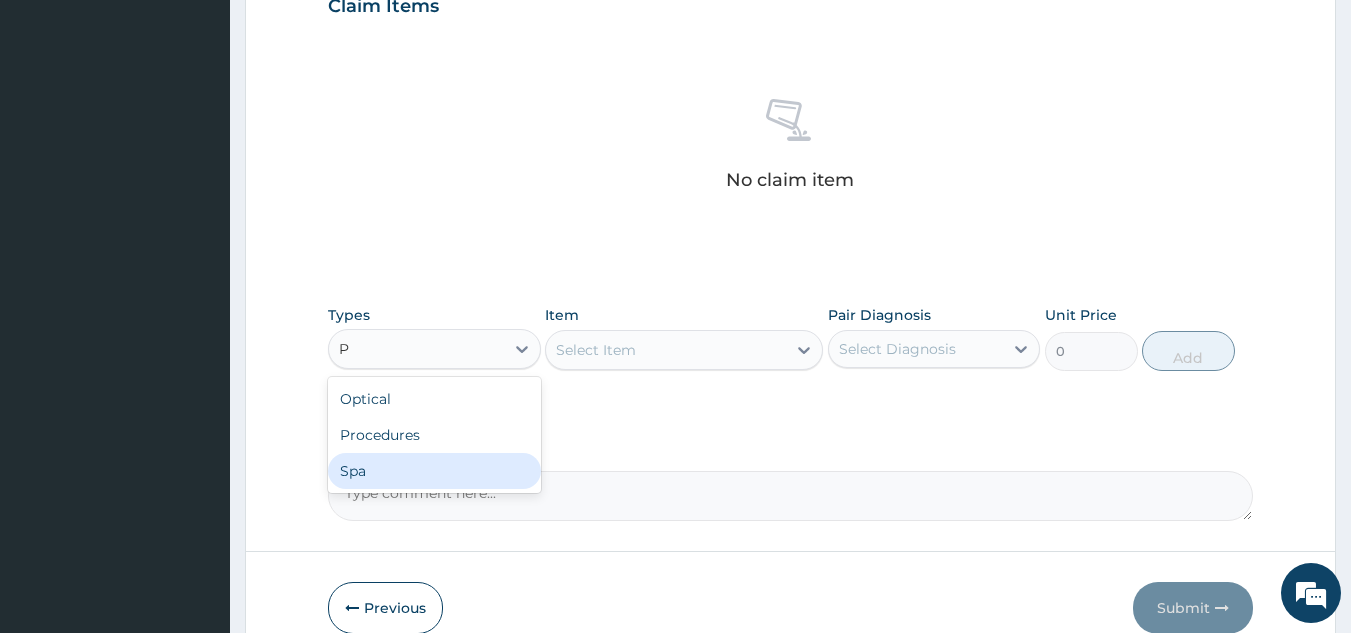 type 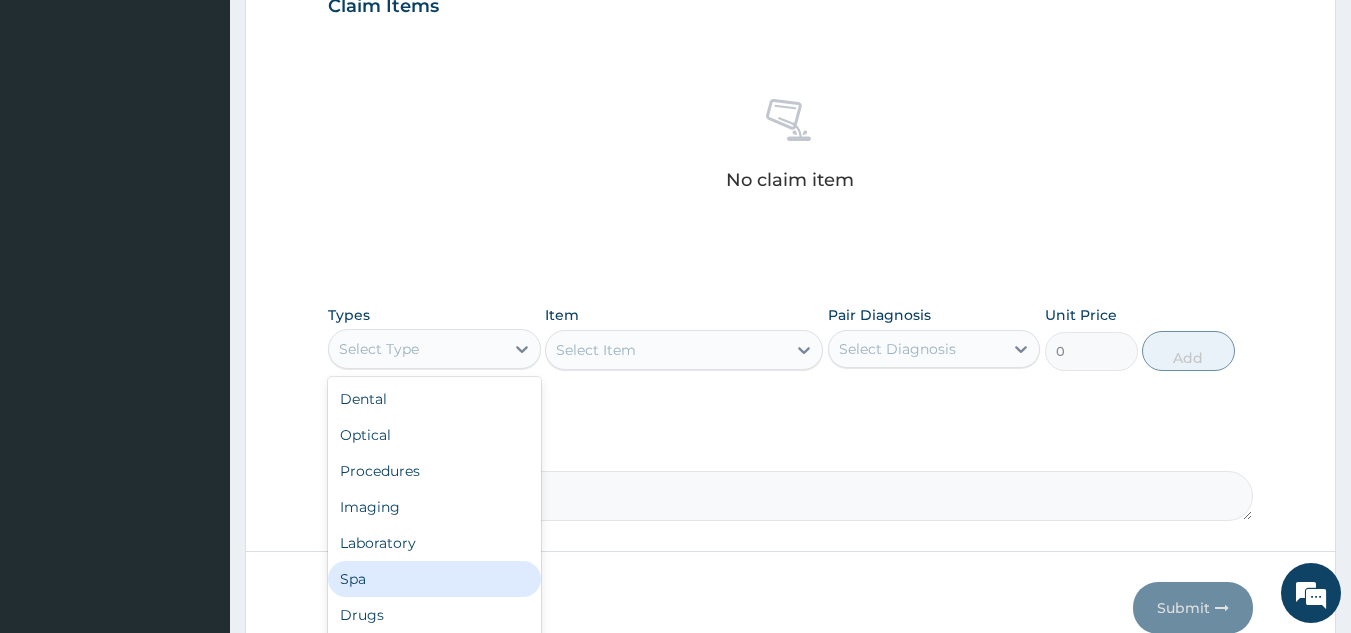 click on "Procedures" at bounding box center (434, 471) 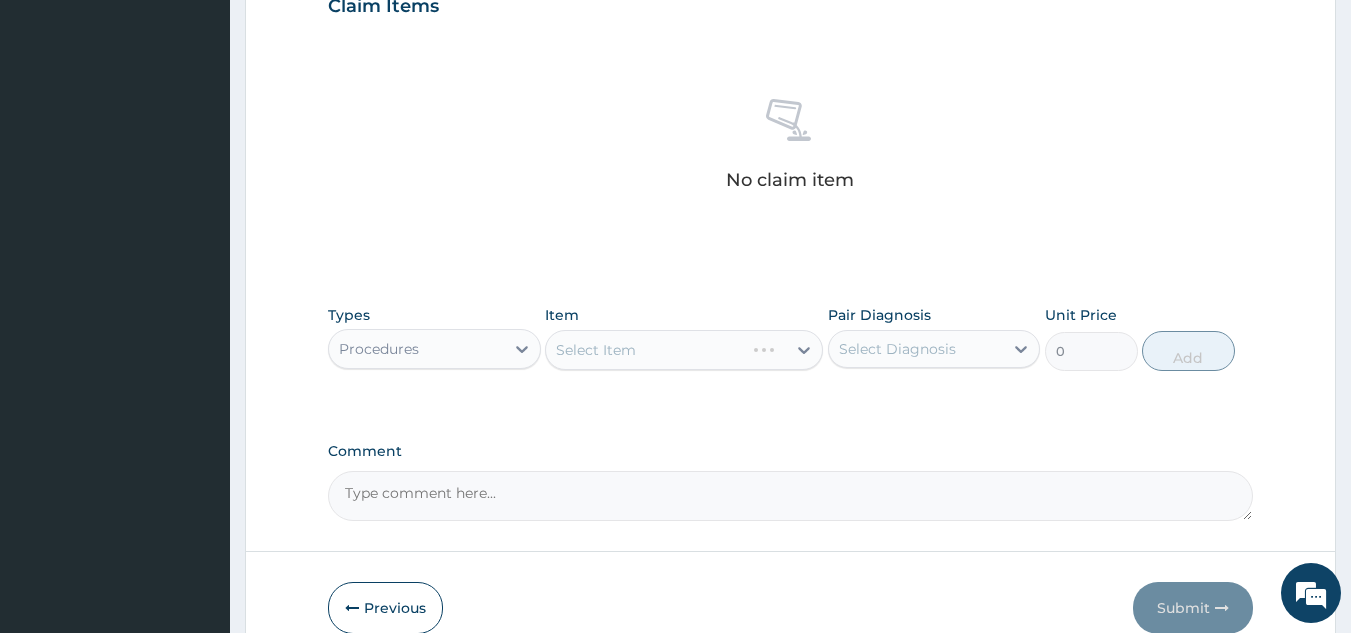 click on "Select Item" at bounding box center (684, 350) 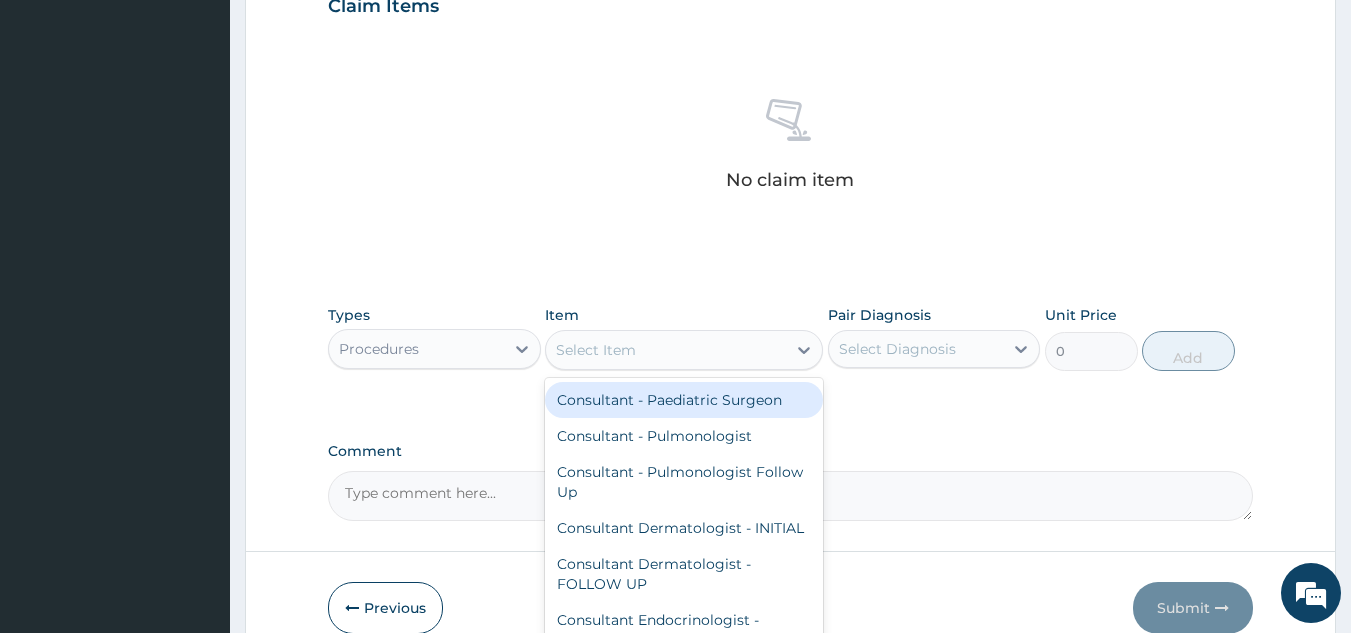 type on "M" 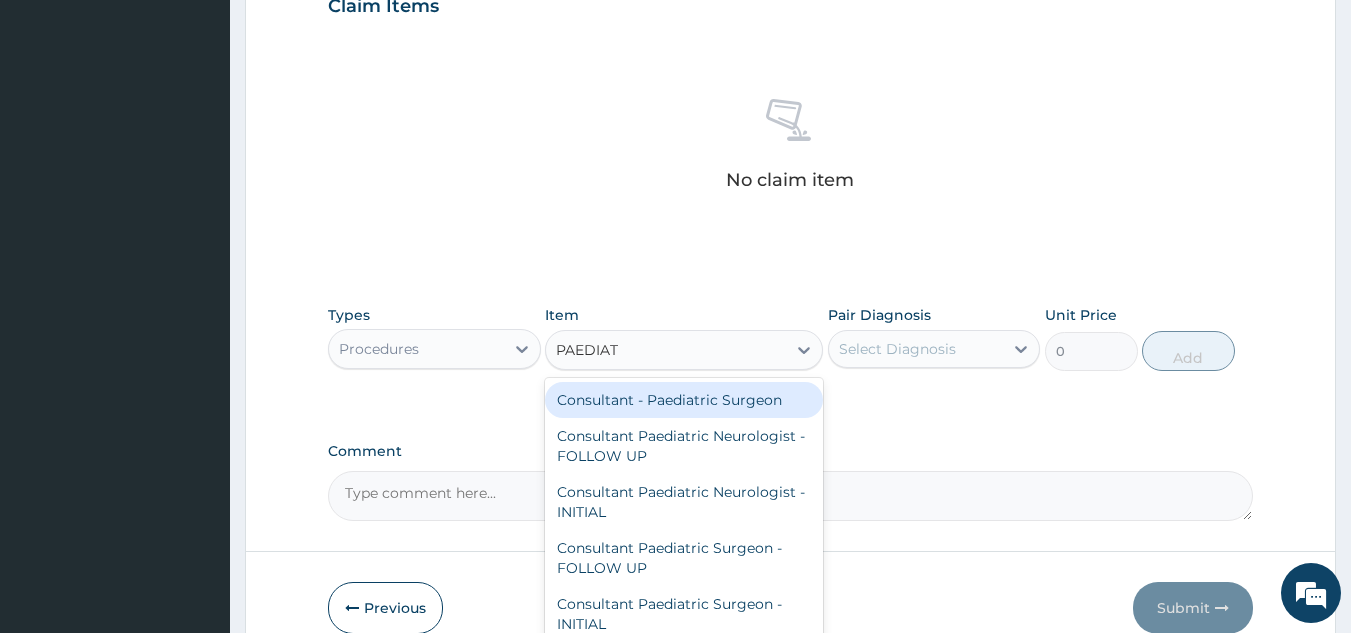 type on "PAEDIATR" 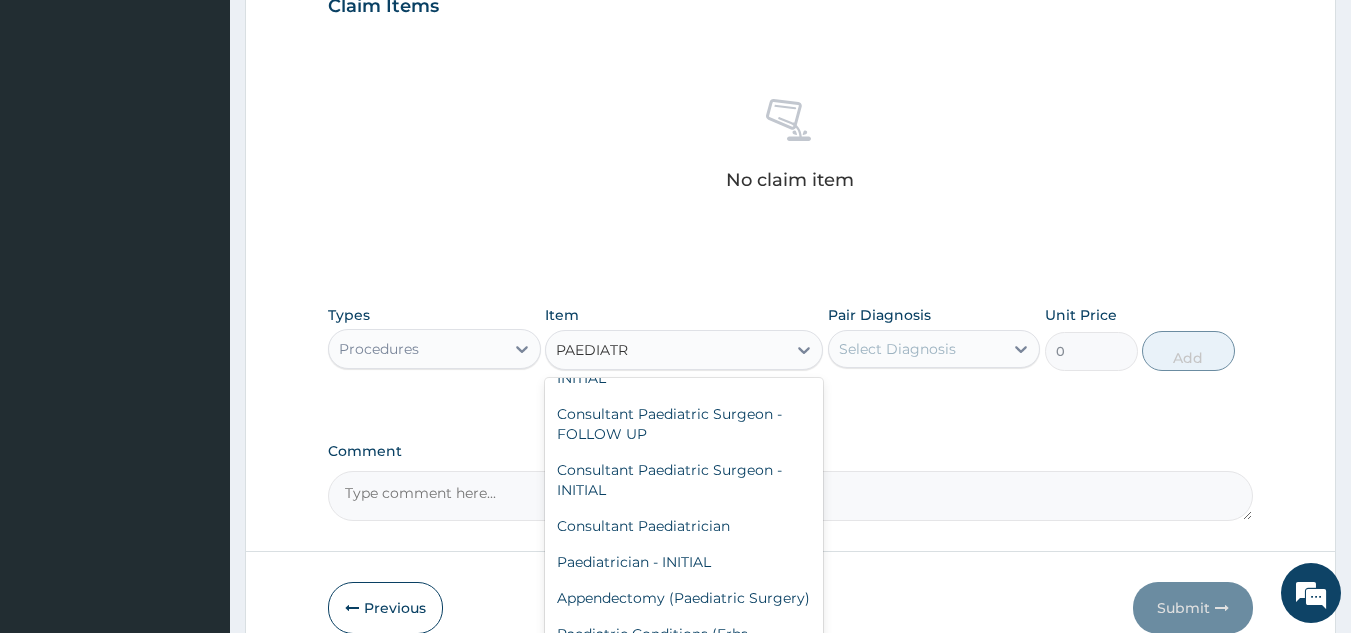 scroll, scrollTop: 135, scrollLeft: 0, axis: vertical 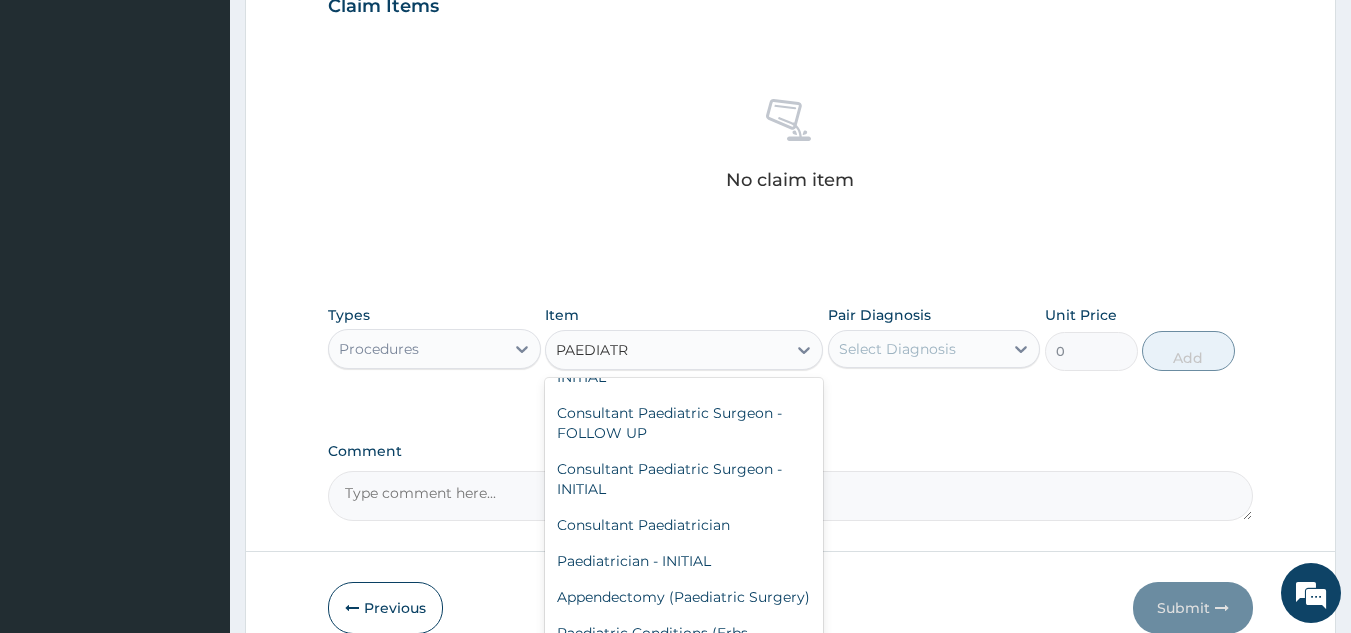 click on "Paediatrician - INITIAL" at bounding box center (684, 561) 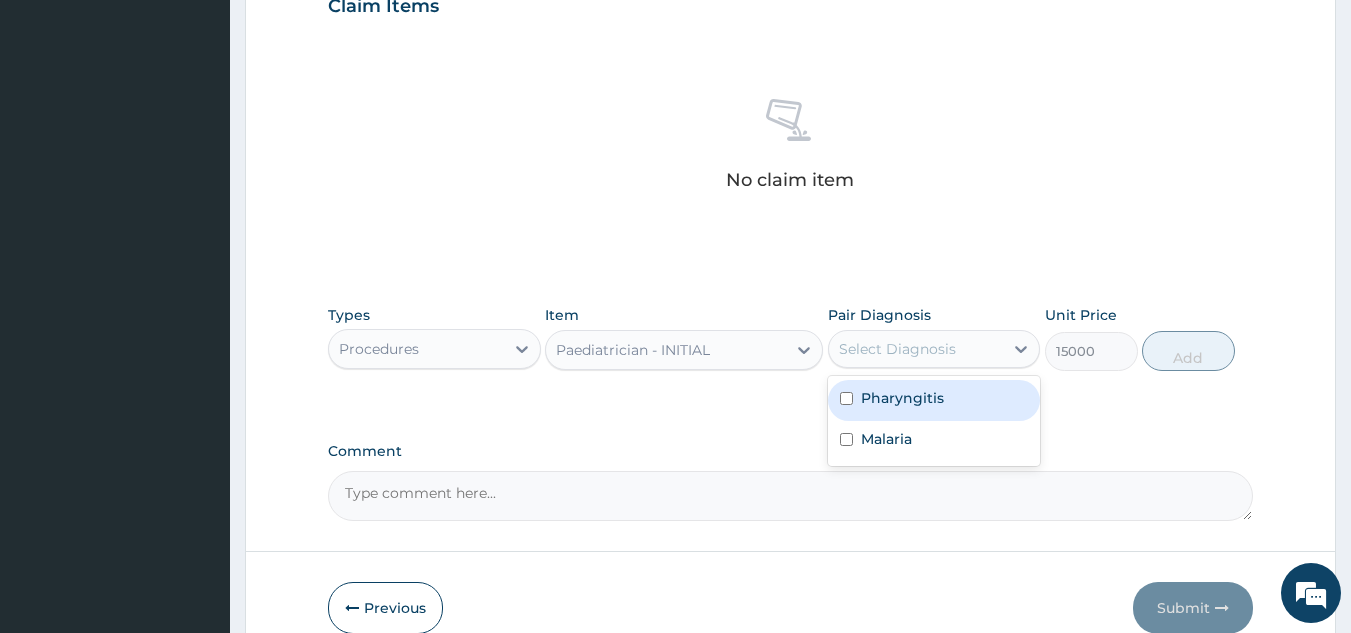 click at bounding box center [846, 398] 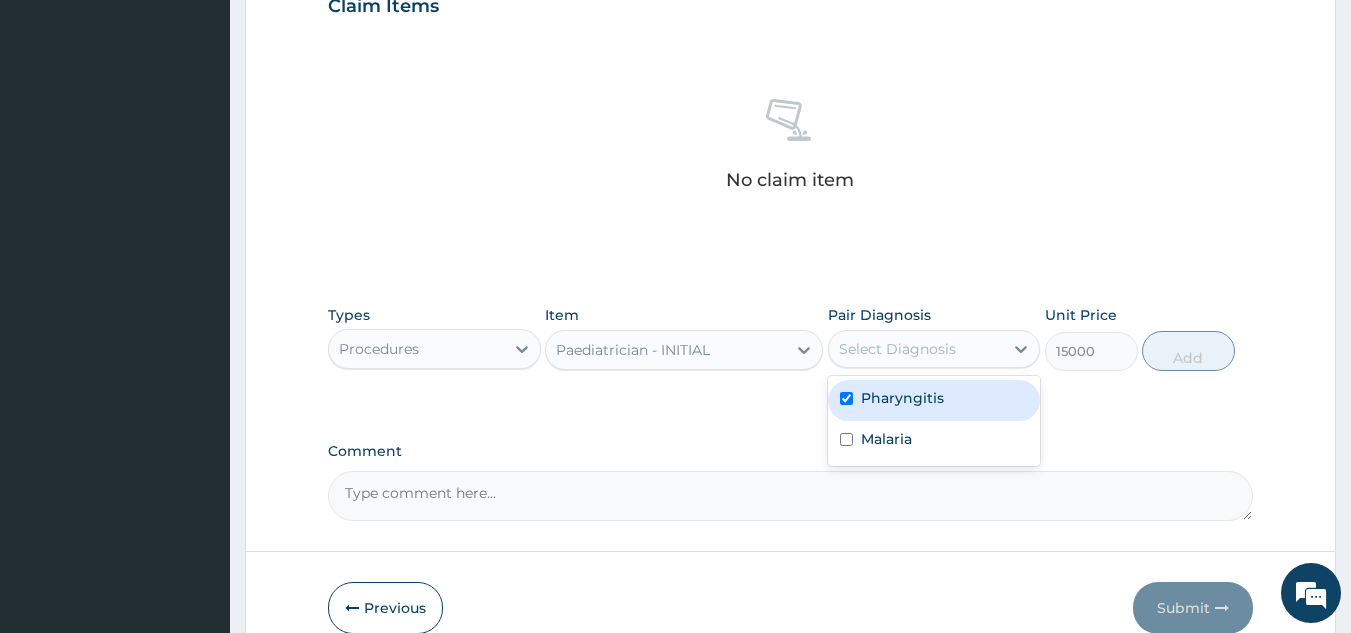checkbox on "true" 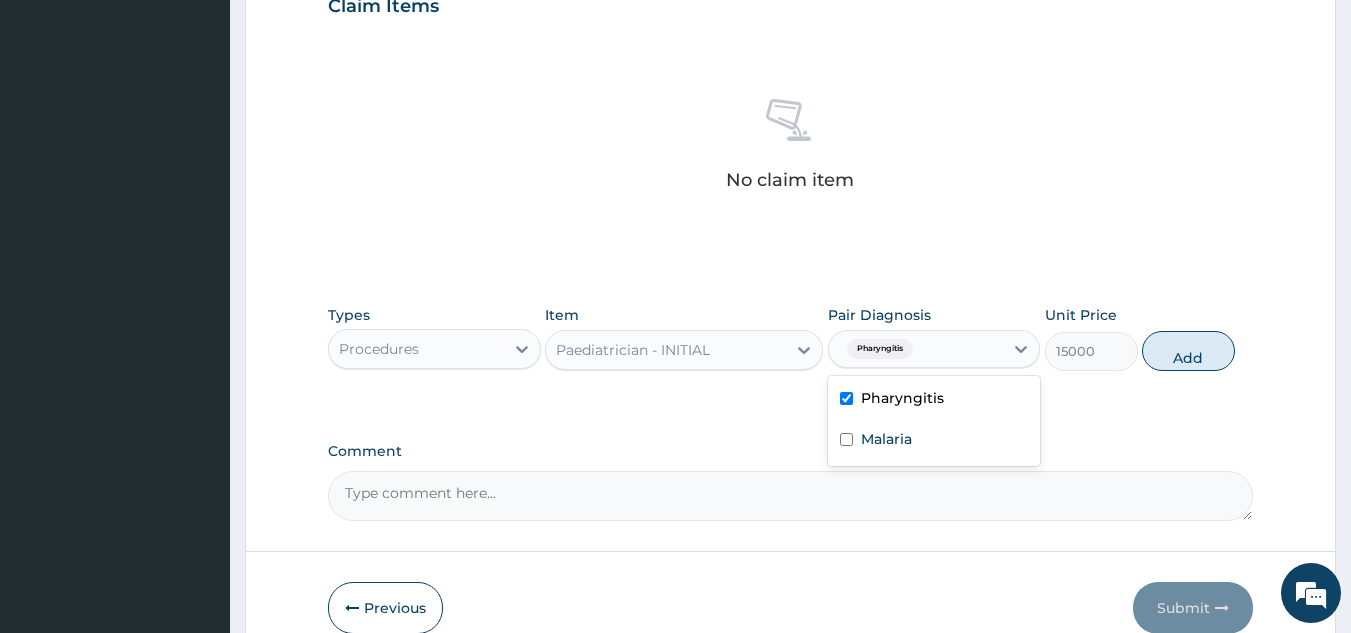 click at bounding box center [846, 439] 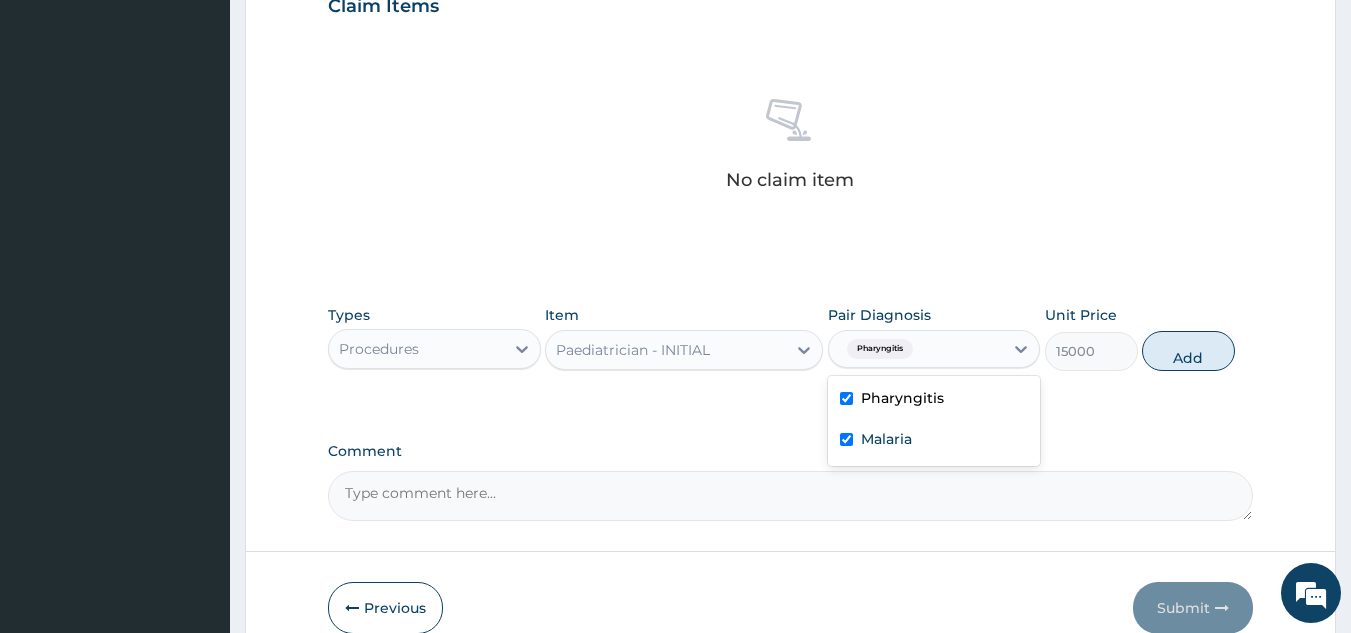 checkbox on "true" 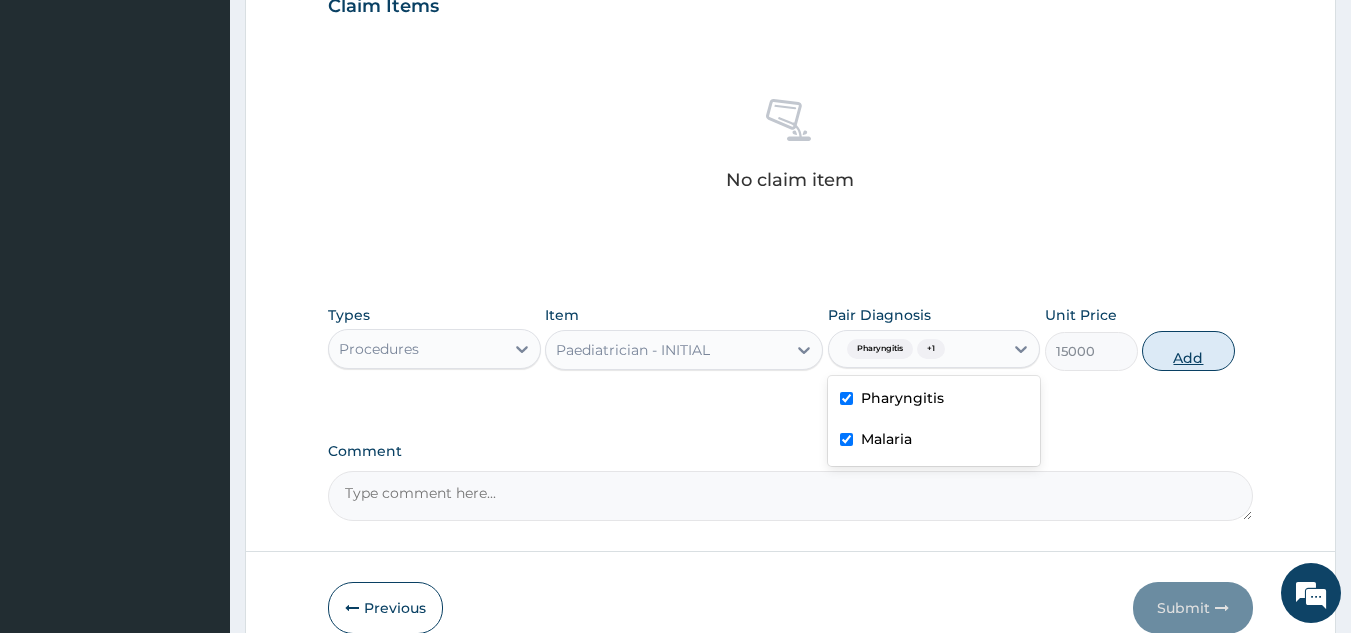 click on "Add" at bounding box center (1188, 351) 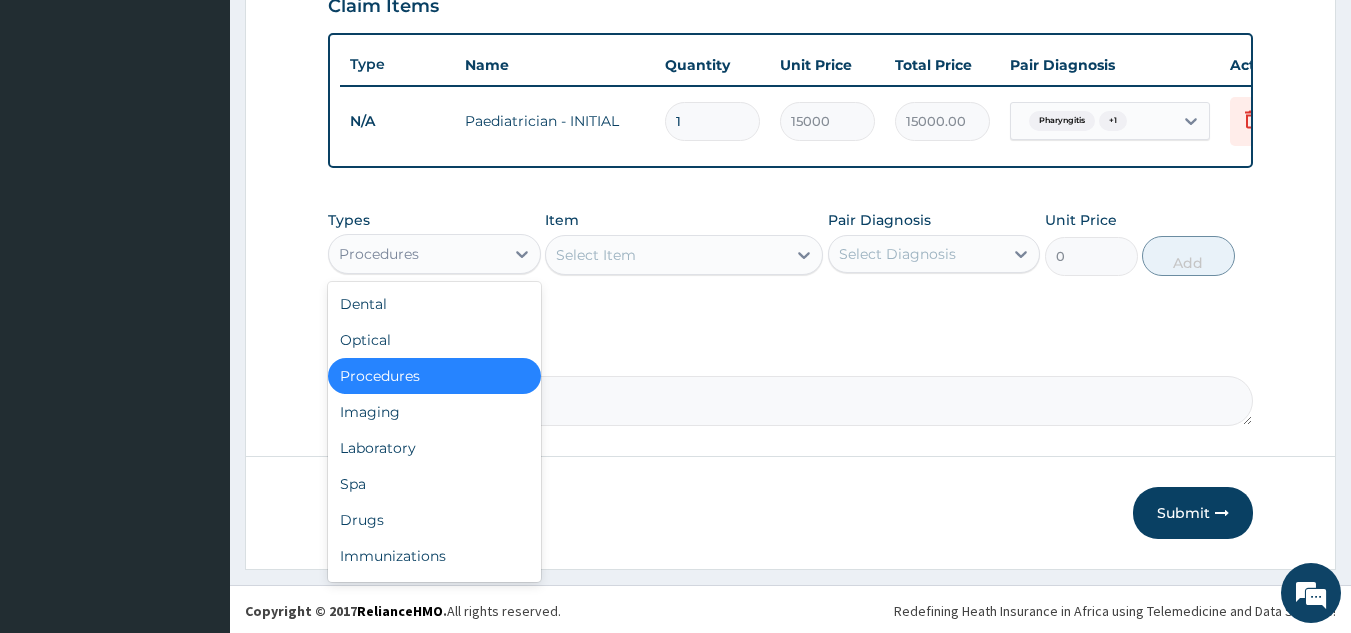 click on "Laboratory" at bounding box center [434, 448] 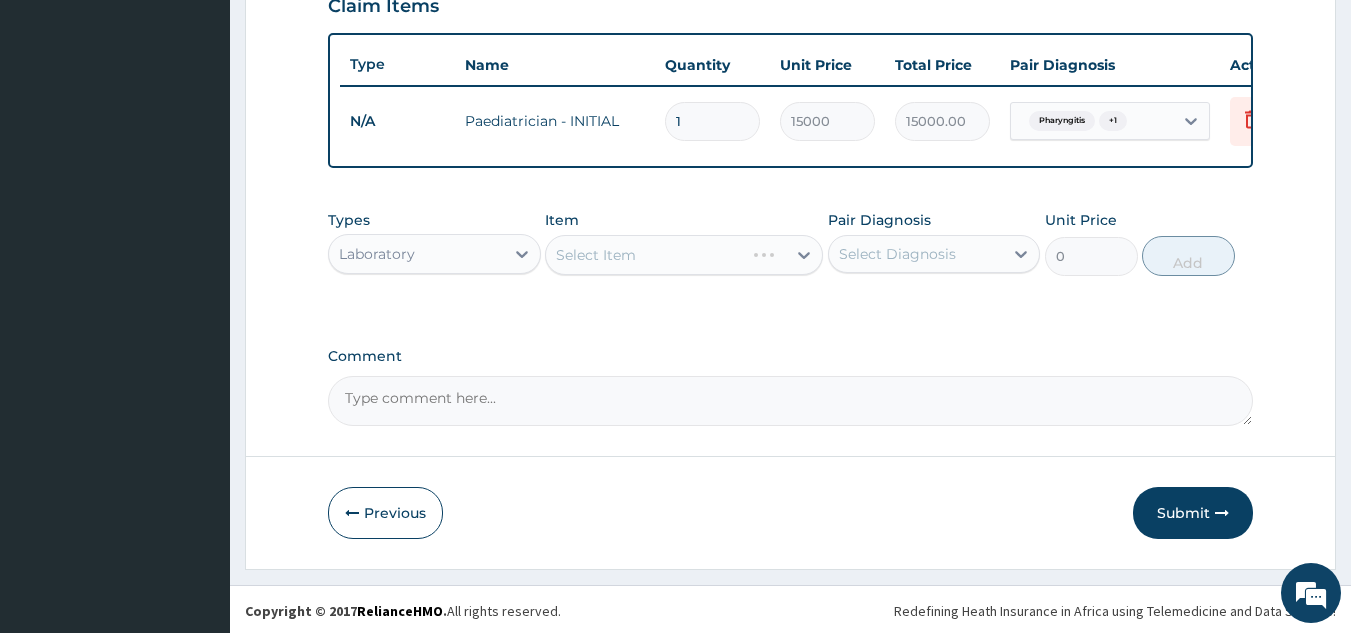 click on "Select Item" at bounding box center [684, 255] 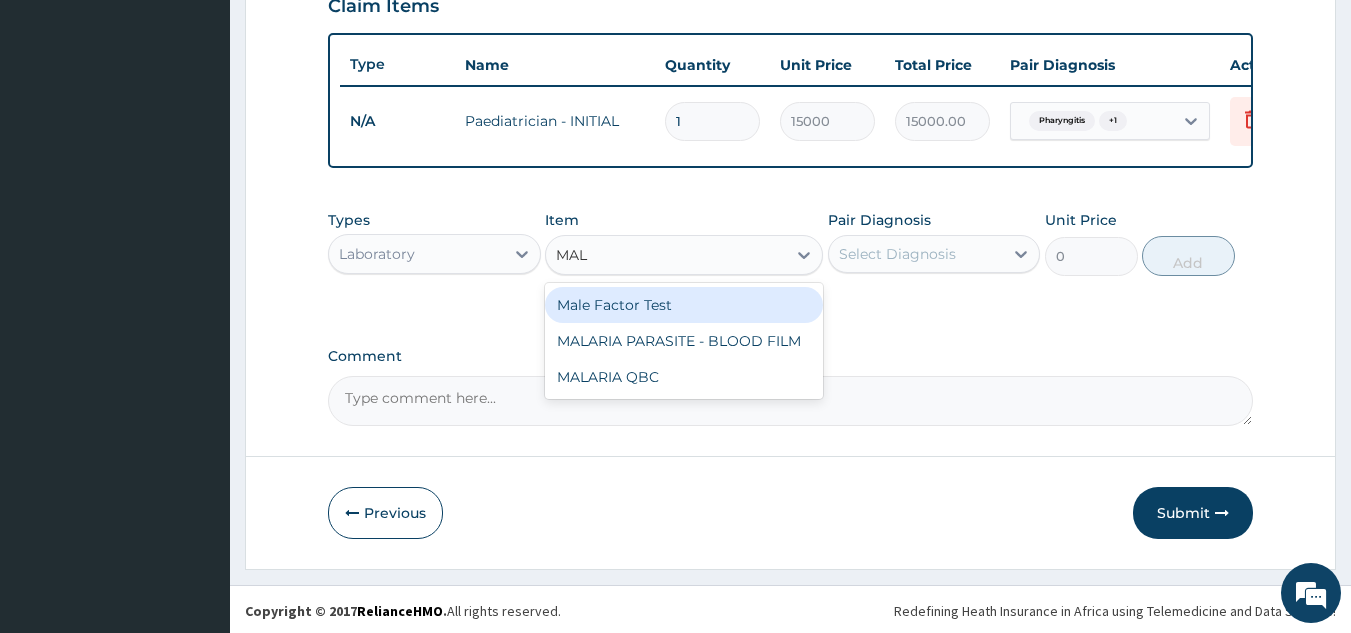 type on "MALA" 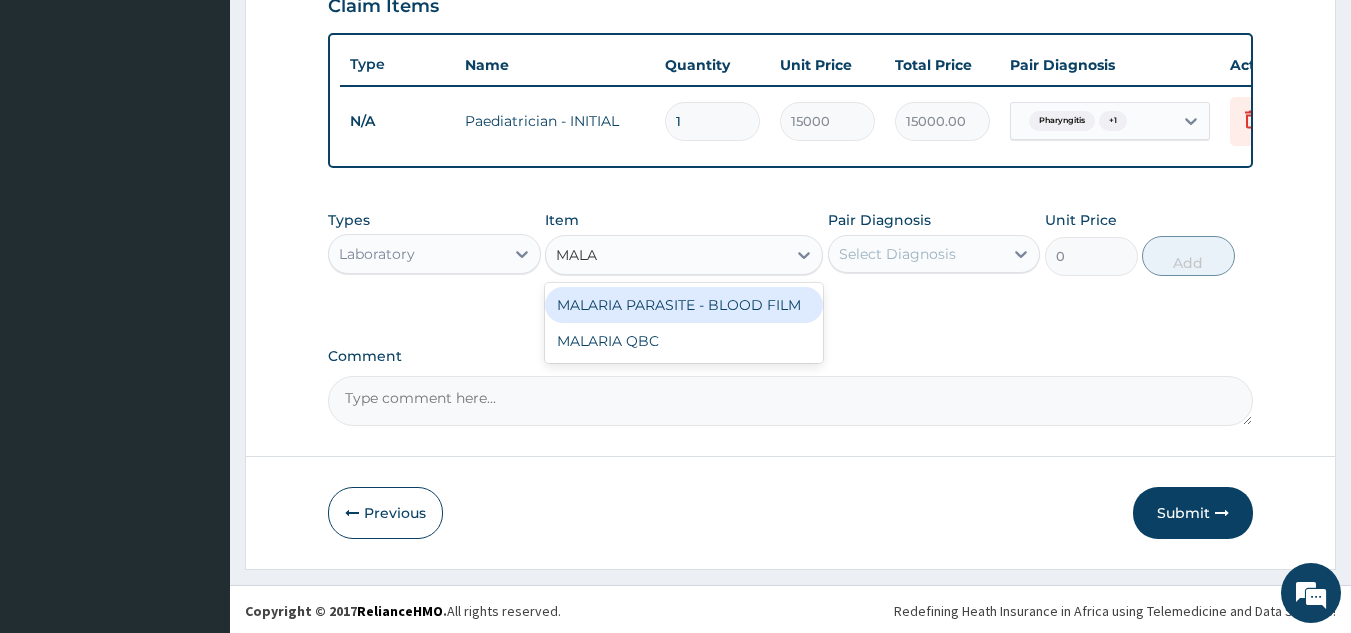 click on "MALARIA PARASITE - BLOOD FILM" at bounding box center (684, 305) 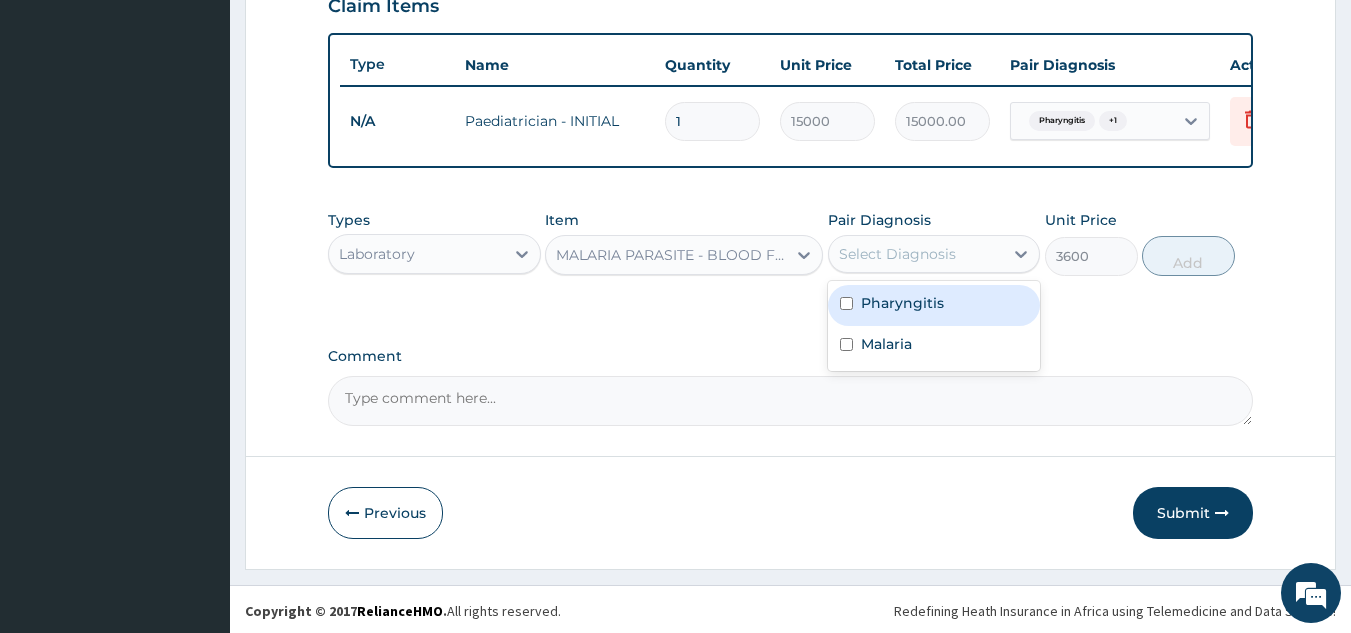 click at bounding box center (846, 303) 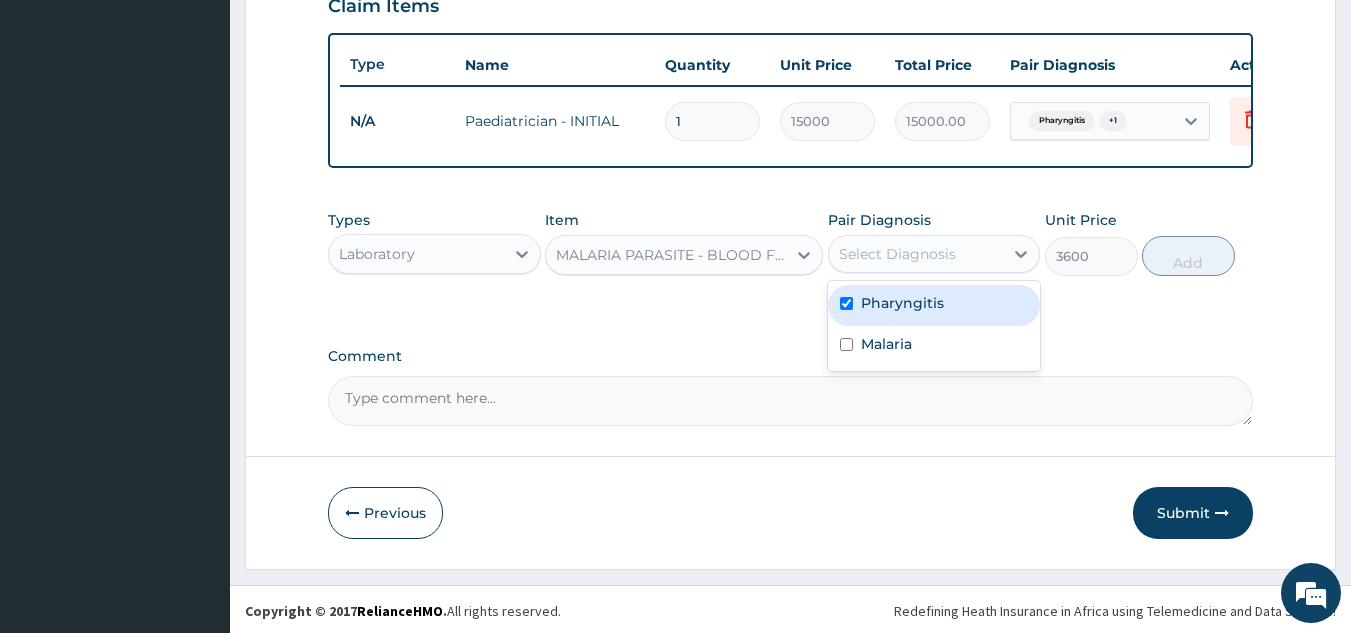 checkbox on "true" 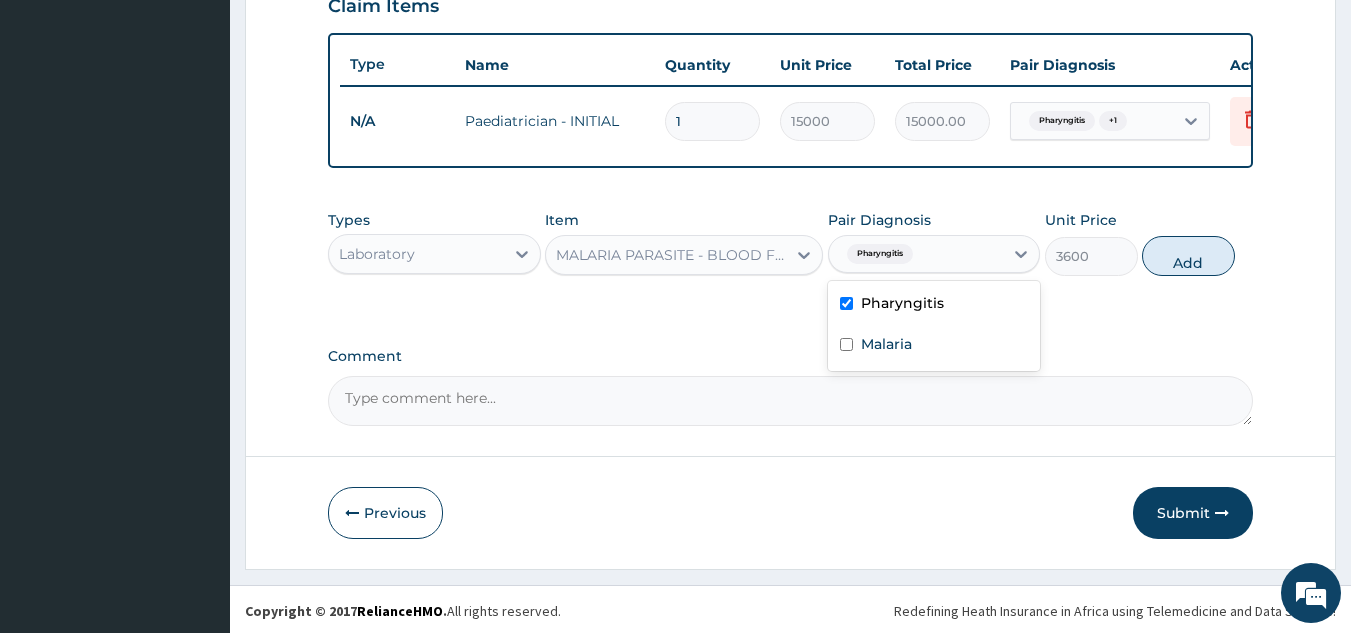 click at bounding box center (846, 344) 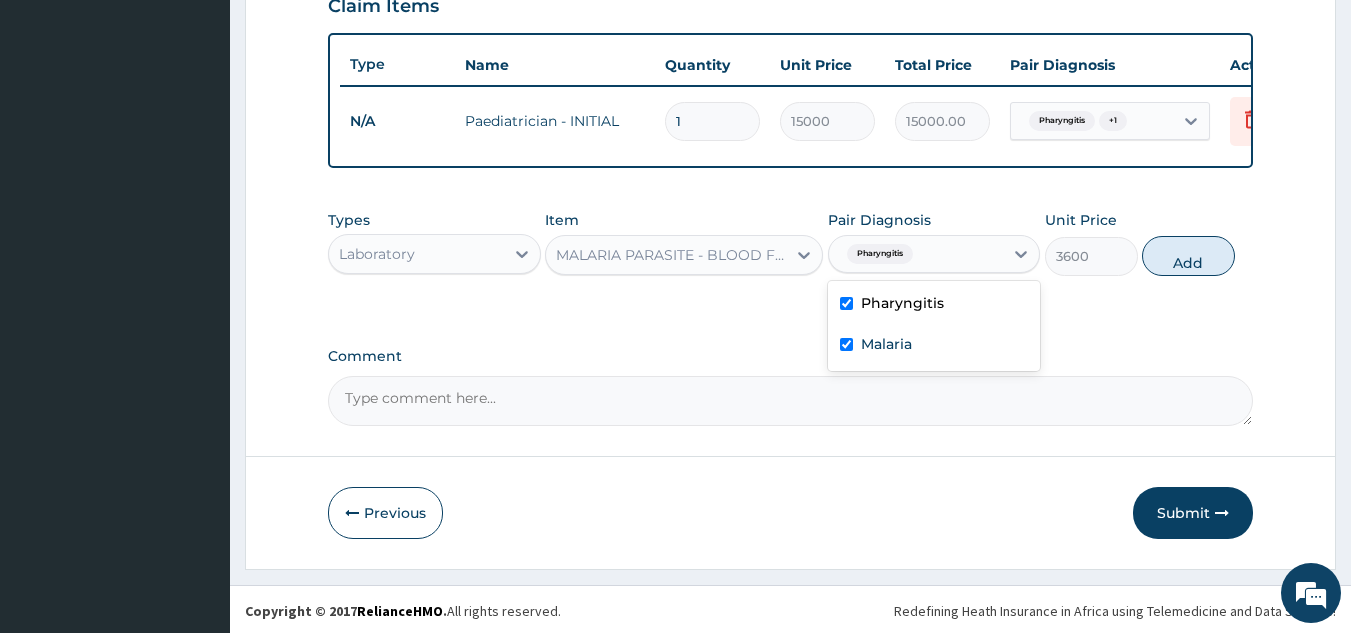 checkbox on "true" 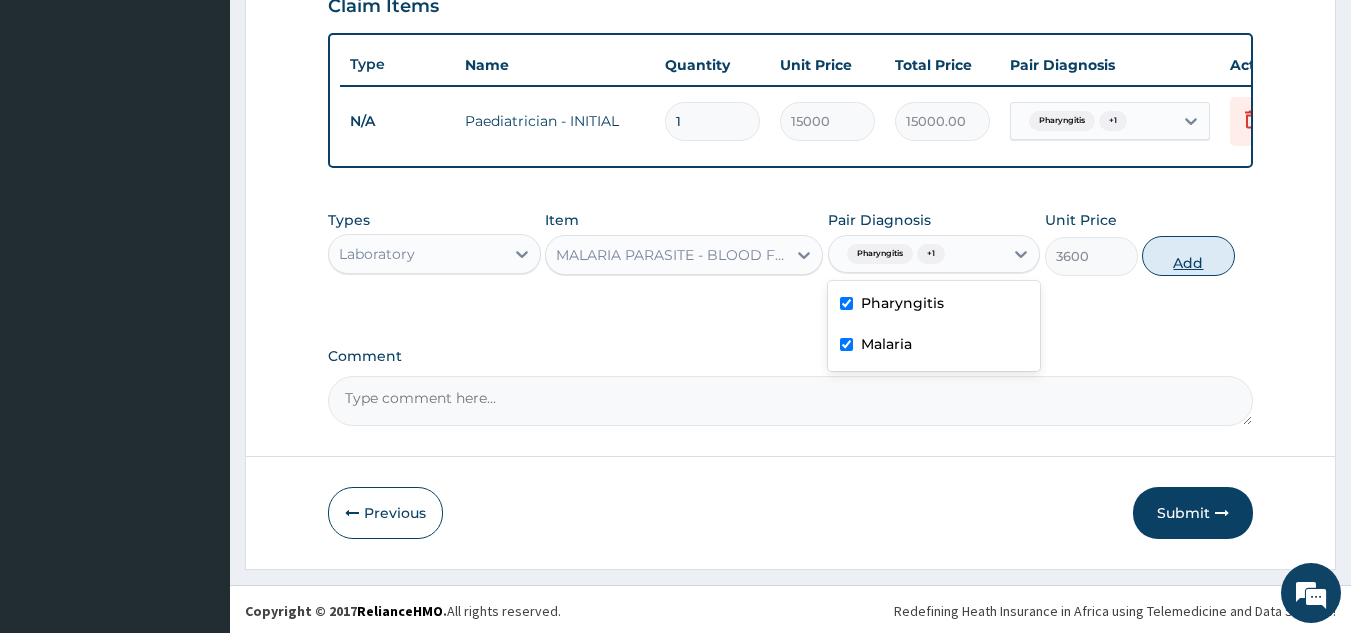 click on "Add" at bounding box center [1188, 256] 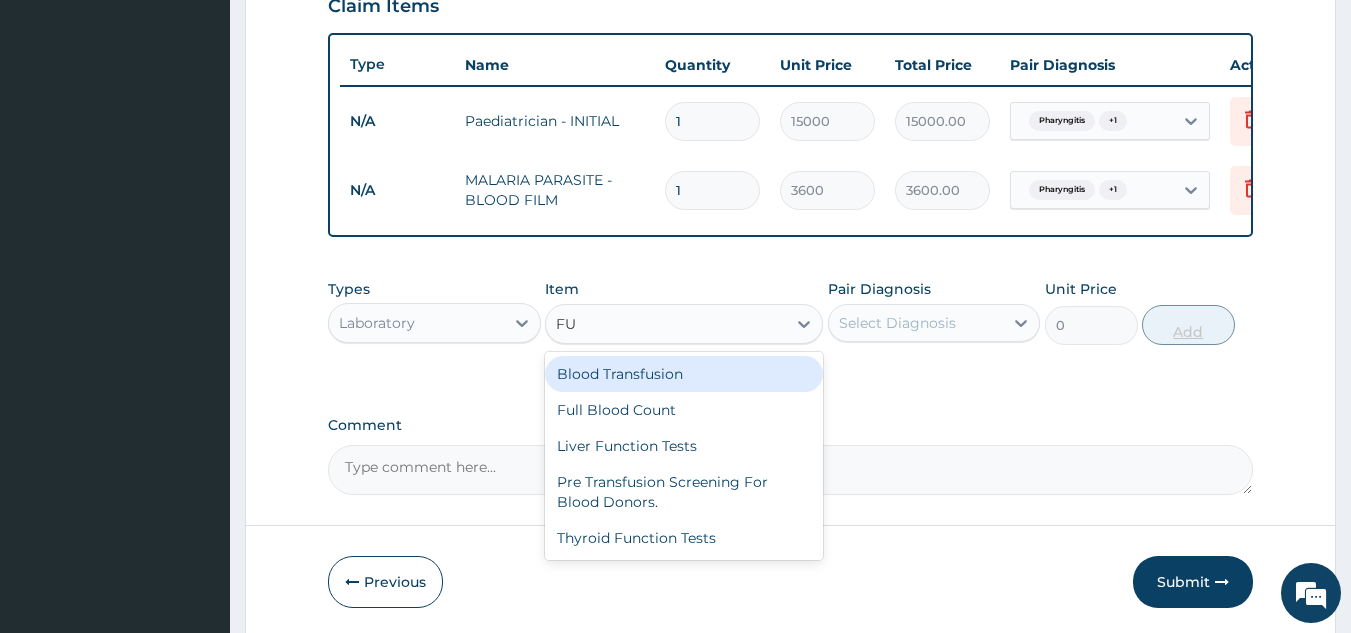 type on "FUL" 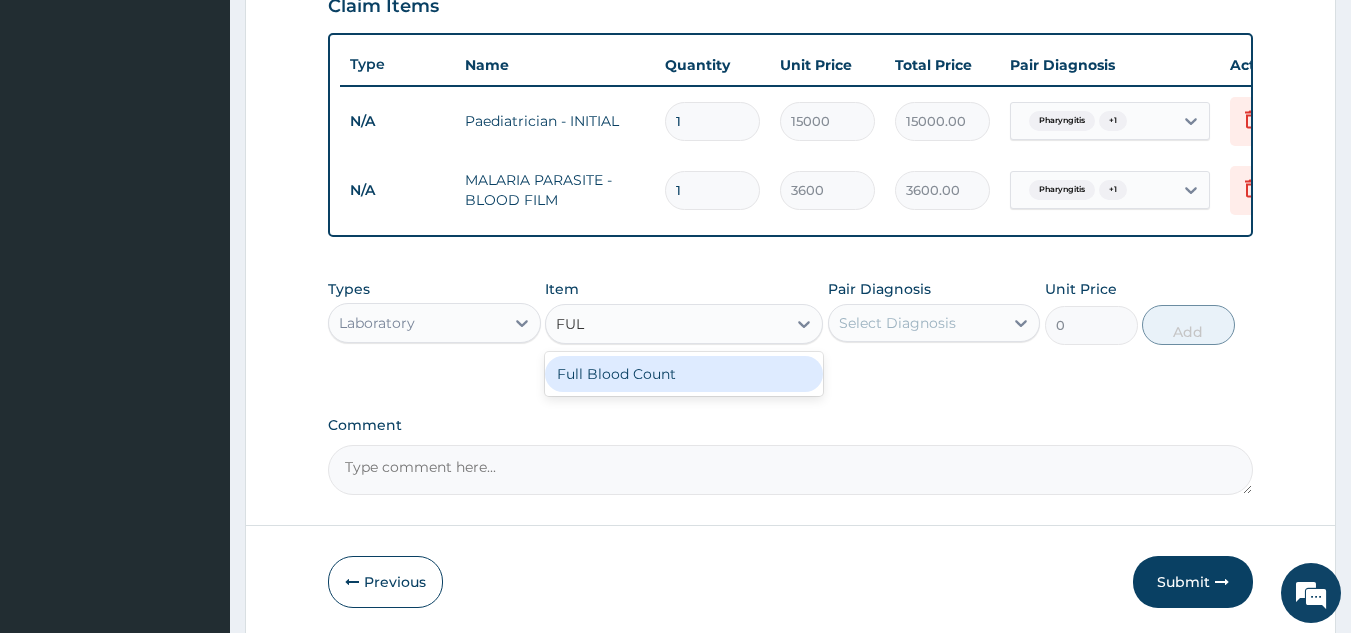 click on "Full Blood Count" at bounding box center (684, 374) 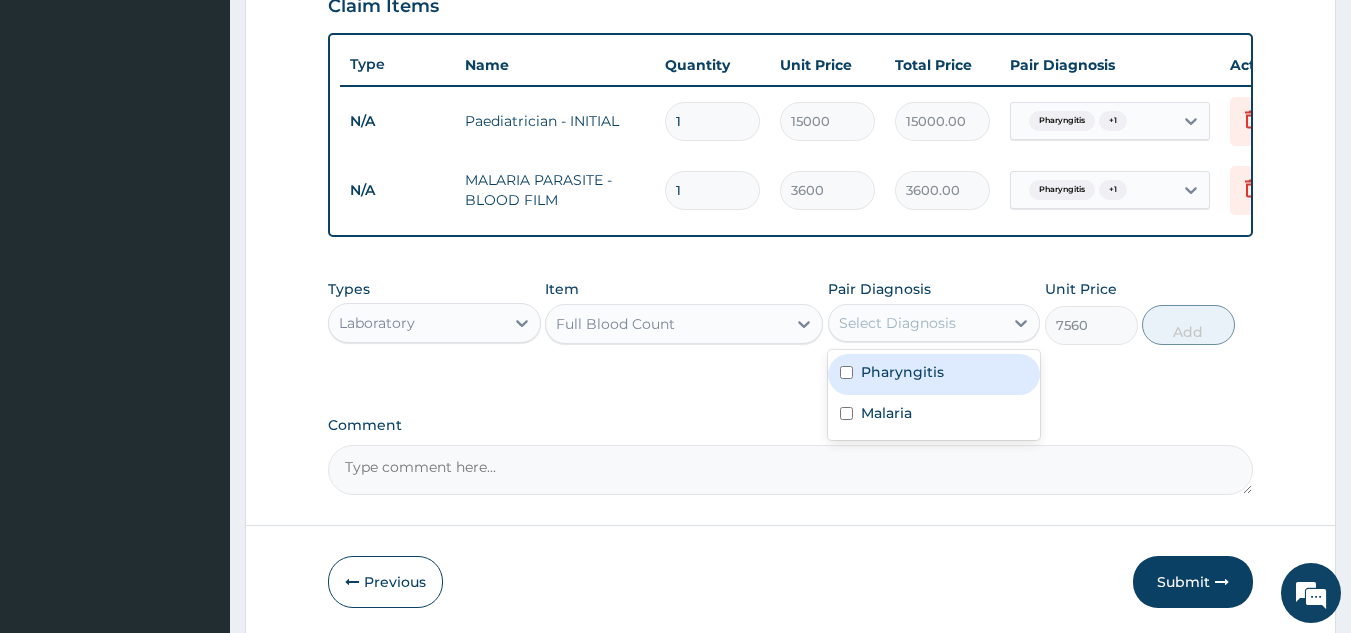 click at bounding box center [846, 413] 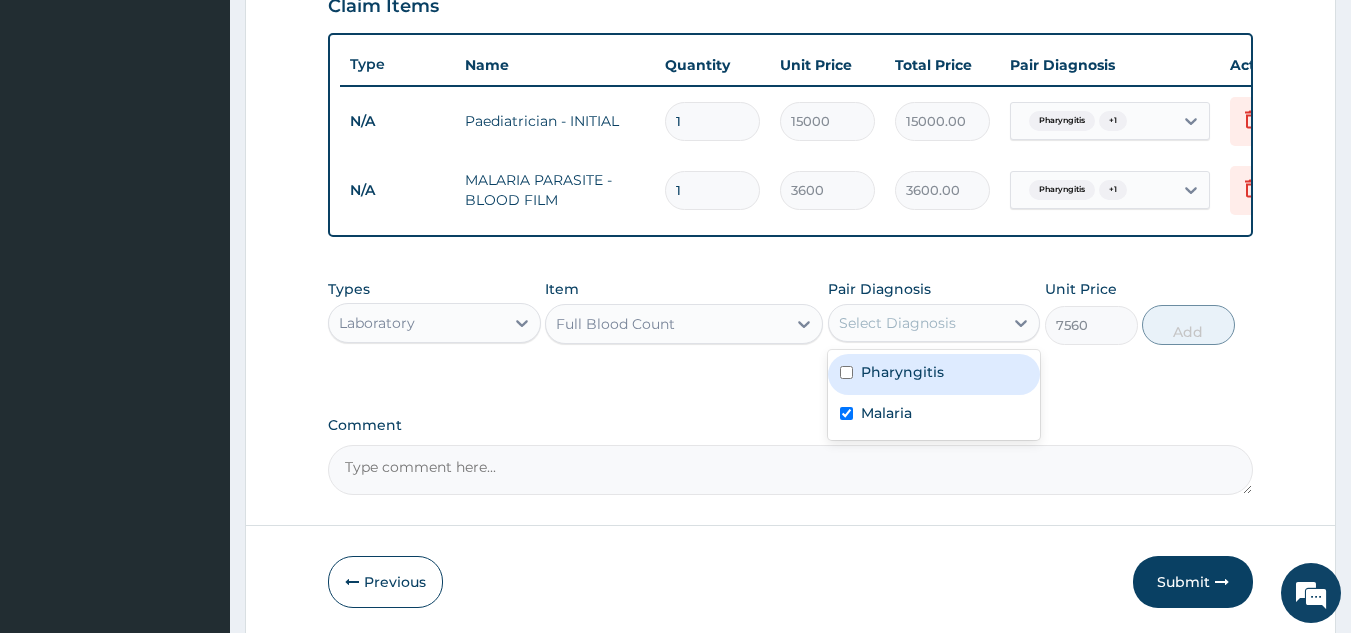checkbox on "true" 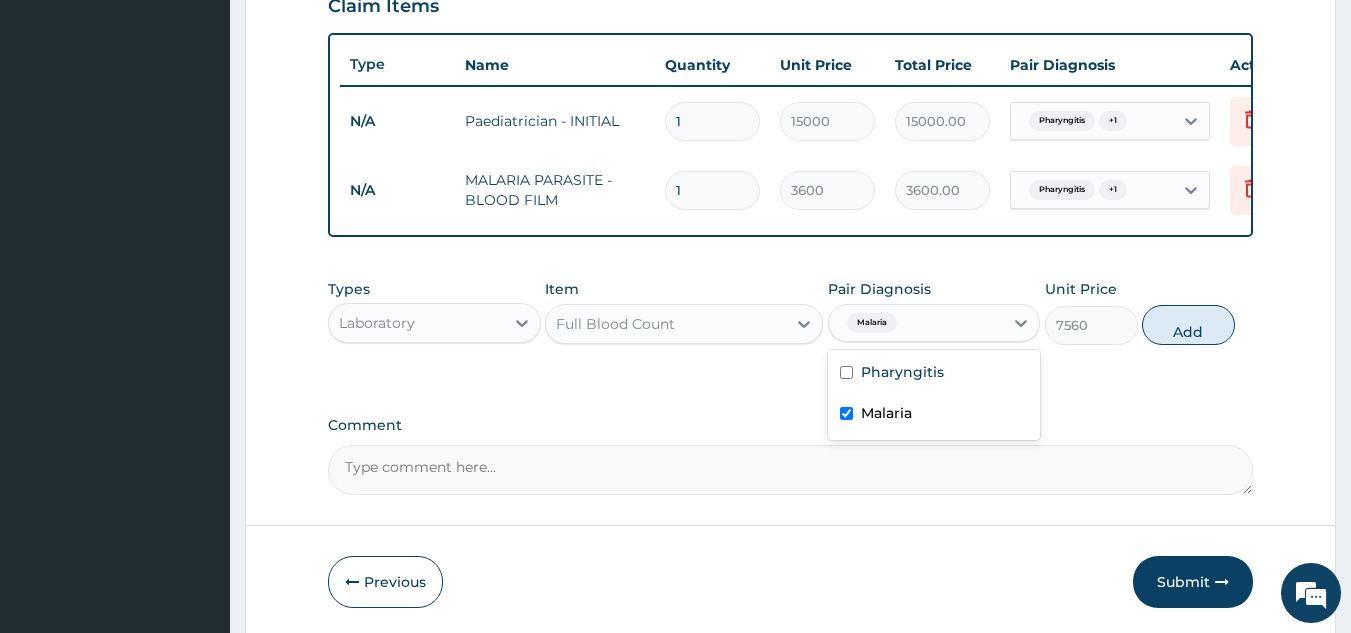 click at bounding box center [846, 372] 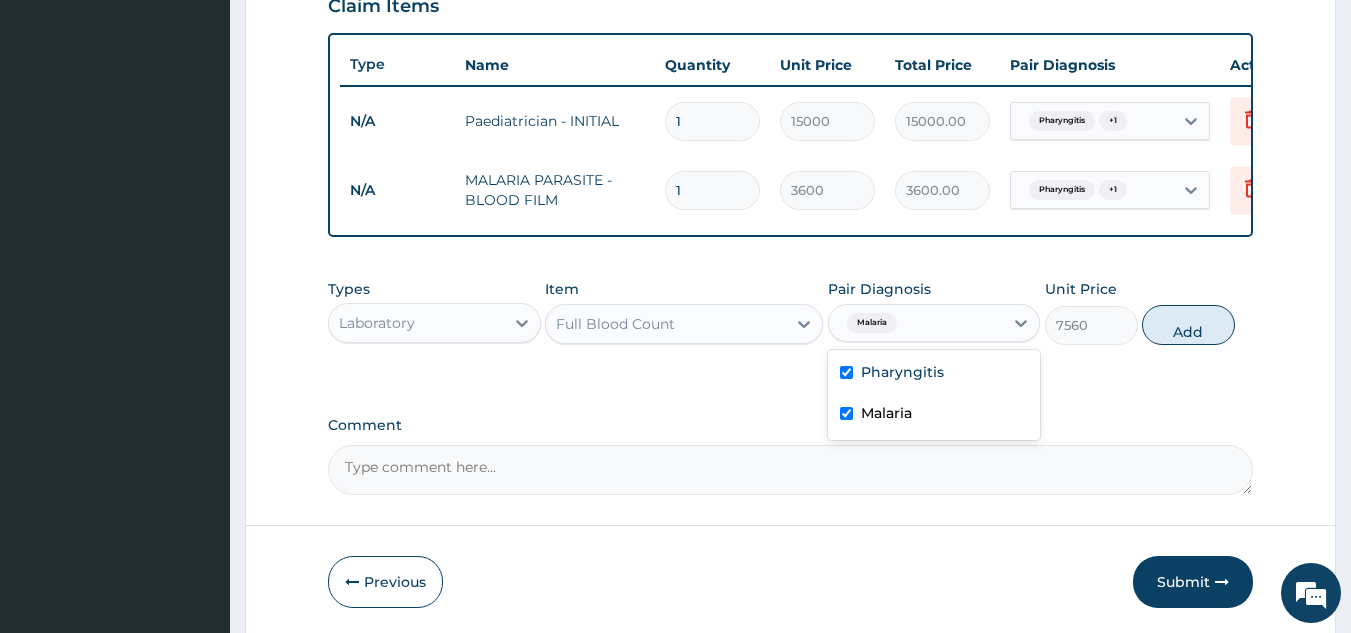 checkbox on "true" 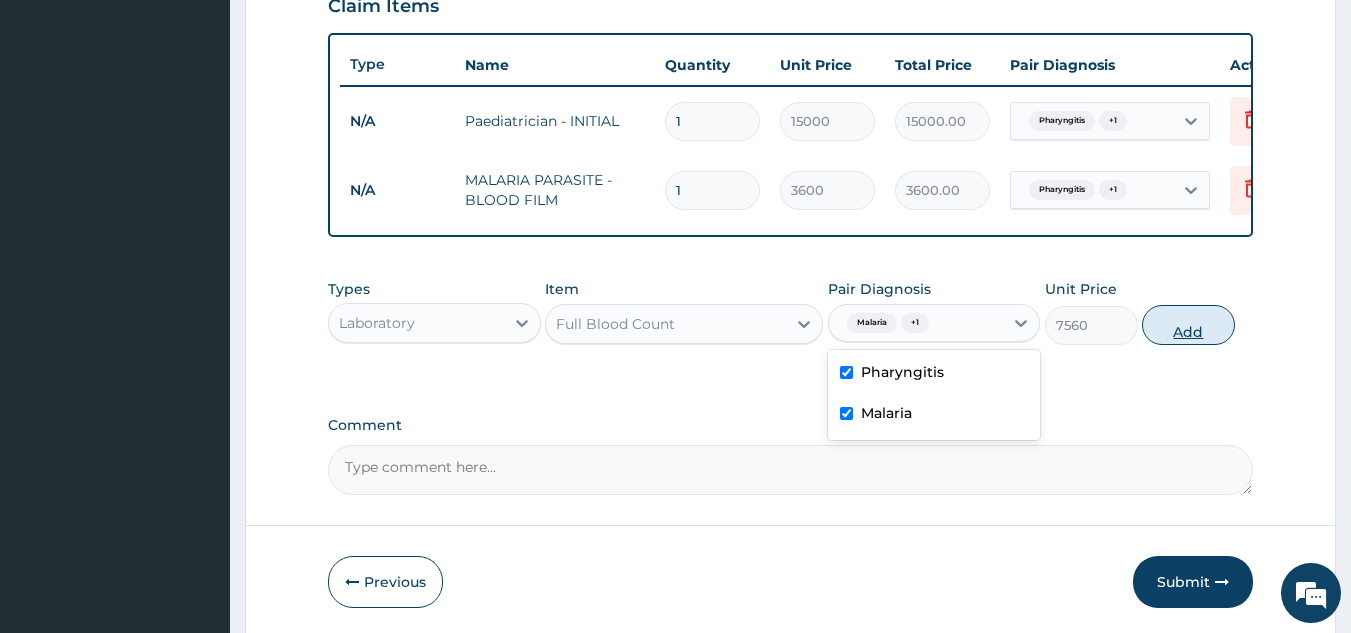 click on "Add" at bounding box center [1188, 325] 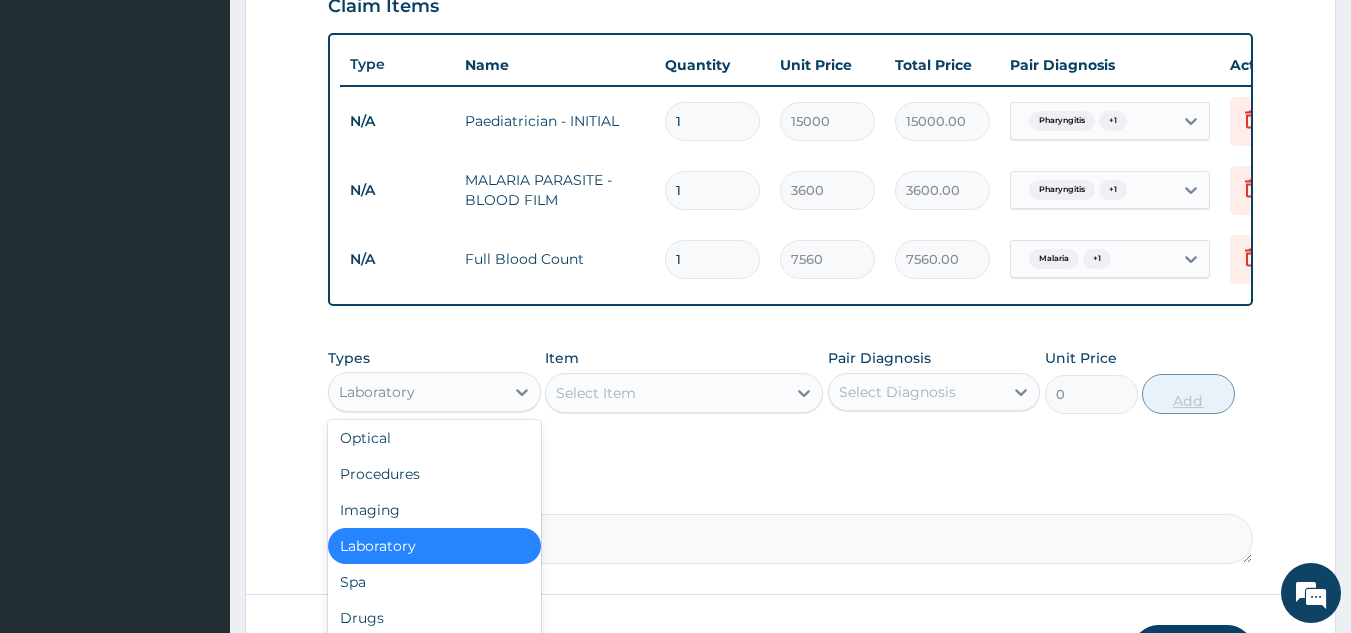 scroll, scrollTop: 68, scrollLeft: 0, axis: vertical 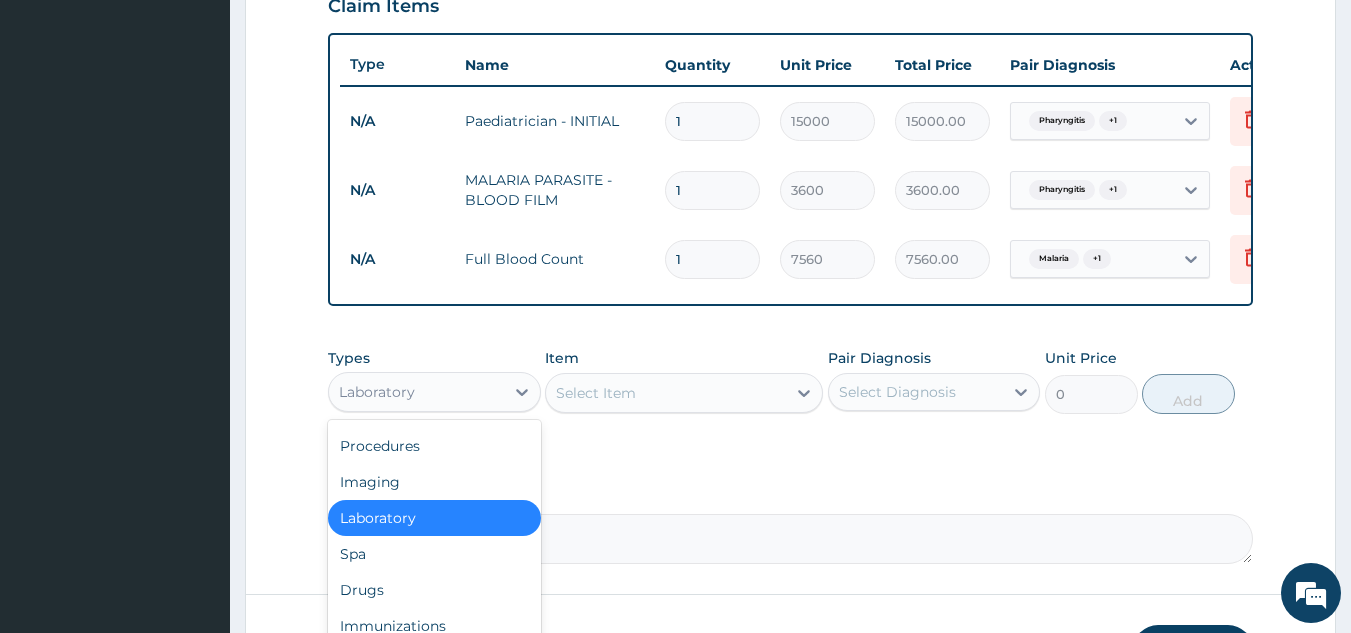 click on "Drugs" at bounding box center [434, 590] 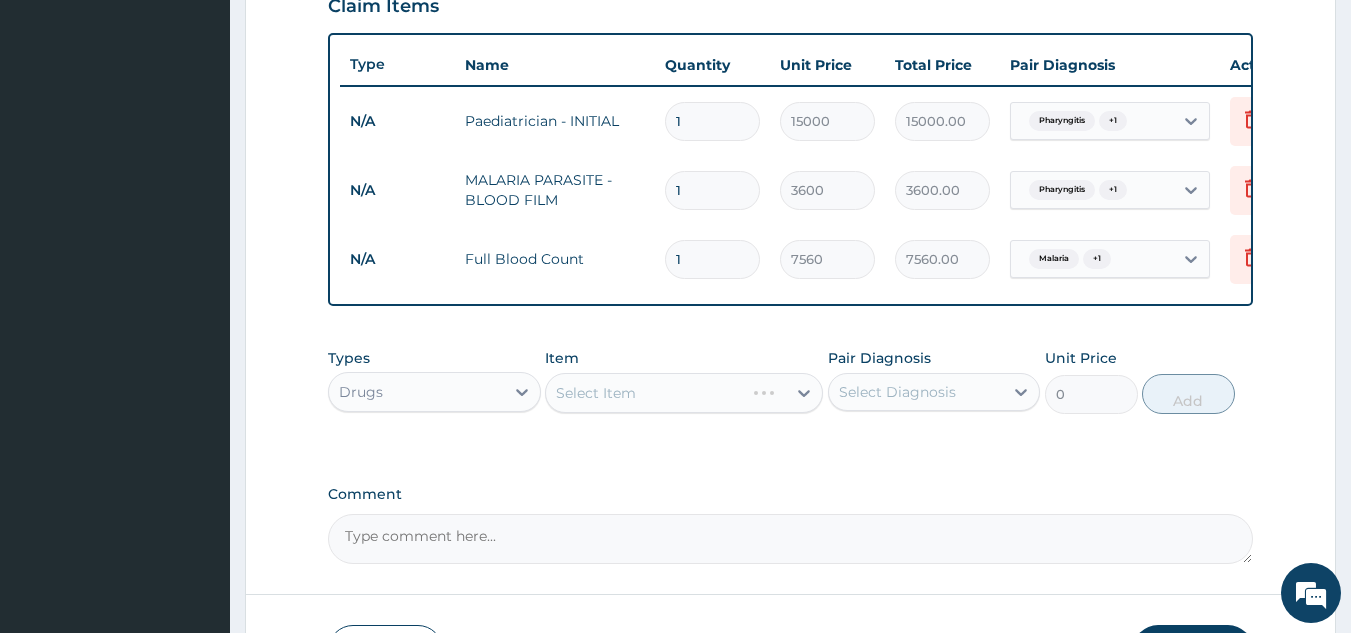 click on "Select Item" at bounding box center [684, 393] 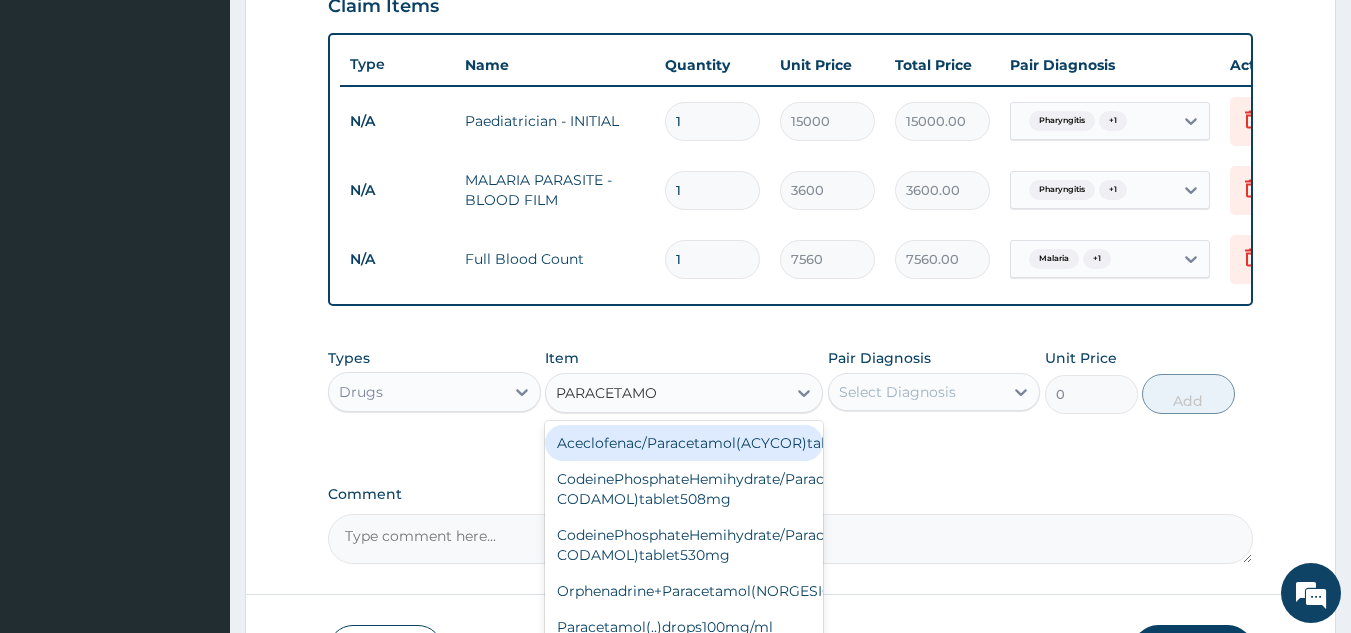 type on "PARACETAMOL" 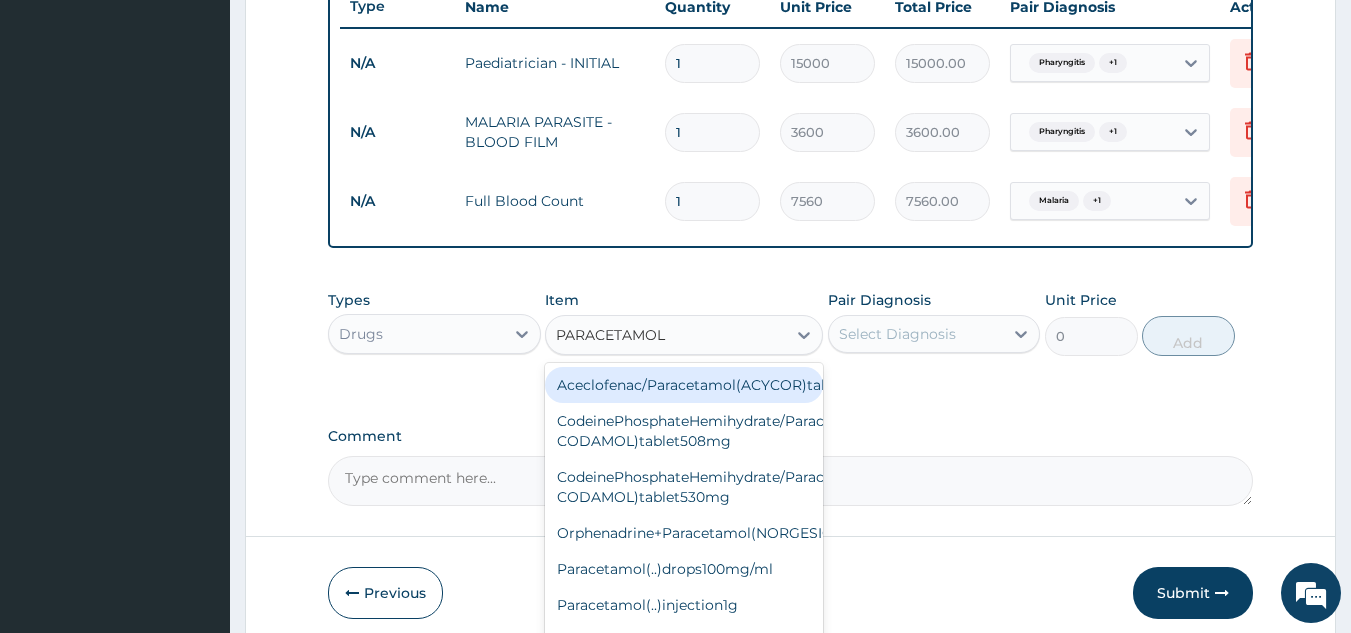 scroll, scrollTop: 822, scrollLeft: 0, axis: vertical 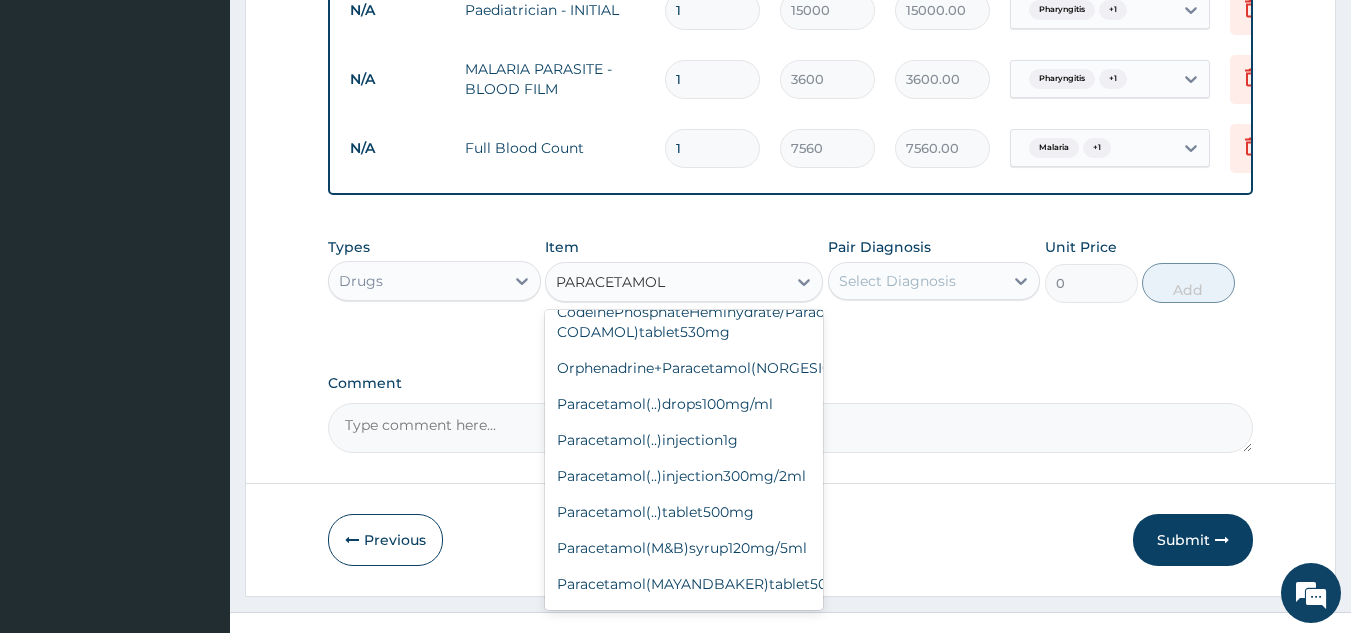 click on "Paracetamol(M&B)syrup120mg/5ml" at bounding box center (684, 548) 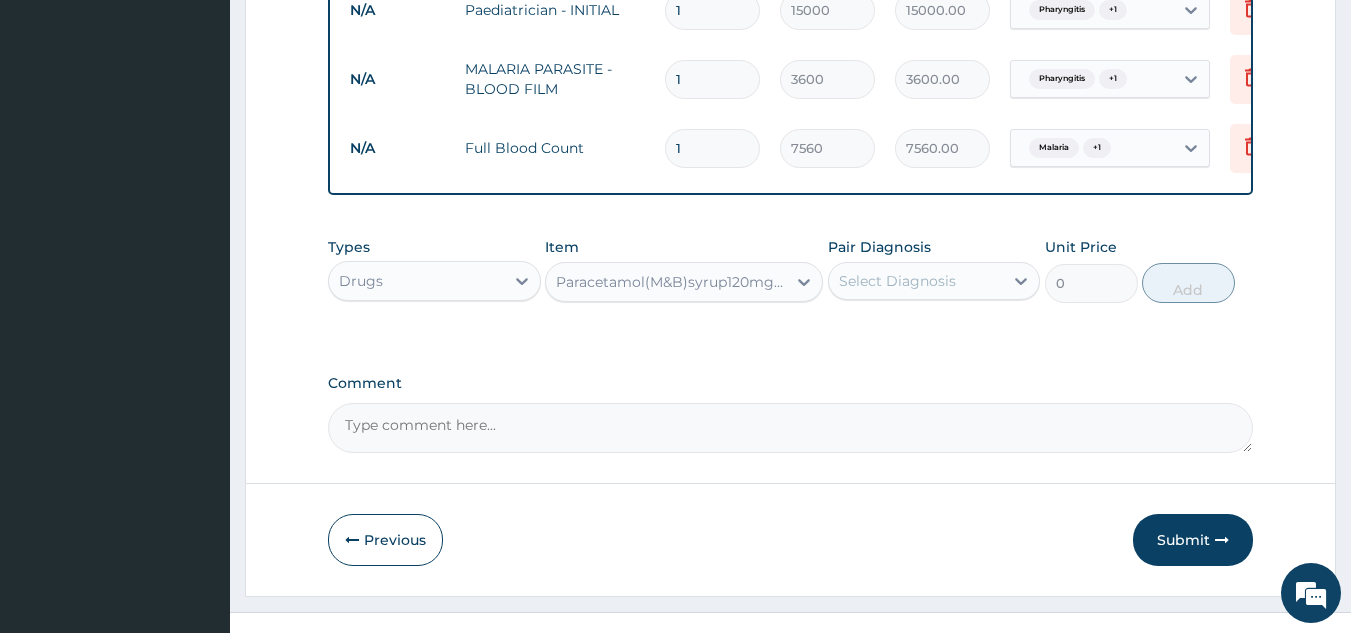 type 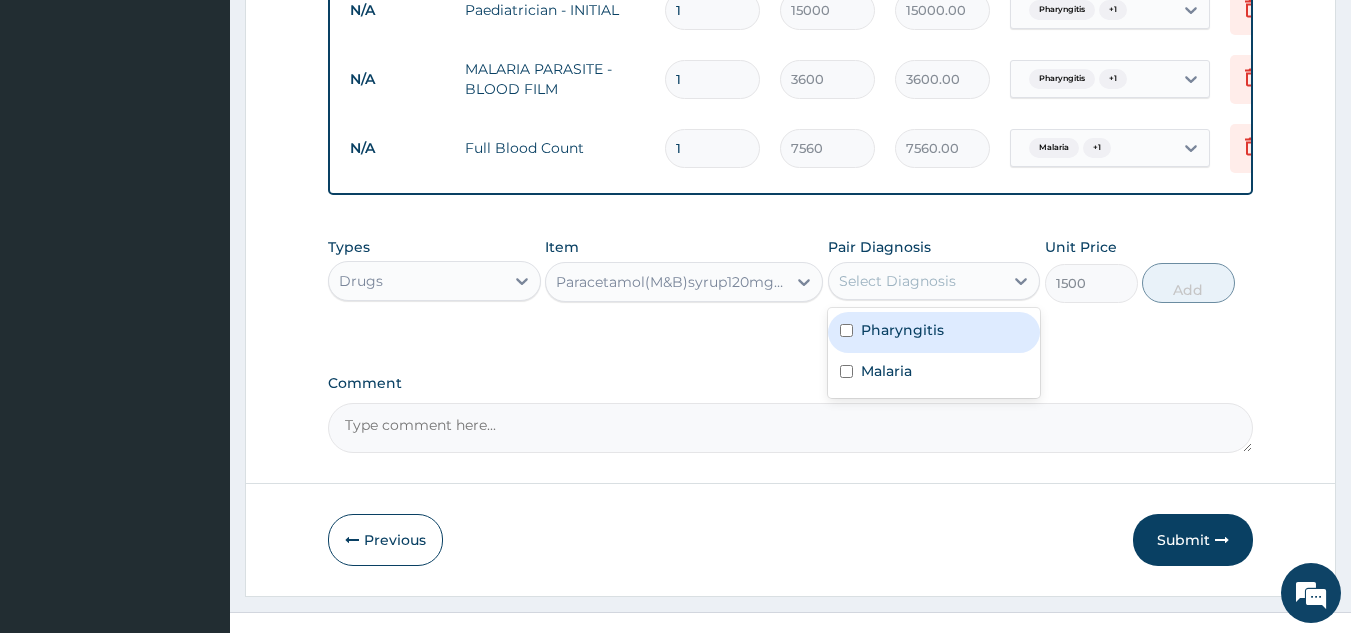 click at bounding box center (846, 330) 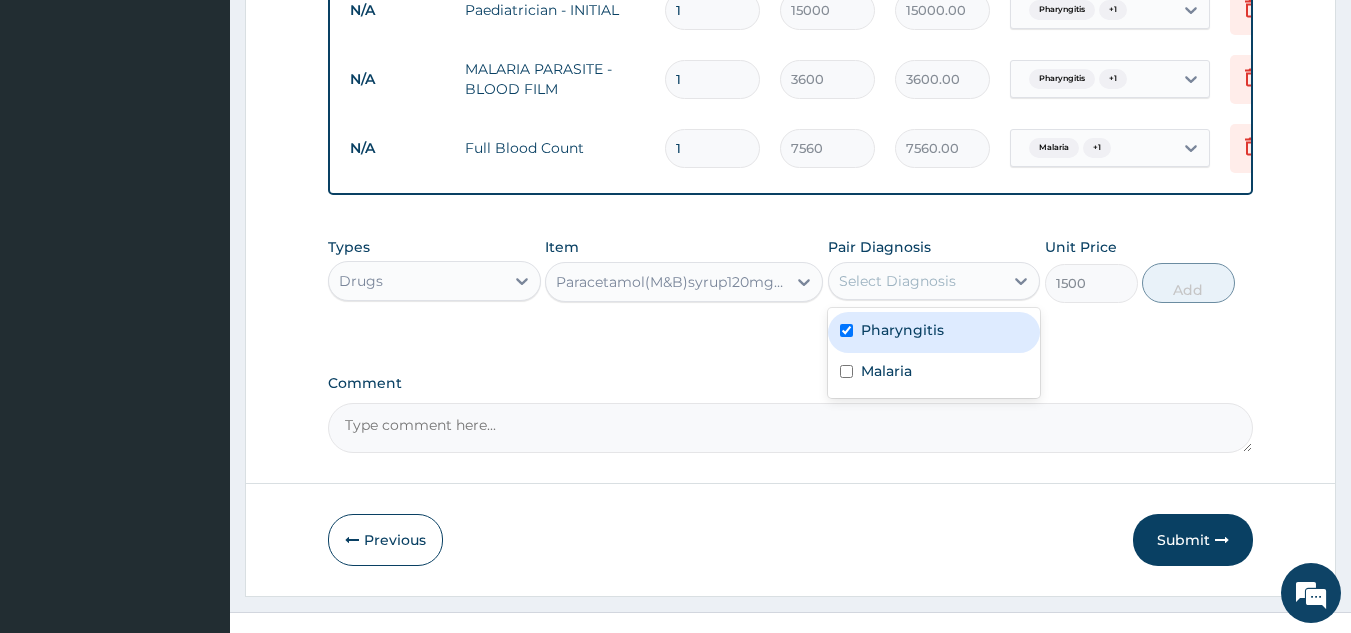 checkbox on "true" 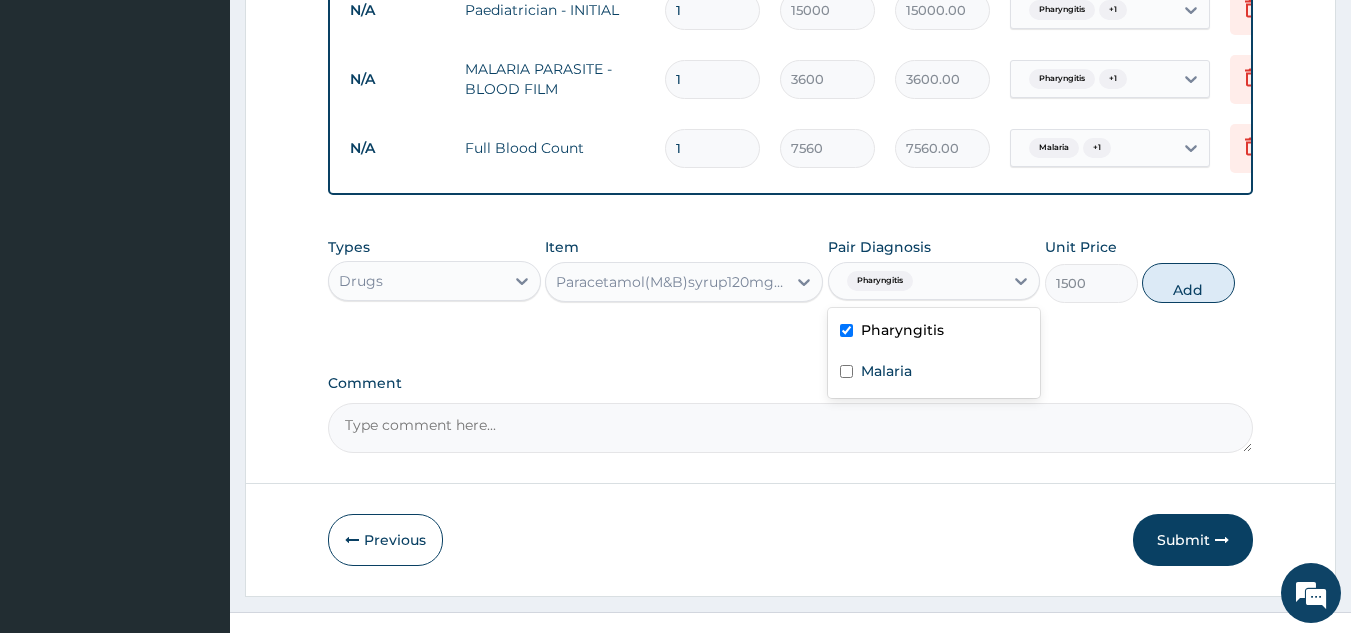 click at bounding box center (846, 371) 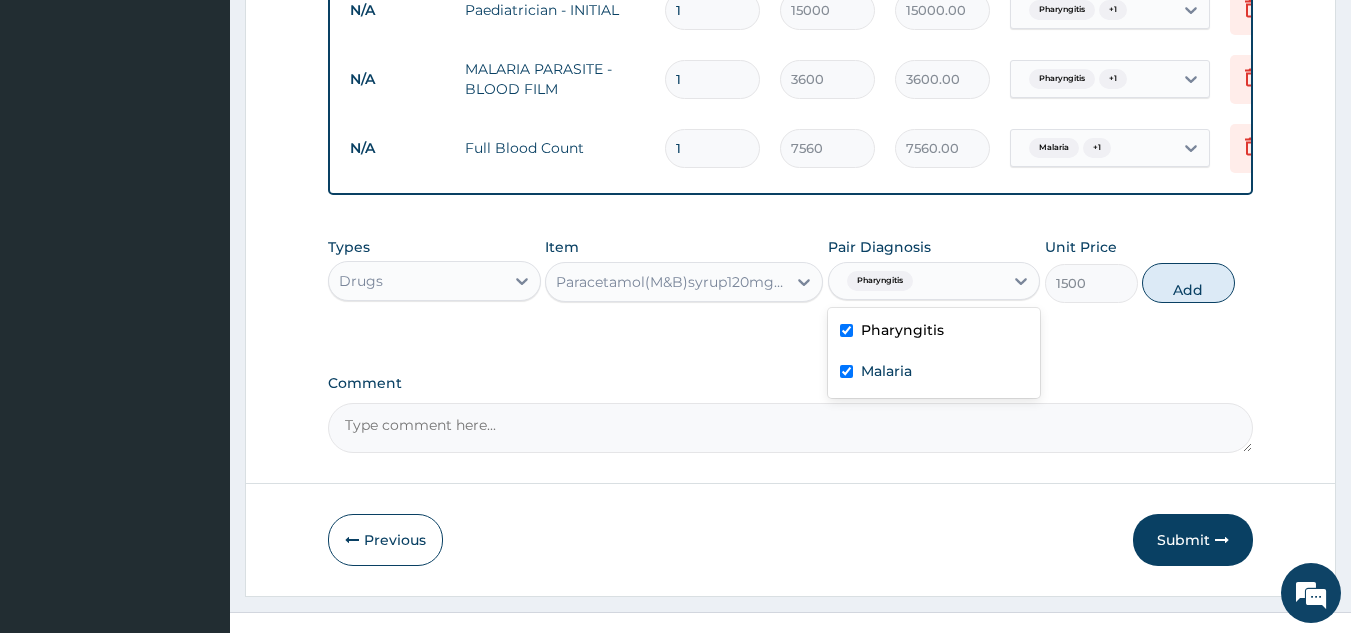 checkbox on "true" 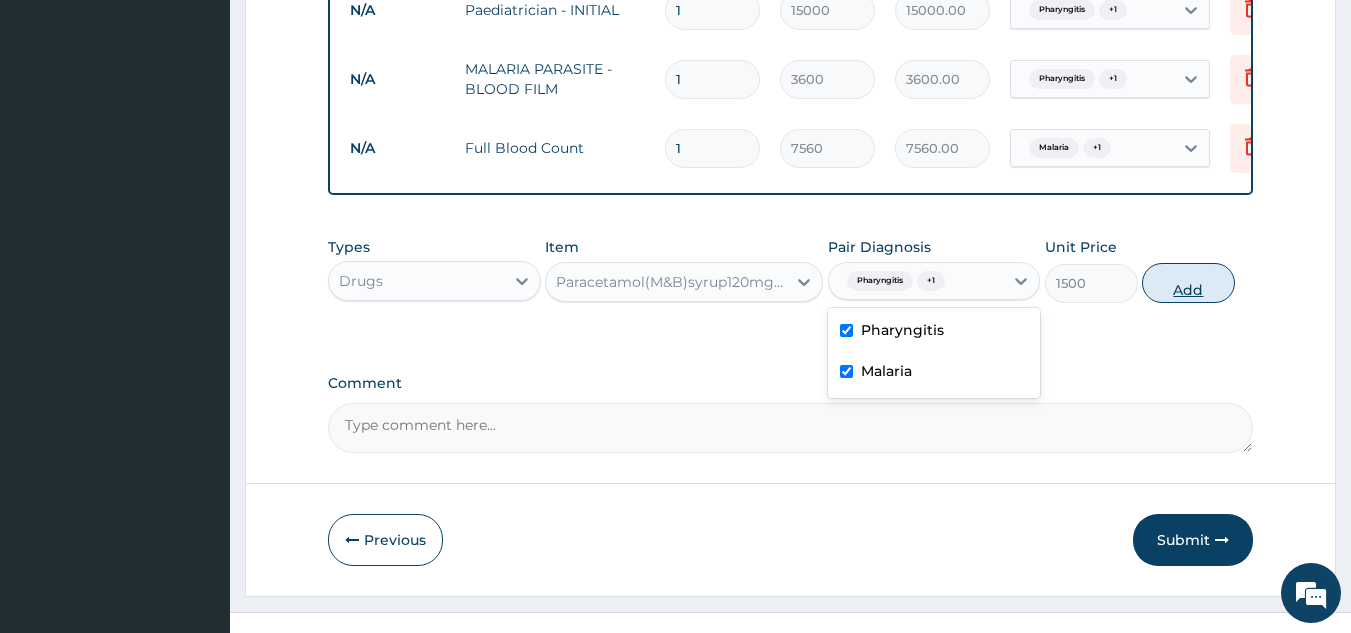 click on "Add" at bounding box center (1188, 283) 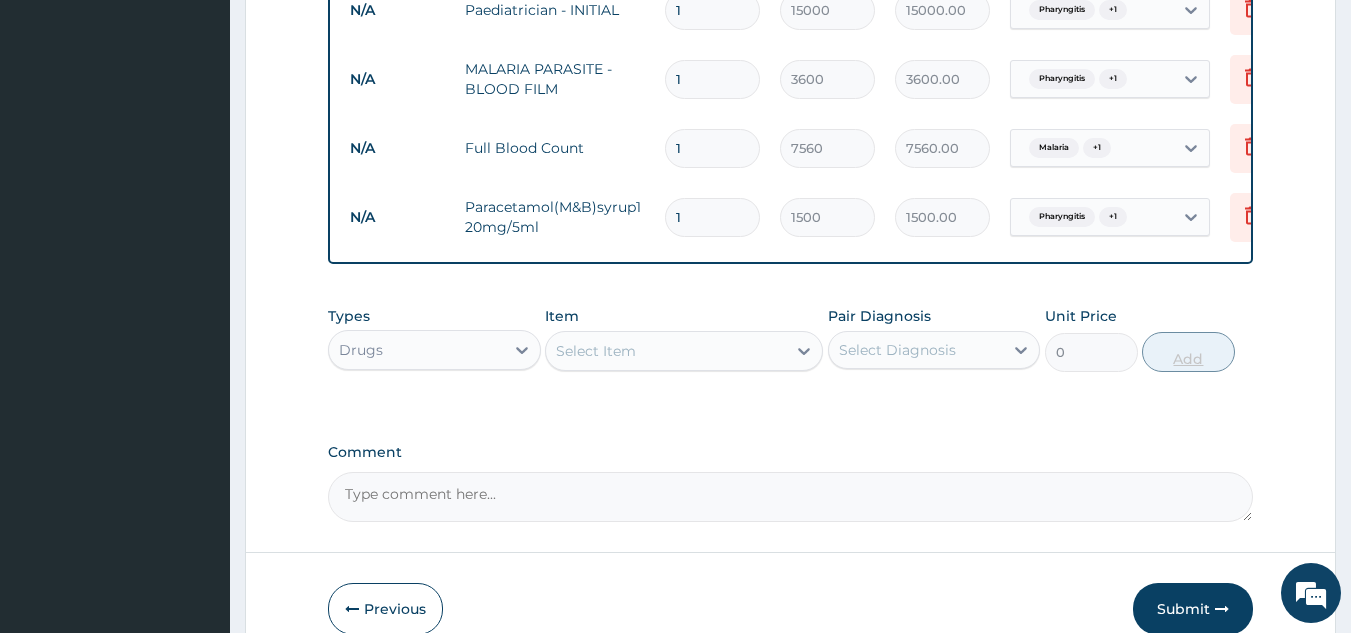 type 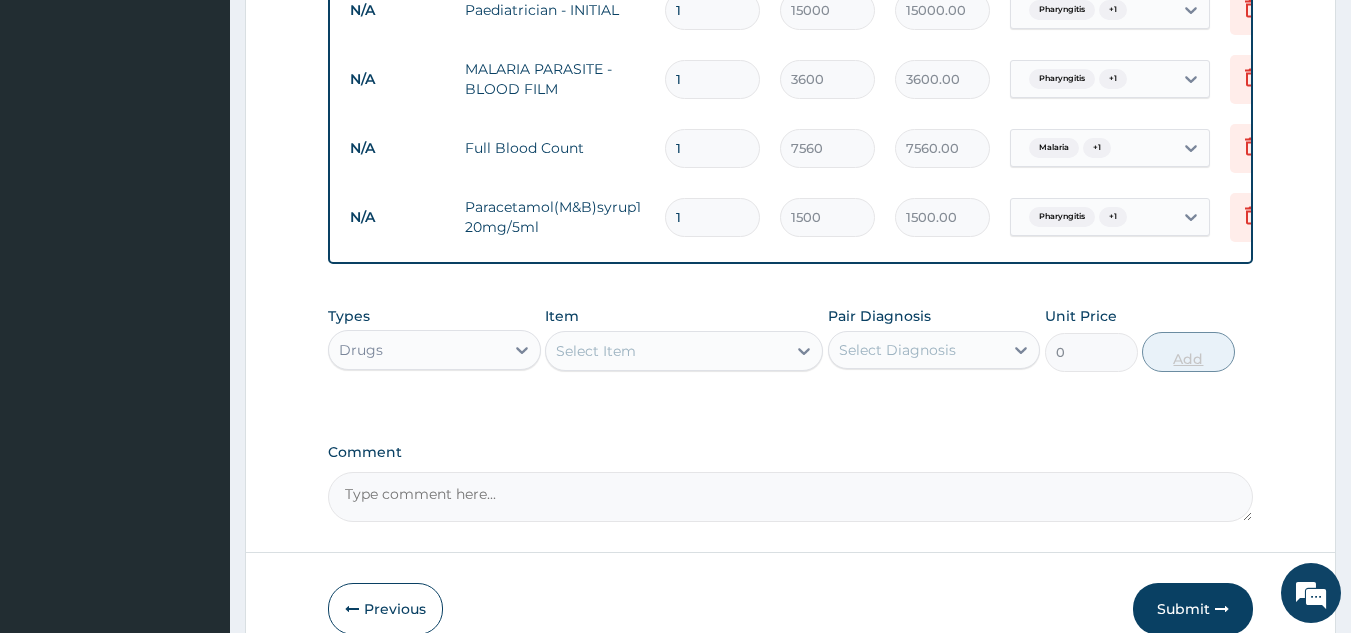 type on "0.00" 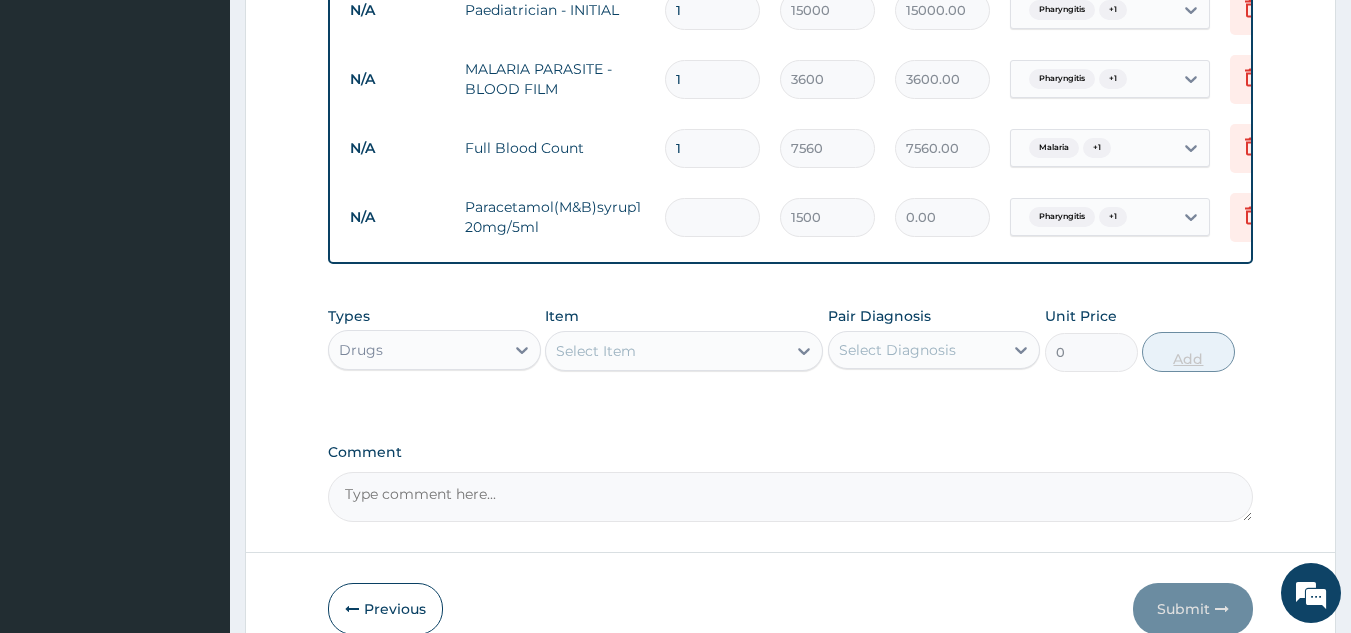 type on "2" 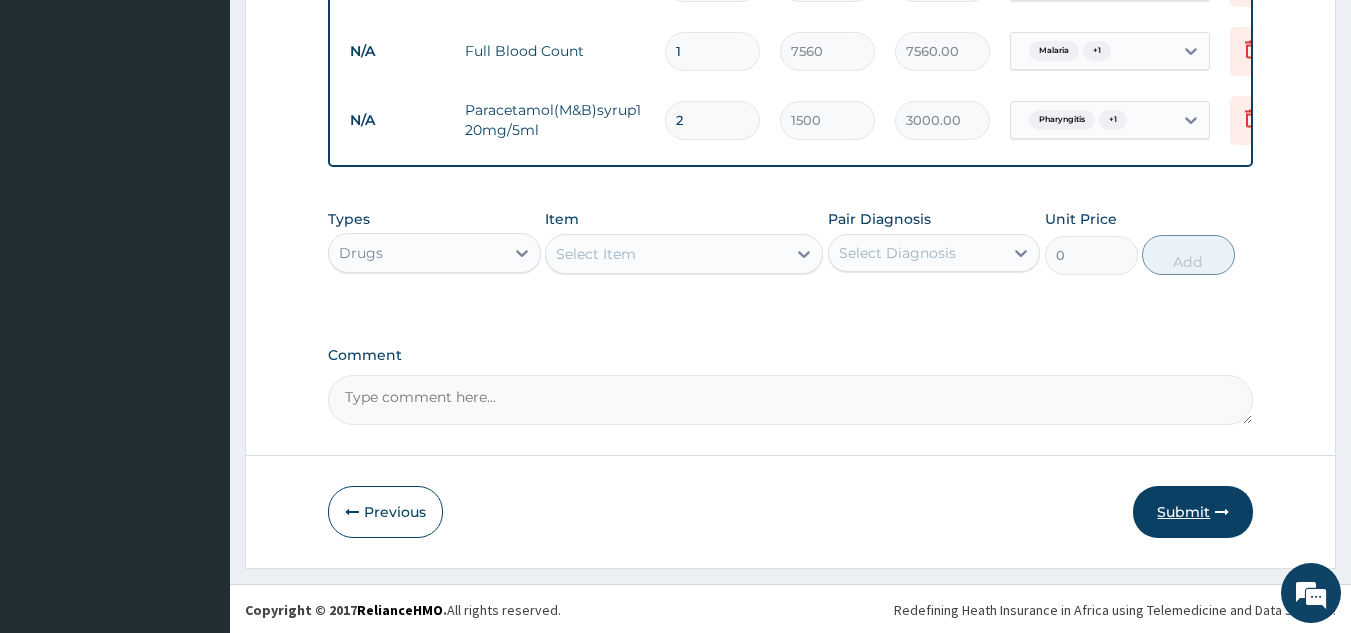 click on "Submit" at bounding box center (1193, 512) 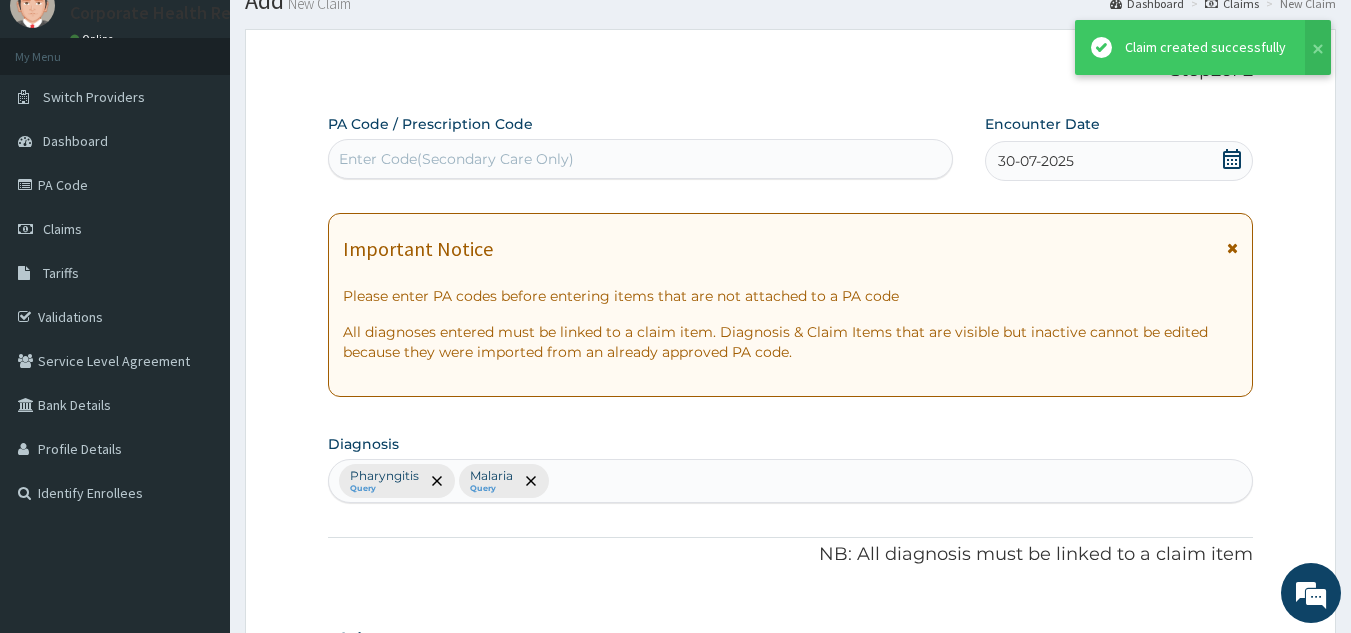 scroll, scrollTop: 919, scrollLeft: 0, axis: vertical 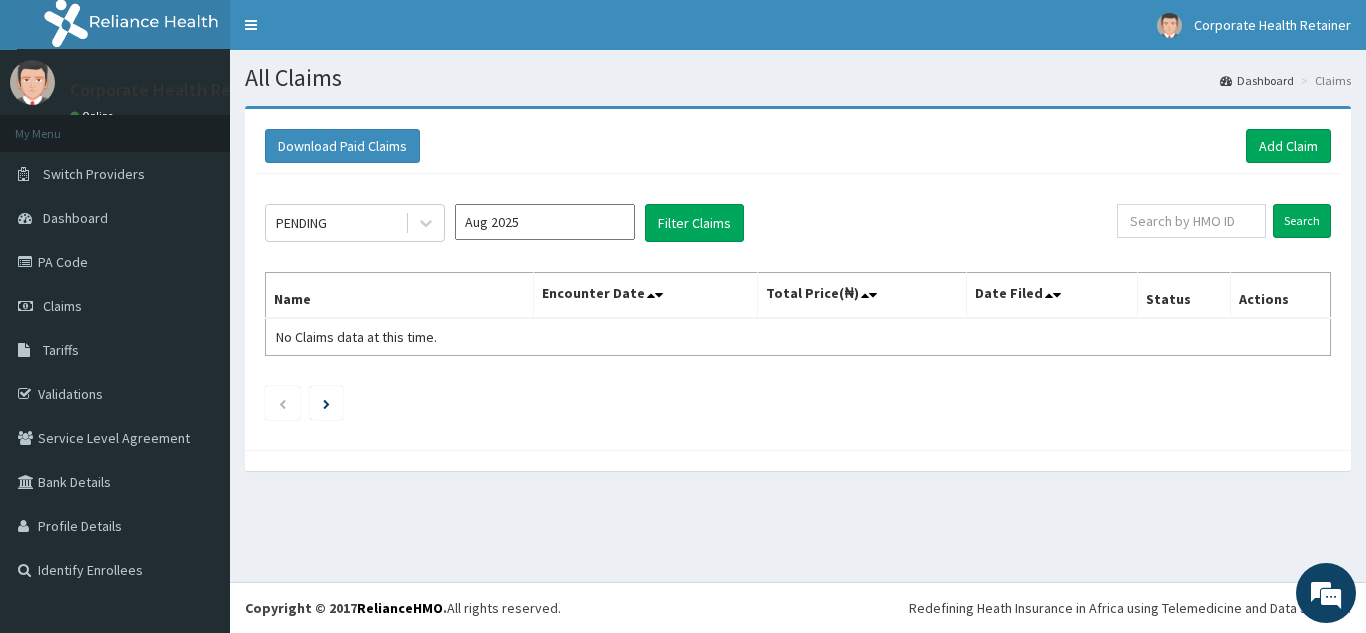 click on "Aug 2025" at bounding box center [545, 222] 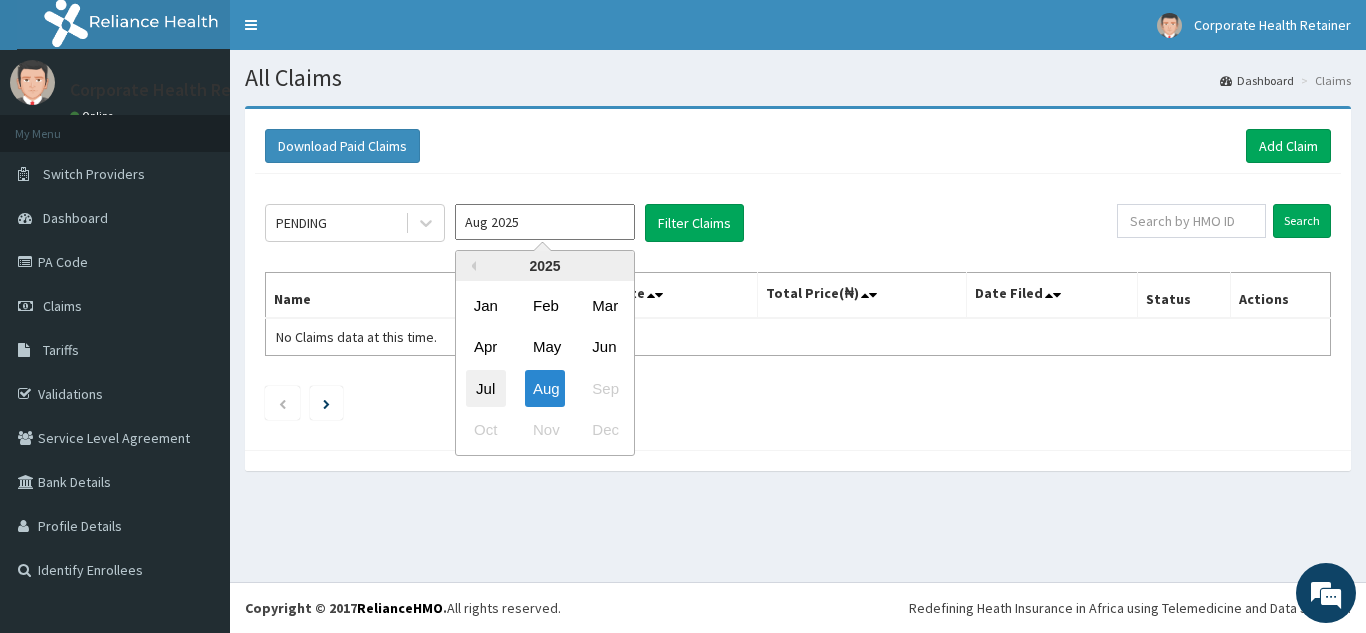 click on "Jul" at bounding box center (486, 388) 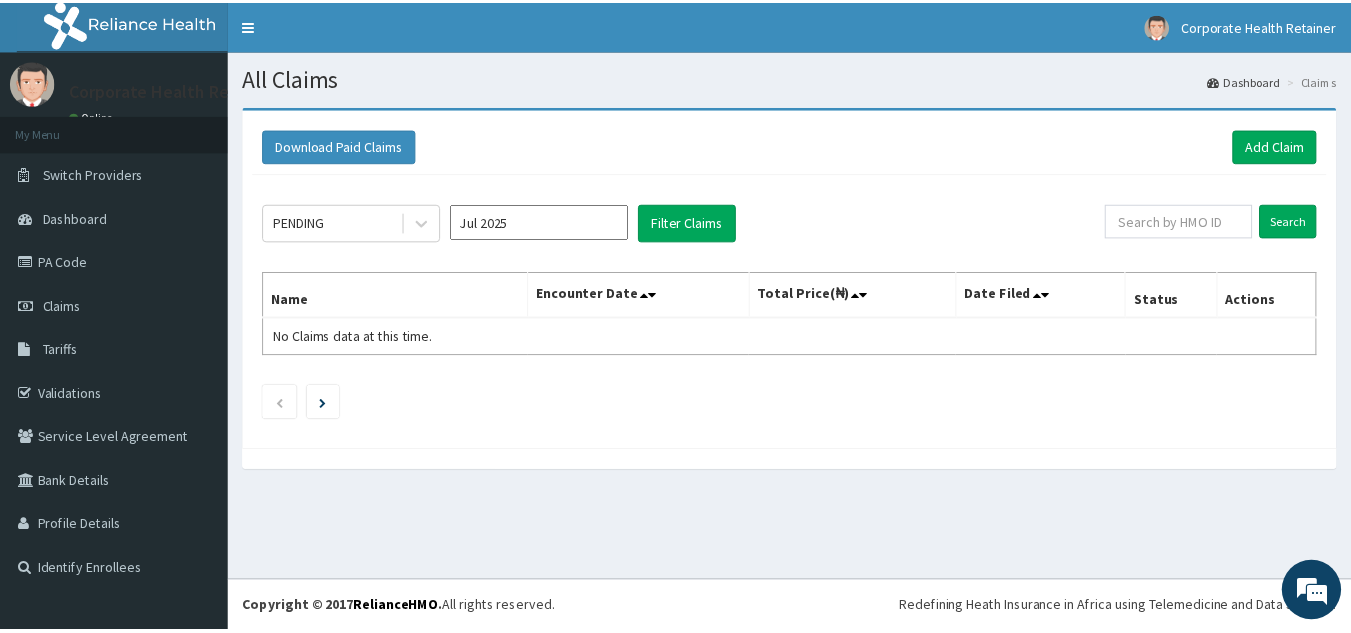 scroll, scrollTop: 0, scrollLeft: 0, axis: both 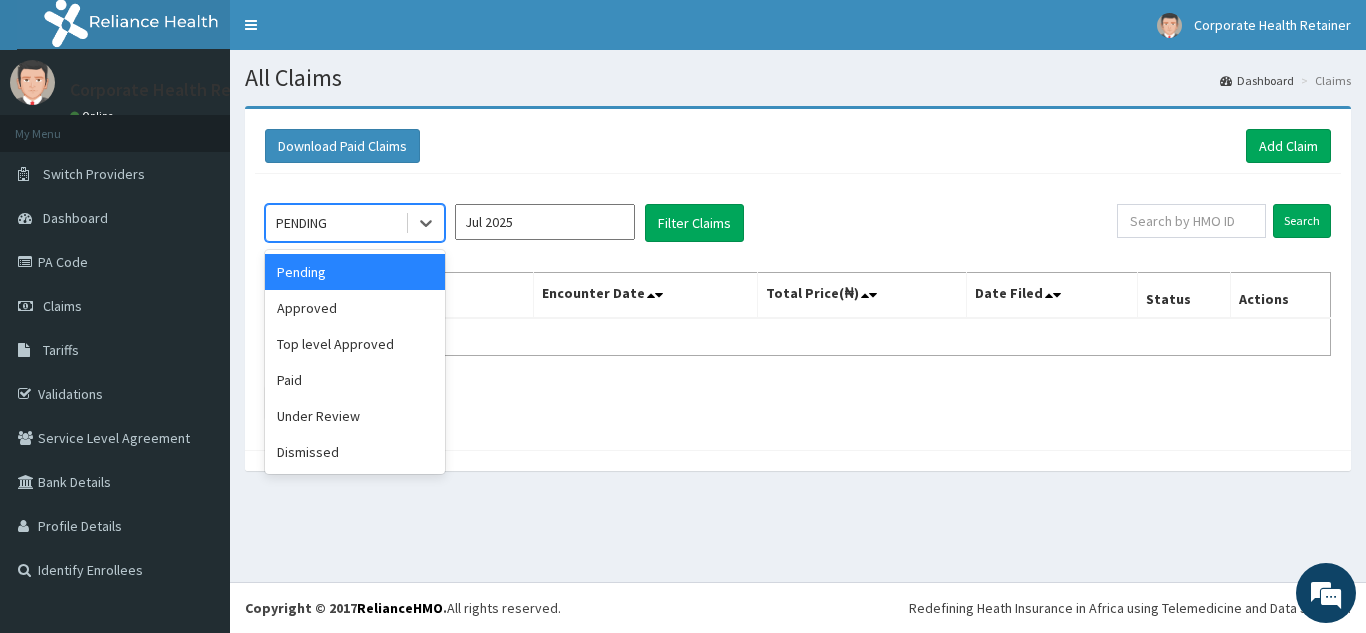 click on "Paid" at bounding box center (355, 380) 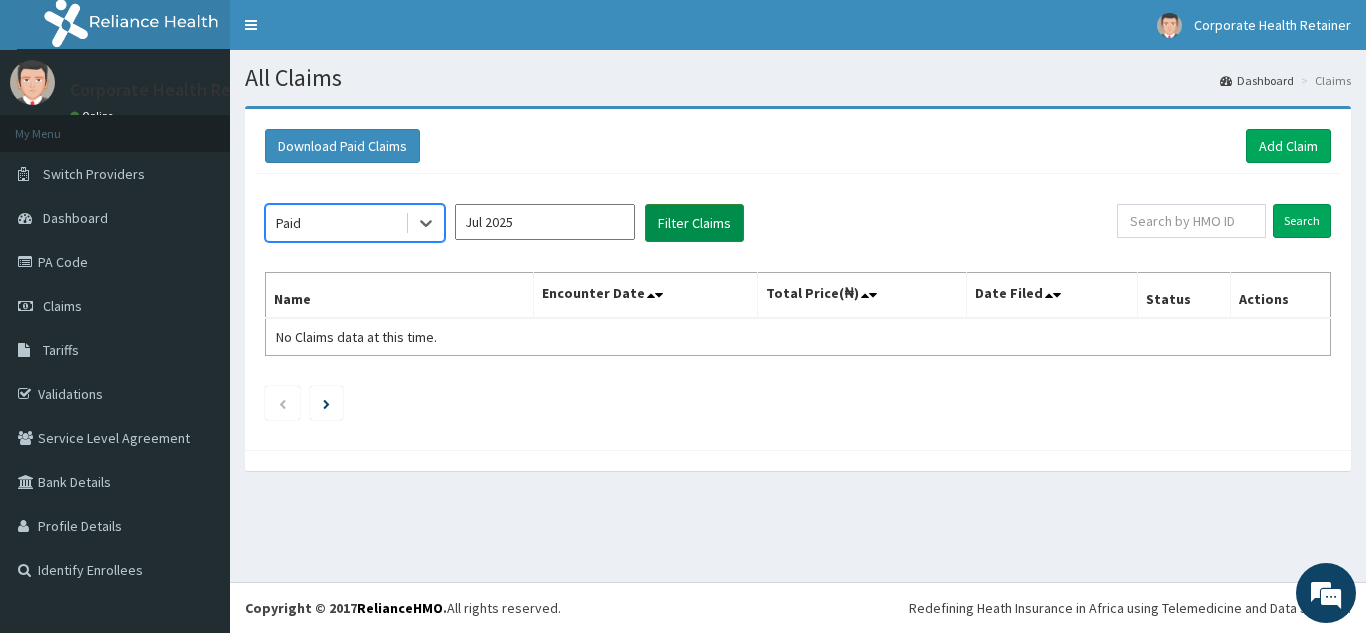 click on "Filter Claims" at bounding box center (694, 223) 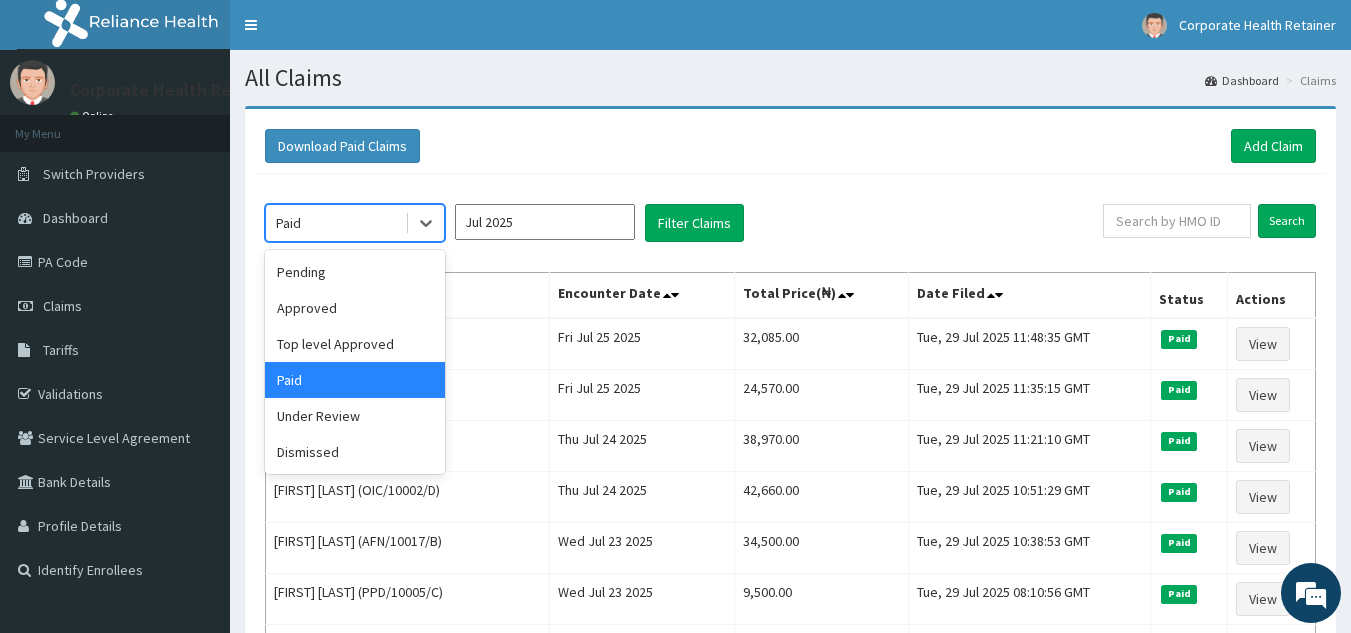 click on "Pending" at bounding box center [355, 272] 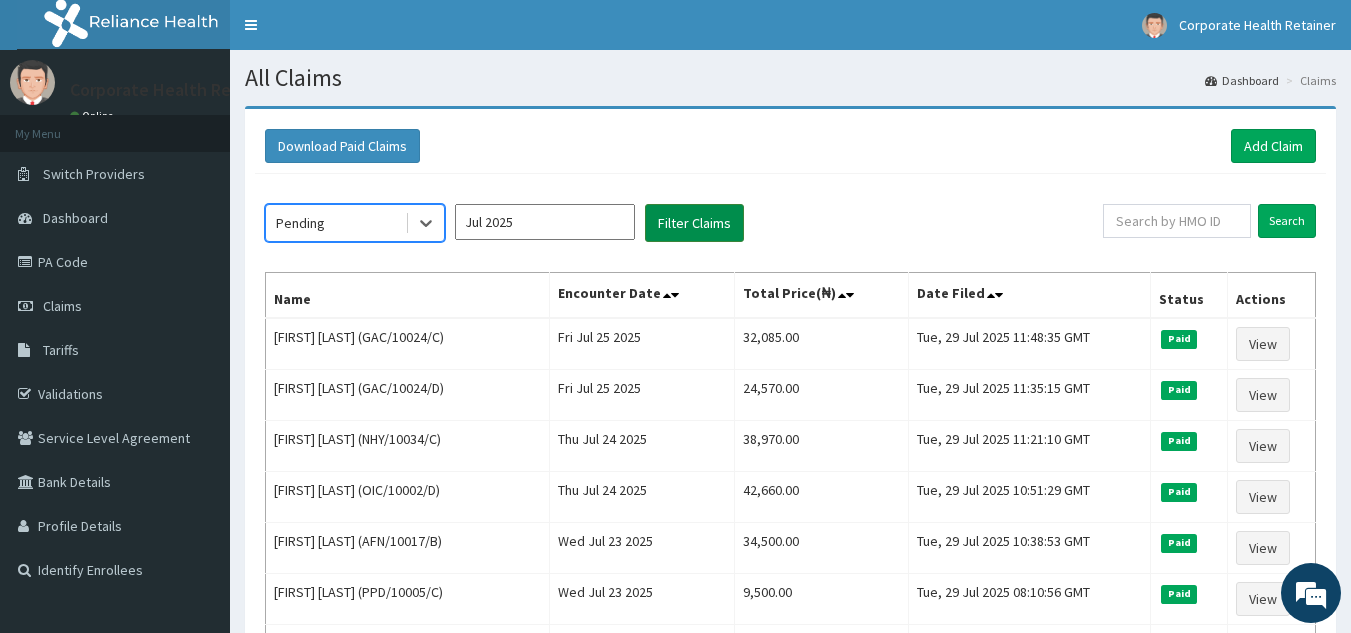 click on "Filter Claims" at bounding box center [694, 223] 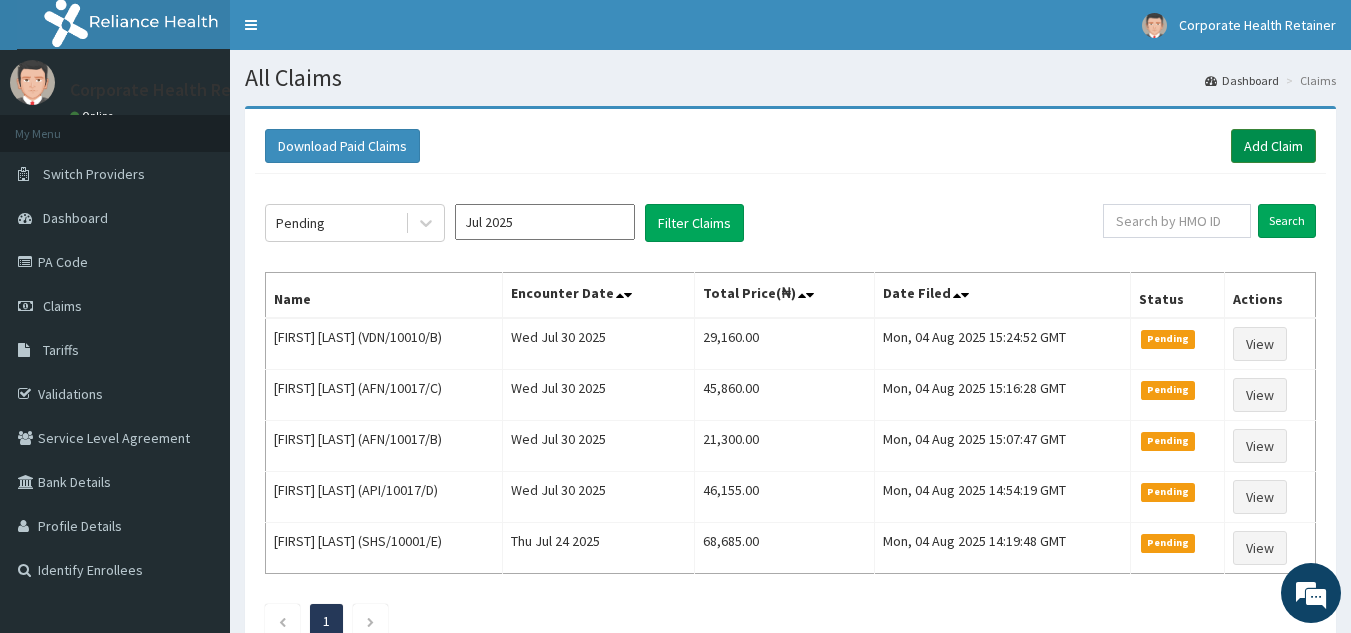 click on "Add Claim" at bounding box center (1273, 146) 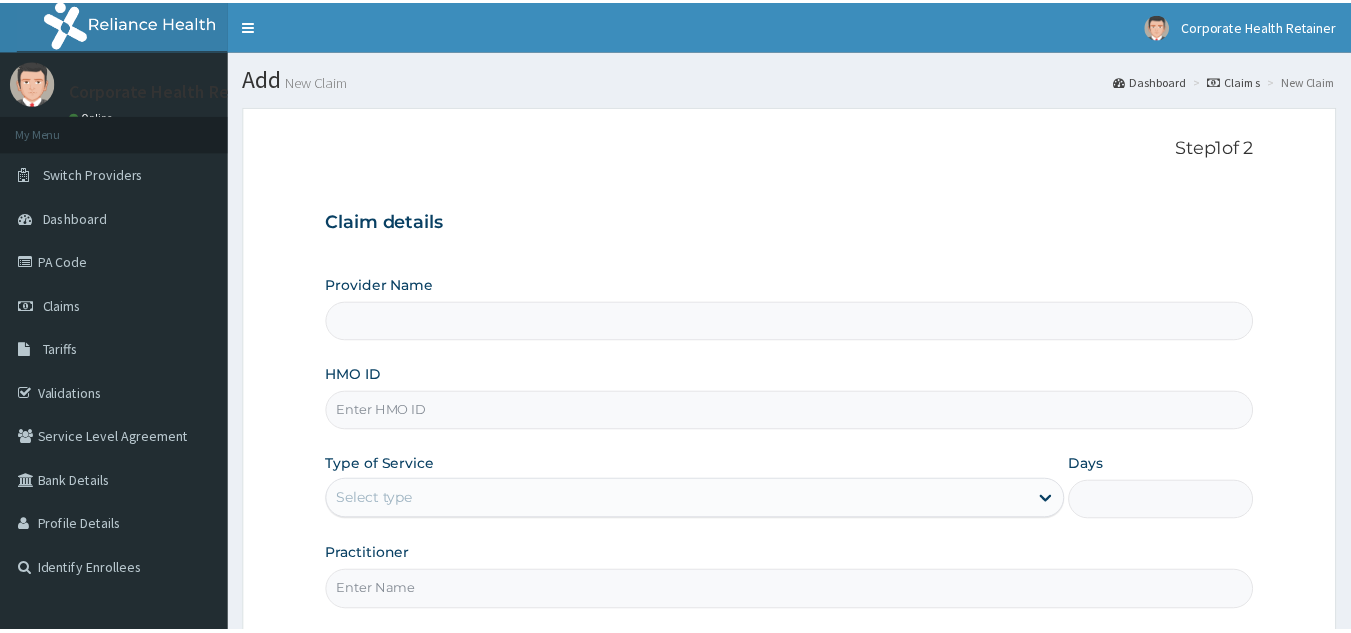 scroll, scrollTop: 0, scrollLeft: 0, axis: both 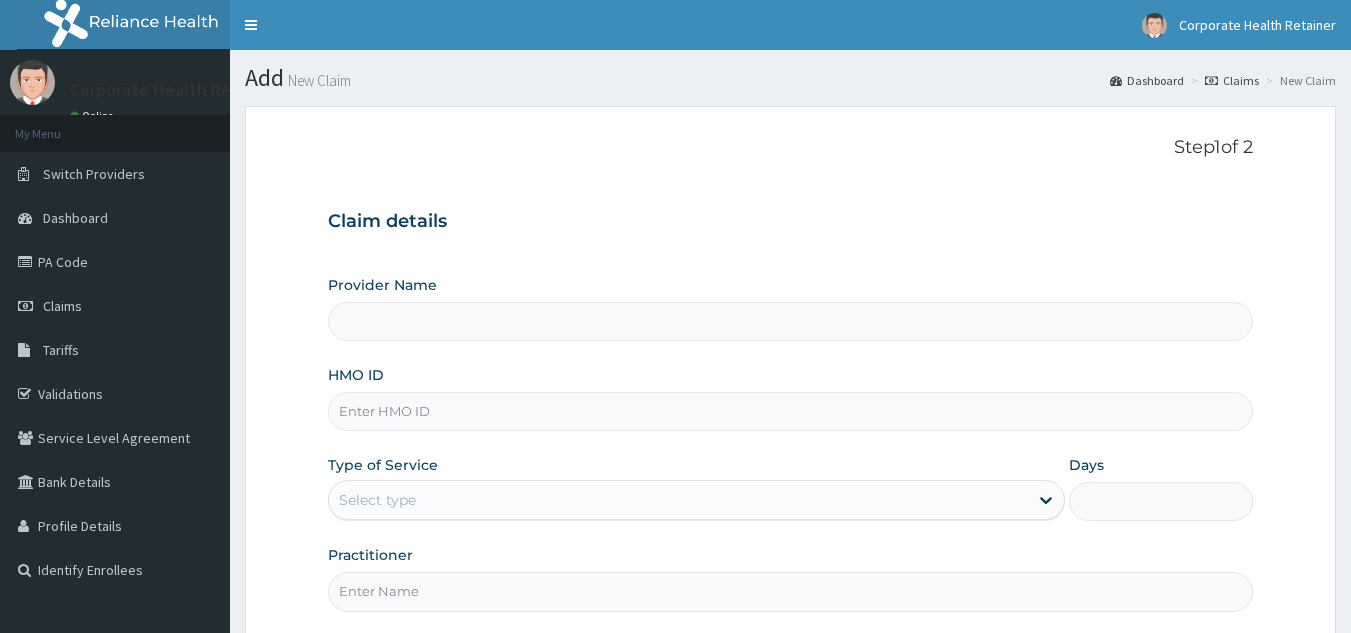 click on "HMO ID" at bounding box center [791, 411] 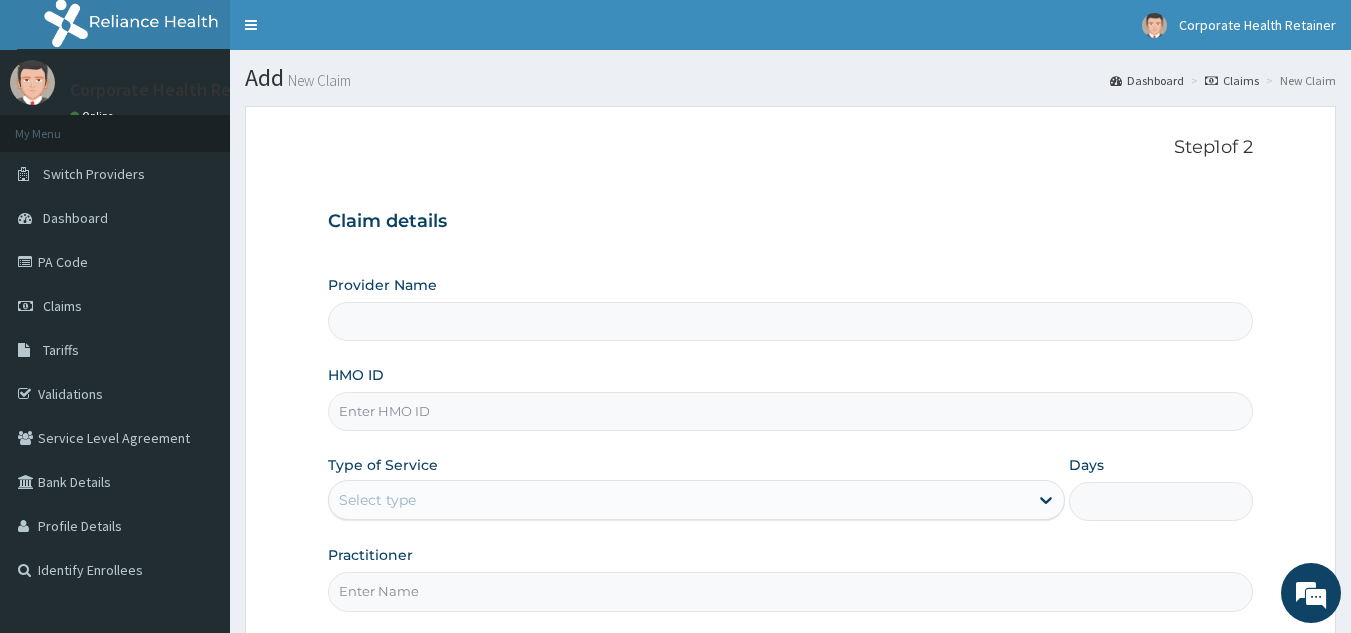 paste on "PPD/10005/D" 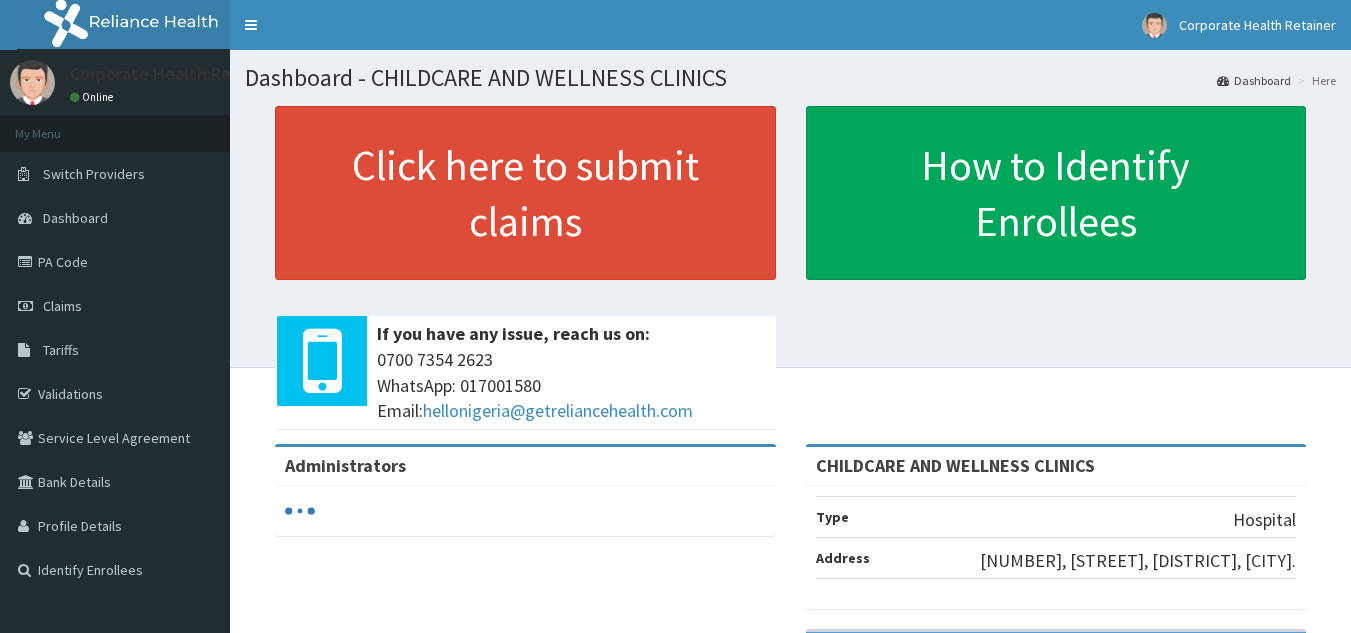 scroll, scrollTop: 0, scrollLeft: 0, axis: both 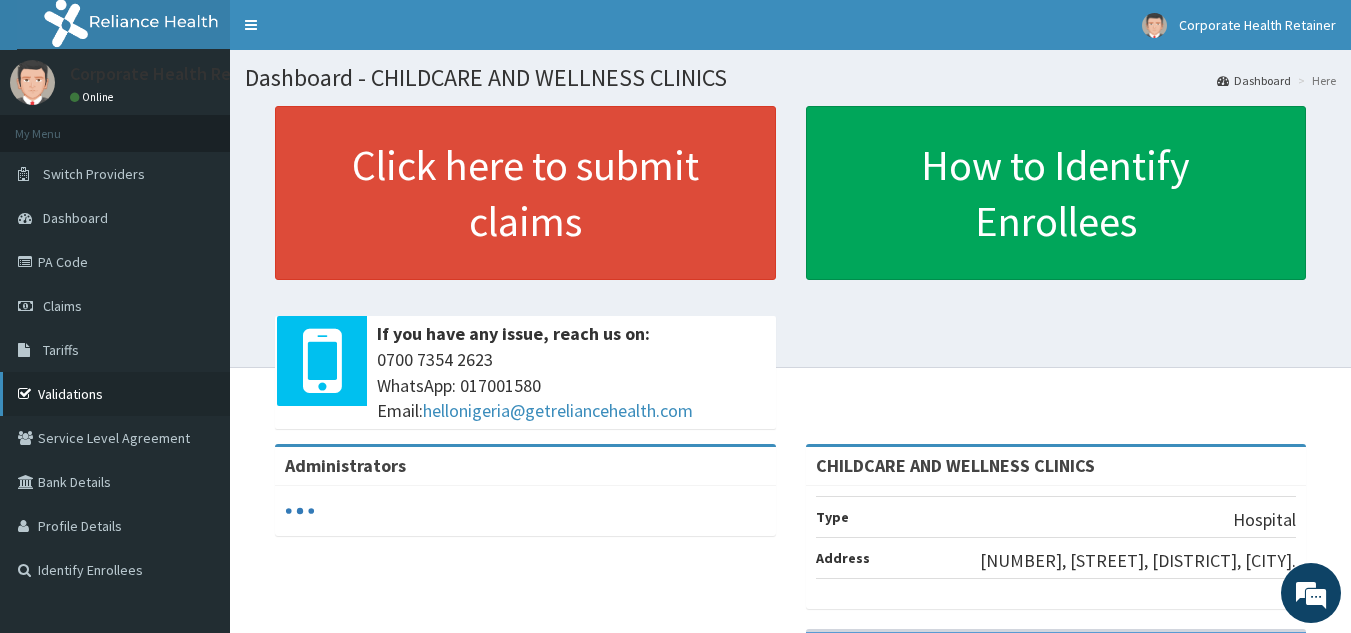 click on "Validations" at bounding box center [115, 394] 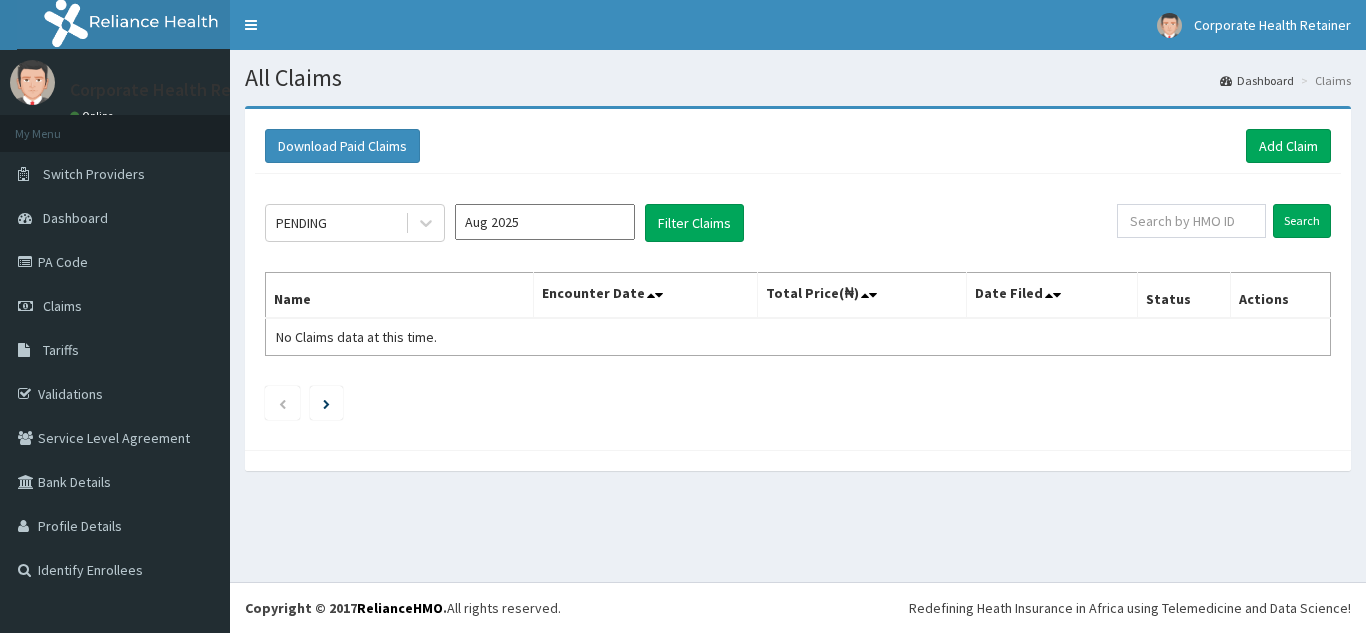scroll, scrollTop: 0, scrollLeft: 0, axis: both 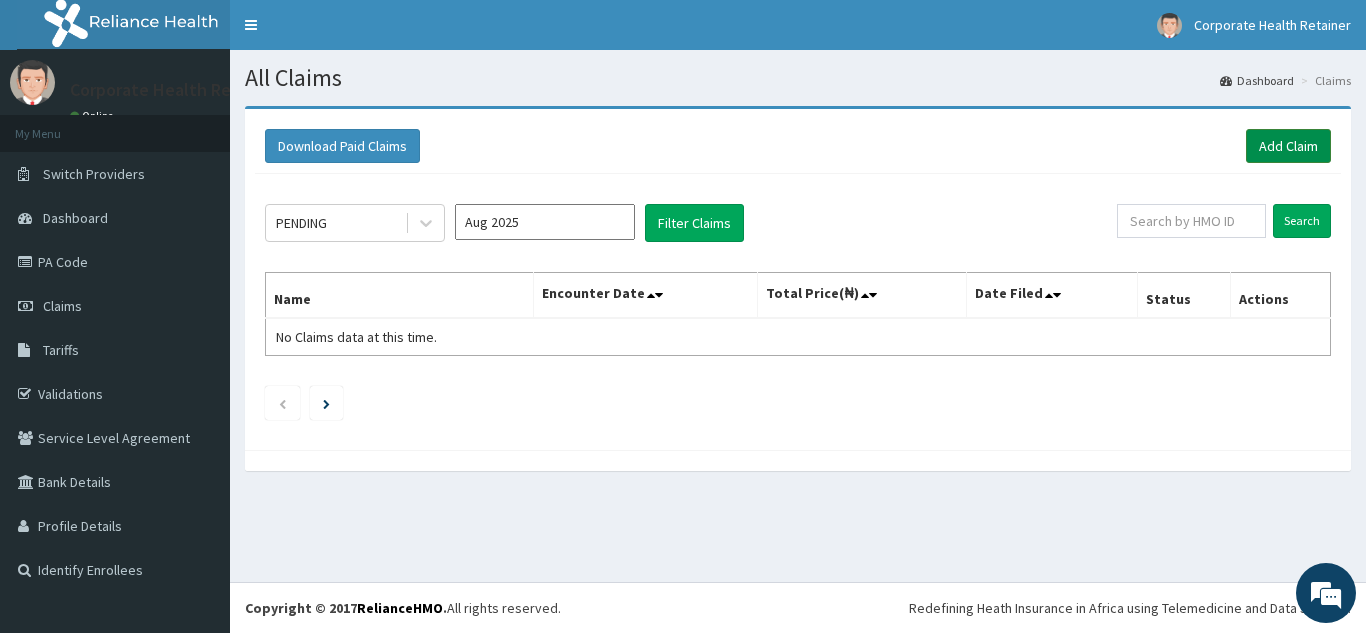 click on "Add Claim" at bounding box center [1288, 146] 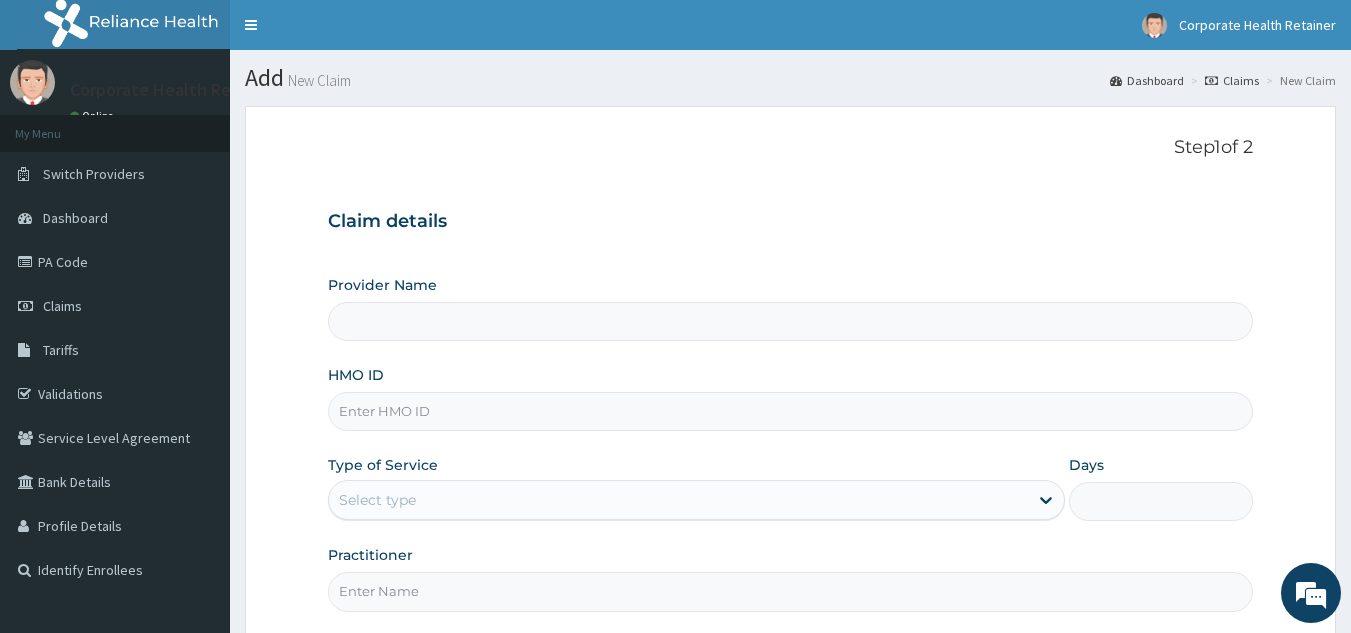 scroll, scrollTop: 0, scrollLeft: 0, axis: both 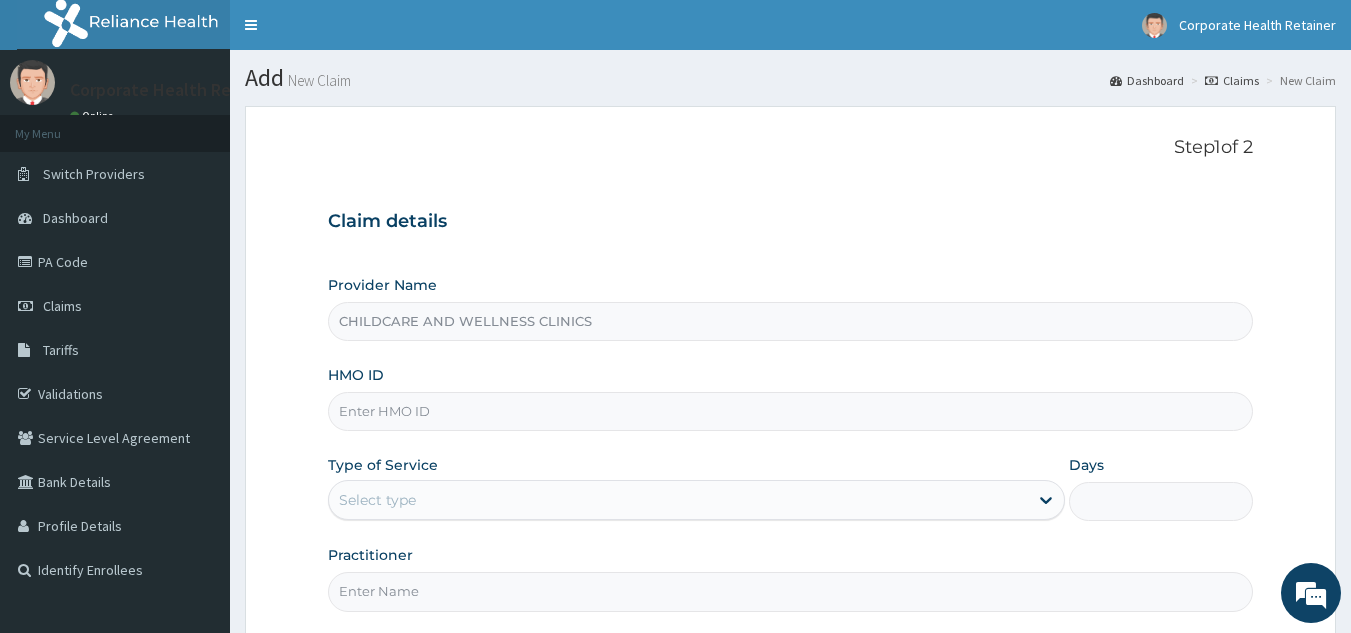 click on "HMO ID" at bounding box center [791, 411] 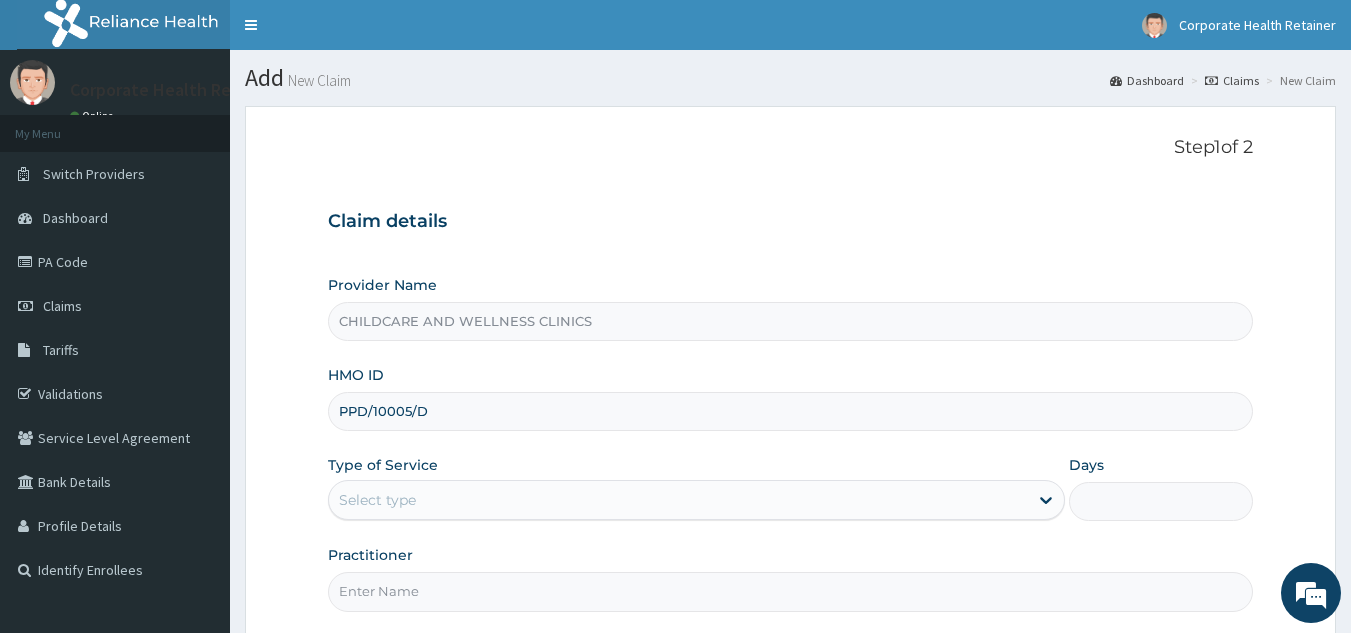 type on "PPD/10005/D" 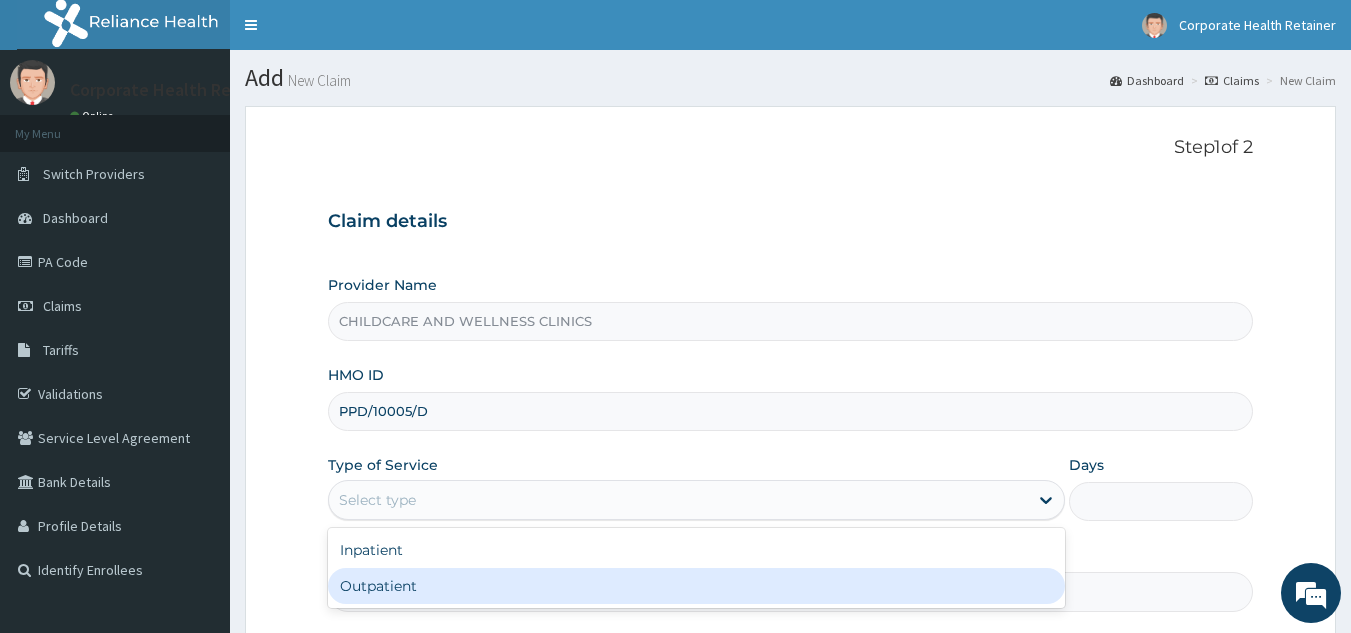 click on "Outpatient" at bounding box center (696, 586) 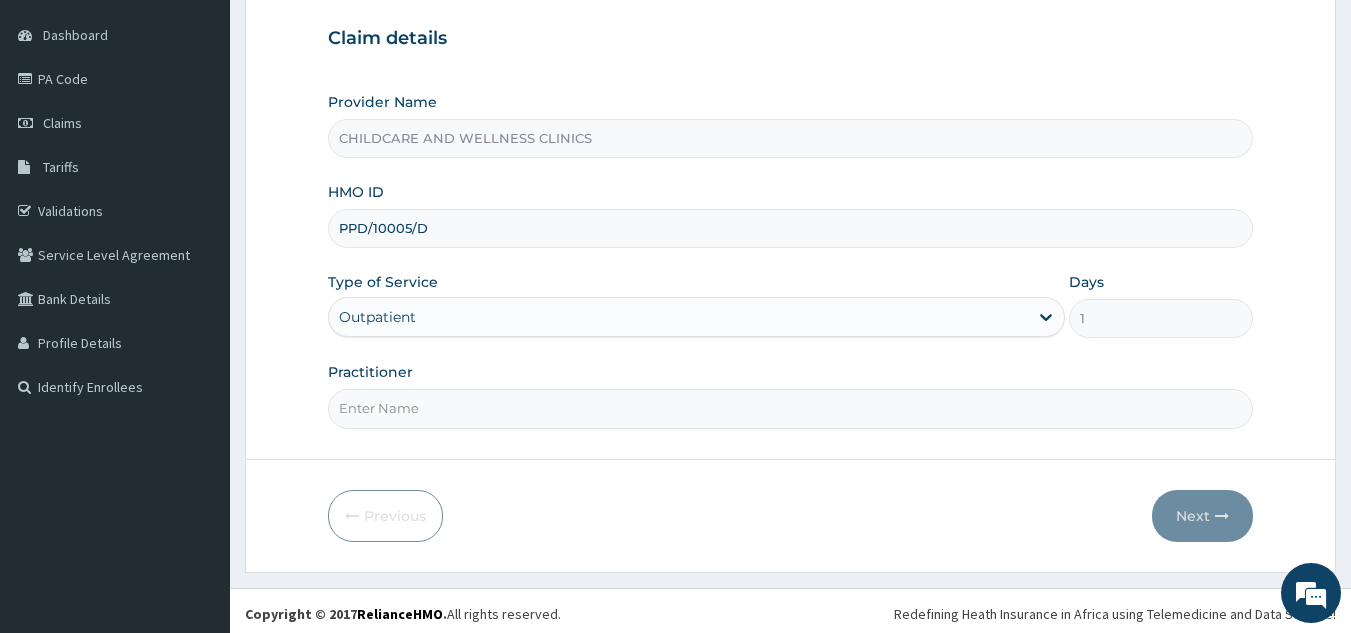 scroll, scrollTop: 185, scrollLeft: 0, axis: vertical 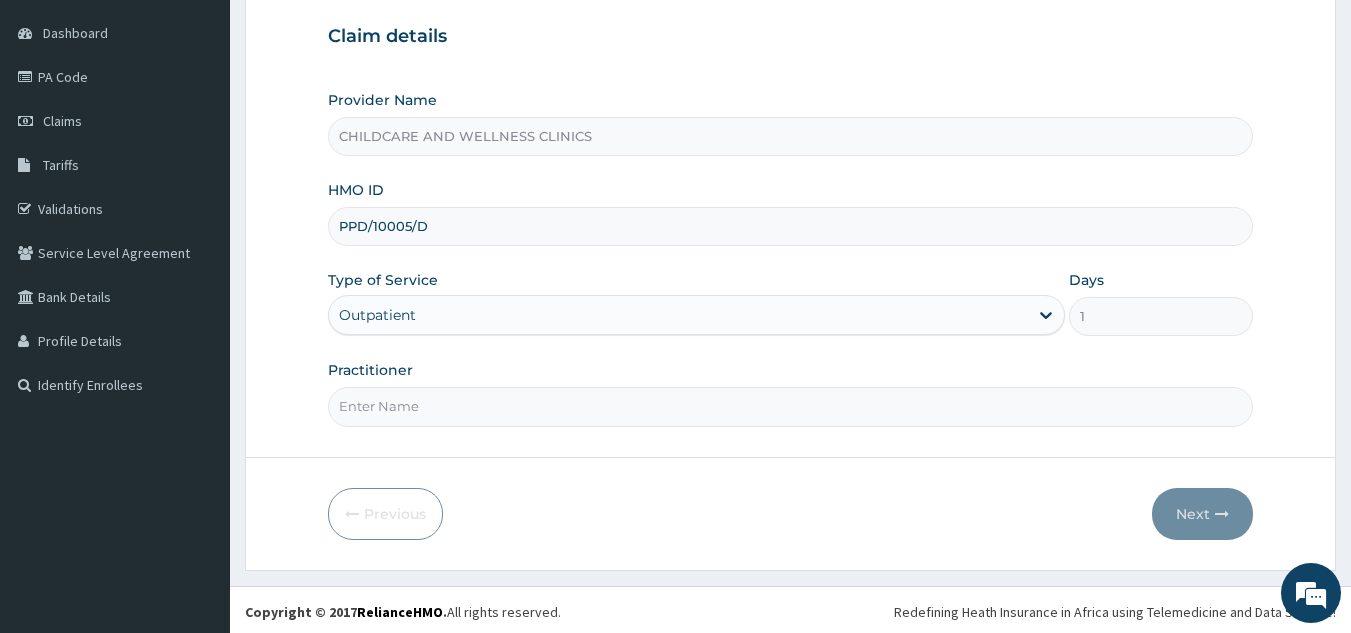 click on "Practitioner" at bounding box center (791, 406) 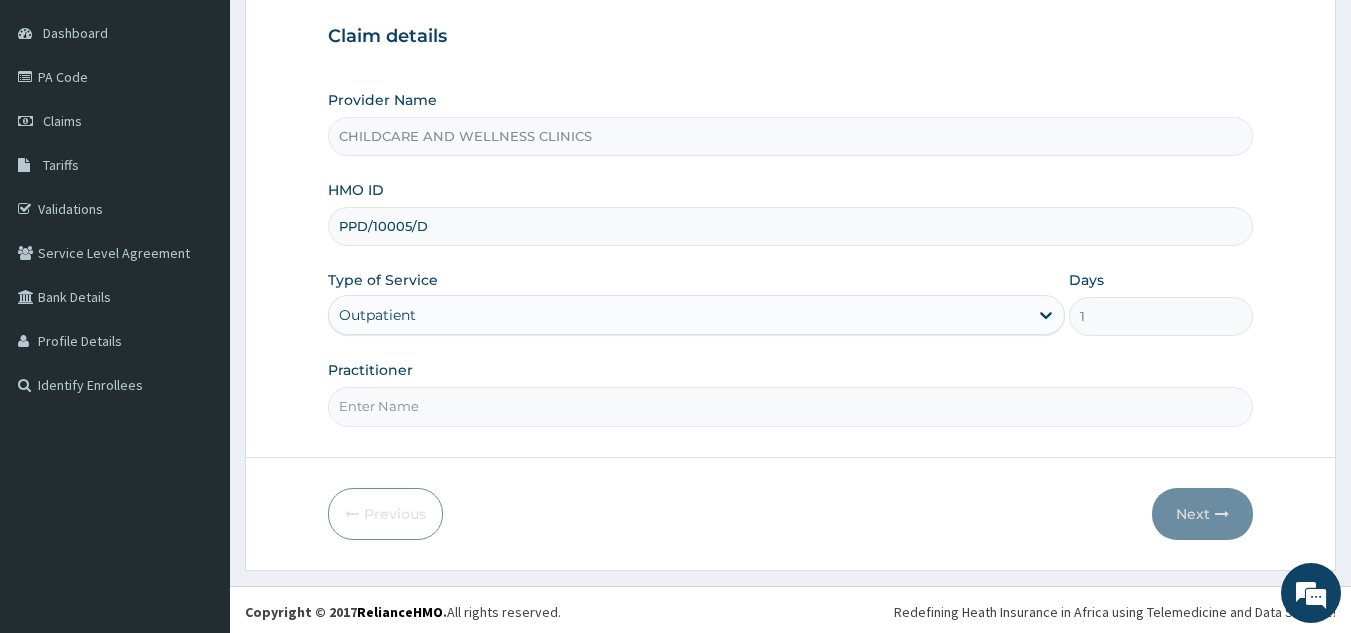 scroll, scrollTop: 0, scrollLeft: 0, axis: both 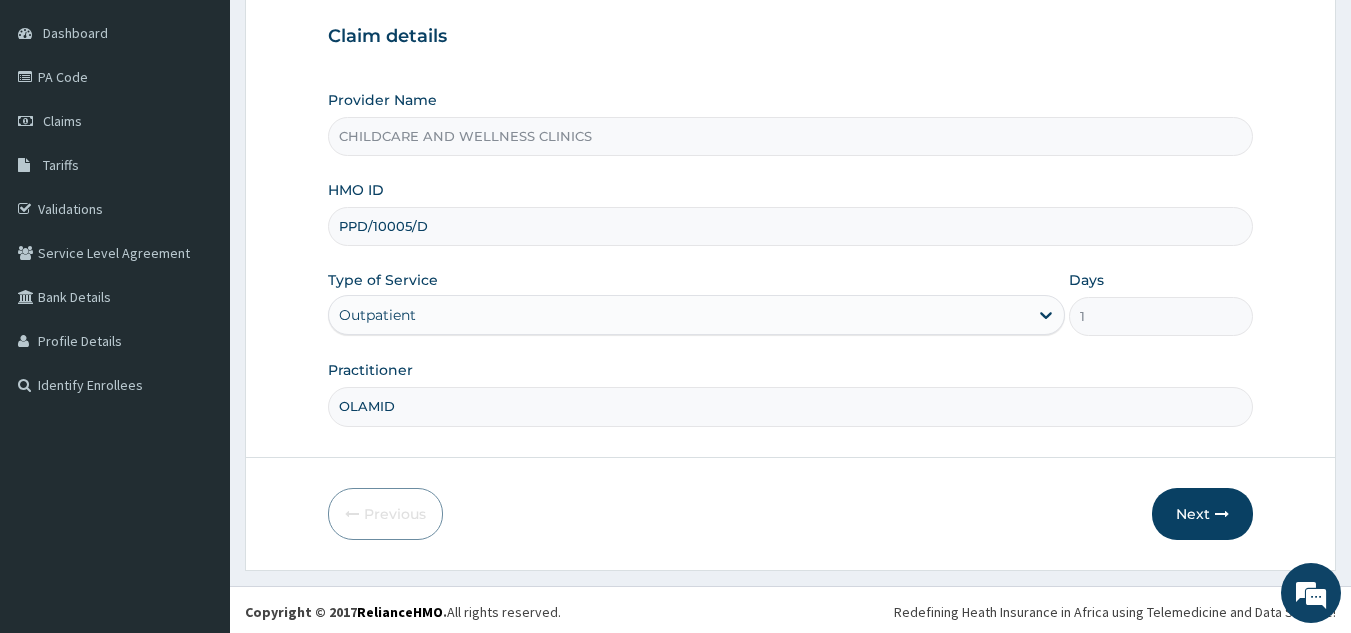 type on "OLAMIDE" 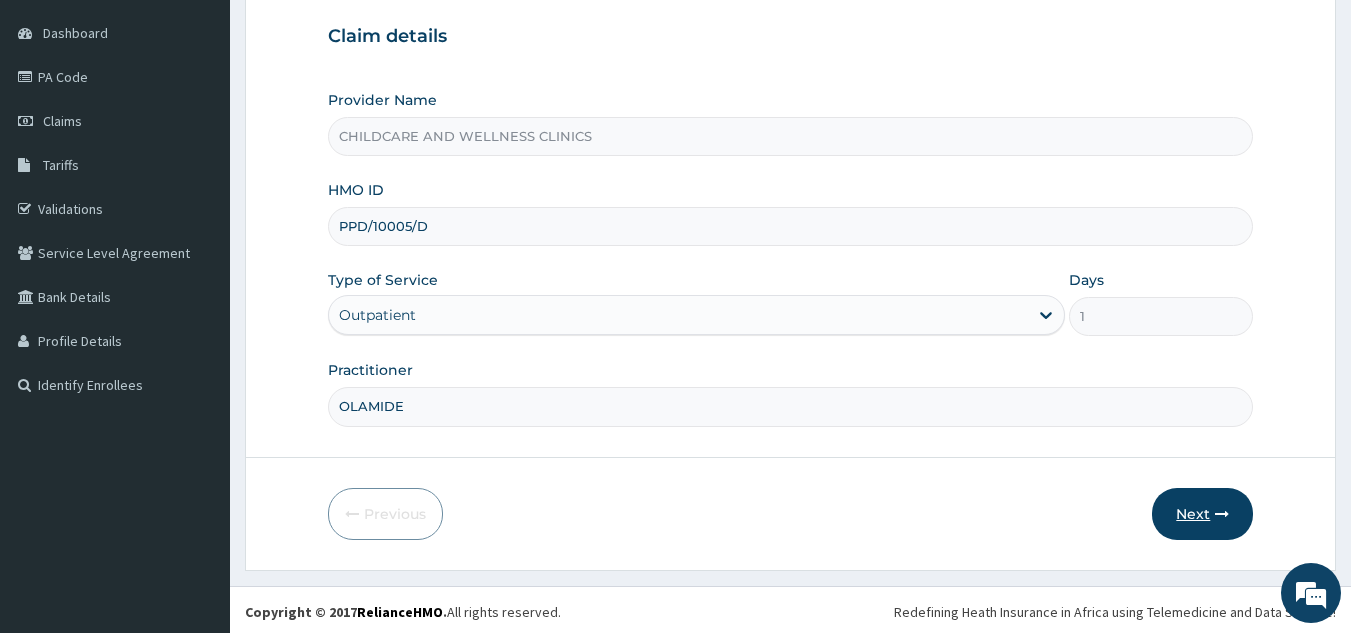 click on "Next" at bounding box center (1202, 514) 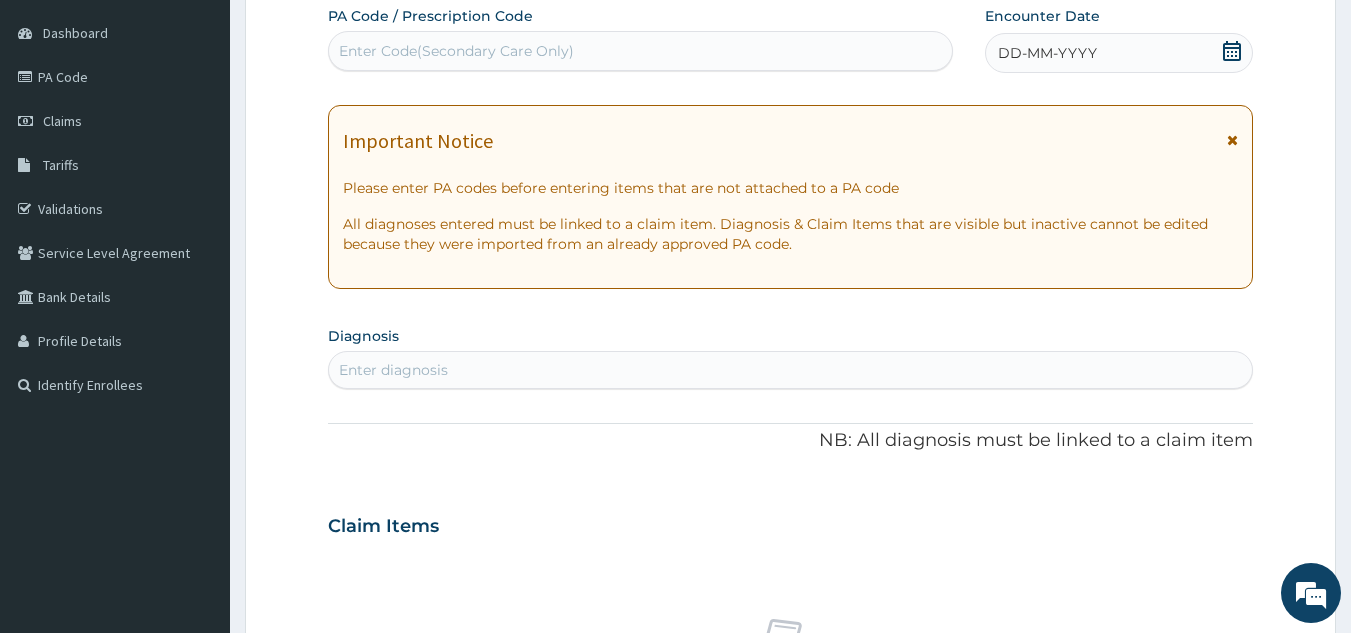 click on "Enter diagnosis" at bounding box center [393, 370] 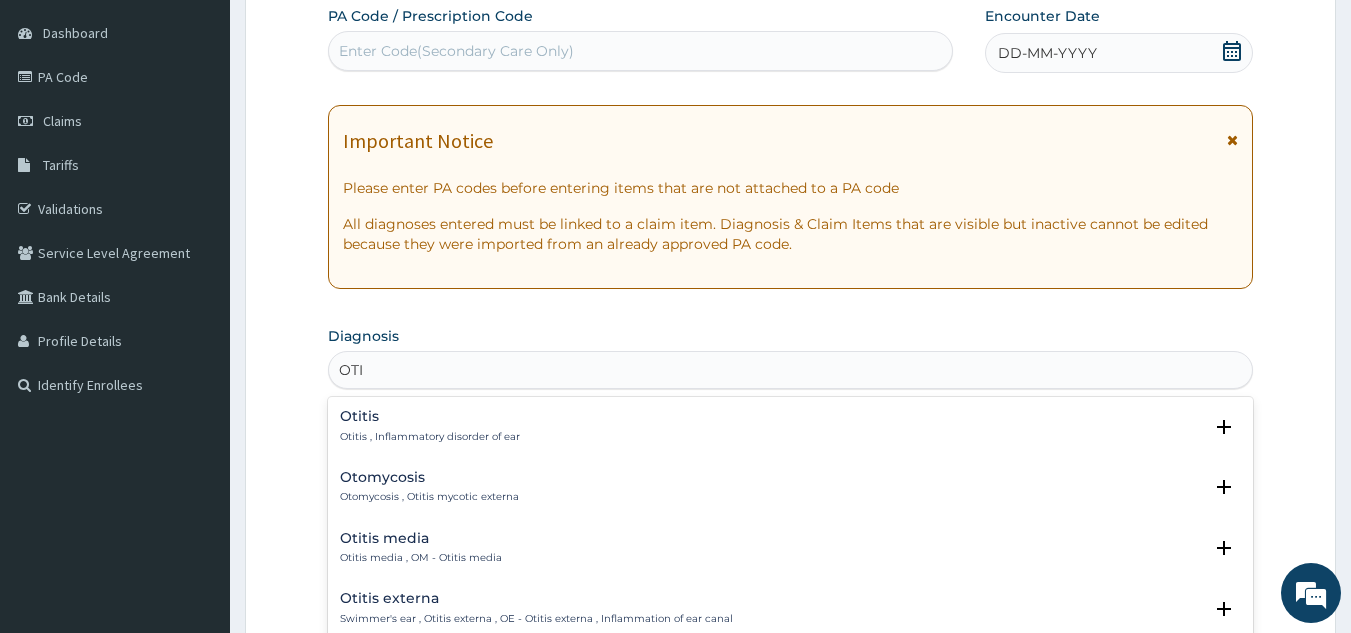 type on "OTIT" 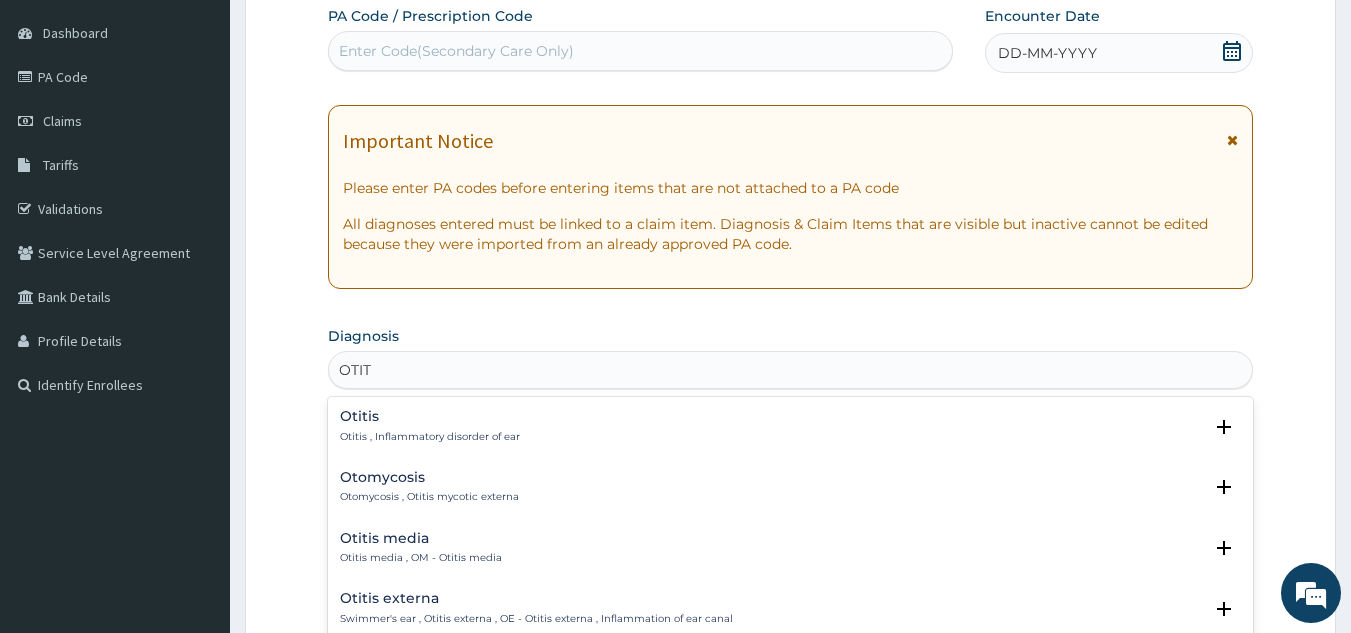 click on "Otitis media" at bounding box center [421, 538] 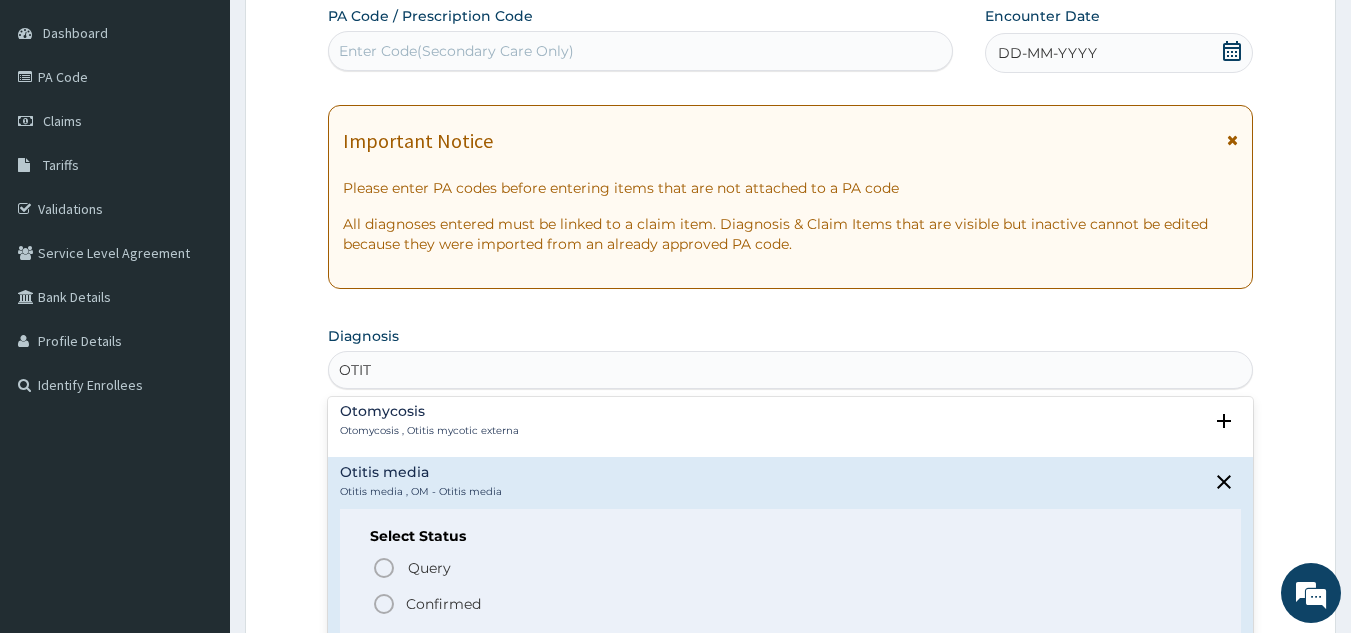 scroll, scrollTop: 88, scrollLeft: 0, axis: vertical 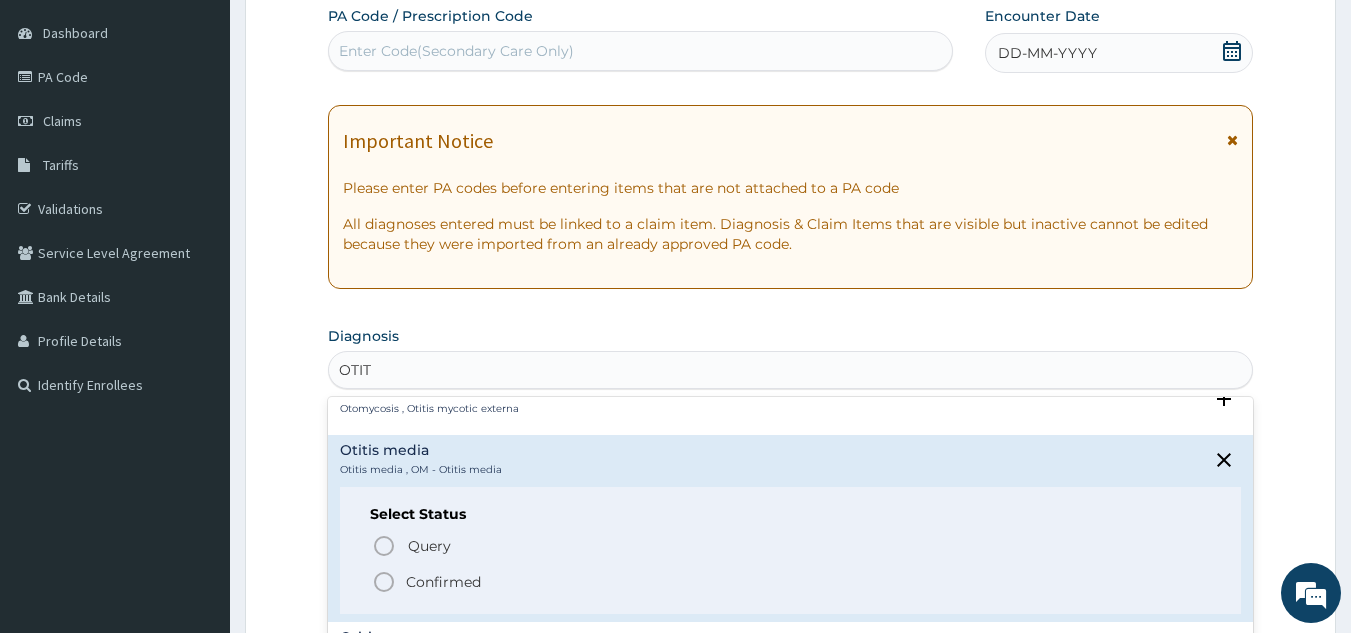 click 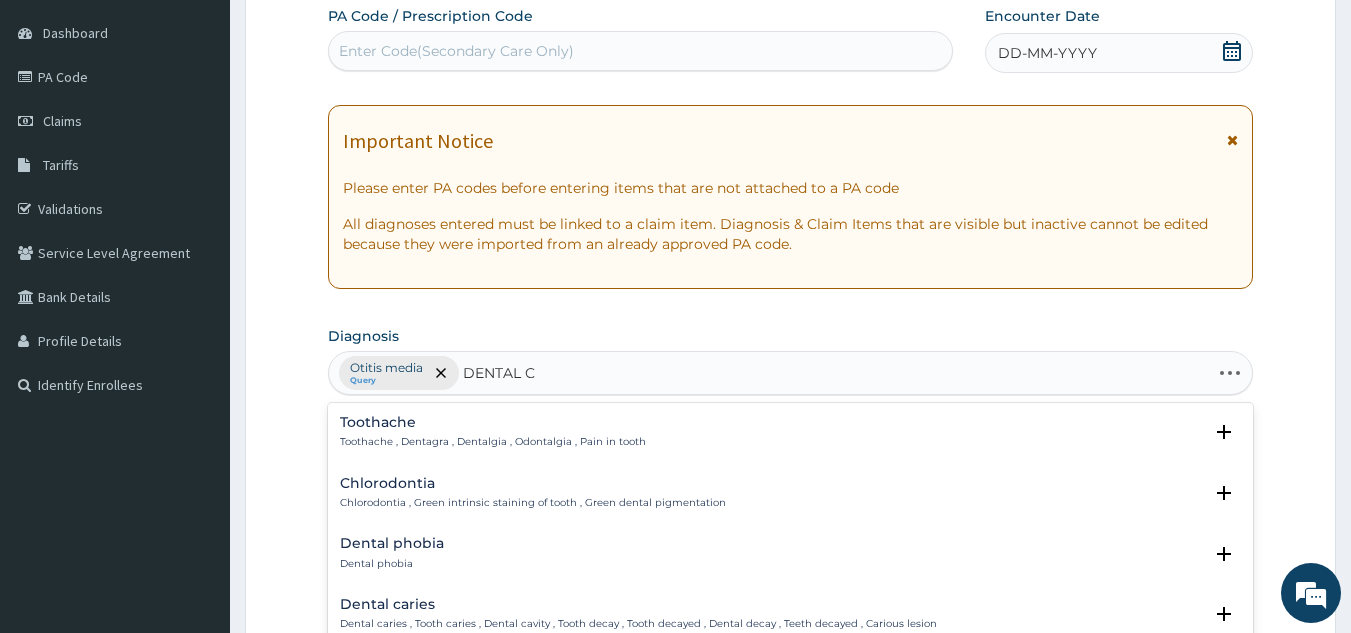type on "DENTAL CA" 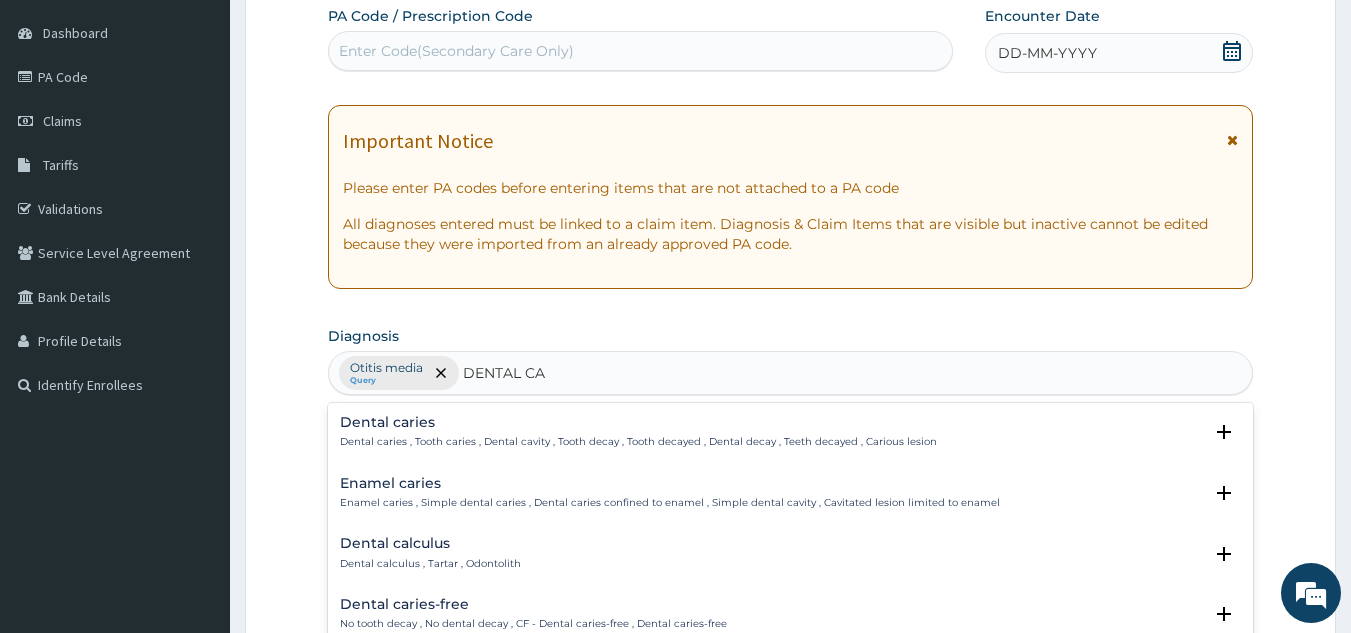 click on "Dental caries" at bounding box center [638, 422] 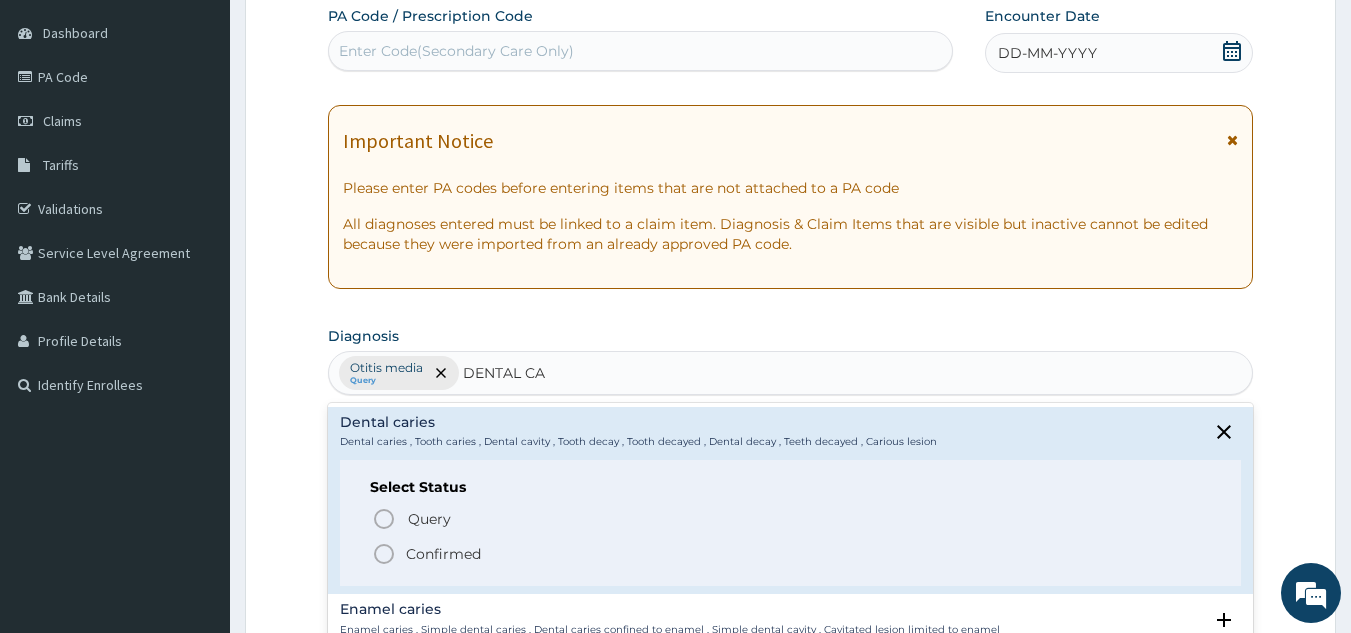 click 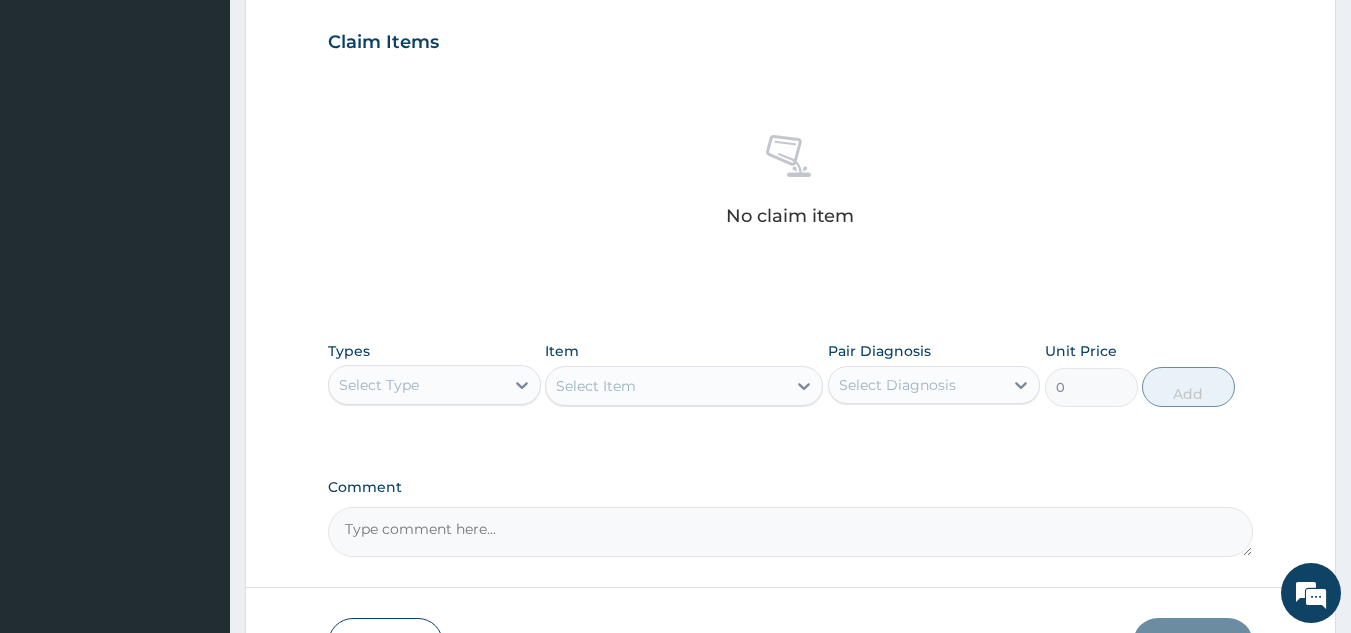 scroll, scrollTop: 676, scrollLeft: 0, axis: vertical 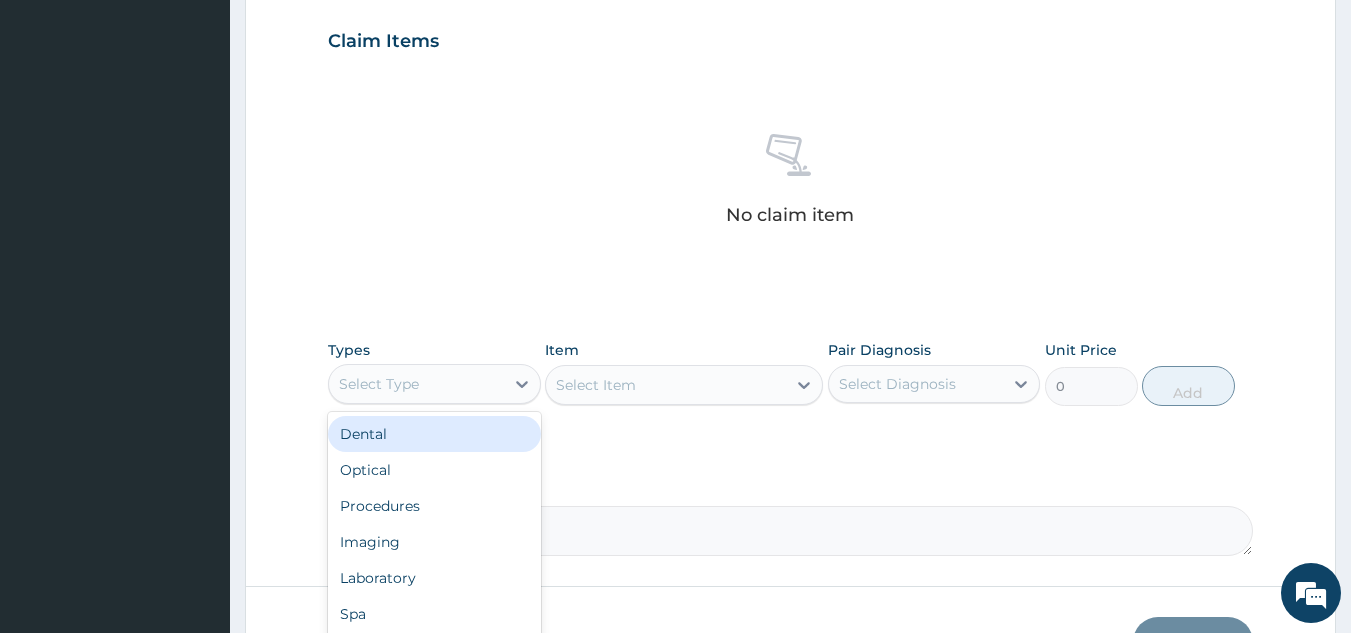 click on "Procedures" at bounding box center (434, 506) 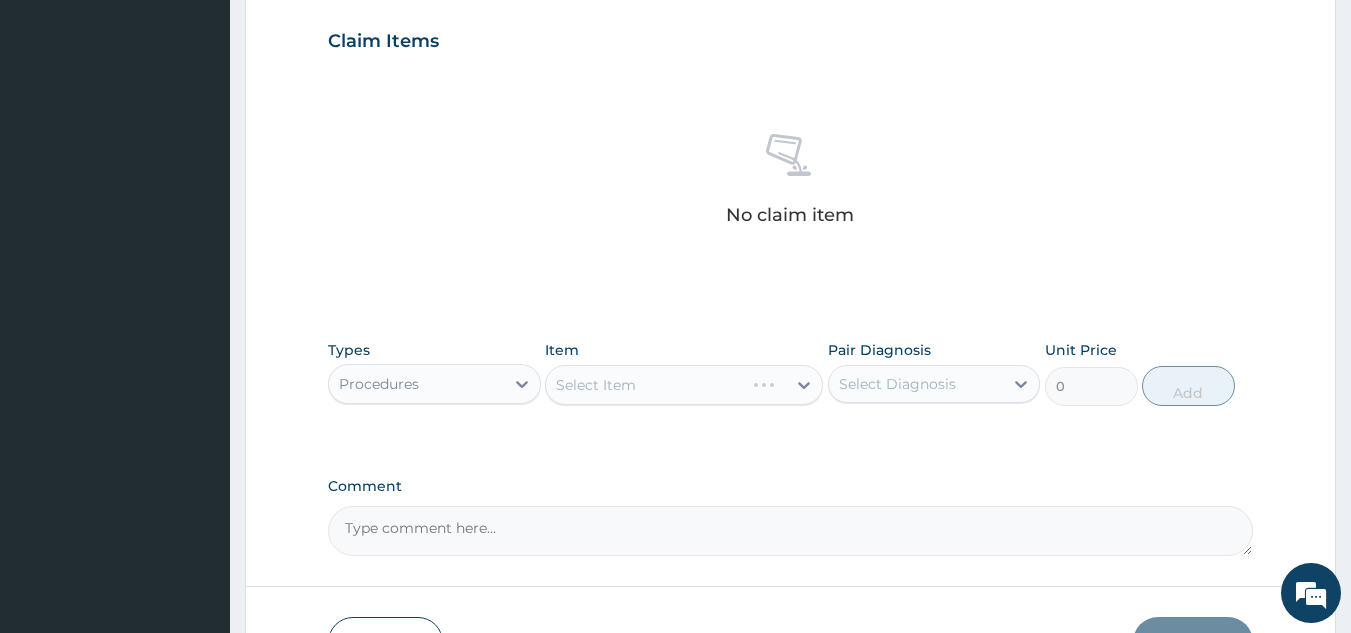 click on "Select Item" at bounding box center (684, 385) 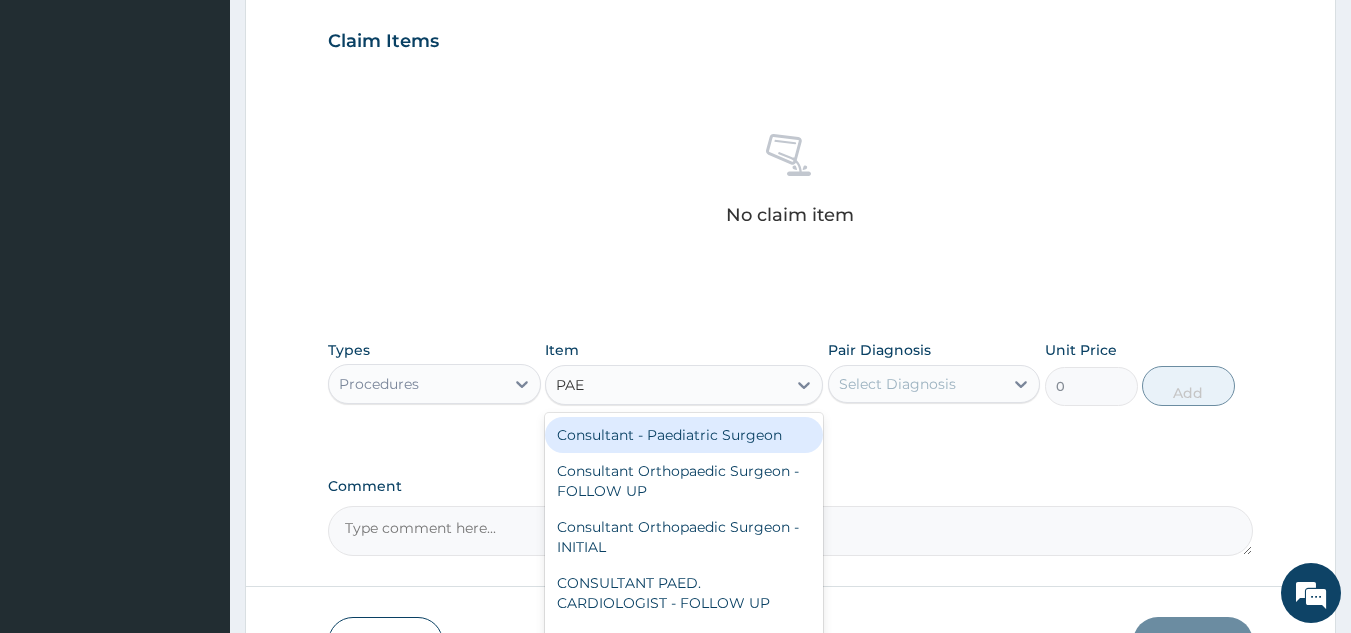 type on "PAED" 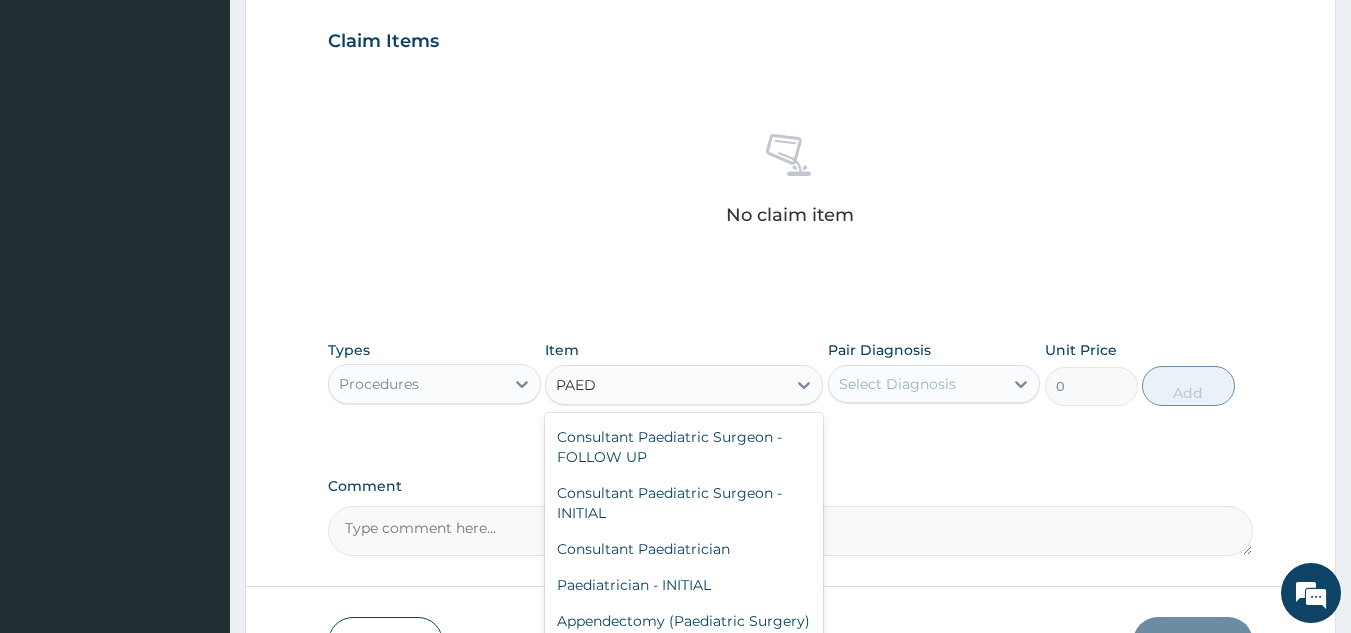 scroll, scrollTop: 374, scrollLeft: 0, axis: vertical 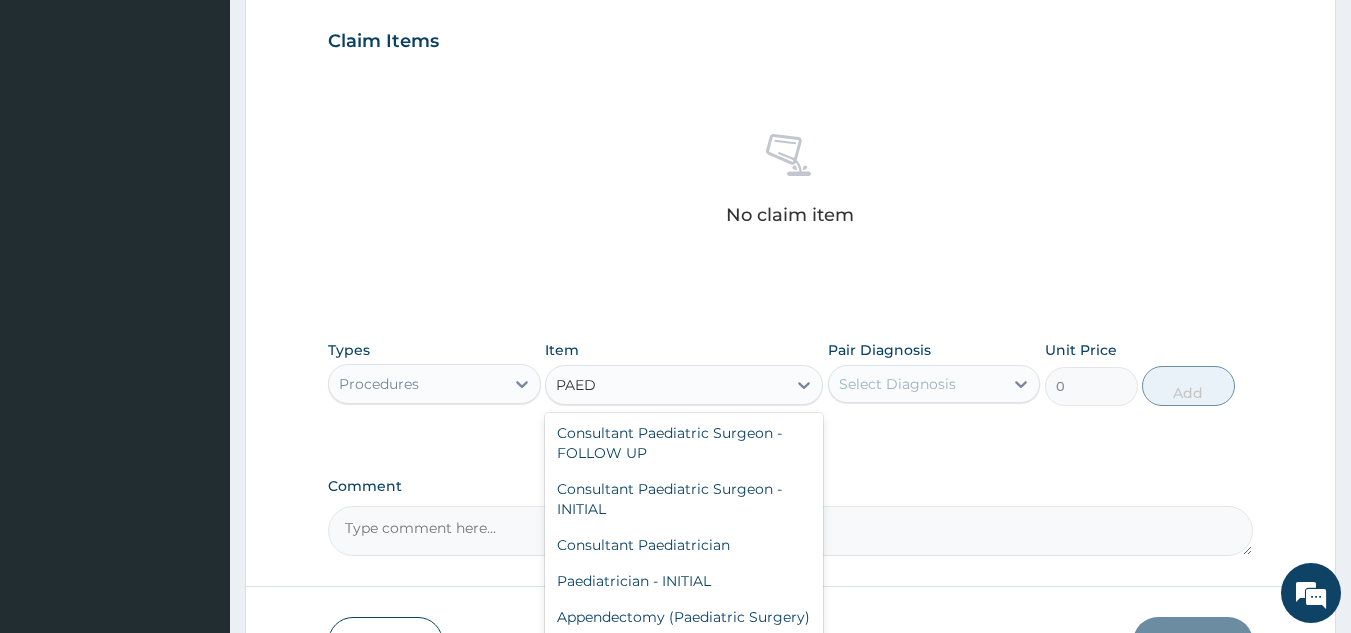click on "Paediatrician - INITIAL" at bounding box center (684, 581) 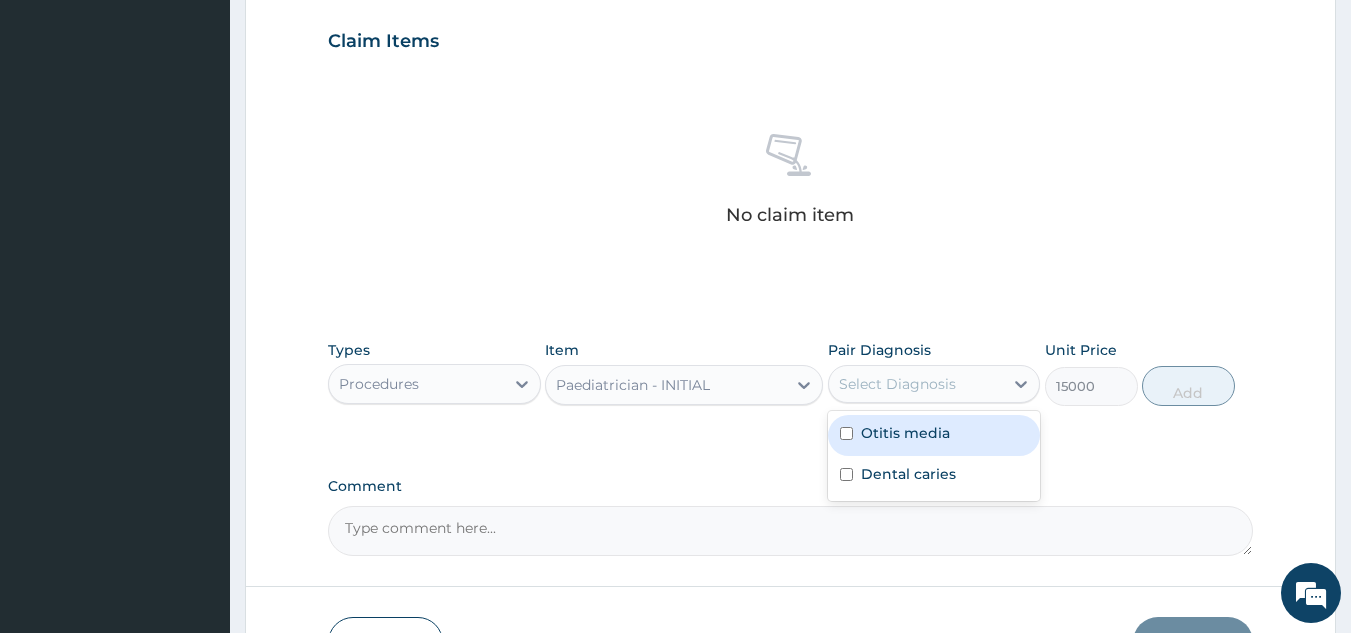 click at bounding box center [846, 433] 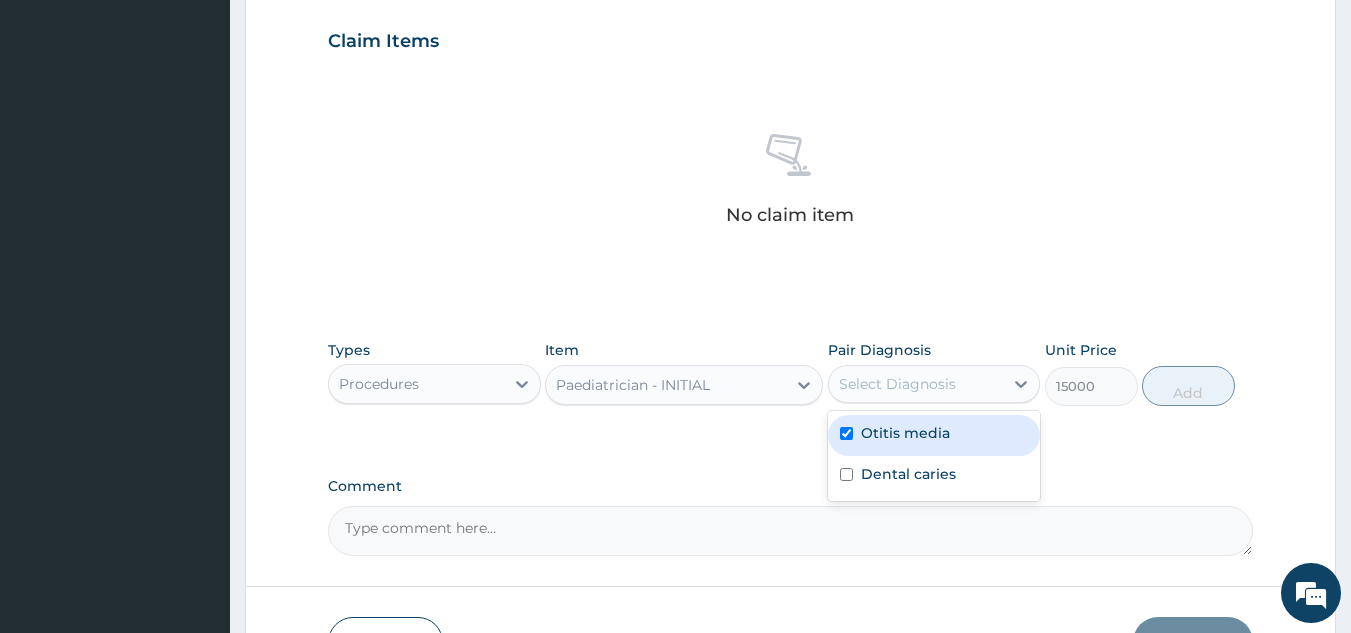 checkbox on "true" 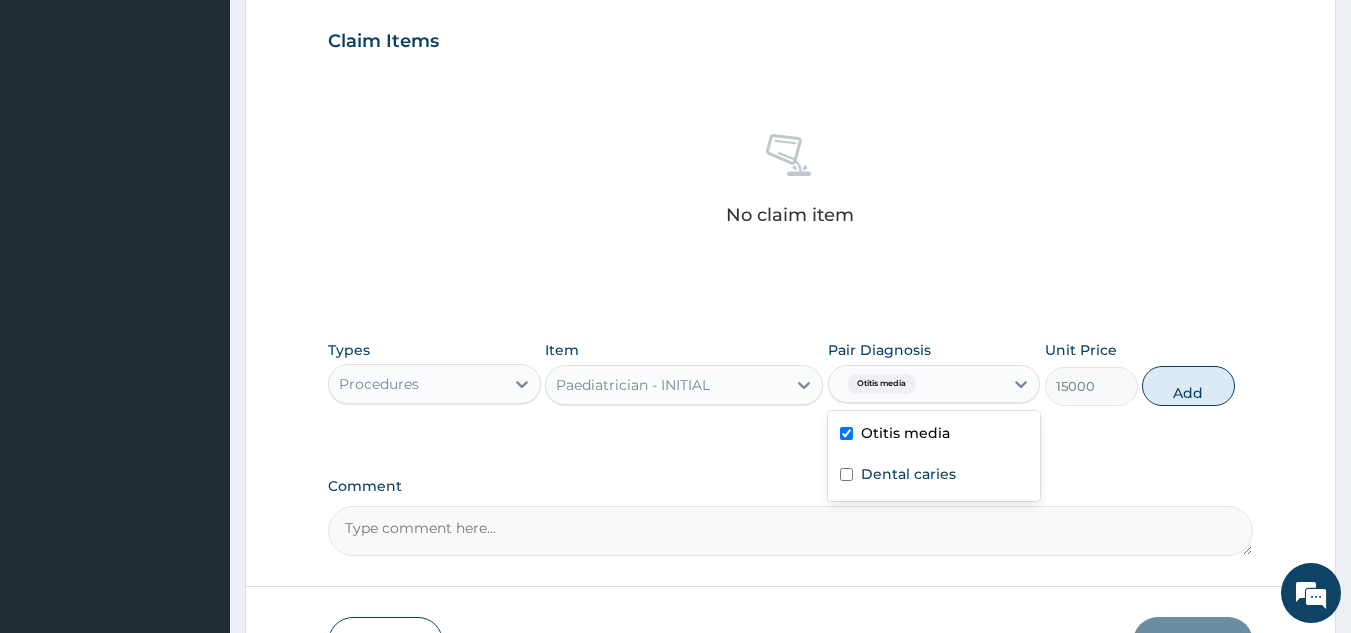 click at bounding box center [846, 474] 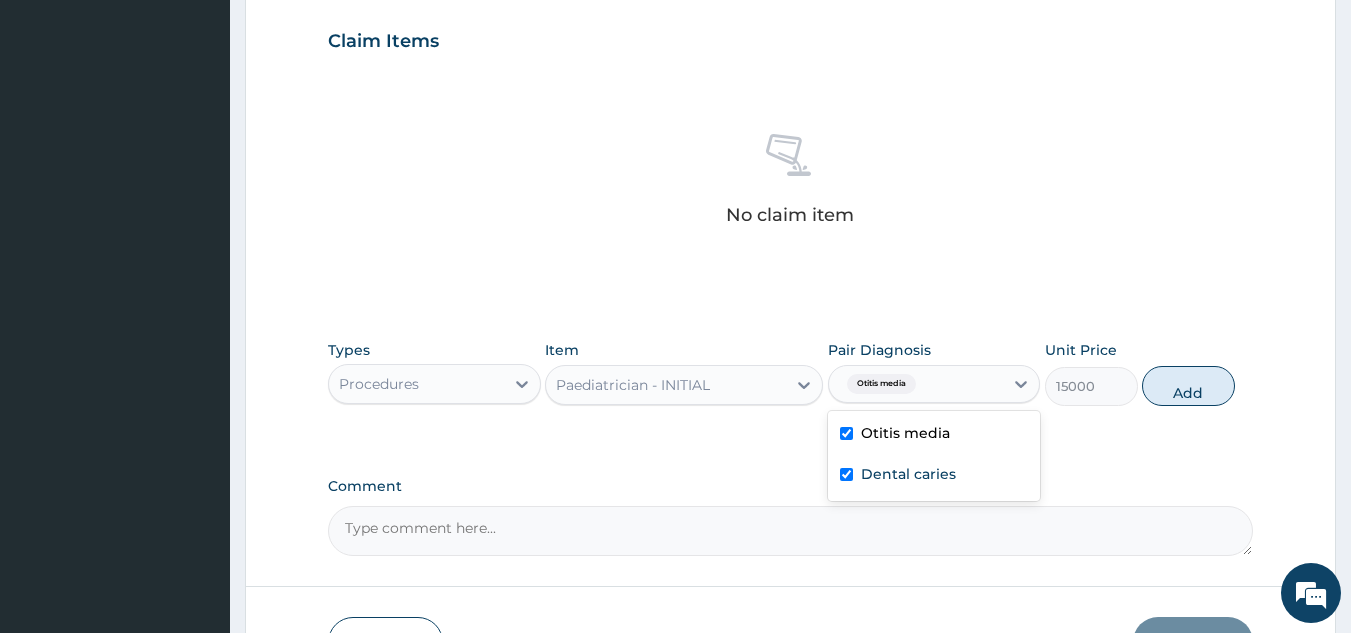 checkbox on "true" 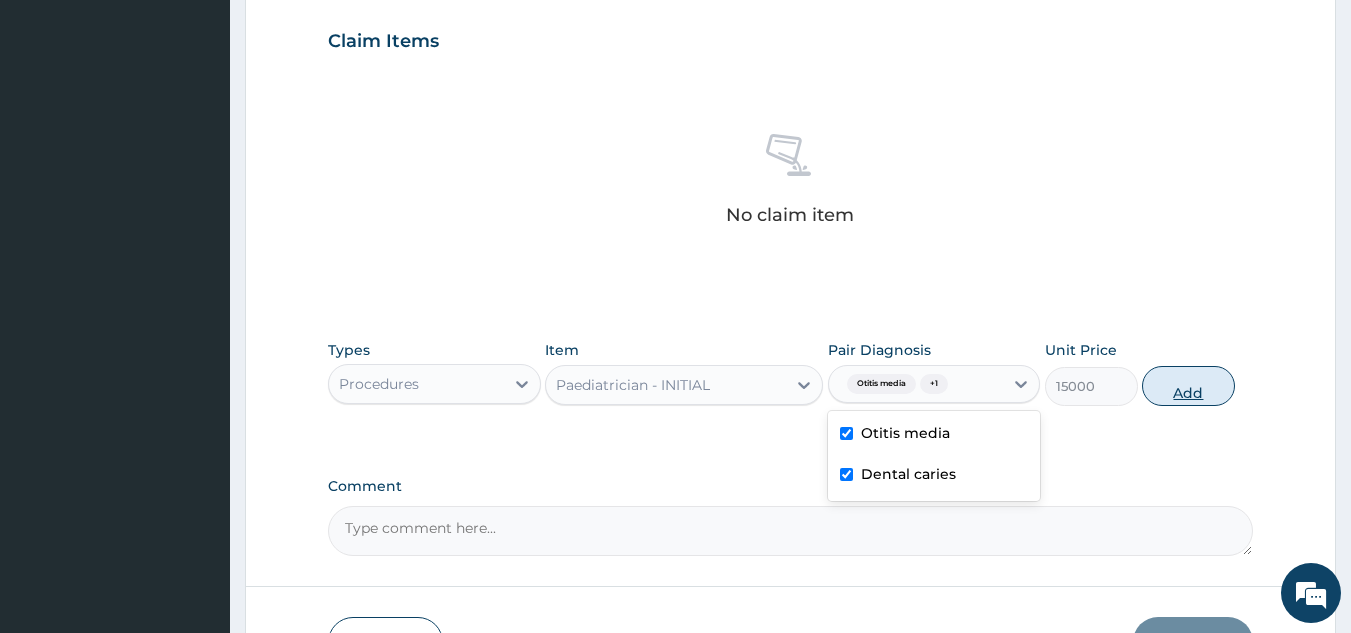 click on "Add" at bounding box center [1188, 386] 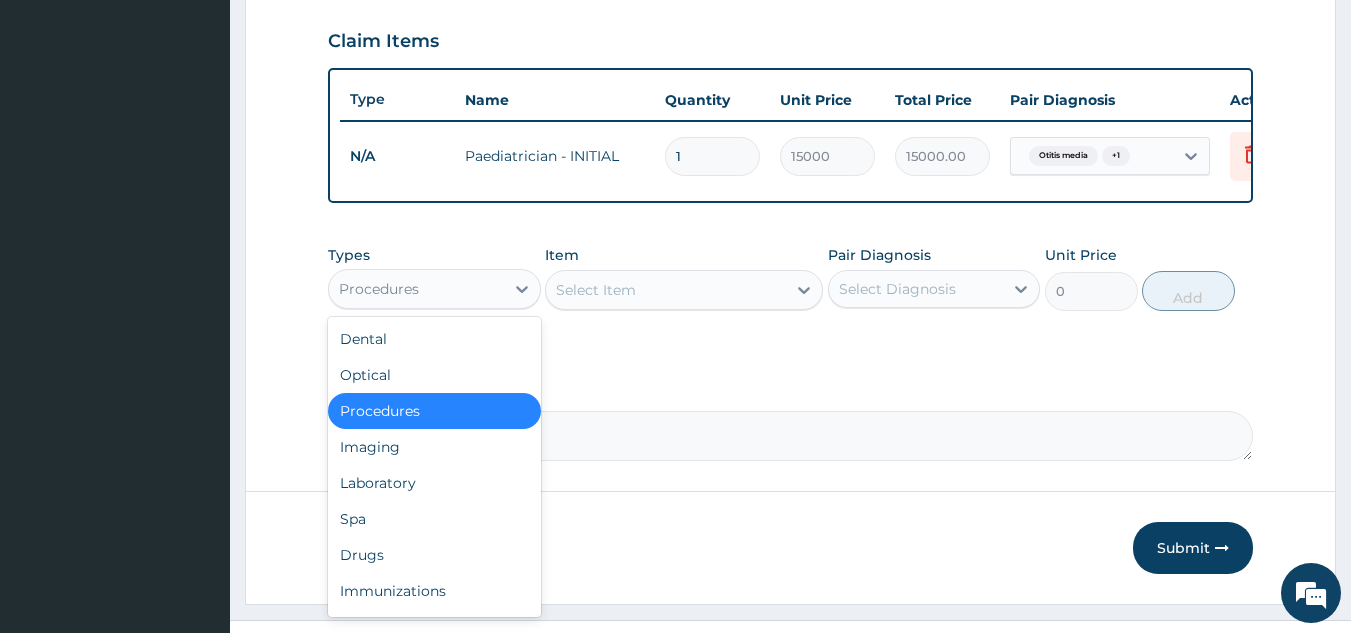 click on "Laboratory" at bounding box center (434, 483) 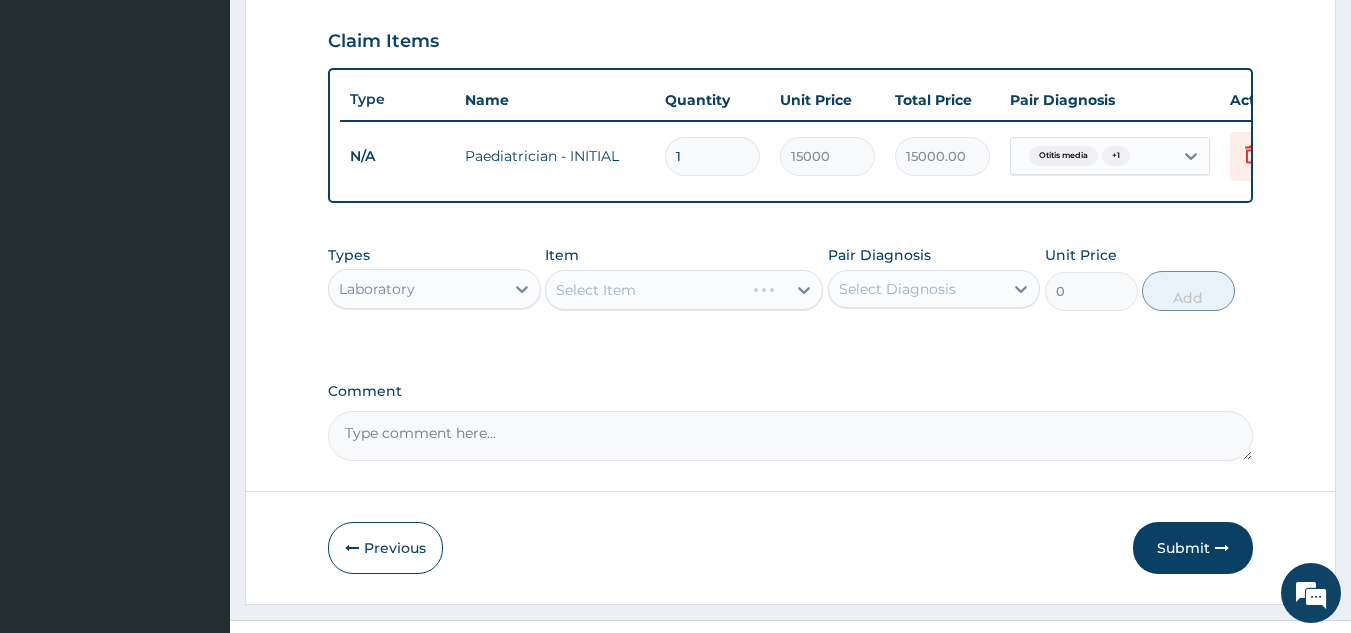 click on "Select Item" at bounding box center (684, 290) 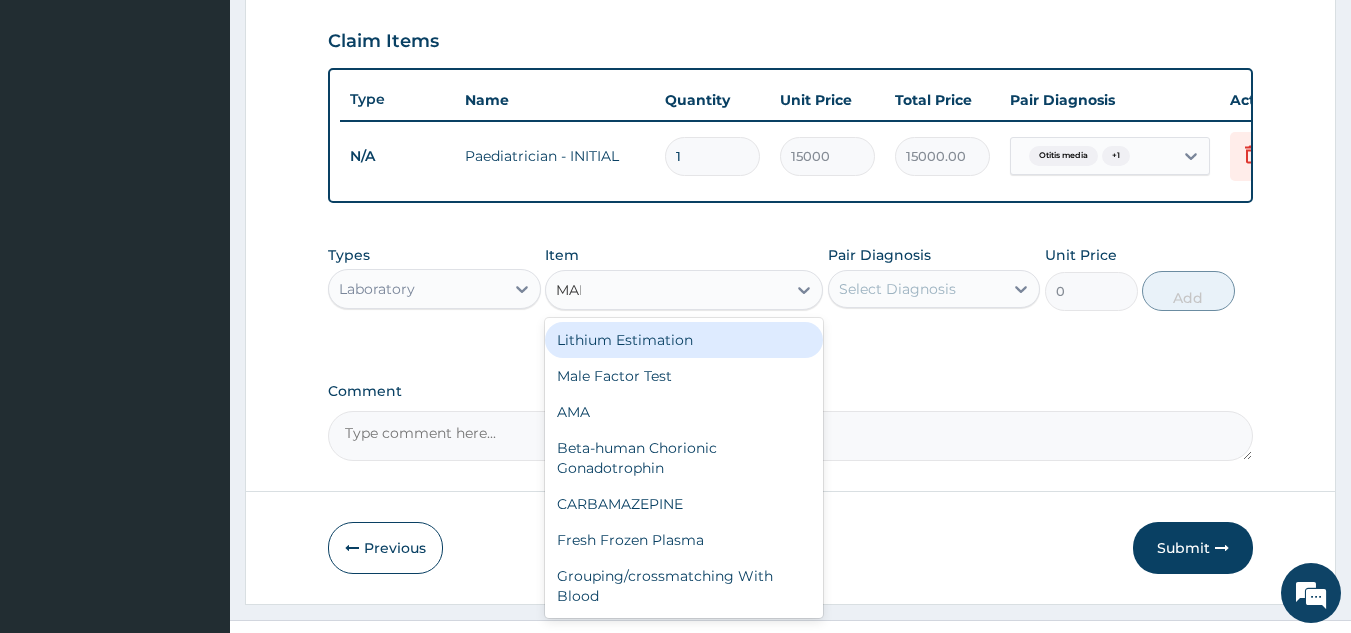type on "MALA" 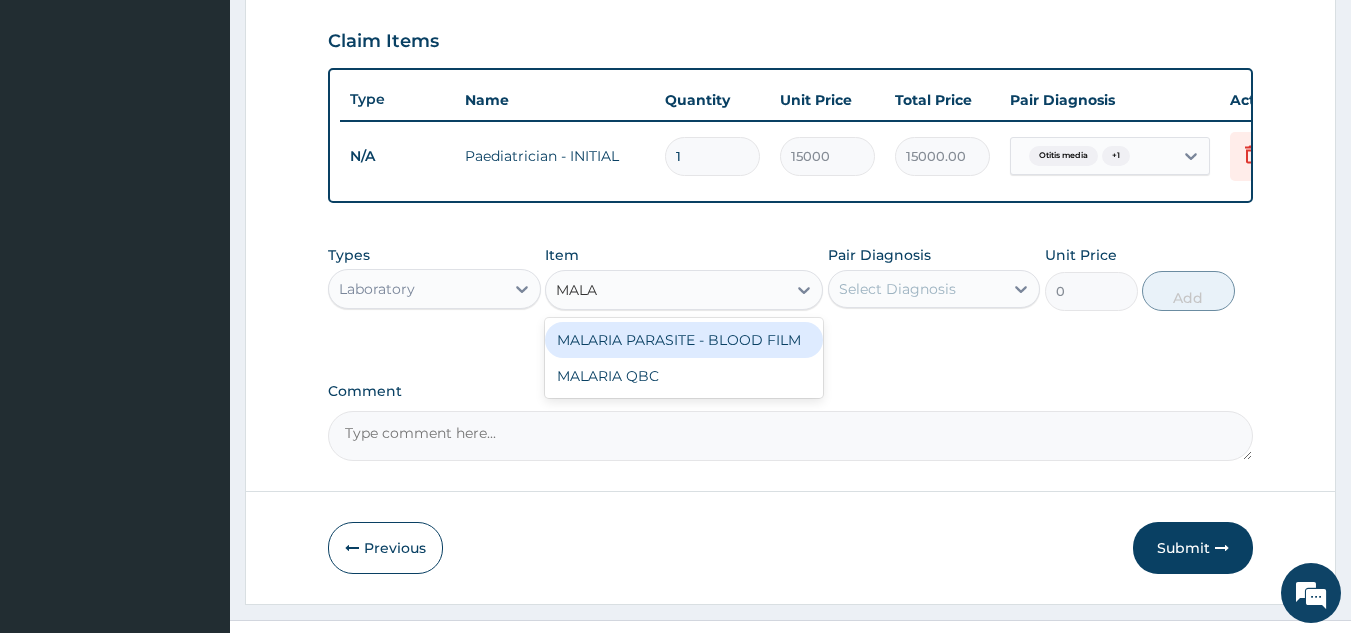 click on "MALARIA PARASITE - BLOOD FILM" at bounding box center [684, 340] 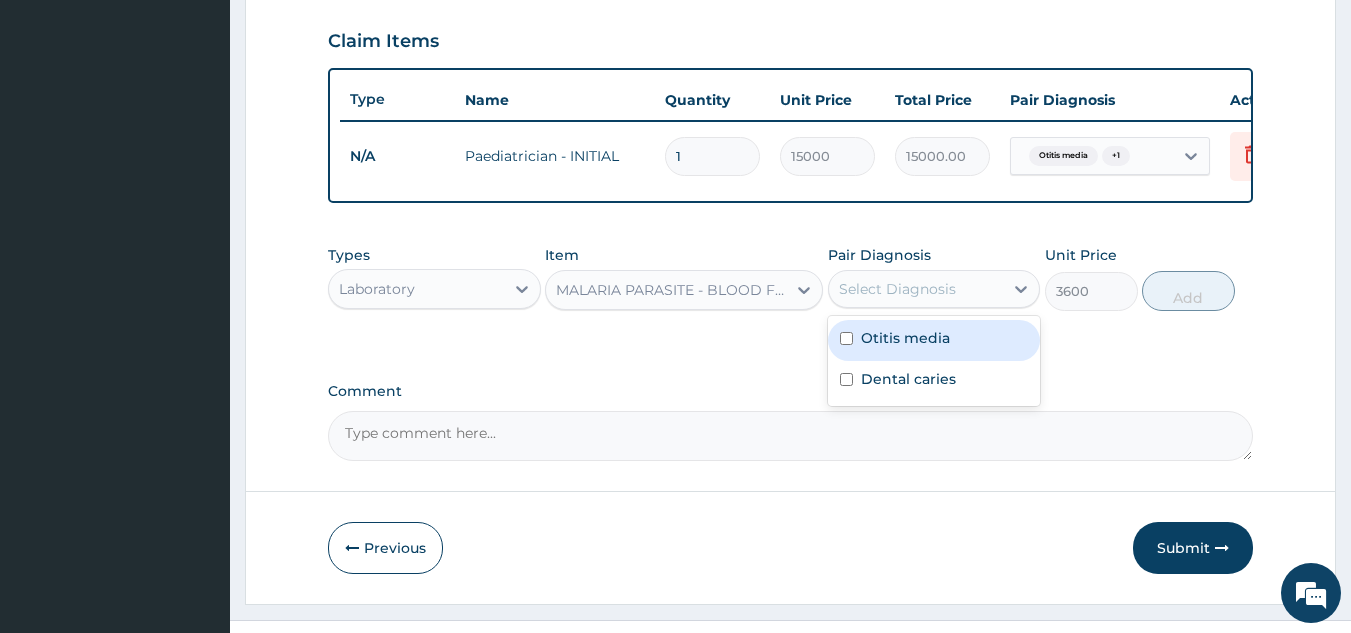 click at bounding box center [846, 338] 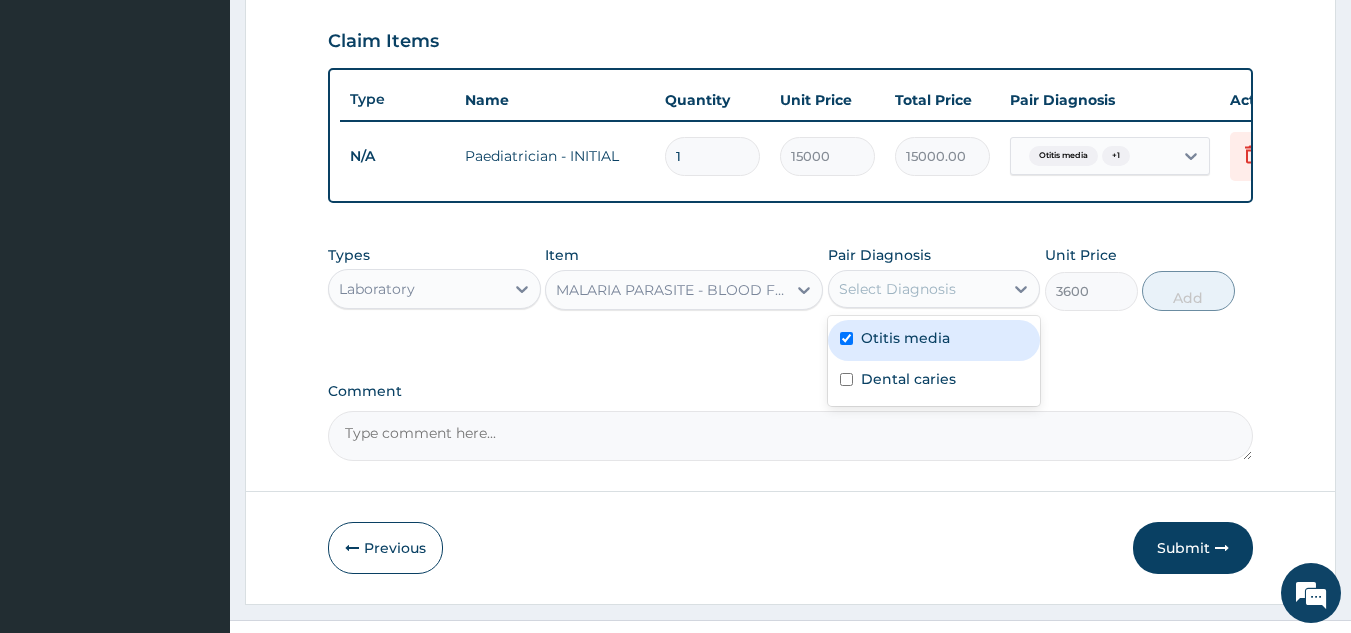 checkbox on "true" 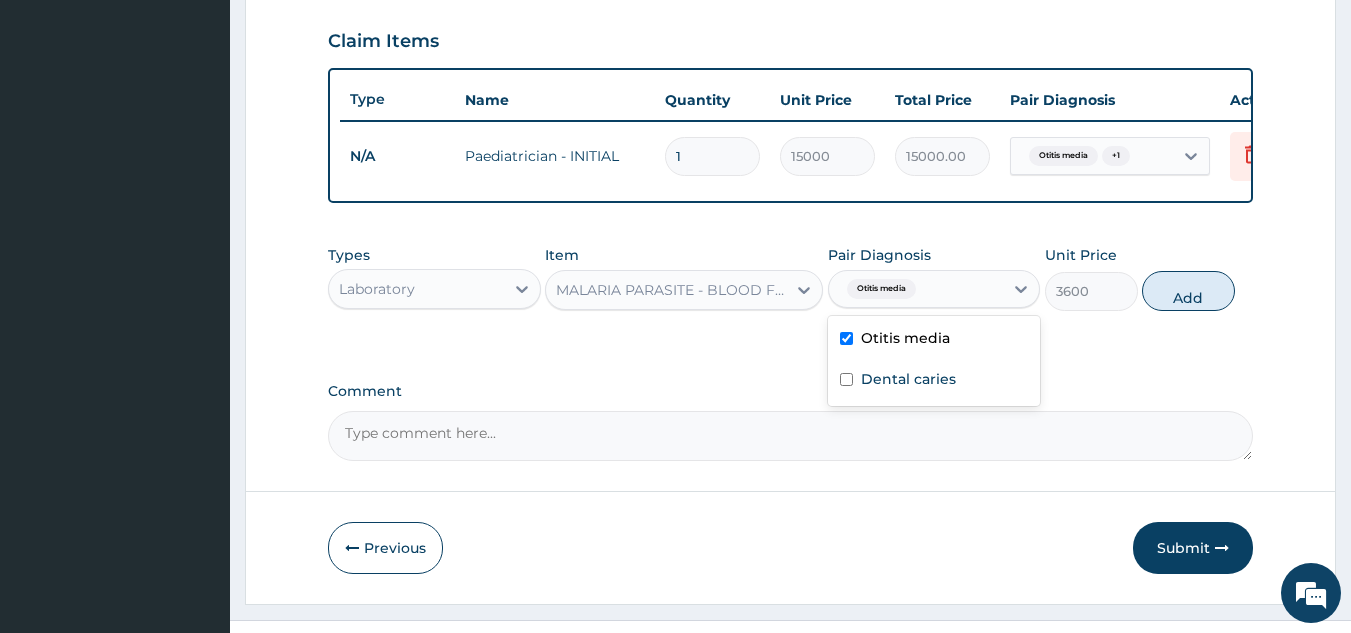 click at bounding box center (846, 379) 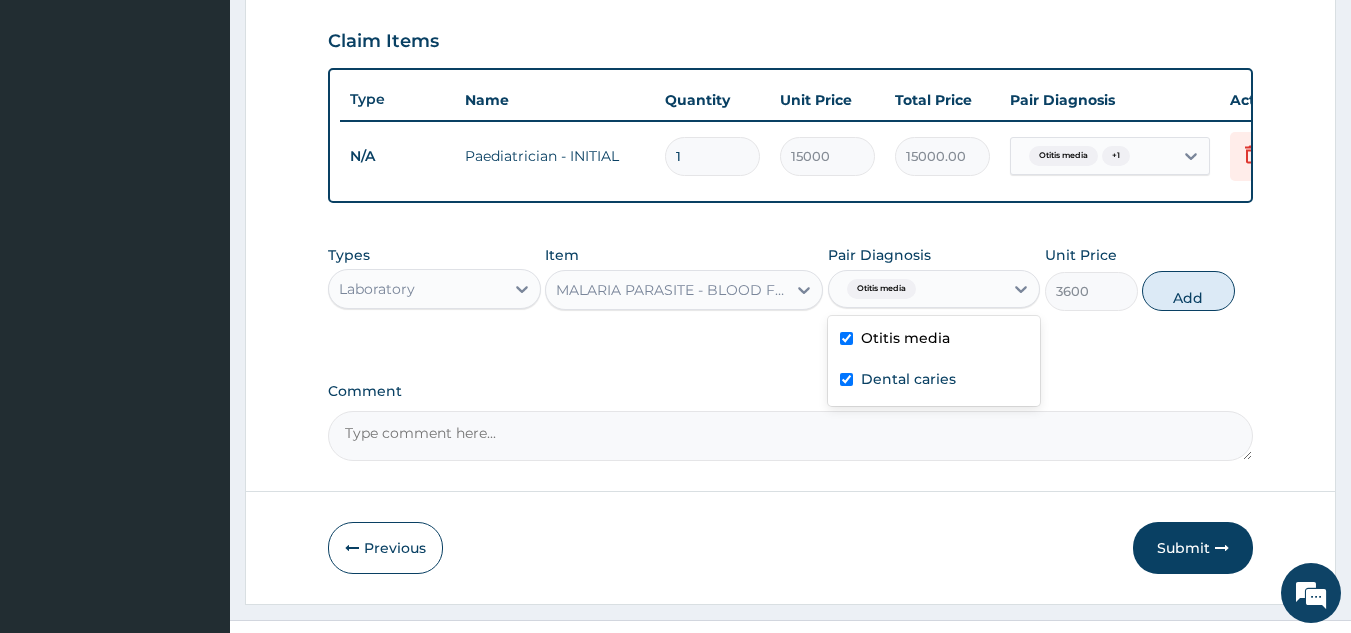 checkbox on "true" 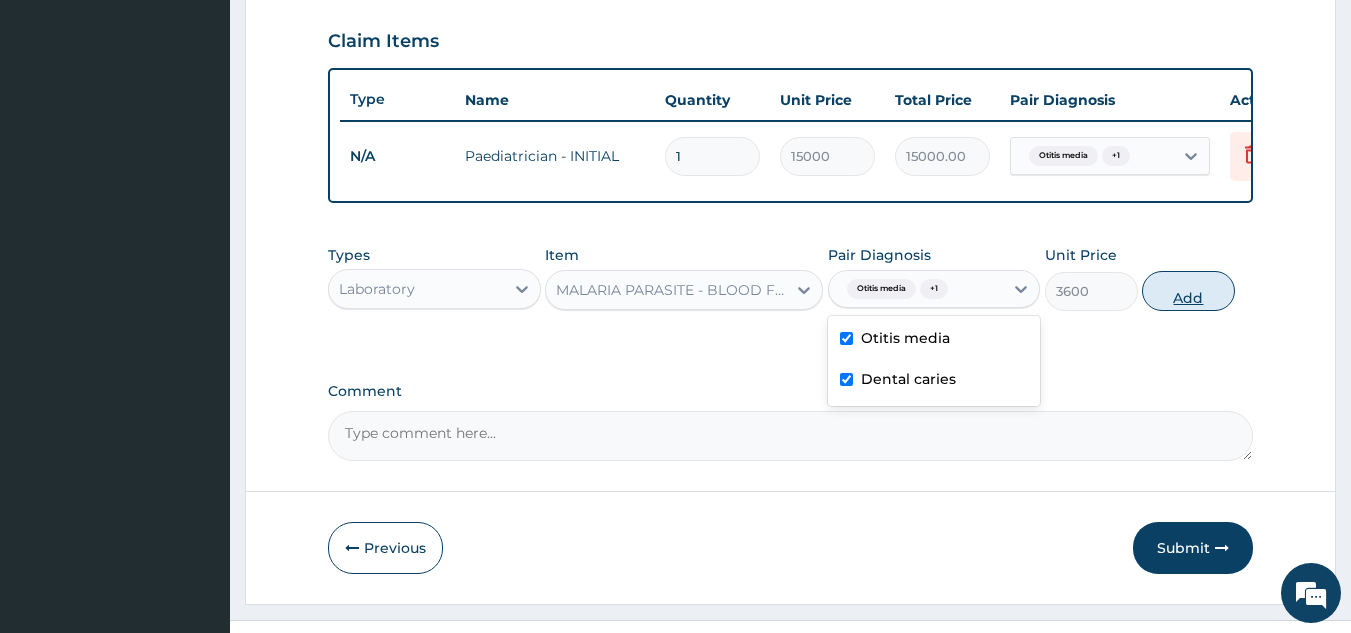 click on "Add" at bounding box center [1188, 291] 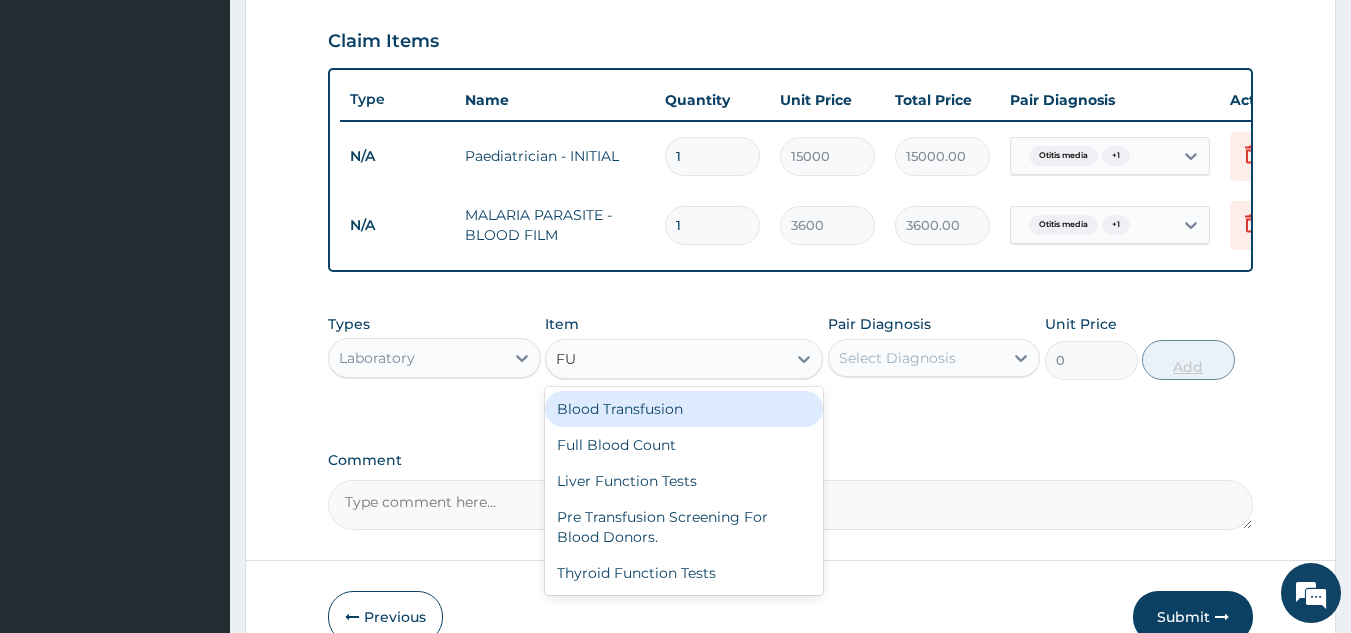 type on "FUL" 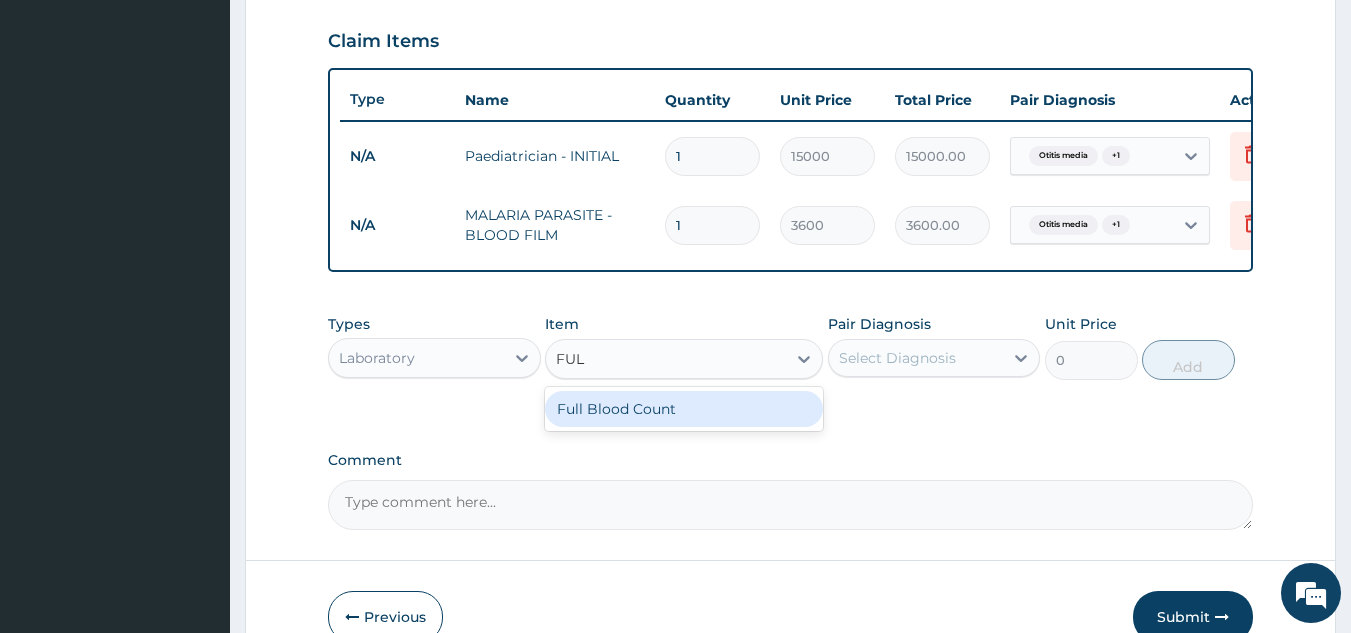 click on "Full Blood Count" at bounding box center [684, 409] 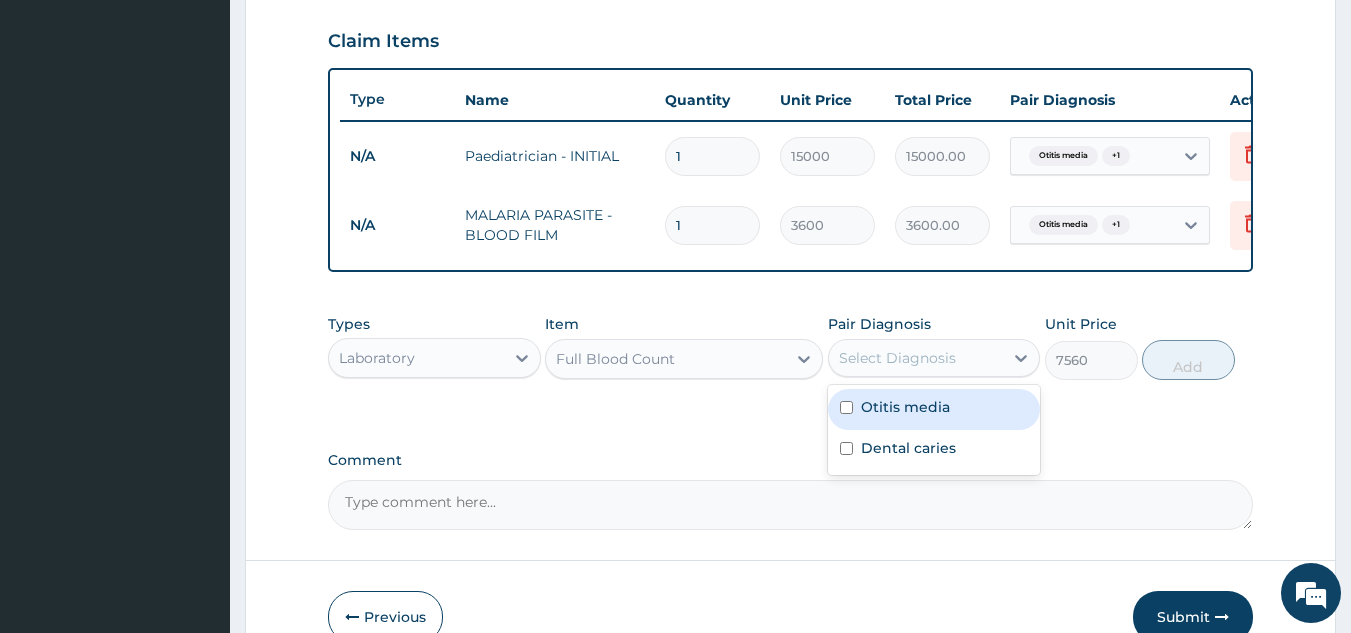 click on "Otitis media" at bounding box center [934, 409] 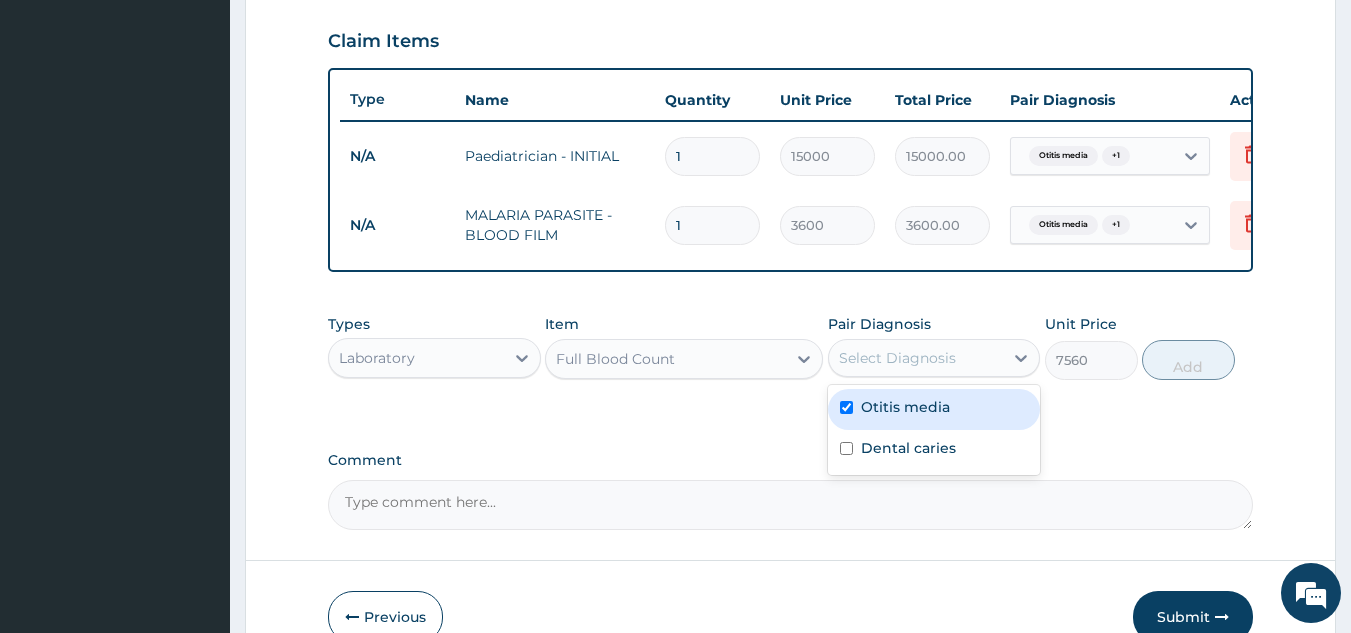 checkbox on "true" 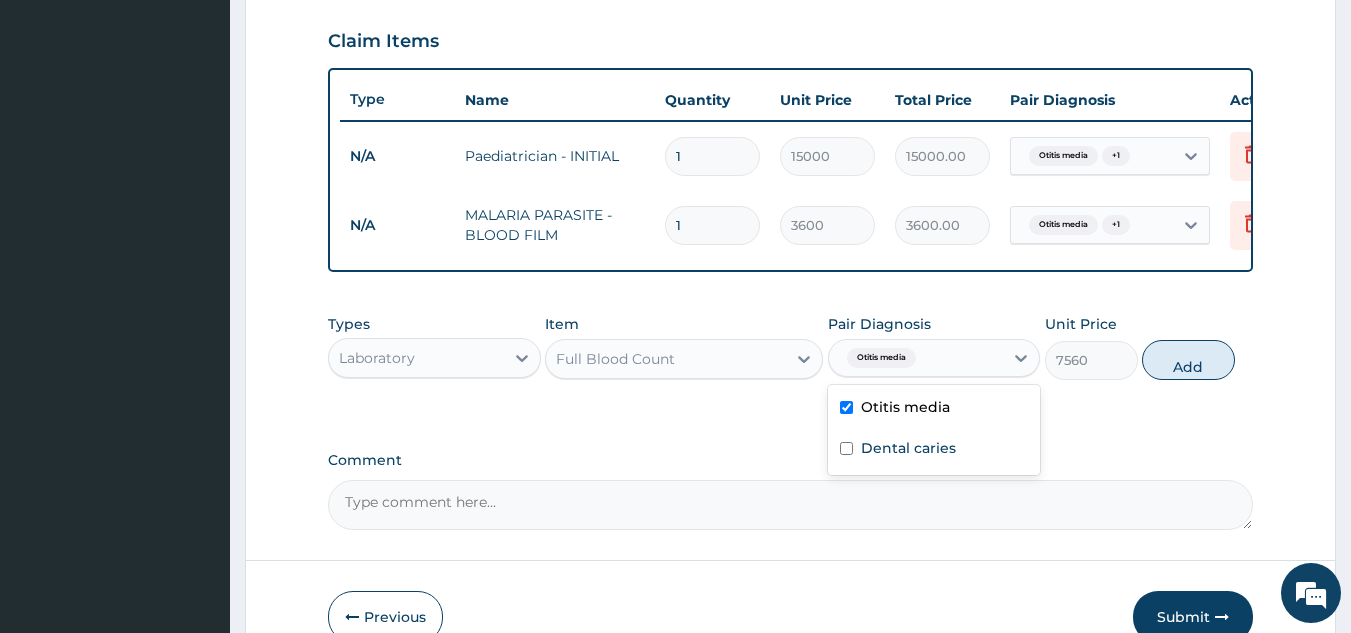 click on "Dental caries" at bounding box center [934, 450] 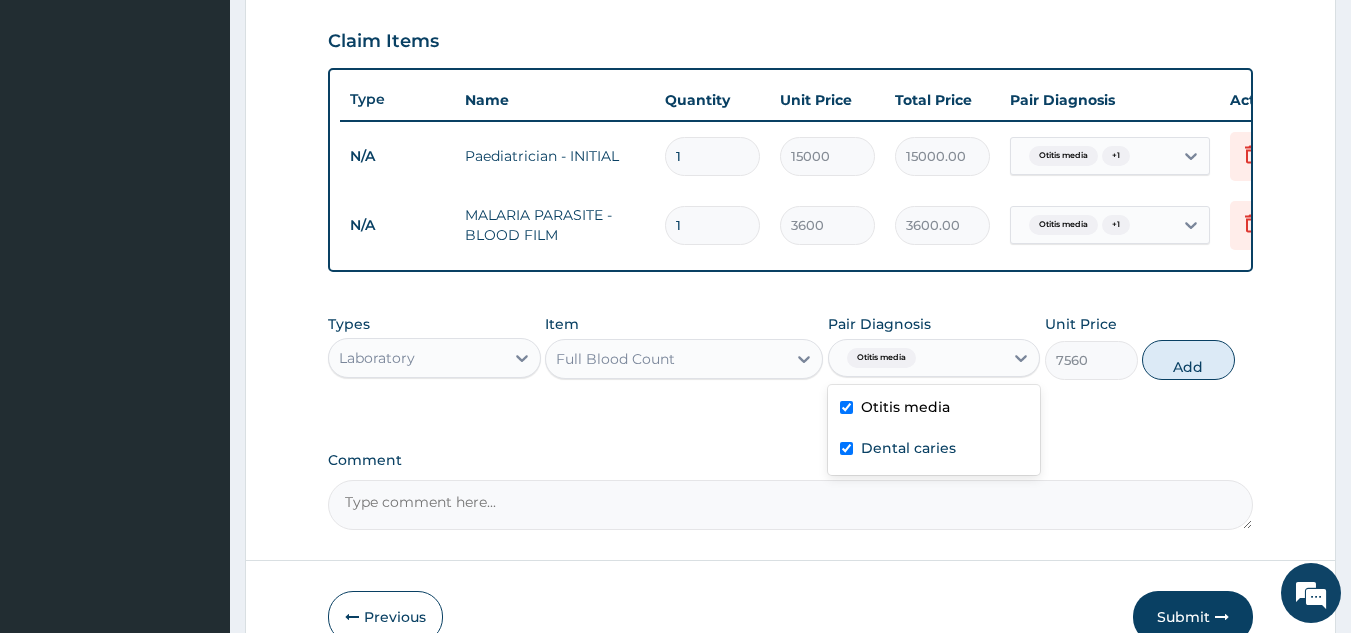 checkbox on "true" 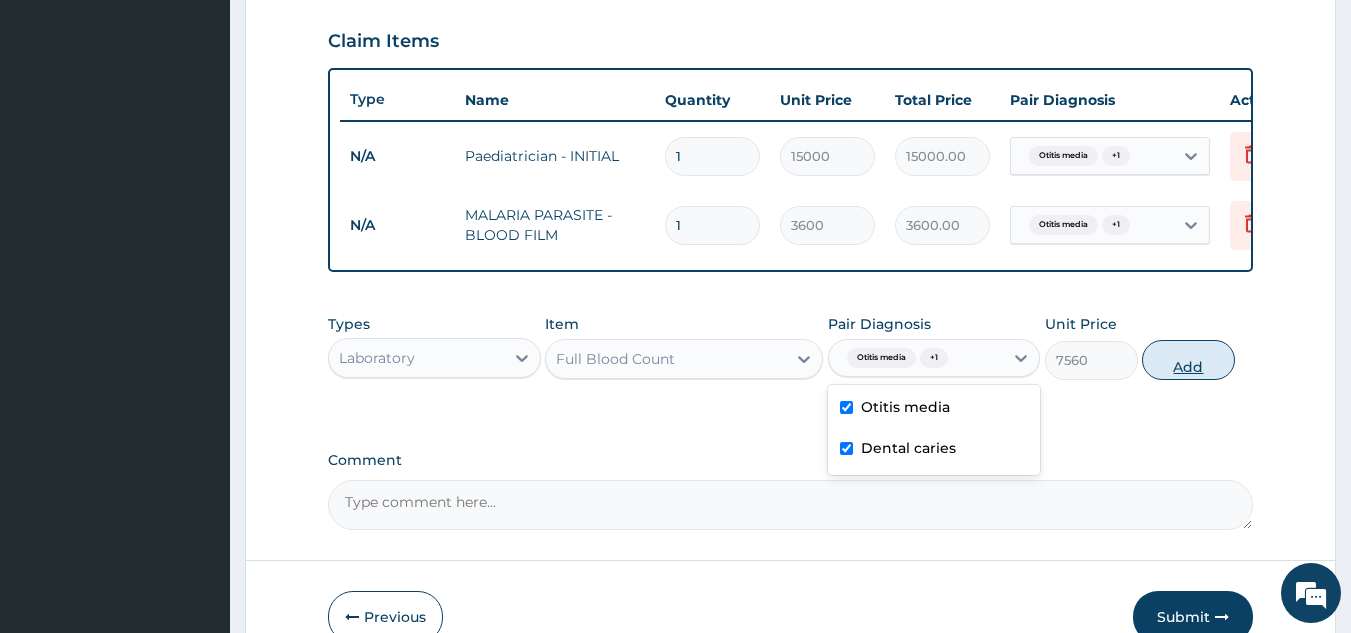 click on "Add" at bounding box center (1188, 360) 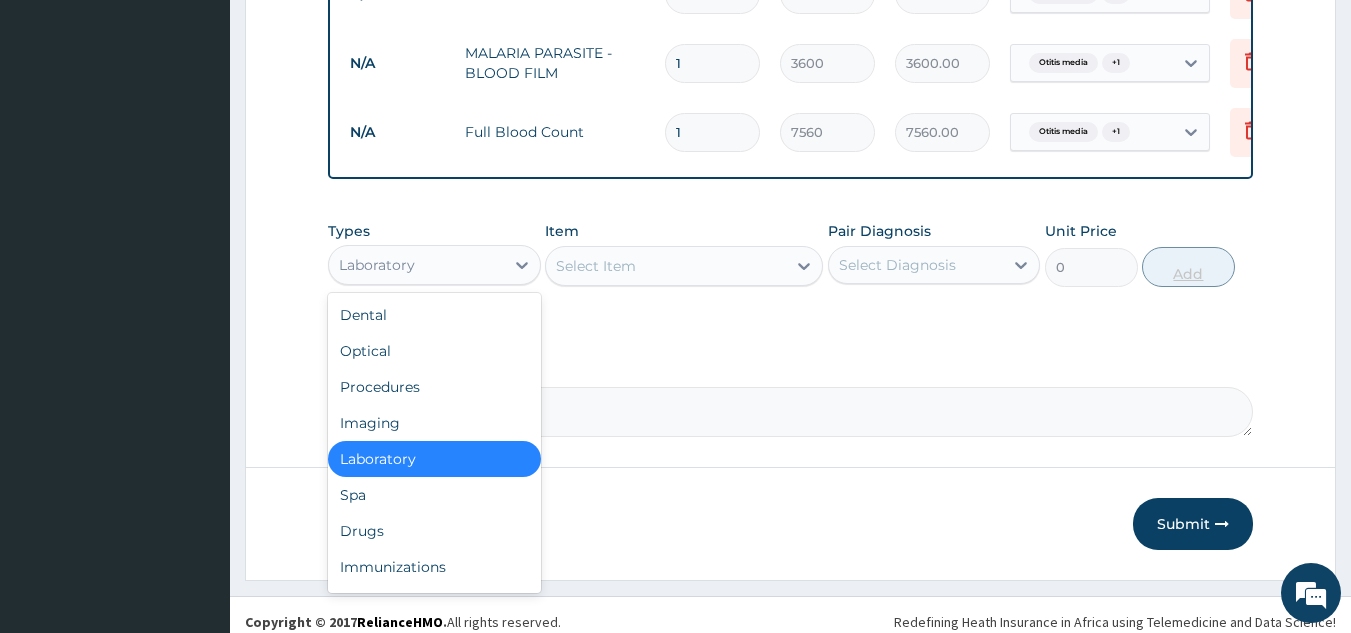 scroll, scrollTop: 840, scrollLeft: 0, axis: vertical 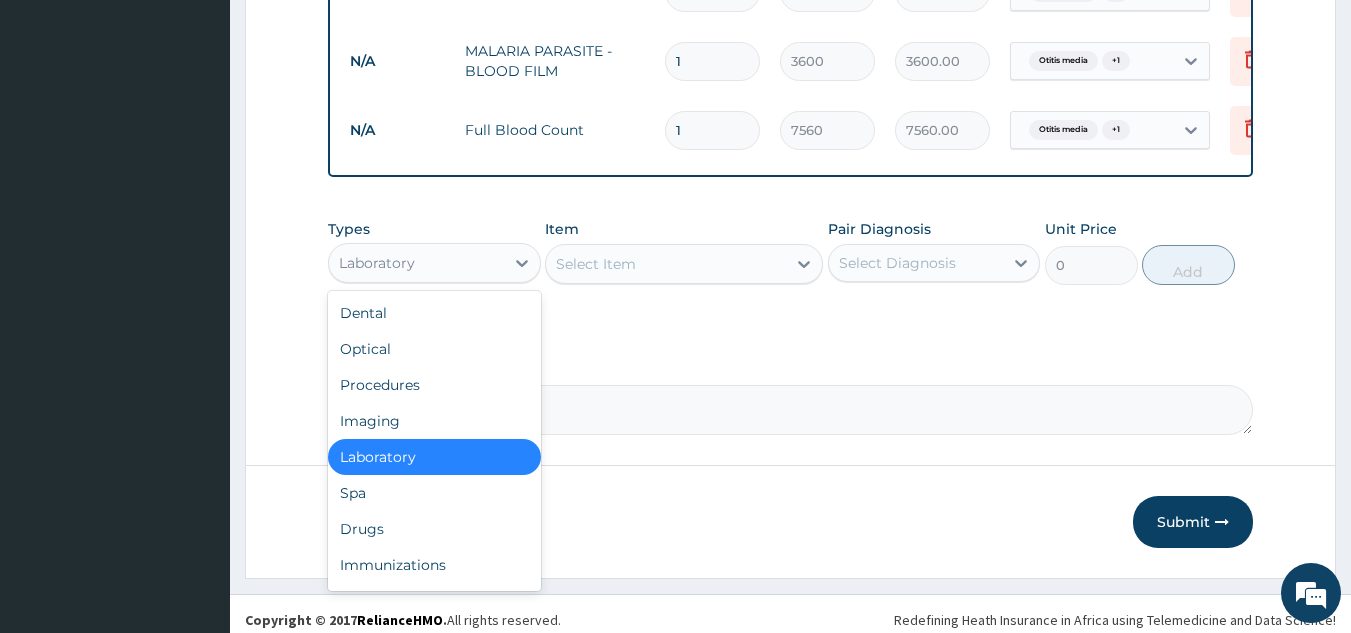 click on "Drugs" at bounding box center [434, 529] 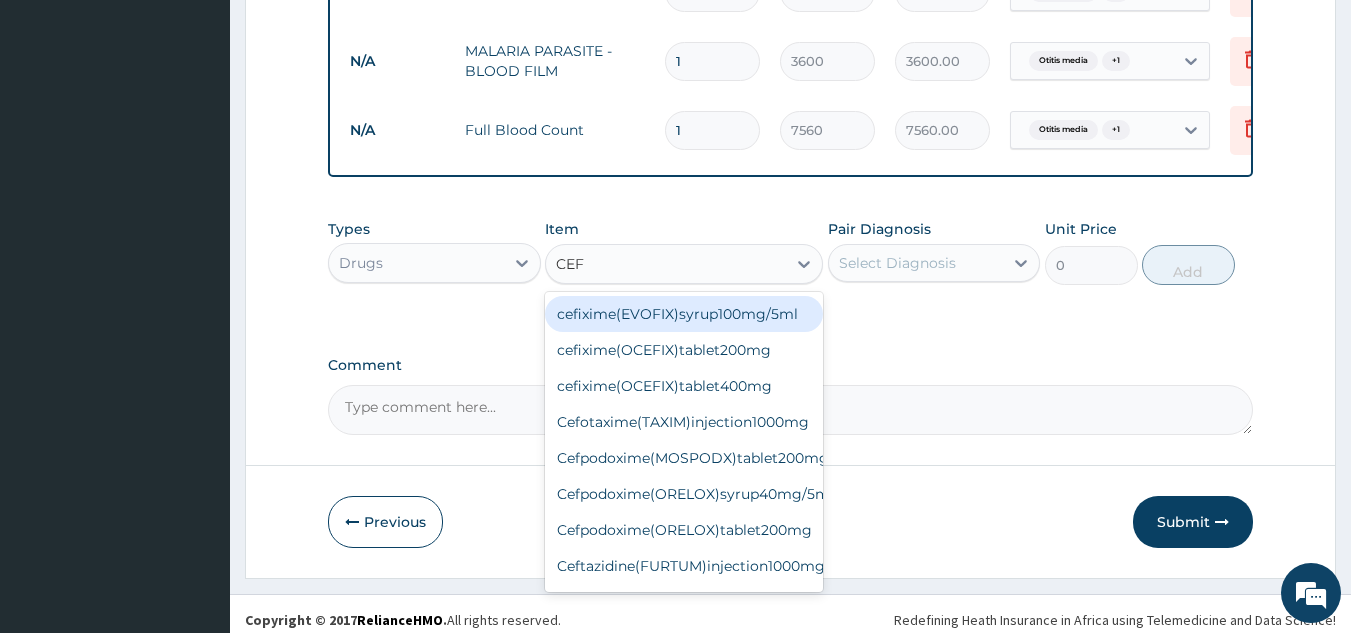 type on "CEFP" 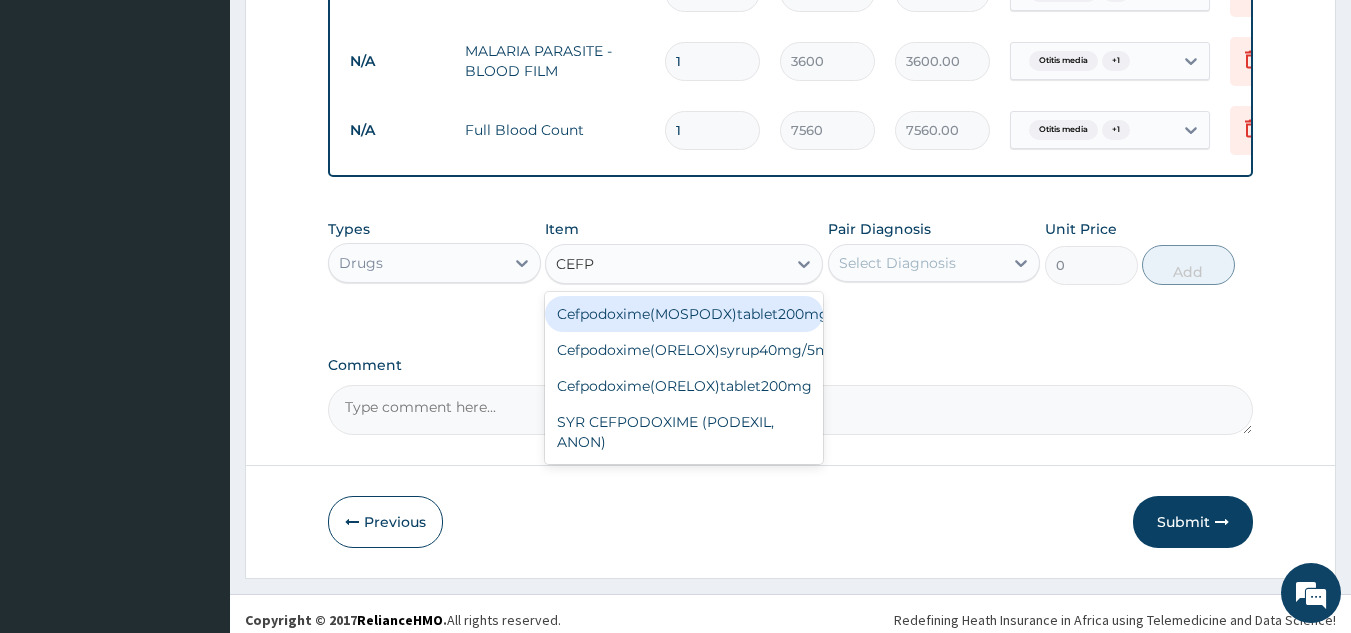 click on "SYR CEFPODOXIME (PODEXIL, ANON)" at bounding box center (684, 432) 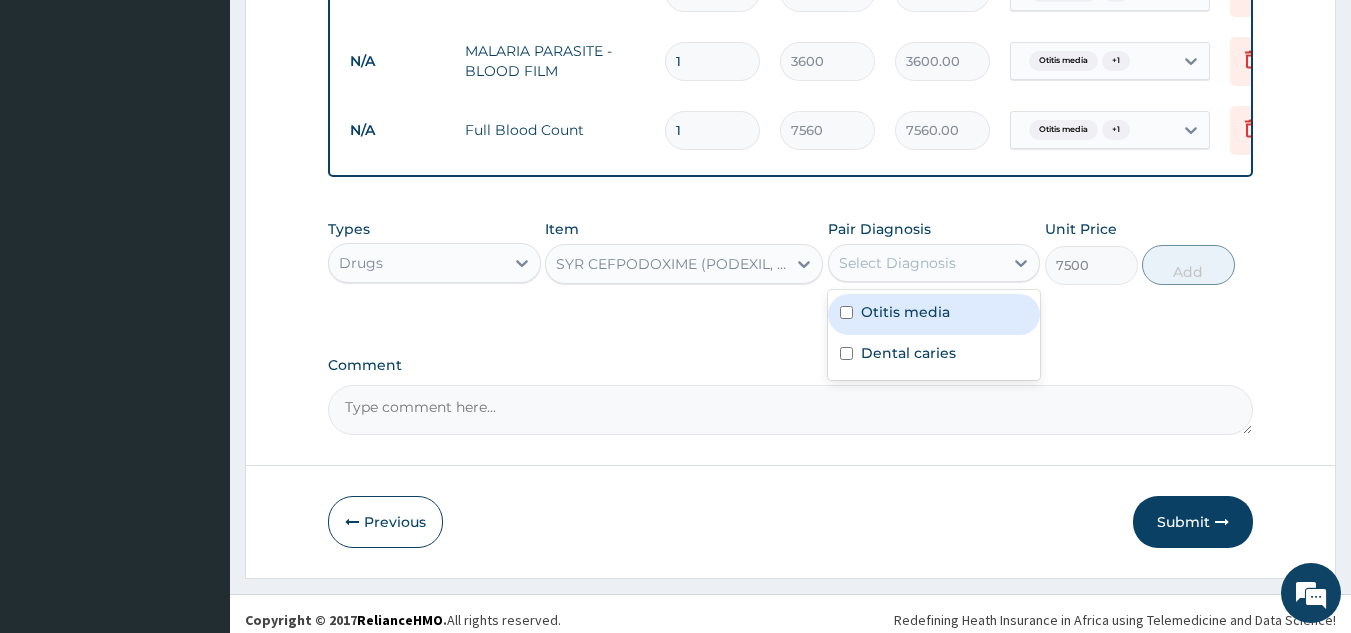 click at bounding box center [846, 312] 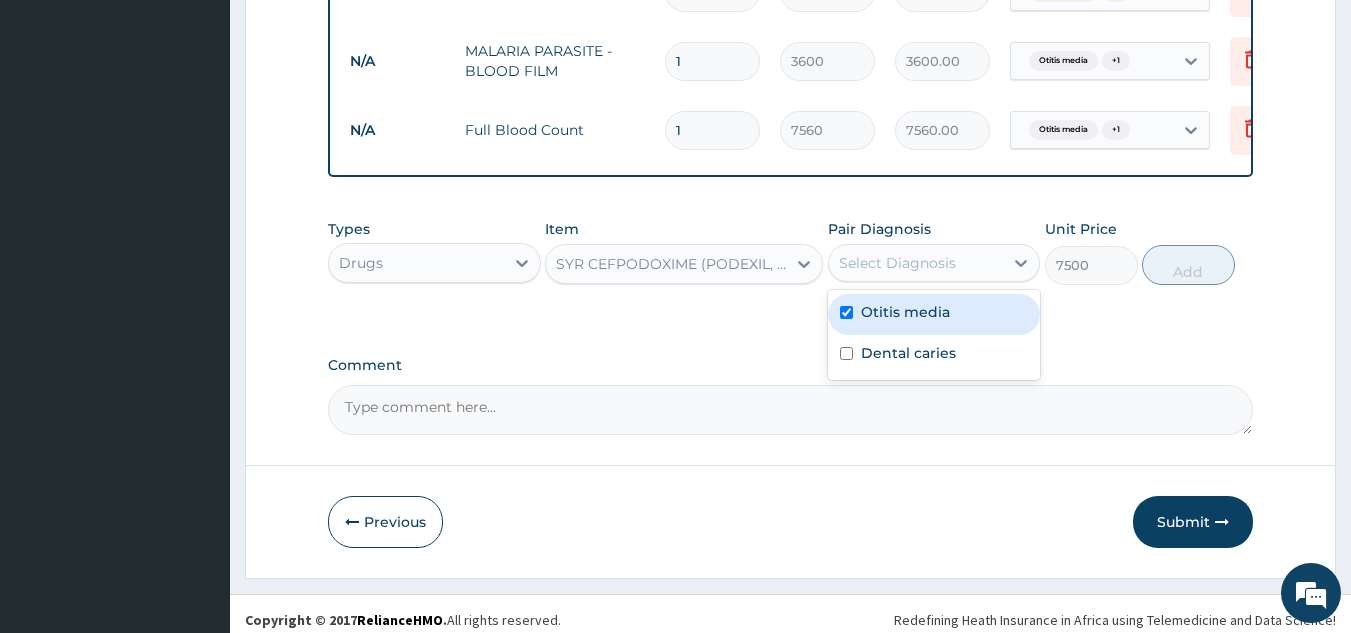 checkbox on "true" 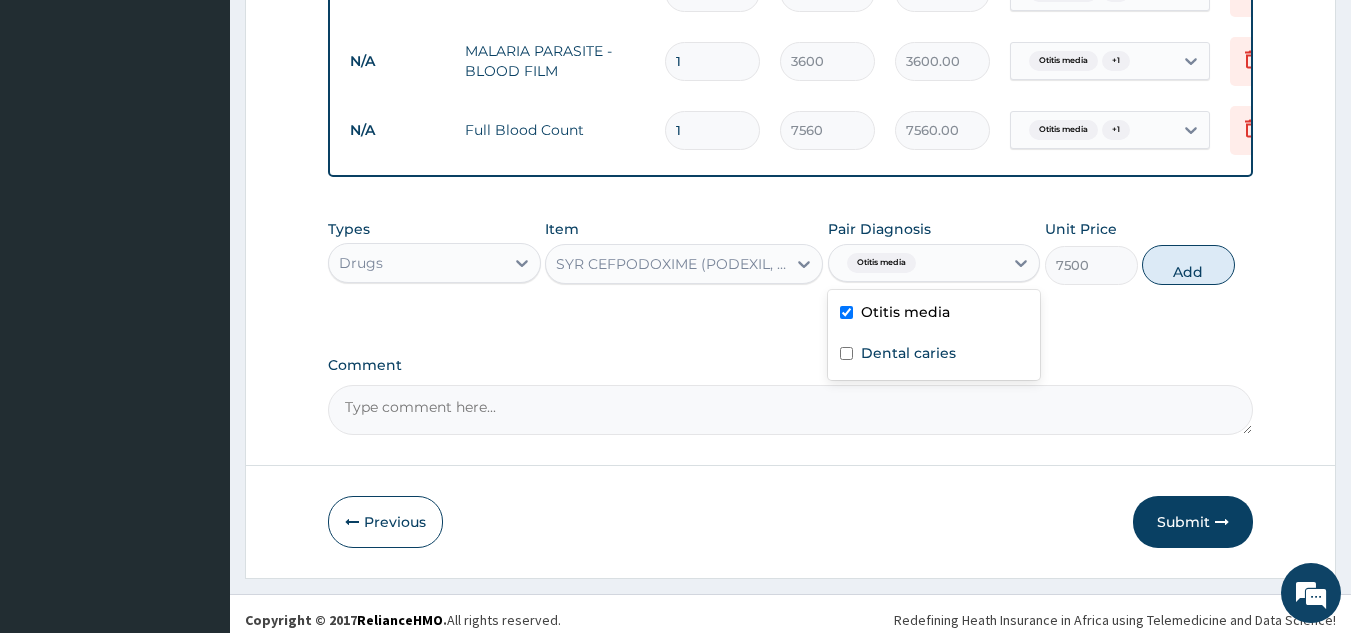 click at bounding box center (846, 353) 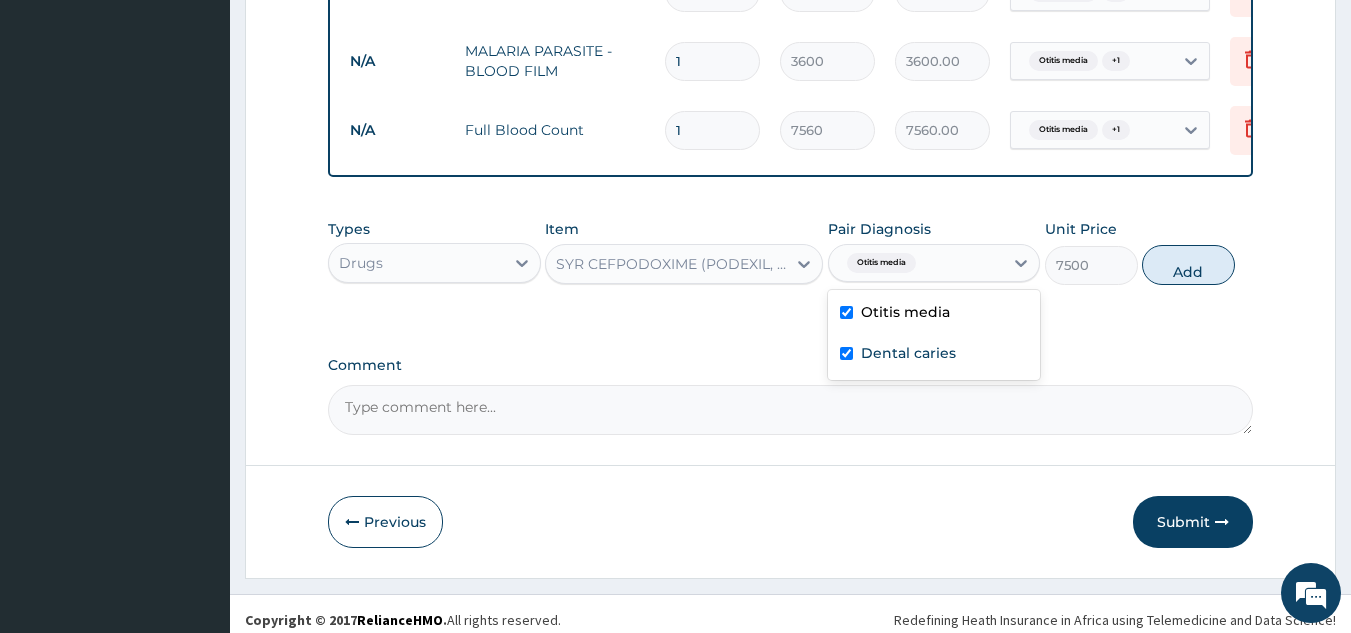 checkbox on "true" 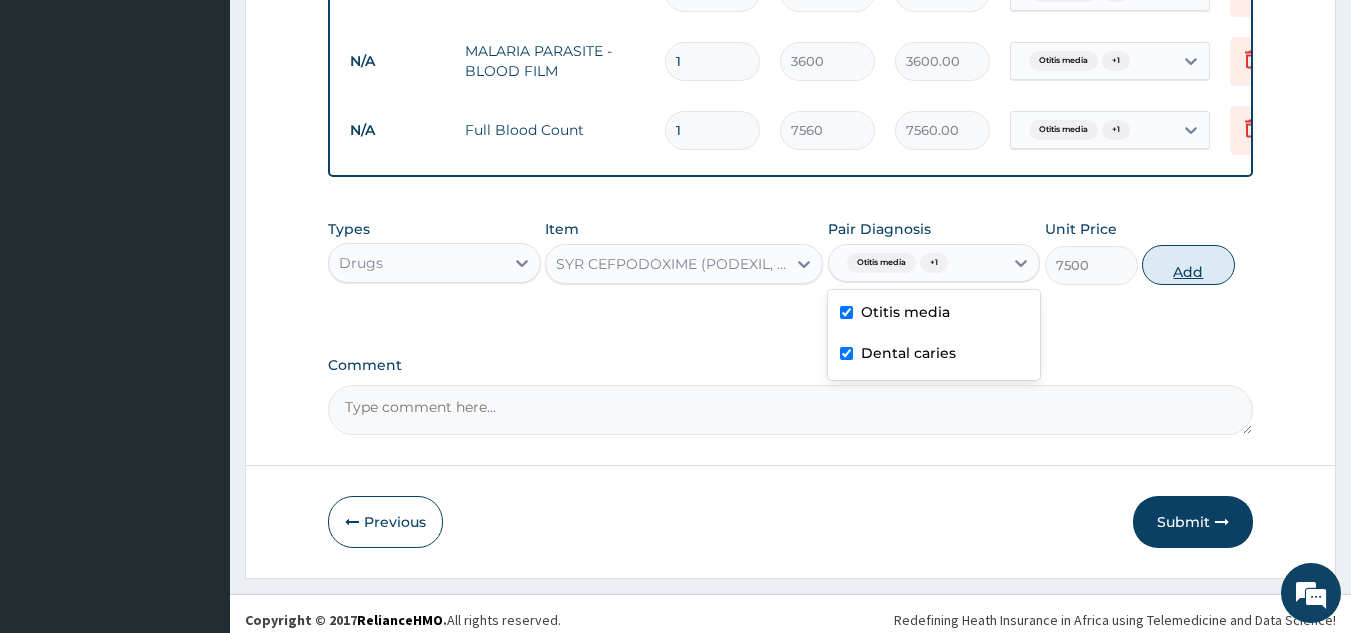click on "Add" at bounding box center (1188, 265) 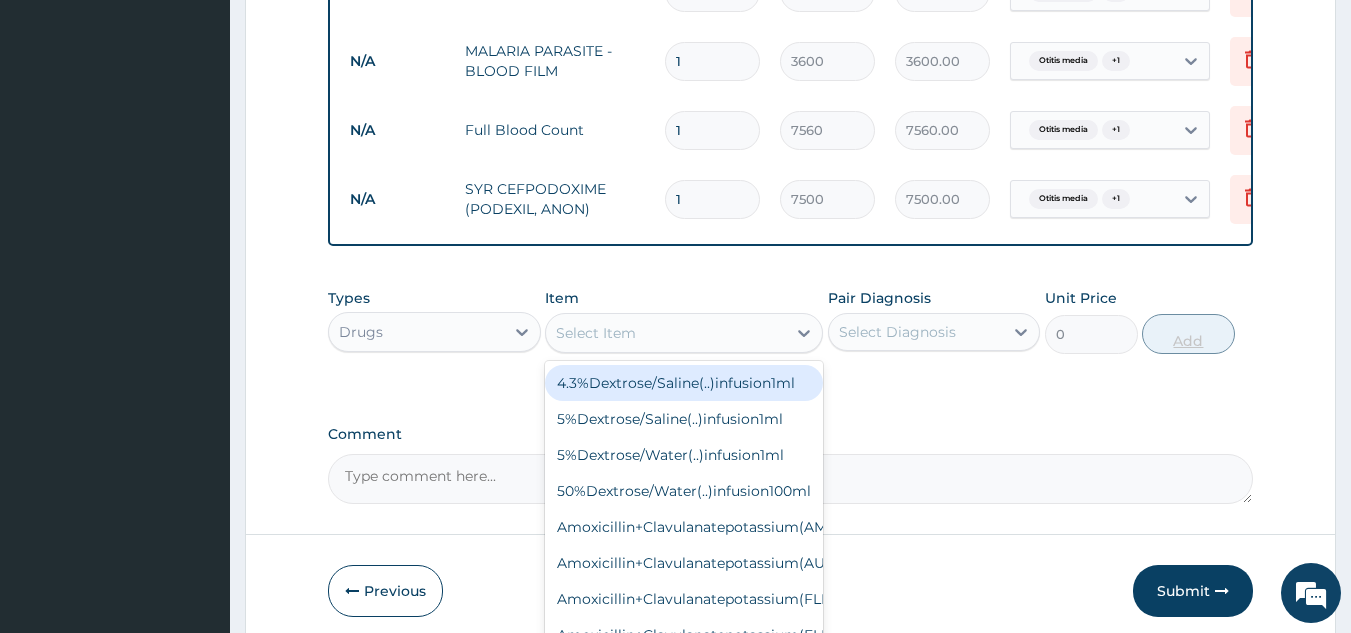 type on "O" 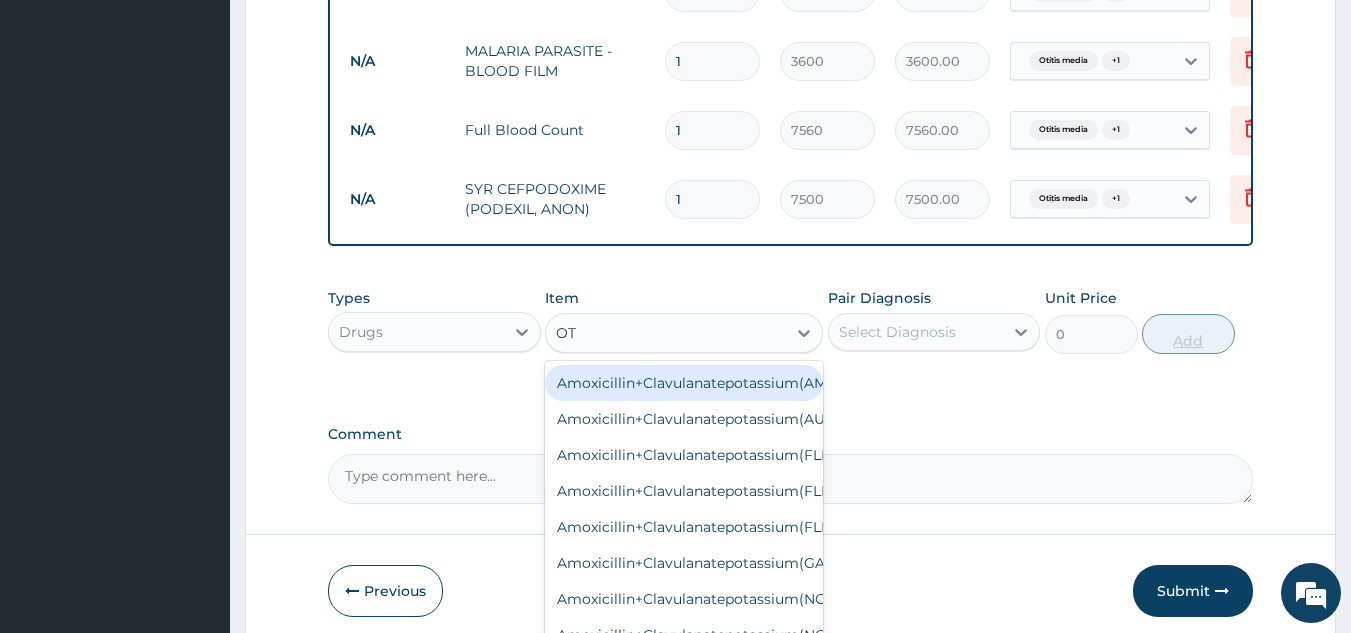 type on "OTO" 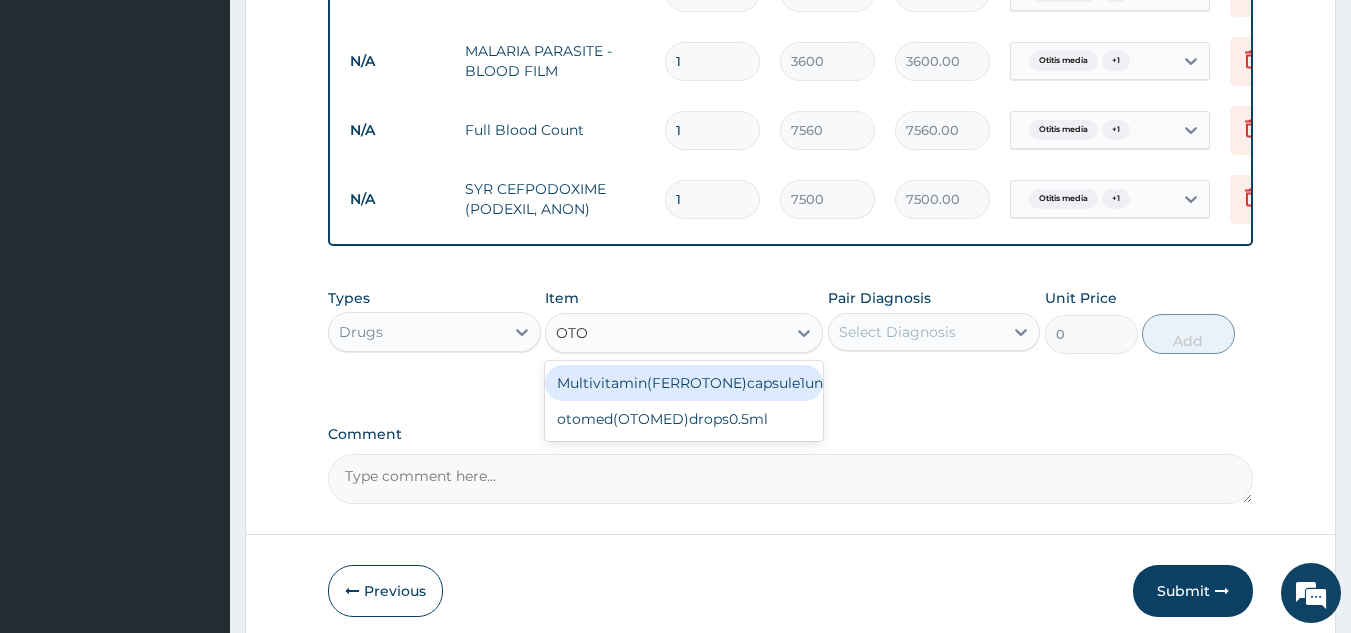 click on "otomed(OTOMED)drops0.5ml" at bounding box center [684, 419] 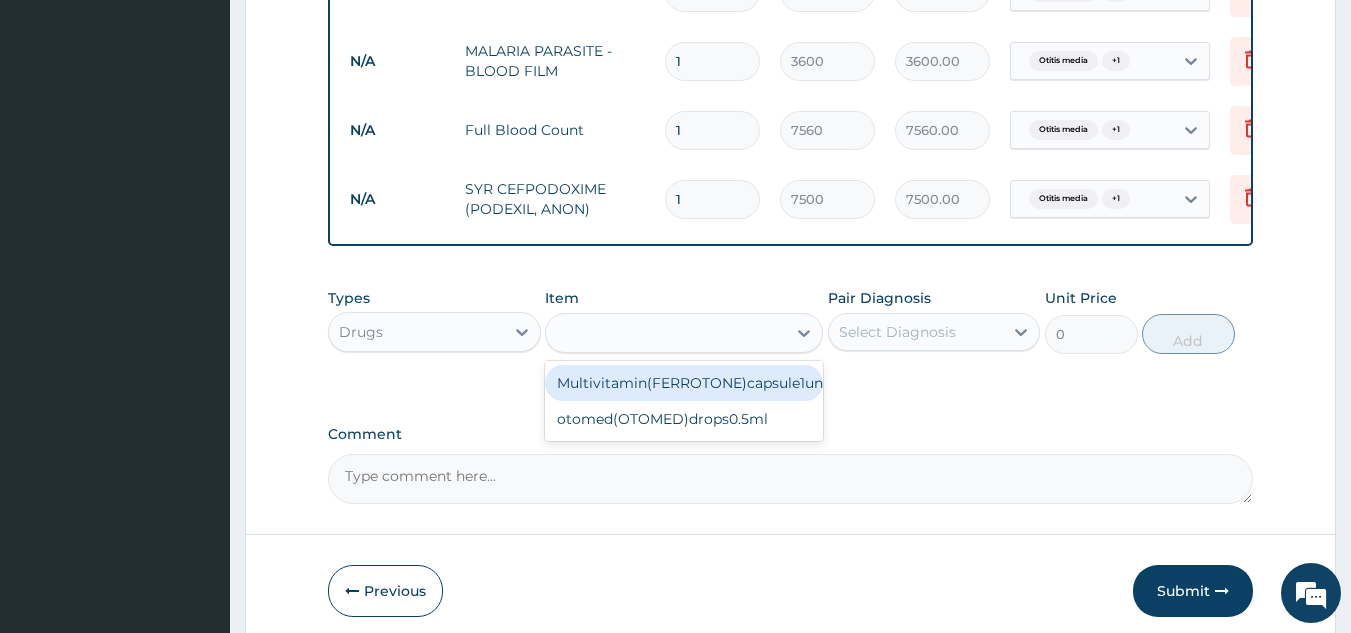 type on "2500" 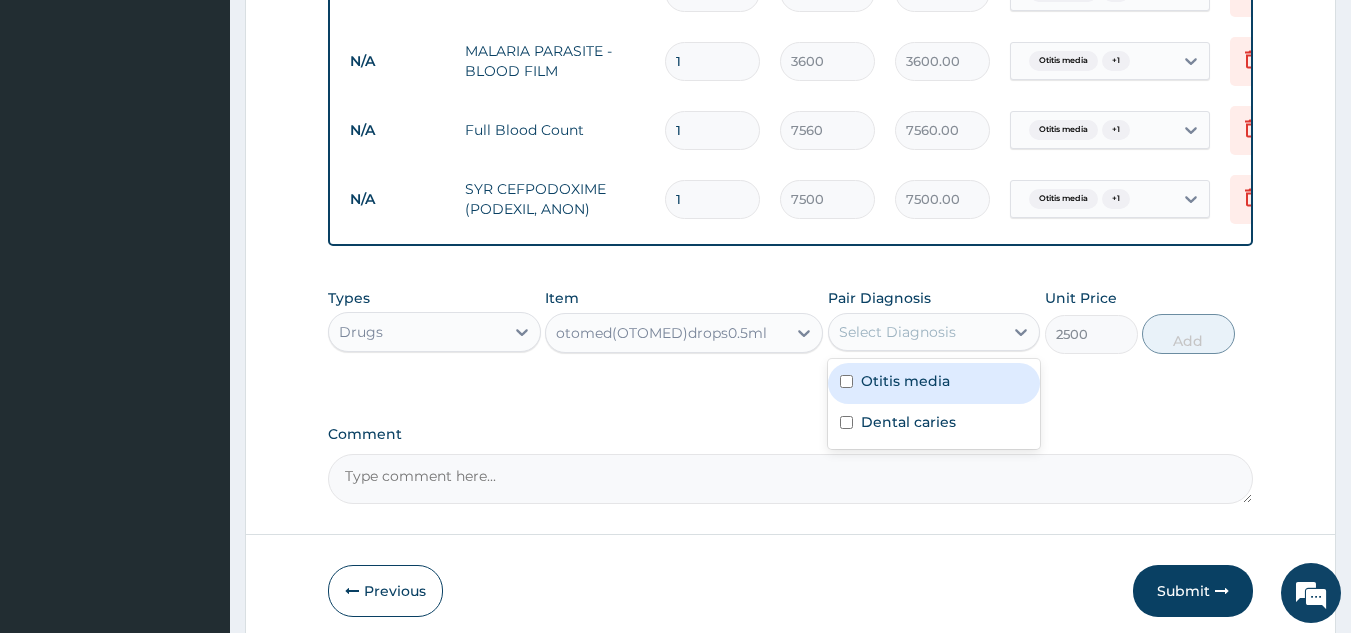 click at bounding box center (846, 381) 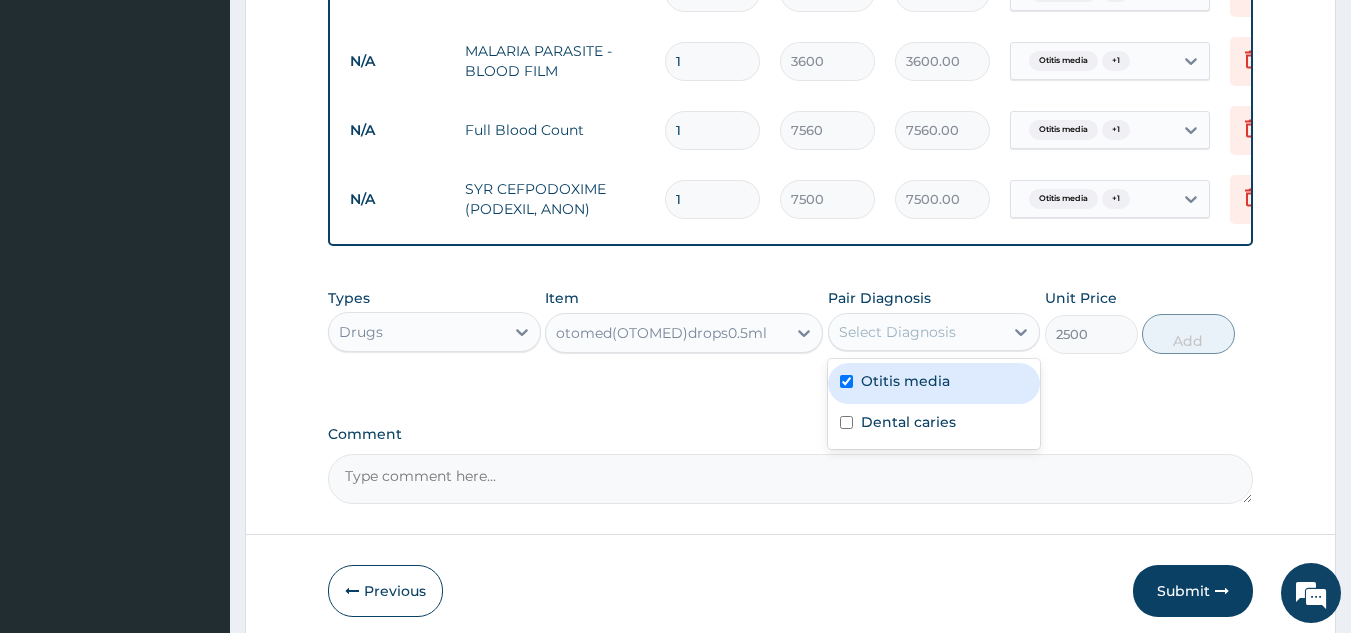checkbox on "true" 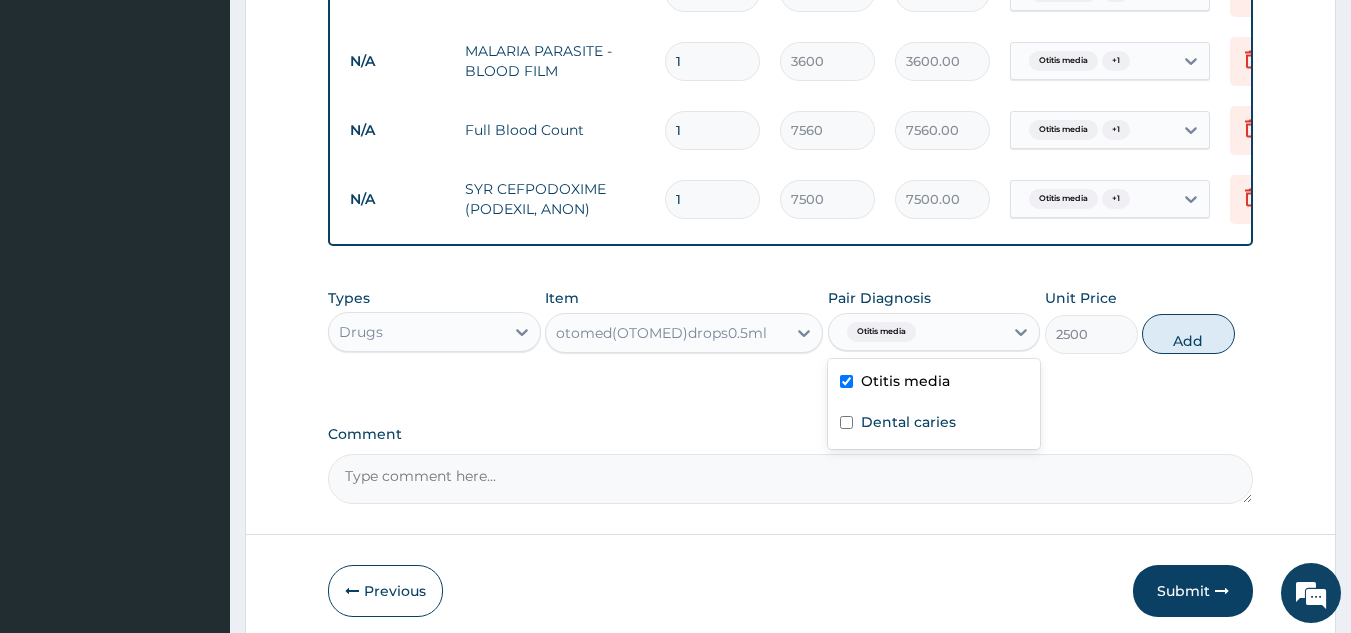 click at bounding box center (846, 422) 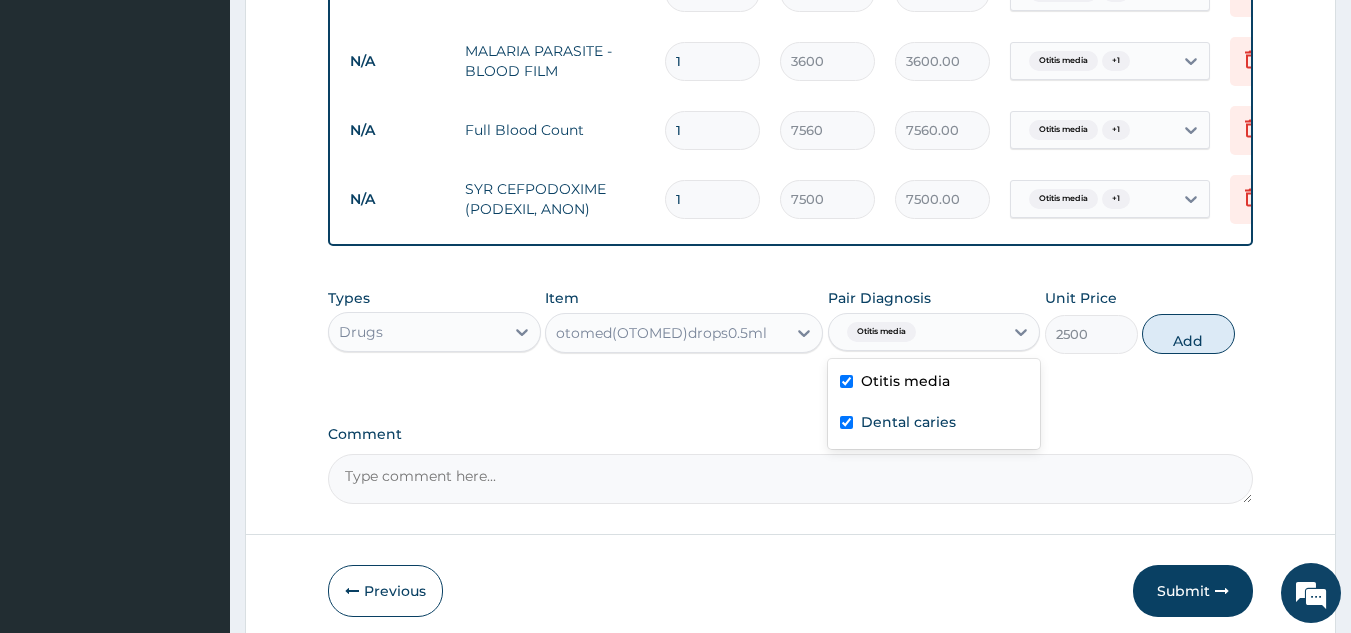 checkbox on "true" 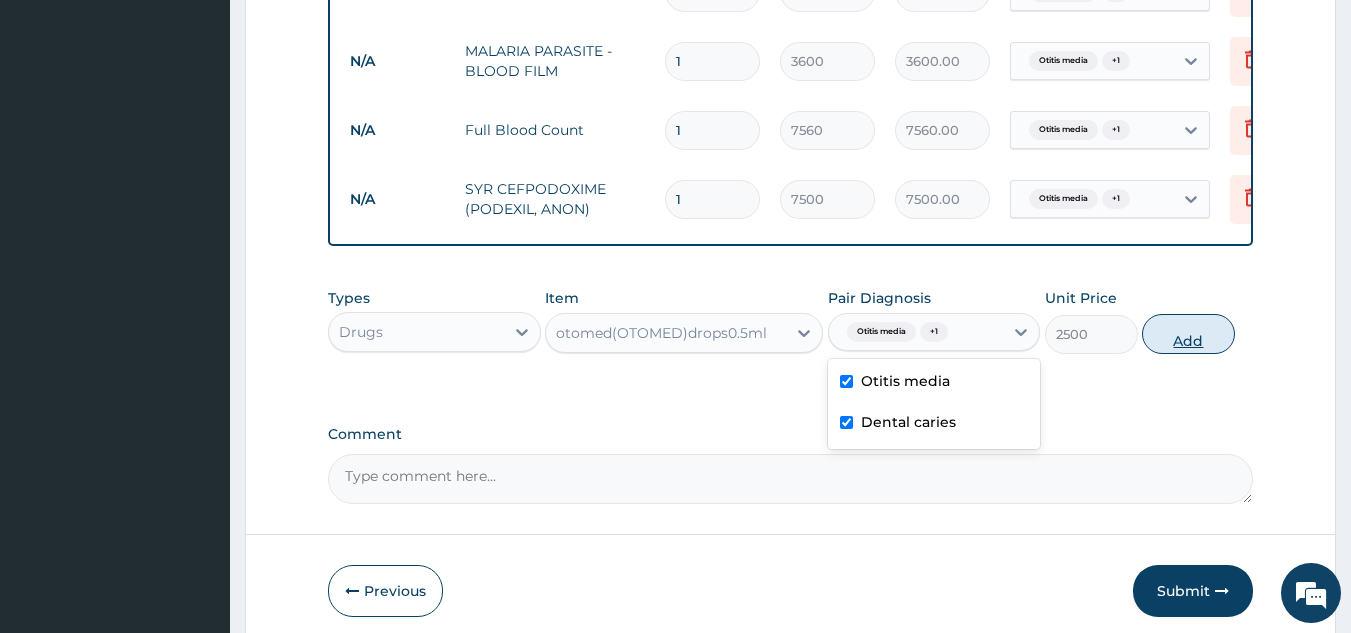 click on "Add" at bounding box center (1188, 334) 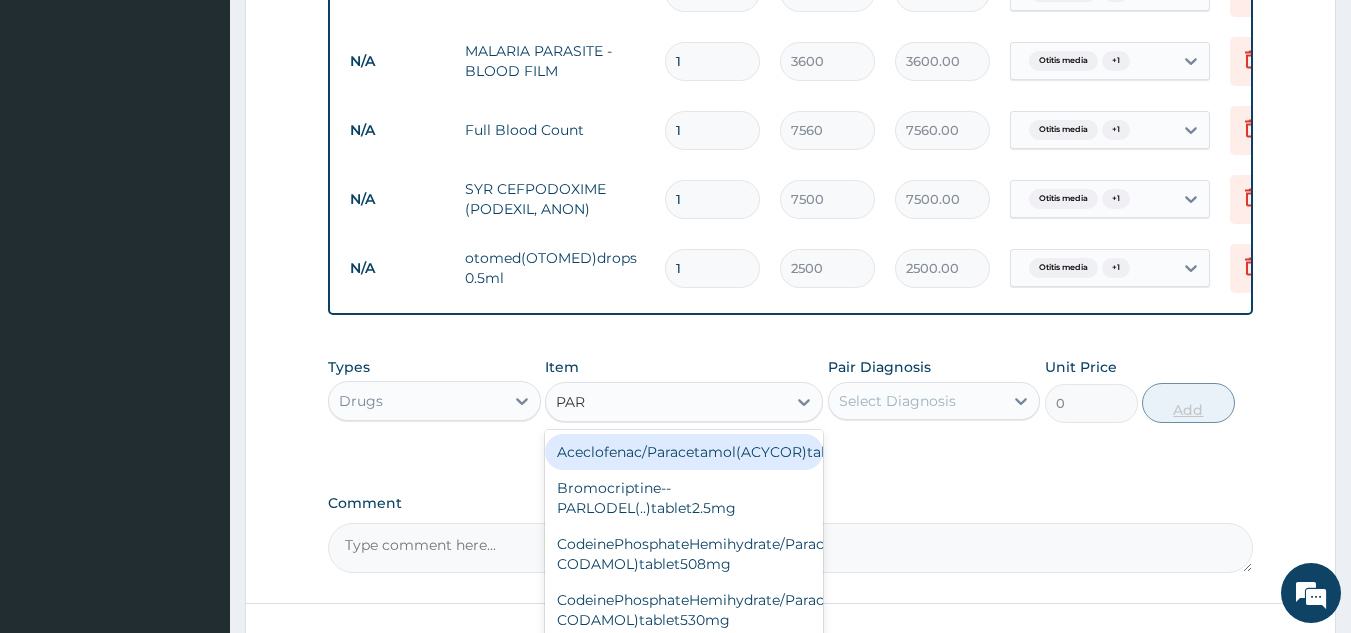 type on "PARA" 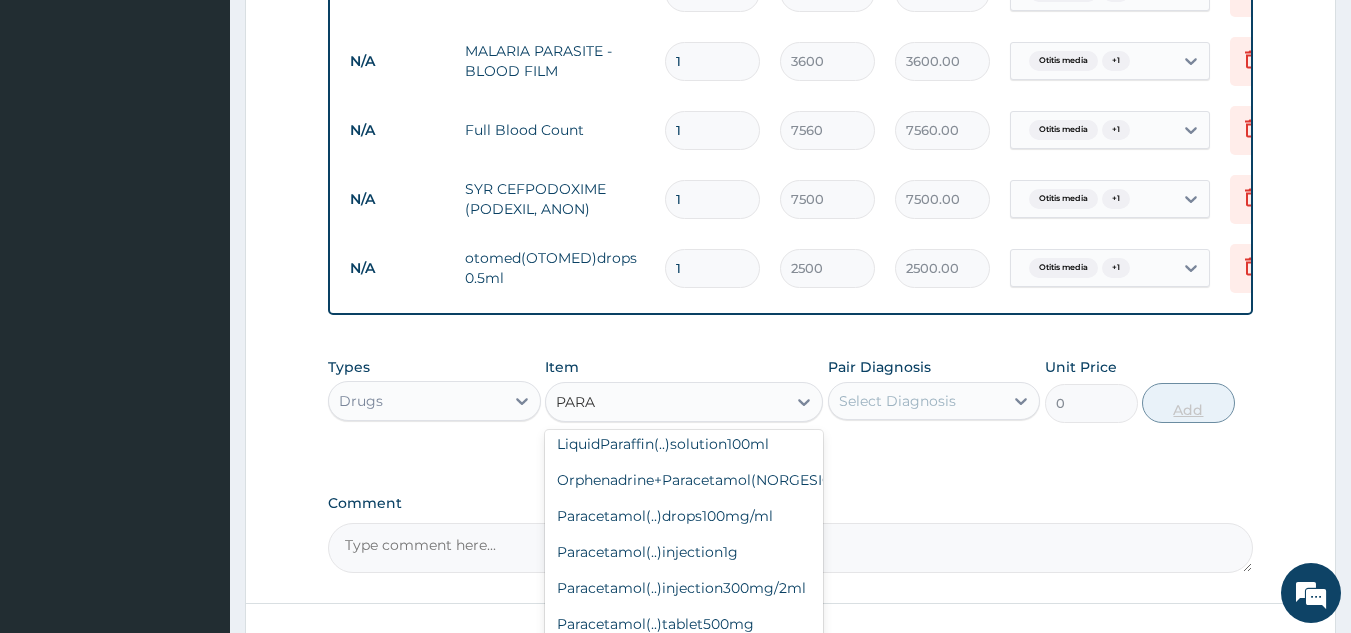 scroll, scrollTop: 231, scrollLeft: 0, axis: vertical 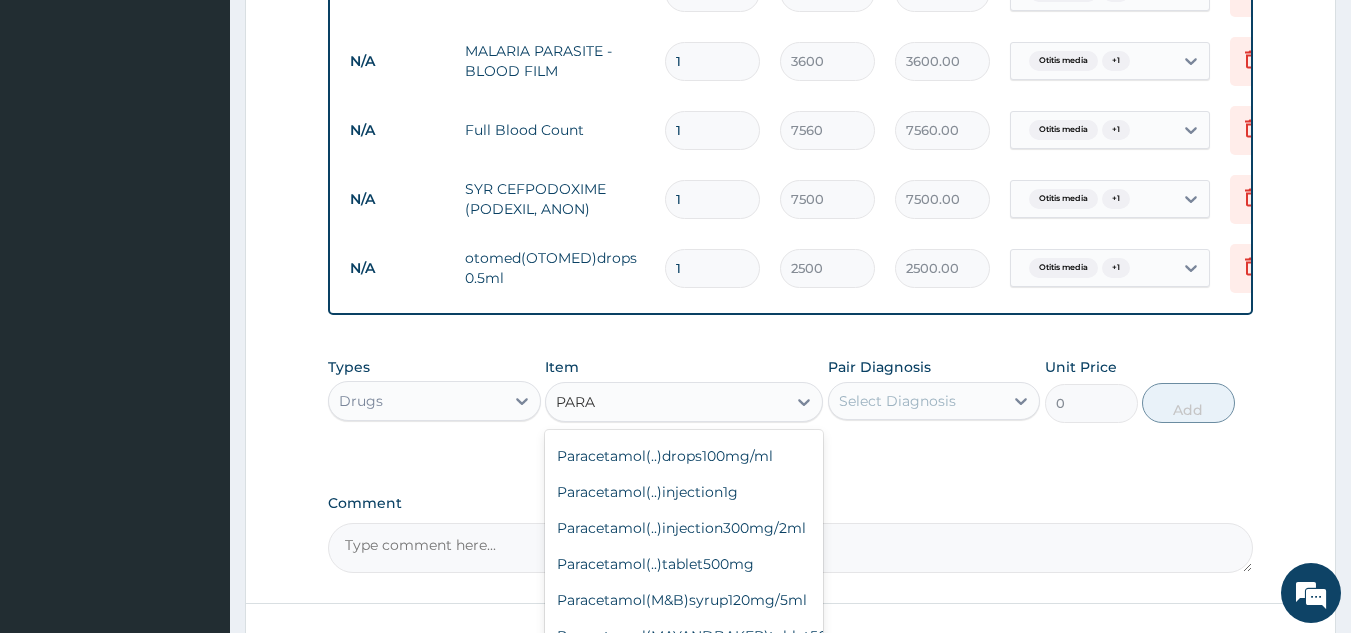 click on "Paracetamol(M&B)syrup120mg/5ml" at bounding box center (684, 600) 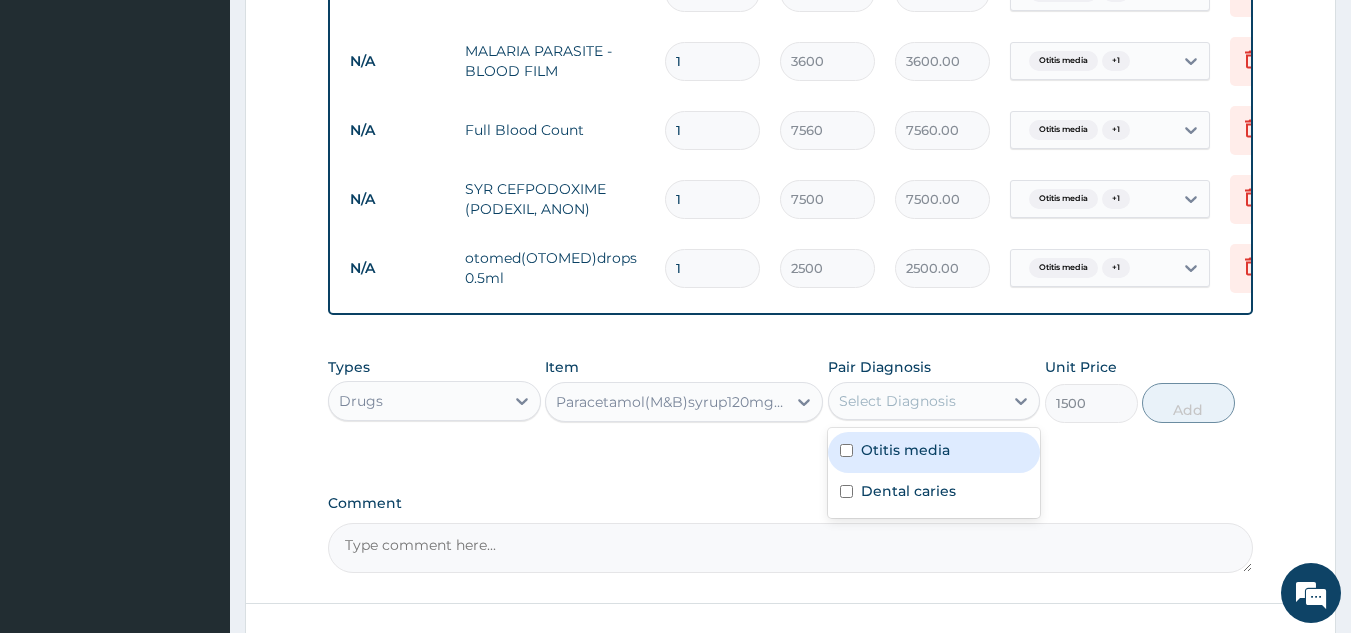 click at bounding box center (846, 450) 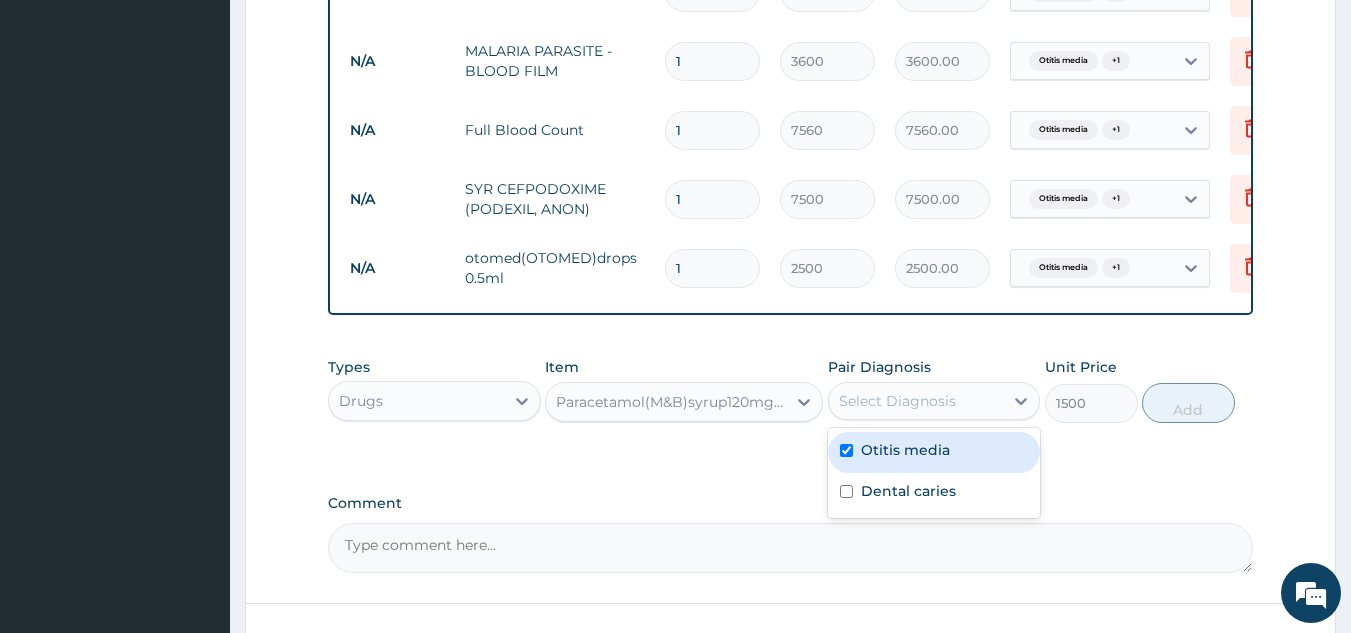 checkbox on "true" 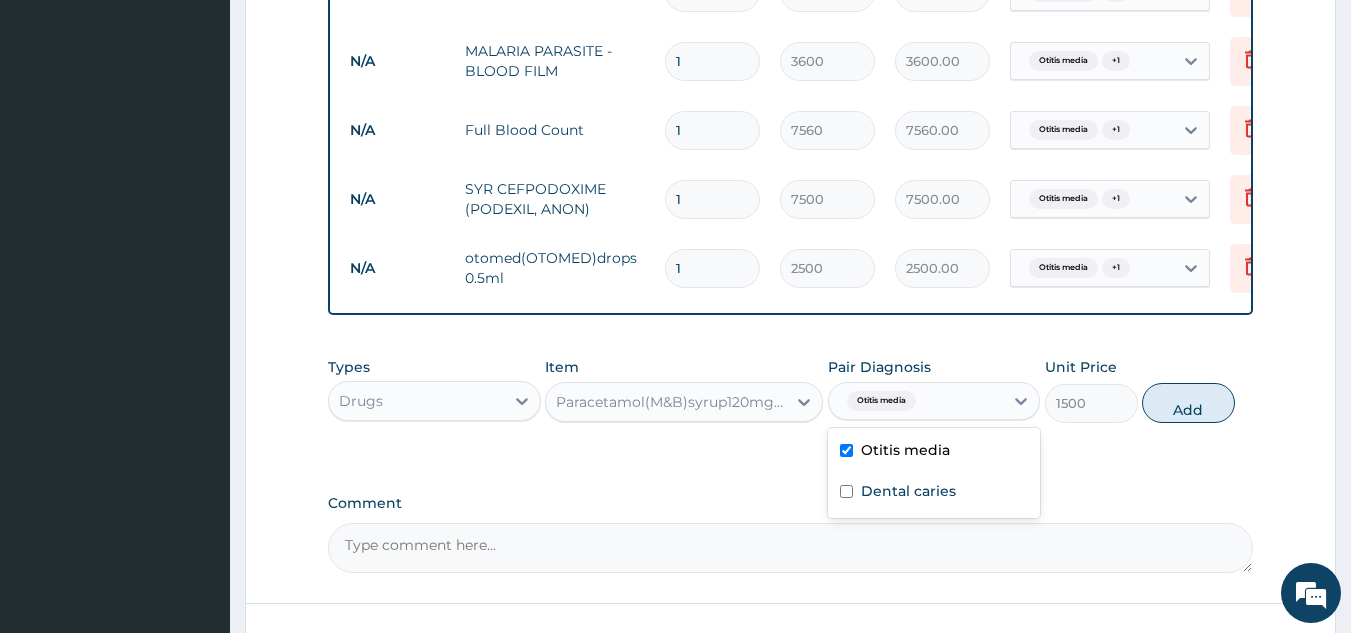 click at bounding box center [846, 491] 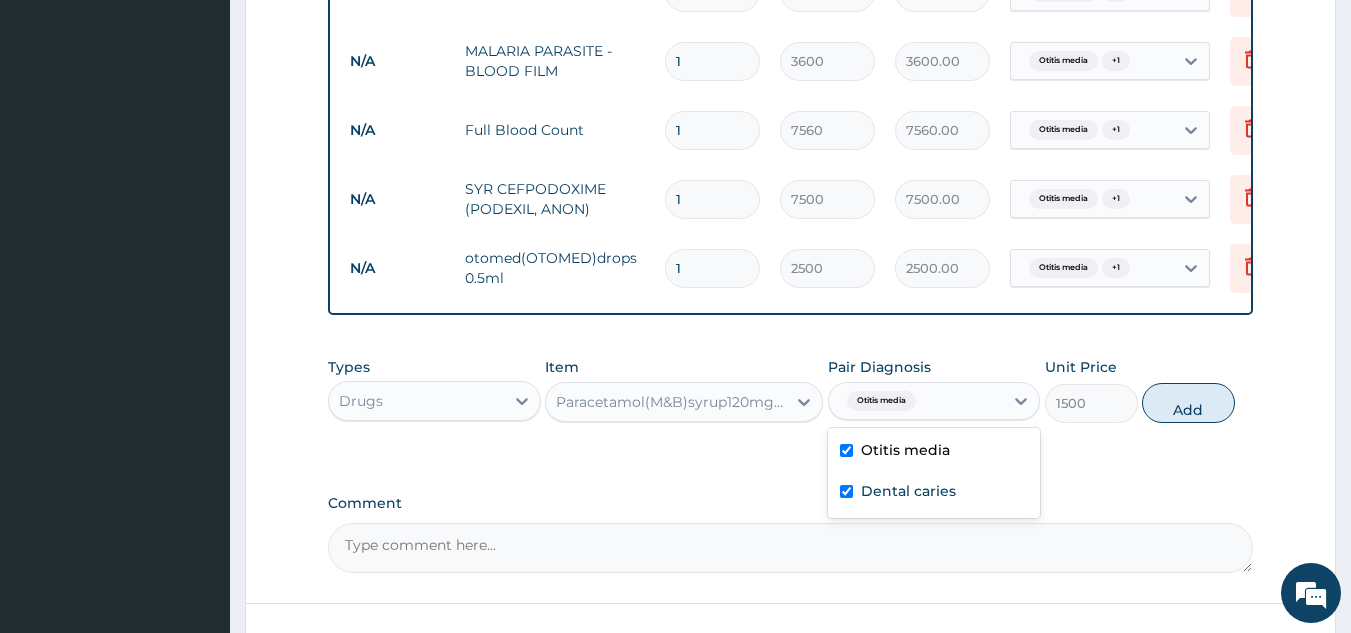 checkbox on "true" 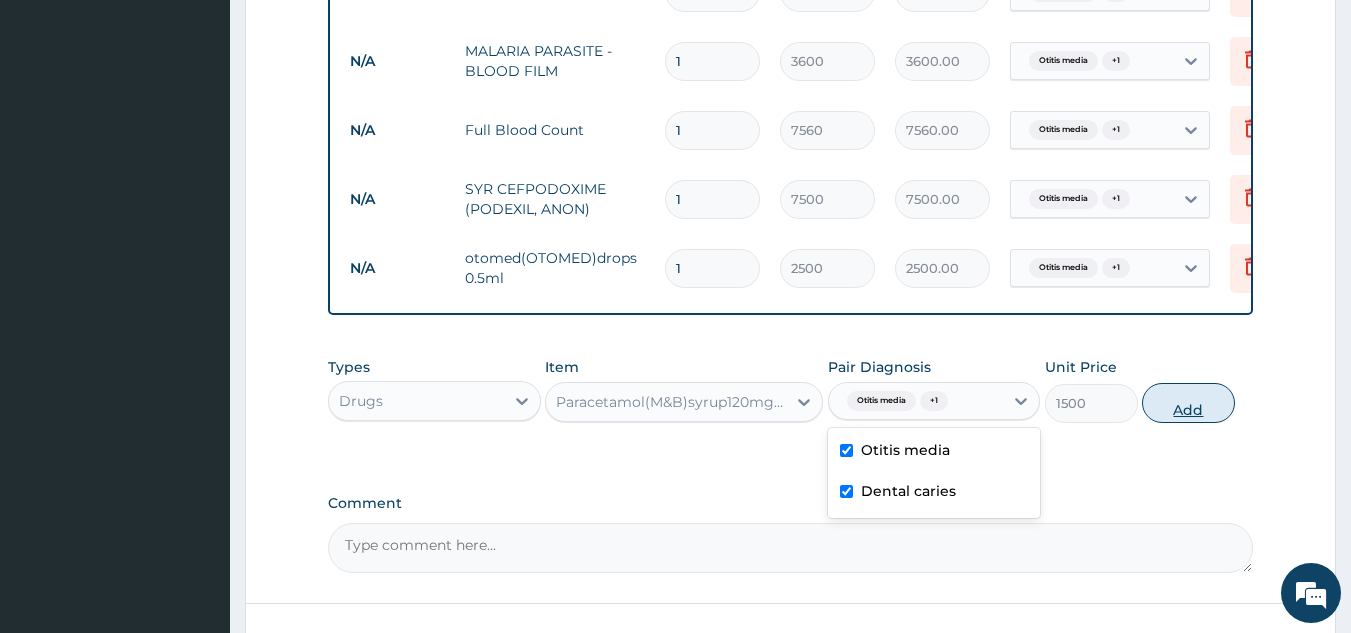 click on "Add" at bounding box center (1188, 403) 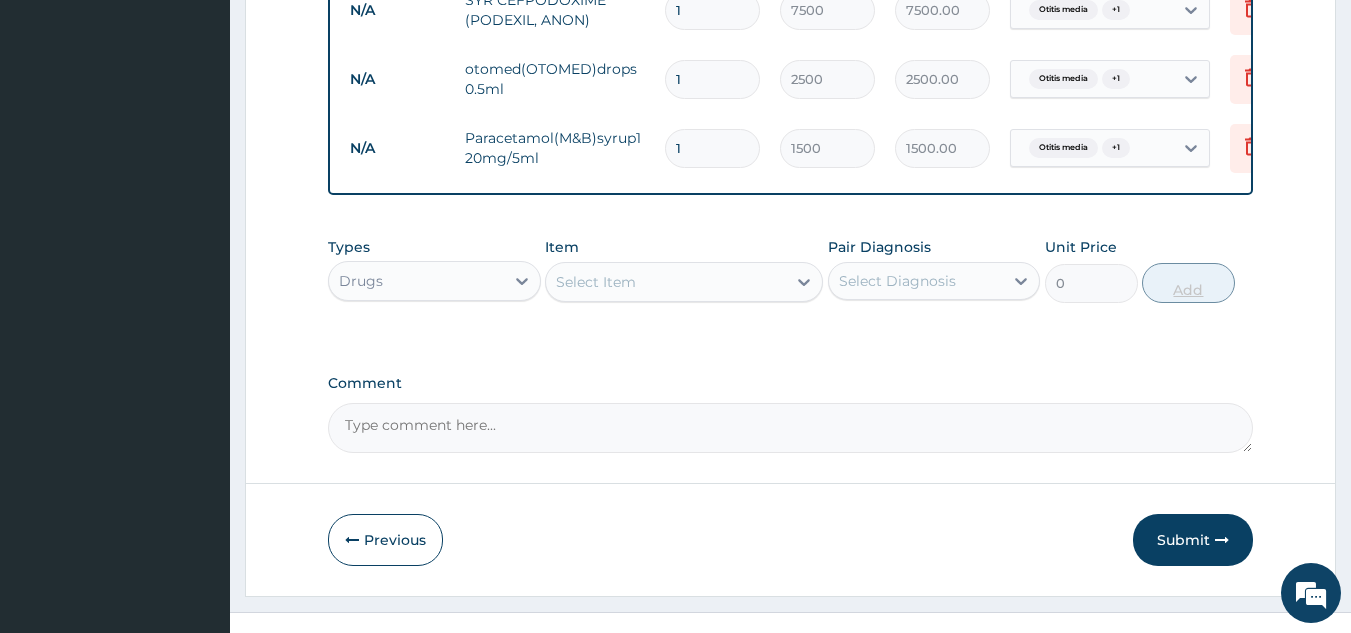 scroll, scrollTop: 1035, scrollLeft: 0, axis: vertical 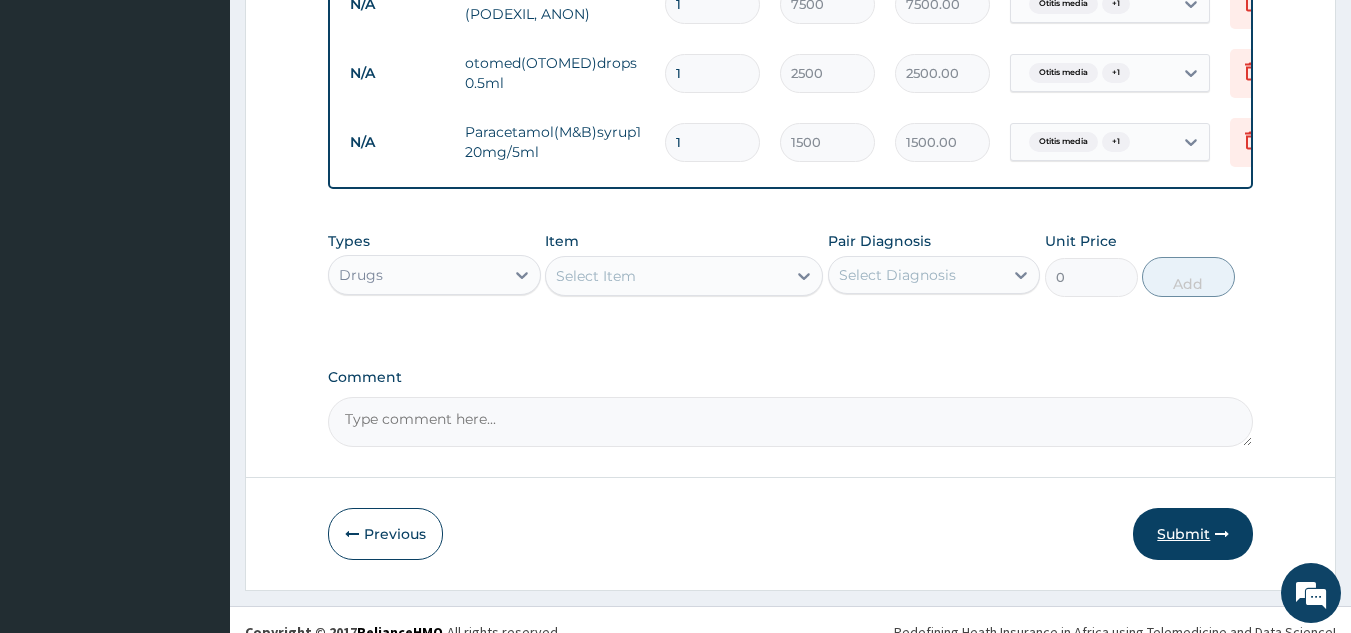 click on "Submit" at bounding box center [1193, 534] 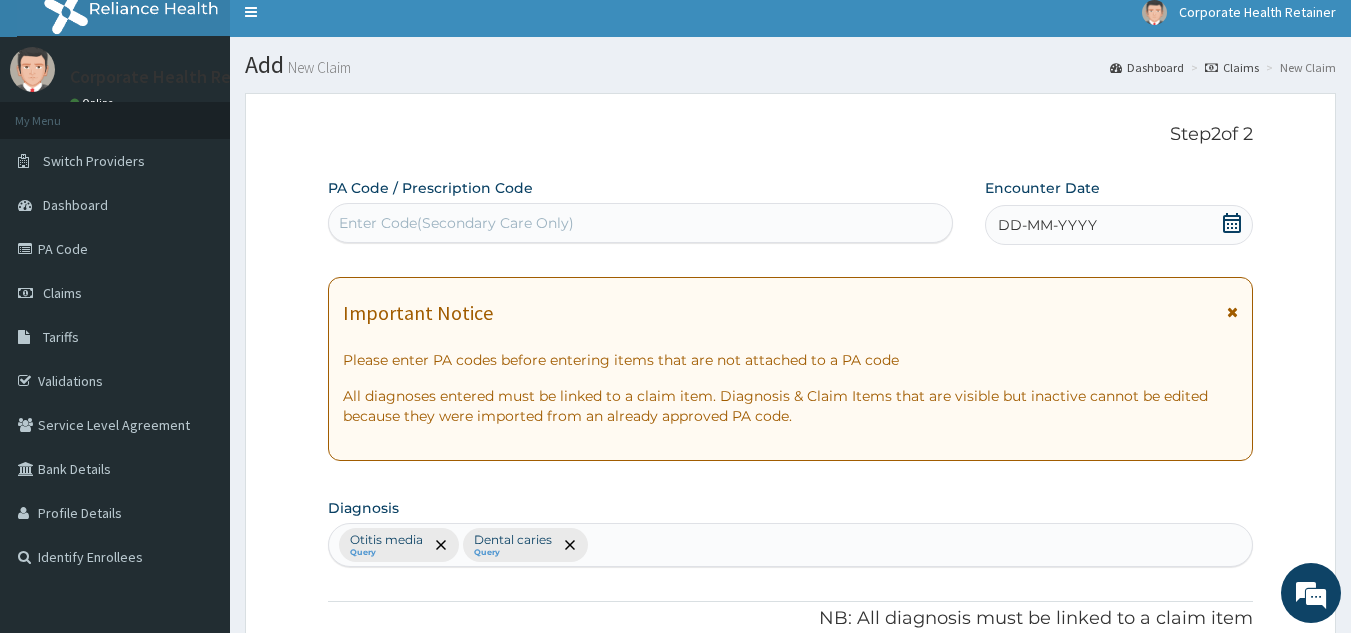 scroll, scrollTop: 0, scrollLeft: 0, axis: both 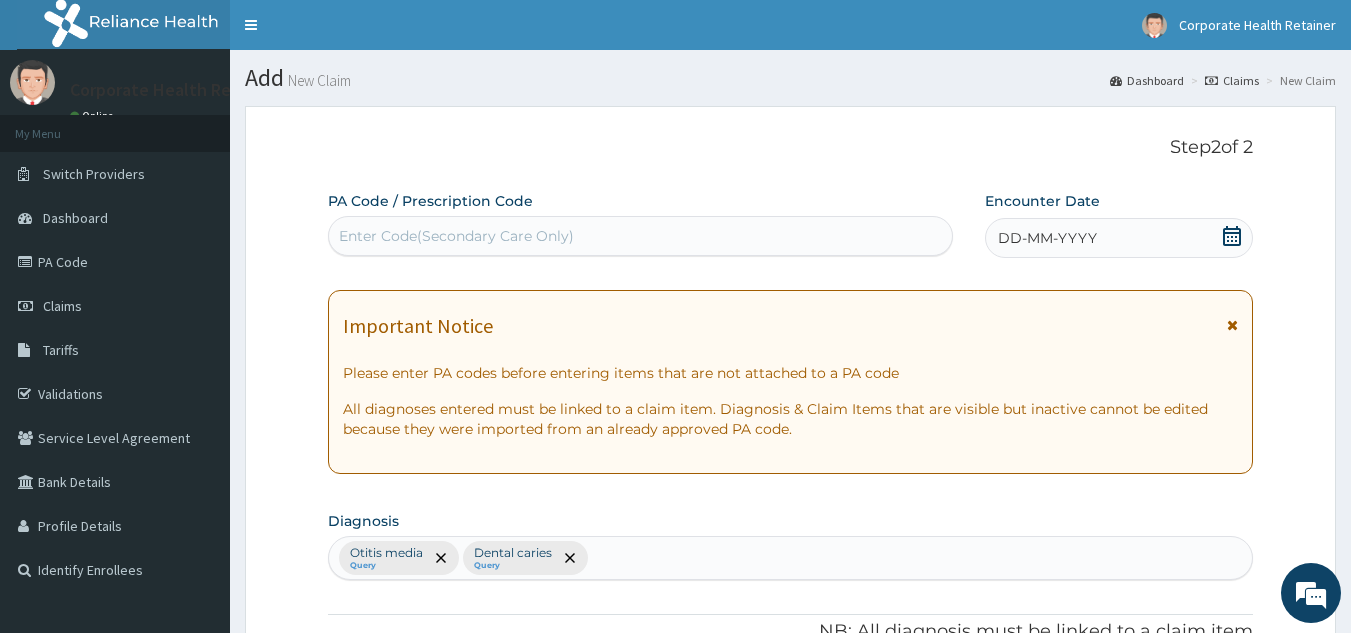 click 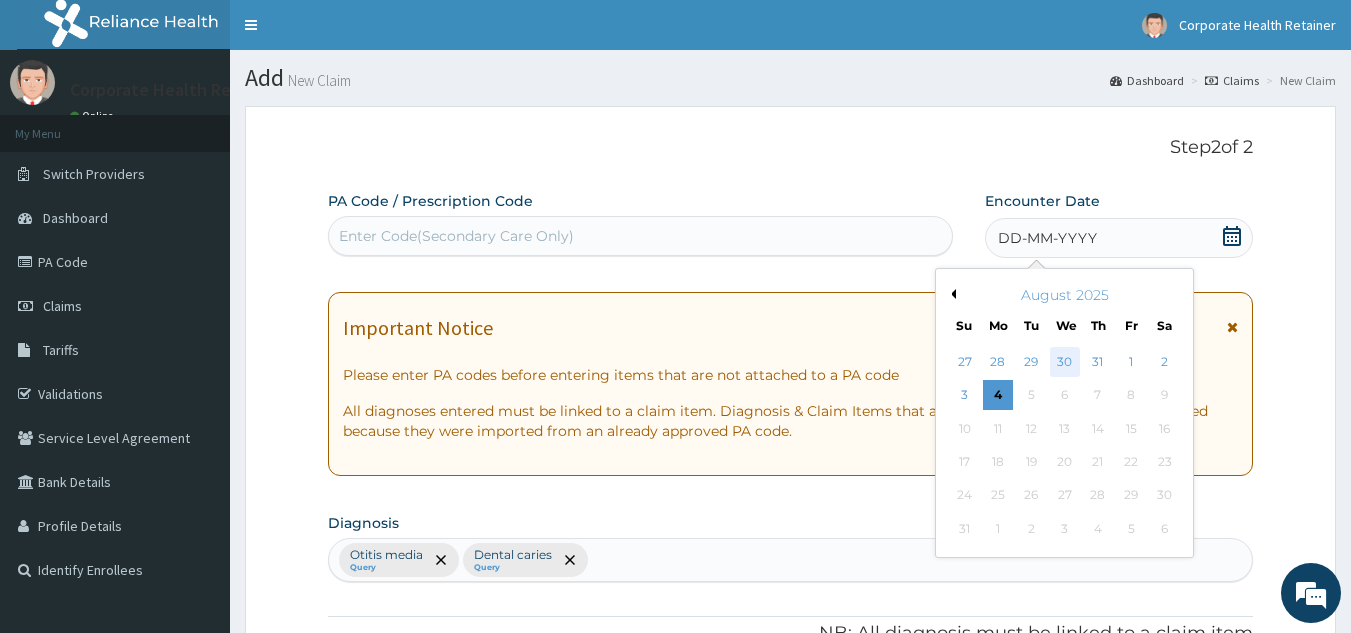 click on "30" at bounding box center [1065, 362] 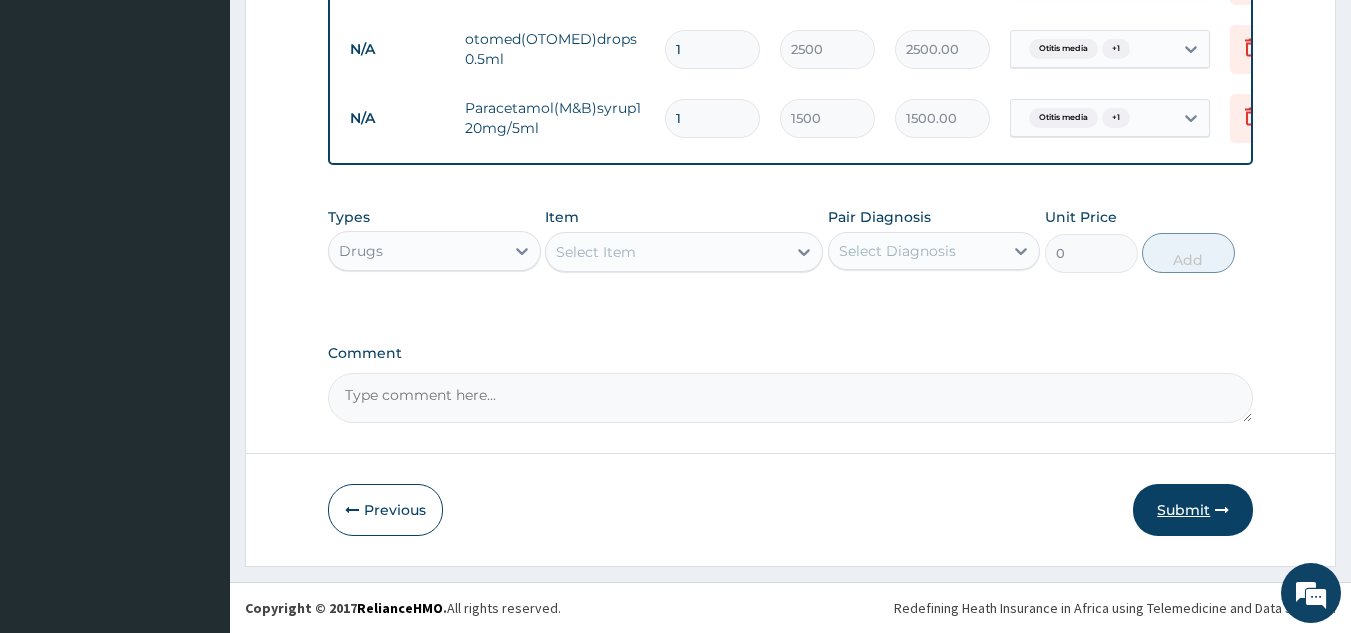 click on "Submit" at bounding box center (1193, 510) 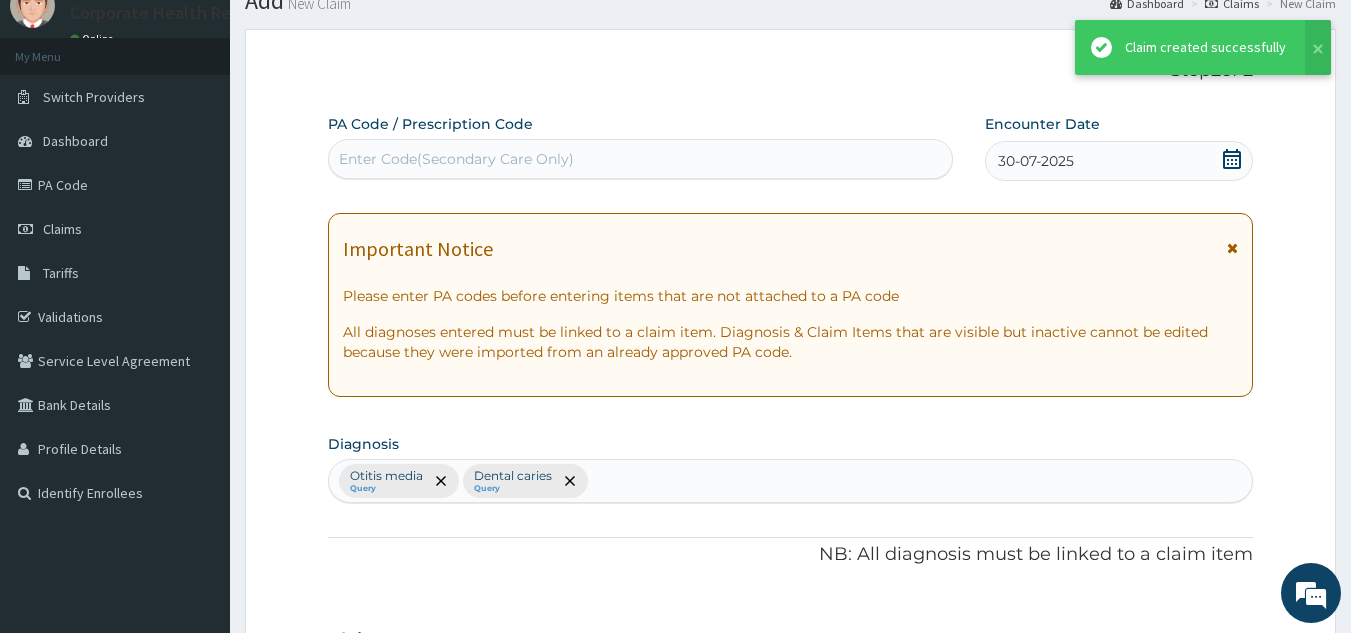 scroll, scrollTop: 1074, scrollLeft: 0, axis: vertical 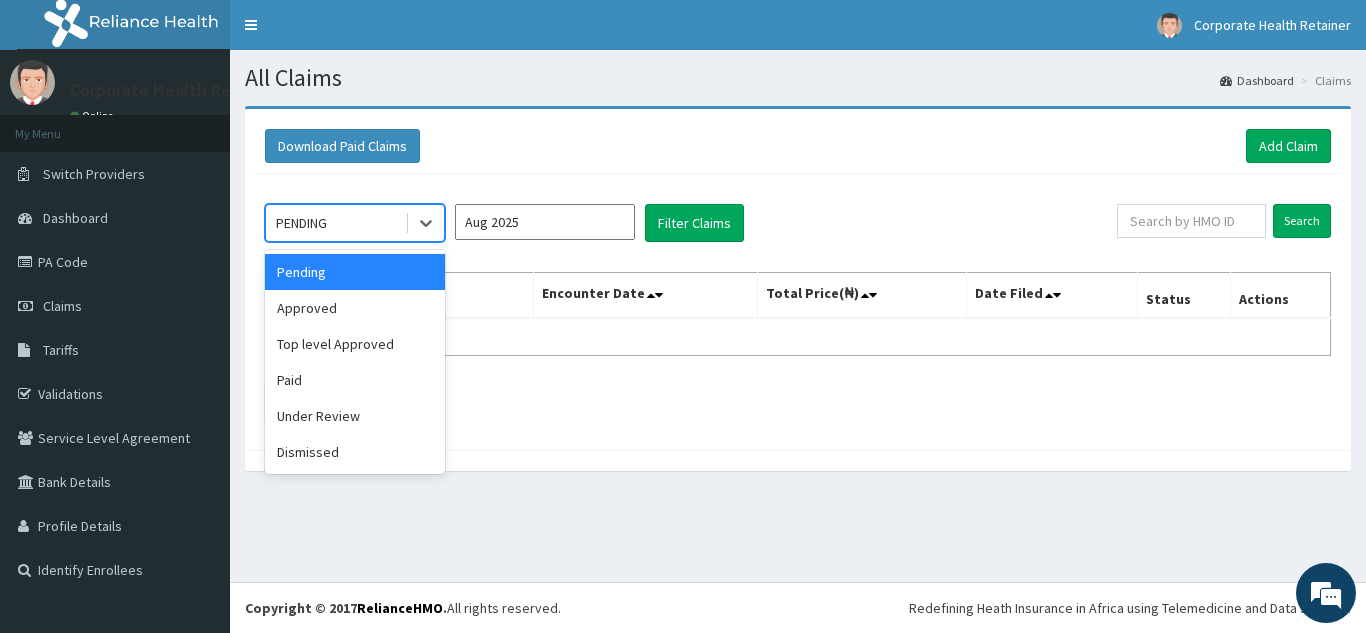 click on "Aug 2025" at bounding box center [545, 222] 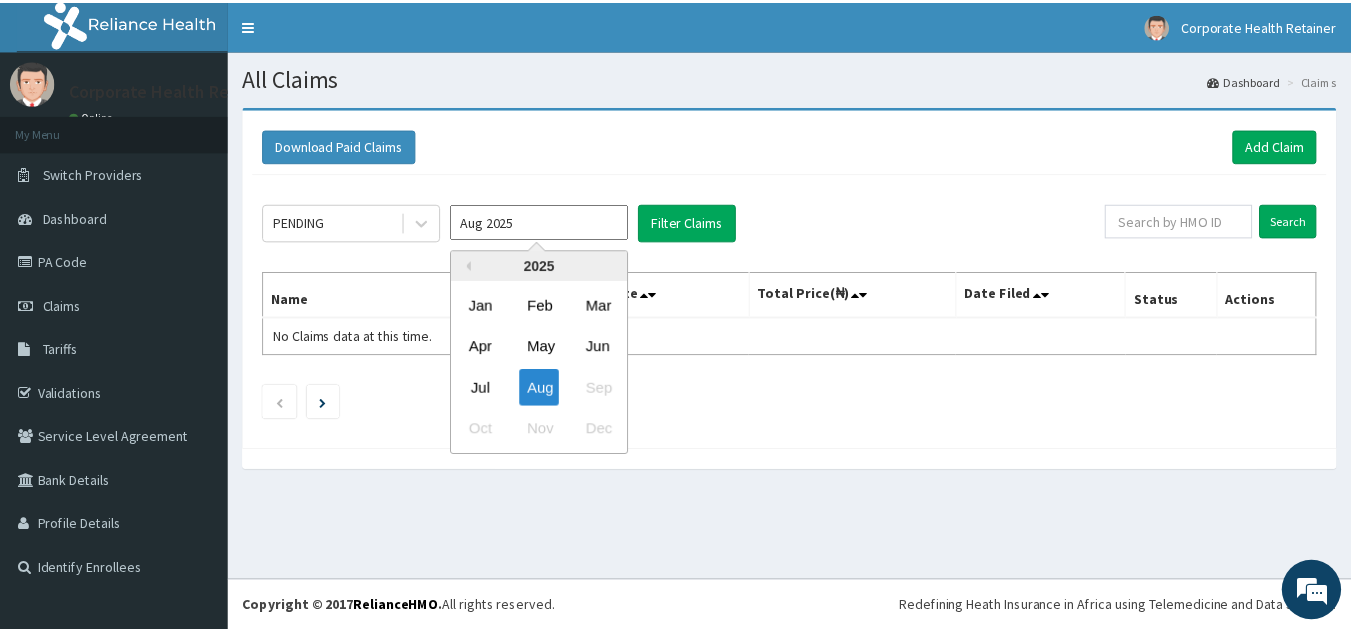 scroll, scrollTop: 0, scrollLeft: 0, axis: both 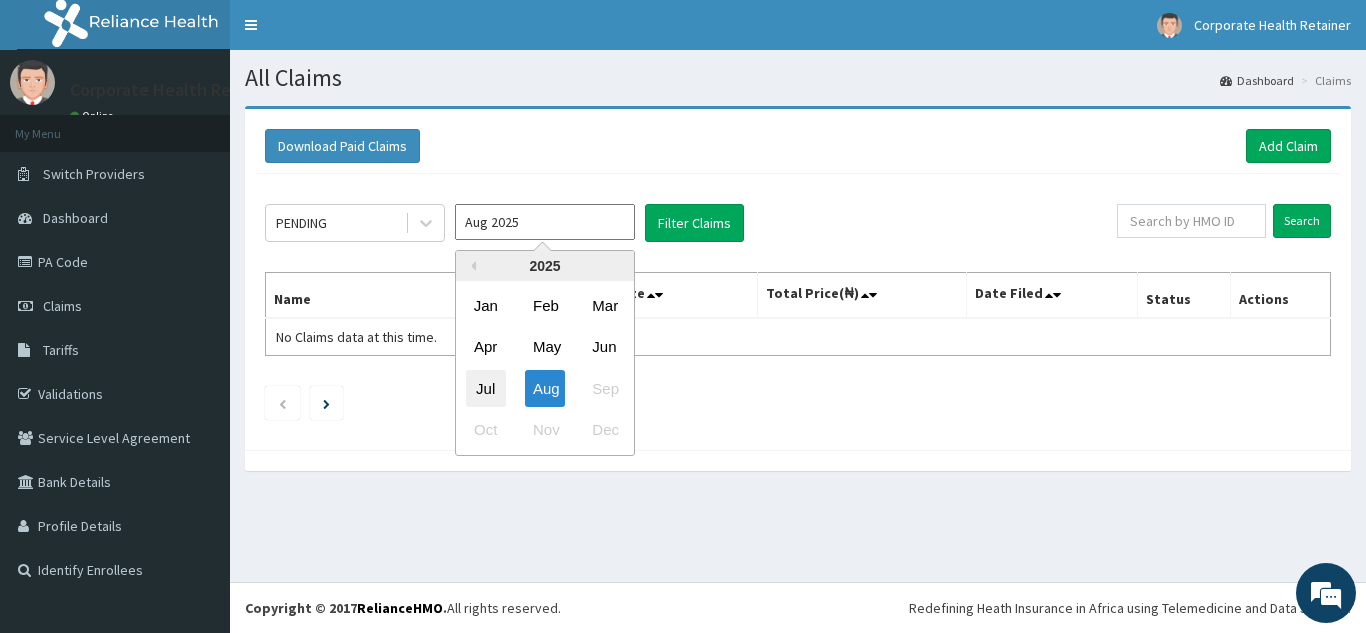 click on "Jul" at bounding box center [486, 388] 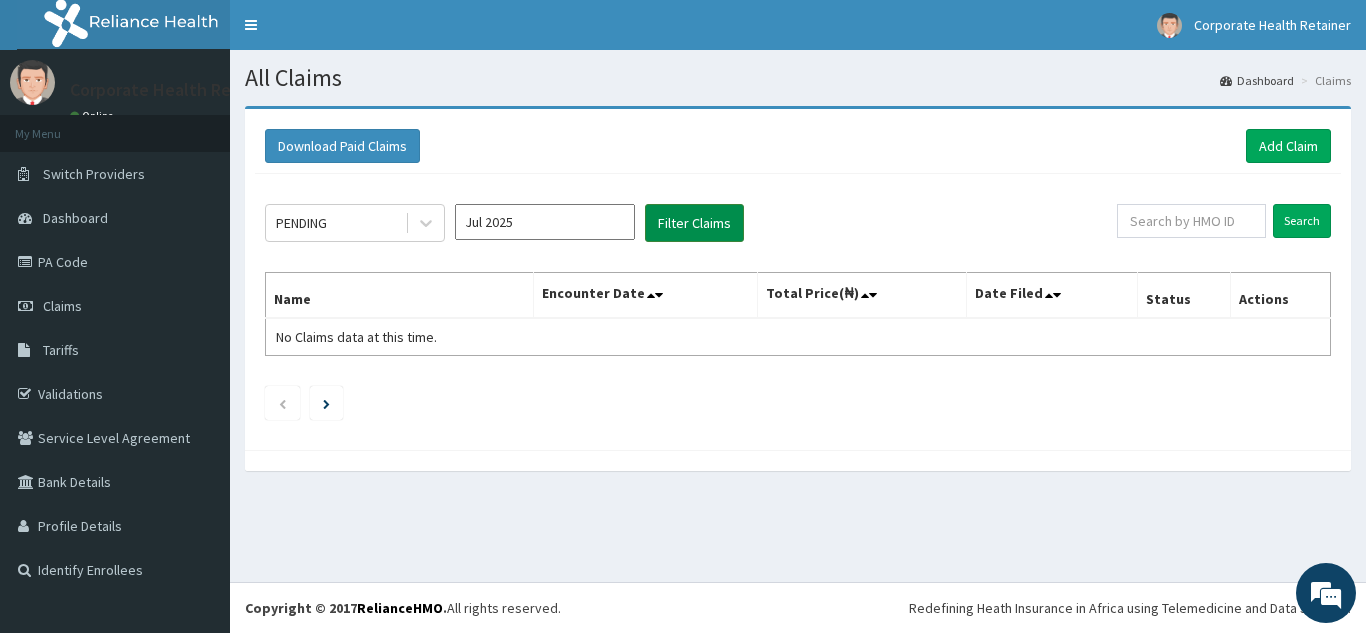 click on "Filter Claims" at bounding box center (694, 223) 